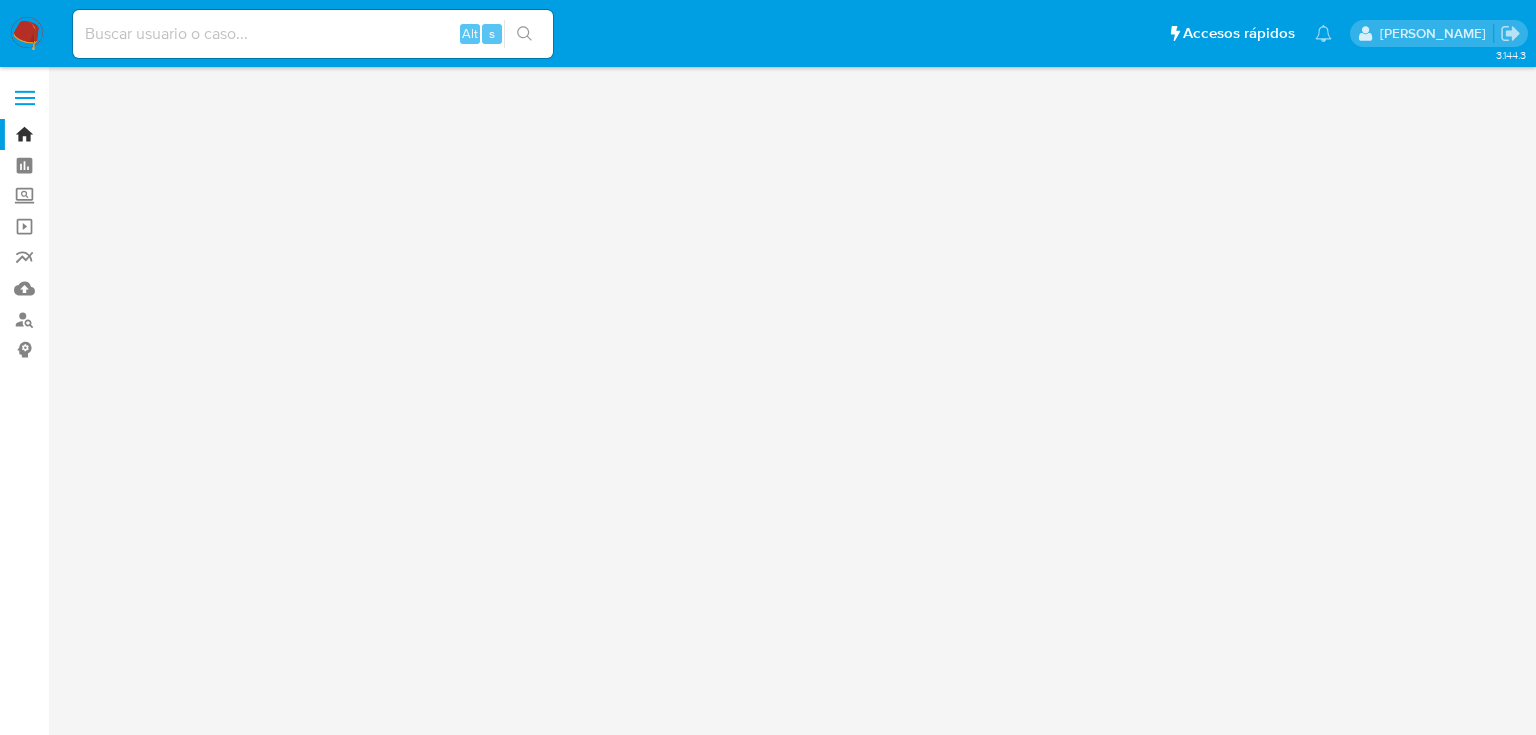 scroll, scrollTop: 0, scrollLeft: 0, axis: both 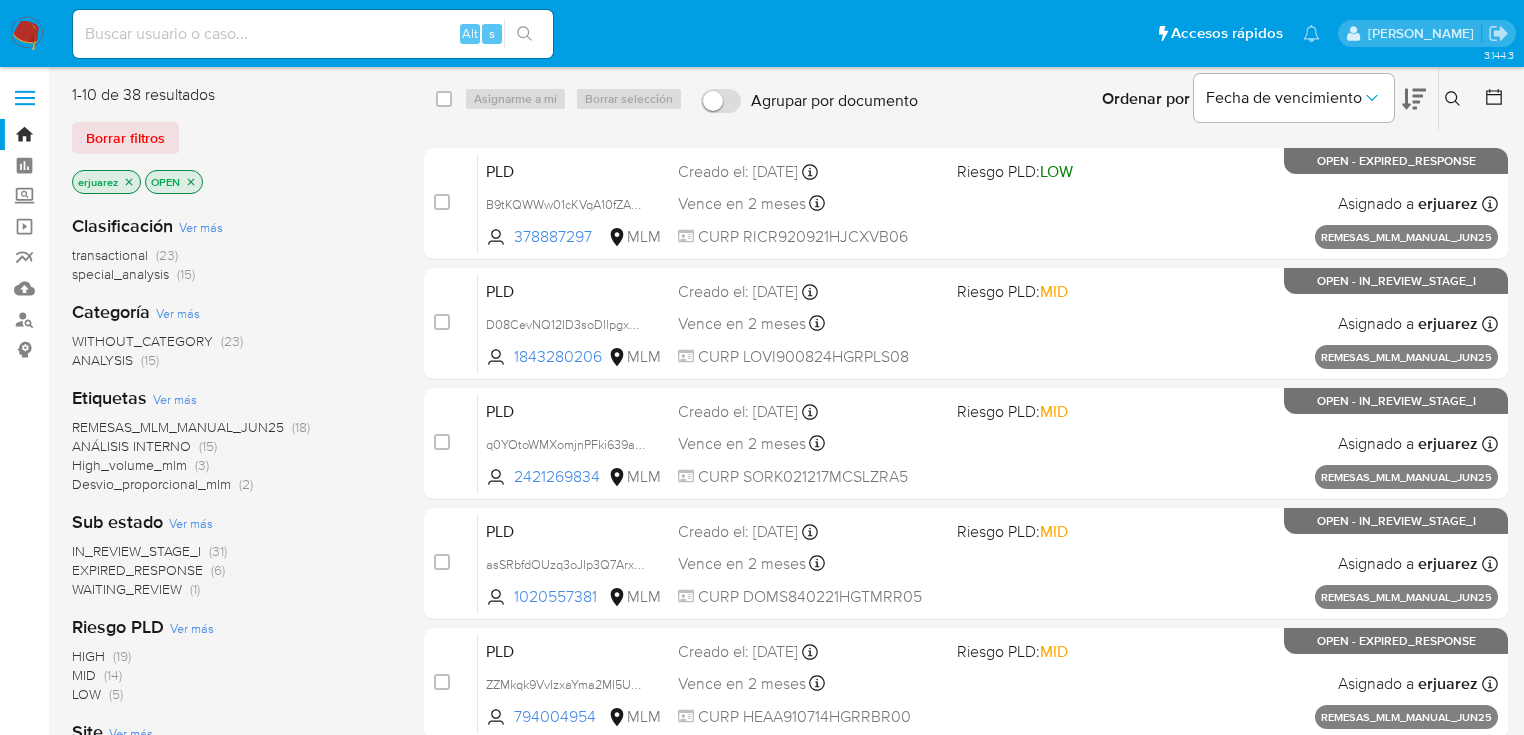 click on "WAITING_REVIEW" at bounding box center [127, 589] 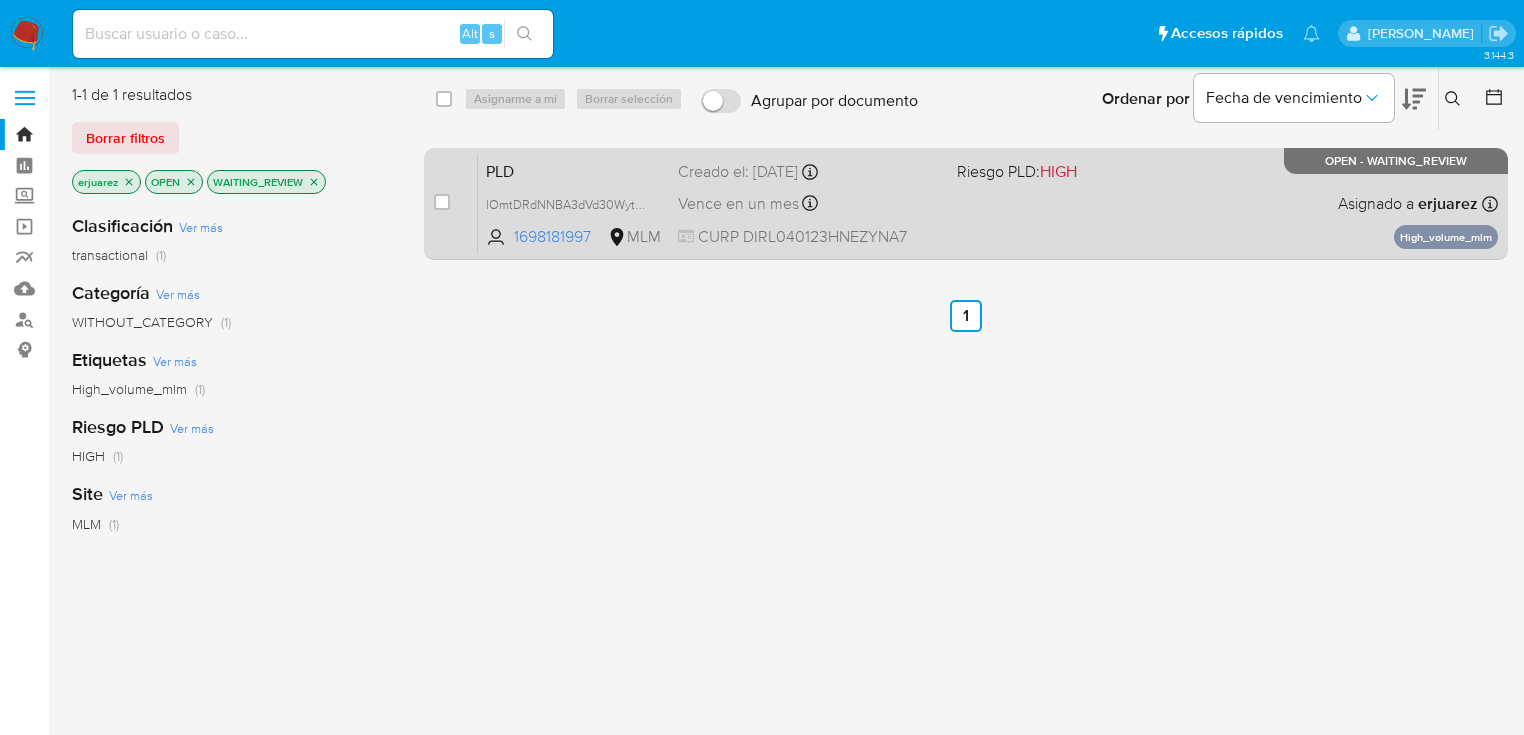 click on "PLD lOmtDRdNNBA3dVd30Wytf4tv 1698181997 MLM Riesgo PLD:  HIGH Creado el: [DATE]   Creado el: [DATE] 02:03:16 Vence en un mes   Vence el [DATE] 02:03:17 CURP   DIRL040123HNEZYNA7 Asignado a   erjuarez   Asignado el: [DATE] 09:36:25 High_volume_mlm OPEN - WAITING_REVIEW" at bounding box center [988, 203] 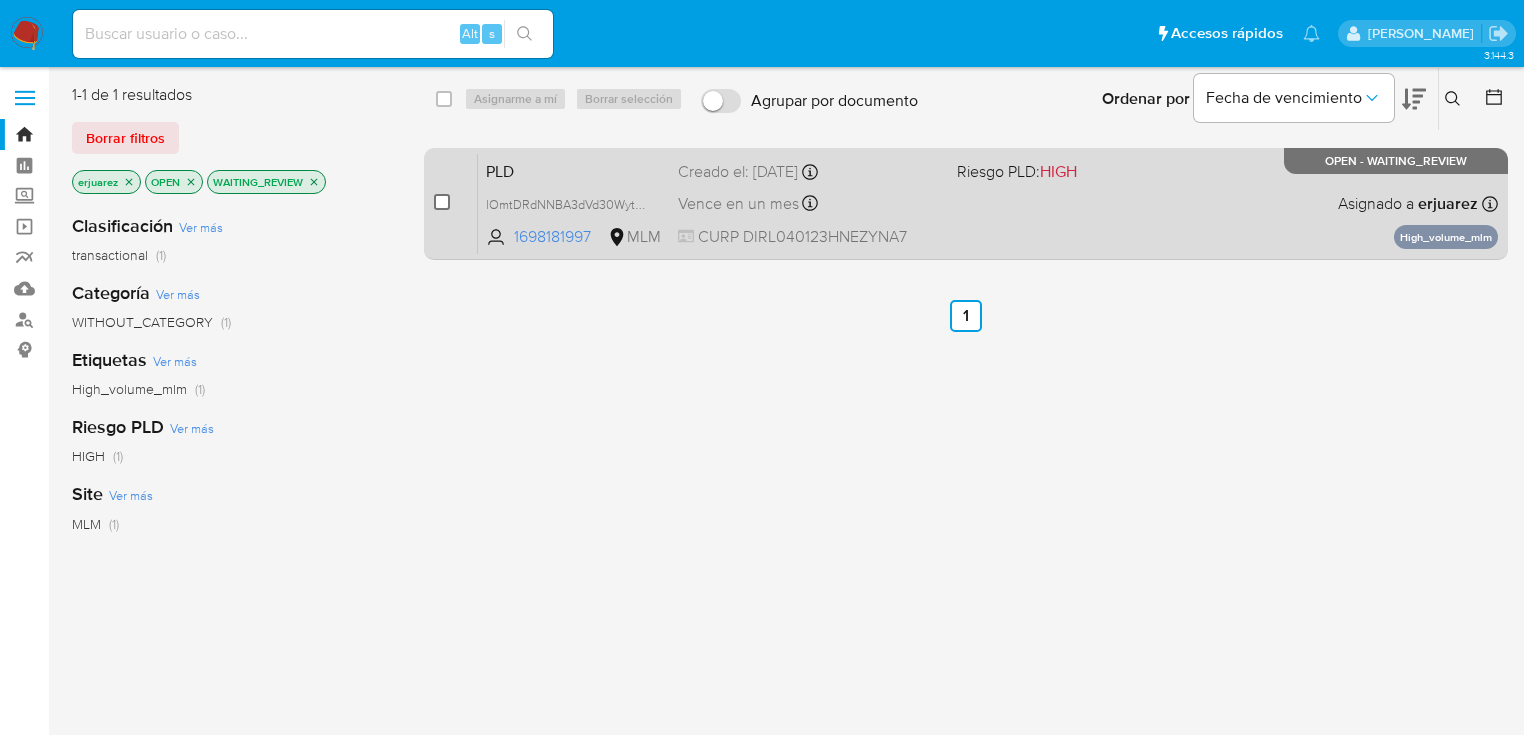 click at bounding box center (442, 202) 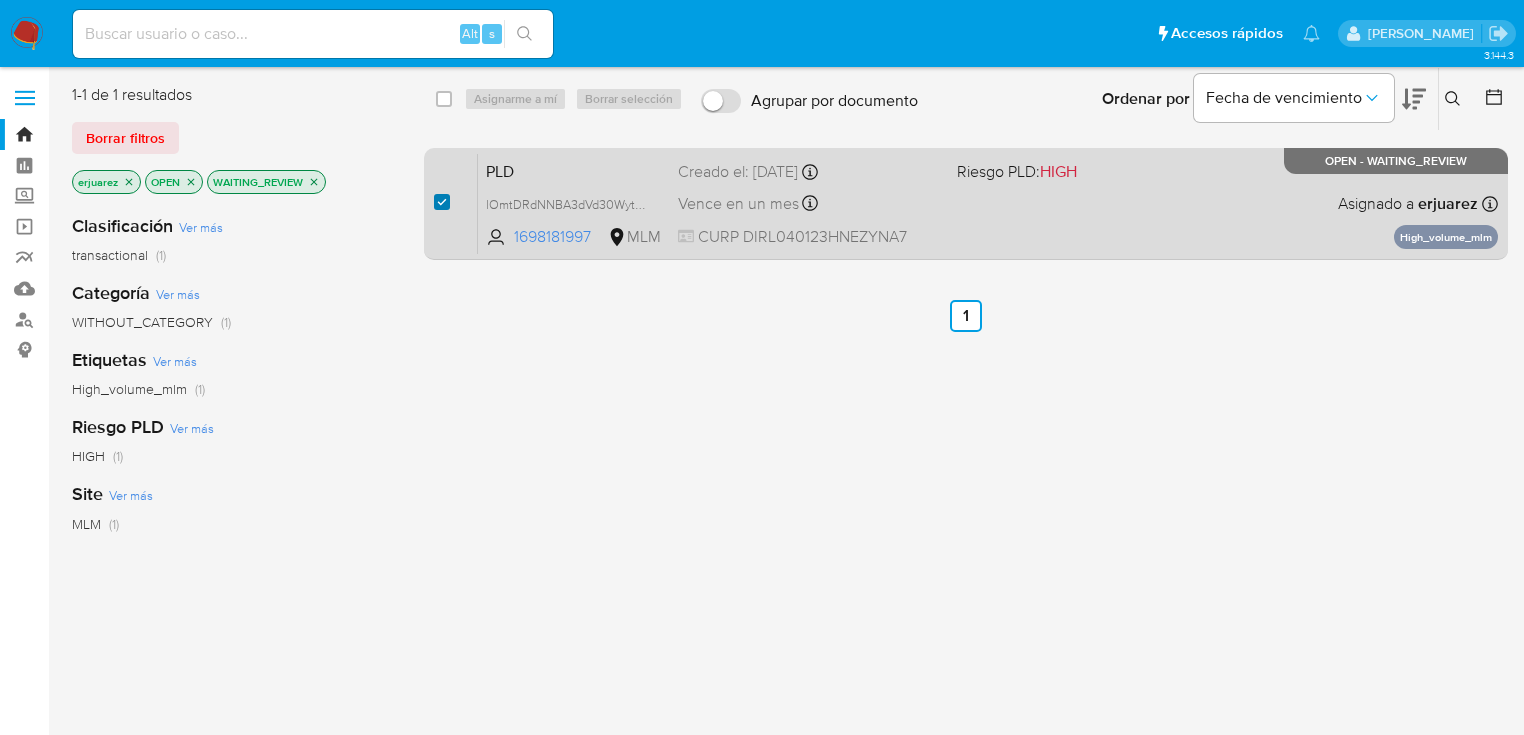 checkbox on "true" 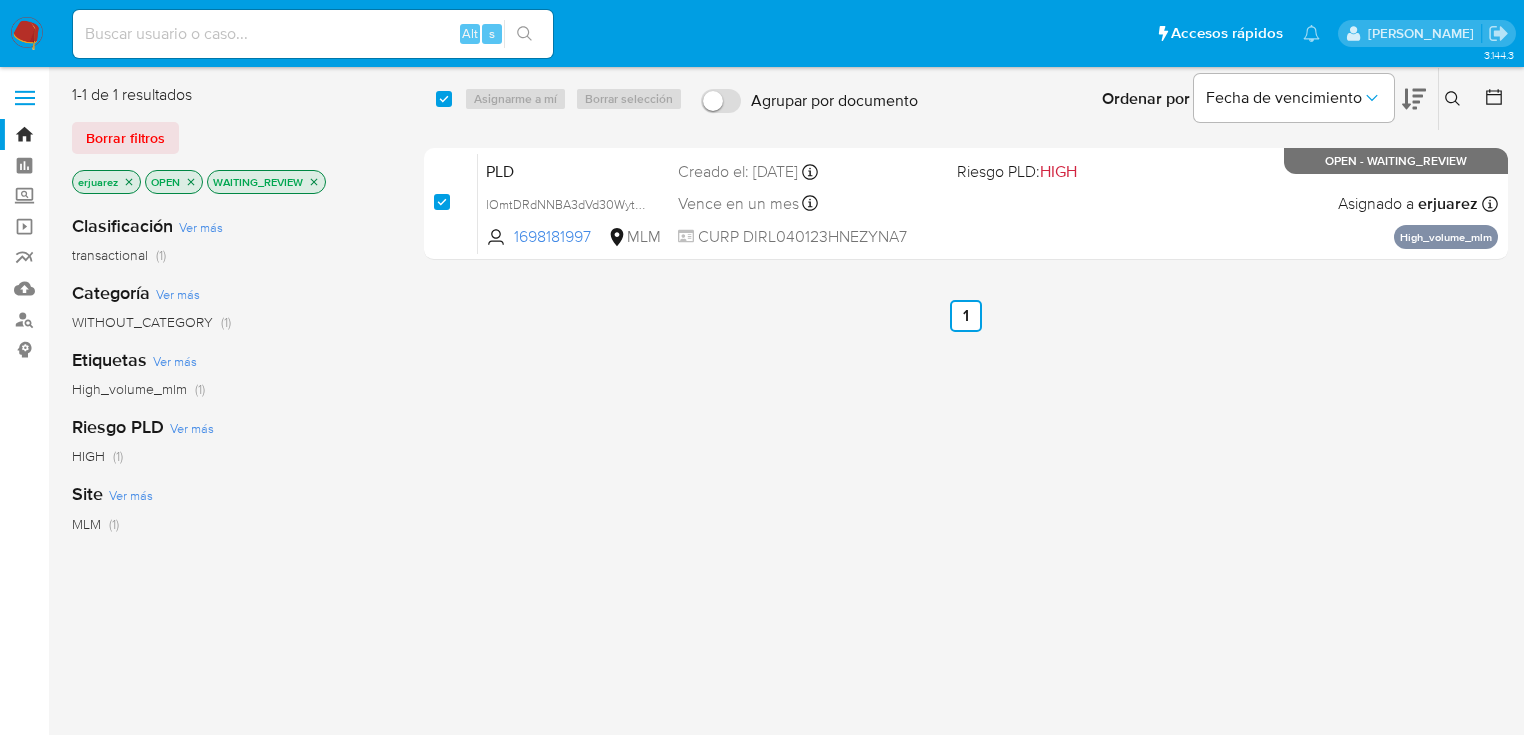 checkbox on "true" 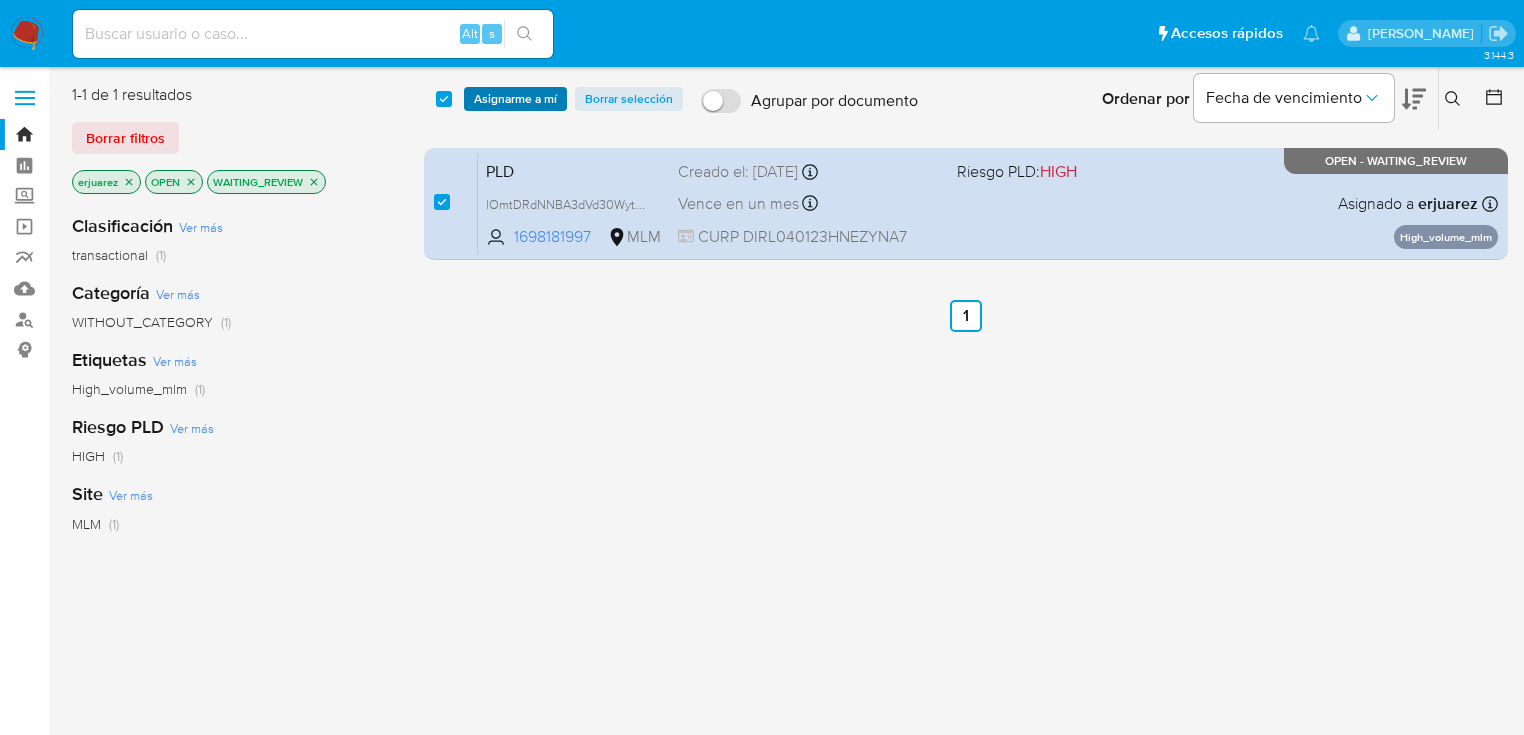 click on "Asignarme a mí" at bounding box center [515, 99] 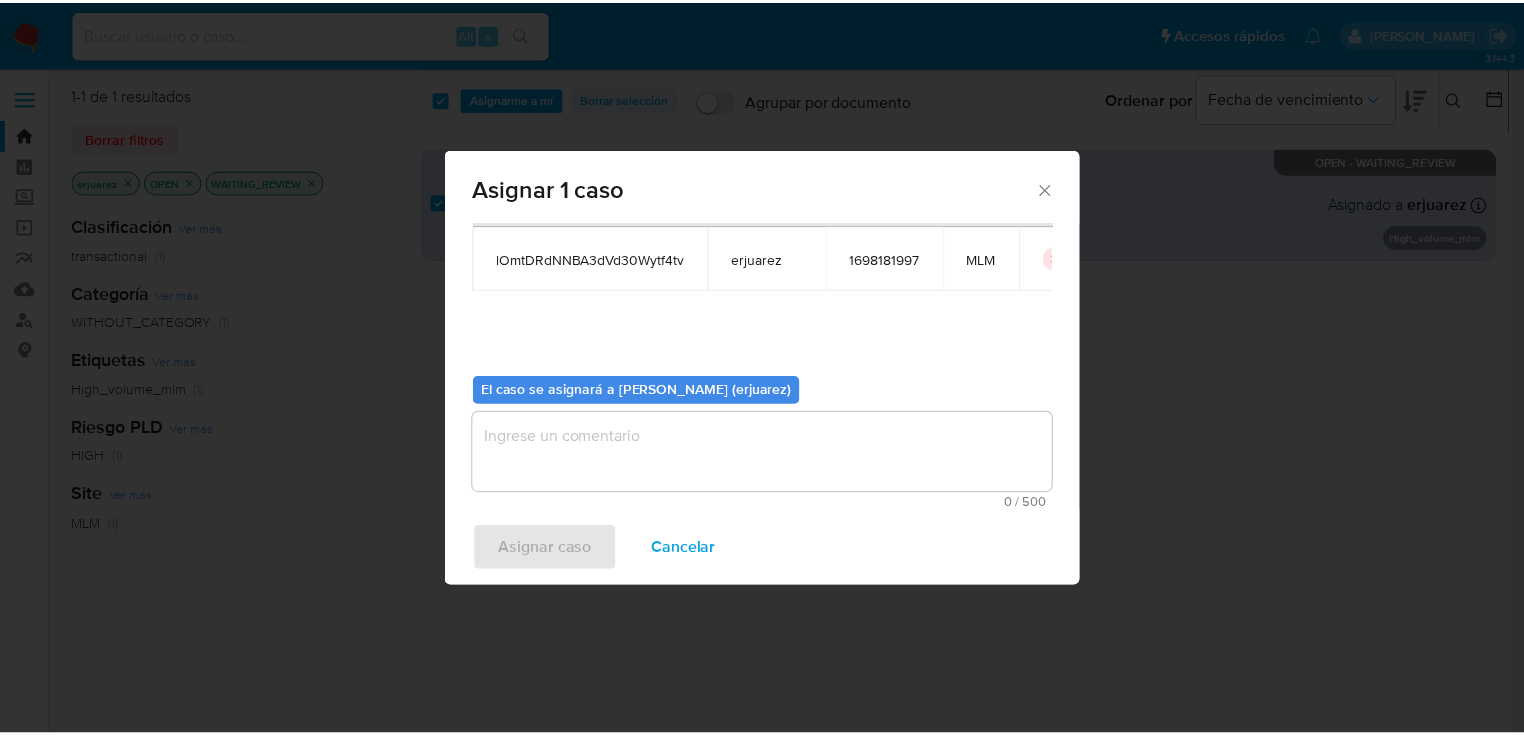 scroll, scrollTop: 103, scrollLeft: 0, axis: vertical 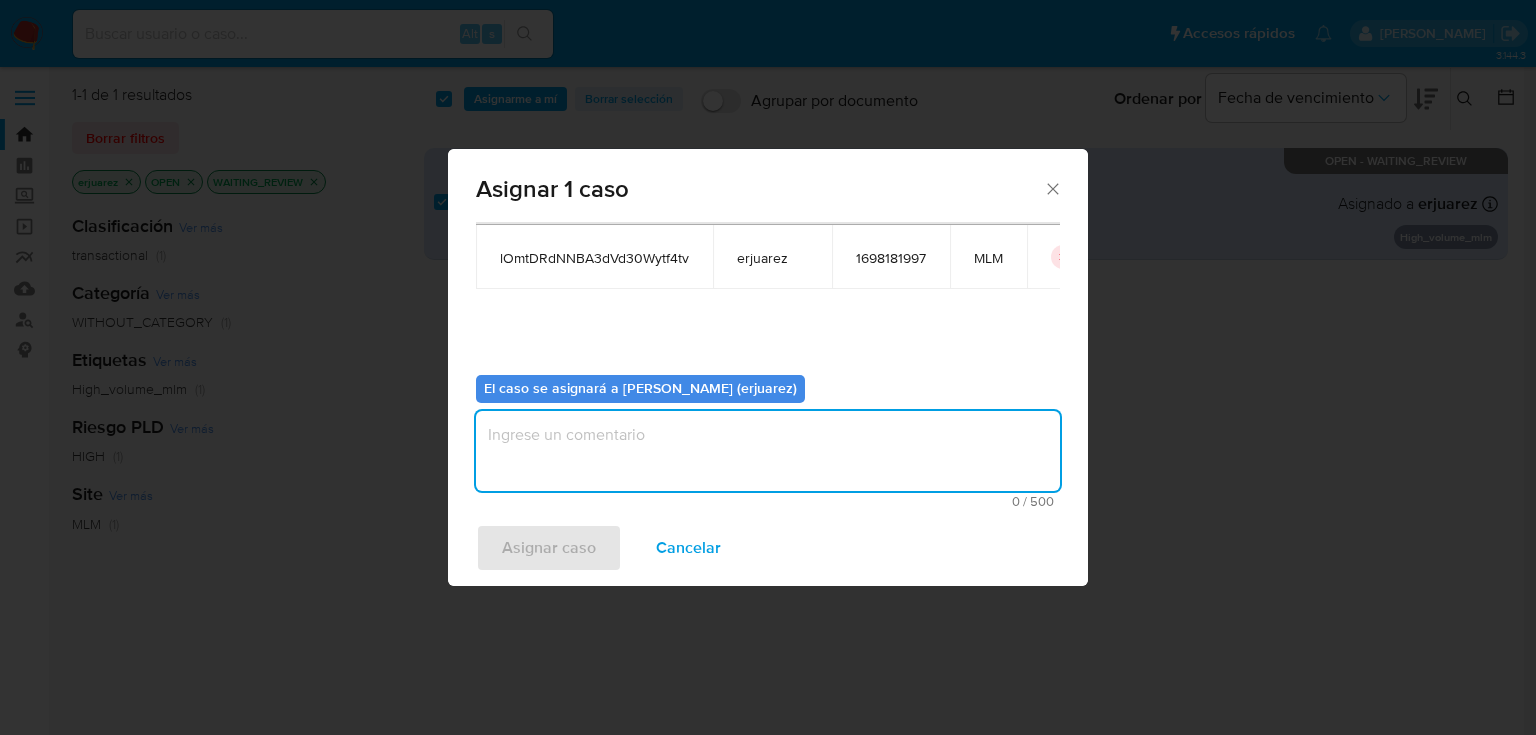 click at bounding box center (768, 451) 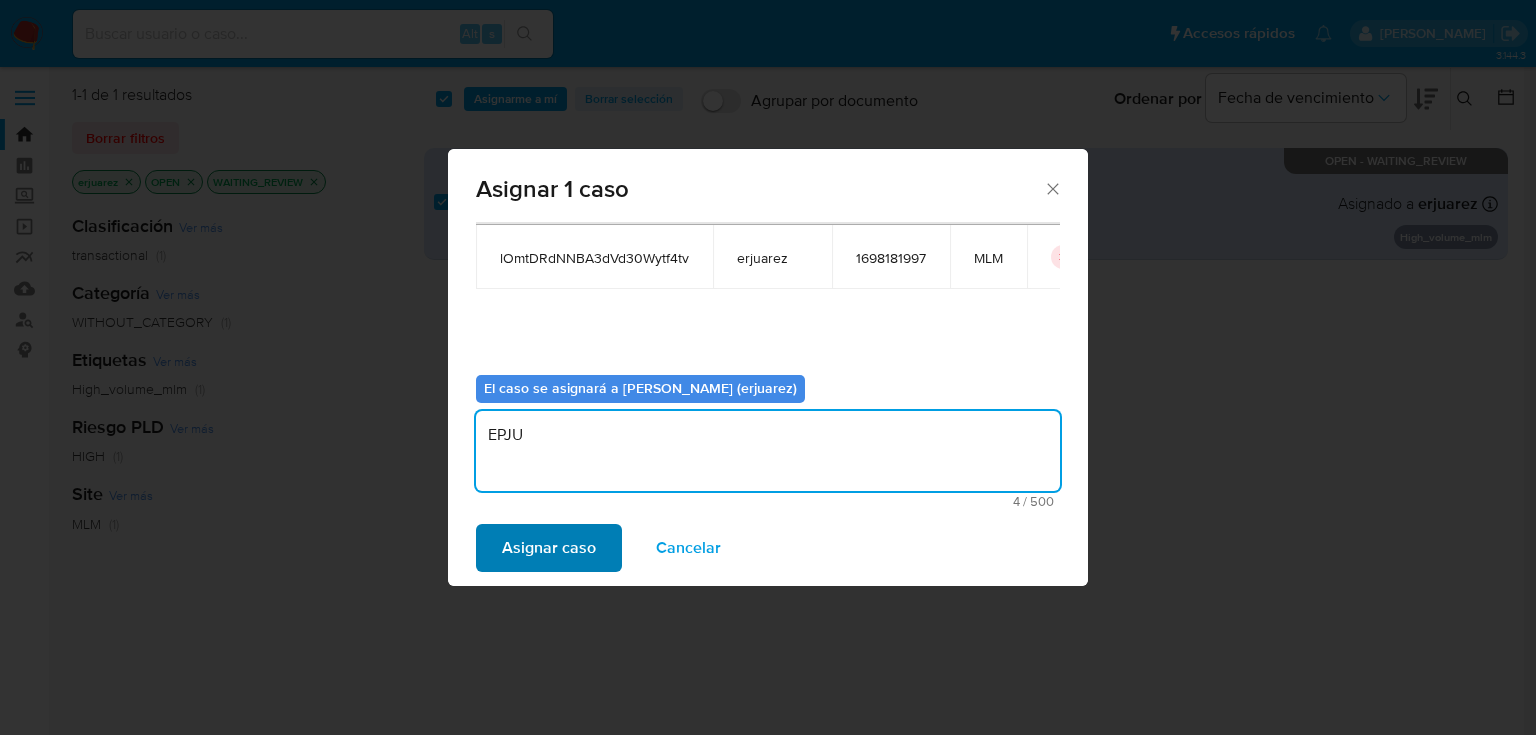 type on "EPJU" 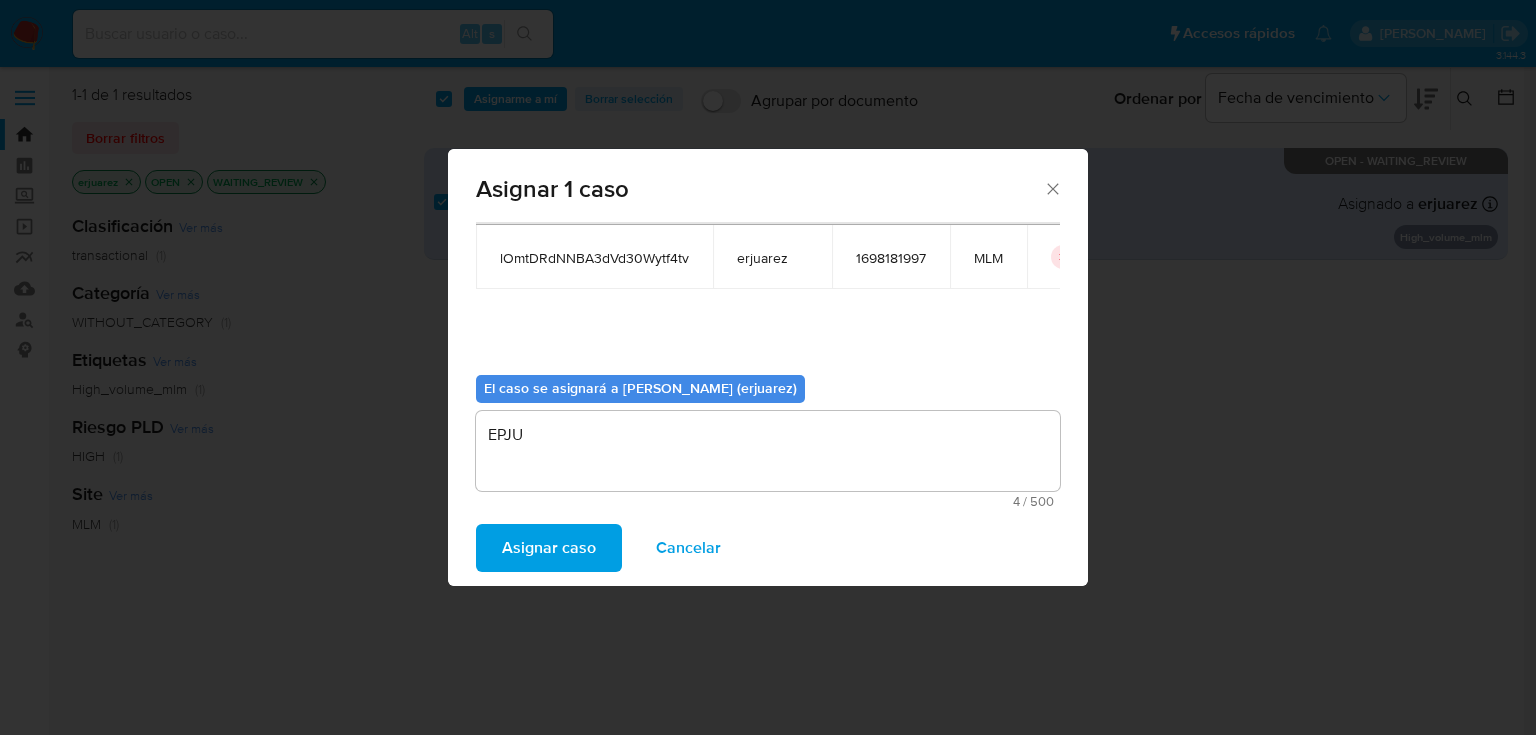 click on "Asignar caso" at bounding box center [549, 548] 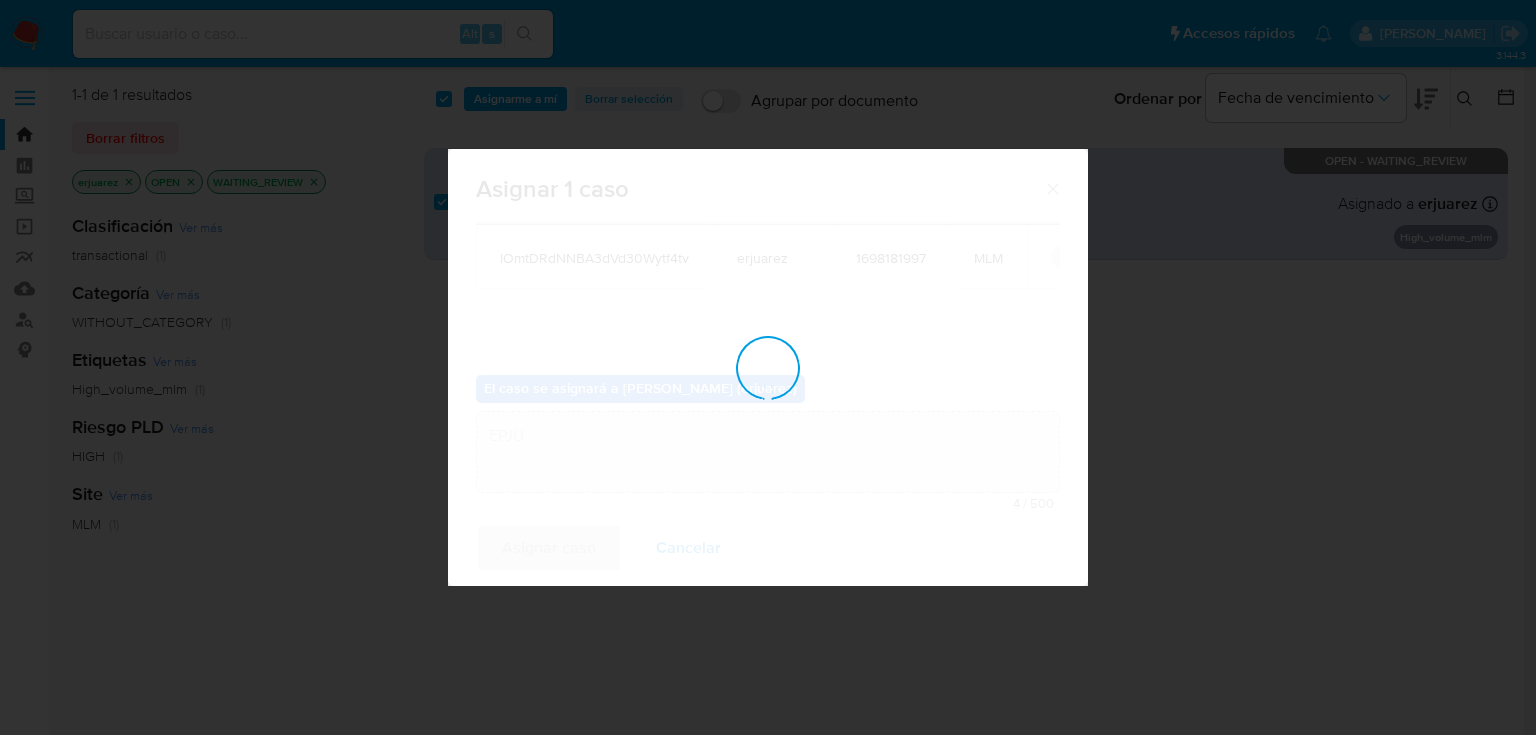 type 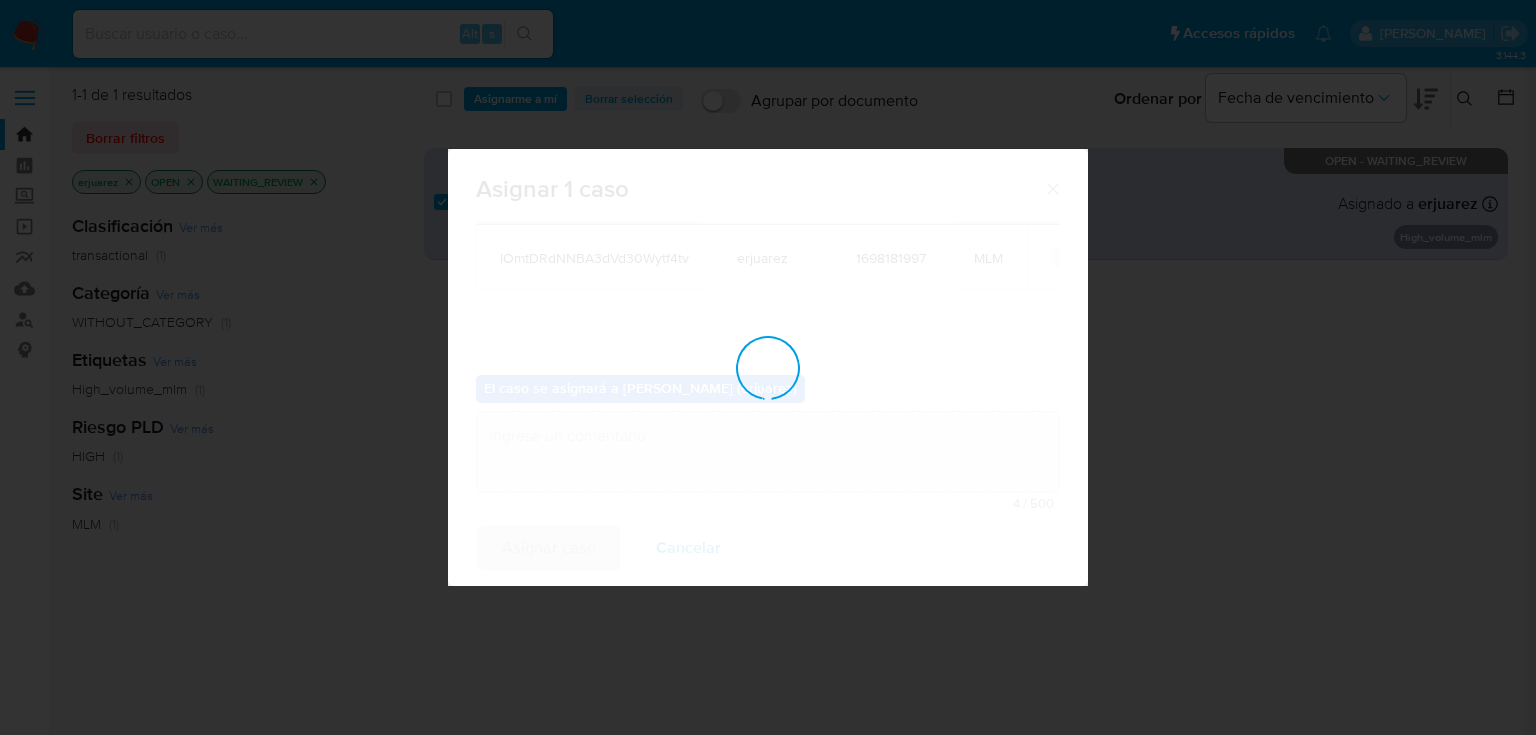 checkbox on "false" 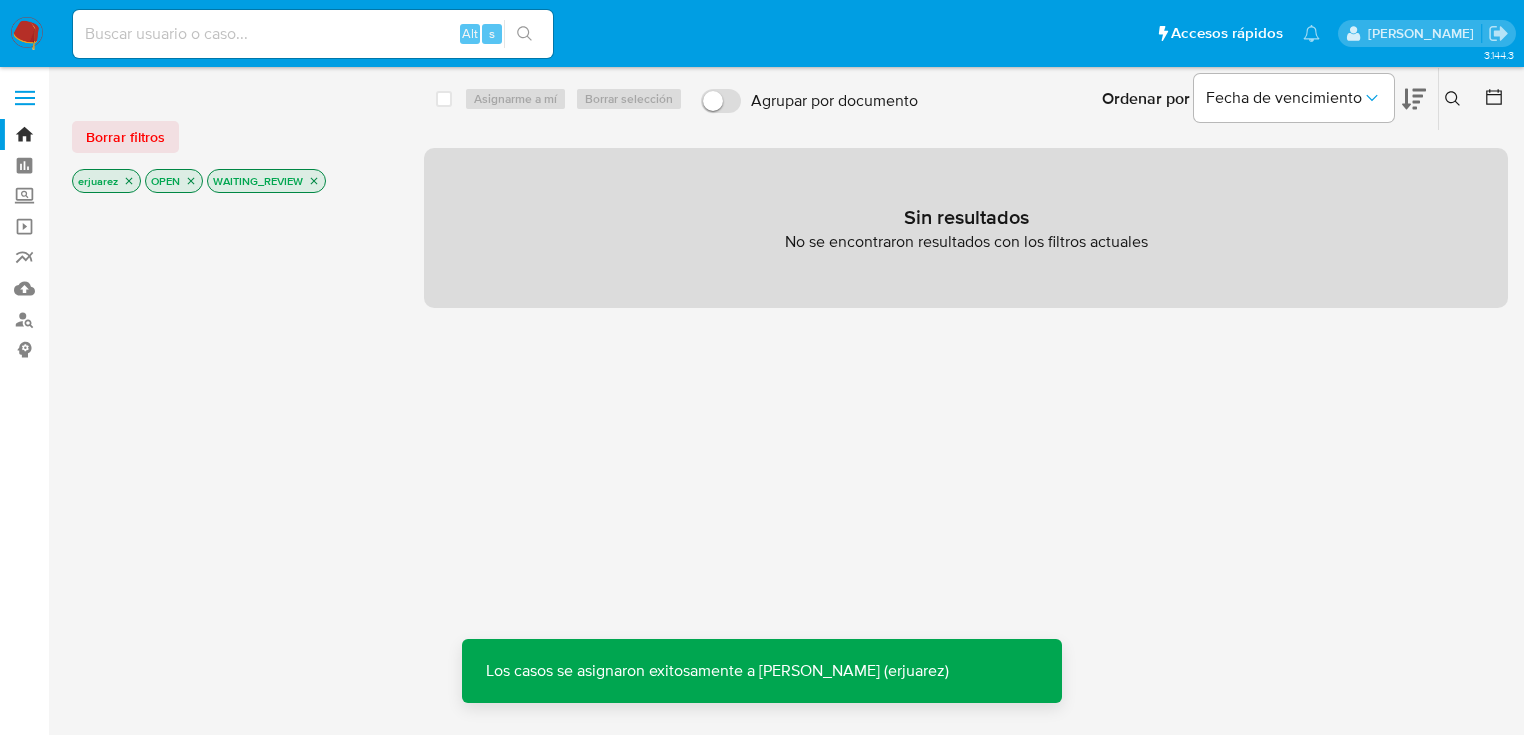 click 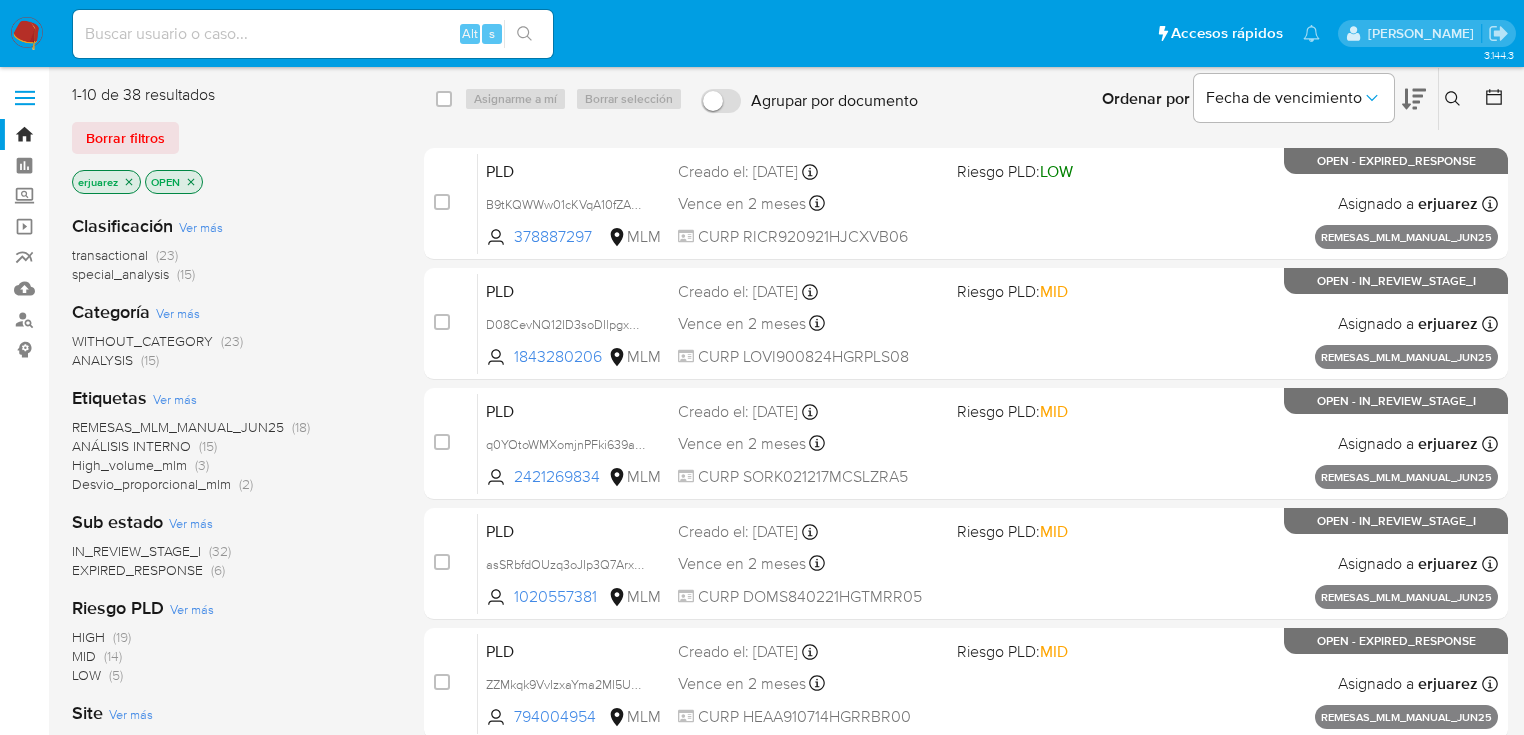 click 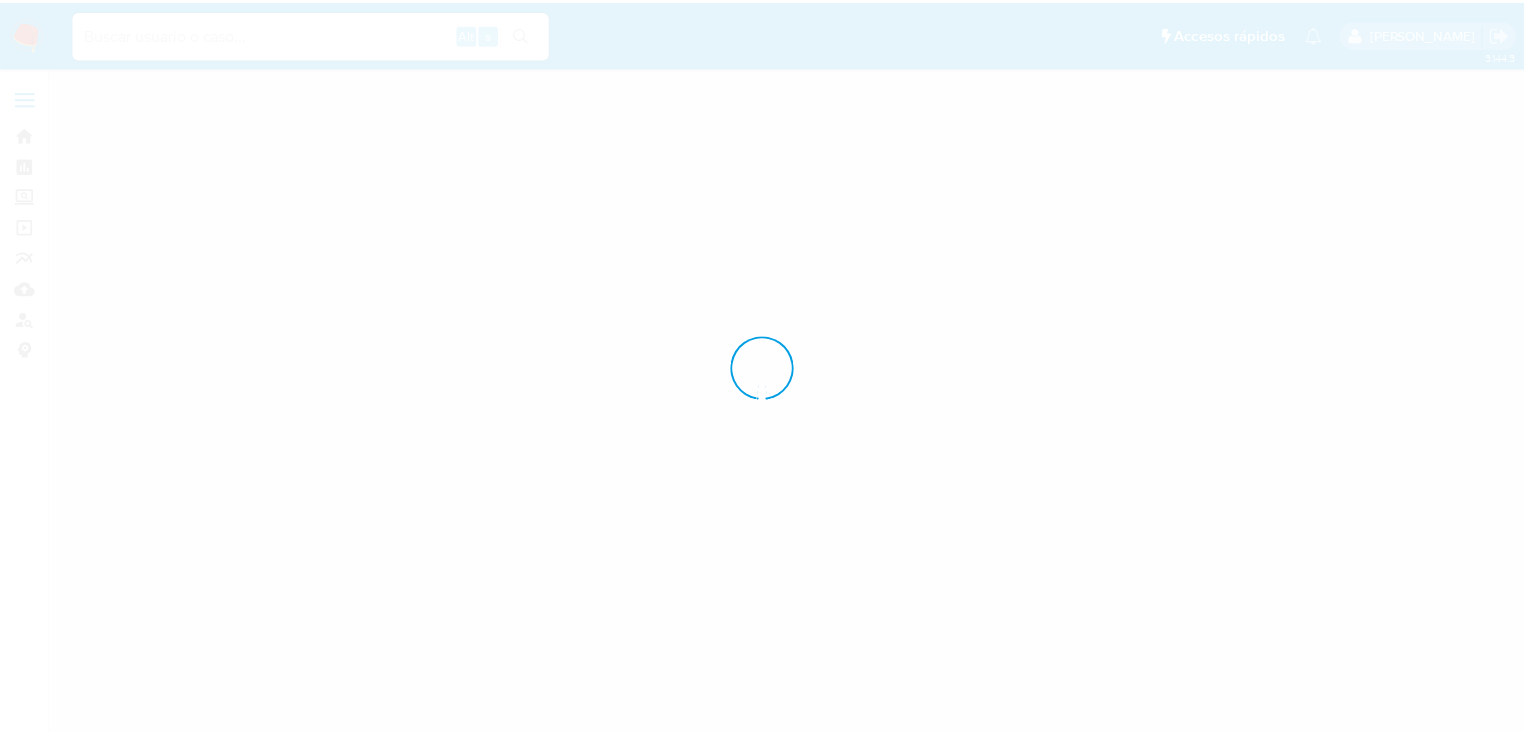 scroll, scrollTop: 0, scrollLeft: 0, axis: both 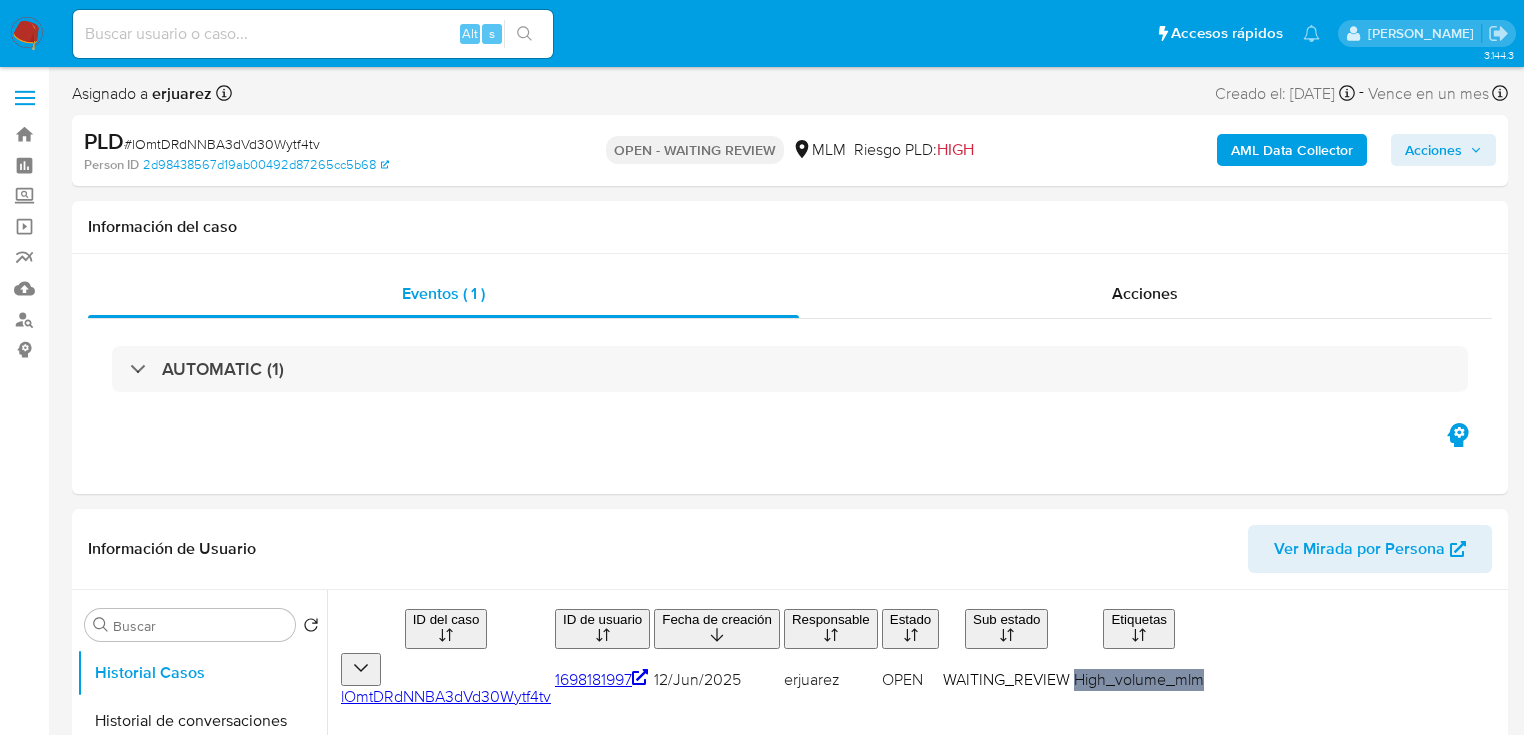 select on "10" 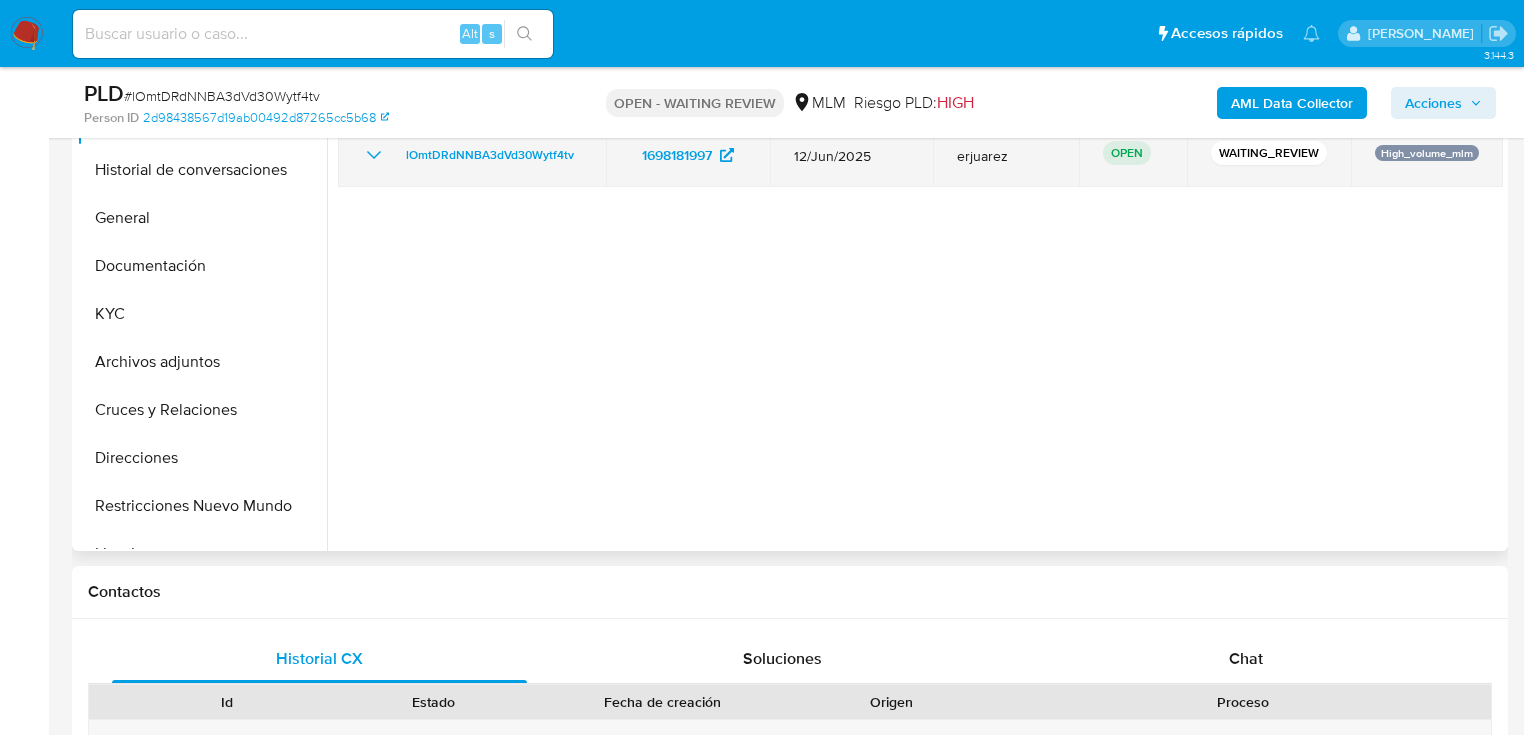 scroll, scrollTop: 400, scrollLeft: 0, axis: vertical 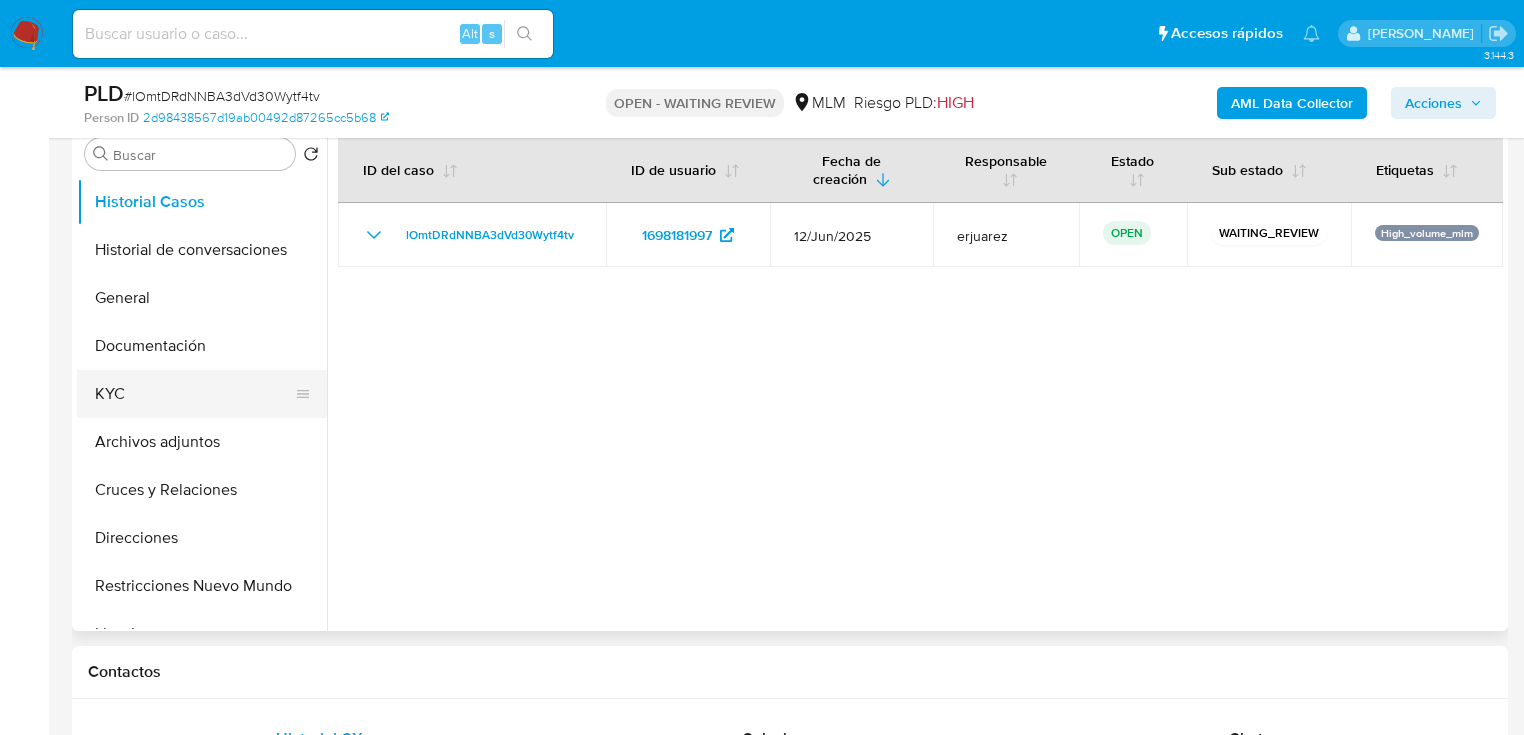 click on "KYC" at bounding box center (194, 394) 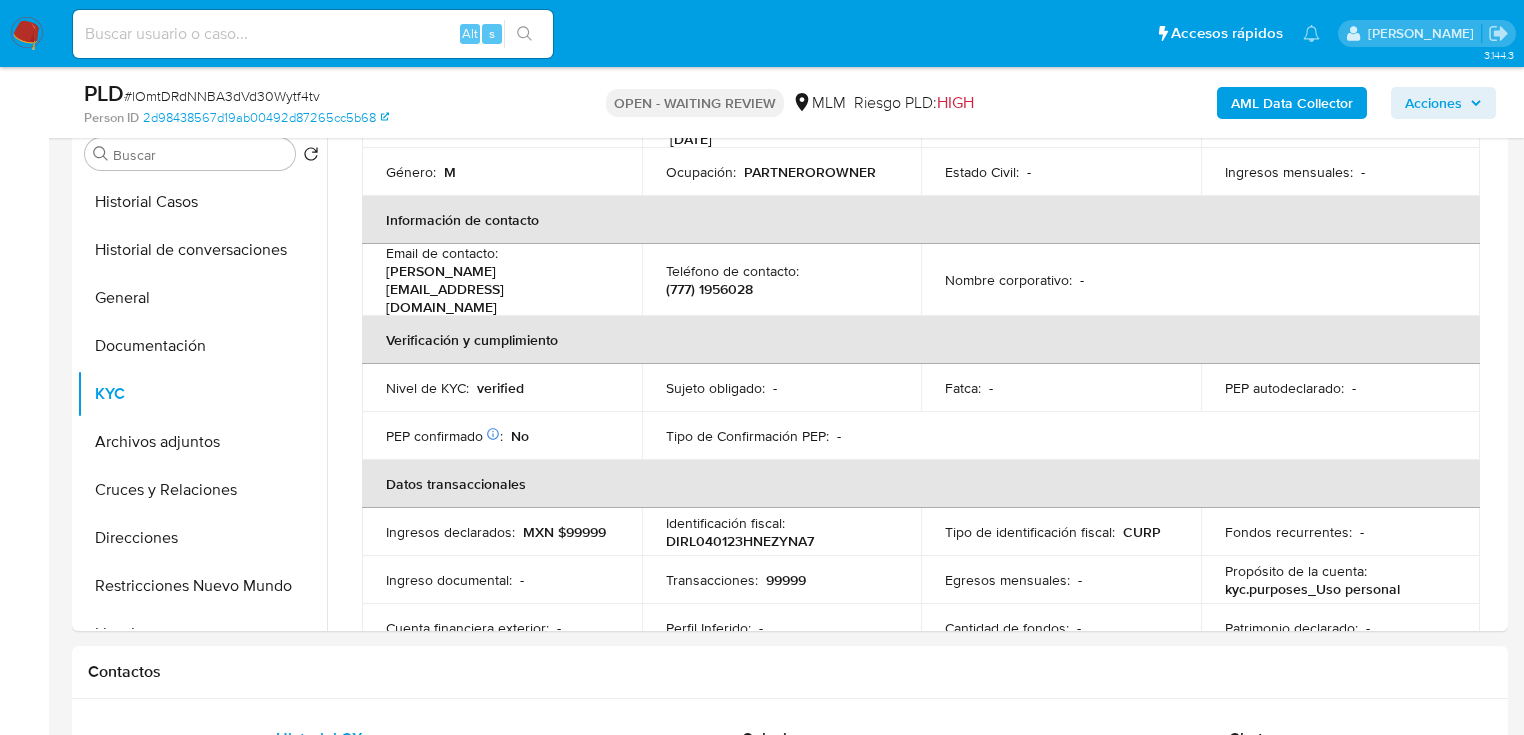 scroll, scrollTop: 560, scrollLeft: 0, axis: vertical 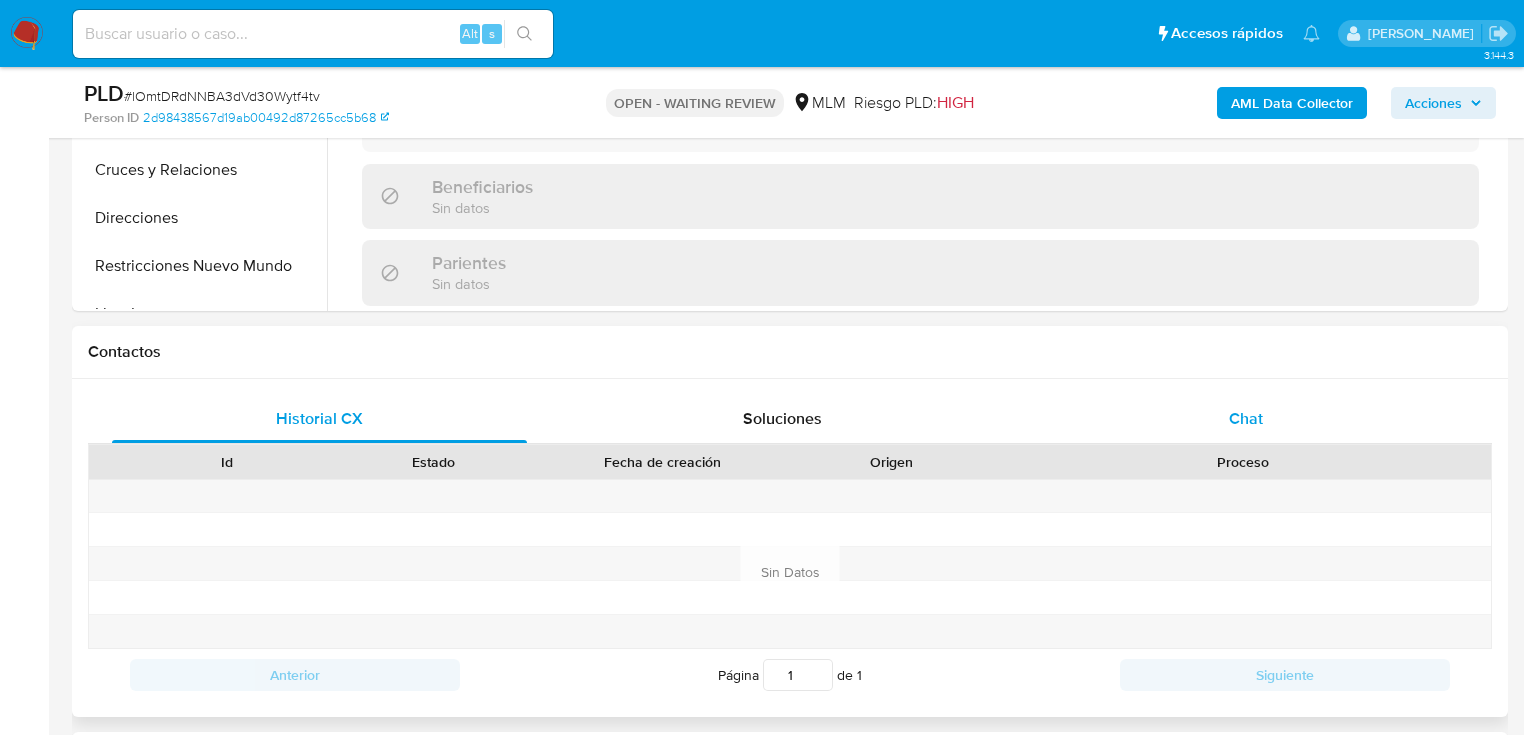click on "Chat" at bounding box center (1246, 418) 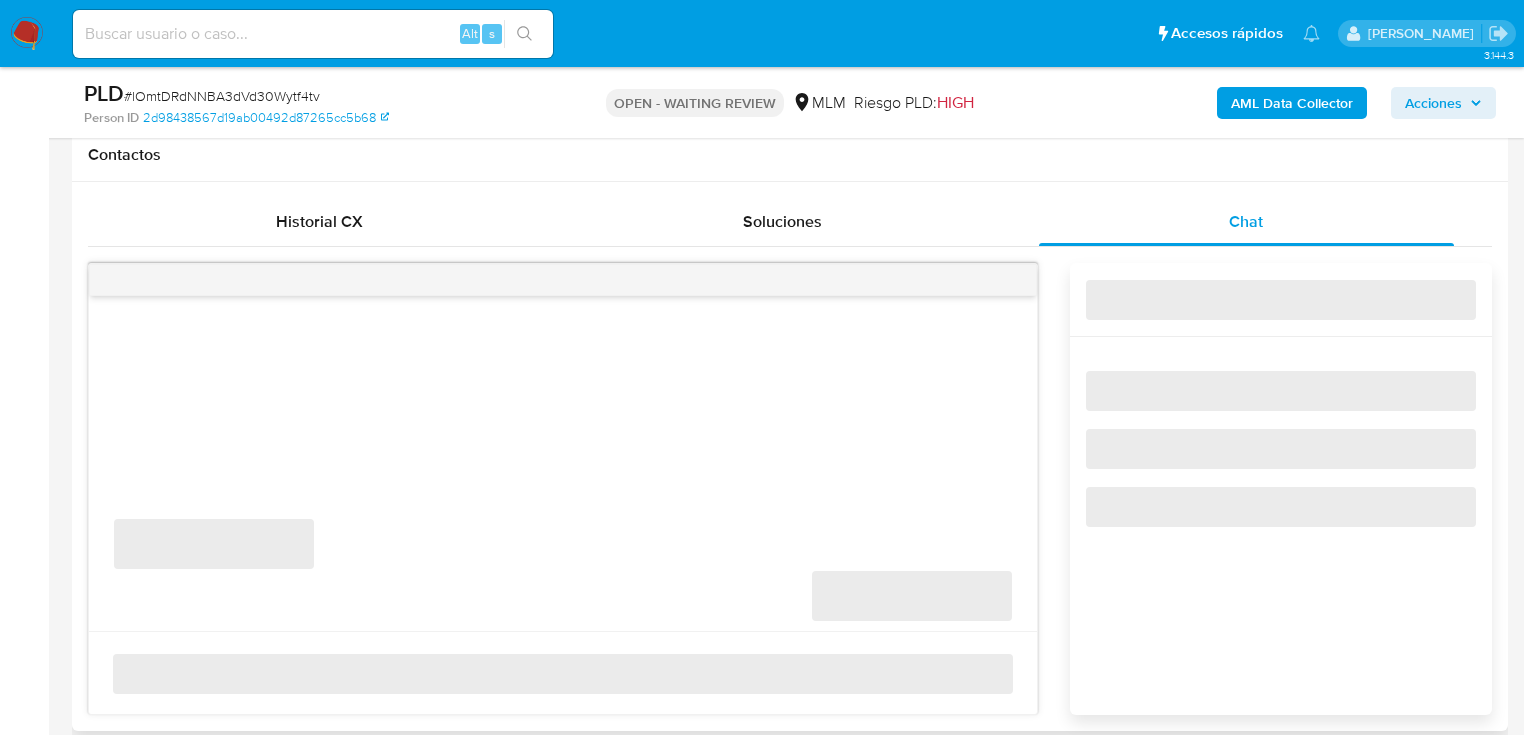 scroll, scrollTop: 1040, scrollLeft: 0, axis: vertical 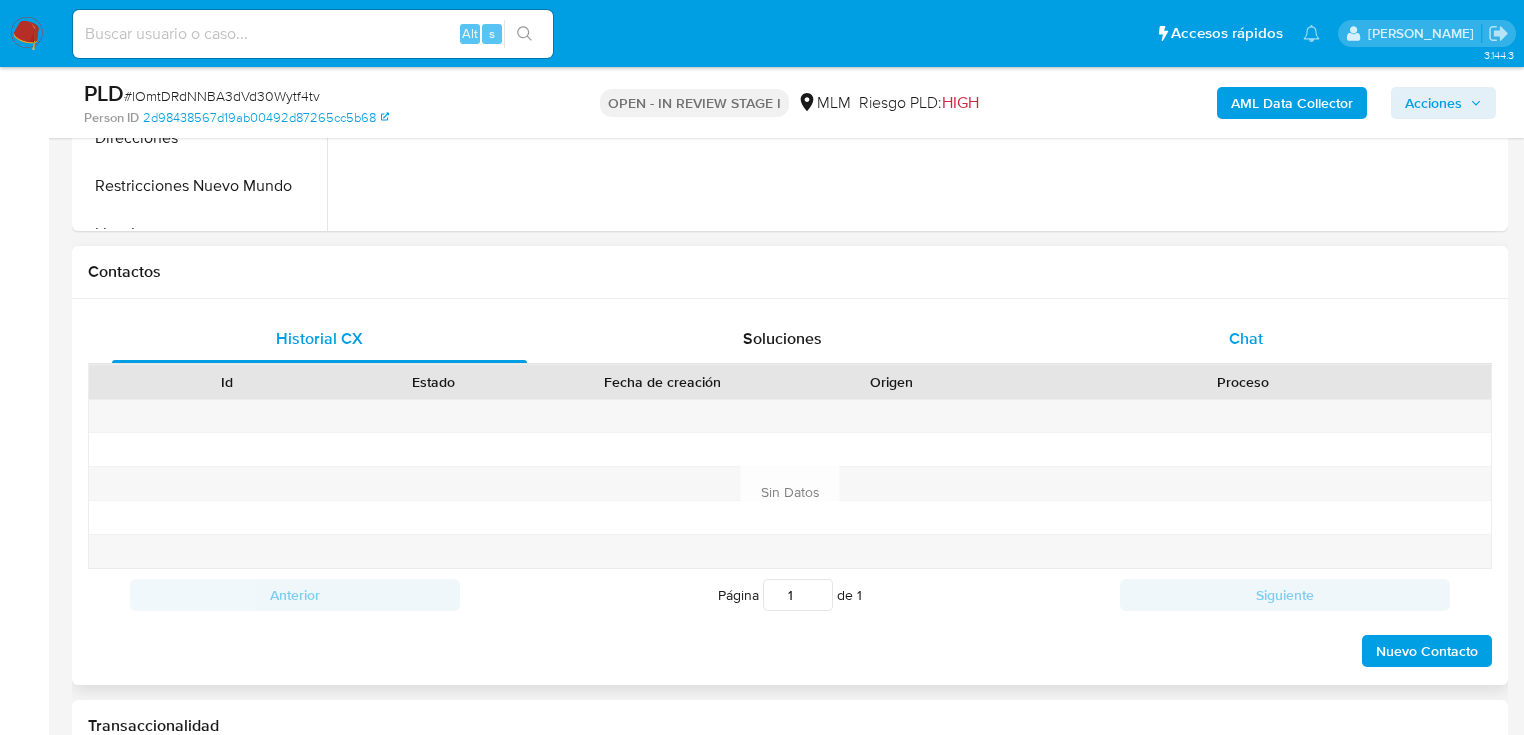 click on "Chat" at bounding box center [1246, 338] 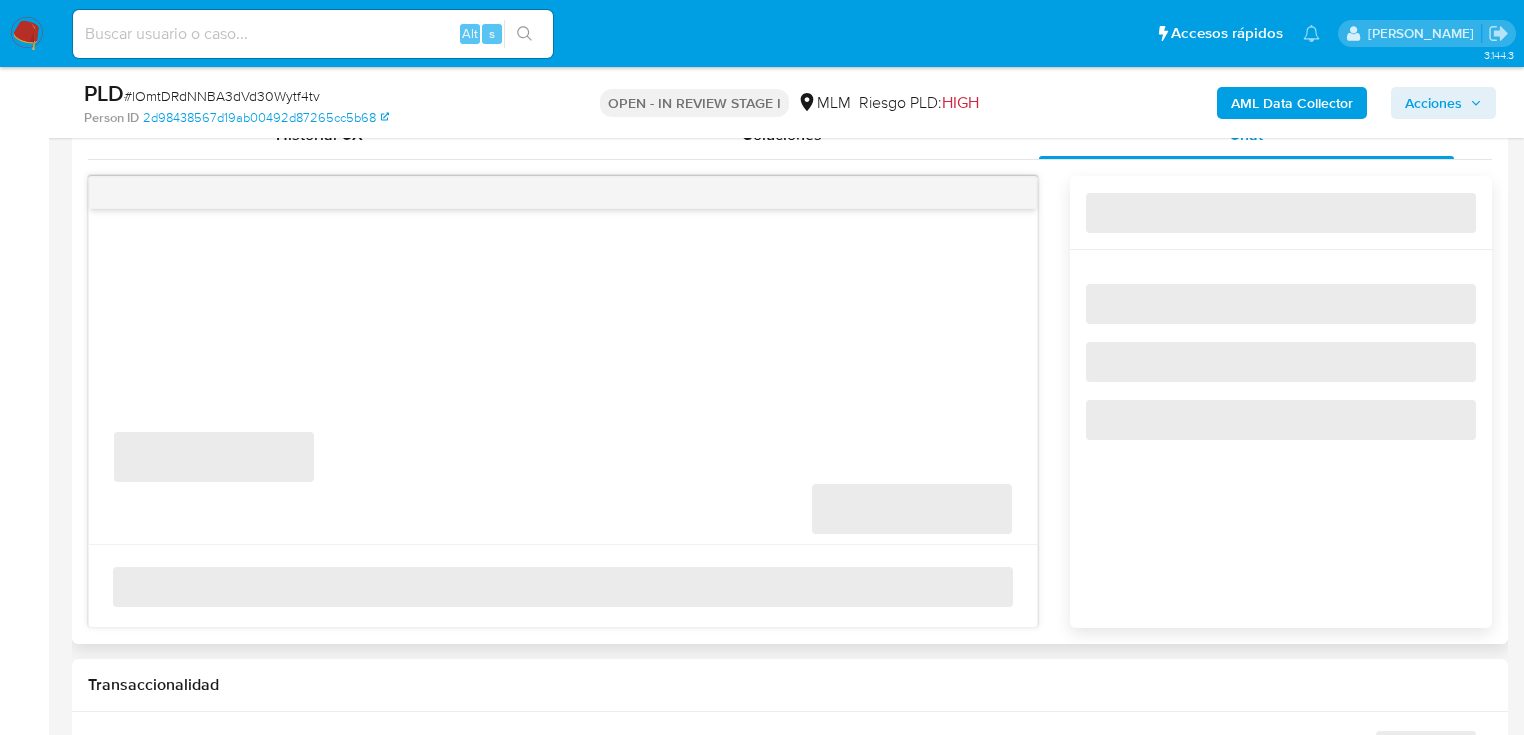 scroll, scrollTop: 1040, scrollLeft: 0, axis: vertical 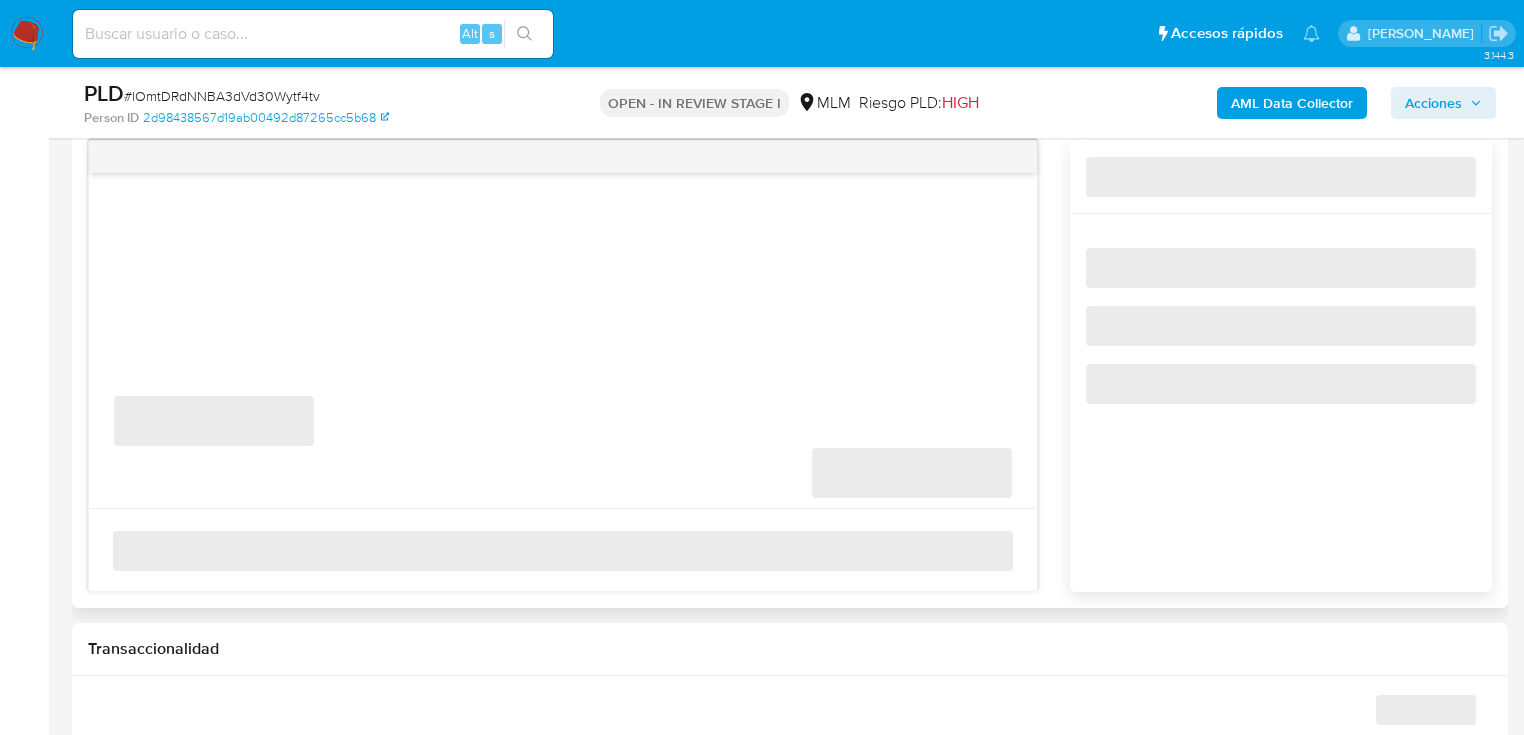 select on "10" 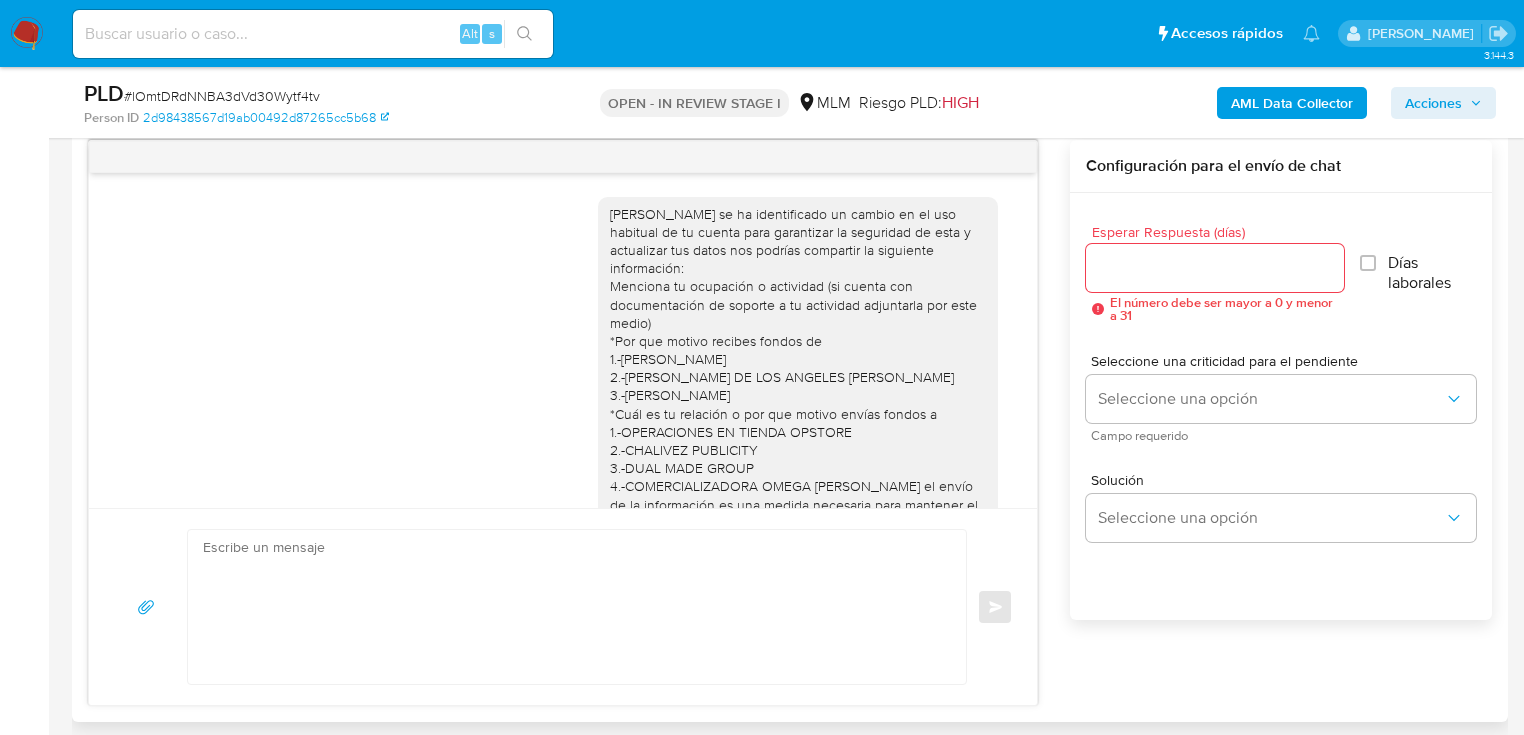 scroll, scrollTop: 577, scrollLeft: 0, axis: vertical 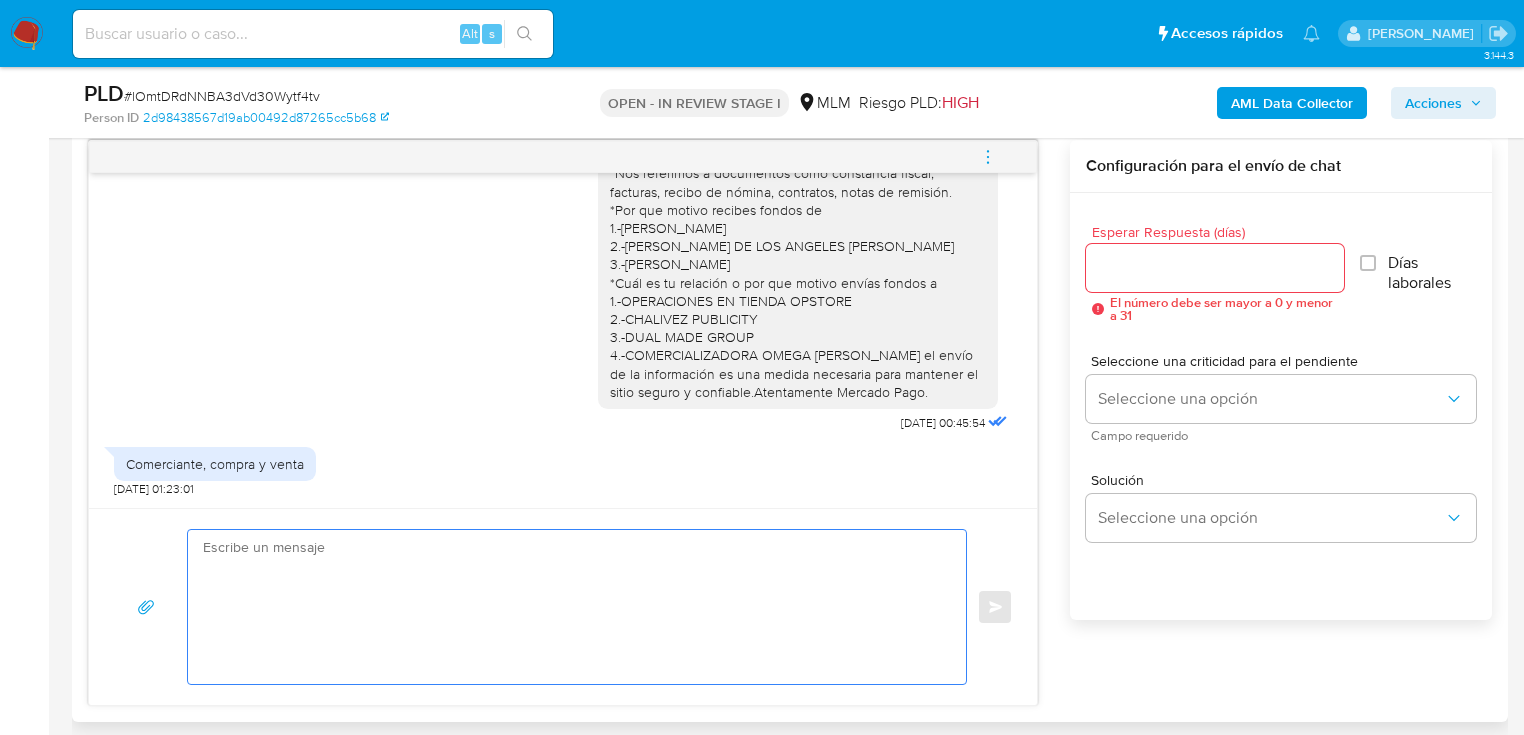 click at bounding box center [572, 607] 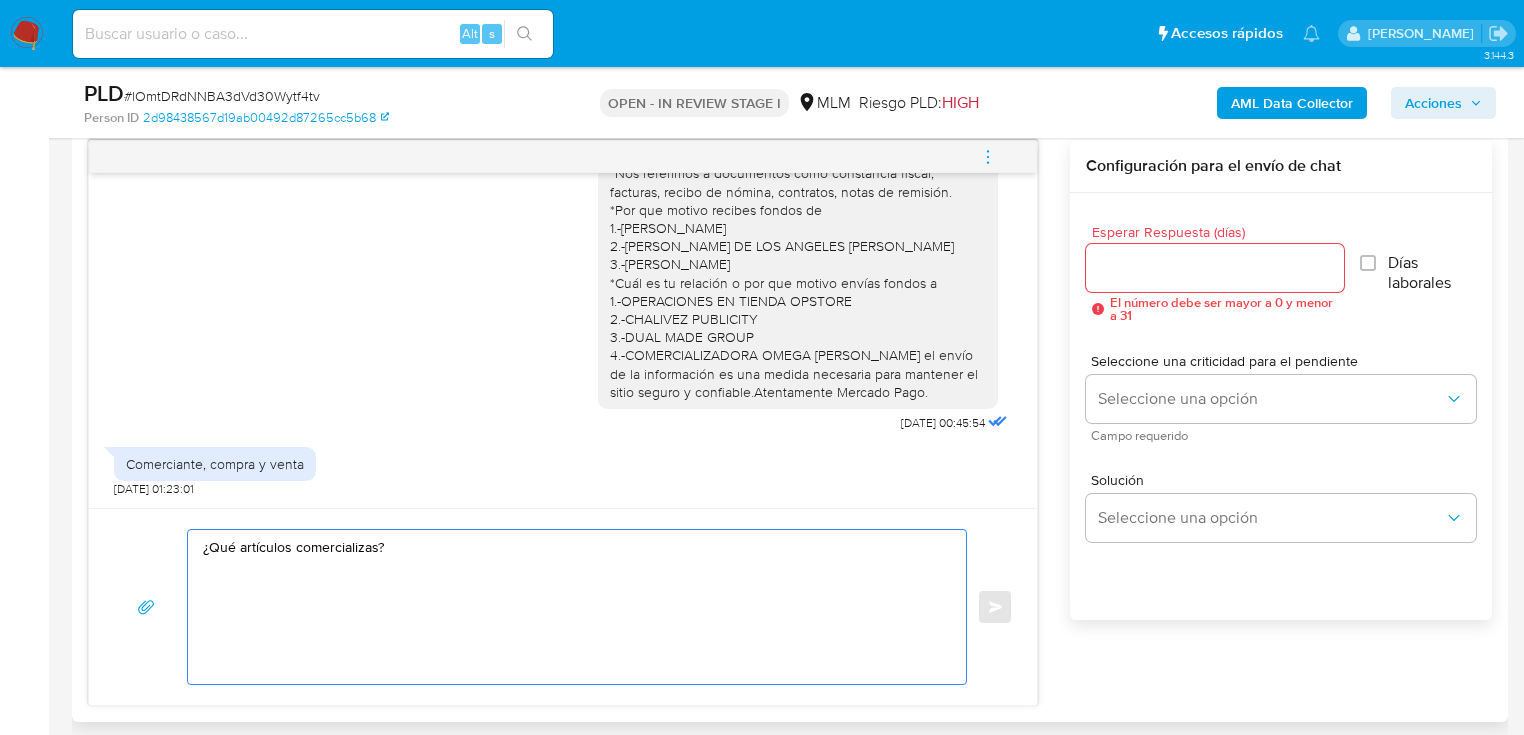 click on "¿Qué artículos comercializas?" at bounding box center [572, 607] 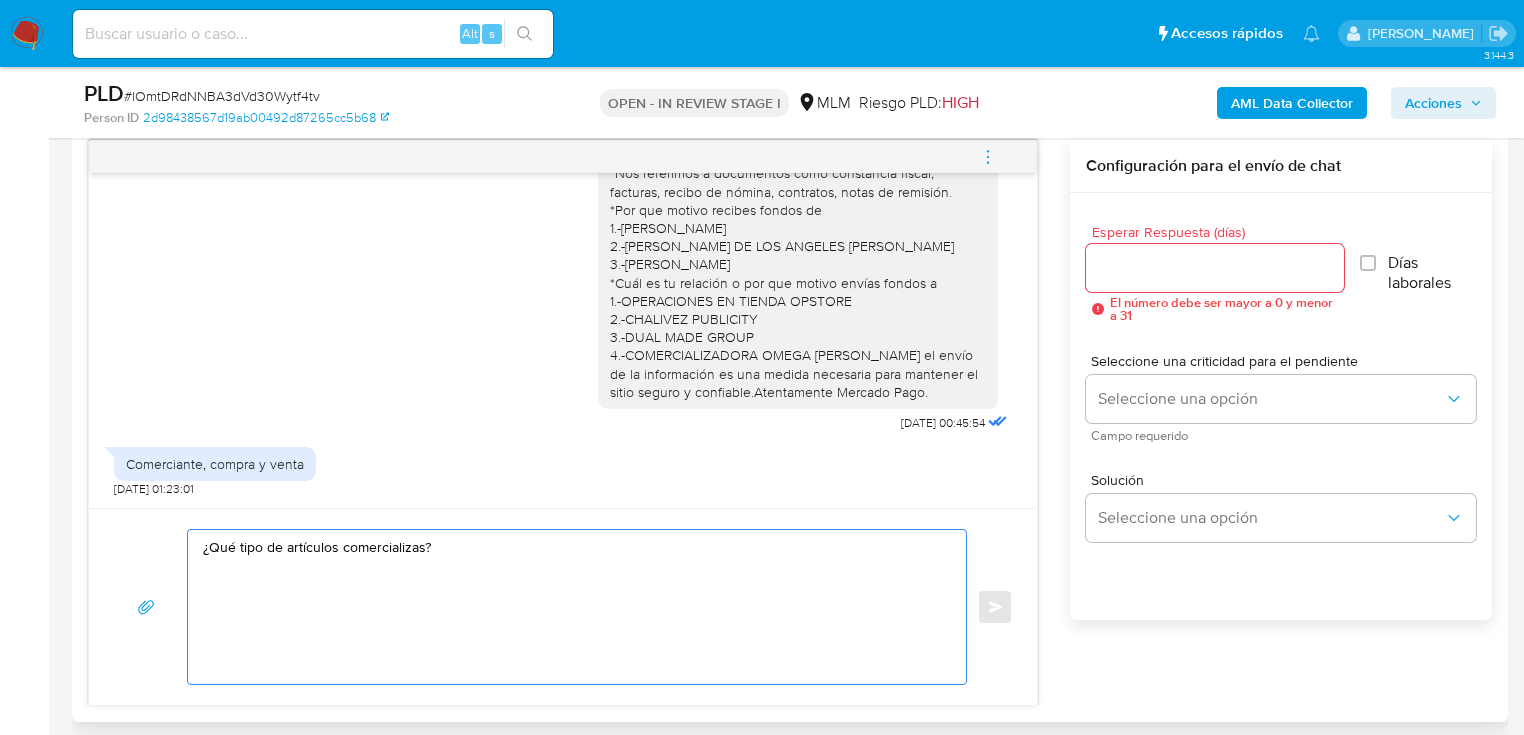 click on "¿Qué tipo de artículos comercializas?" at bounding box center [572, 607] 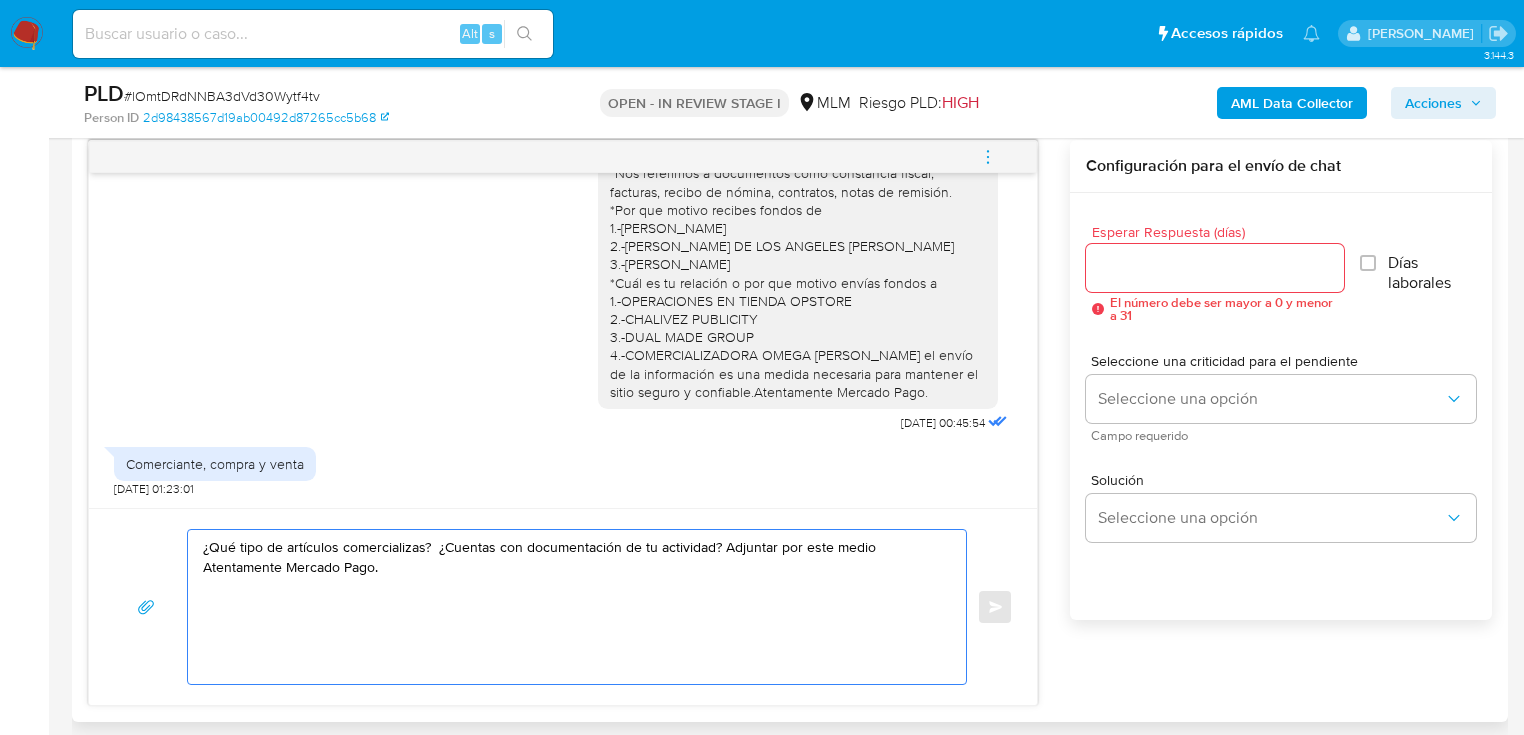 type on "¿Qué tipo de artículos comercializas?  ¿Cuentas con documentación de tu actividad? Adjuntar por este medio
Atentamente Mercado Pago." 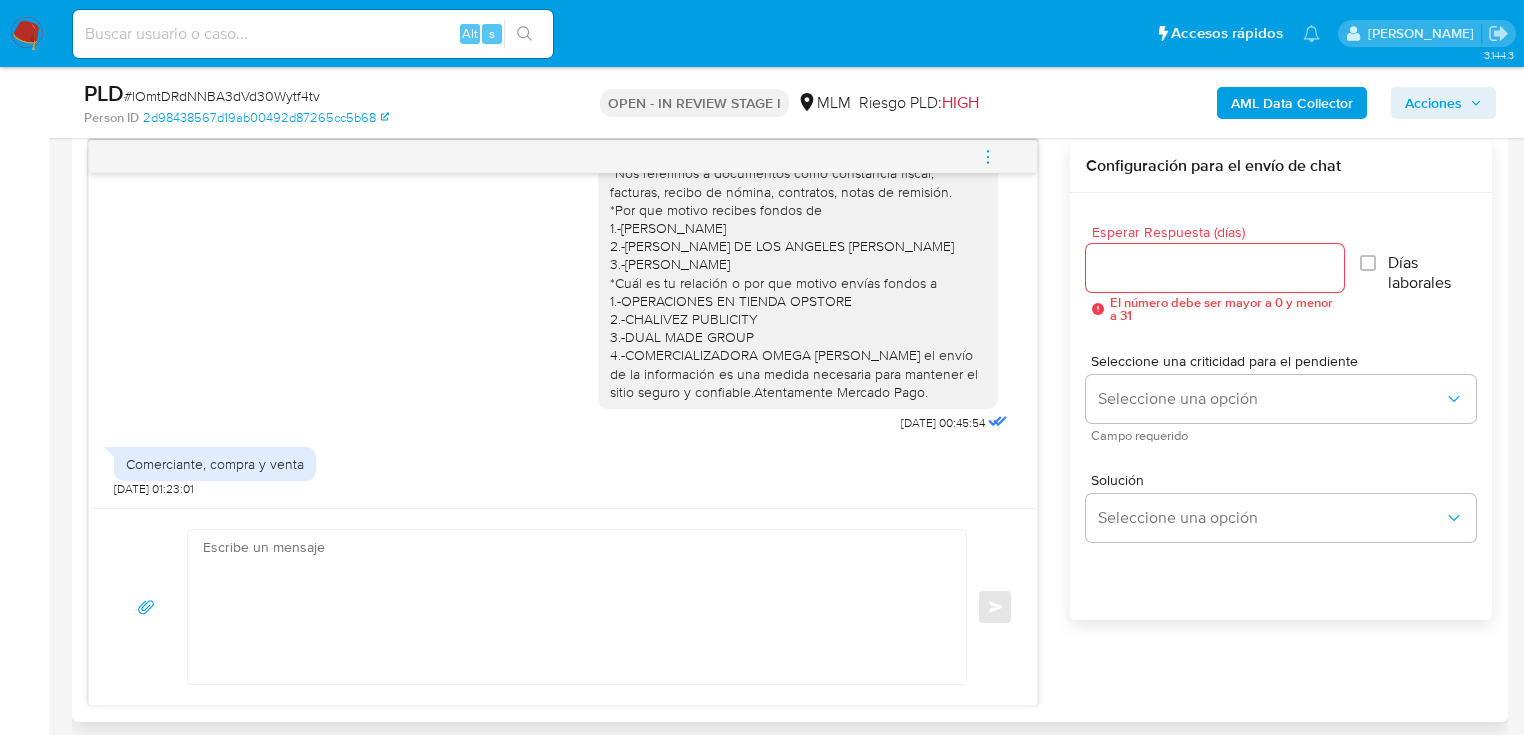 click at bounding box center [1215, 268] 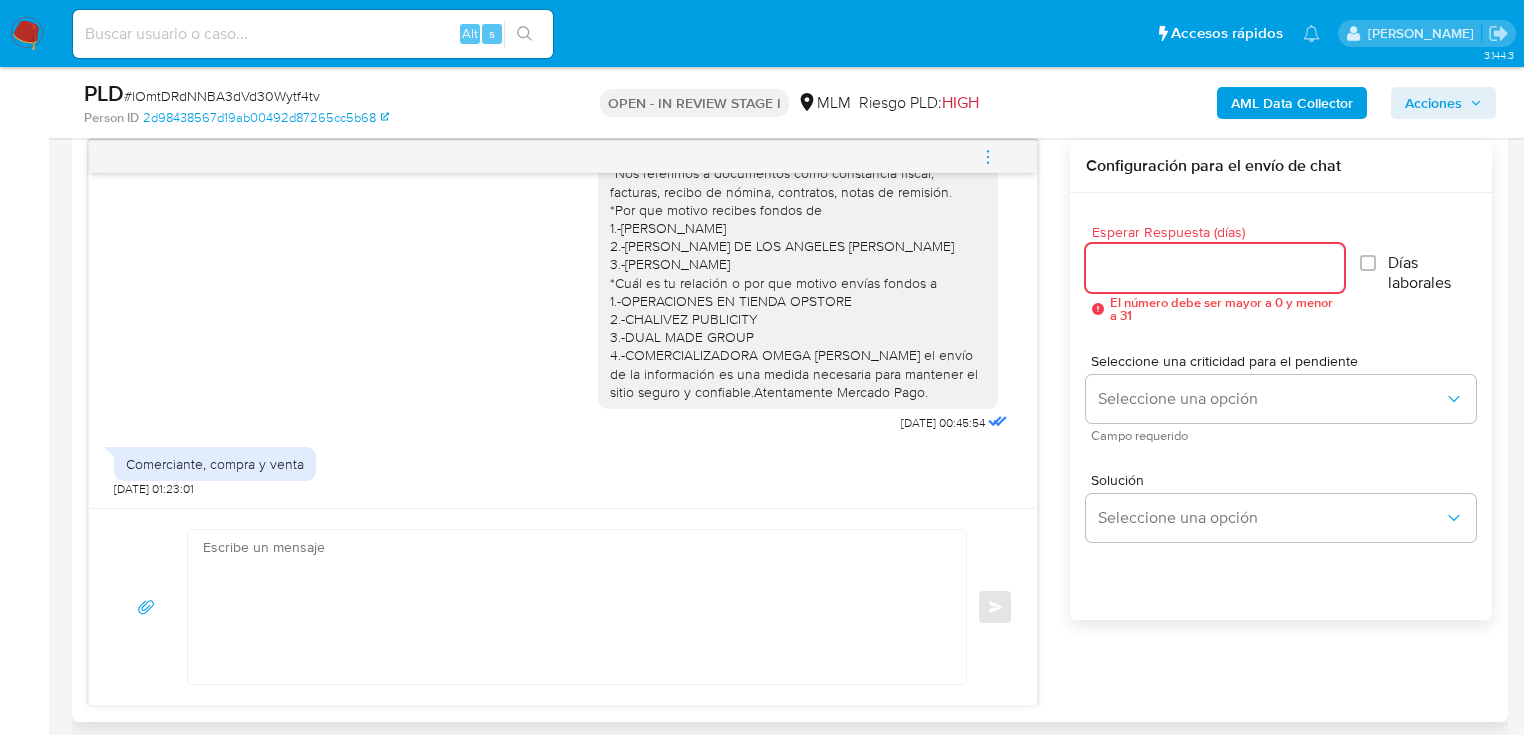 click on "Esperar Respuesta (días)" at bounding box center [1215, 268] 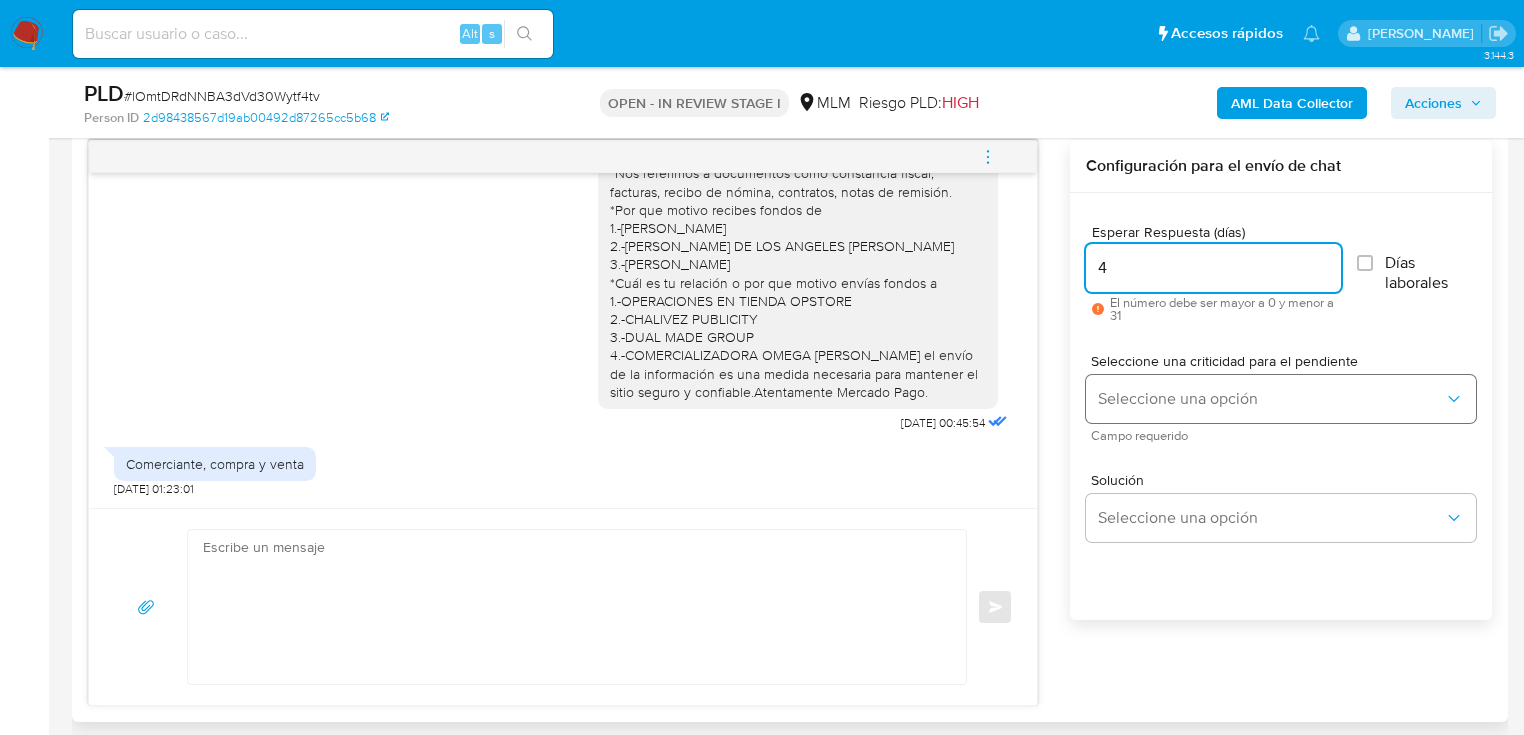 type on "4" 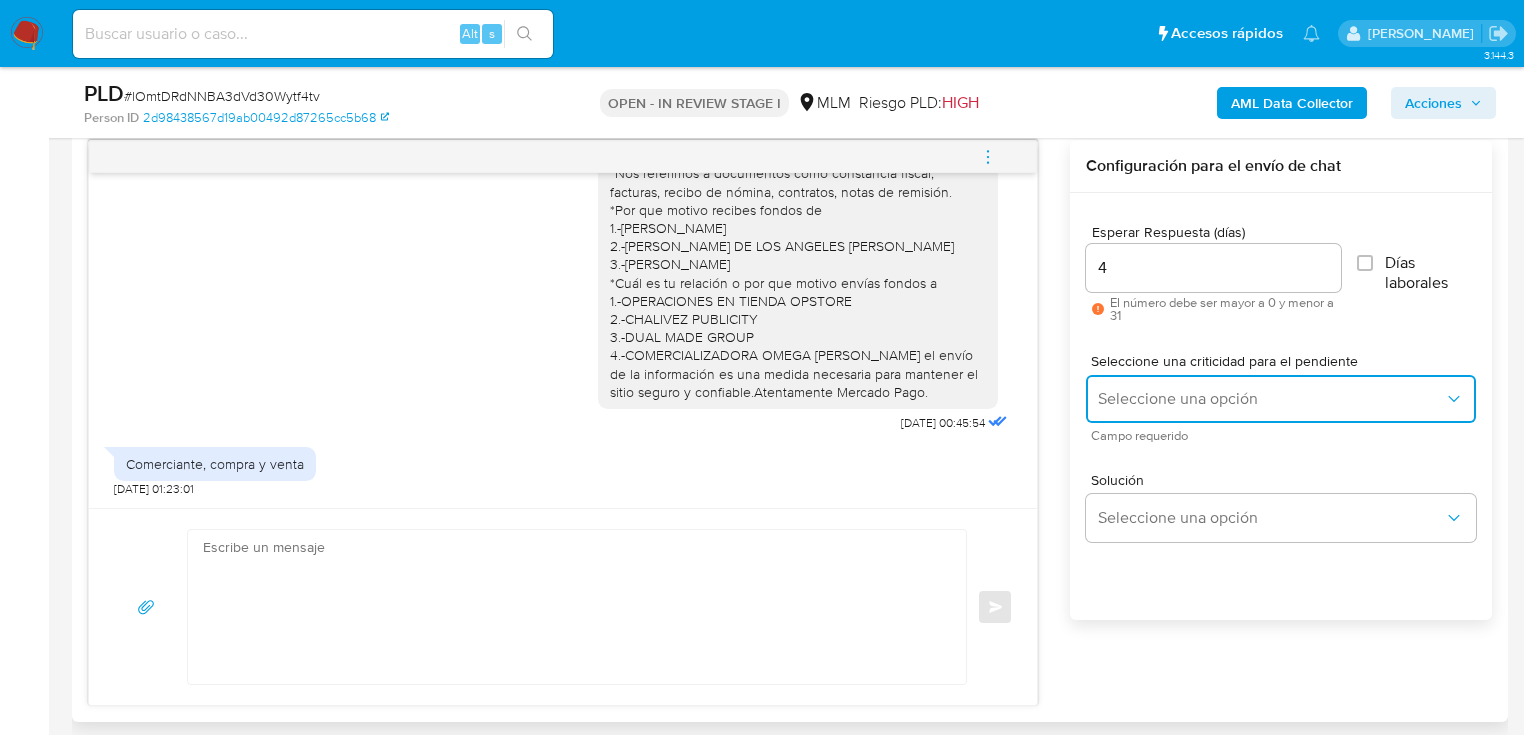 click on "Seleccione una opción" at bounding box center (1271, 399) 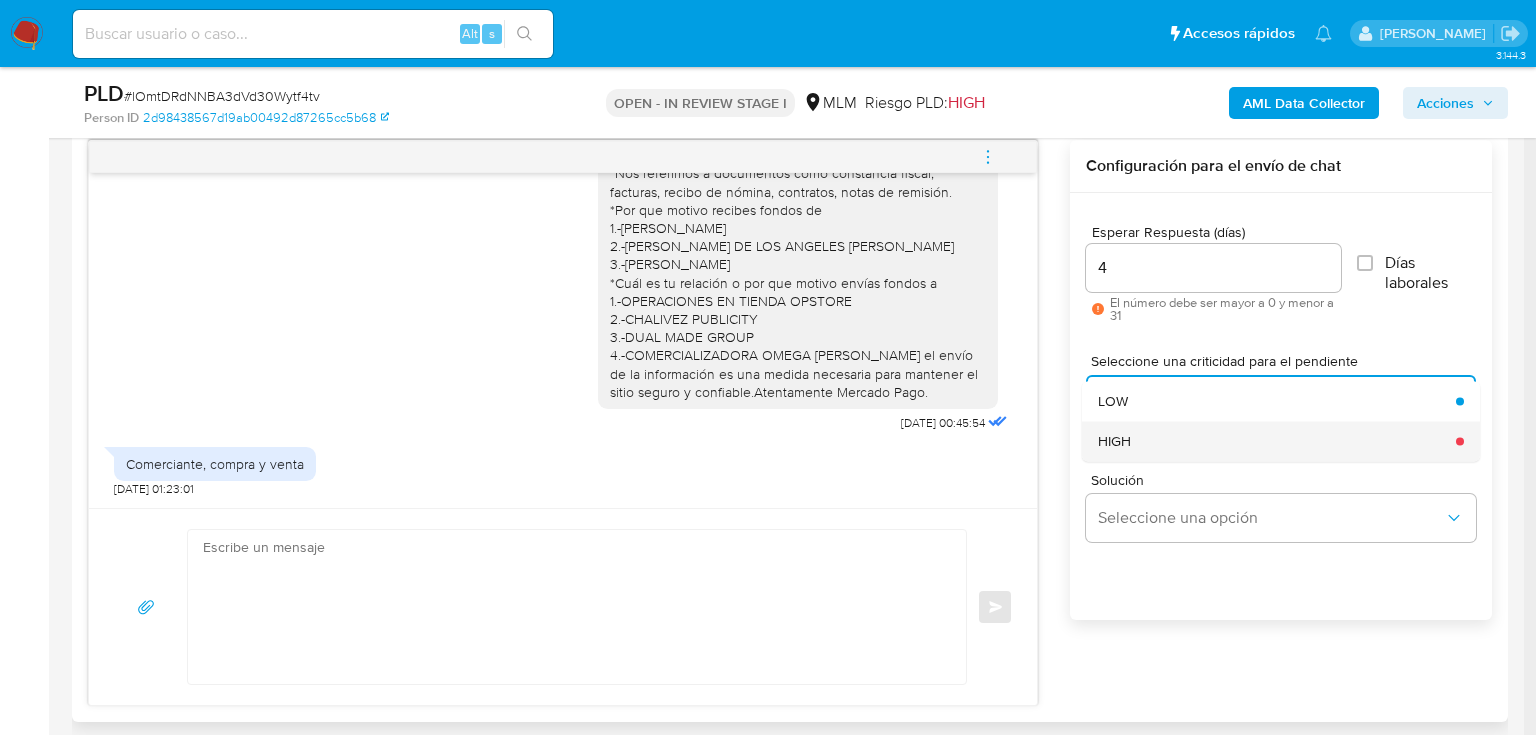 click on "HIGH" at bounding box center (1271, 441) 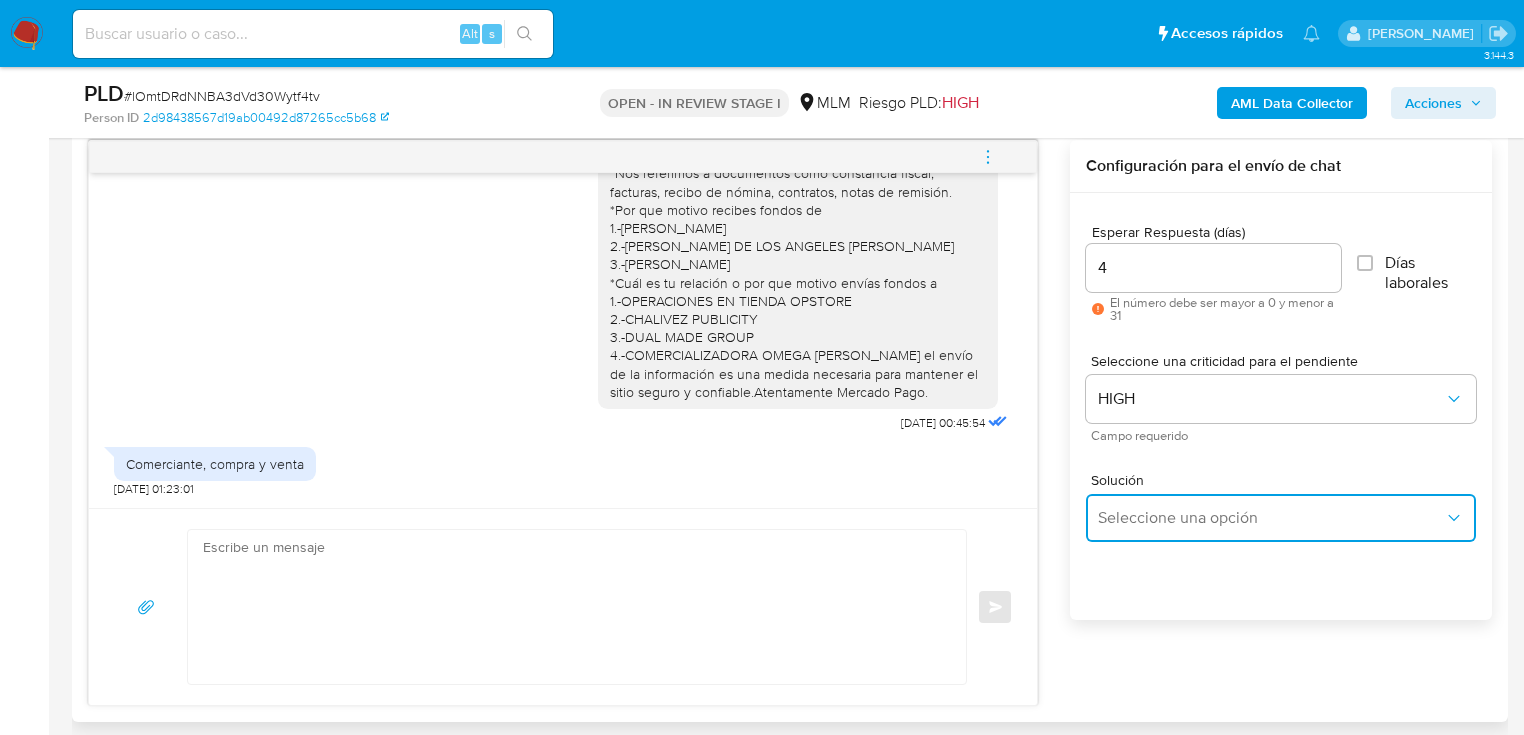 click on "Seleccione una opción" at bounding box center [1281, 518] 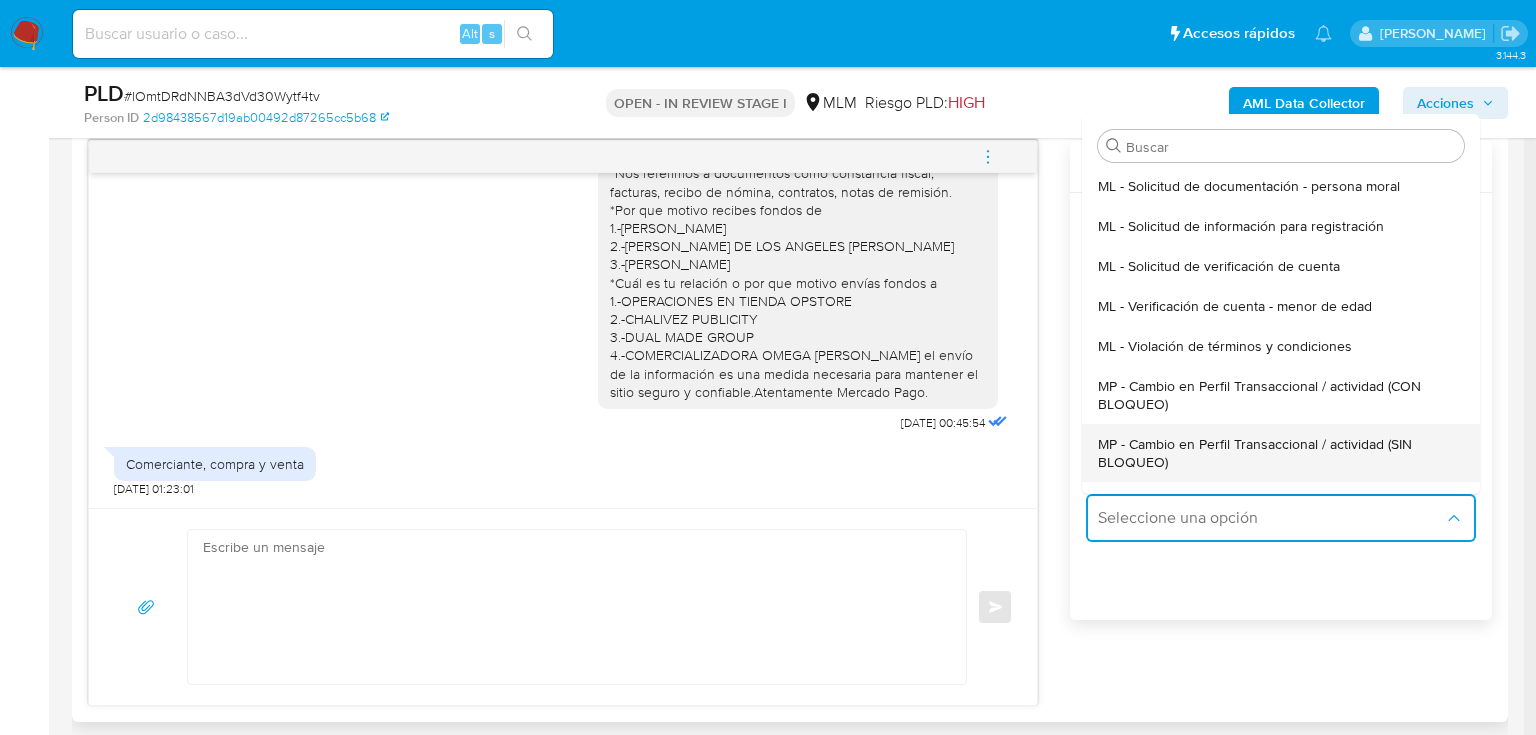 click on "MP - Cambio en Perfil Transaccional / actividad (SIN BLOQUEO)" at bounding box center (1275, 453) 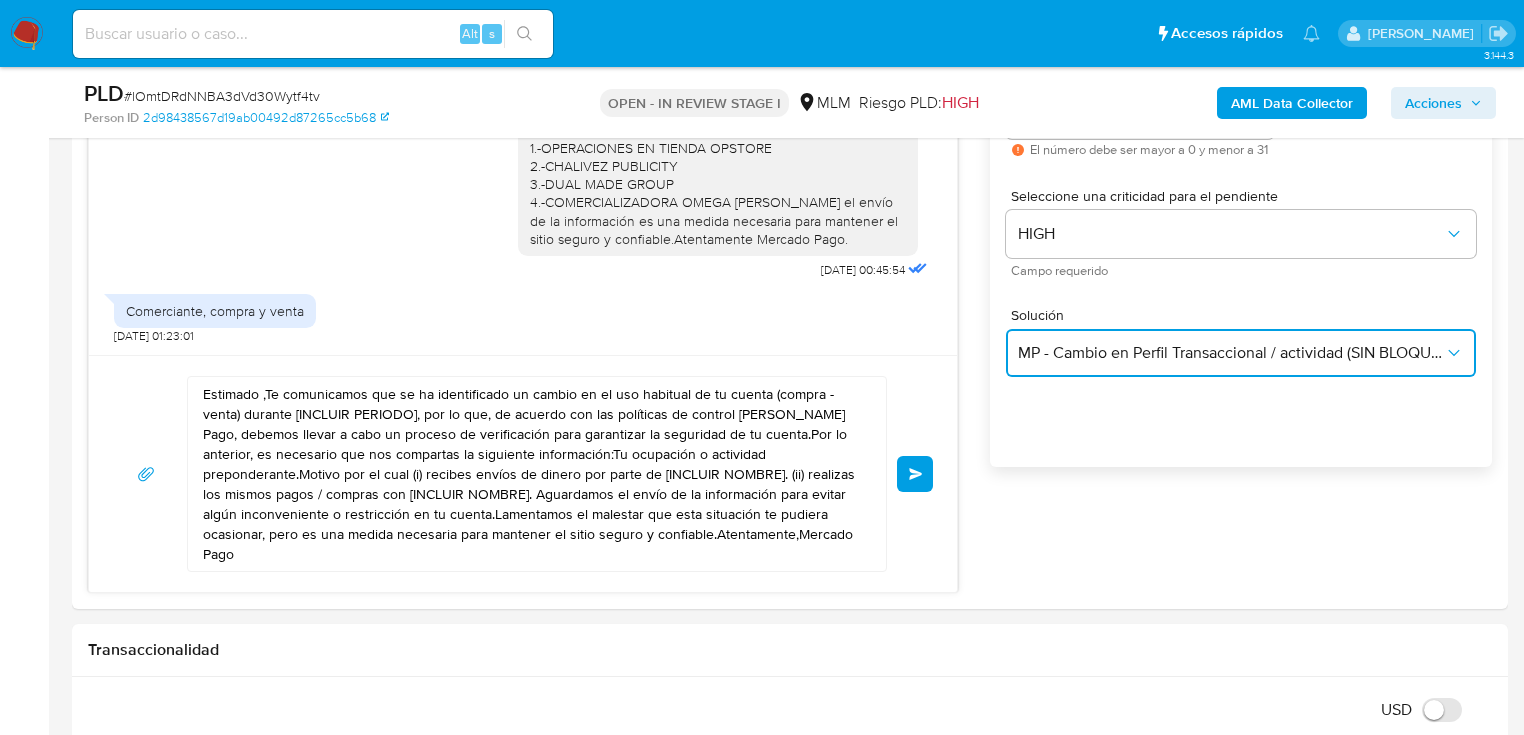 scroll, scrollTop: 1200, scrollLeft: 0, axis: vertical 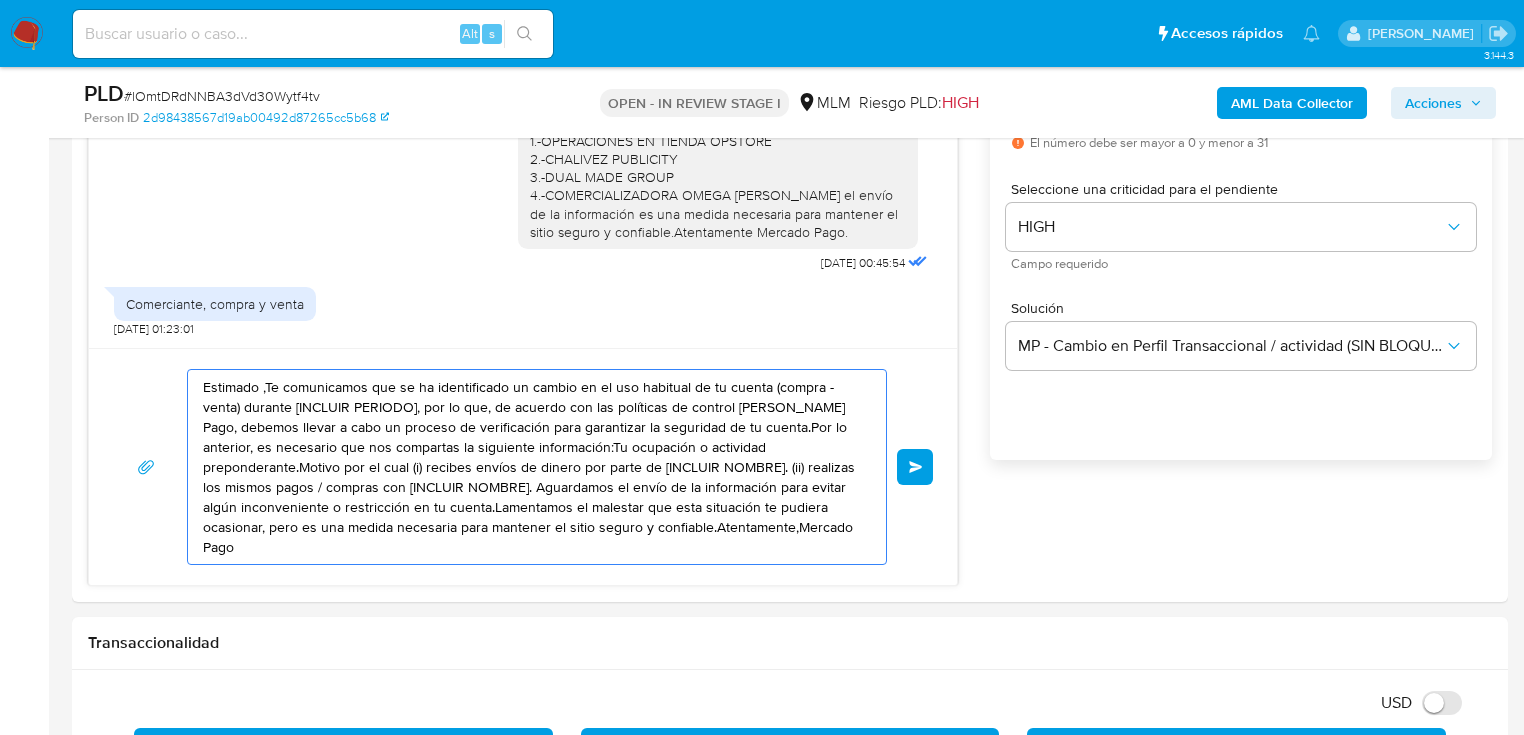 drag, startPoint x: 768, startPoint y: 522, endPoint x: -164, endPoint y: 181, distance: 992.4238 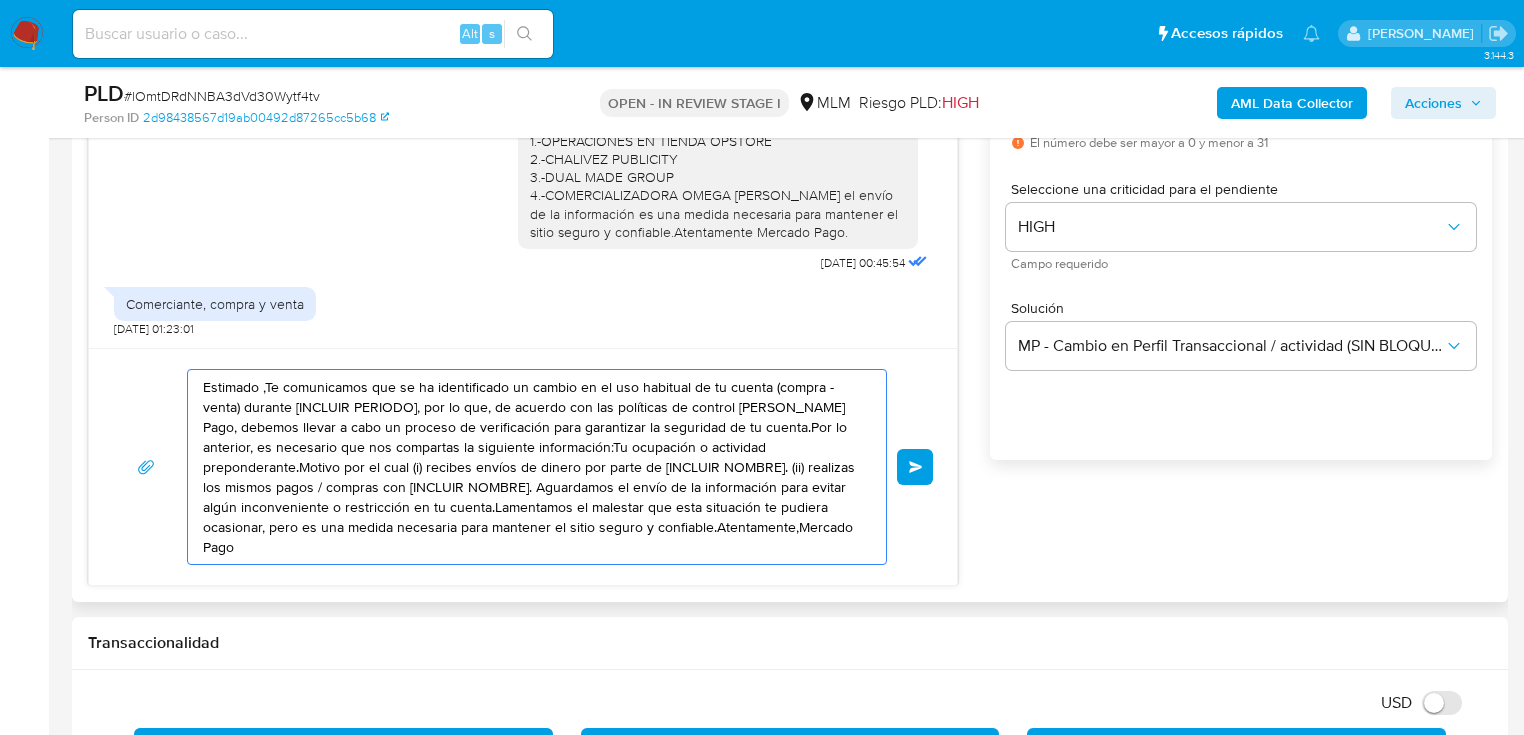 paste on "¿Qué tipo de artículos comercializas?  ¿Cuentas con documentación de tu actividad? Adjuntar por este medio
Atentamente Mercado Pago." 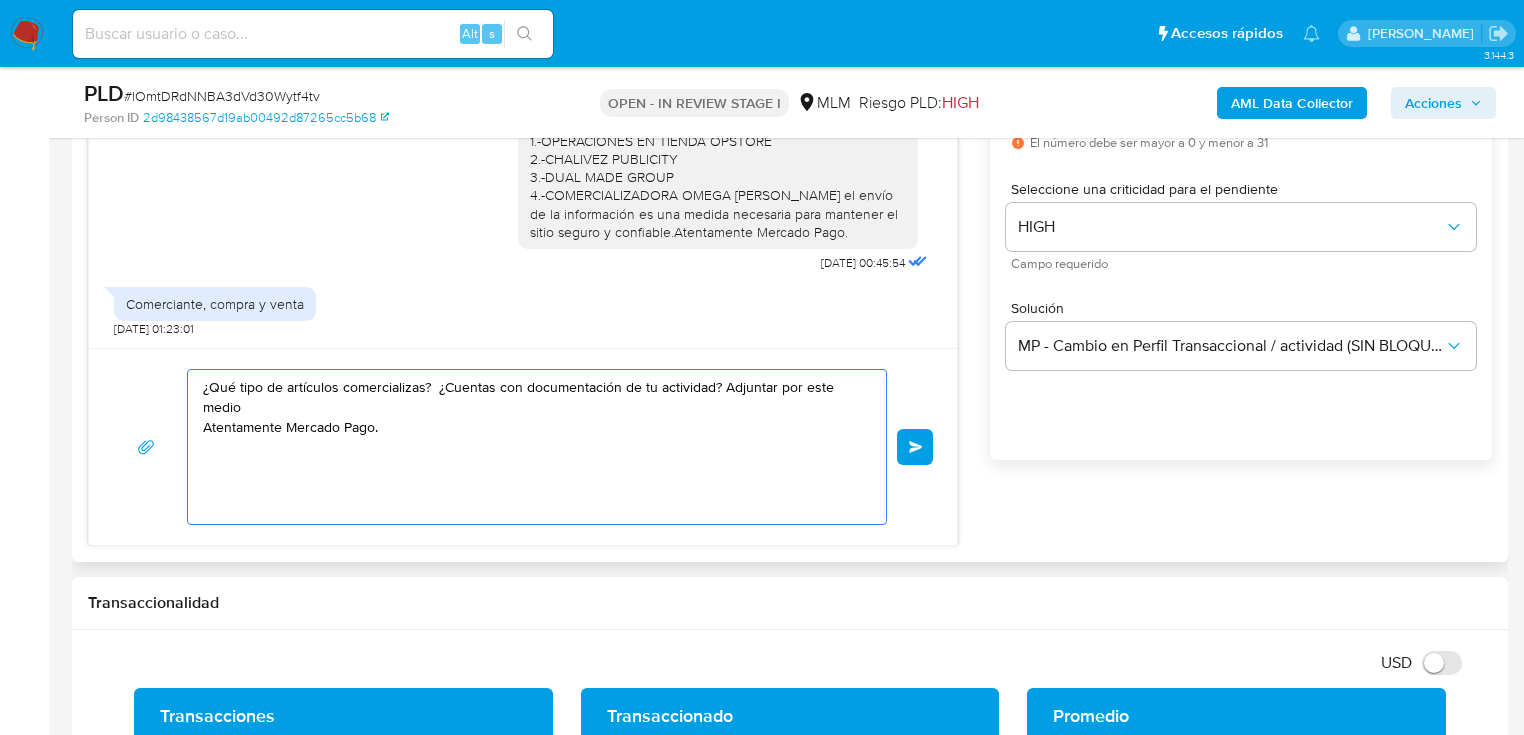 click on "¿Qué tipo de artículos comercializas?  ¿Cuentas con documentación de tu actividad? Adjuntar por este medio
Atentamente Mercado Pago." at bounding box center [532, 447] 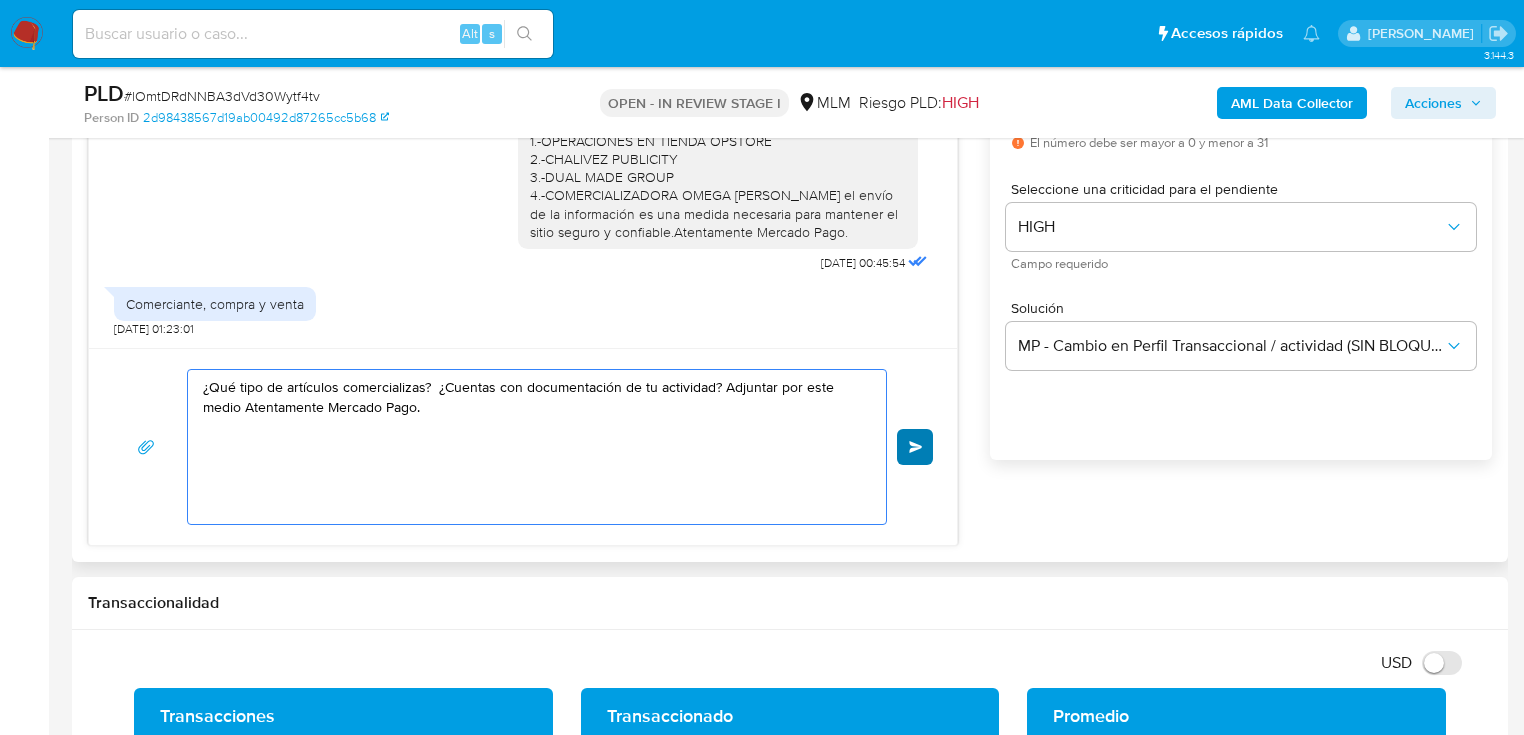 type on "¿Qué tipo de artículos comercializas?  ¿Cuentas con documentación de tu actividad? Adjuntar por este medio Atentamente Mercado Pago." 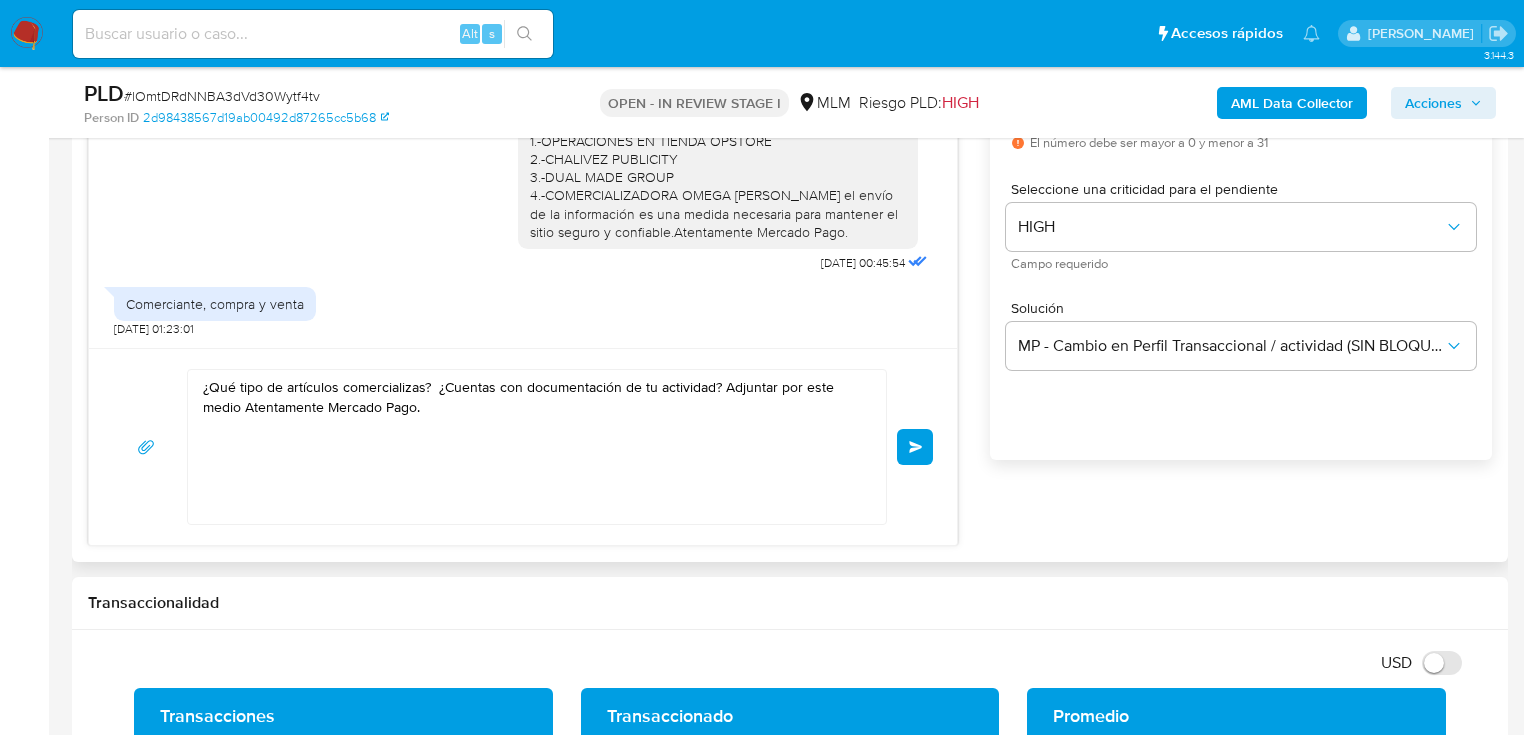 click on "Enviar" at bounding box center [916, 447] 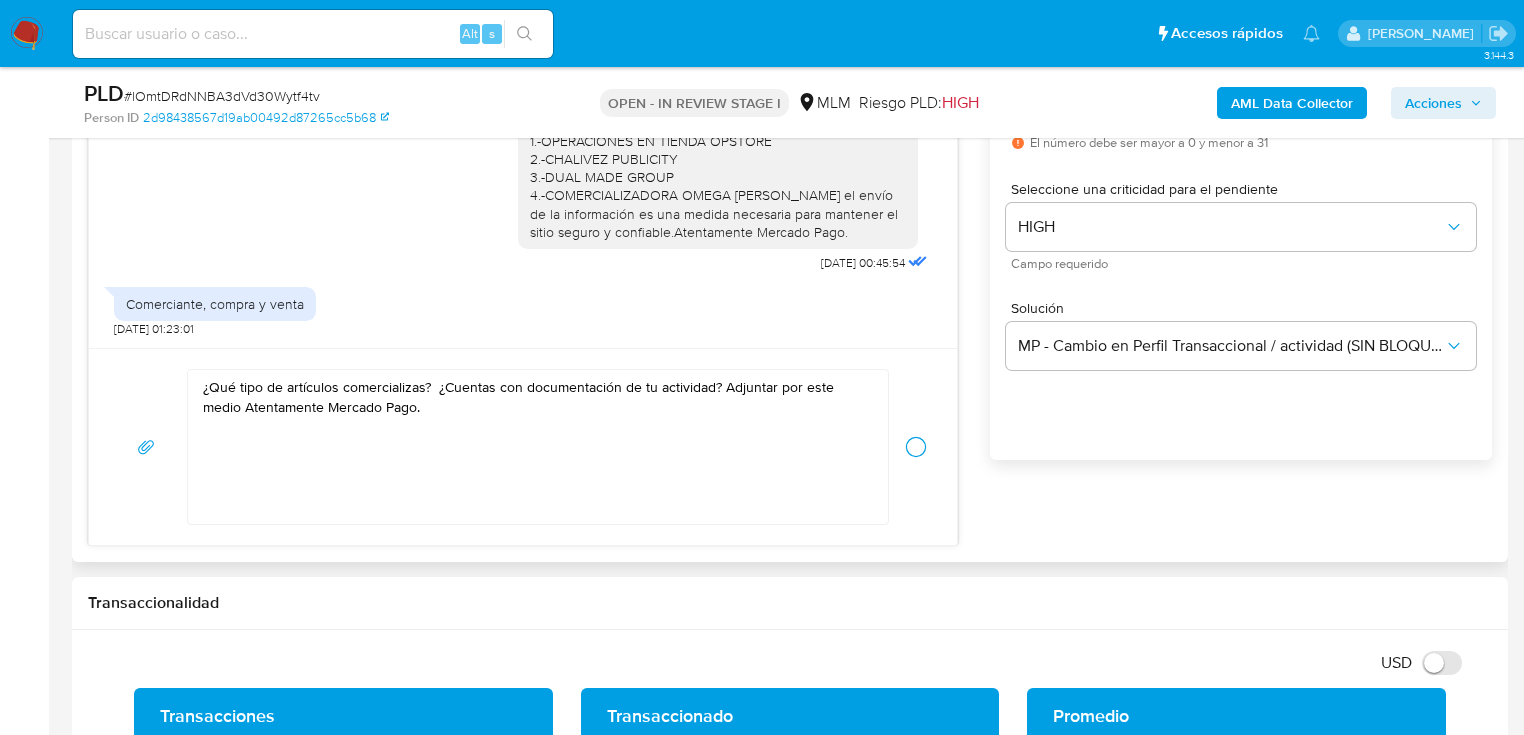 type 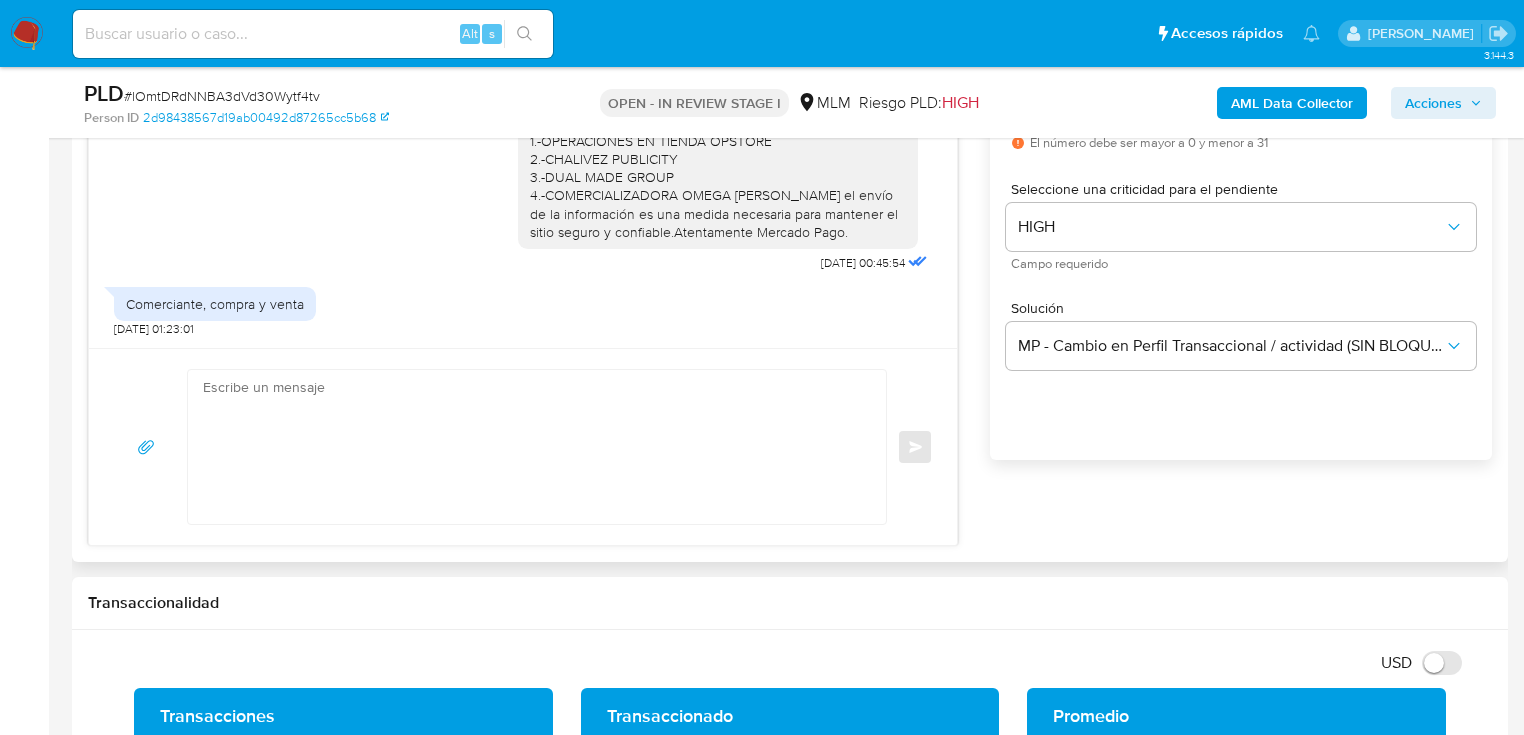 scroll, scrollTop: 690, scrollLeft: 0, axis: vertical 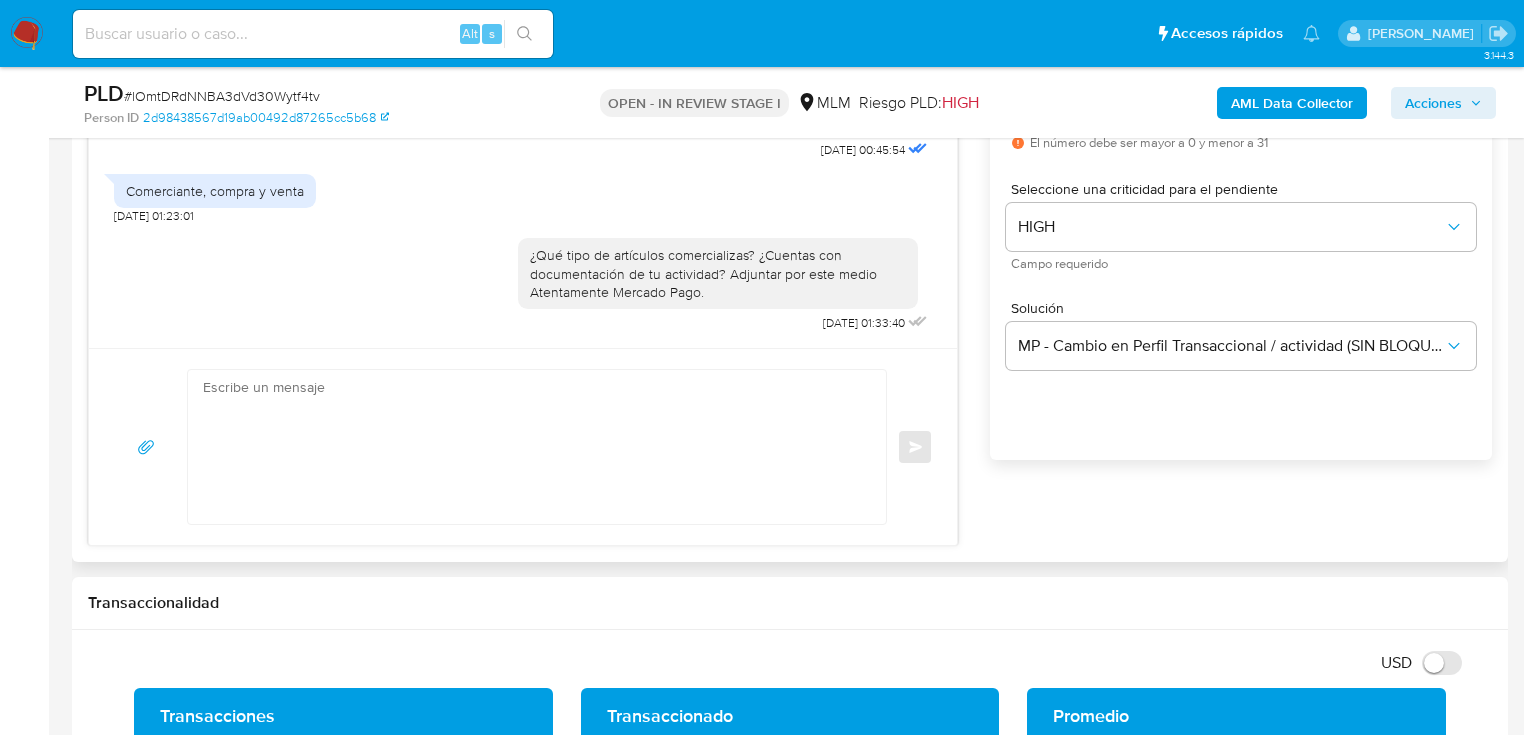 click at bounding box center [27, 34] 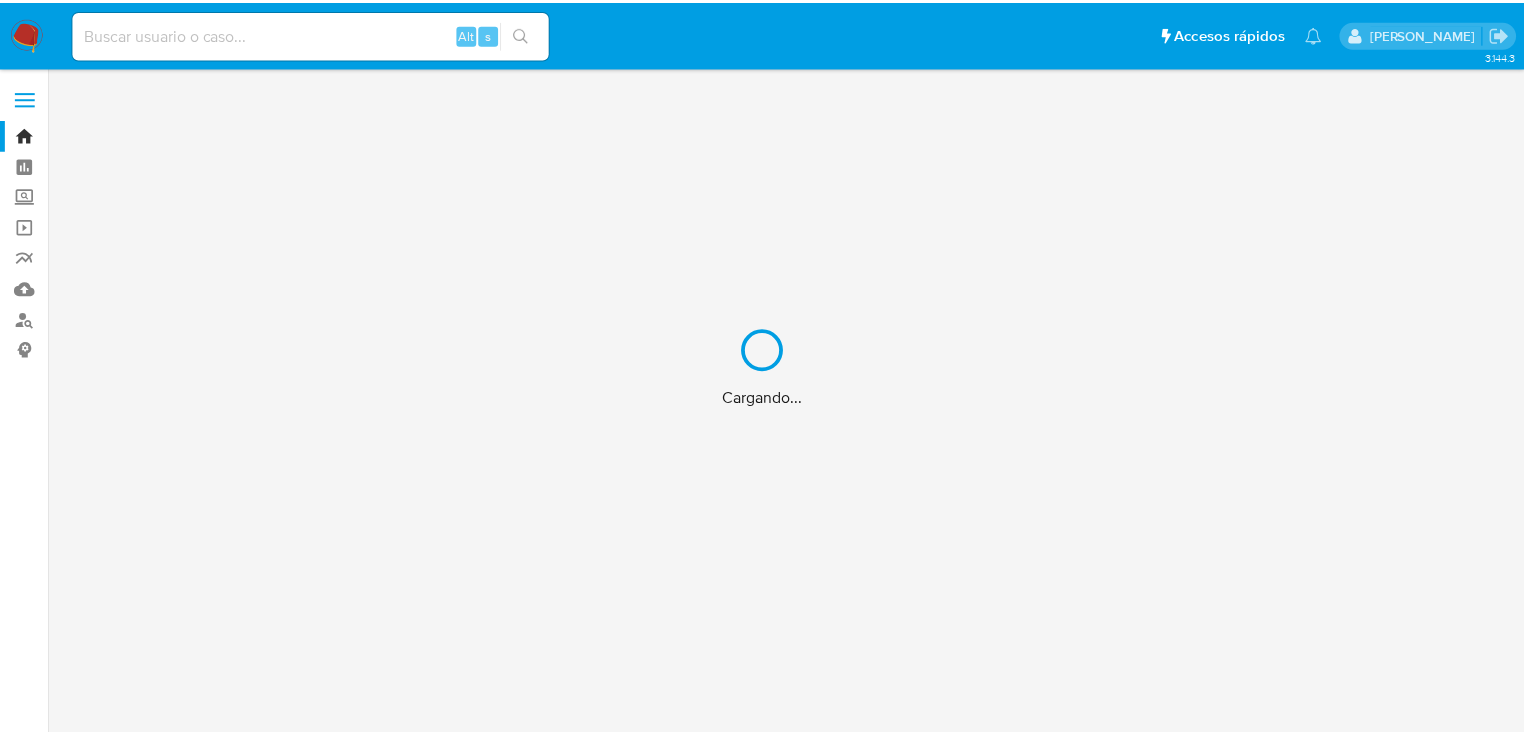 scroll, scrollTop: 0, scrollLeft: 0, axis: both 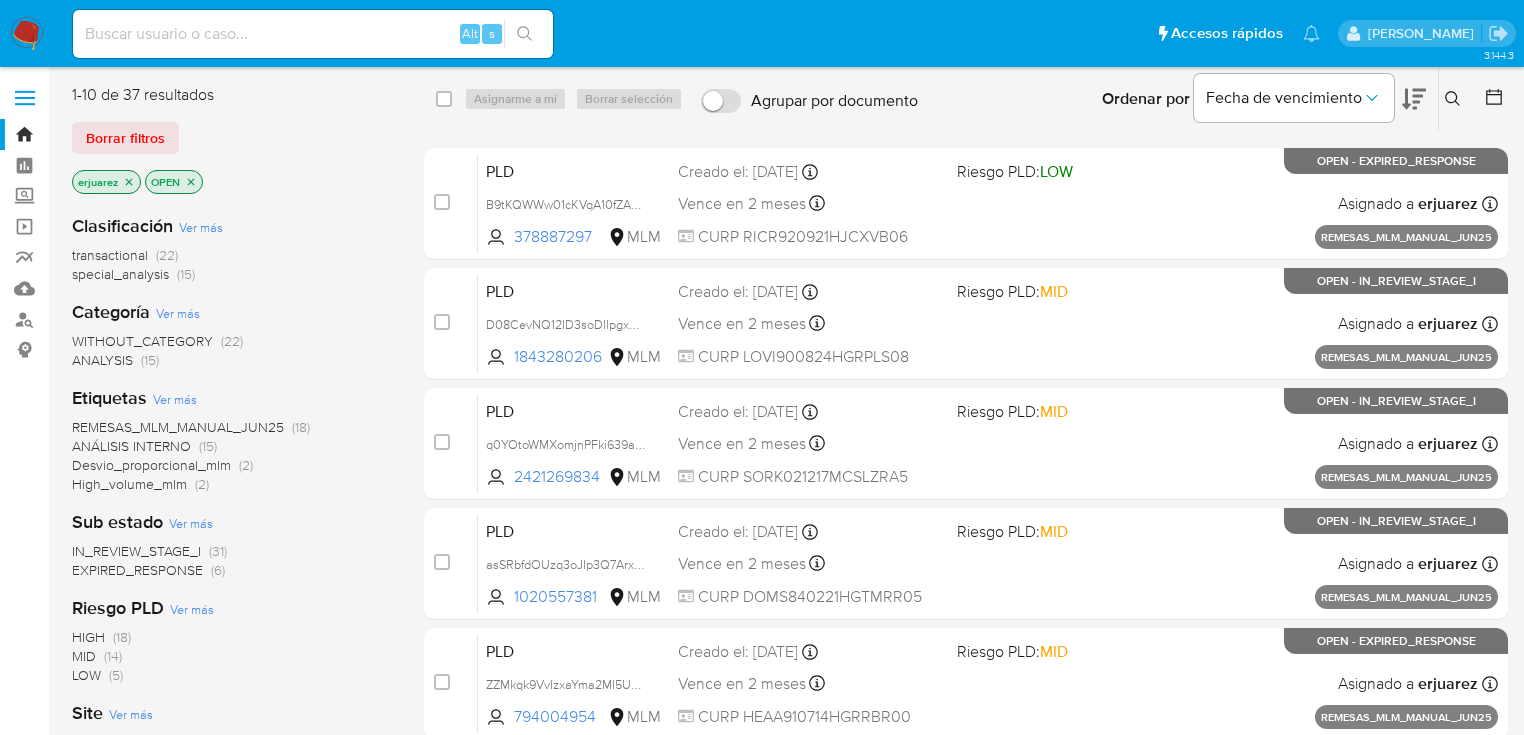 click 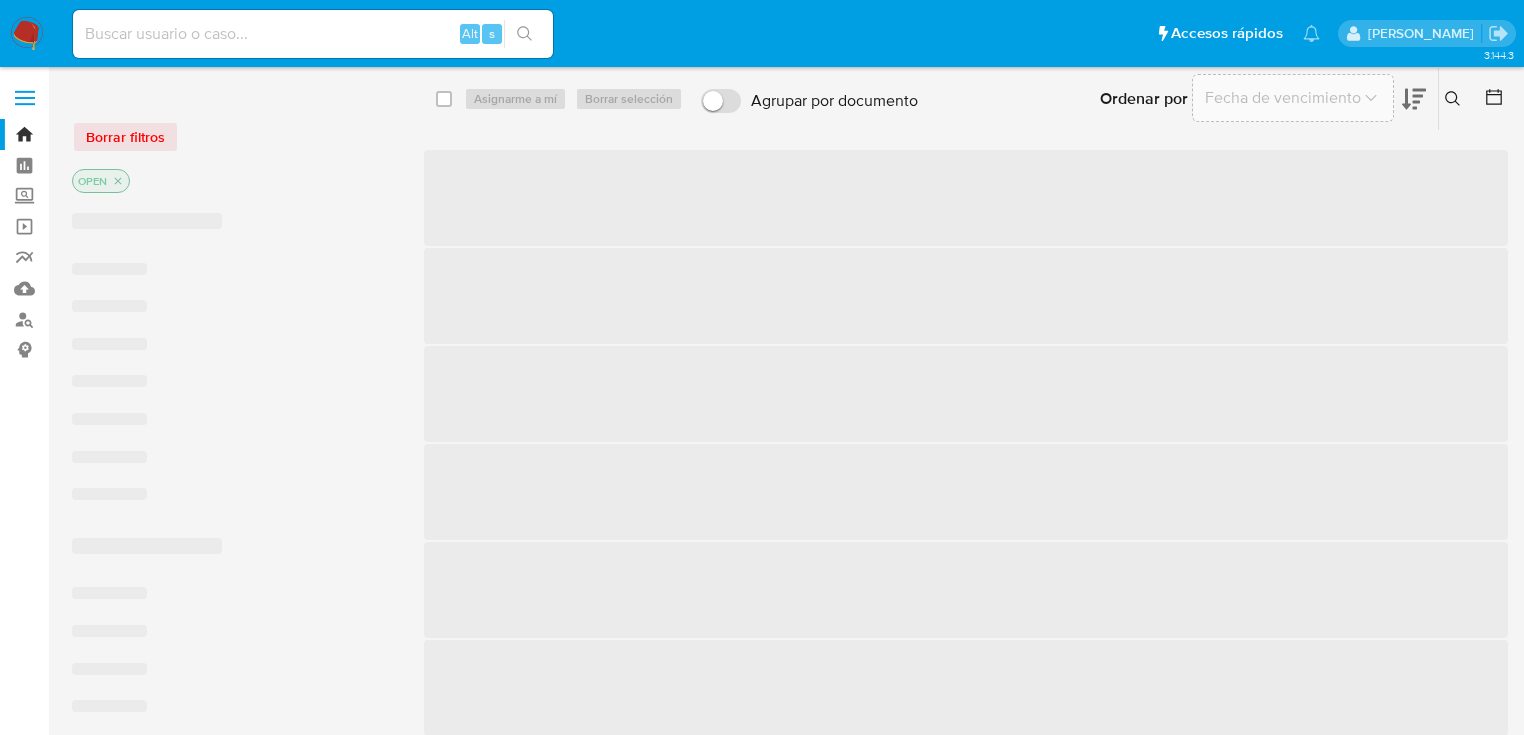 click at bounding box center (1455, 99) 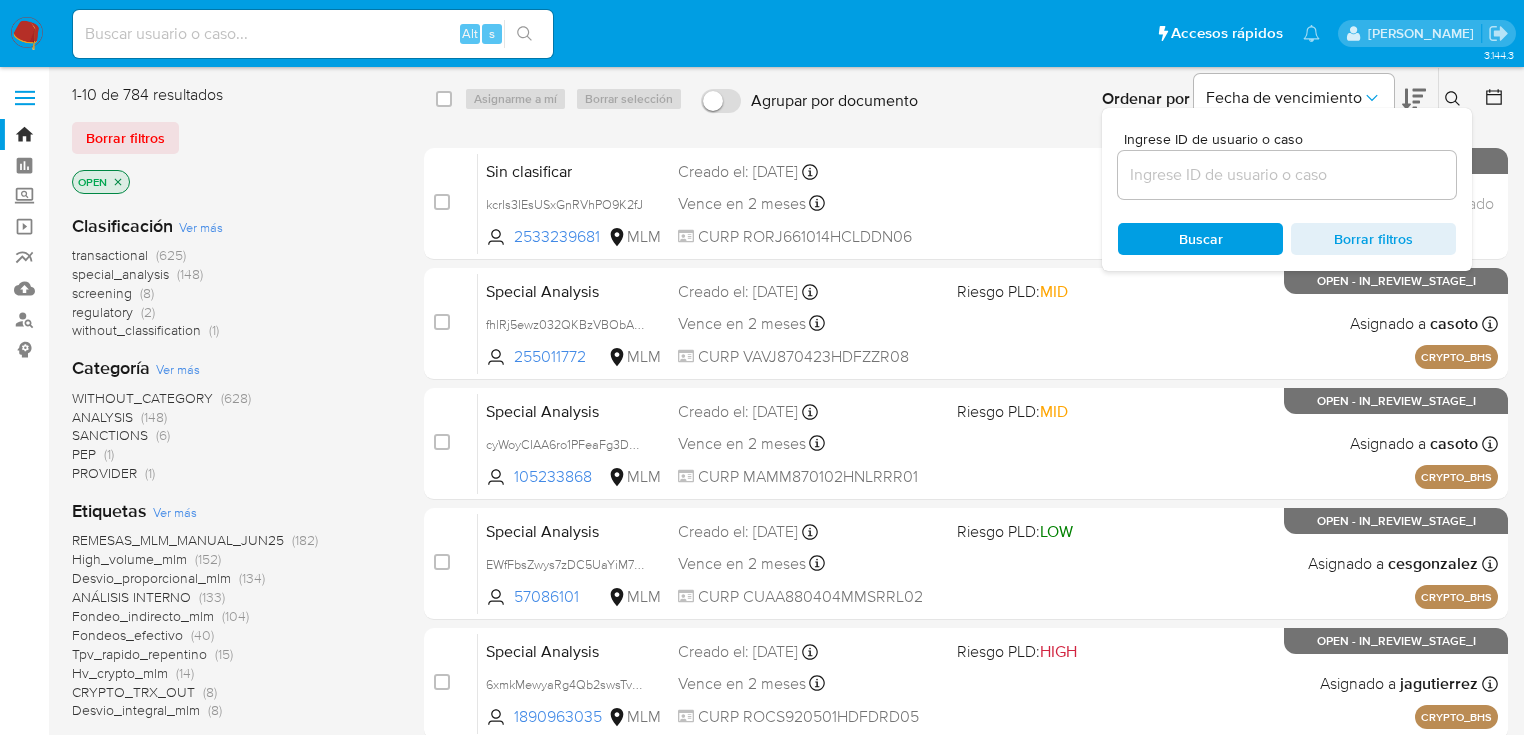 click at bounding box center (1287, 175) 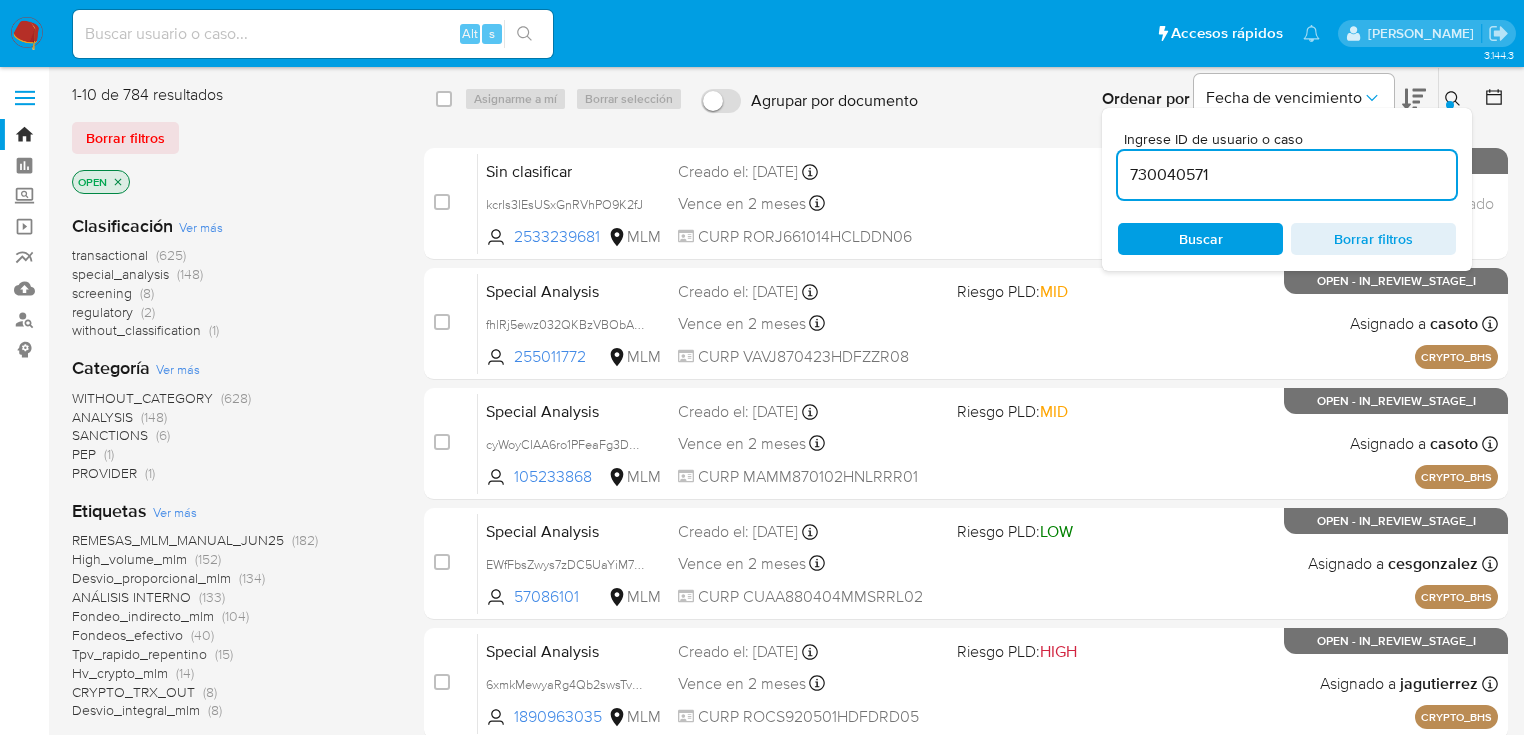 type on "730040571" 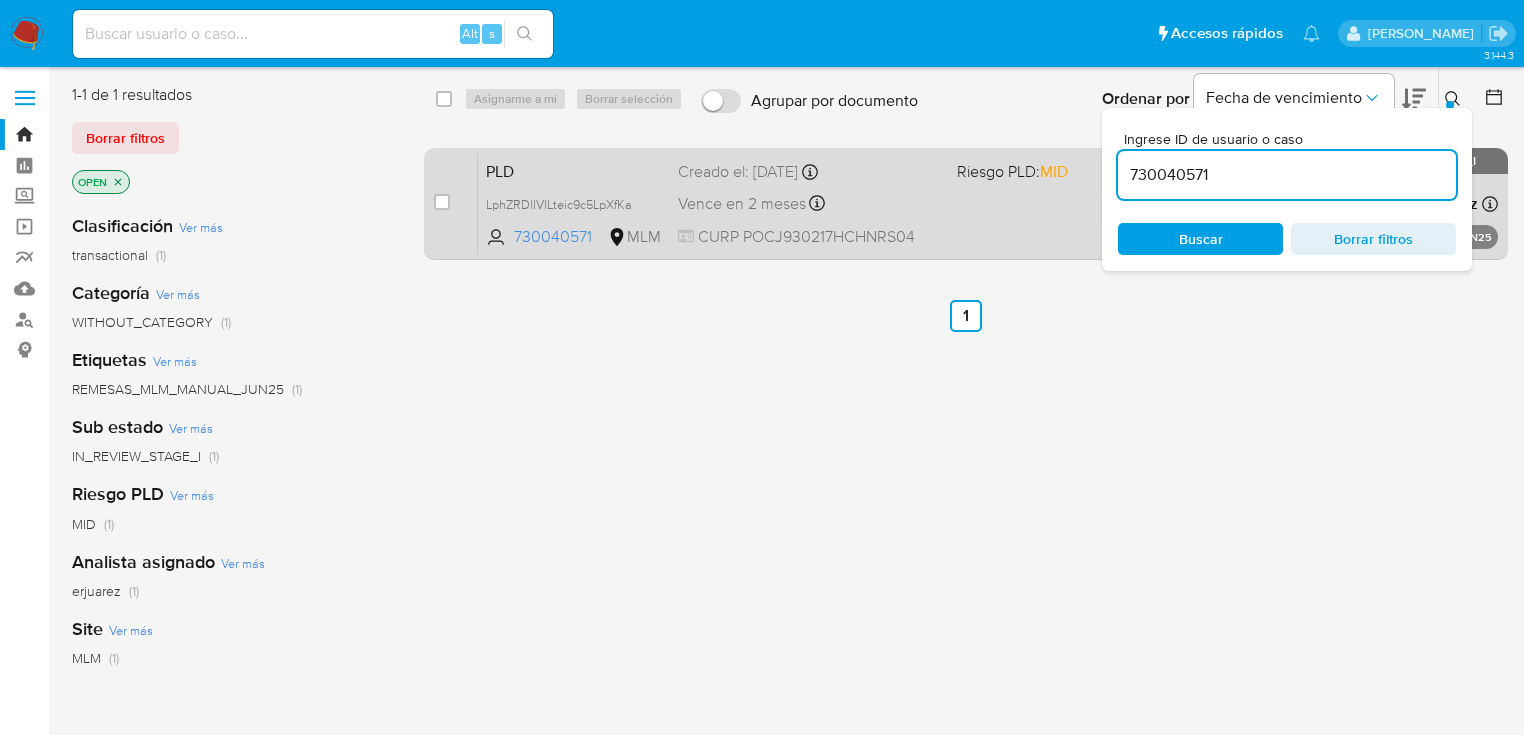 click on "PLD LphZRDlIVILteic9c5LpXfKa 730040571 MLM Riesgo PLD:  MID Creado el: 25/06/2025   Creado el: 25/06/2025 13:15:37 Vence en 2 meses   Vence el 24/08/2025 13:15:38 CURP   POCJ930217HCHNRS04 Asignado a   erjuarez   Asignado el: 25/06/2025 13:15:37 REMESAS_MLM_MANUAL_JUN25 OPEN - IN_REVIEW_STAGE_I" at bounding box center [988, 203] 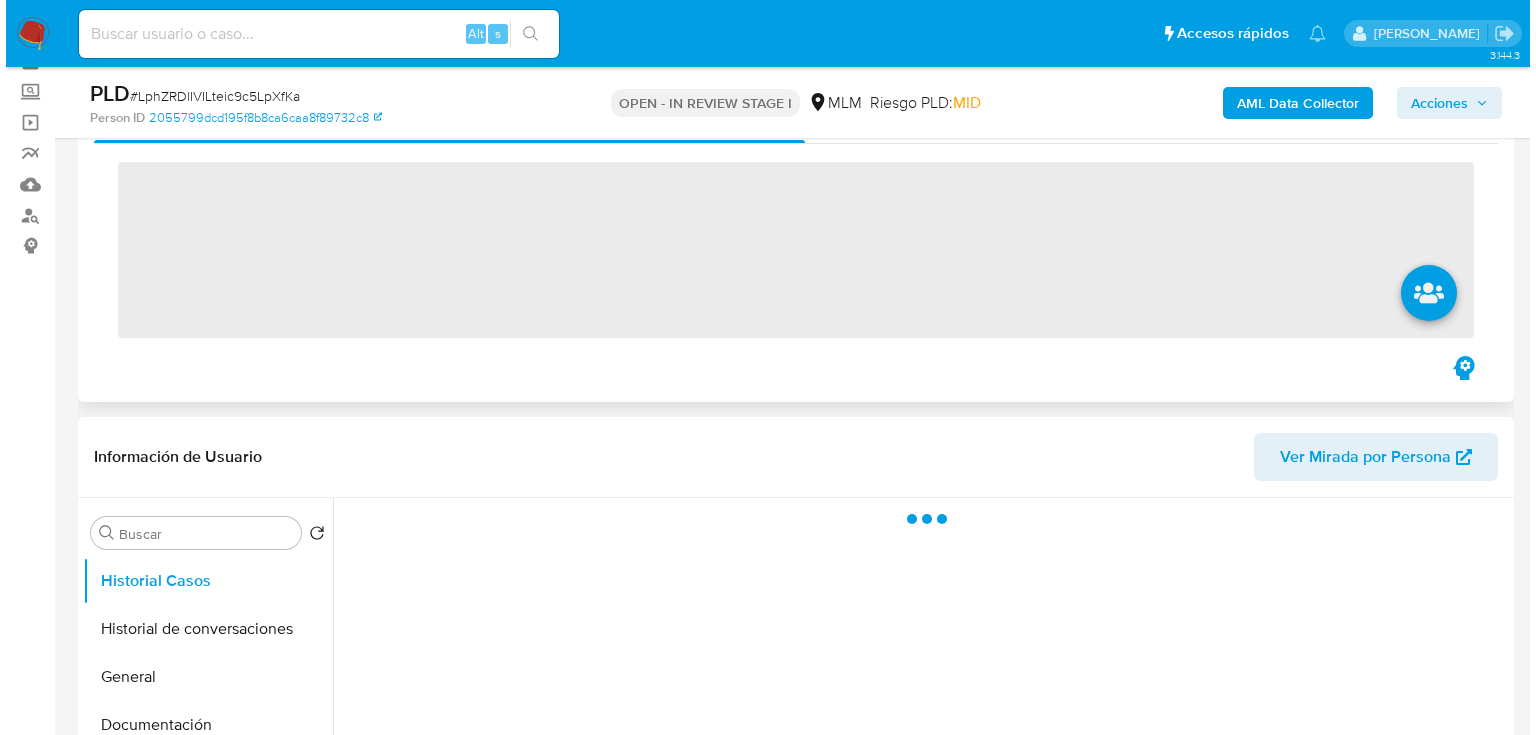 scroll, scrollTop: 240, scrollLeft: 0, axis: vertical 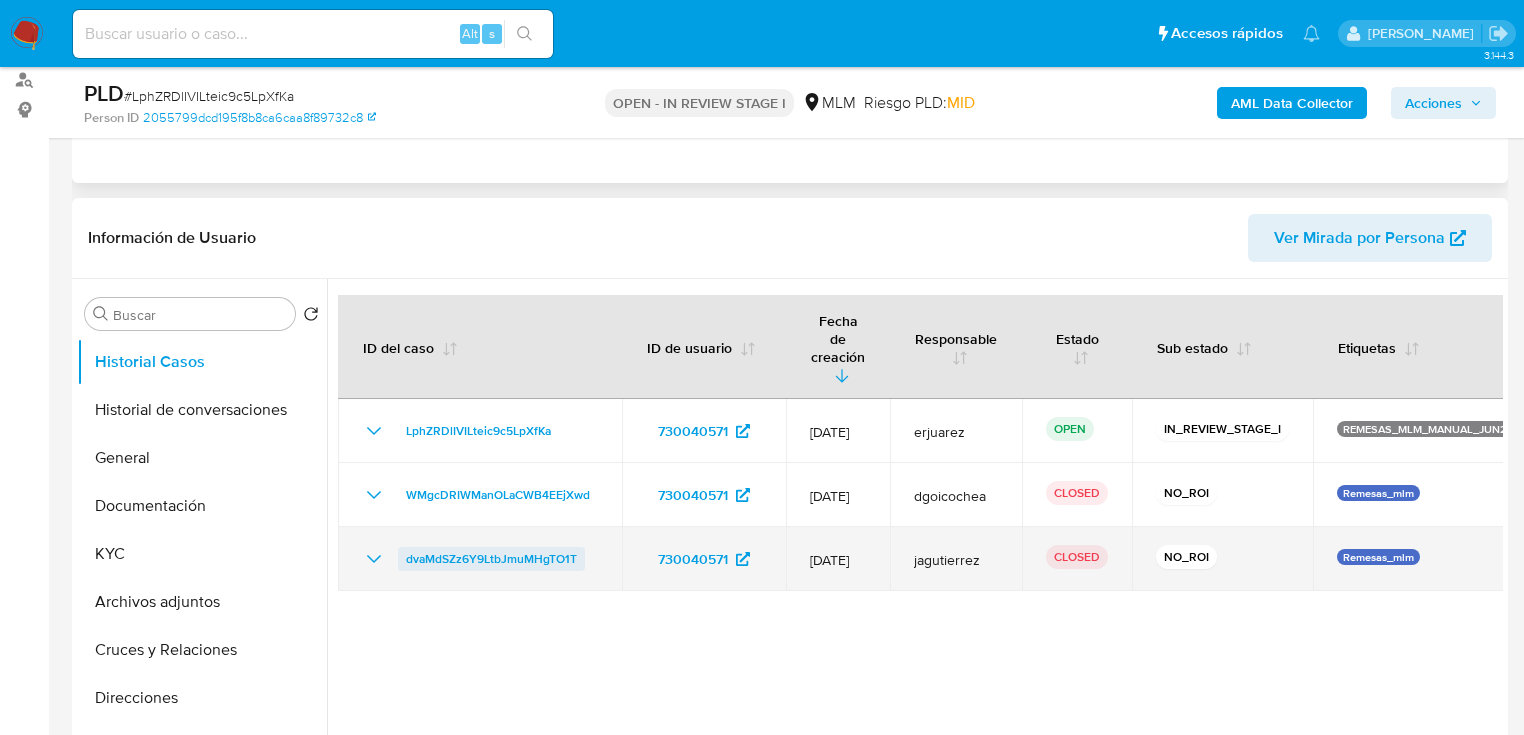 select on "10" 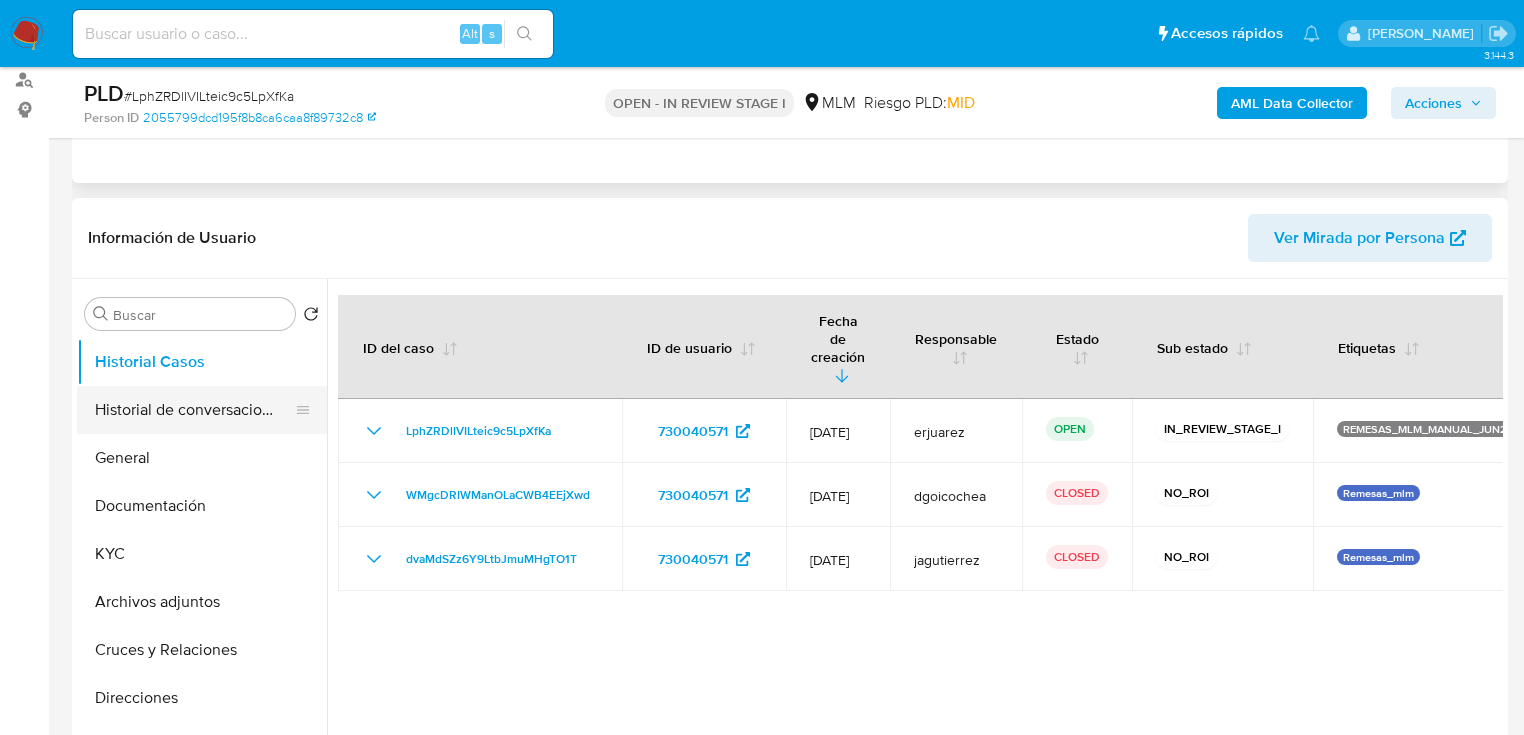 click on "Historial de conversaciones" at bounding box center [194, 410] 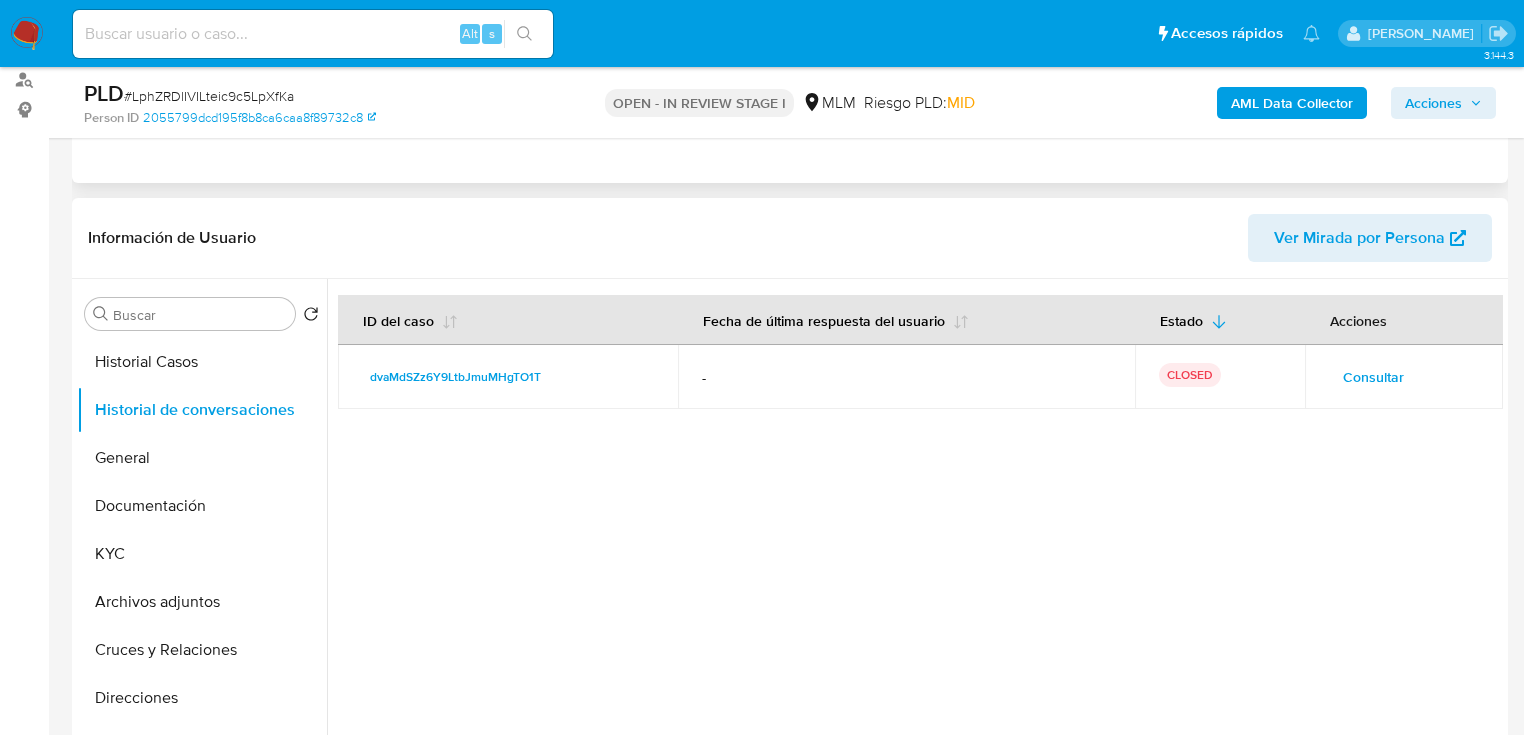 click on "Consultar" at bounding box center (1373, 377) 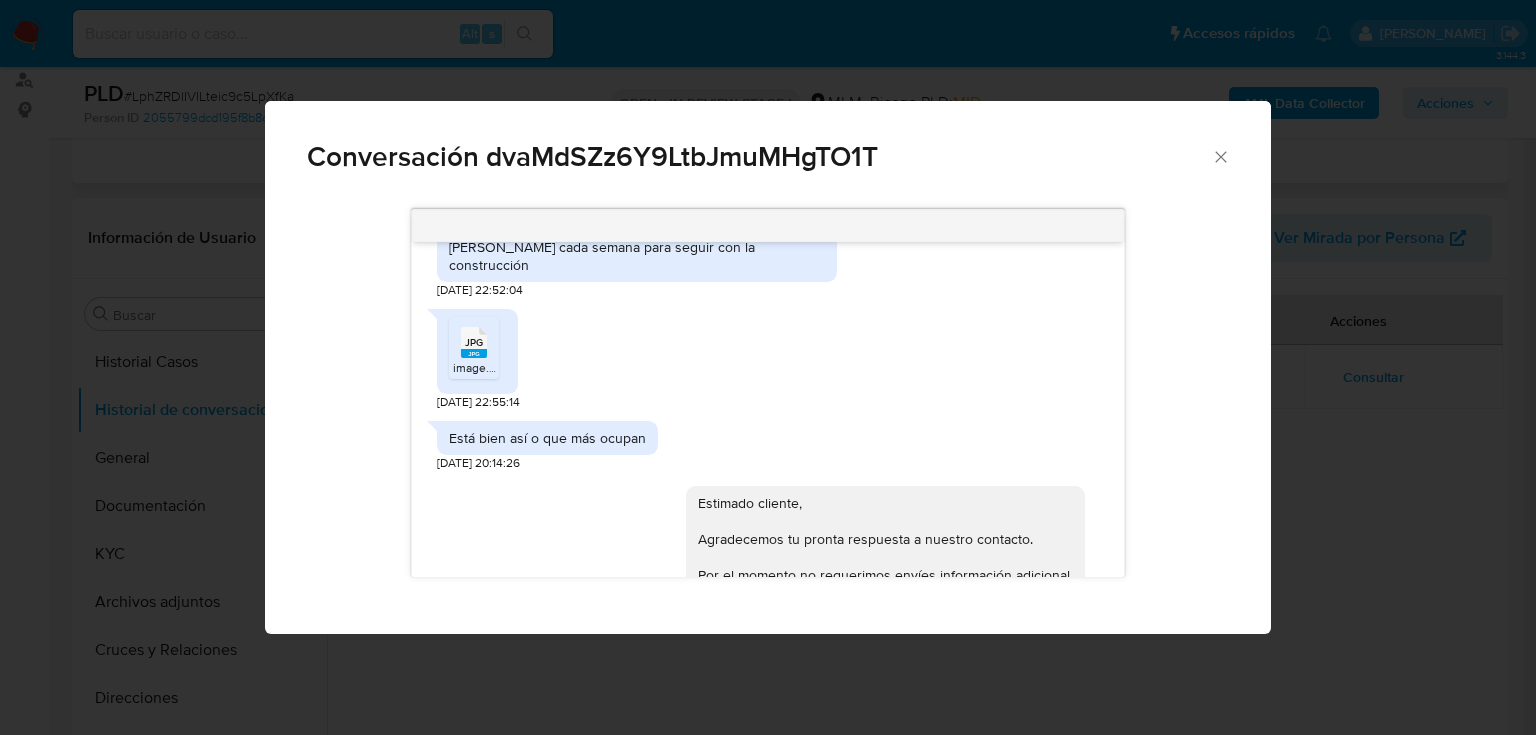 scroll, scrollTop: 578, scrollLeft: 0, axis: vertical 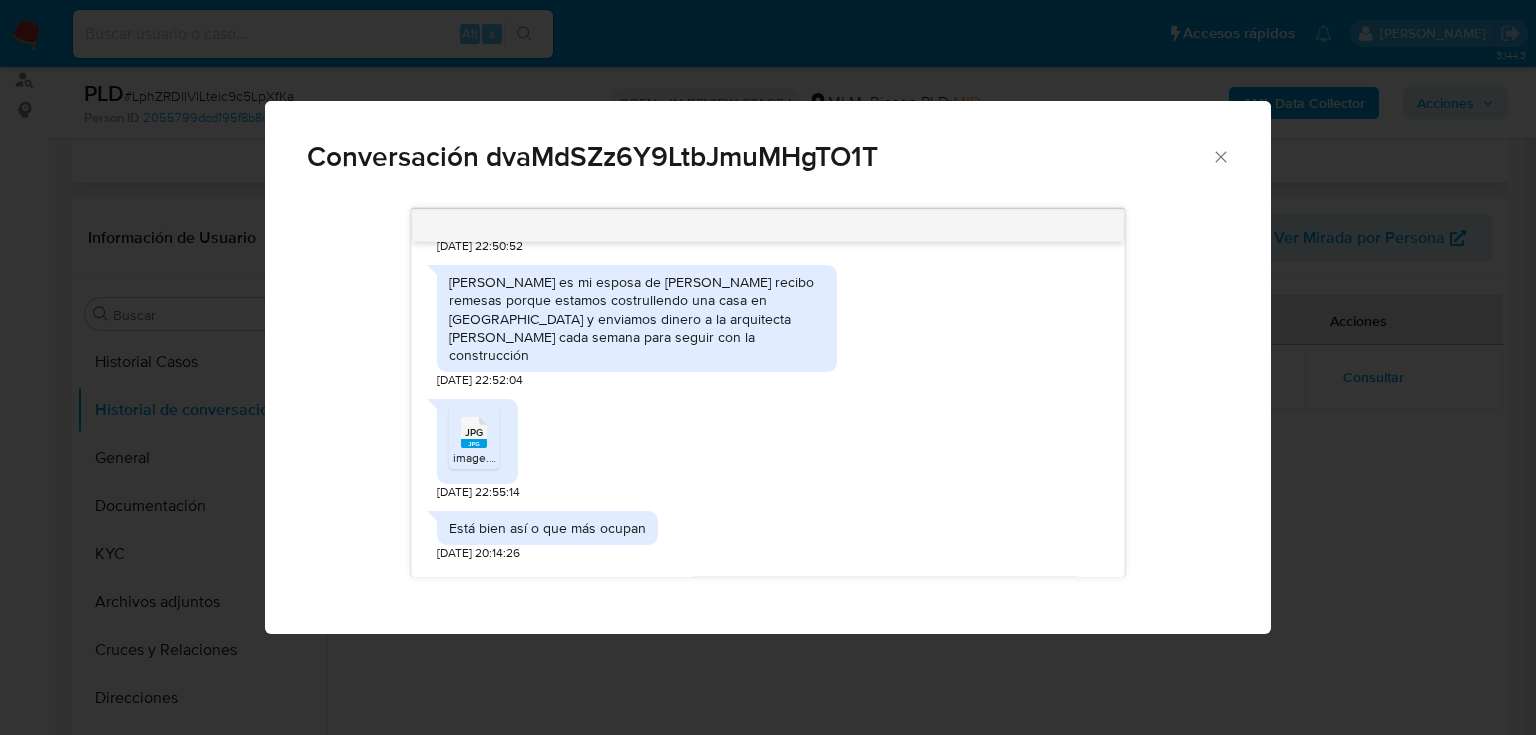 click on "JPG" at bounding box center (474, 432) 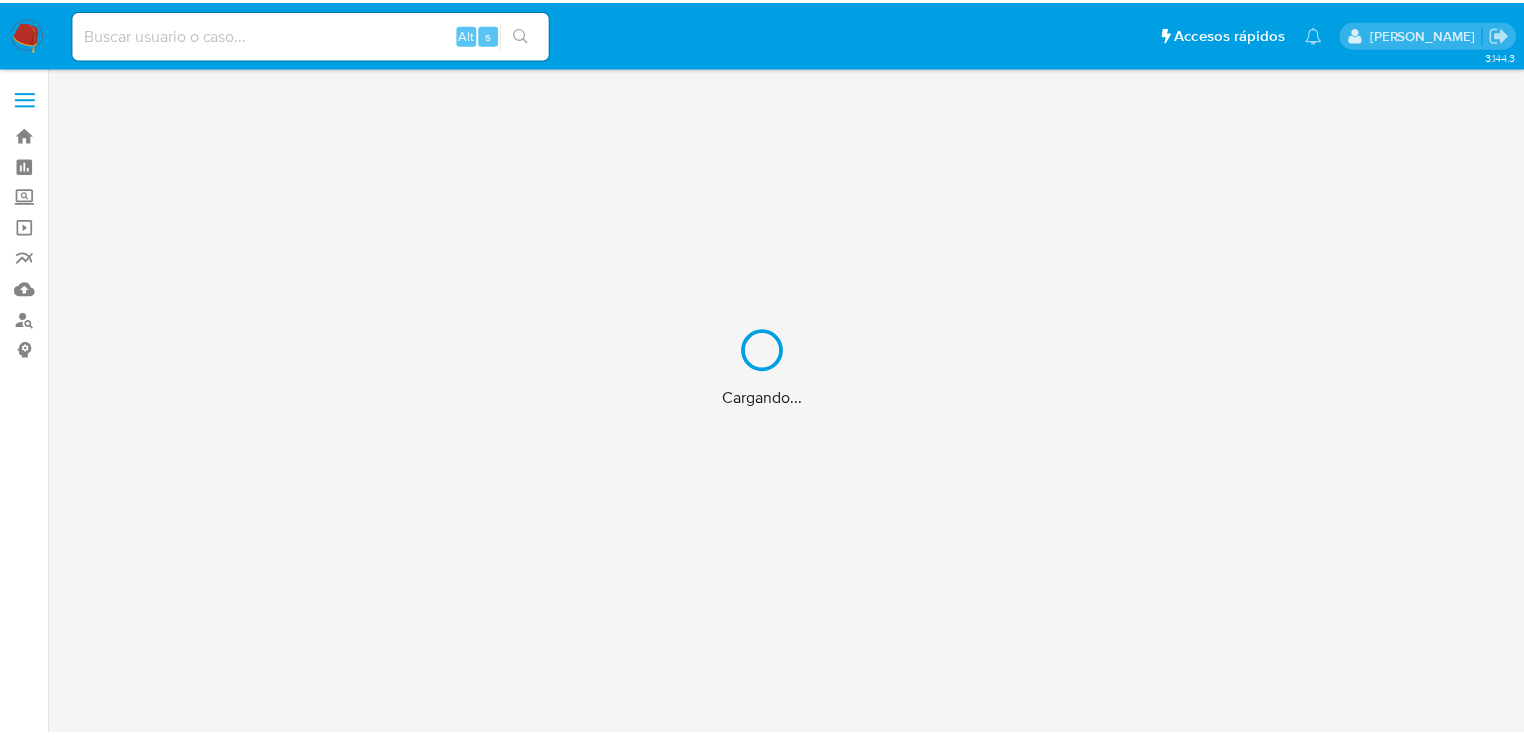 scroll, scrollTop: 0, scrollLeft: 0, axis: both 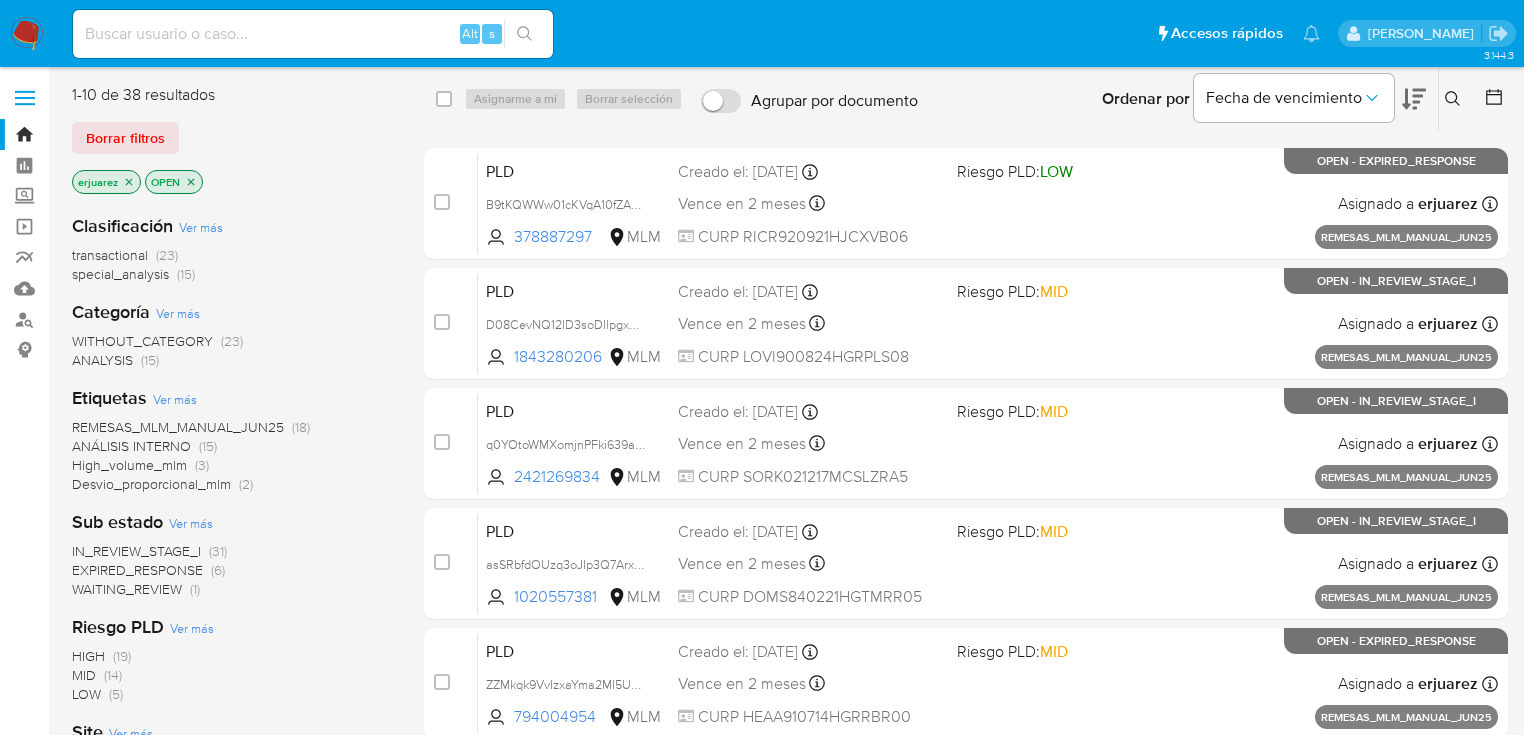 click on "WAITING_REVIEW" at bounding box center [127, 589] 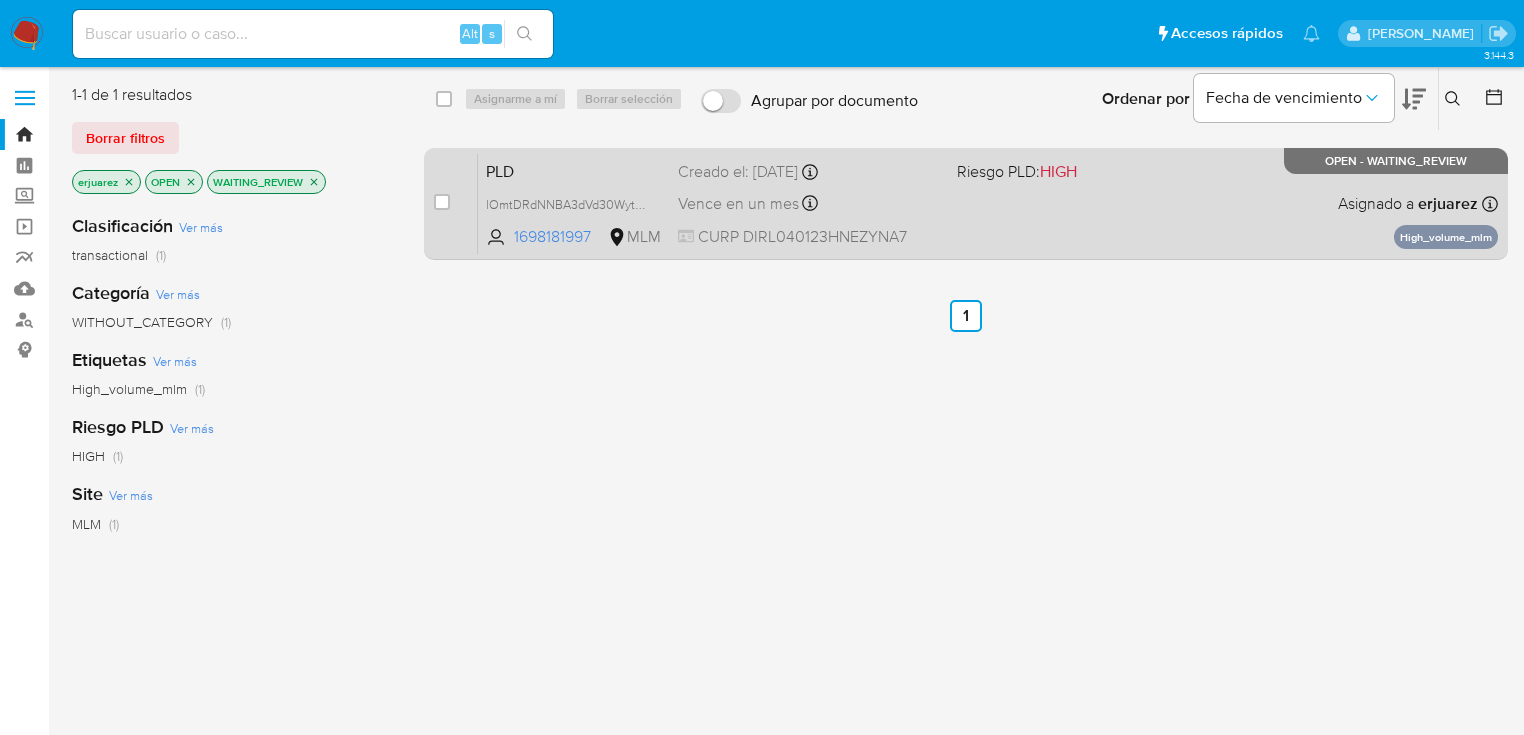 click on "PLD lOmtDRdNNBA3dVd30Wytf4tv 1698181997 MLM Riesgo PLD:  HIGH Creado el: [DATE]   Creado el: [DATE] 02:03:16 Vence en un mes   Vence el [DATE] 02:03:17 CURP   DIRL040123HNEZYNA7 Asignado a   erjuarez   Asignado el: [DATE] 09:36:25 High_volume_mlm OPEN - WAITING_REVIEW" at bounding box center (988, 203) 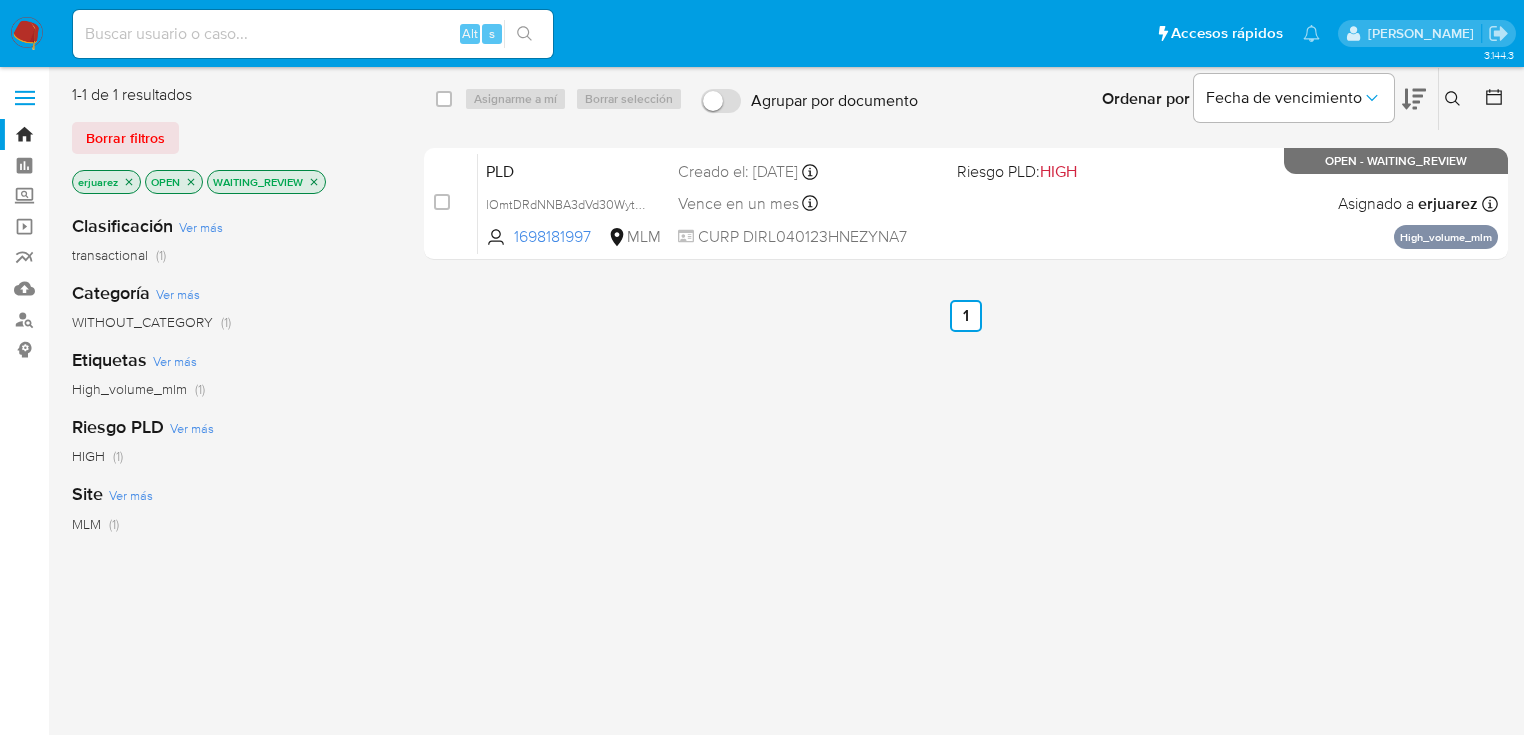 click at bounding box center (27, 34) 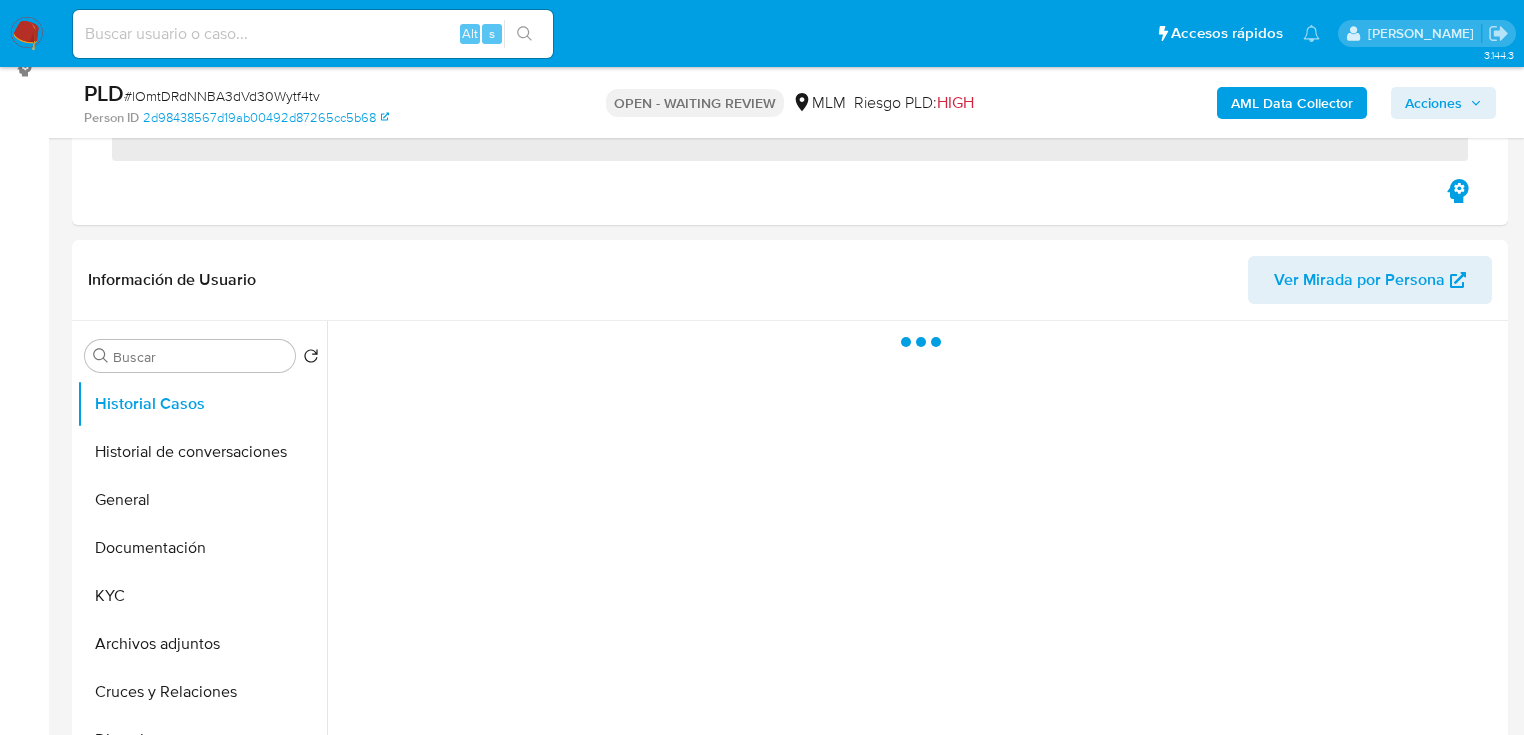 scroll, scrollTop: 560, scrollLeft: 0, axis: vertical 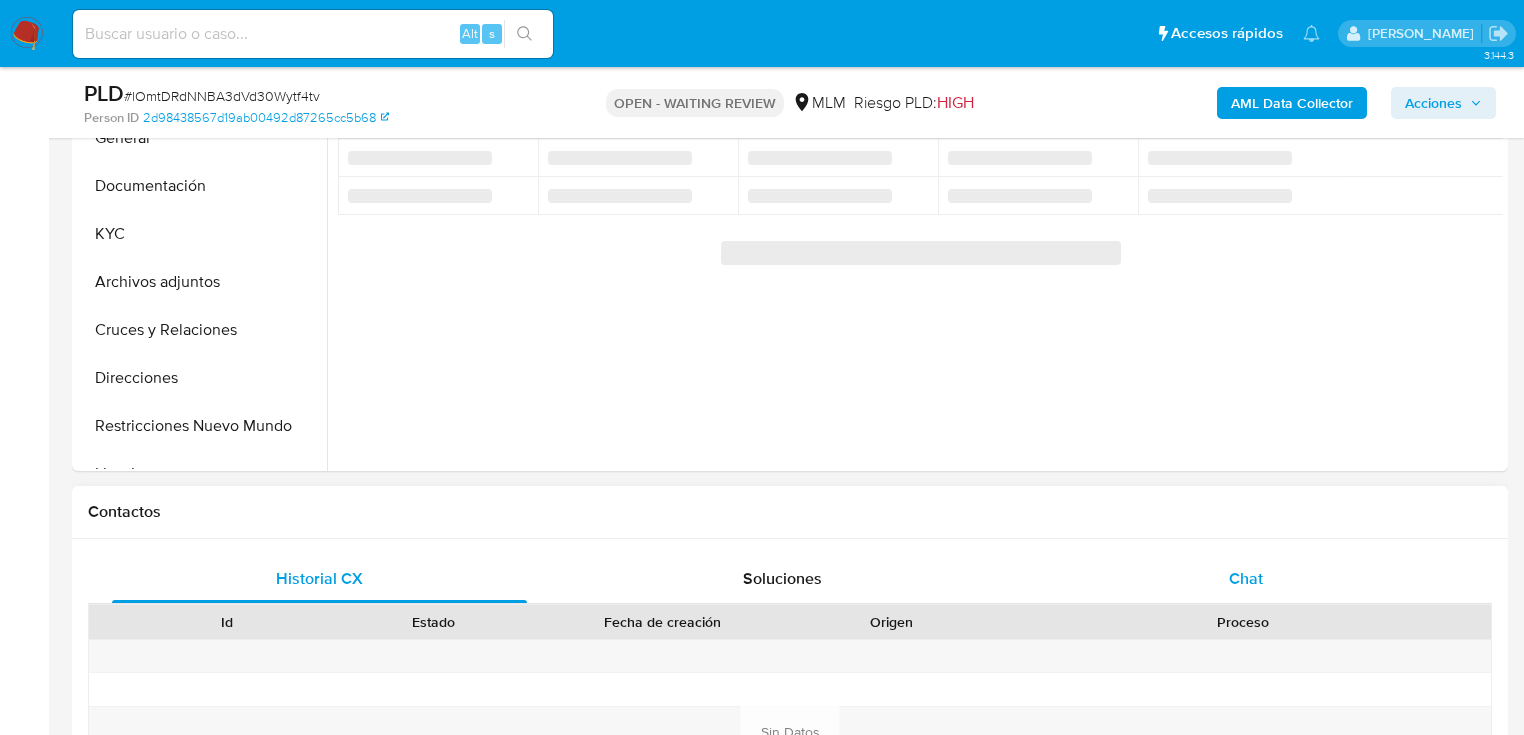 click on "Chat" at bounding box center (1246, 579) 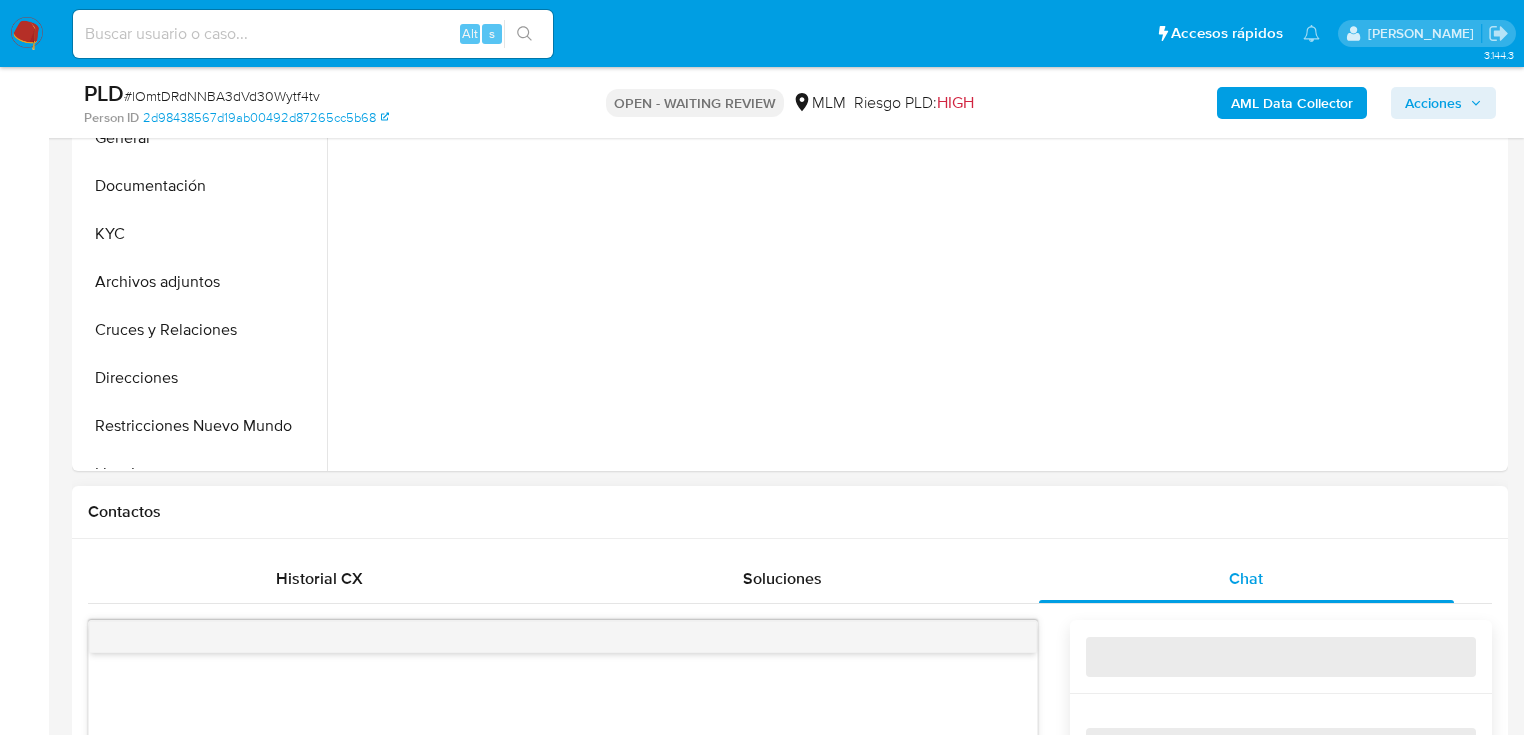 scroll, scrollTop: 960, scrollLeft: 0, axis: vertical 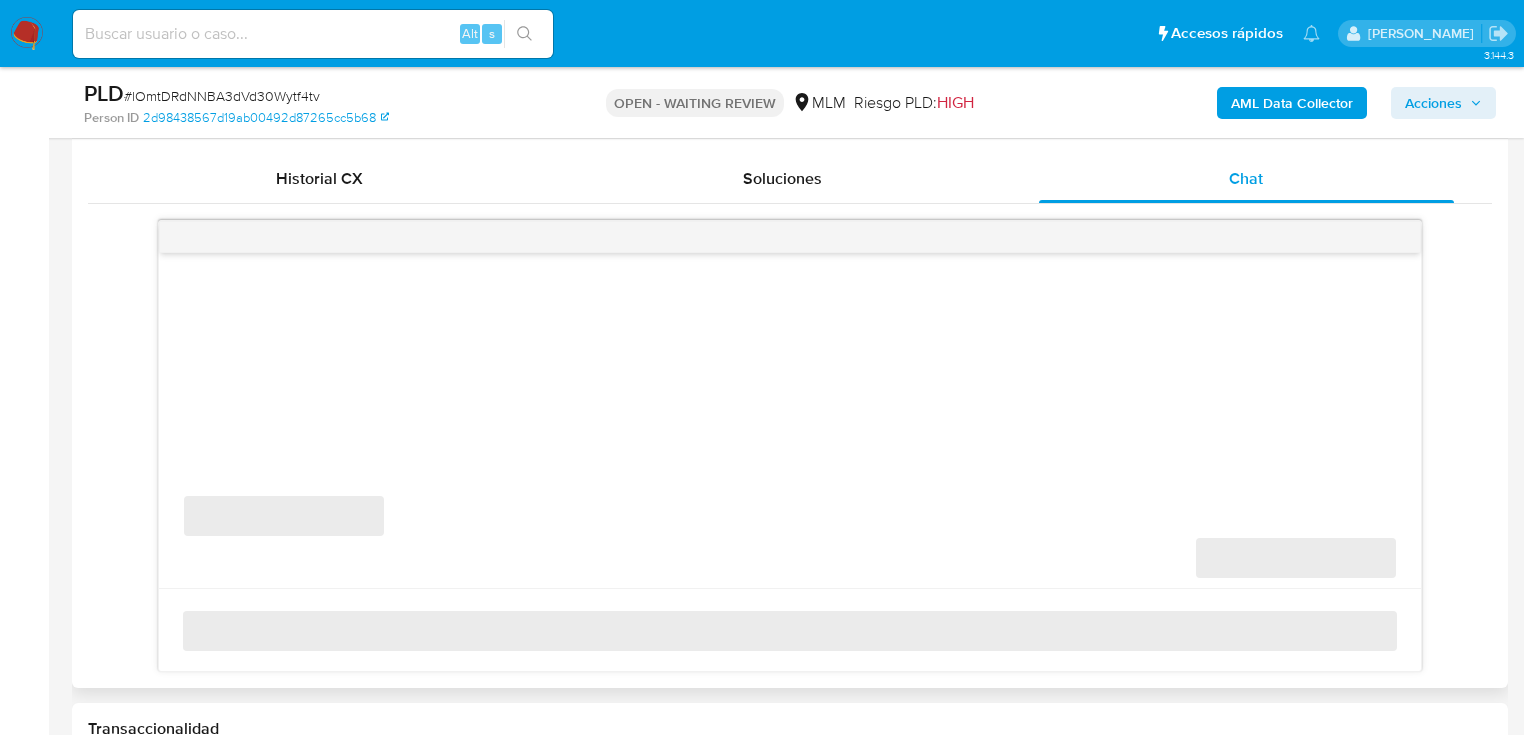 select on "10" 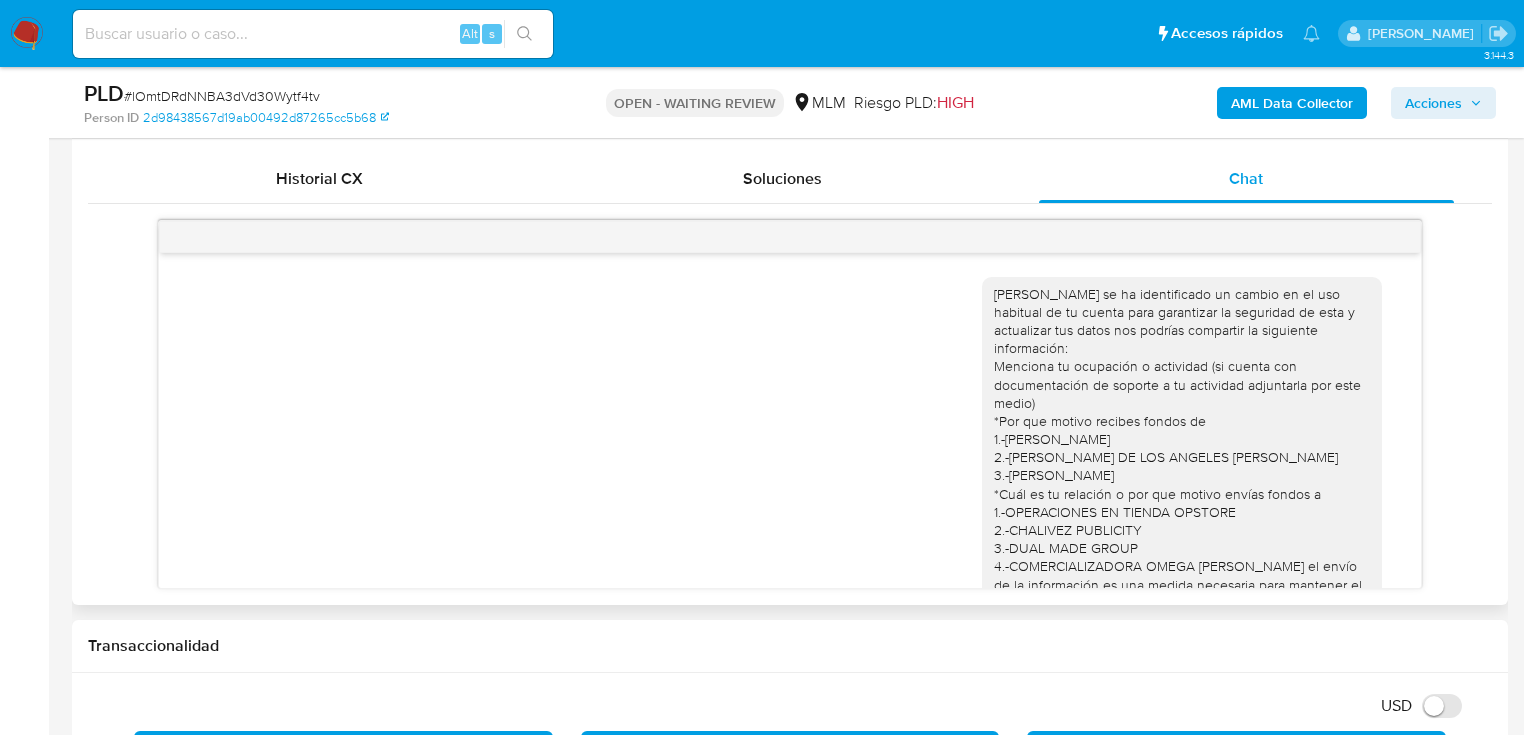 scroll, scrollTop: 871, scrollLeft: 0, axis: vertical 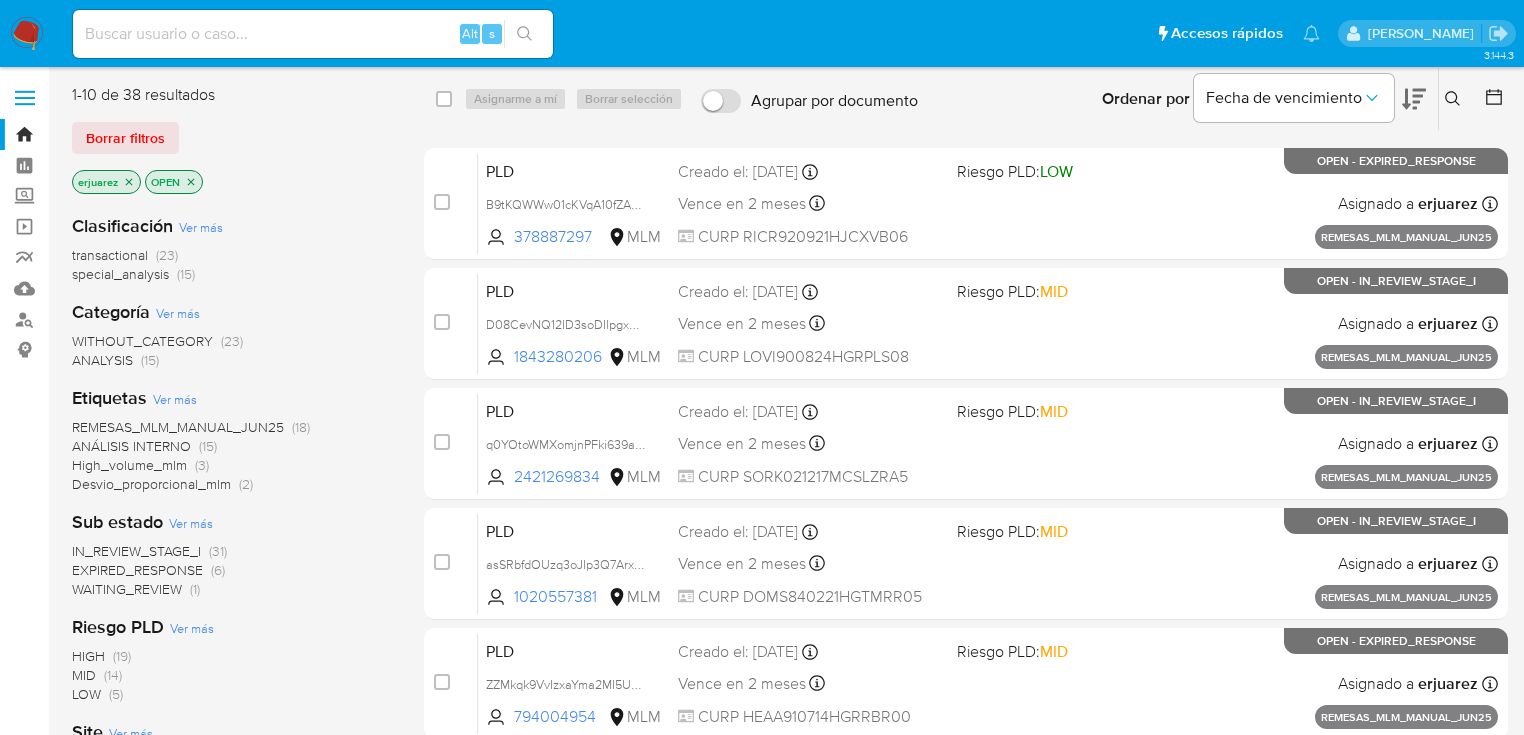 click 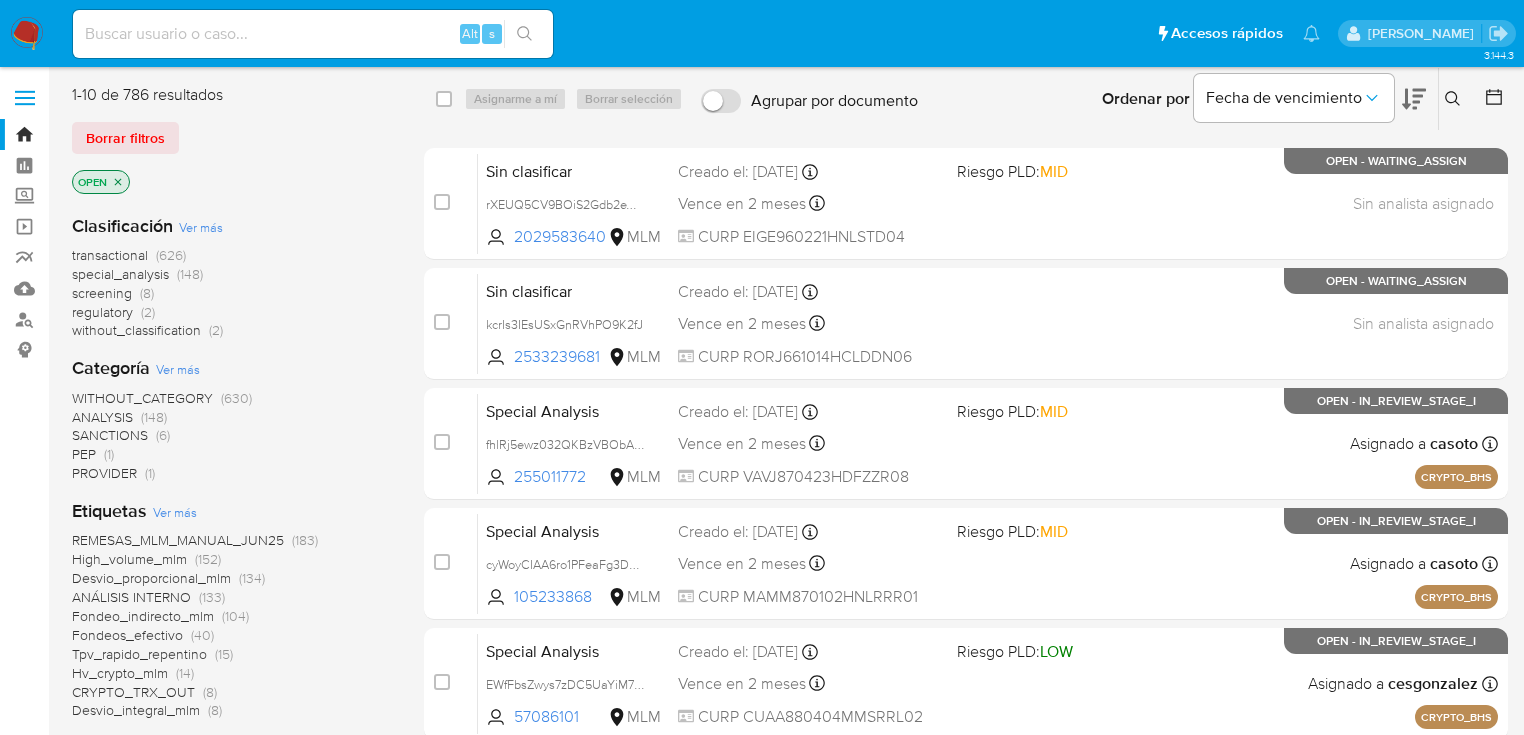 click 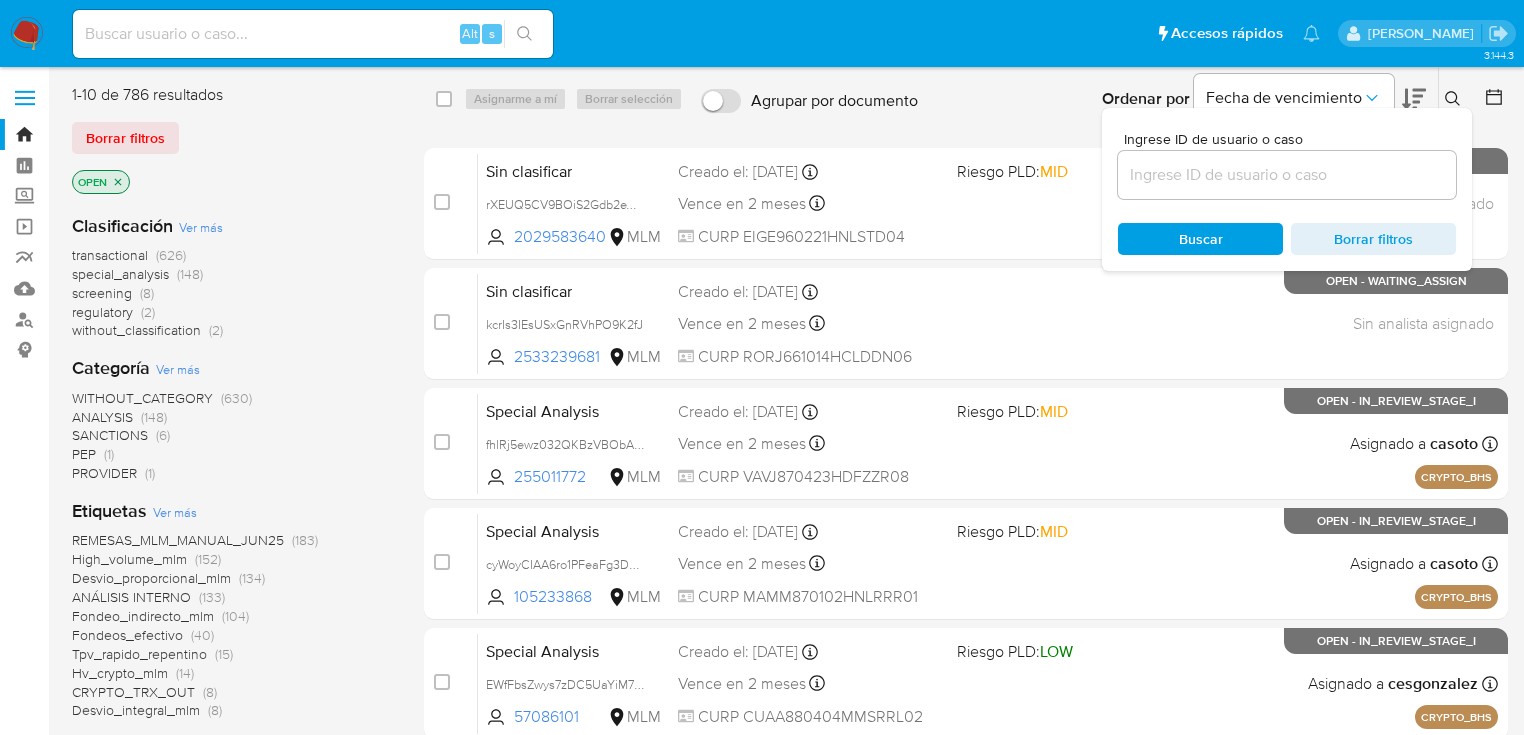 click at bounding box center [1287, 175] 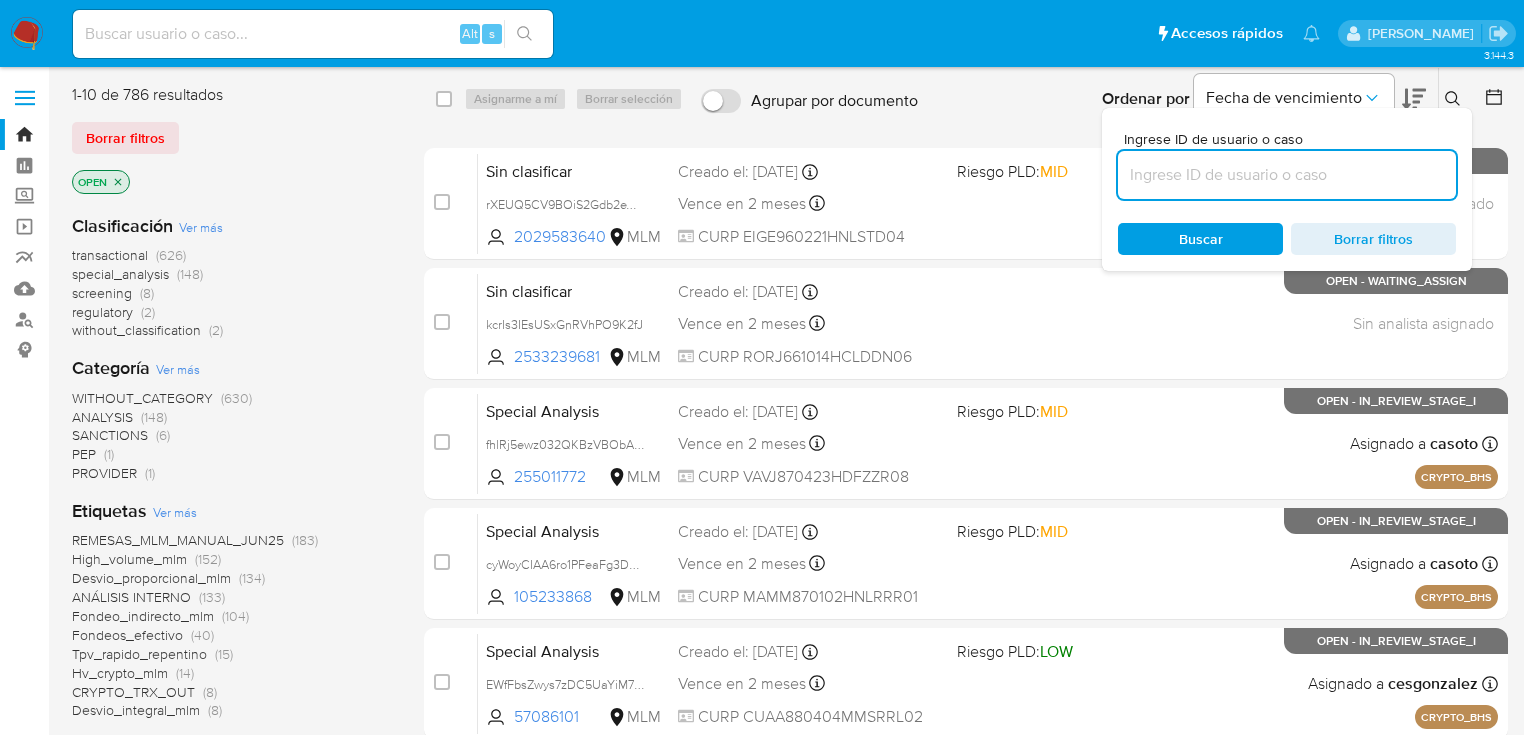 click at bounding box center [1287, 175] 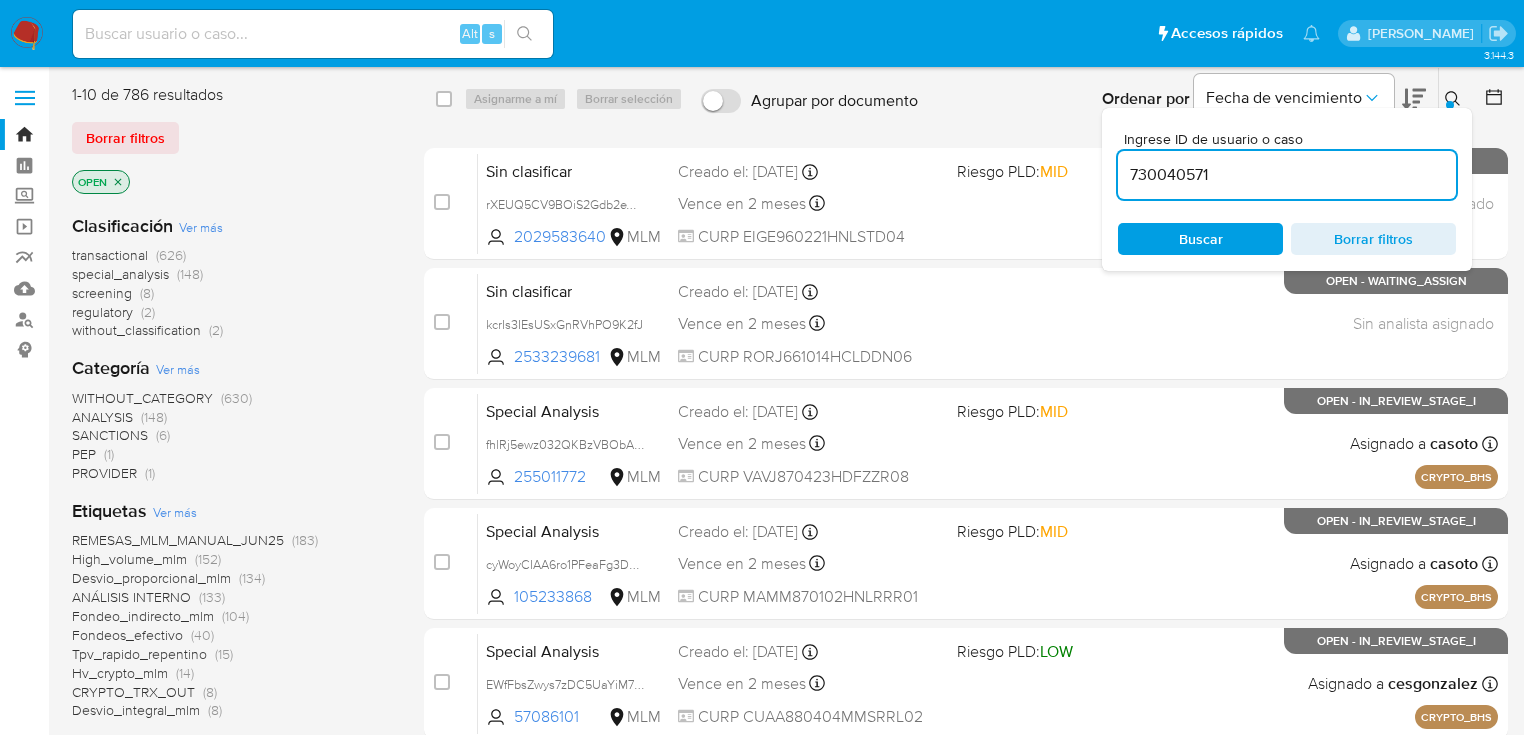 type on "730040571" 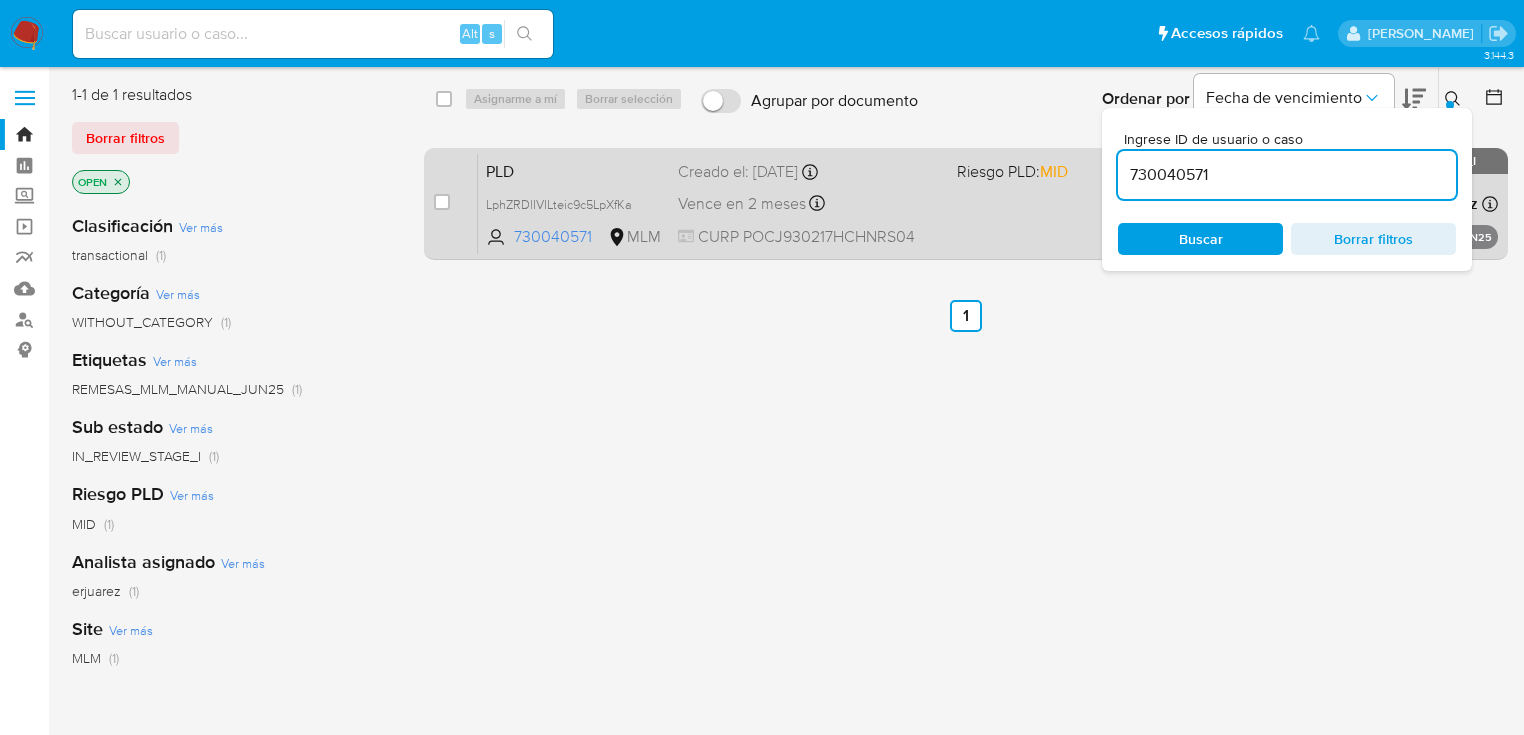 click on "case-item-checkbox   No es posible asignar el caso PLD LphZRDlIVILteic9c5LpXfKa 730040571 MLM Riesgo PLD:  MID Creado el: 25/06/2025   Creado el: 25/06/2025 13:15:37 Vence en 2 meses   Vence el 24/08/2025 13:15:38 CURP   POCJ930217HCHNRS04 Asignado a   erjuarez   Asignado el: 25/06/2025 13:15:37 REMESAS_MLM_MANUAL_JUN25 OPEN - IN_REVIEW_STAGE_I" 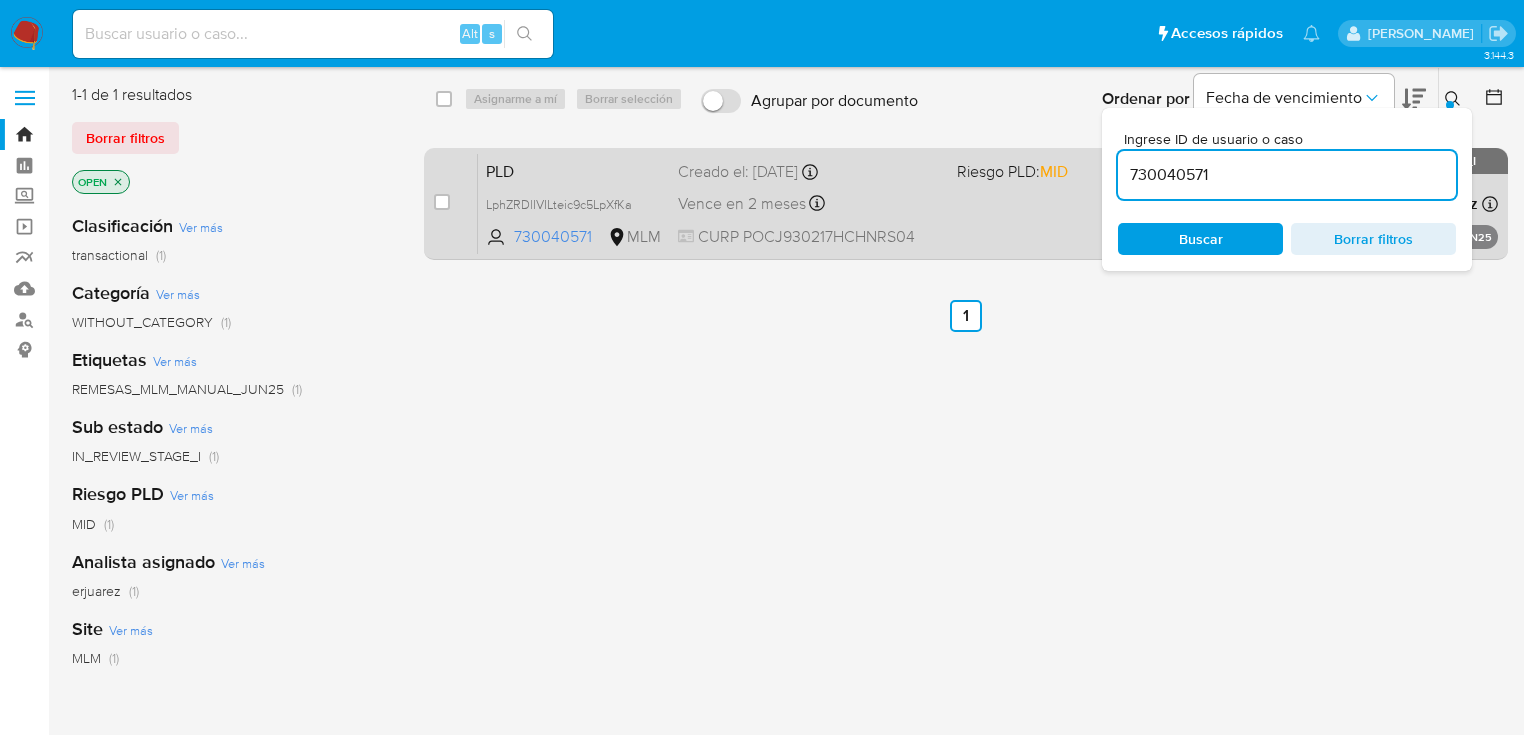 click on "Vence en 2 meses   Vence el 24/08/2025 13:15:38" 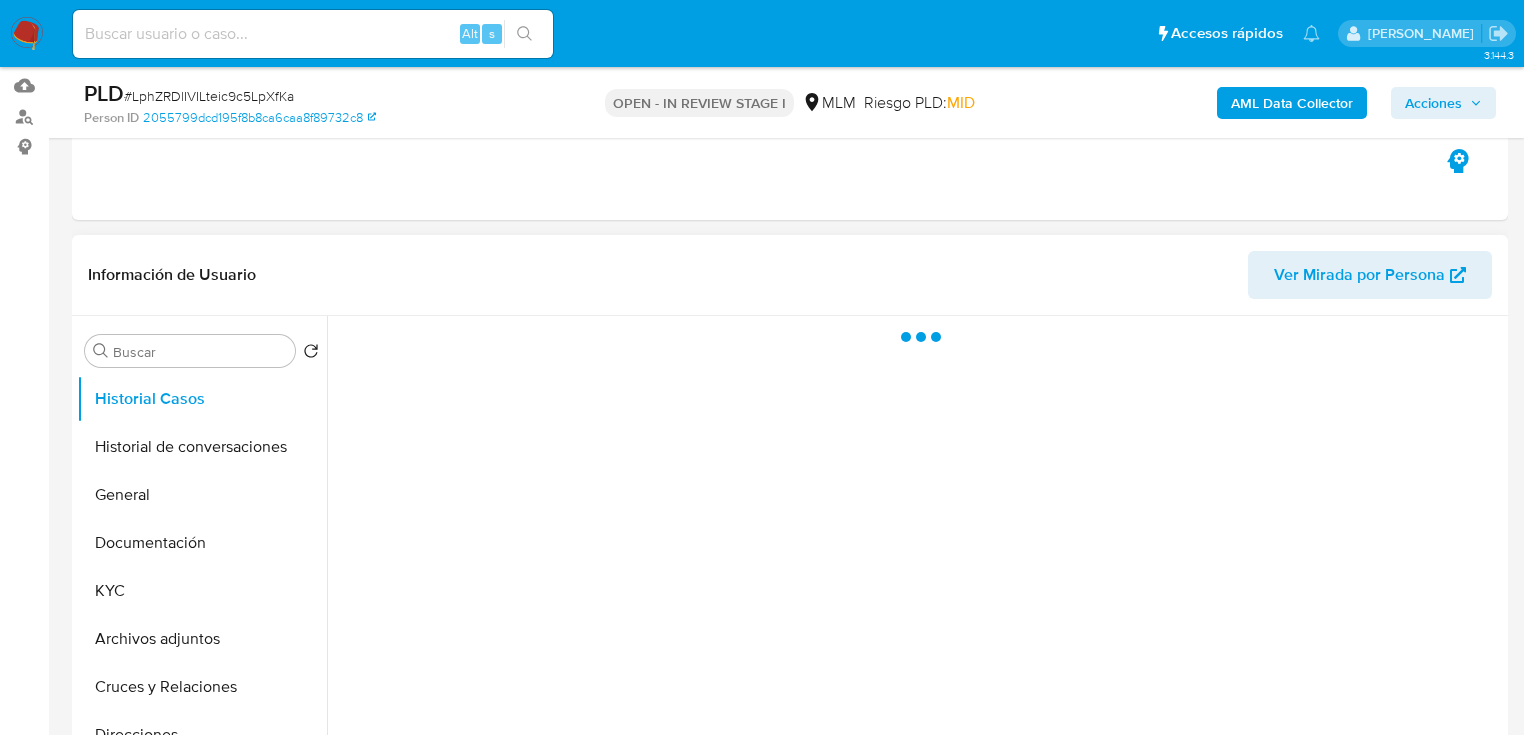 scroll, scrollTop: 240, scrollLeft: 0, axis: vertical 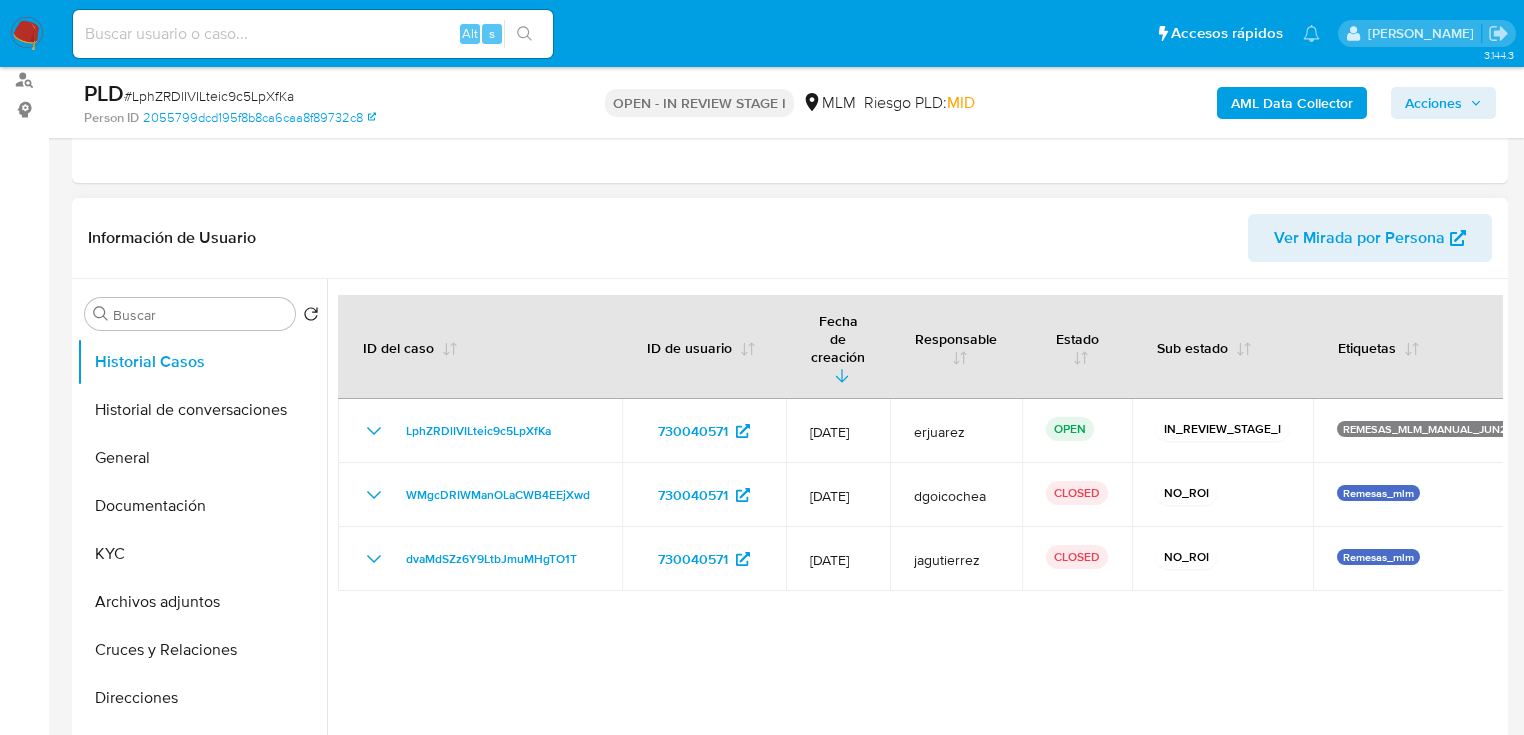 select on "10" 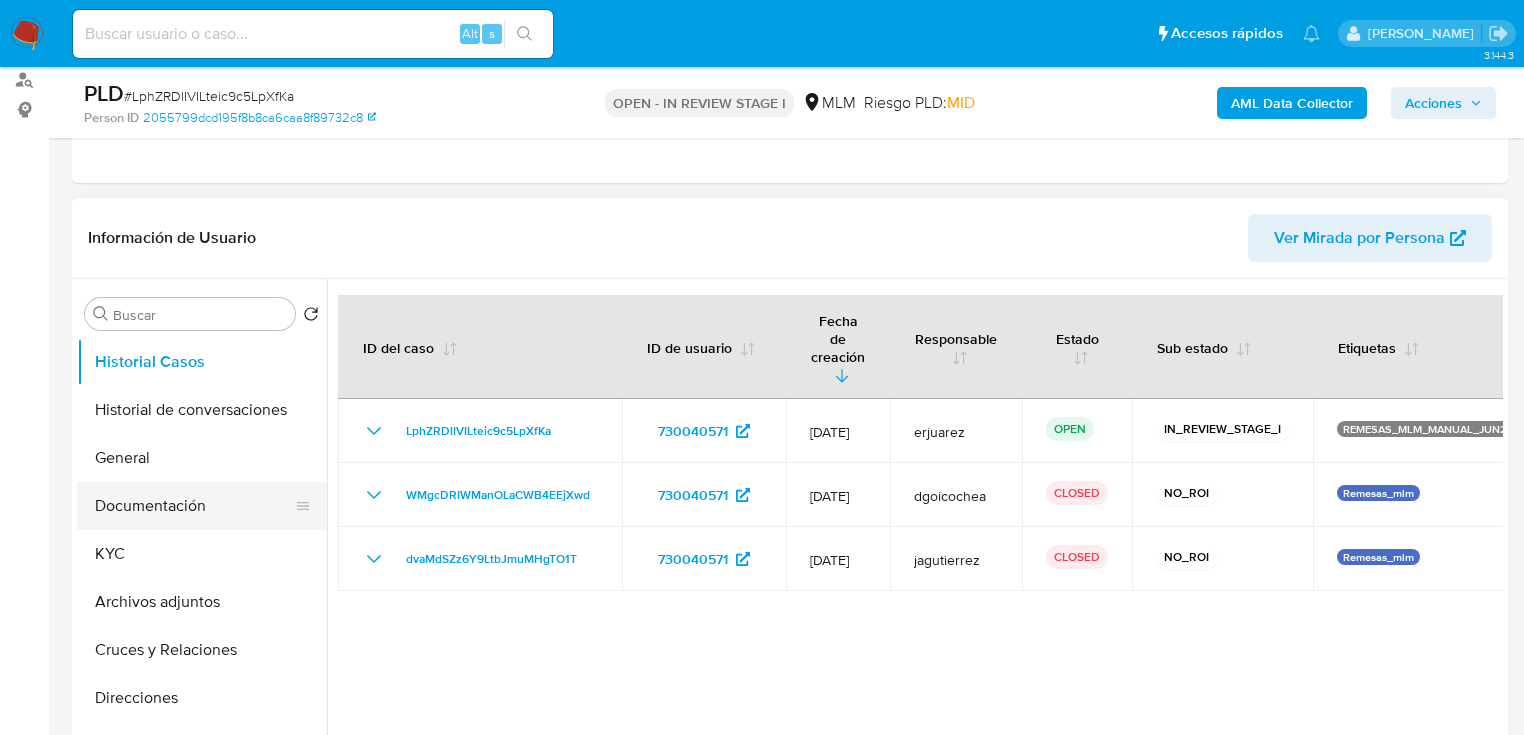 click on "Documentación" at bounding box center (194, 506) 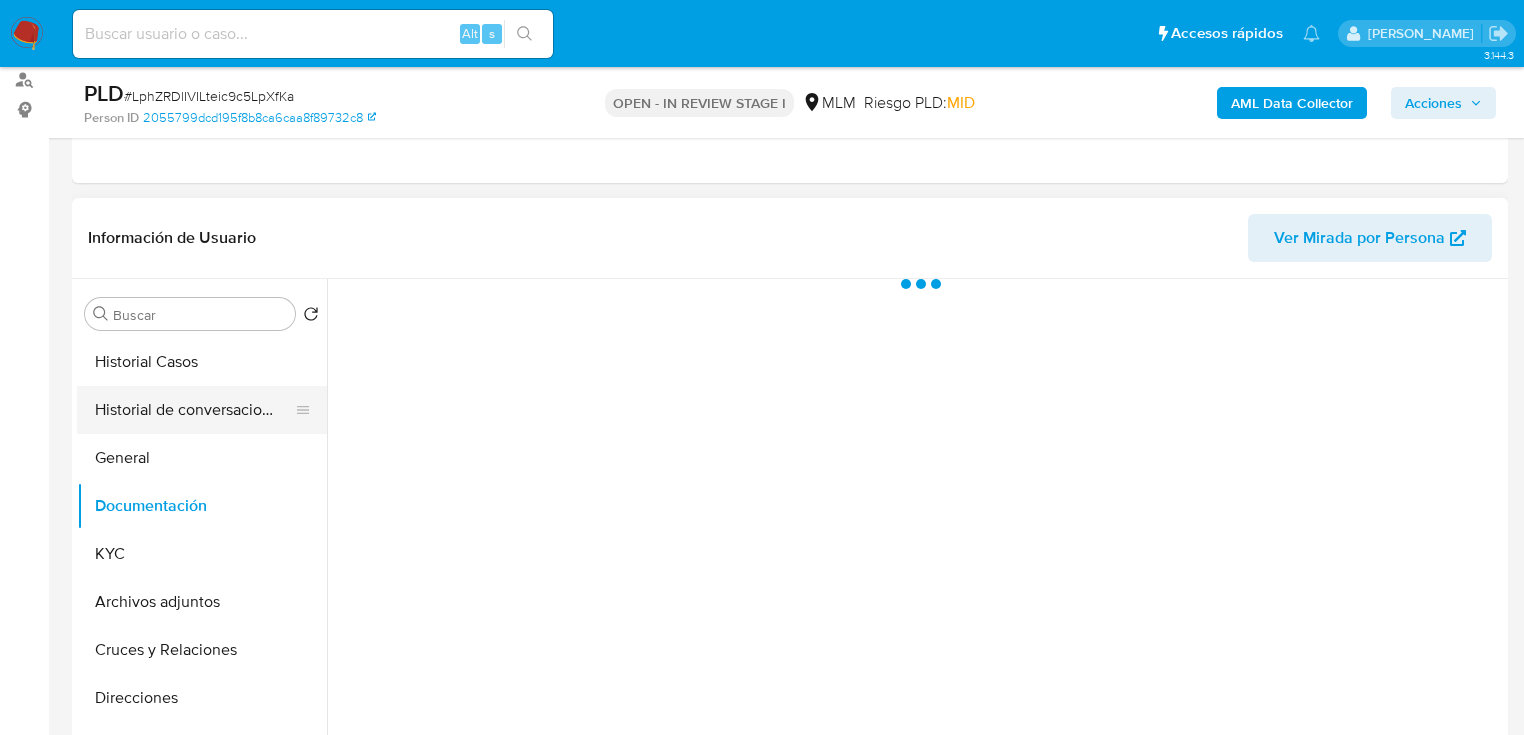 drag, startPoint x: 150, startPoint y: 456, endPoint x: 276, endPoint y: 426, distance: 129.5222 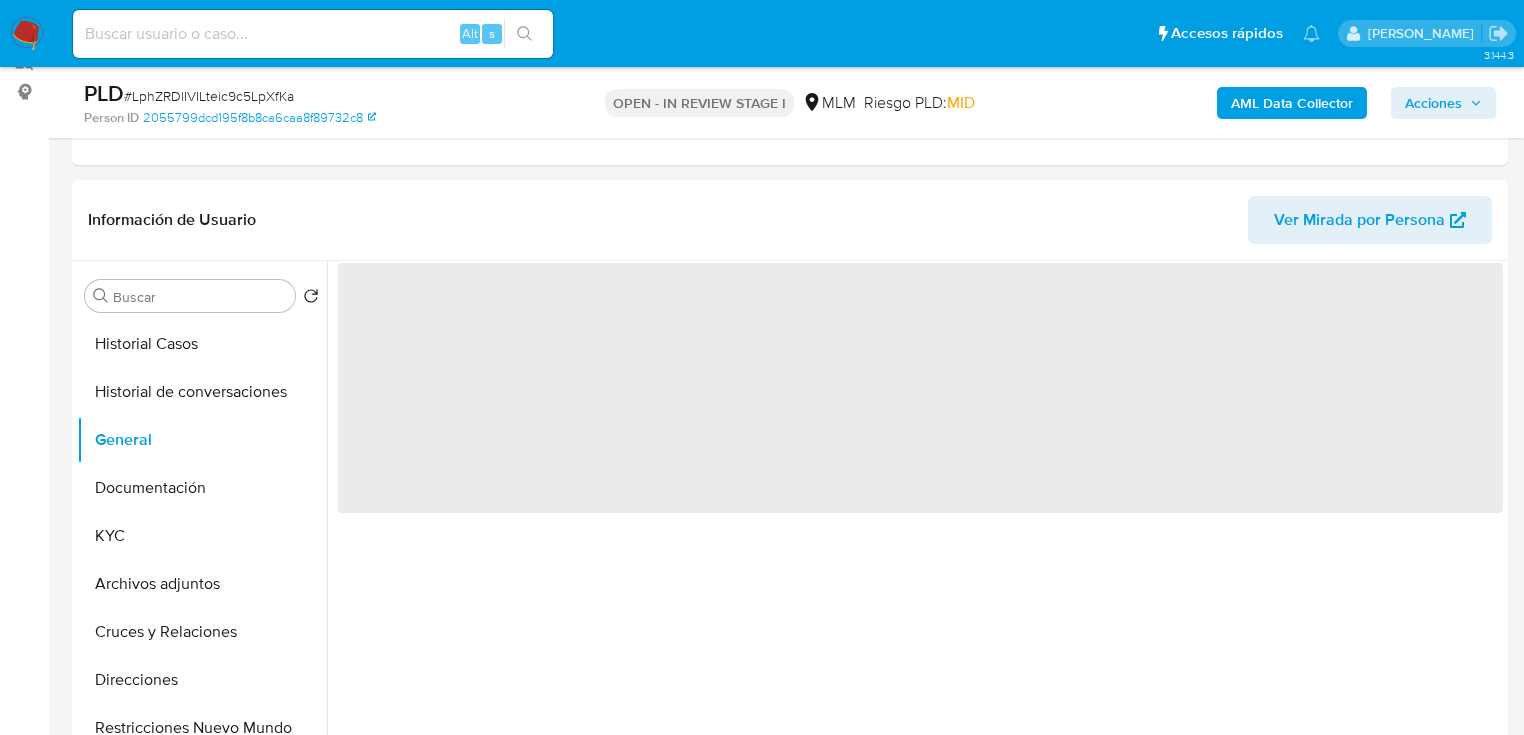scroll, scrollTop: 320, scrollLeft: 0, axis: vertical 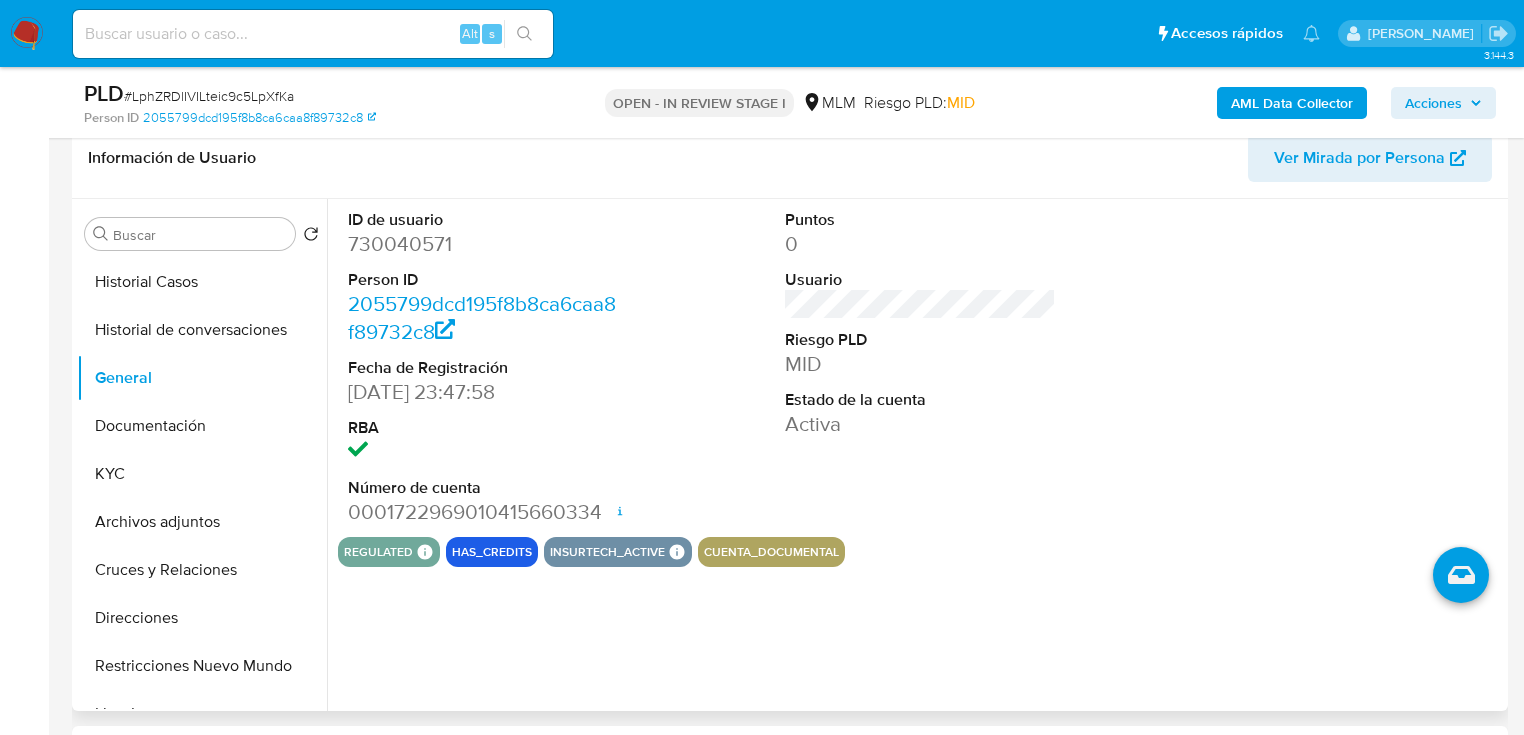 drag, startPoint x: 226, startPoint y: 280, endPoint x: 509, endPoint y: 203, distance: 293.28827 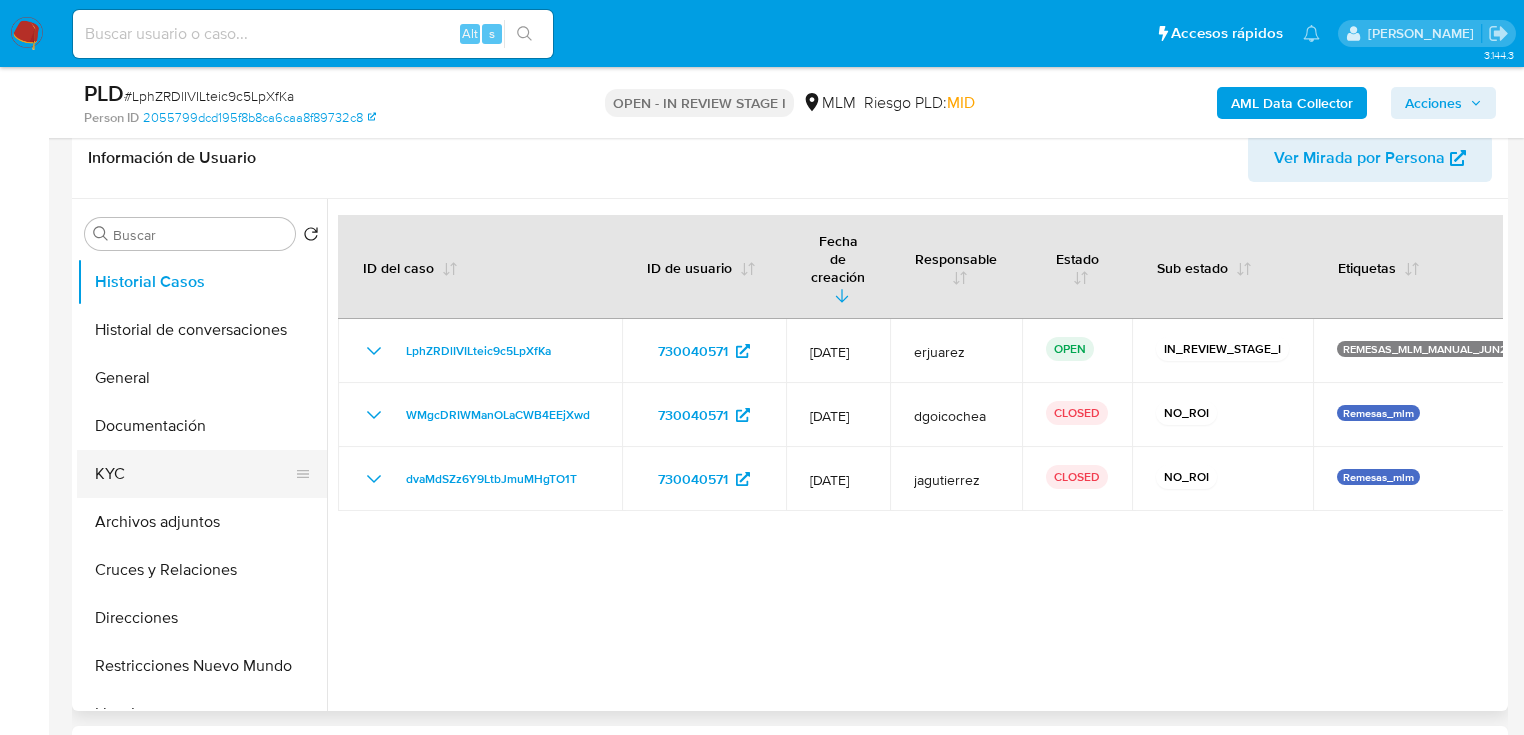 click on "KYC" at bounding box center [194, 474] 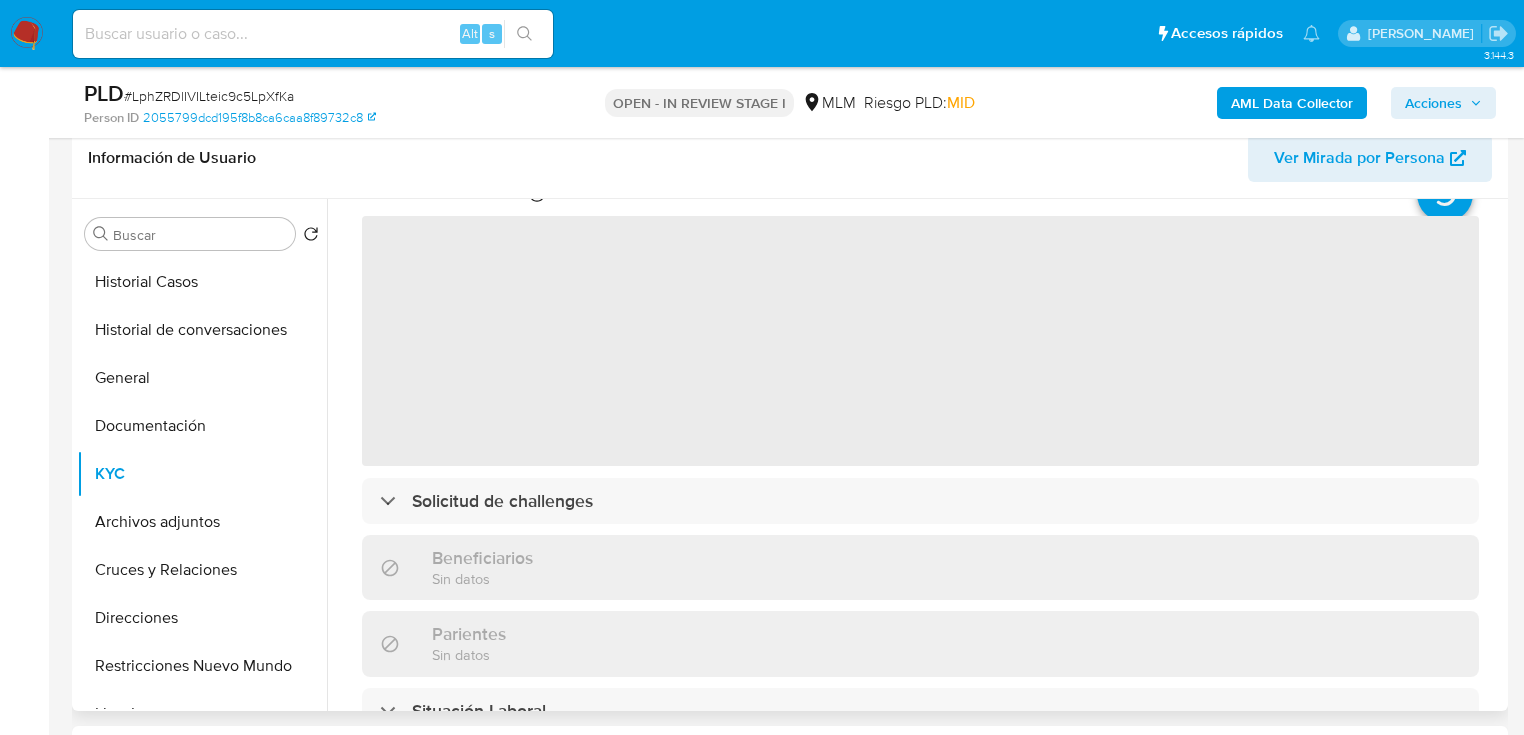type 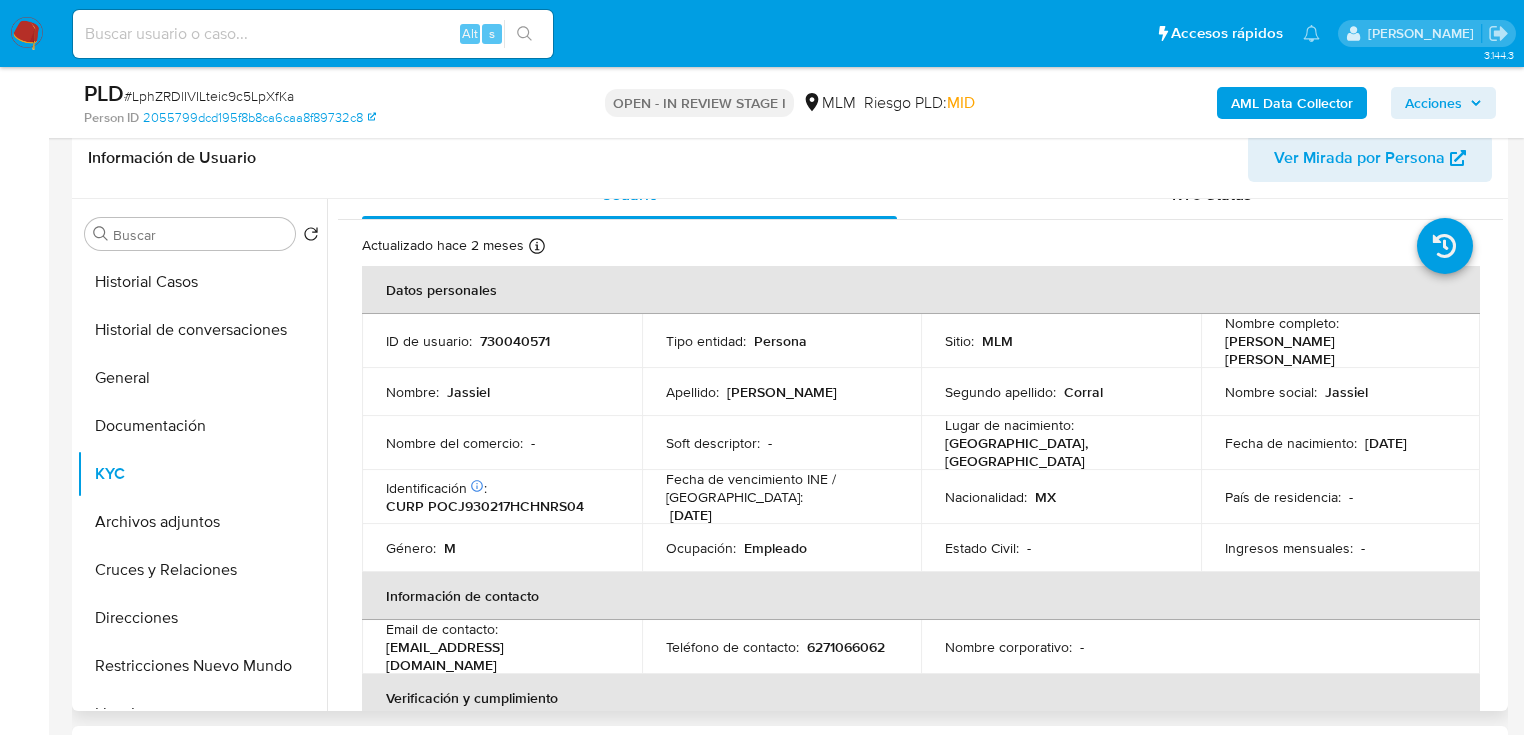 scroll, scrollTop: 0, scrollLeft: 0, axis: both 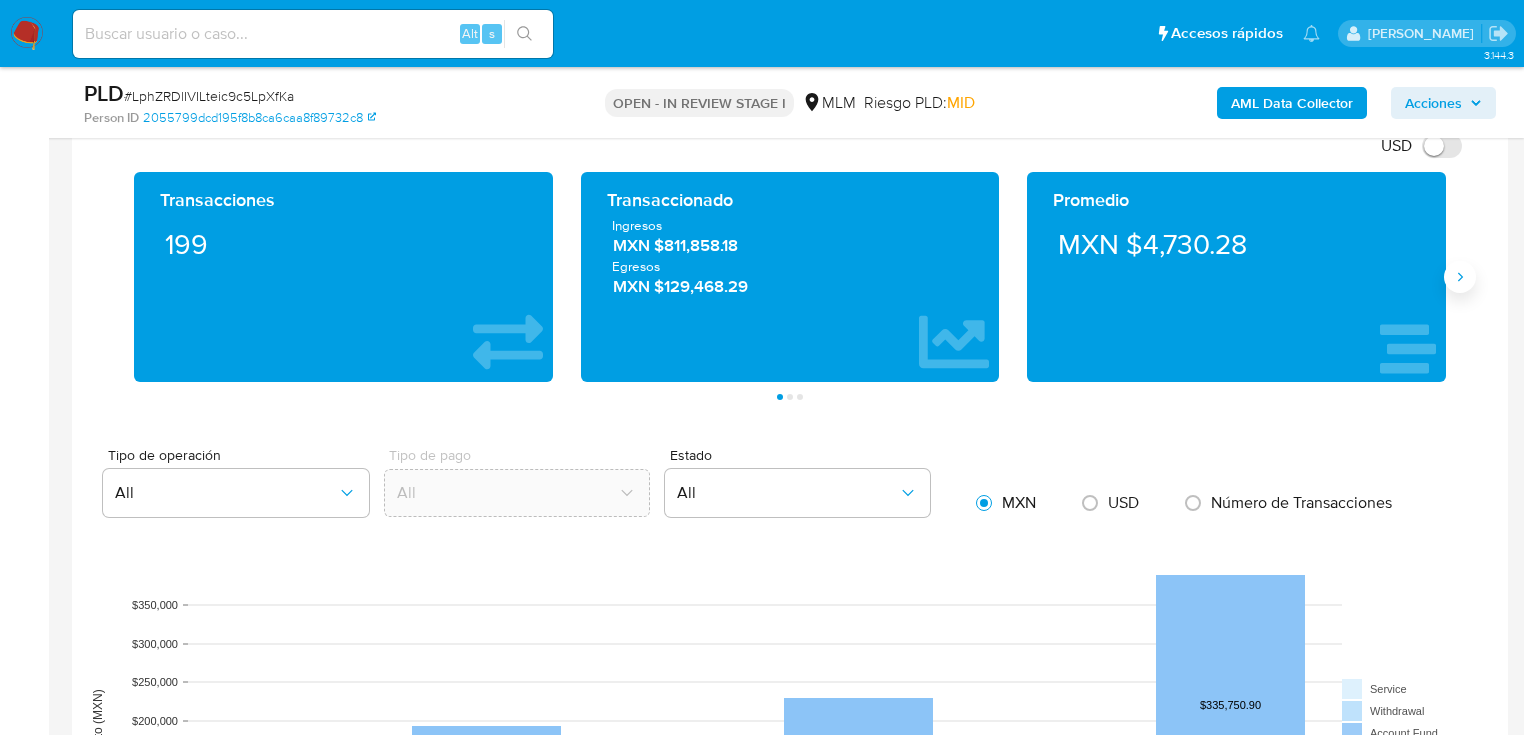 click 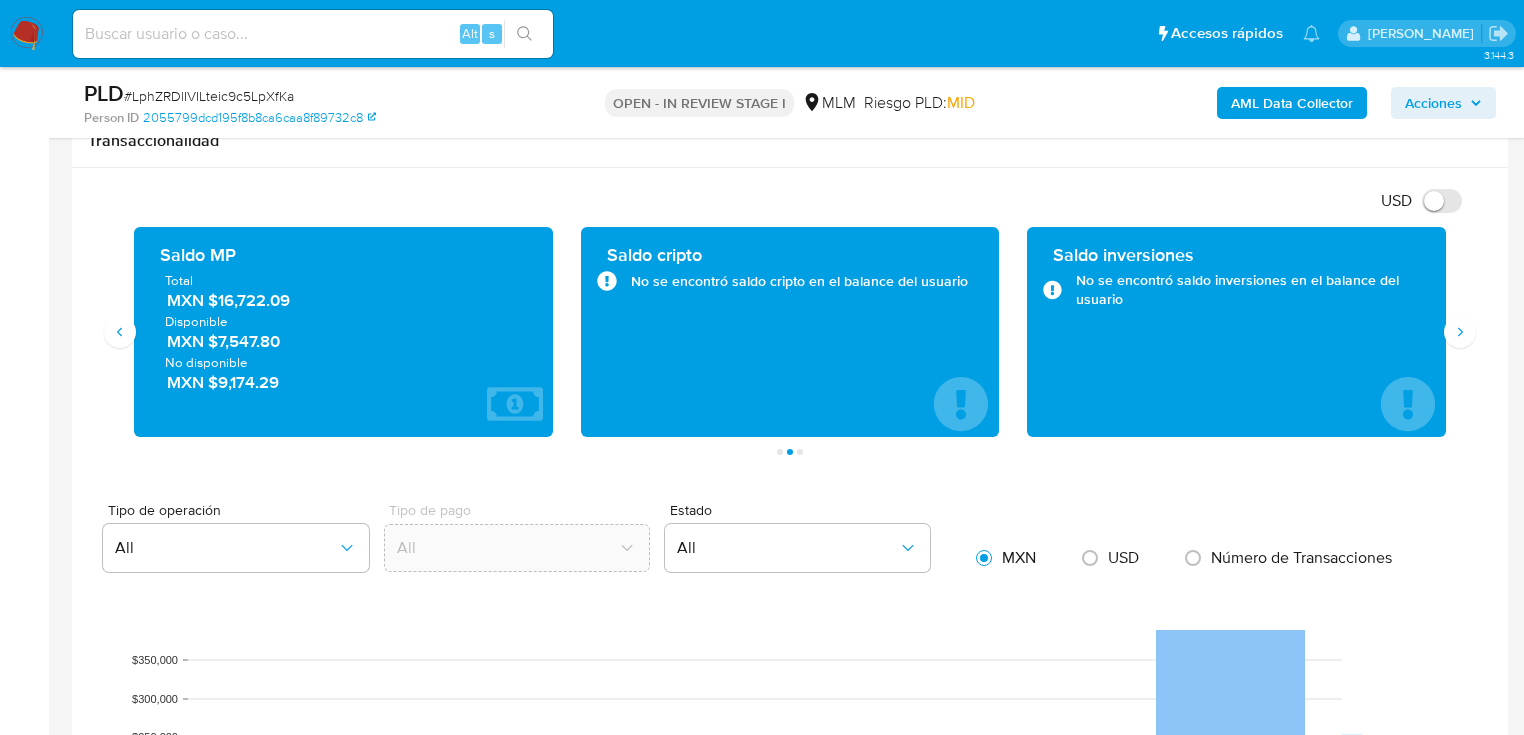 scroll, scrollTop: 1360, scrollLeft: 0, axis: vertical 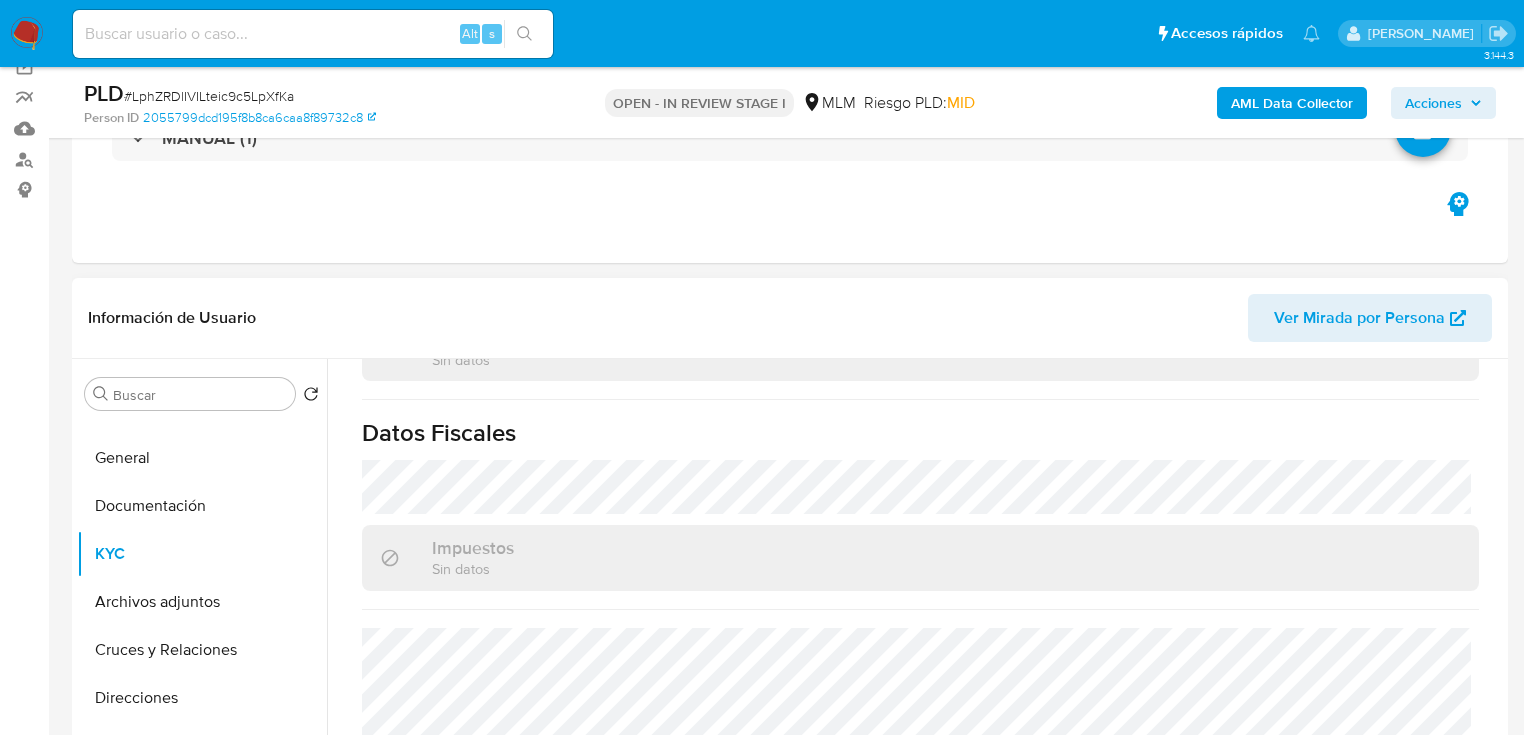 drag, startPoint x: 188, startPoint y: 504, endPoint x: 432, endPoint y: 443, distance: 251.50945 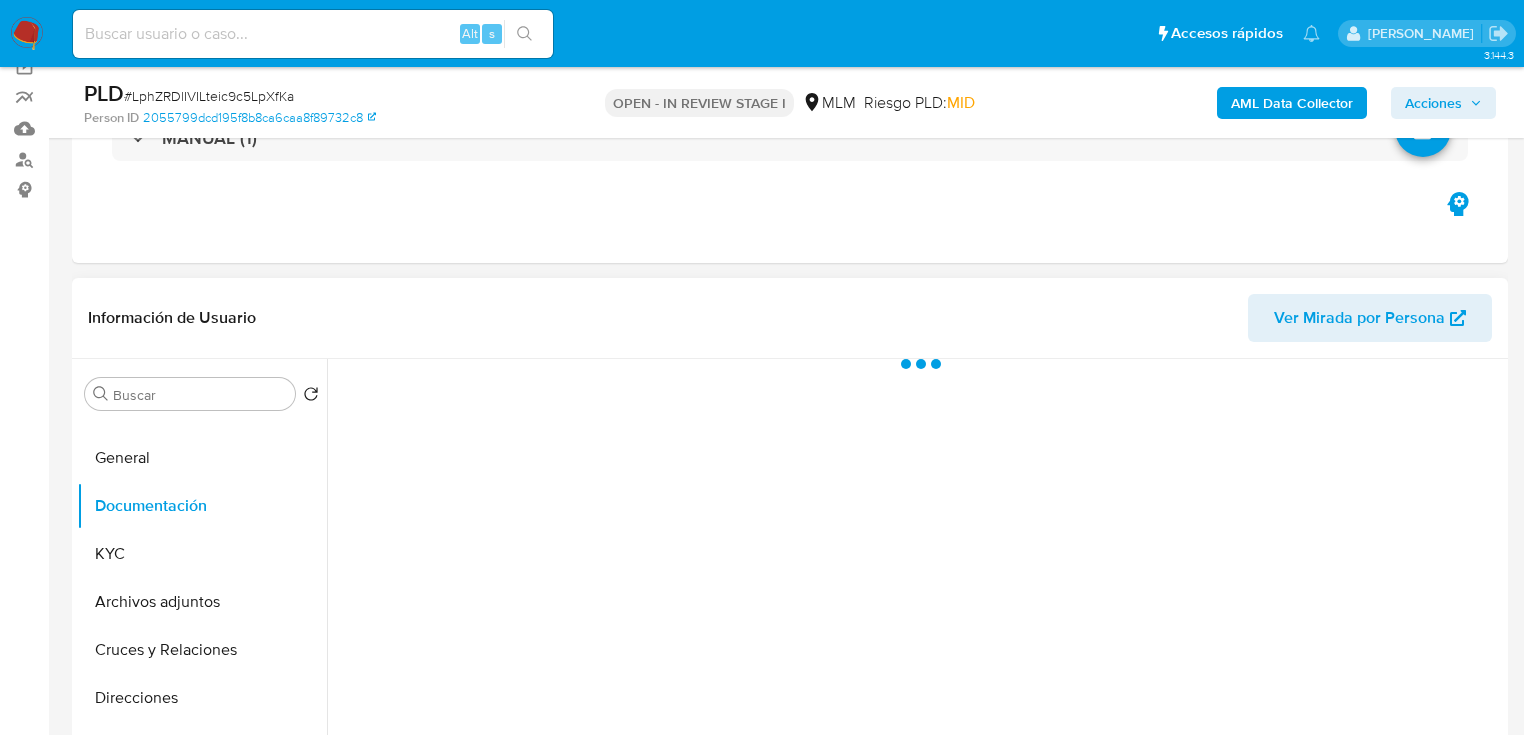 scroll, scrollTop: 0, scrollLeft: 0, axis: both 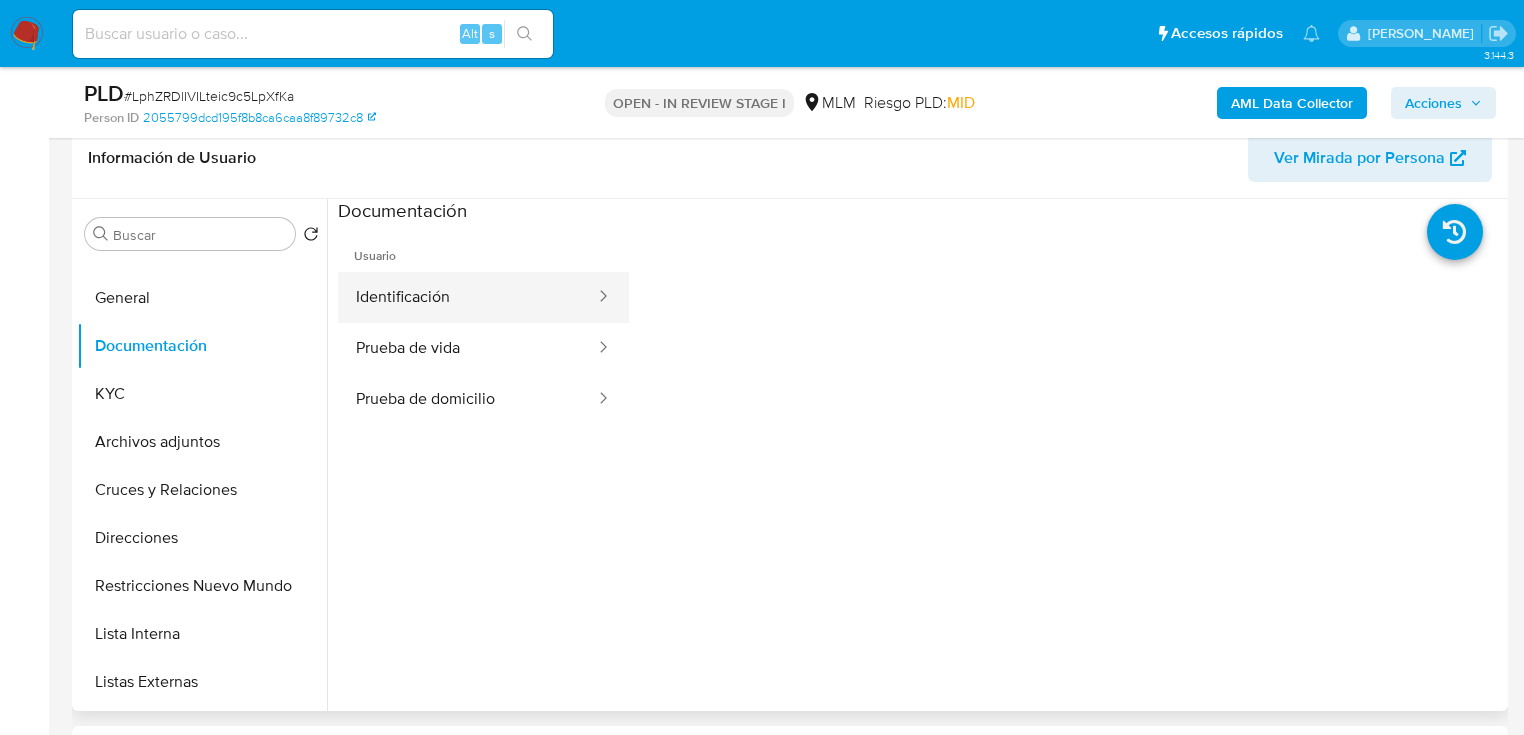 click on "Identificación" at bounding box center (467, 297) 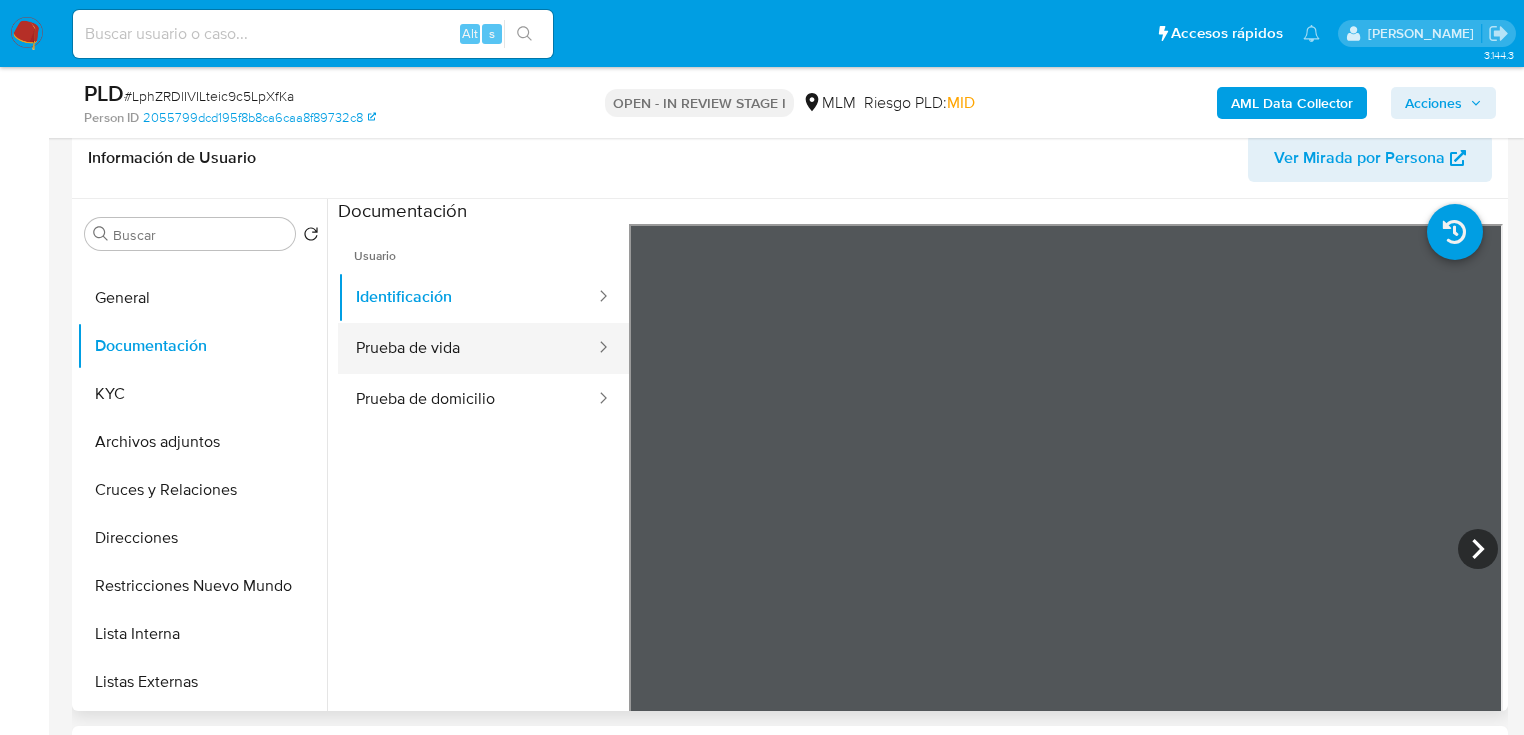 click on "Prueba de vida" at bounding box center [467, 348] 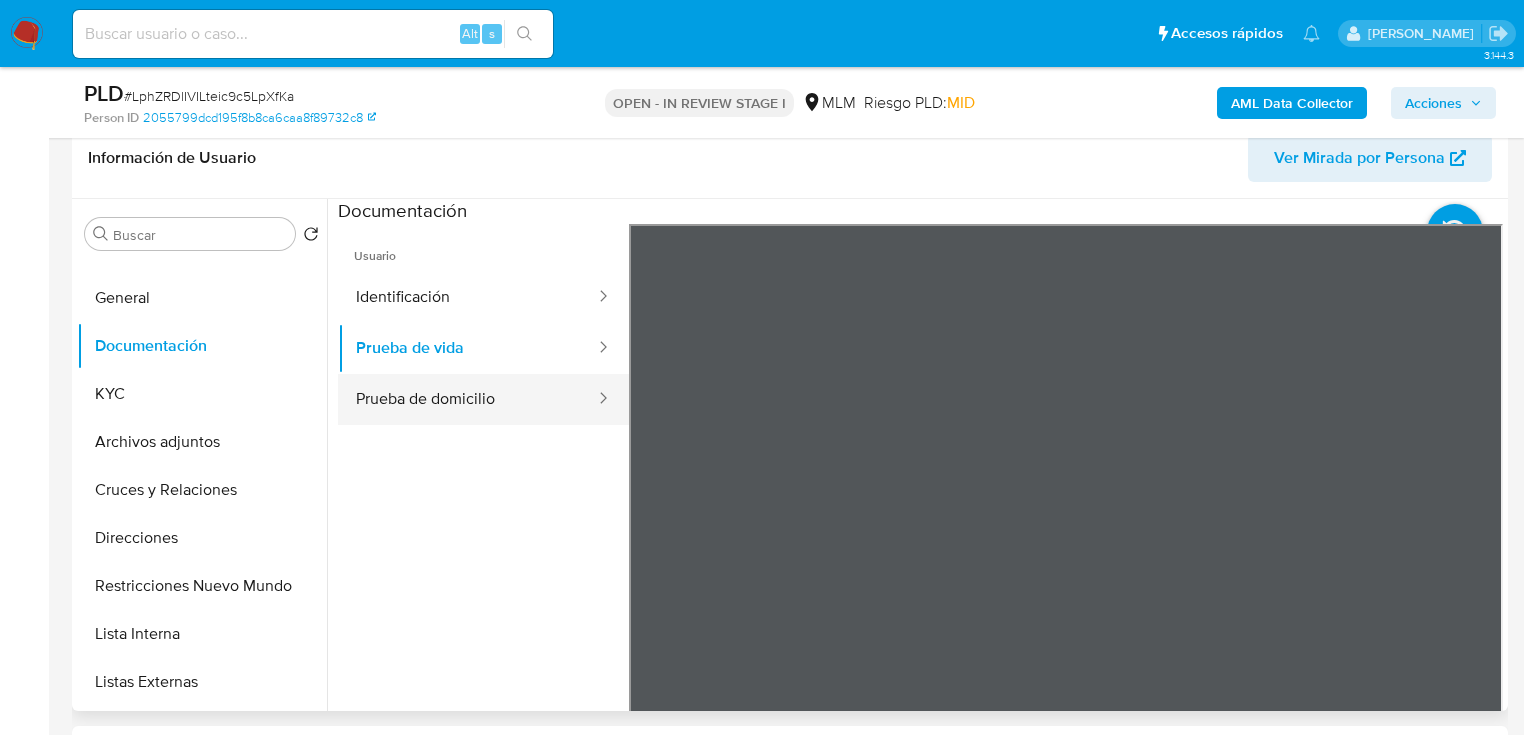 click on "Prueba de domicilio" at bounding box center [467, 399] 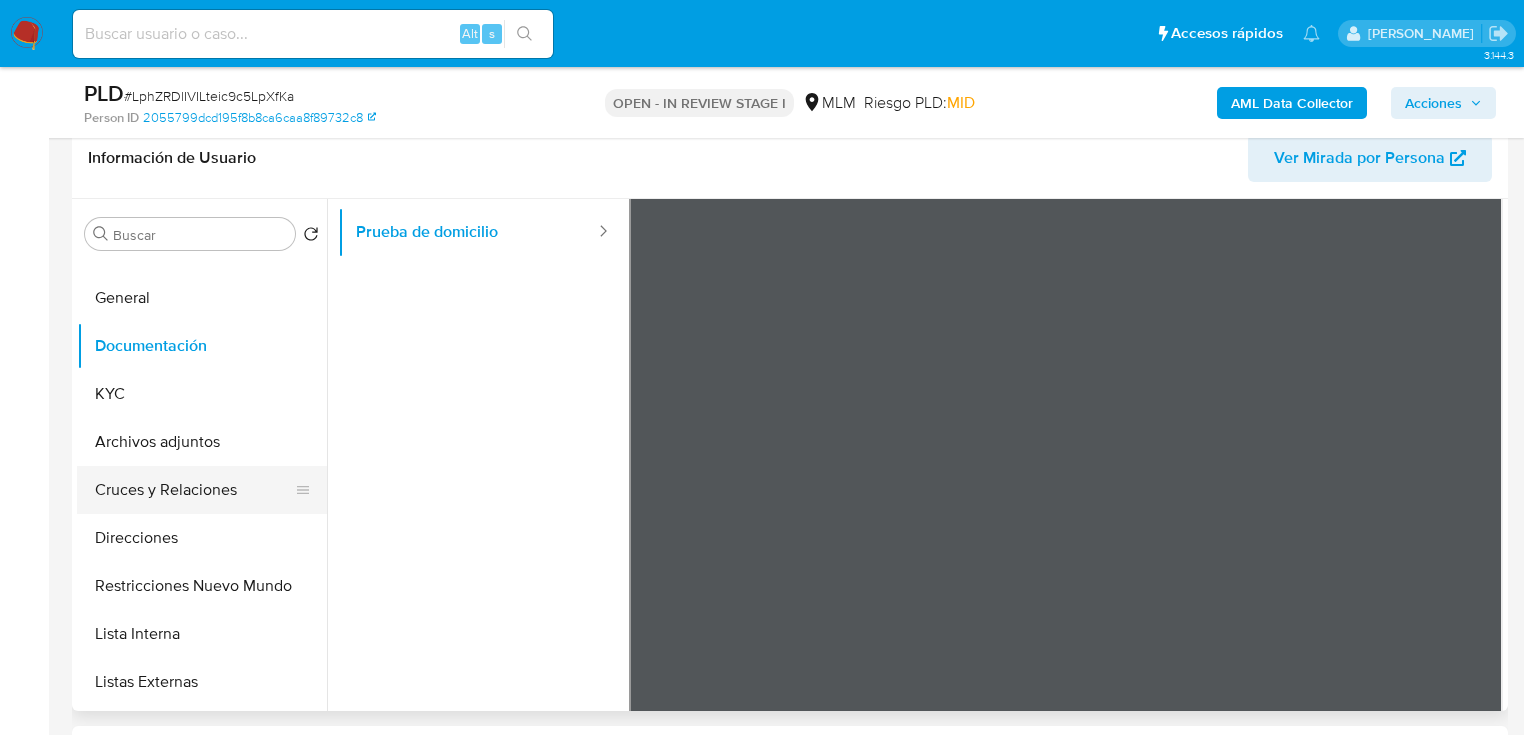 scroll, scrollTop: 168, scrollLeft: 0, axis: vertical 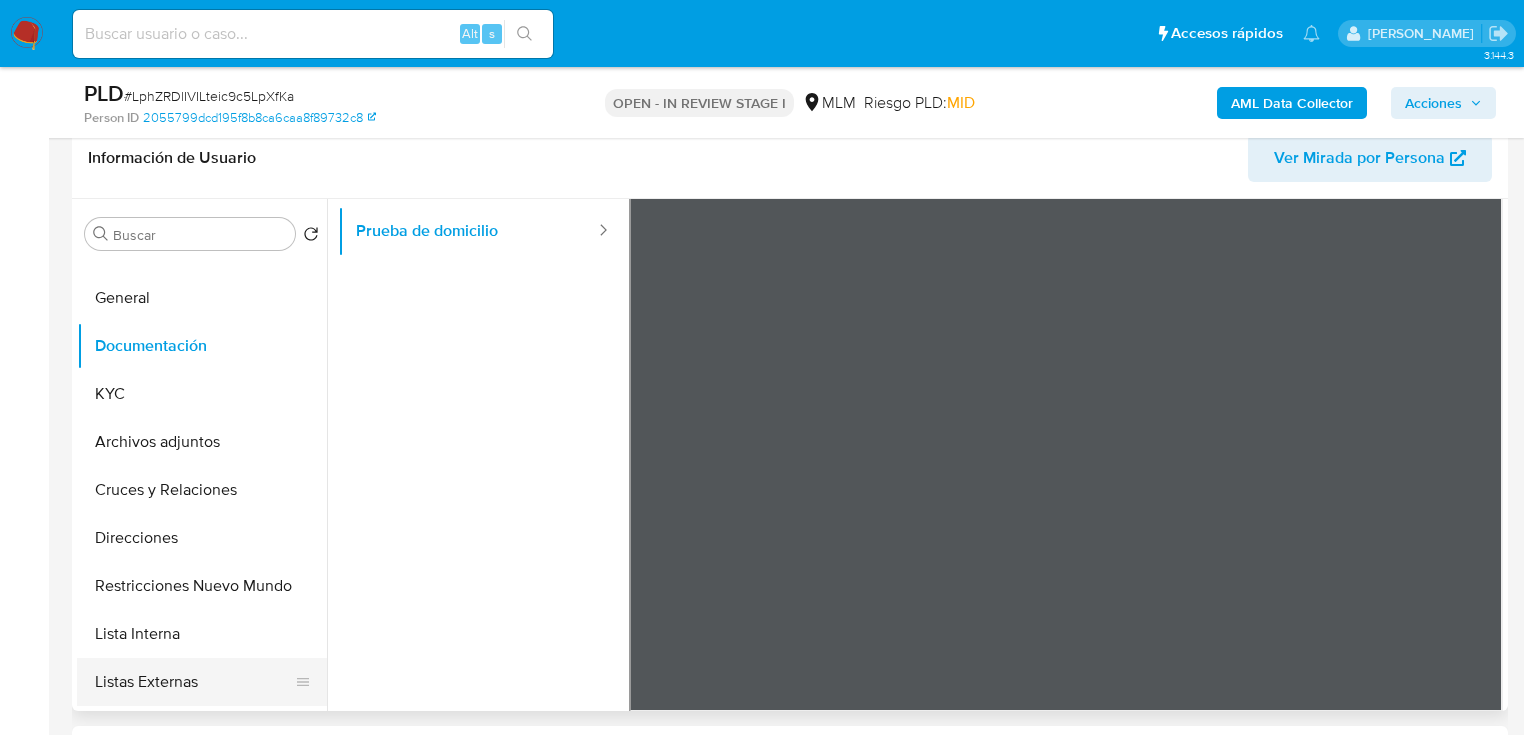 click on "Listas Externas" at bounding box center (194, 682) 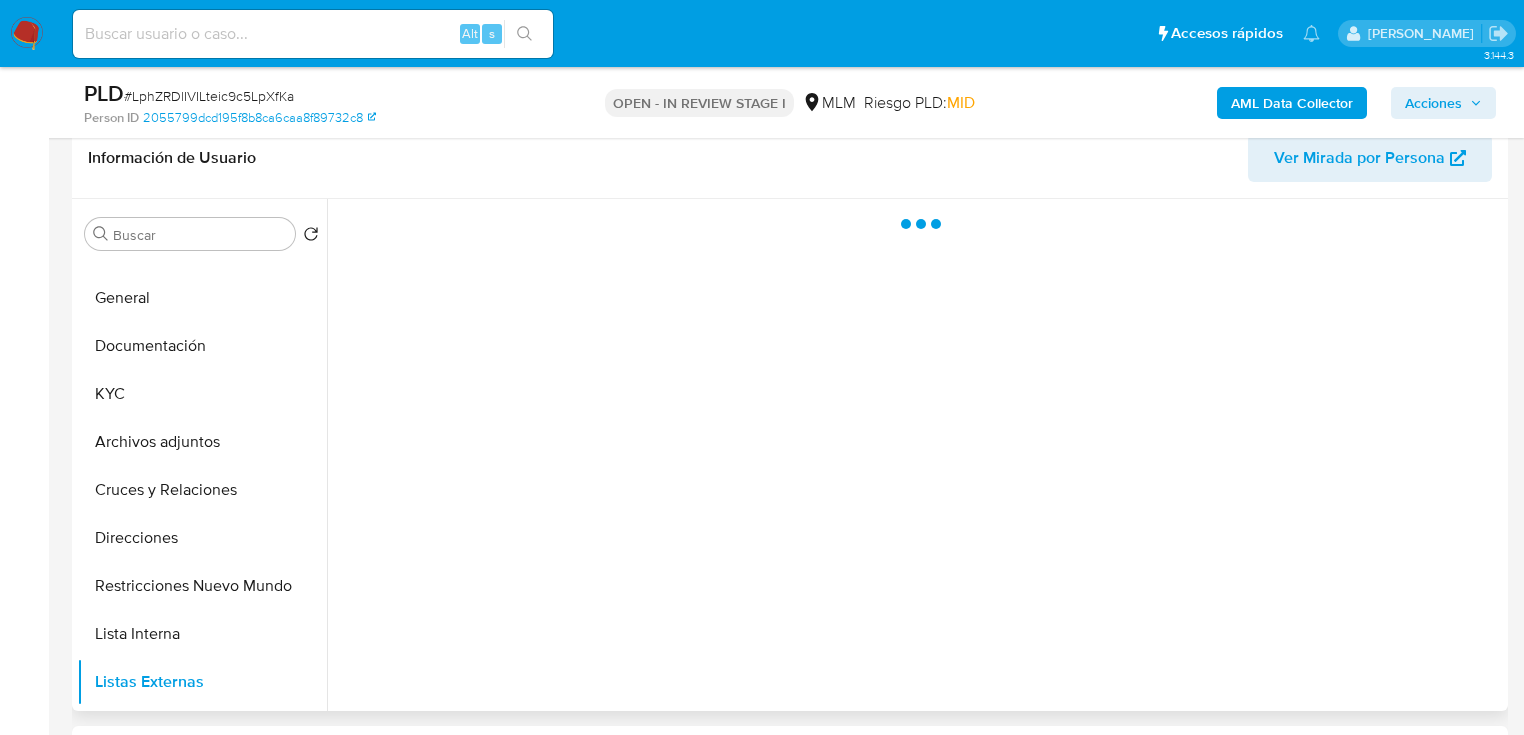 scroll, scrollTop: 0, scrollLeft: 0, axis: both 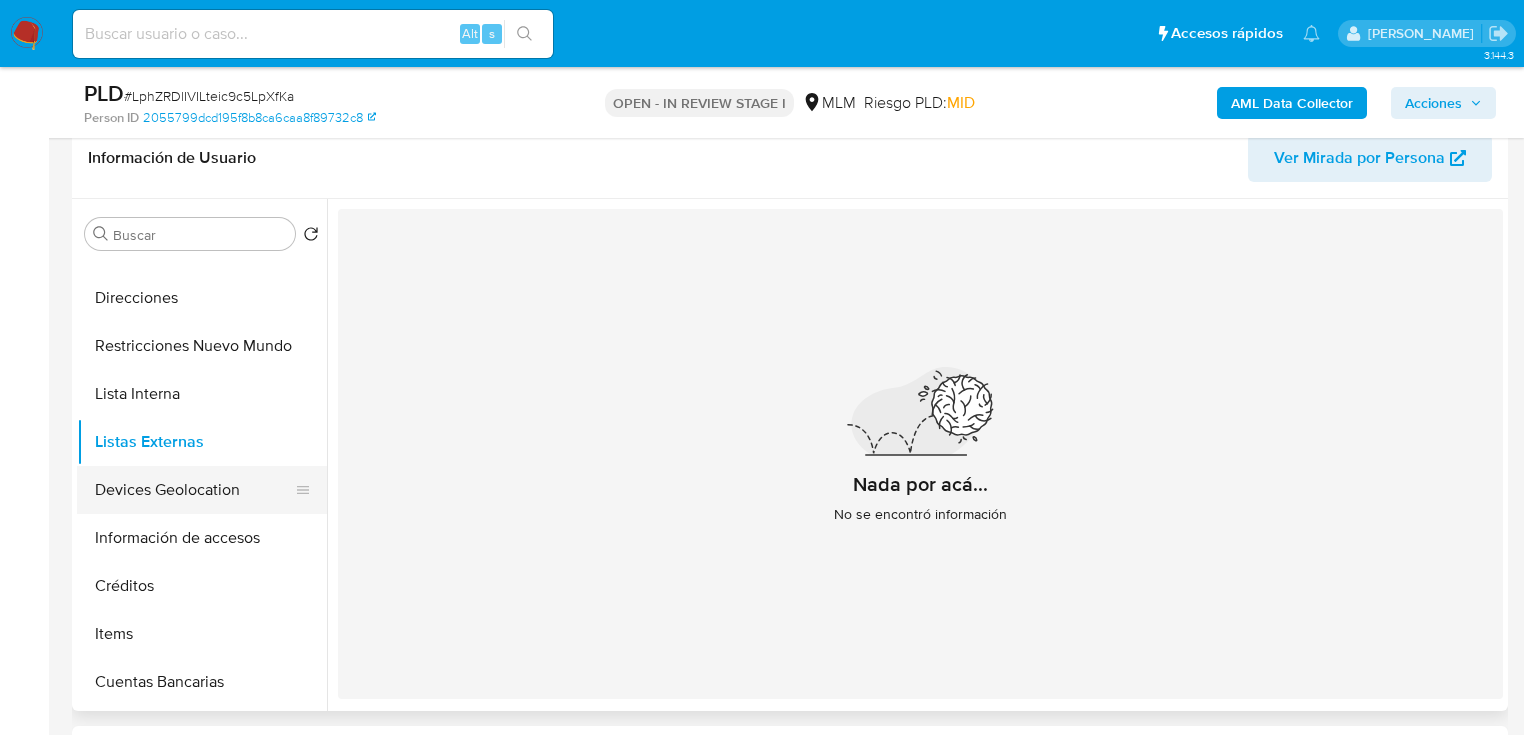 click on "Devices Geolocation" at bounding box center [194, 490] 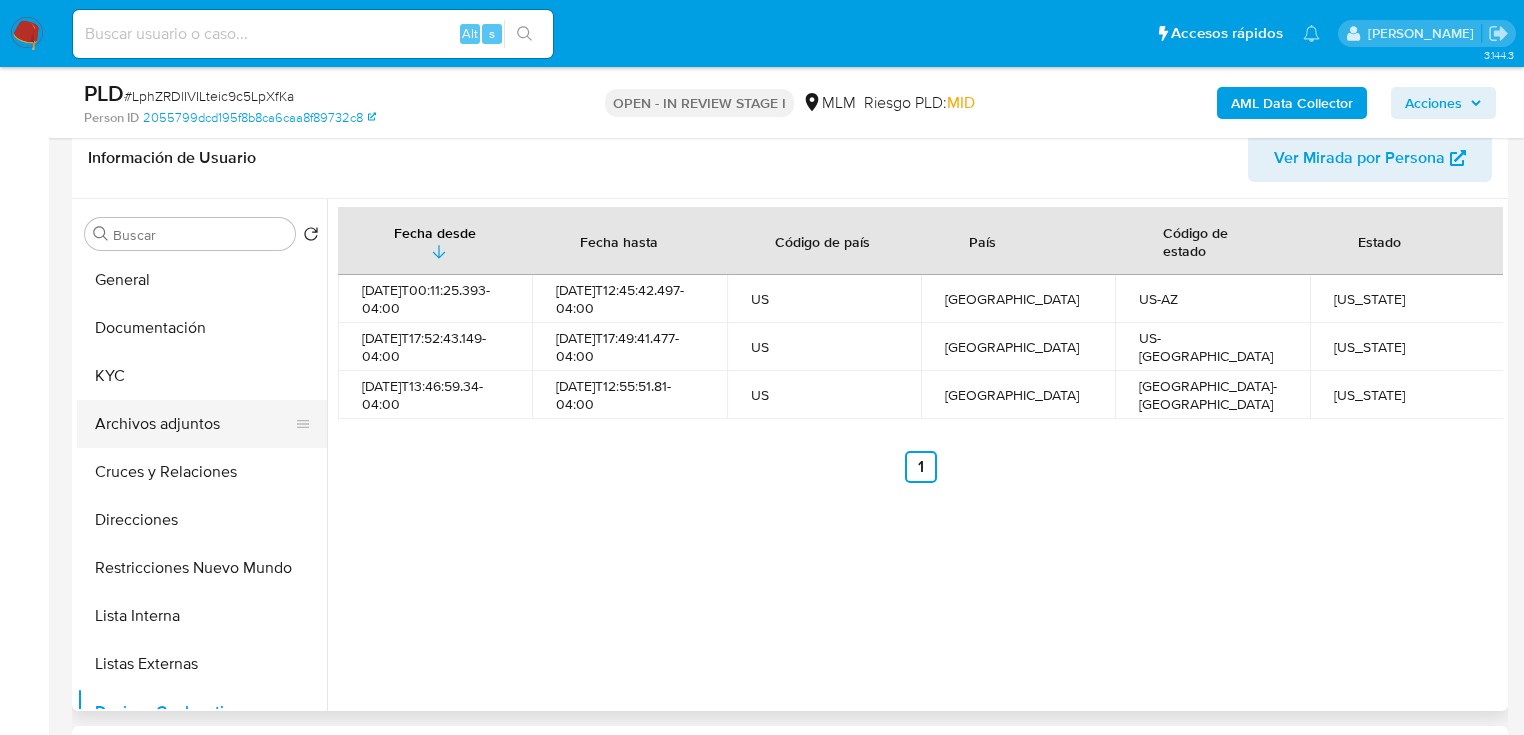 scroll, scrollTop: 80, scrollLeft: 0, axis: vertical 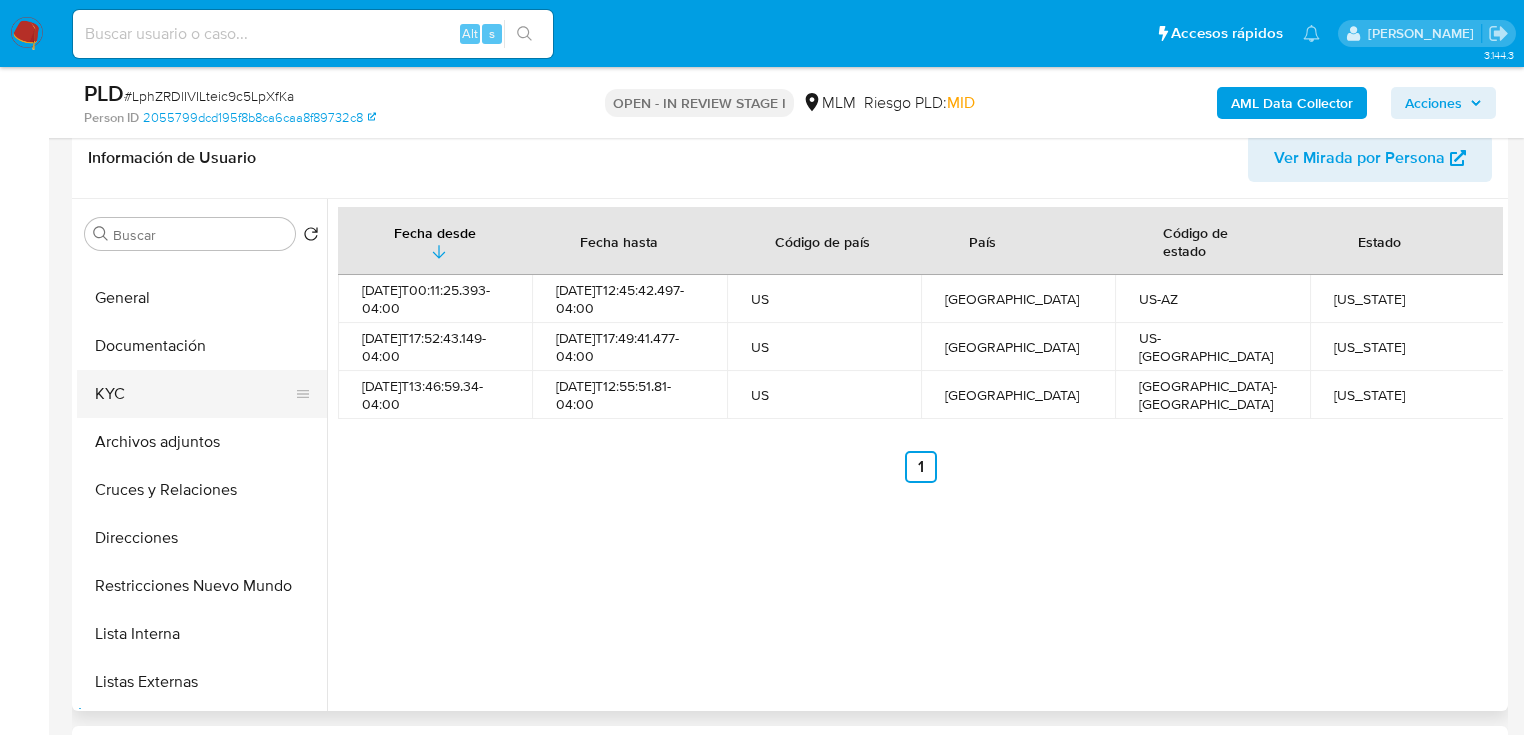 click on "KYC" at bounding box center [194, 394] 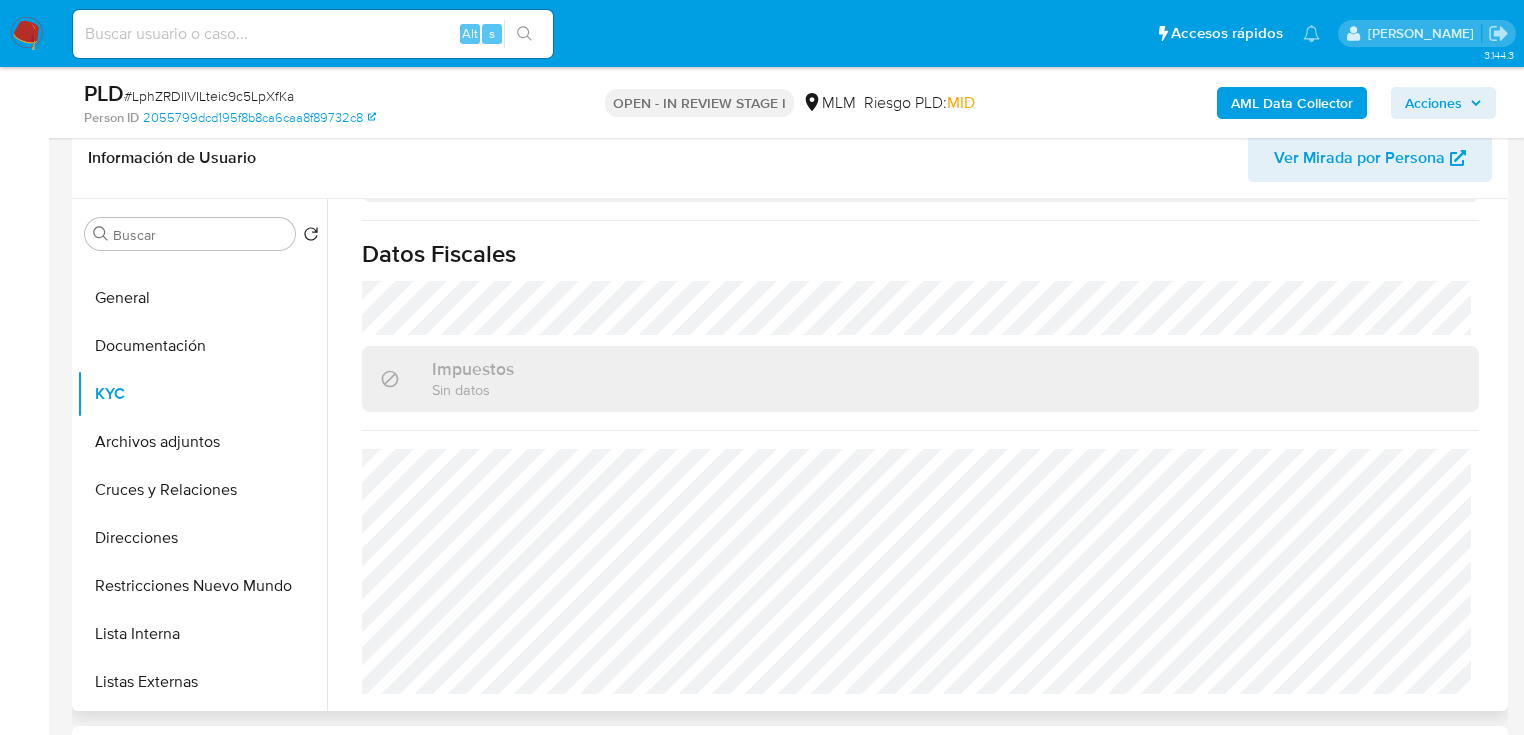 scroll, scrollTop: 1197, scrollLeft: 0, axis: vertical 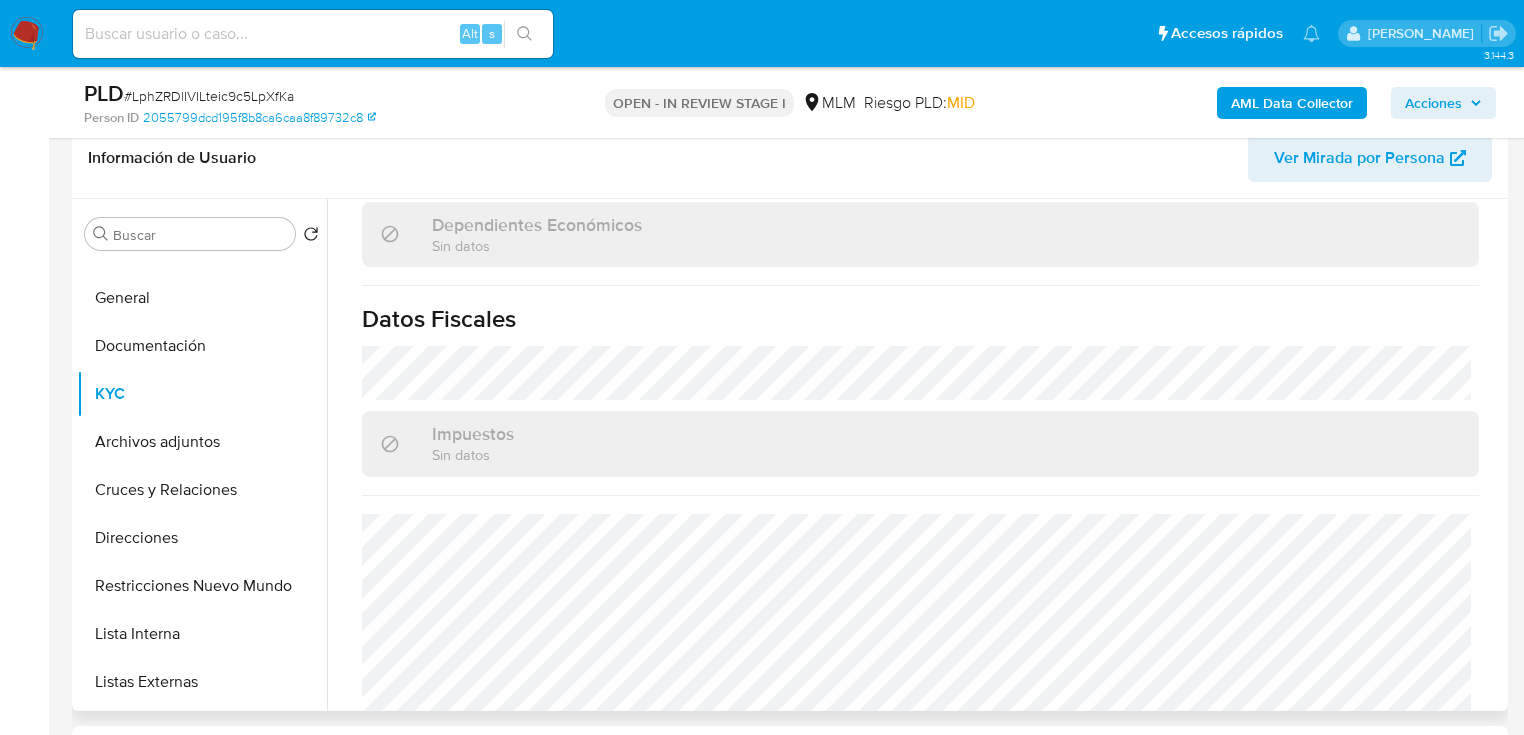 drag, startPoint x: 140, startPoint y: 536, endPoint x: 334, endPoint y: 426, distance: 223.0157 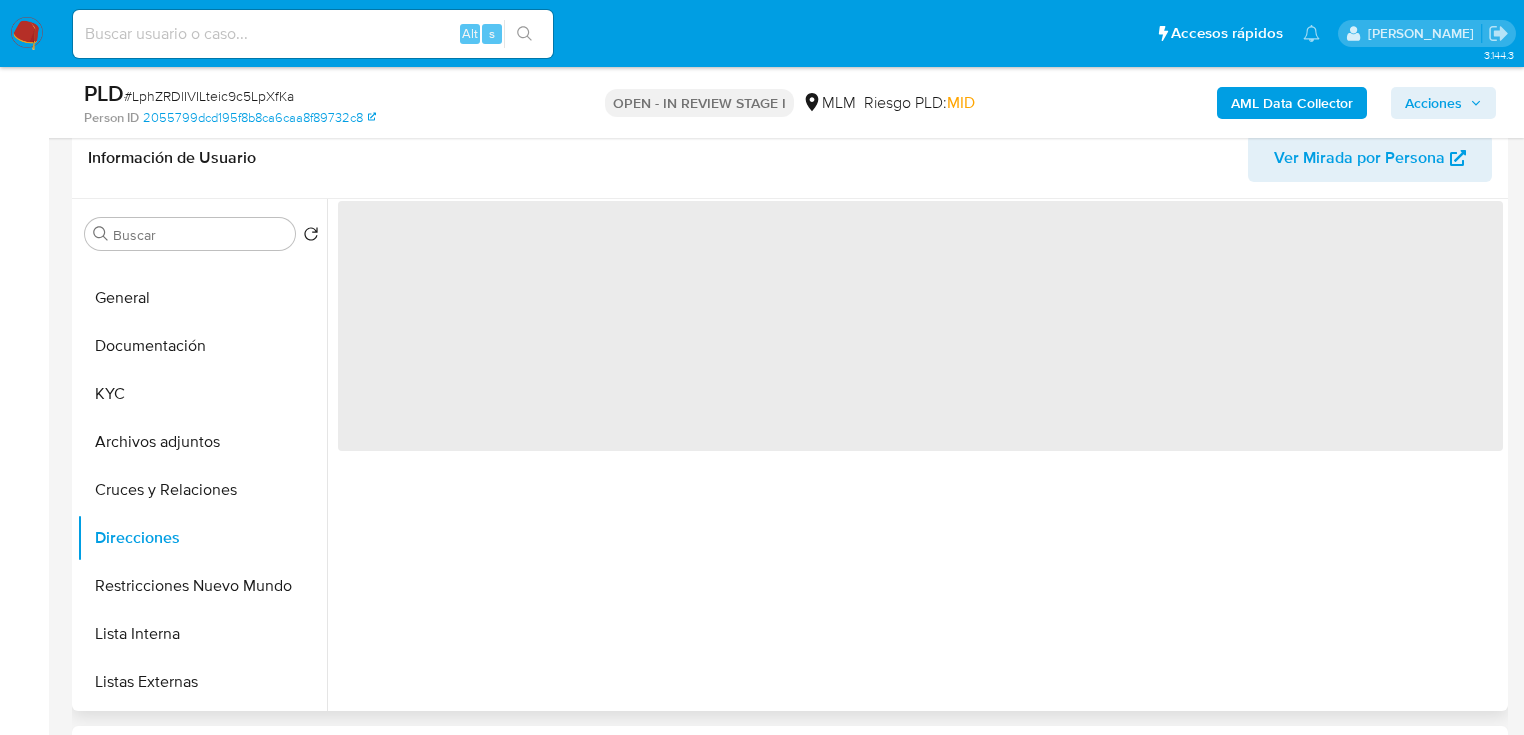 scroll, scrollTop: 0, scrollLeft: 0, axis: both 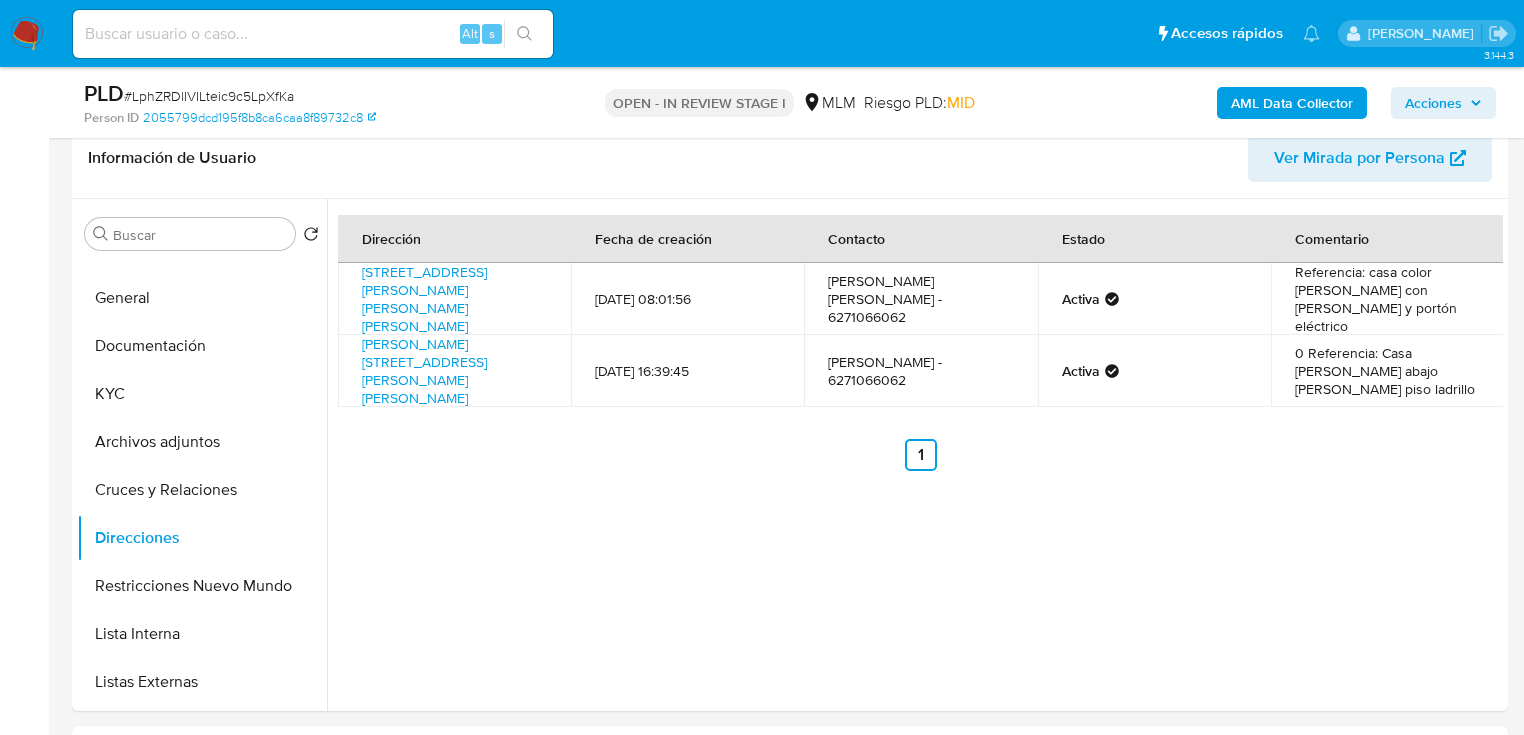 drag, startPoint x: 204, startPoint y: 334, endPoint x: 922, endPoint y: 324, distance: 718.06964 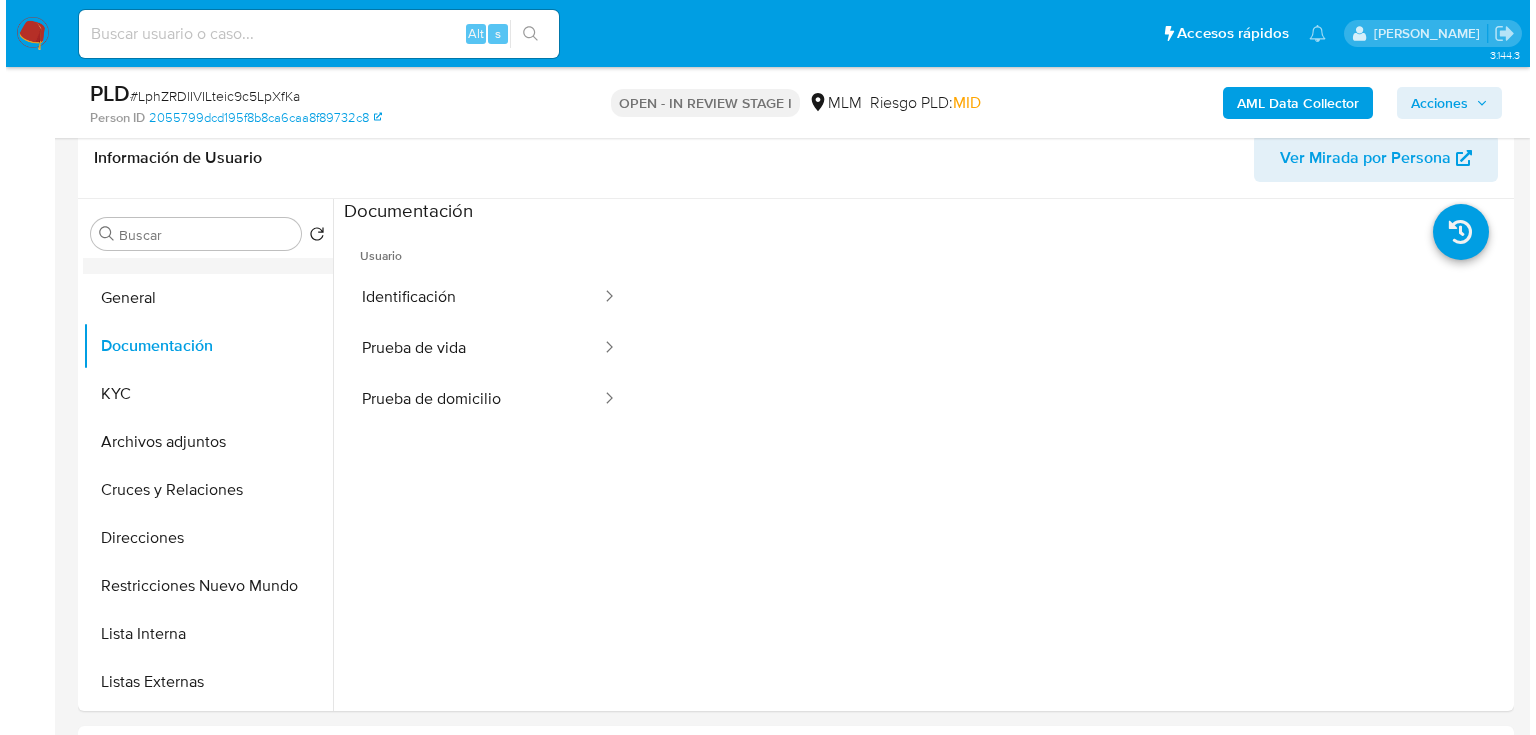scroll, scrollTop: 0, scrollLeft: 0, axis: both 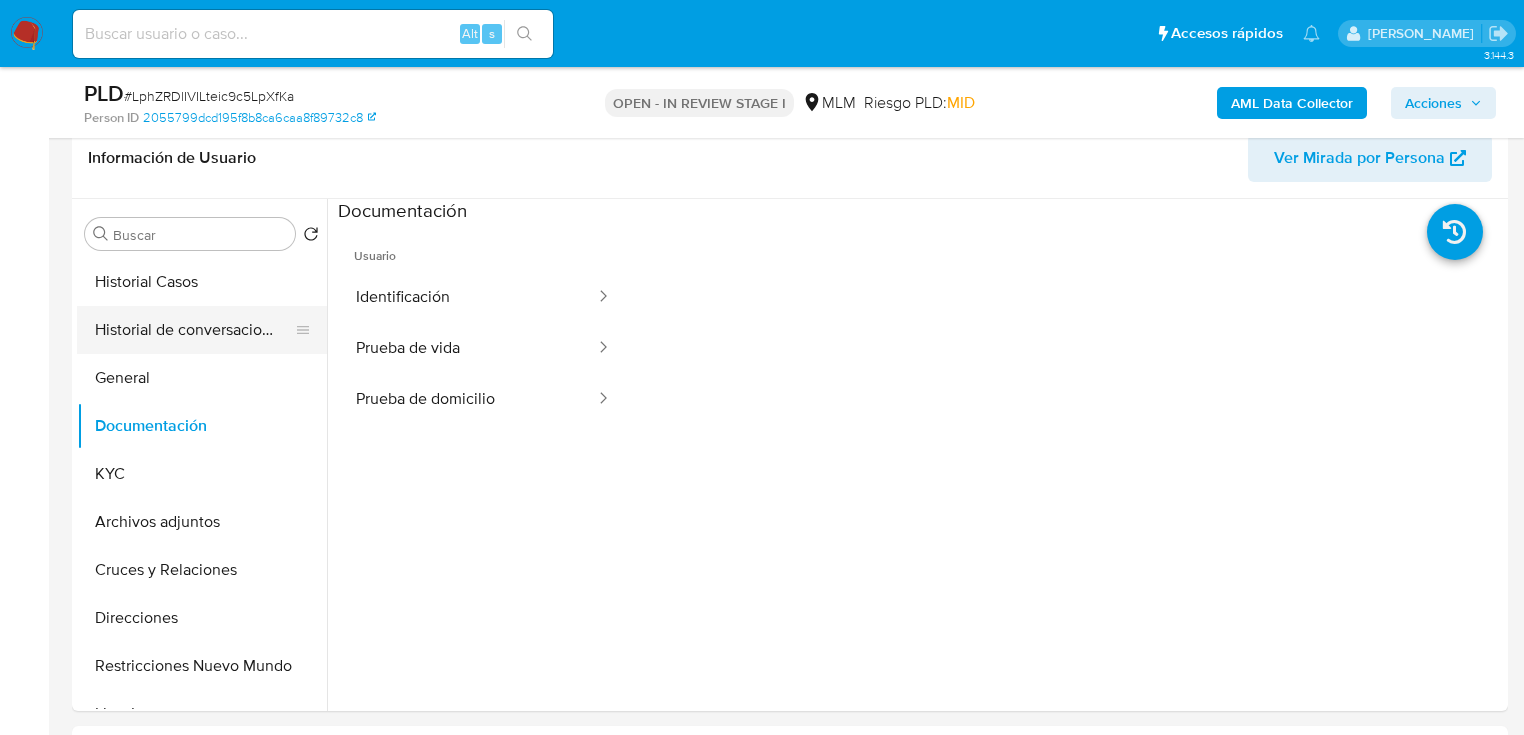 click on "Historial de conversaciones" at bounding box center [194, 330] 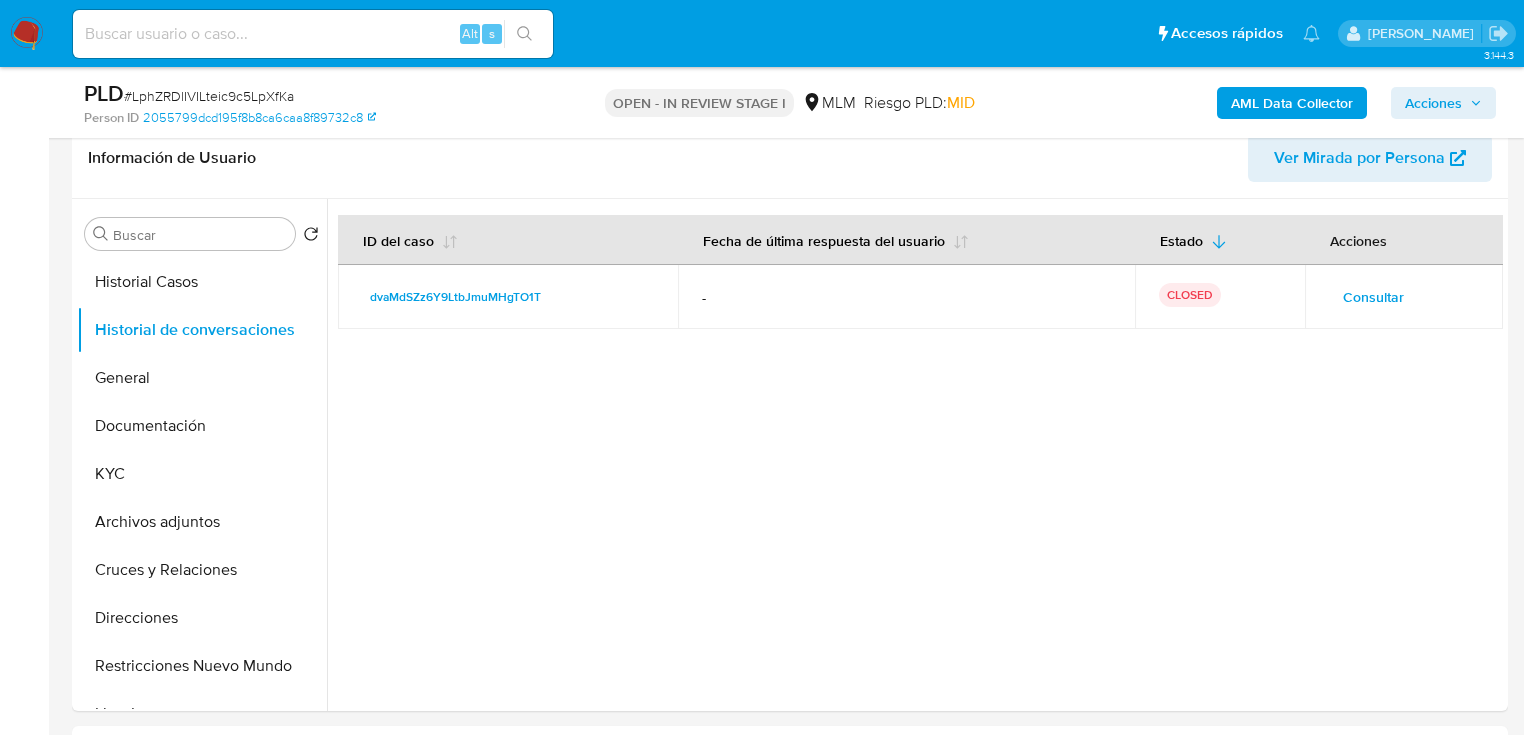 click on "Consultar" at bounding box center [1373, 297] 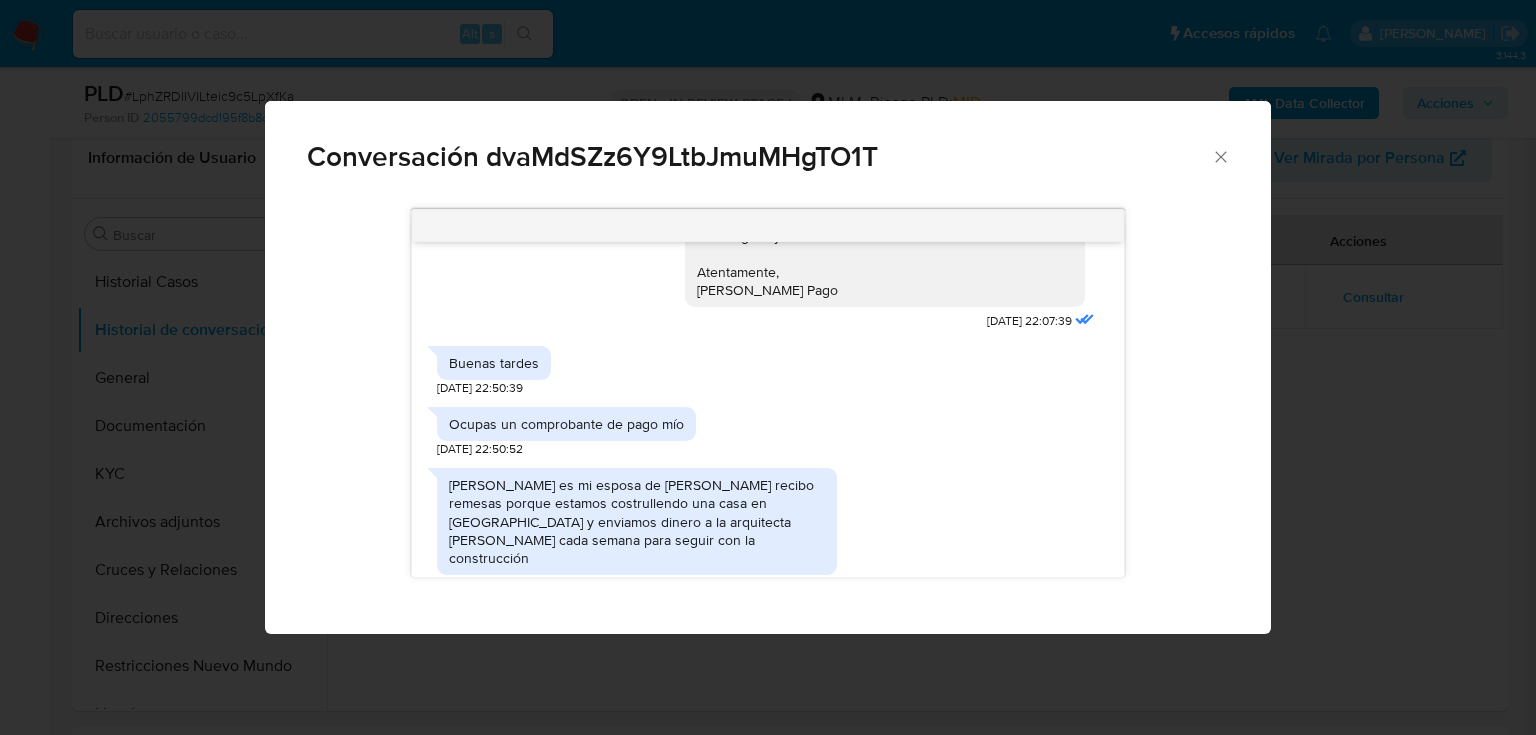 scroll, scrollTop: 400, scrollLeft: 0, axis: vertical 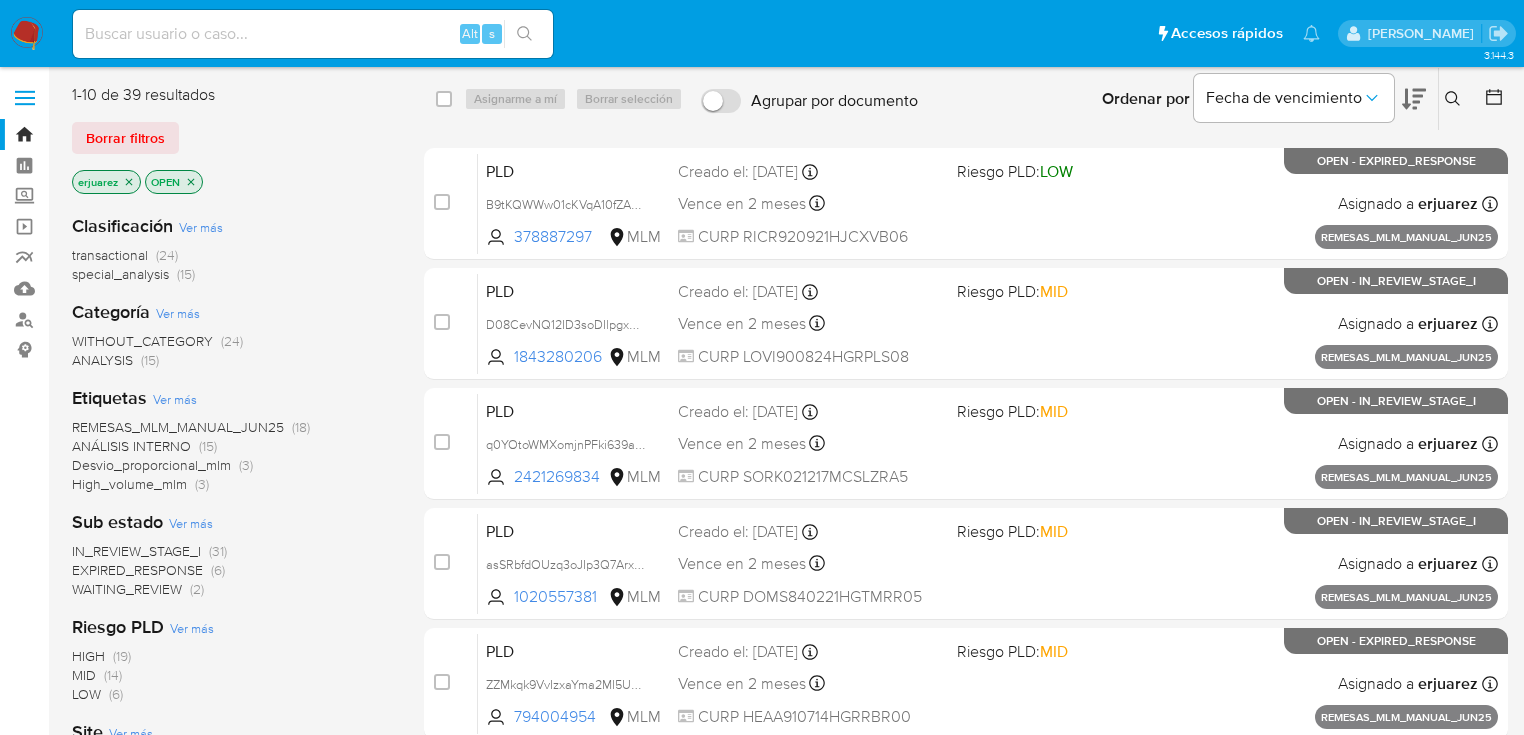 click at bounding box center (313, 34) 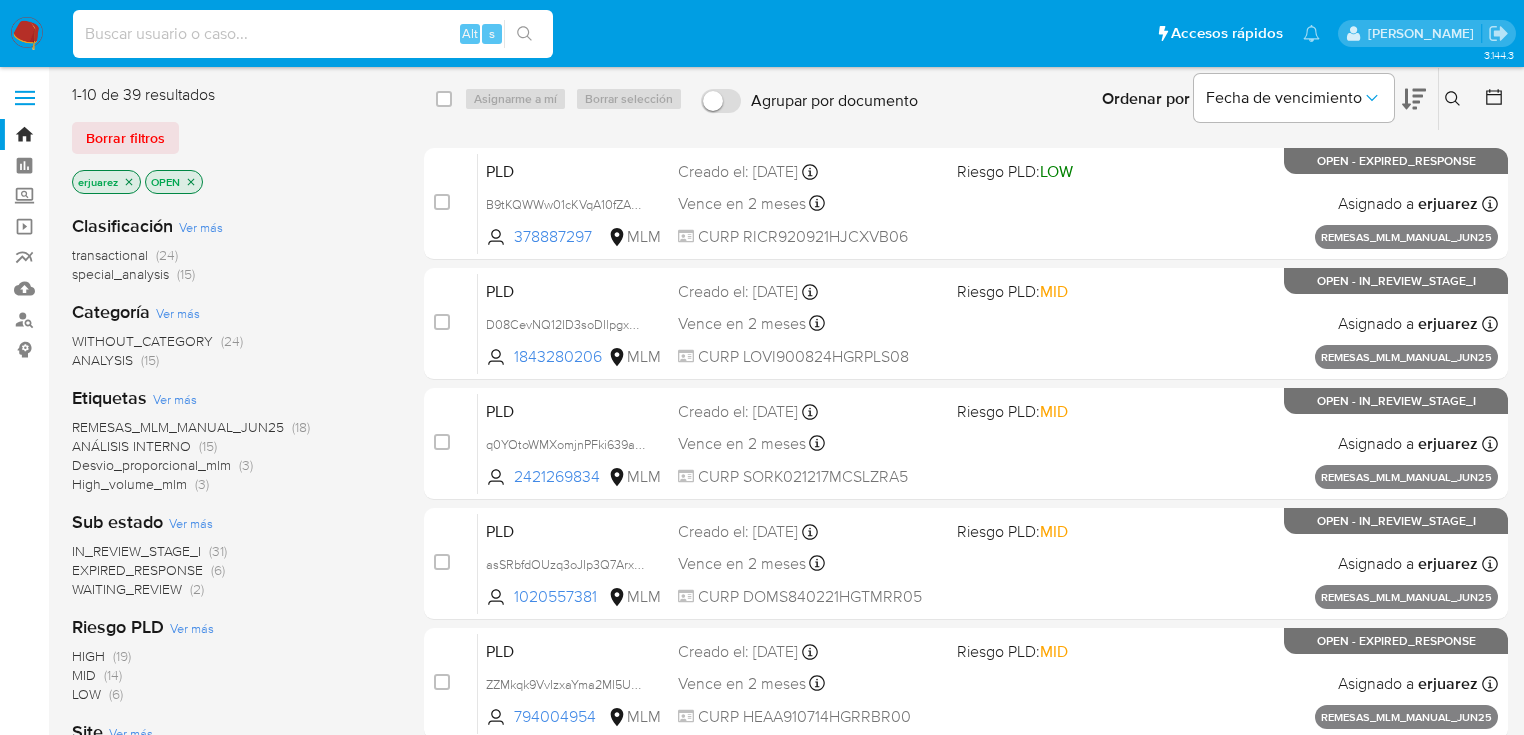 paste on "2226811034" 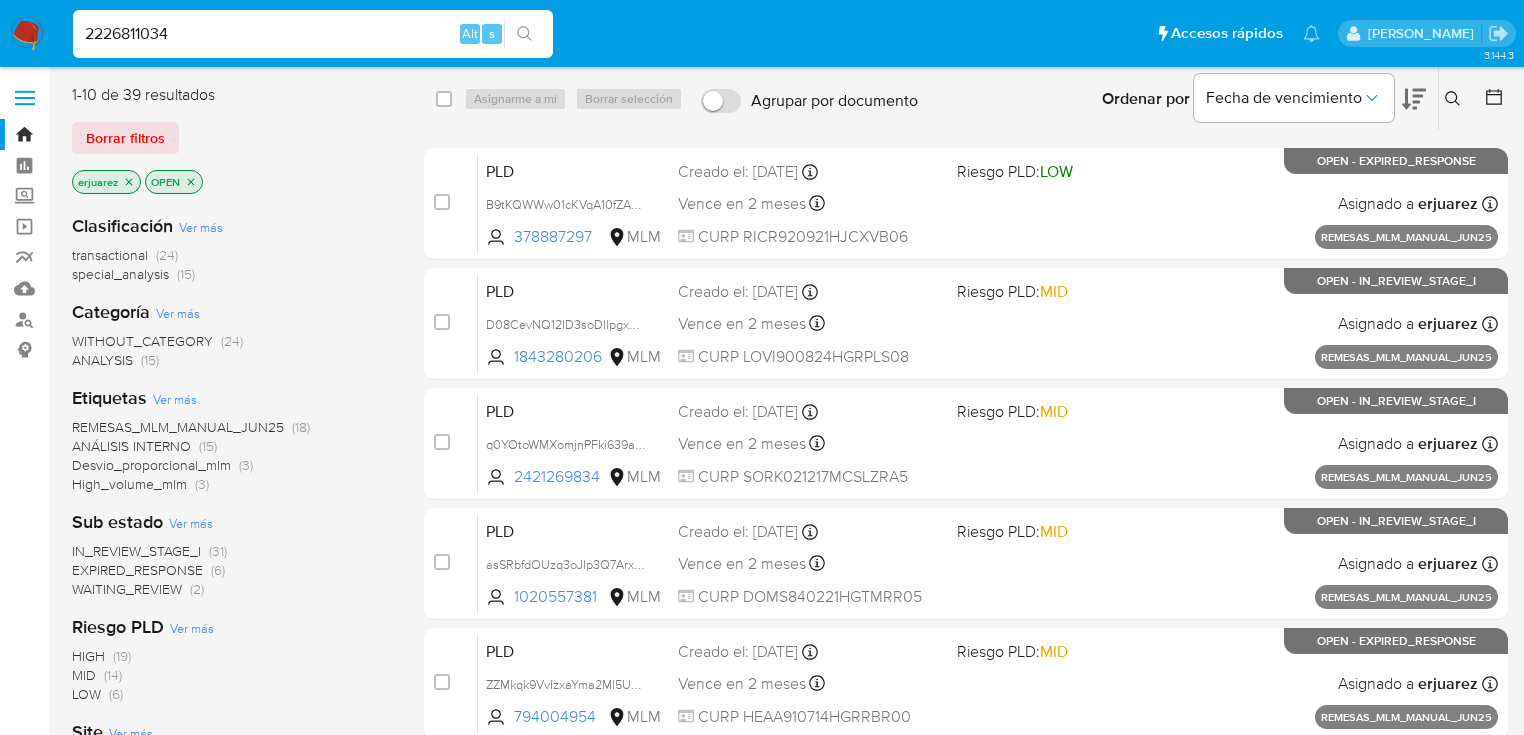 type on "2226811034" 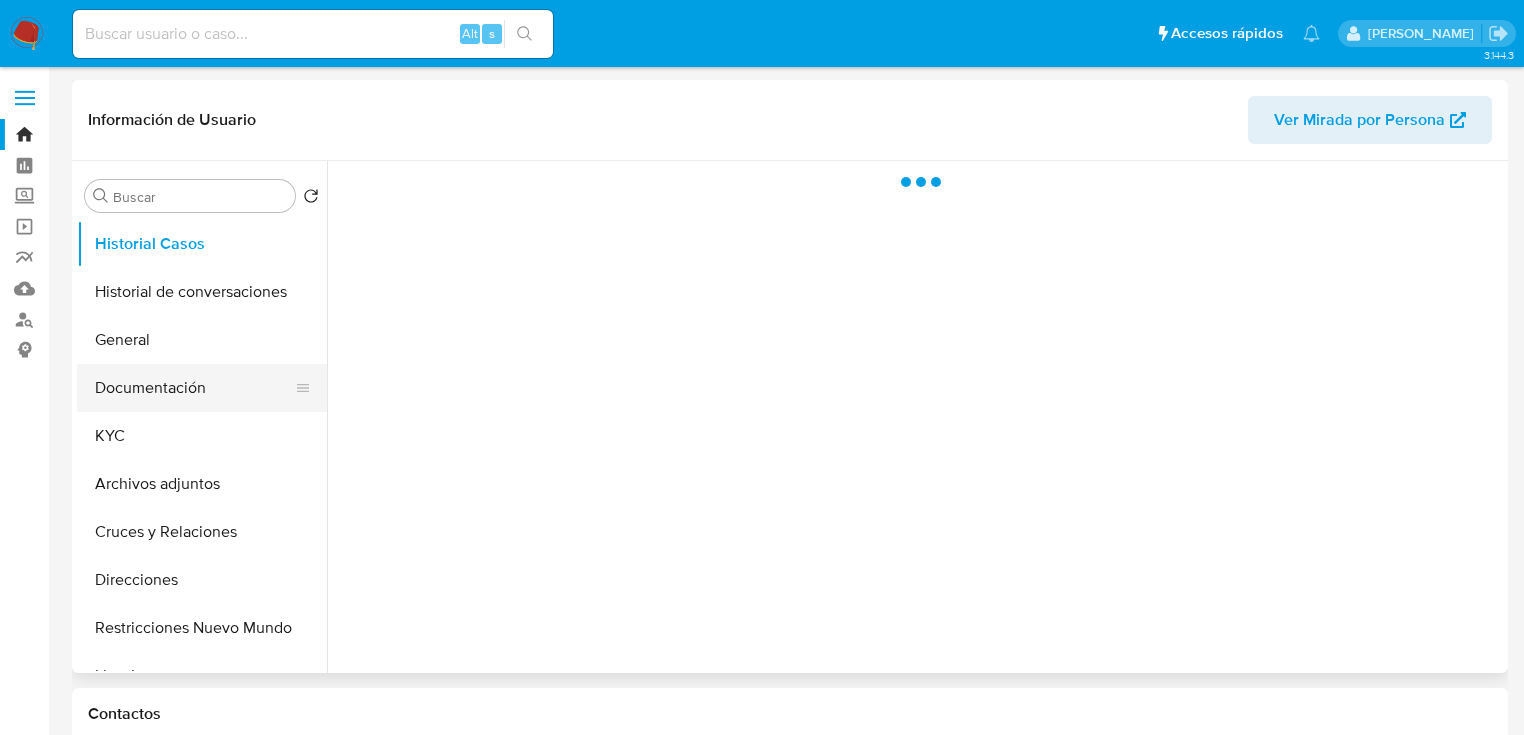 click on "Documentación" at bounding box center (194, 388) 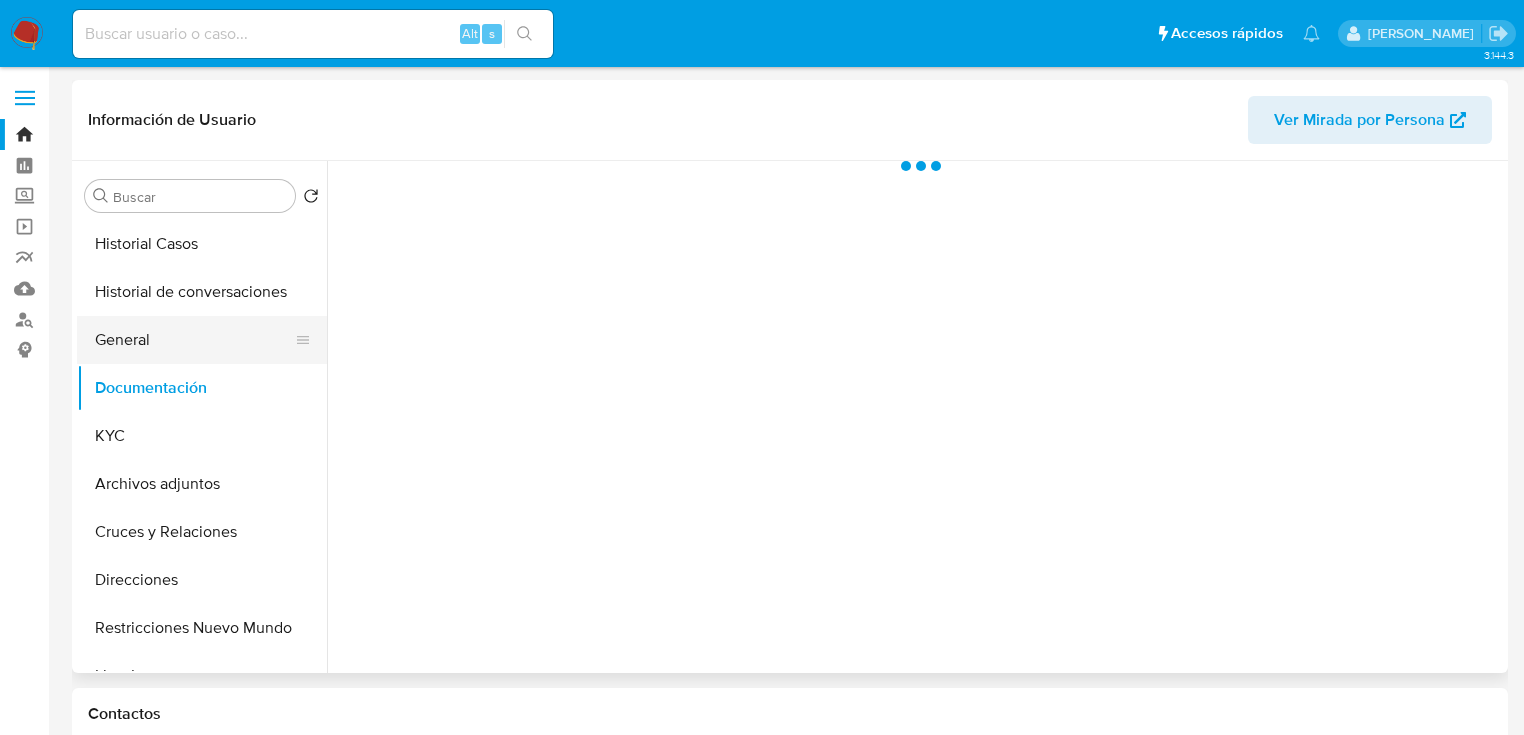 click on "General" at bounding box center [194, 340] 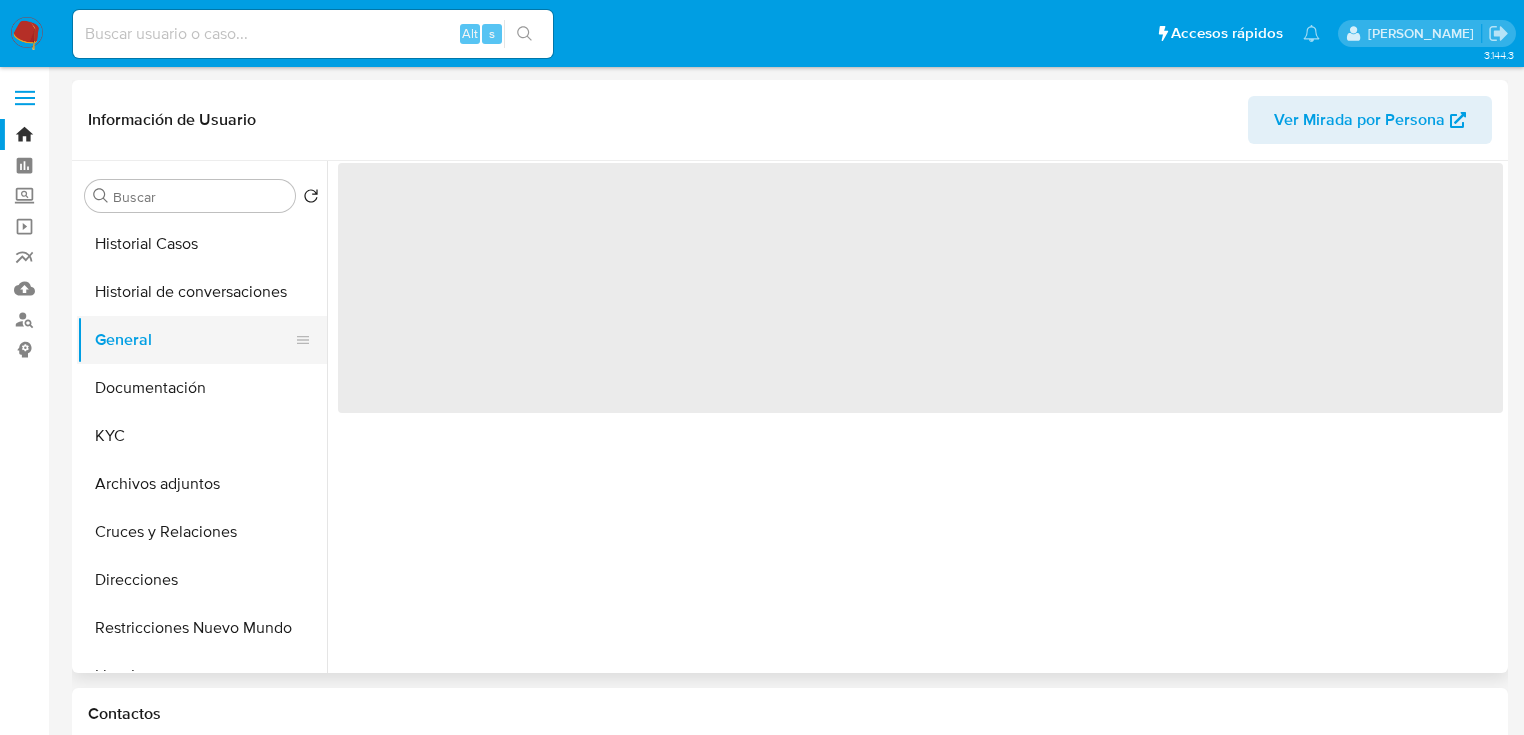 select on "10" 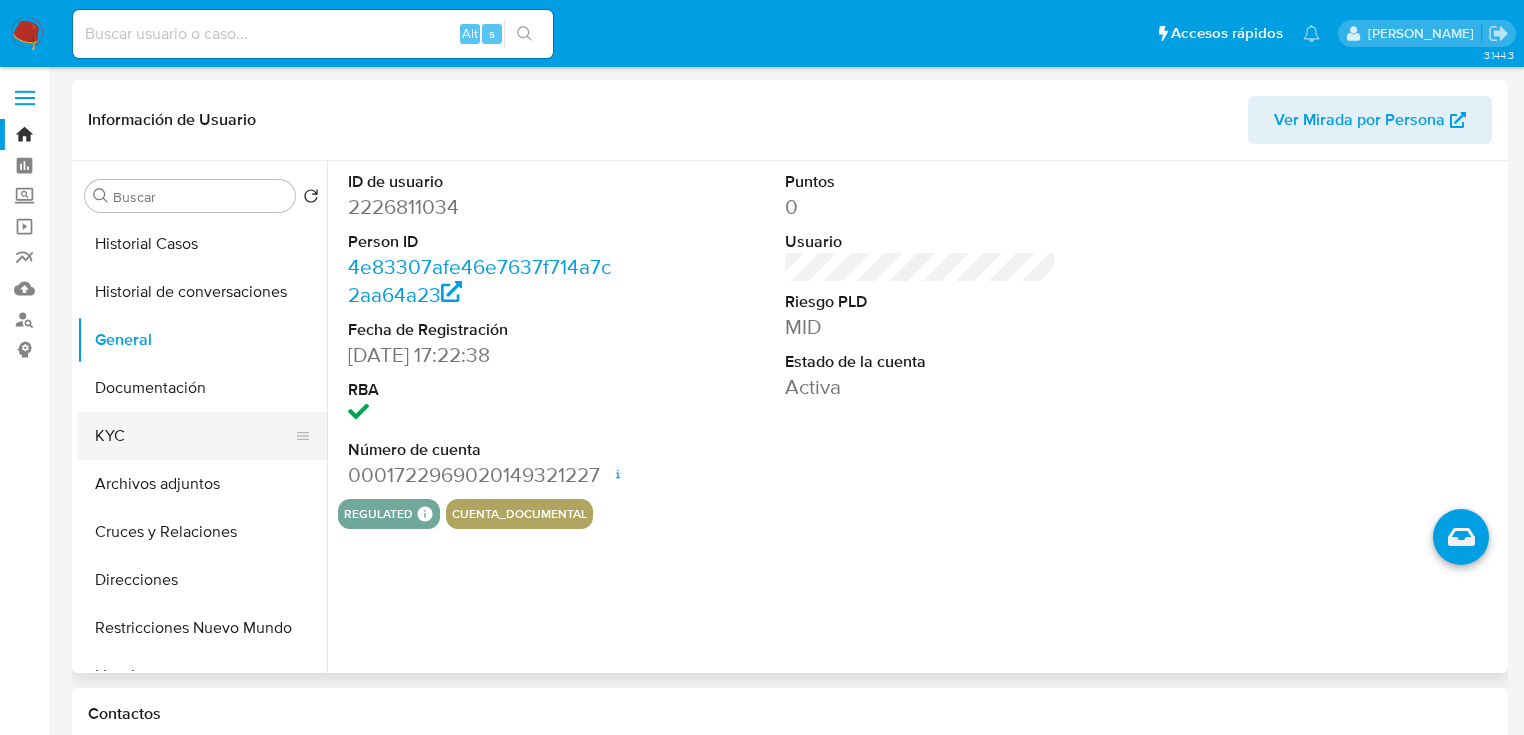 click on "KYC" at bounding box center [194, 436] 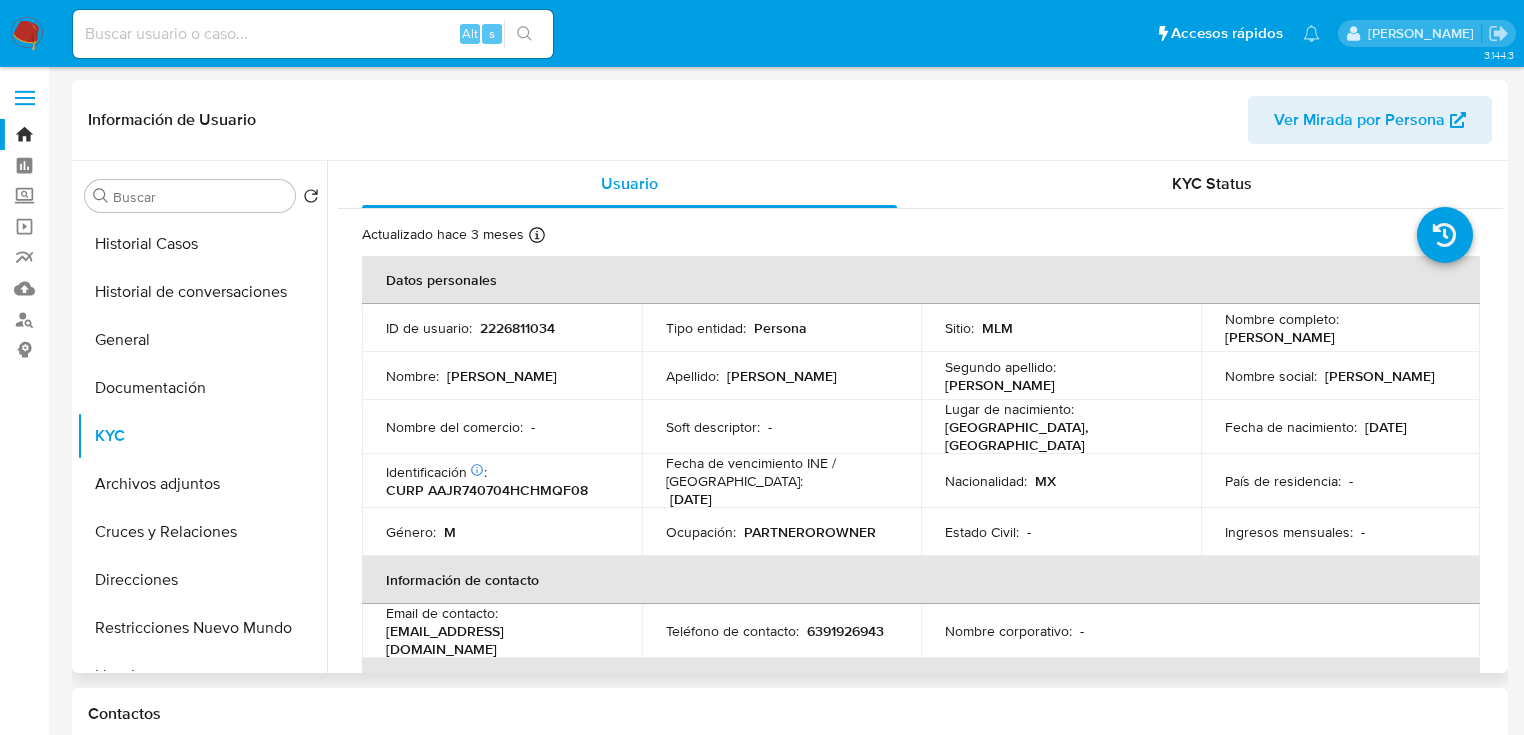 scroll, scrollTop: 0, scrollLeft: 0, axis: both 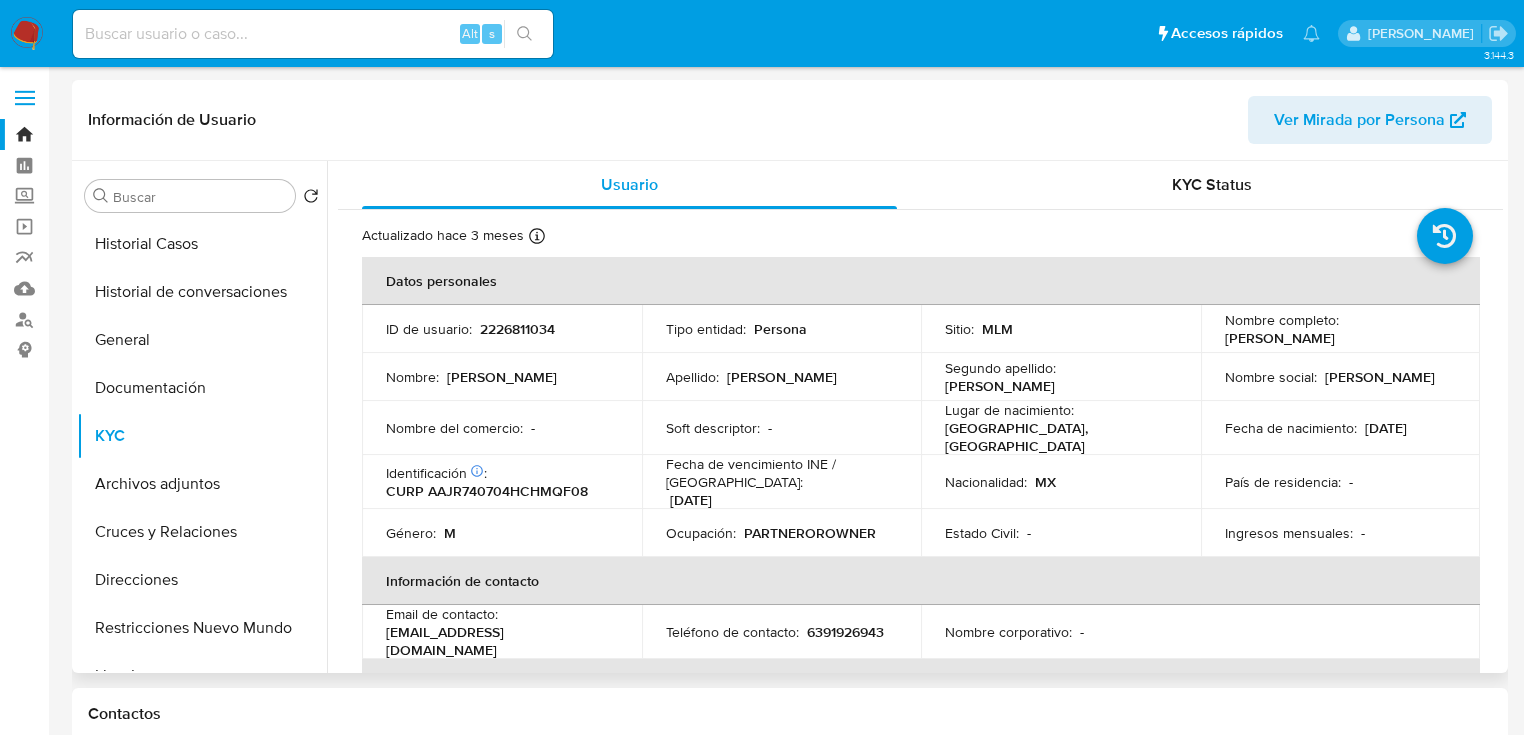 click on "Lugar de nacimiento :    MEXICO, CHIHUAHUA" at bounding box center [1061, 428] 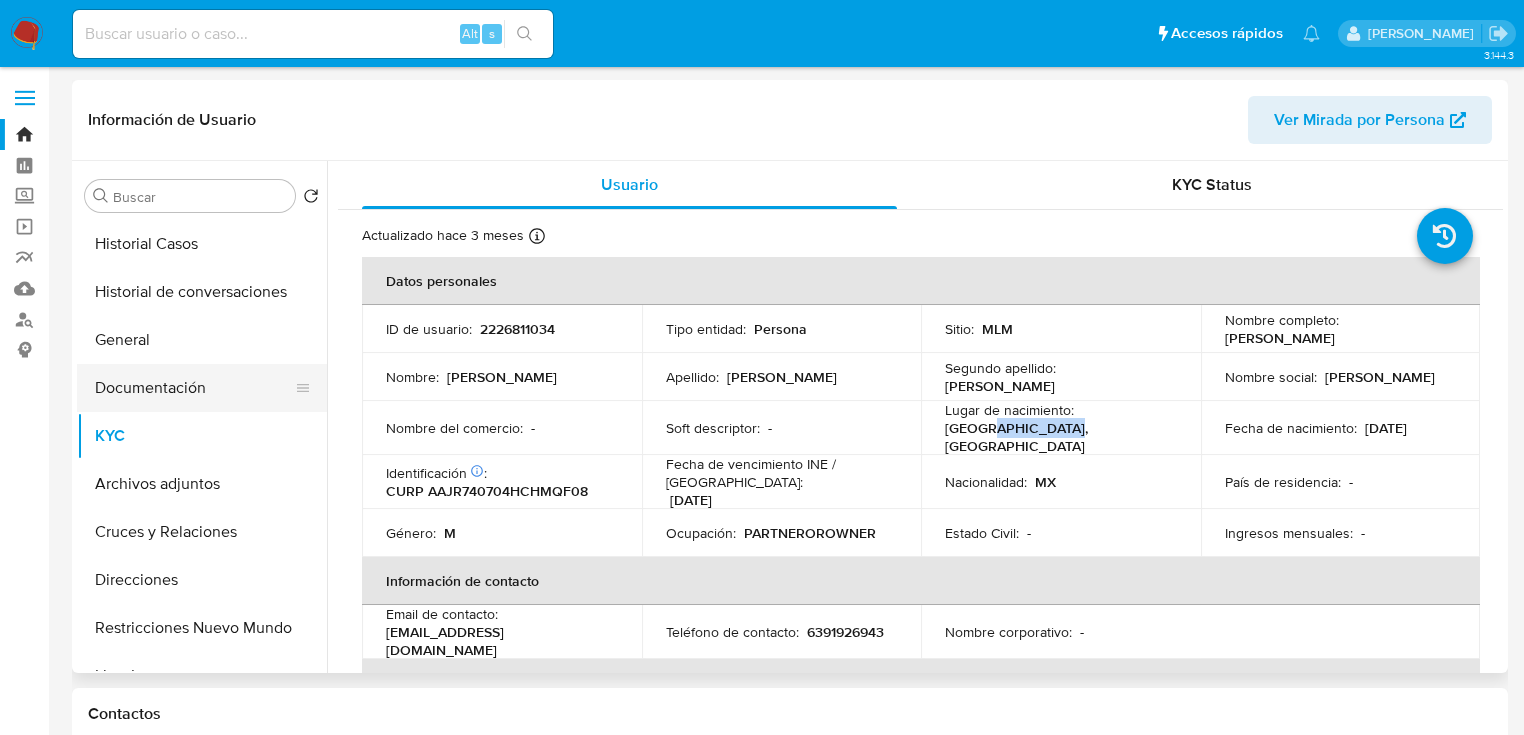 click on "Documentación" at bounding box center [194, 388] 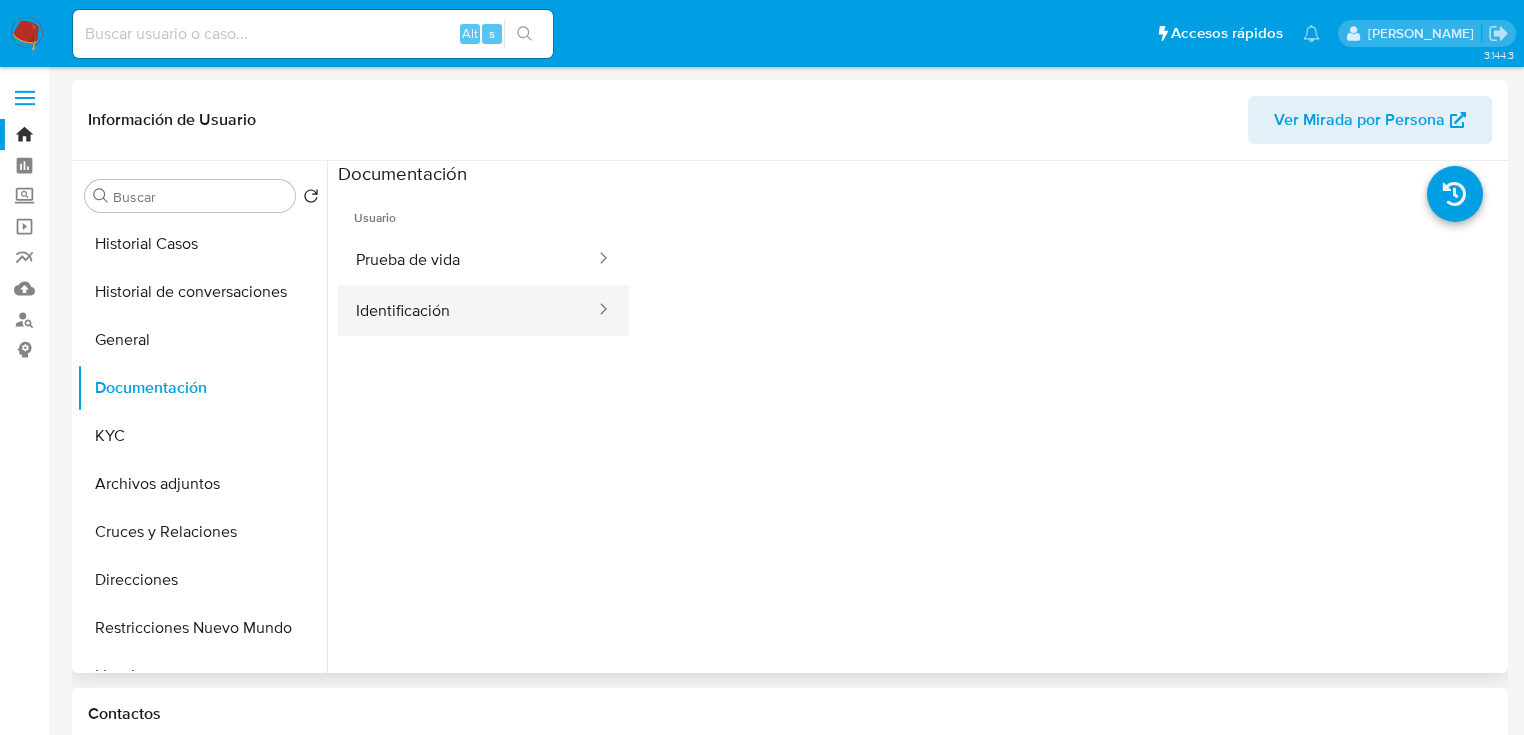 click on "Identificación" at bounding box center [467, 310] 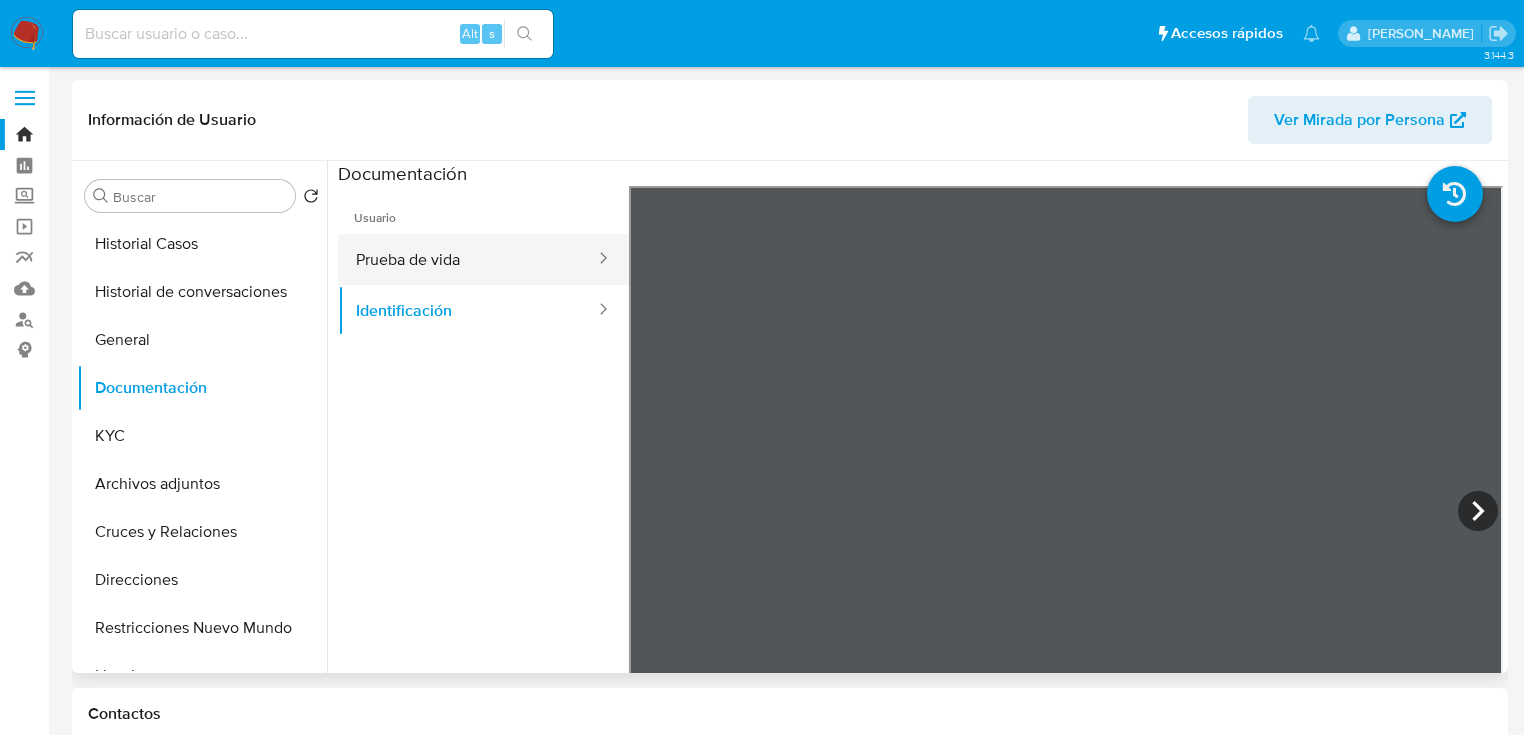 click on "Prueba de vida" at bounding box center (467, 259) 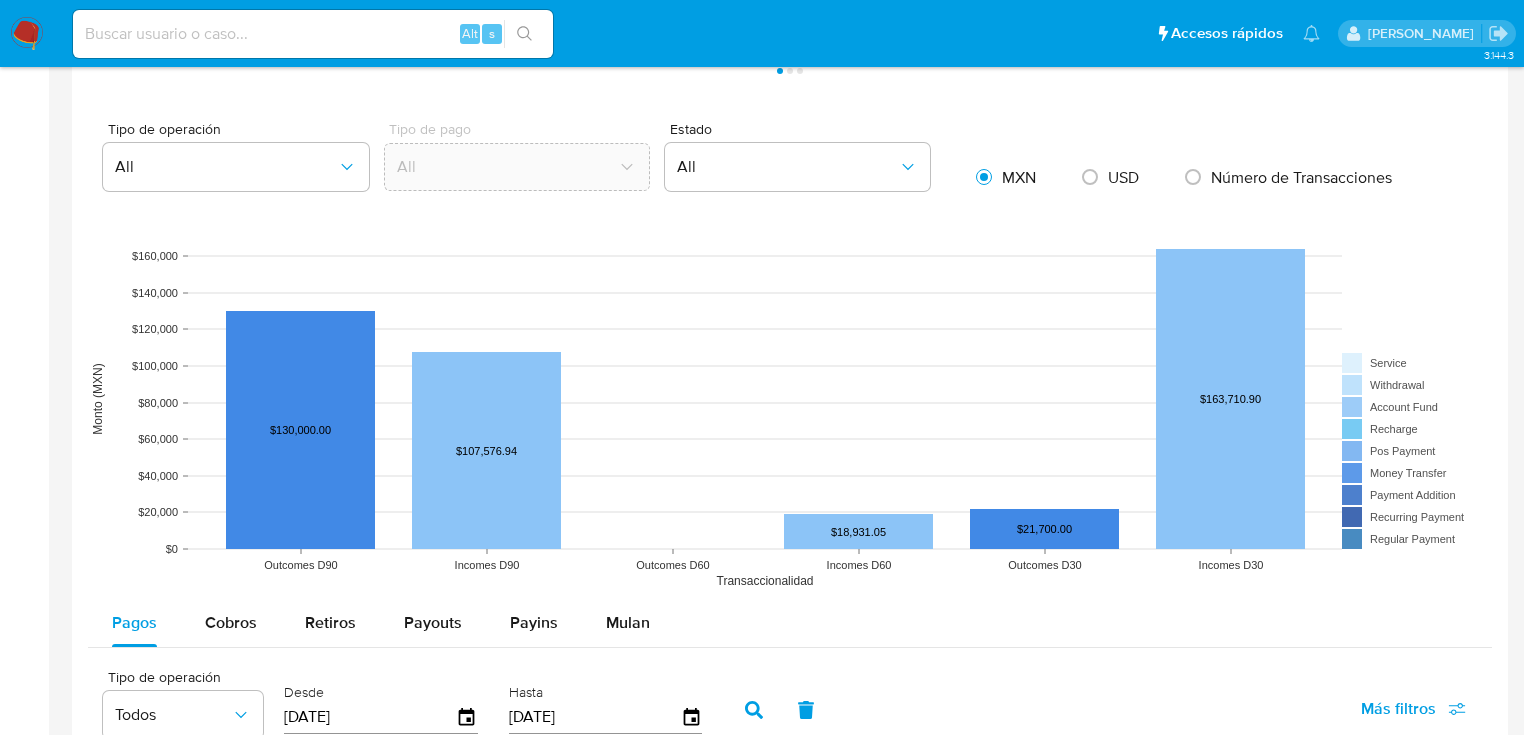 drag, startPoint x: 202, startPoint y: 622, endPoint x: 369, endPoint y: 583, distance: 171.49344 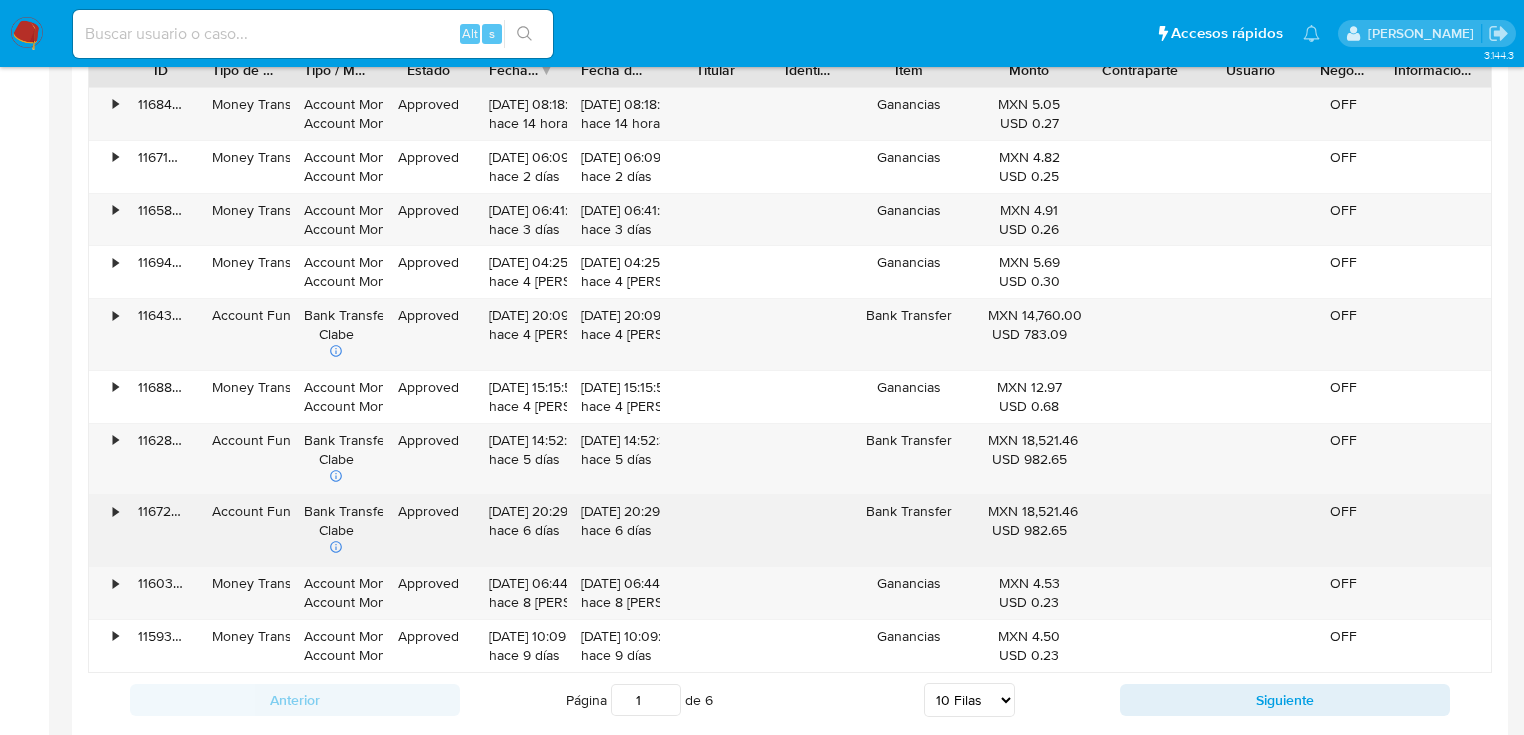 scroll, scrollTop: 2160, scrollLeft: 0, axis: vertical 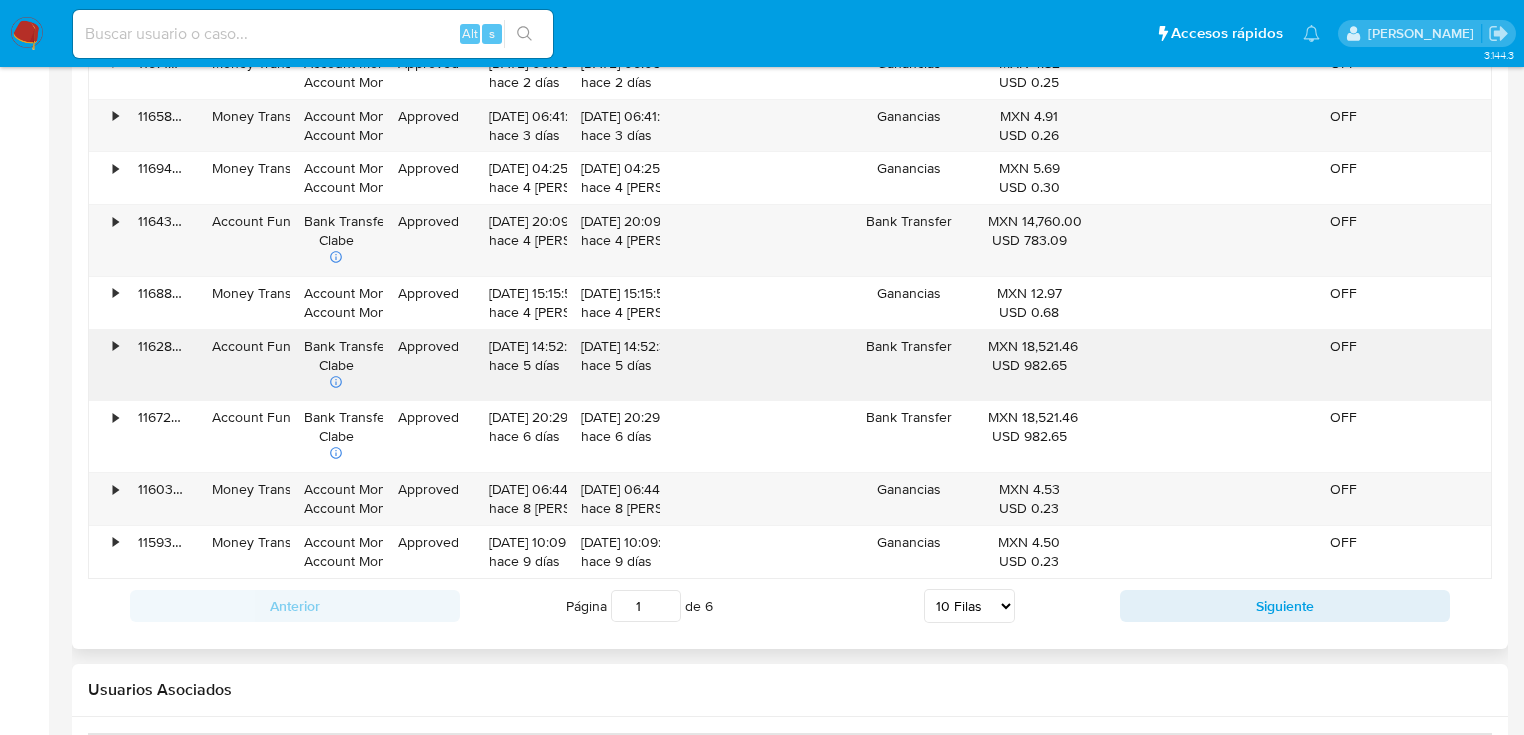 drag, startPoint x: 1244, startPoint y: 598, endPoint x: 414, endPoint y: 366, distance: 861.8144 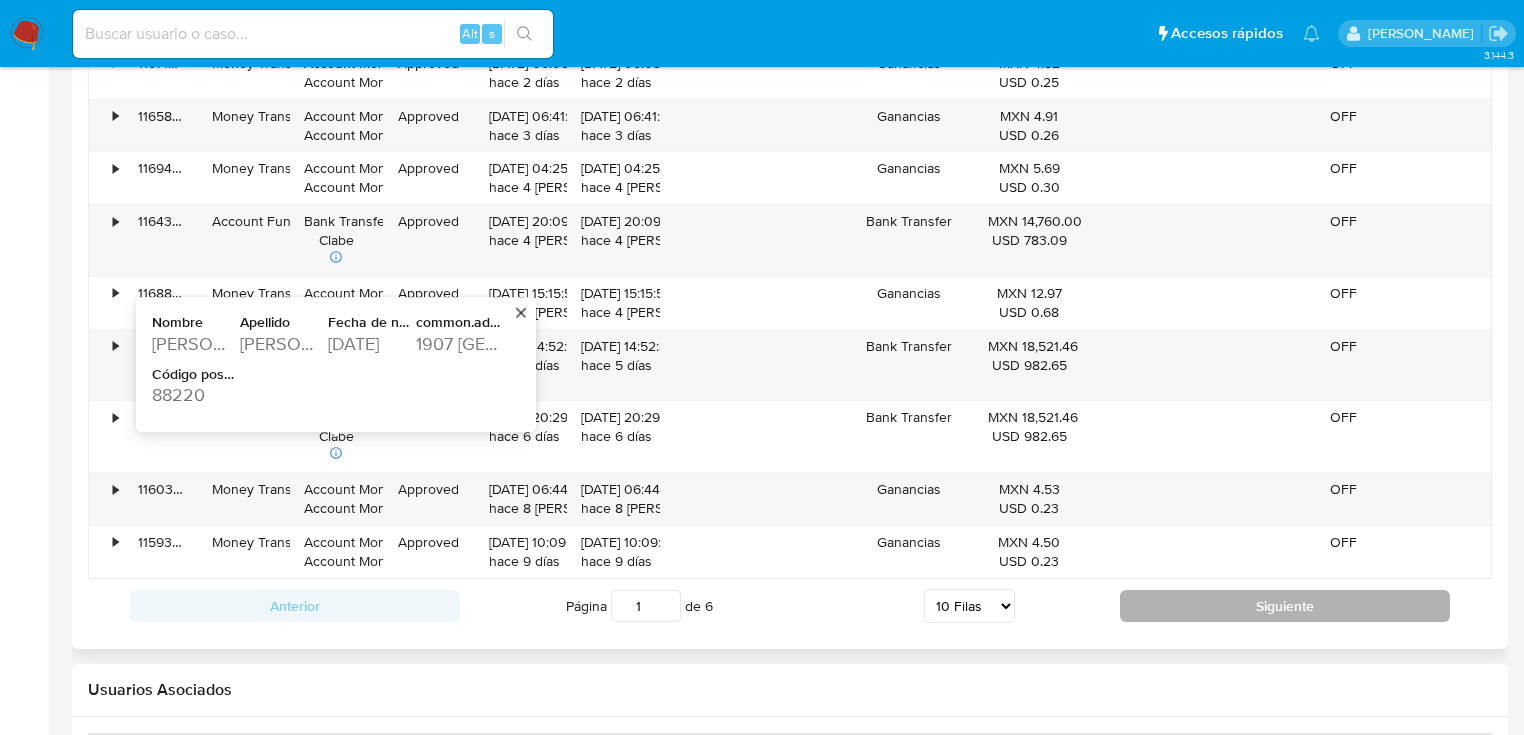 click on "Siguiente" at bounding box center (1285, 606) 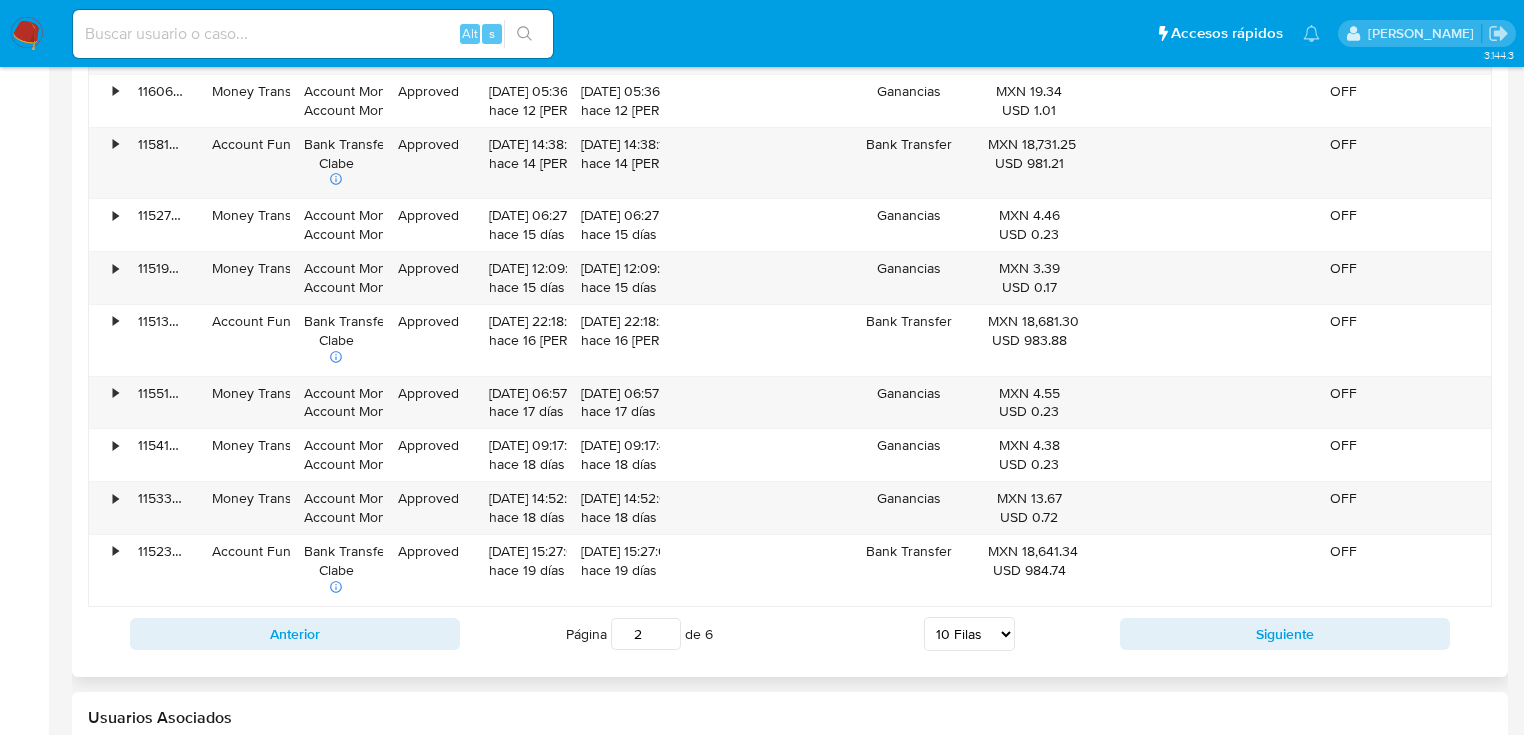 scroll, scrollTop: 2160, scrollLeft: 0, axis: vertical 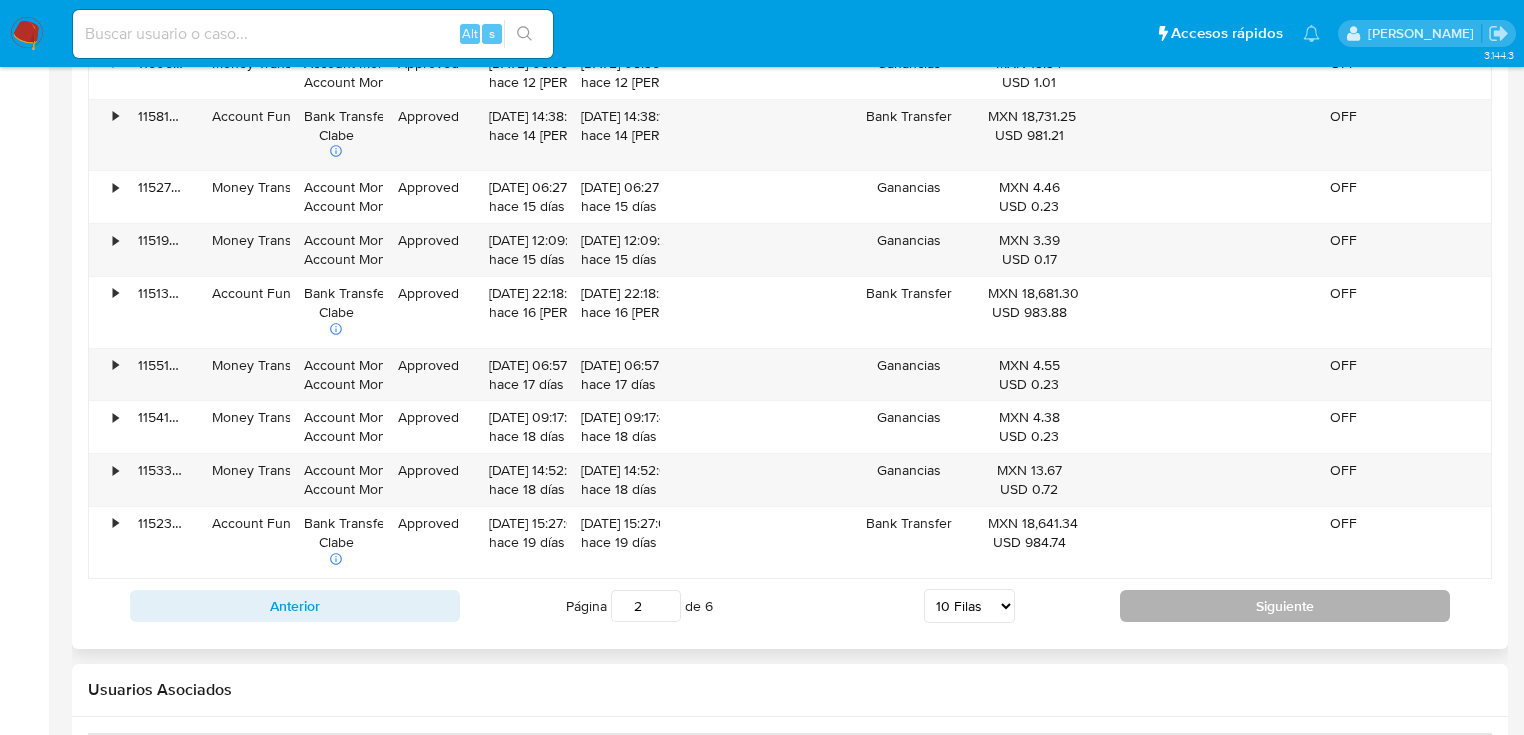 click on "Siguiente" at bounding box center (1285, 606) 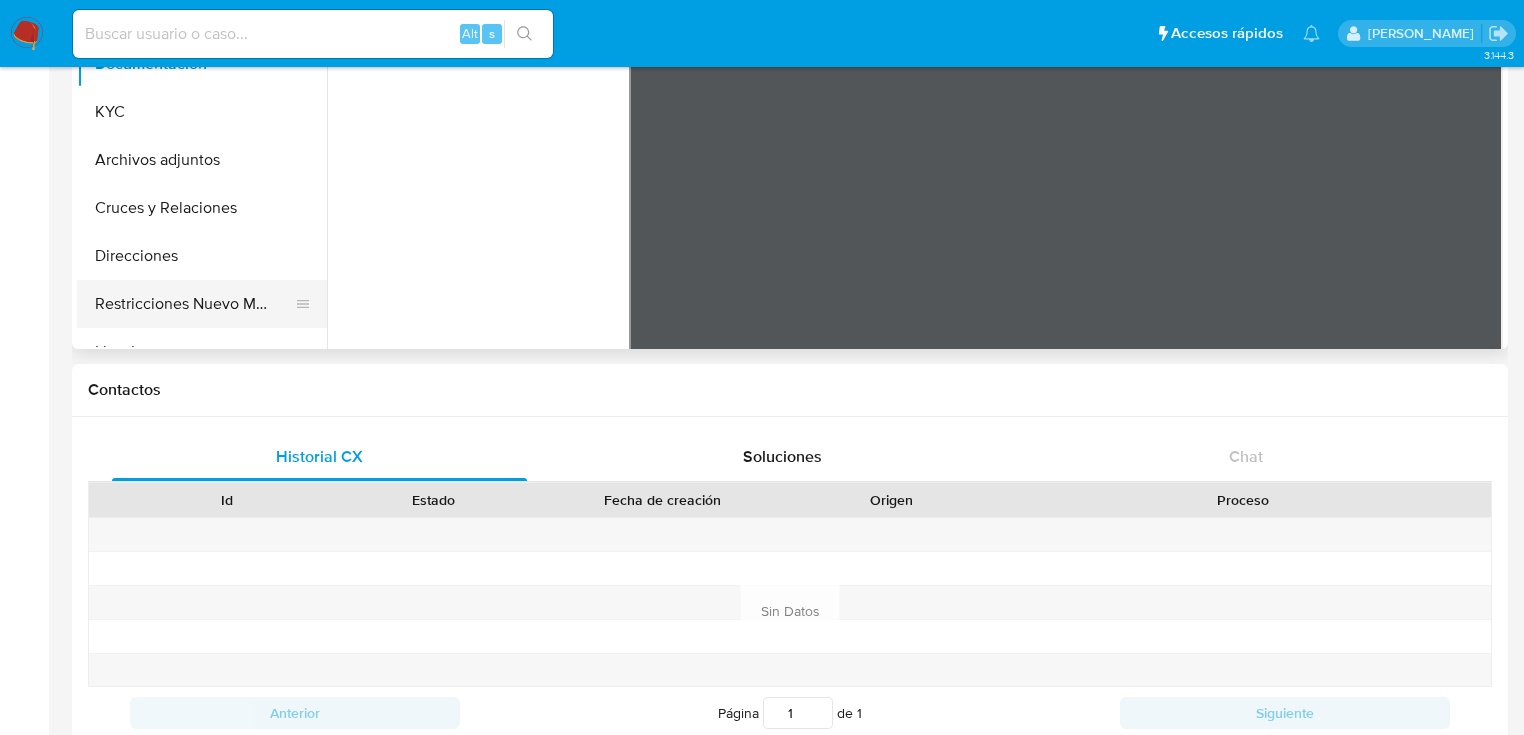 scroll, scrollTop: 212, scrollLeft: 0, axis: vertical 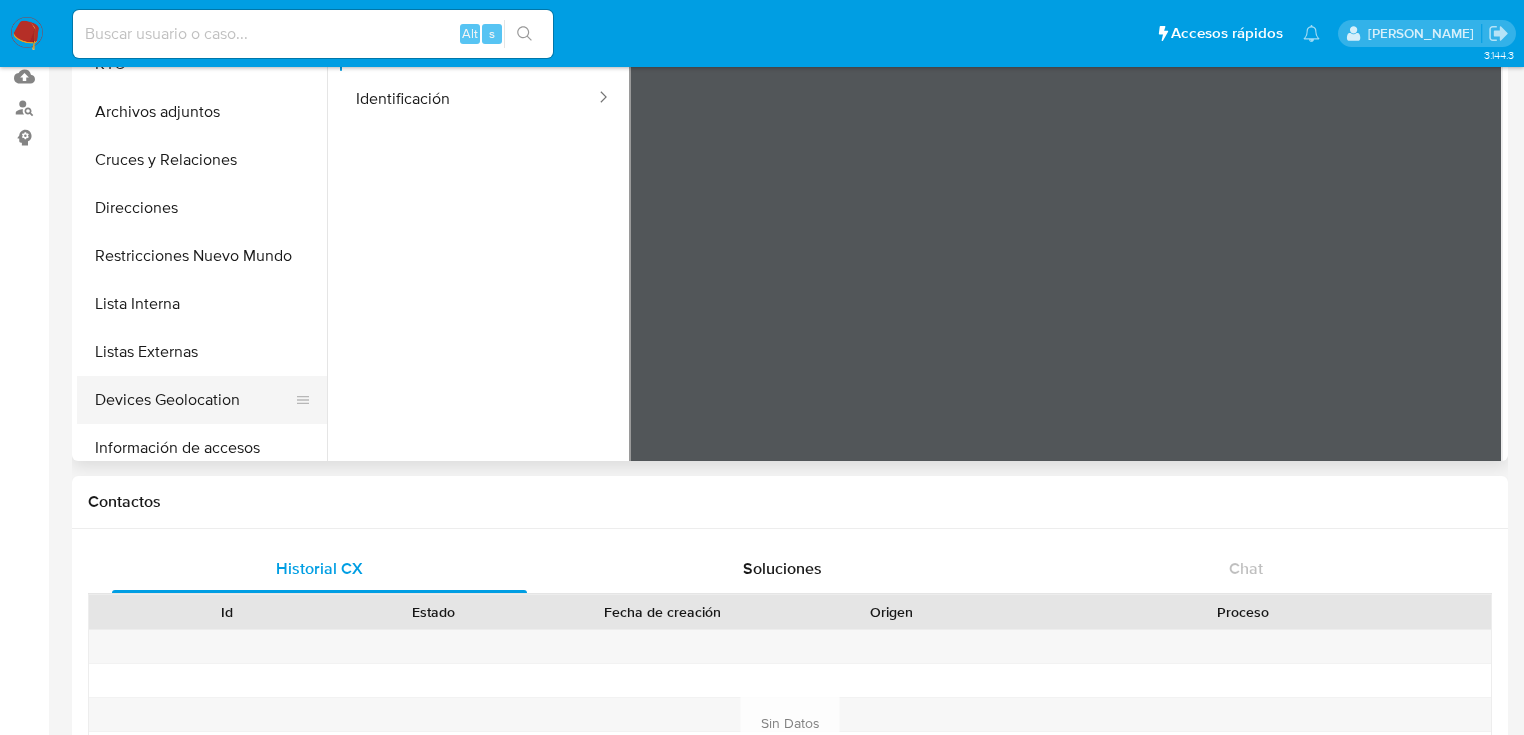 click on "Devices Geolocation" at bounding box center (194, 400) 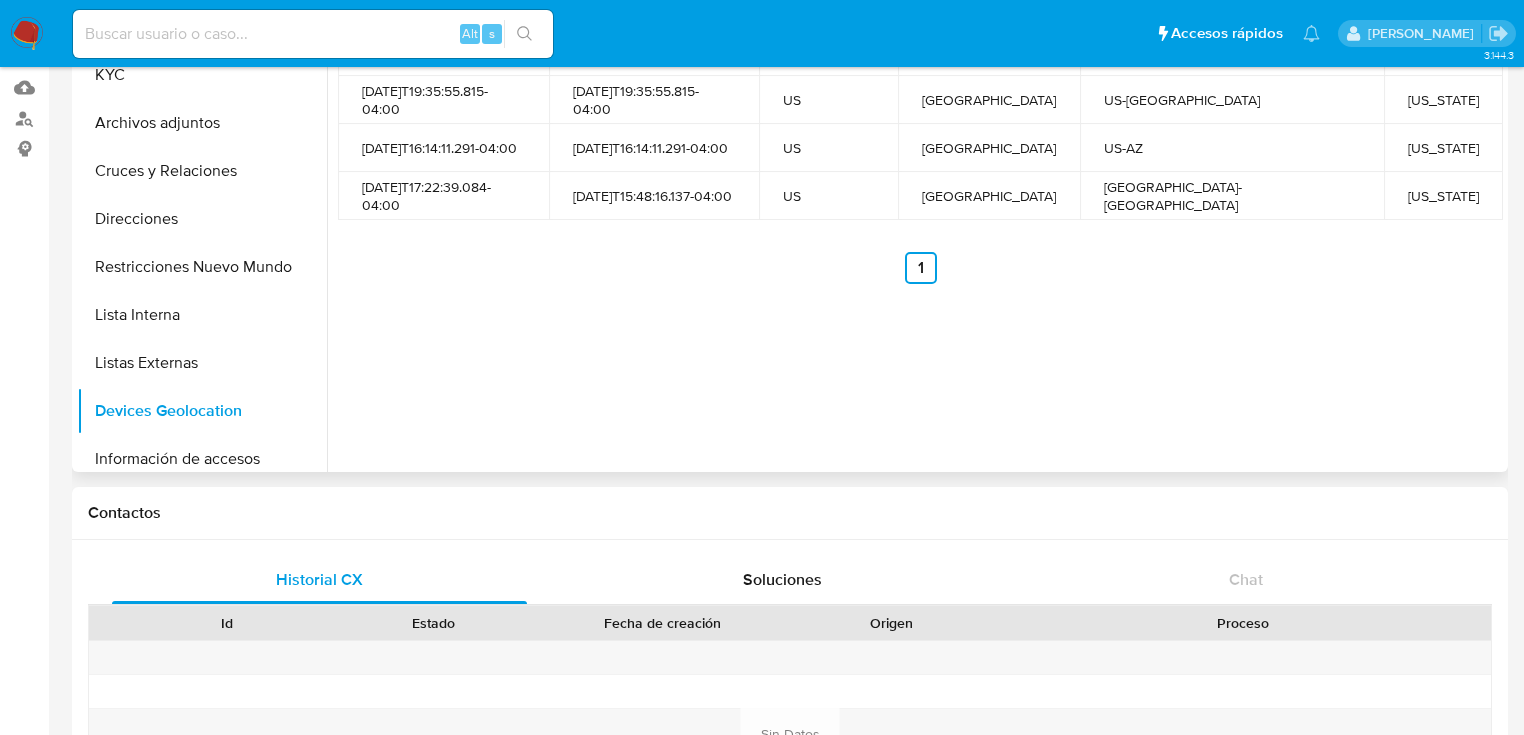 scroll, scrollTop: 52, scrollLeft: 0, axis: vertical 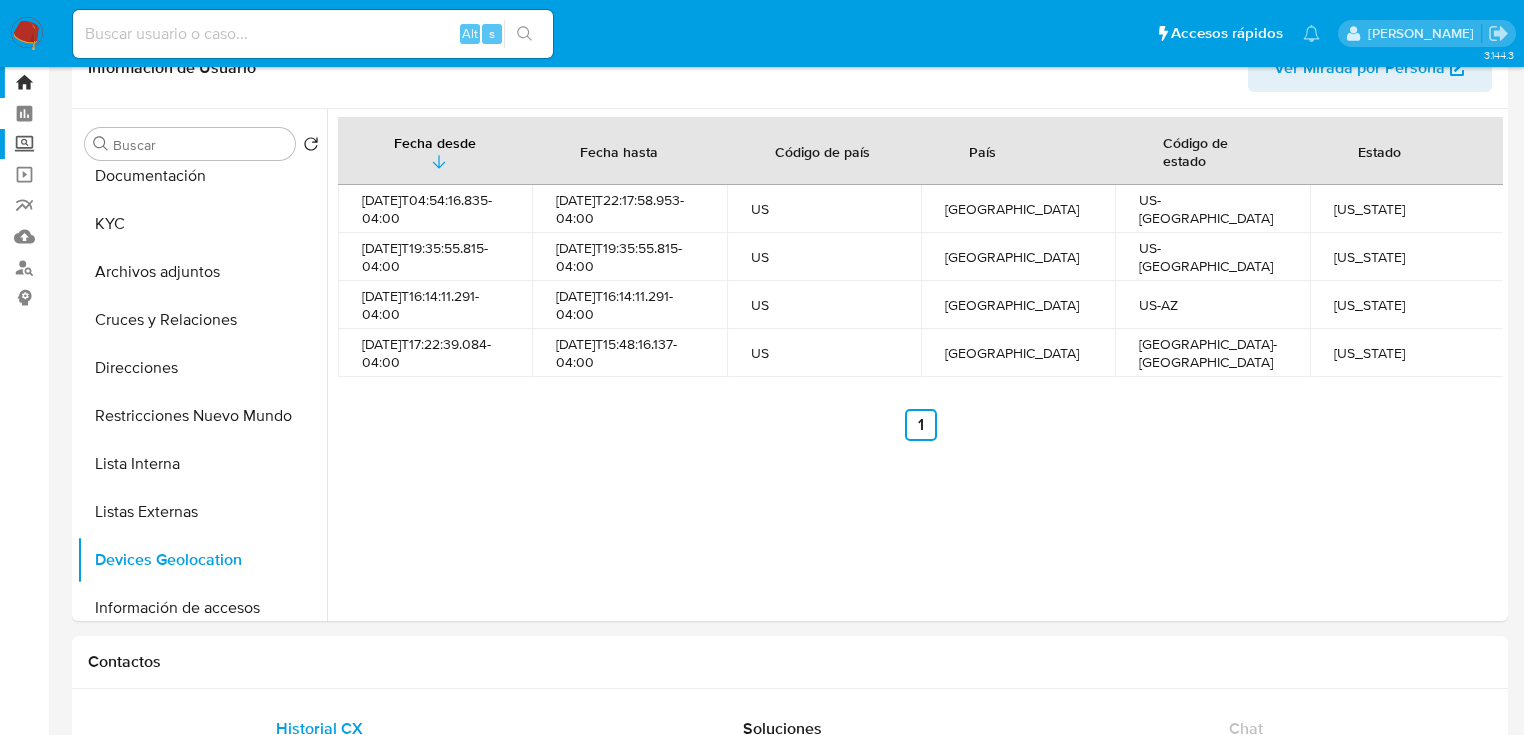 click on "Screening" at bounding box center [119, 144] 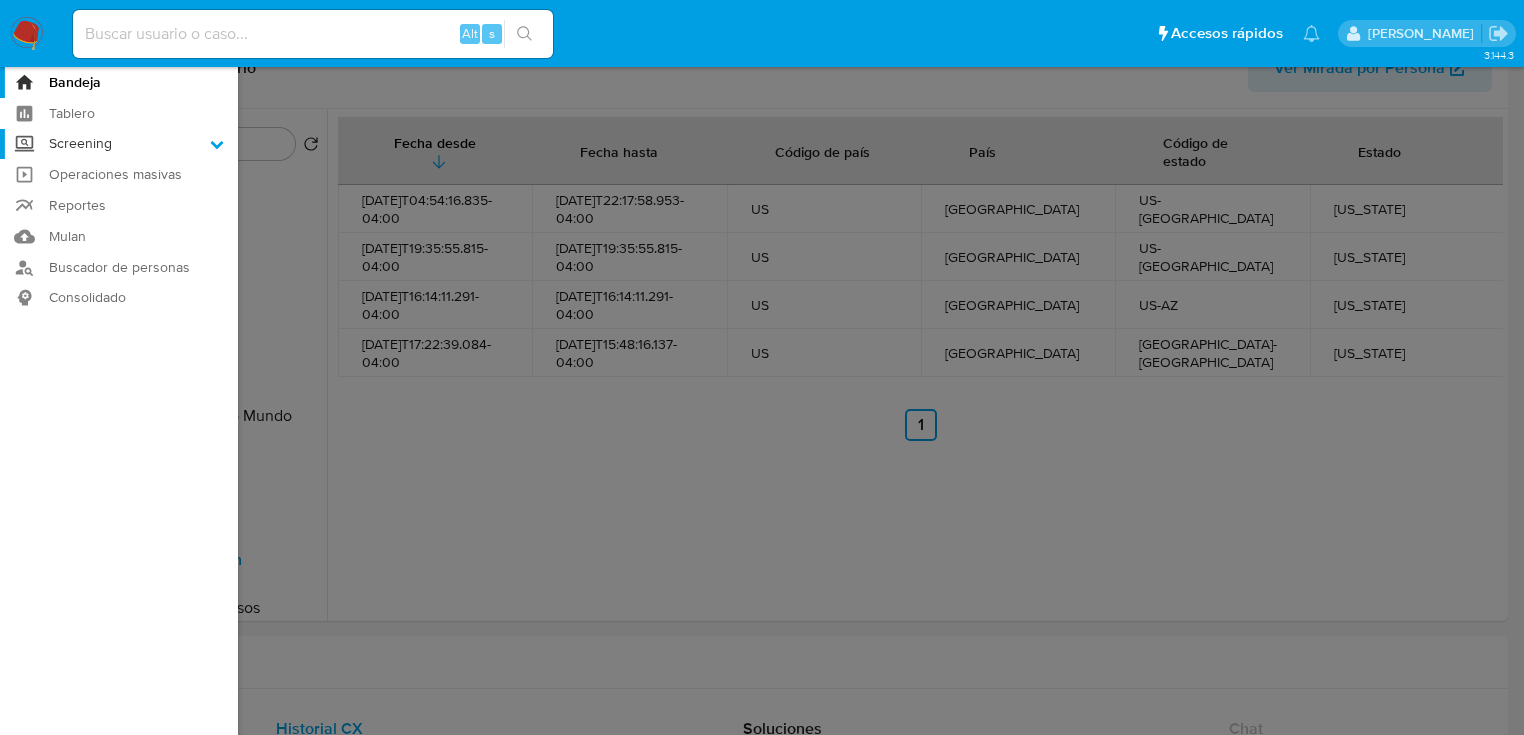 click on "Screening" at bounding box center [0, 0] 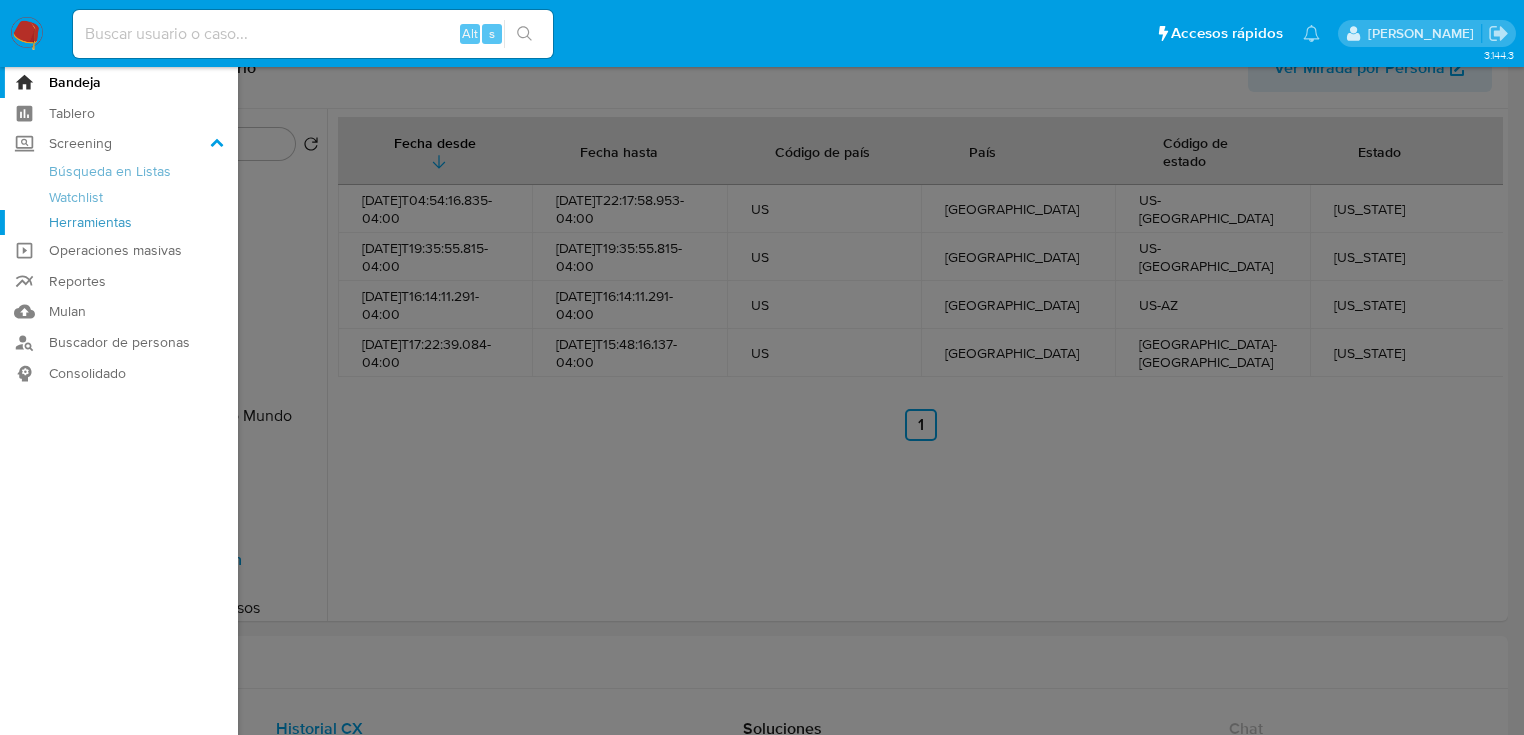 click on "Herramientas" at bounding box center [119, 222] 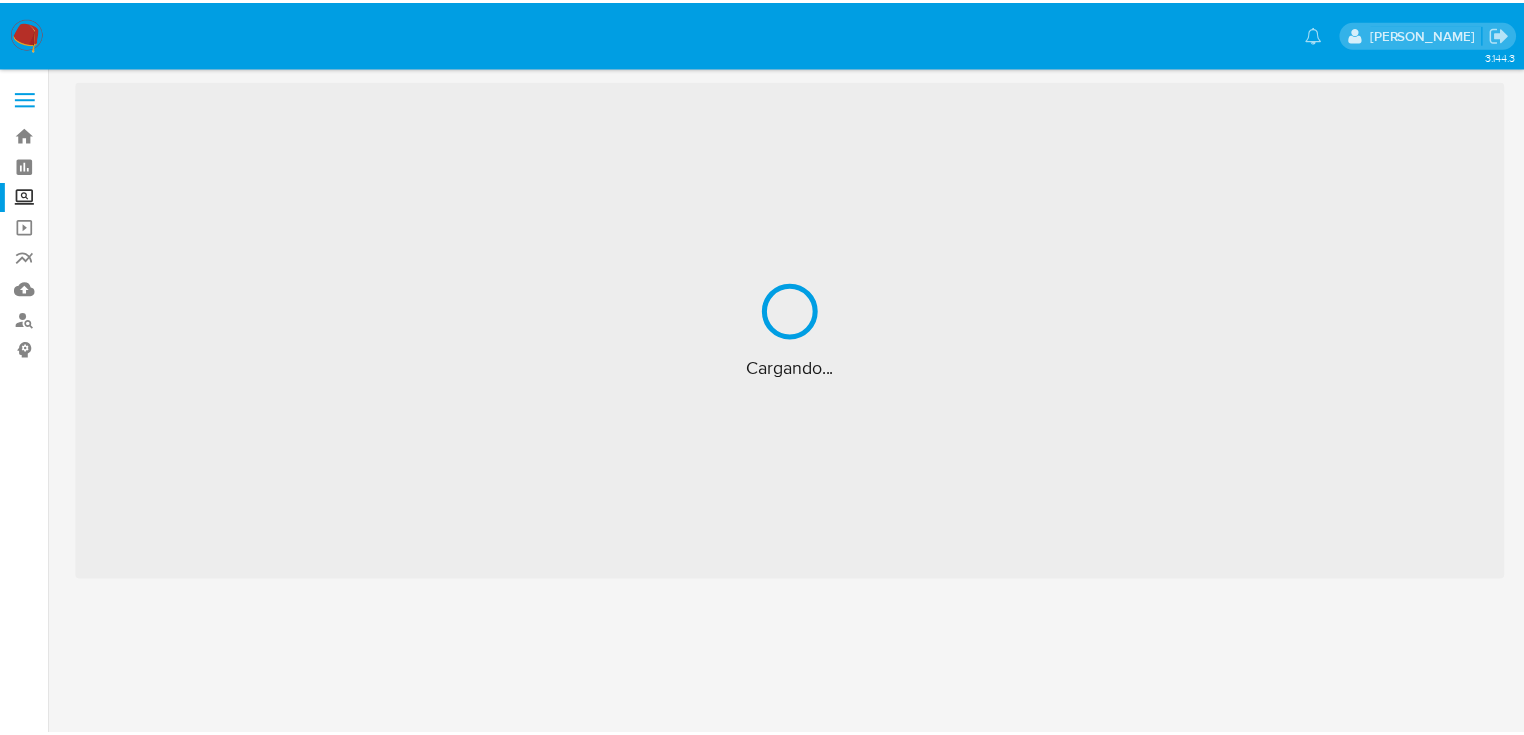 scroll, scrollTop: 0, scrollLeft: 0, axis: both 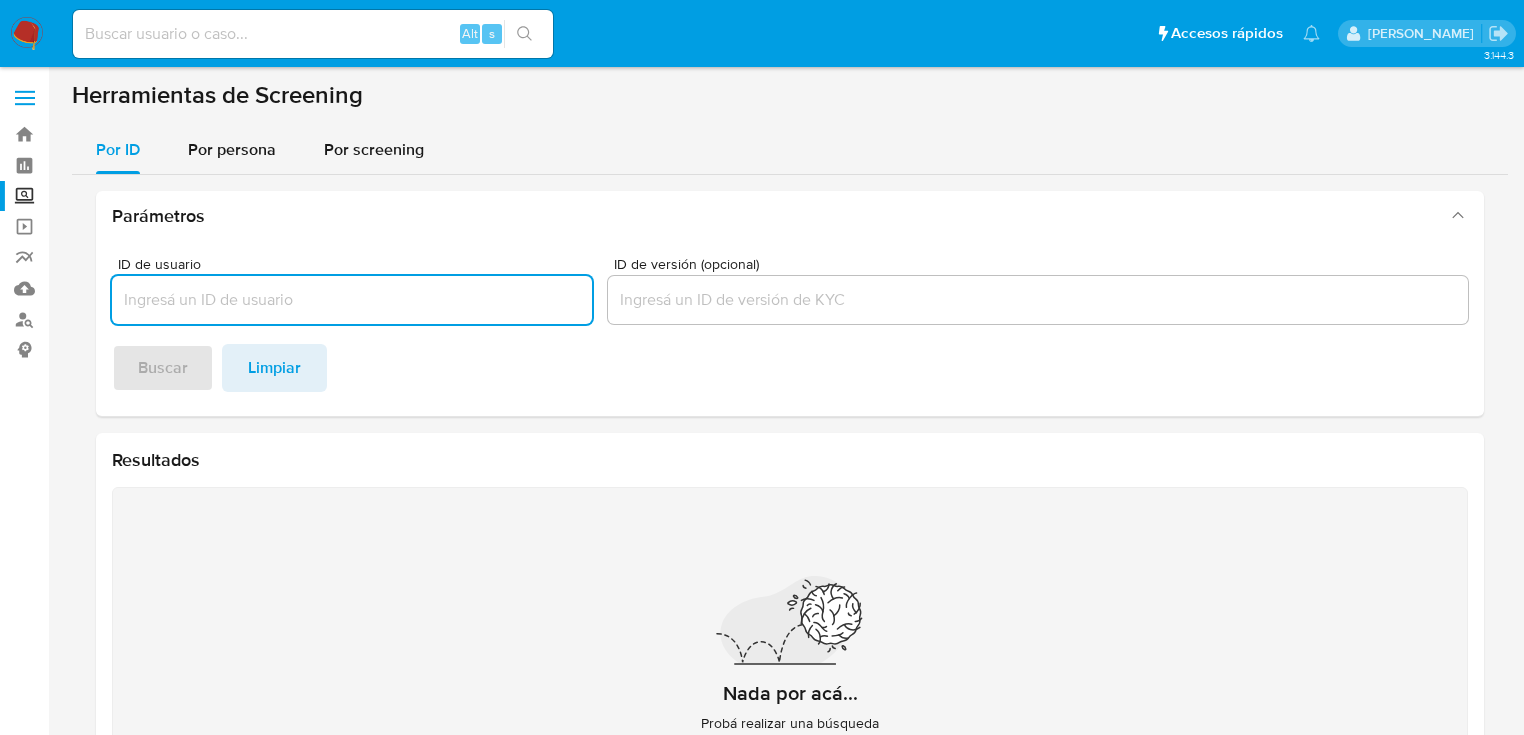 drag, startPoint x: 244, startPoint y: 148, endPoint x: 17, endPoint y: 200, distance: 232.87979 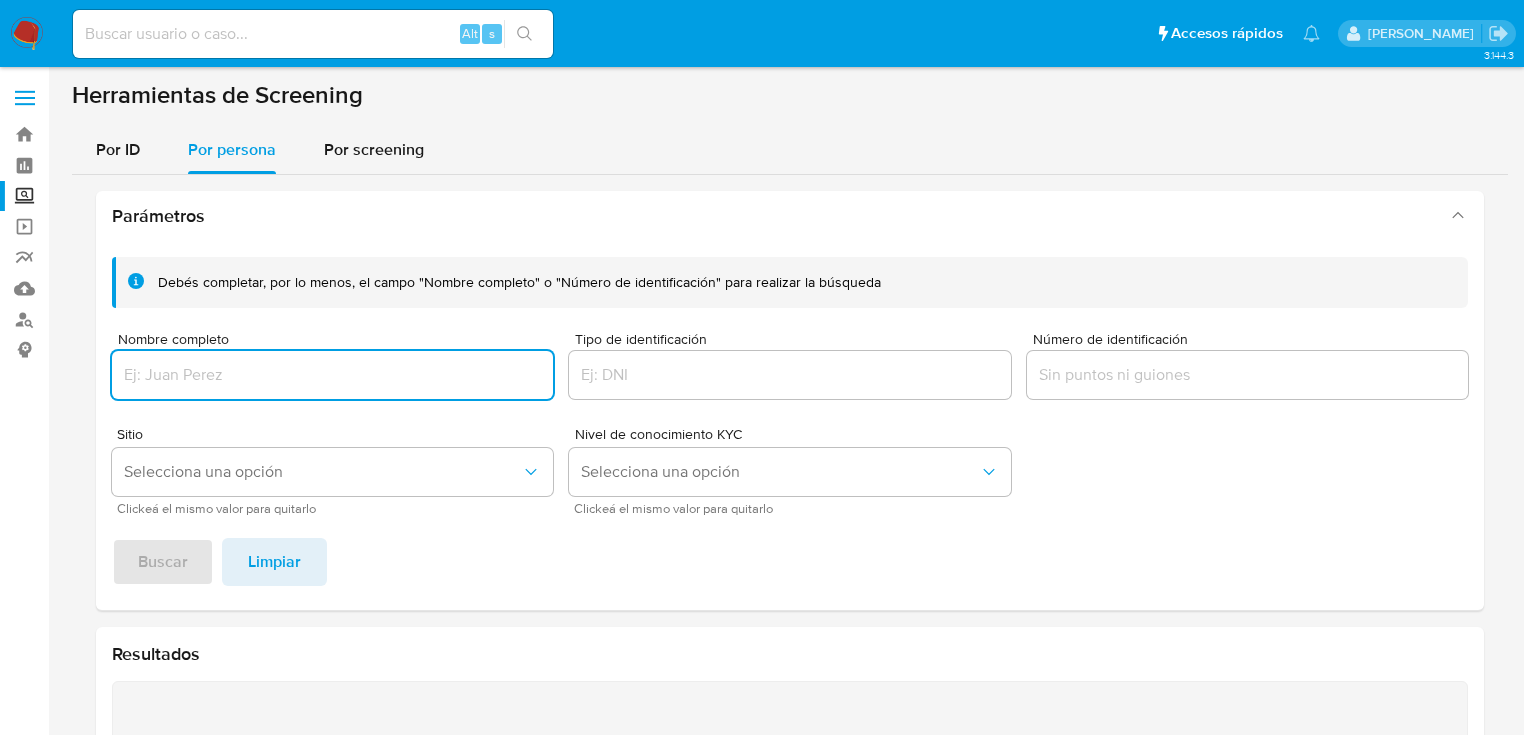 click at bounding box center [332, 375] 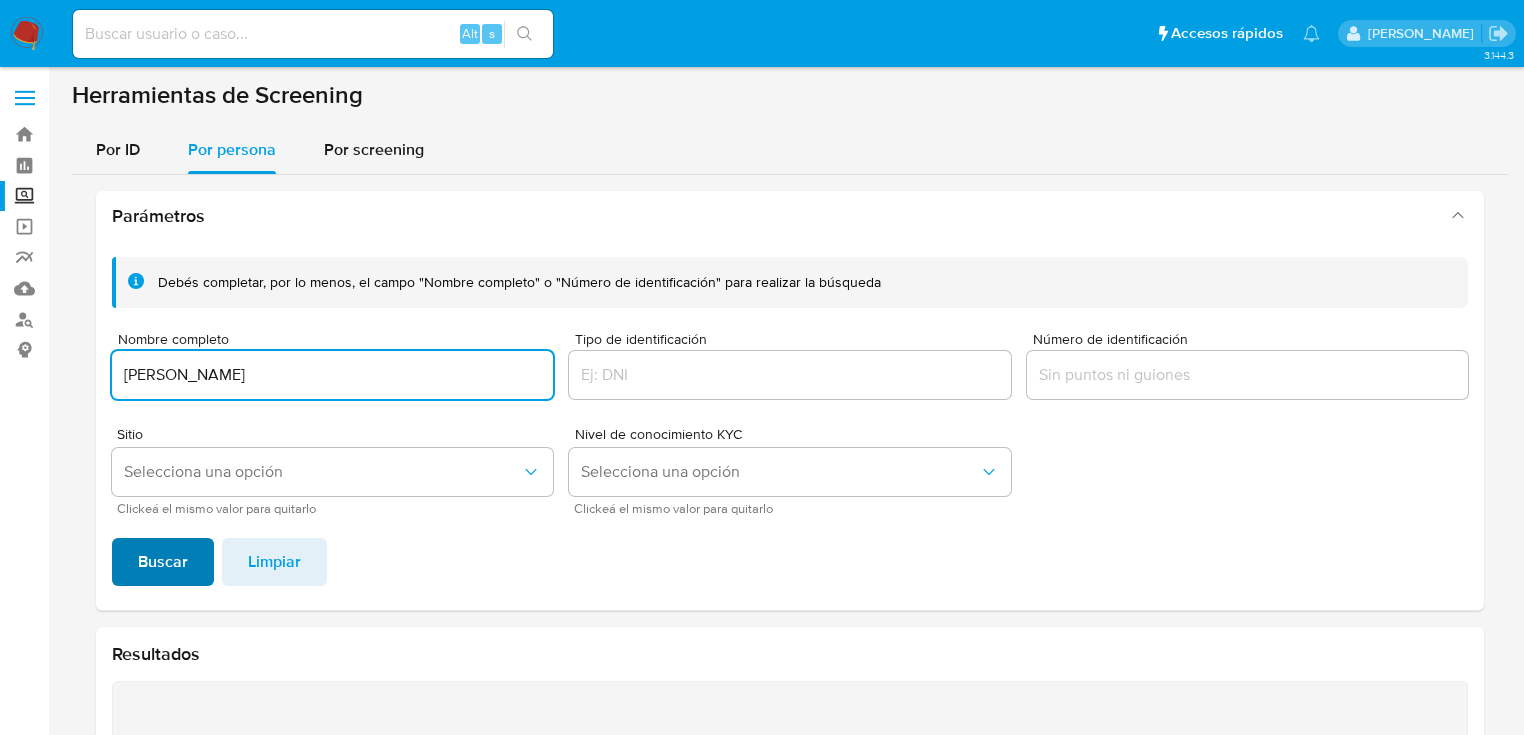 click on "Buscar" at bounding box center (163, 562) 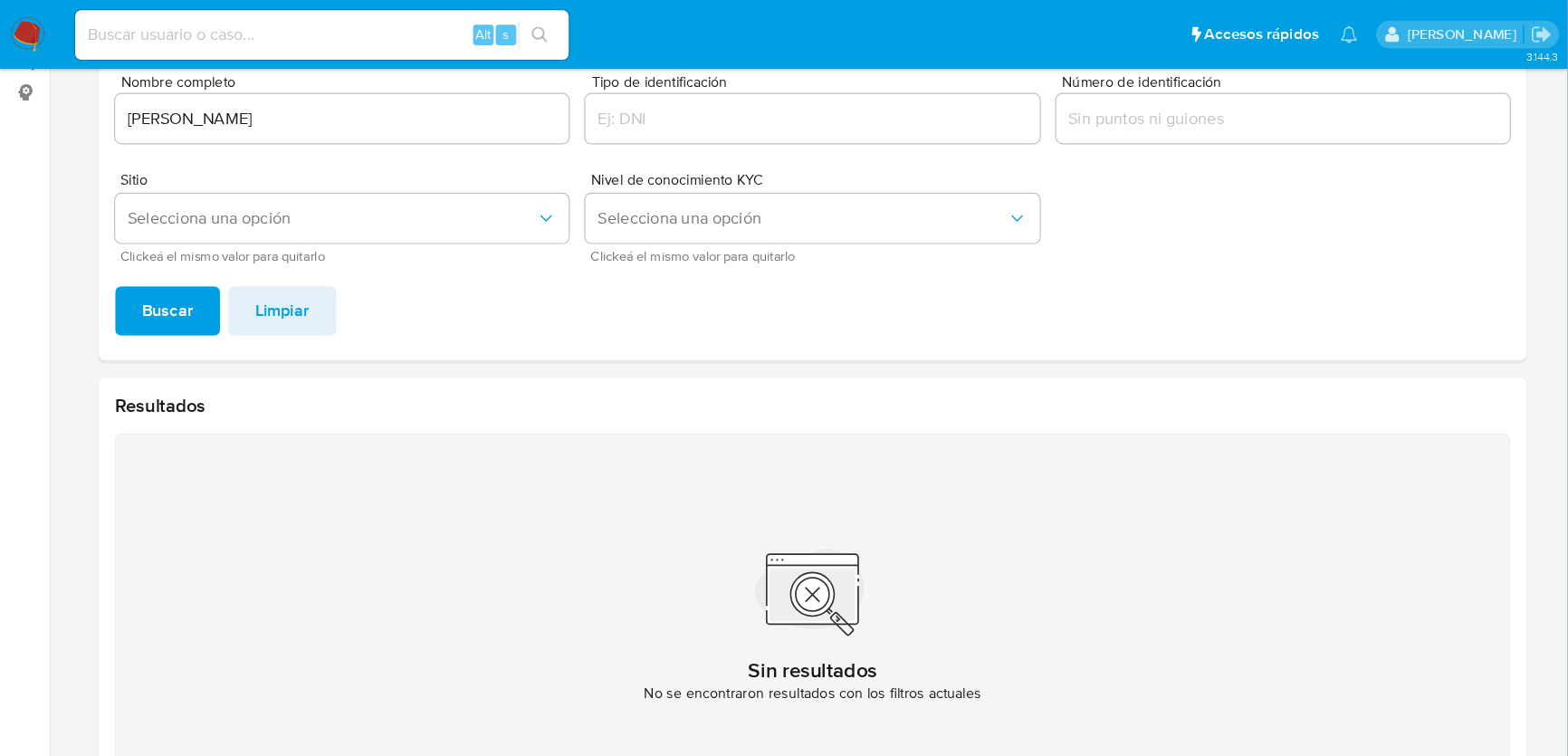 scroll, scrollTop: 217, scrollLeft: 0, axis: vertical 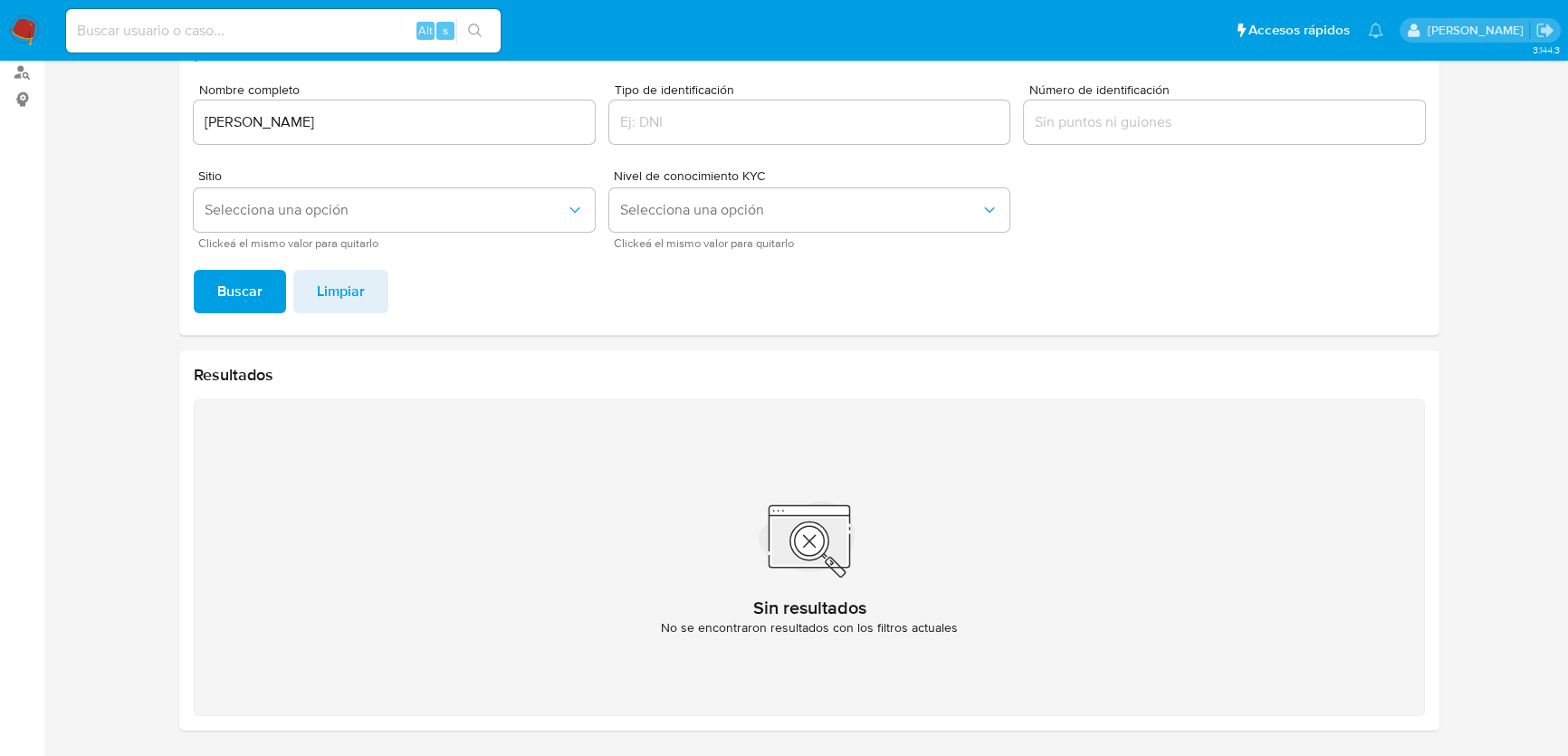click at bounding box center (283, 31) 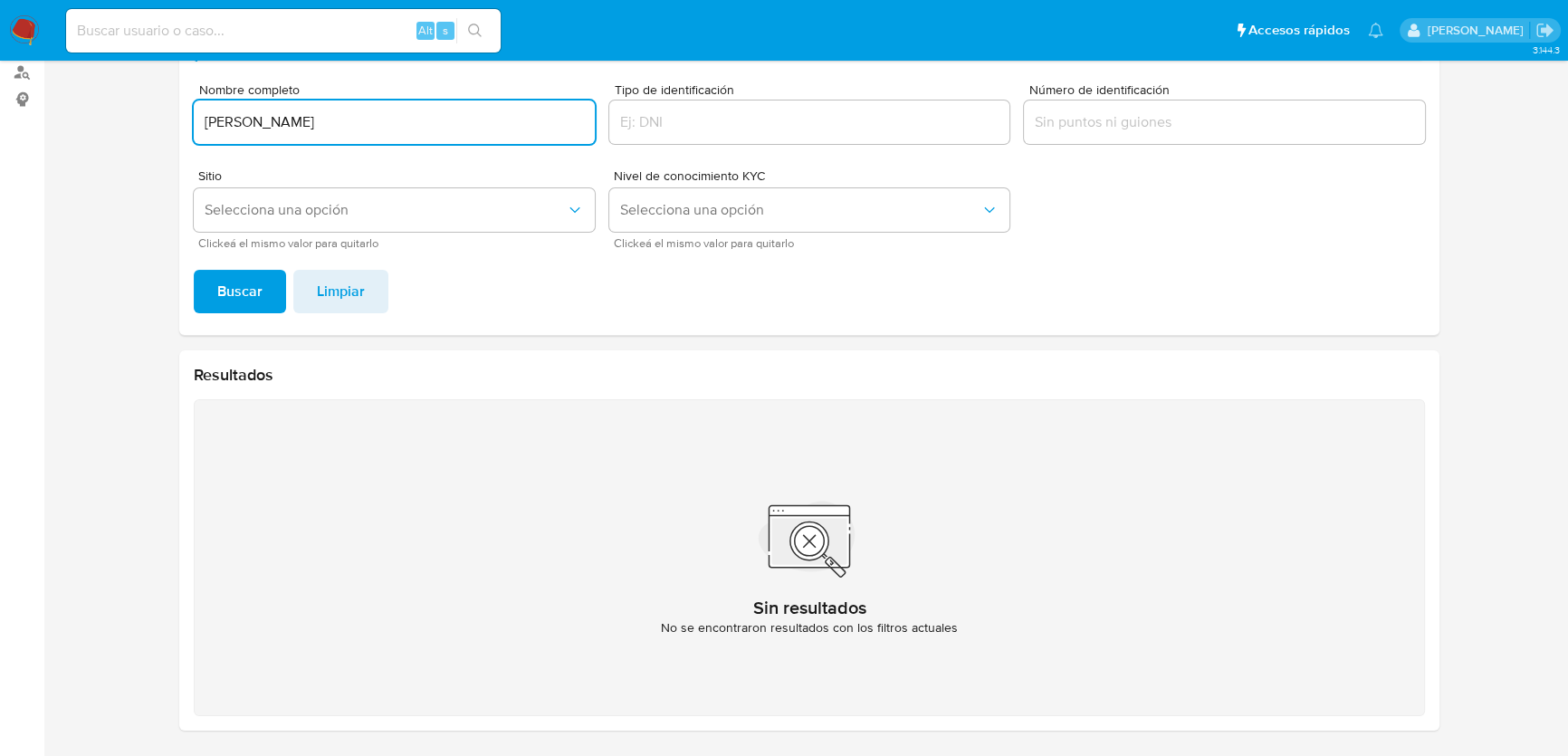 drag, startPoint x: 484, startPoint y: 131, endPoint x: 177, endPoint y: 214, distance: 318.02201 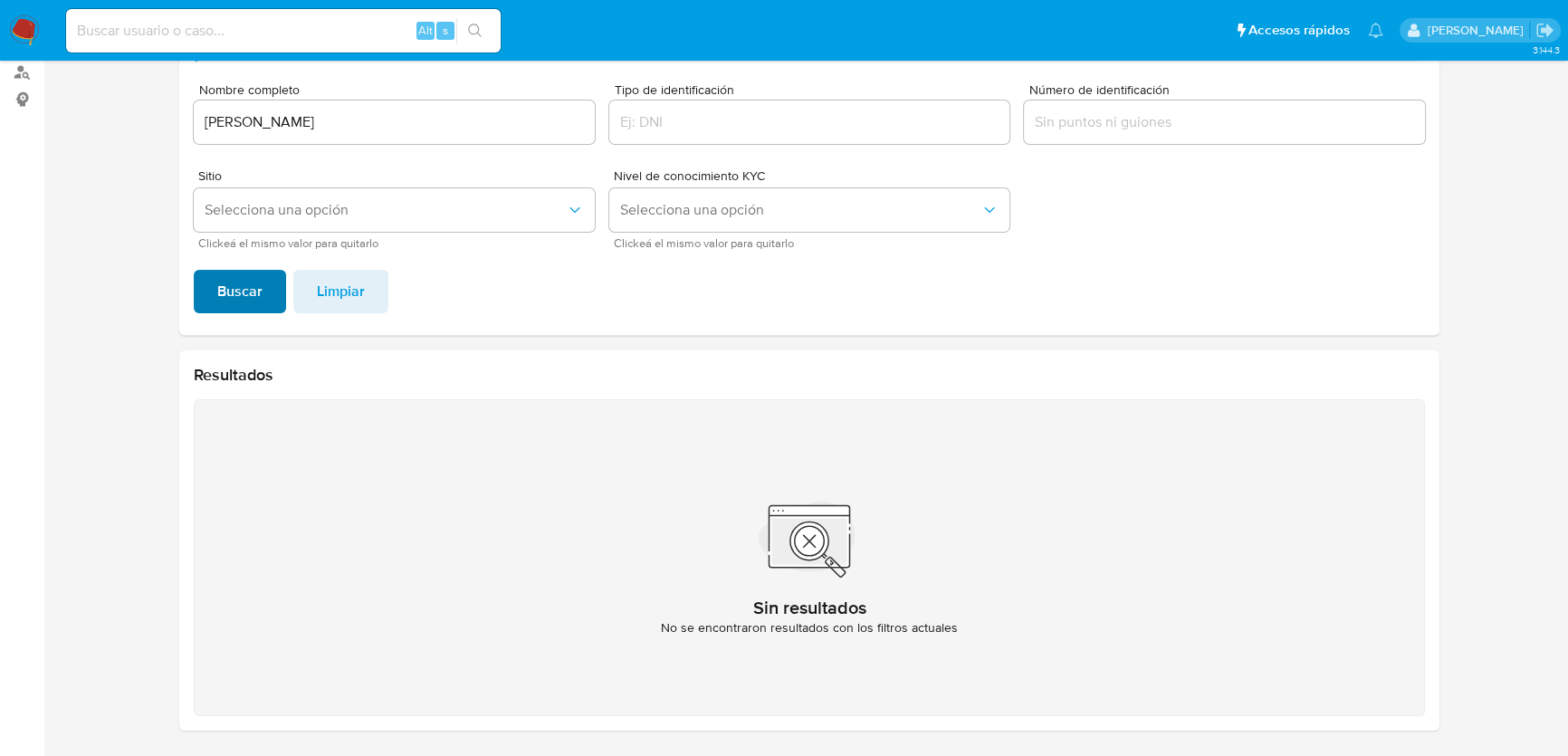 click on "Buscar" at bounding box center (240, 292) 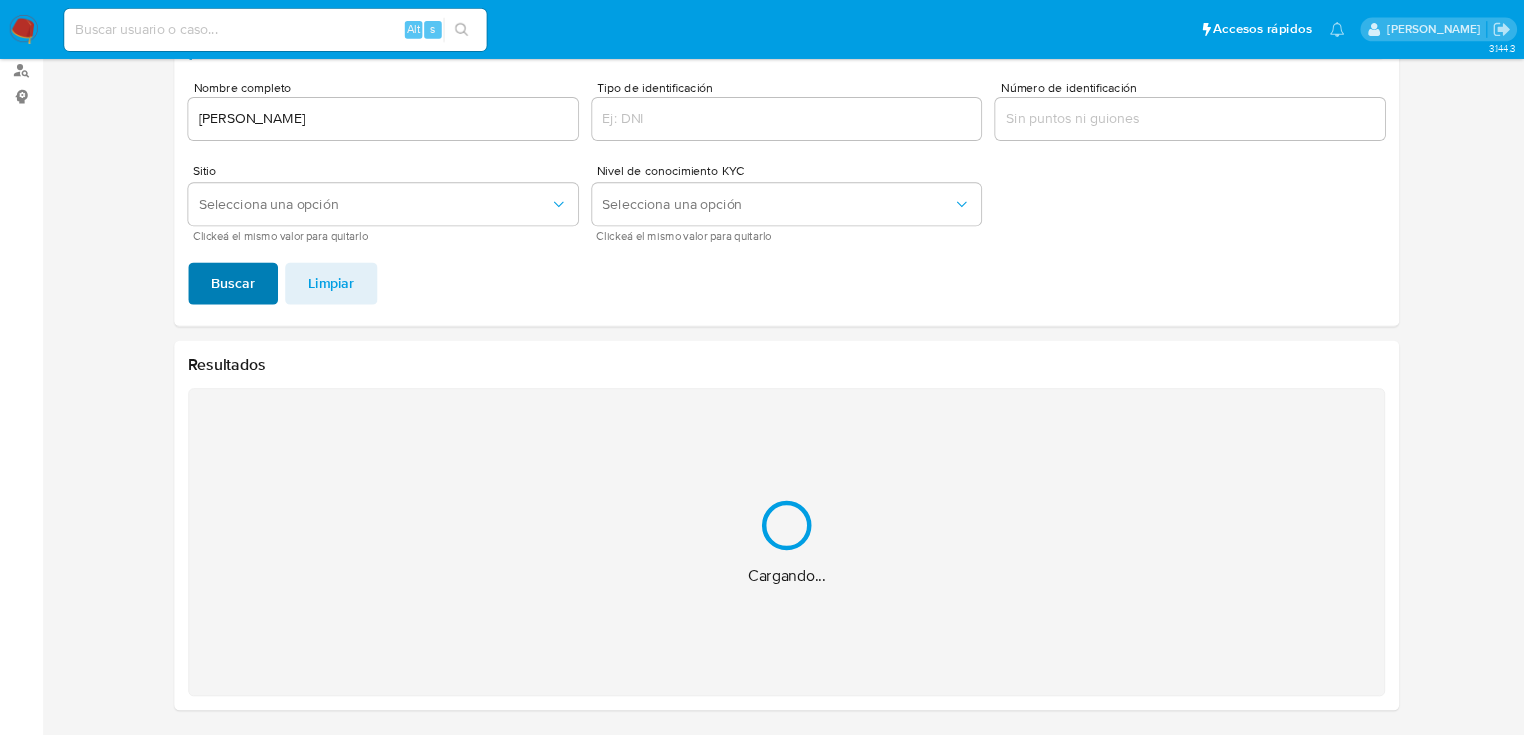 scroll, scrollTop: 0, scrollLeft: 0, axis: both 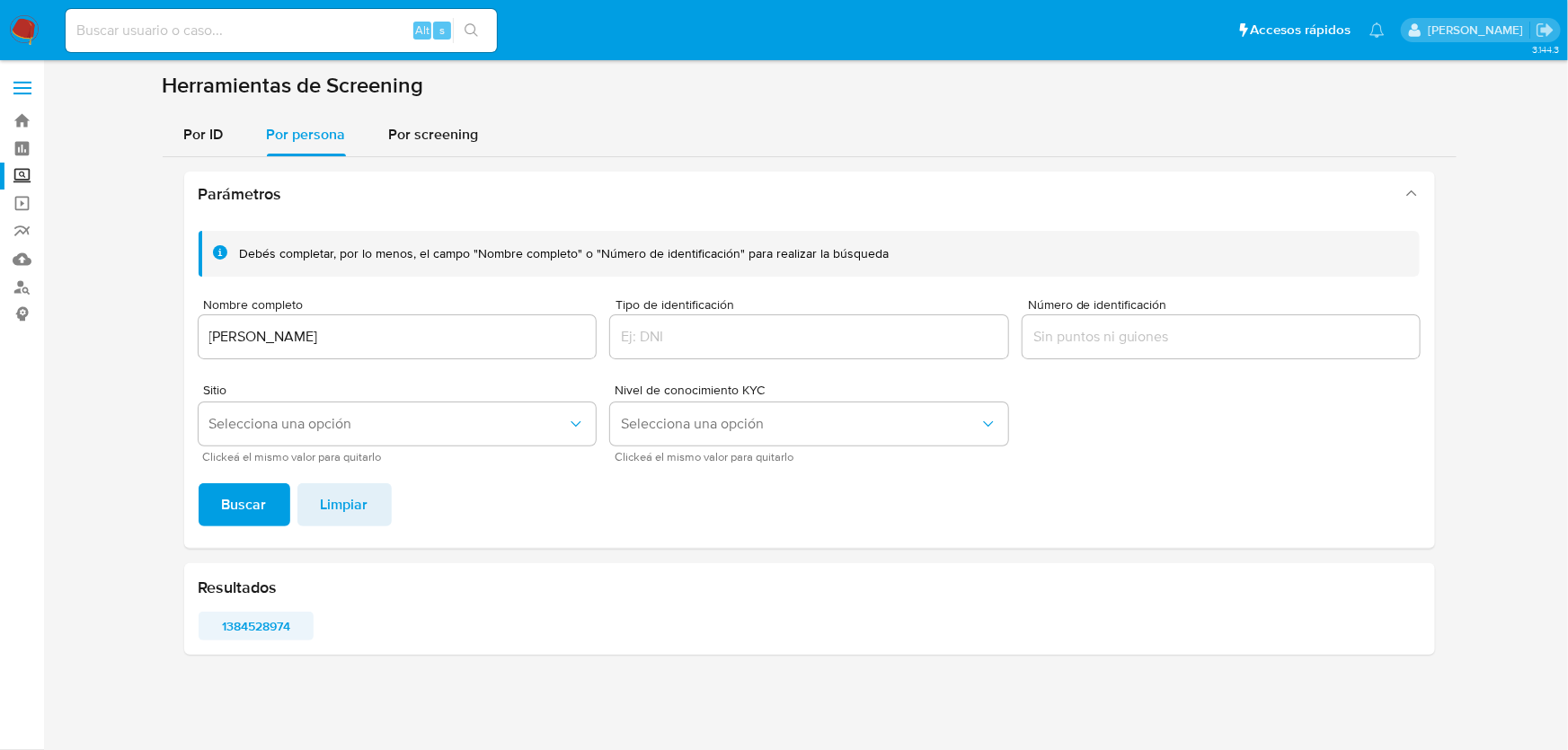 click on "1384528974" at bounding box center [256, 626] 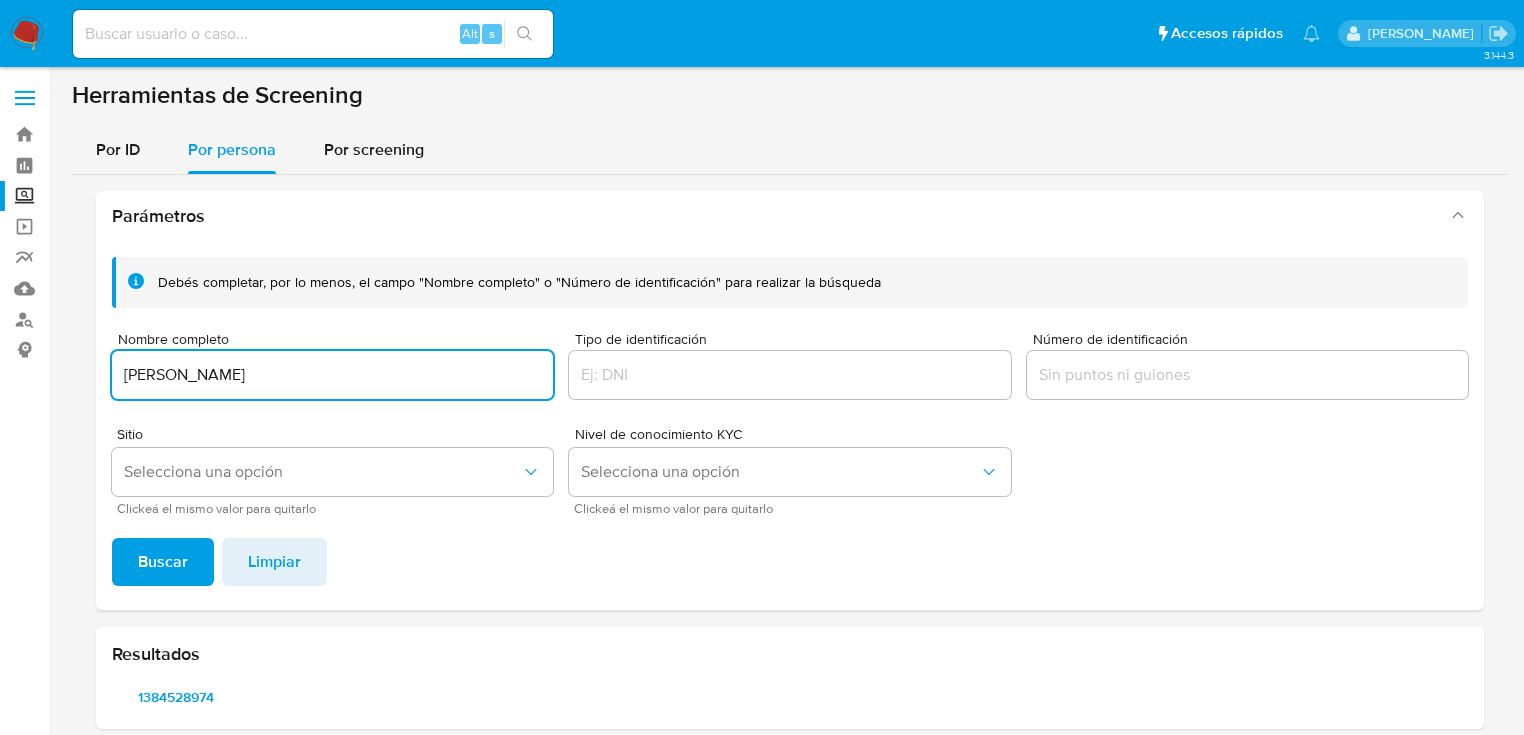 drag, startPoint x: 192, startPoint y: 379, endPoint x: 153, endPoint y: 516, distance: 142.44298 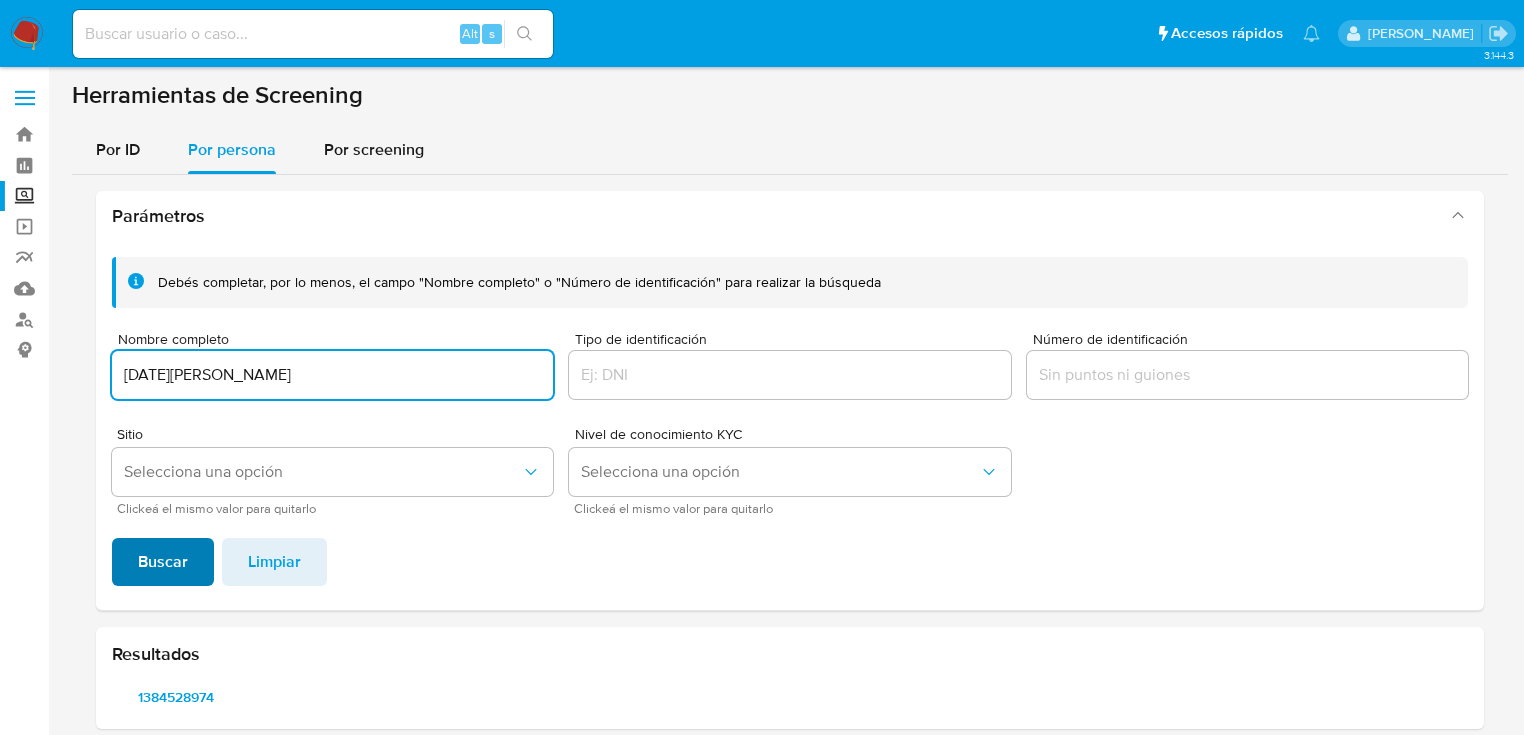 click on "Buscar" at bounding box center (163, 562) 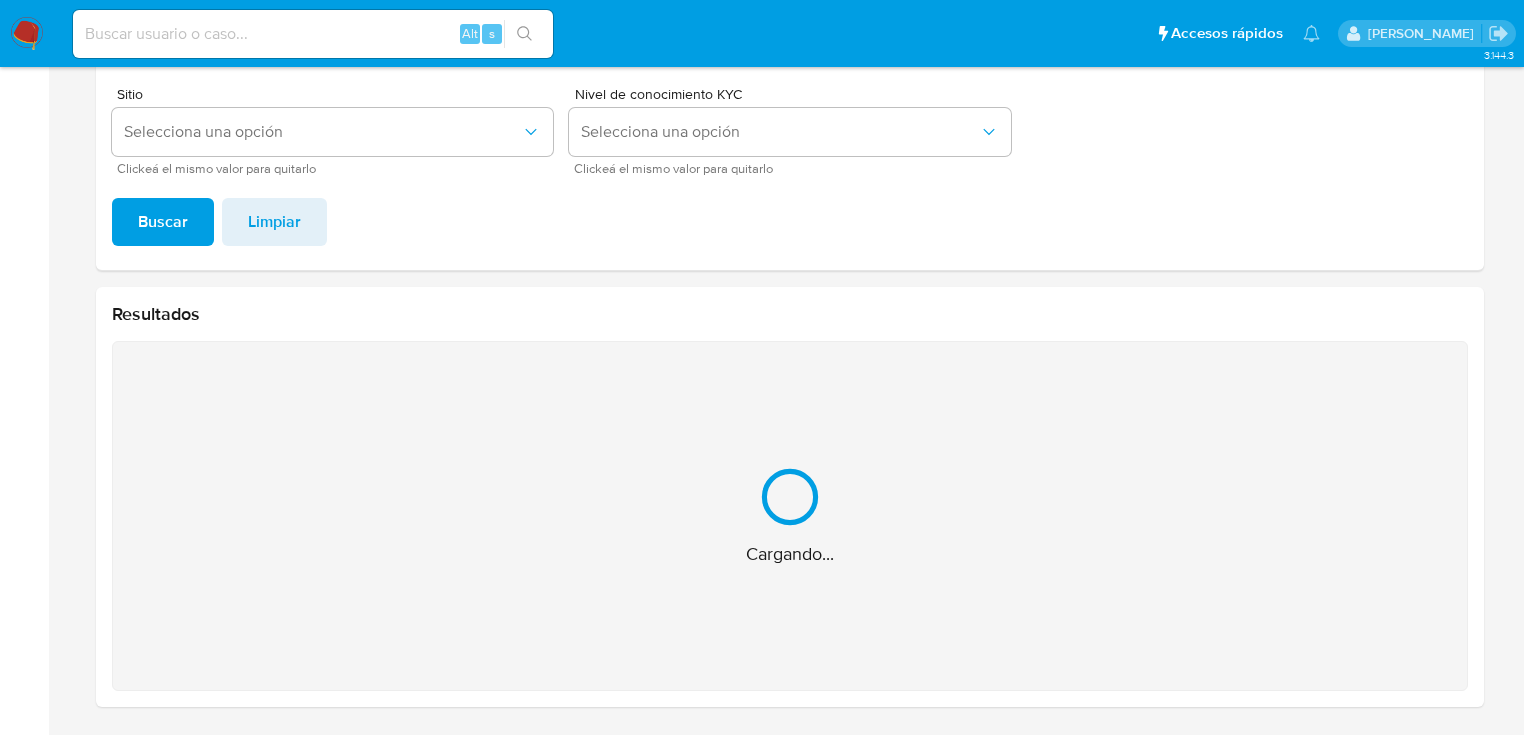 scroll, scrollTop: 22, scrollLeft: 0, axis: vertical 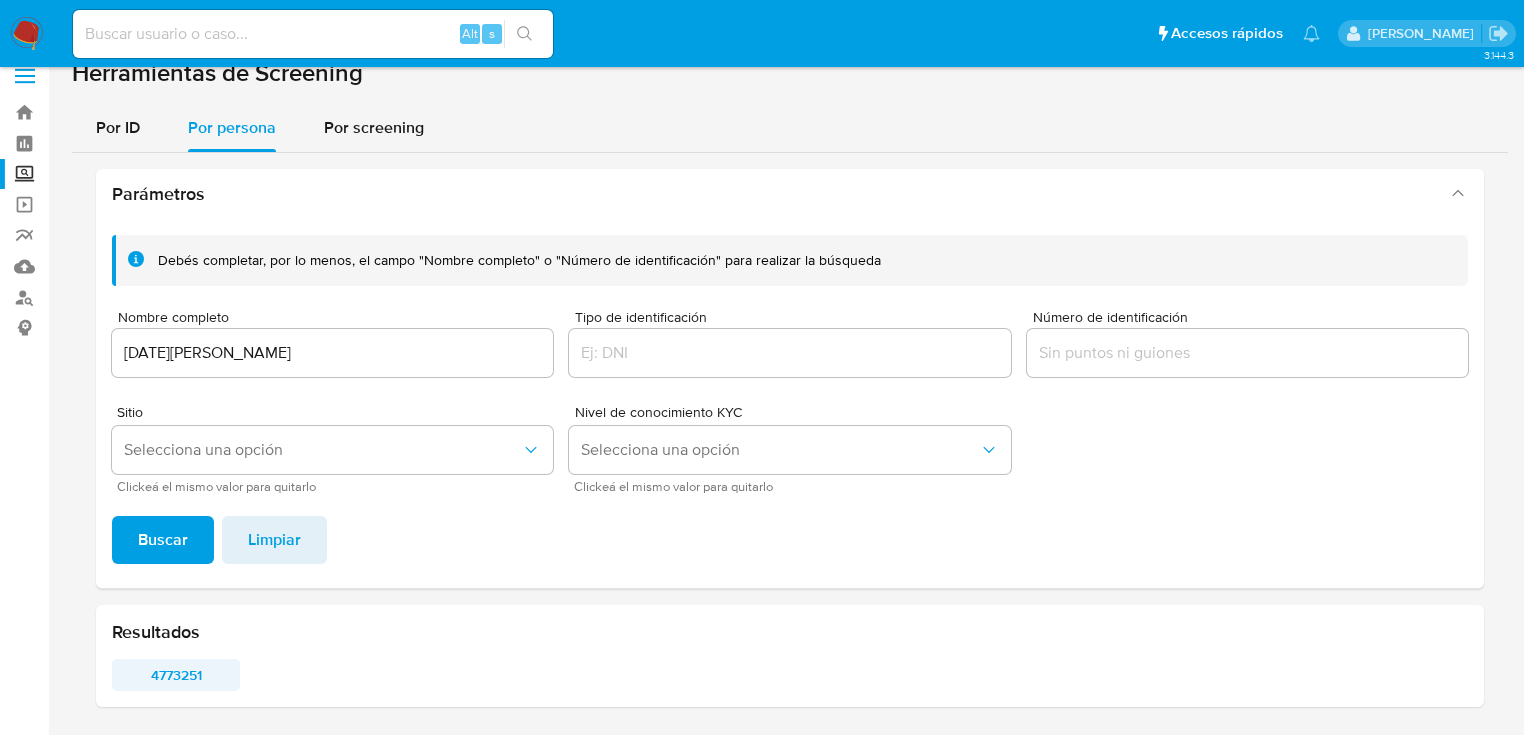 click on "4773251" at bounding box center (176, 675) 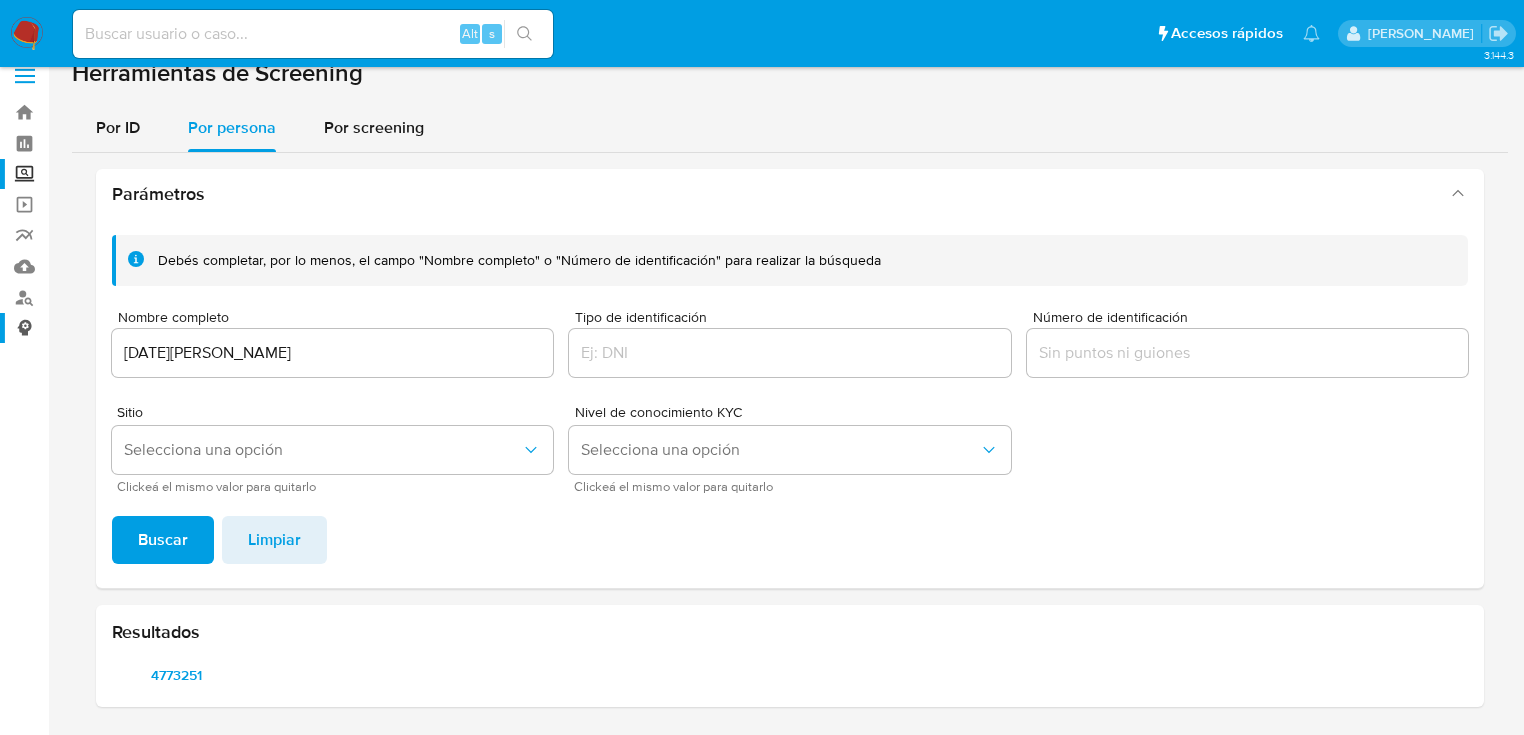 drag, startPoint x: 127, startPoint y: 328, endPoint x: 10, endPoint y: 325, distance: 117.03845 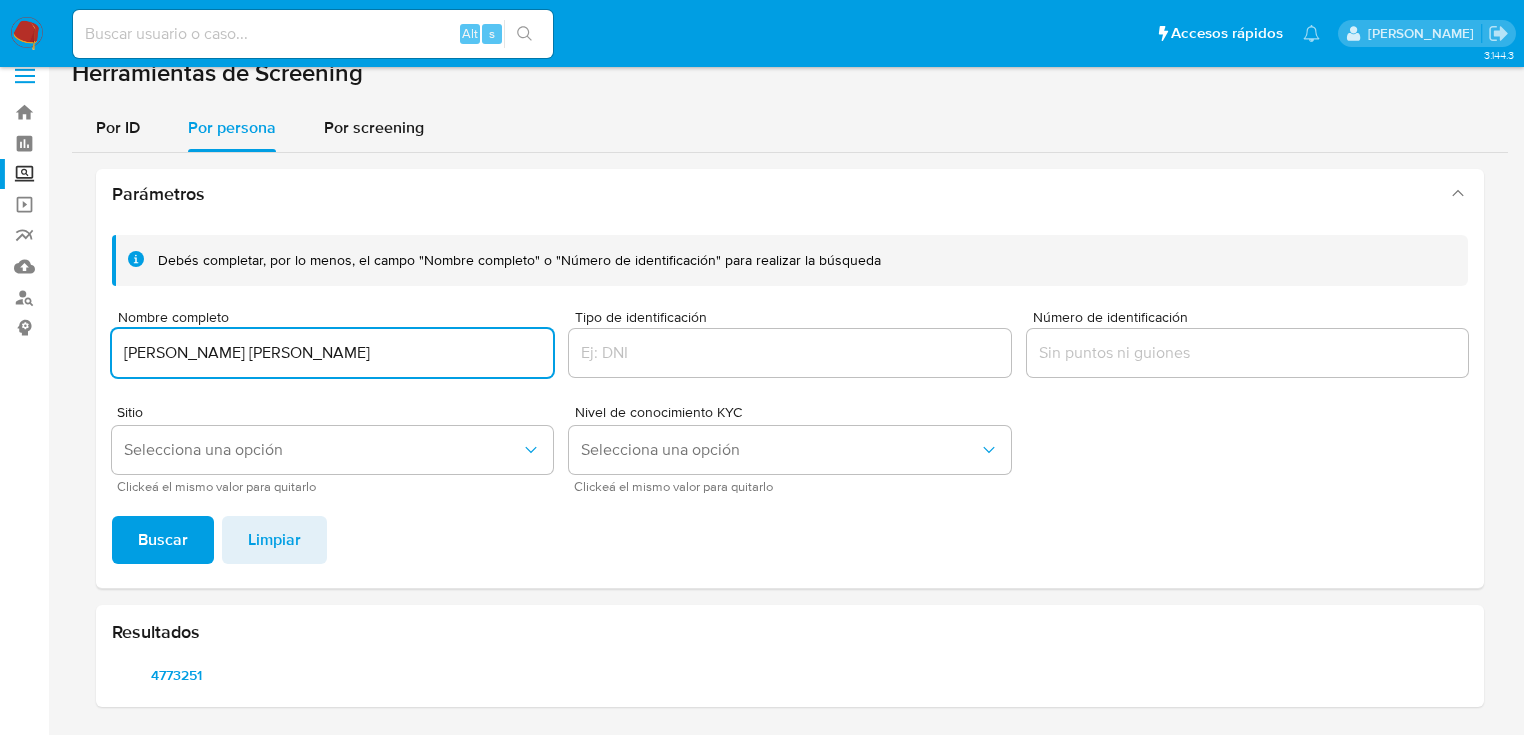 drag, startPoint x: 496, startPoint y: 351, endPoint x: 118, endPoint y: 358, distance: 378.06482 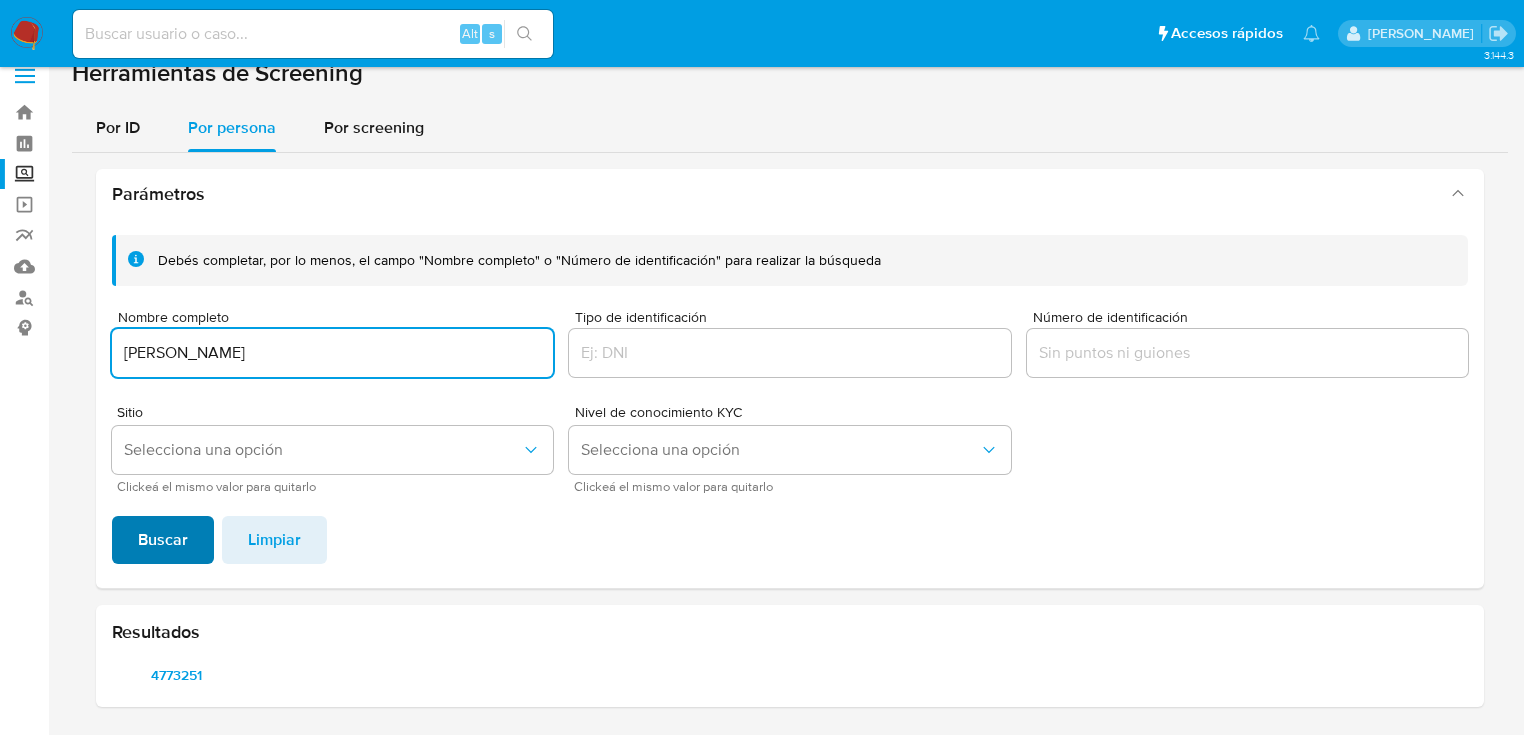 drag, startPoint x: 156, startPoint y: 527, endPoint x: 144, endPoint y: 524, distance: 12.369317 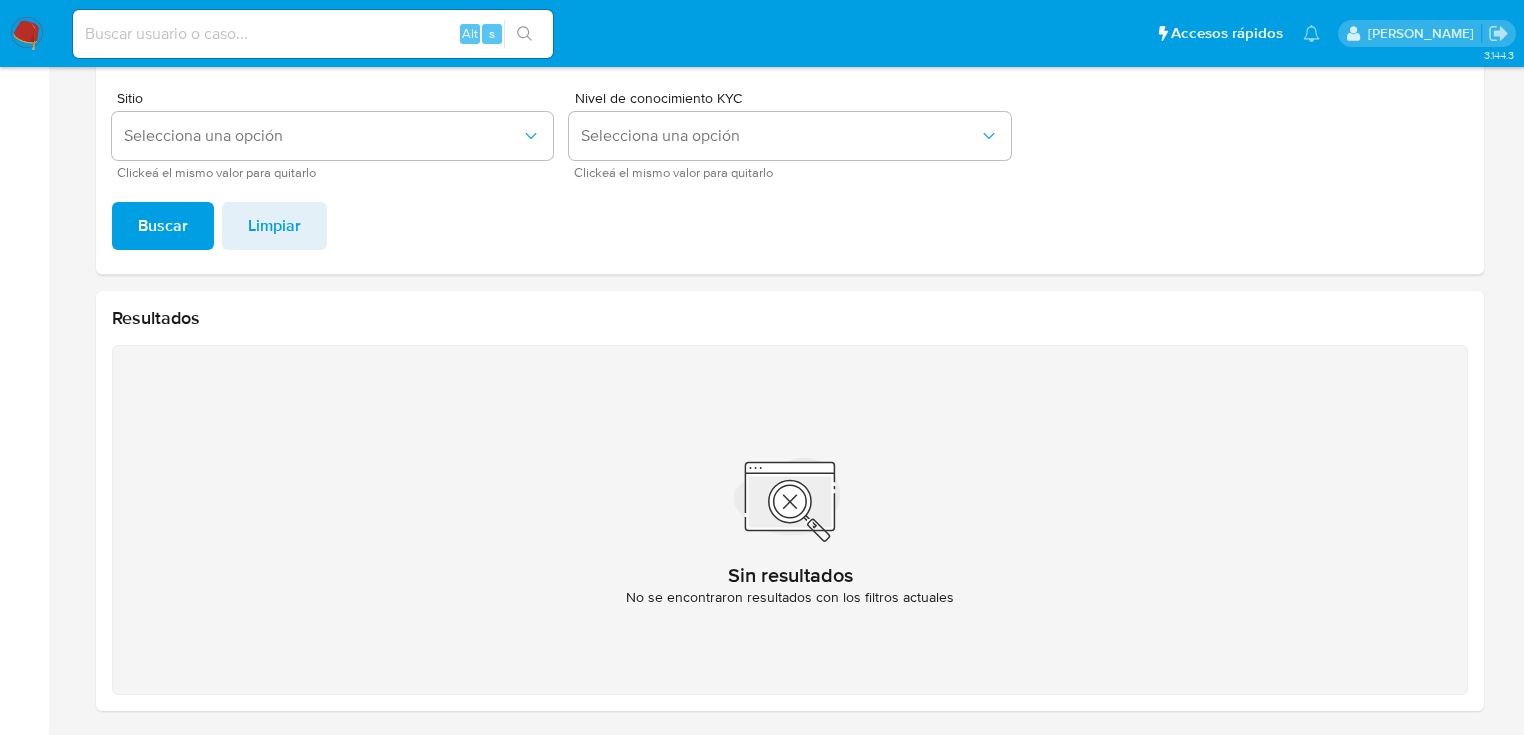 scroll, scrollTop: 340, scrollLeft: 0, axis: vertical 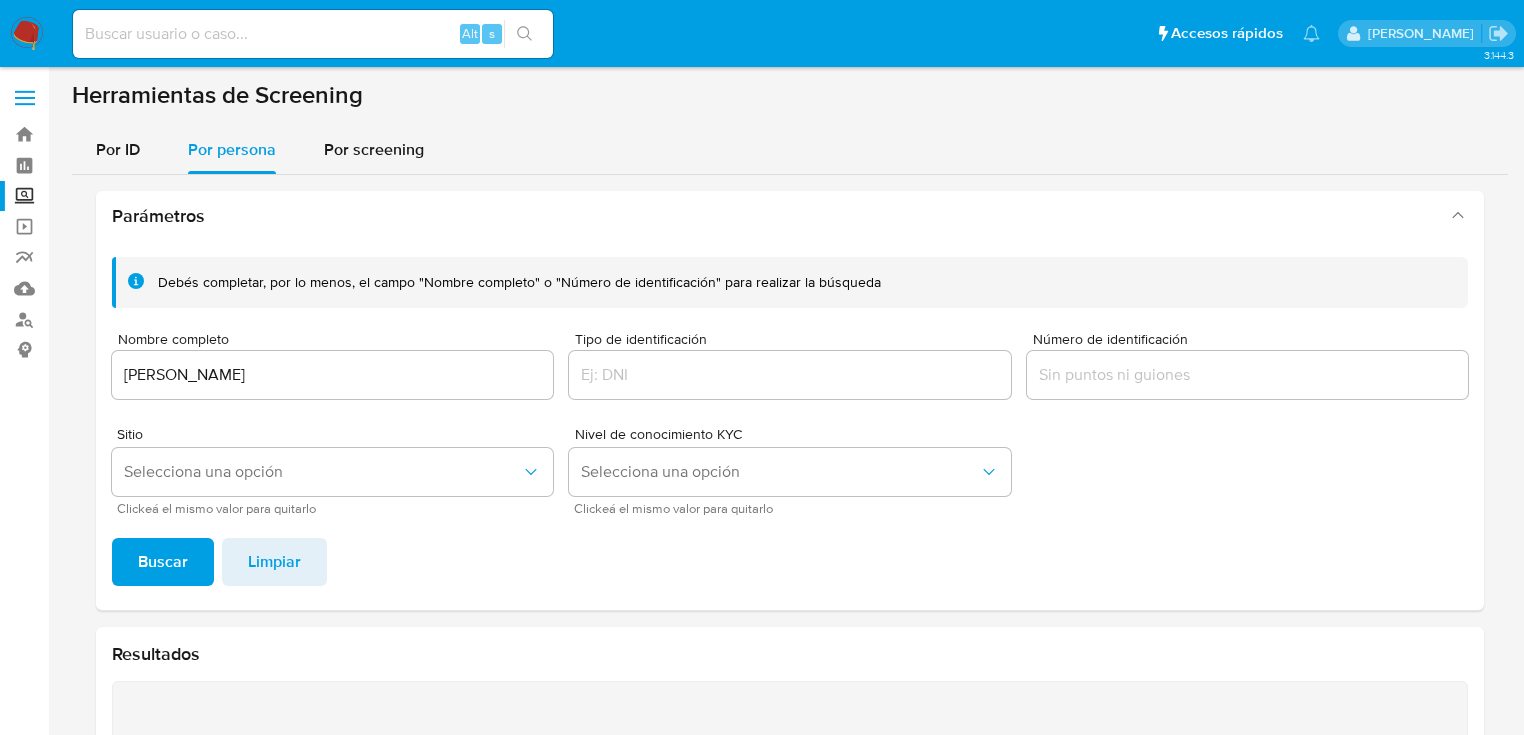 drag, startPoint x: 239, startPoint y: 358, endPoint x: -83, endPoint y: 356, distance: 322.00623 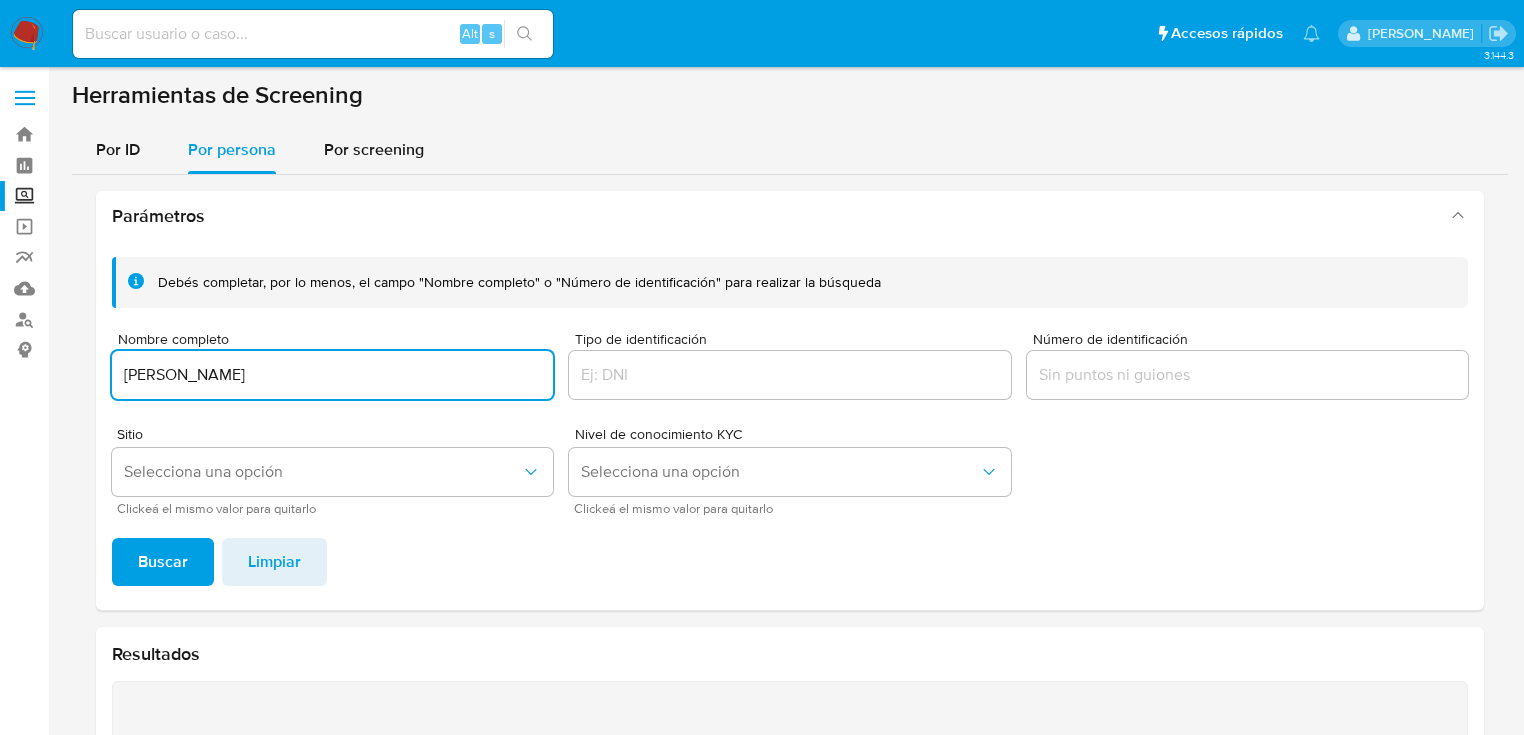 drag, startPoint x: 392, startPoint y: 374, endPoint x: 100, endPoint y: 434, distance: 298.10065 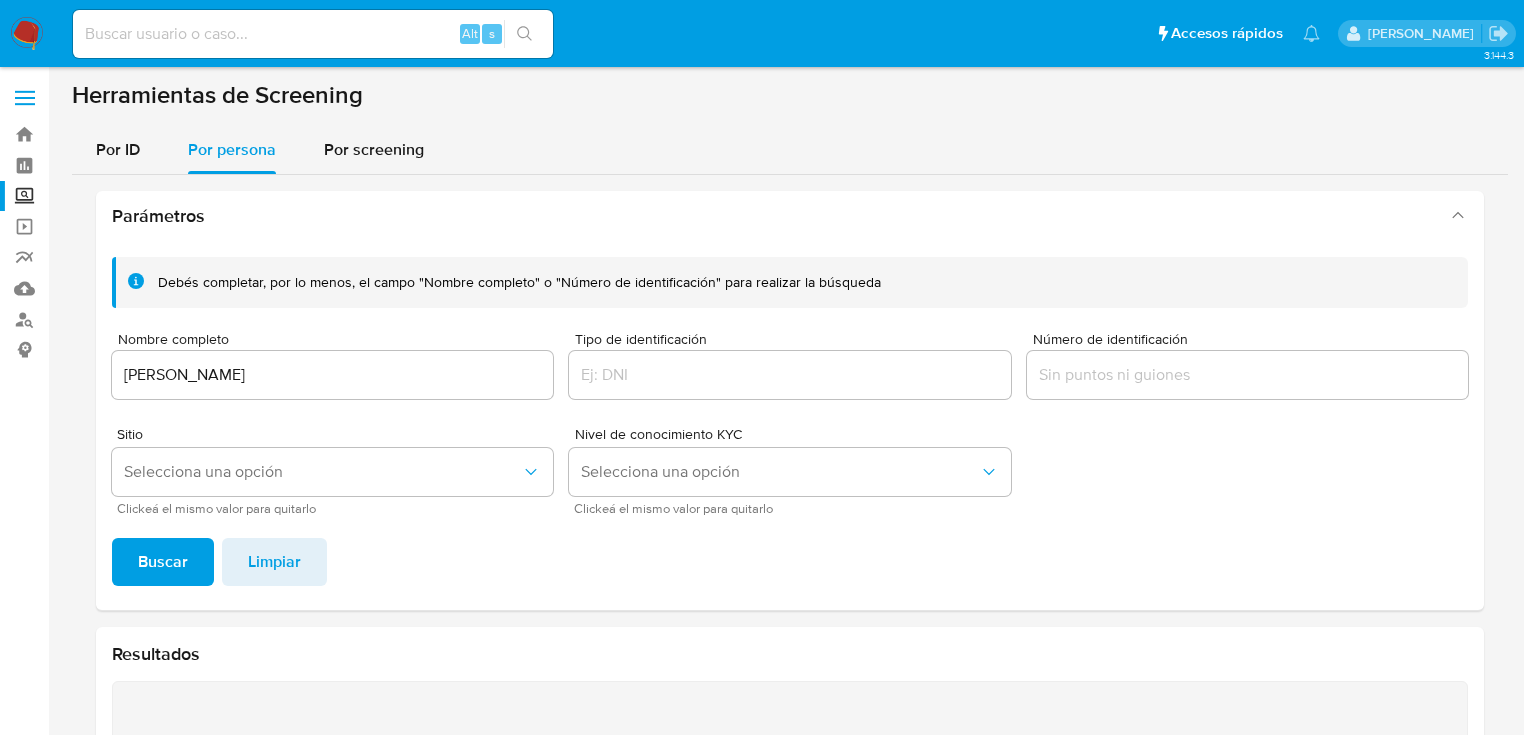 click on "Buscar" at bounding box center (163, 562) 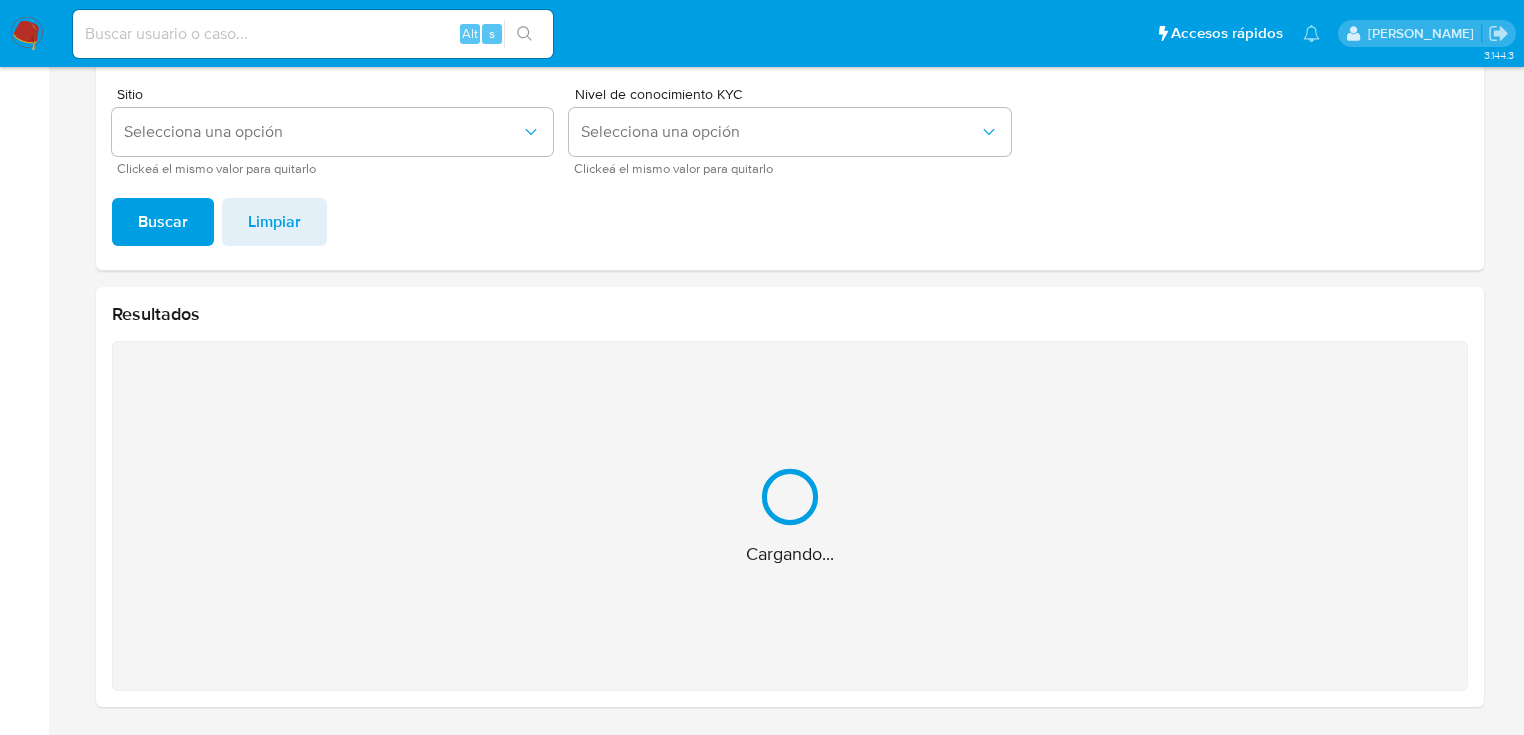 scroll, scrollTop: 22, scrollLeft: 0, axis: vertical 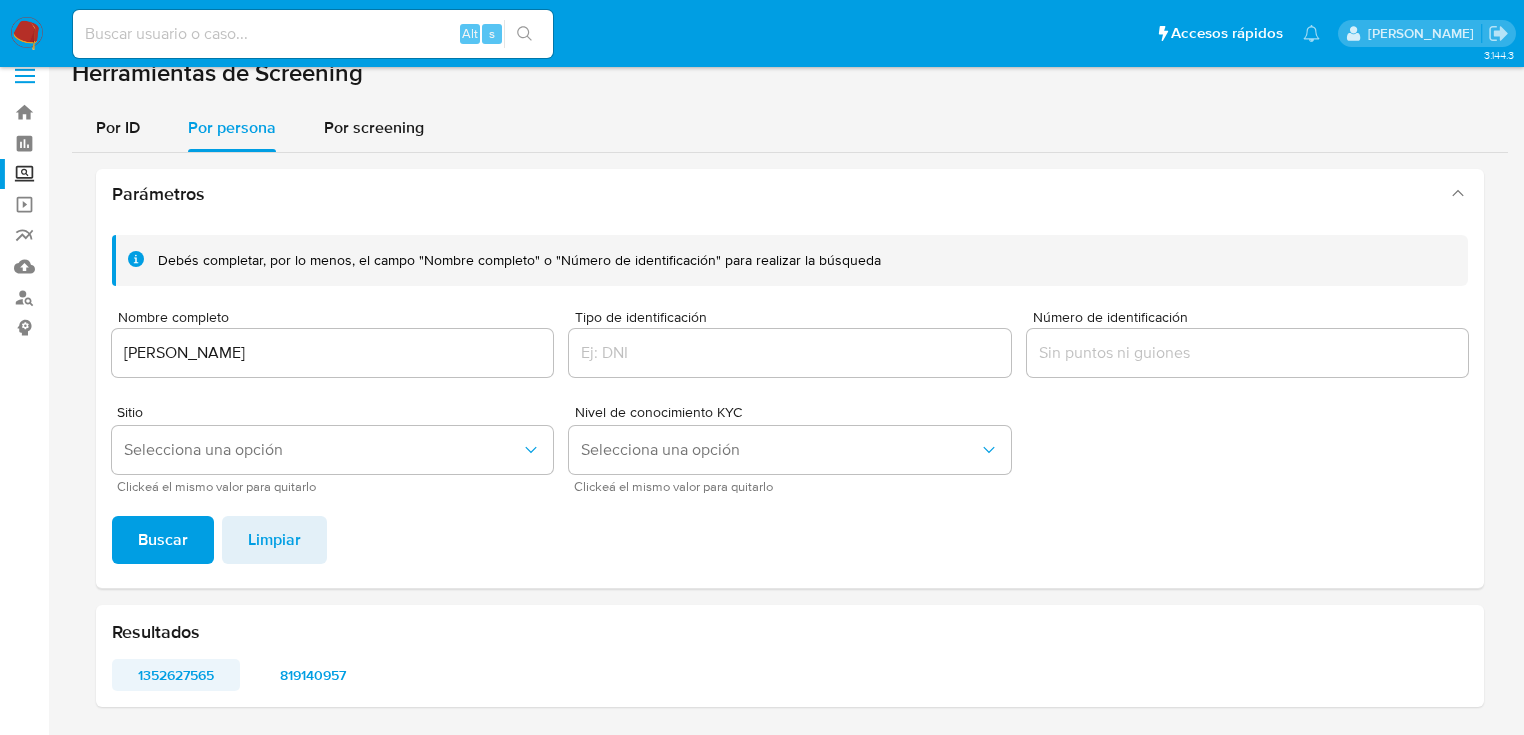 click on "1352627565" at bounding box center (176, 675) 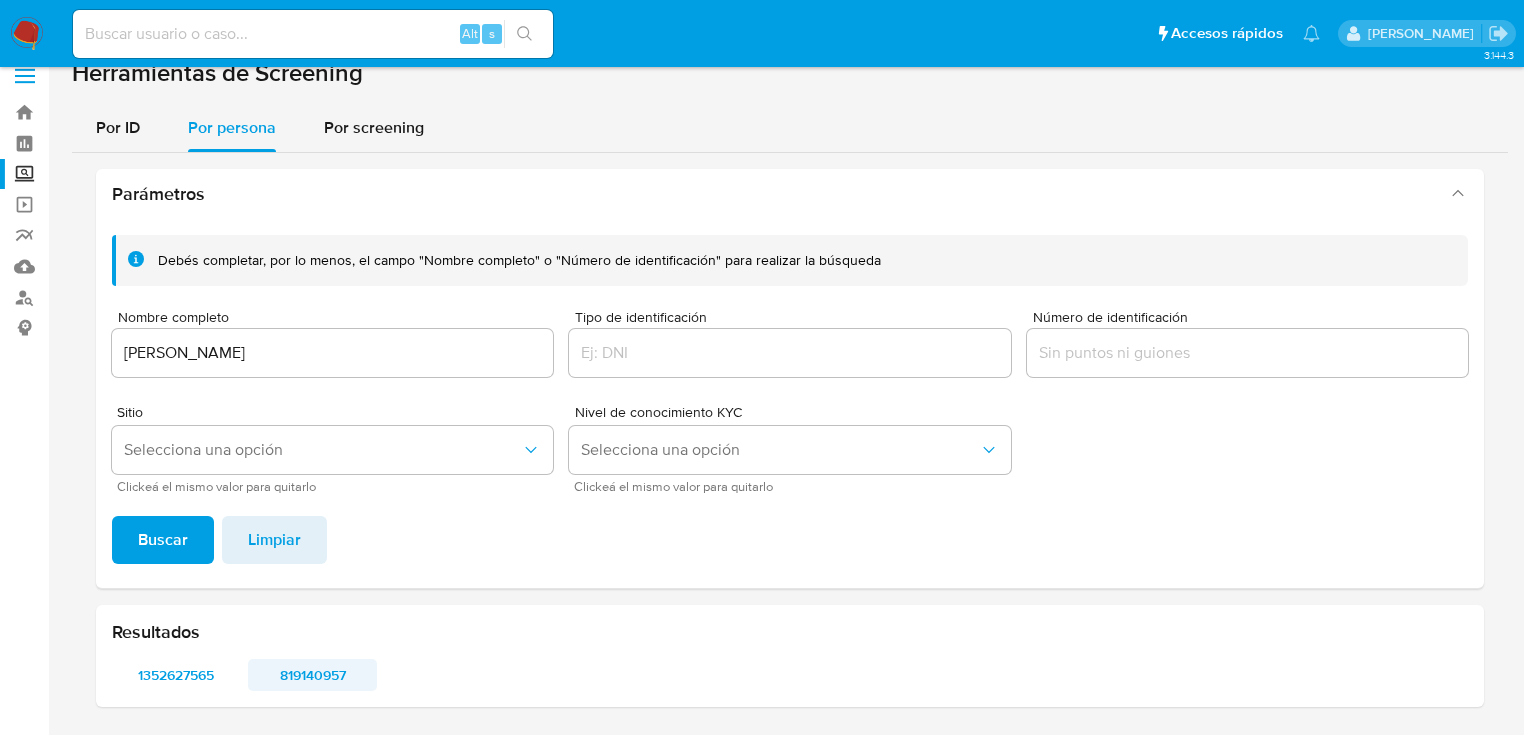 click on "819140957" at bounding box center (312, 675) 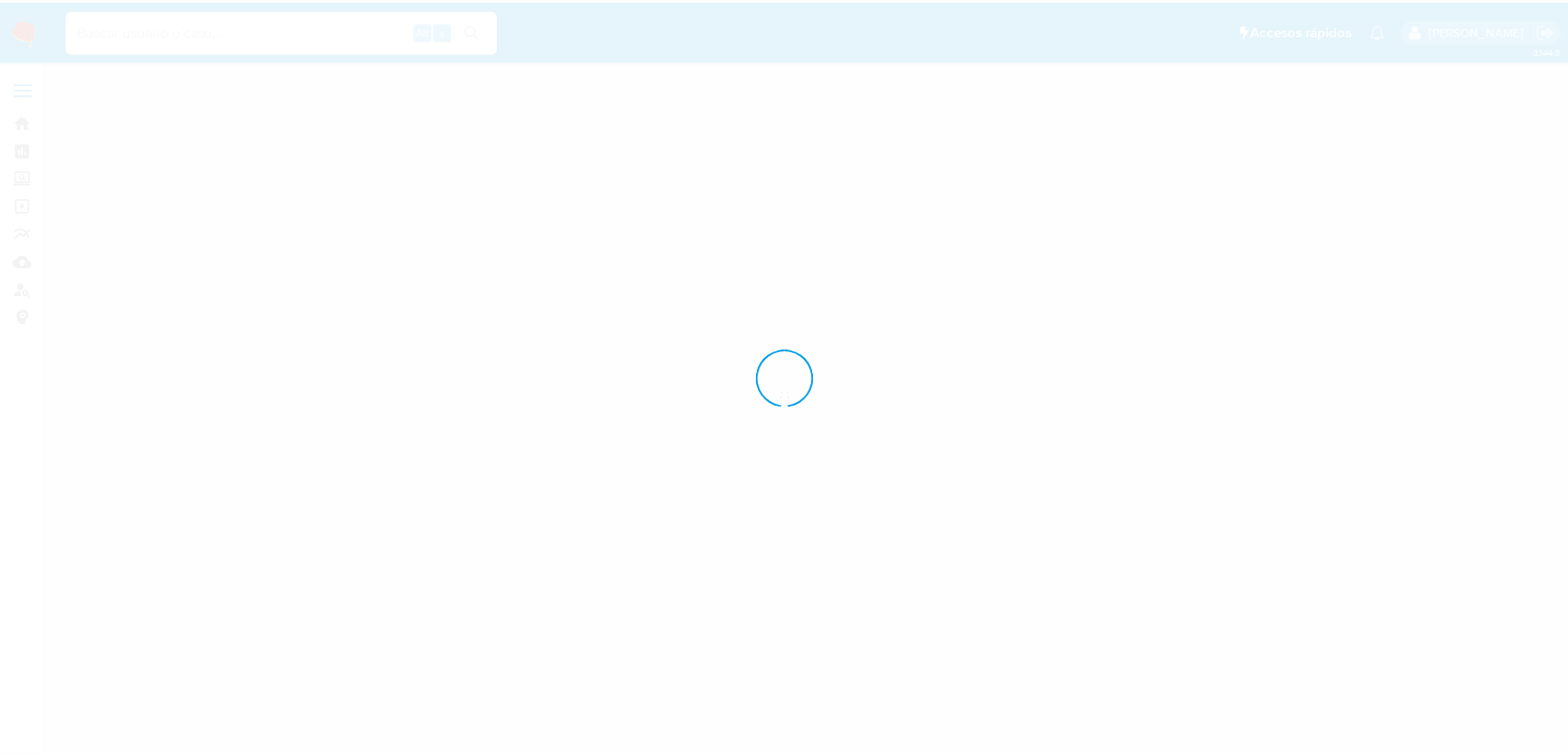 scroll, scrollTop: 0, scrollLeft: 0, axis: both 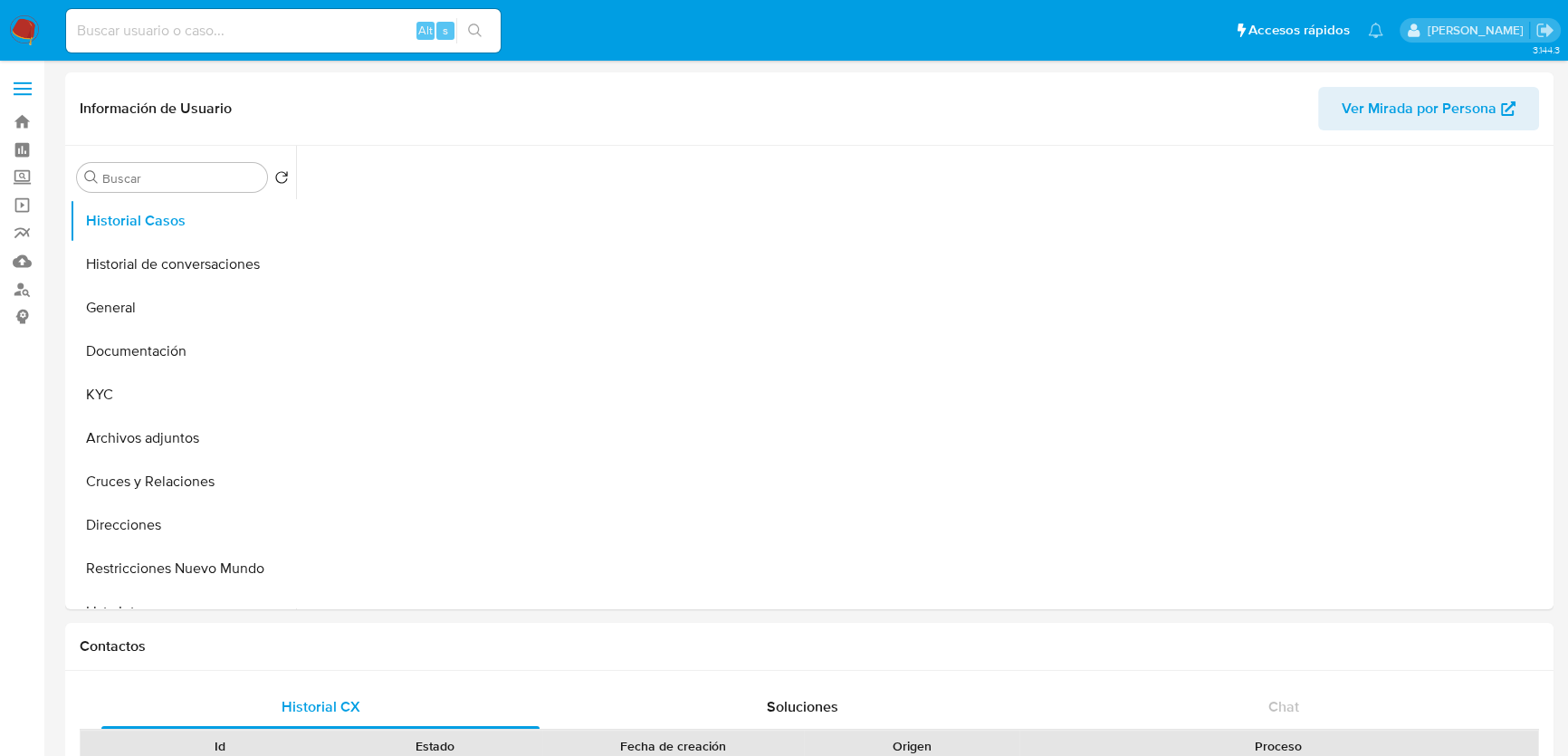 select on "10" 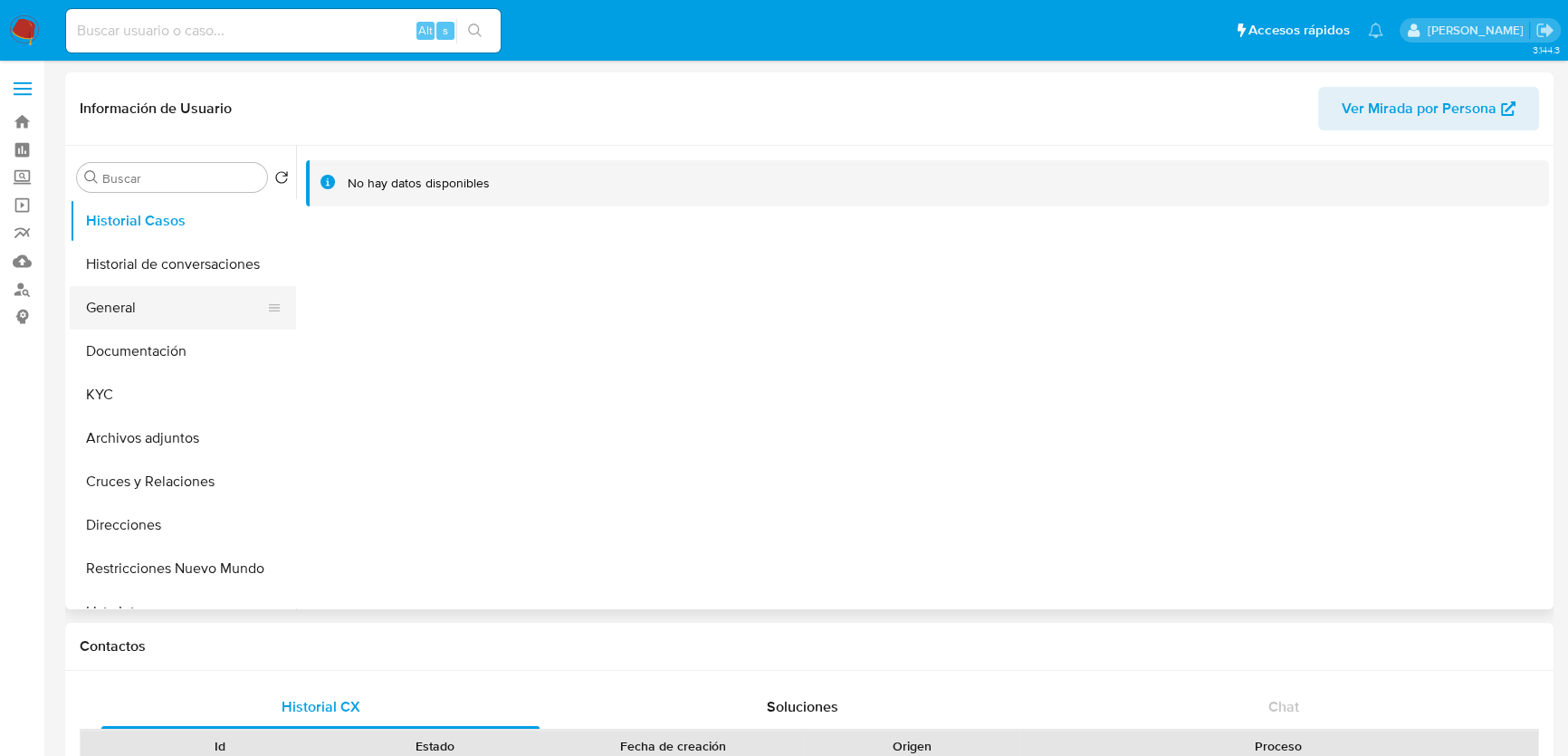 click on "General" at bounding box center [176, 308] 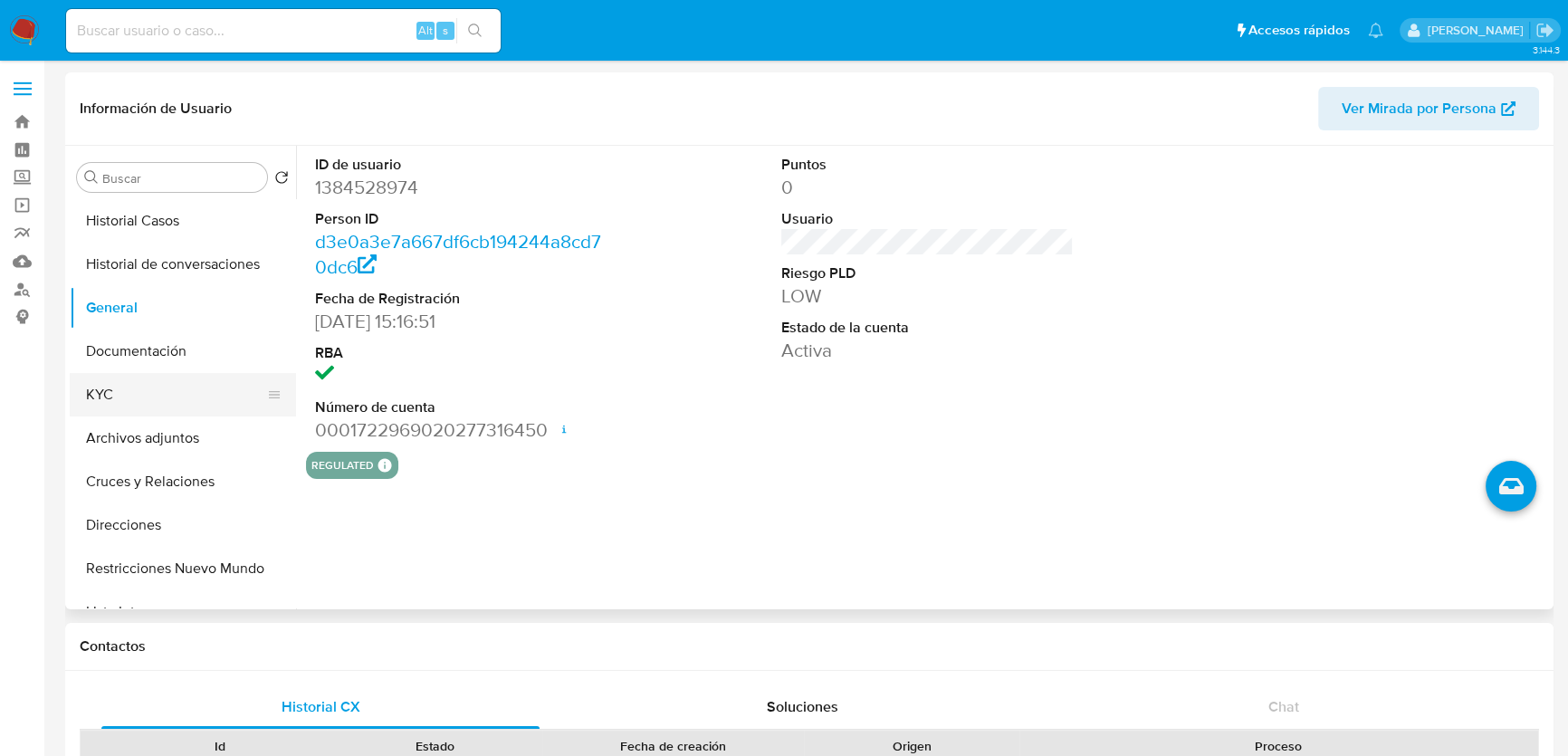 click on "KYC" at bounding box center [176, 395] 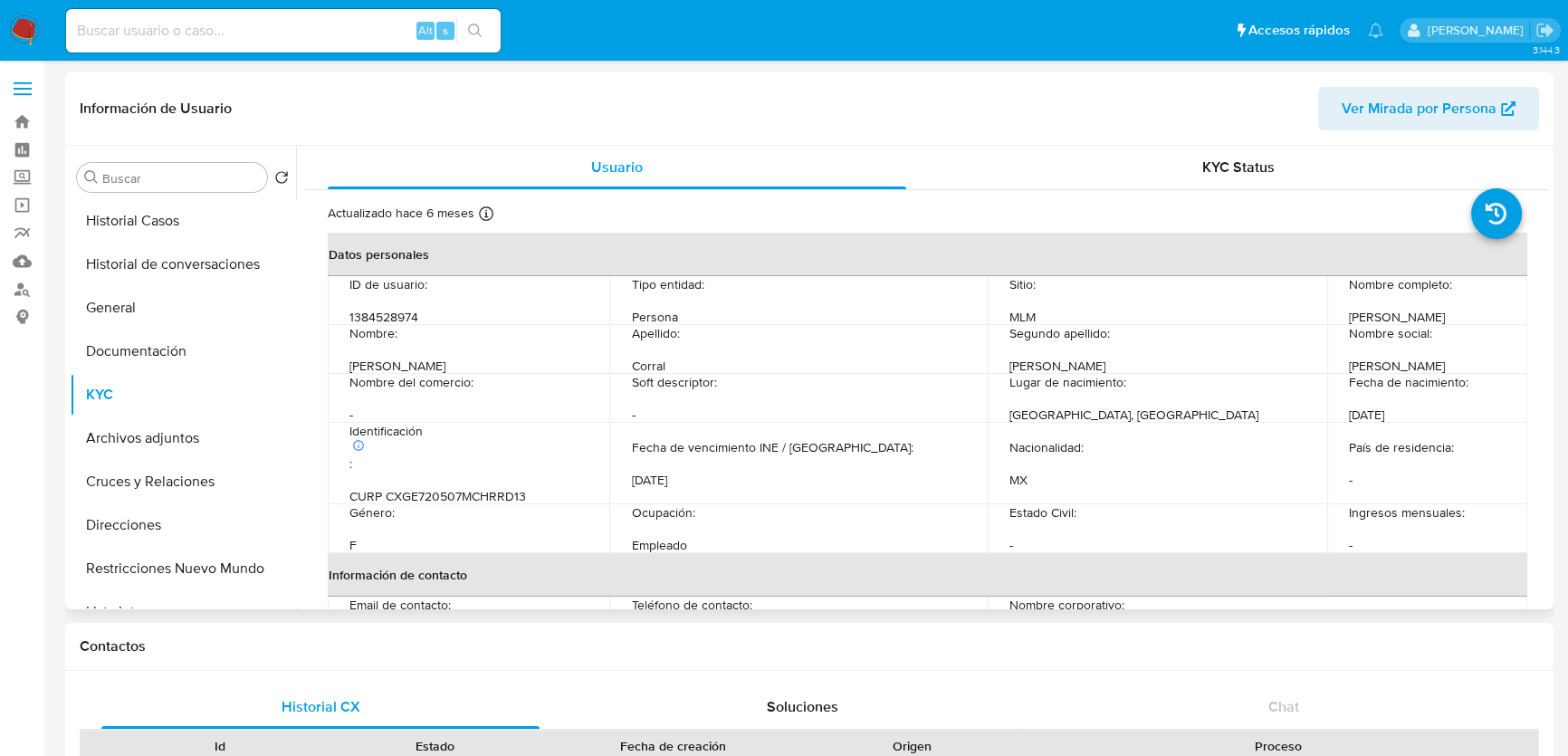 type 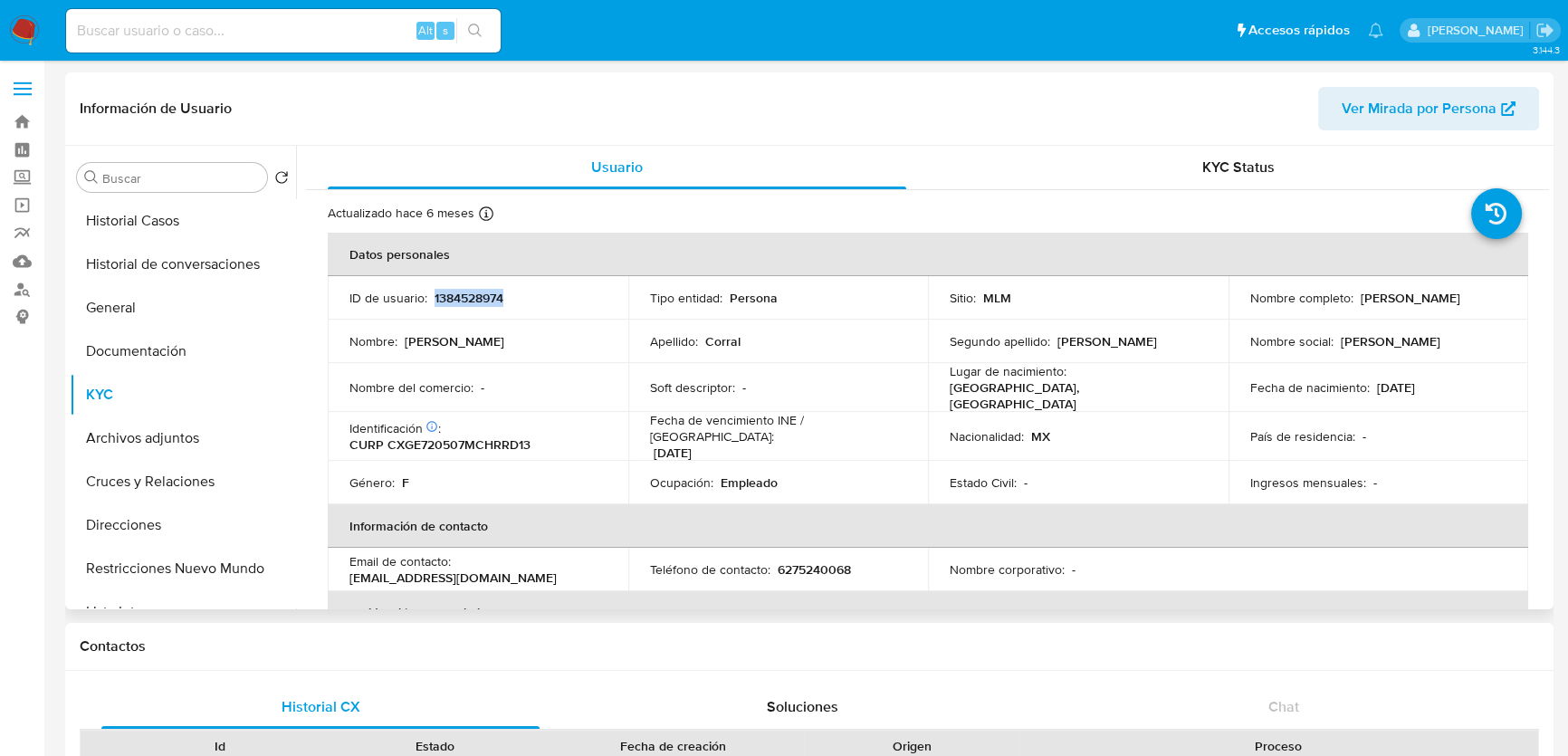 drag, startPoint x: 432, startPoint y: 296, endPoint x: 511, endPoint y: 300, distance: 79.1012 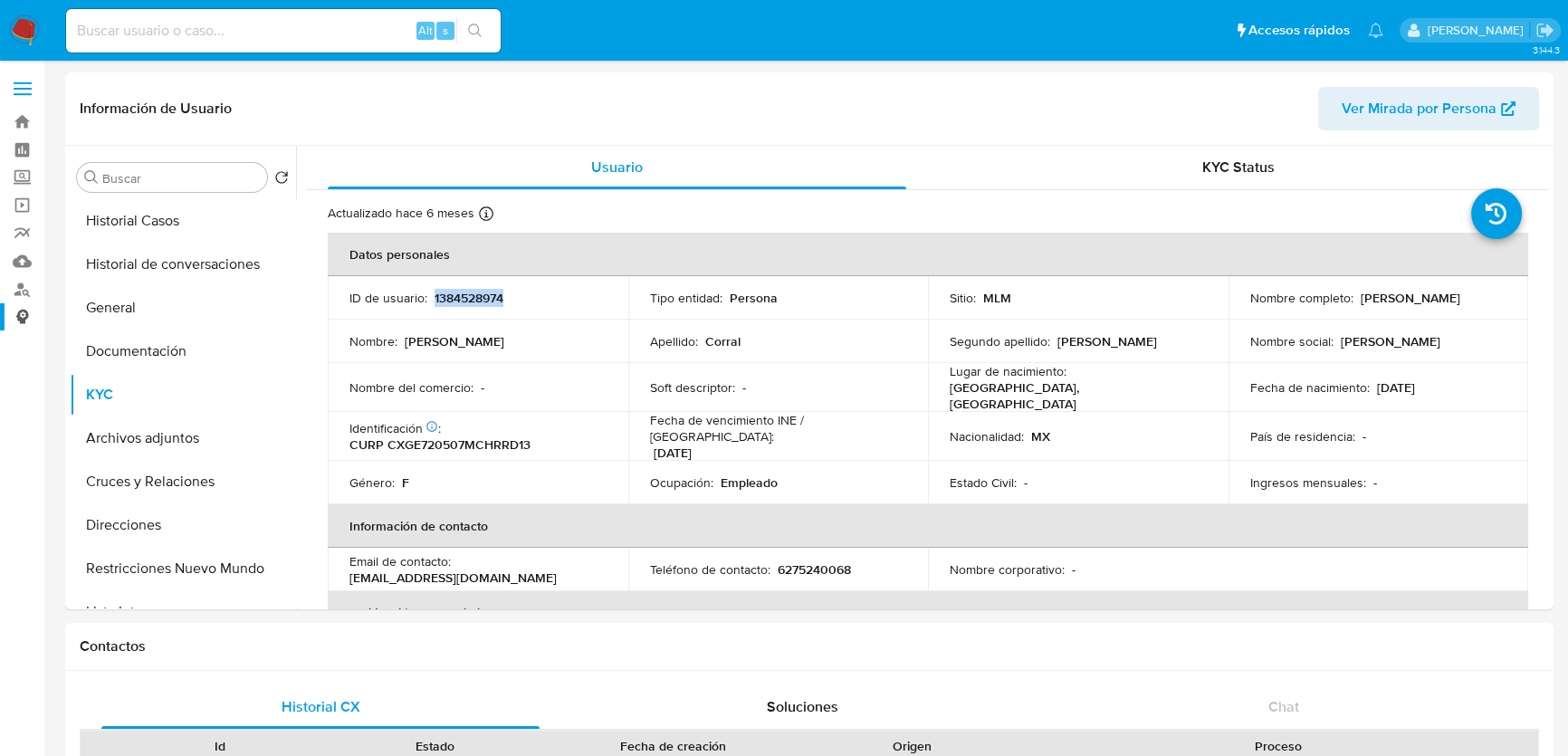 copy on "1384528974" 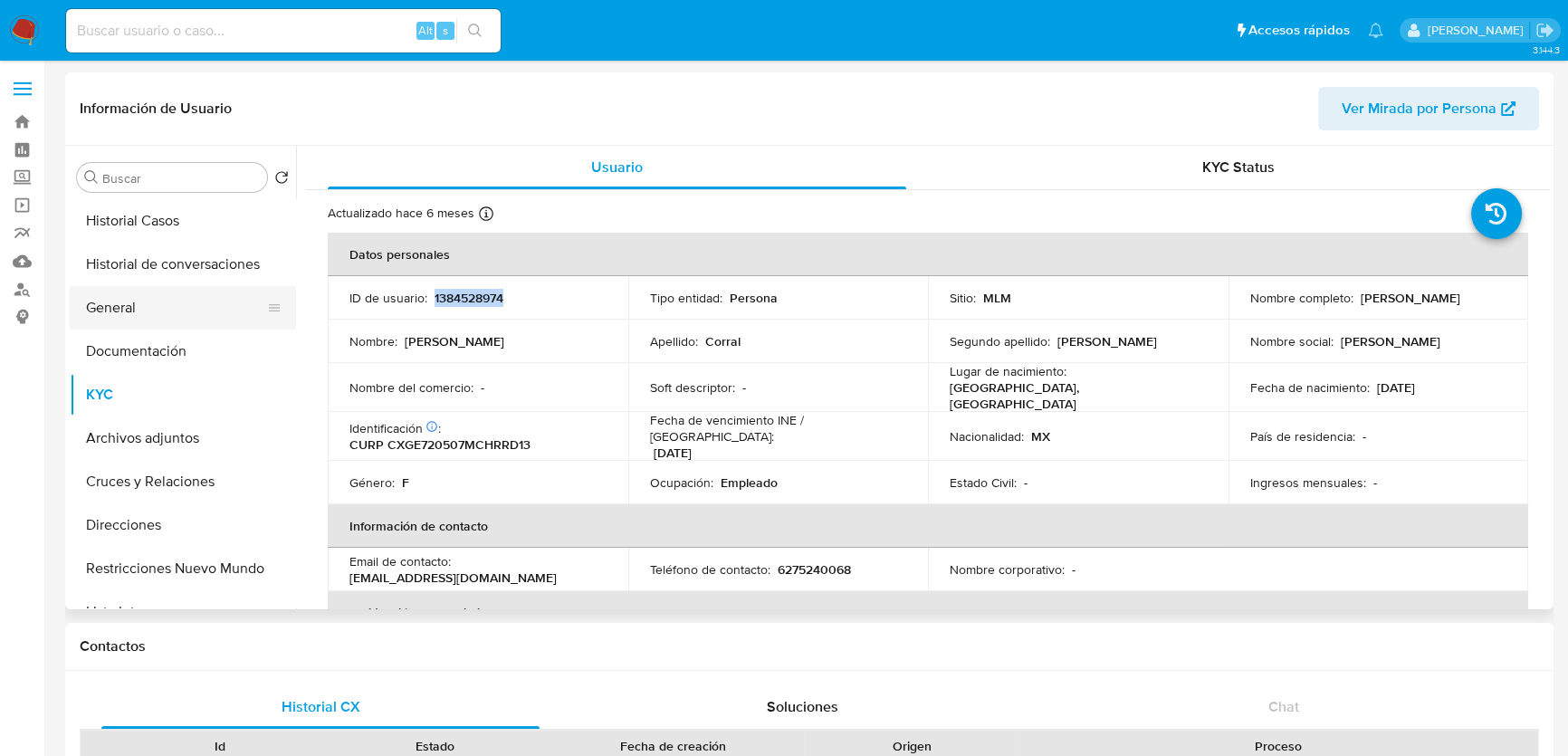 click on "General" at bounding box center (176, 308) 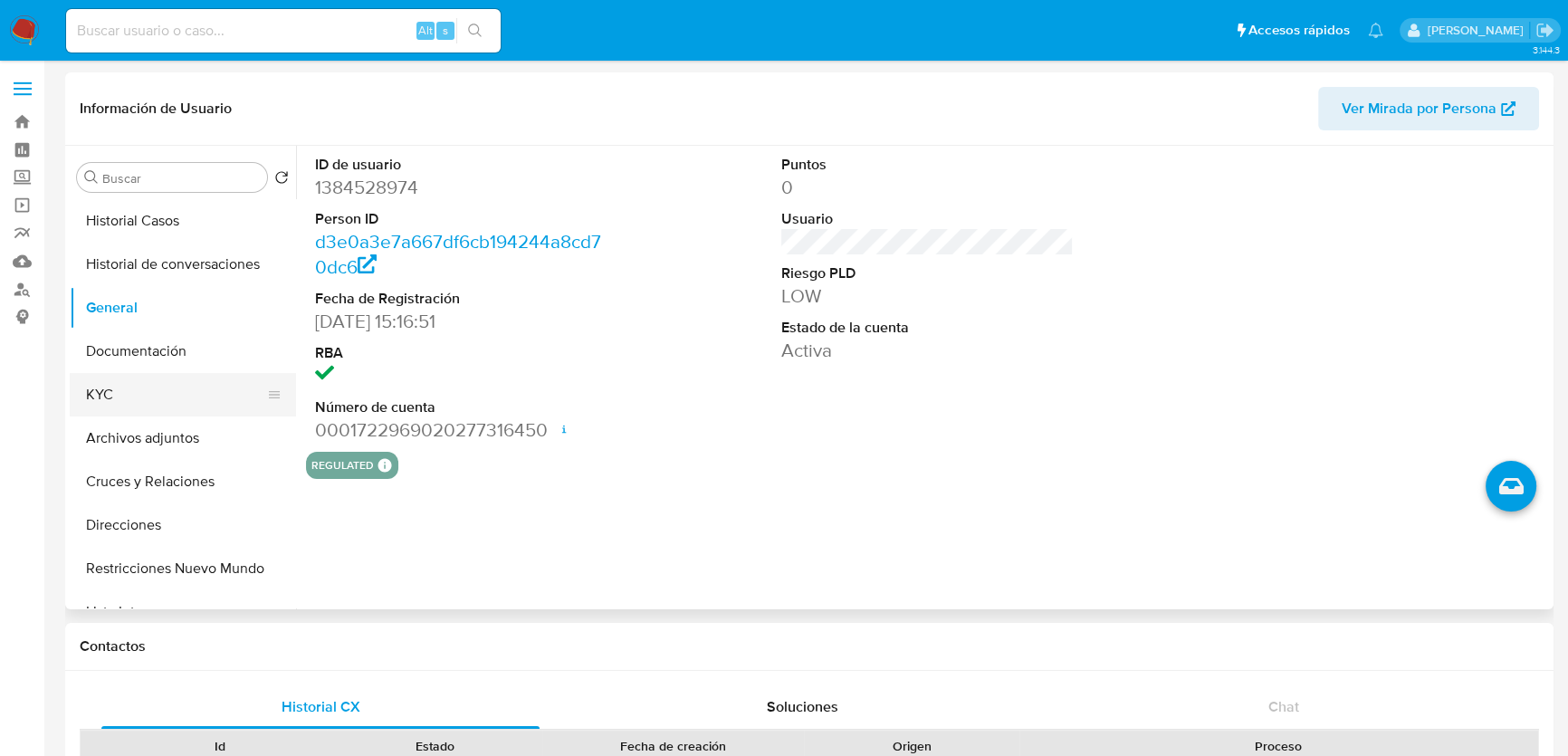 click on "KYC" at bounding box center (176, 395) 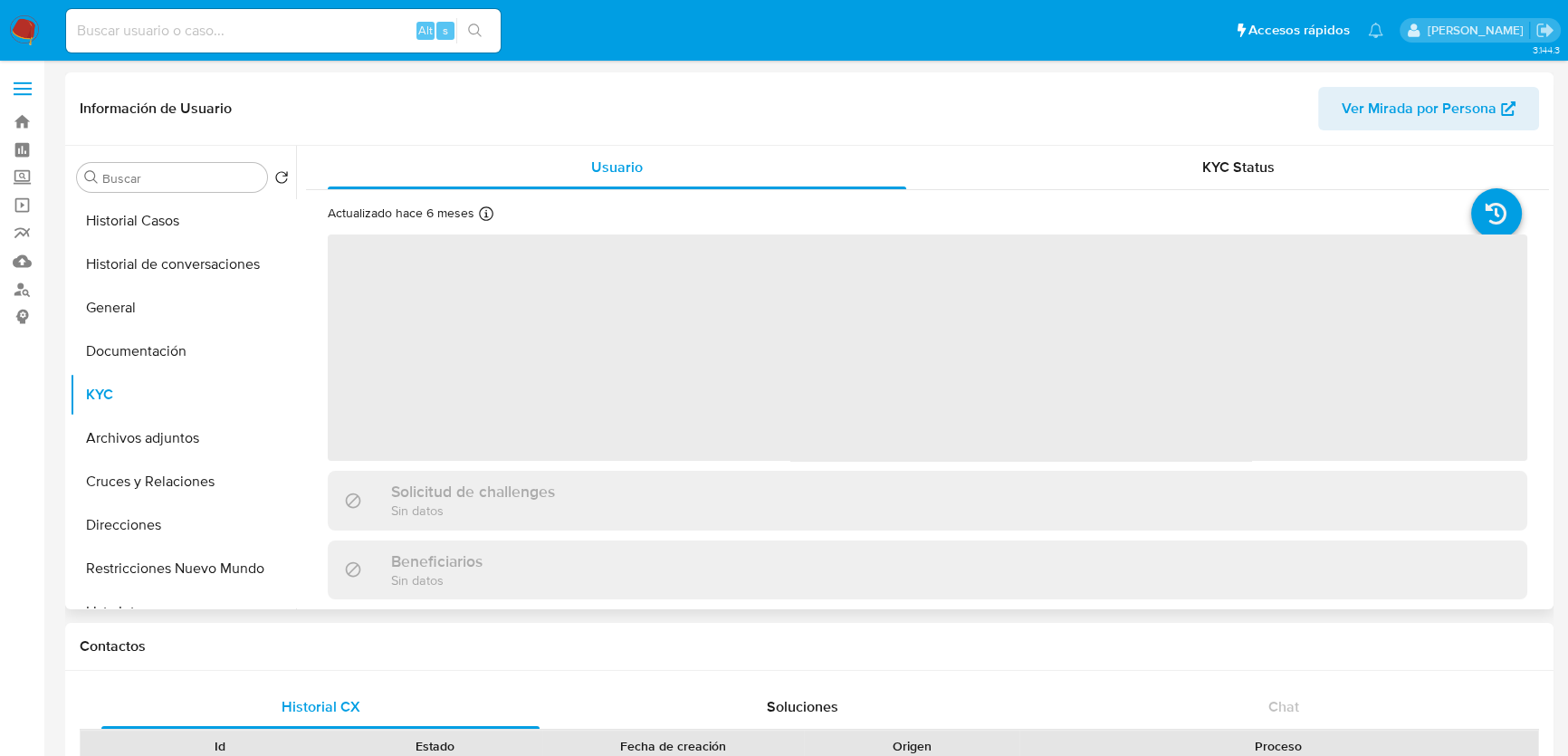 scroll, scrollTop: 411, scrollLeft: 0, axis: vertical 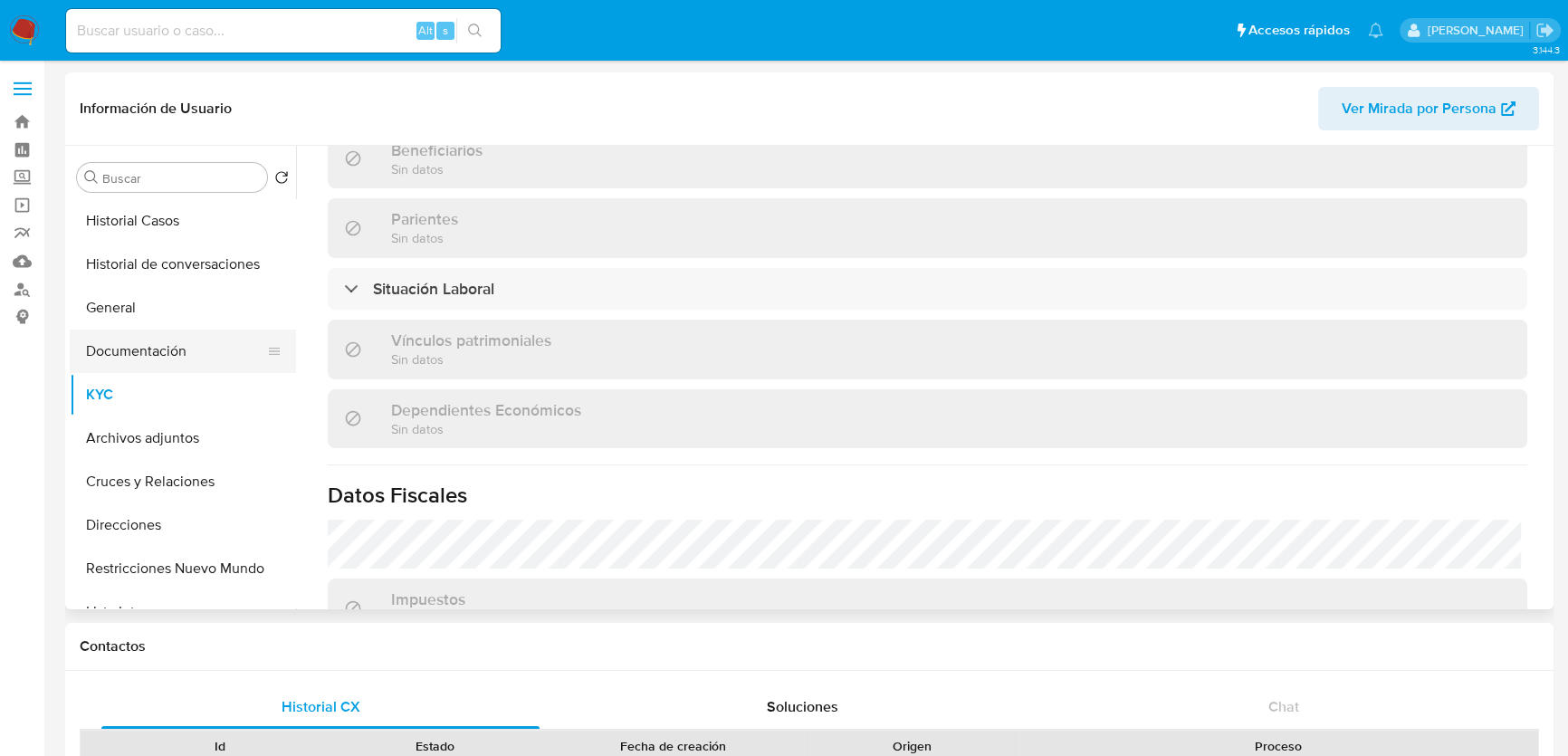 drag, startPoint x: 195, startPoint y: 342, endPoint x: 318, endPoint y: 297, distance: 130.97328 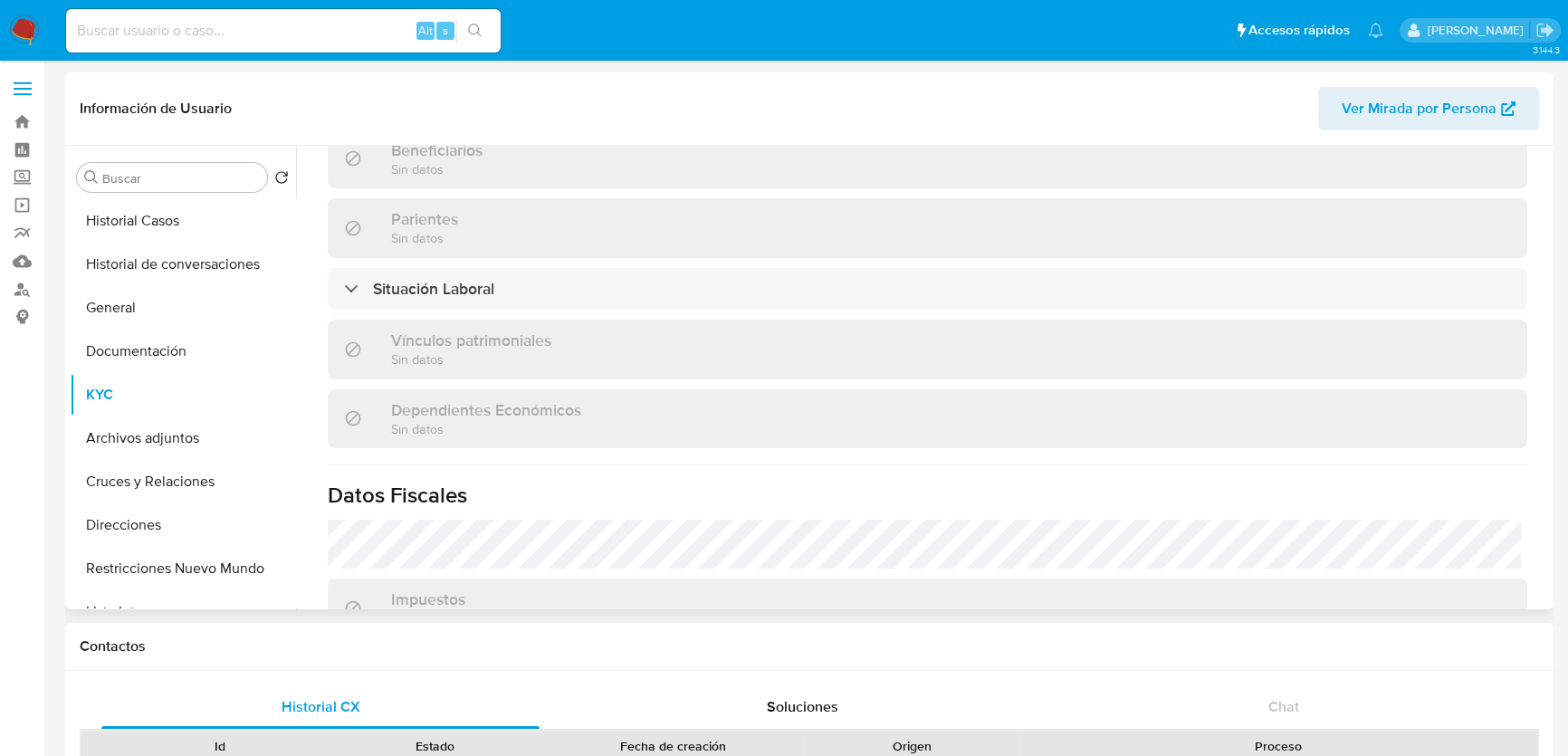 scroll, scrollTop: 0, scrollLeft: 0, axis: both 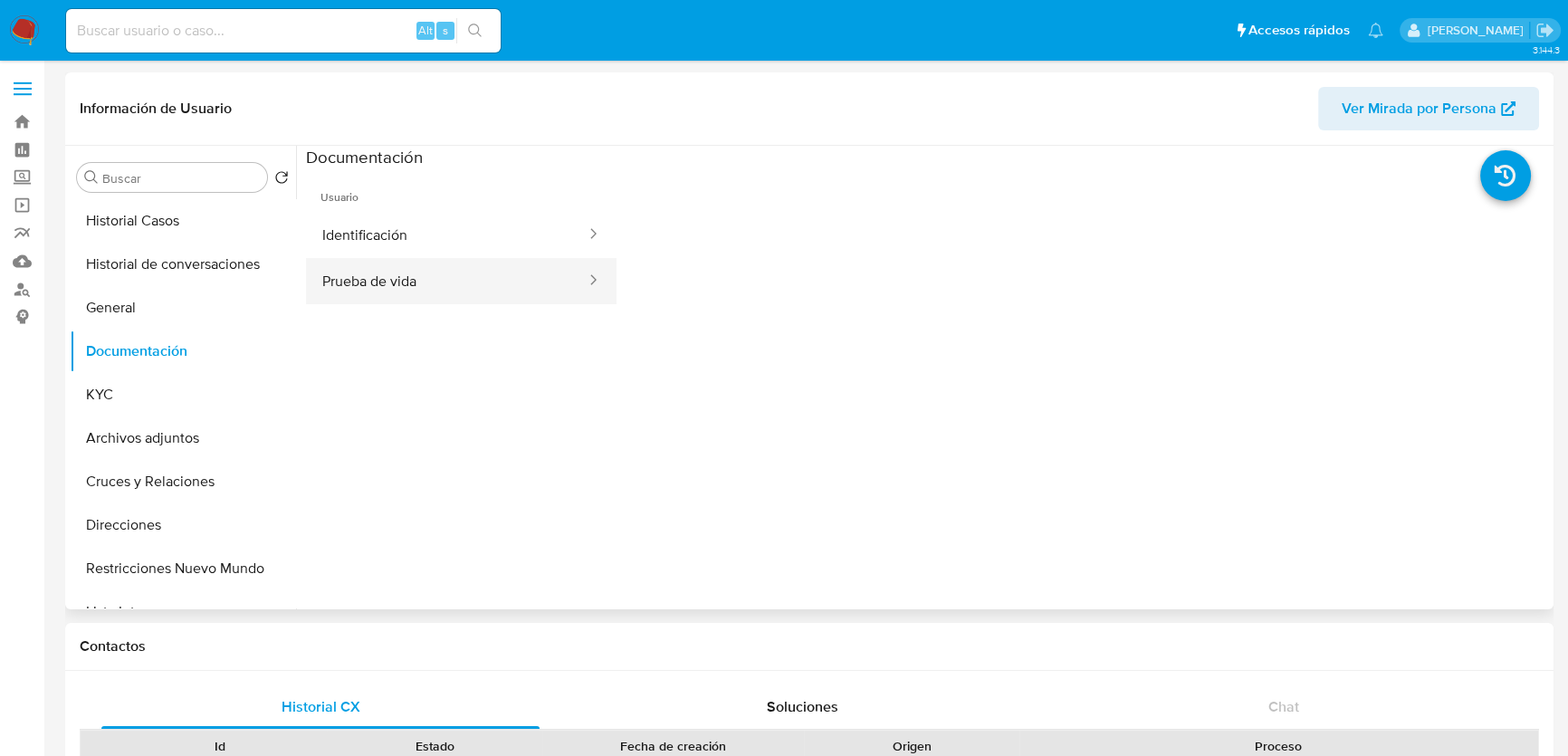 click on "Prueba de vida" at bounding box center [446, 281] 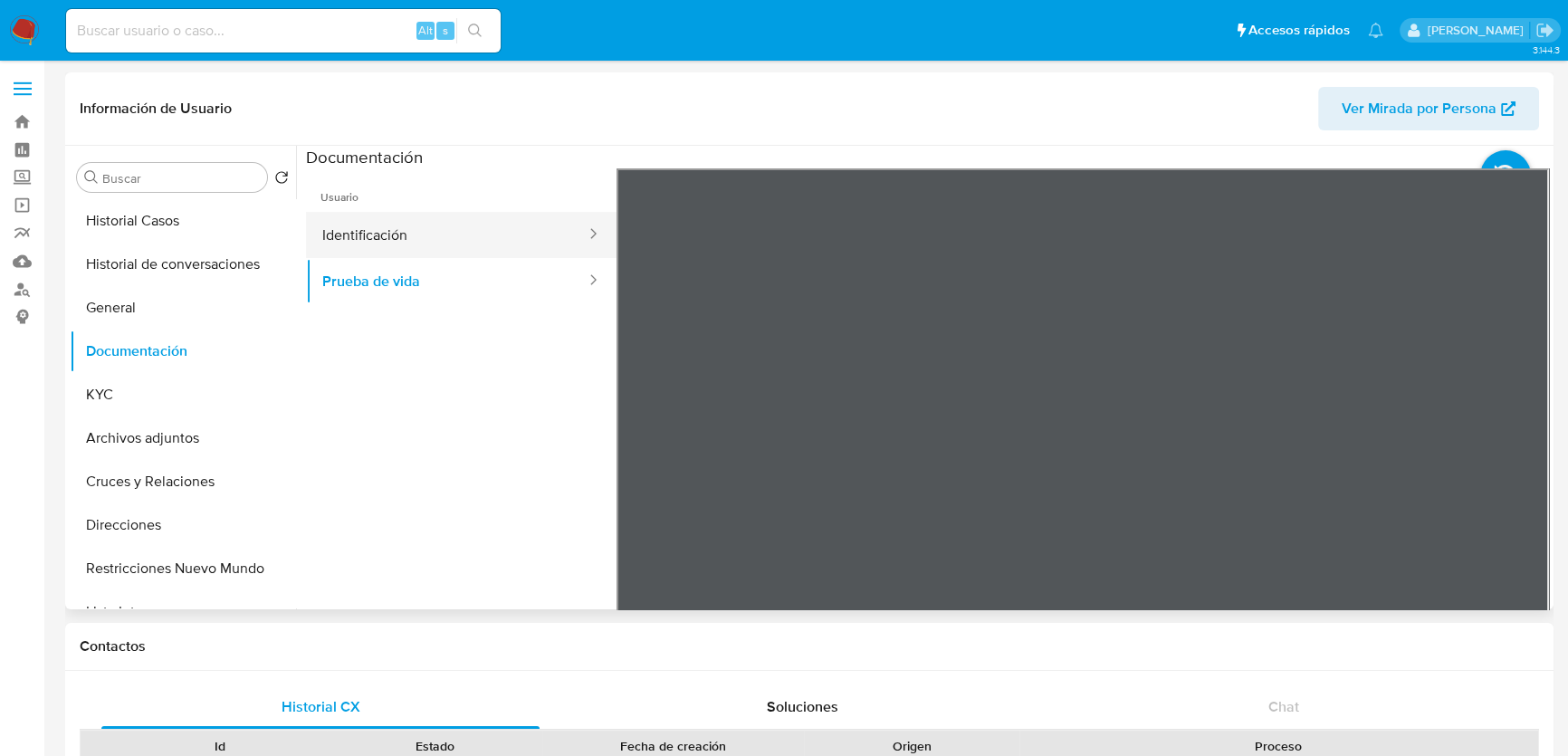 click on "Identificación" at bounding box center (446, 234) 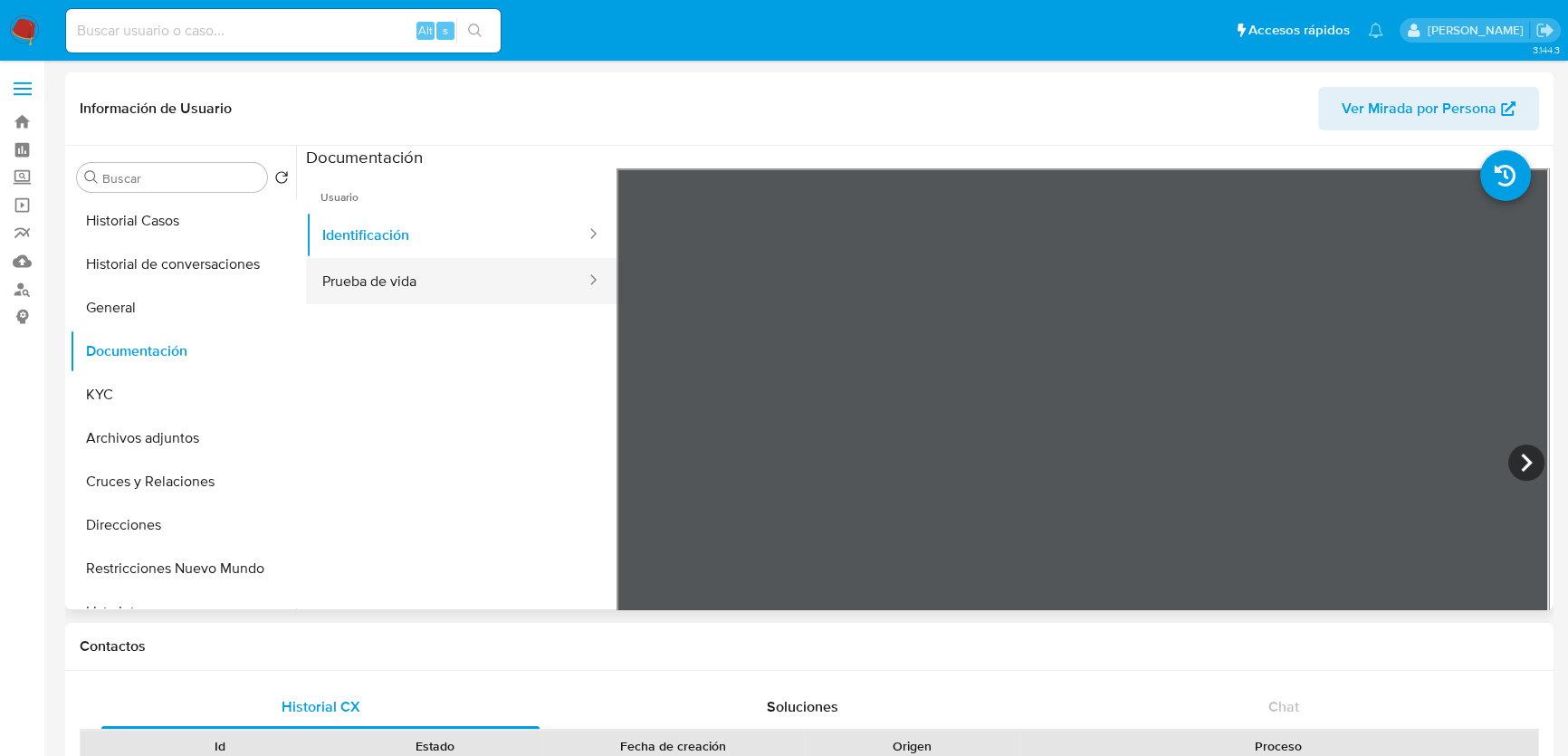 scroll, scrollTop: 0, scrollLeft: 0, axis: both 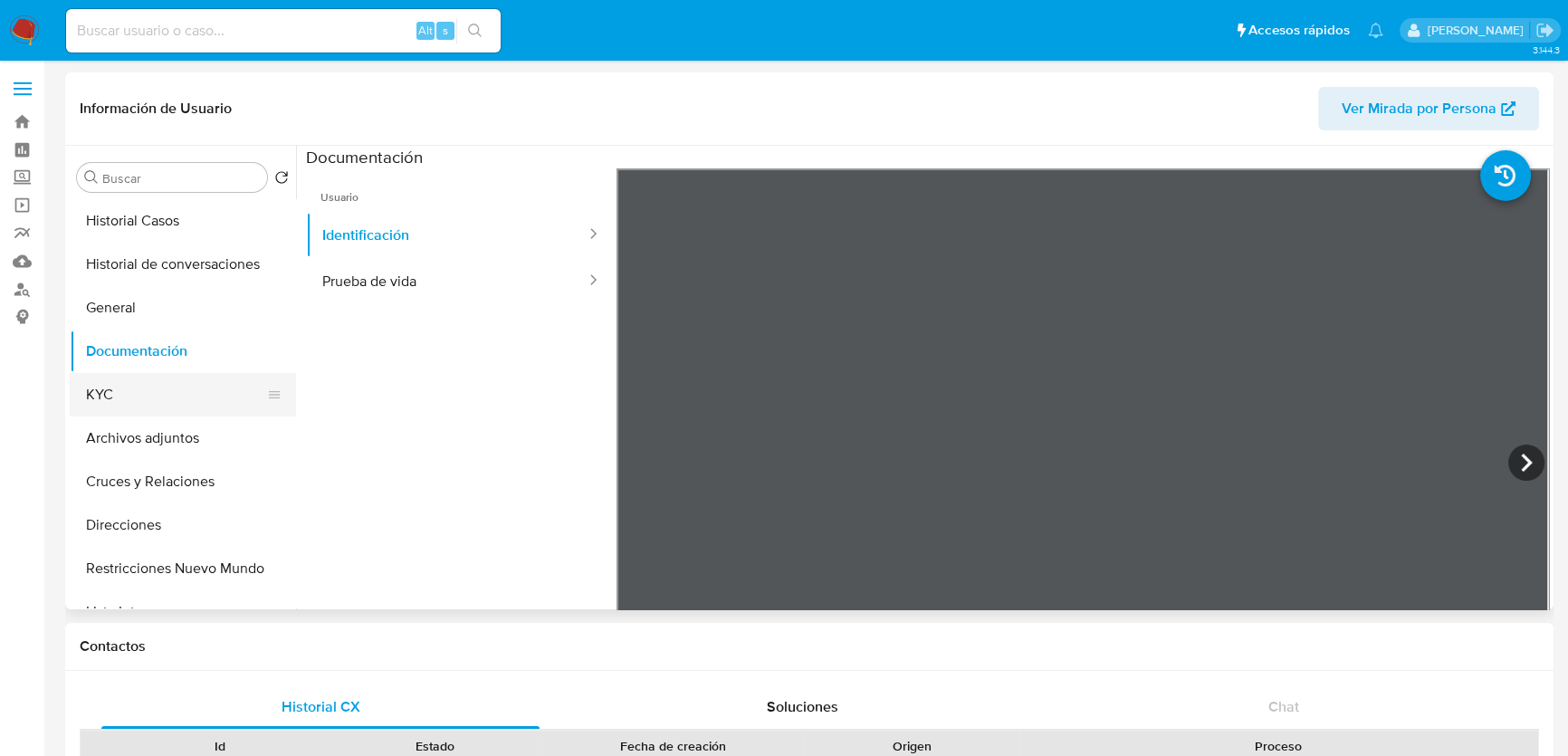 drag, startPoint x: 127, startPoint y: 397, endPoint x: 229, endPoint y: 389, distance: 102.31324 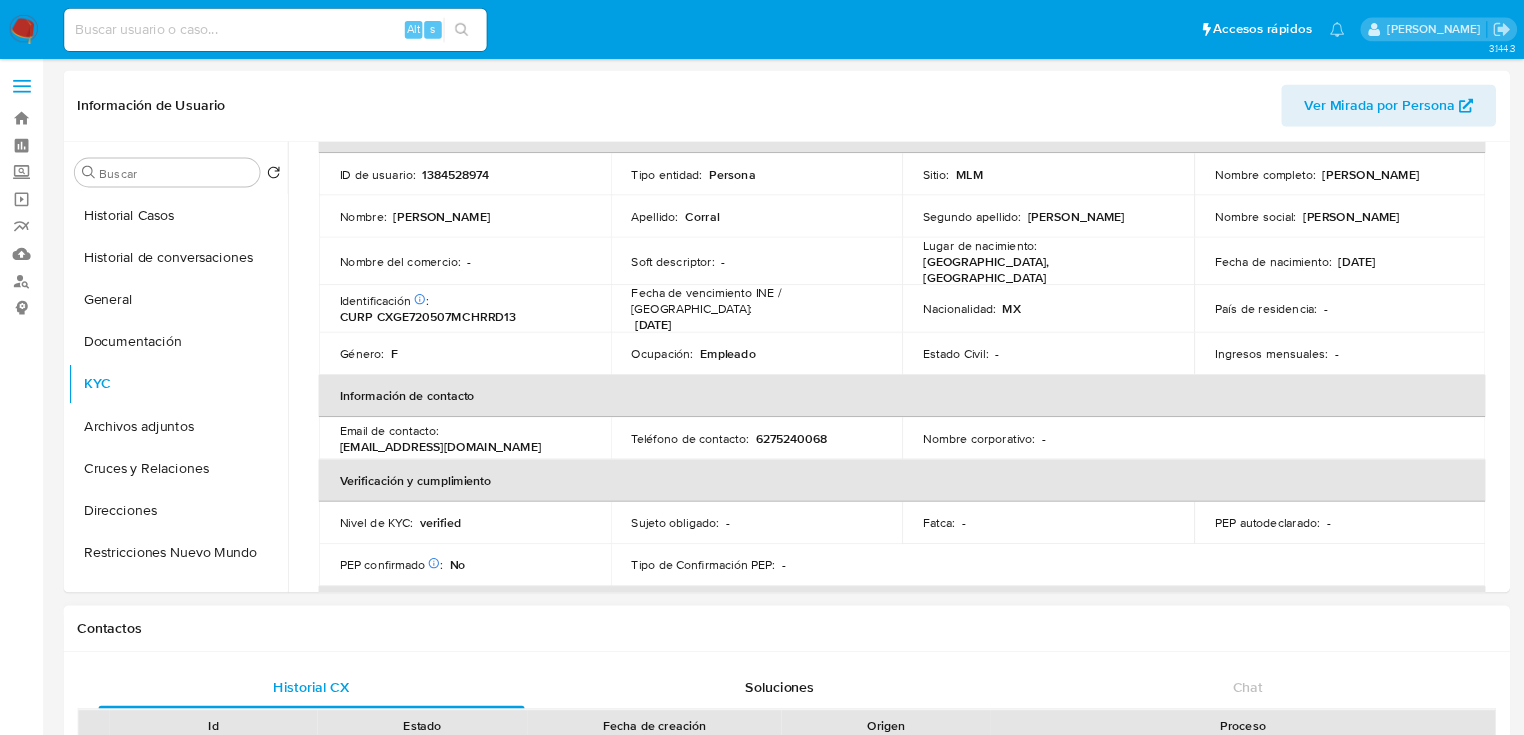 scroll, scrollTop: 0, scrollLeft: 0, axis: both 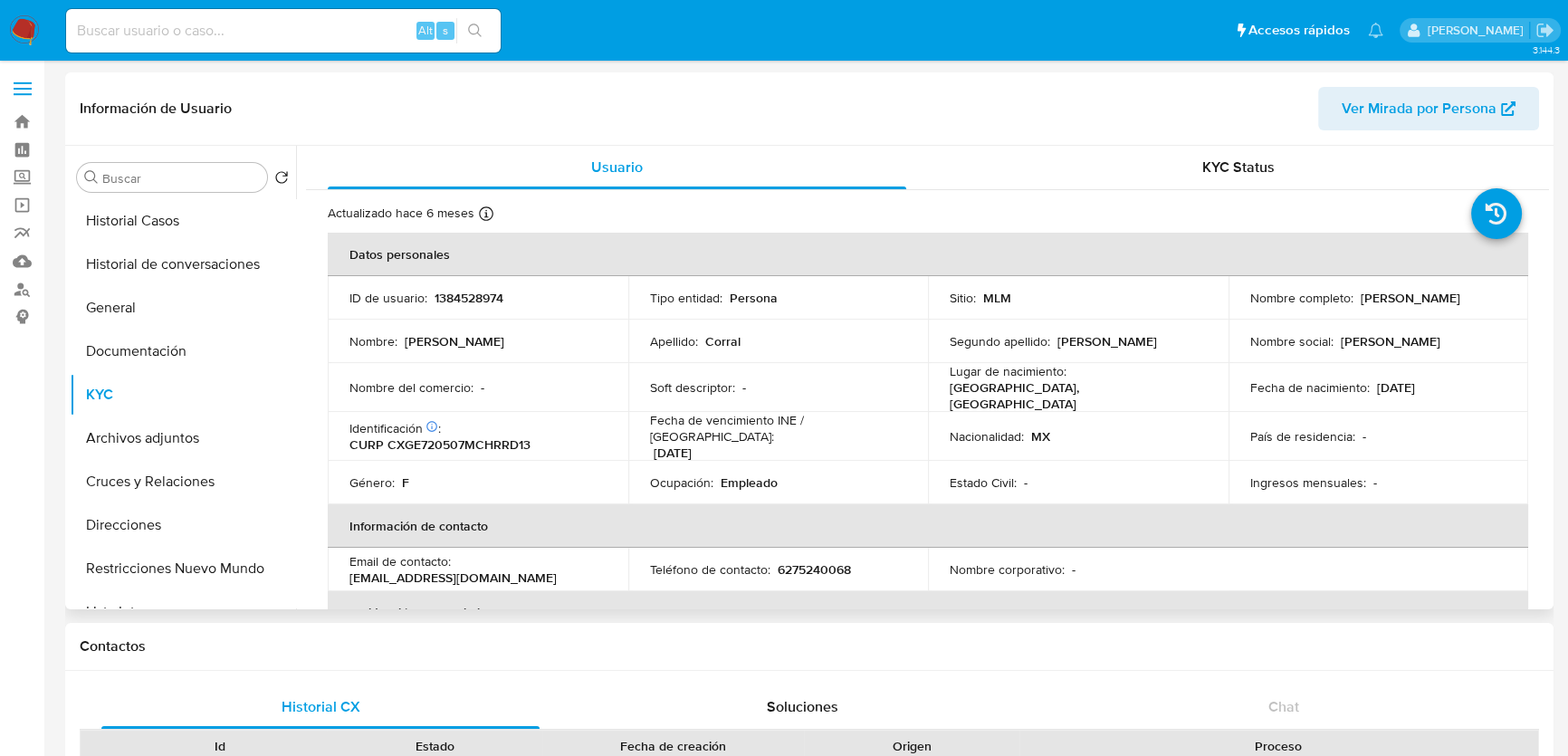 click on "Información de contacto" at bounding box center (928, 526) 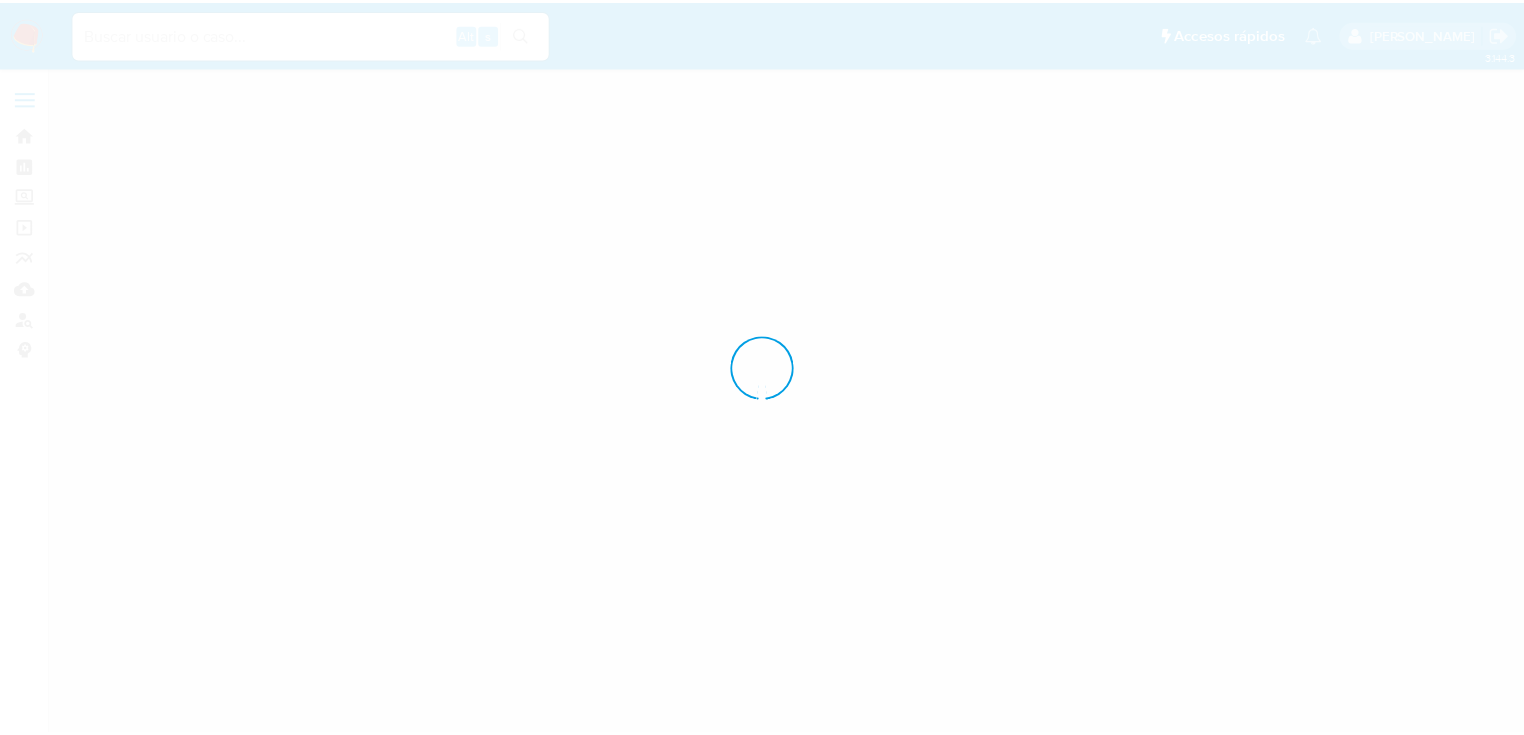 scroll, scrollTop: 0, scrollLeft: 0, axis: both 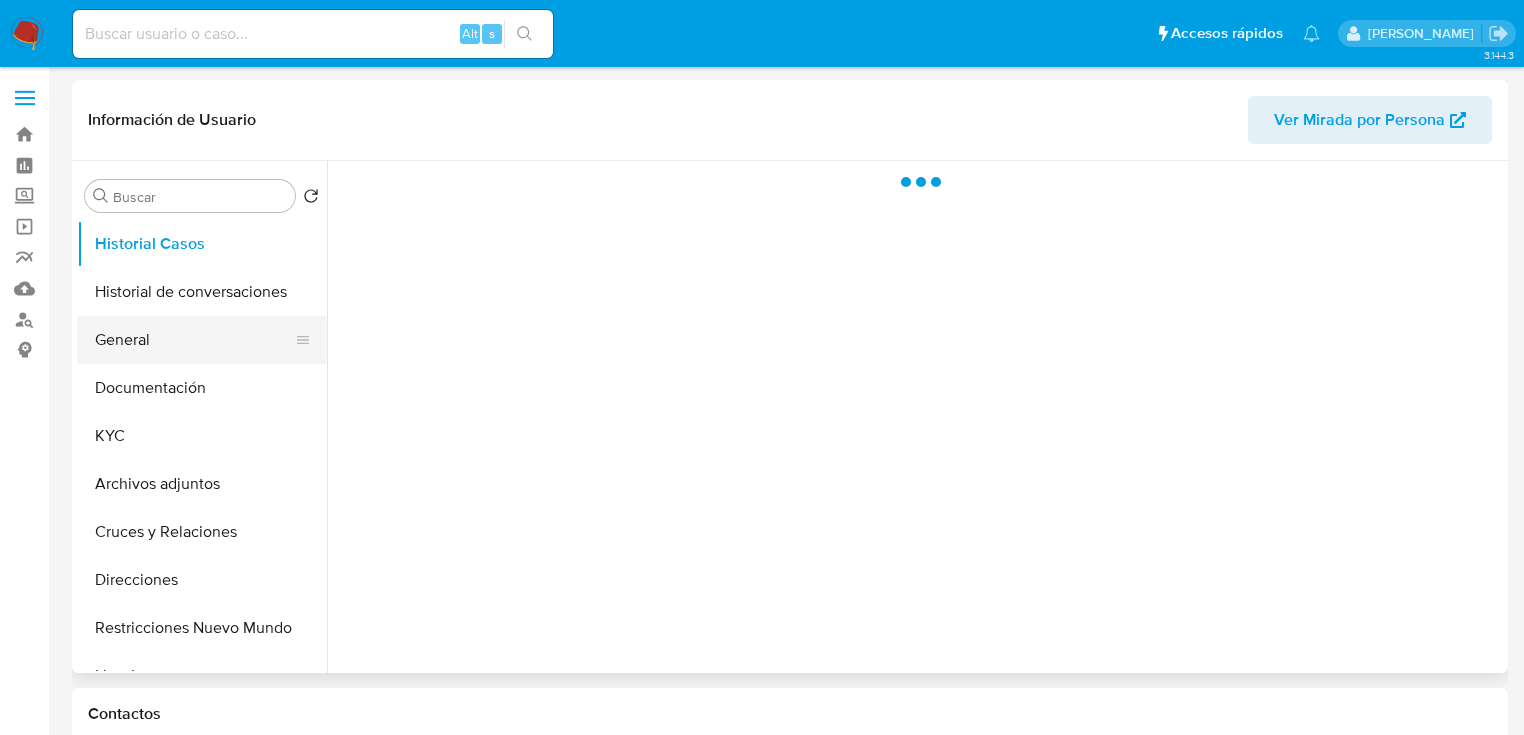 click on "General" at bounding box center (194, 340) 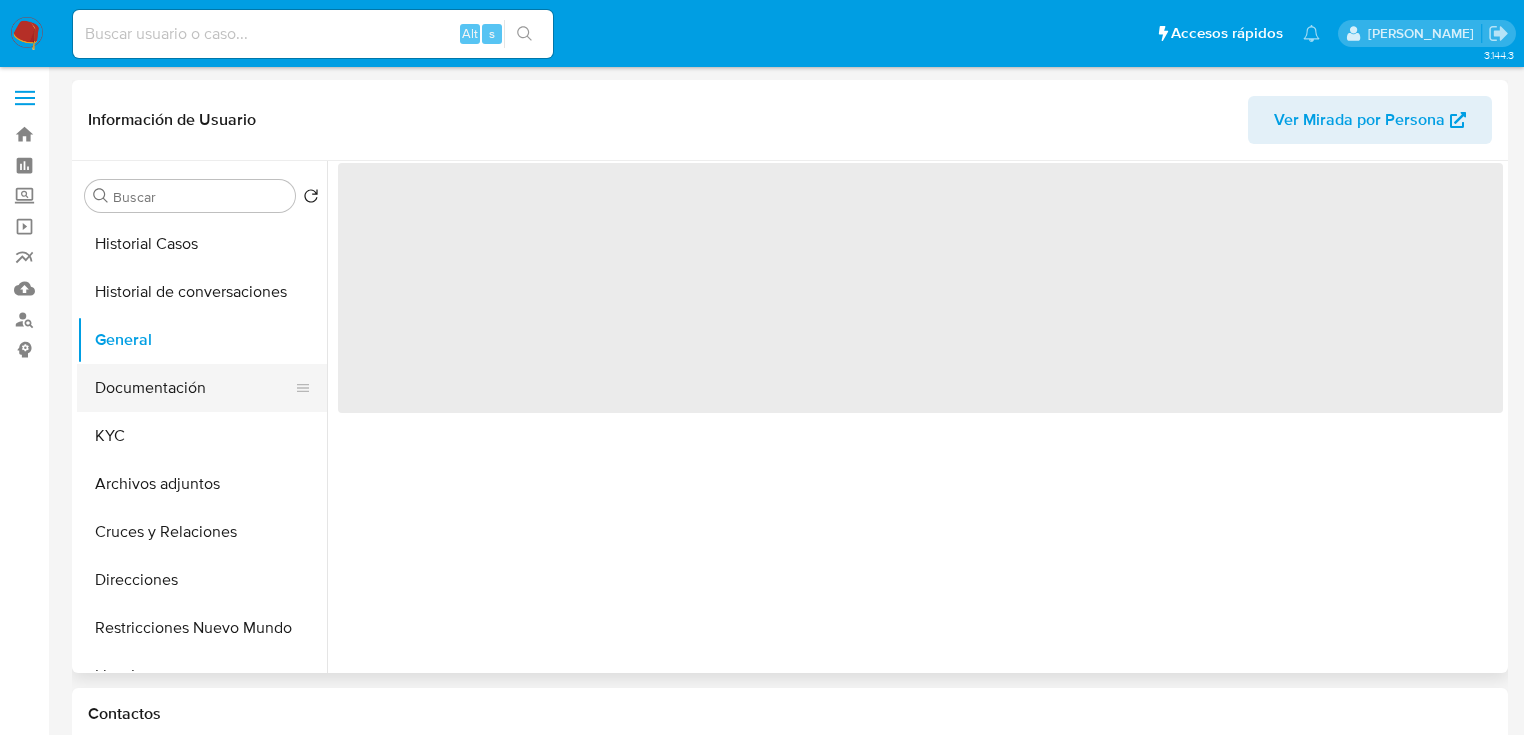 select on "10" 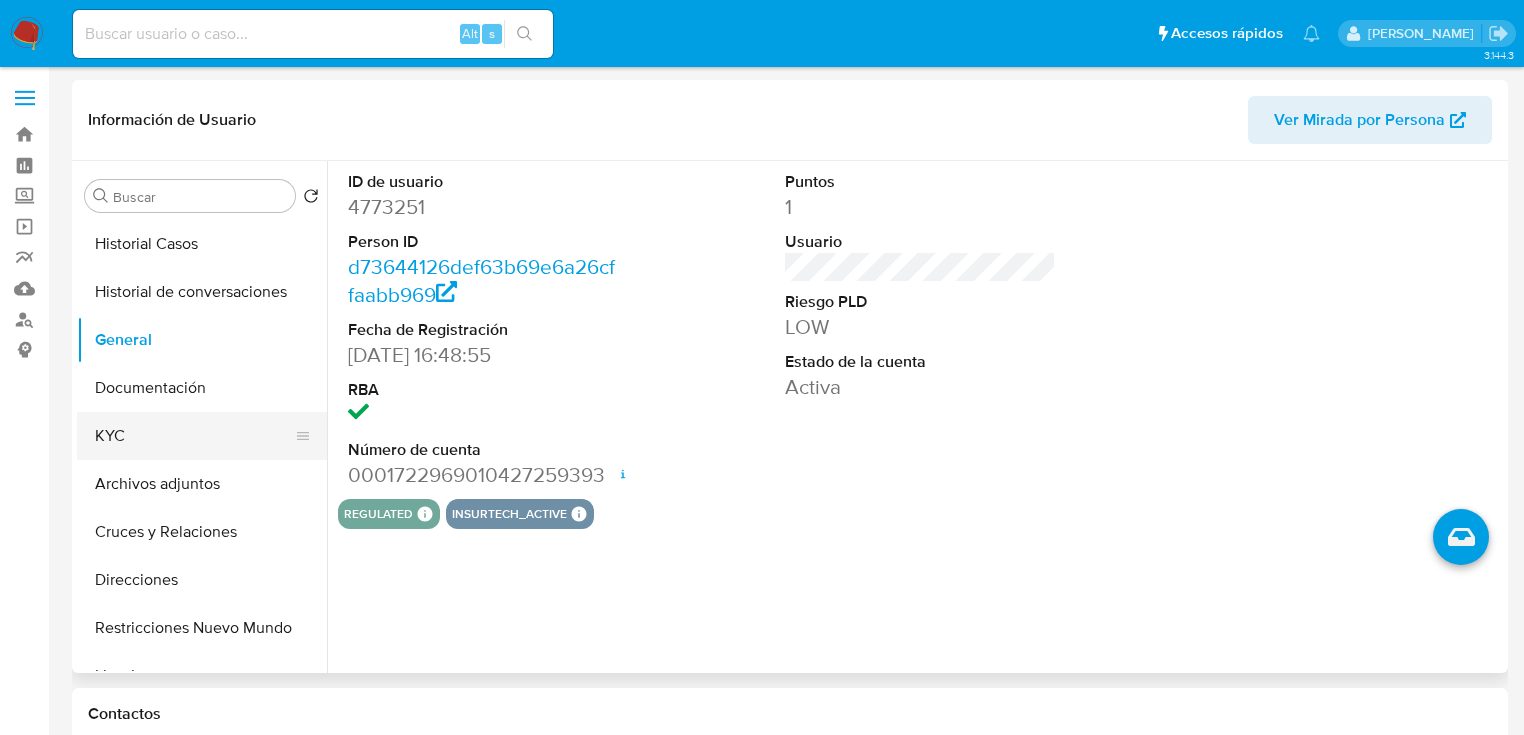 click on "KYC" at bounding box center (194, 436) 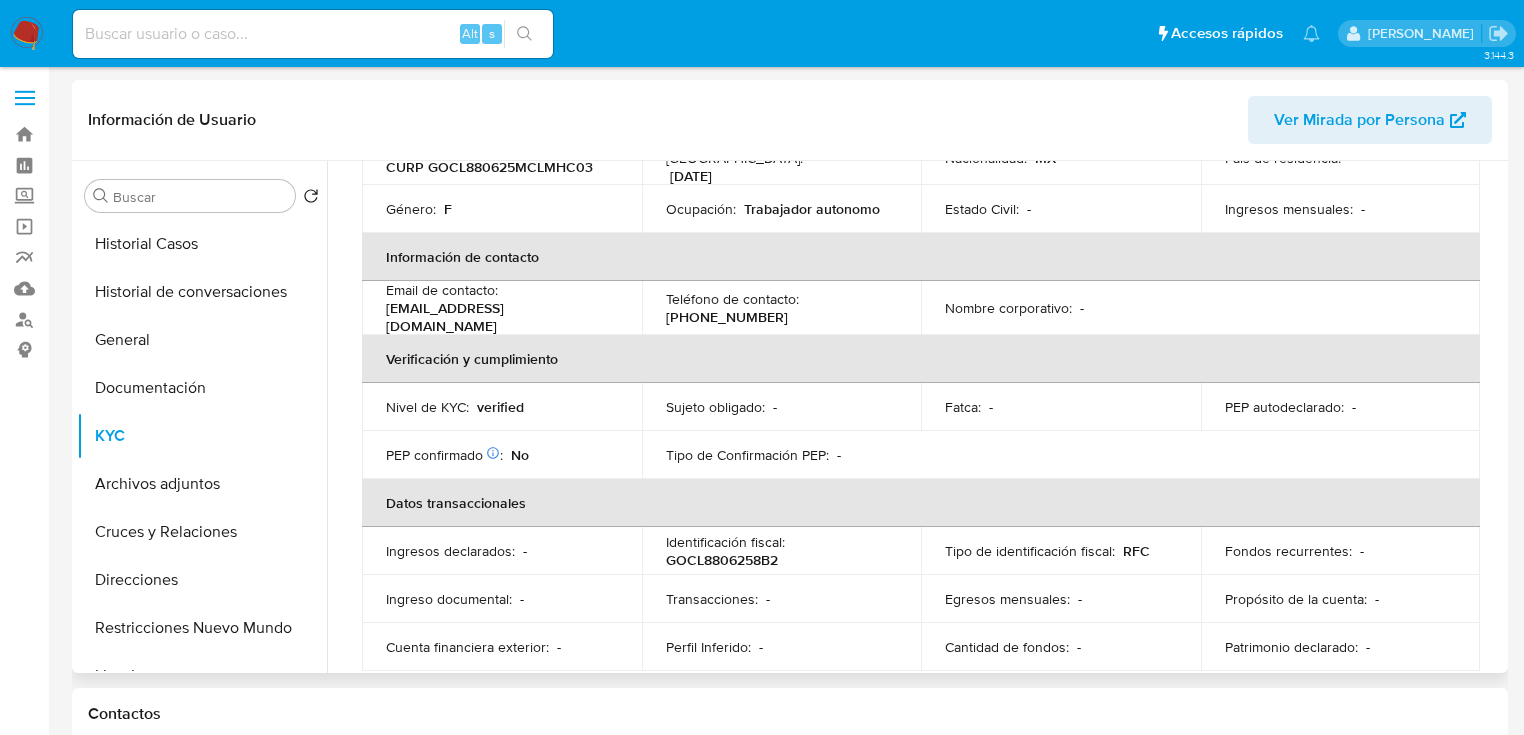 scroll, scrollTop: 63, scrollLeft: 0, axis: vertical 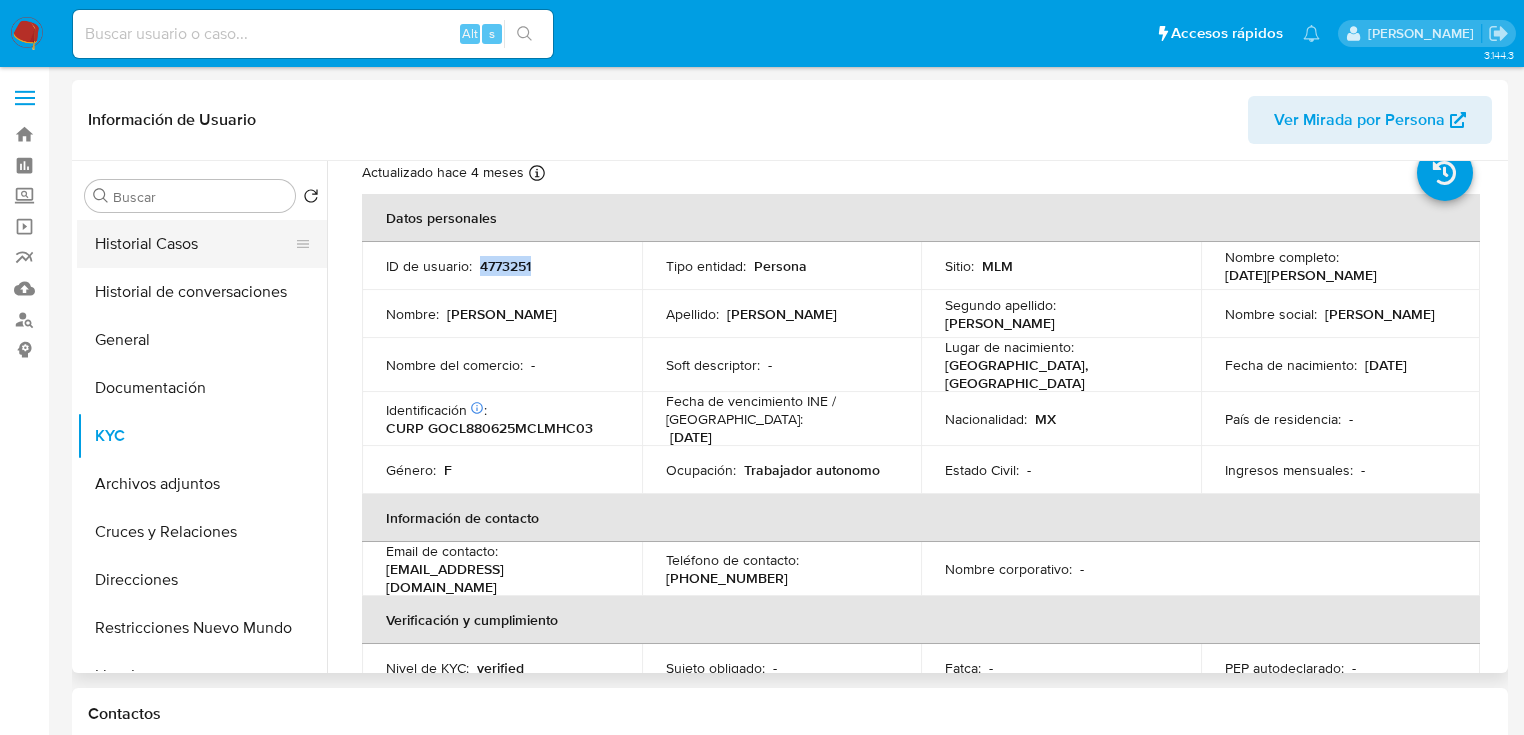 drag, startPoint x: 536, startPoint y: 265, endPoint x: 180, endPoint y: 266, distance: 356.0014 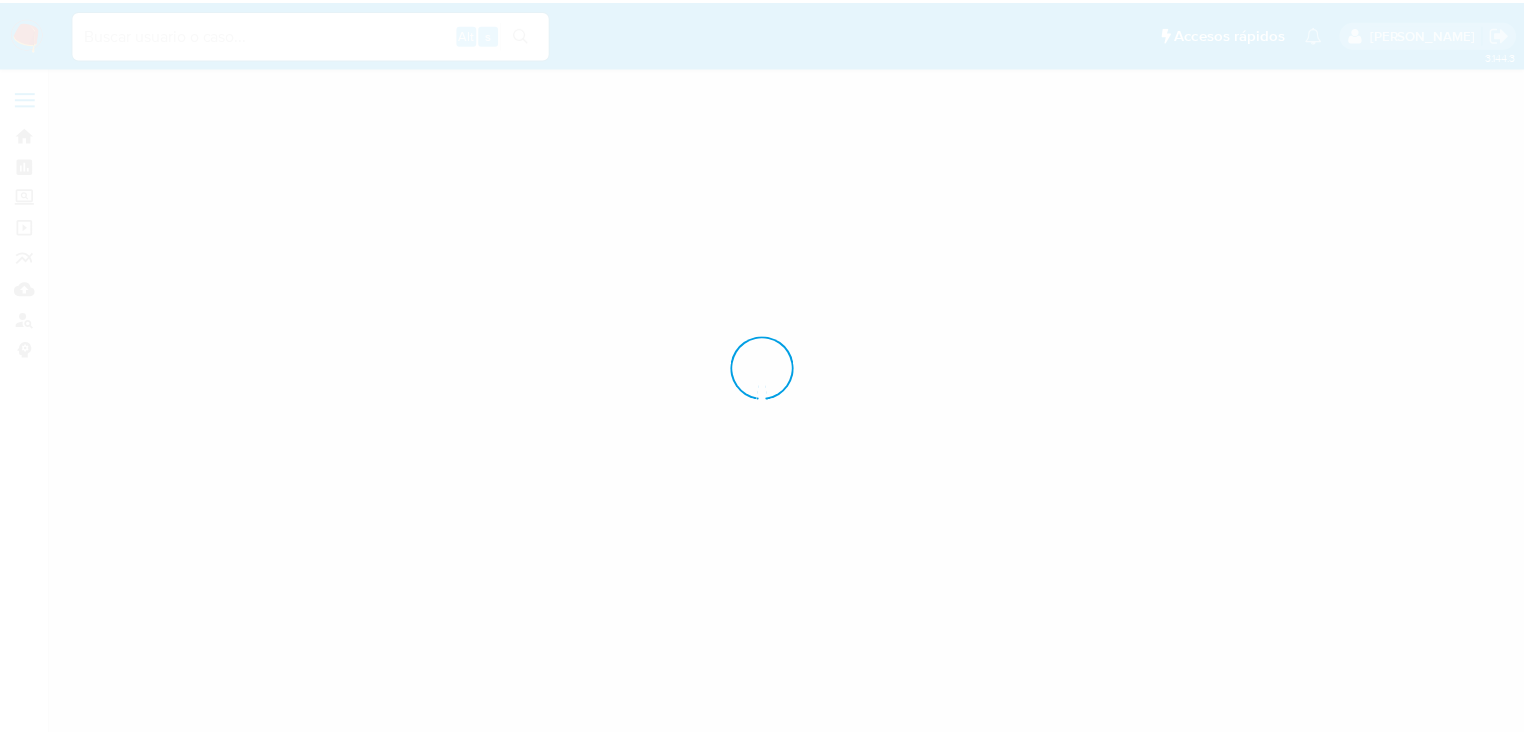 scroll, scrollTop: 0, scrollLeft: 0, axis: both 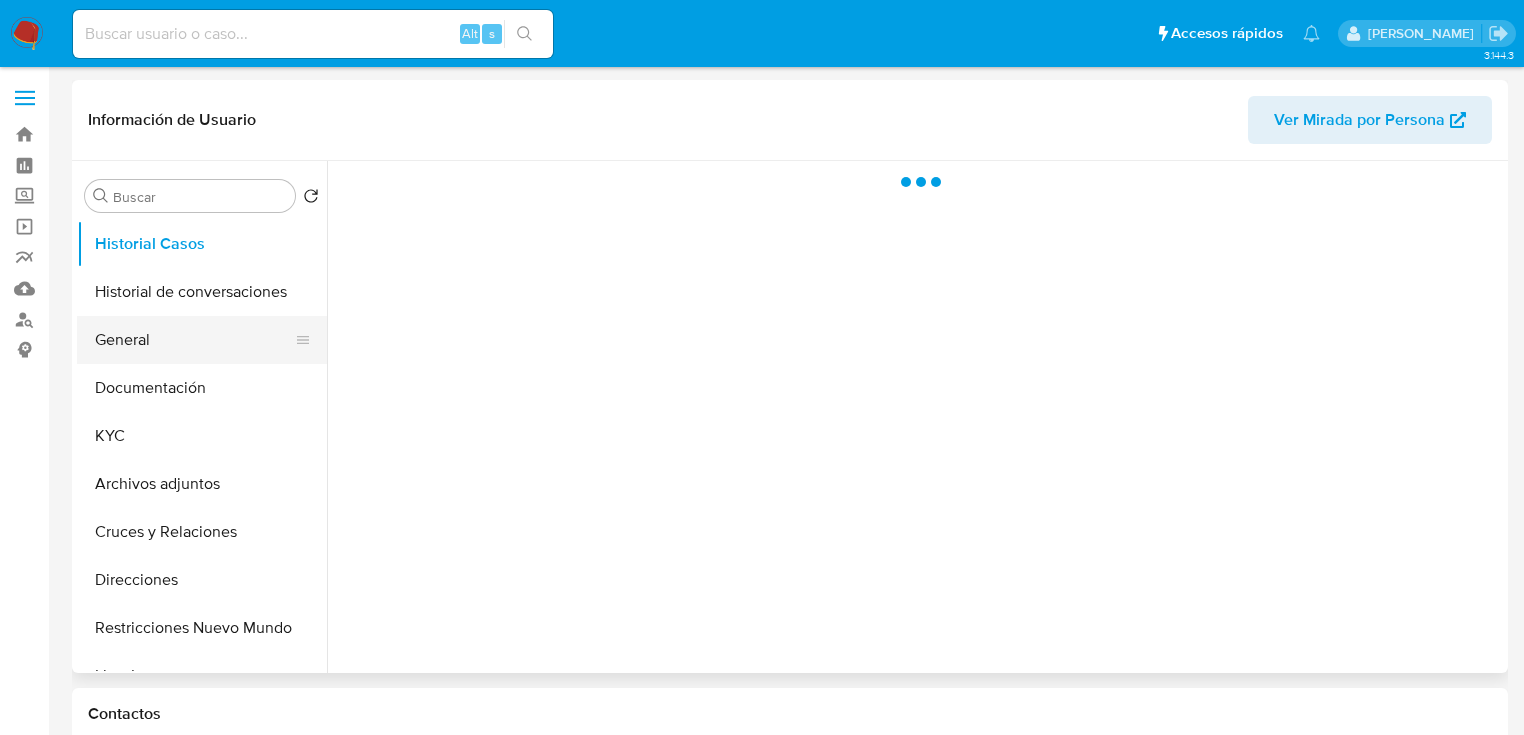 click on "General" at bounding box center [194, 340] 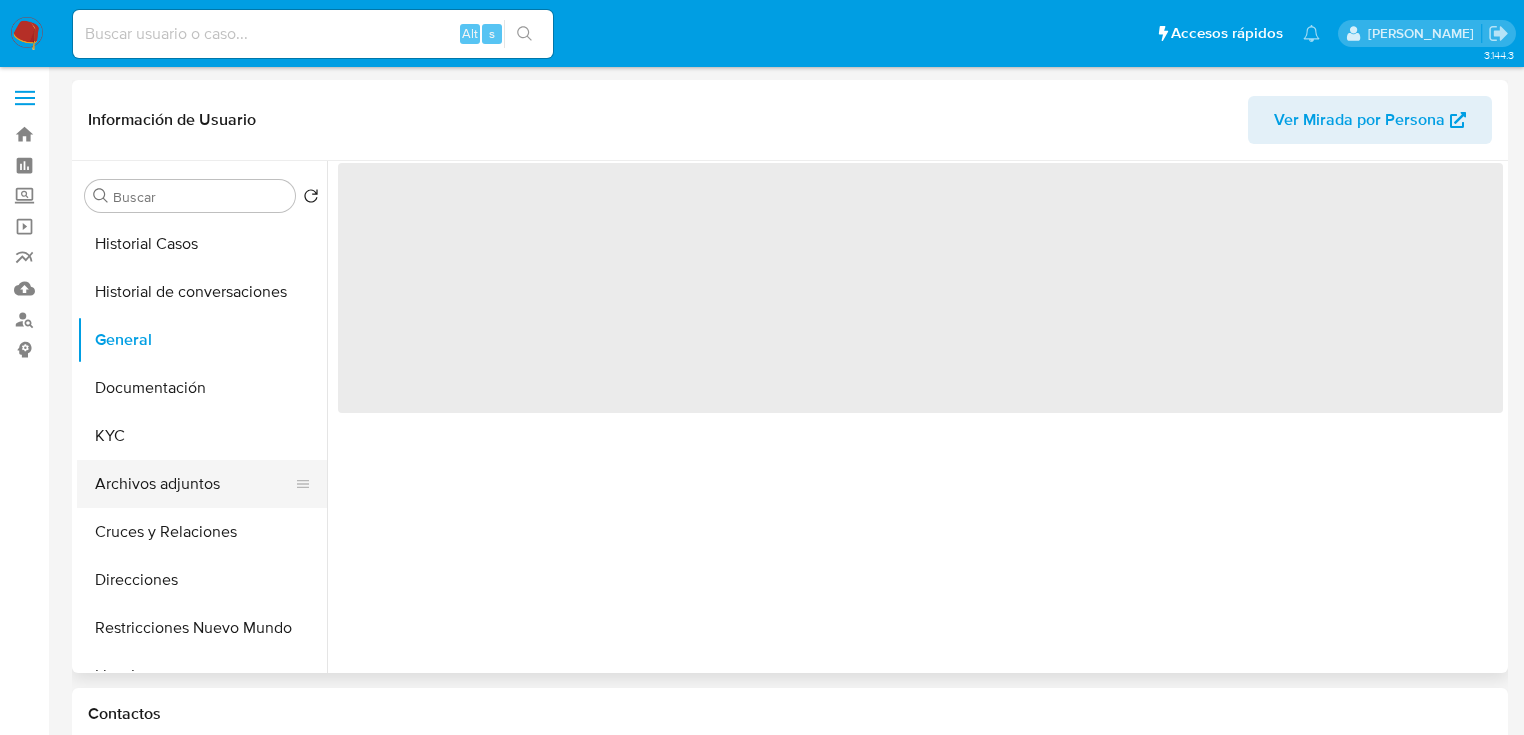 select on "10" 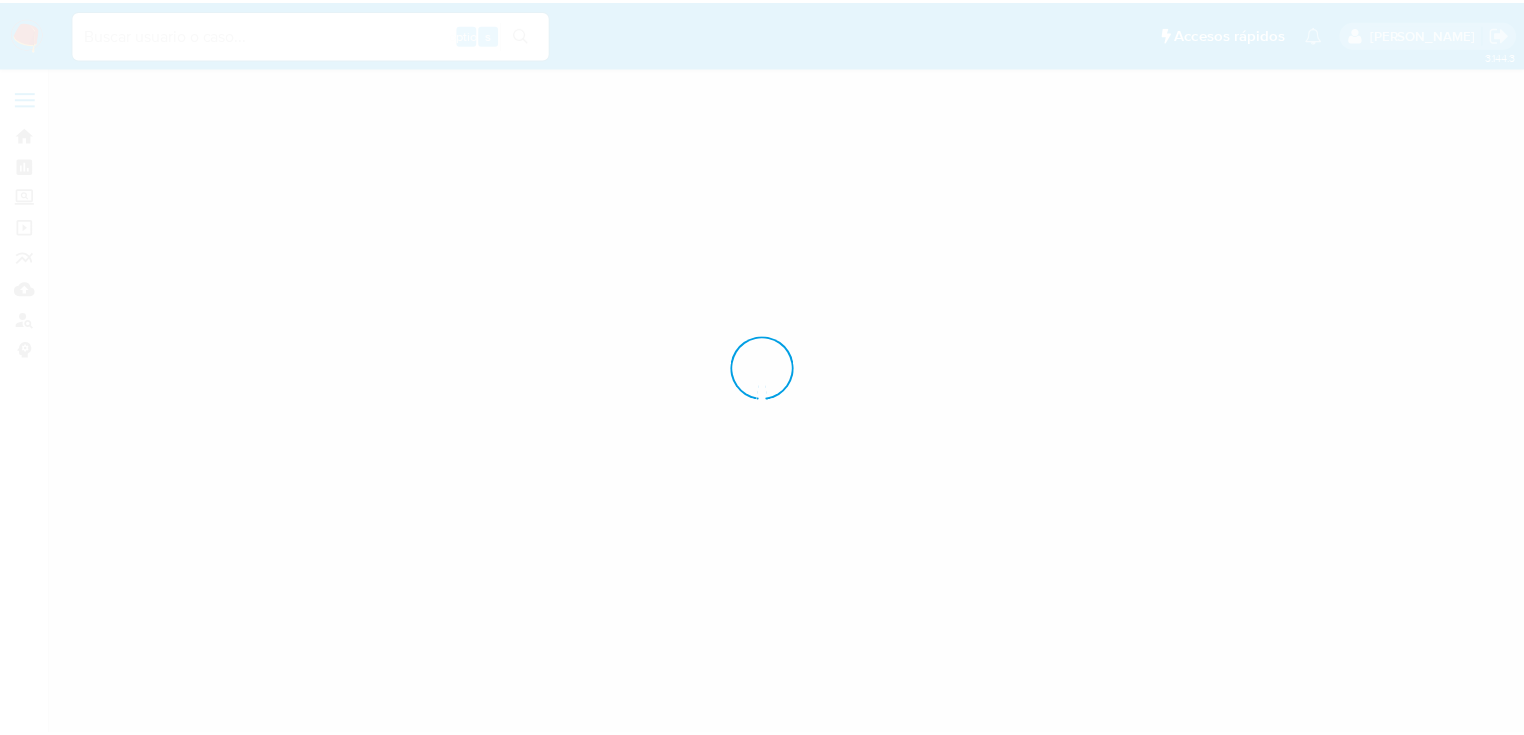 scroll, scrollTop: 0, scrollLeft: 0, axis: both 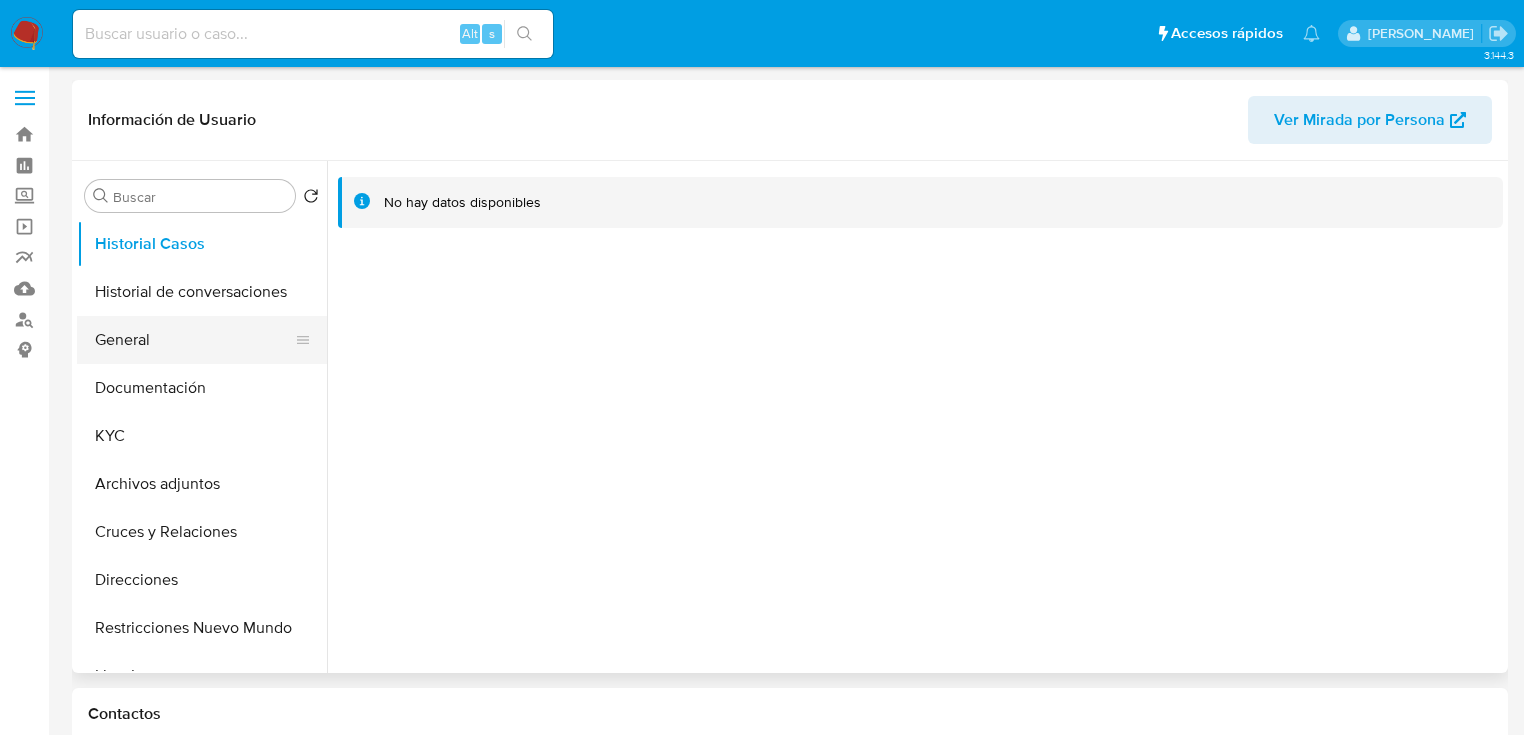 click on "General" at bounding box center (194, 340) 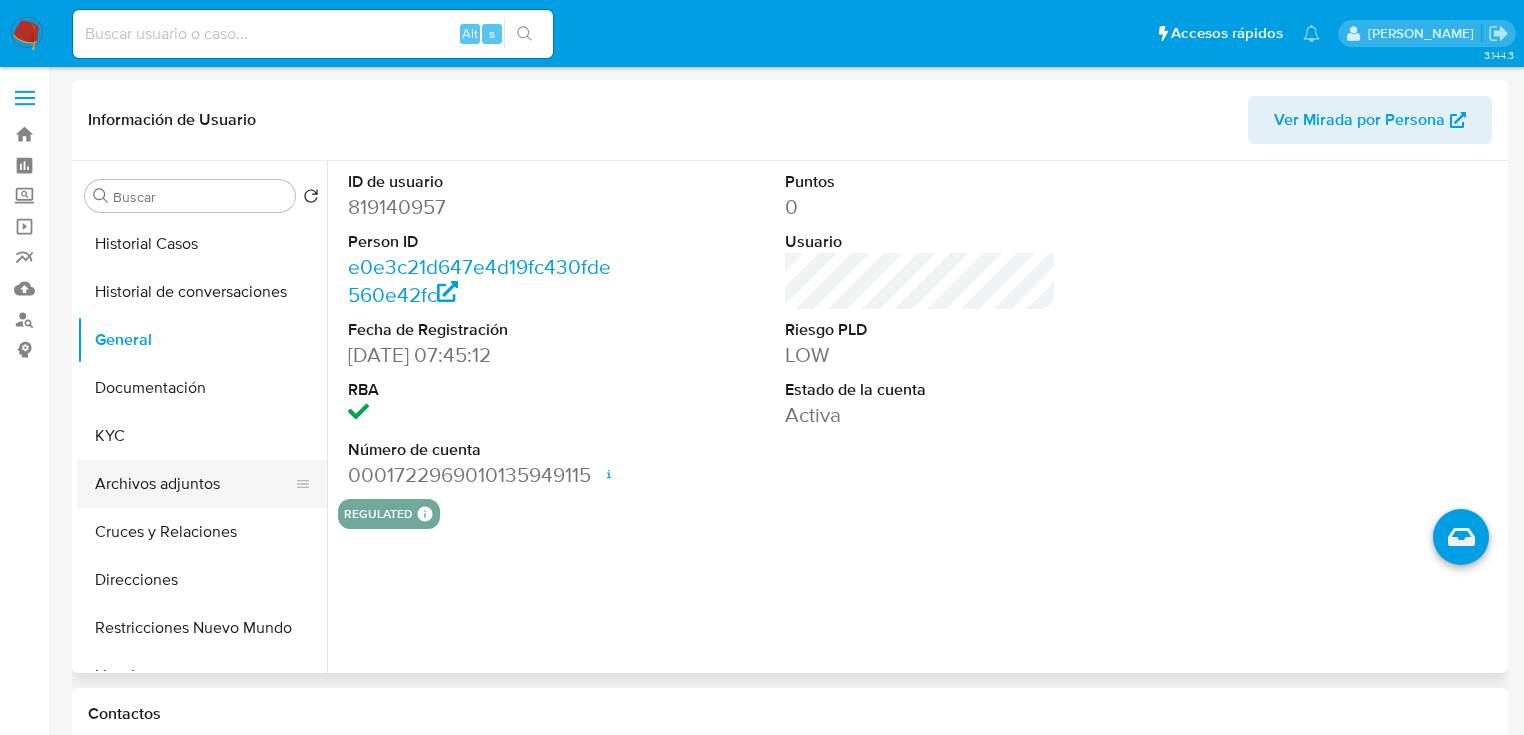 click on "Archivos adjuntos" at bounding box center [194, 484] 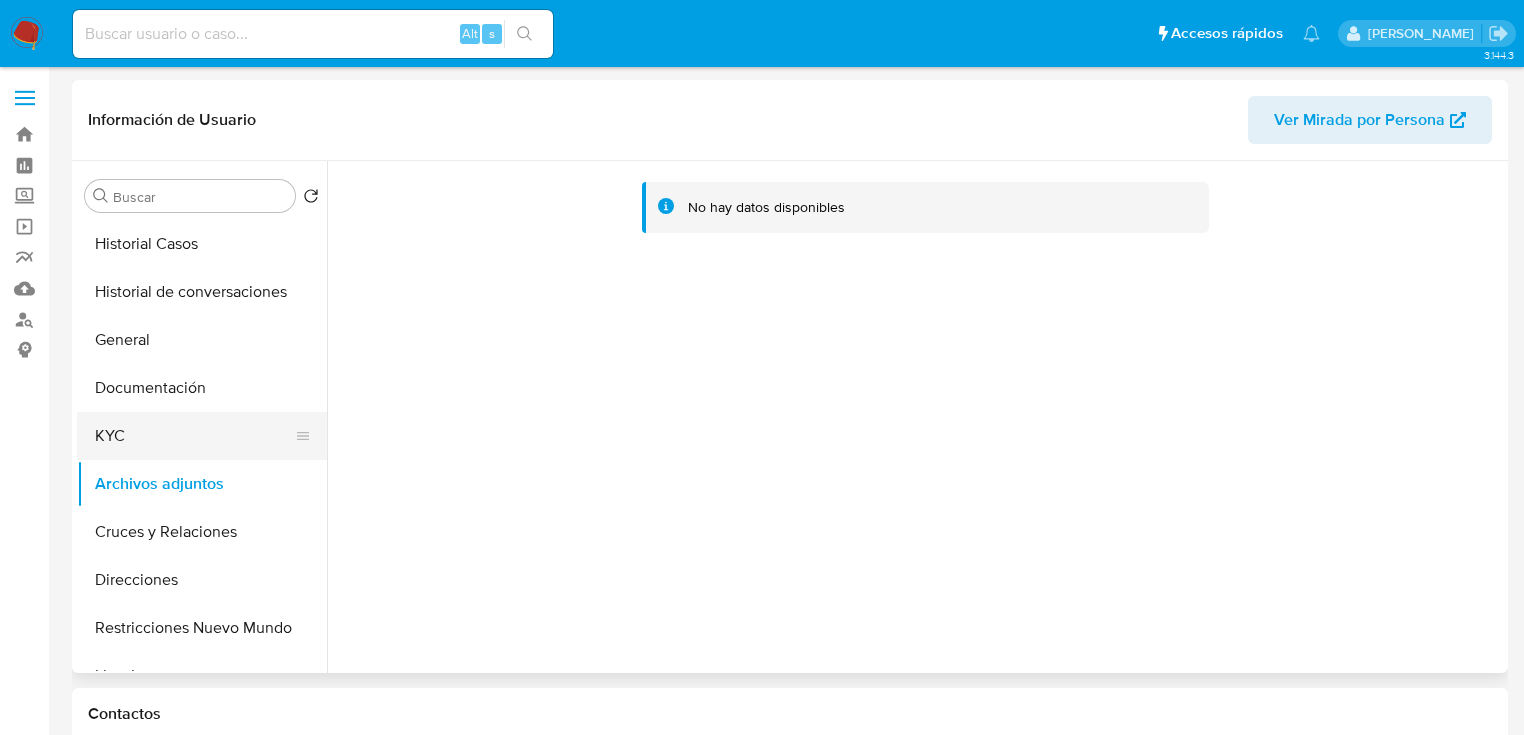 click on "KYC" at bounding box center (194, 436) 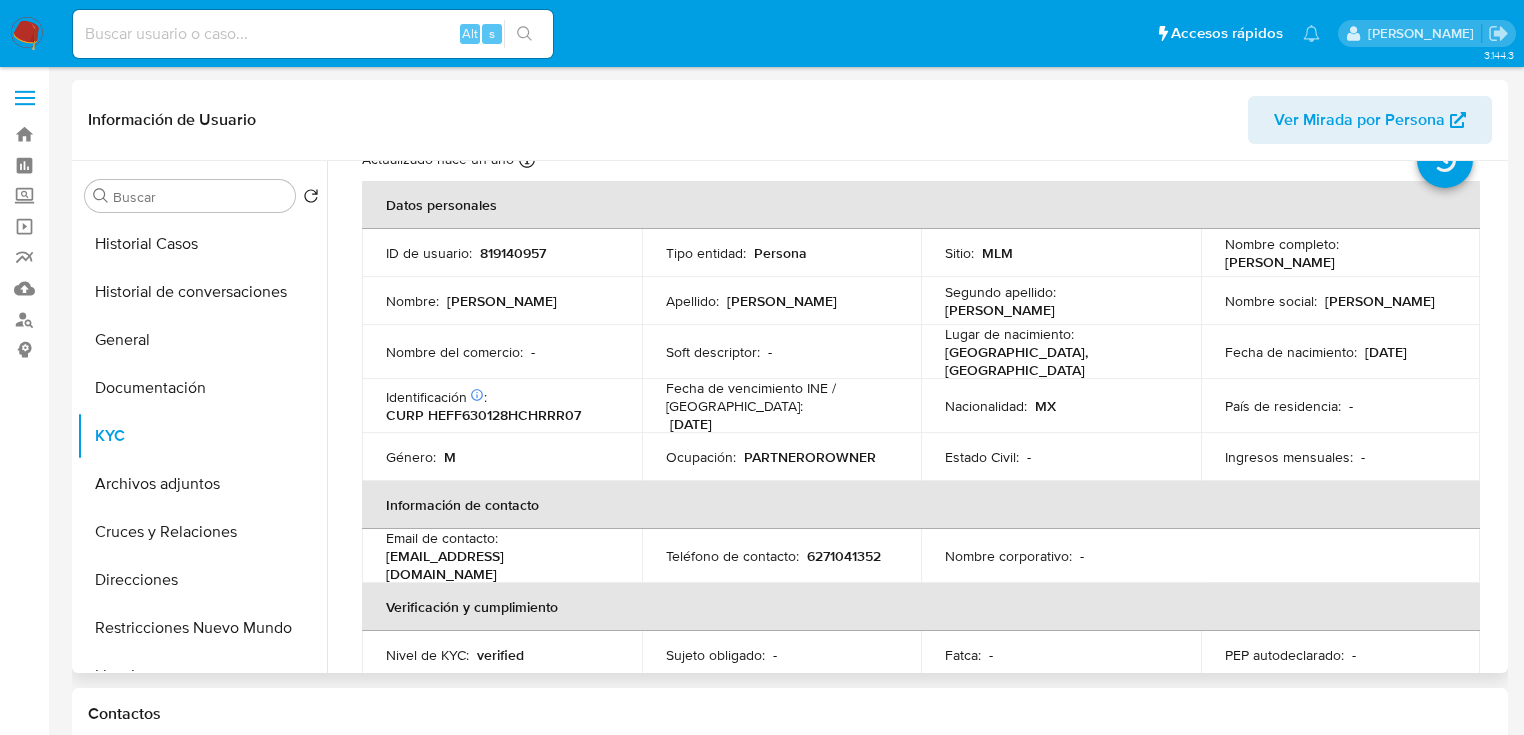 scroll, scrollTop: 0, scrollLeft: 0, axis: both 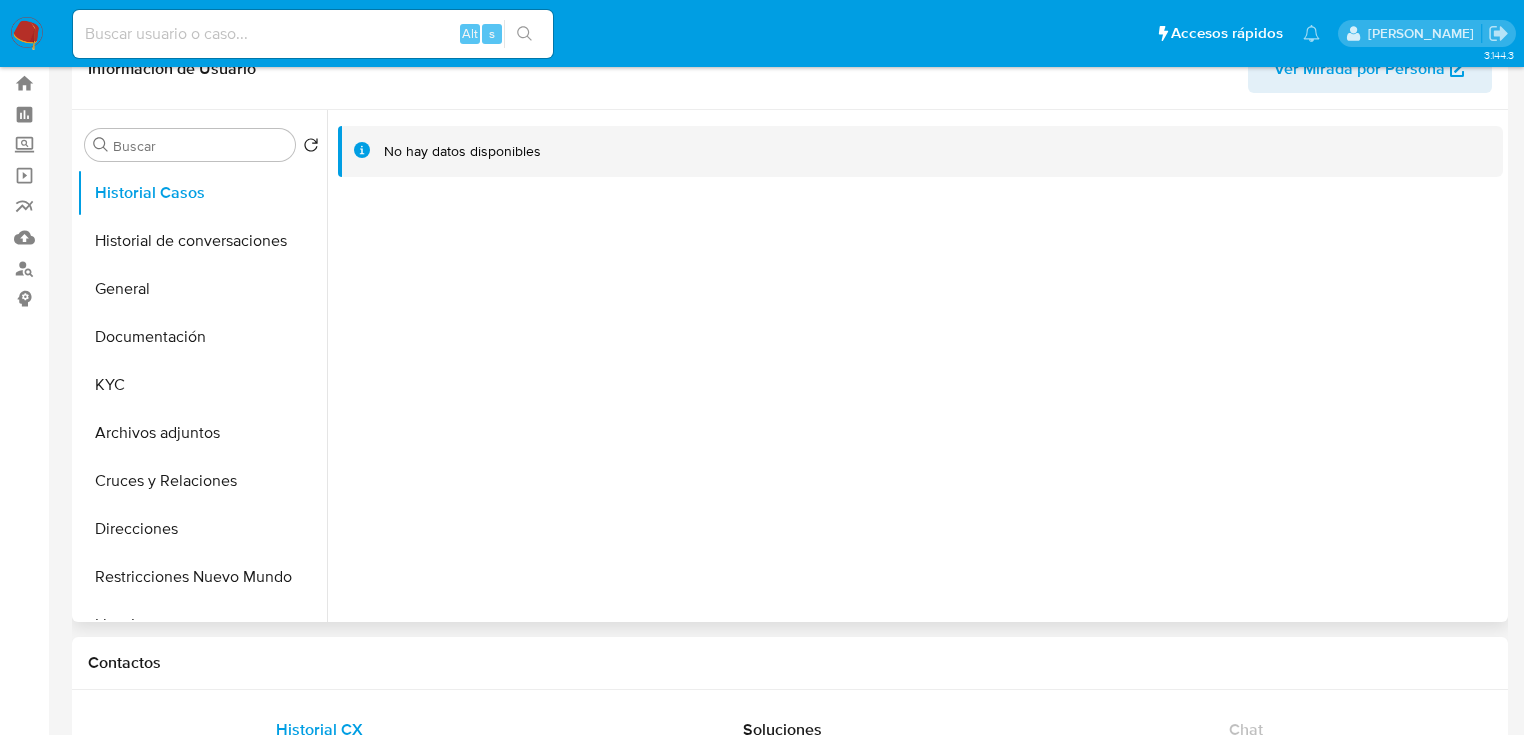 select on "10" 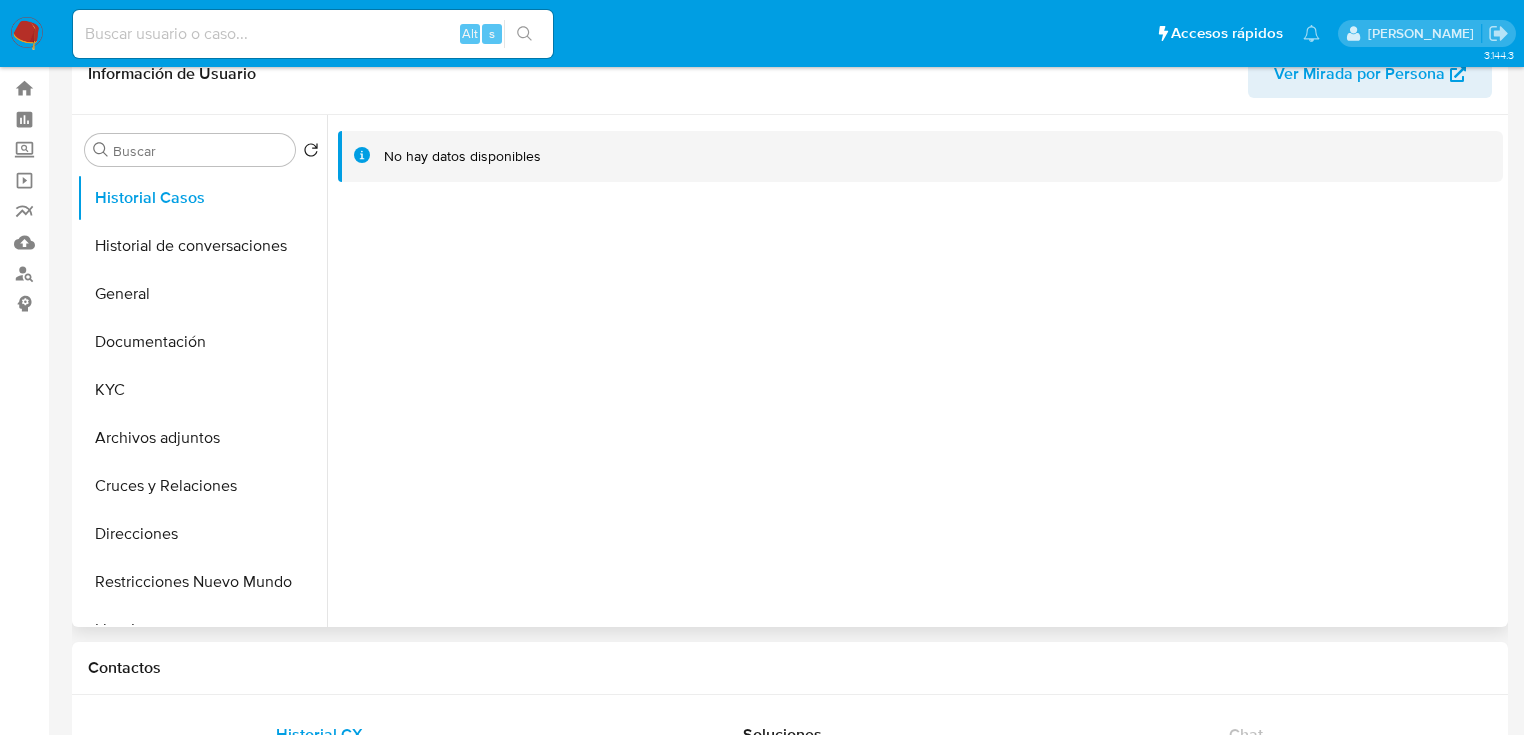 scroll, scrollTop: 0, scrollLeft: 0, axis: both 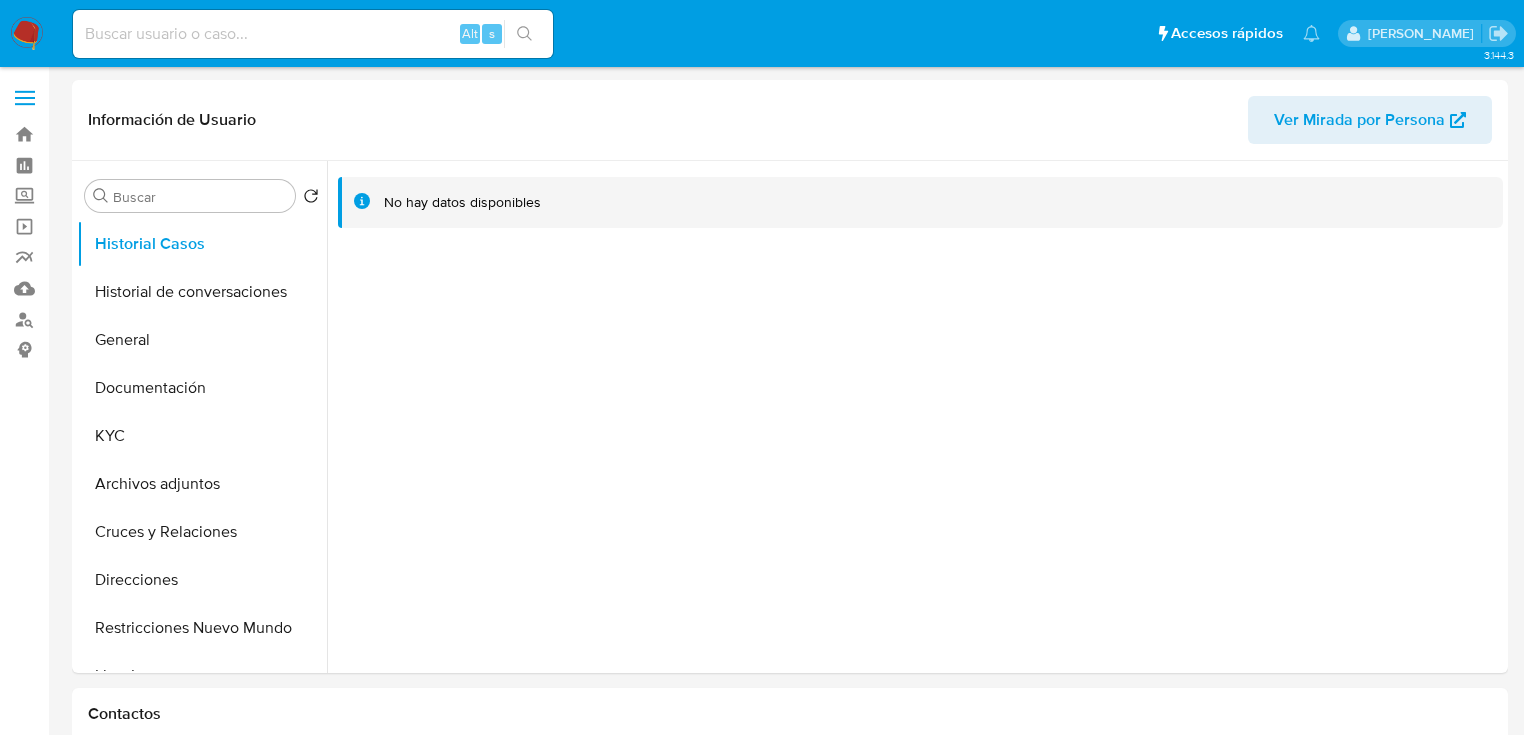 click at bounding box center [27, 34] 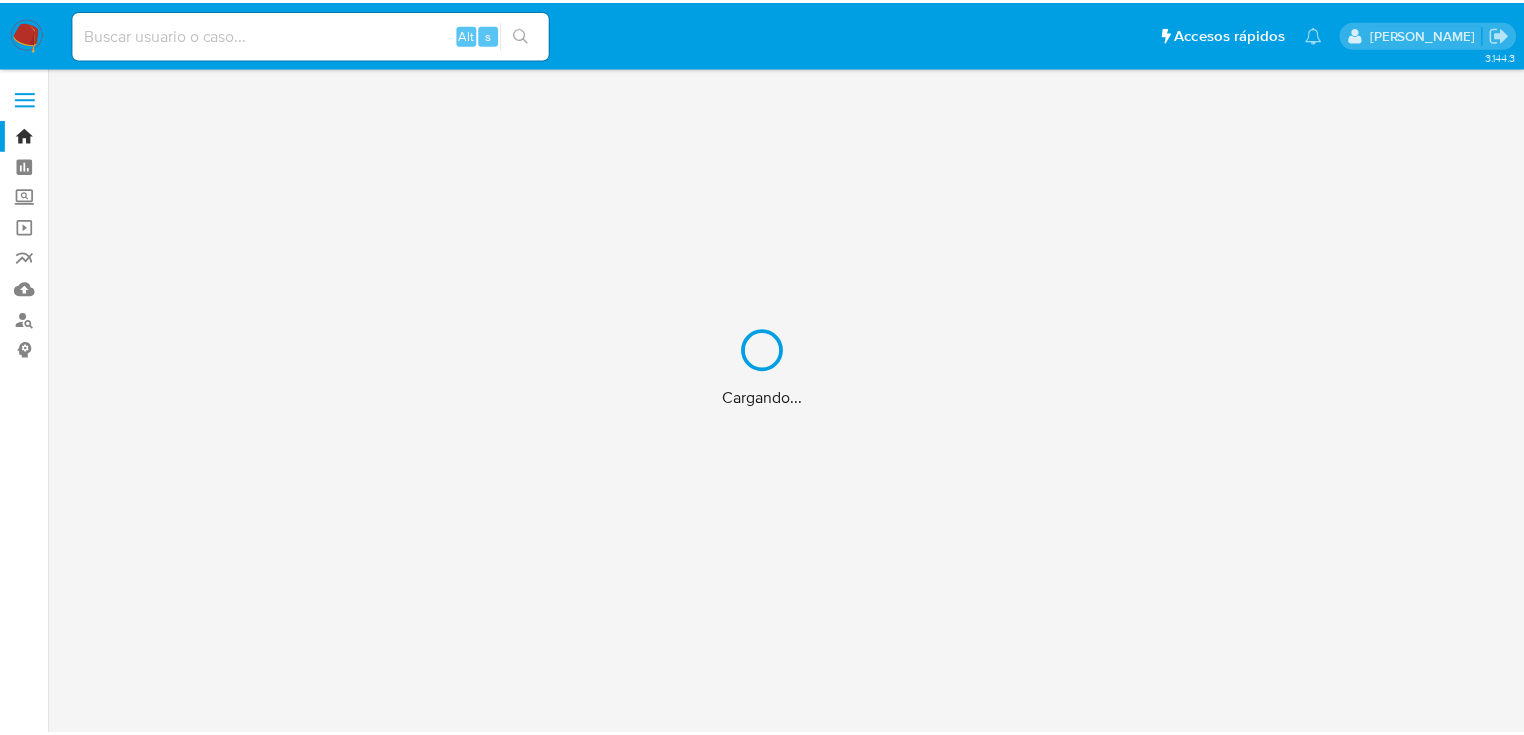scroll, scrollTop: 0, scrollLeft: 0, axis: both 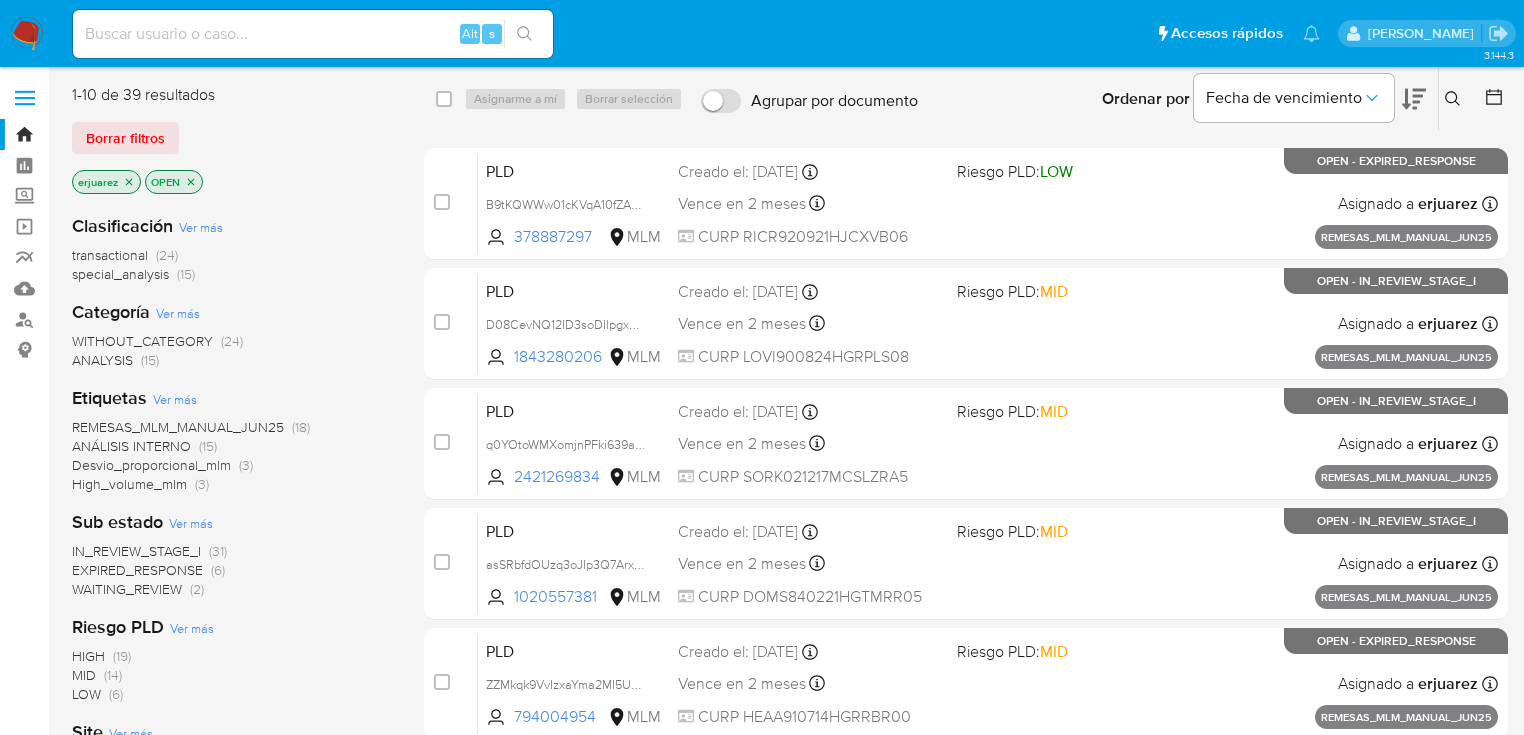 click on "Ingrese ID de usuario o caso Buscar Borrar filtros" at bounding box center (1455, 99) 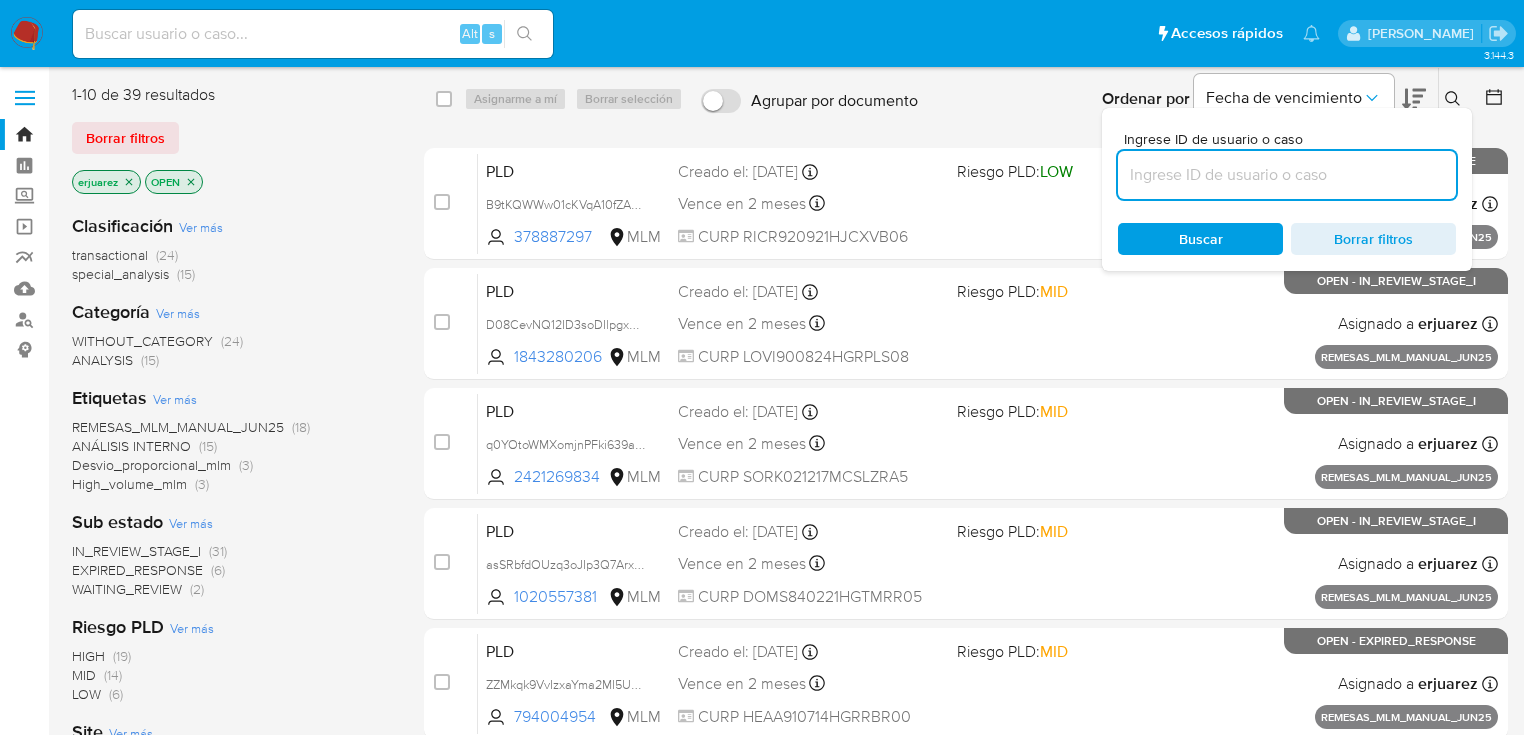 click at bounding box center [1287, 175] 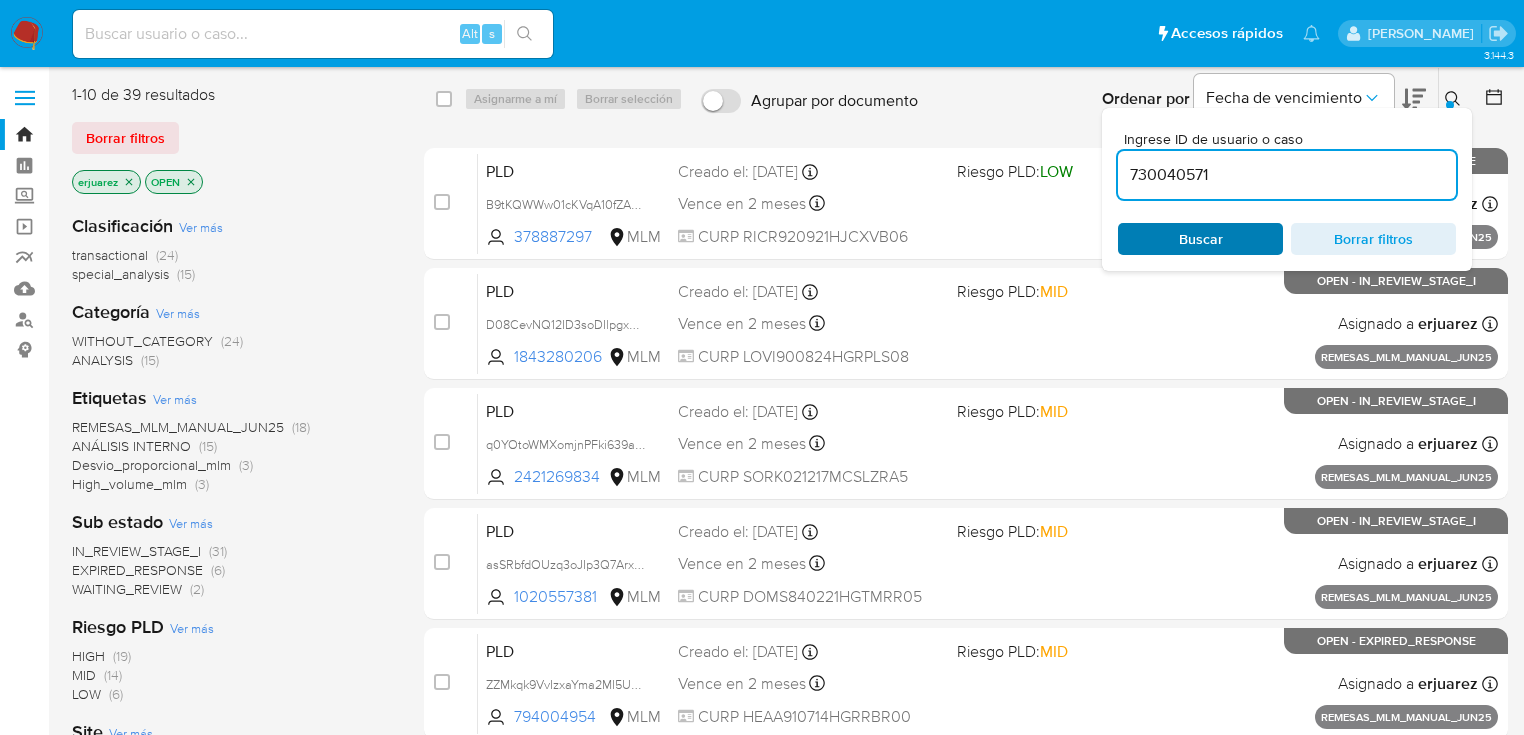 type on "730040571" 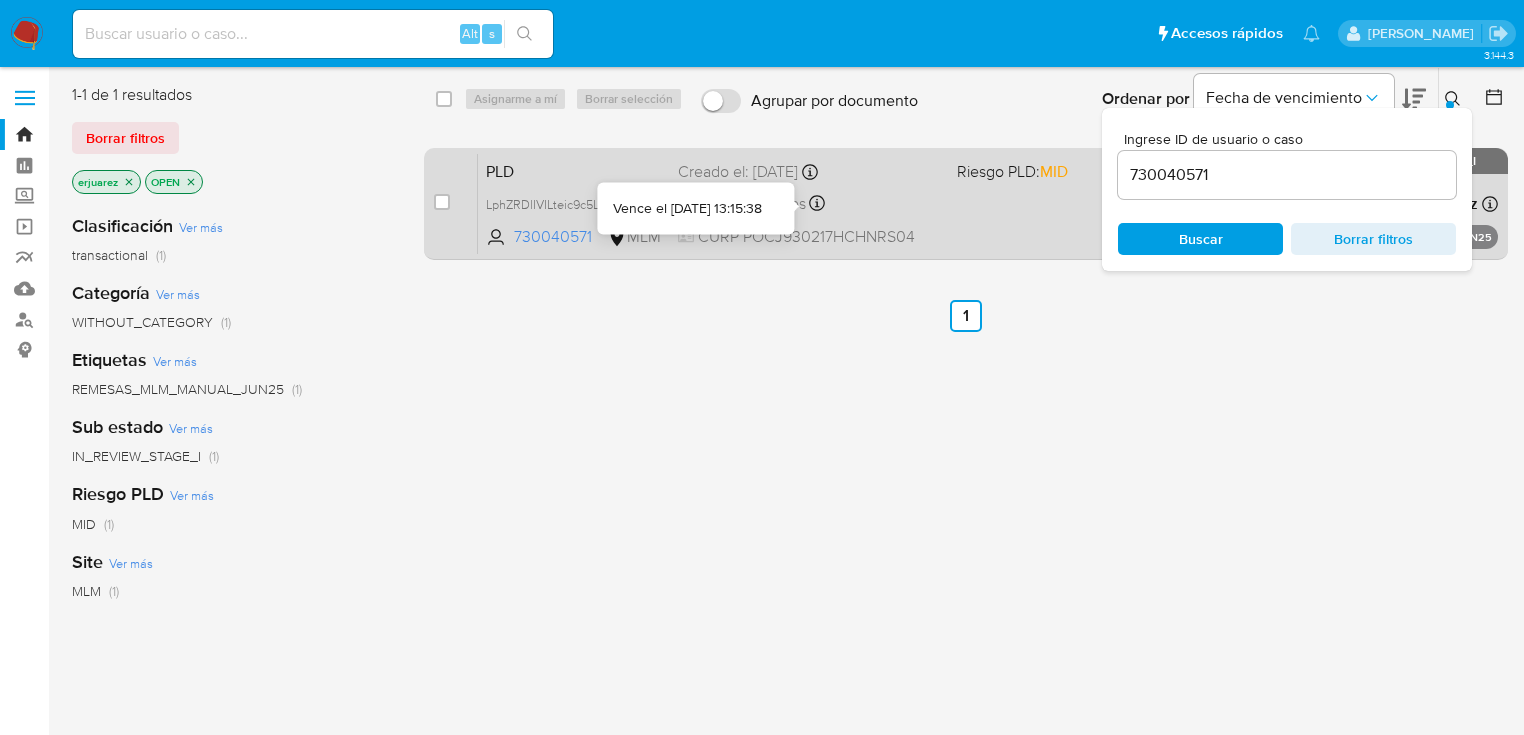 click on "Vence en 2 meses   Vence el 24/08/2025 13:15:38" at bounding box center (809, 203) 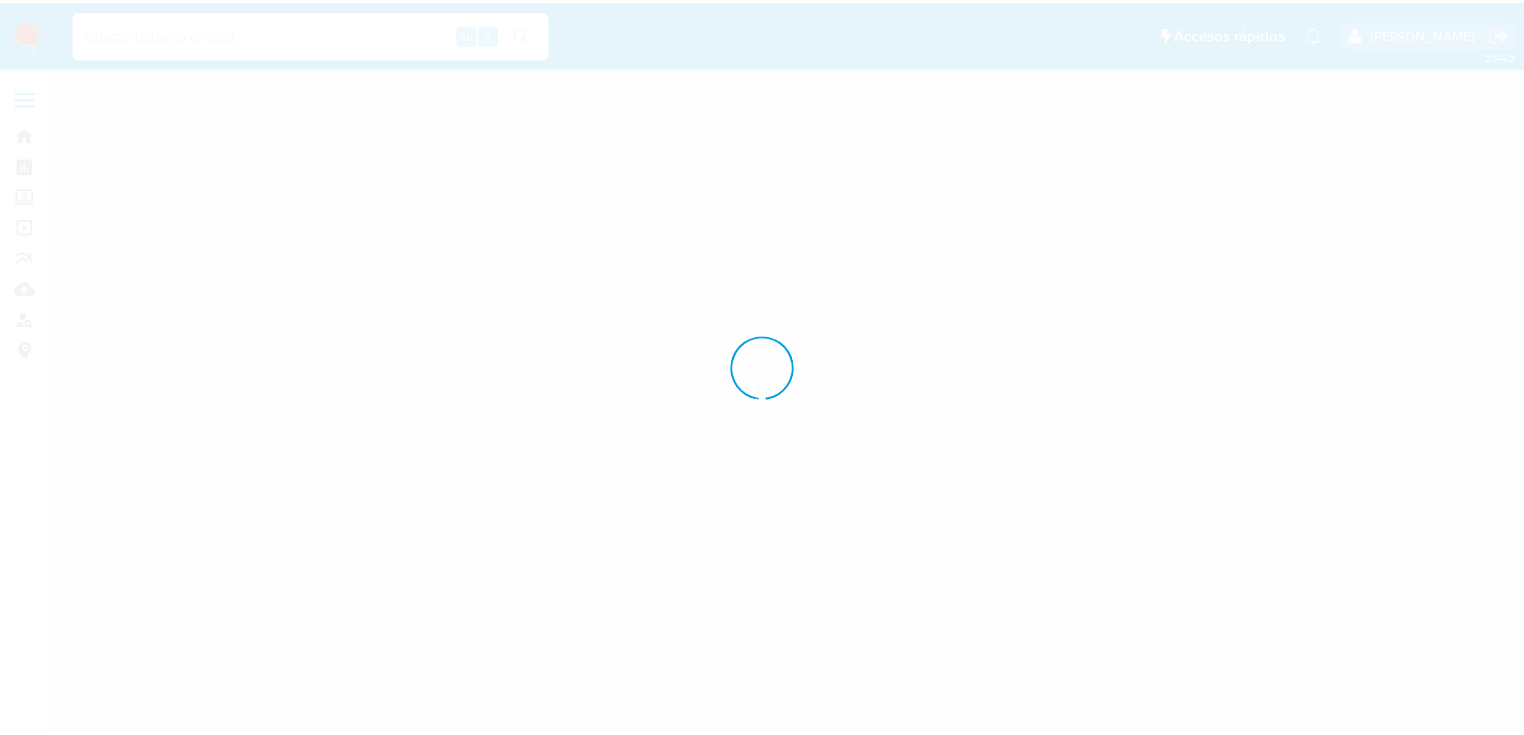 scroll, scrollTop: 0, scrollLeft: 0, axis: both 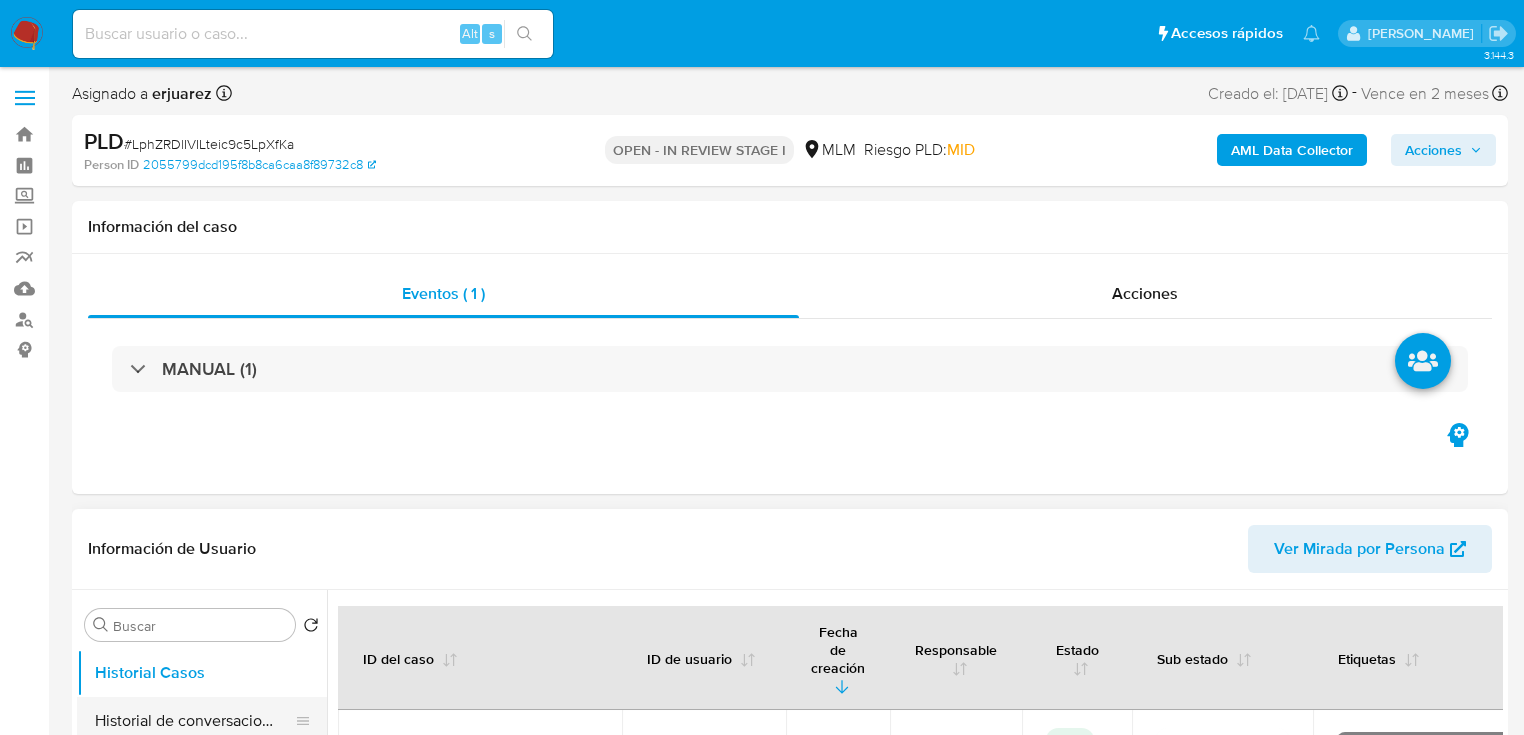 select on "10" 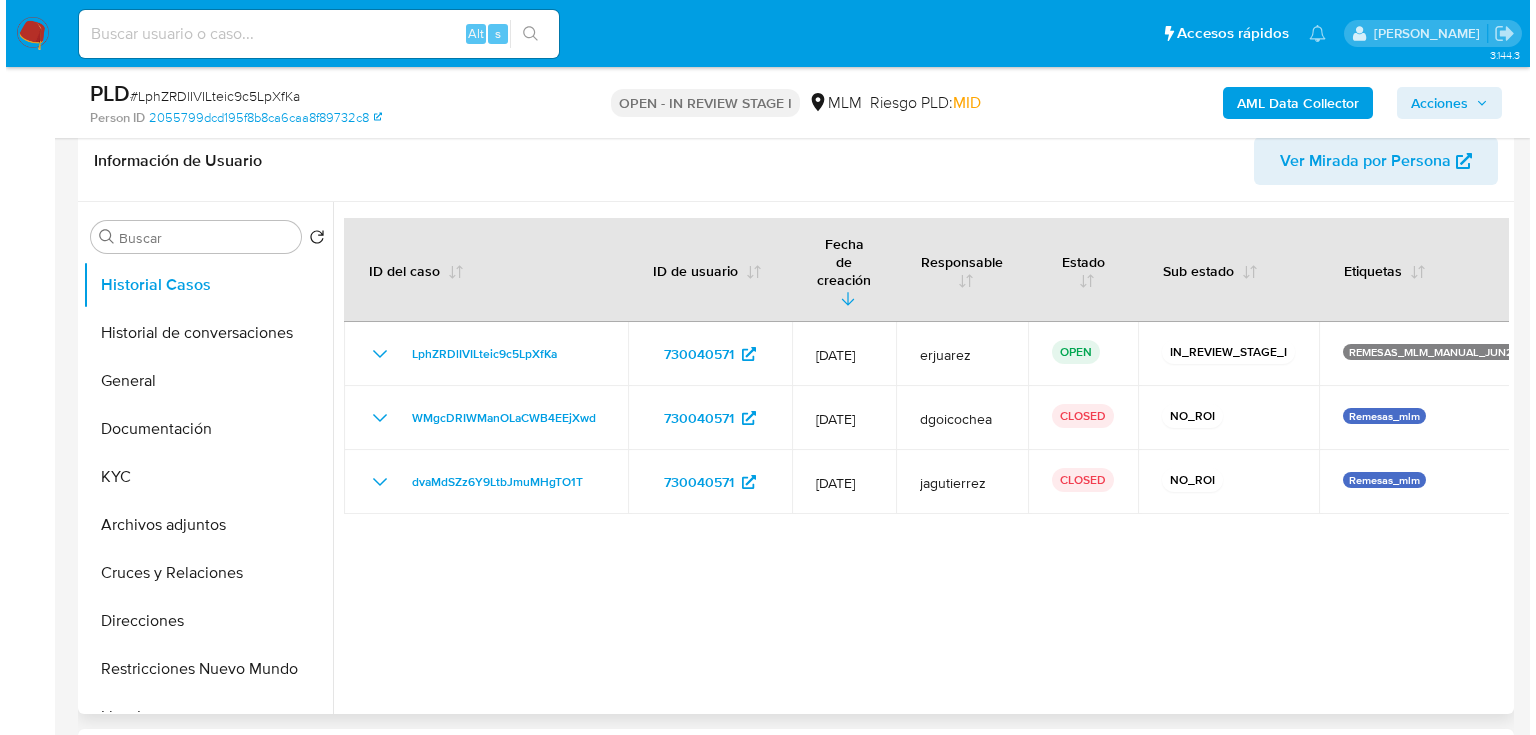 scroll, scrollTop: 320, scrollLeft: 0, axis: vertical 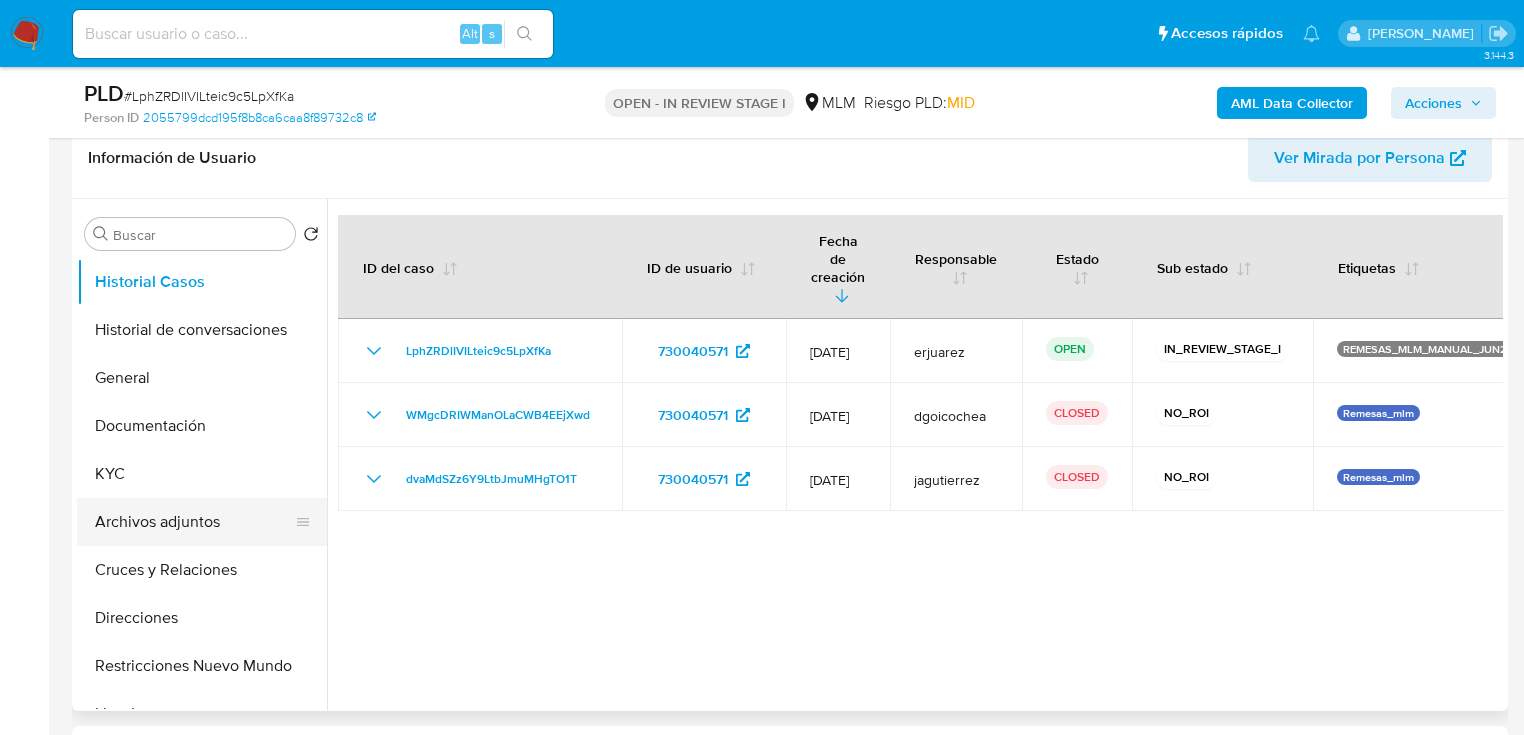 click on "Archivos adjuntos" at bounding box center (194, 522) 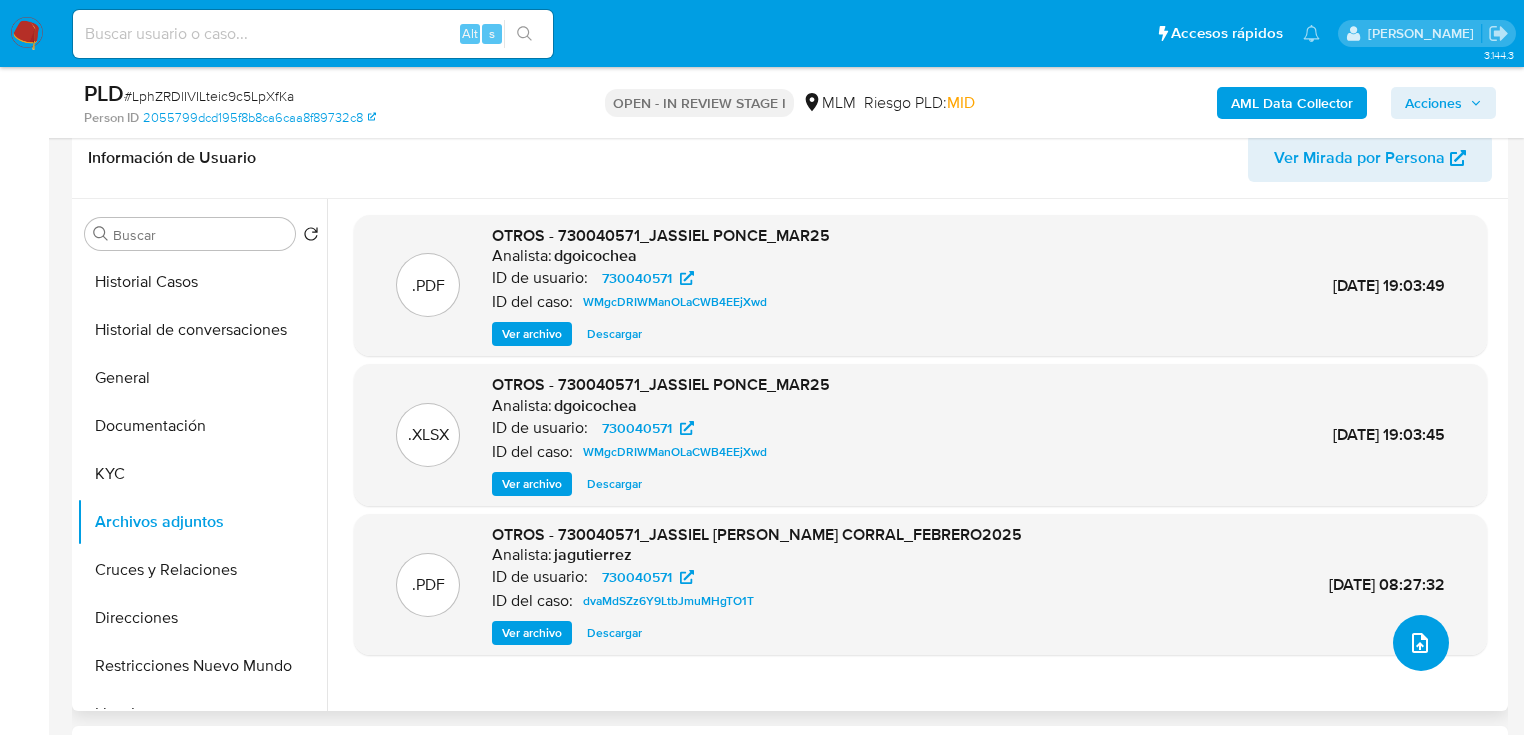 click at bounding box center [1421, 643] 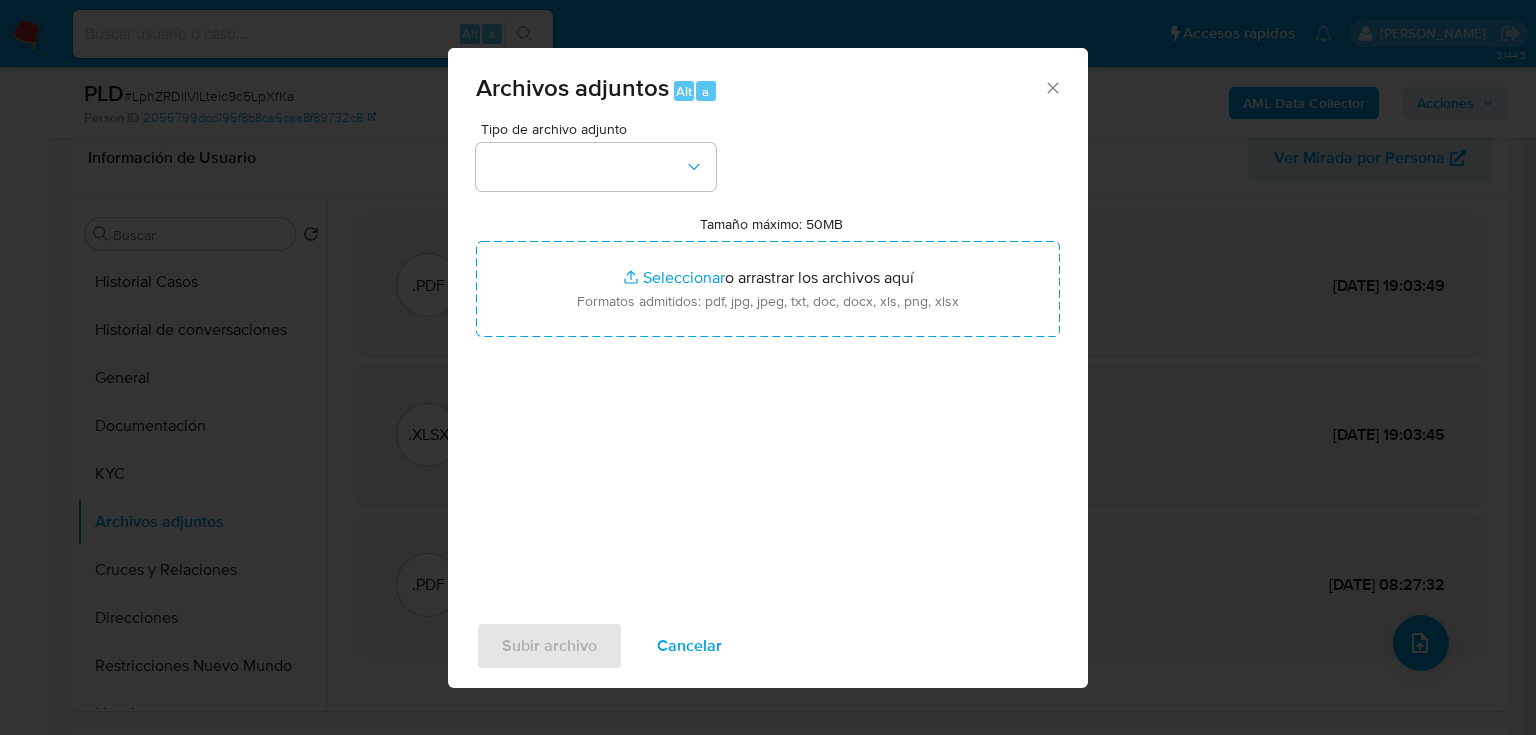 drag, startPoint x: 608, startPoint y: 203, endPoint x: 609, endPoint y: 192, distance: 11.045361 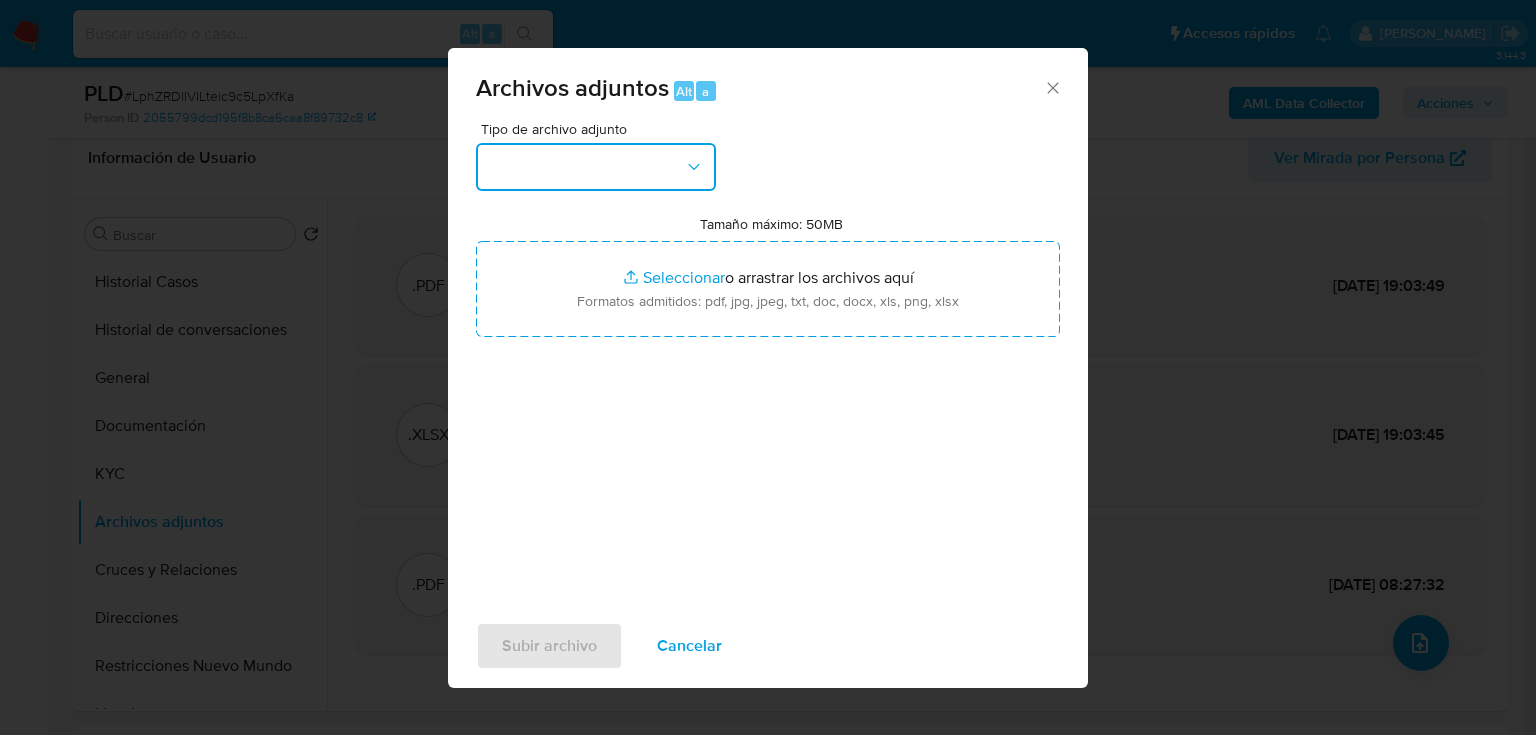 click at bounding box center (596, 167) 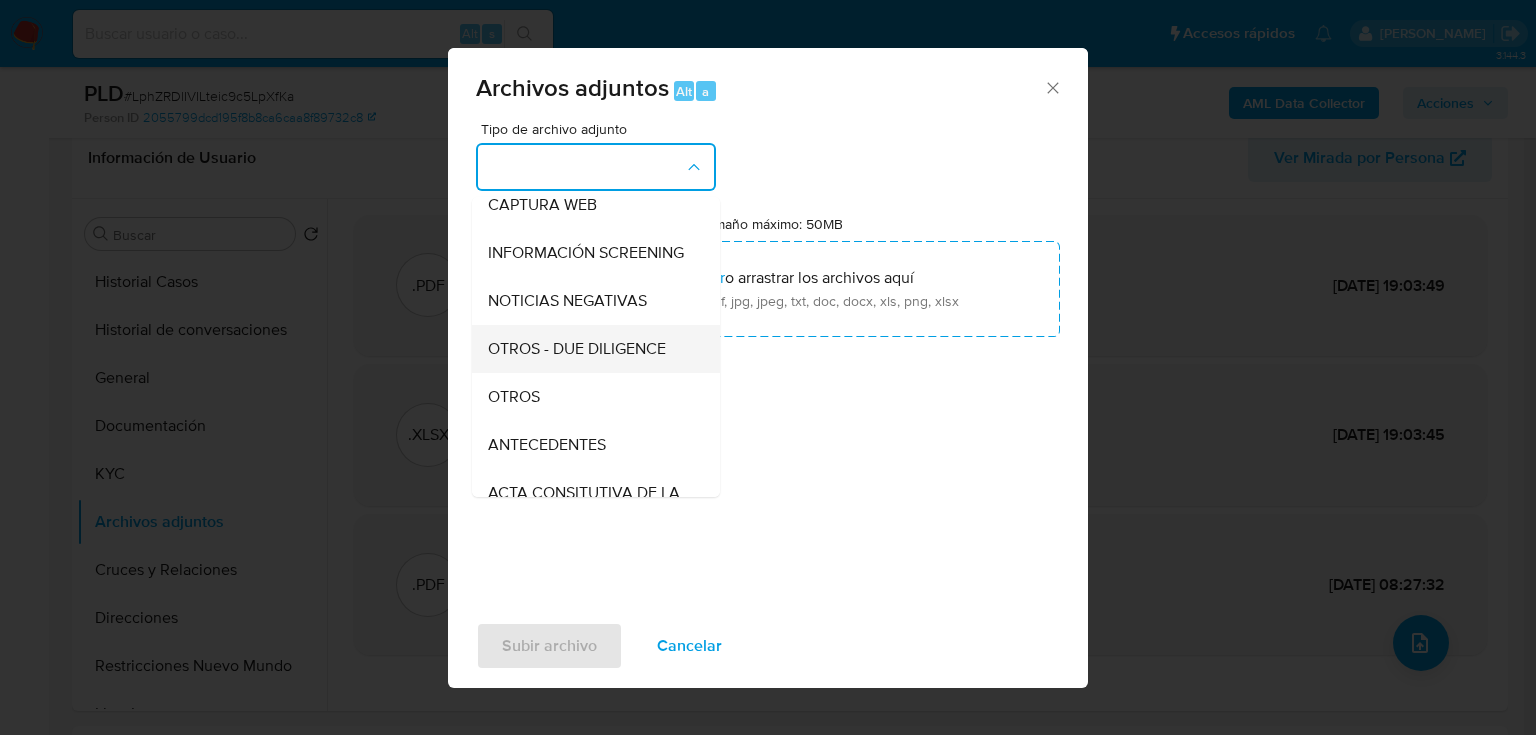 scroll, scrollTop: 320, scrollLeft: 0, axis: vertical 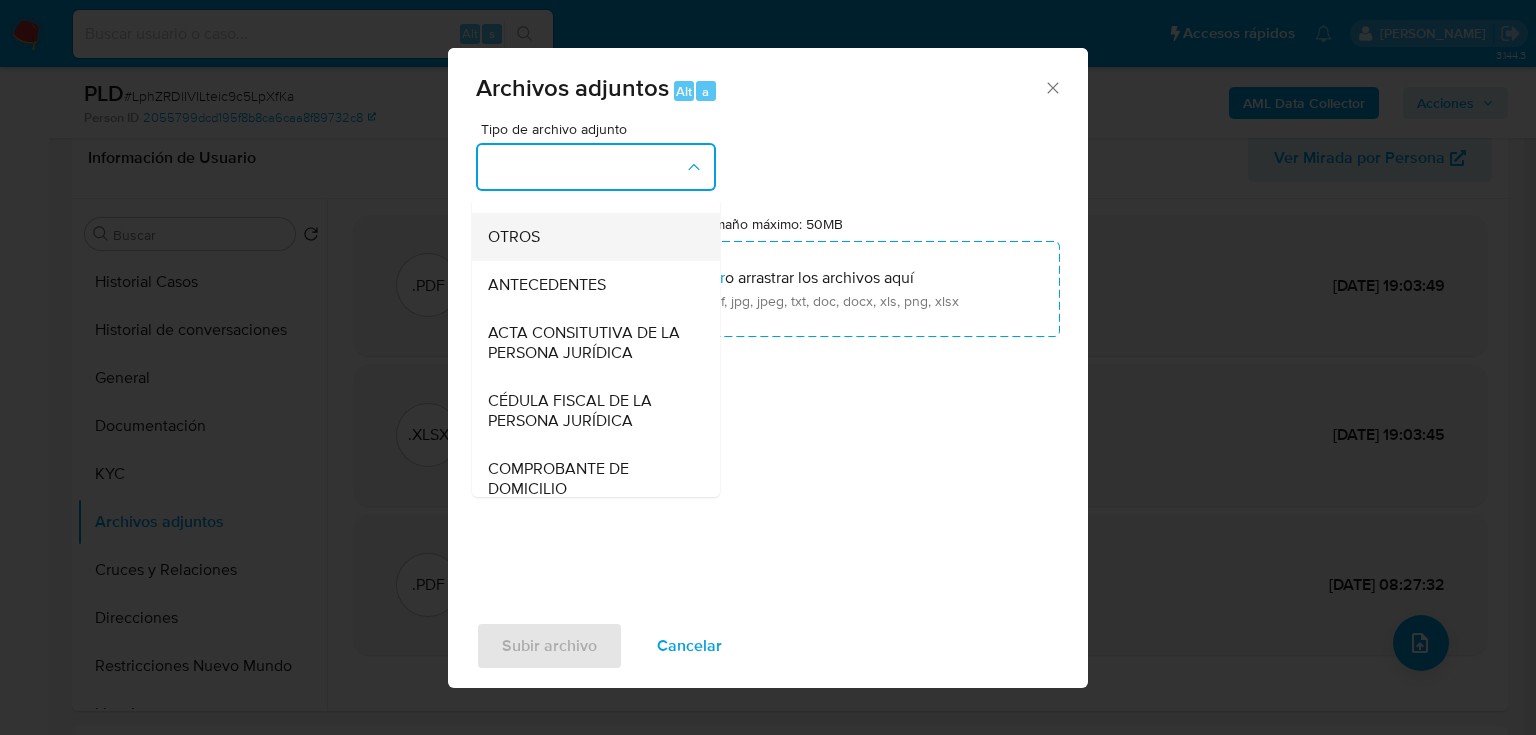 click on "OTROS" at bounding box center [514, 237] 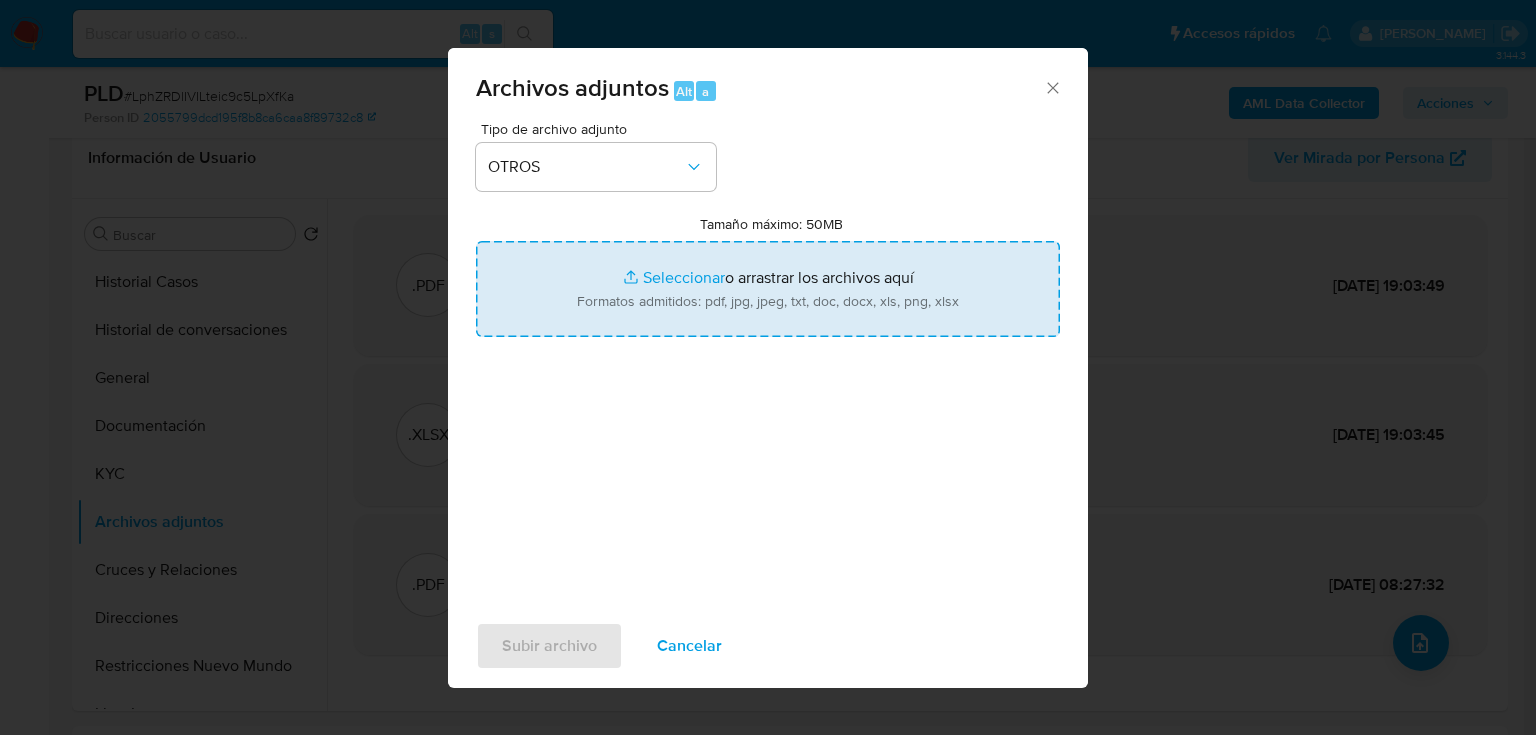 click on "Tamaño máximo: 50MB Seleccionar archivos" at bounding box center [768, 289] 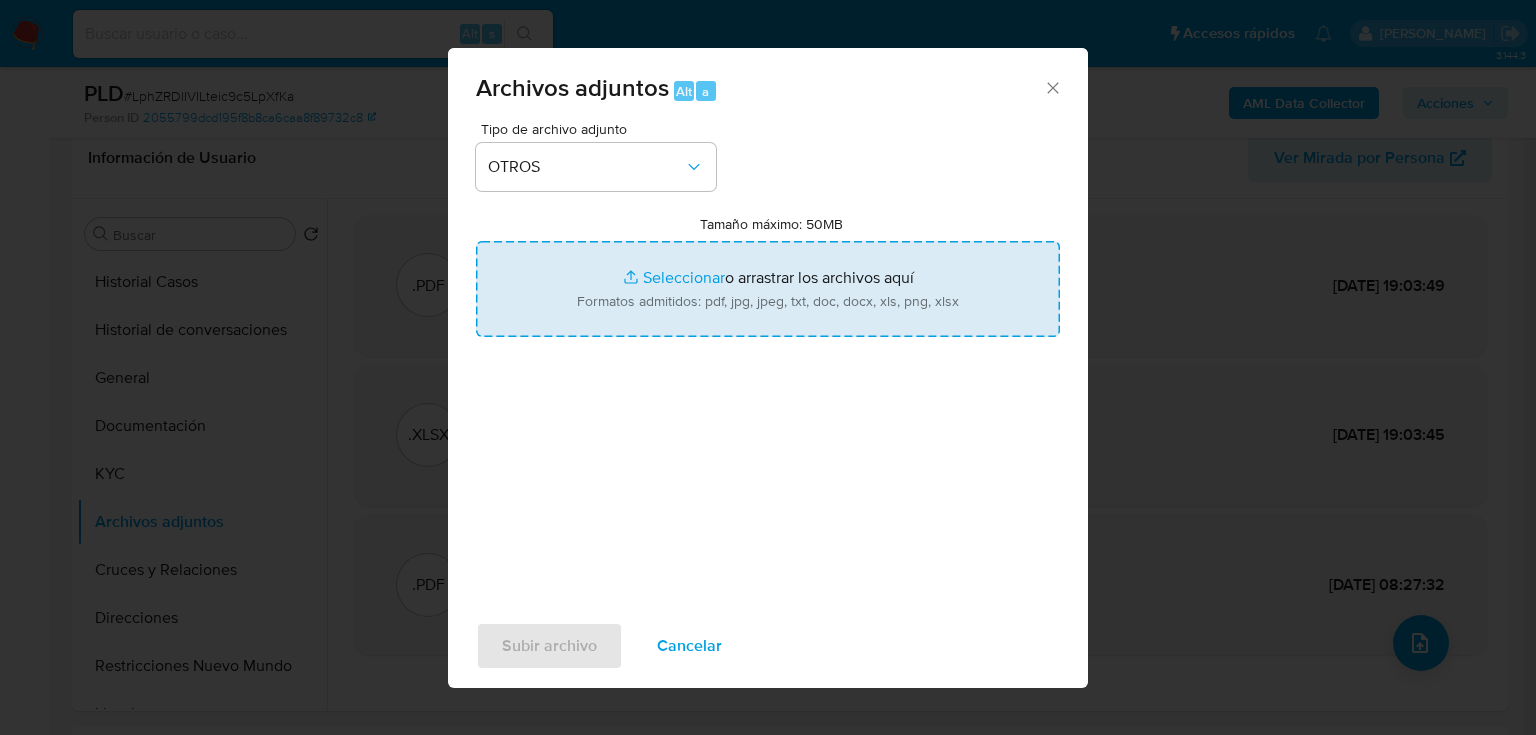 type on "C:\fakepath\730040571_Jassiel Ponce Corral_Jun25.pdf" 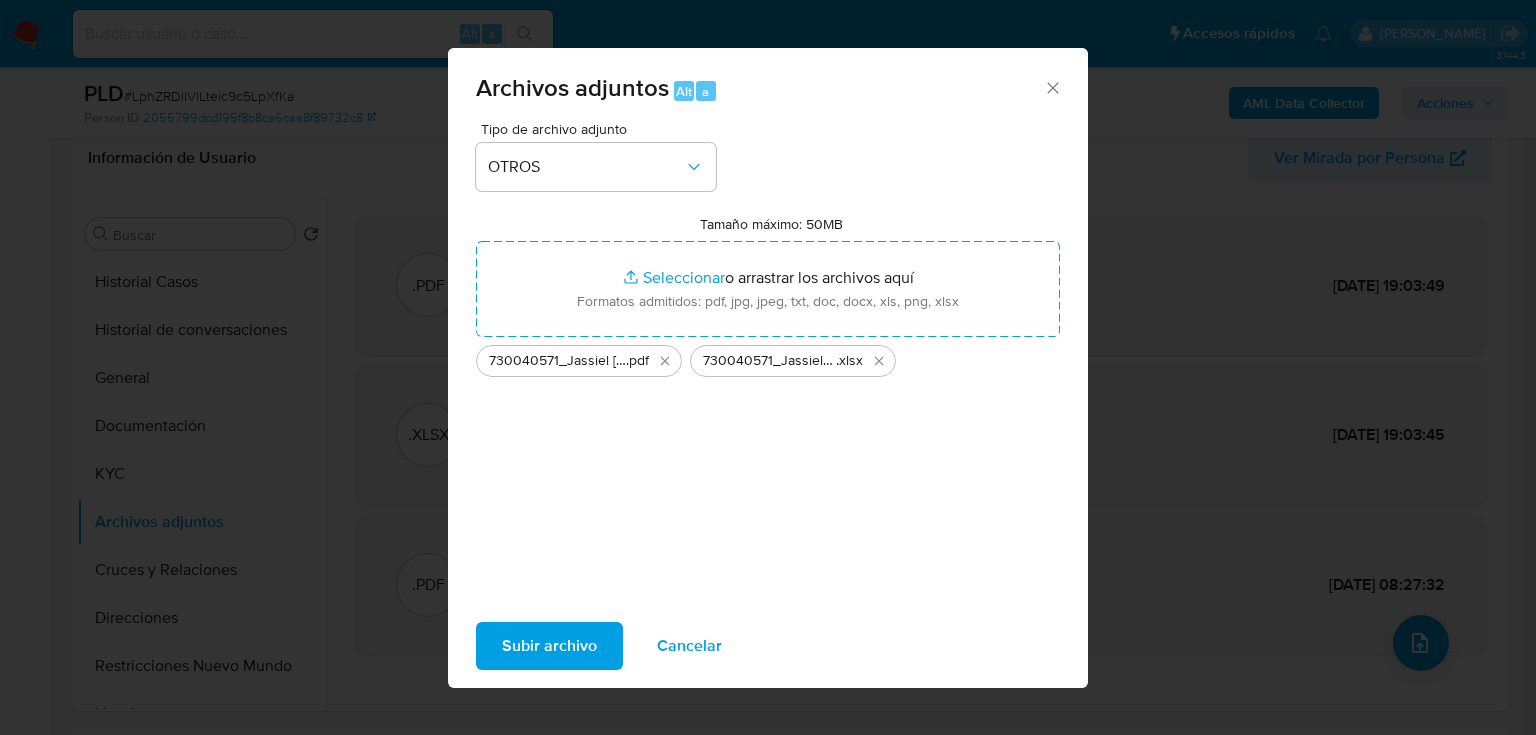 click on "Subir archivo" at bounding box center (549, 646) 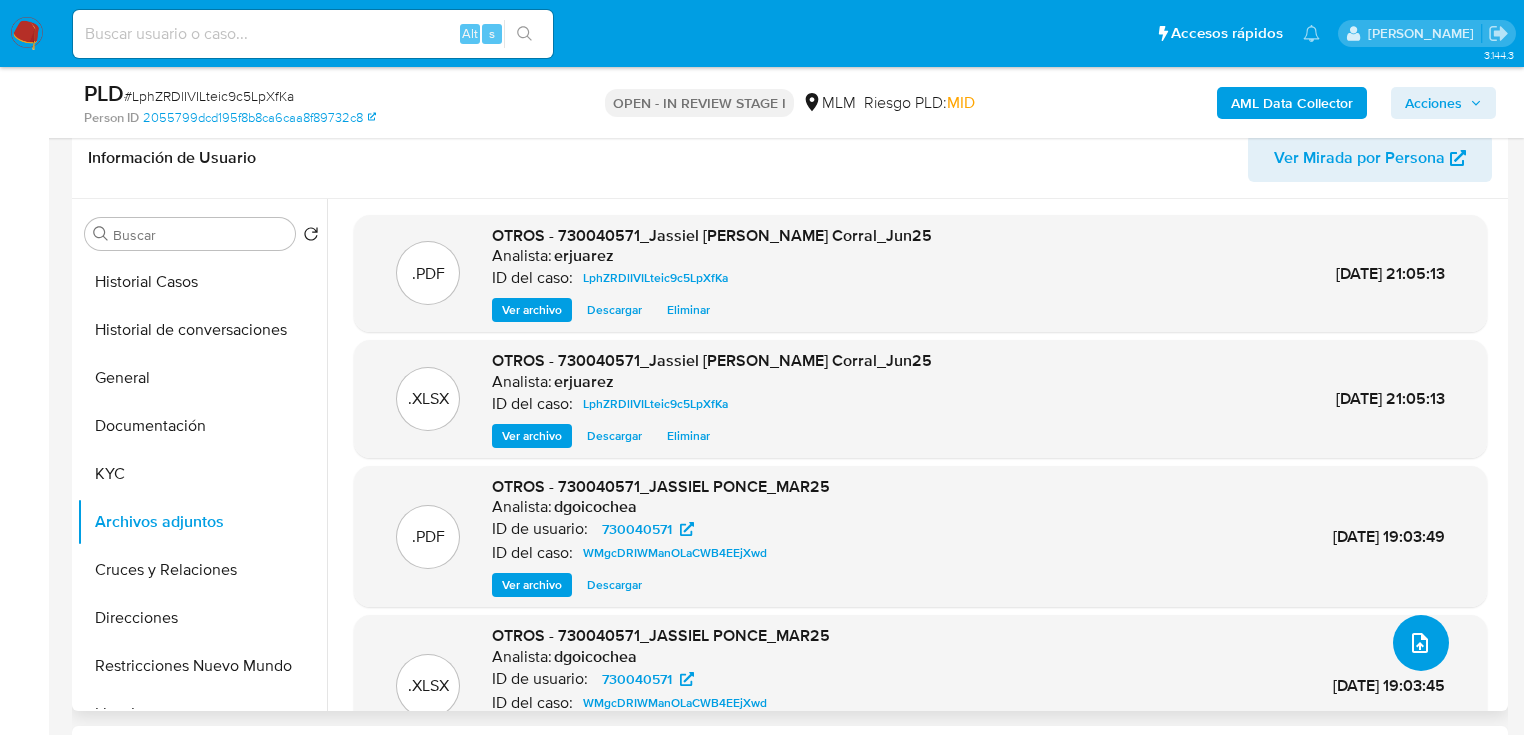 click 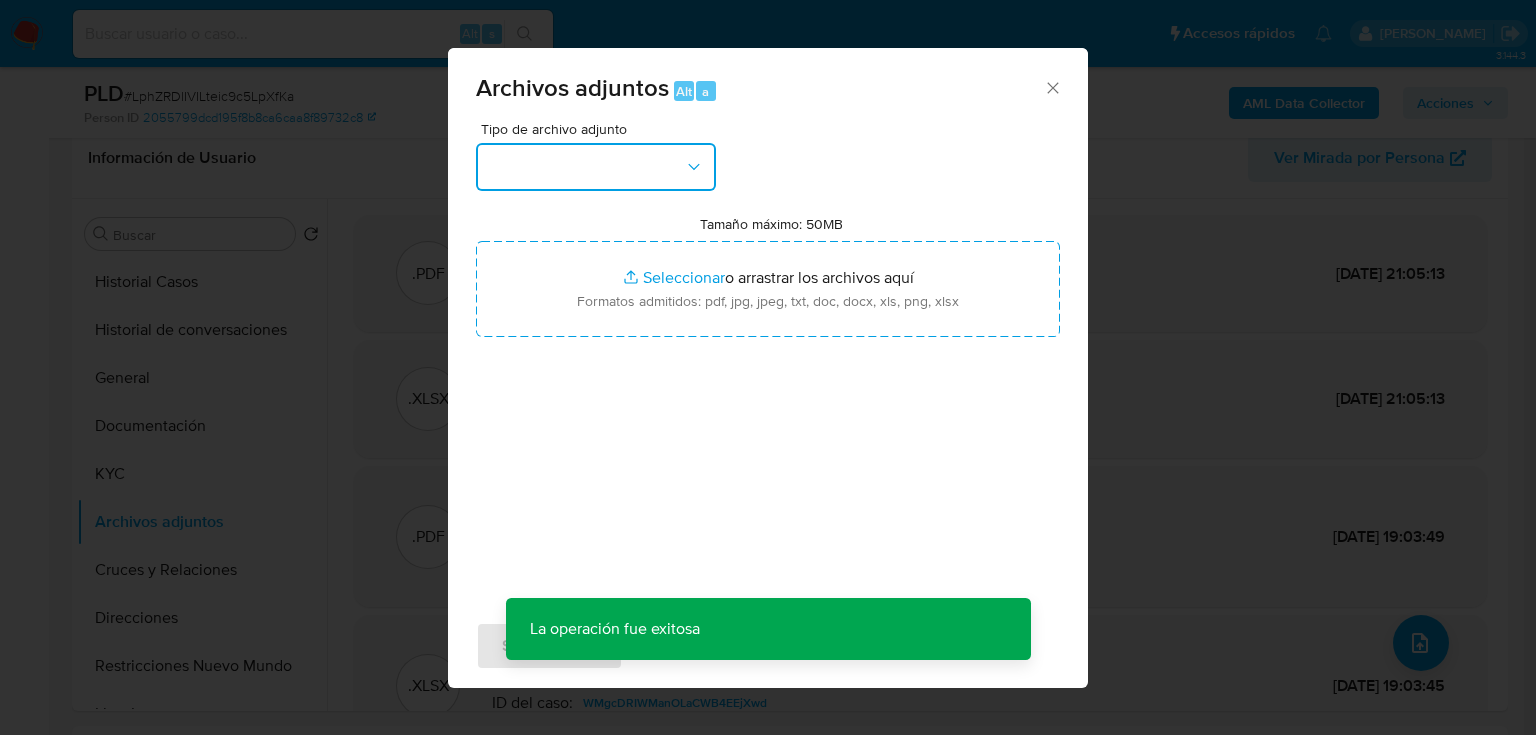 click at bounding box center [596, 167] 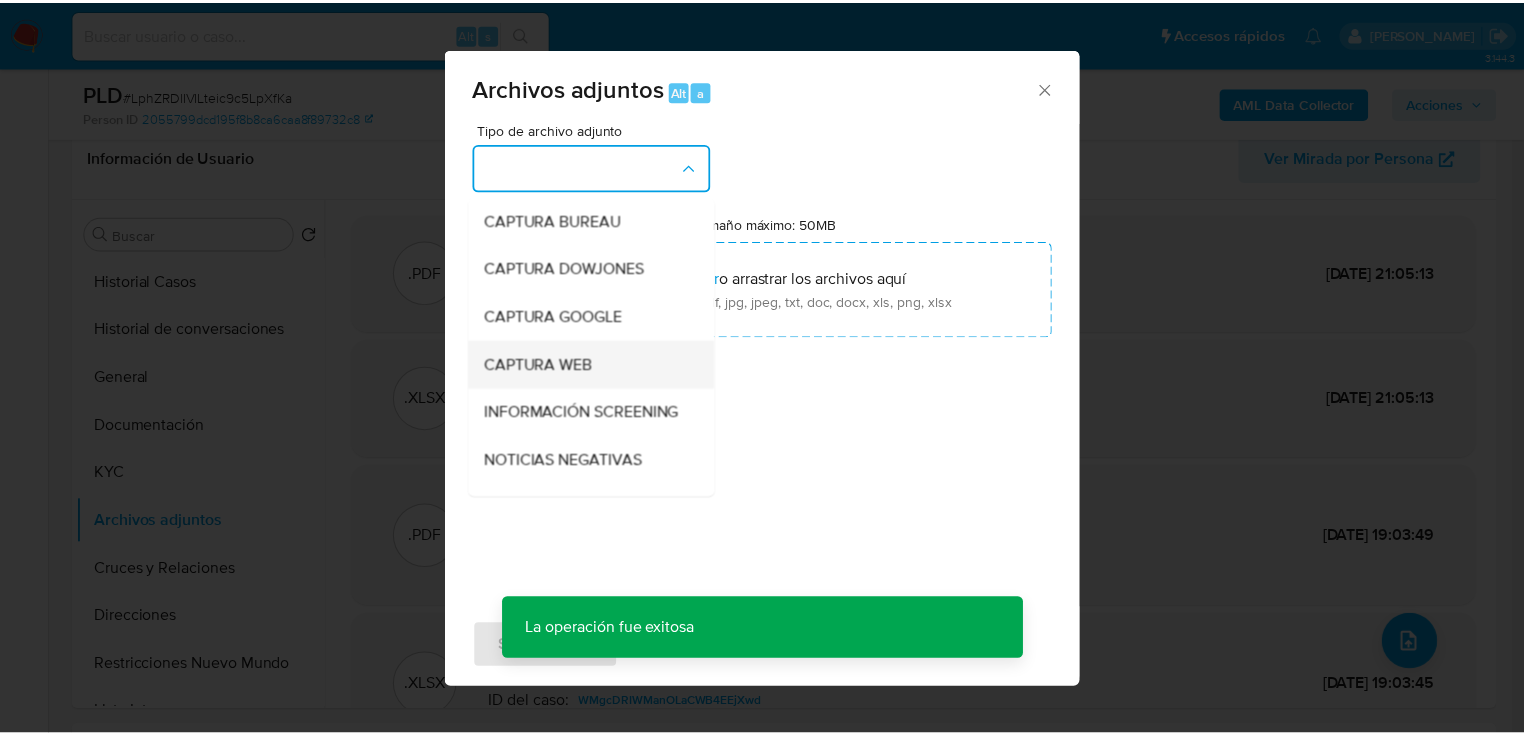 scroll, scrollTop: 320, scrollLeft: 0, axis: vertical 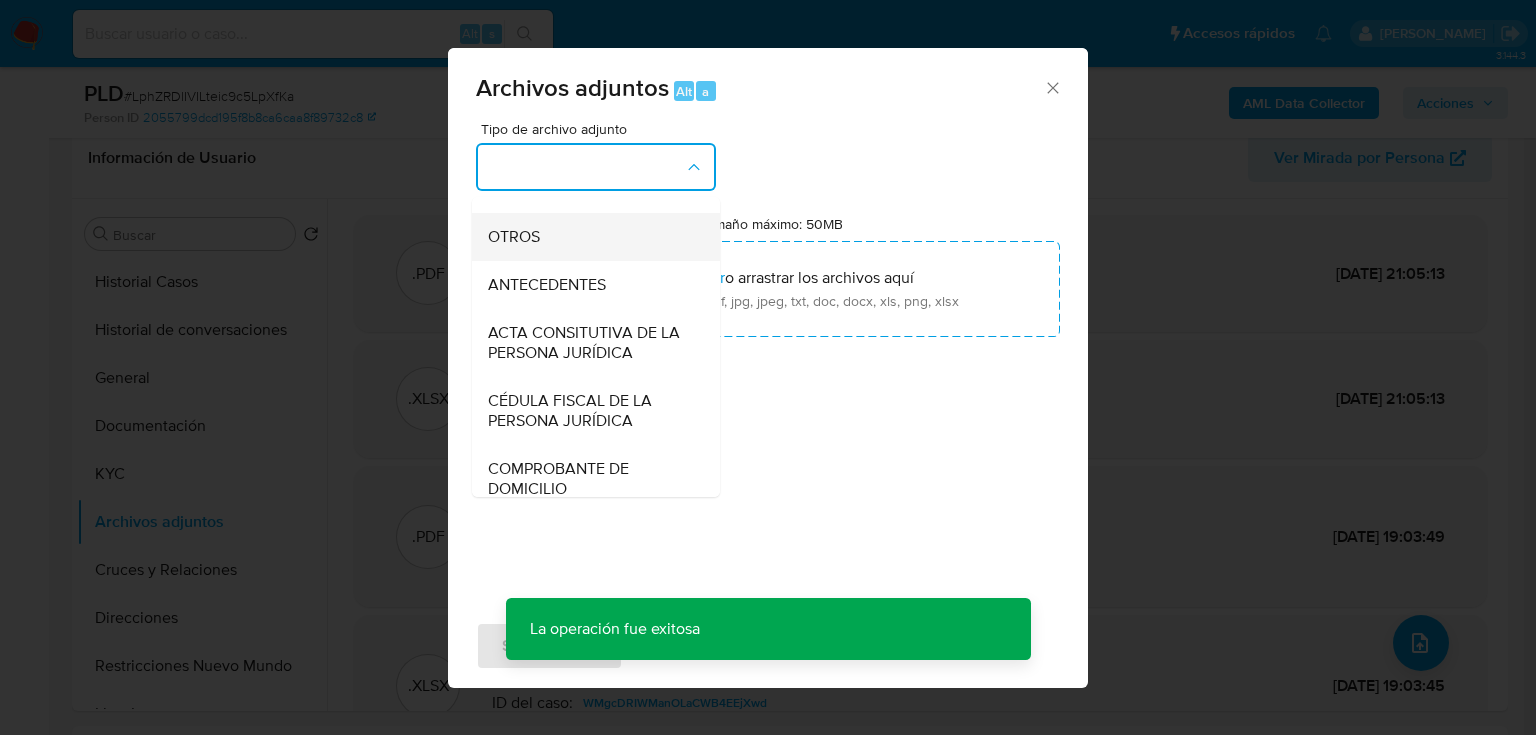 click on "OTROS" at bounding box center [514, 237] 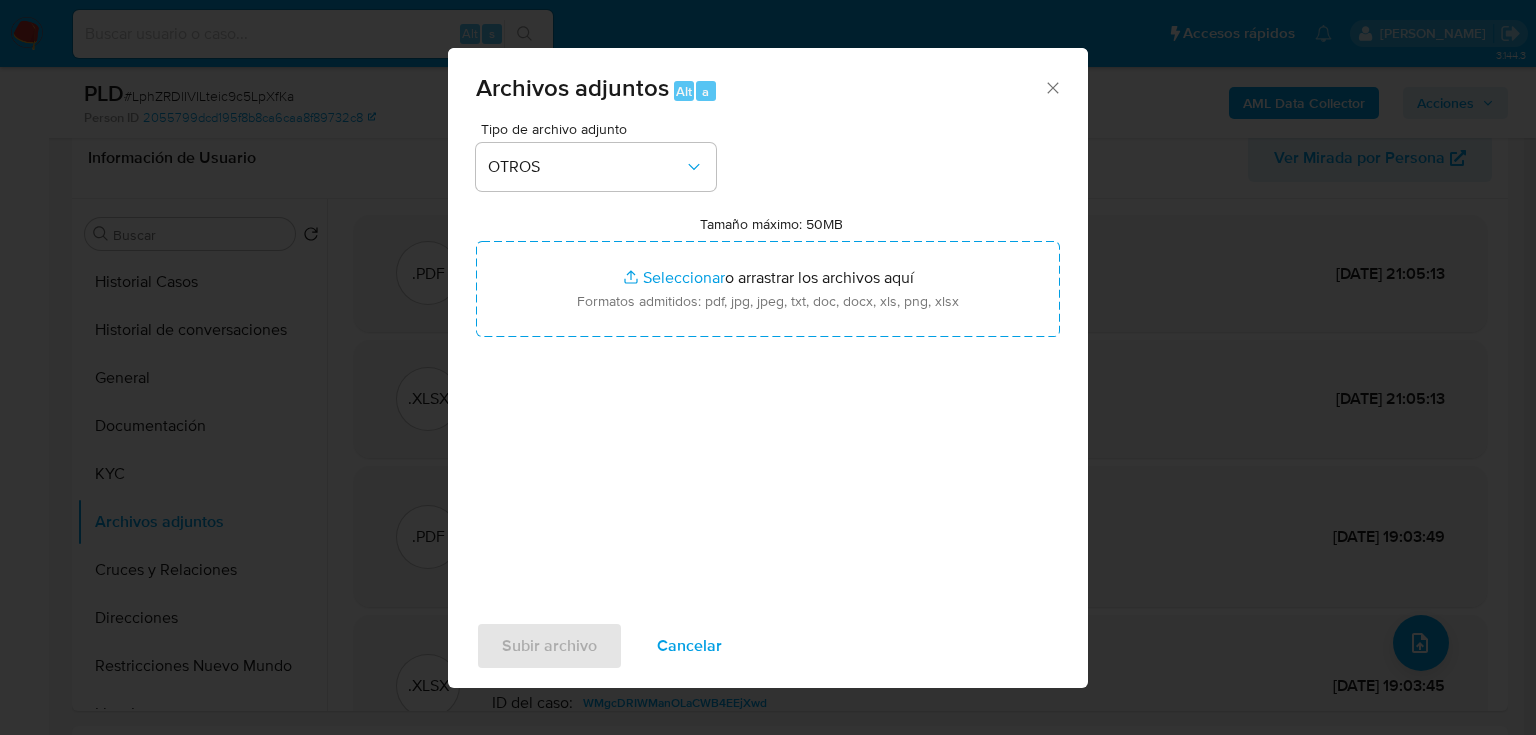 drag, startPoint x: 1053, startPoint y: 84, endPoint x: 1024, endPoint y: 91, distance: 29.832869 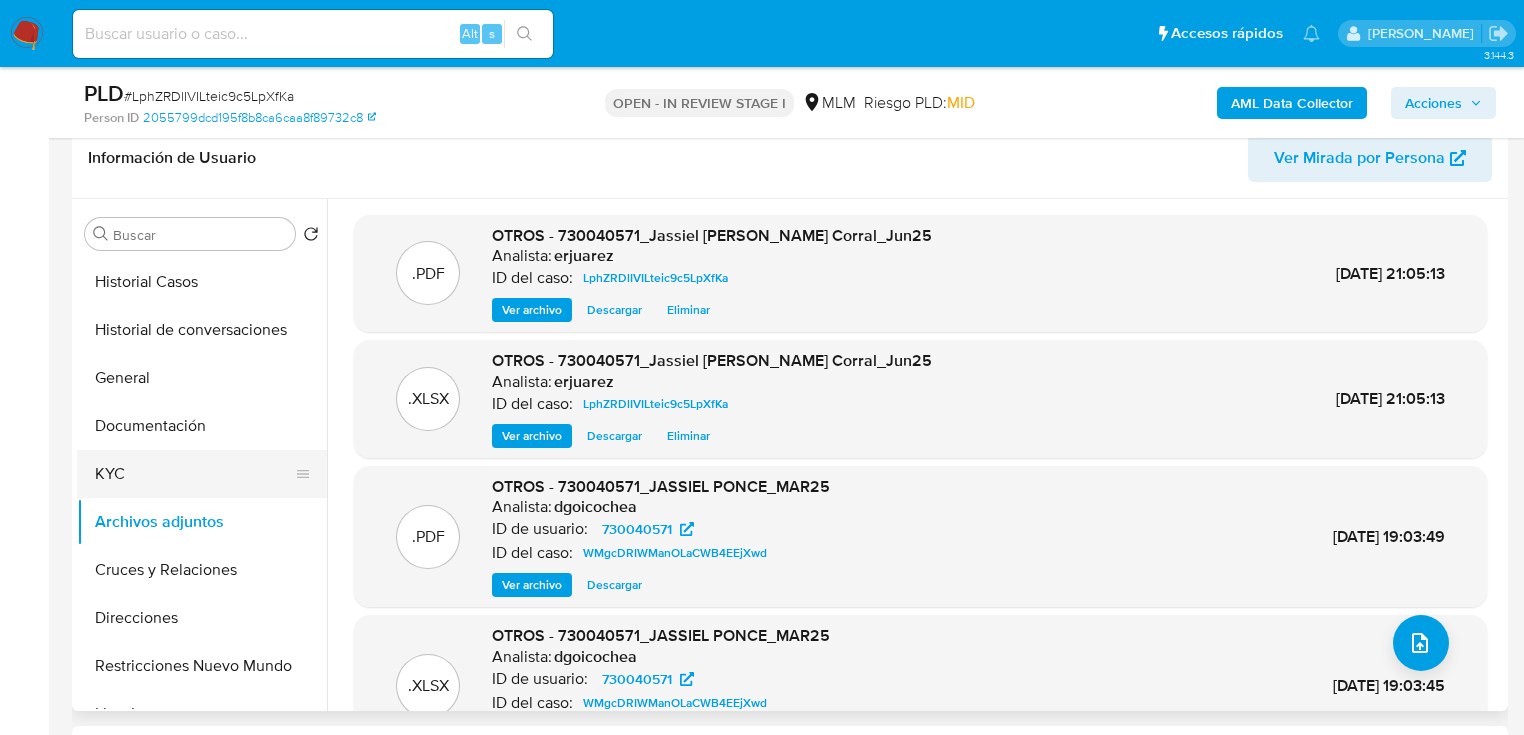 click on "KYC" at bounding box center (194, 474) 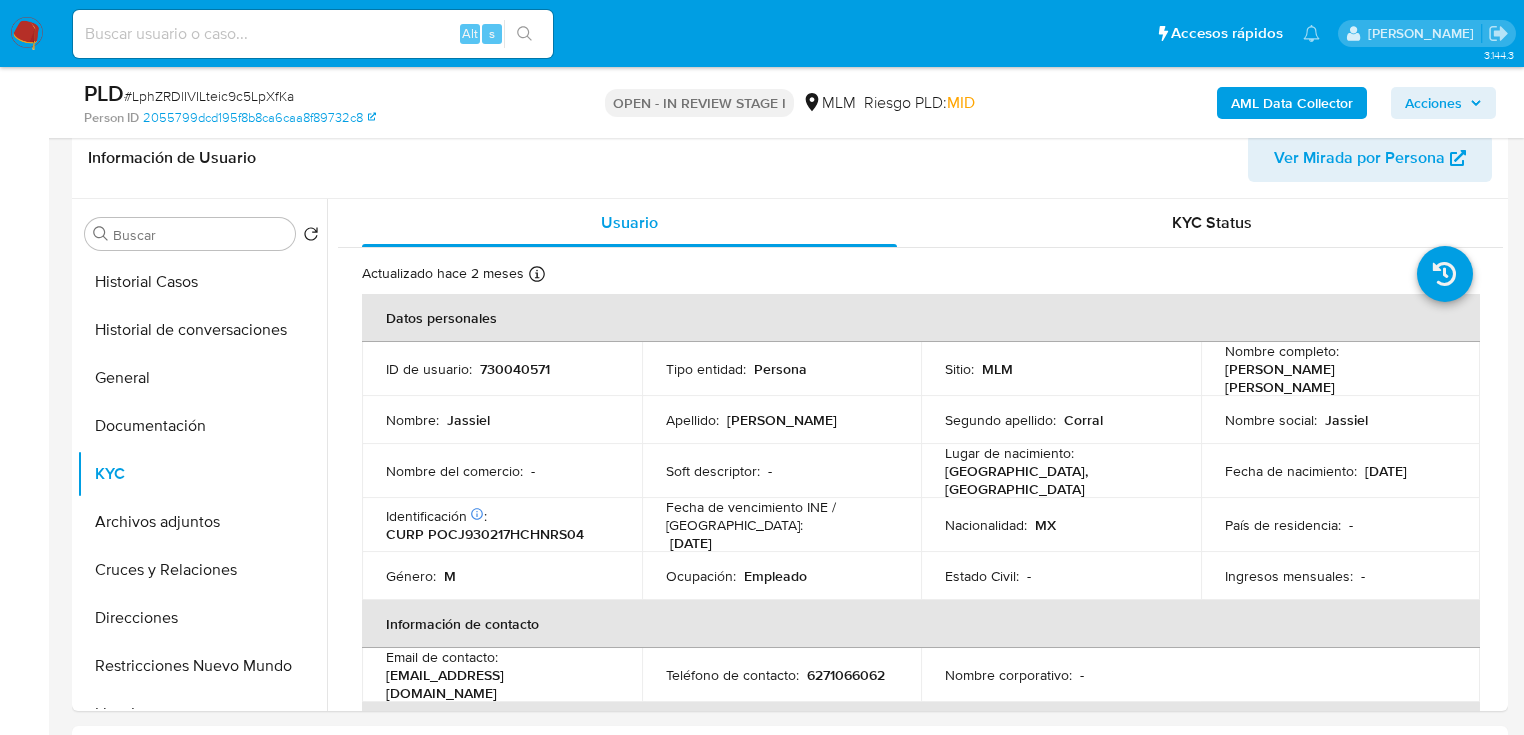 click on "Acciones" at bounding box center (1433, 103) 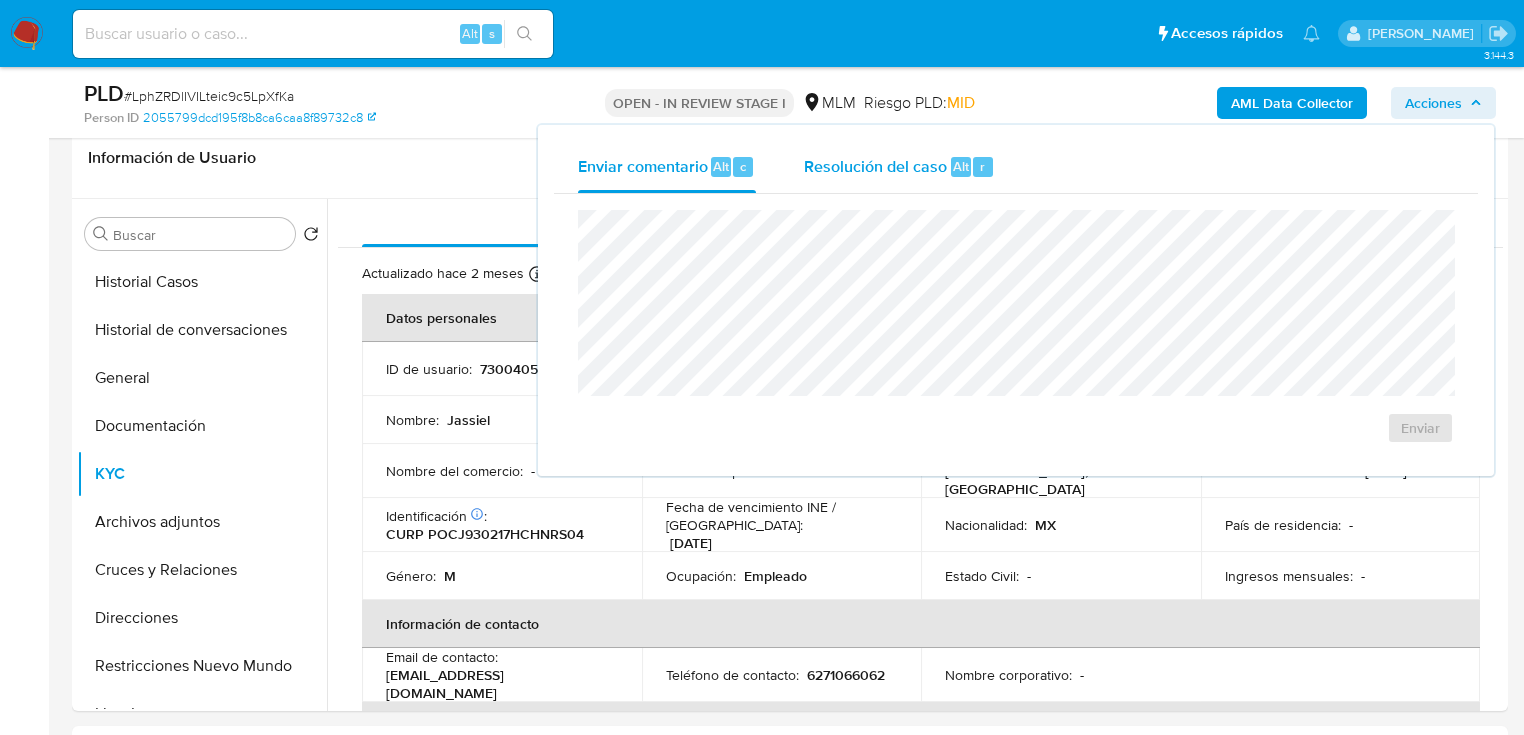 click on "Resolución del caso" at bounding box center (875, 165) 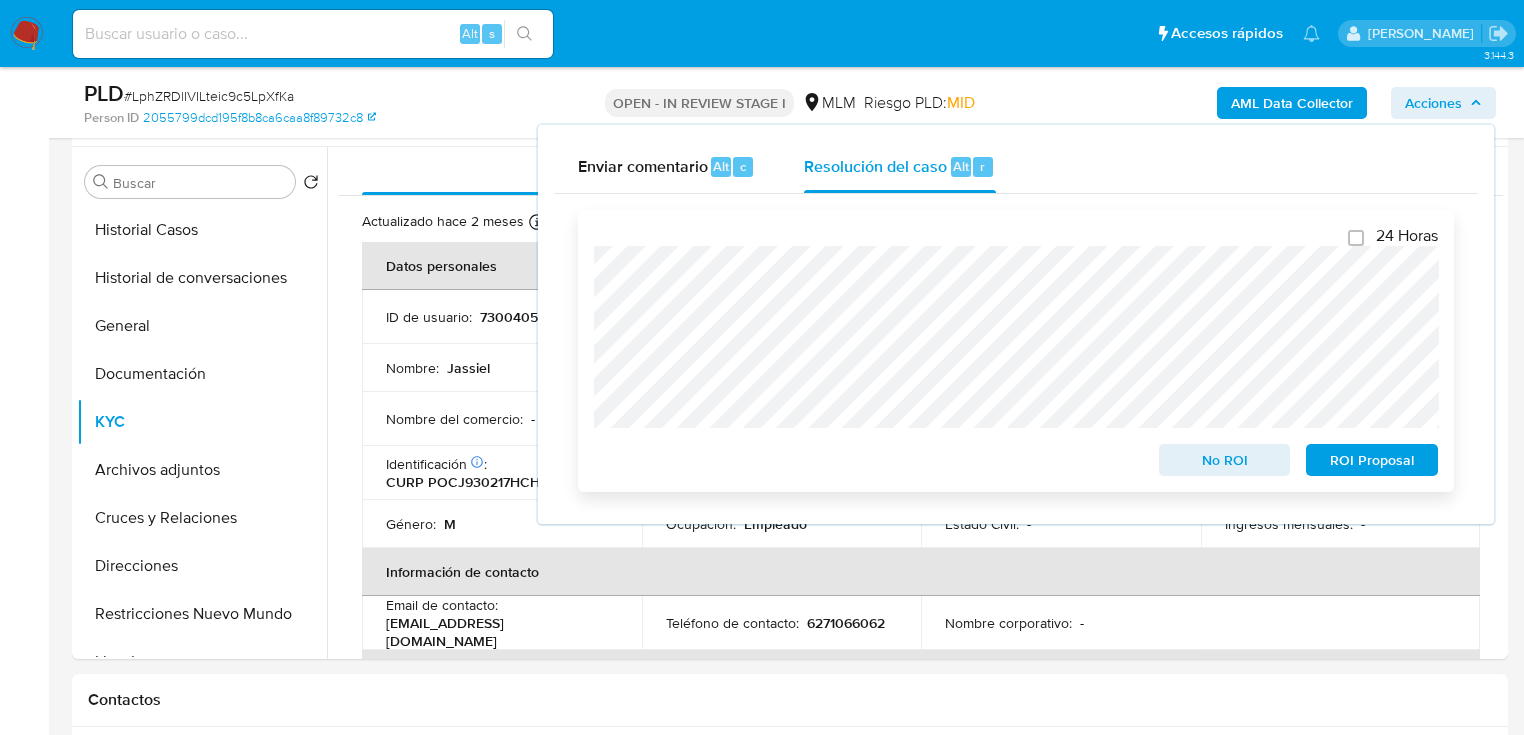 scroll, scrollTop: 400, scrollLeft: 0, axis: vertical 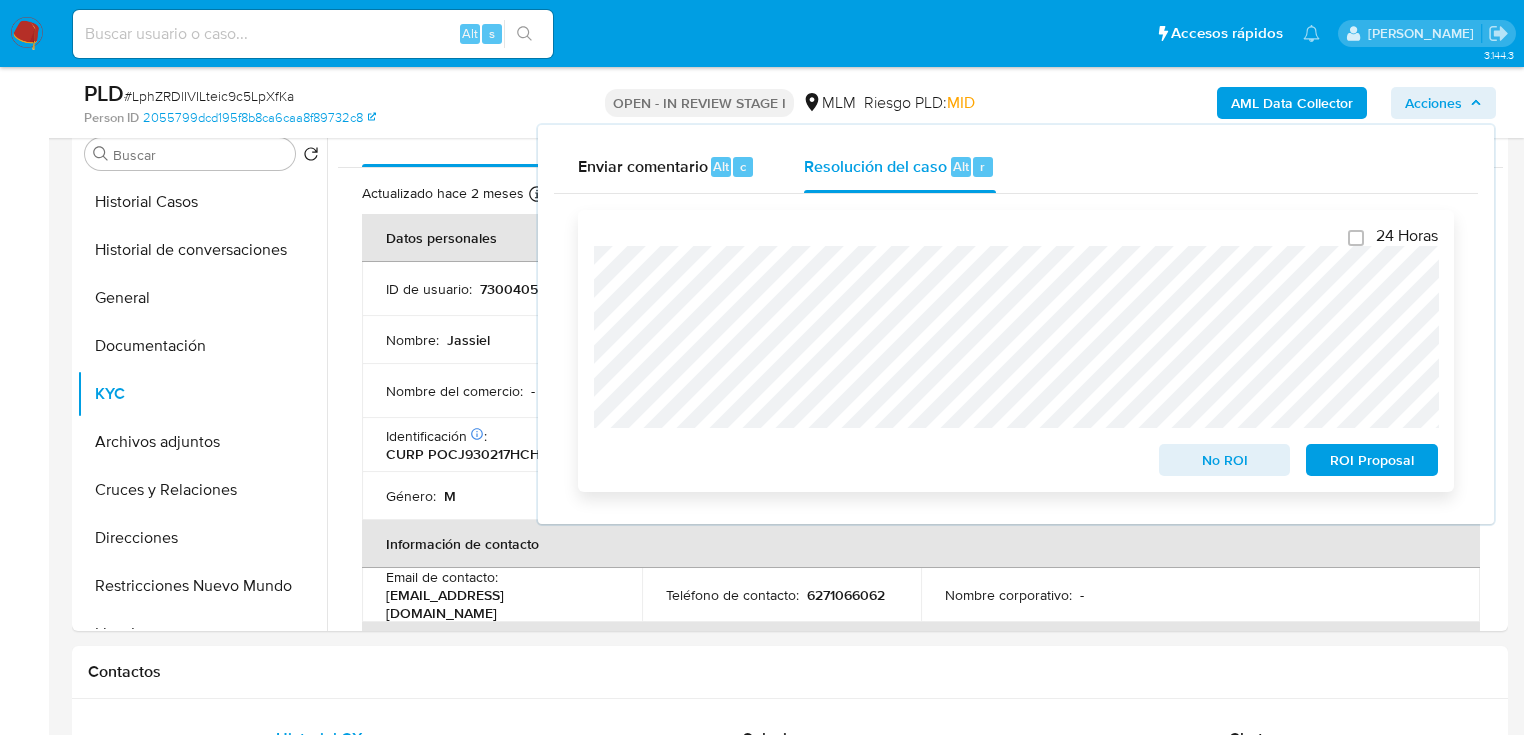 click on "No ROI" at bounding box center (1225, 460) 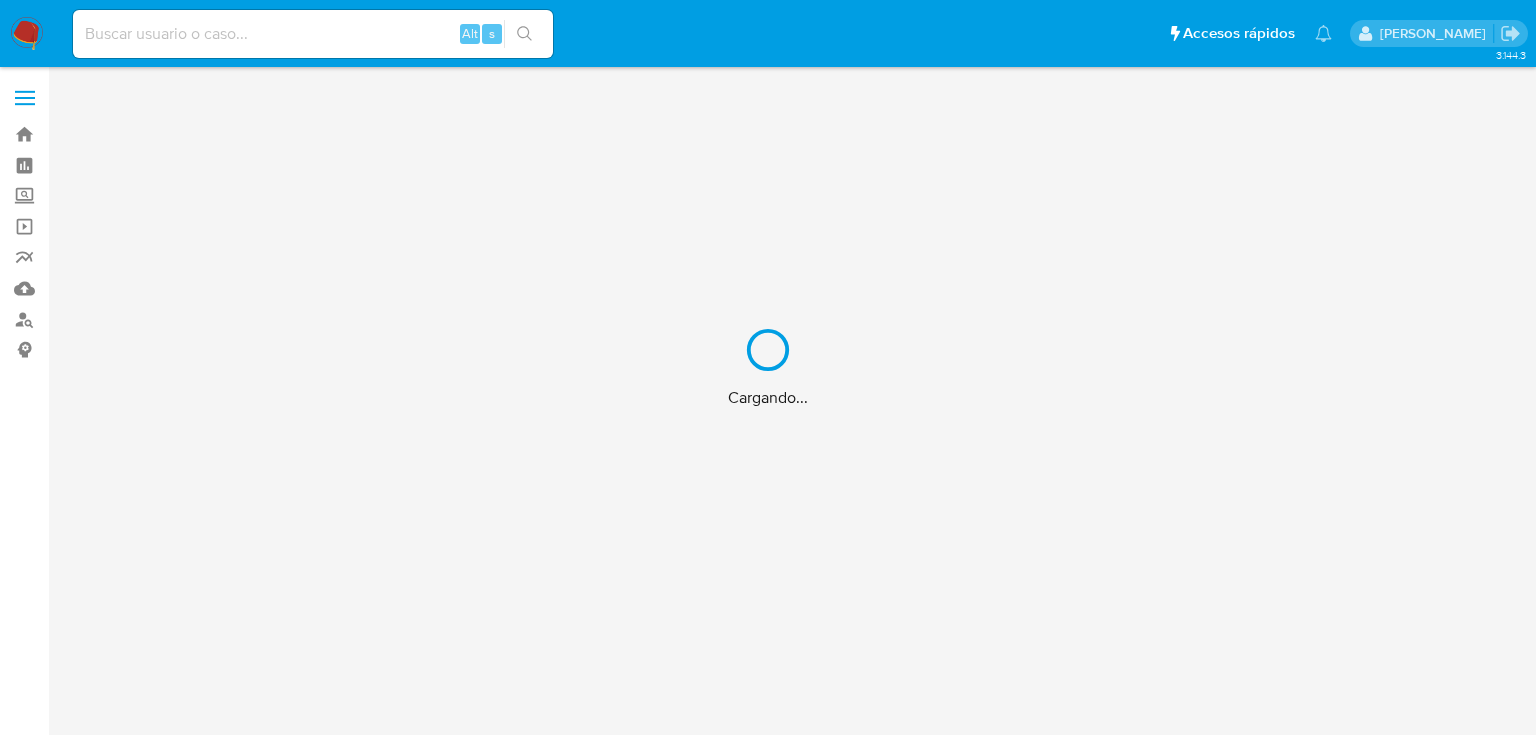 scroll, scrollTop: 0, scrollLeft: 0, axis: both 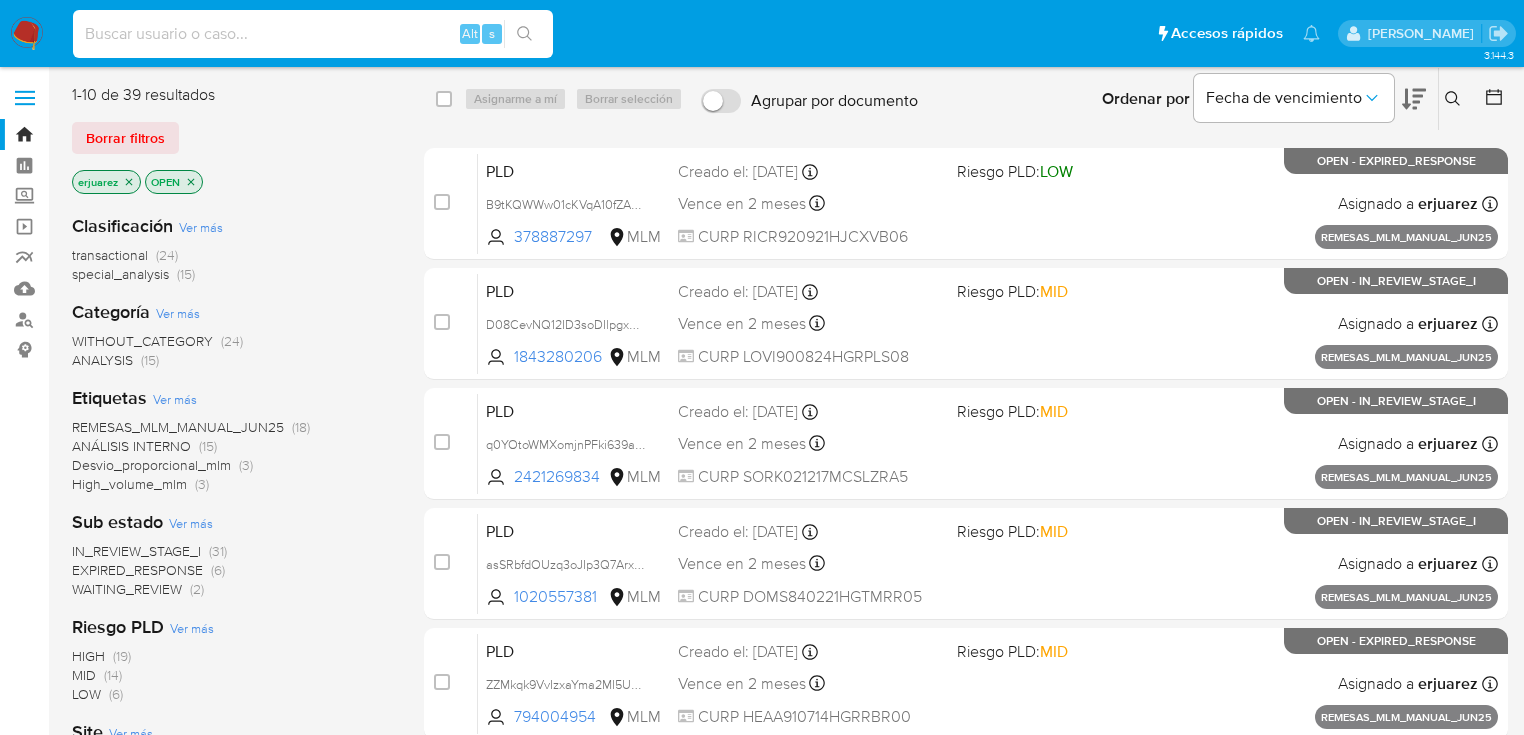 click at bounding box center [313, 34] 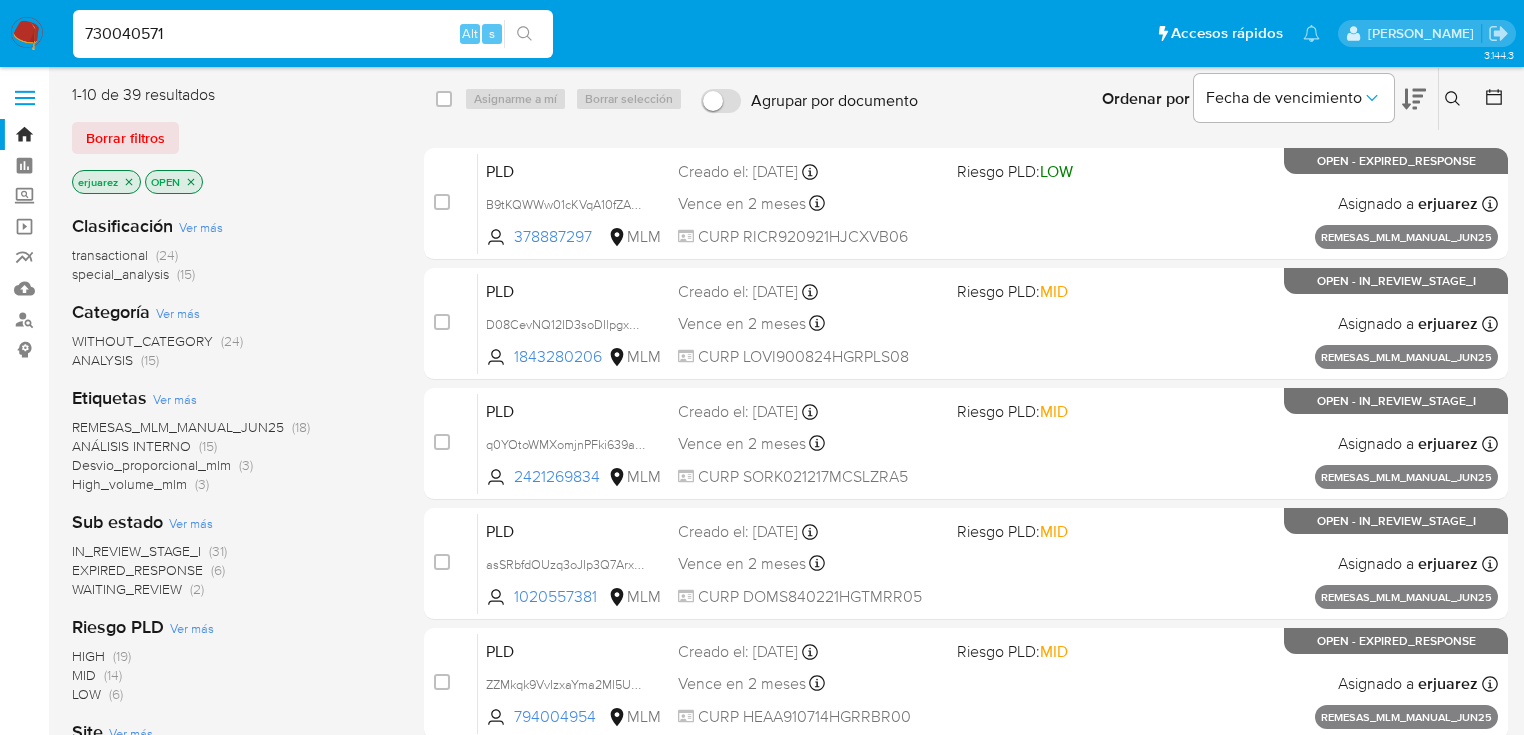 type on "730040571" 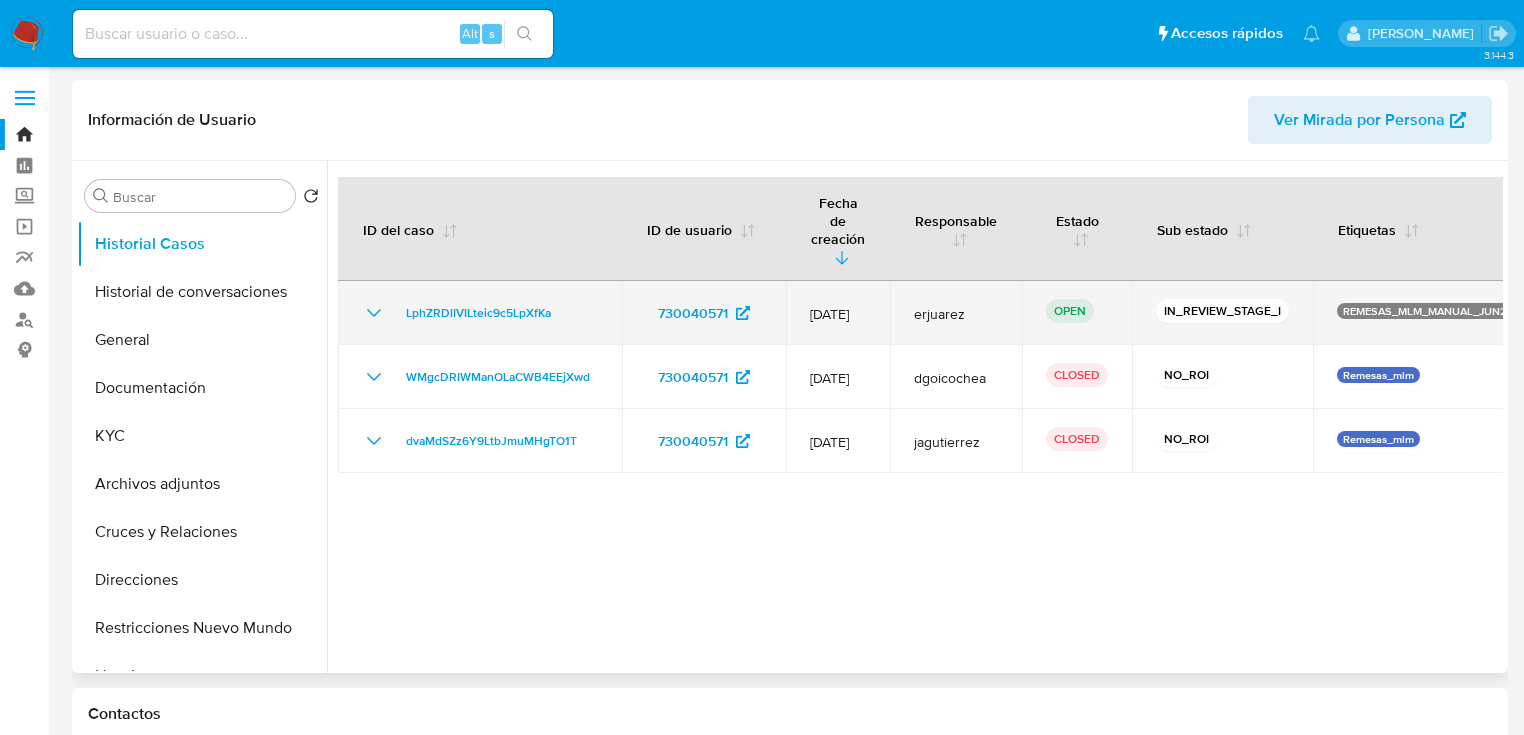 select on "10" 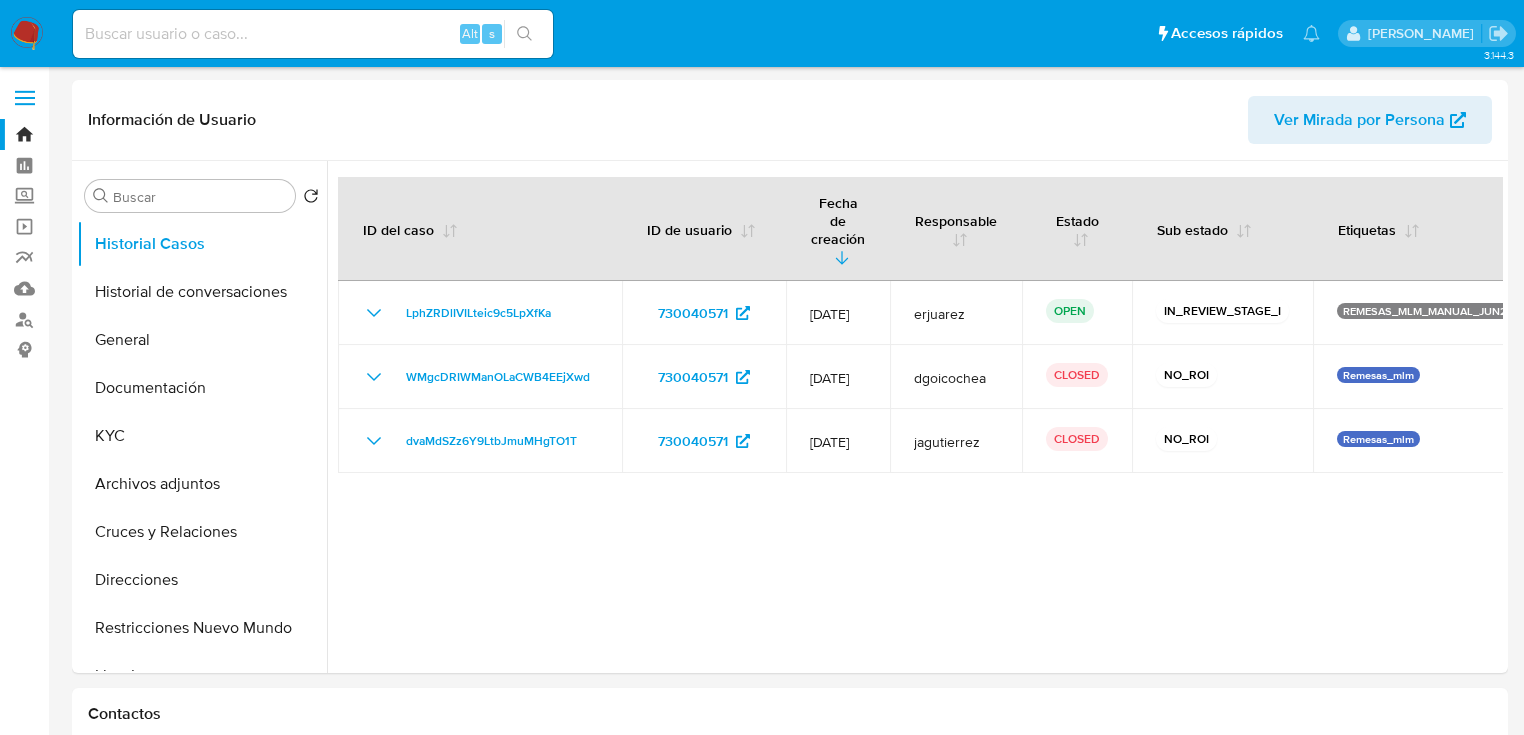 click at bounding box center (313, 34) 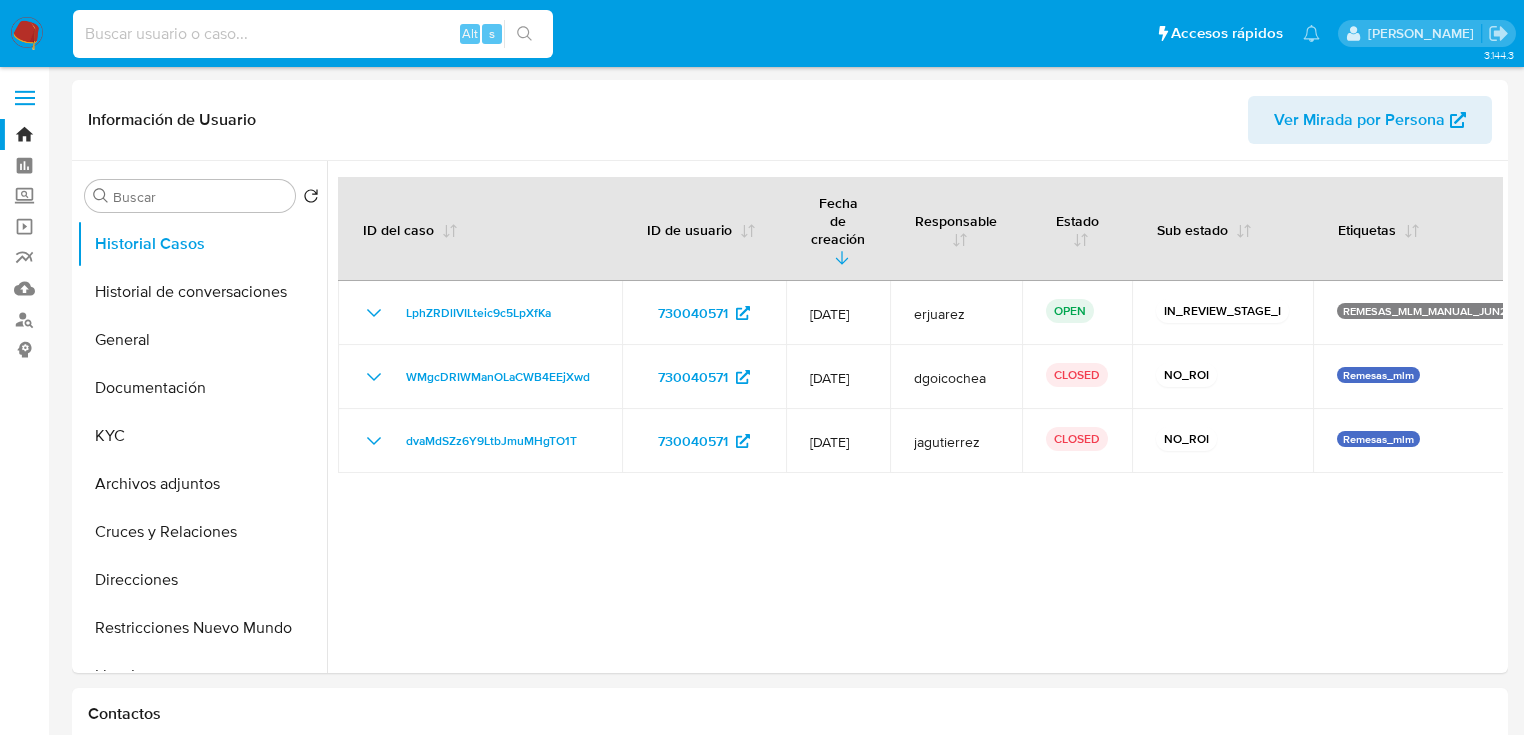 paste on "1366169986" 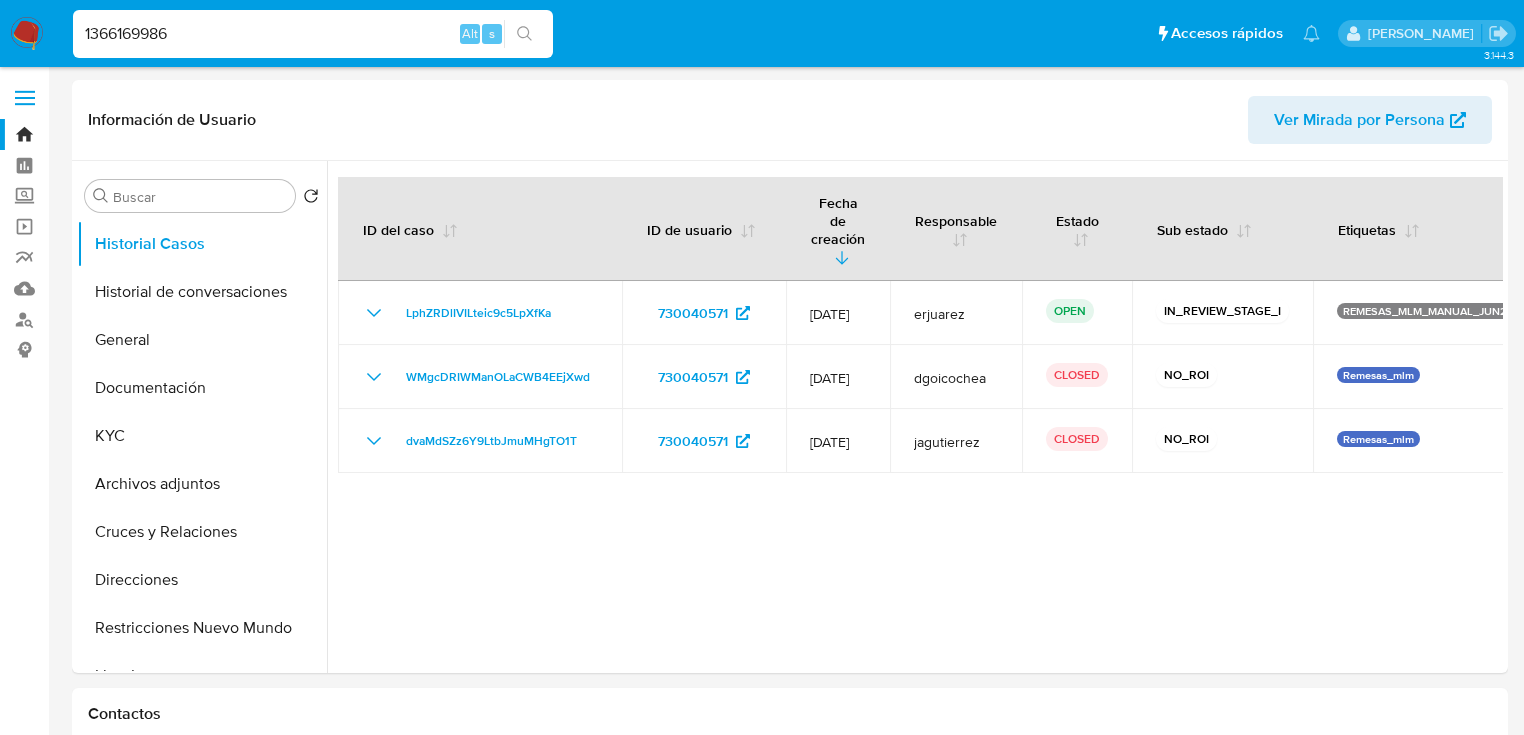type on "1366169986" 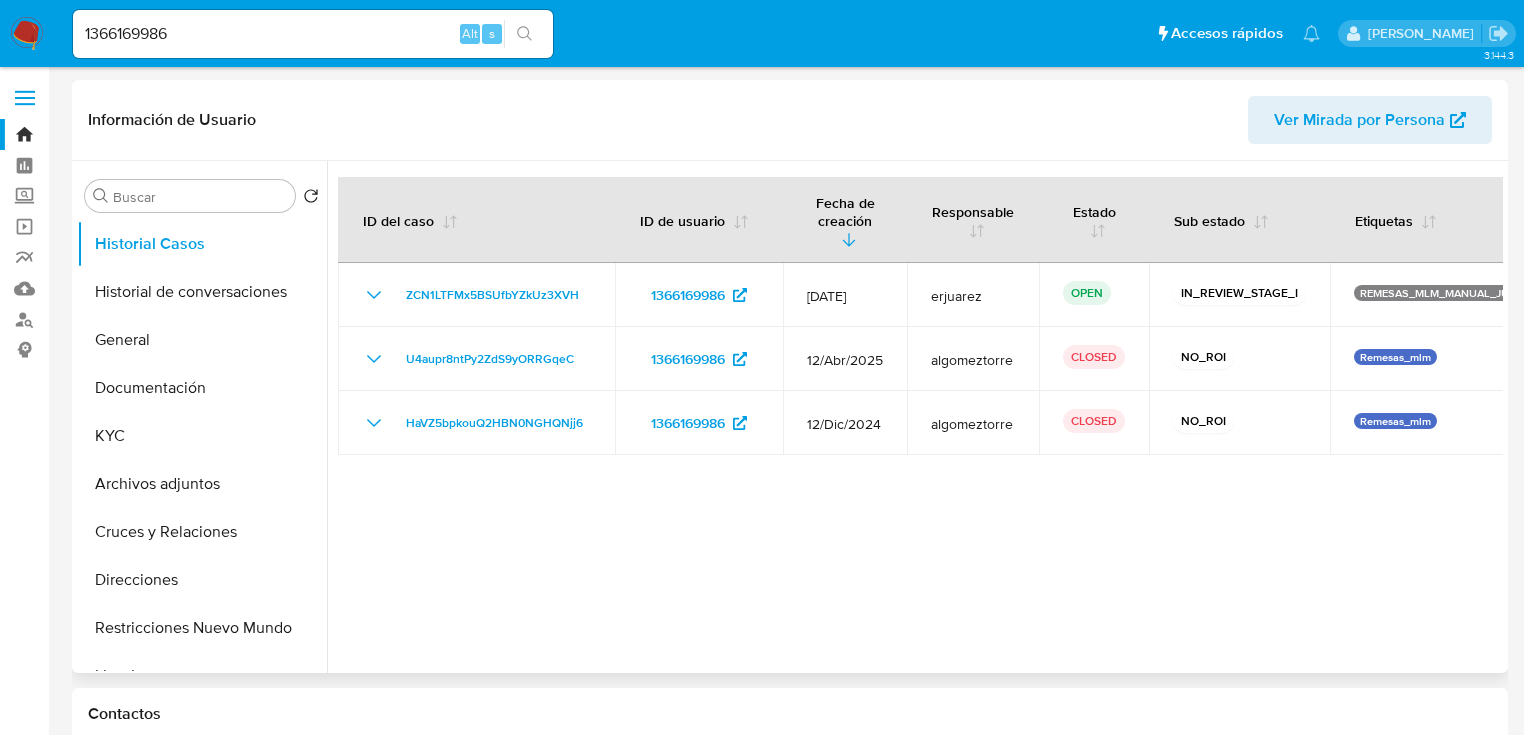 select on "10" 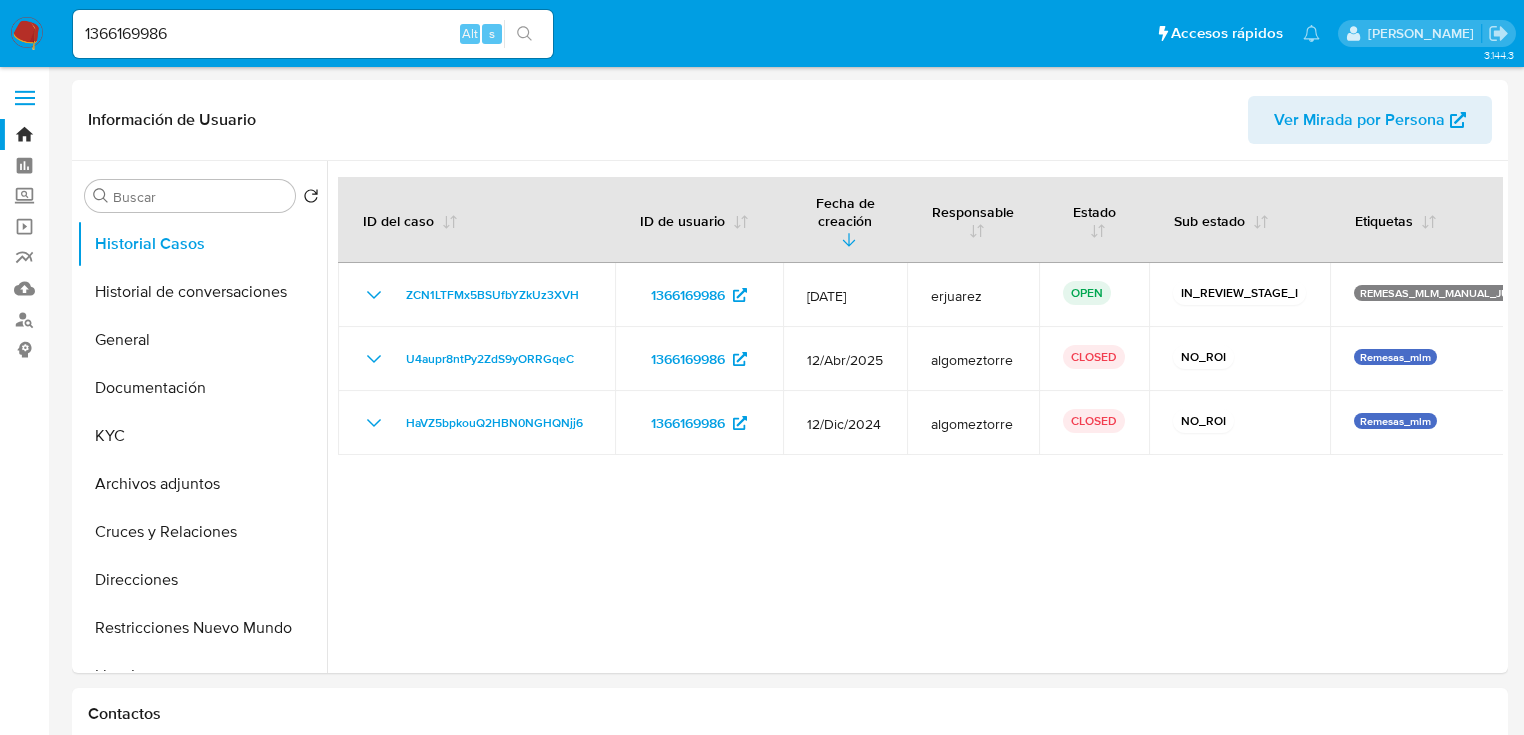click at bounding box center (524, 34) 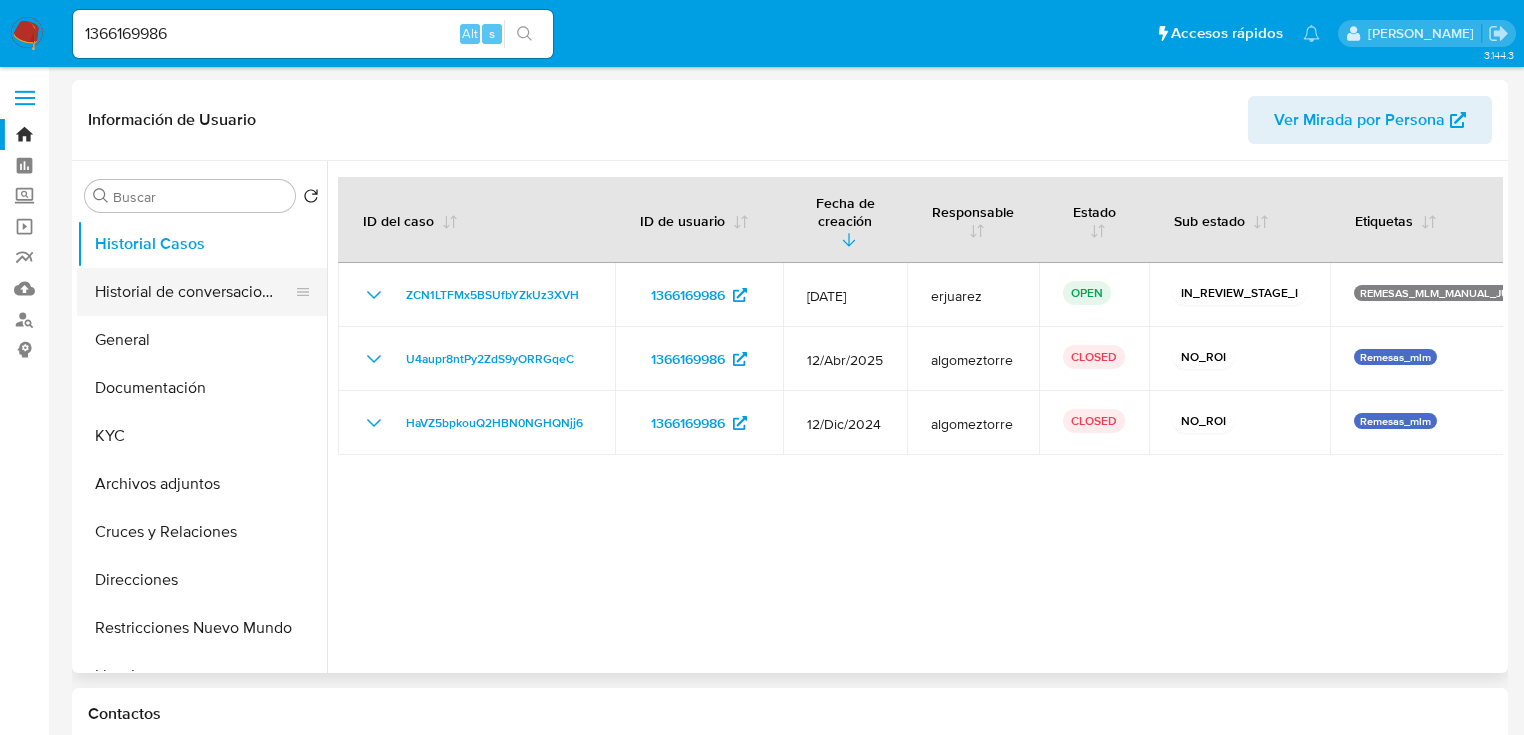 drag, startPoint x: 253, startPoint y: 289, endPoint x: 265, endPoint y: 289, distance: 12 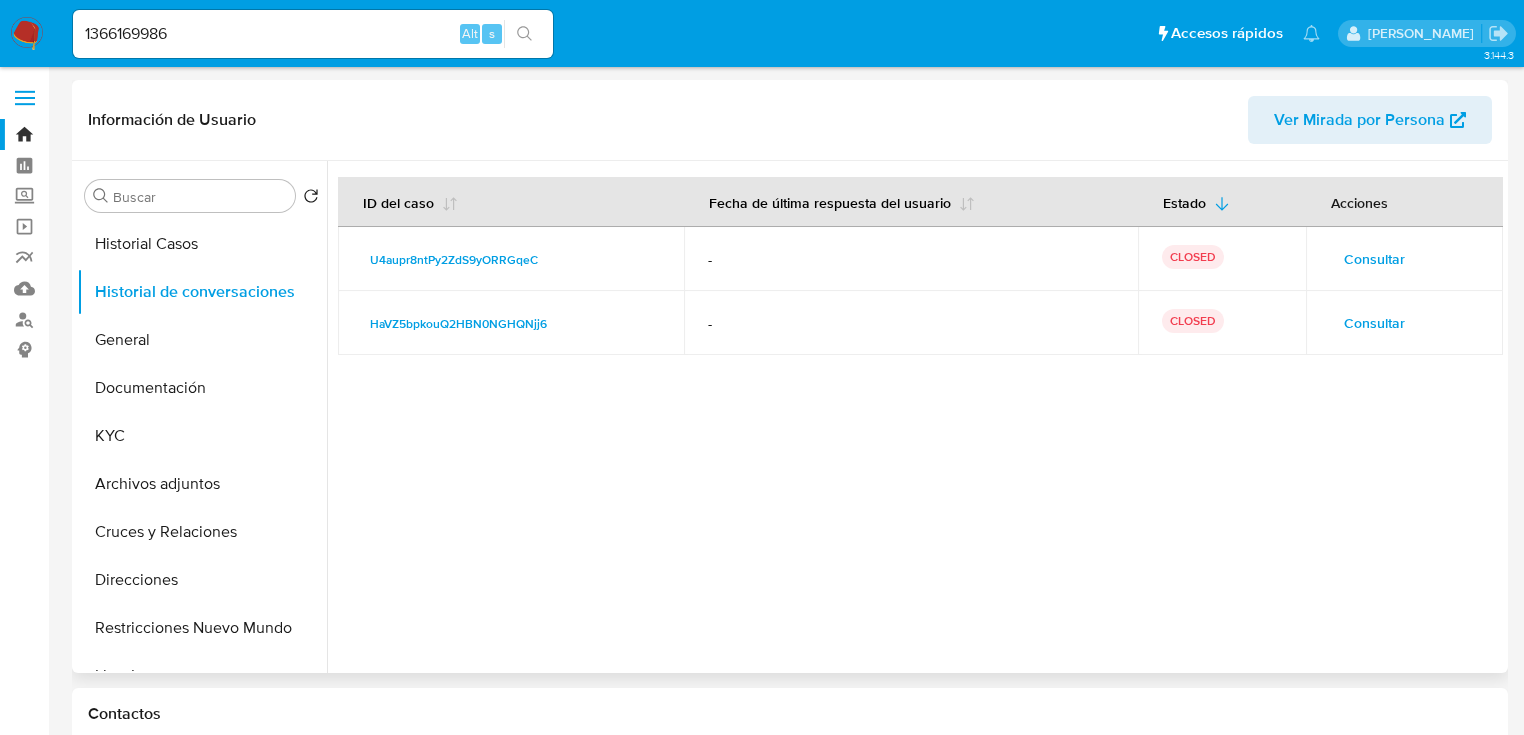 click on "Consultar" at bounding box center (1374, 323) 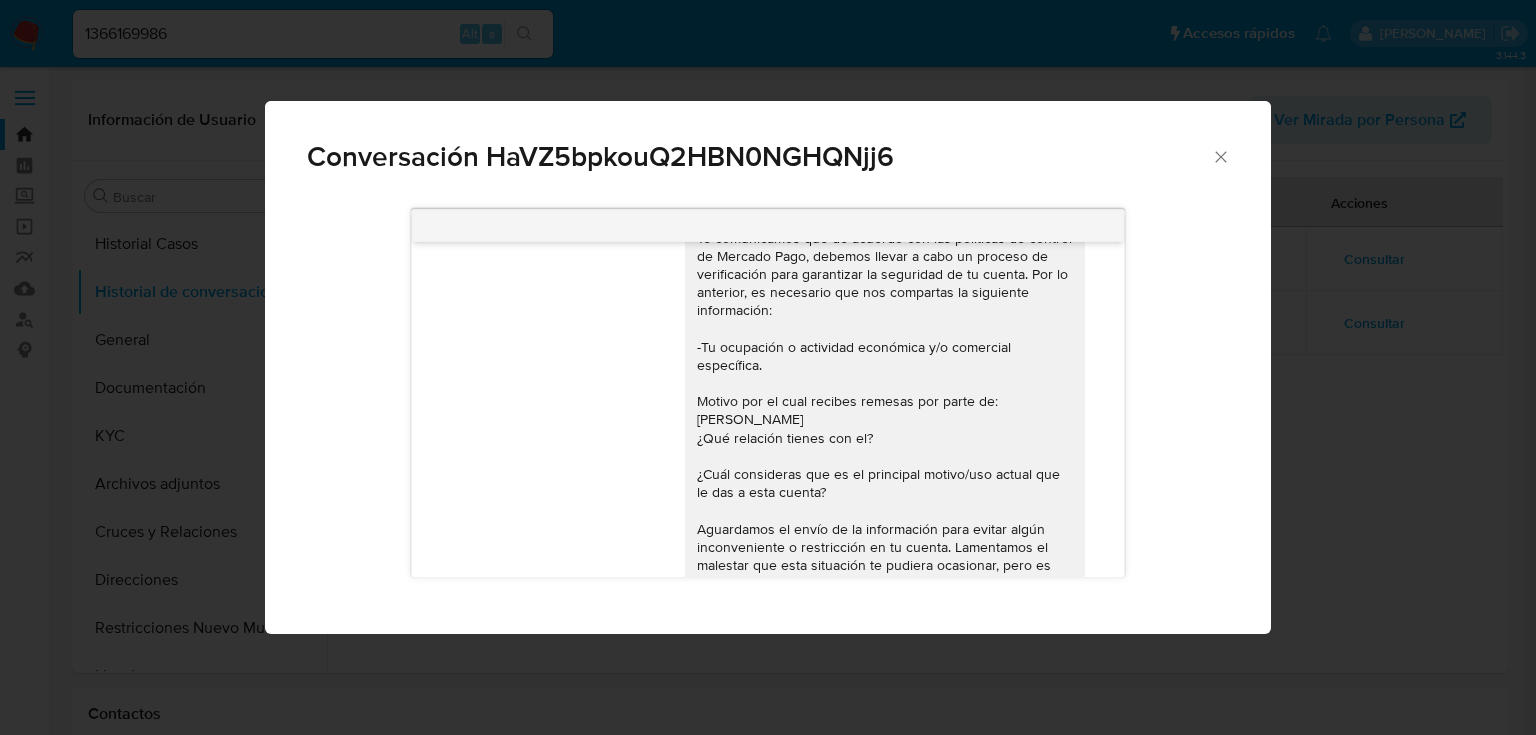 scroll, scrollTop: 0, scrollLeft: 0, axis: both 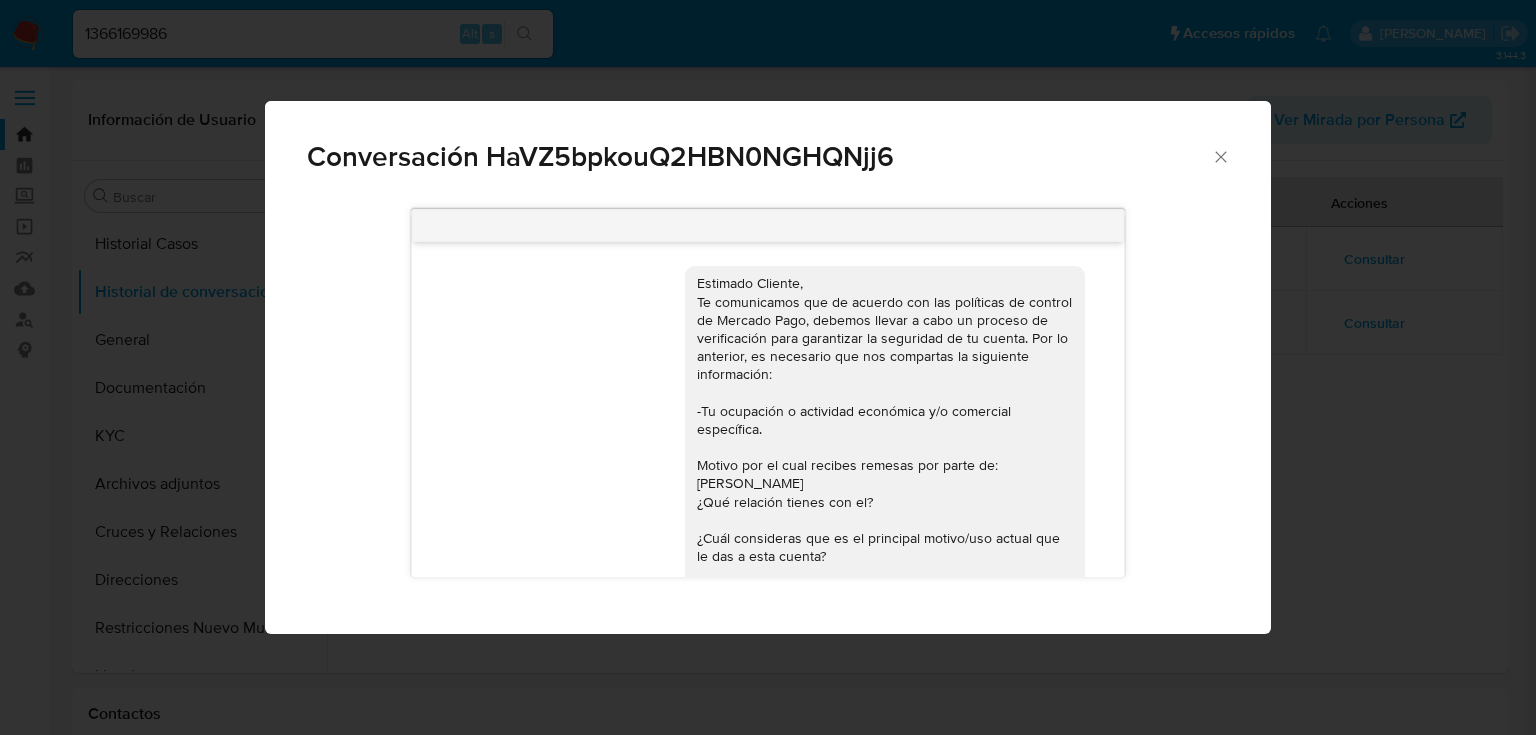 click on "Conversación HaVZ5bpkouQ2HBN0NGHQNjj6 Estimado Cliente,
Te comunicamos que de acuerdo con las políticas de control de Mercado Pago, debemos llevar a cabo un proceso de verificación para garantizar la seguridad de tu cuenta. Por lo anterior, es necesario que nos compartas la siguiente información:
-Tu ocupación o actividad económica y/o comercial específica.
Motivo por el cual recibes remesas por parte de:
Quirino Hernández
¿Qué relación tienes con el?
¿Cuál consideras que es el principal motivo/uso actual que le das a esta cuenta?
Aguardamos el envío de la información para evitar algún inconveniente o restricción en tu cuenta. Lamentamos el malestar que esta situación te pudiera ocasionar, pero es una medida necesaria para mantener el sitio seguro y confiable.
Atentamente, Mercado Pago. 15/01/2025 17:50:14" at bounding box center (768, 367) 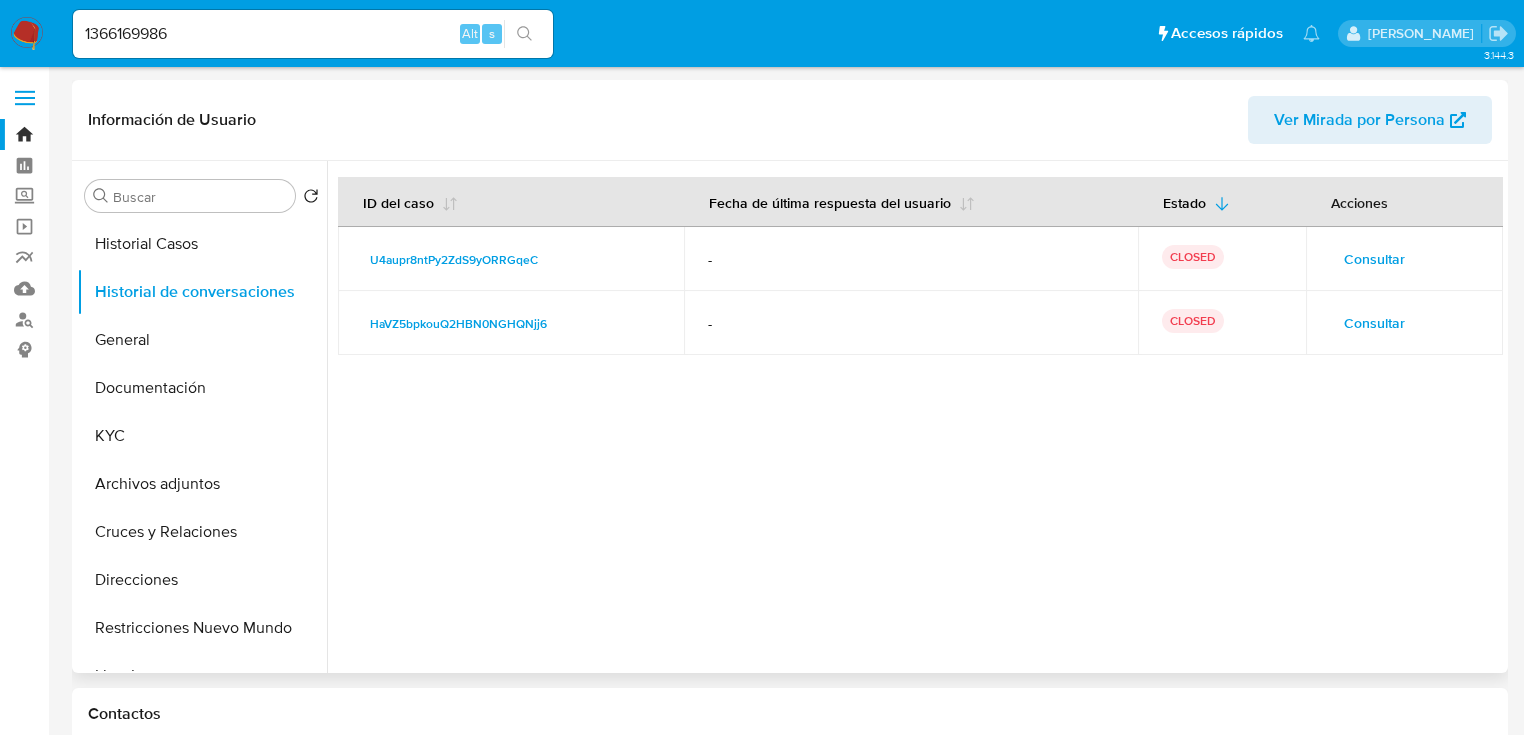 click on "Consultar" at bounding box center (1374, 259) 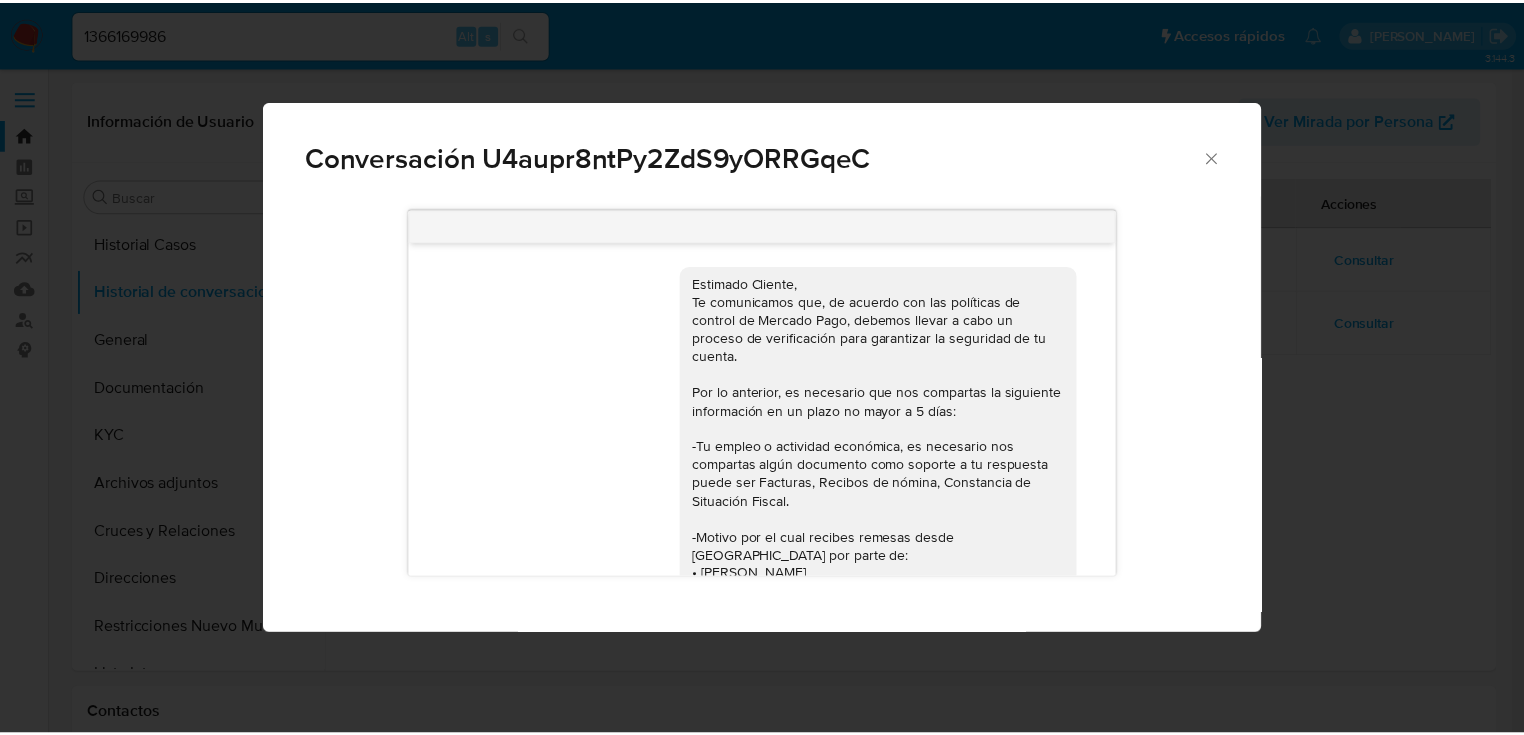 scroll, scrollTop: 233, scrollLeft: 0, axis: vertical 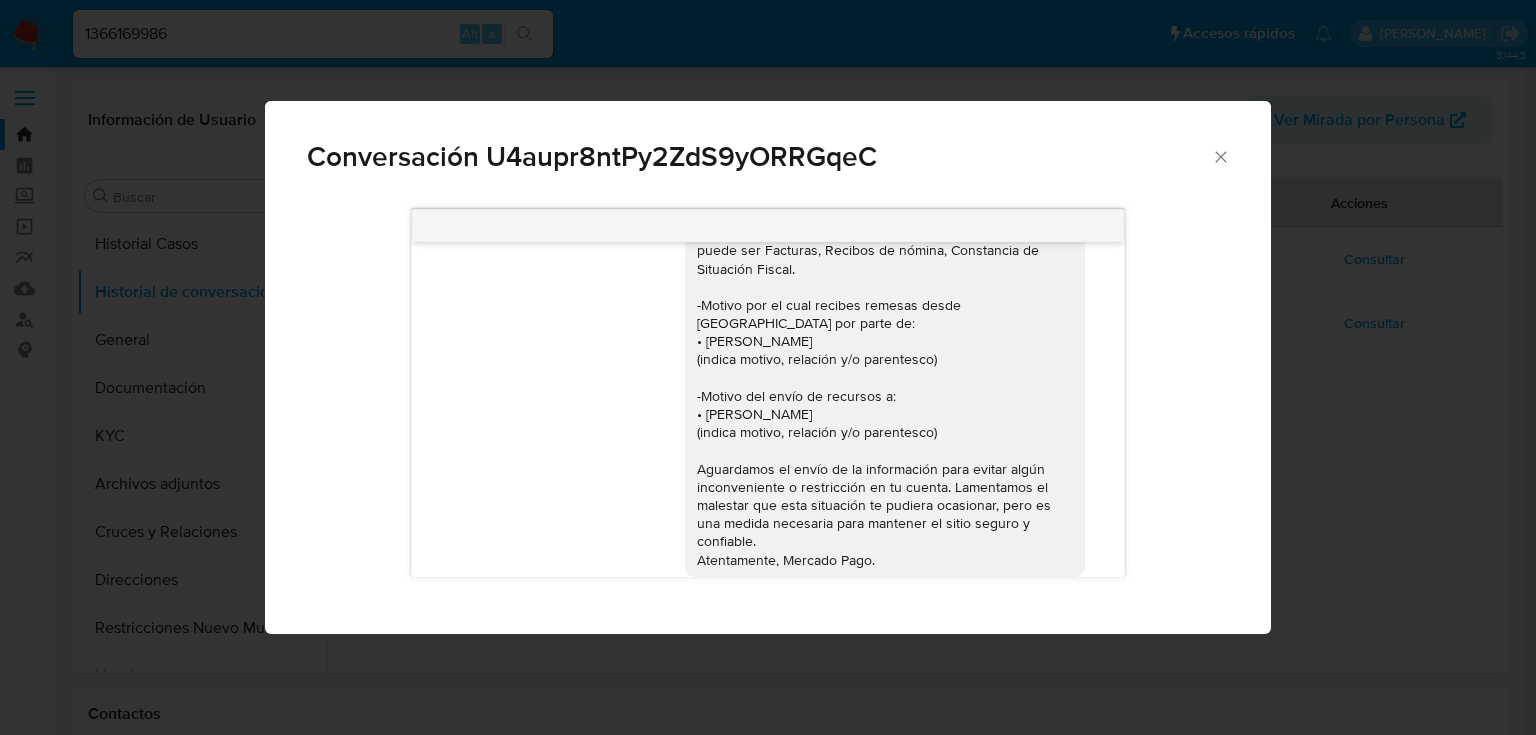 click on "Conversación U4aupr8ntPy2ZdS9yORRGqeC 08/05/2025 00:54:53" at bounding box center (768, 367) 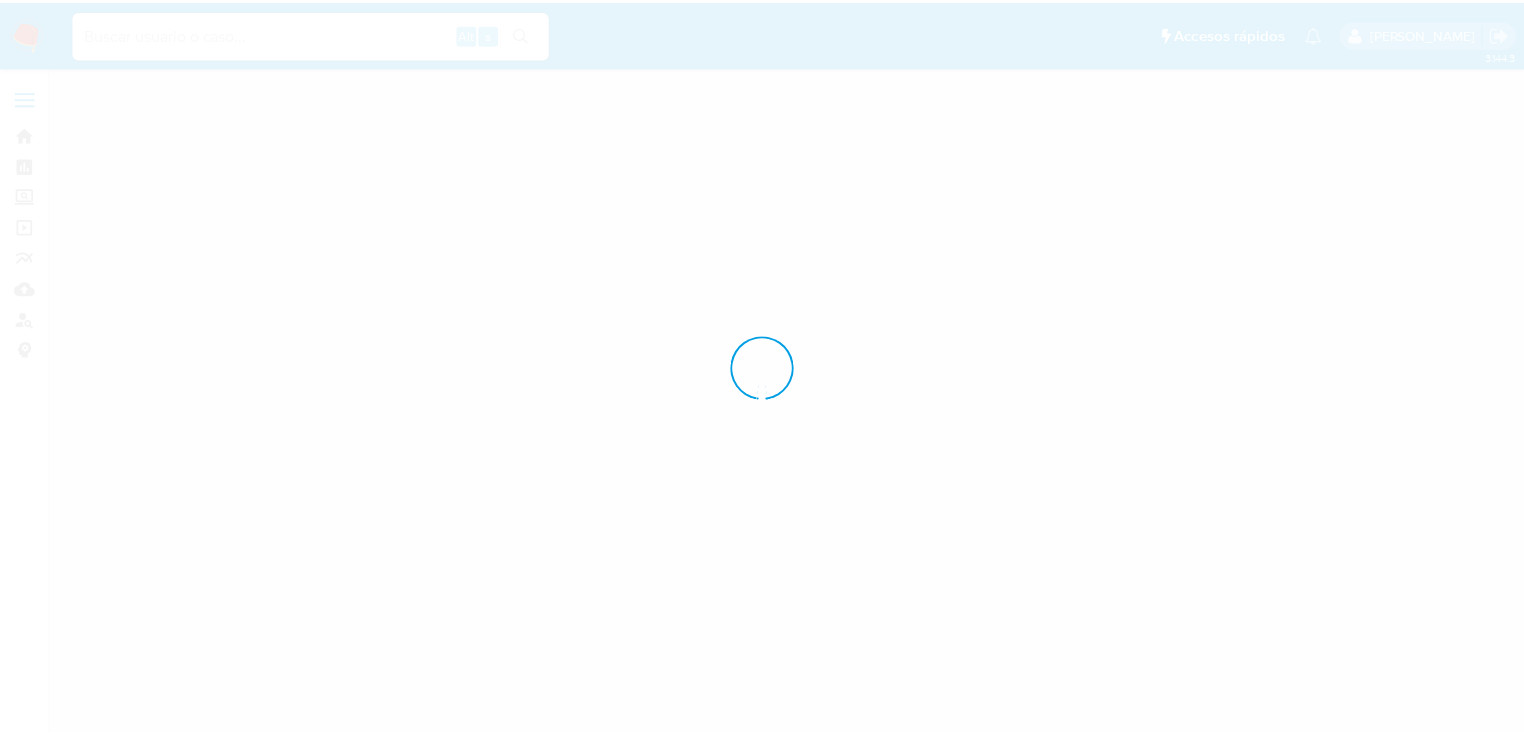 scroll, scrollTop: 0, scrollLeft: 0, axis: both 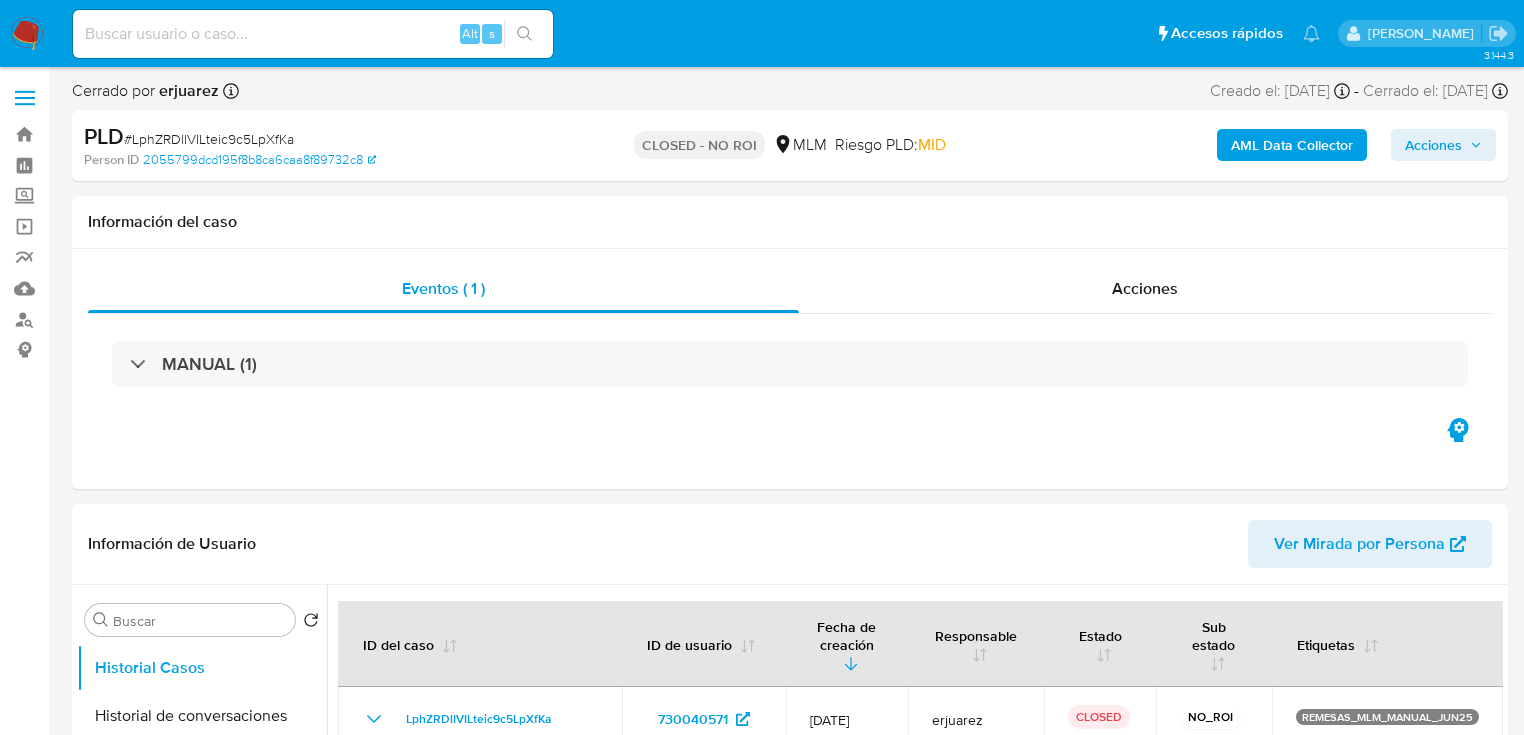 select on "10" 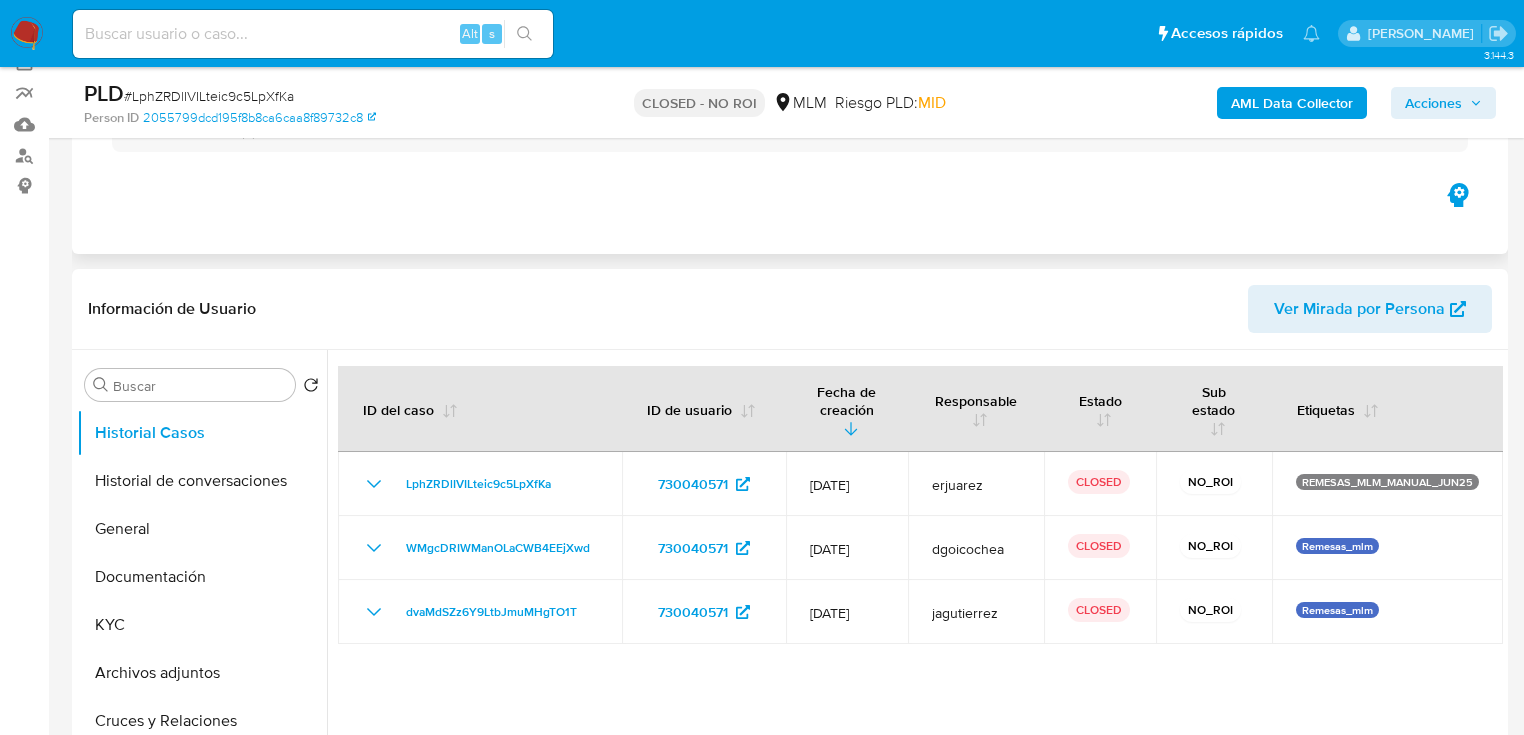 scroll, scrollTop: 0, scrollLeft: 0, axis: both 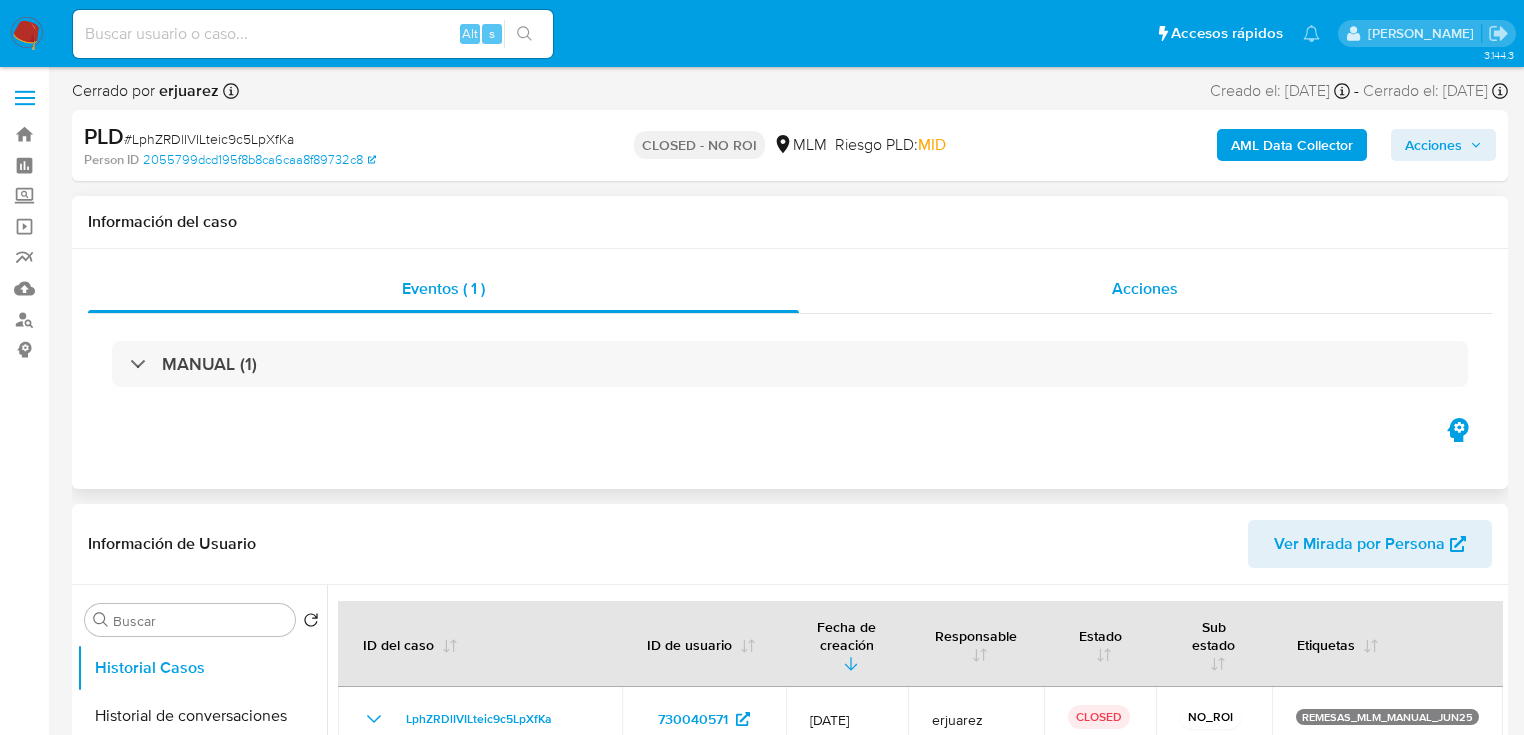 click on "Acciones" at bounding box center (1146, 289) 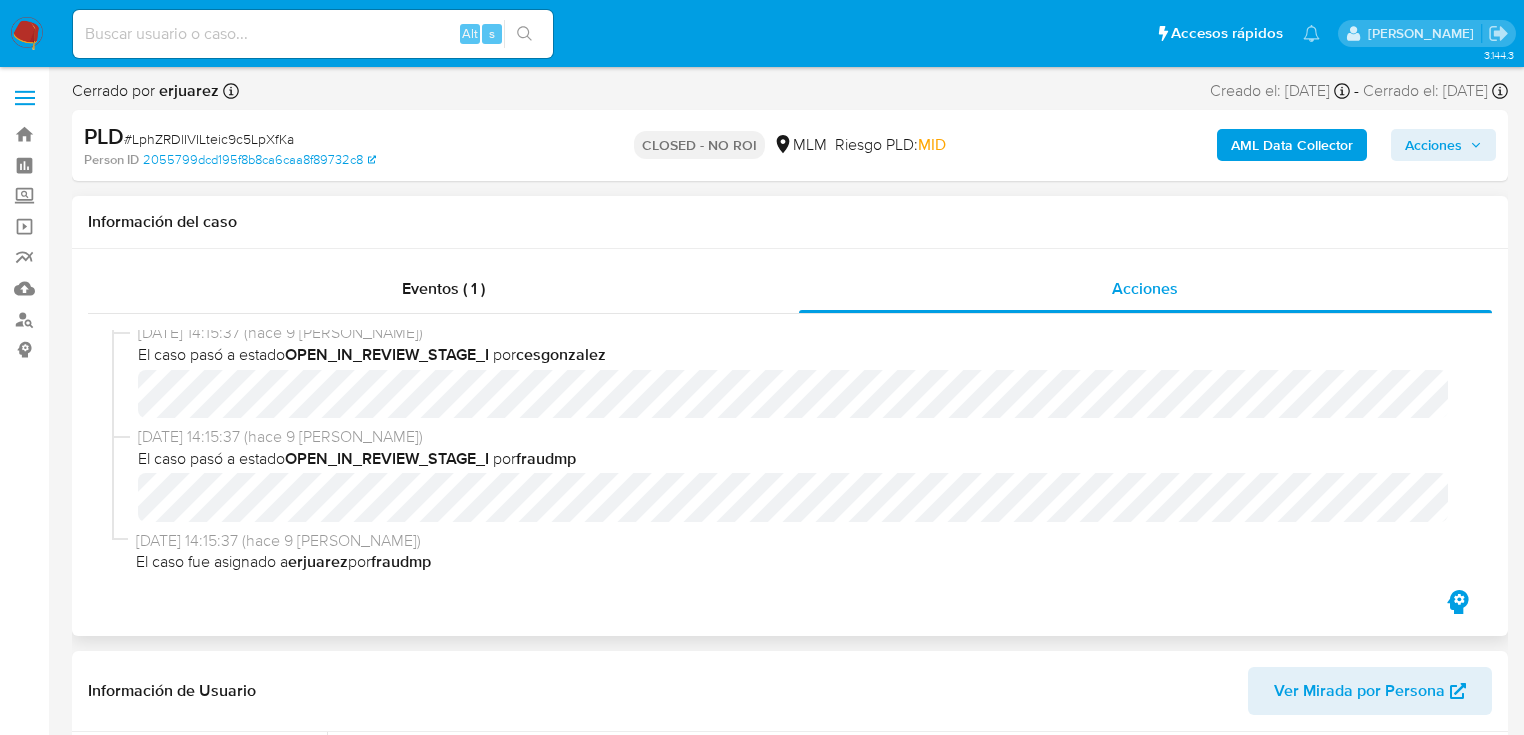 scroll, scrollTop: 157, scrollLeft: 0, axis: vertical 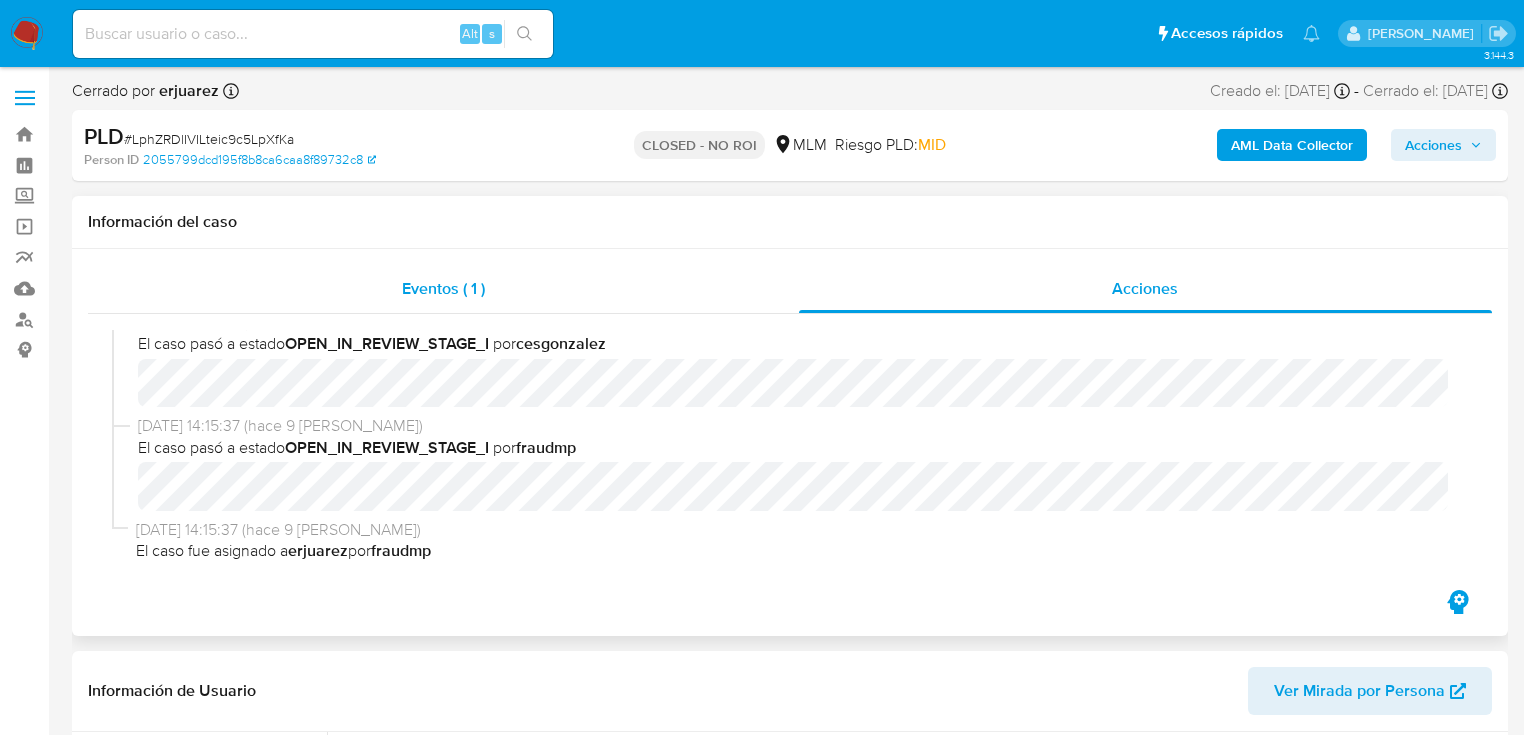drag, startPoint x: 436, startPoint y: 269, endPoint x: 469, endPoint y: 273, distance: 33.24154 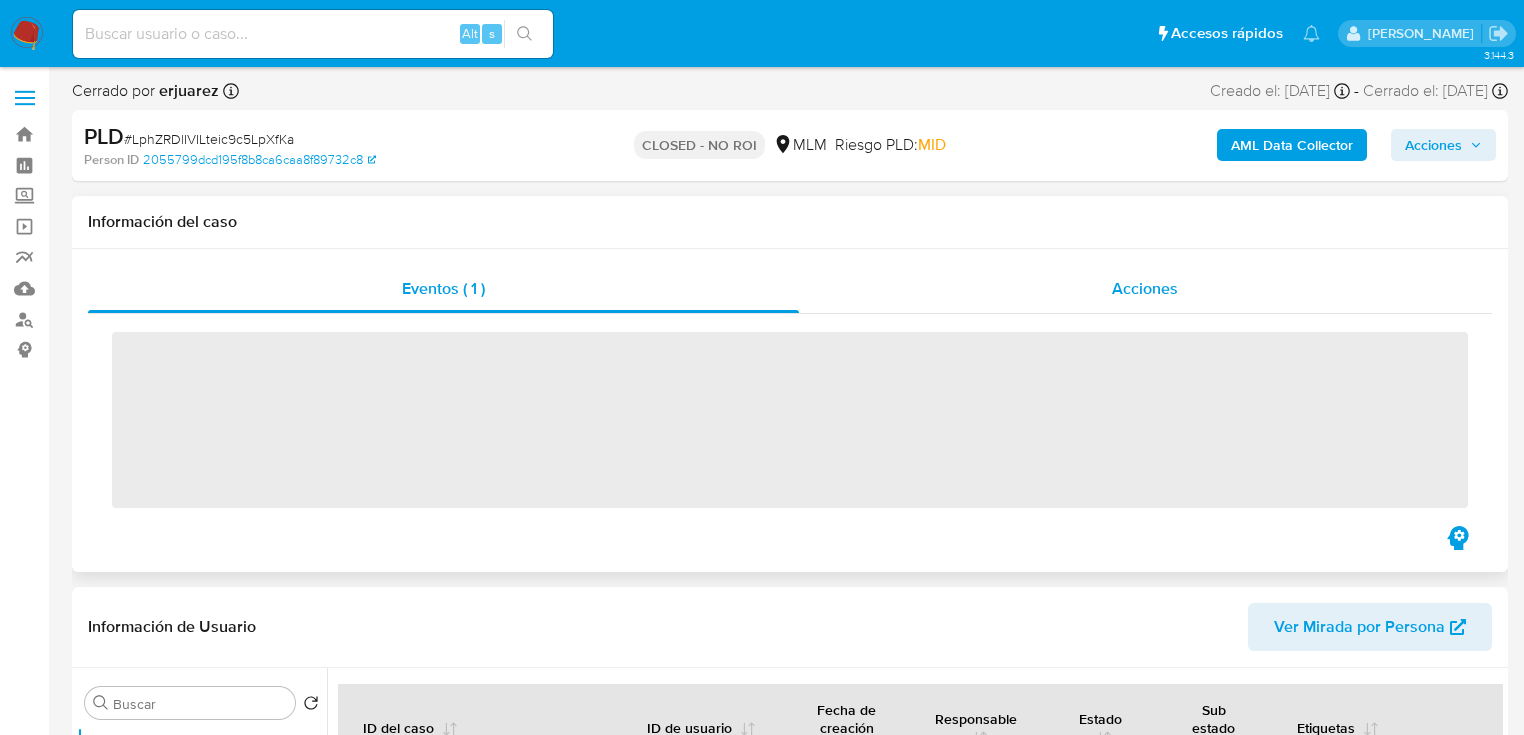 click on "Acciones" at bounding box center [1146, 289] 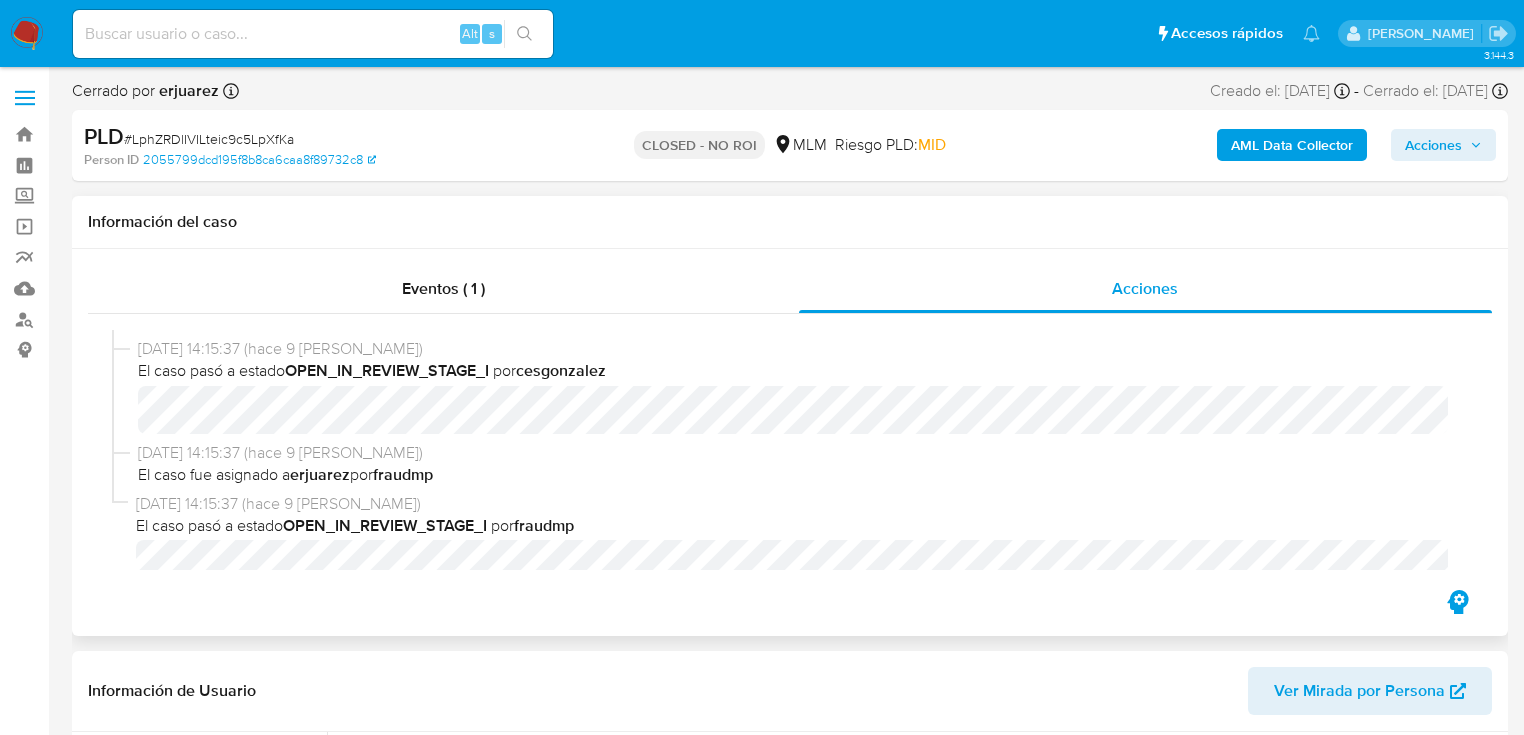 scroll, scrollTop: 157, scrollLeft: 0, axis: vertical 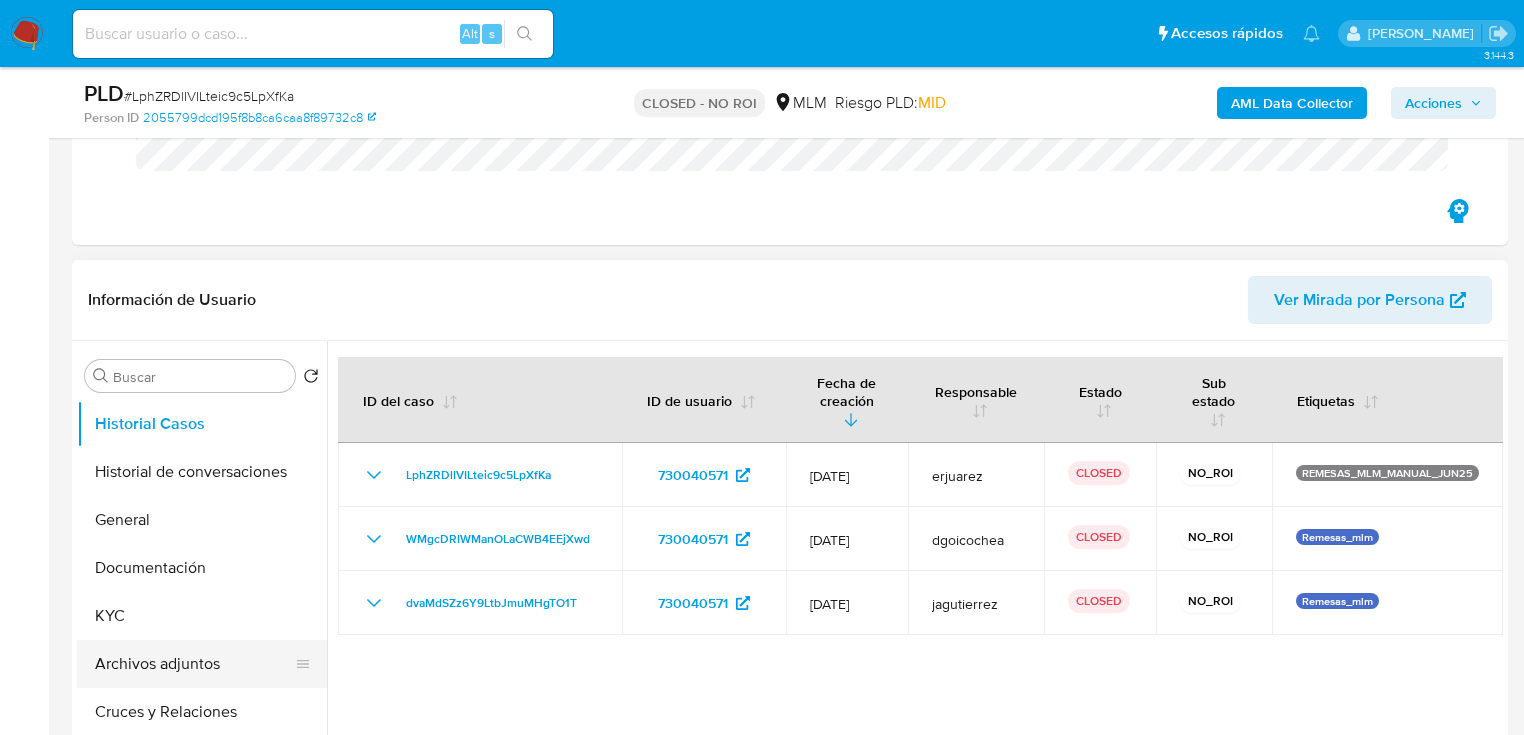 click on "Archivos adjuntos" at bounding box center [194, 664] 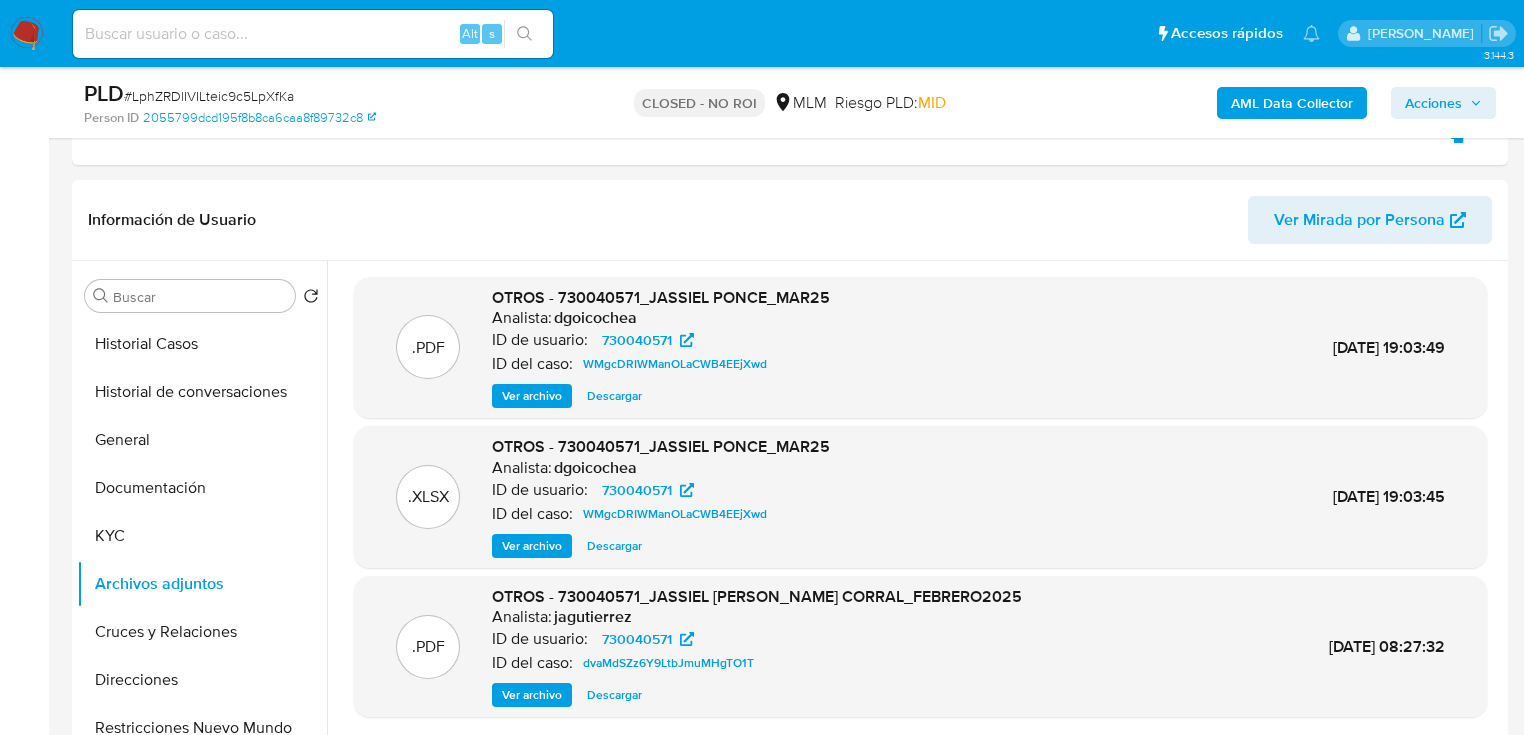 scroll, scrollTop: 480, scrollLeft: 0, axis: vertical 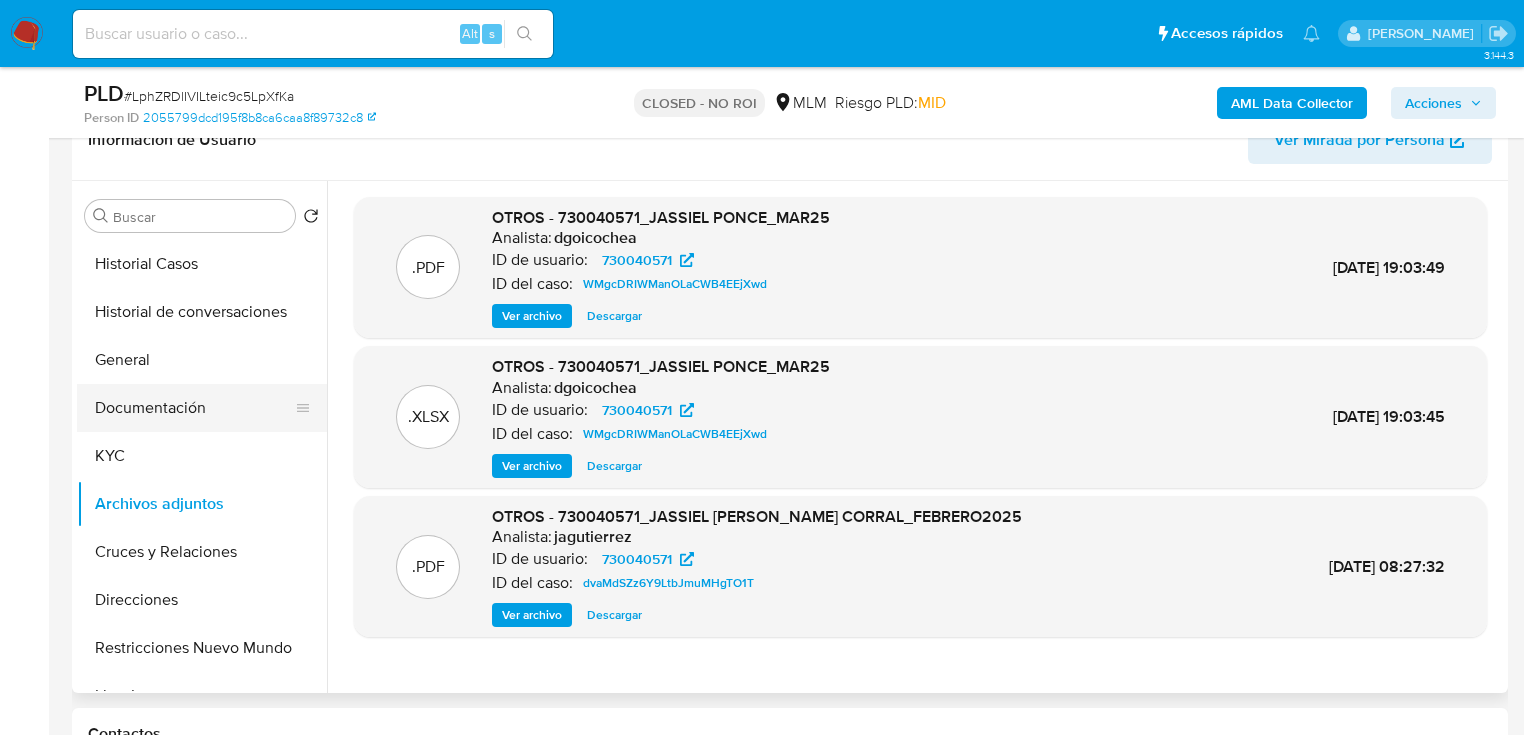 click on "Documentación" at bounding box center [194, 408] 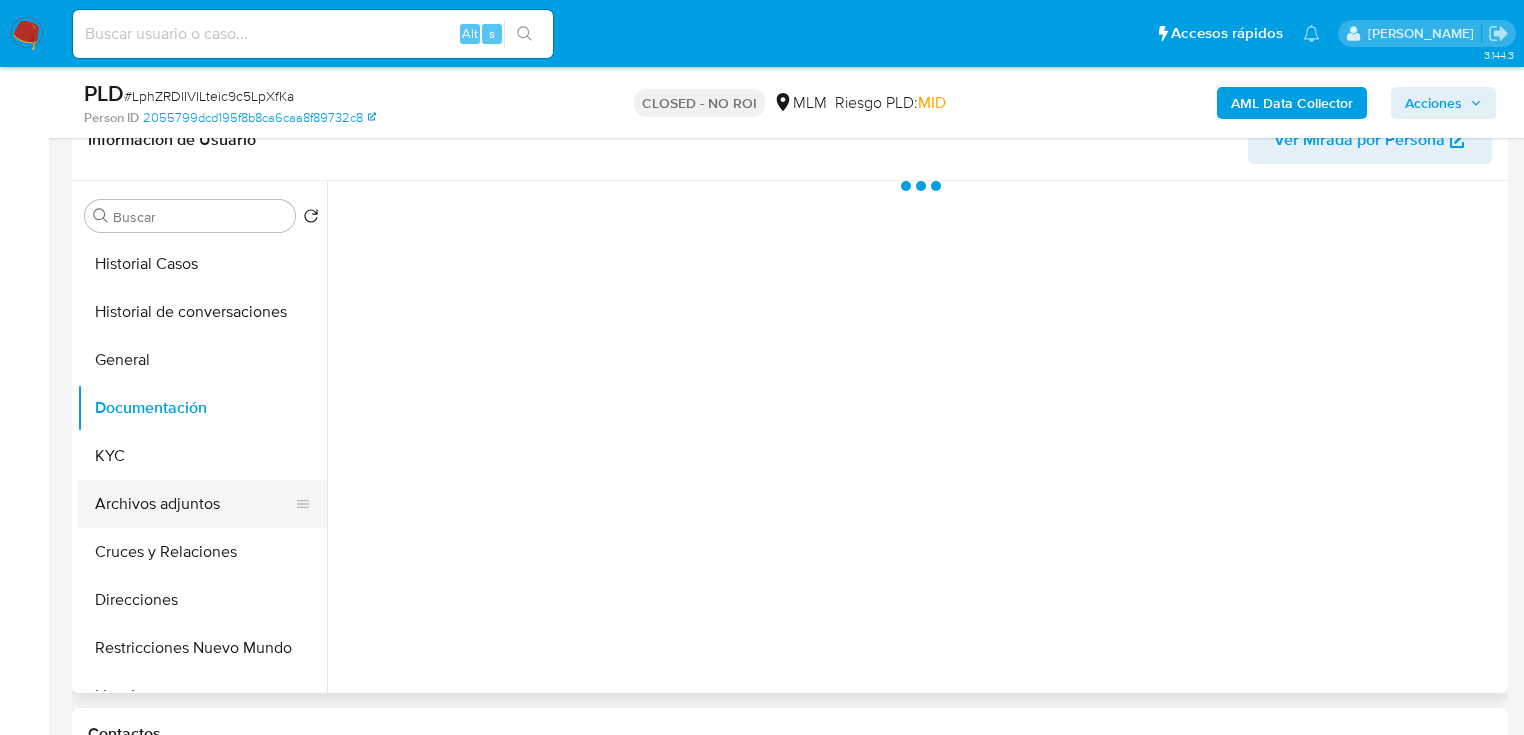 click on "Archivos adjuntos" at bounding box center (194, 504) 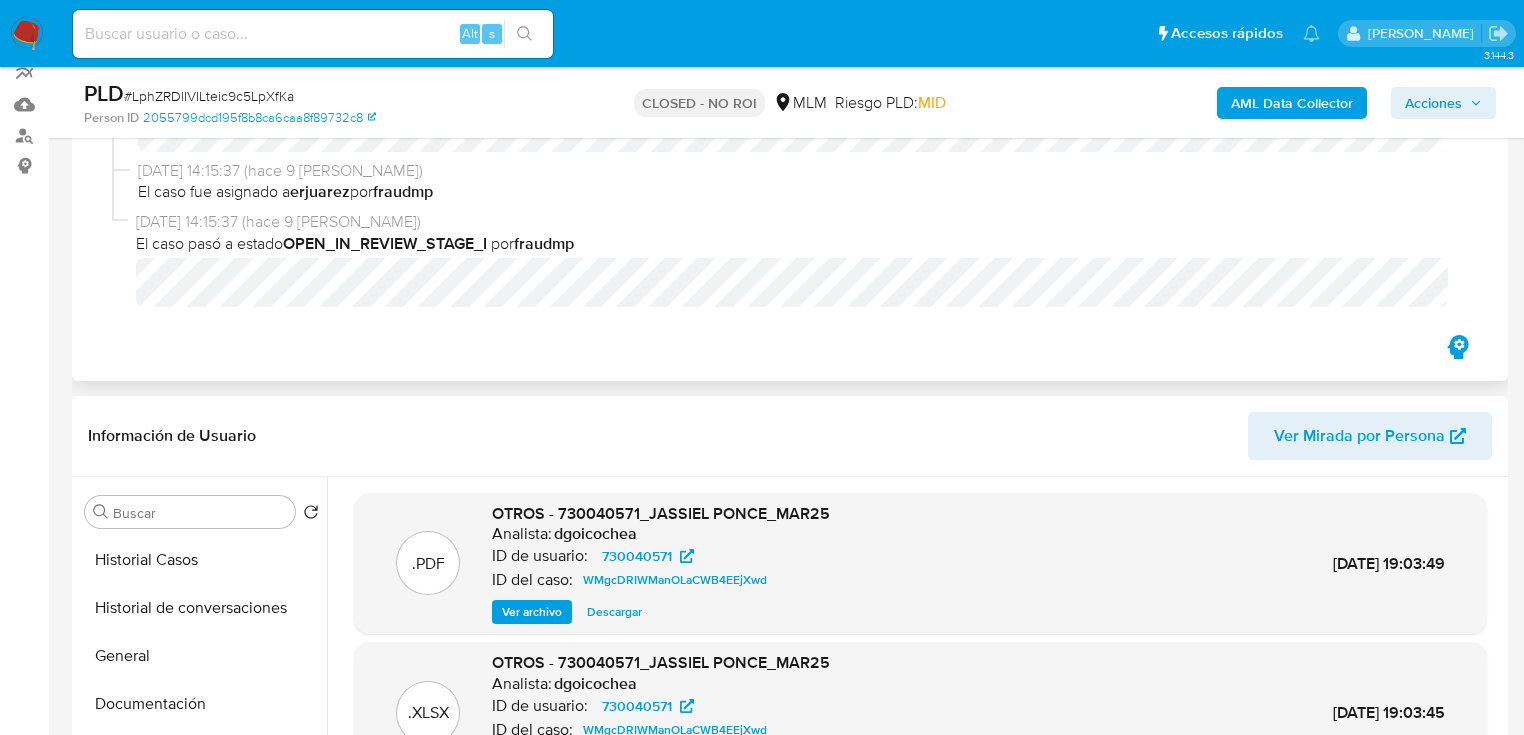 scroll, scrollTop: 0, scrollLeft: 0, axis: both 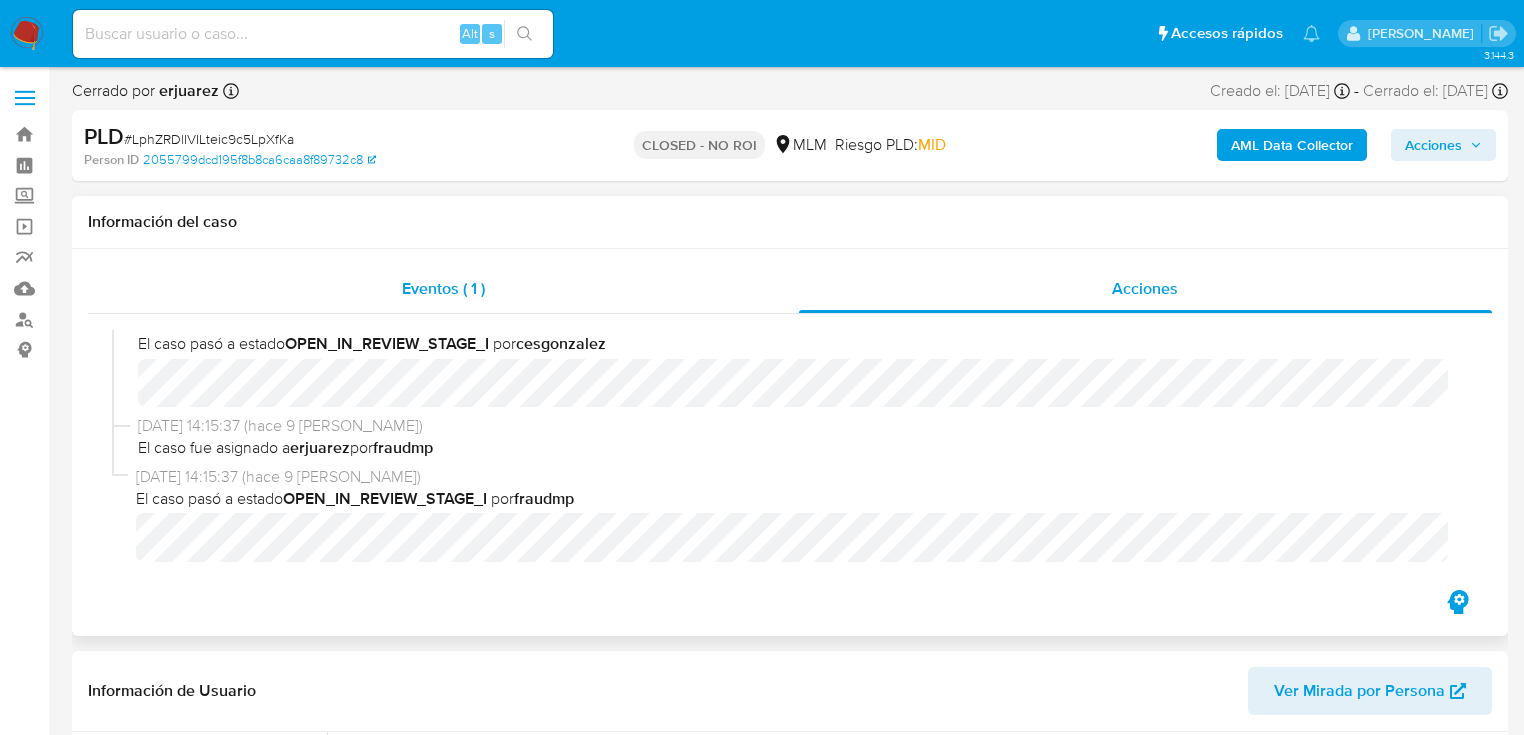 click on "Eventos ( 1 )" at bounding box center (443, 288) 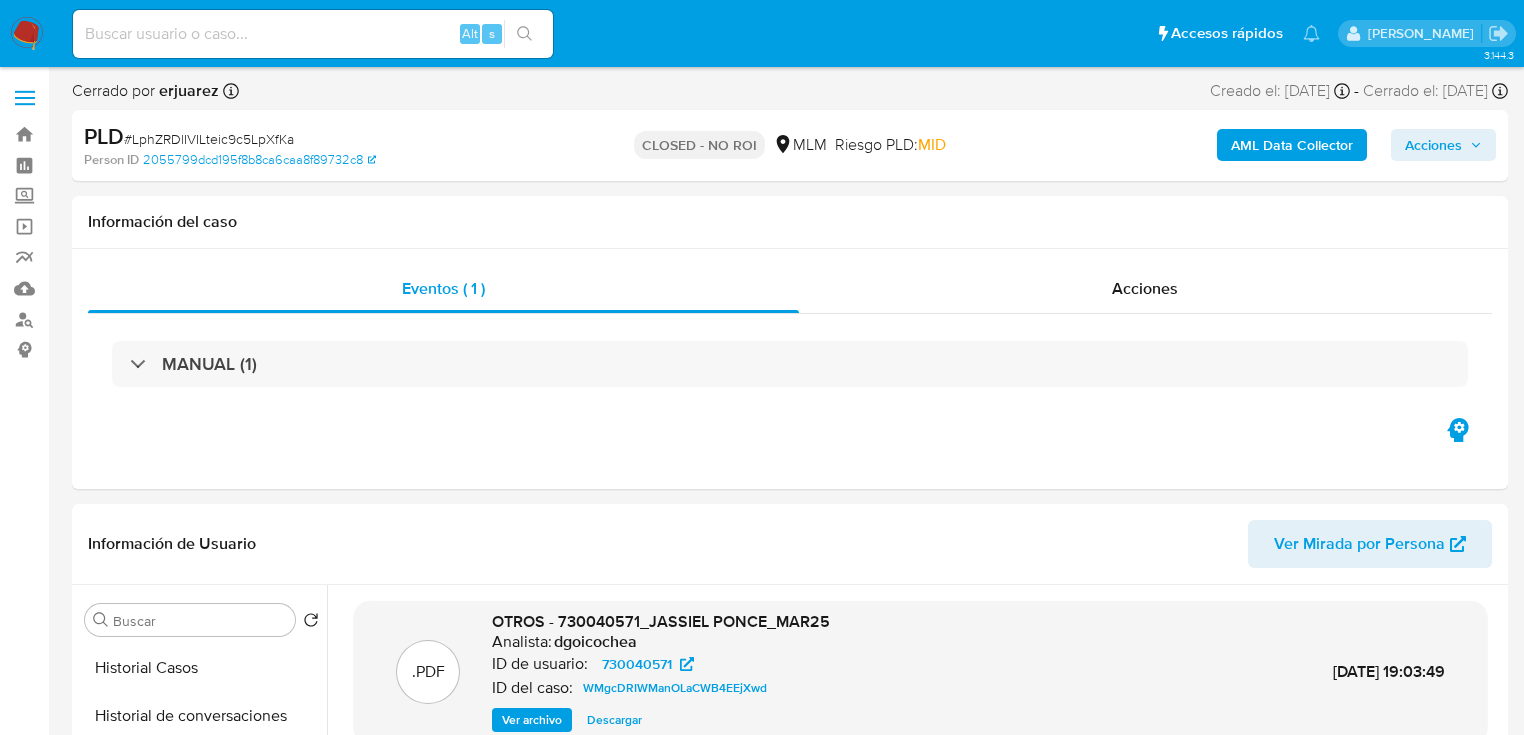 click at bounding box center (27, 34) 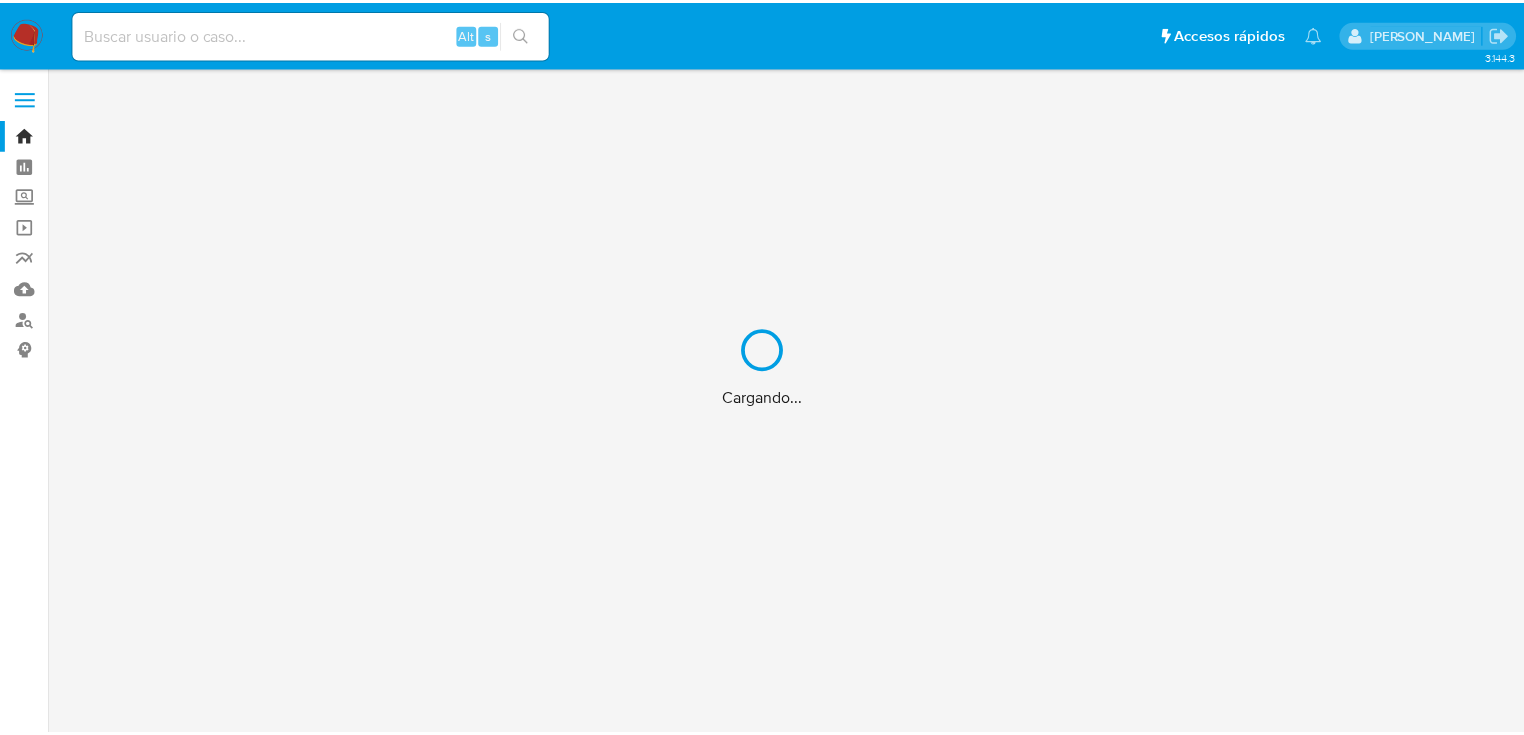 scroll, scrollTop: 0, scrollLeft: 0, axis: both 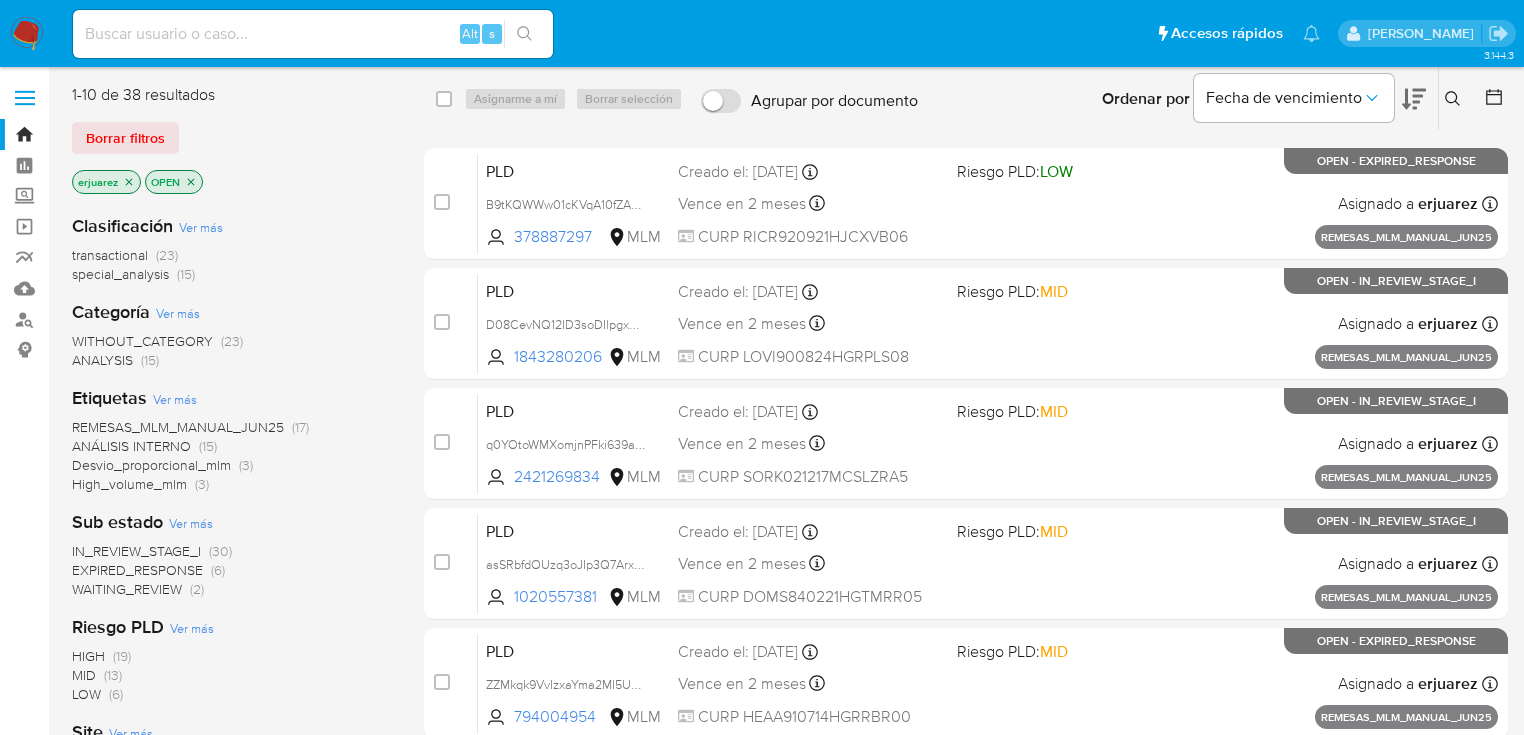 click 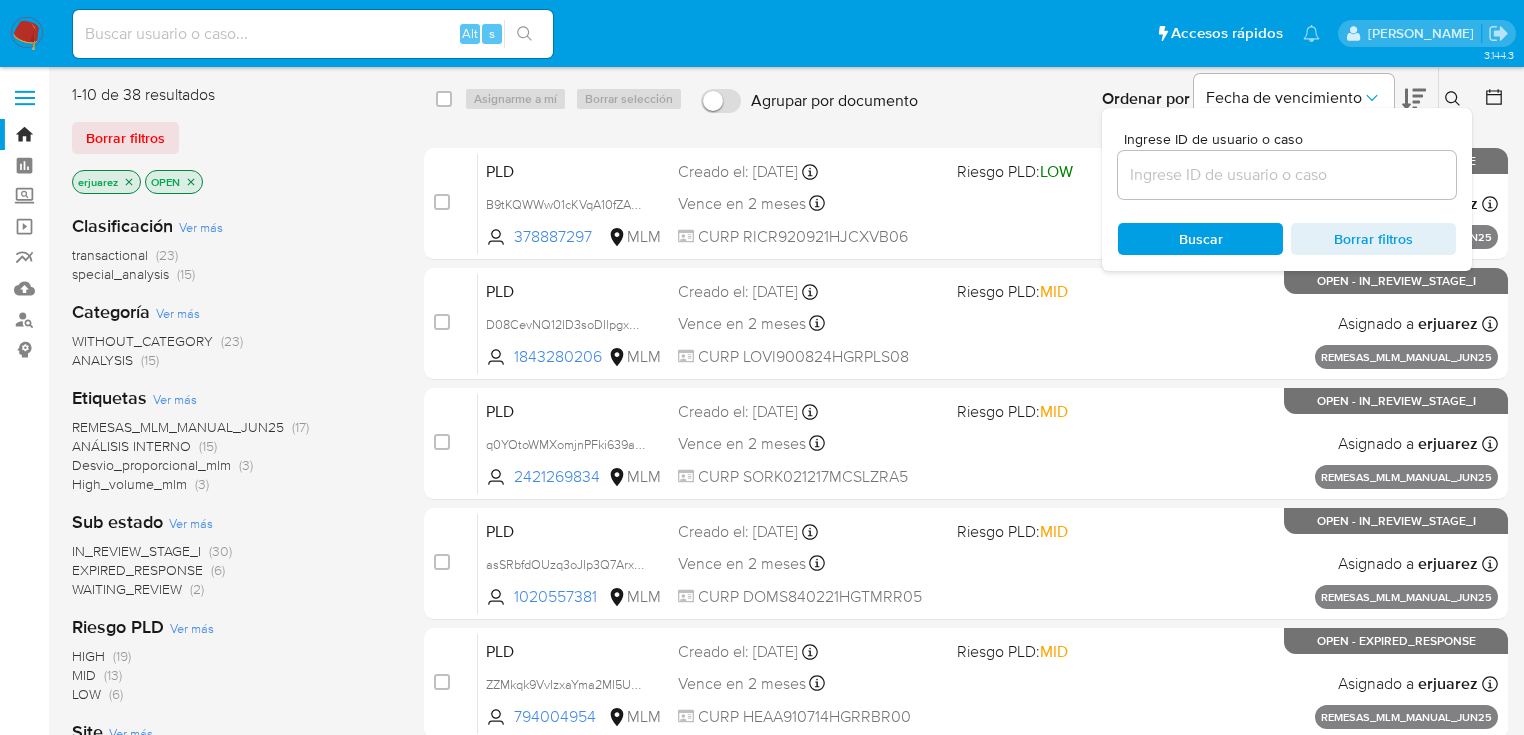 click 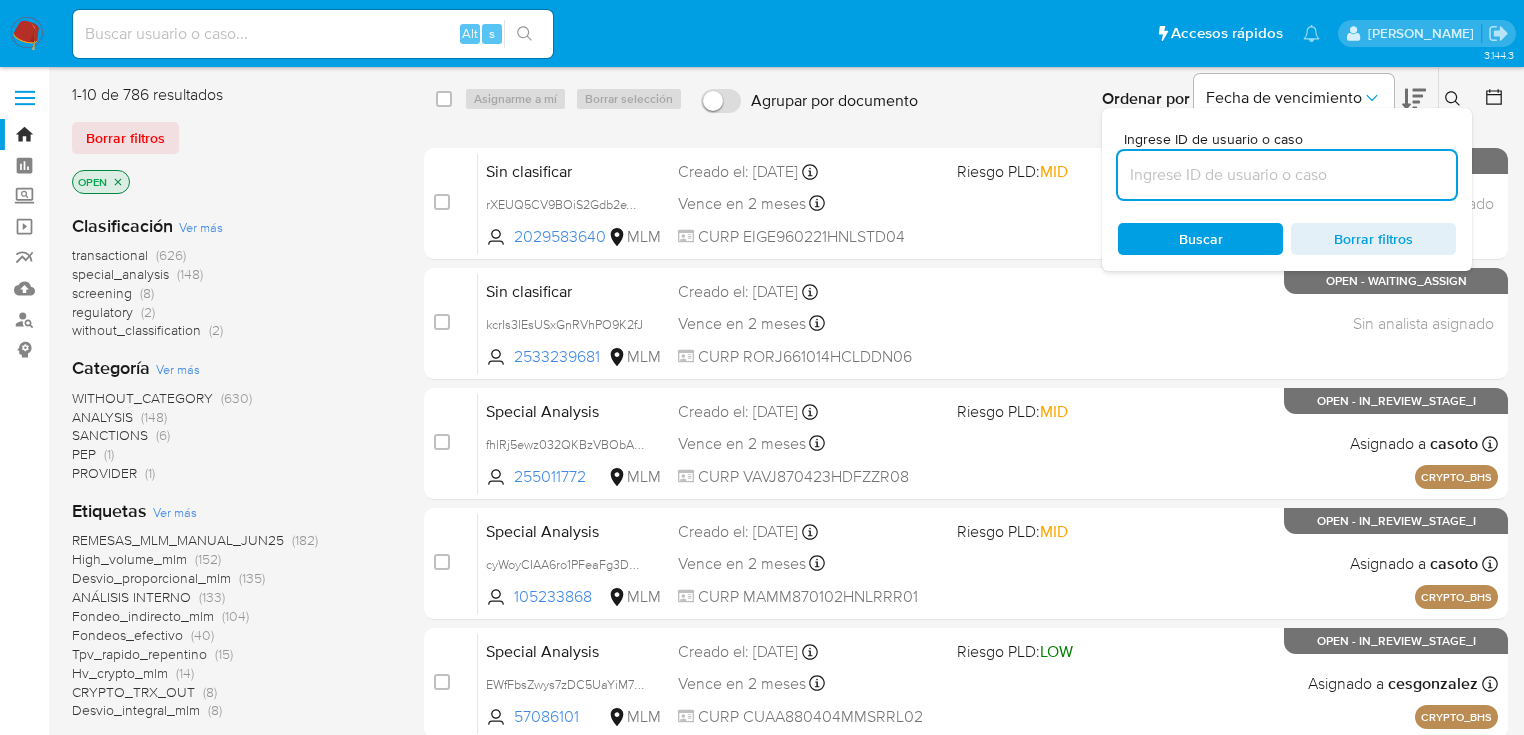 click at bounding box center [1287, 175] 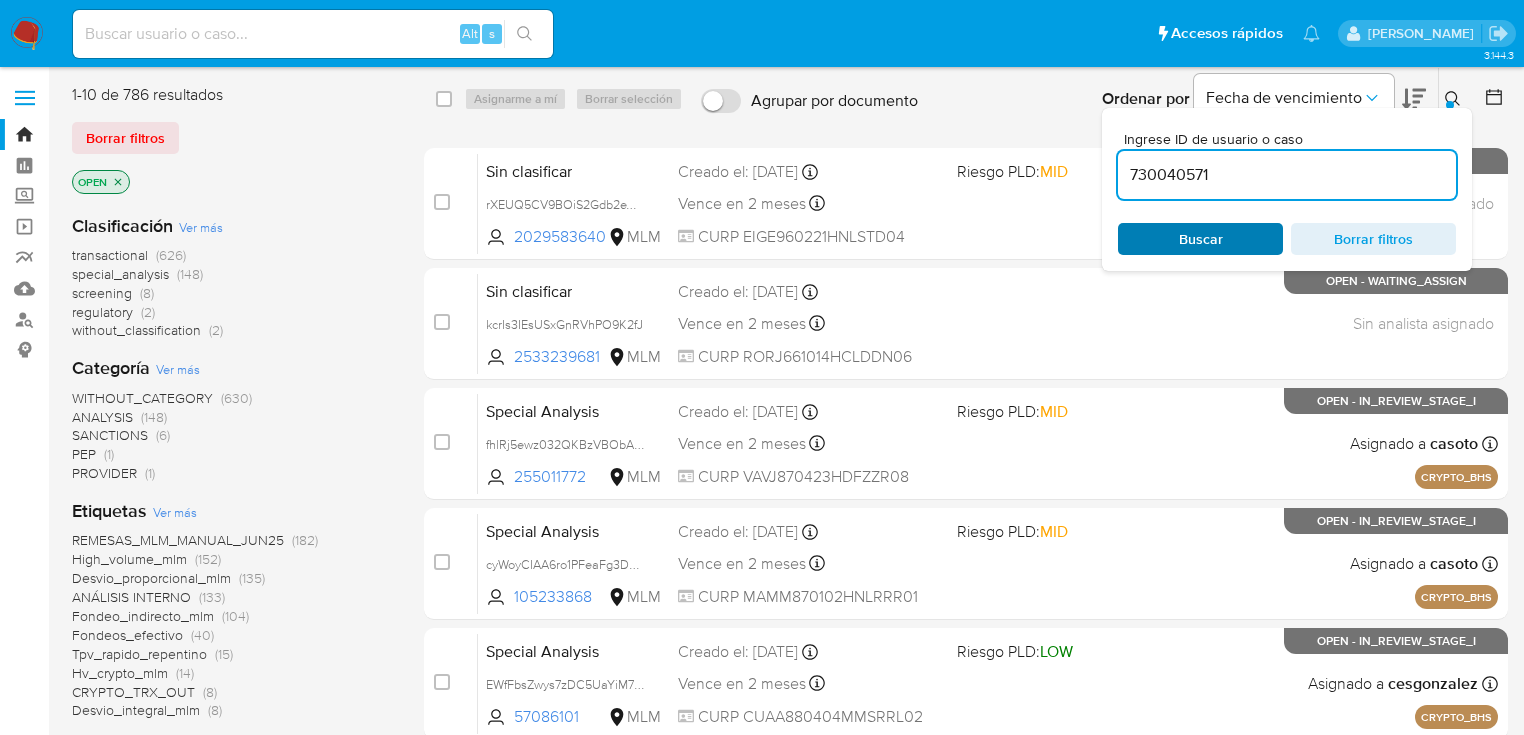 type on "730040571" 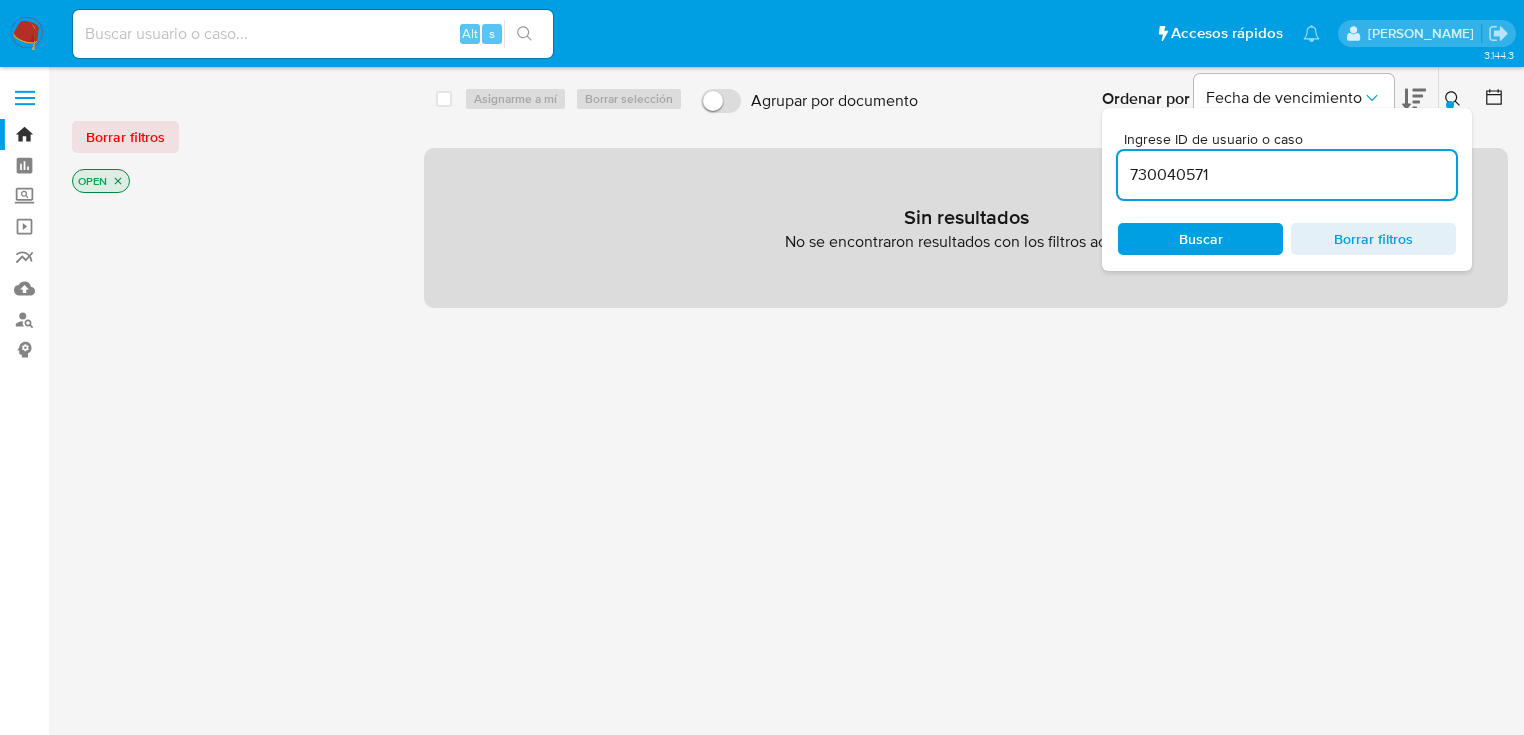 drag, startPoint x: 224, startPoint y: 52, endPoint x: 232, endPoint y: 37, distance: 17 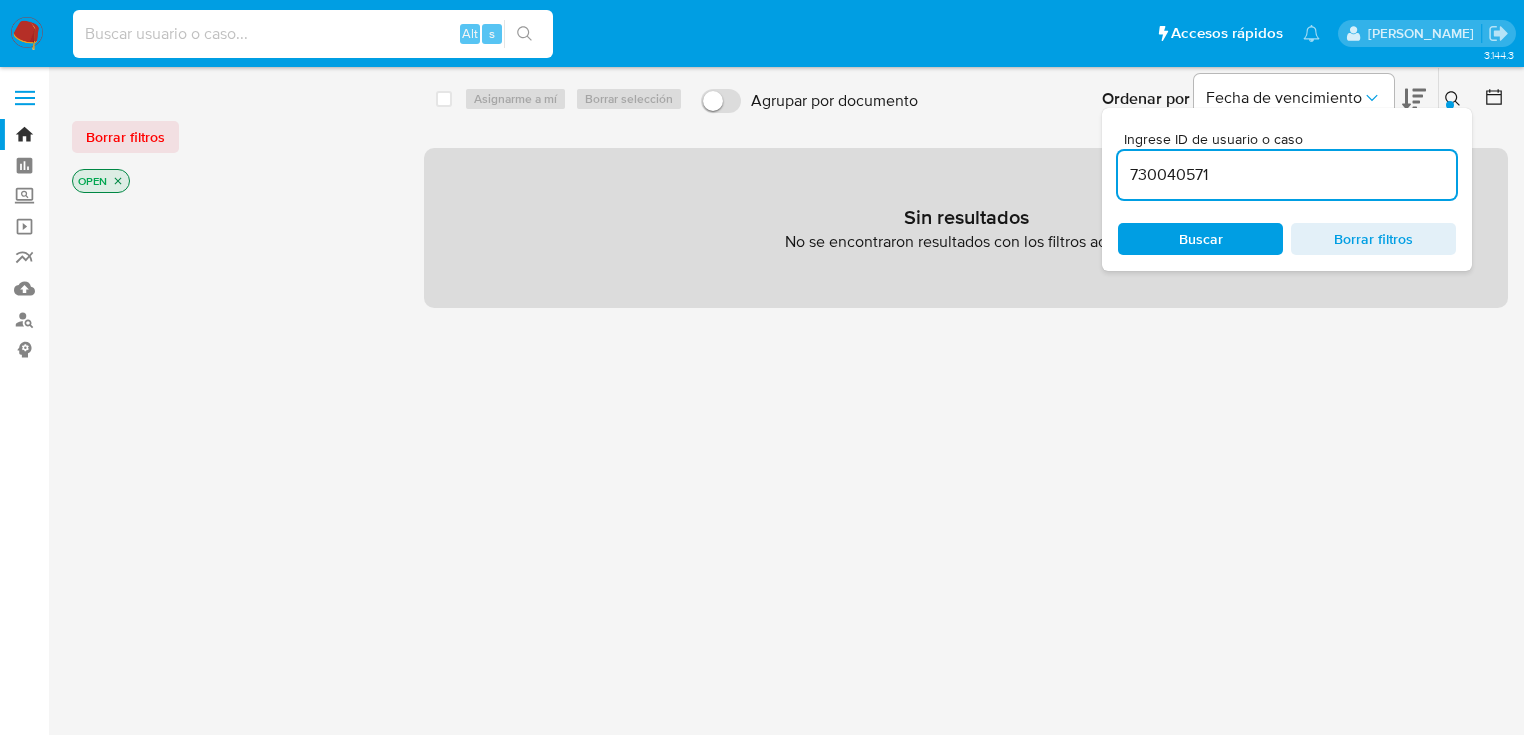 paste on "730040571" 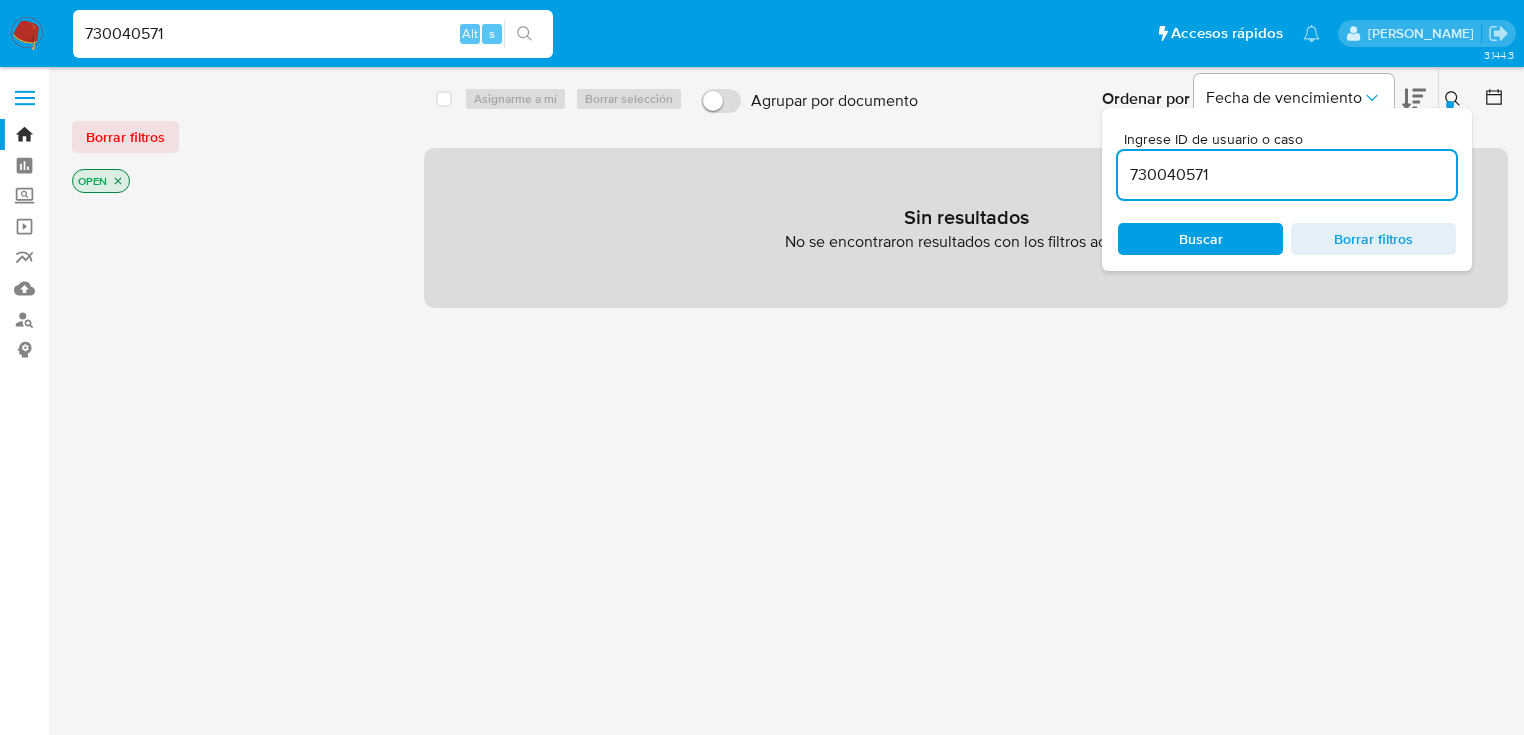 type on "730040571" 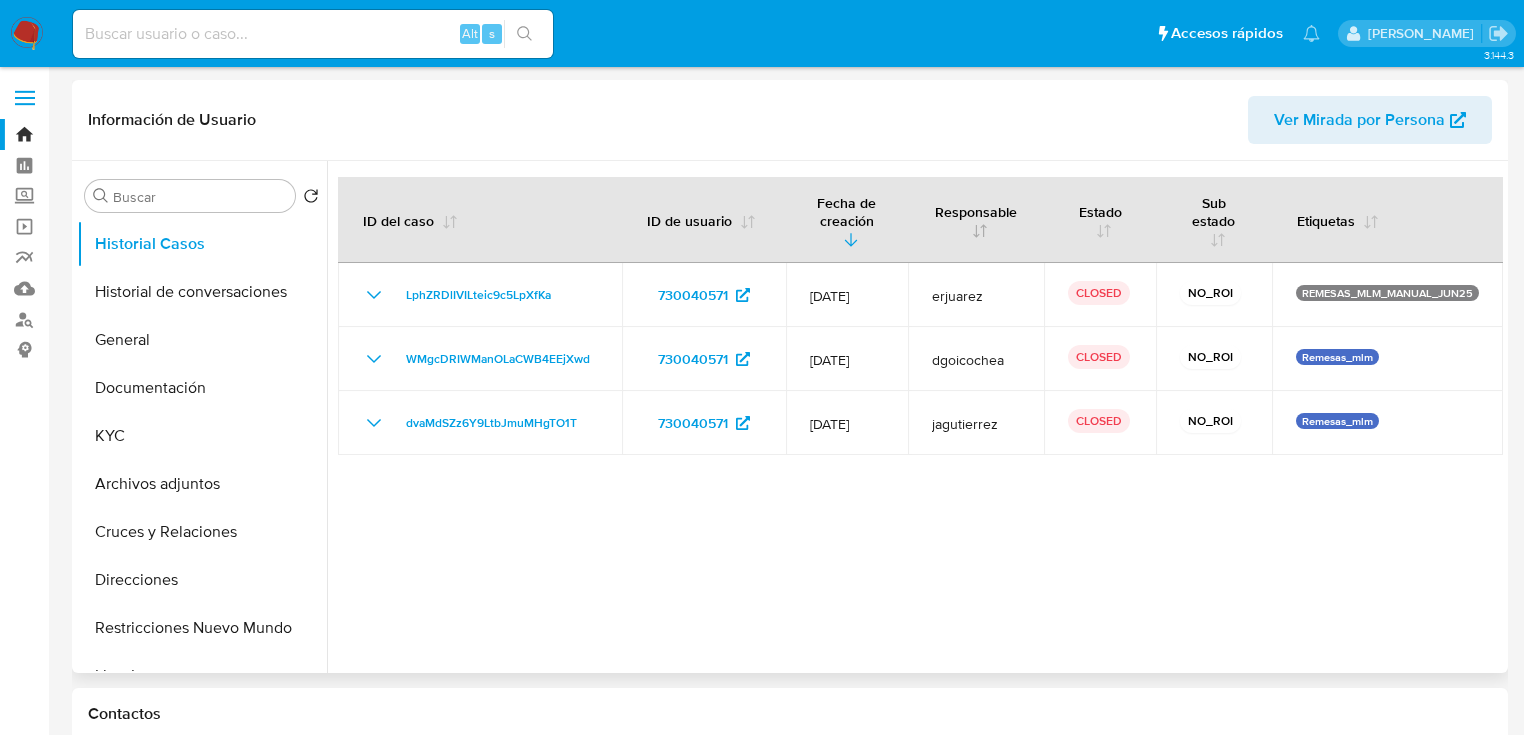 select on "10" 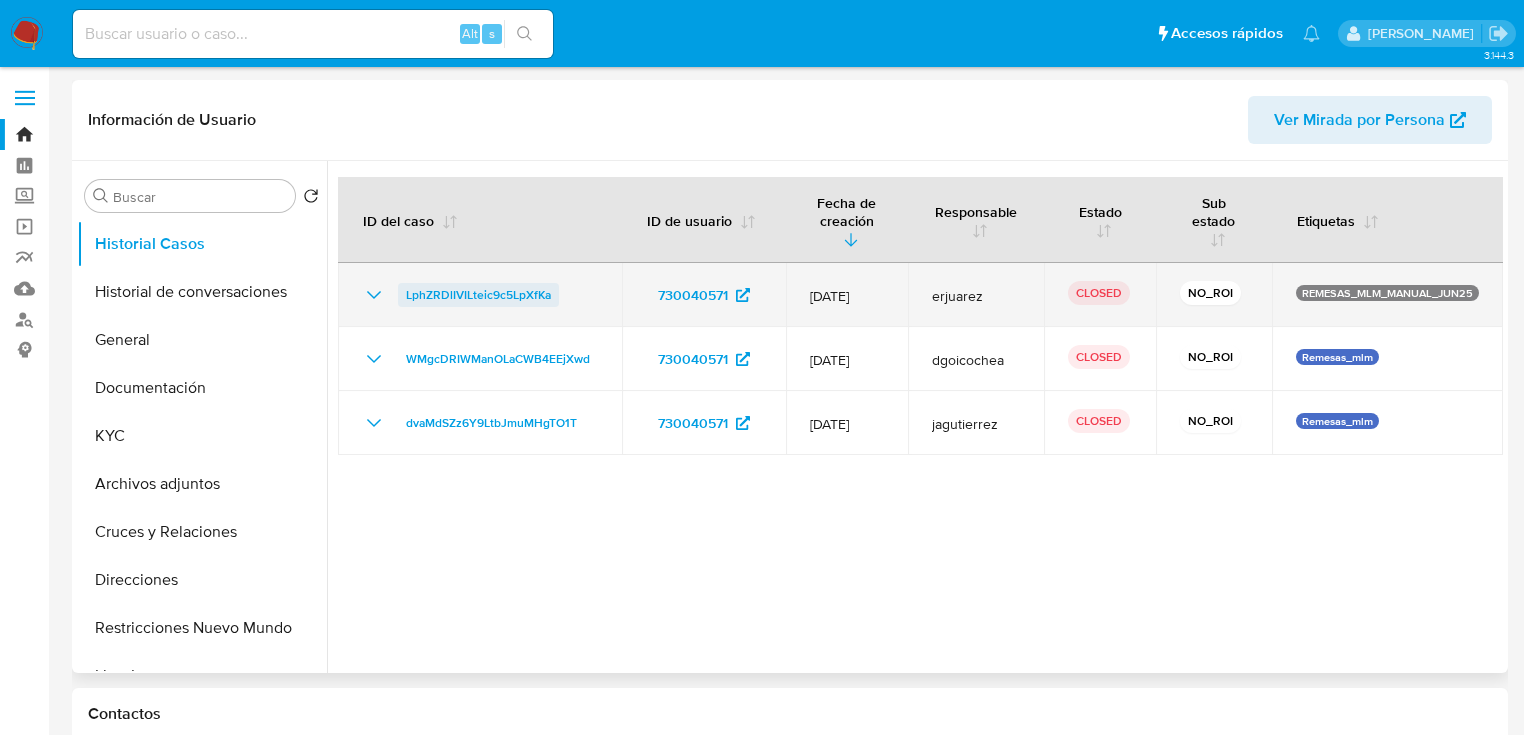 click on "LphZRDlIVILteic9c5LpXfKa" at bounding box center (478, 295) 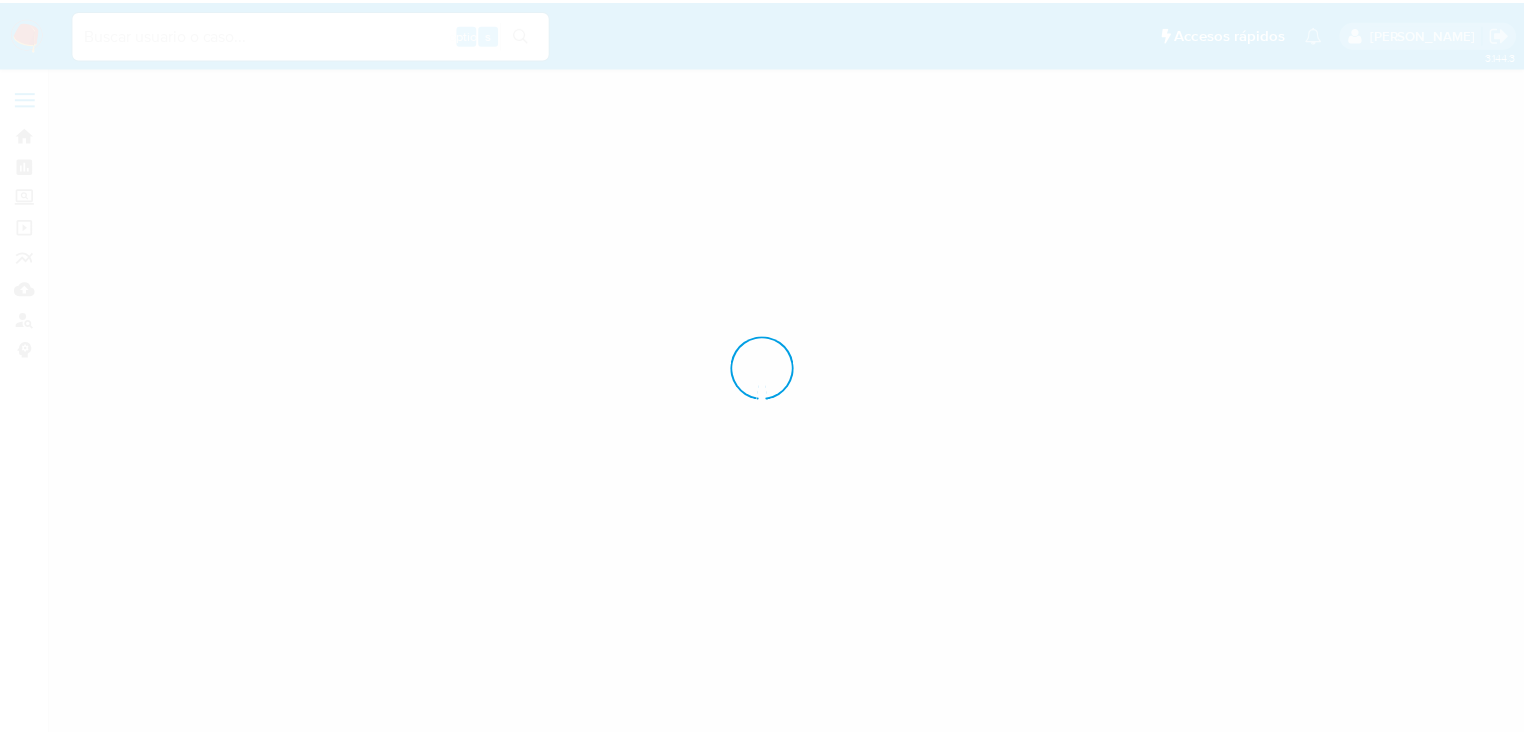 scroll, scrollTop: 0, scrollLeft: 0, axis: both 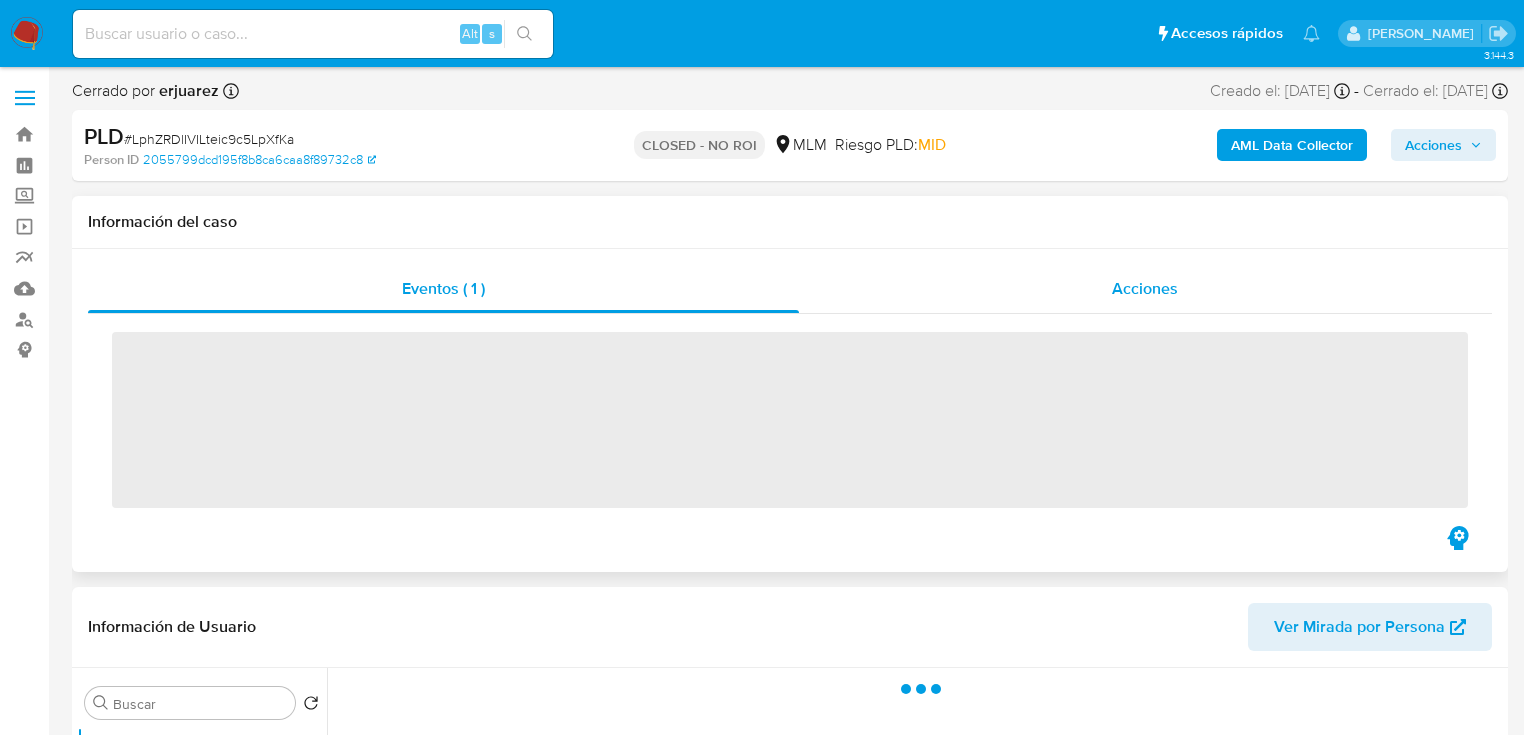 click on "Acciones" at bounding box center [1146, 289] 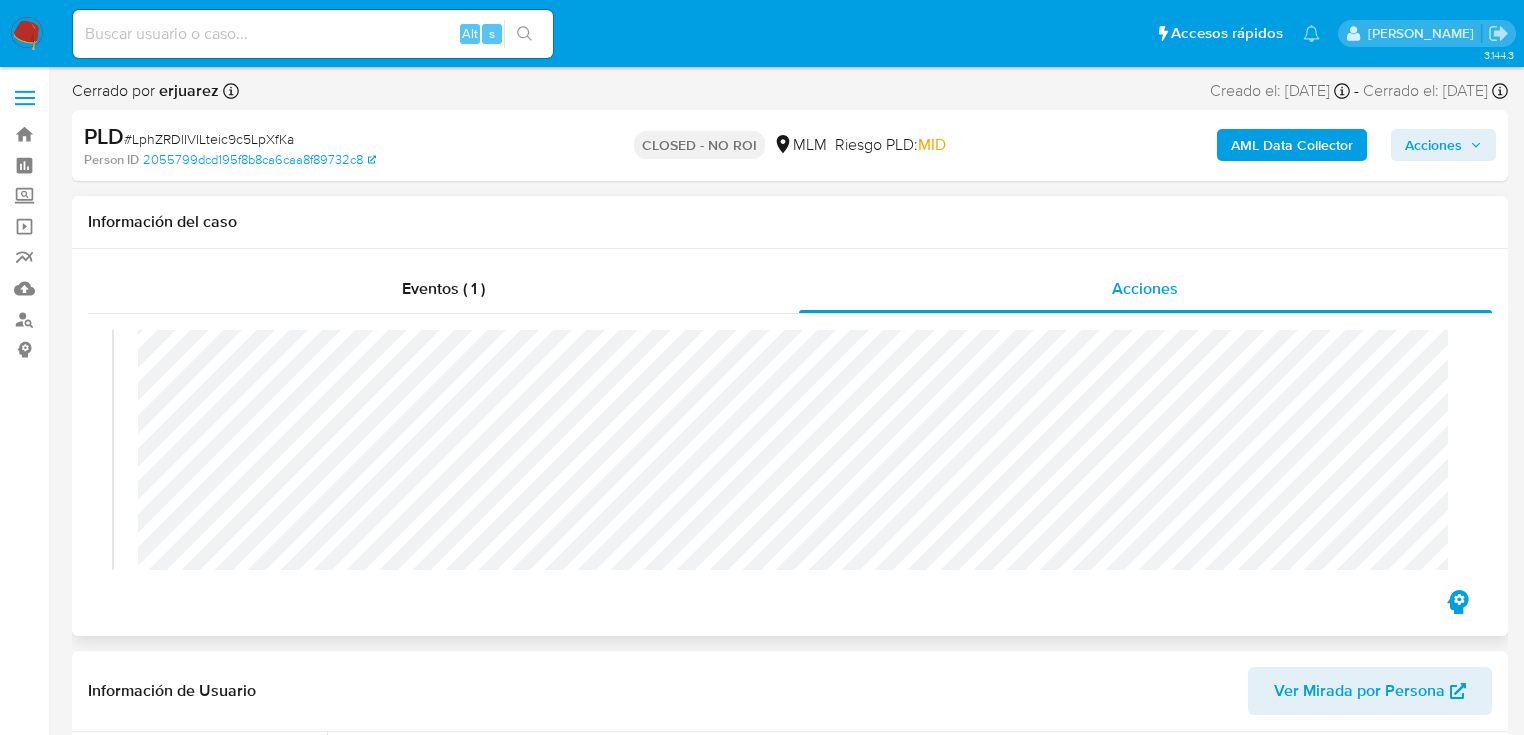 select on "10" 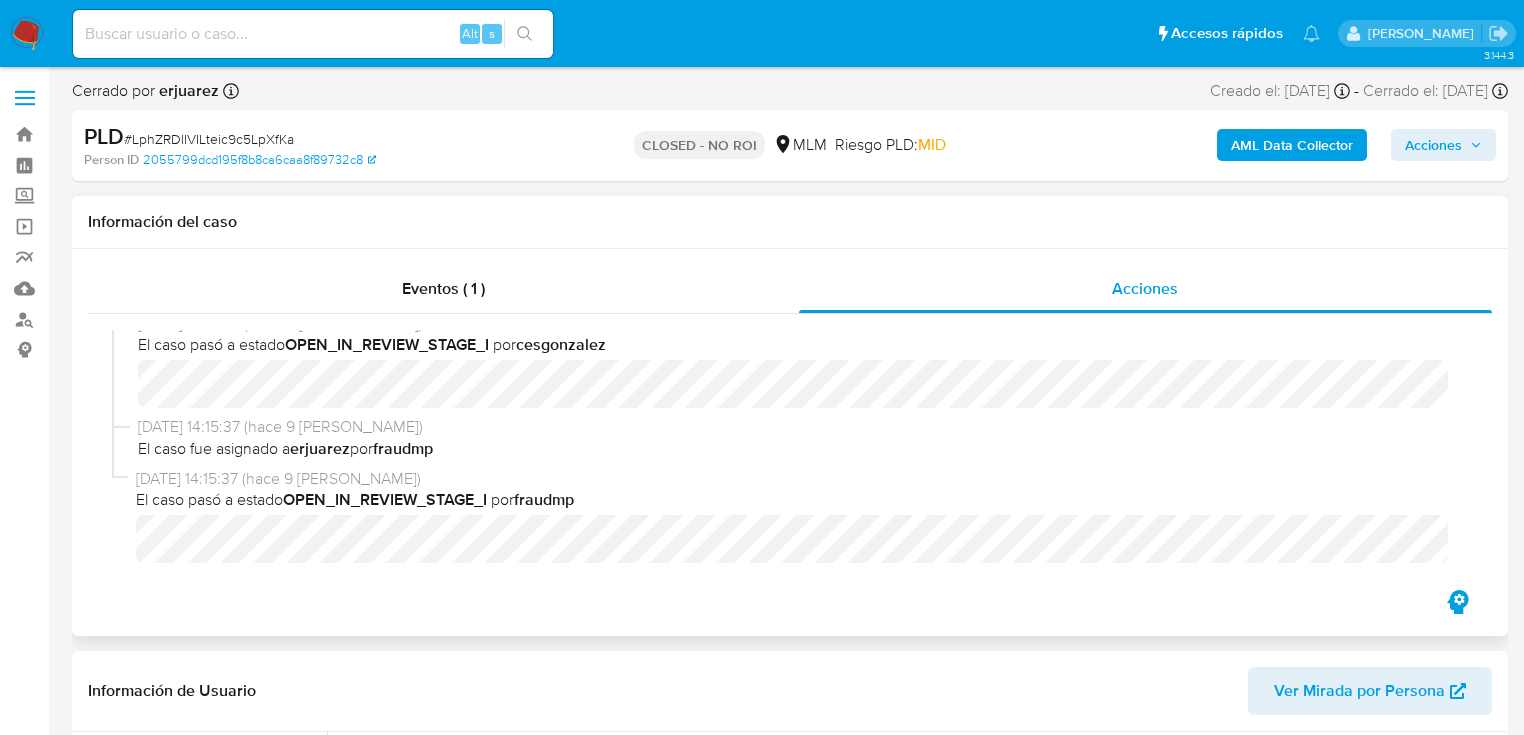 scroll, scrollTop: 650, scrollLeft: 0, axis: vertical 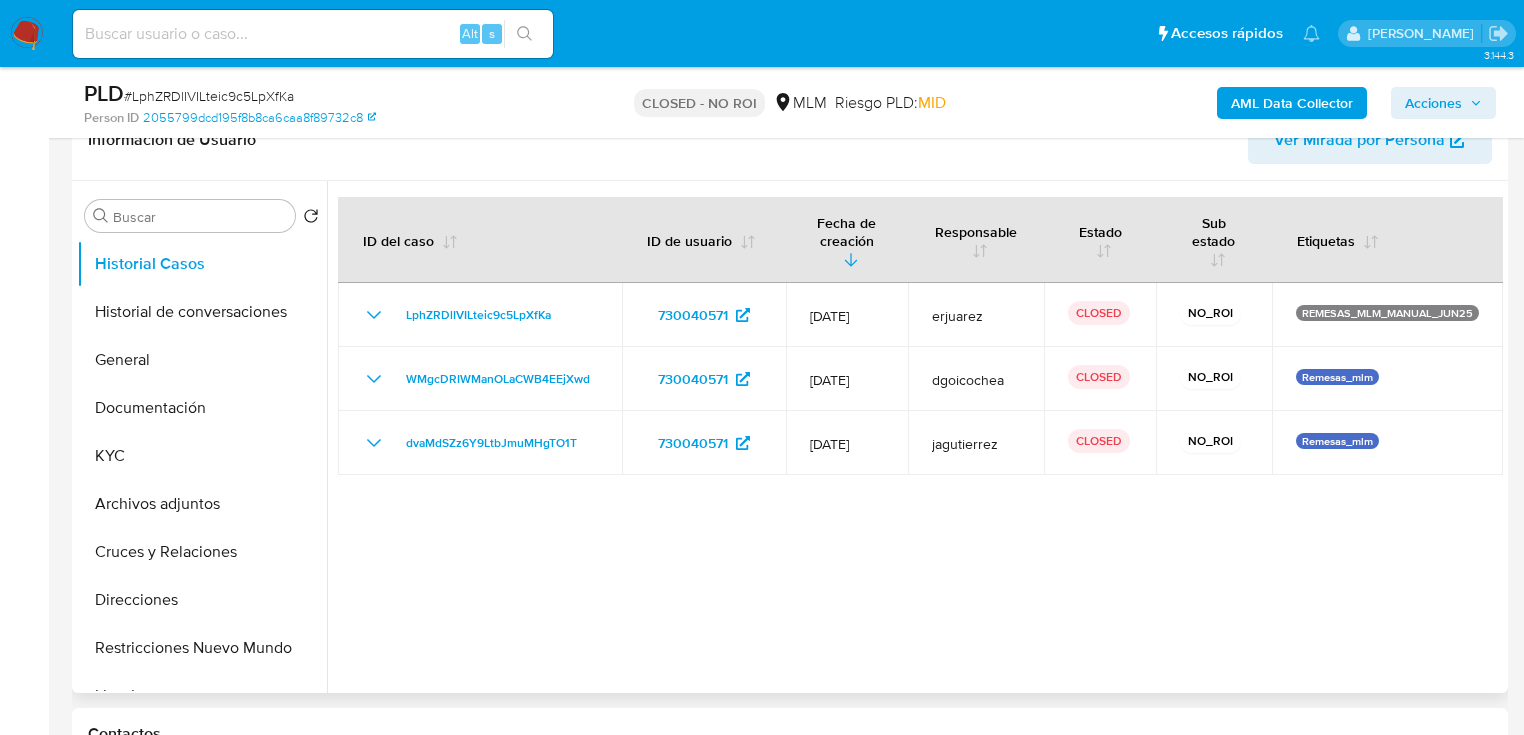 drag, startPoint x: 196, startPoint y: 500, endPoint x: 768, endPoint y: 493, distance: 572.04285 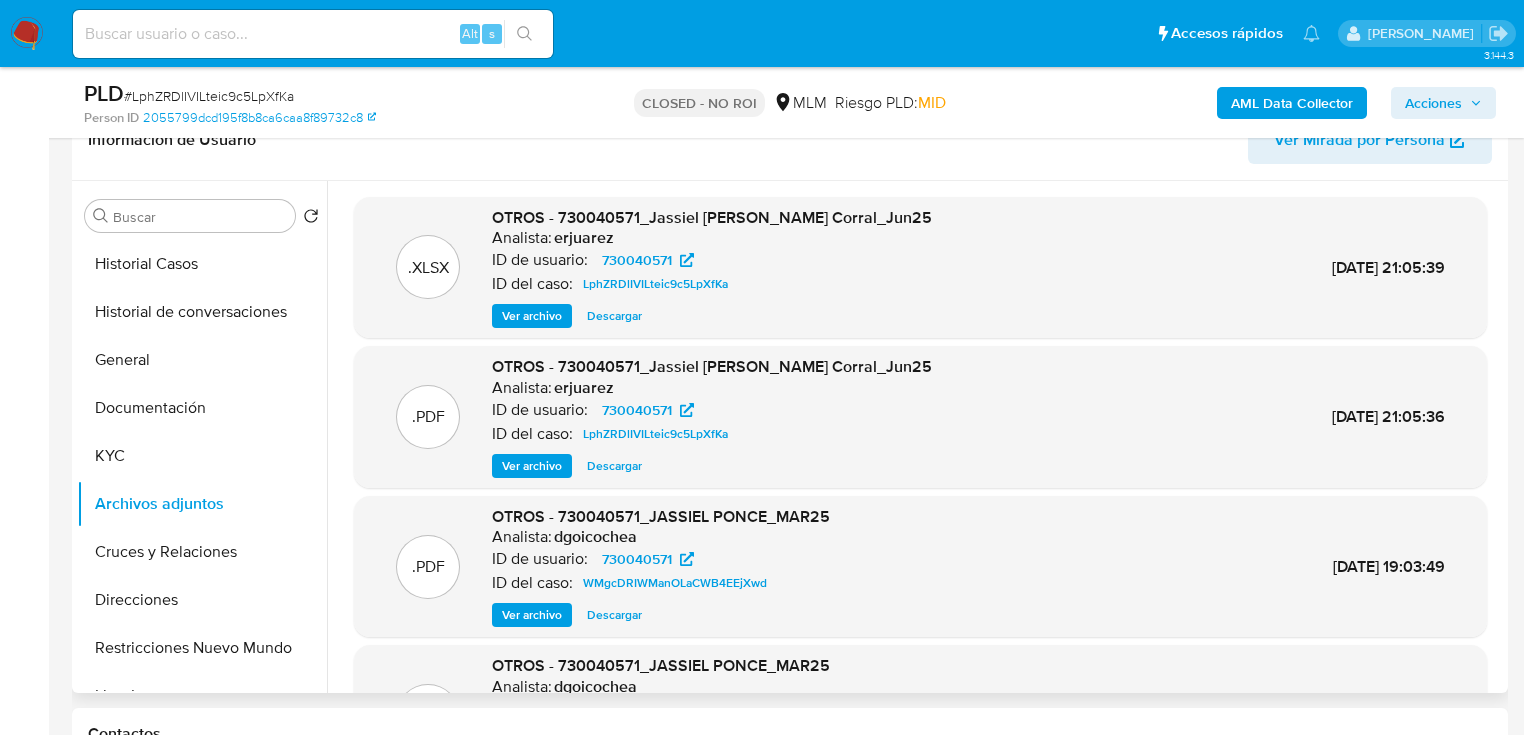 click on "Ver archivo" at bounding box center [532, 466] 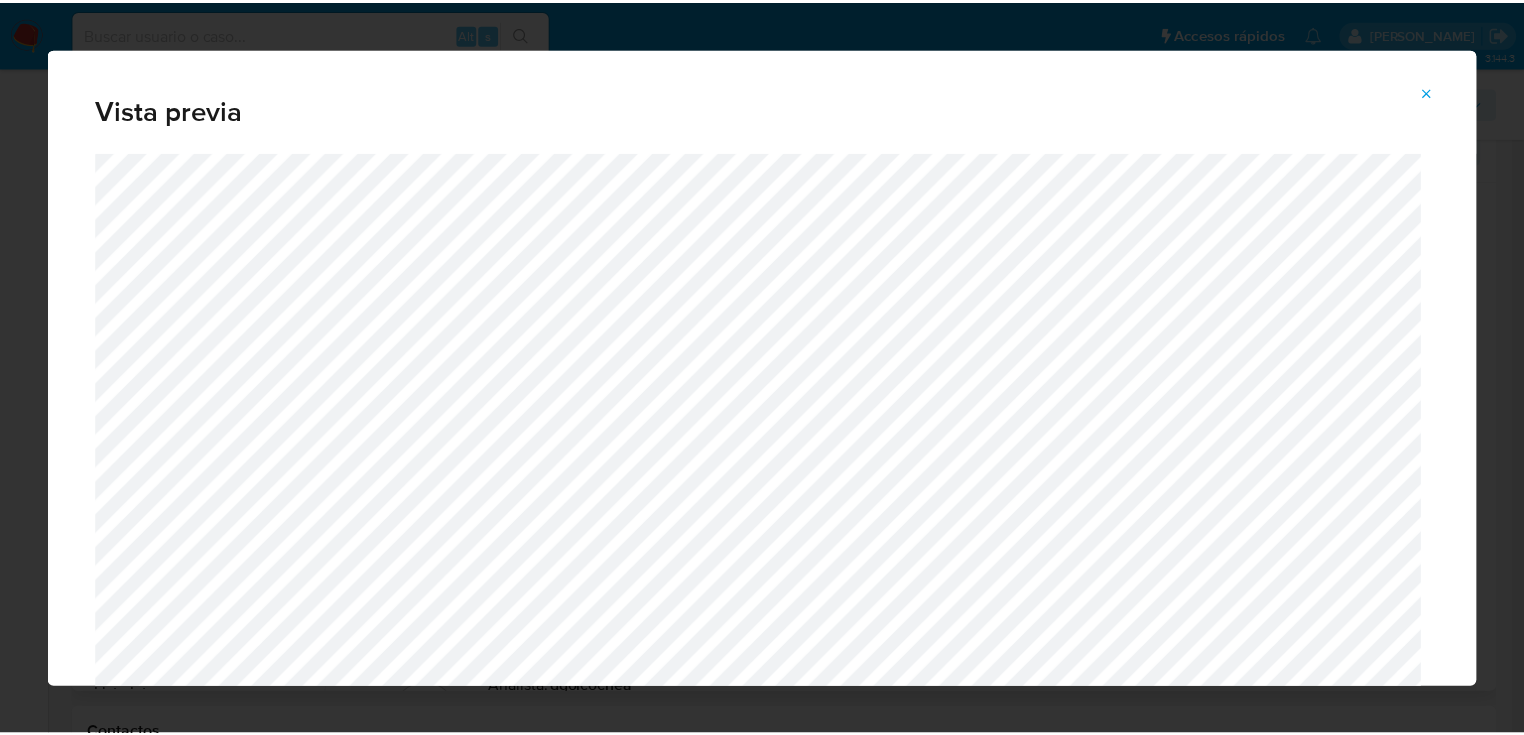 scroll, scrollTop: 80, scrollLeft: 0, axis: vertical 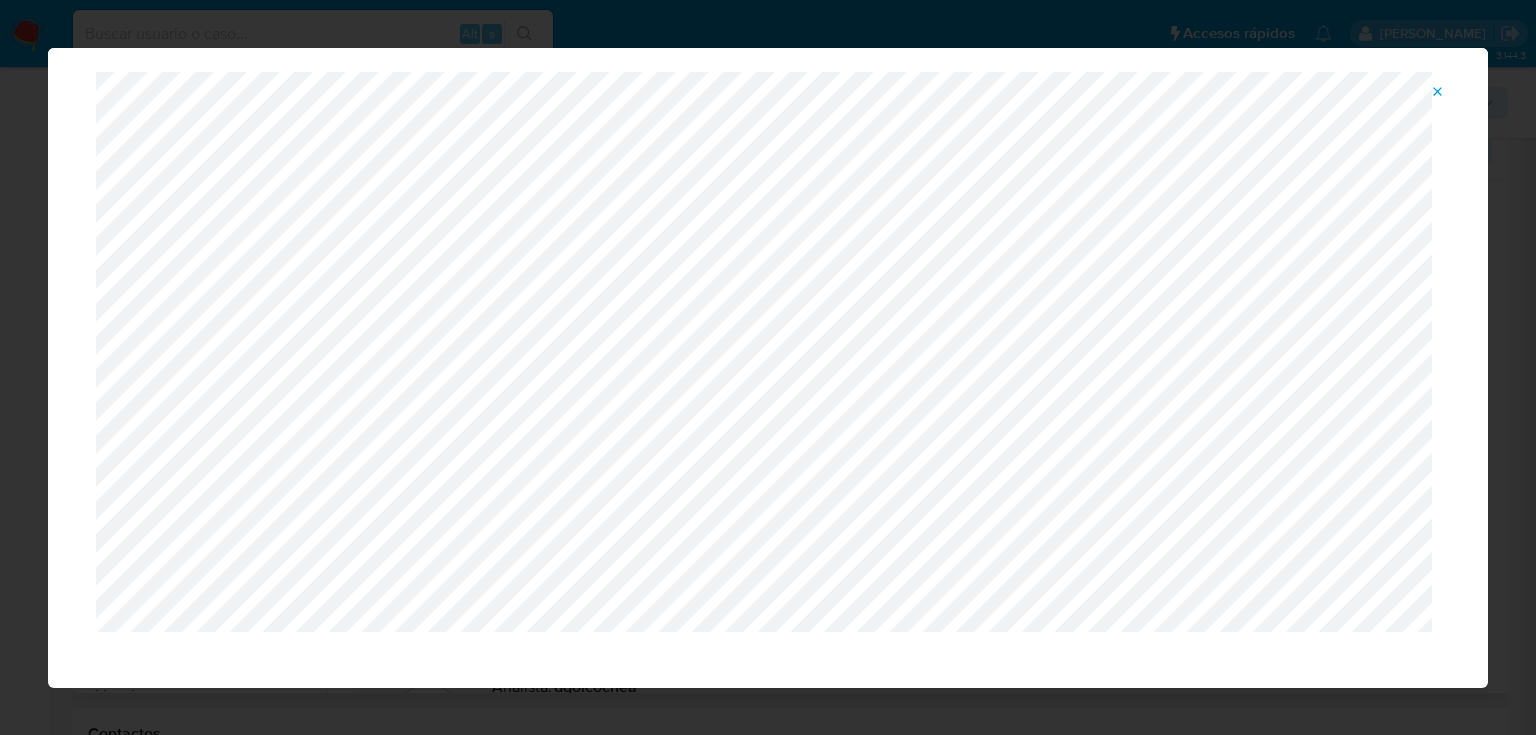 click at bounding box center [1438, 92] 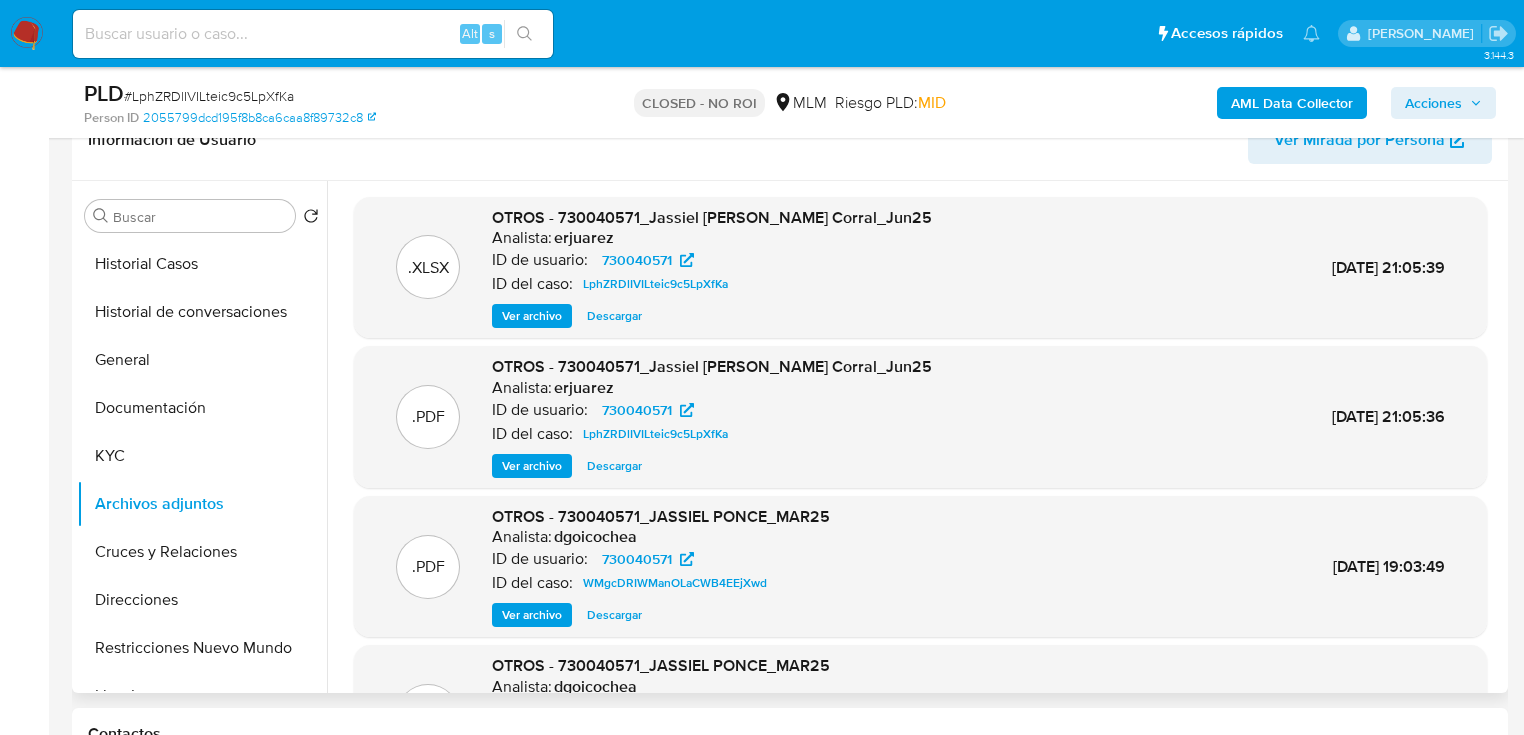 click at bounding box center [27, 34] 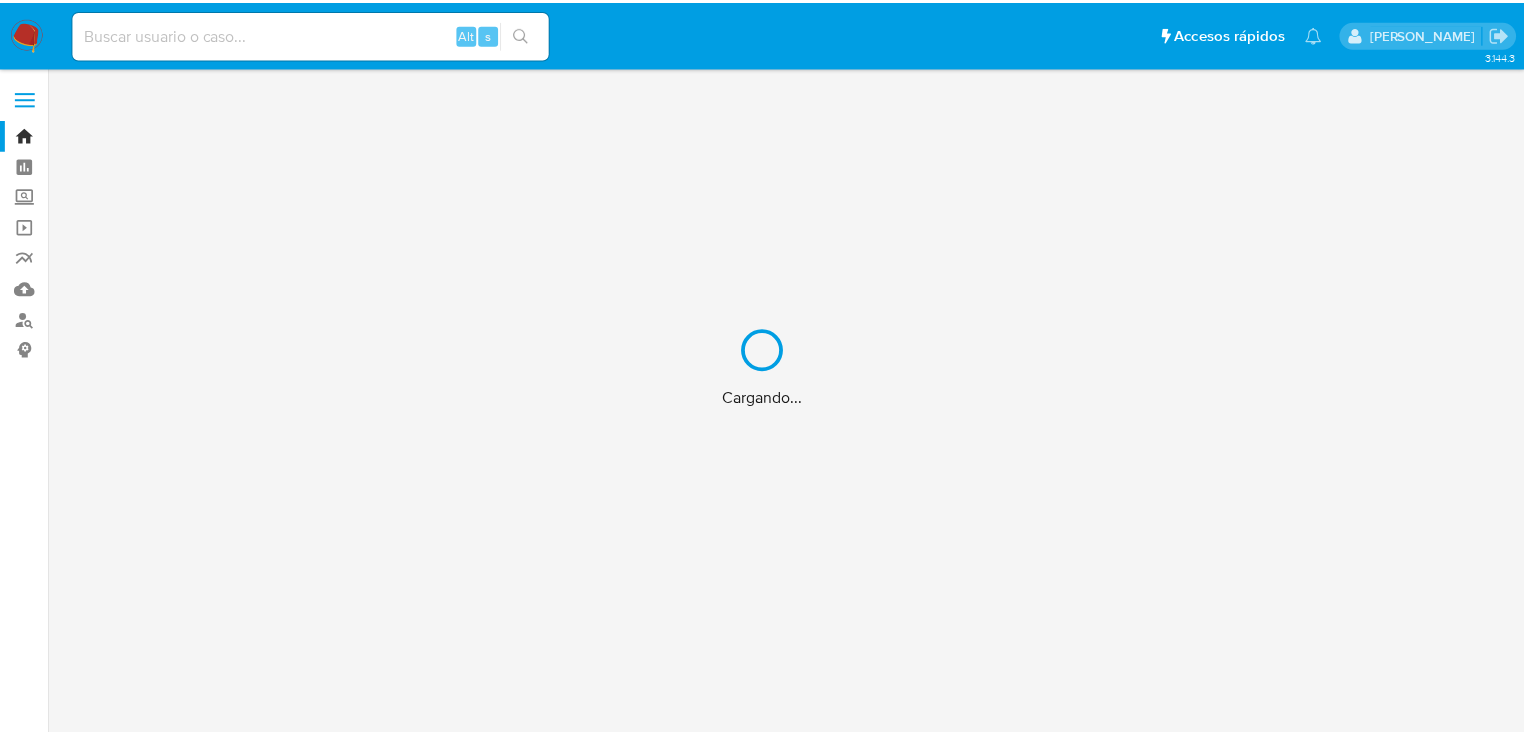 scroll, scrollTop: 0, scrollLeft: 0, axis: both 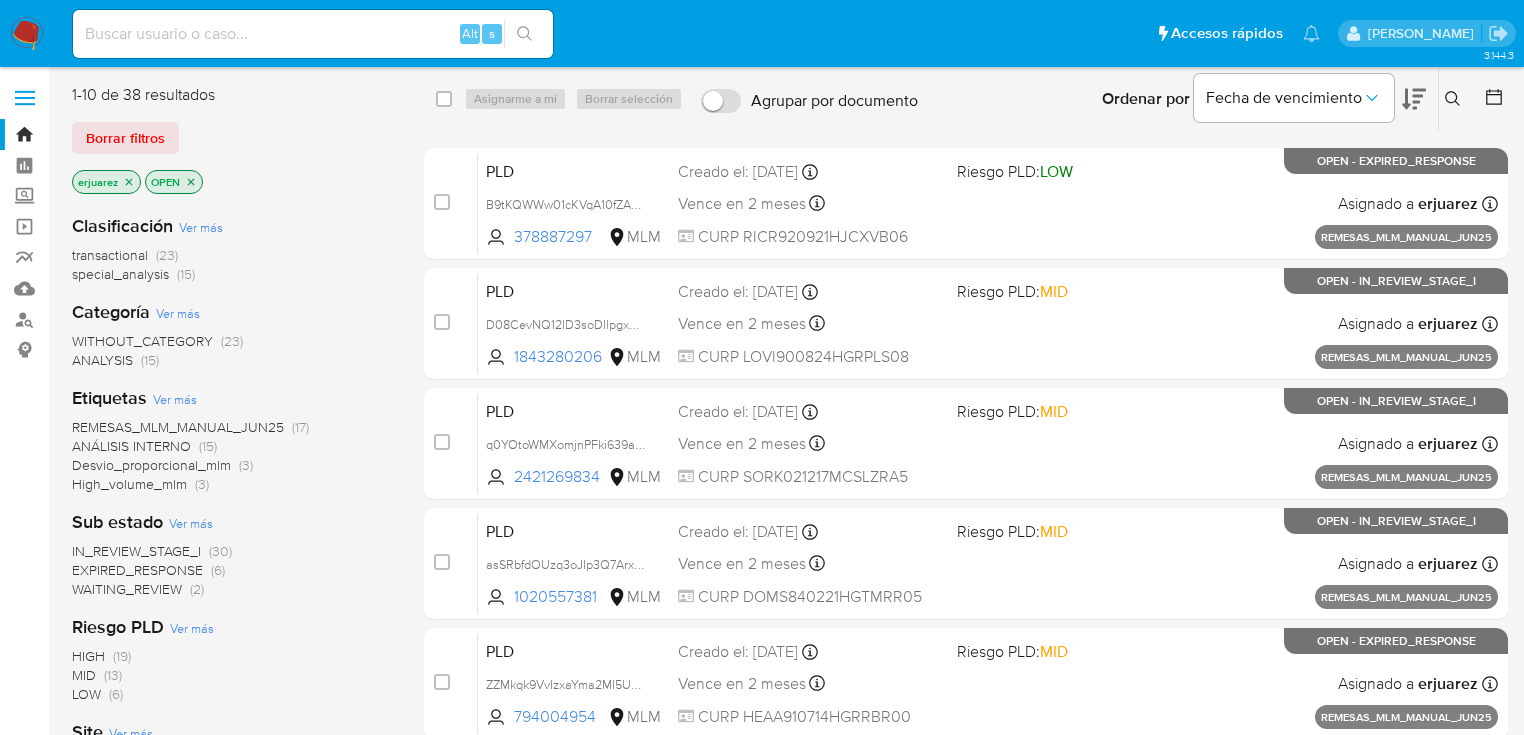 click on "WITHOUT_CATEGORY (23) ANALYSIS (15)" at bounding box center [232, 351] 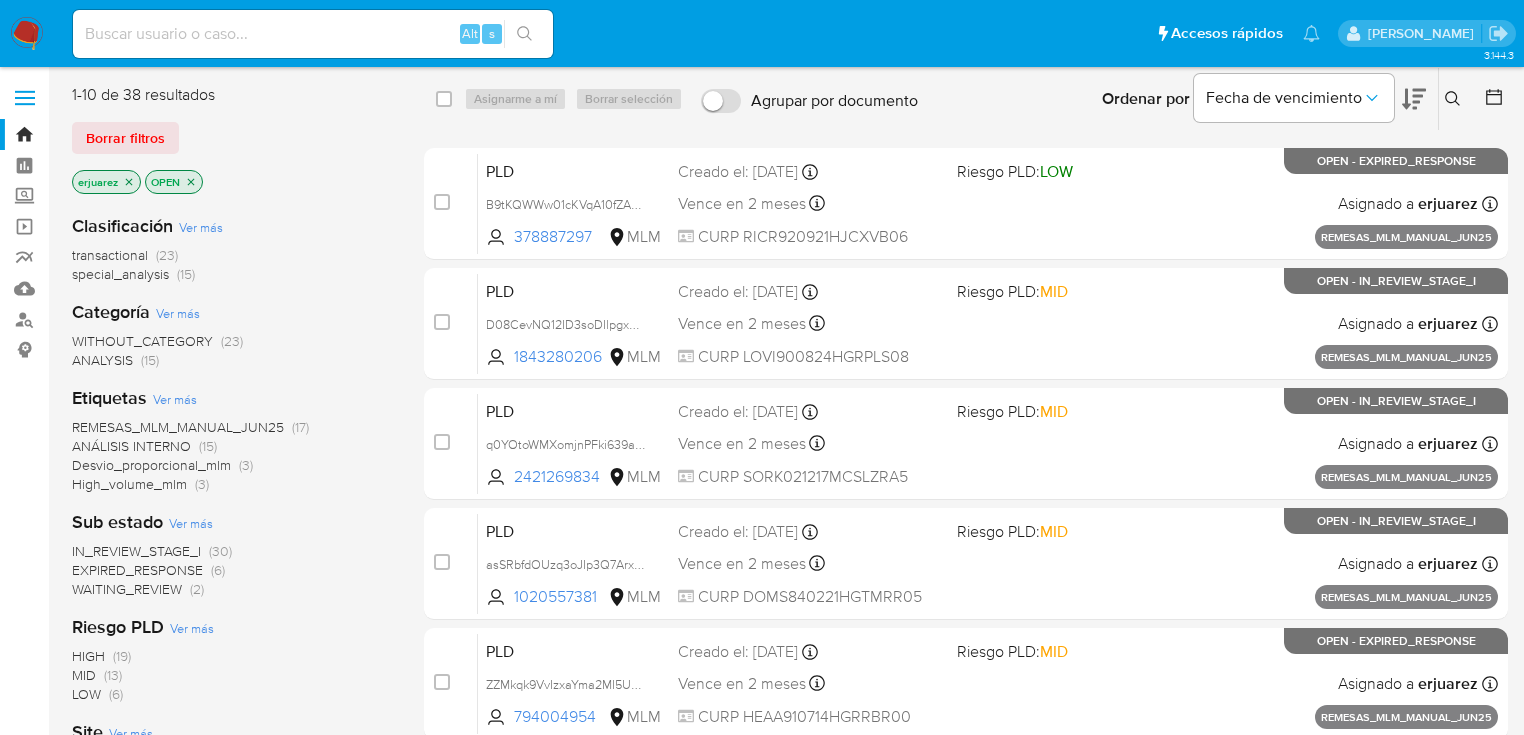 click 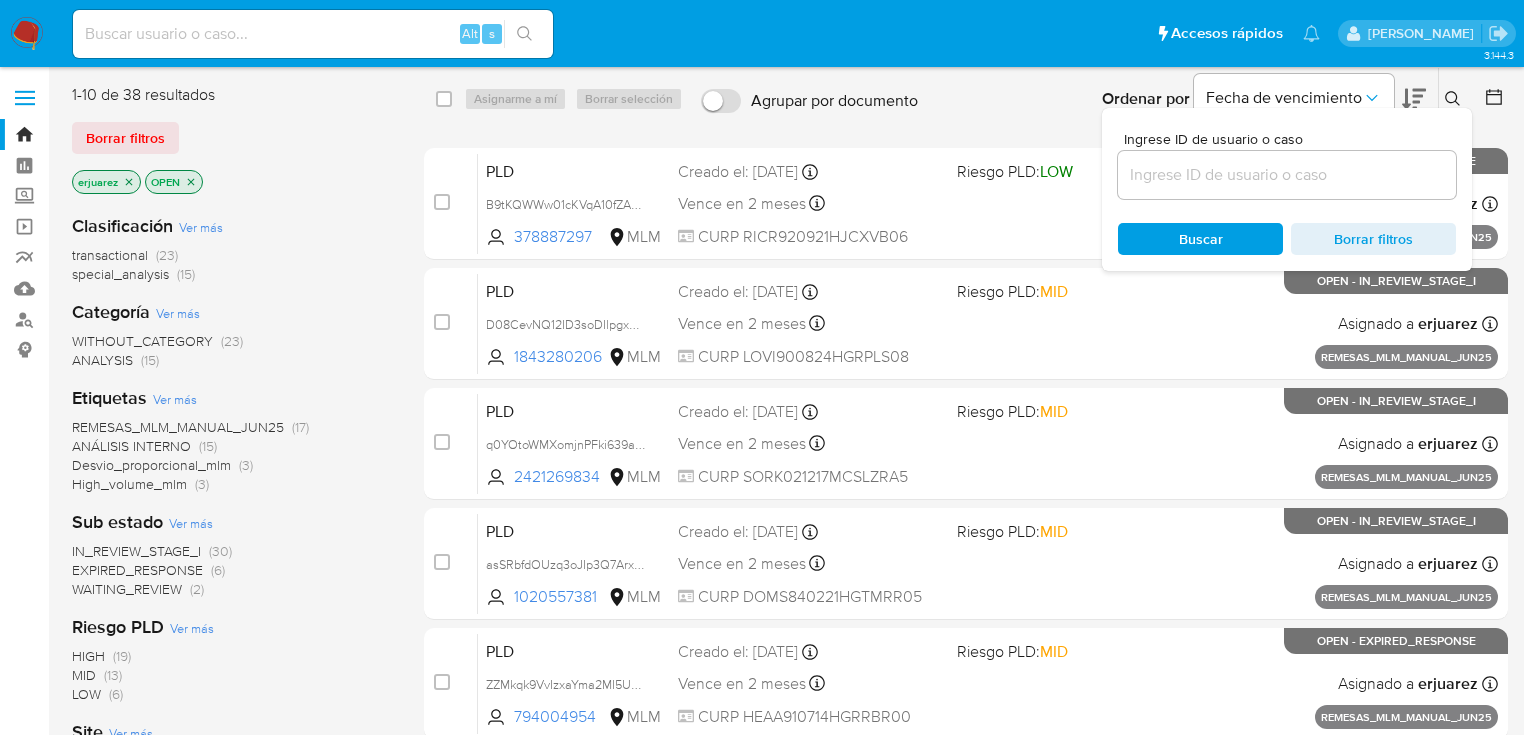 click at bounding box center (1287, 175) 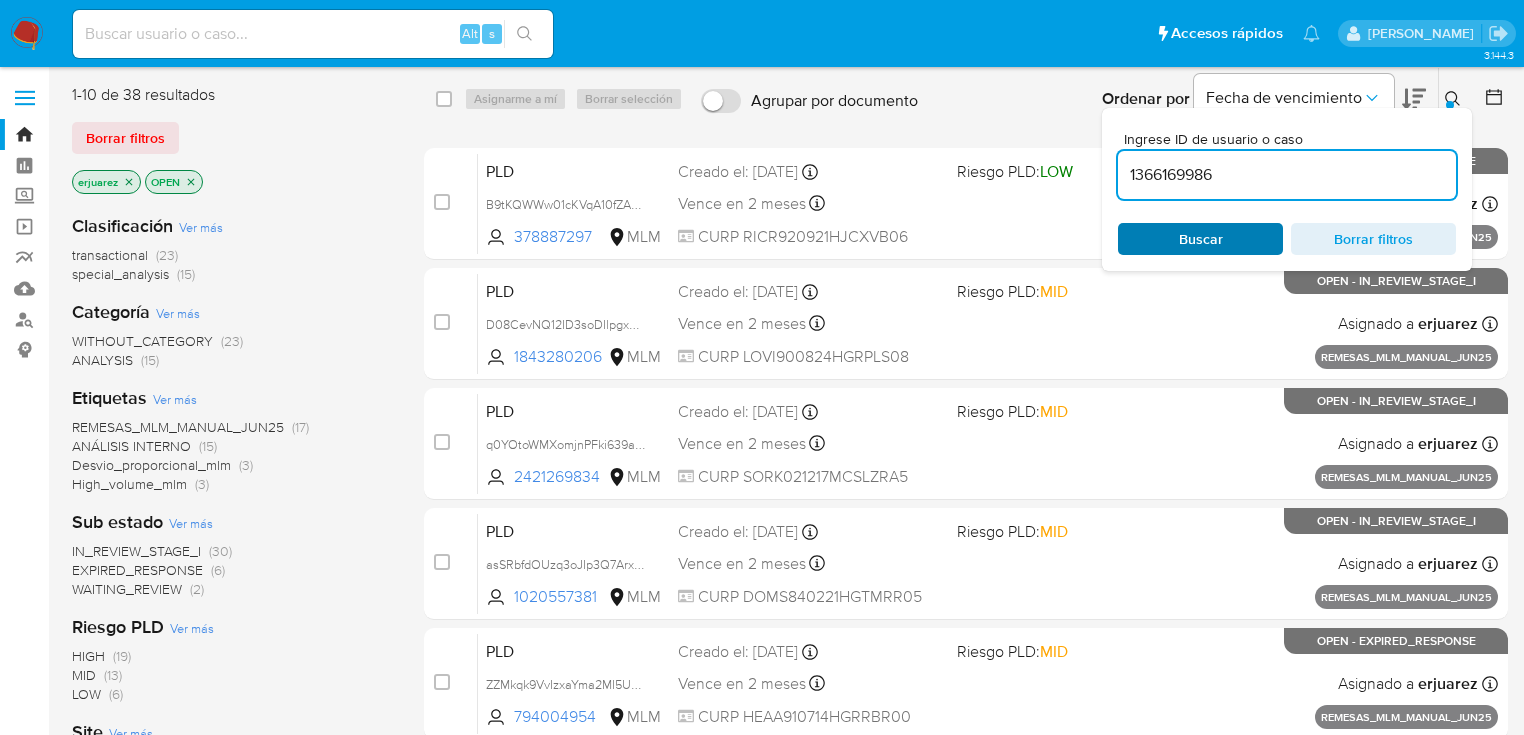 type on "1366169986" 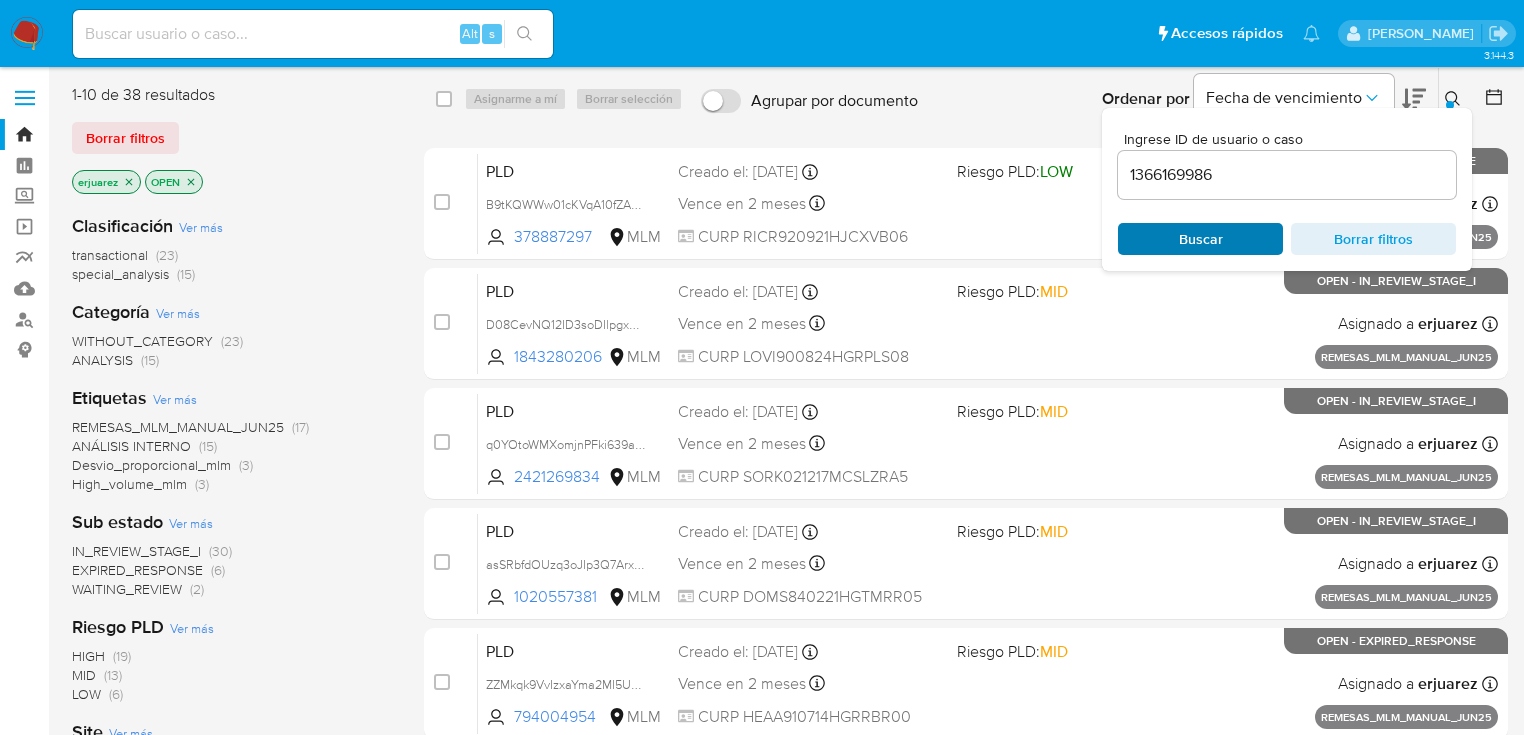 click on "Buscar Borrar filtros" at bounding box center [1287, 239] 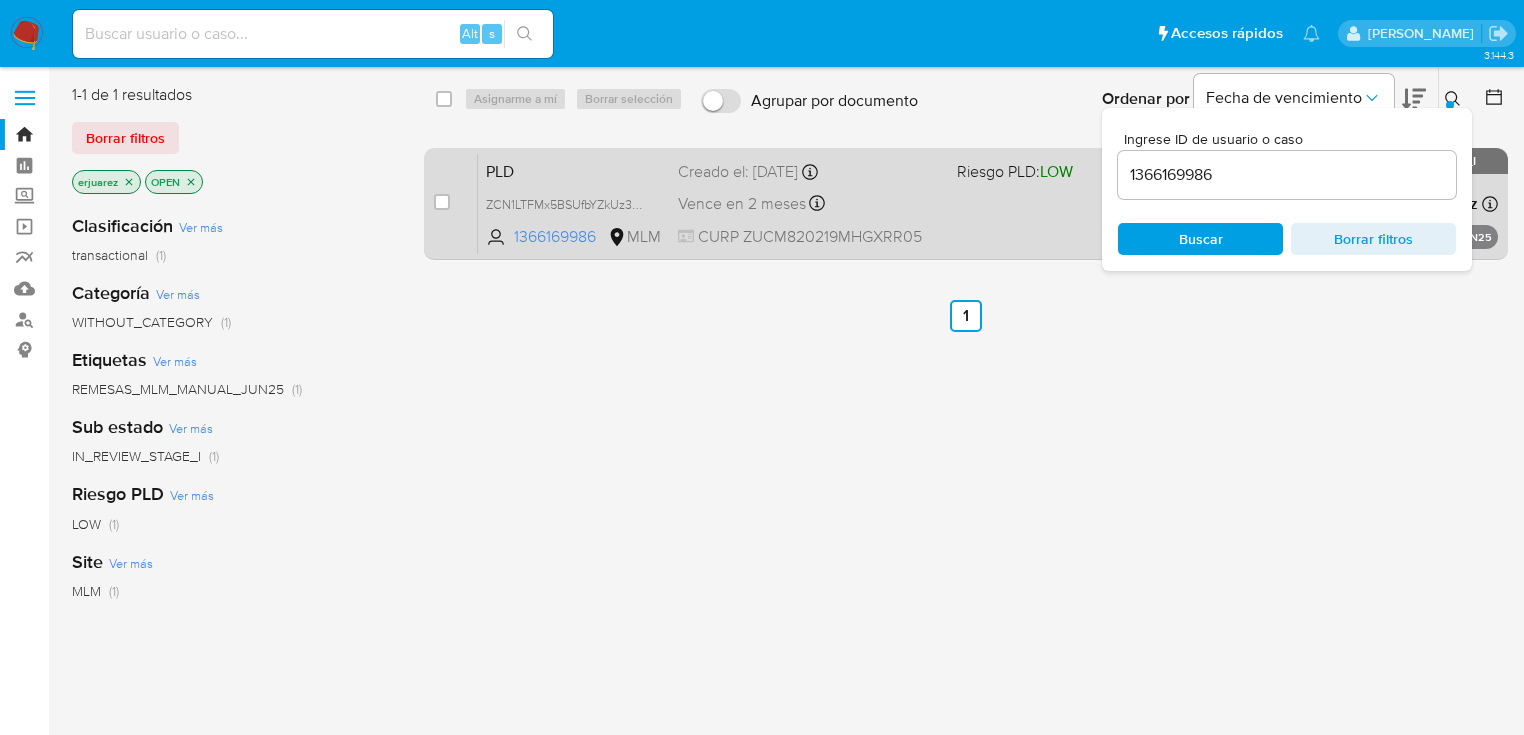 drag, startPoint x: 900, startPoint y: 217, endPoint x: 910, endPoint y: 219, distance: 10.198039 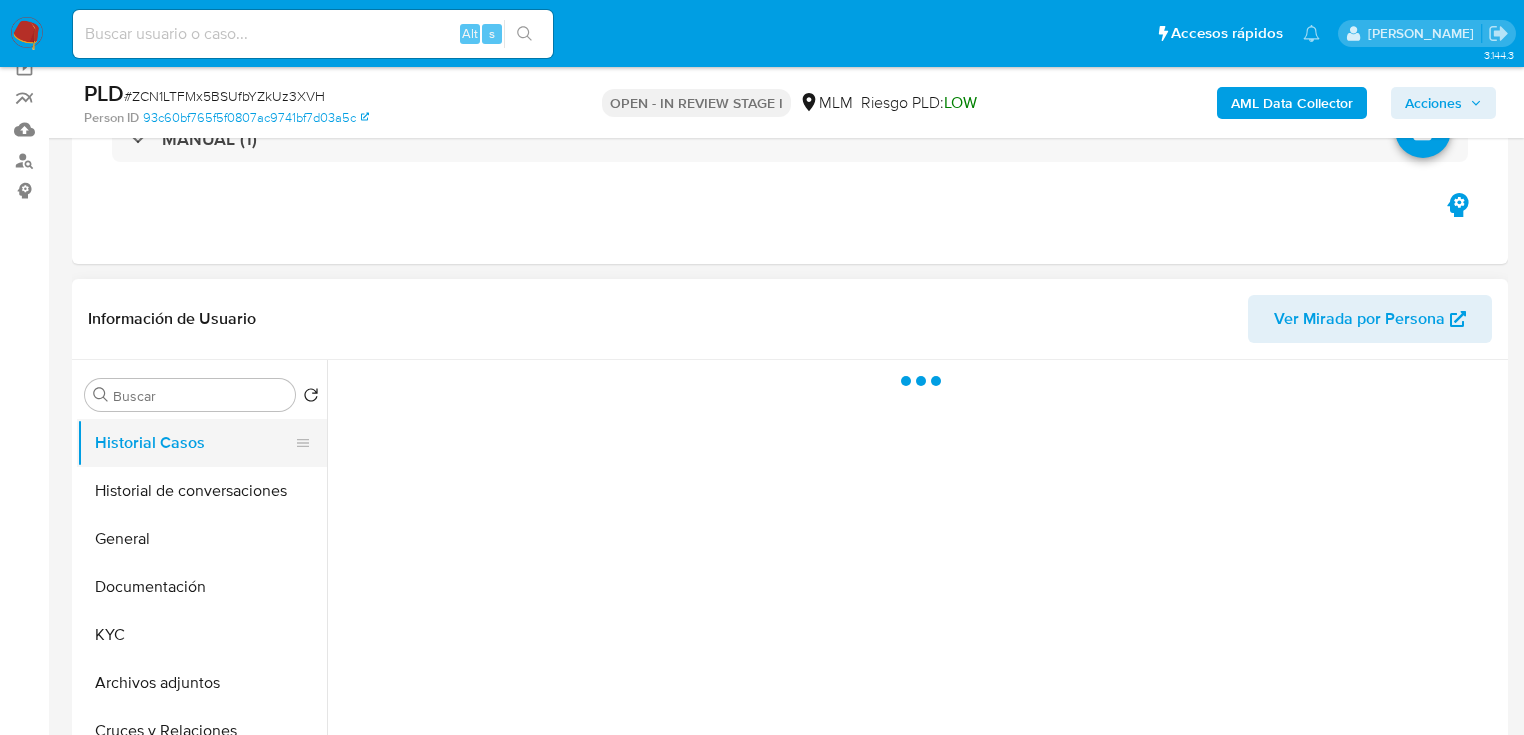 scroll, scrollTop: 240, scrollLeft: 0, axis: vertical 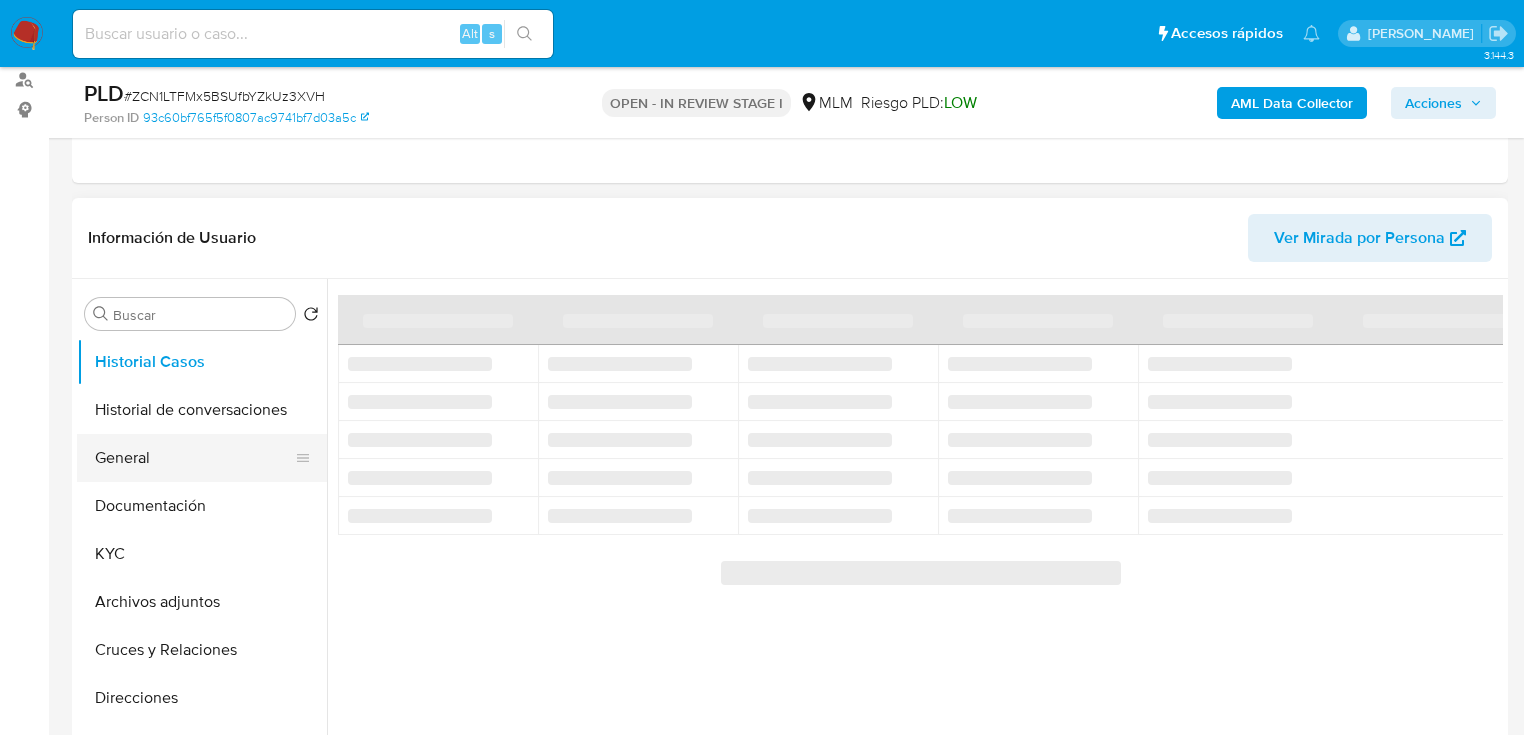 click on "General" at bounding box center [194, 458] 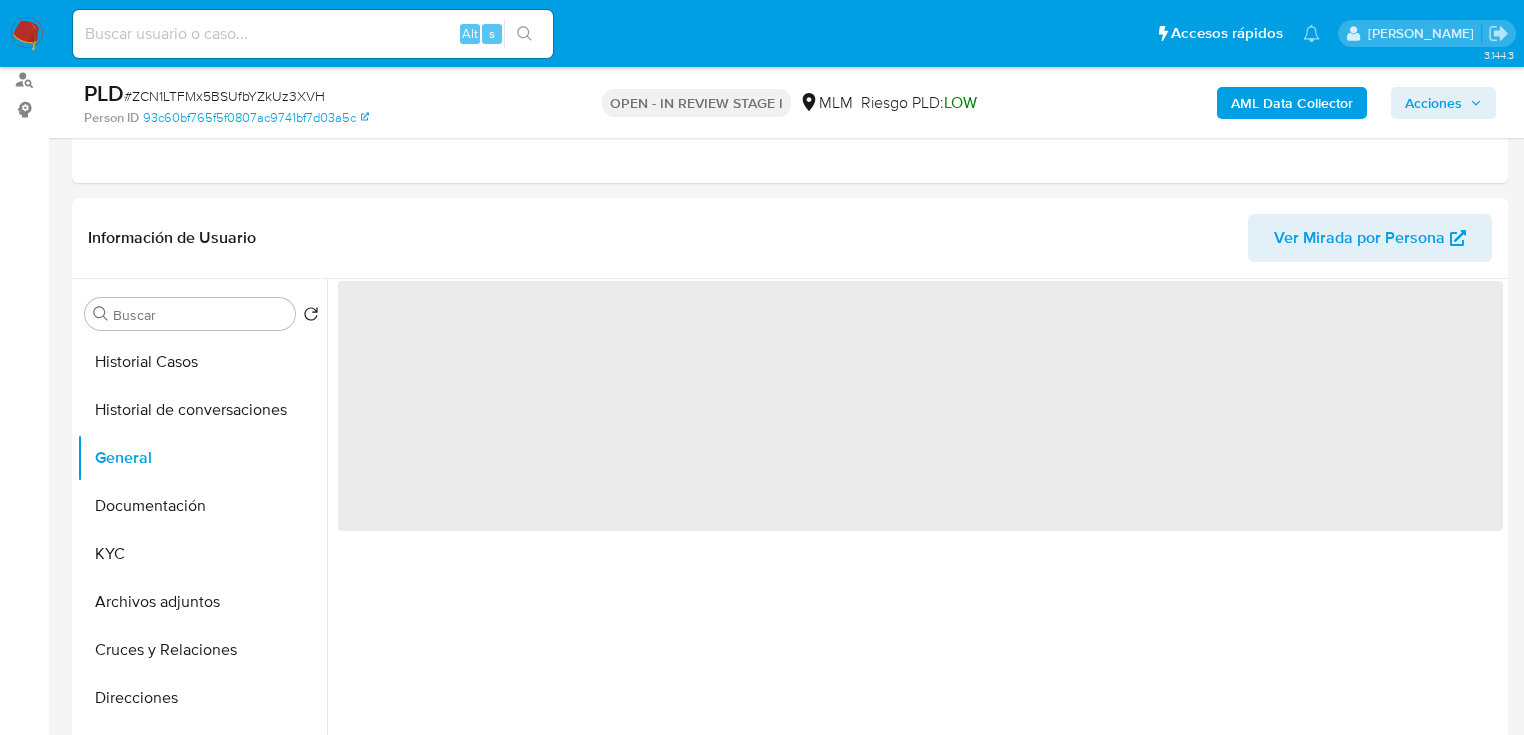 select on "10" 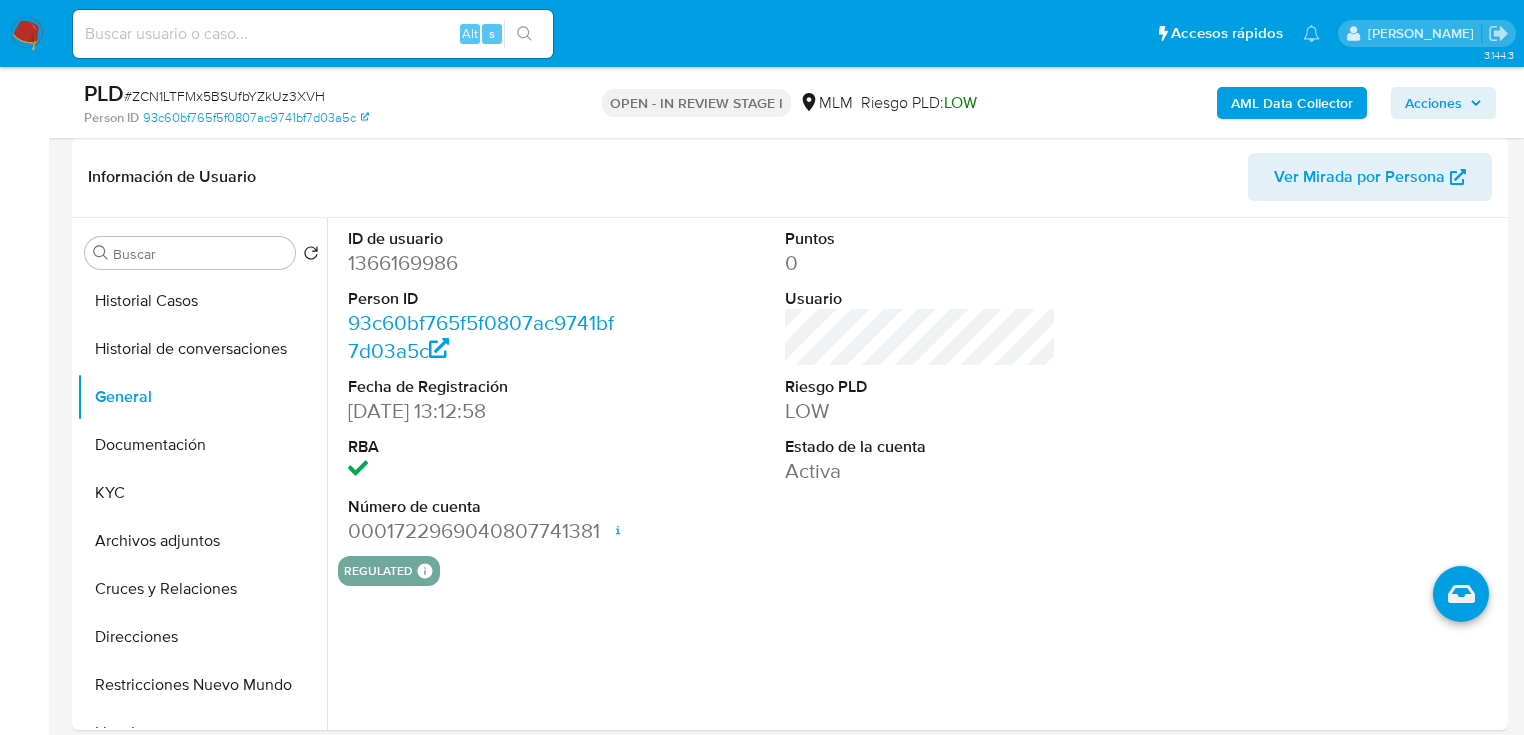scroll, scrollTop: 320, scrollLeft: 0, axis: vertical 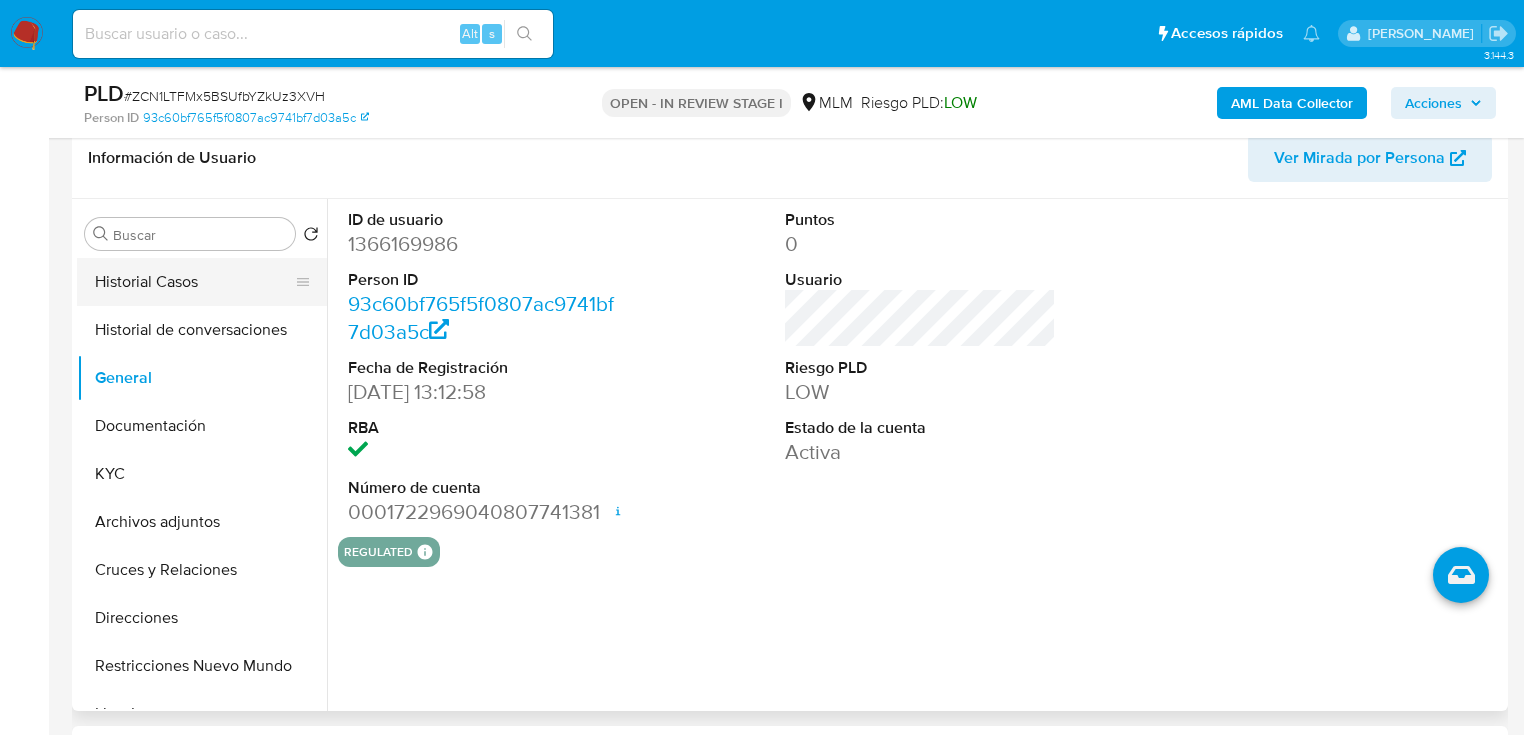 click on "Historial Casos" at bounding box center (194, 282) 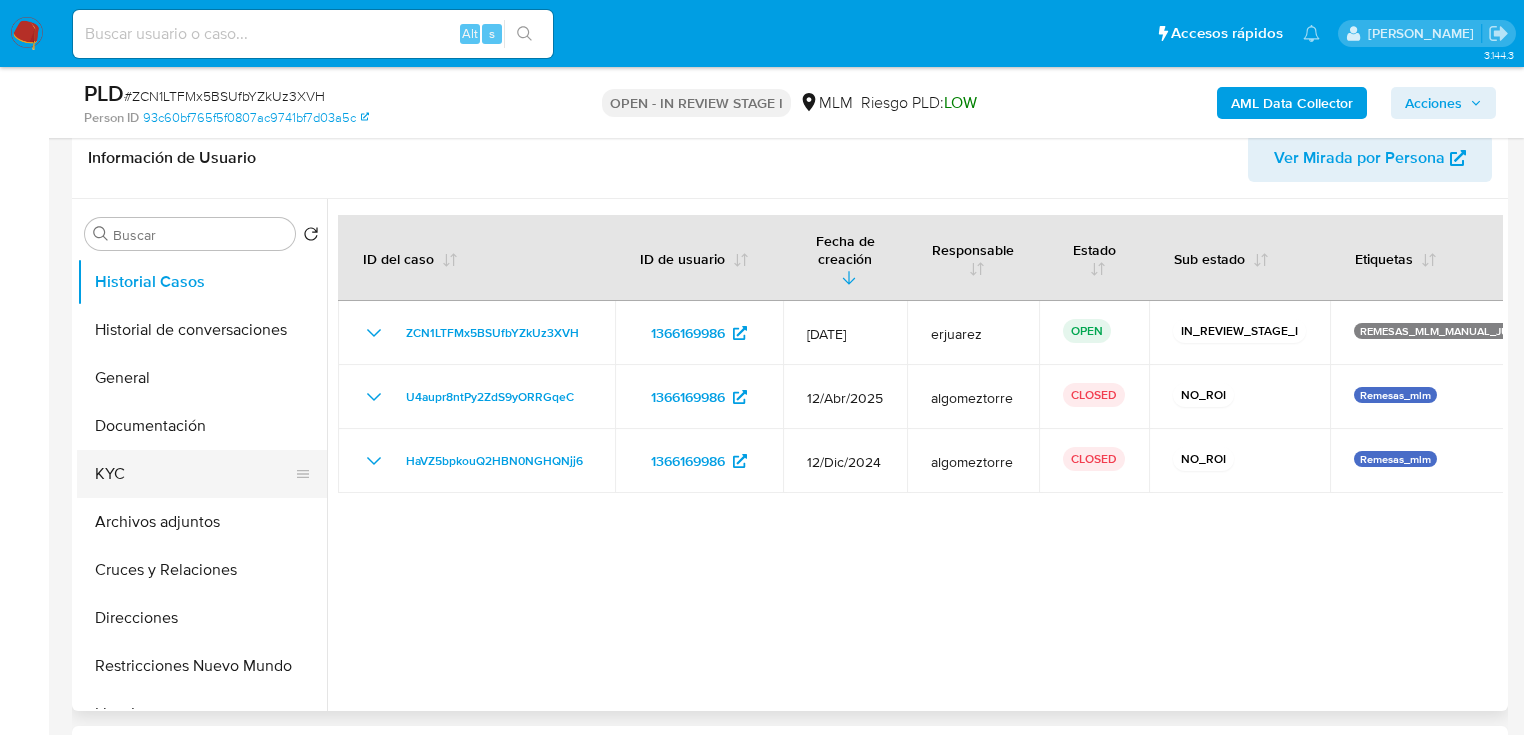 click on "KYC" at bounding box center [194, 474] 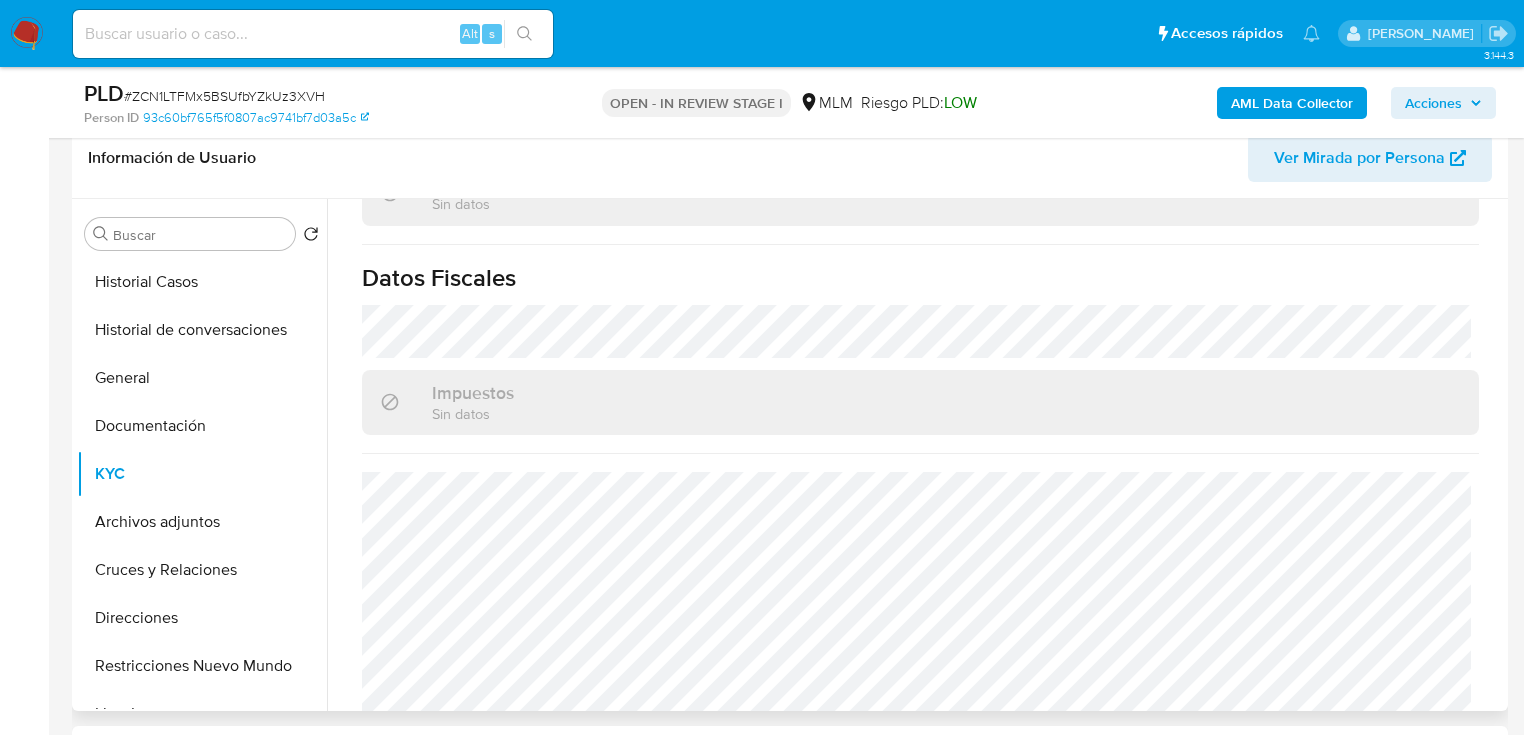 scroll, scrollTop: 1262, scrollLeft: 0, axis: vertical 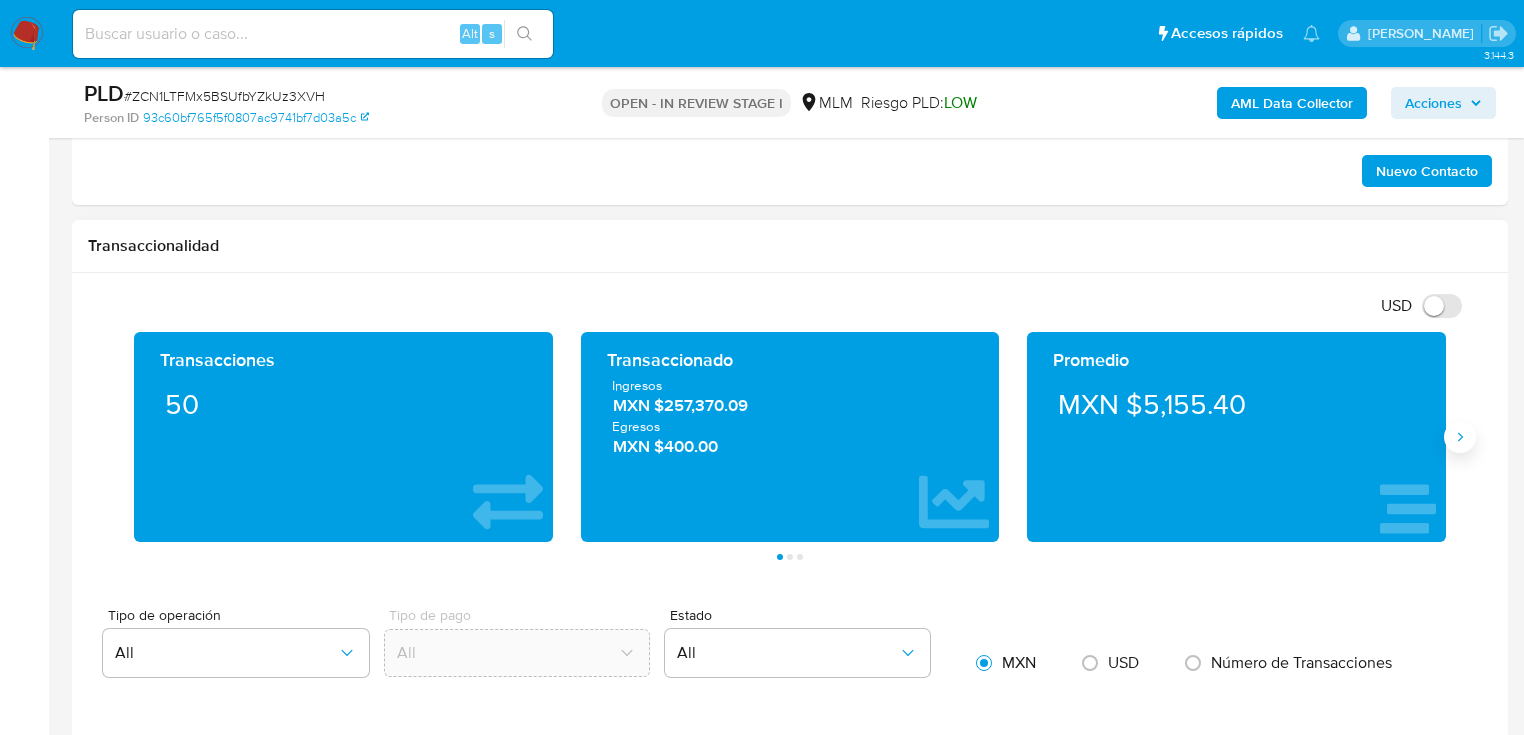 click at bounding box center (1460, 437) 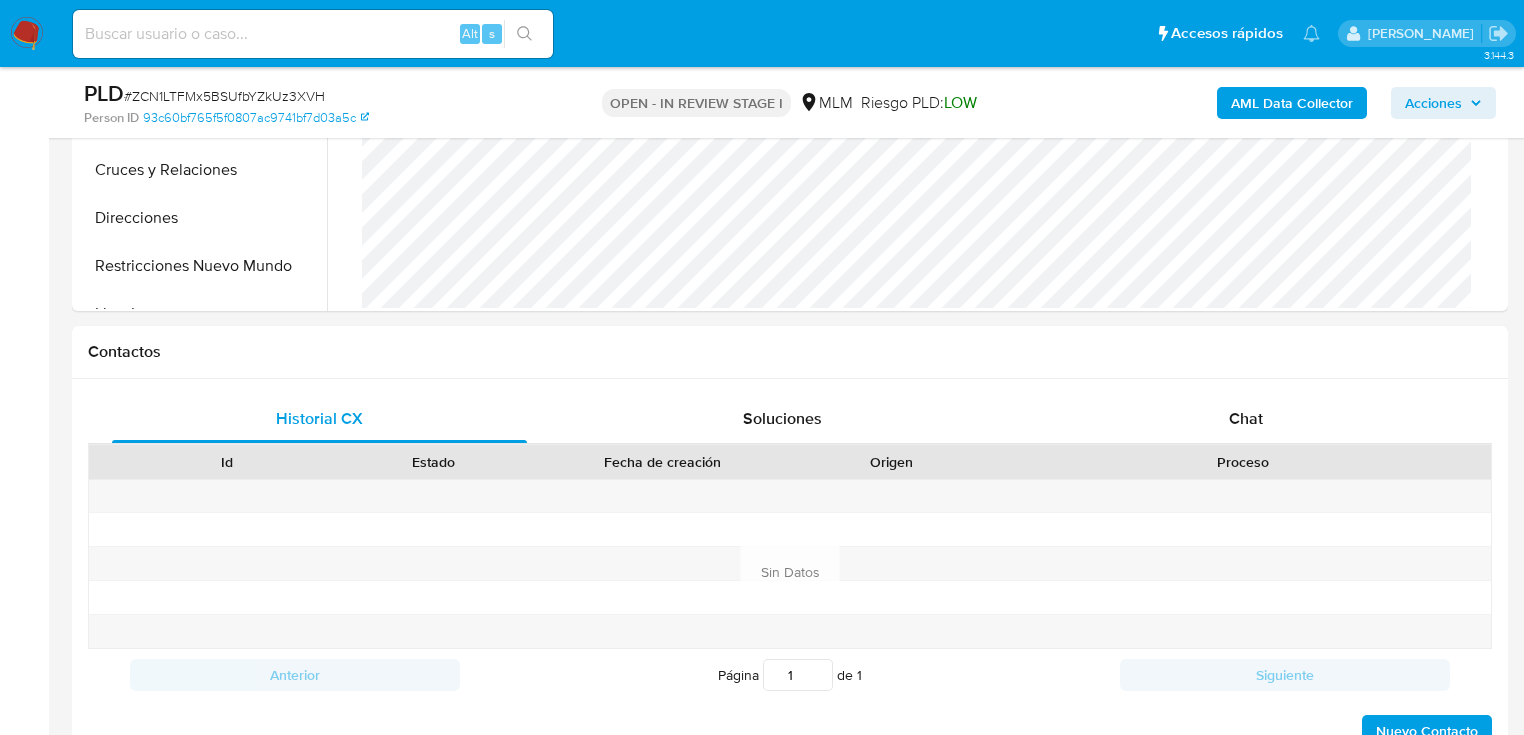 scroll, scrollTop: 400, scrollLeft: 0, axis: vertical 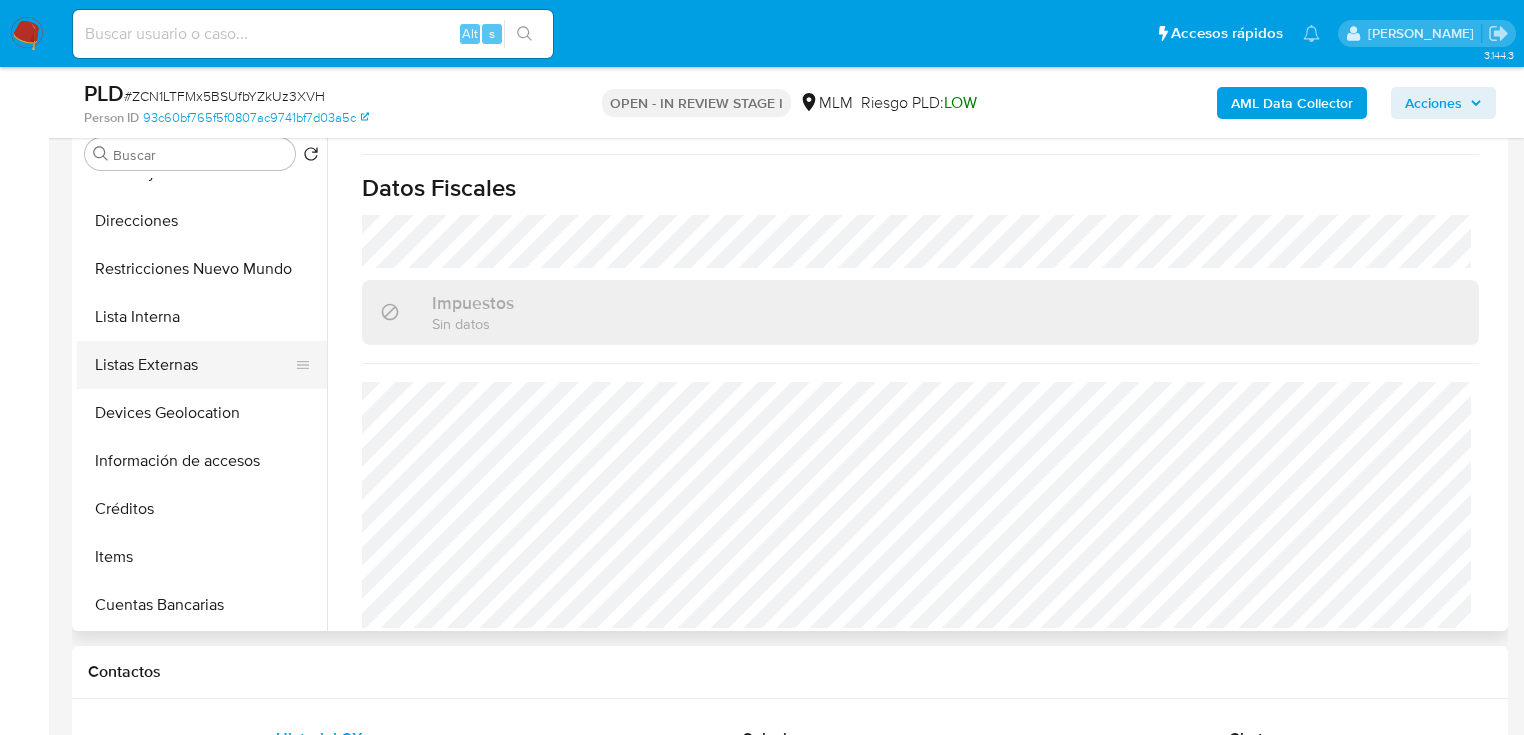 click on "Listas Externas" at bounding box center (194, 365) 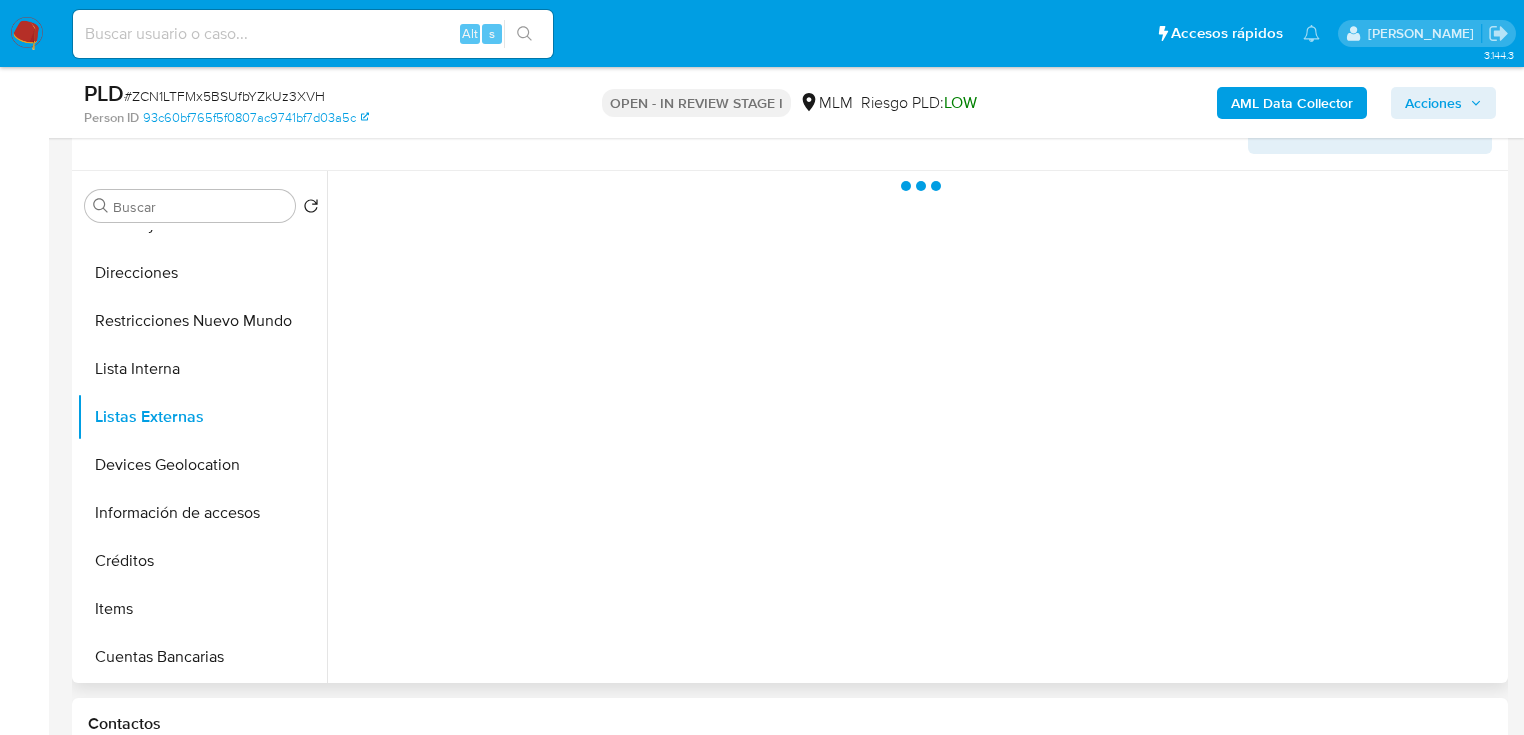 scroll, scrollTop: 320, scrollLeft: 0, axis: vertical 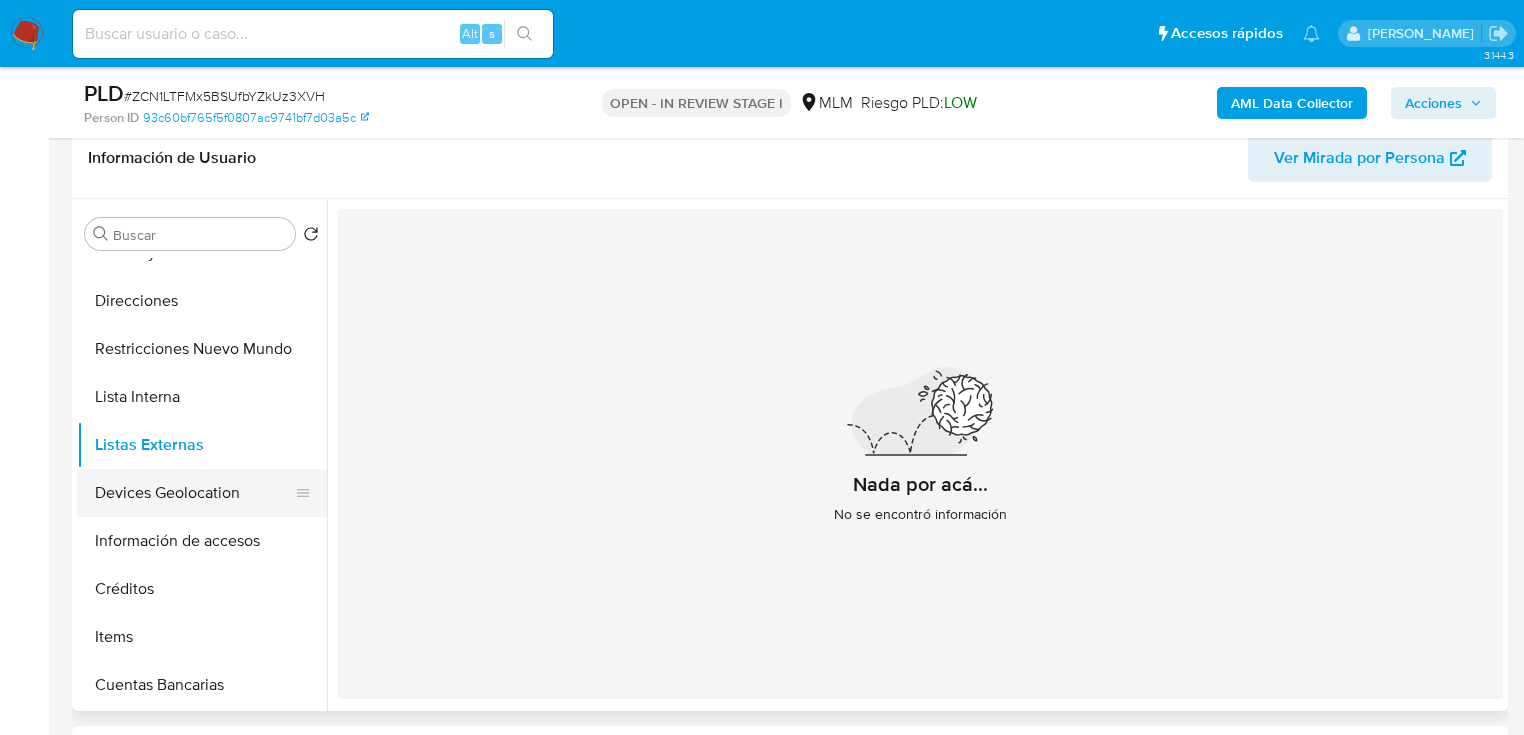 drag, startPoint x: 185, startPoint y: 496, endPoint x: 209, endPoint y: 477, distance: 30.610456 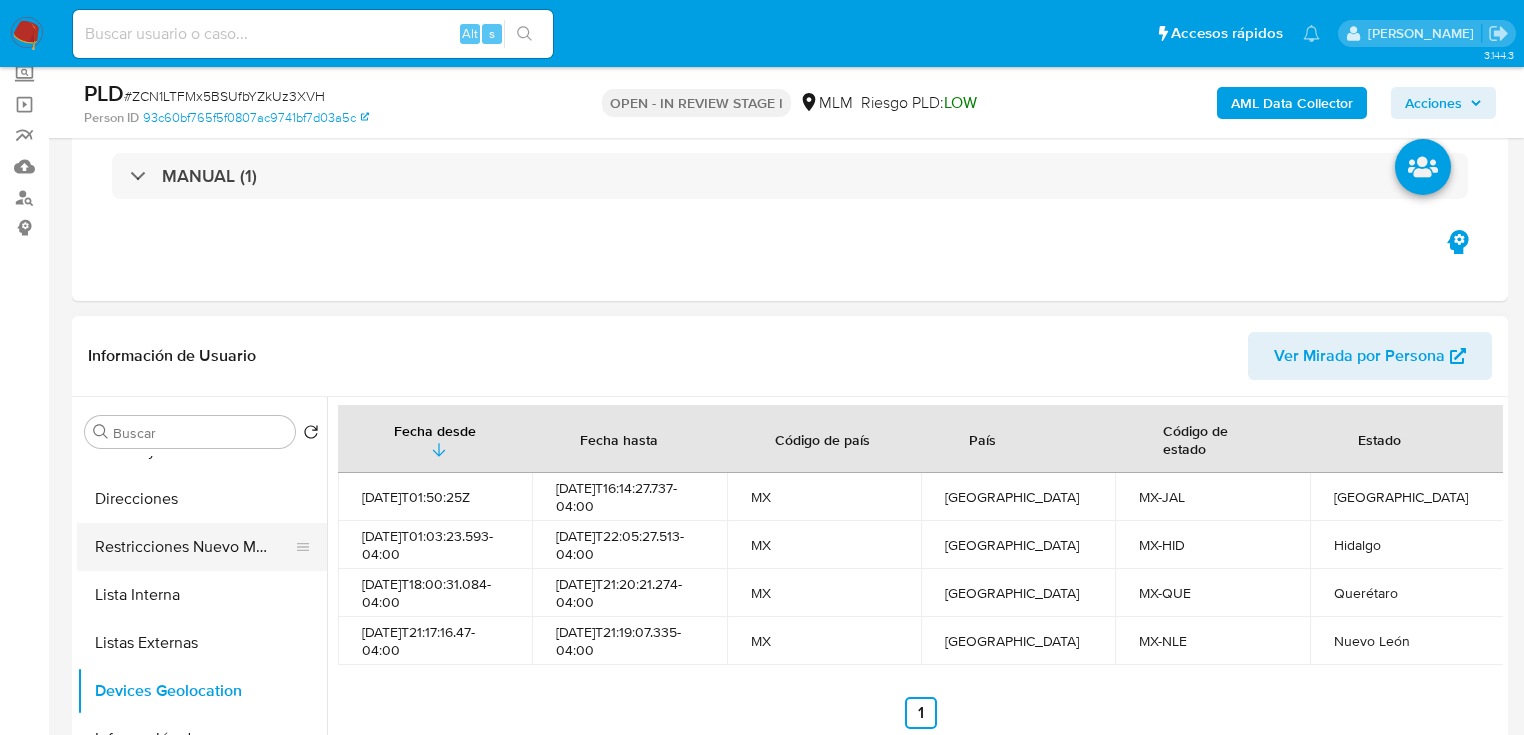 scroll, scrollTop: 240, scrollLeft: 0, axis: vertical 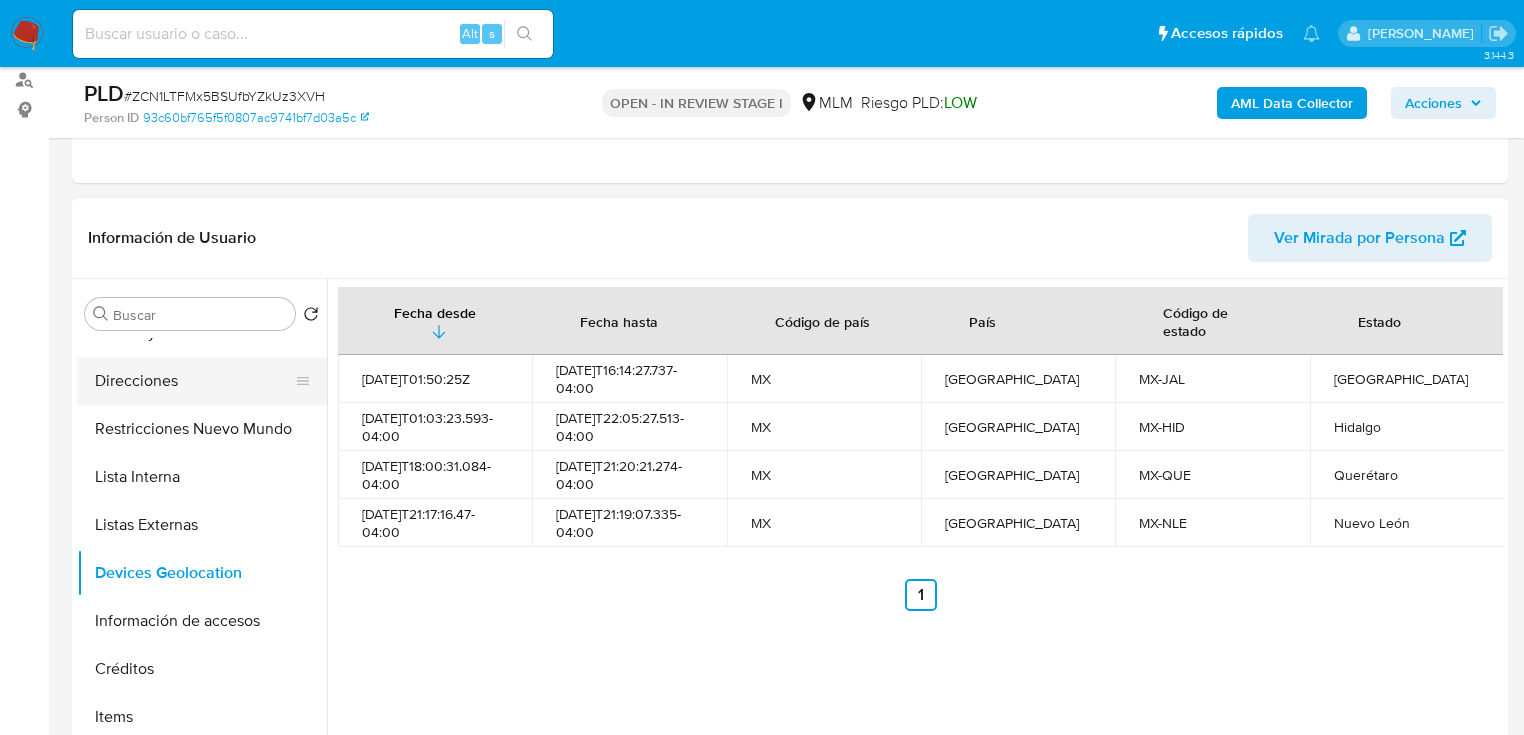 click on "Direcciones" at bounding box center [194, 381] 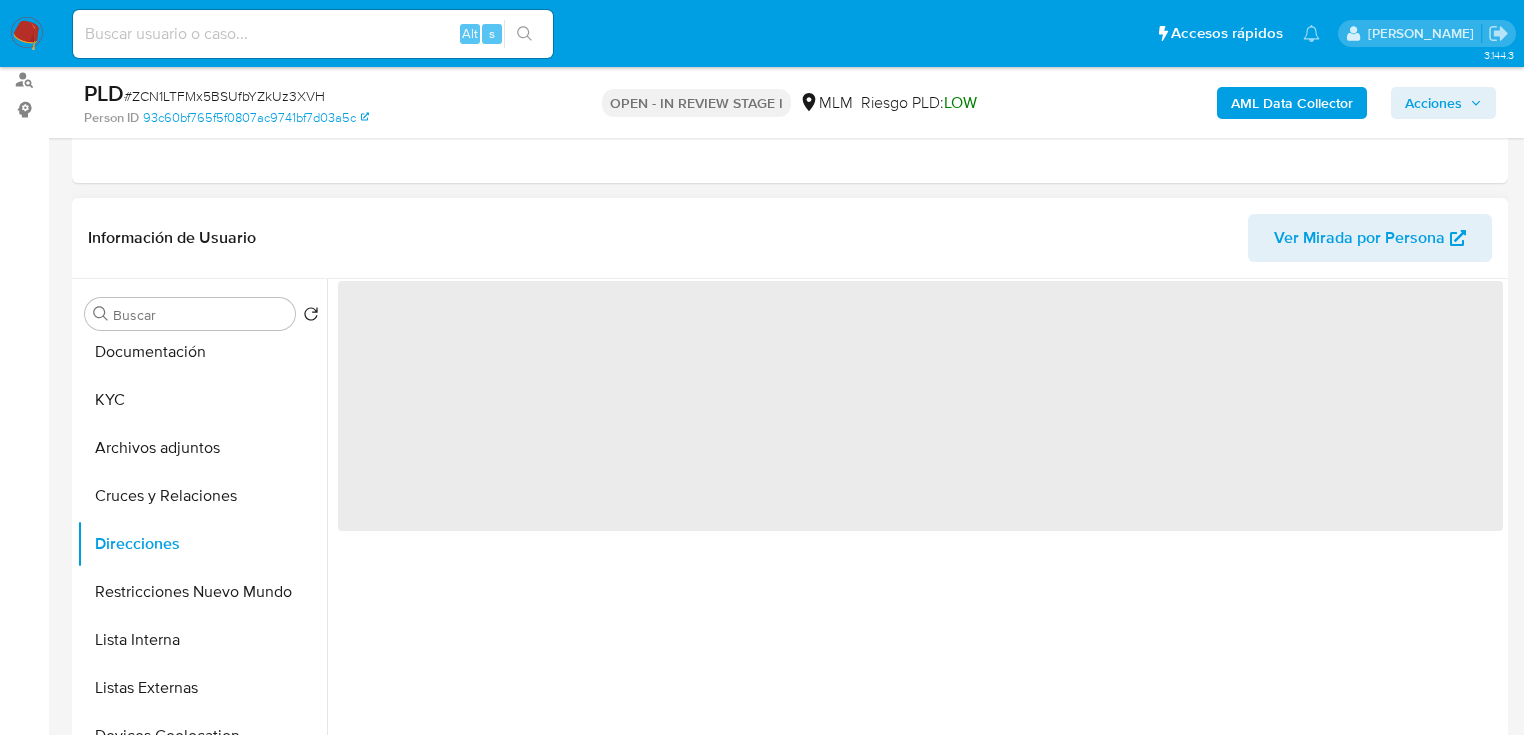 scroll, scrollTop: 0, scrollLeft: 0, axis: both 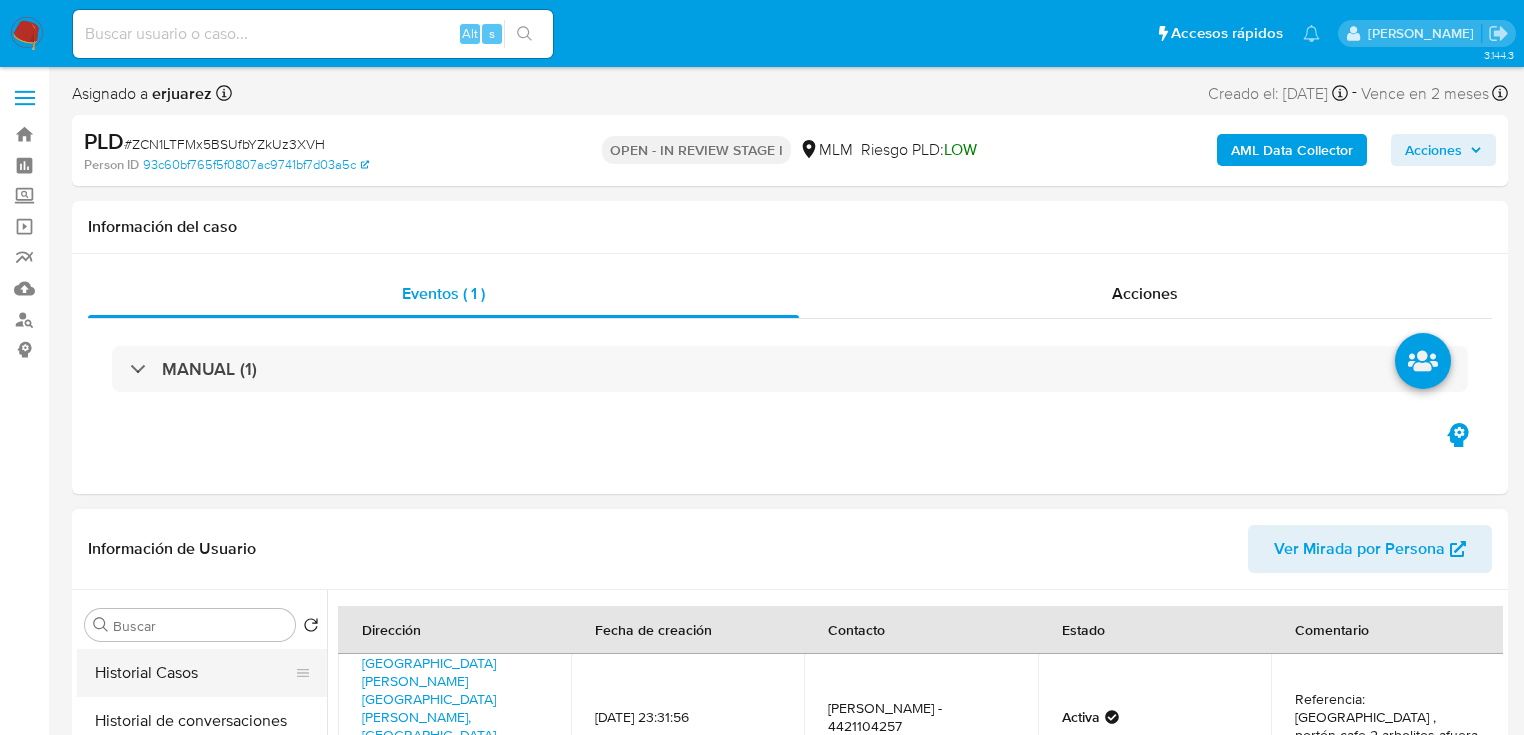 click on "Historial Casos" at bounding box center (194, 673) 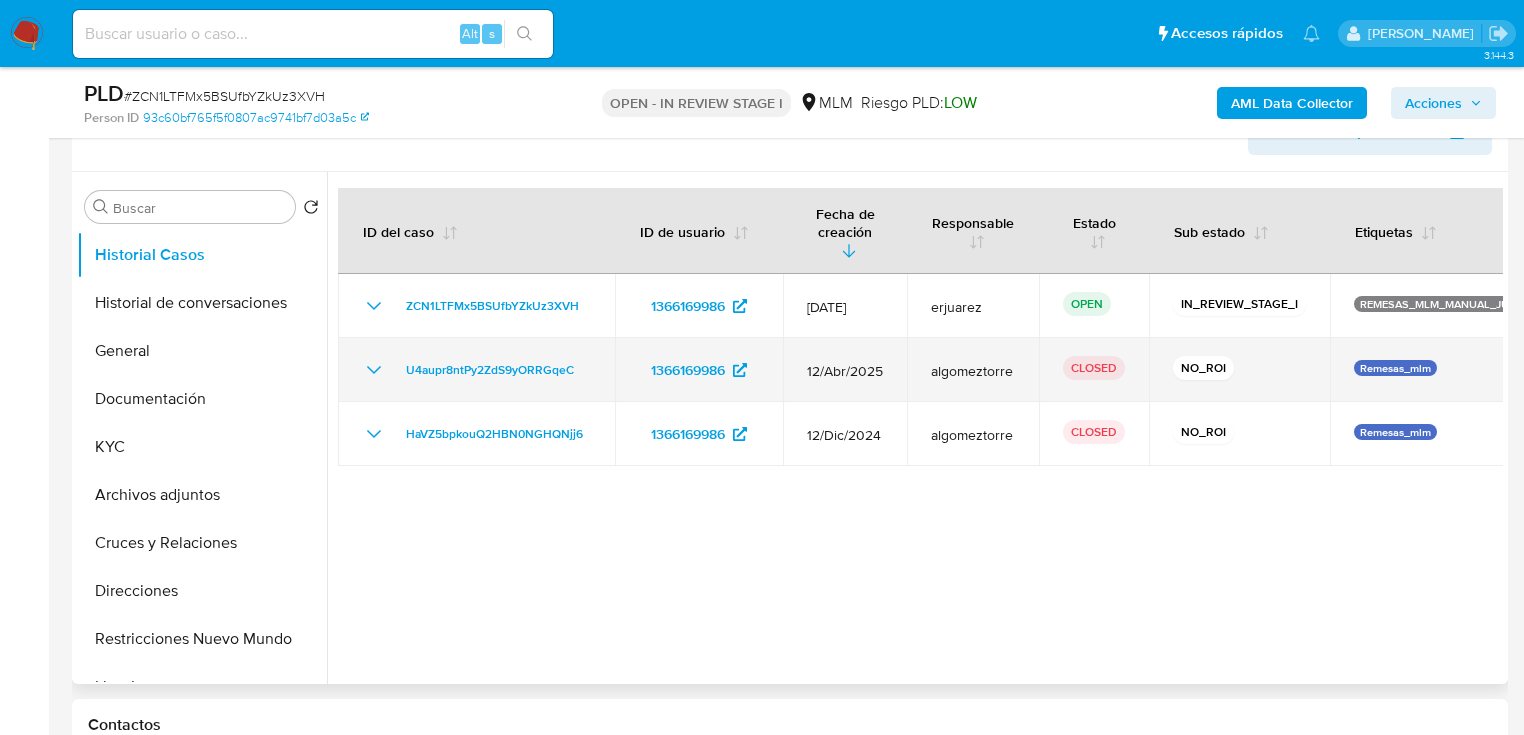 scroll, scrollTop: 320, scrollLeft: 0, axis: vertical 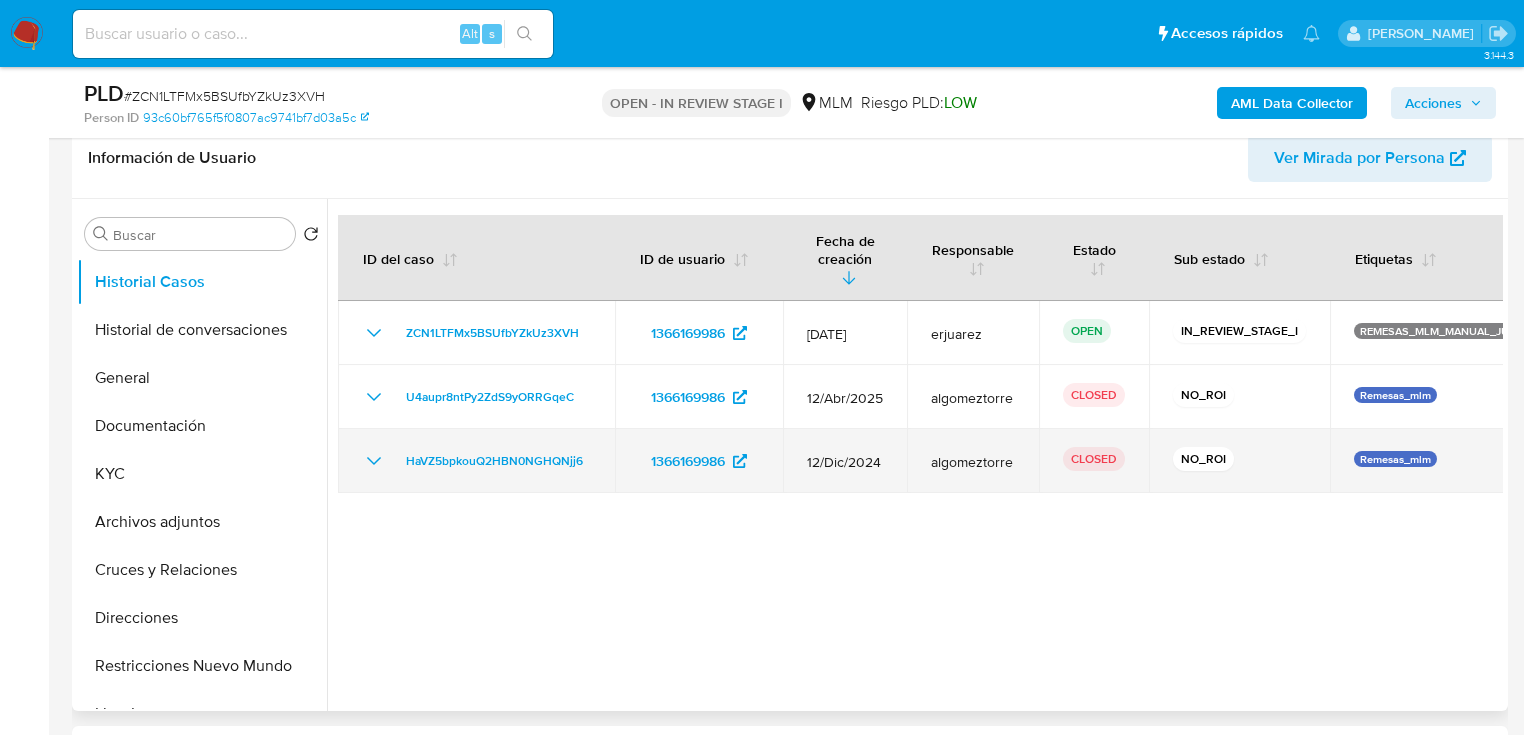click 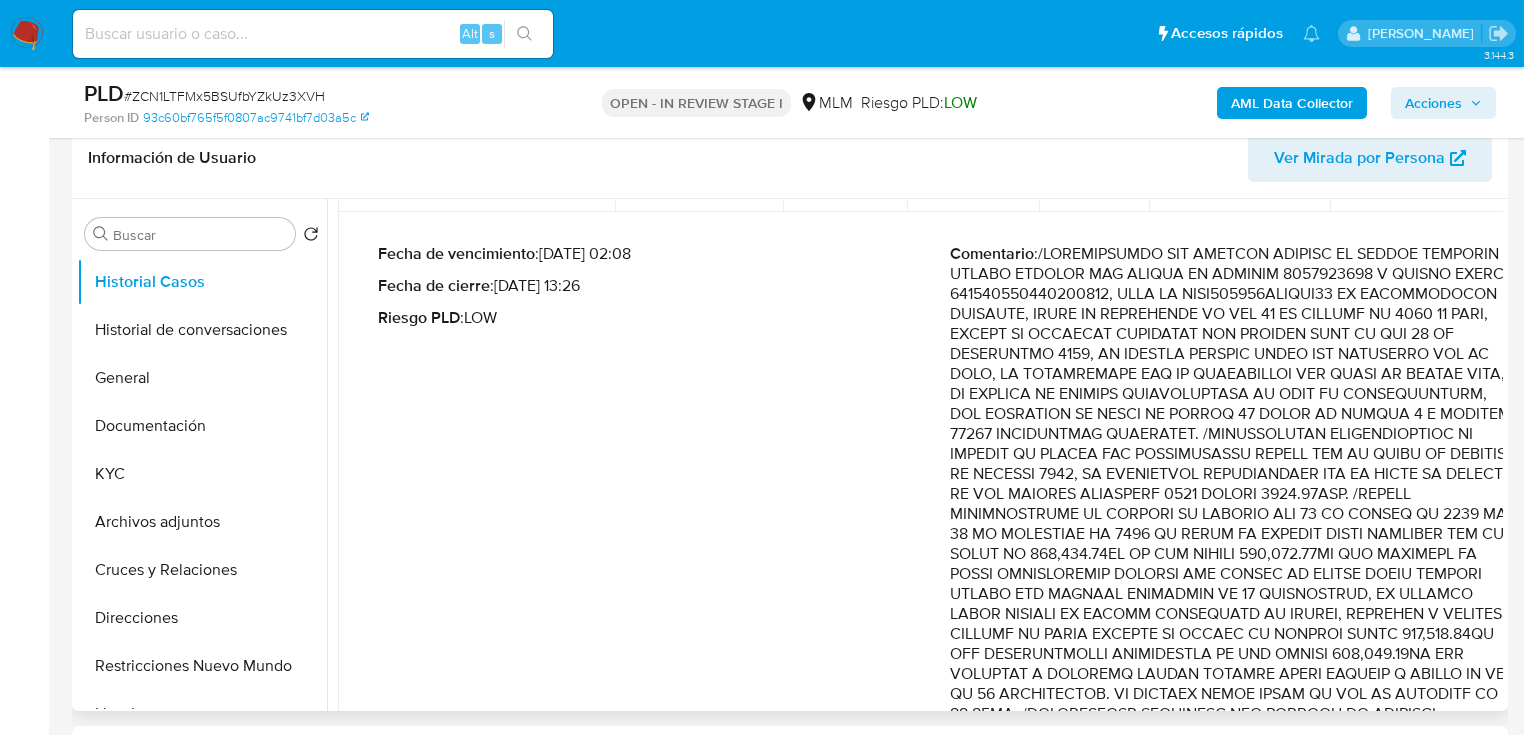 scroll, scrollTop: 320, scrollLeft: 0, axis: vertical 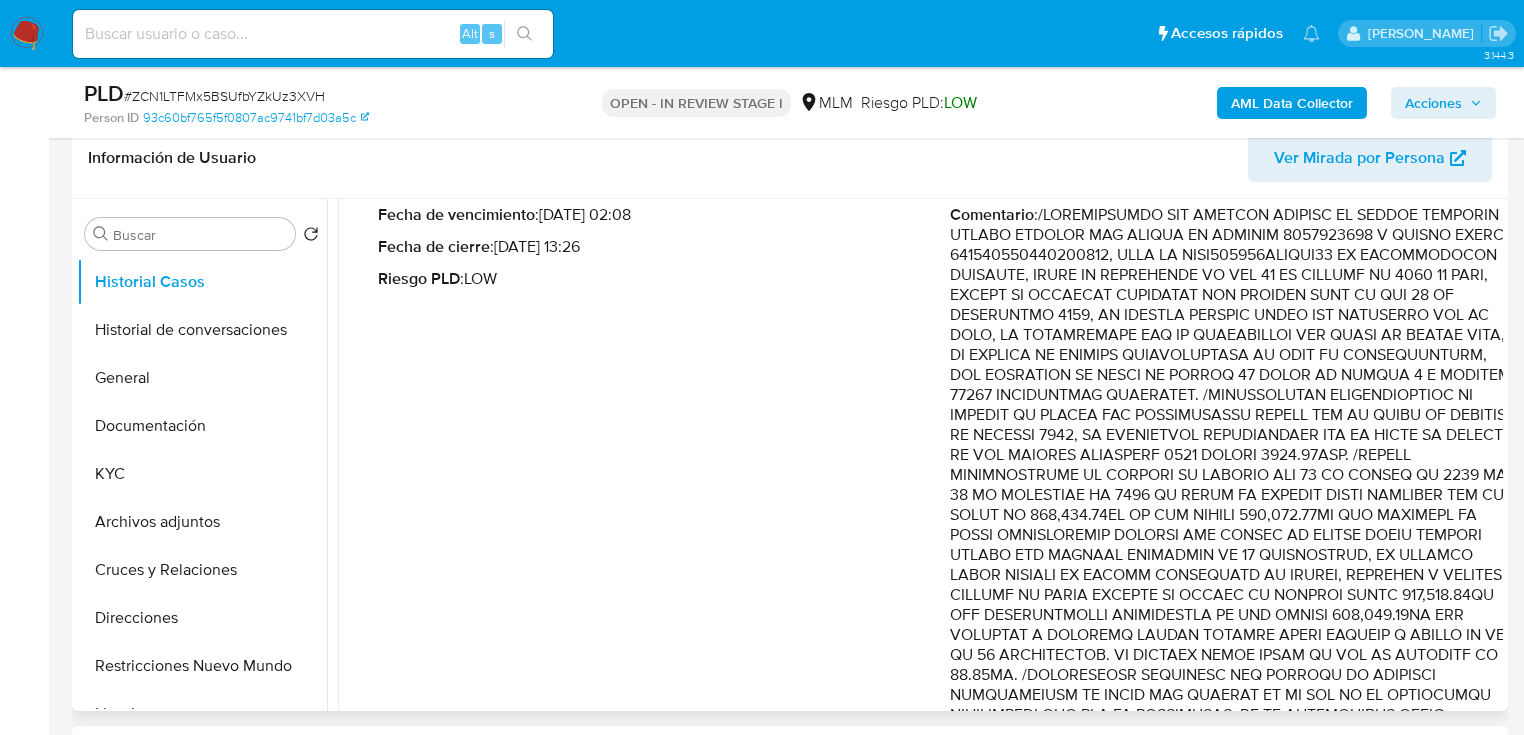drag, startPoint x: 1265, startPoint y: 380, endPoint x: 1448, endPoint y: 443, distance: 193.5407 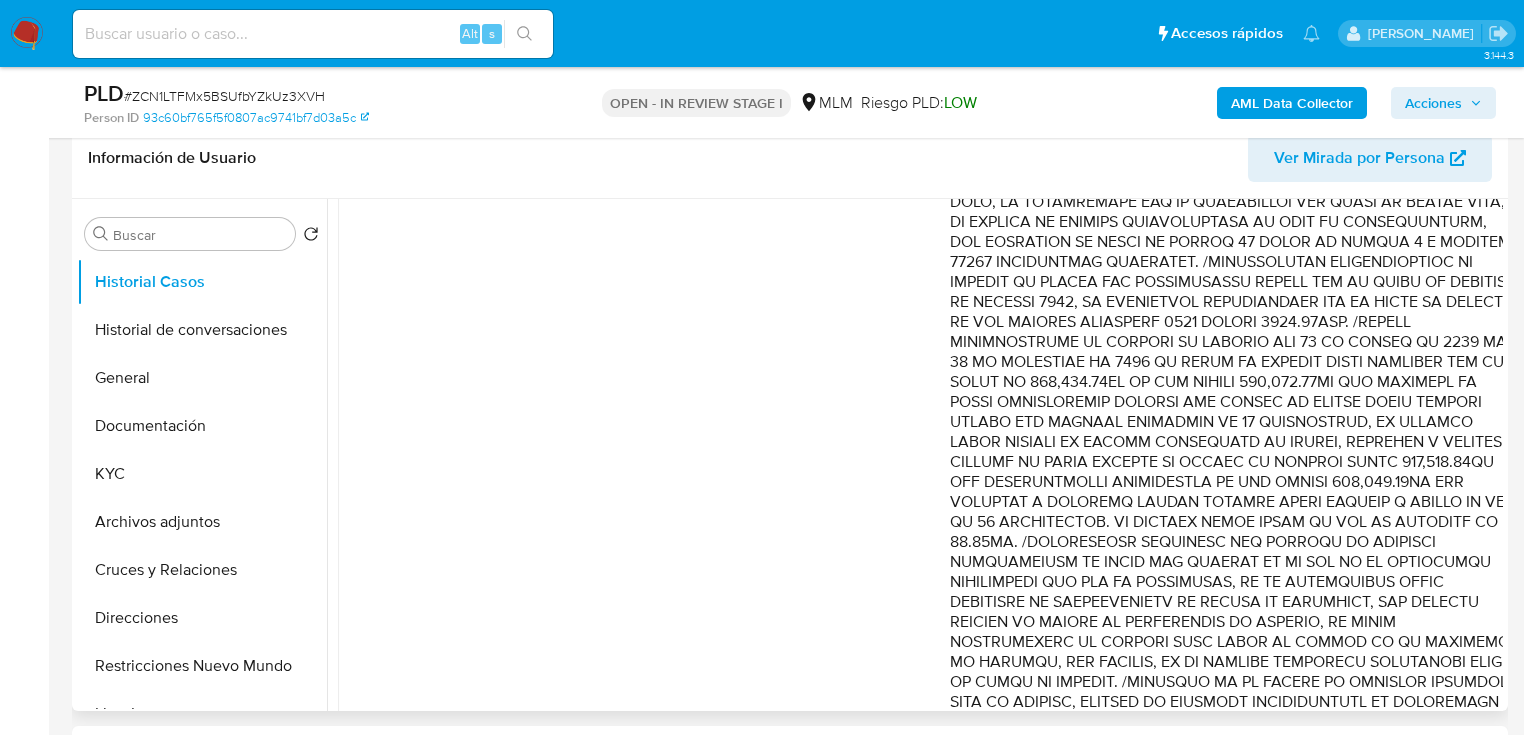 scroll, scrollTop: 480, scrollLeft: 0, axis: vertical 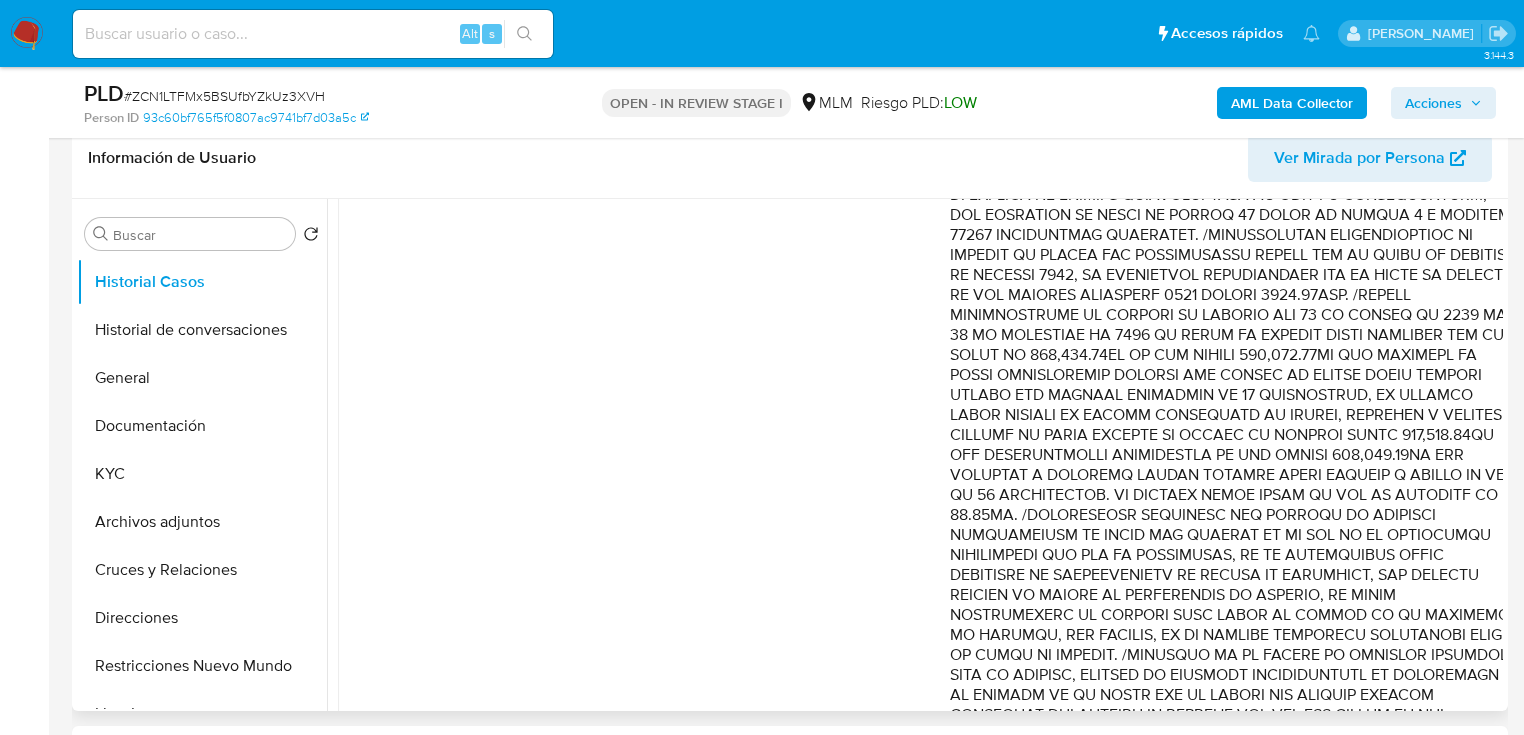 drag, startPoint x: 1343, startPoint y: 420, endPoint x: 1315, endPoint y: 410, distance: 29.732138 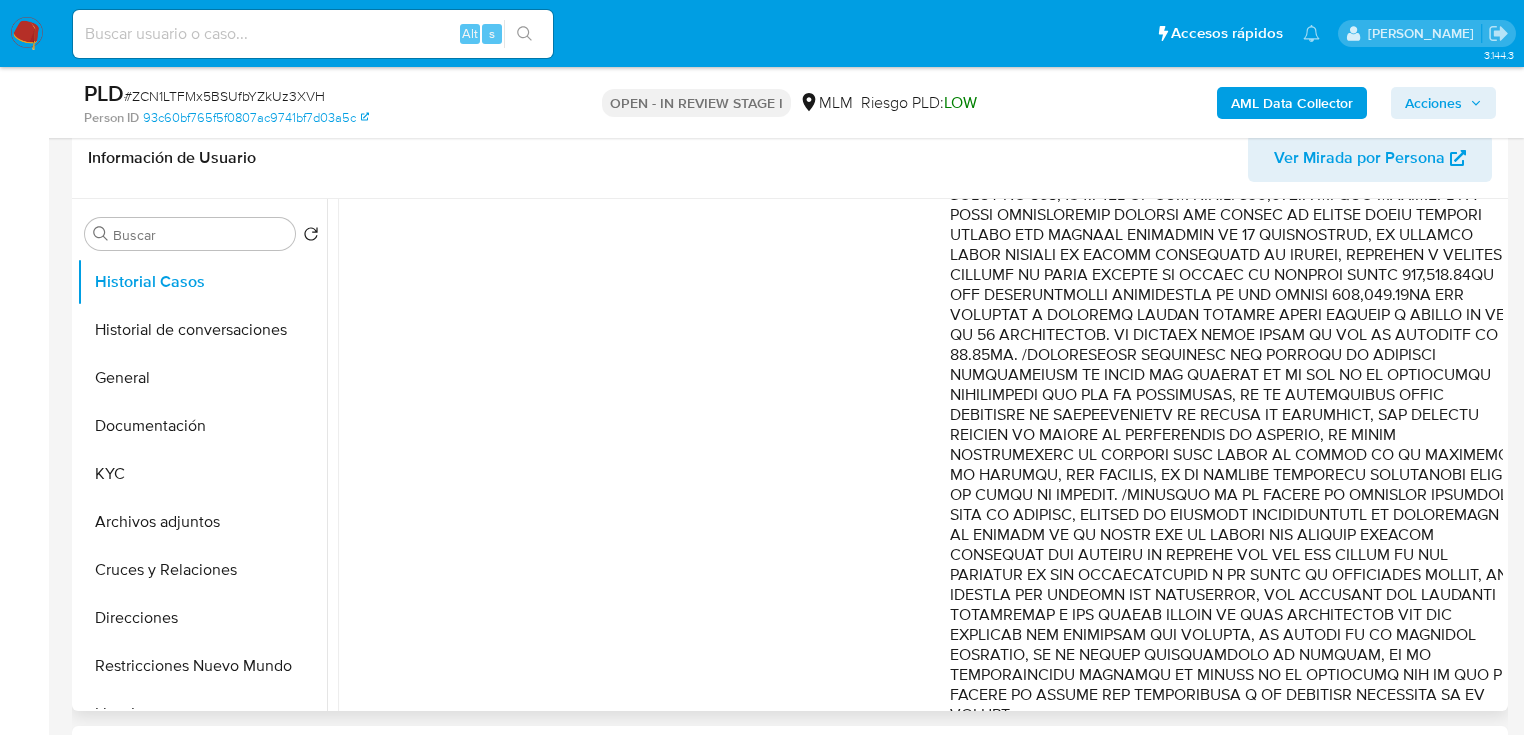 scroll, scrollTop: 691, scrollLeft: 0, axis: vertical 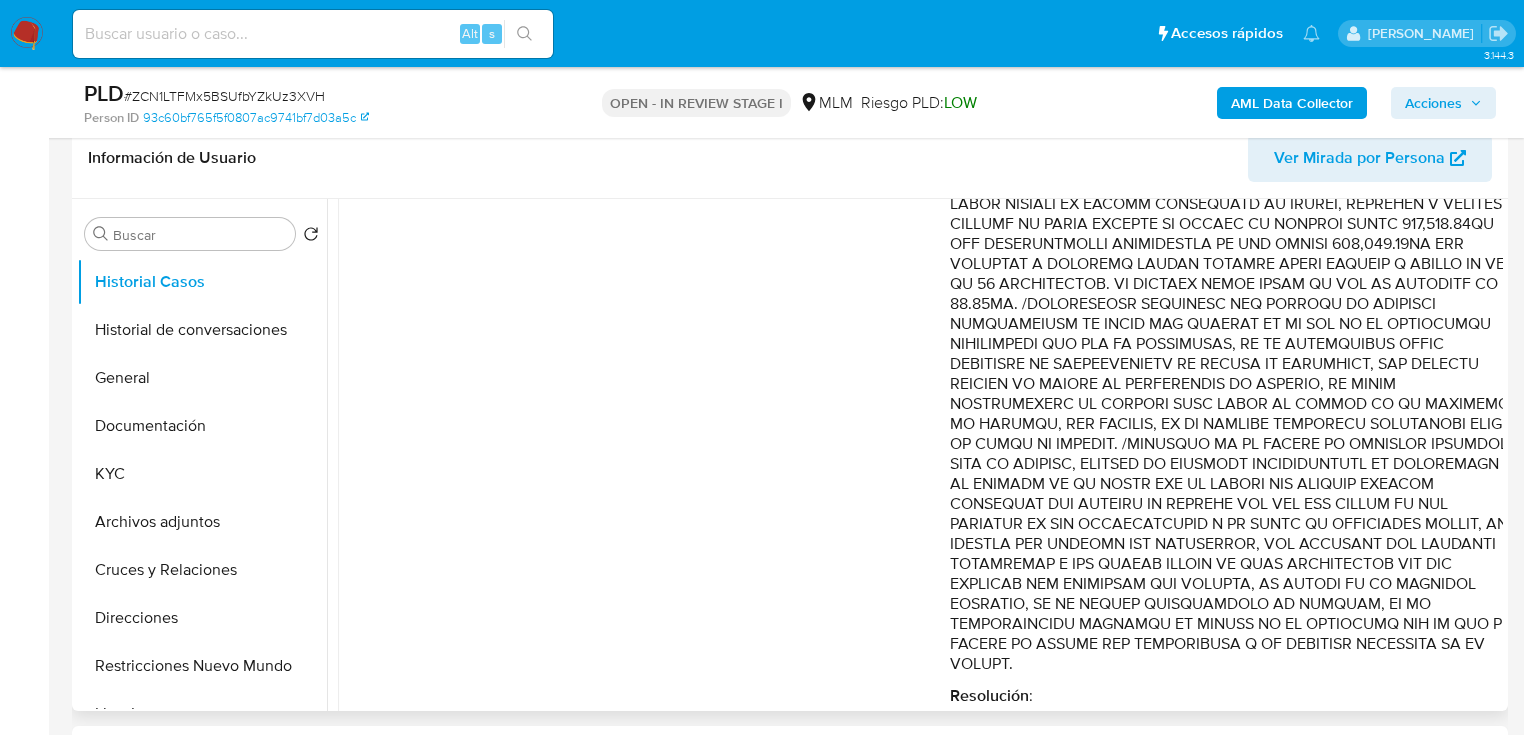 drag, startPoint x: 1156, startPoint y: 333, endPoint x: 1371, endPoint y: 605, distance: 346.7117 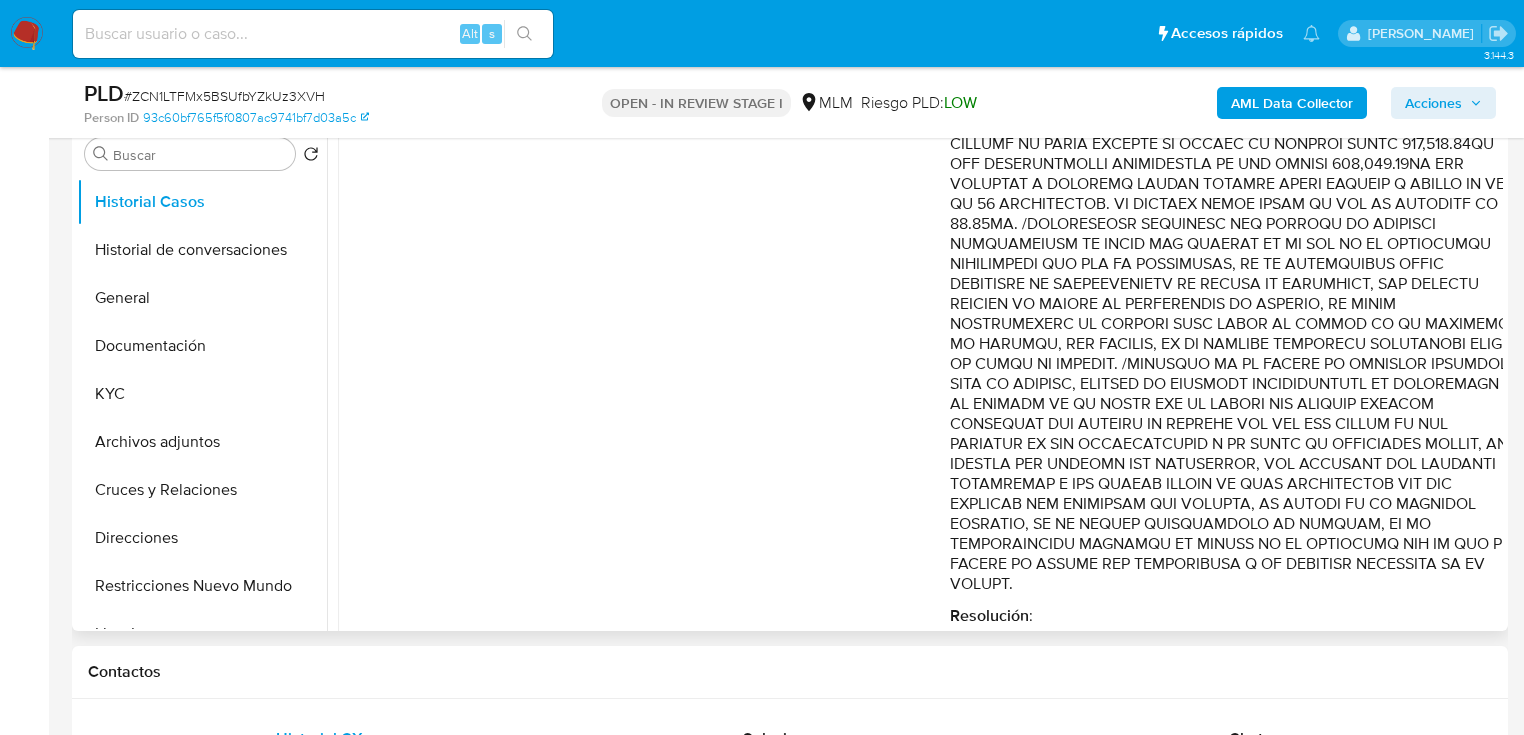 drag, startPoint x: 1214, startPoint y: 321, endPoint x: 1219, endPoint y: 332, distance: 12.083046 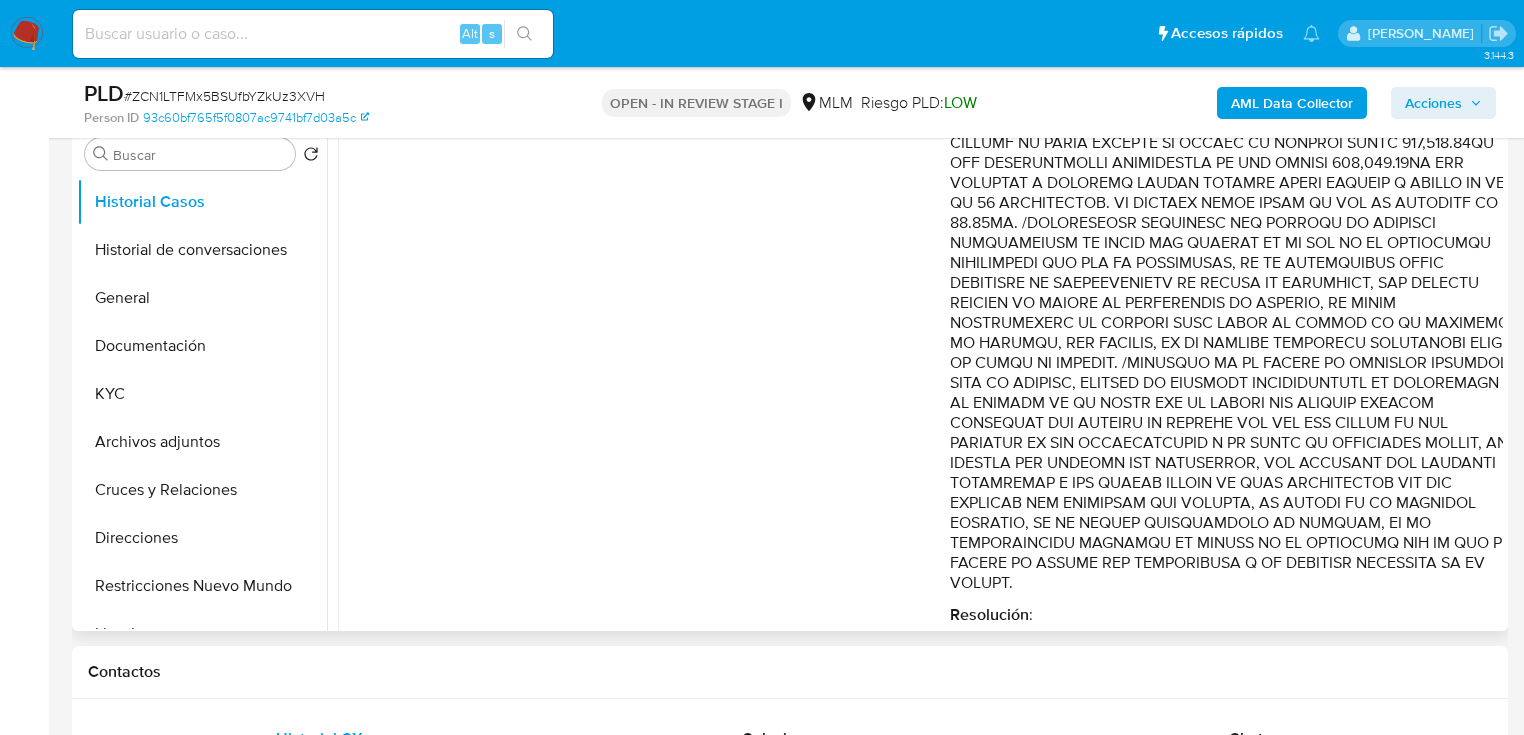 drag, startPoint x: 1126, startPoint y: 339, endPoint x: 1452, endPoint y: 539, distance: 382.46045 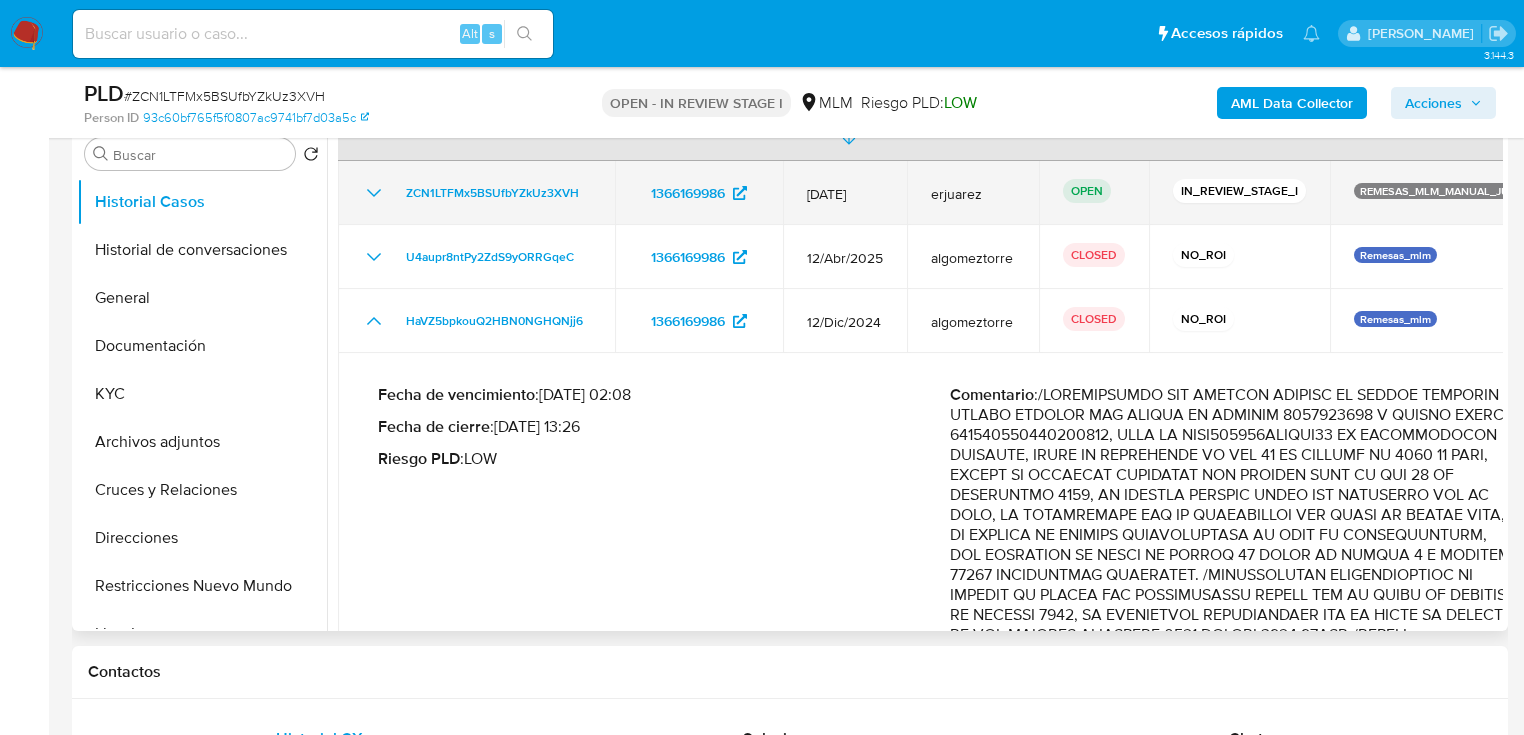 scroll, scrollTop: 0, scrollLeft: 0, axis: both 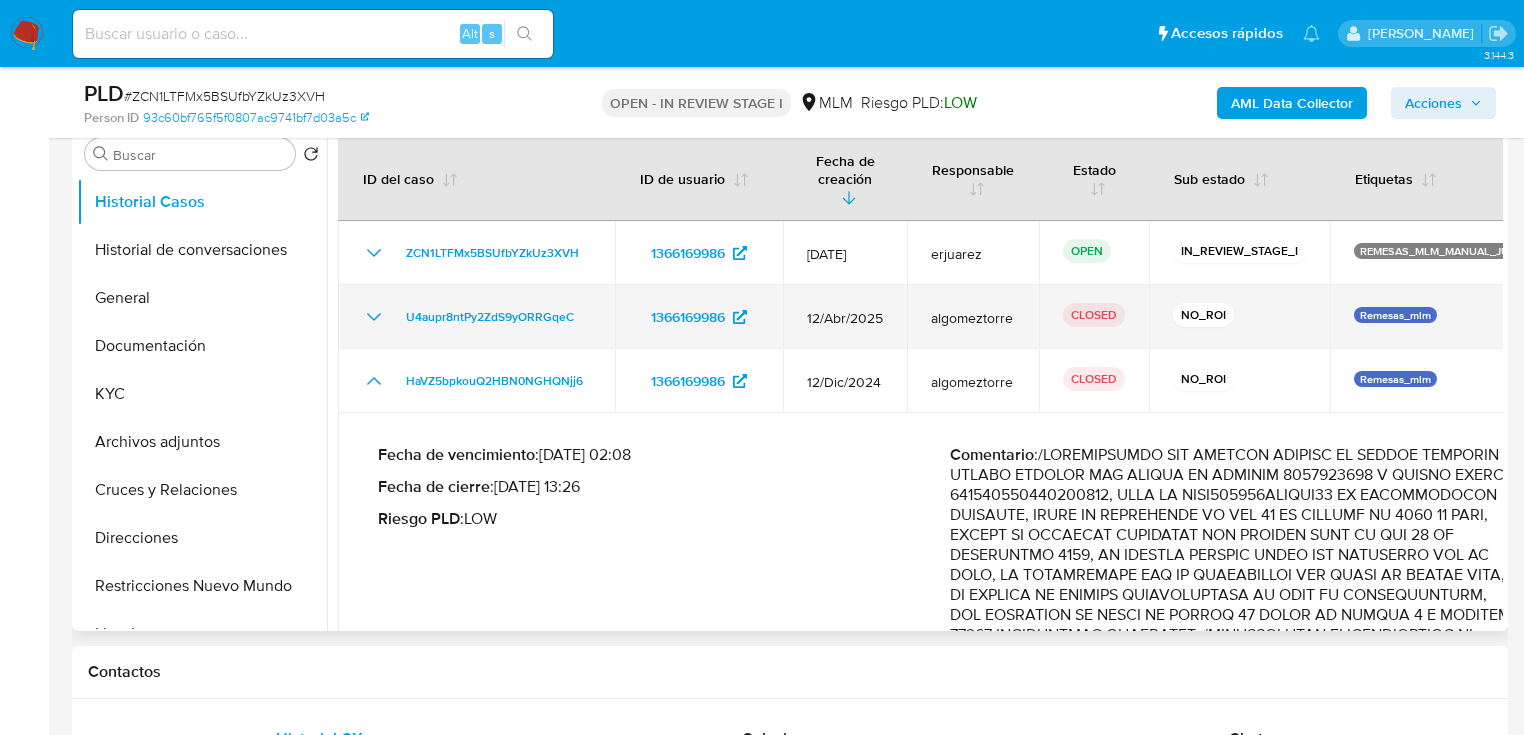 click 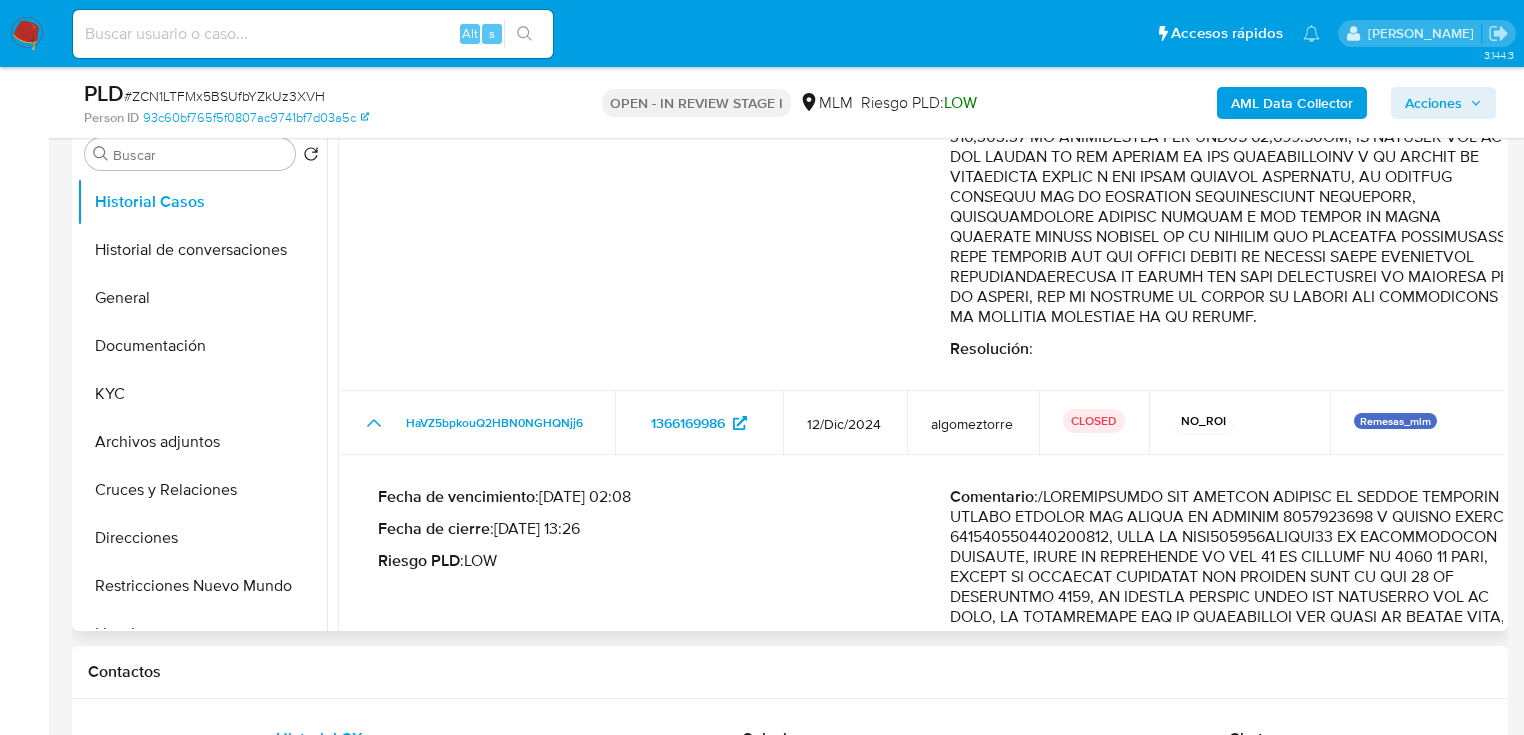 scroll, scrollTop: 960, scrollLeft: 0, axis: vertical 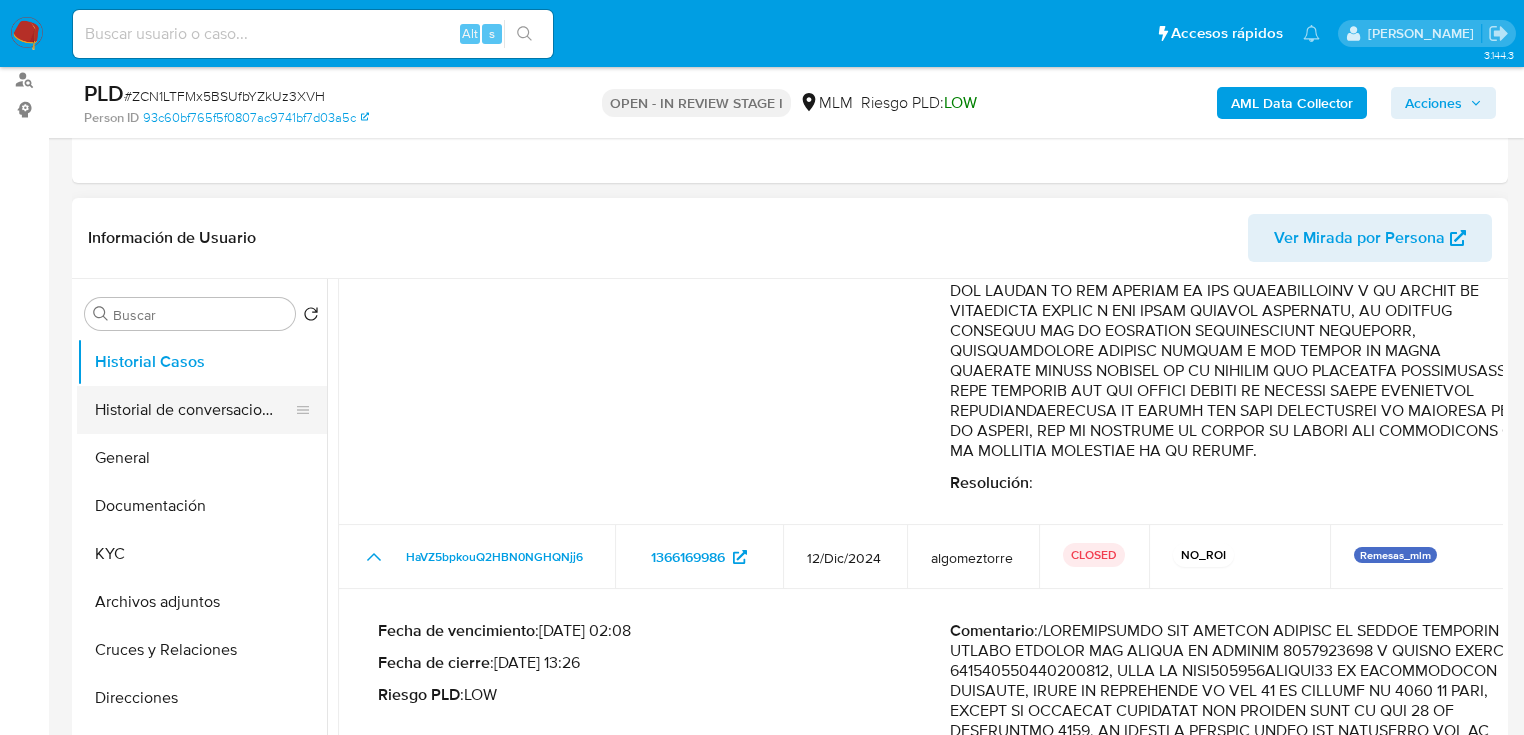 drag, startPoint x: 117, startPoint y: 556, endPoint x: 116, endPoint y: 428, distance: 128.0039 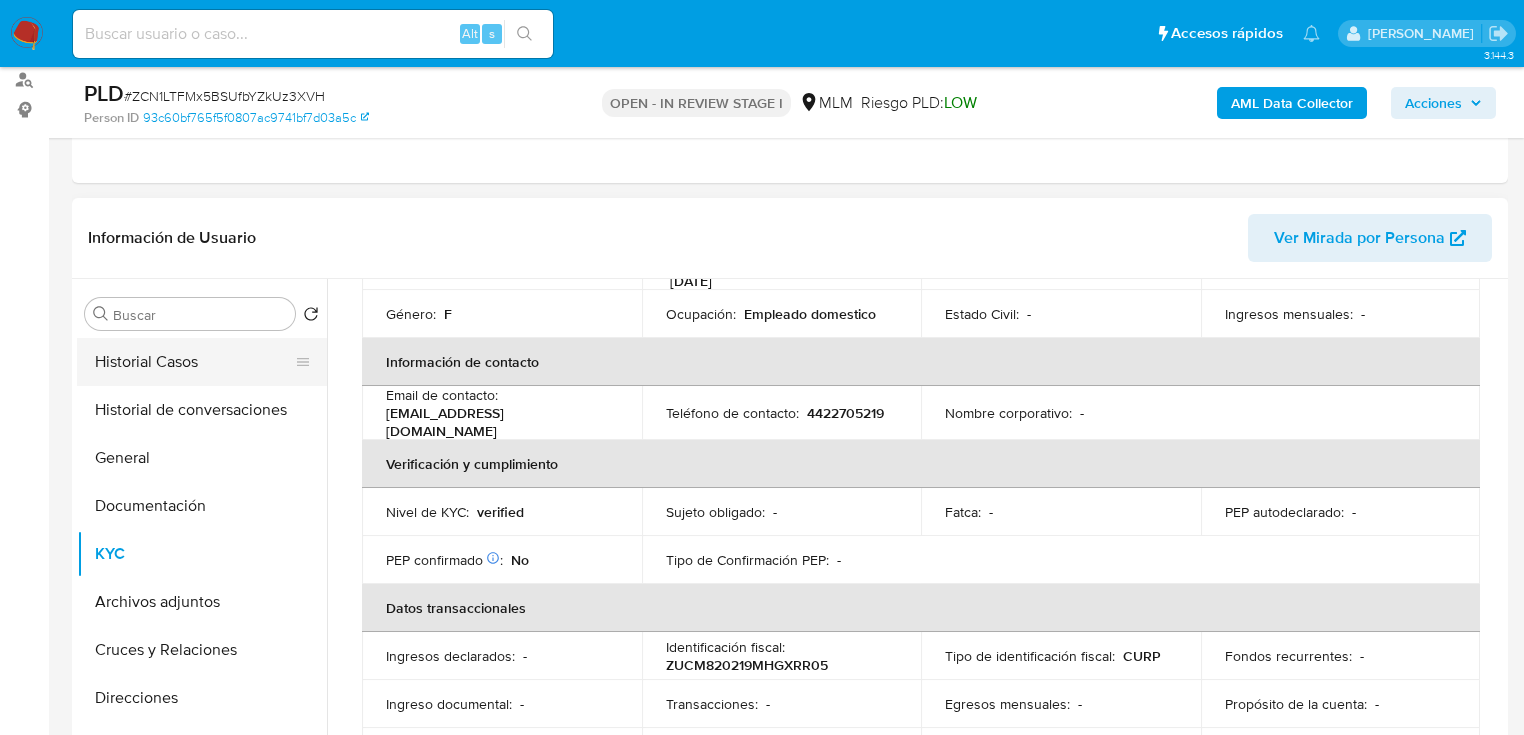 scroll, scrollTop: 222, scrollLeft: 0, axis: vertical 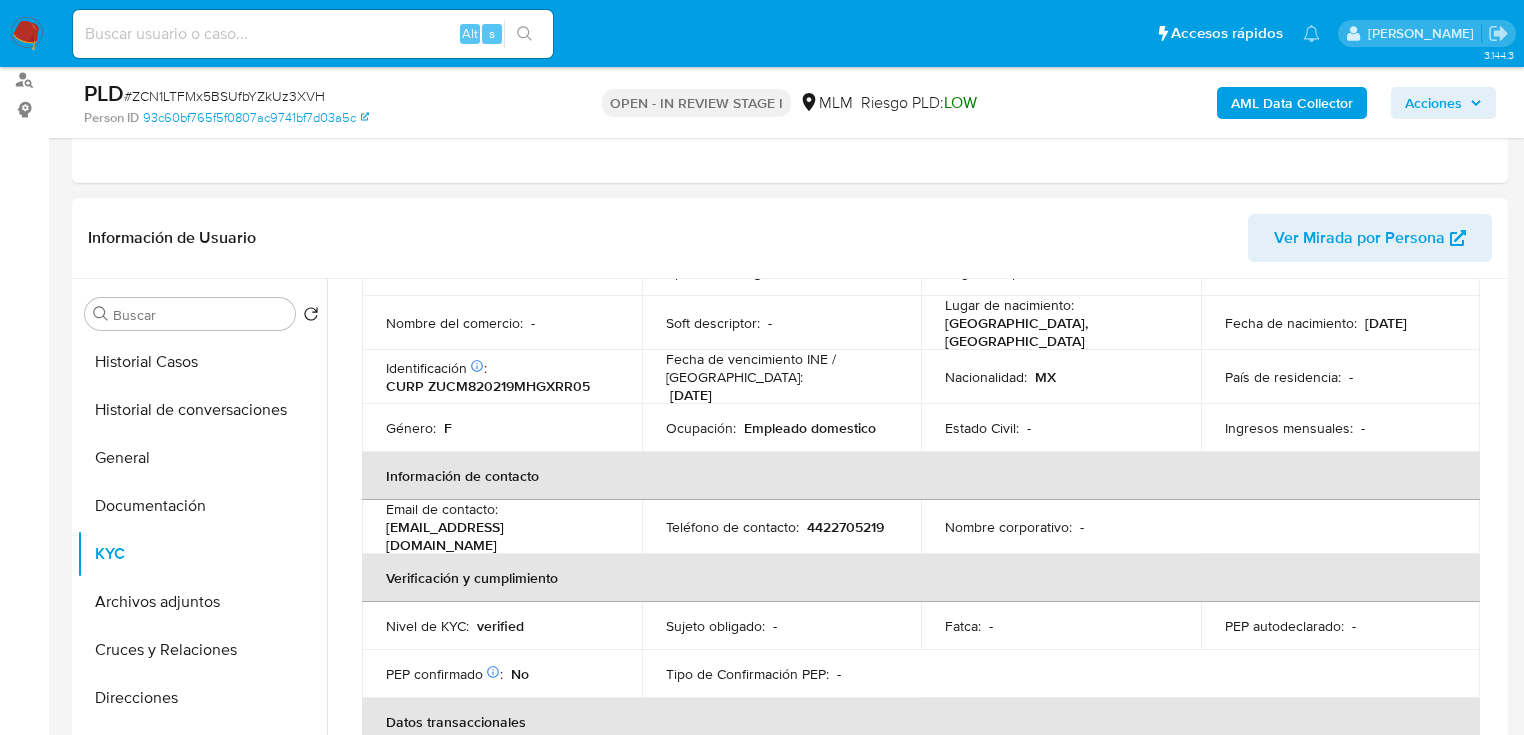 click on "Historial Casos" at bounding box center (202, 362) 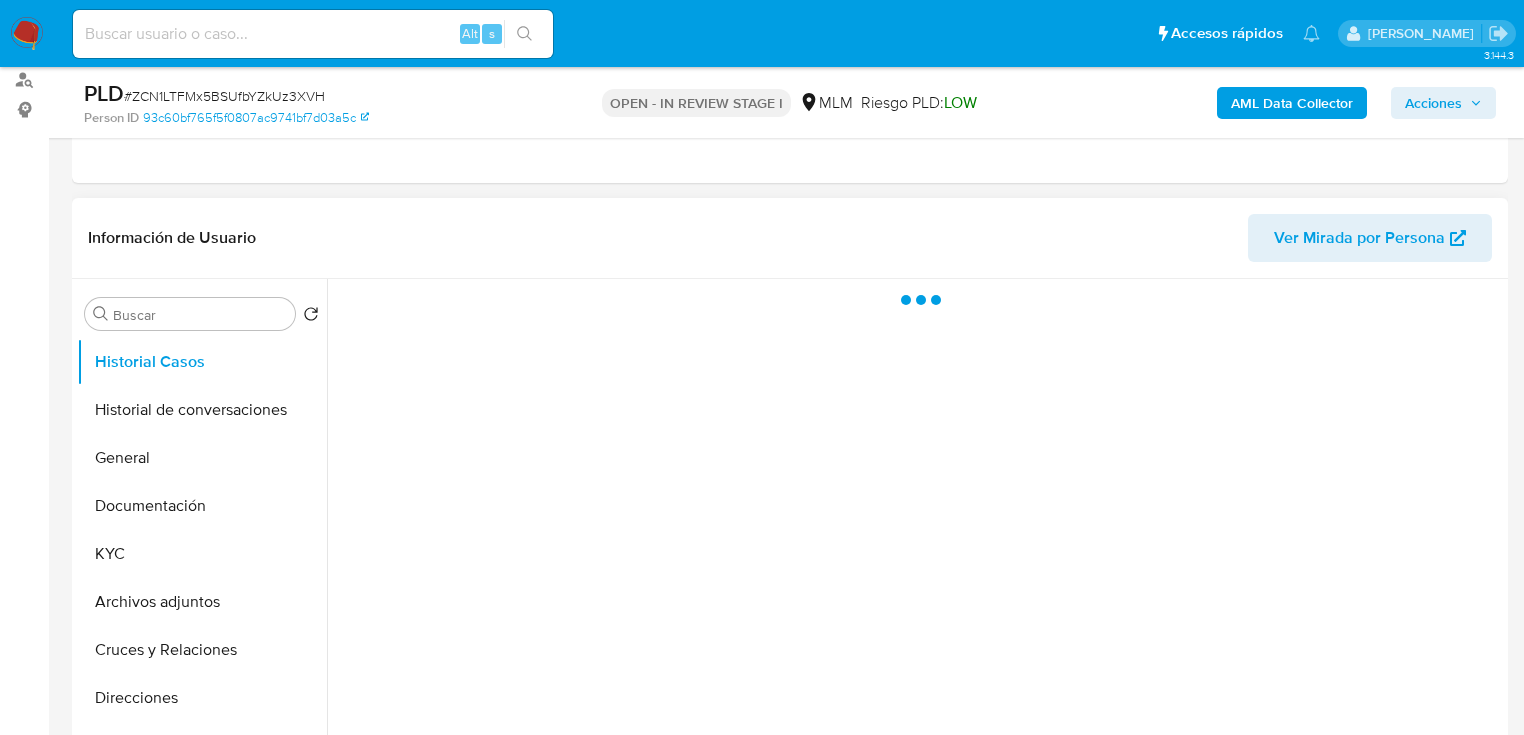 scroll, scrollTop: 0, scrollLeft: 0, axis: both 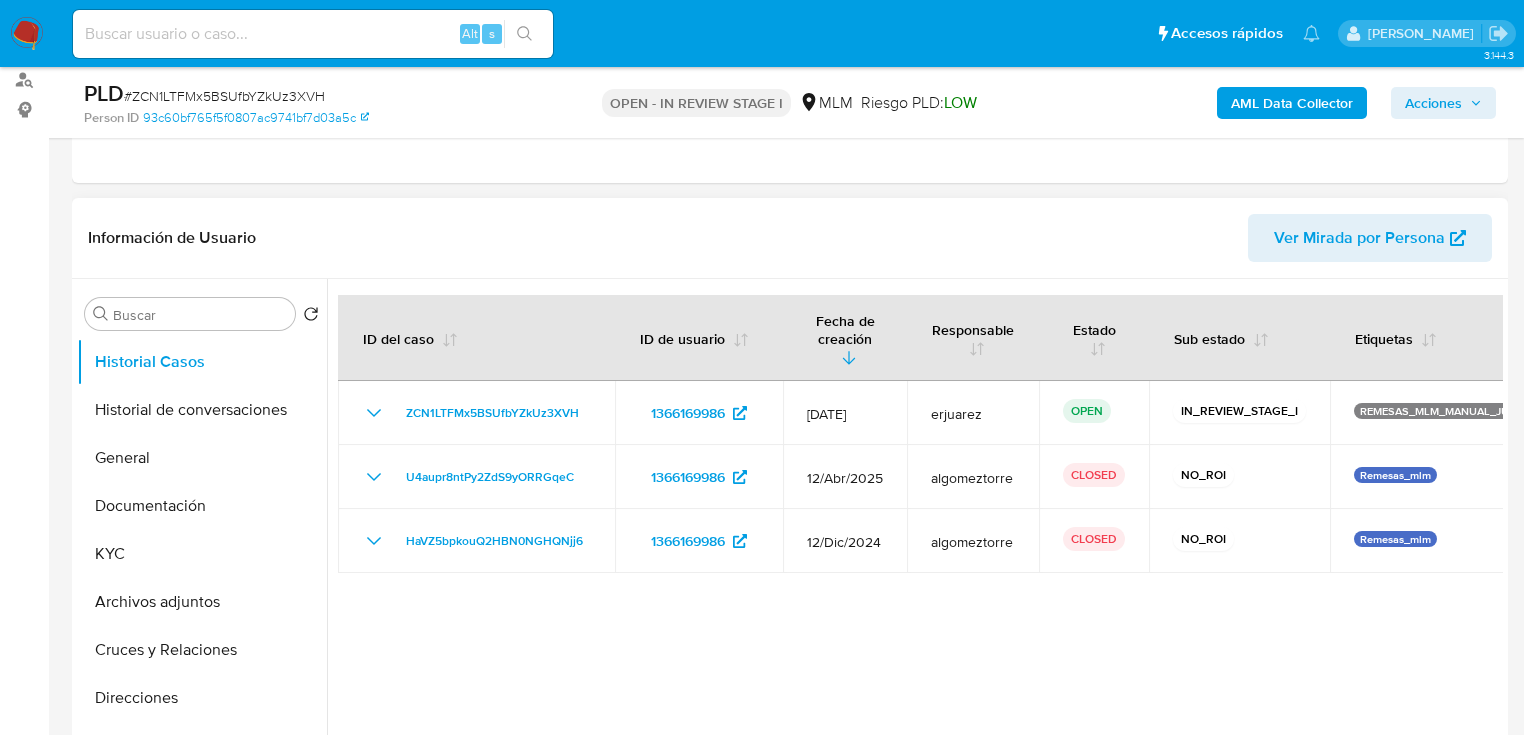 drag, startPoint x: 228, startPoint y: 418, endPoint x: 353, endPoint y: 419, distance: 125.004 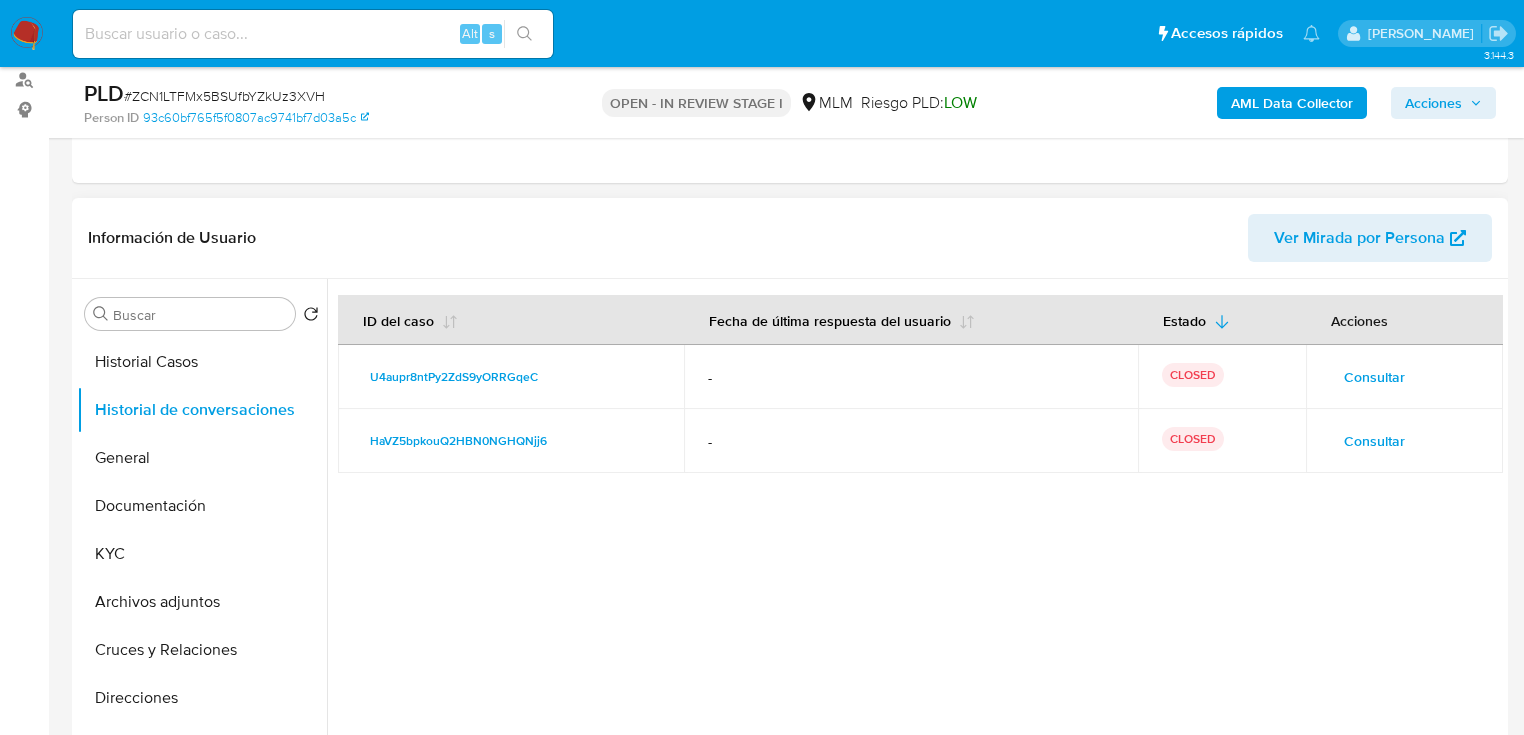 click on "Consultar" at bounding box center (1374, 377) 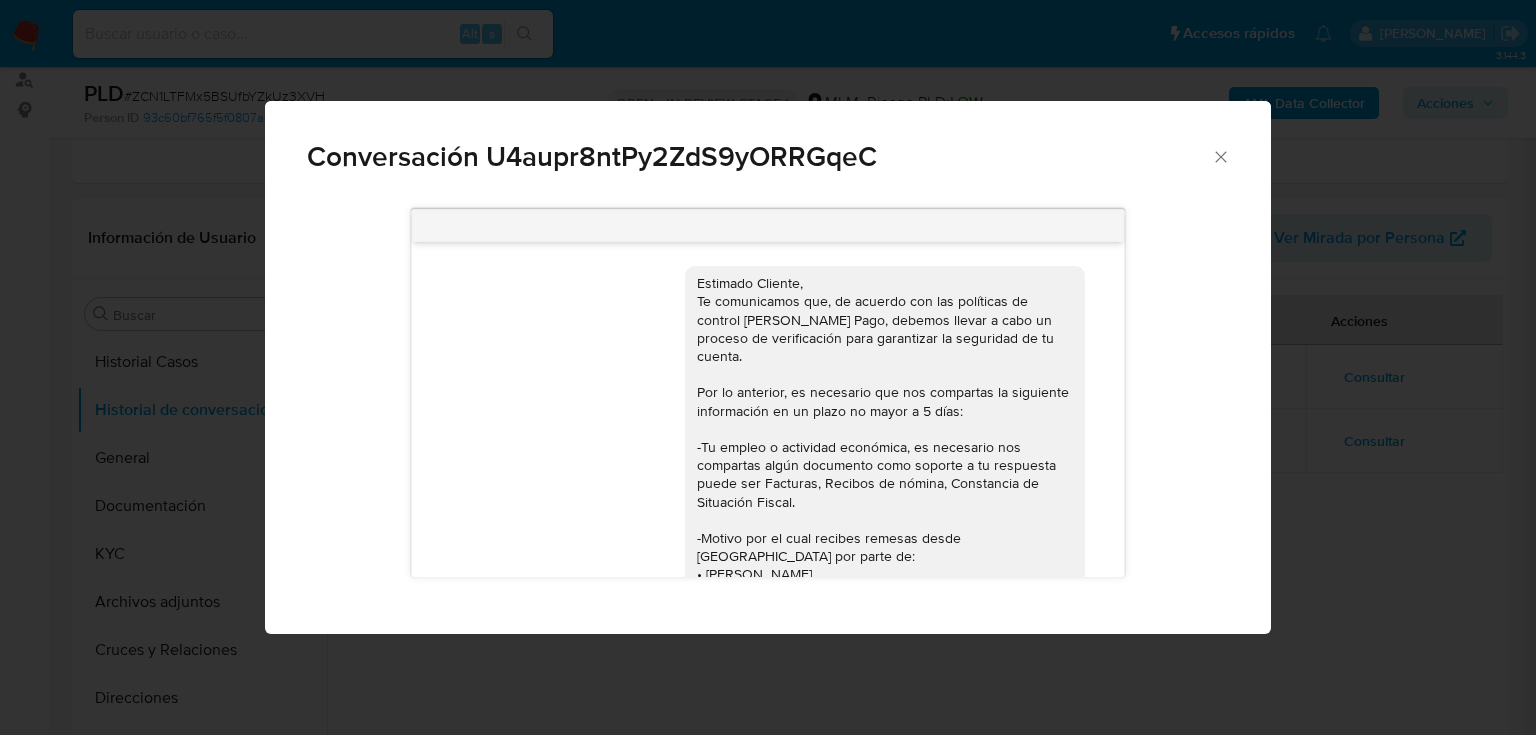 scroll, scrollTop: 233, scrollLeft: 0, axis: vertical 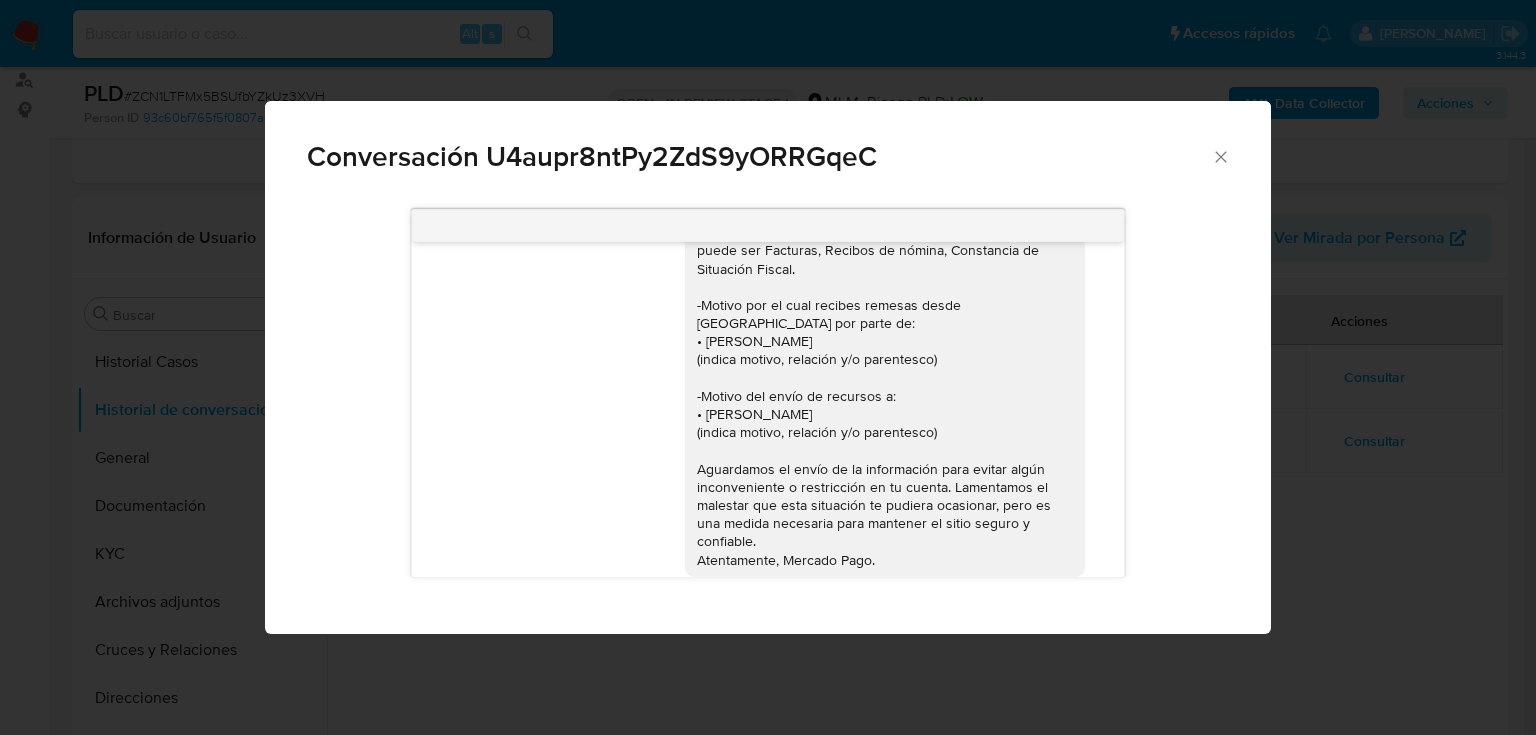 click on "Conversación U4aupr8ntPy2ZdS9yORRGqeC 08/05/2025 00:54:53" at bounding box center (768, 367) 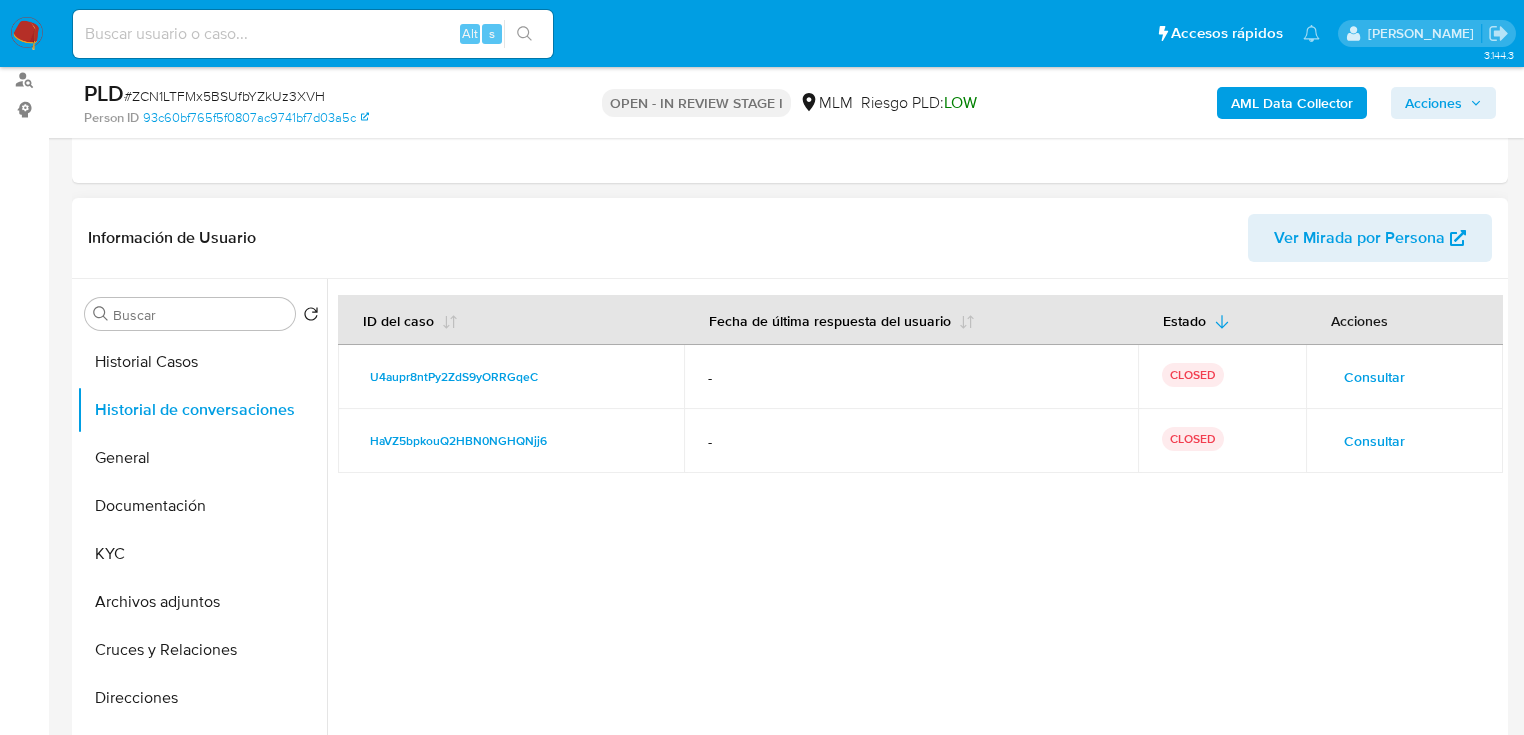 click on "Consultar" at bounding box center [1374, 441] 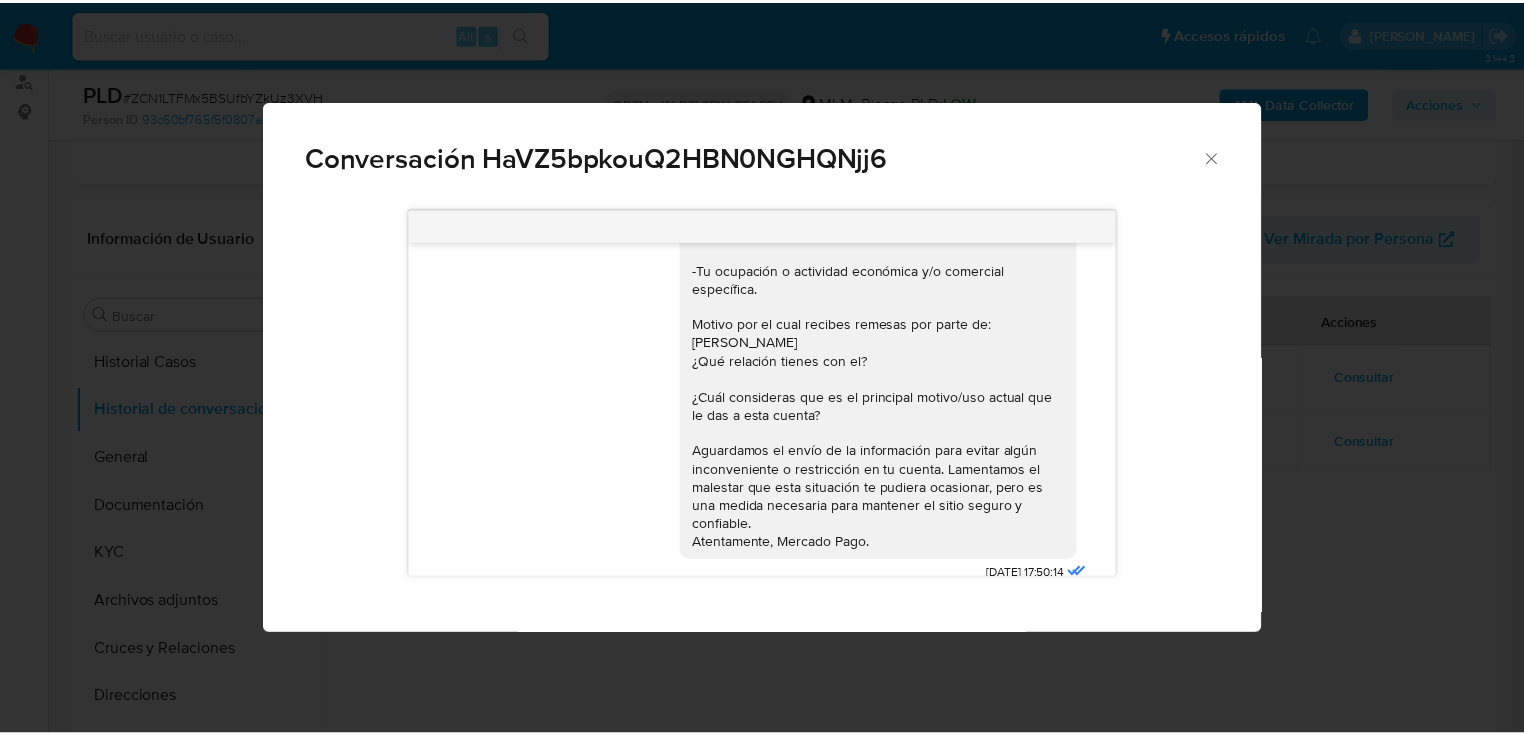 scroll, scrollTop: 143, scrollLeft: 0, axis: vertical 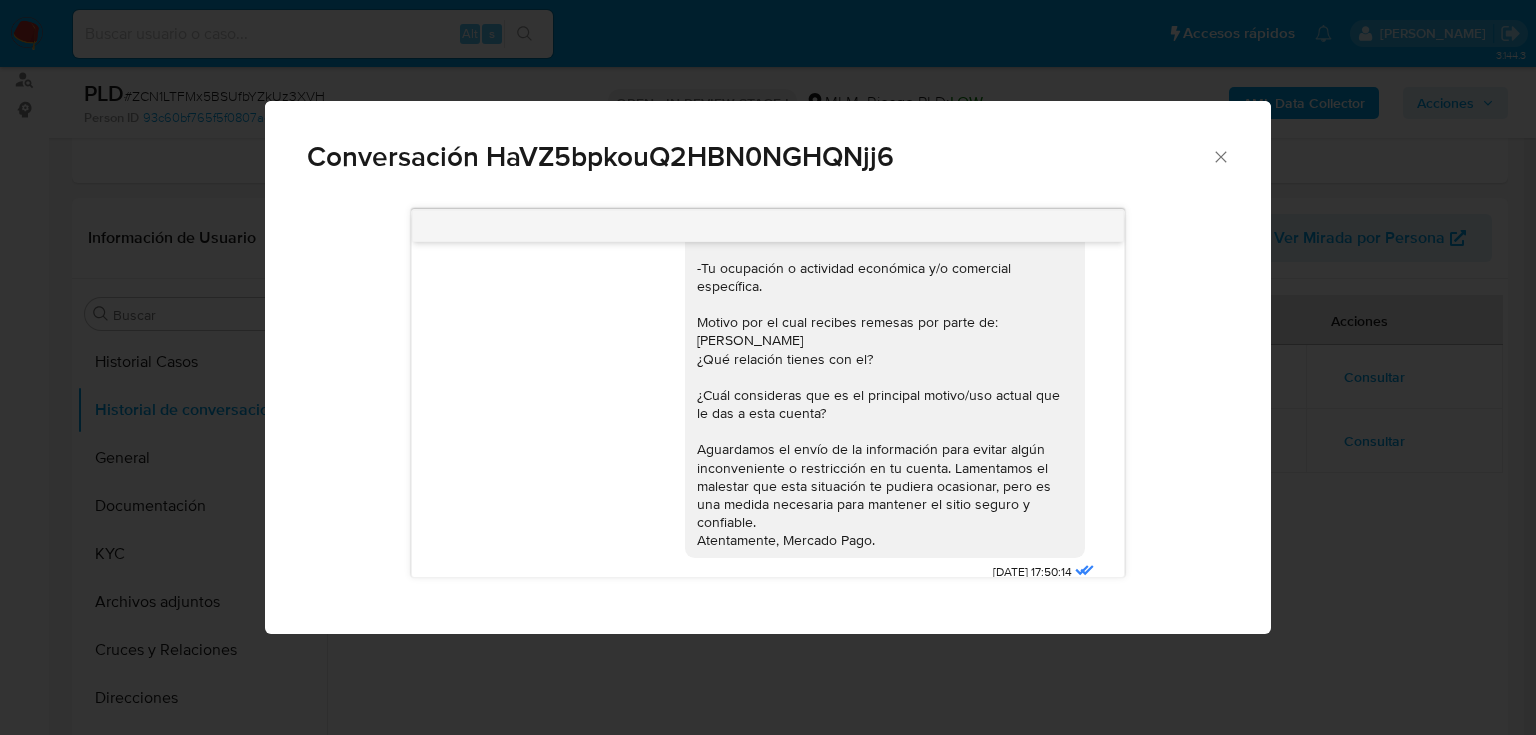 click on "Conversación HaVZ5bpkouQ2HBN0NGHQNjj6 Estimado Cliente,
Te comunicamos que de acuerdo con las políticas de control de Mercado Pago, debemos llevar a cabo un proceso de verificación para garantizar la seguridad de tu cuenta. Por lo anterior, es necesario que nos compartas la siguiente información:
-Tu ocupación o actividad económica y/o comercial específica.
Motivo por el cual recibes remesas por parte de:
Quirino Hernández
¿Qué relación tienes con el?
¿Cuál consideras que es el principal motivo/uso actual que le das a esta cuenta?
Aguardamos el envío de la información para evitar algún inconveniente o restricción en tu cuenta. Lamentamos el malestar que esta situación te pudiera ocasionar, pero es una medida necesaria para mantener el sitio seguro y confiable.
Atentamente, Mercado Pago. 15/01/2025 17:50:14" at bounding box center [768, 367] 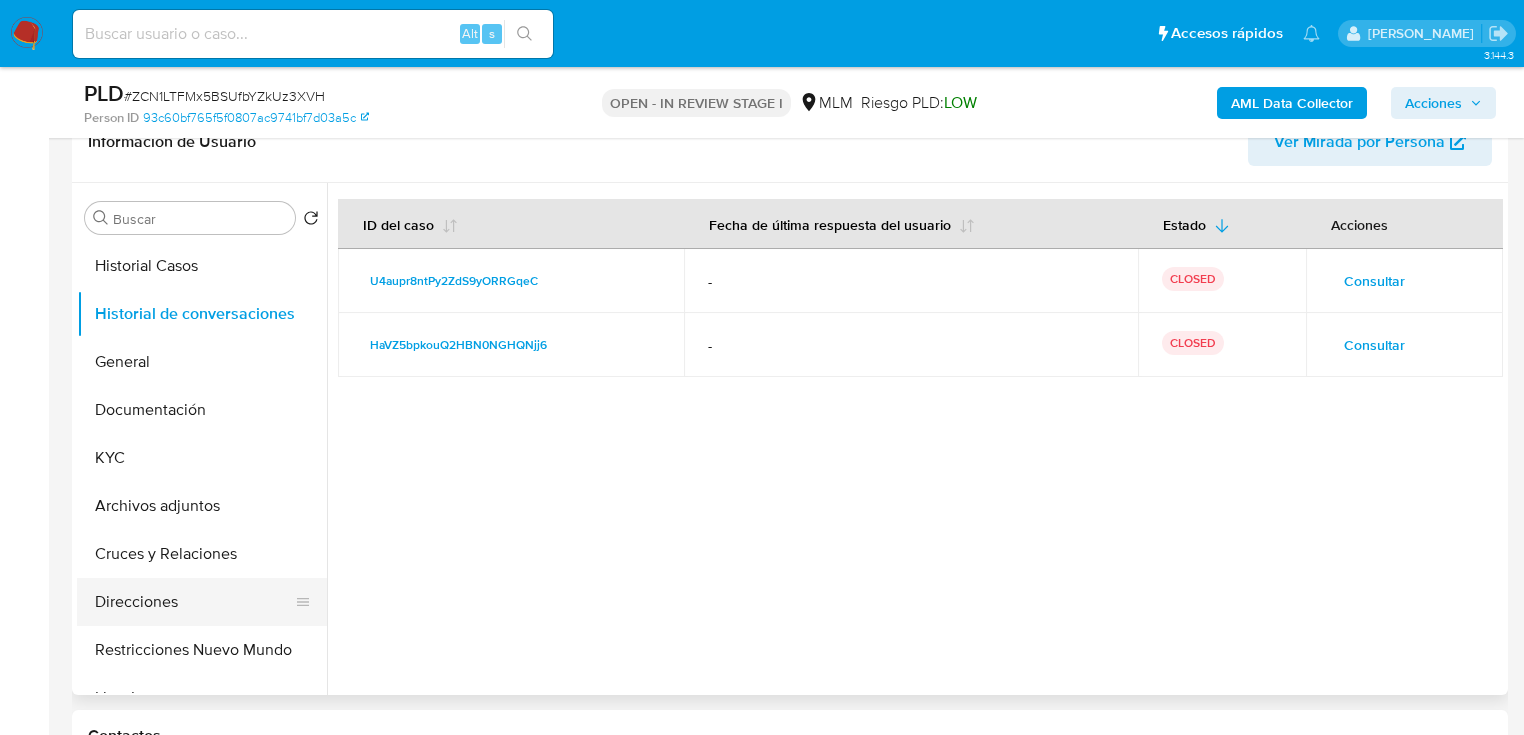scroll, scrollTop: 560, scrollLeft: 0, axis: vertical 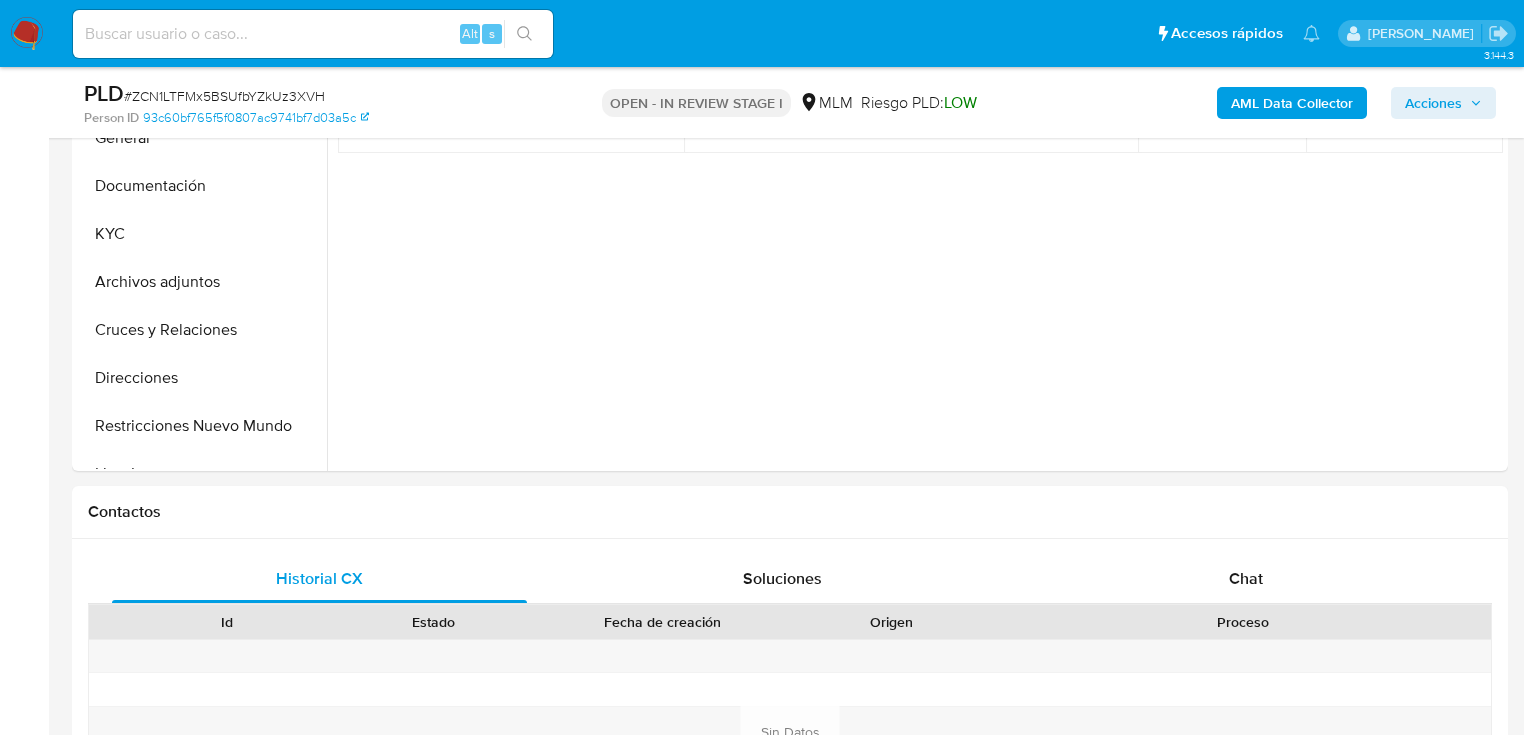 click on "Pausado Ver notificaciones Alt s Accesos rápidos   Presiona las siguientes teclas para acceder a algunas de las funciones Buscar caso o usuario Alt s Volver al home Alt h Agregar un comentario Alt c Ir a la resolucion de un caso Alt r Agregar un archivo adjunto Alt a Solicitar KYC challenge Alt 3 Agregar restricción Alt 4 Eliminar restricción Alt 5 Erika Paulina Juarez" at bounding box center (762, 33) 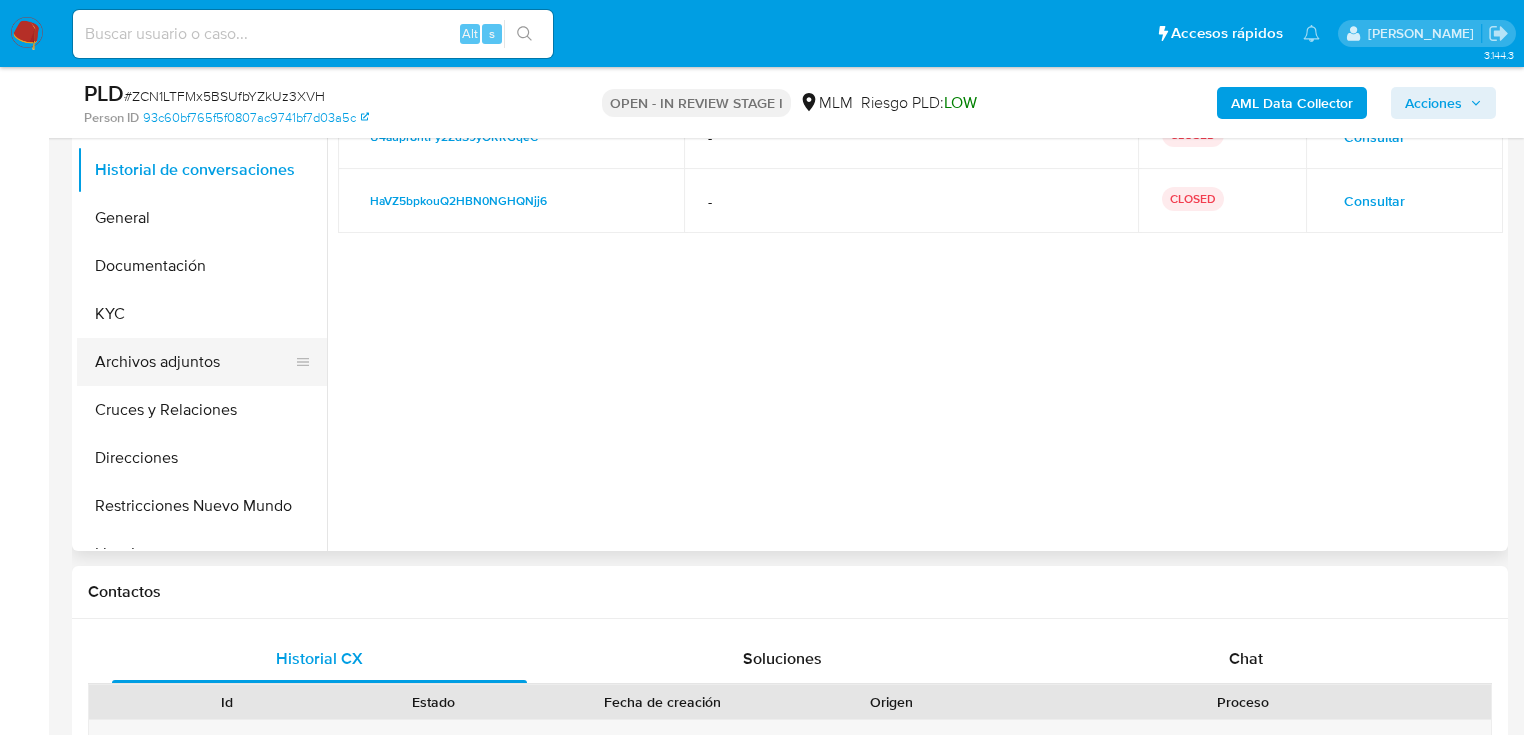 click on "Archivos adjuntos" at bounding box center [194, 362] 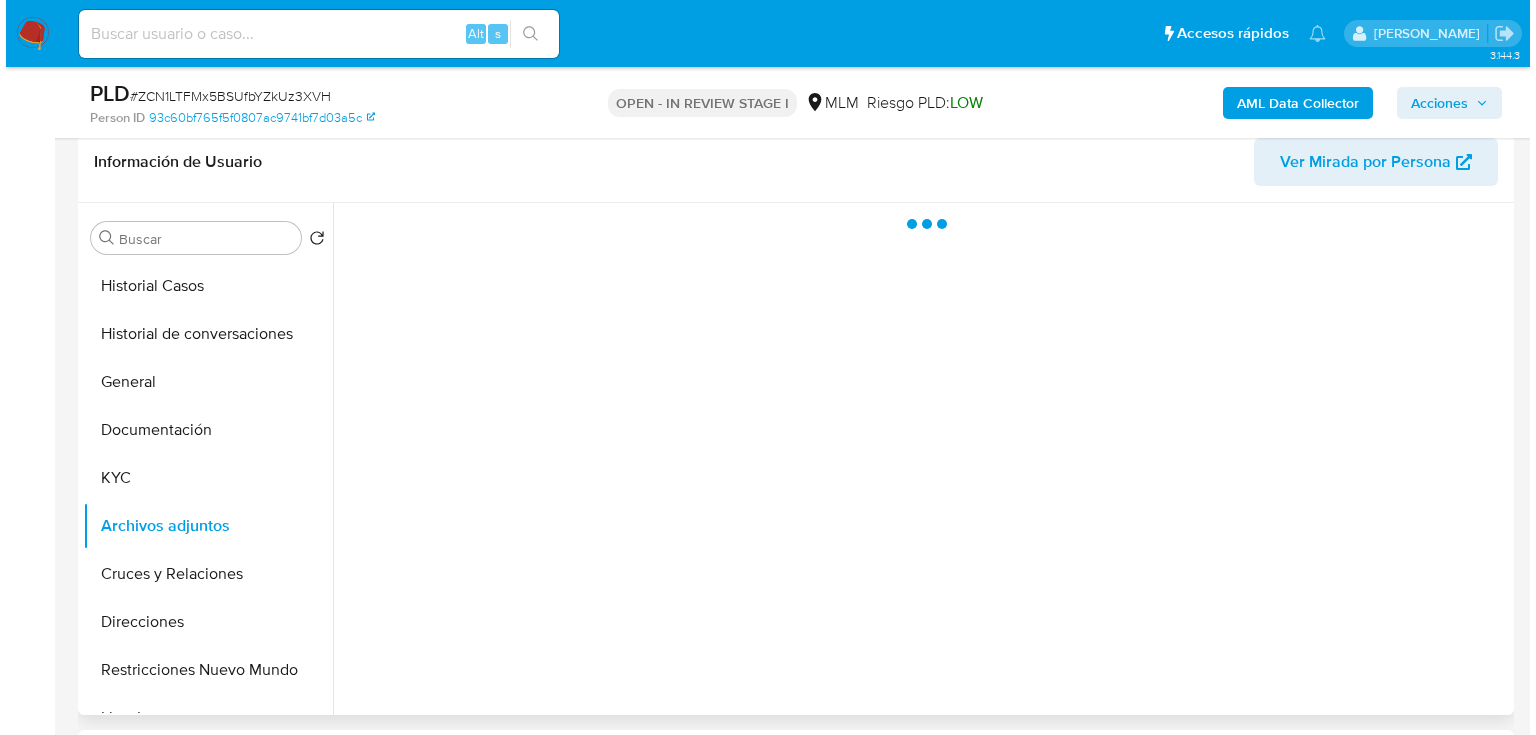 scroll, scrollTop: 240, scrollLeft: 0, axis: vertical 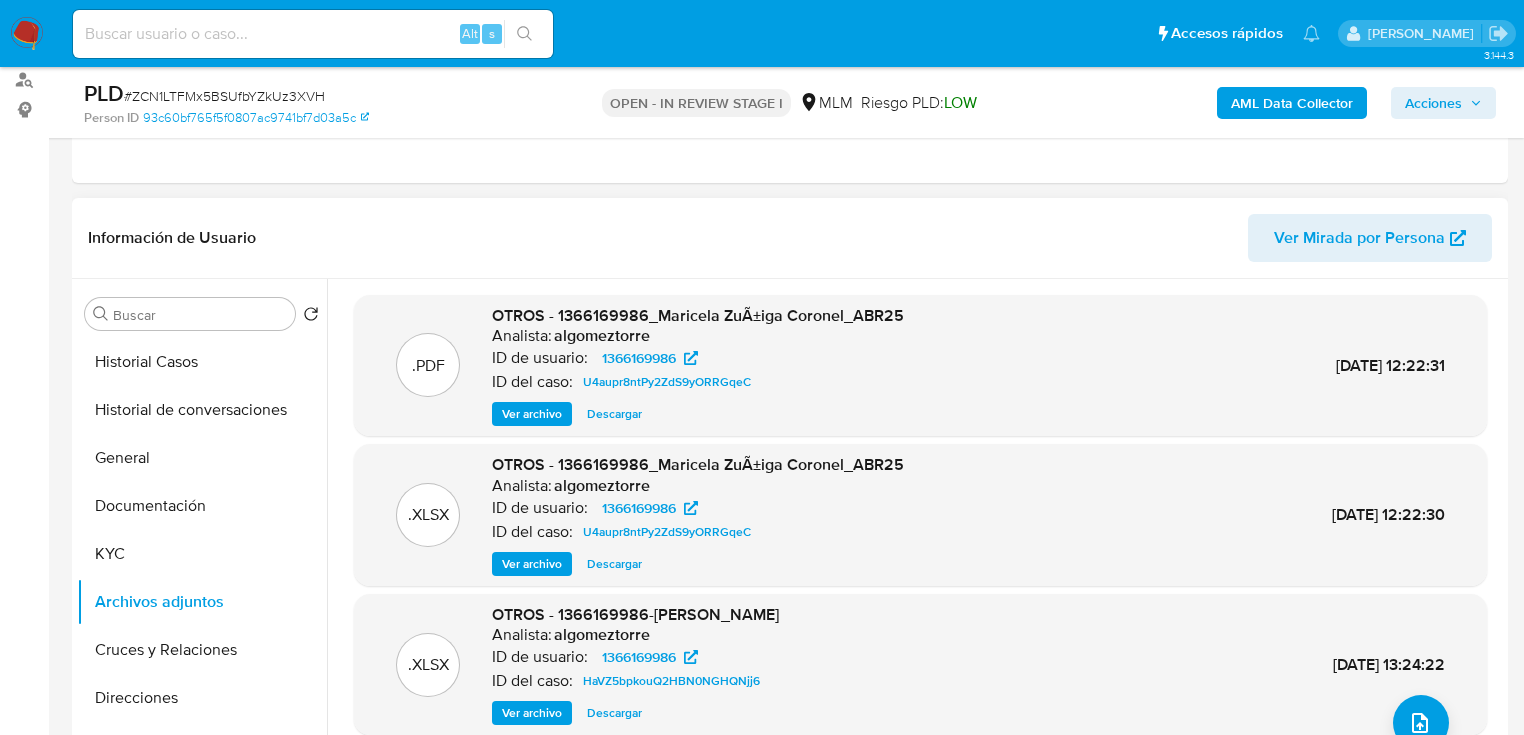 click on "Ver archivo" at bounding box center (532, 414) 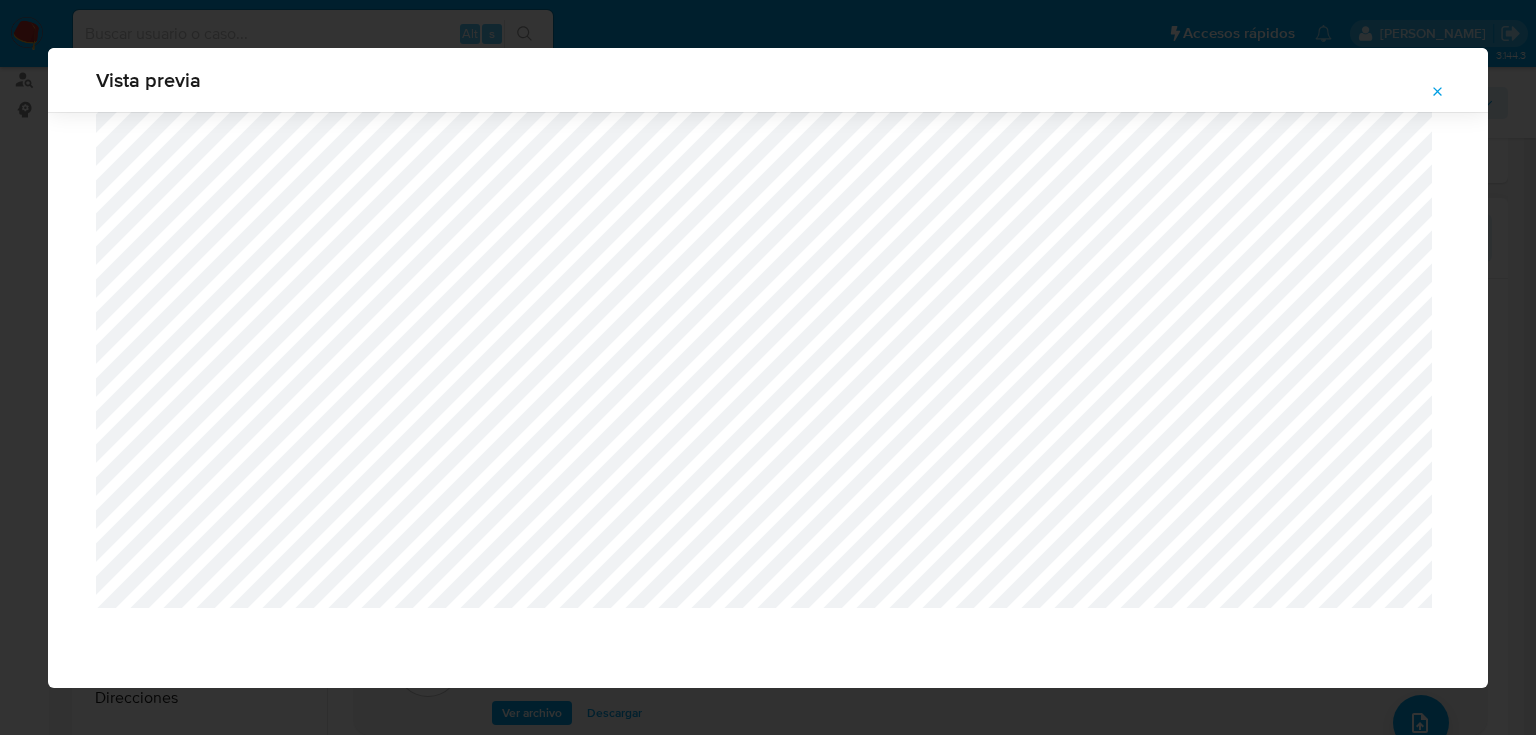 scroll, scrollTop: 64, scrollLeft: 0, axis: vertical 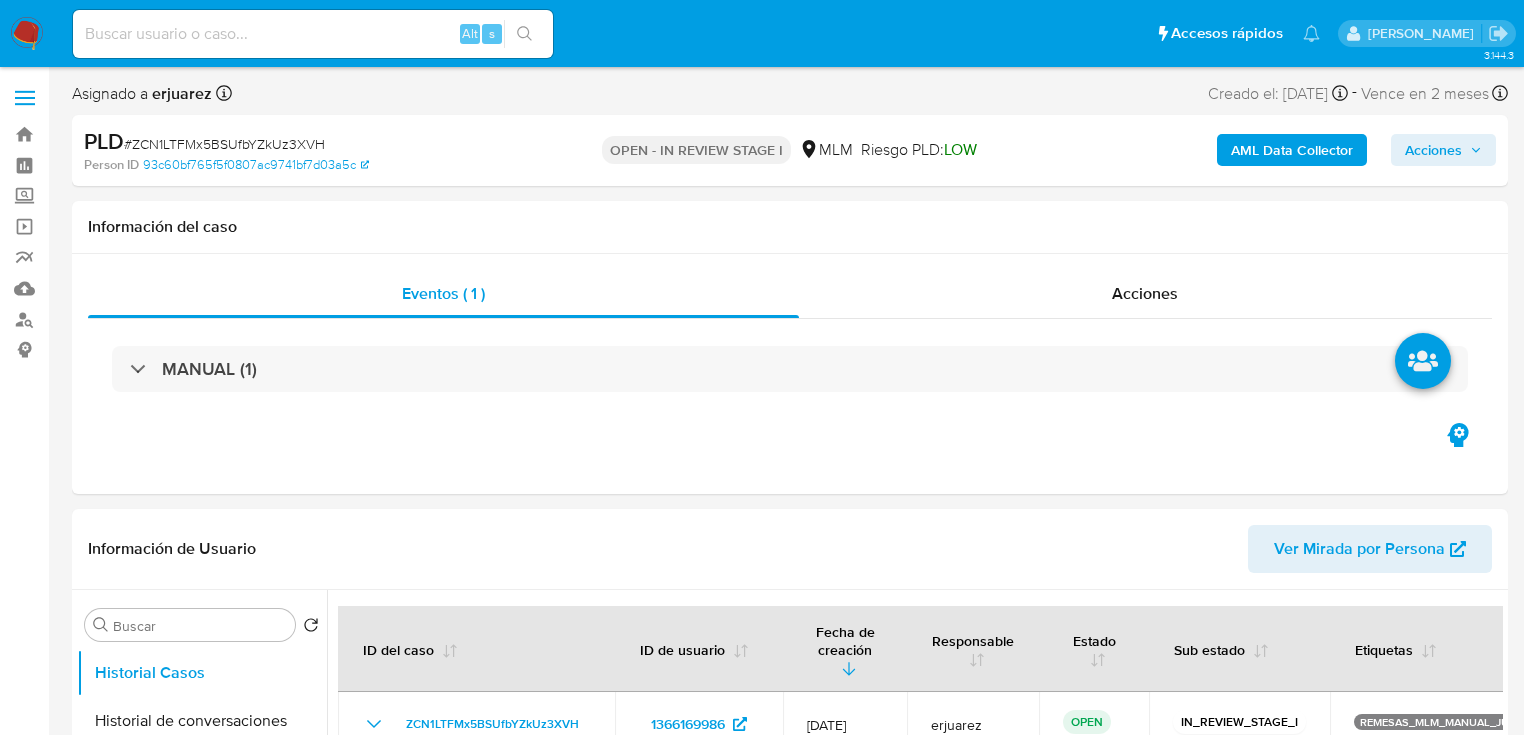 select on "10" 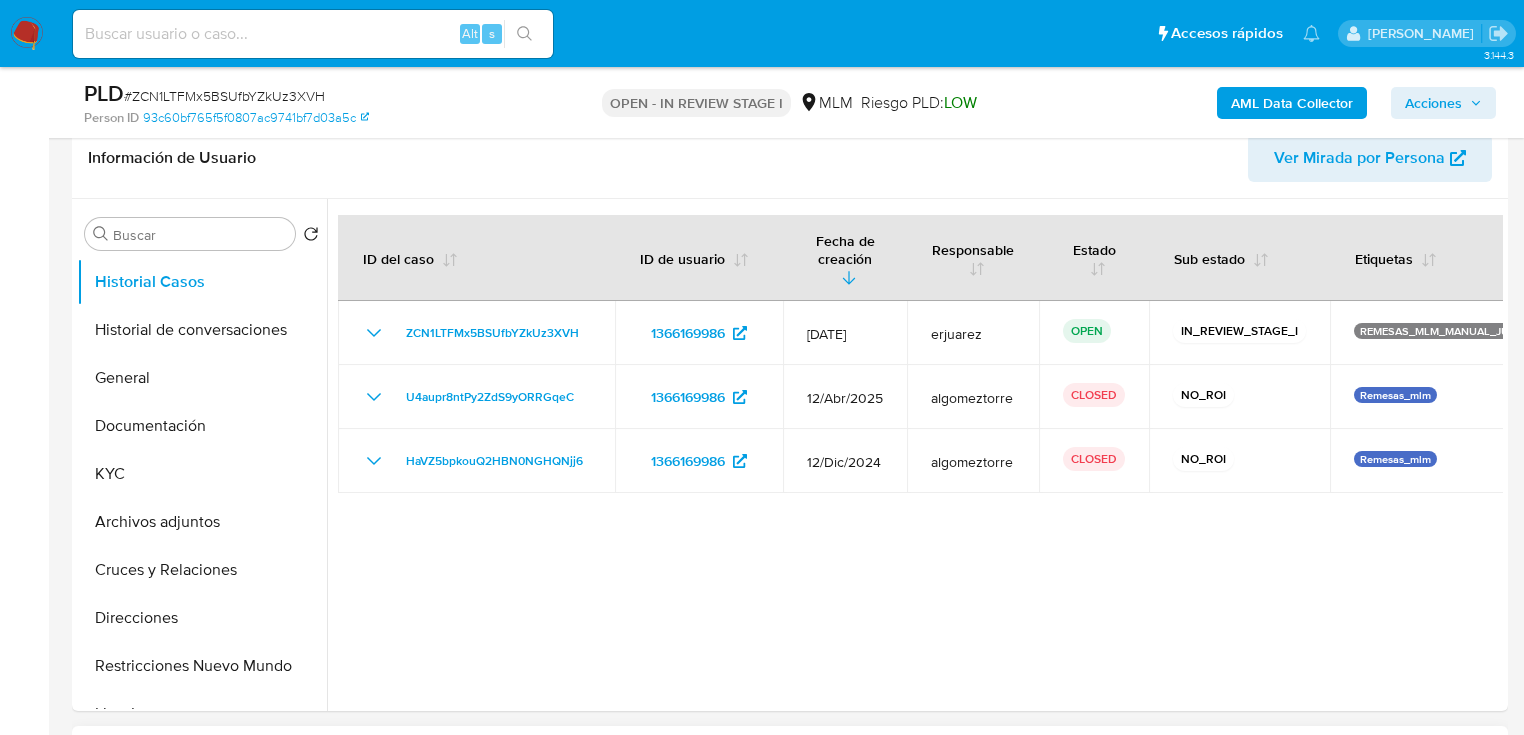 scroll, scrollTop: 720, scrollLeft: 0, axis: vertical 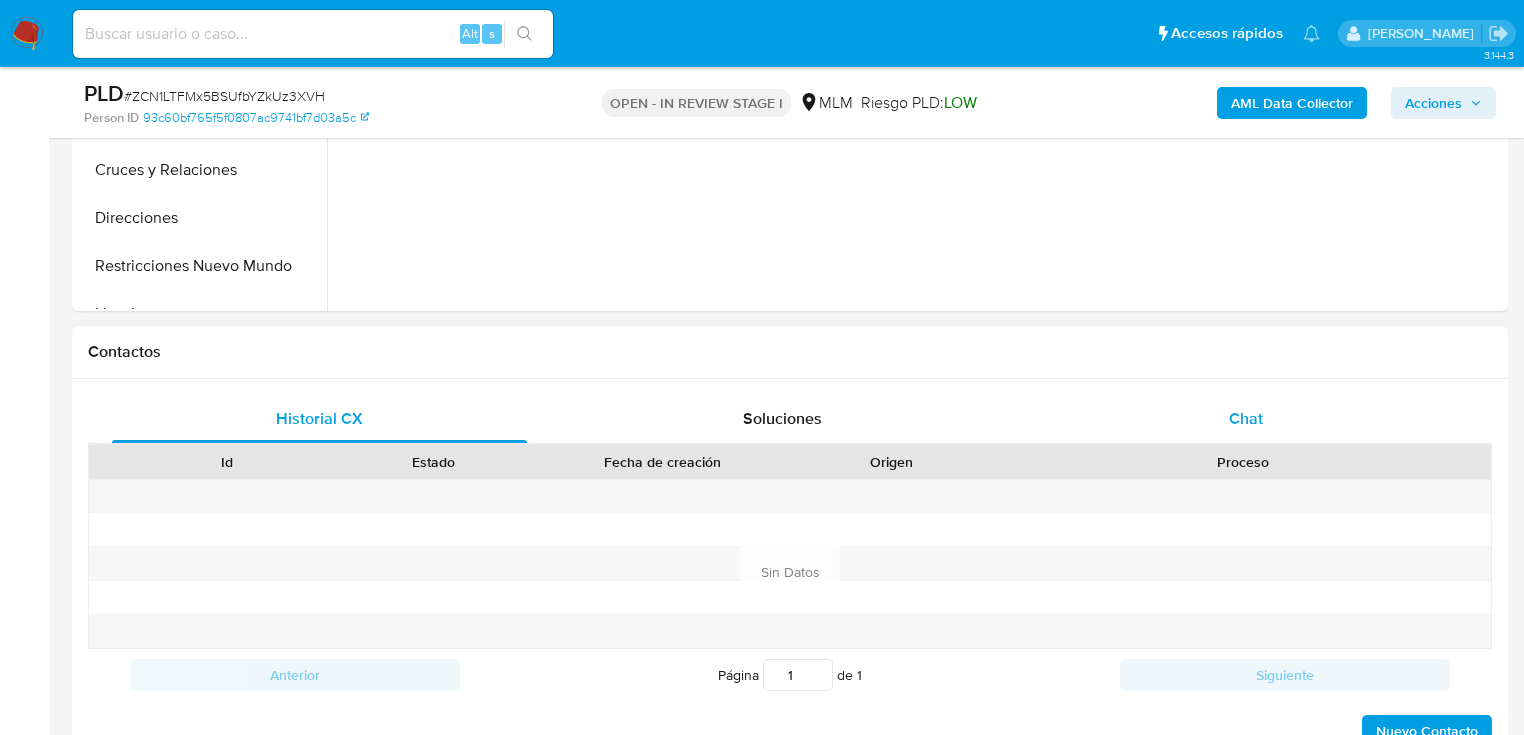 click on "Chat" at bounding box center [1246, 418] 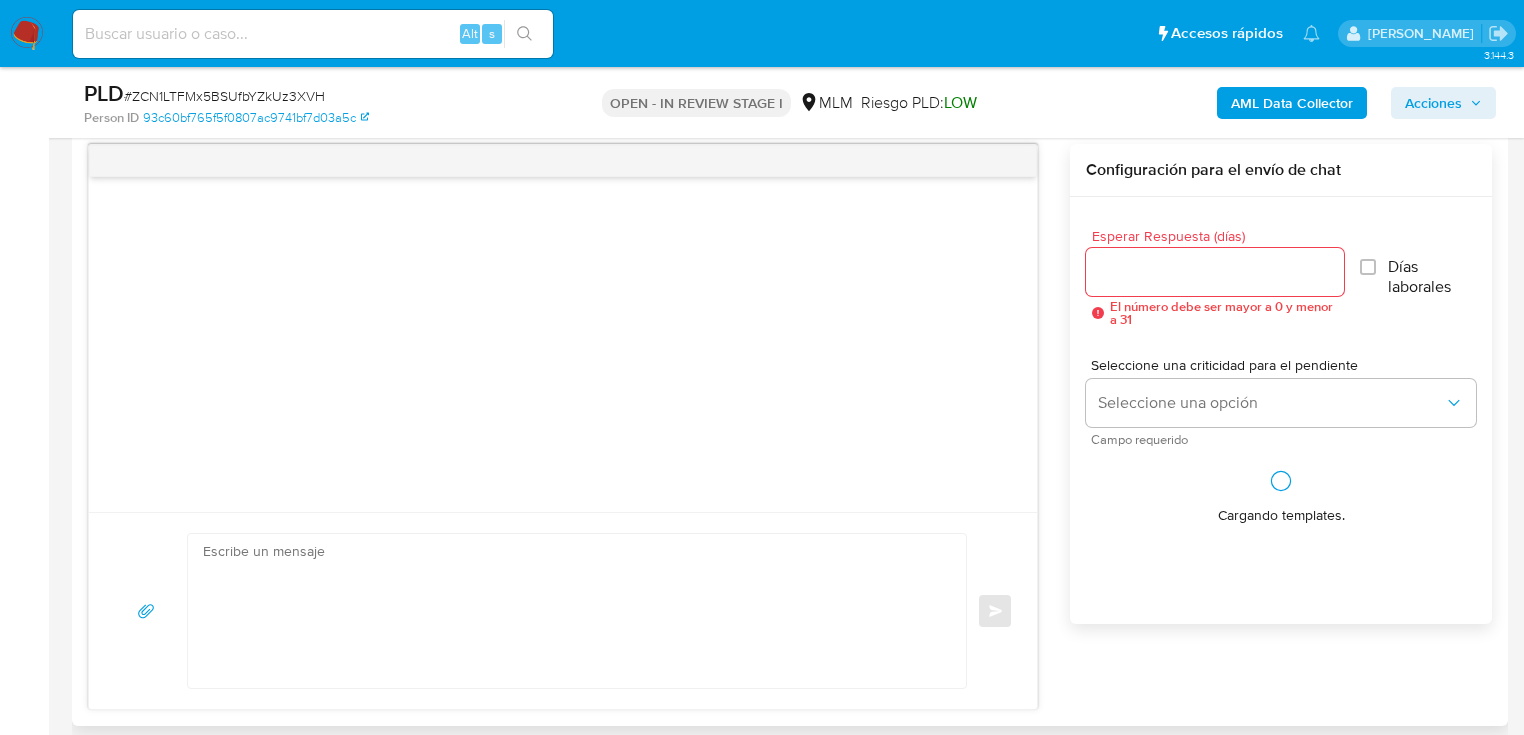 scroll, scrollTop: 960, scrollLeft: 0, axis: vertical 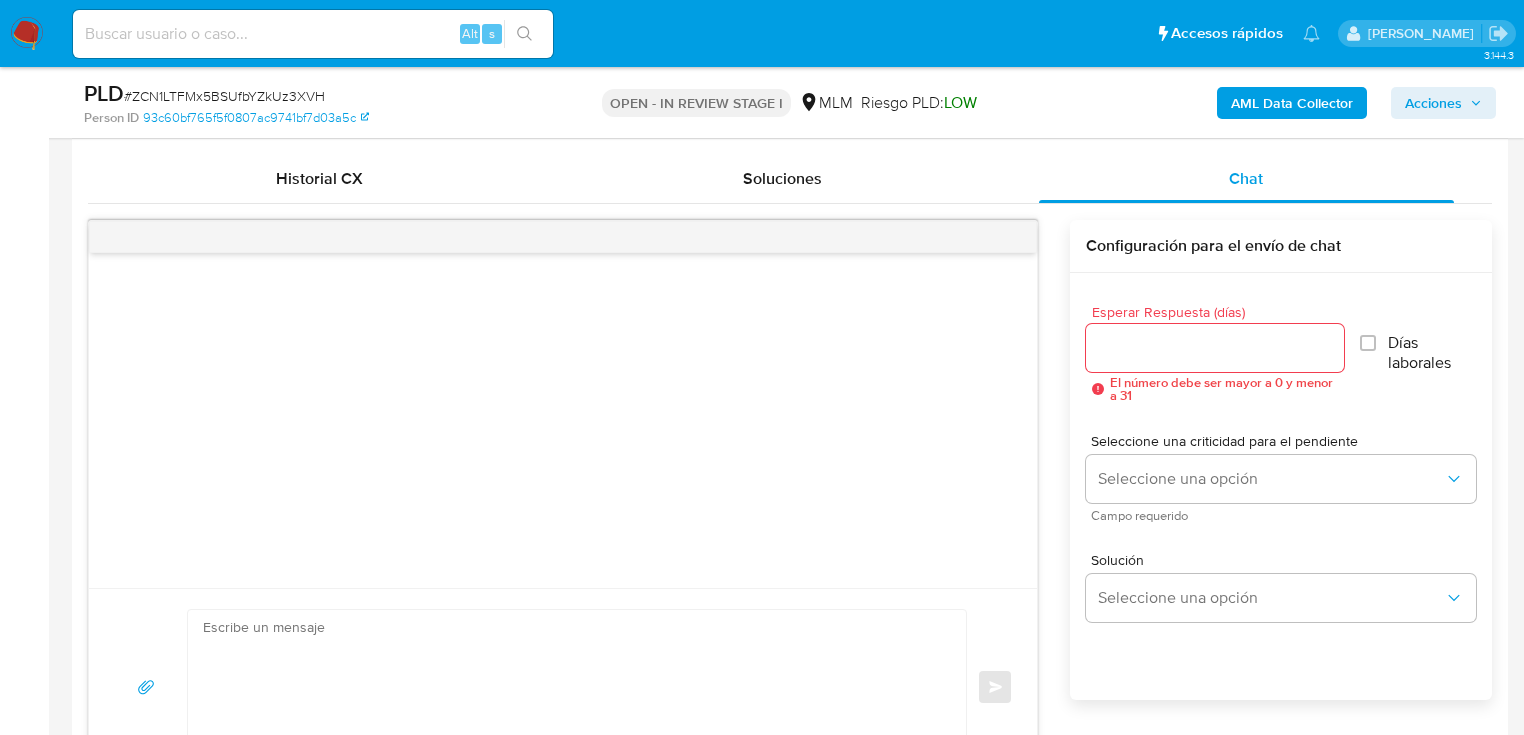 click on "Esperar Respuesta (días)" at bounding box center (1215, 348) 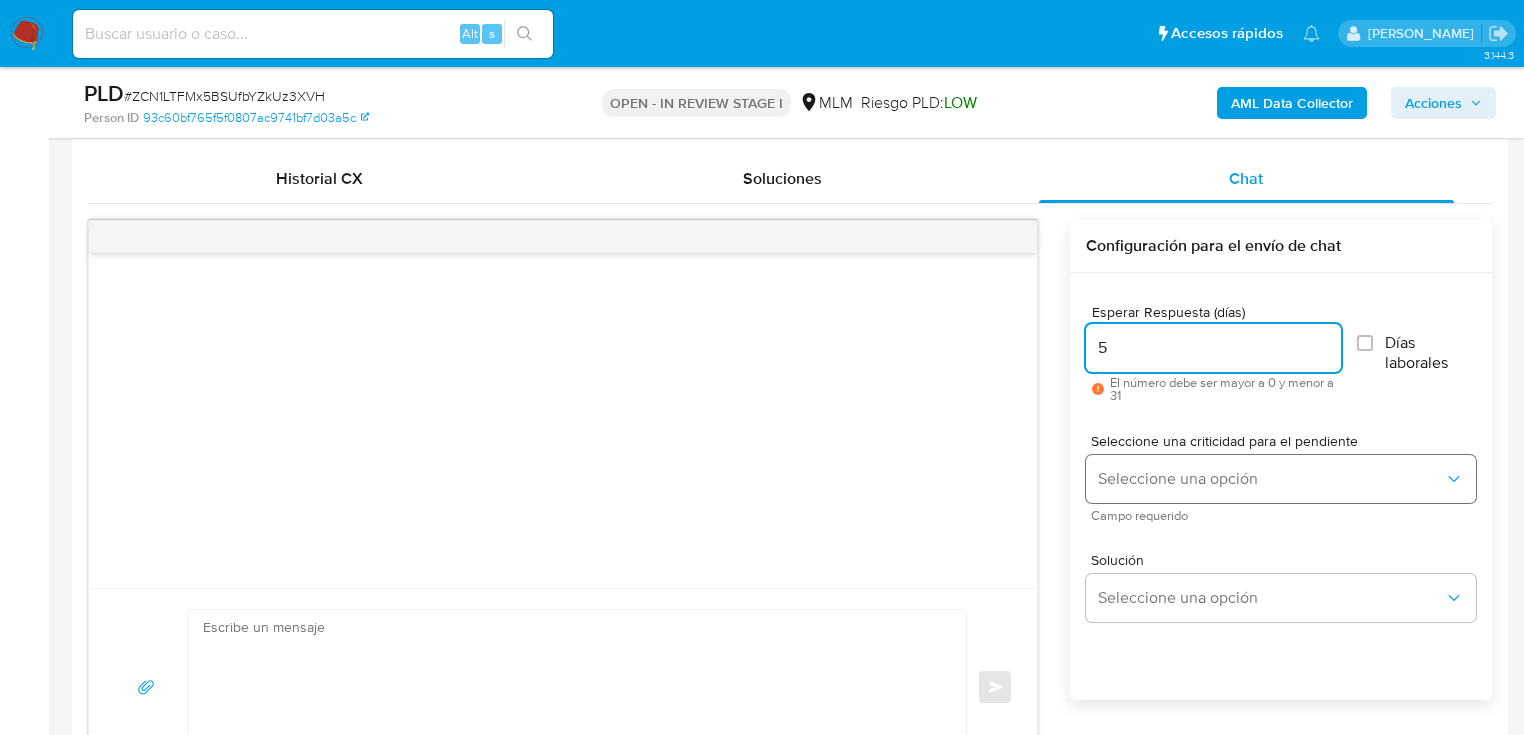 type on "5" 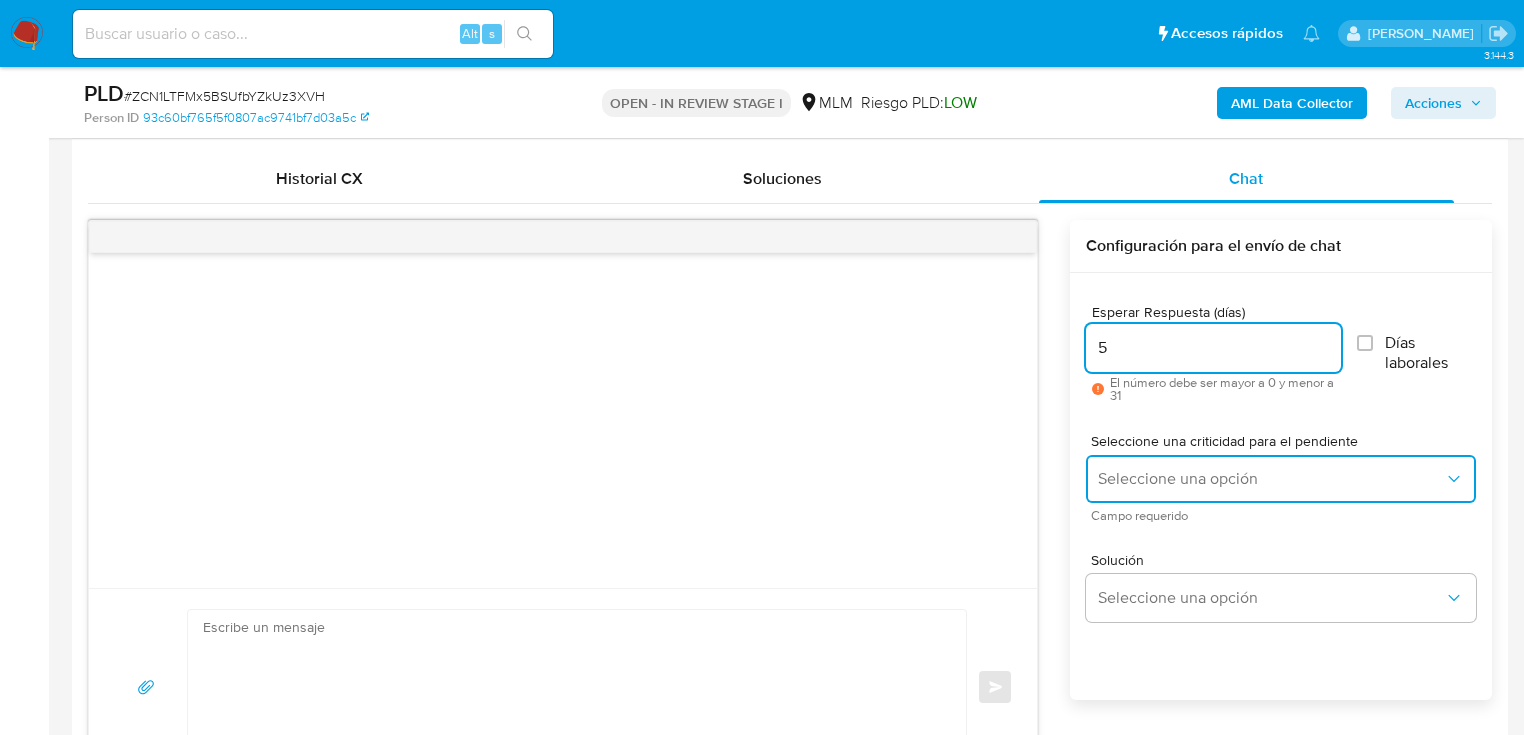 click on "Seleccione una opción" at bounding box center [1271, 479] 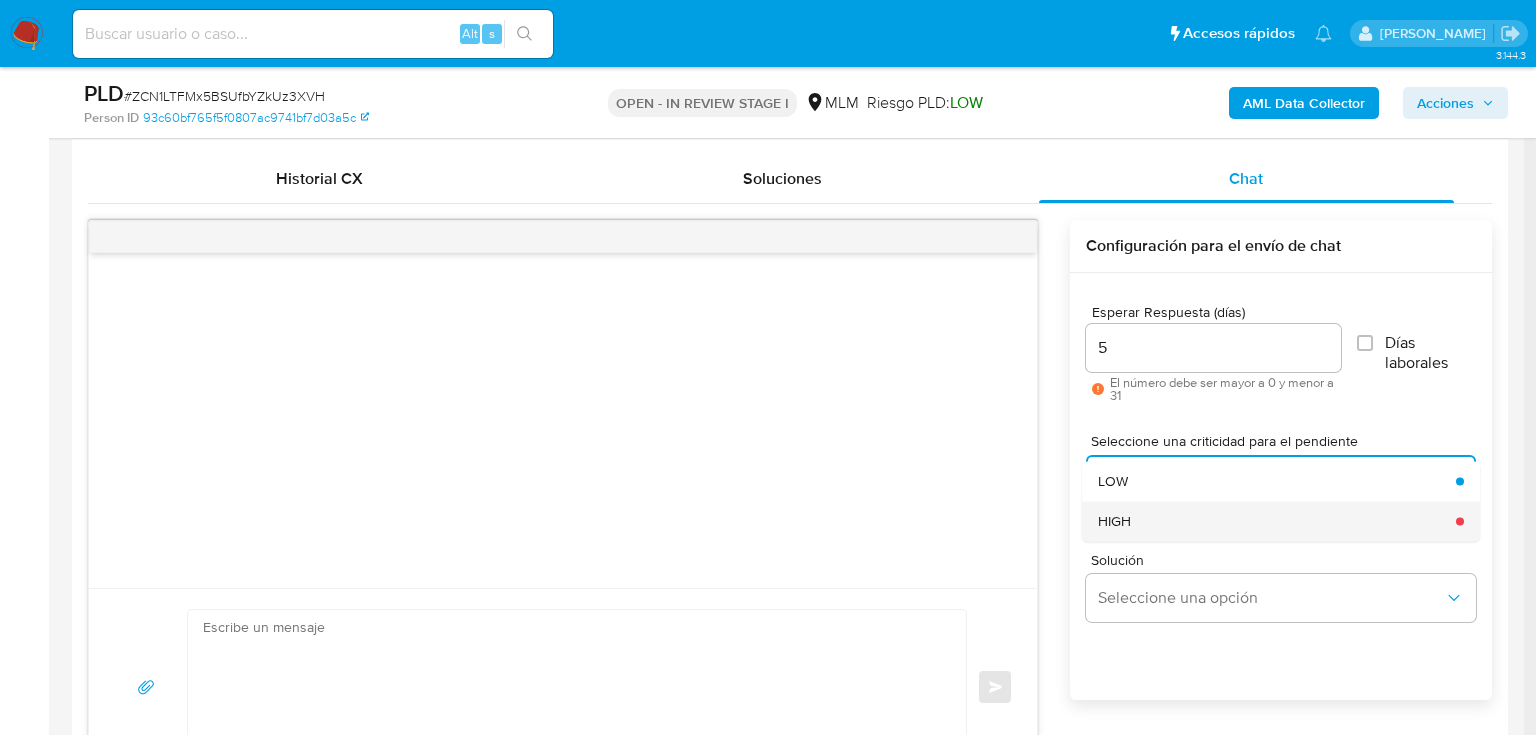 click on "HIGH" at bounding box center [1114, 521] 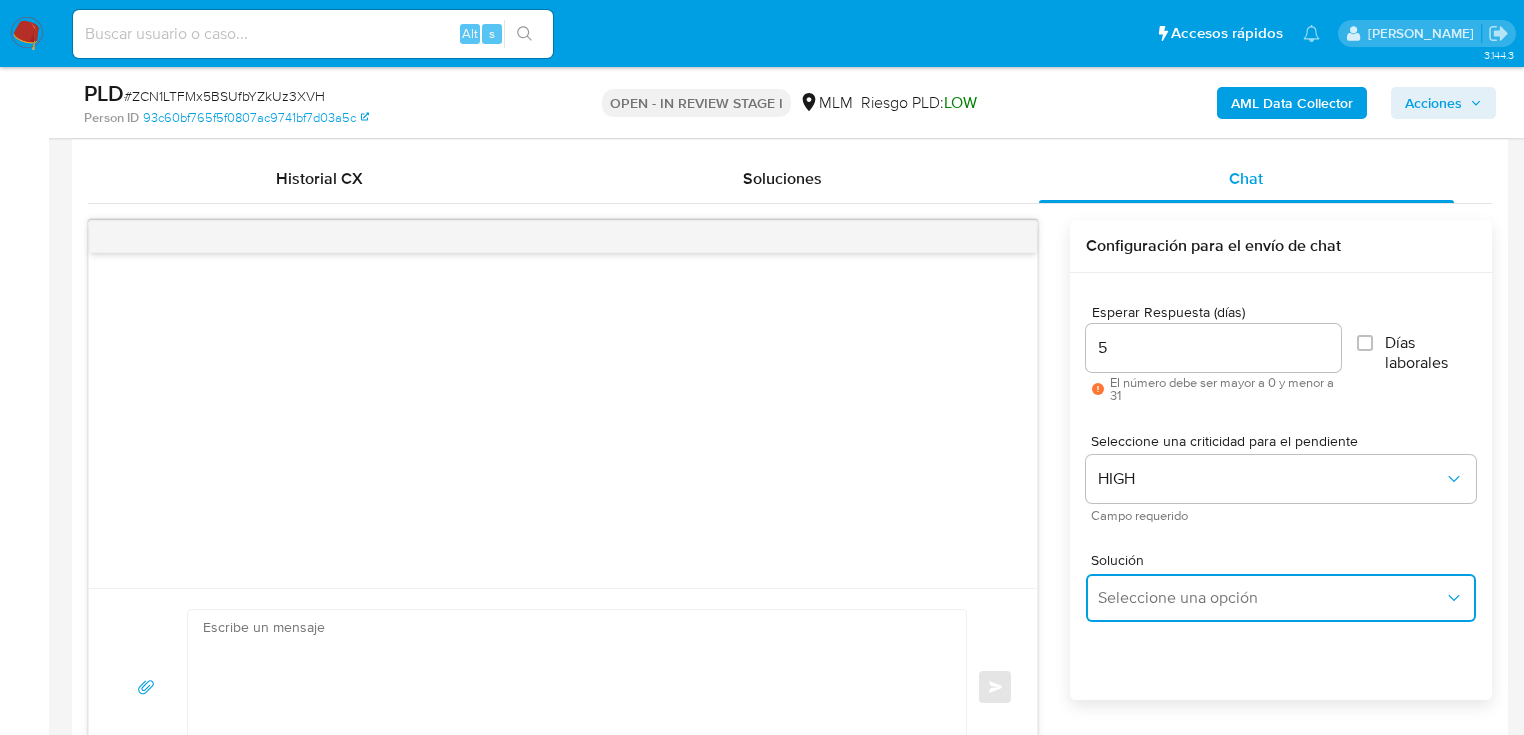 drag, startPoint x: 1149, startPoint y: 597, endPoint x: 1205, endPoint y: 577, distance: 59.464275 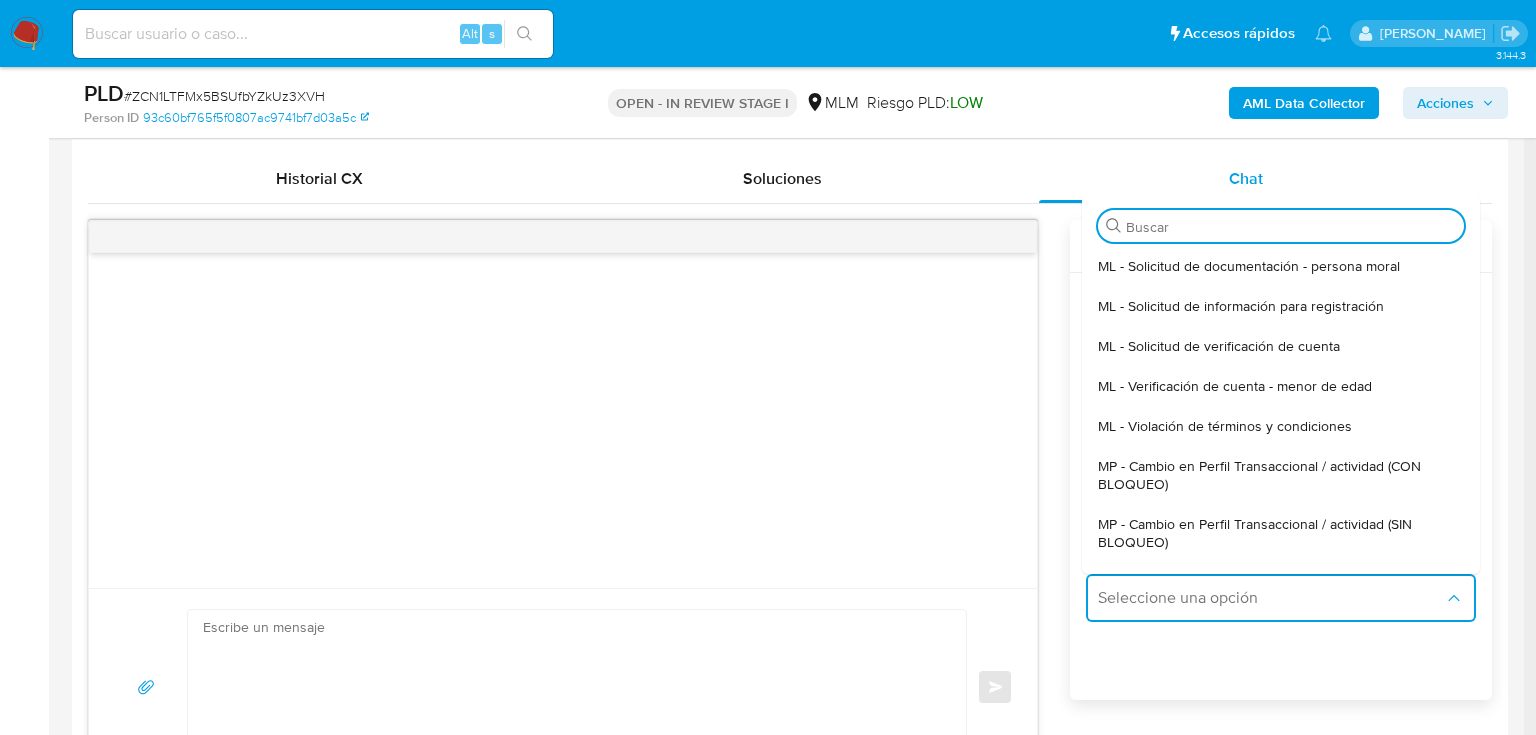 drag, startPoint x: 1256, startPoint y: 520, endPoint x: 769, endPoint y: 553, distance: 488.1168 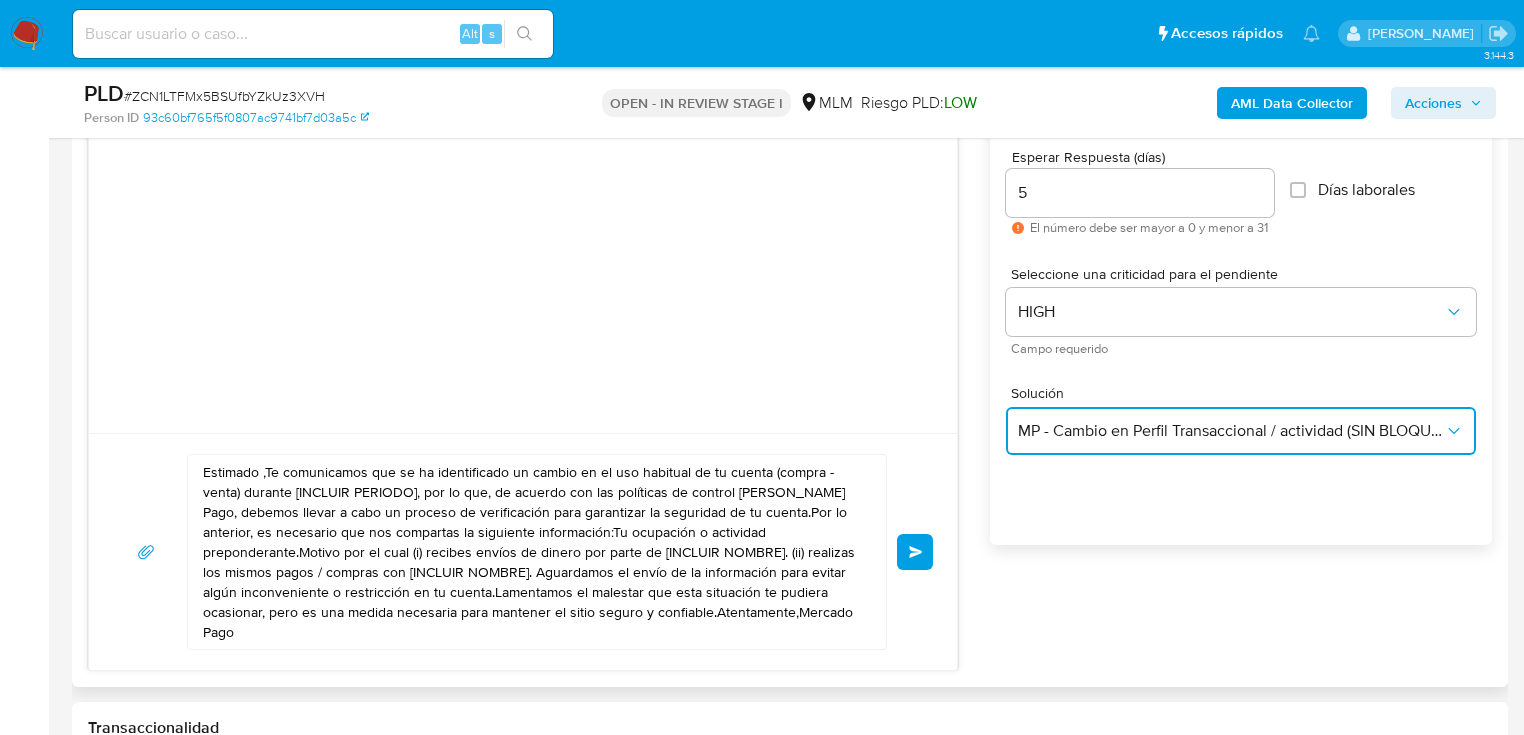 scroll, scrollTop: 1120, scrollLeft: 0, axis: vertical 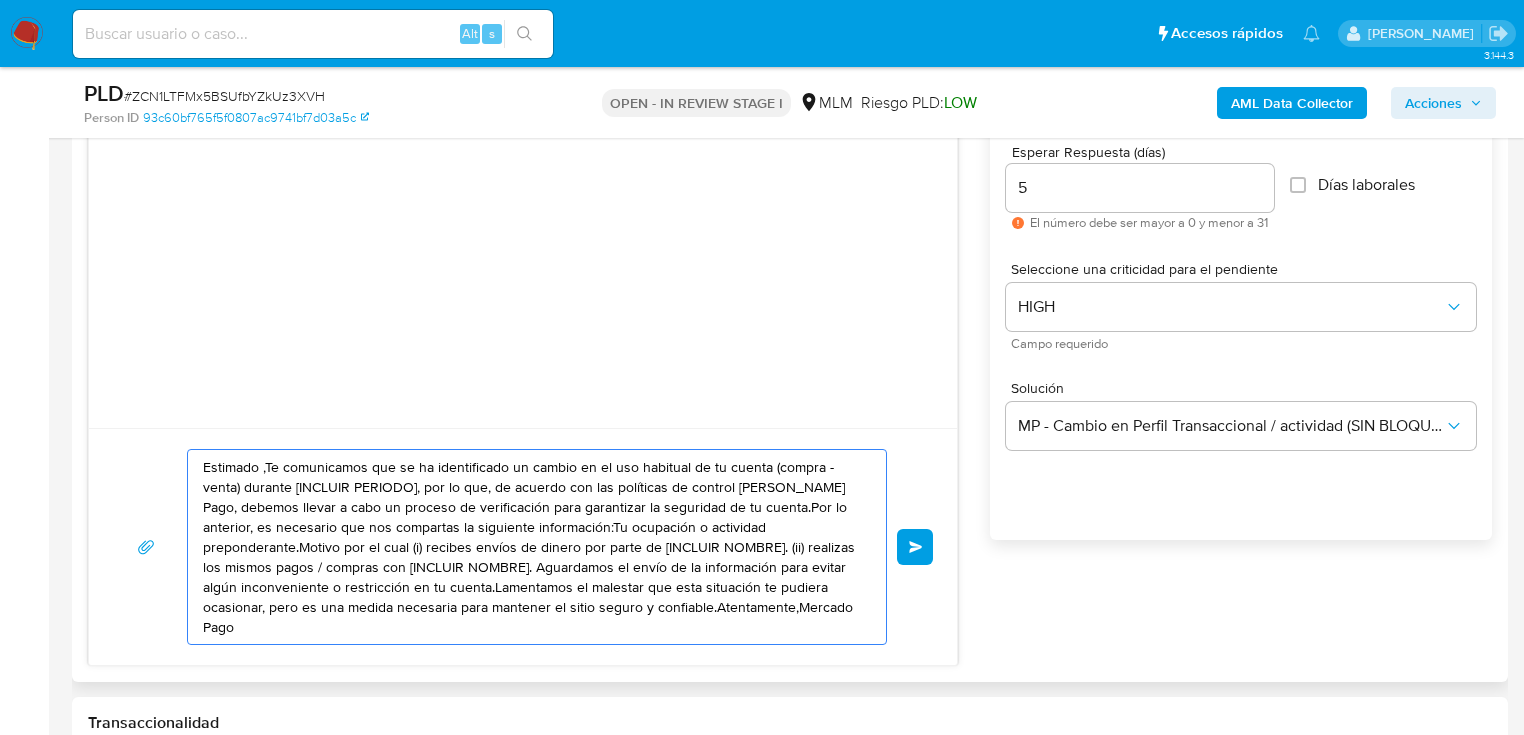 drag, startPoint x: 772, startPoint y: 620, endPoint x: 98, endPoint y: 419, distance: 703.33276 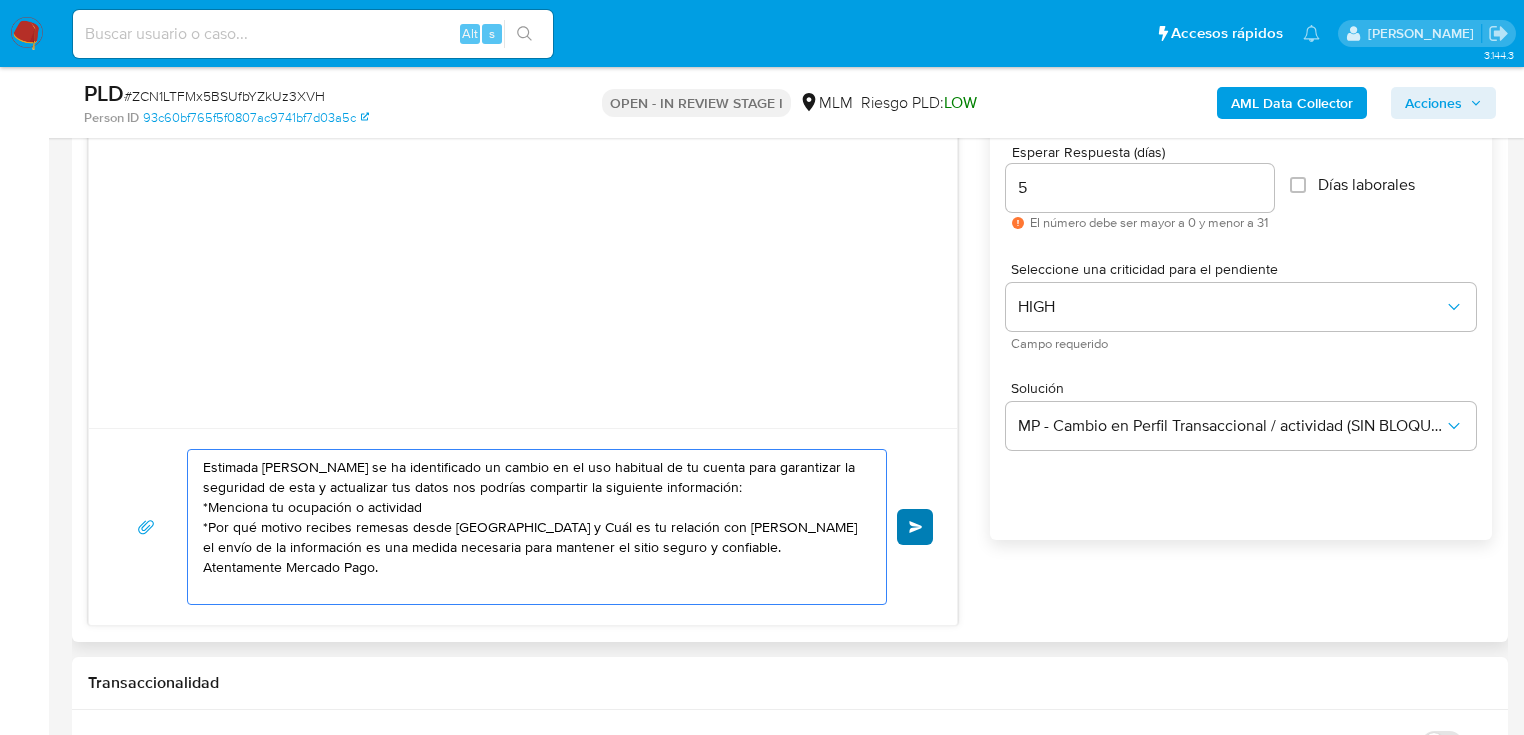 type on "Estimada Maricela se ha identificado un cambio en el uso habitual de tu cuenta para garantizar la seguridad de esta y actualizar tus datos nos podrías compartir la siguiente información:
*Menciona tu ocupación o actividad
*Por qué motivo recibes remesas desde Estados Unidos y Cuál es tu relación con QUIRINO HERNANDEZ
Aguardamos el envío de la información es una medida necesaria para mantener el sitio seguro y confiable.
Atentamente Mercado Pago." 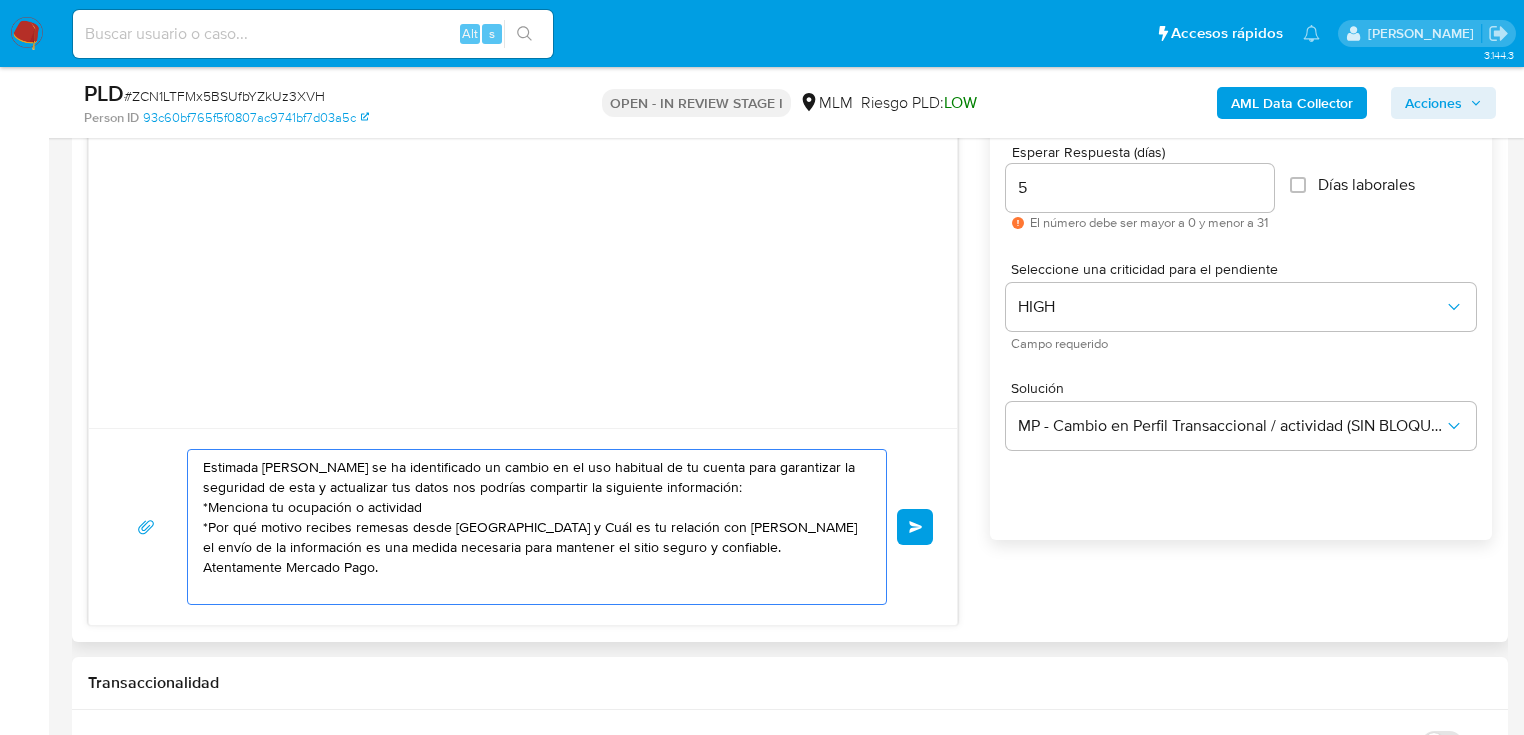 click on "Enviar" at bounding box center [915, 527] 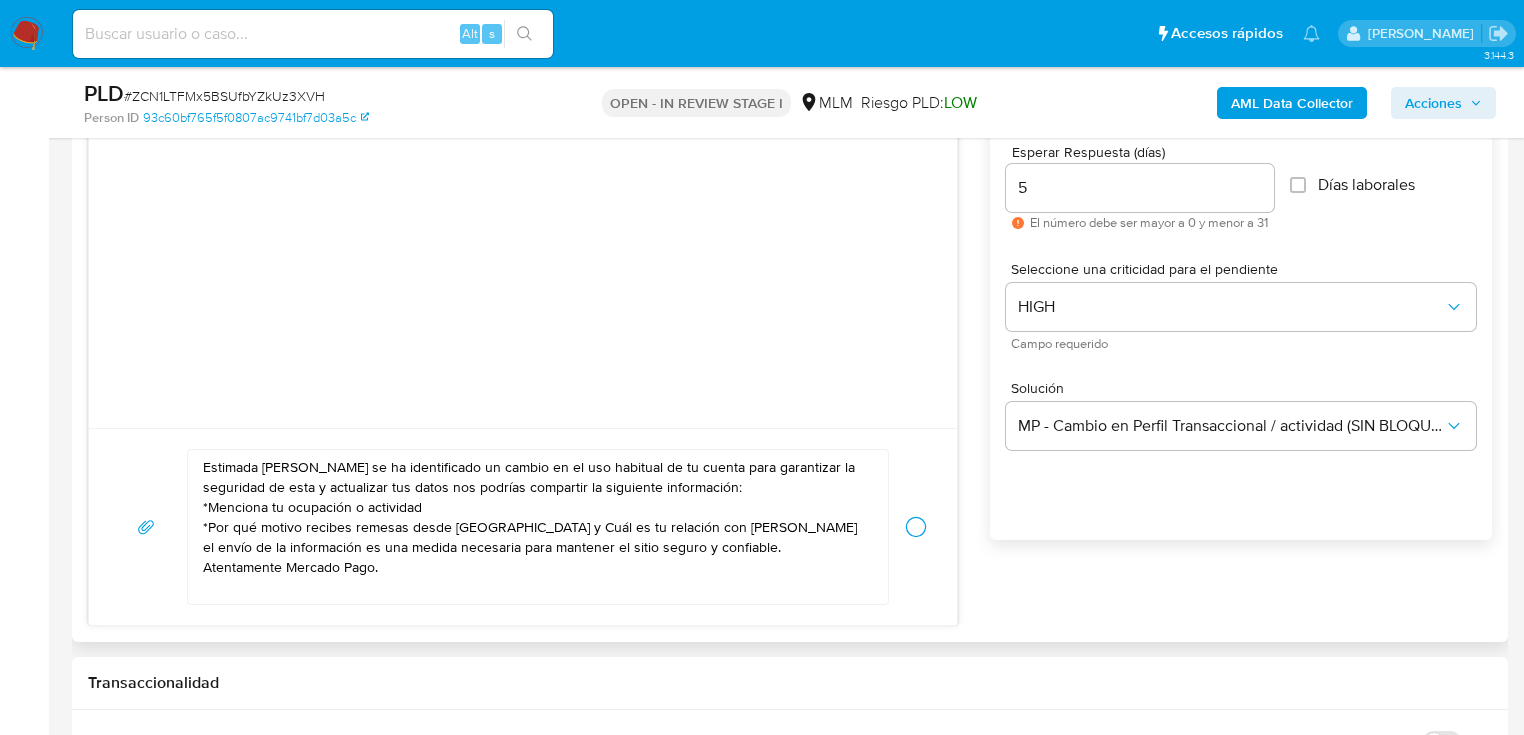 type 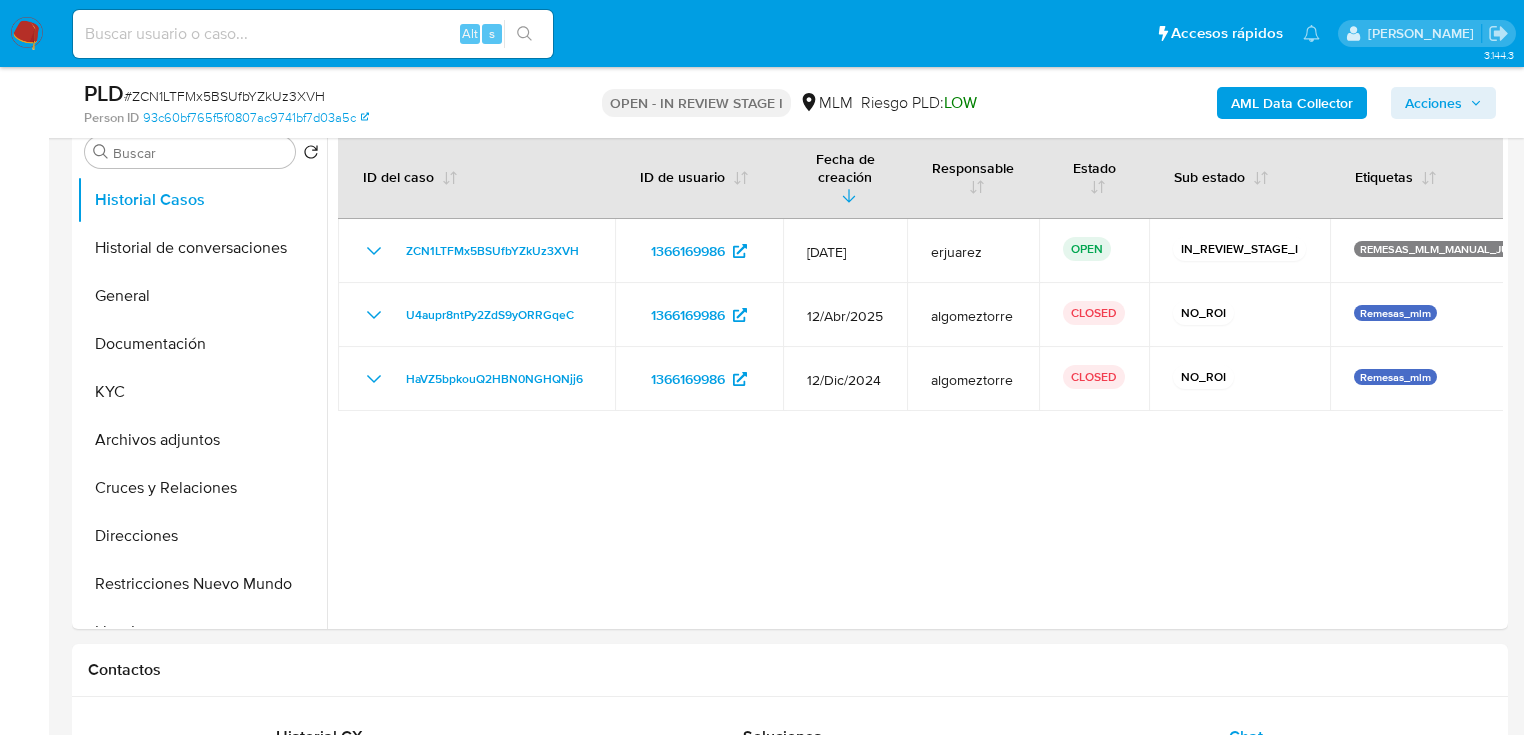 scroll, scrollTop: 240, scrollLeft: 0, axis: vertical 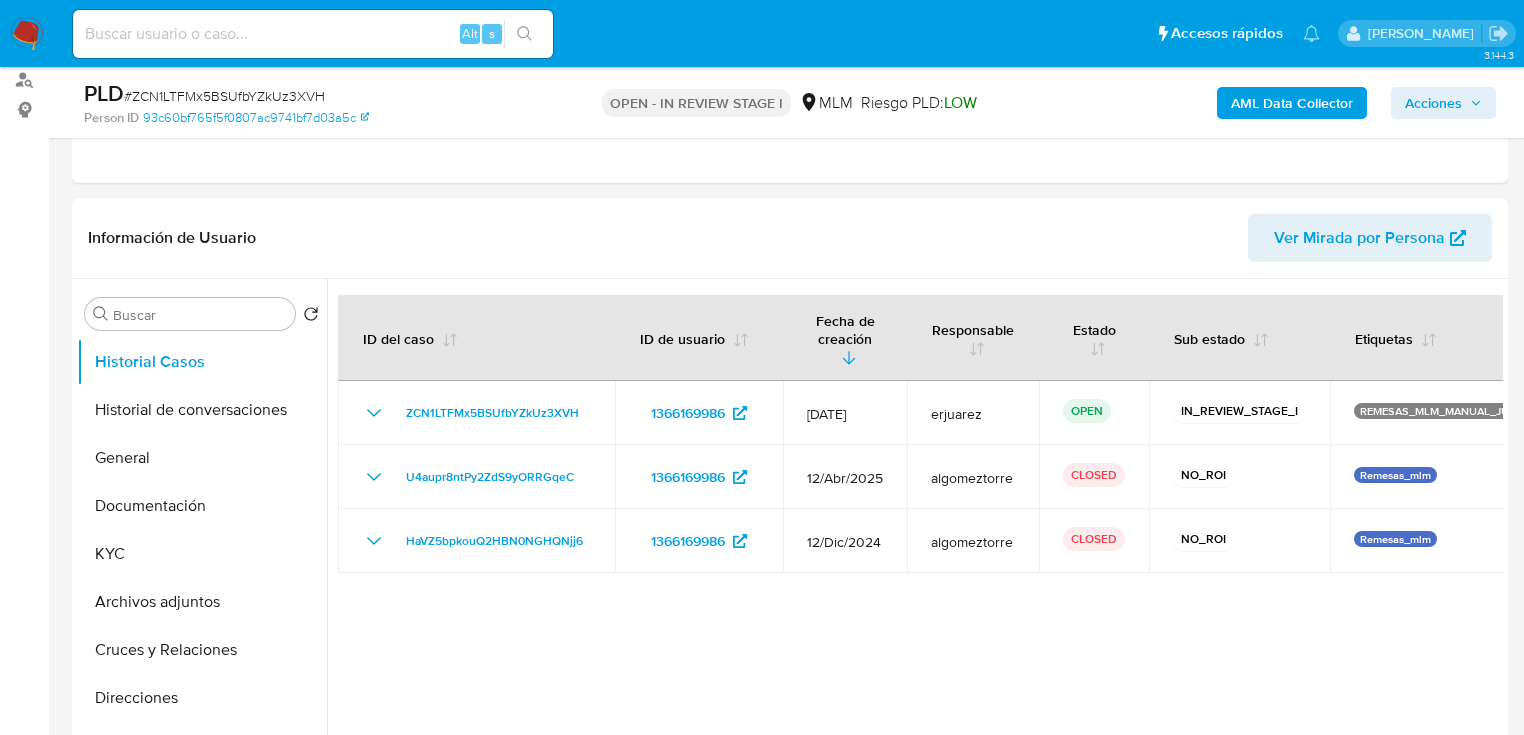 click at bounding box center (27, 34) 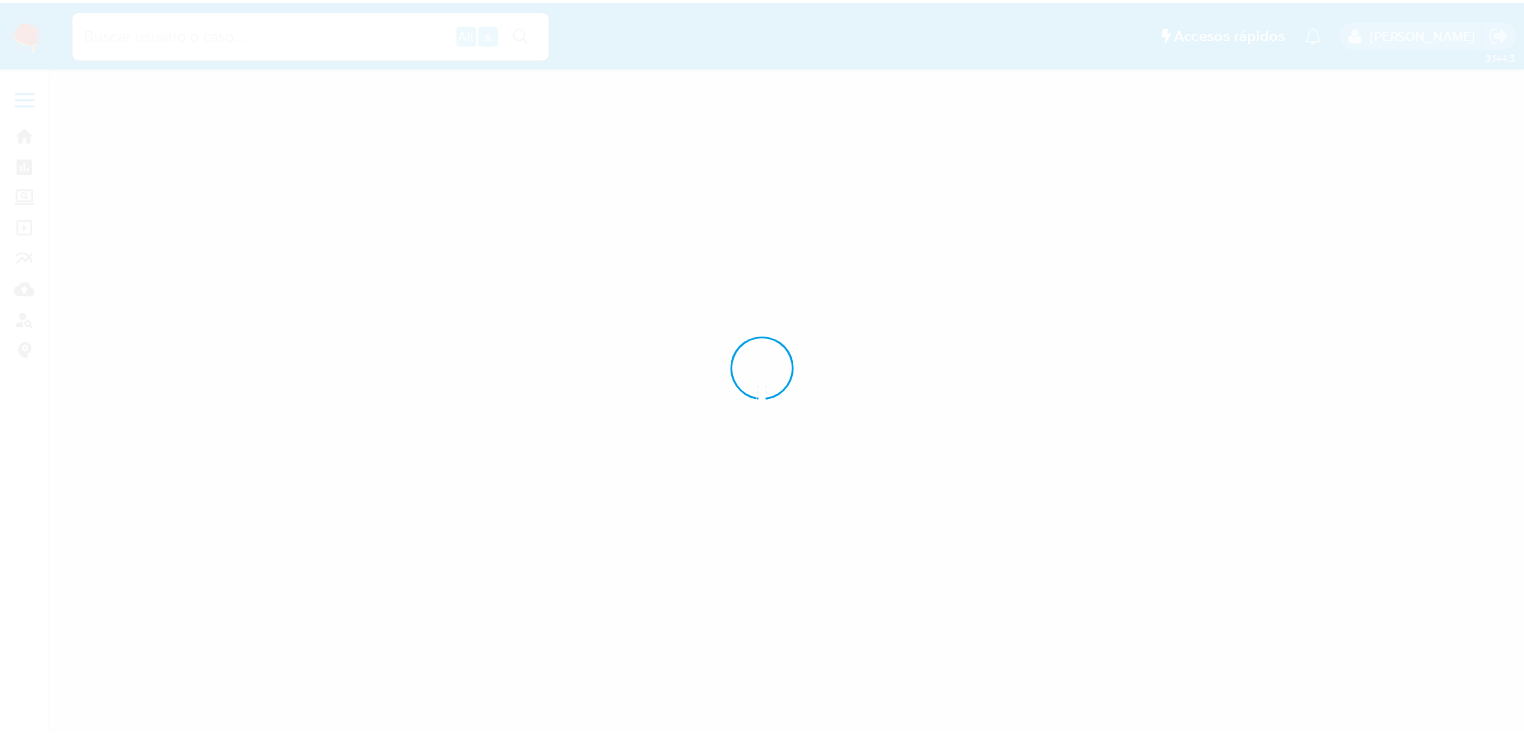 scroll, scrollTop: 0, scrollLeft: 0, axis: both 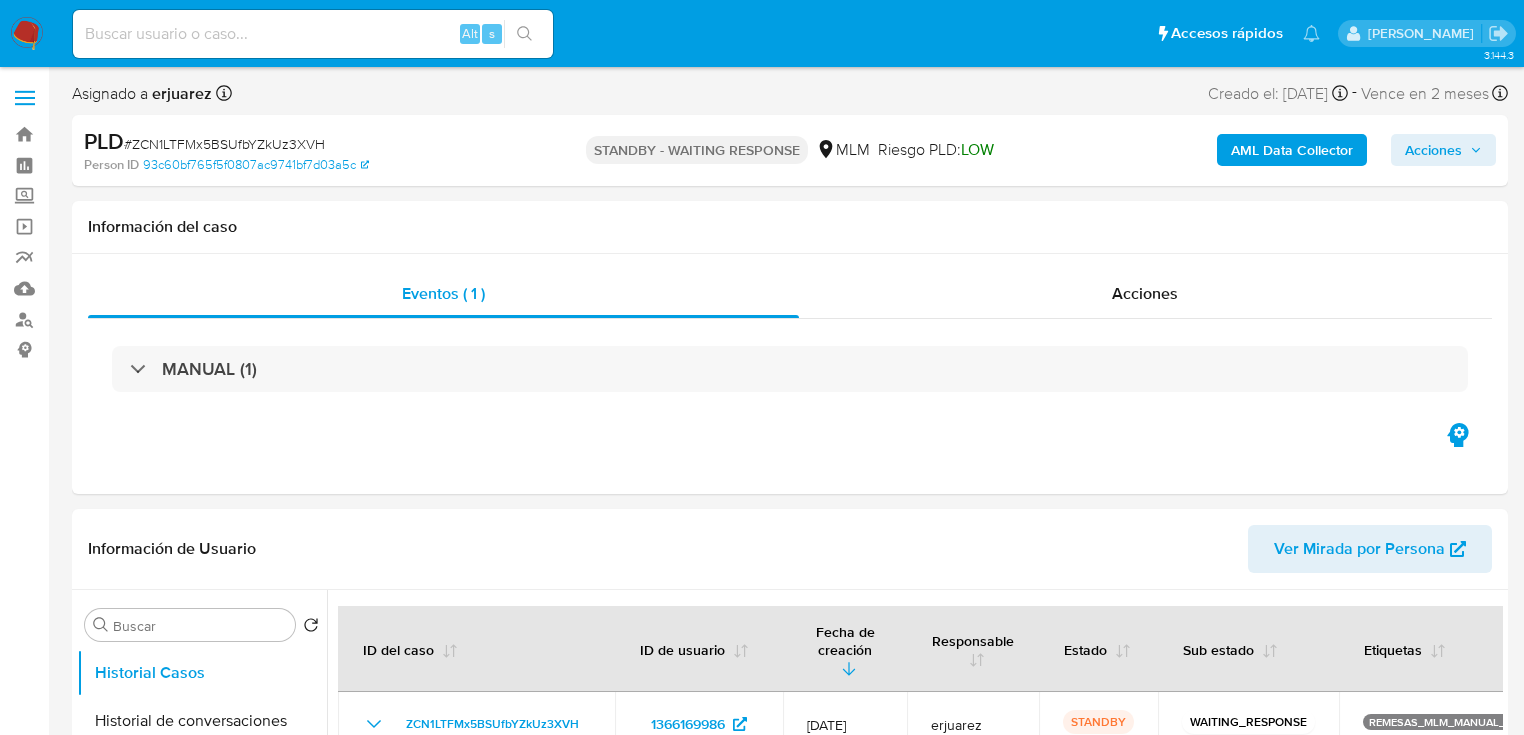 select on "10" 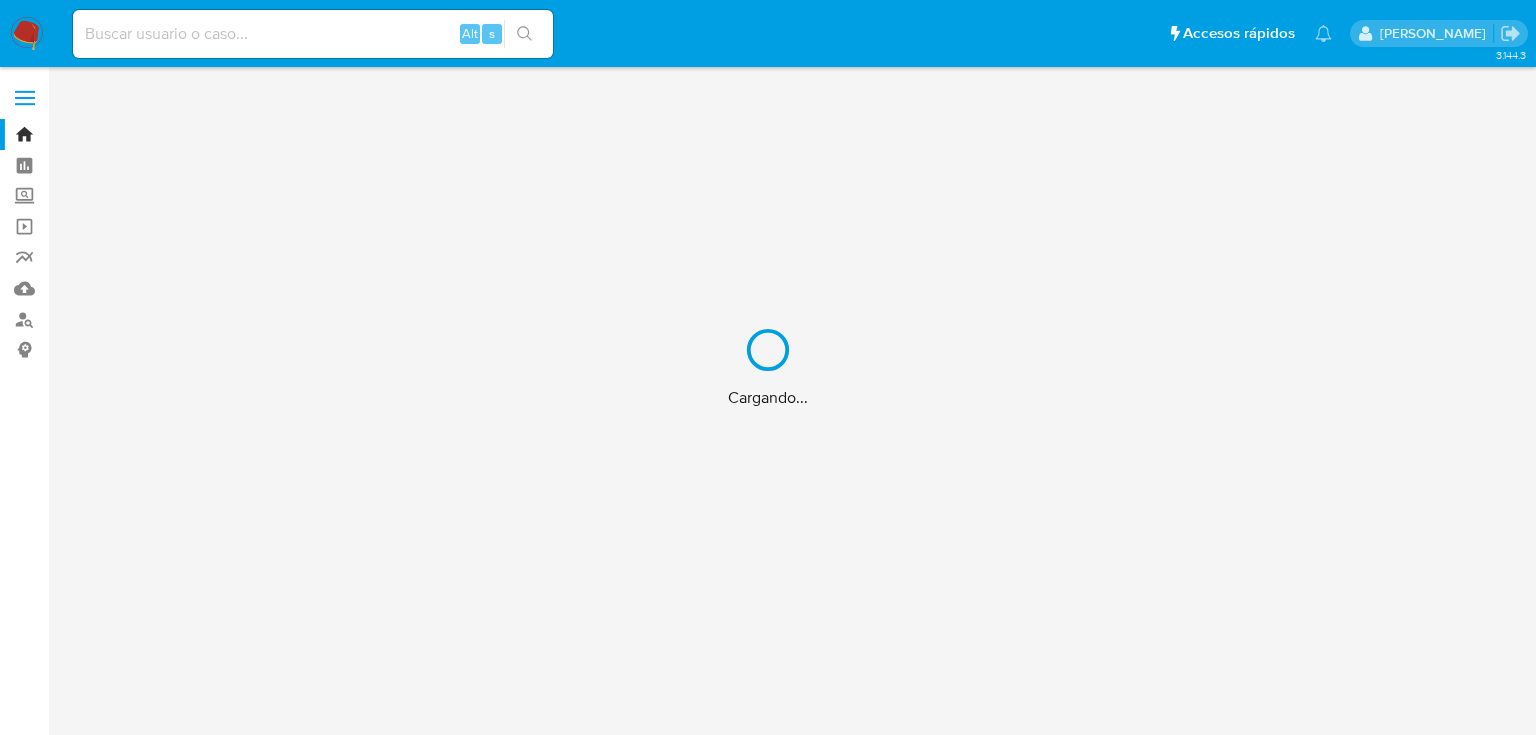scroll, scrollTop: 0, scrollLeft: 0, axis: both 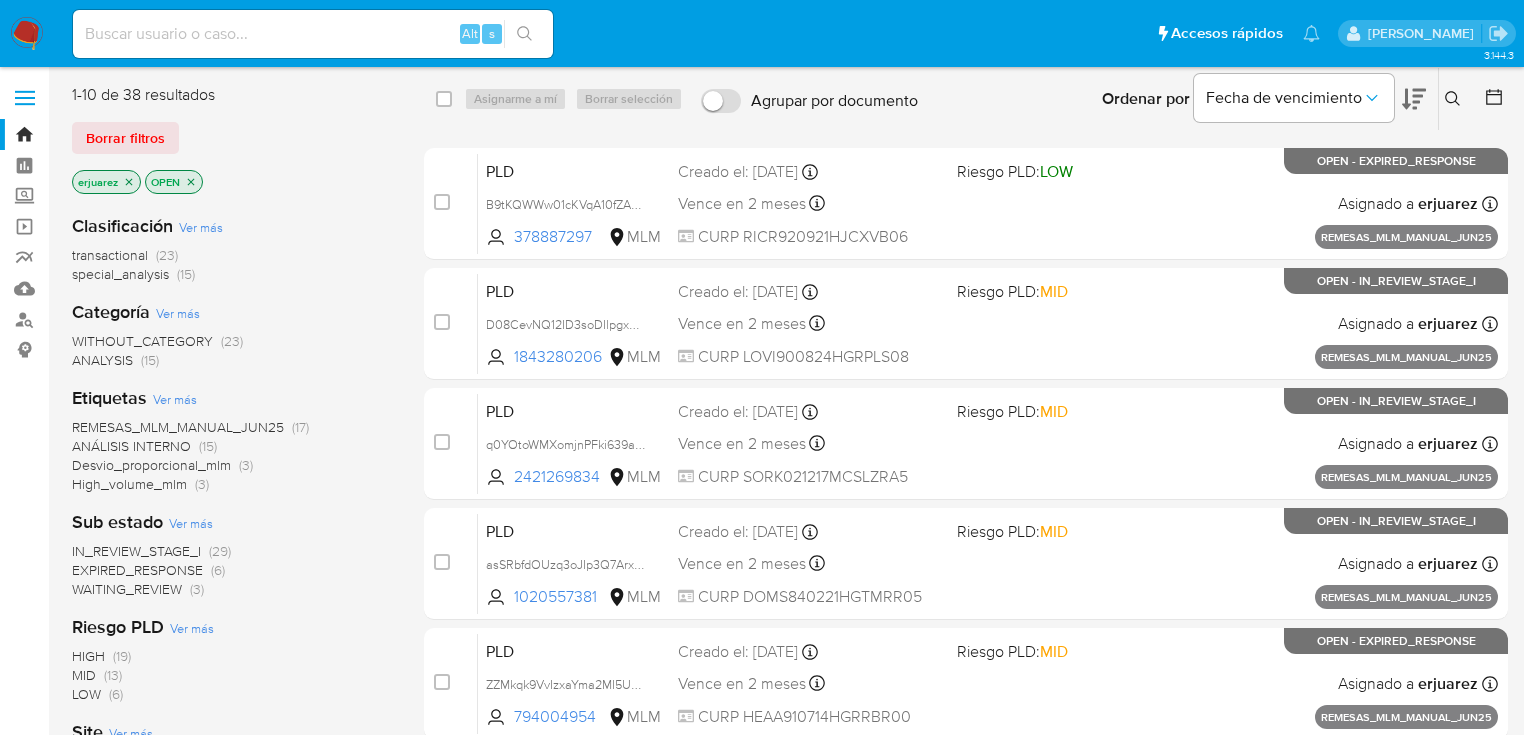 click on "WAITING_REVIEW" at bounding box center (127, 589) 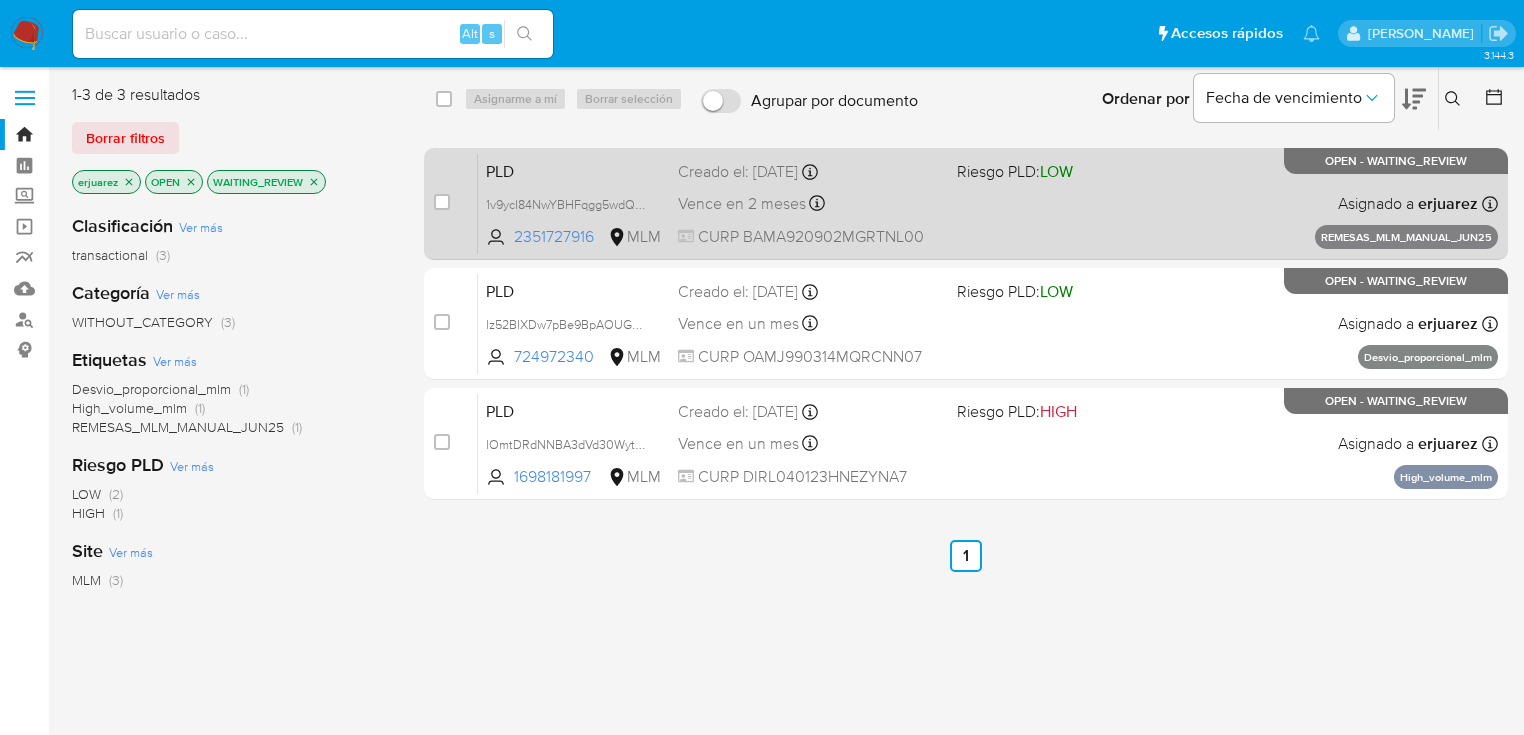 click on "PLD 1v9ycI84NwYBHFqgg5wdQN4t 2351727916 MLM Riesgo PLD:  LOW Creado el: [DATE]   Creado el: [DATE] 13:17:39 Vence en 2 meses   Vence el [DATE] 13:17:40 CURP   BAMA920902MGRTNL00 Asignado a   erjuarez   Asignado el: [DATE] 13:17:39 REMESAS_MLM_MANUAL_JUN25 OPEN - WAITING_REVIEW" at bounding box center (988, 203) 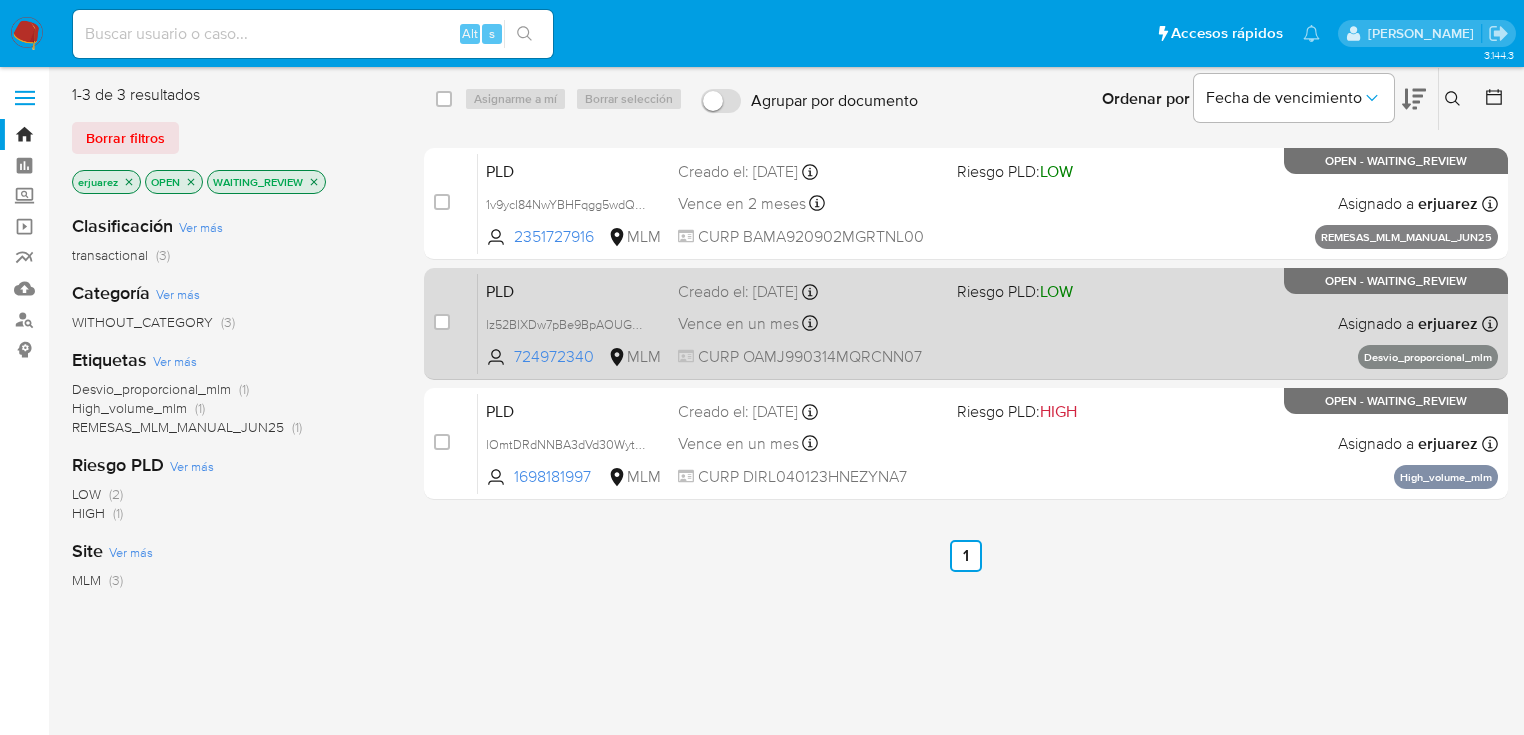 click on "PLD lz52BlXDw7pBe9BpAOUGwd6B 724972340 MLM Riesgo PLD:  LOW Creado el: [DATE]   Creado el: [DATE] 02:11:22 Vence en un mes   Vence el [DATE] 02:11:23 CURP   OAMJ990314MQRCNN07 Asignado a   erjuarez   Asignado el: [DATE] 16:55:13 Desvio_proporcional_mlm OPEN - WAITING_REVIEW" at bounding box center (988, 323) 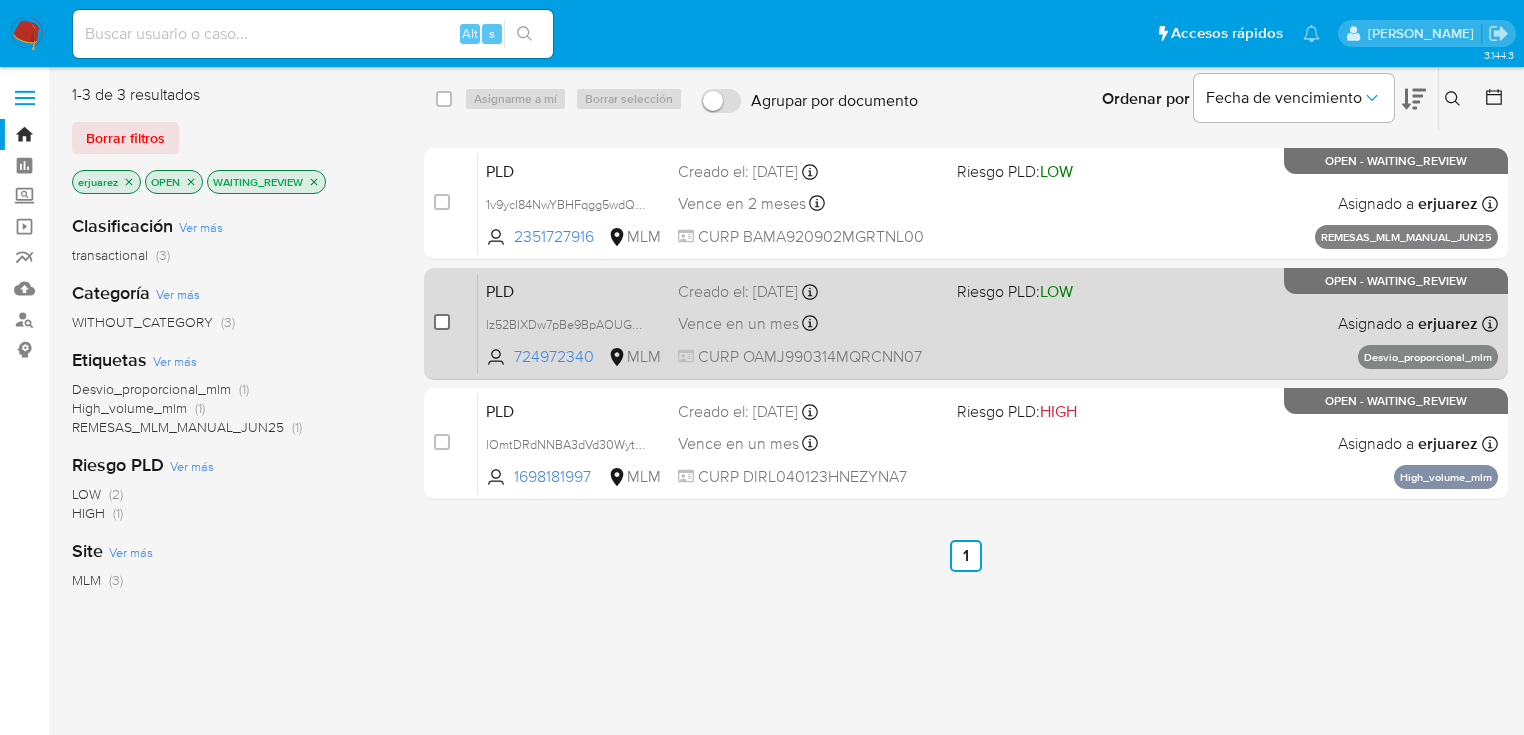 click at bounding box center (442, 322) 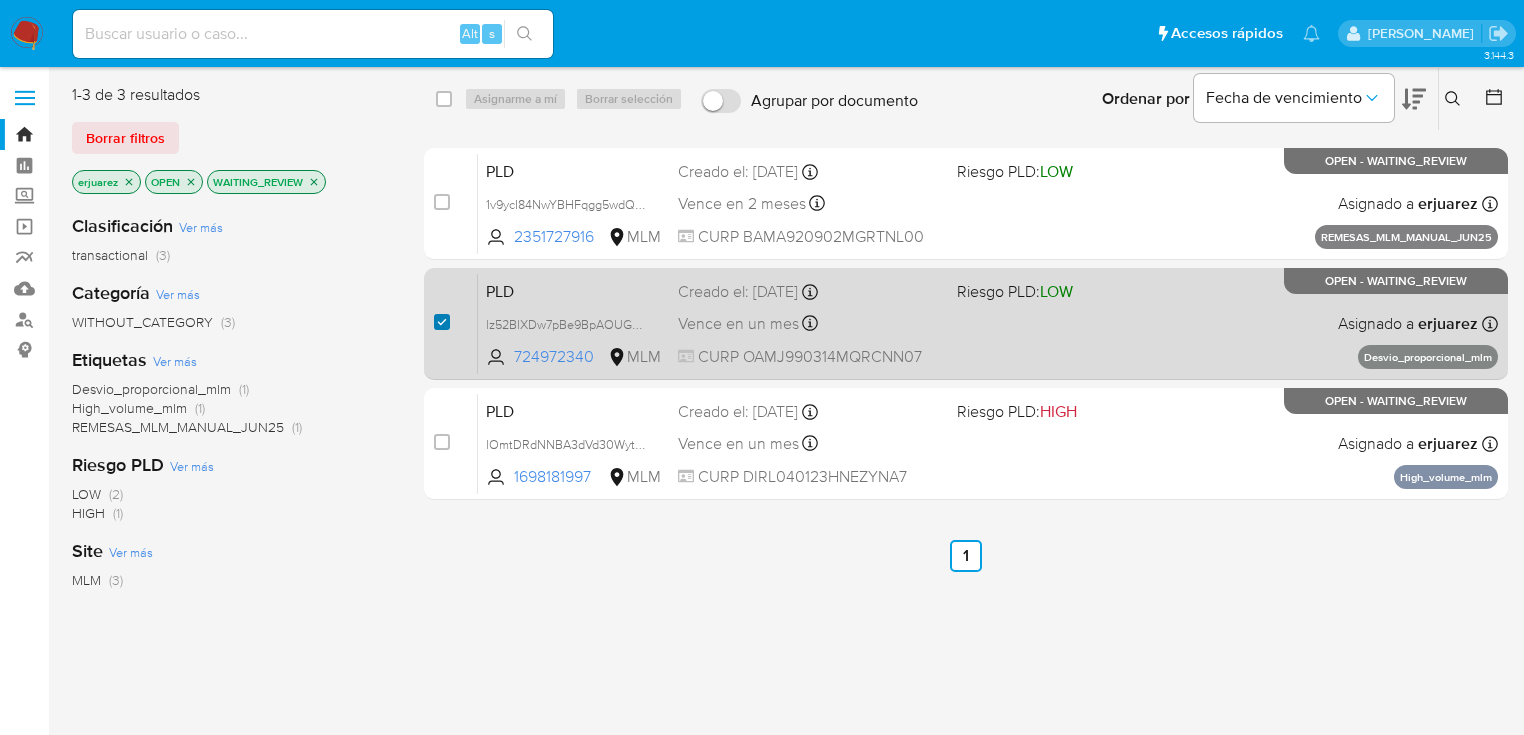 checkbox on "true" 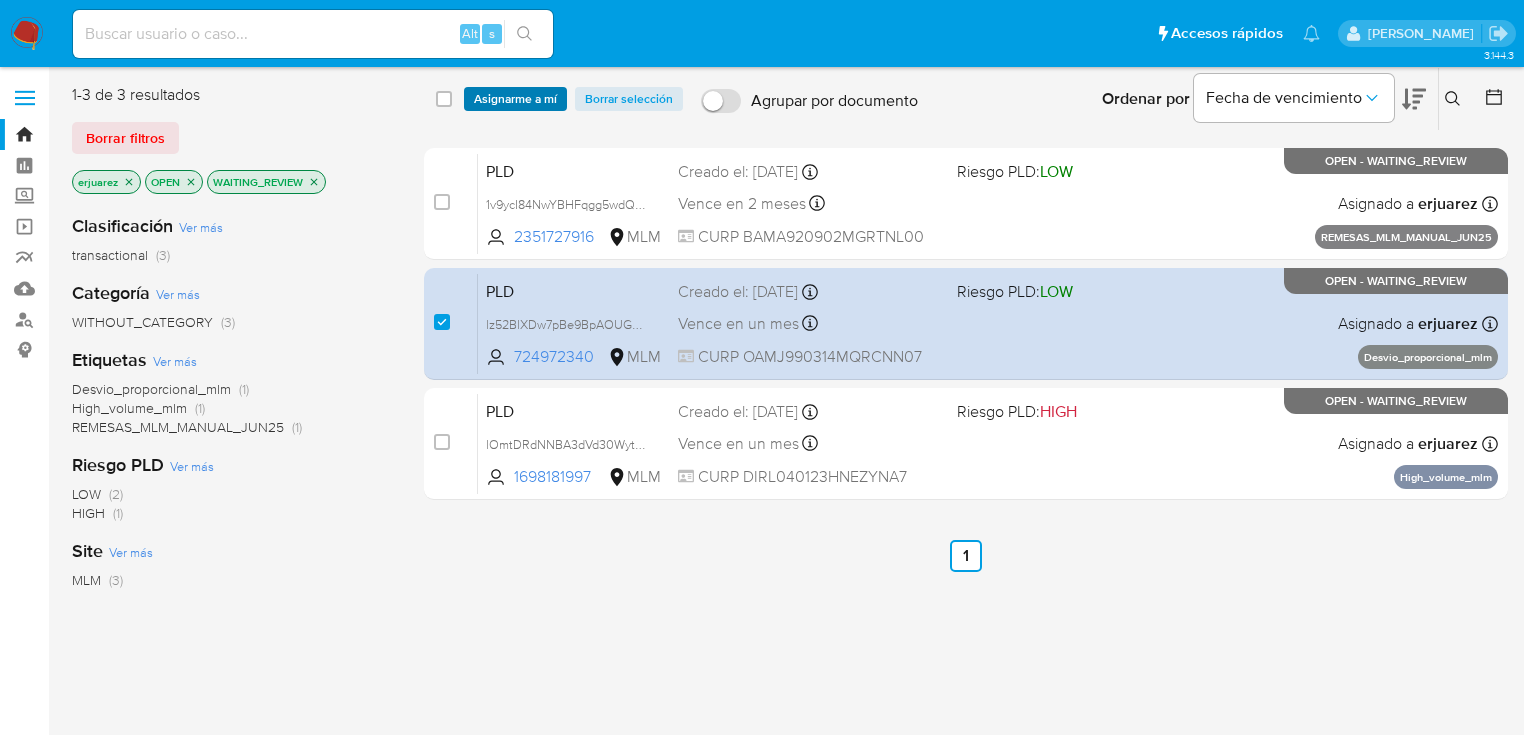 click on "Asignarme a mí" at bounding box center [515, 99] 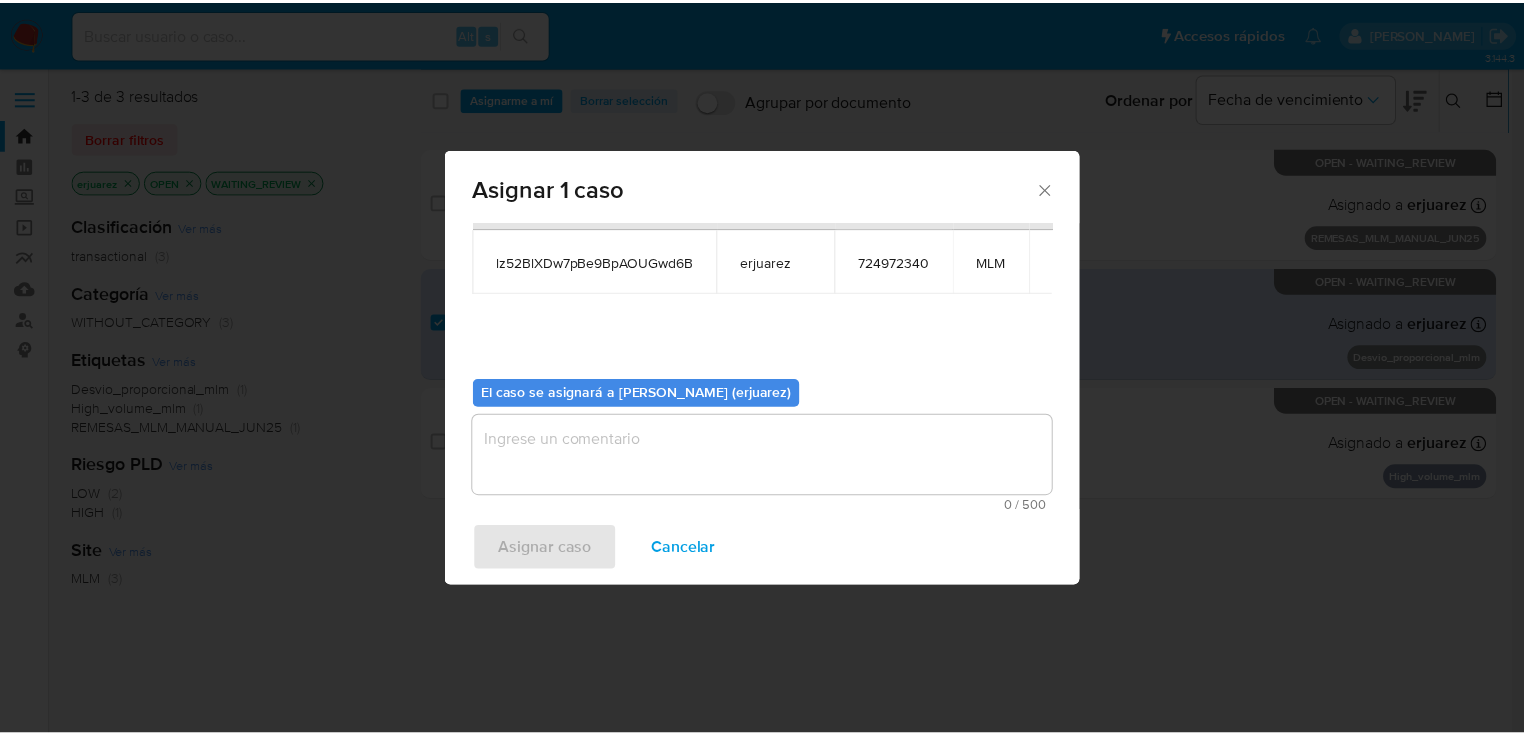 scroll, scrollTop: 103, scrollLeft: 0, axis: vertical 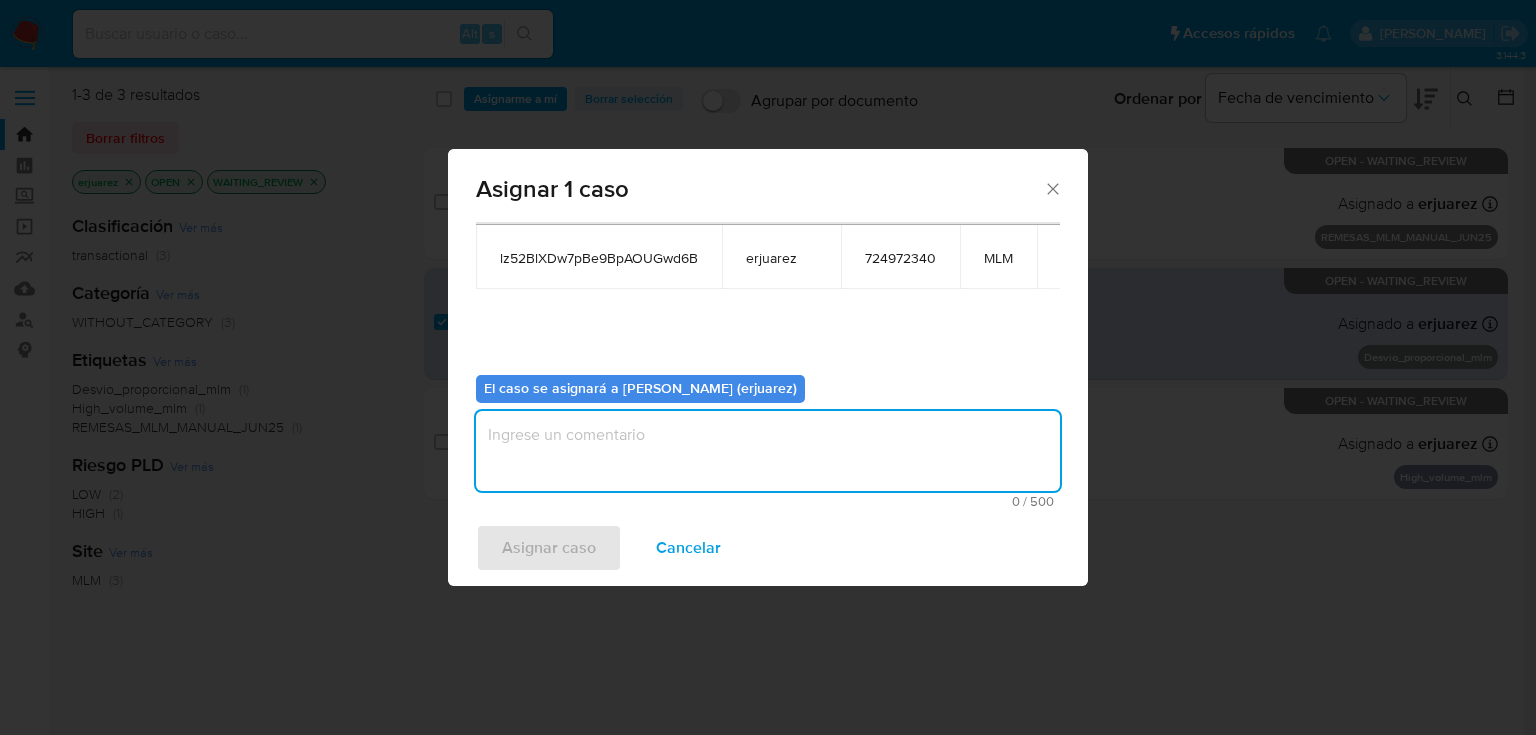 click at bounding box center [768, 451] 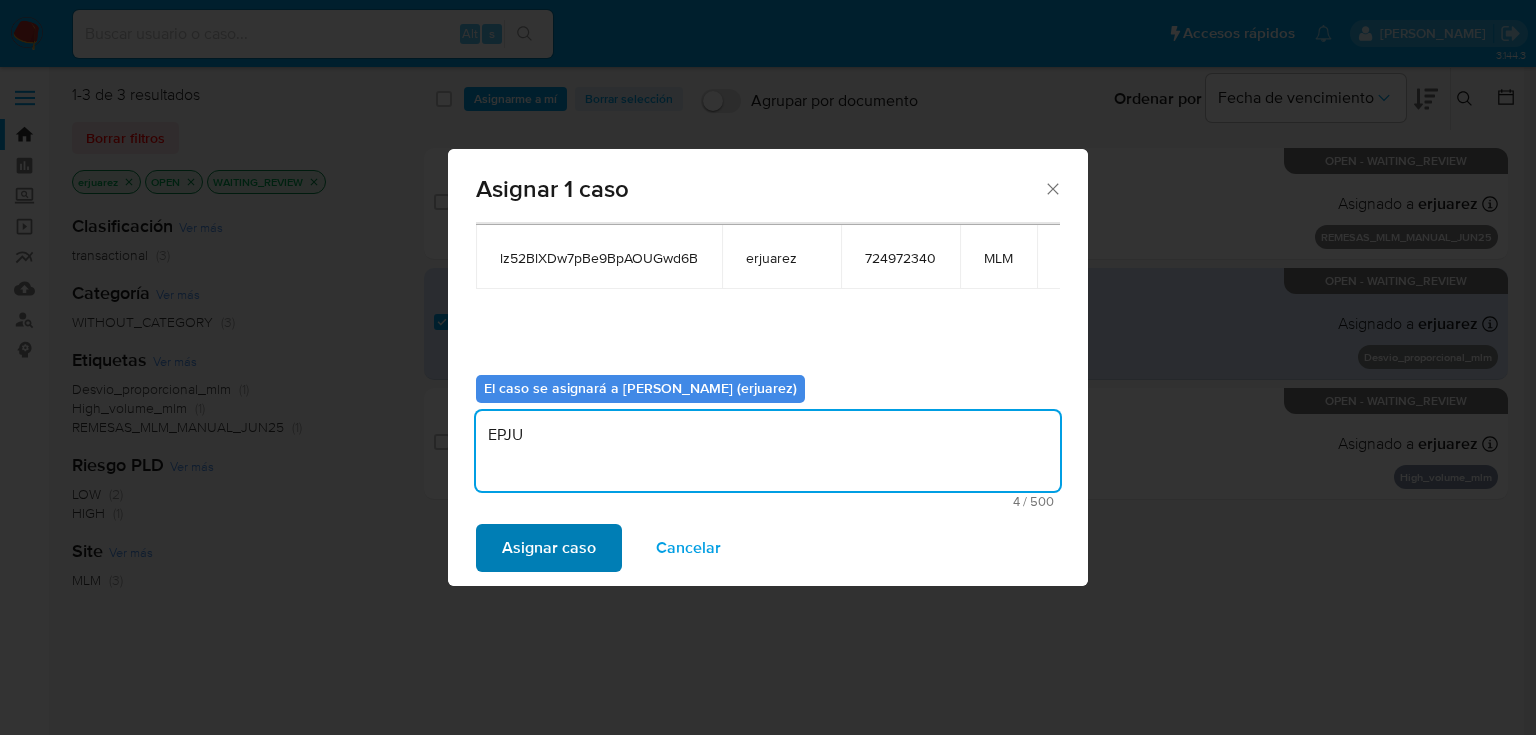 type on "EPJU" 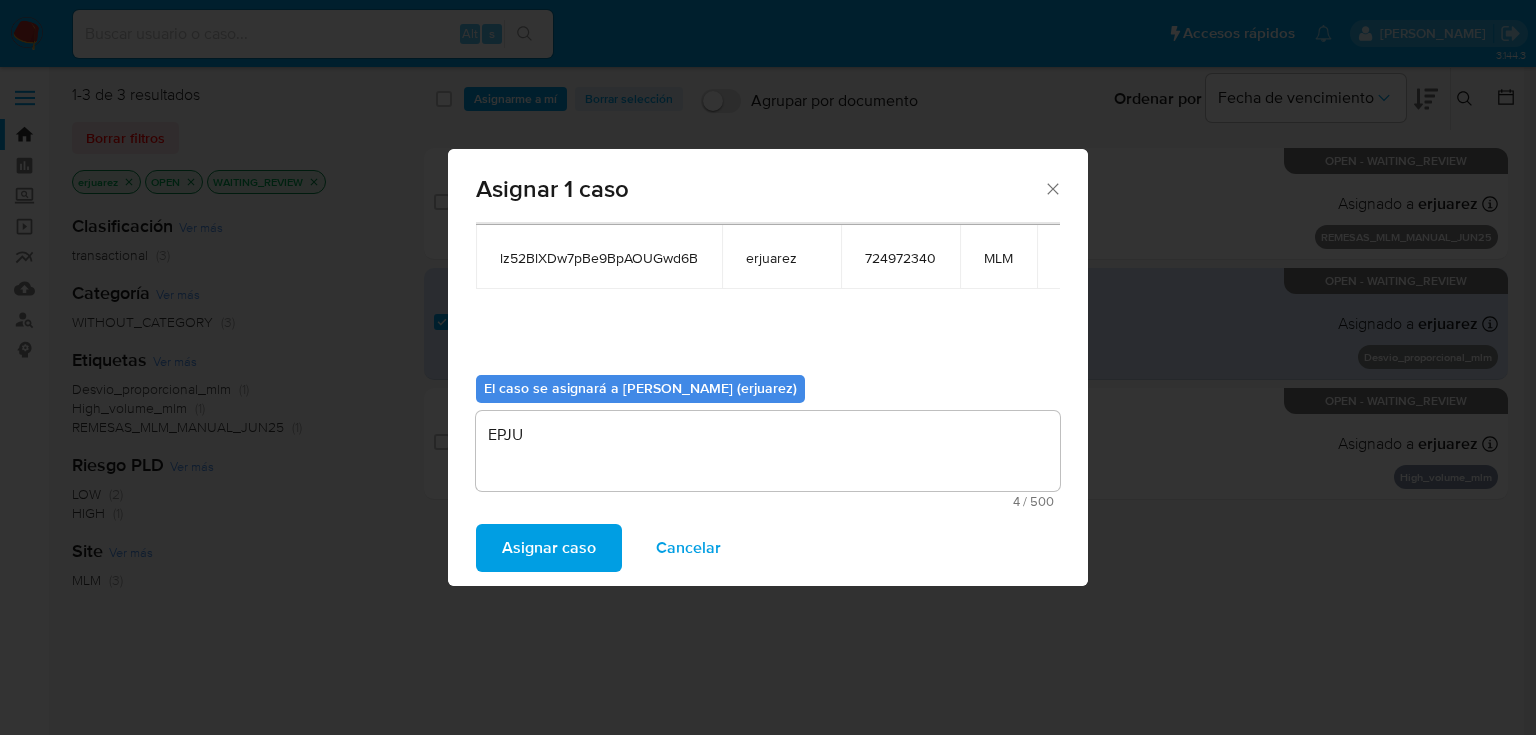 click on "Asignar caso" at bounding box center (549, 548) 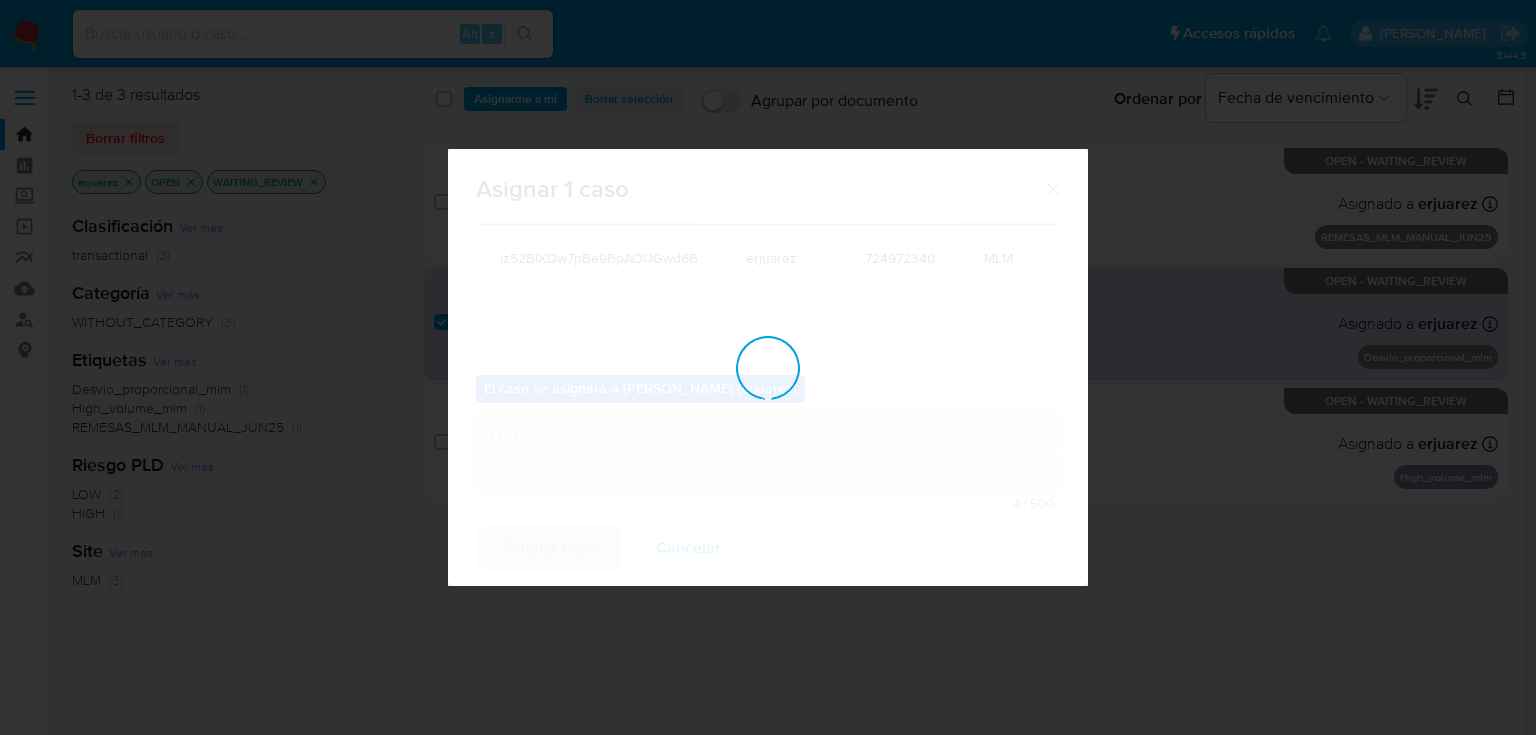 type 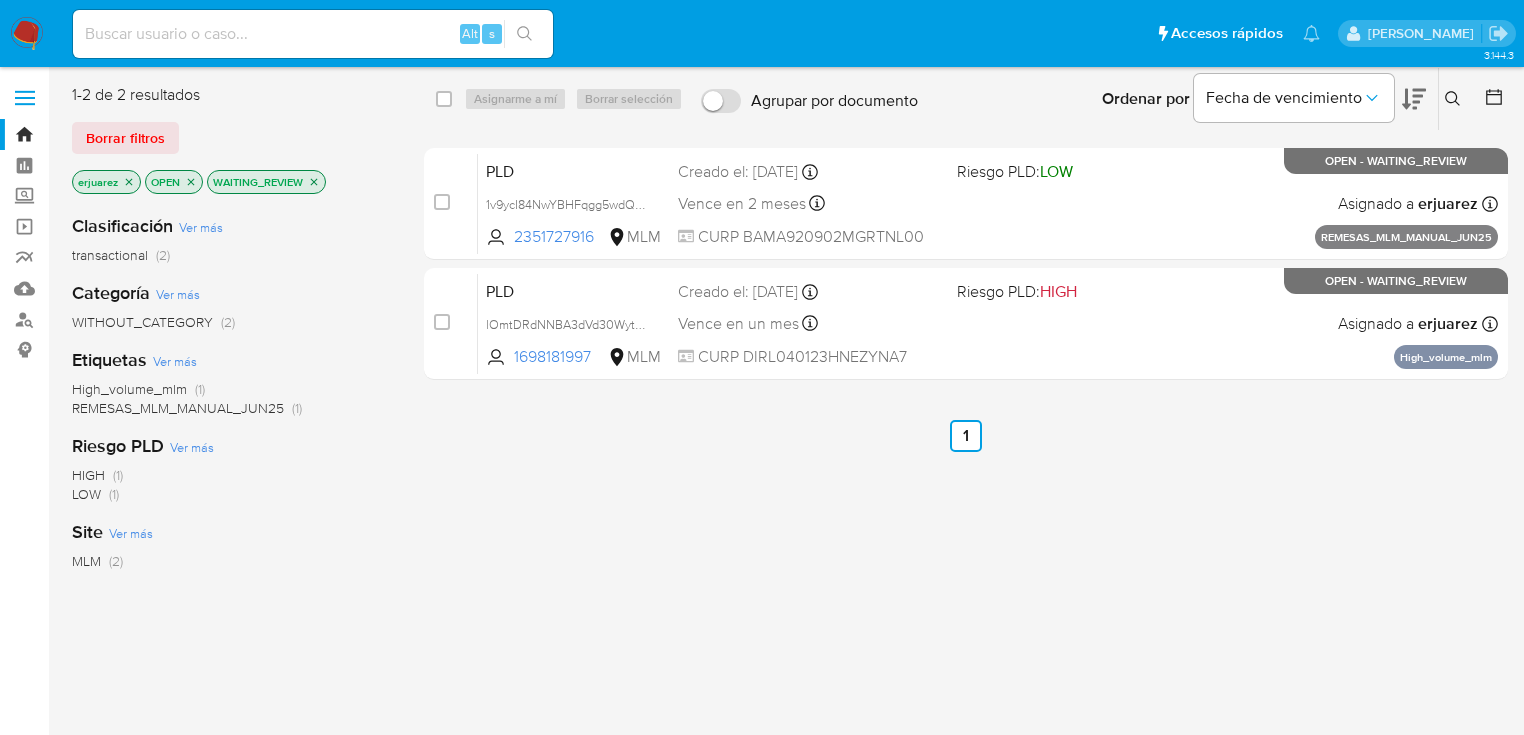 click on "Pausado Ver notificaciones Alt s Accesos rápidos   Presiona las siguientes teclas para acceder a algunas de las funciones Buscar caso o usuario Alt s Volver al home Alt h Erika Paulina Juarez" at bounding box center [762, 33] 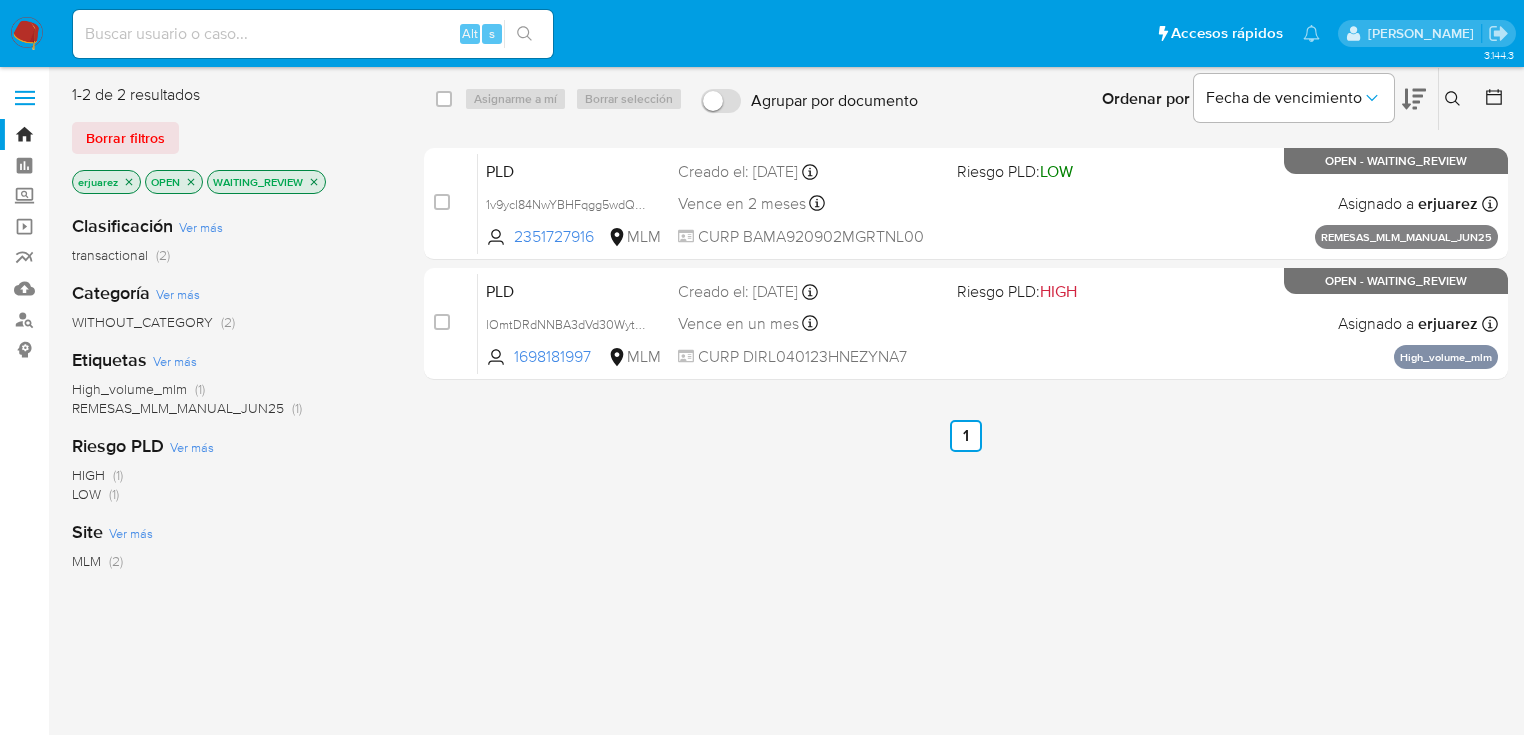 click at bounding box center [27, 34] 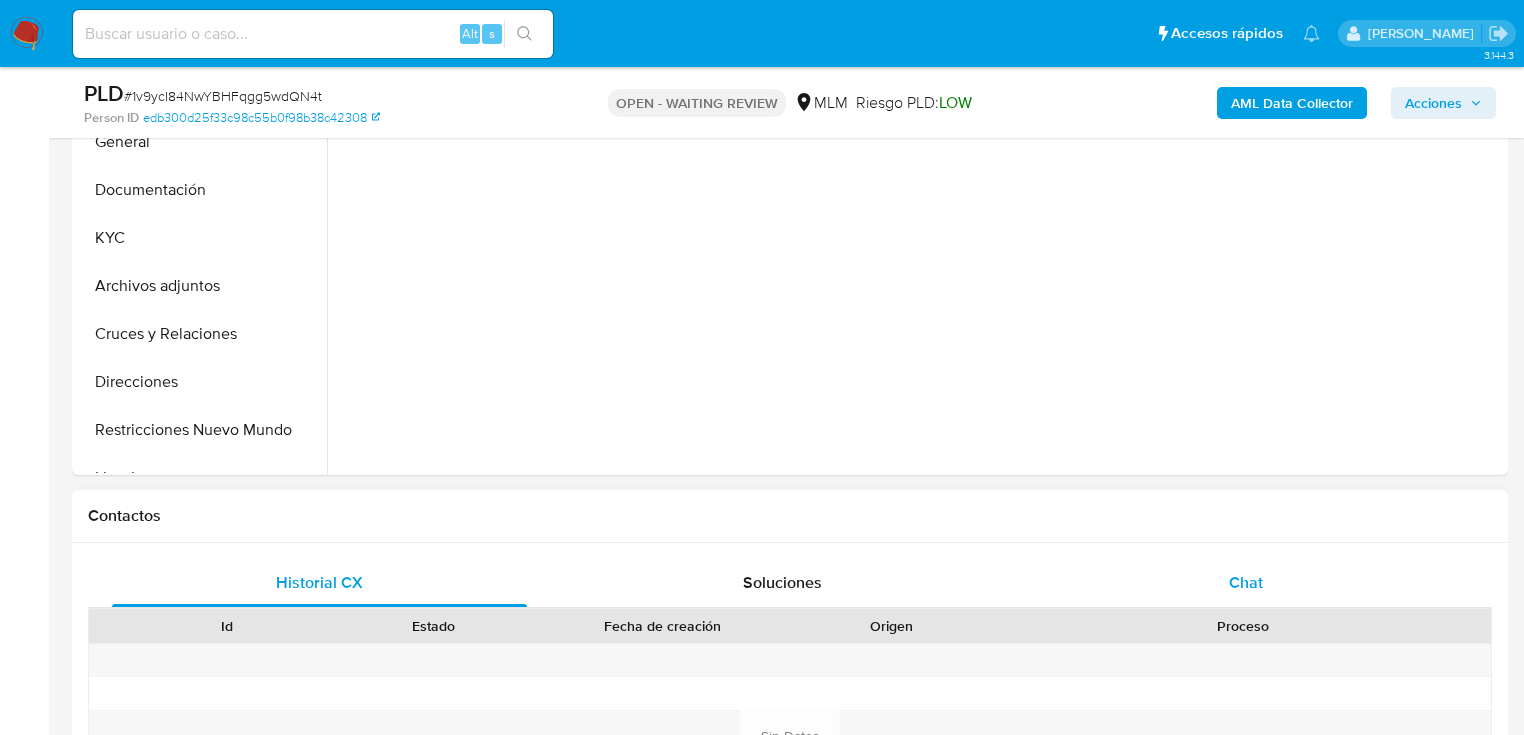 scroll, scrollTop: 560, scrollLeft: 0, axis: vertical 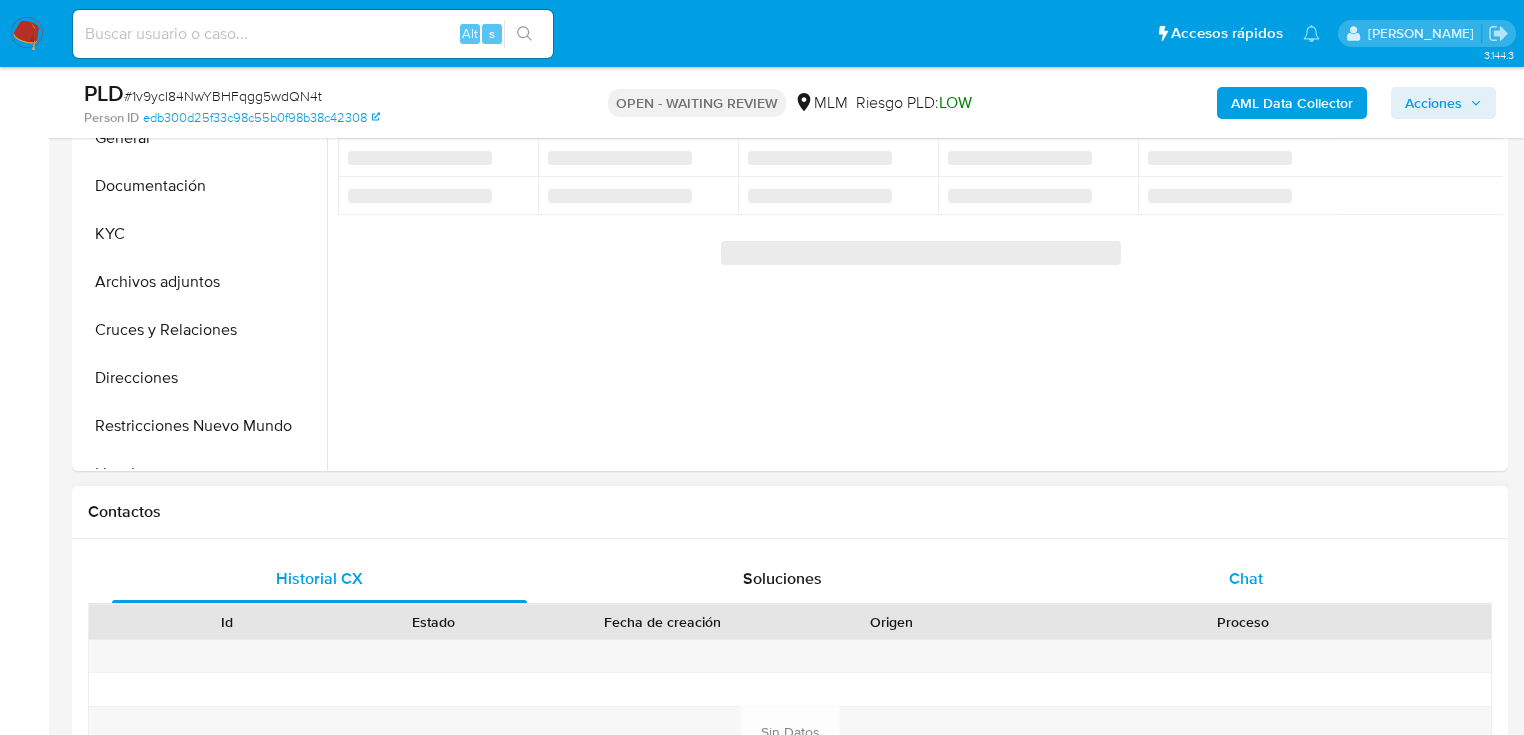 click on "Chat" at bounding box center [1246, 579] 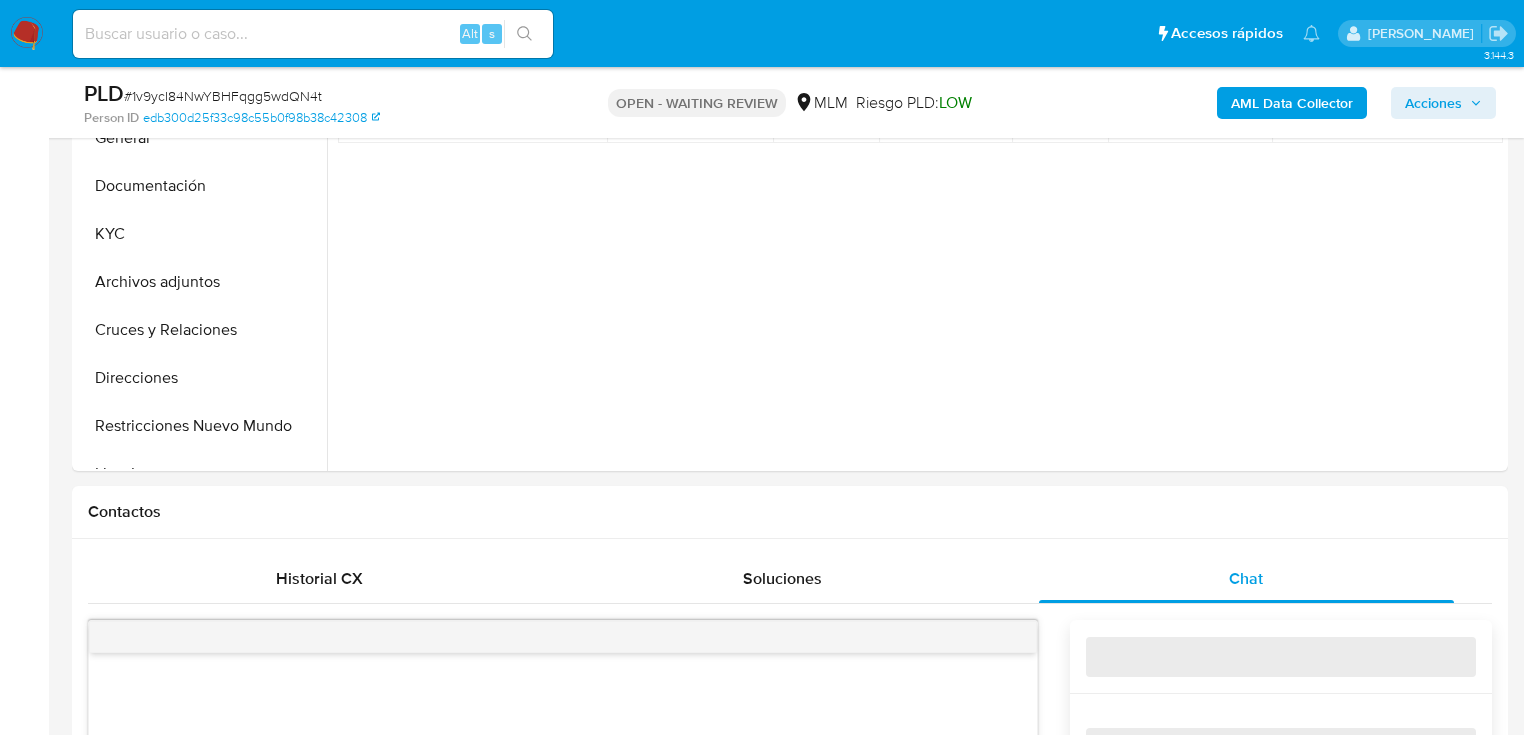select on "10" 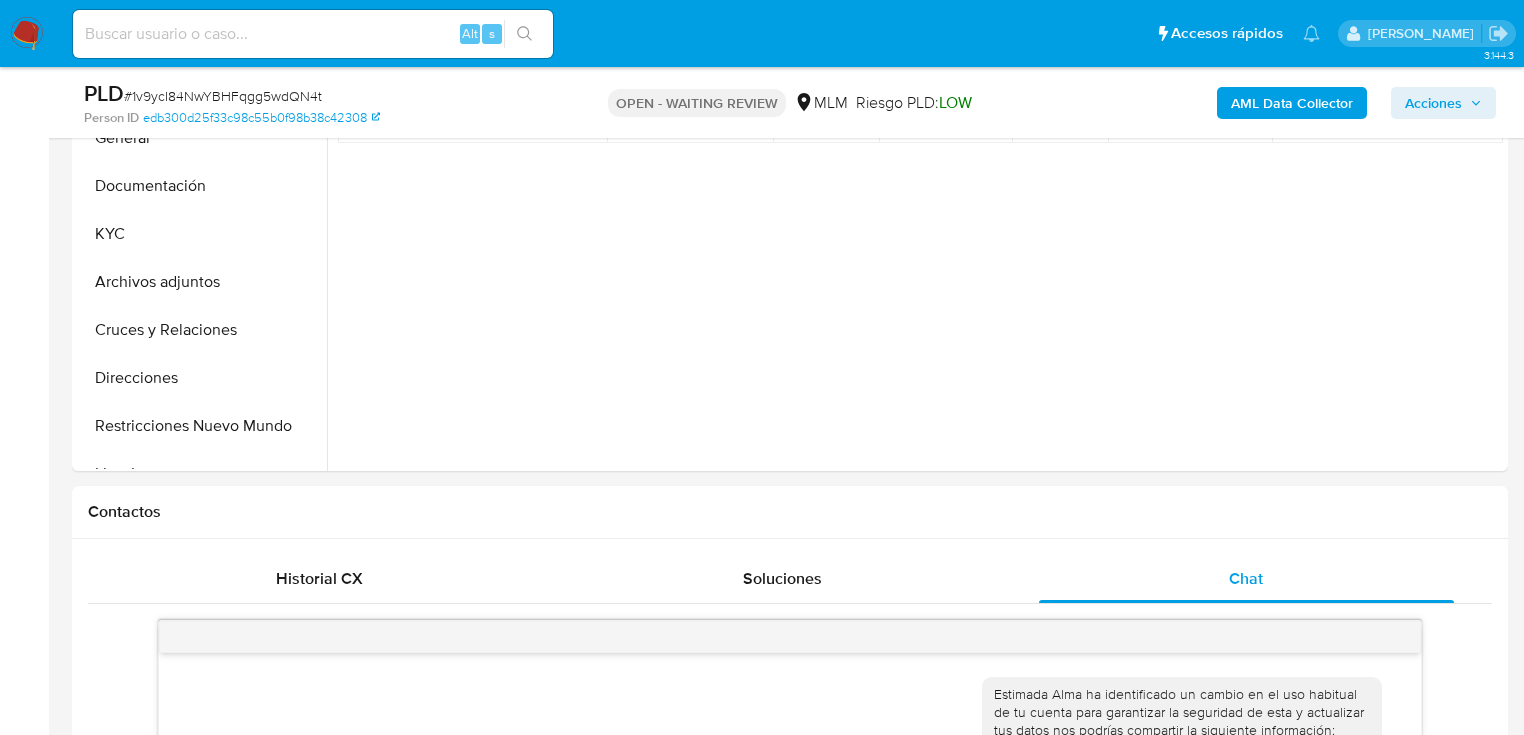 scroll, scrollTop: 340, scrollLeft: 0, axis: vertical 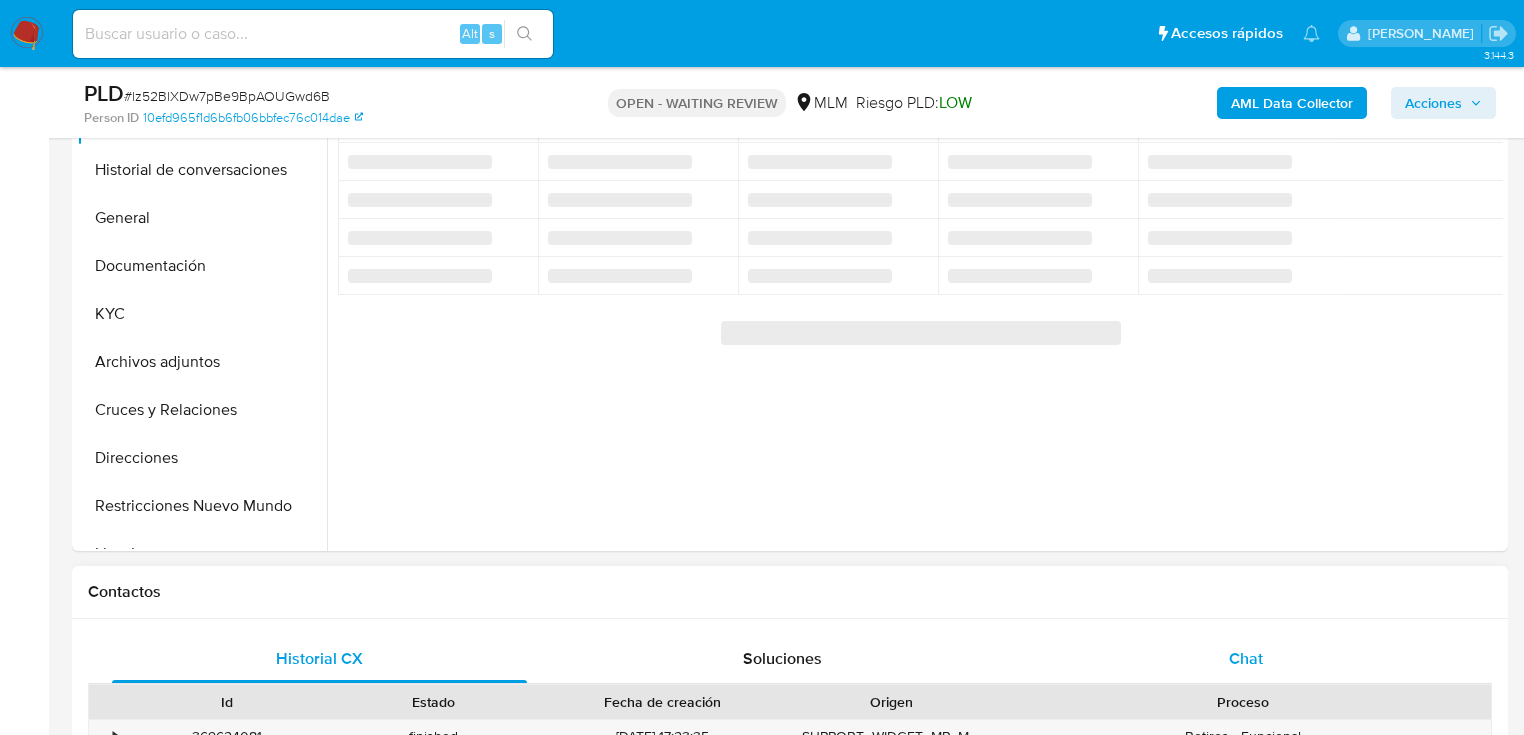 click on "Chat" at bounding box center (1246, 659) 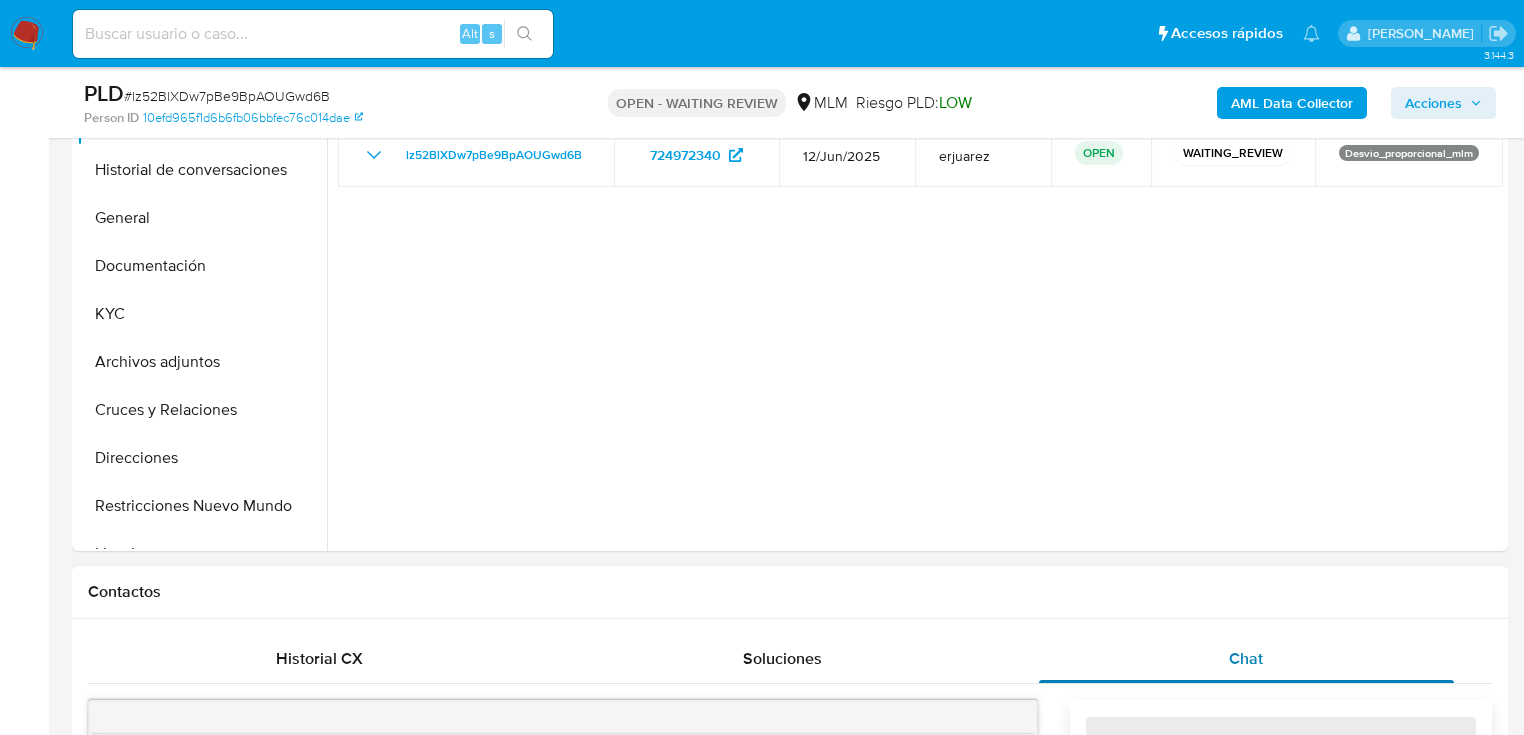select on "10" 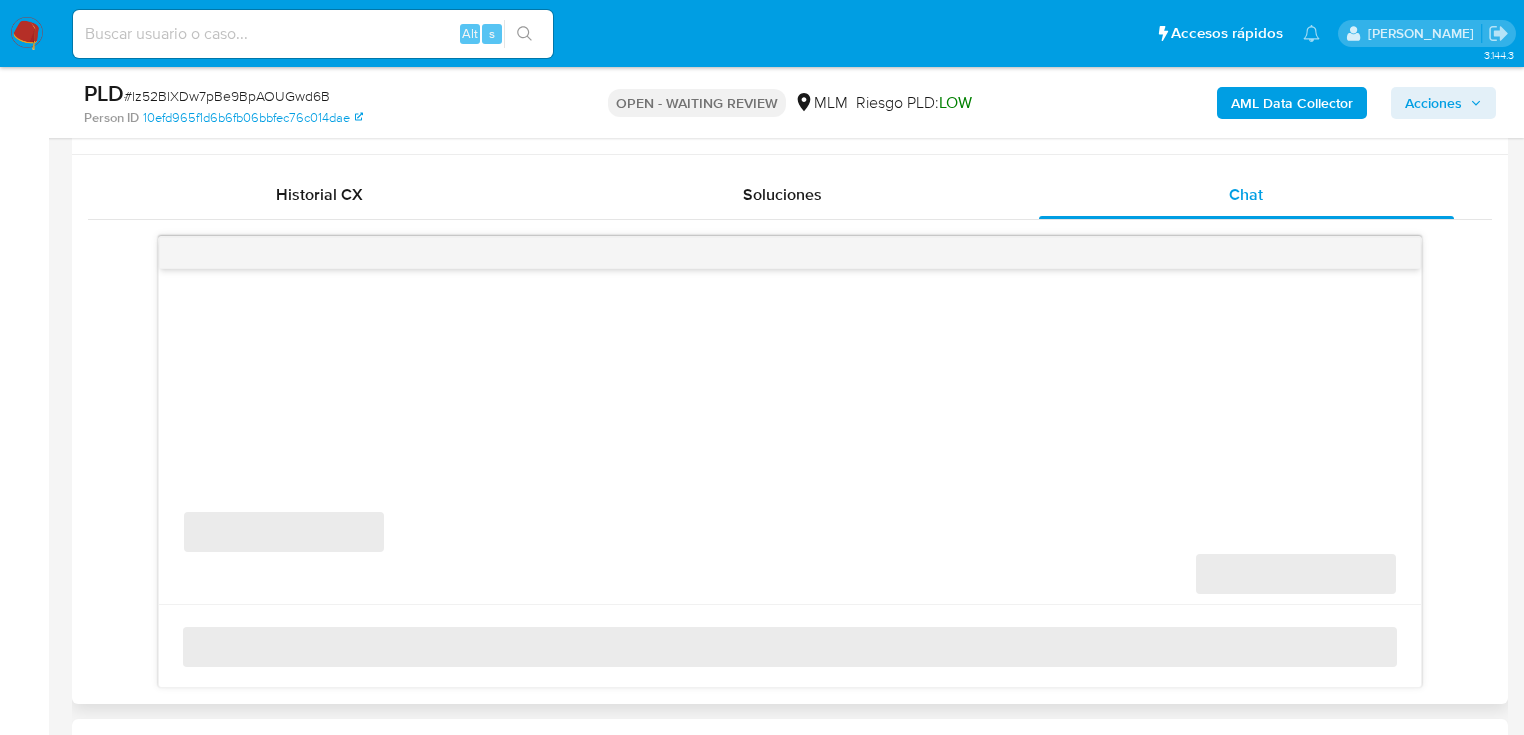 scroll, scrollTop: 960, scrollLeft: 0, axis: vertical 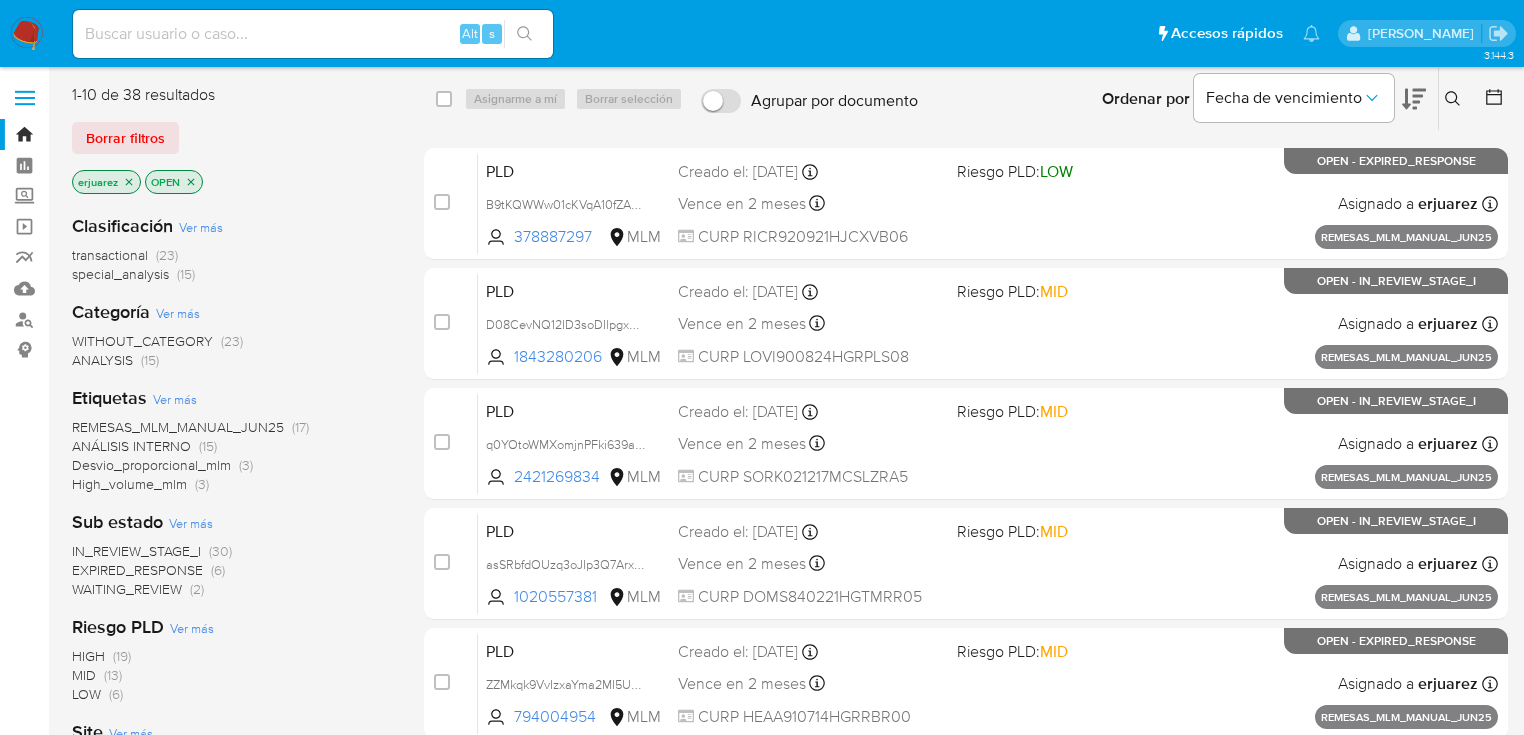 click 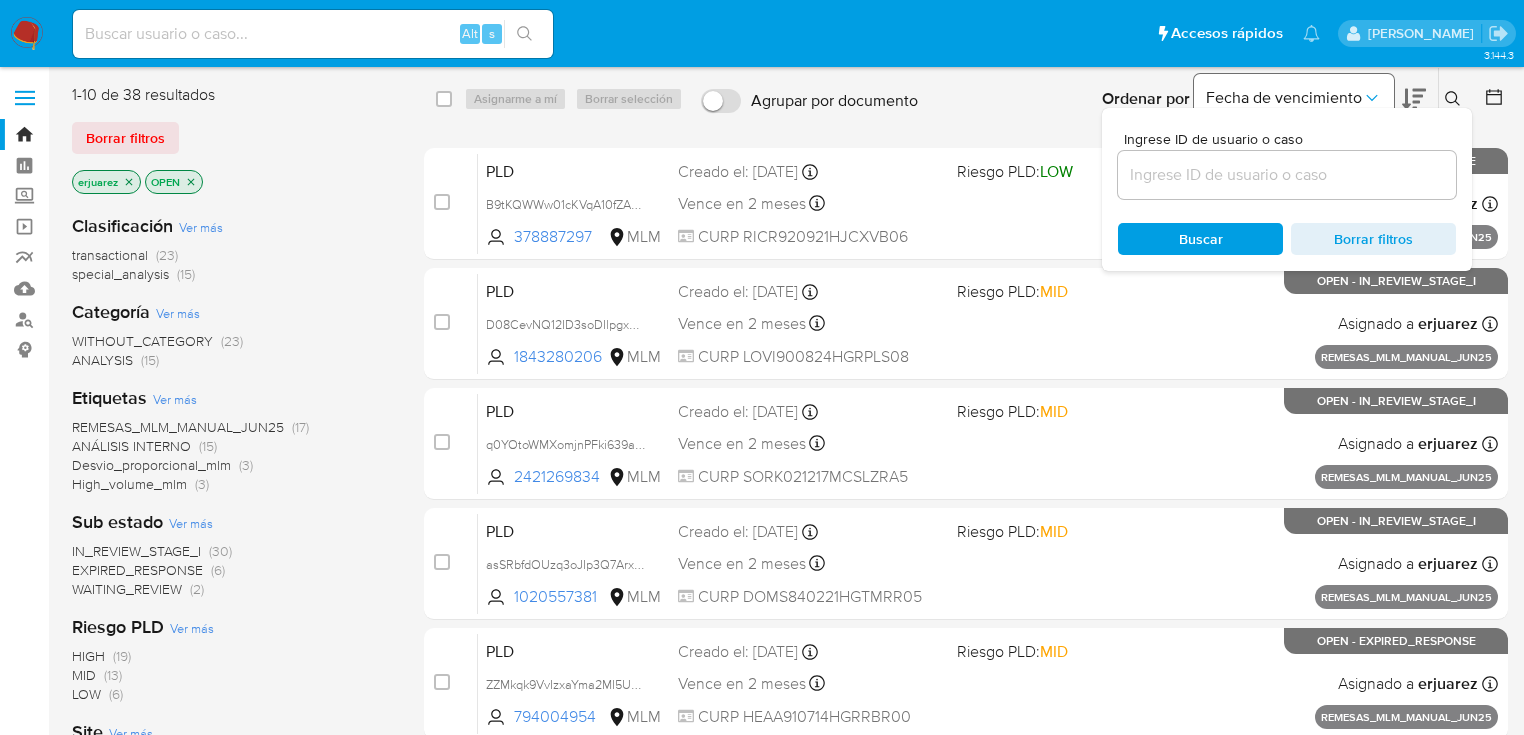 click on "Fecha de vencimiento" at bounding box center [1284, 98] 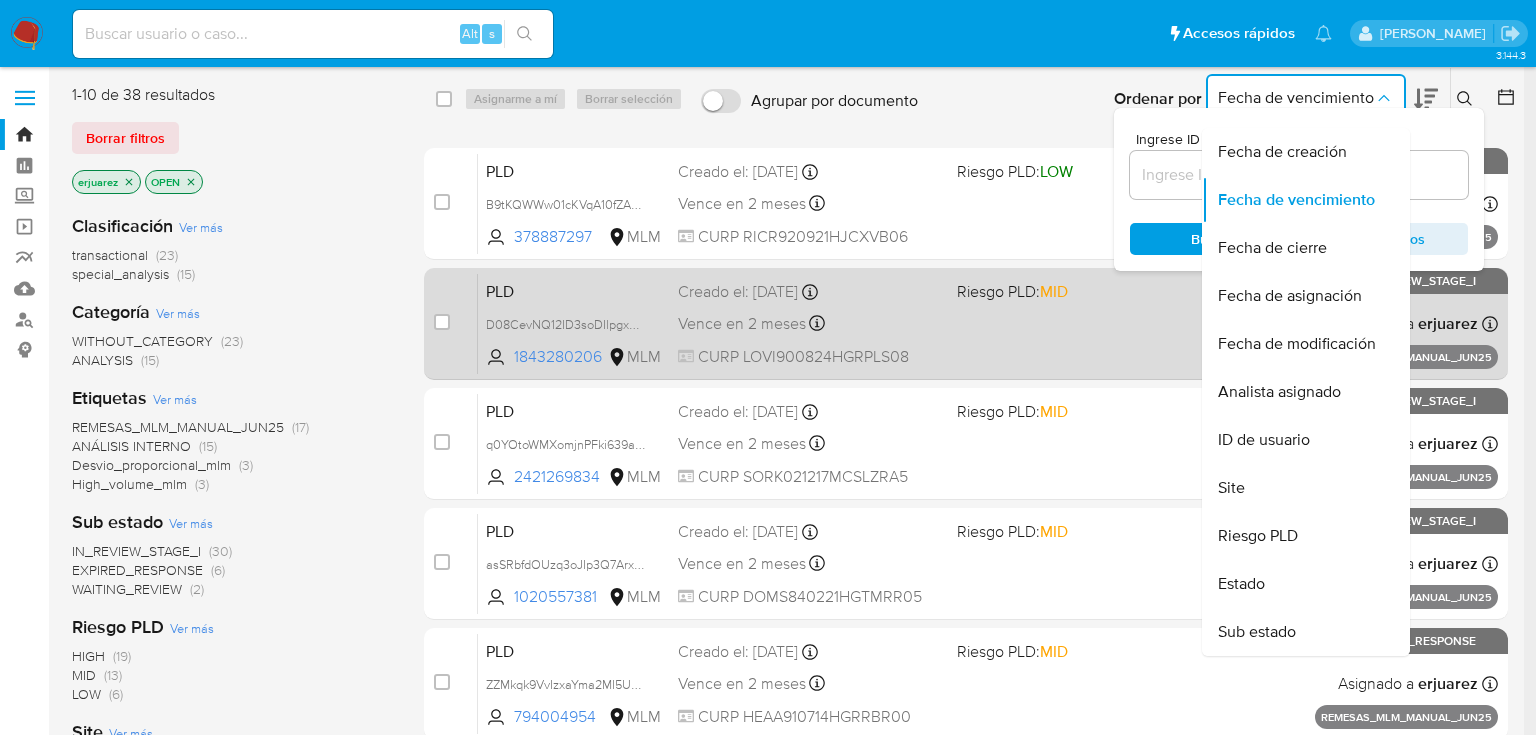 click on "Fecha de modificación" at bounding box center (1297, 344) 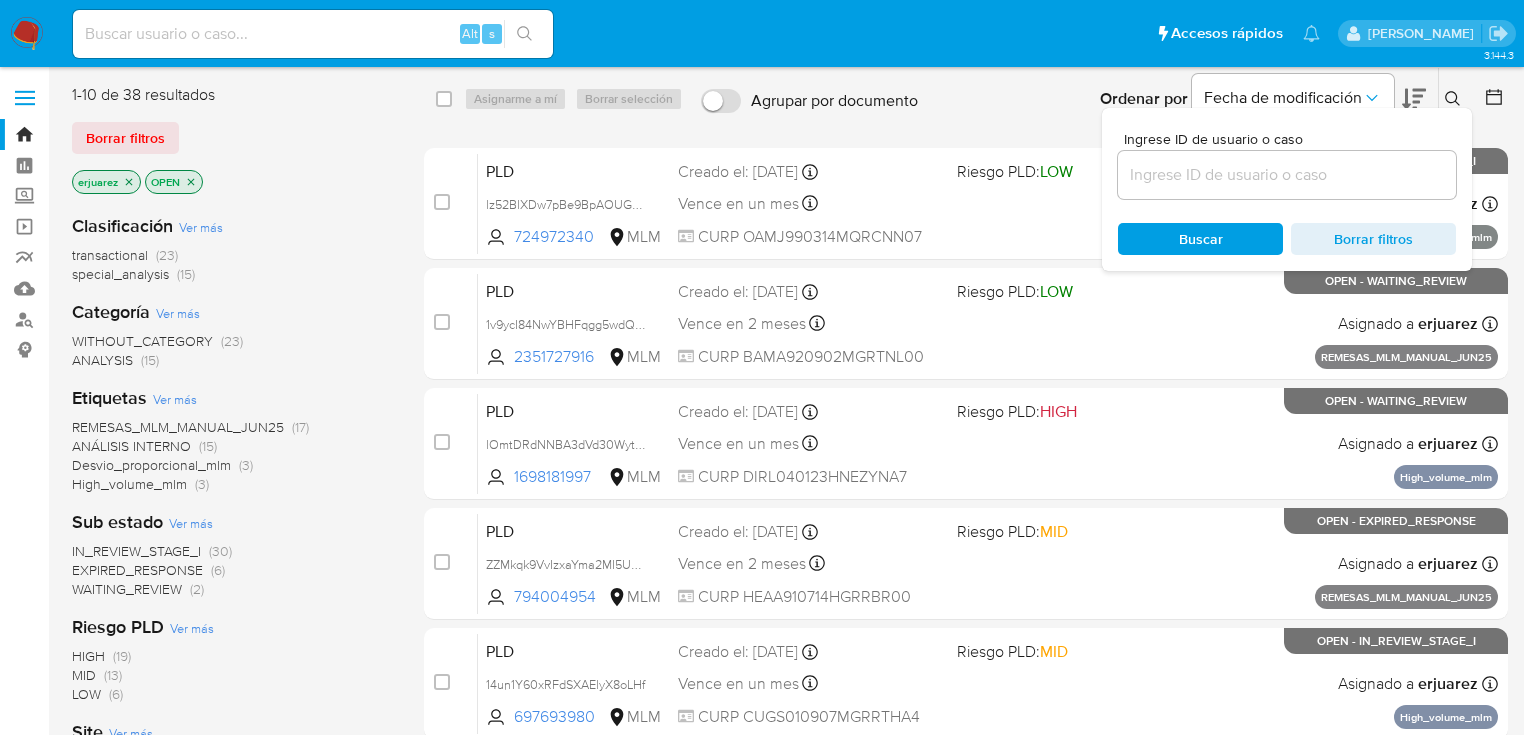 drag, startPoint x: 908, startPoint y: 208, endPoint x: 224, endPoint y: 644, distance: 811.1424 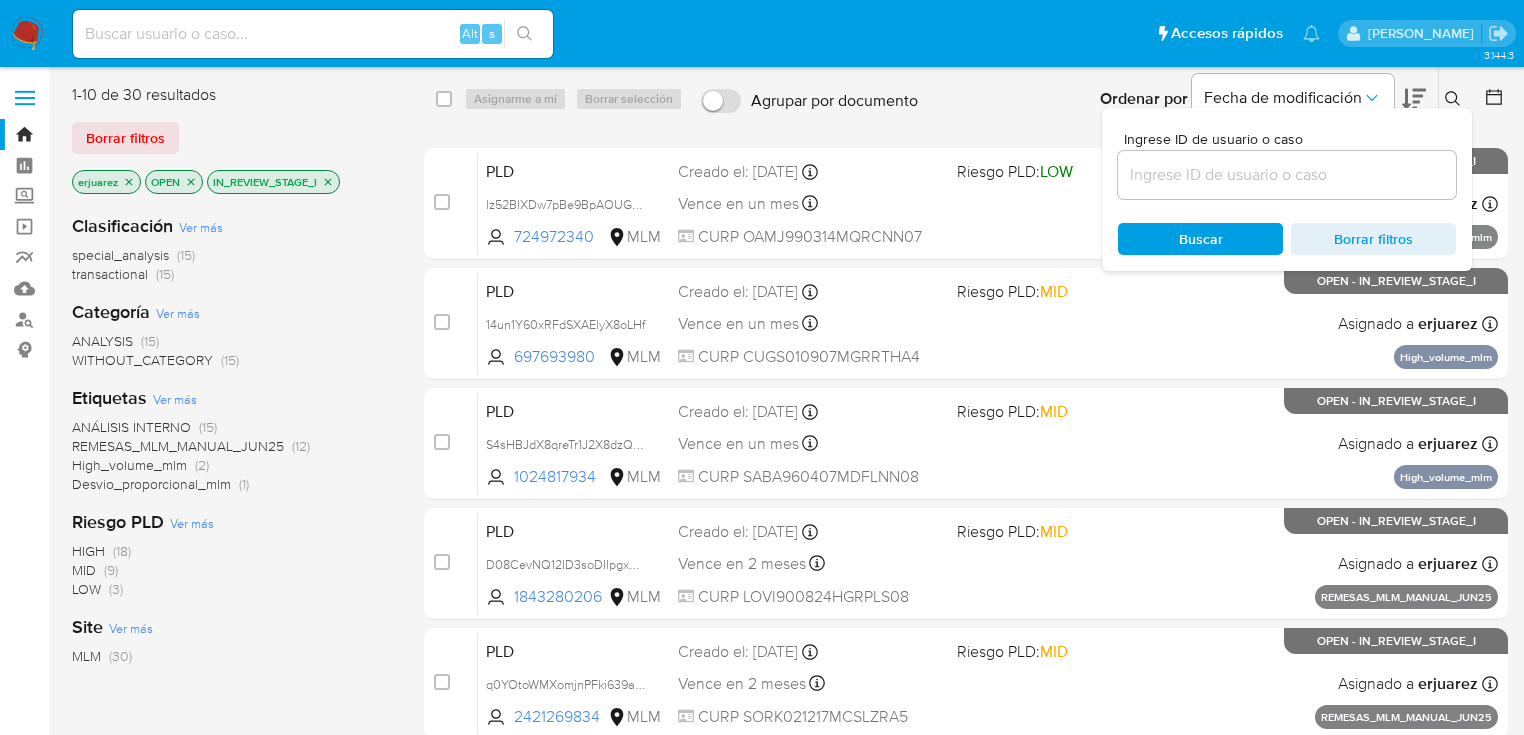 click on "High_volume_mlm" at bounding box center [129, 465] 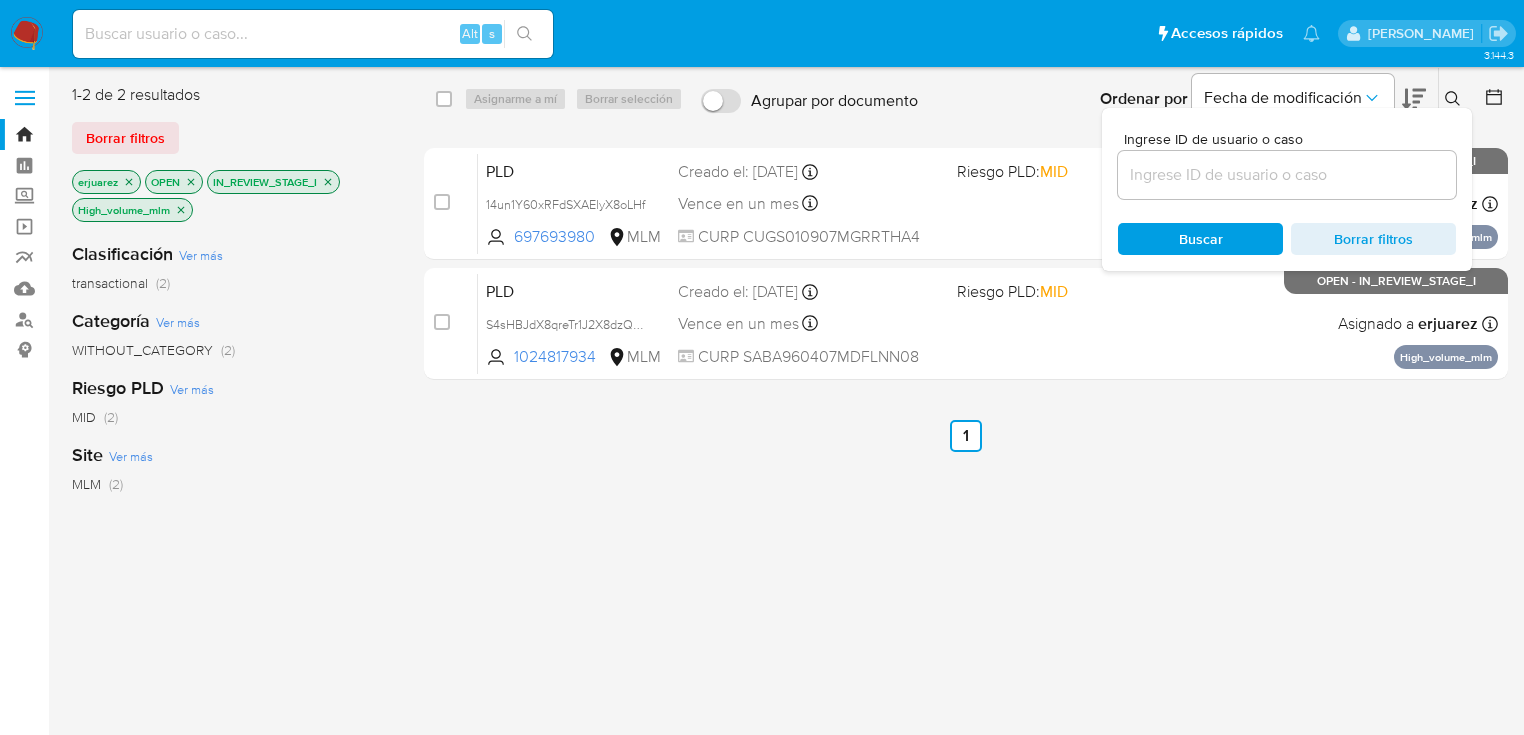 click 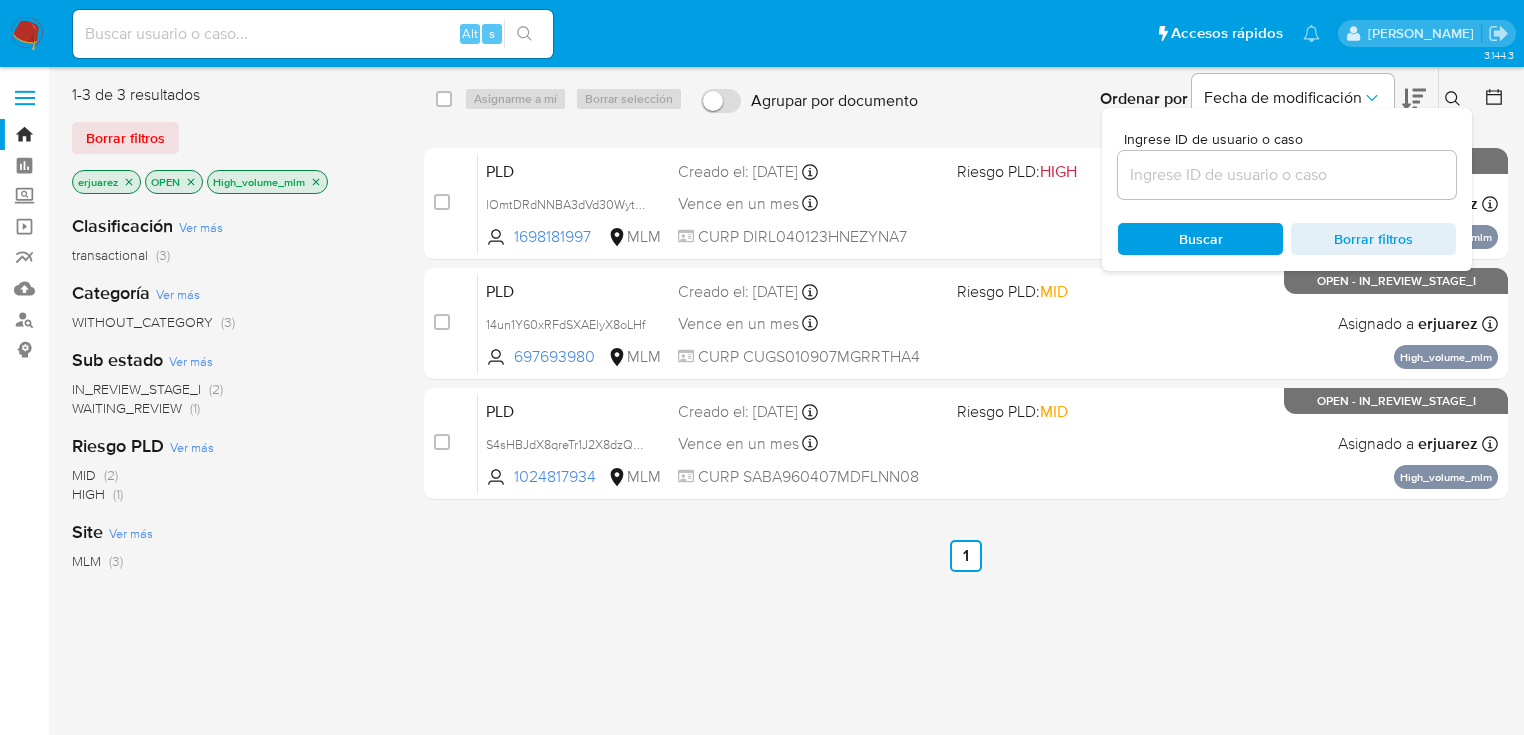 click at bounding box center [27, 34] 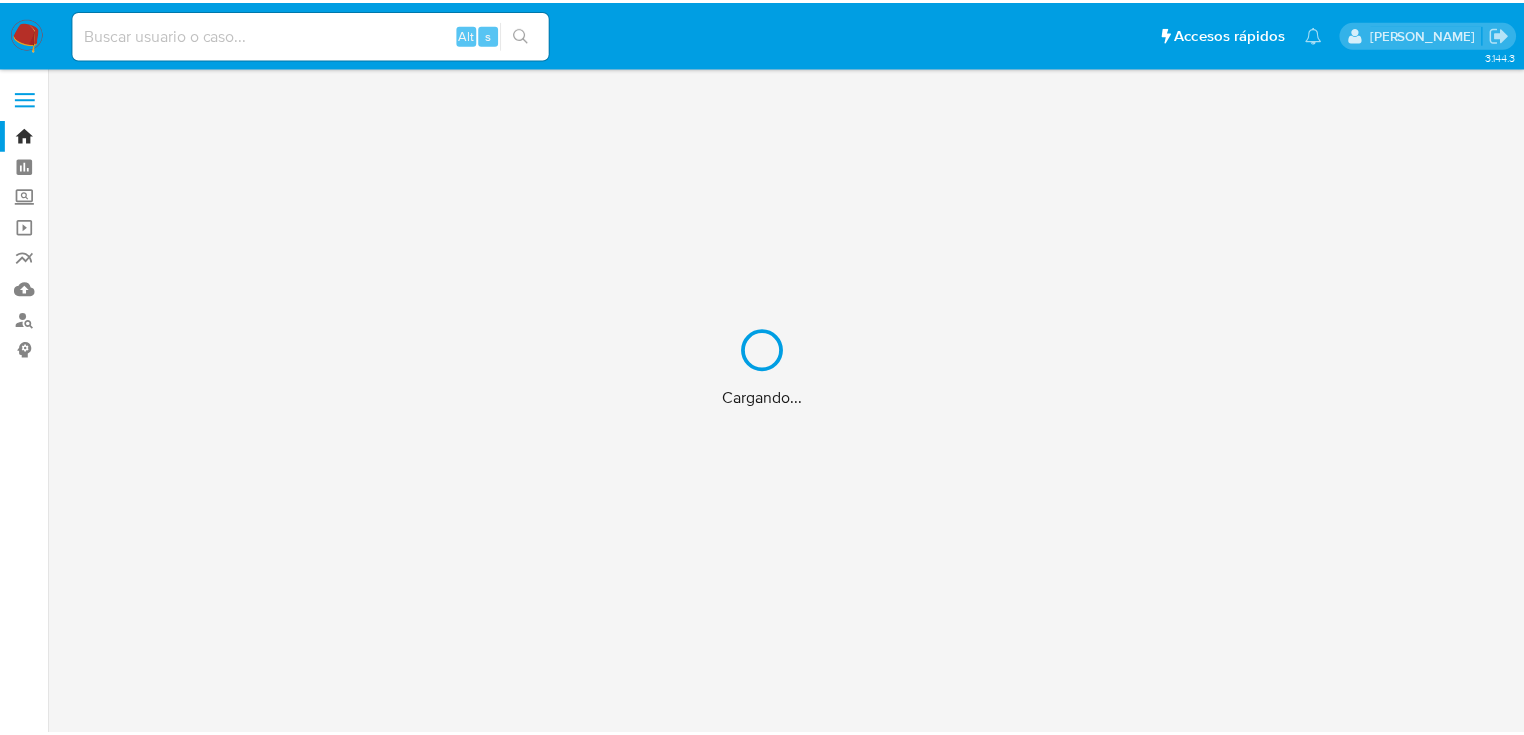 scroll, scrollTop: 0, scrollLeft: 0, axis: both 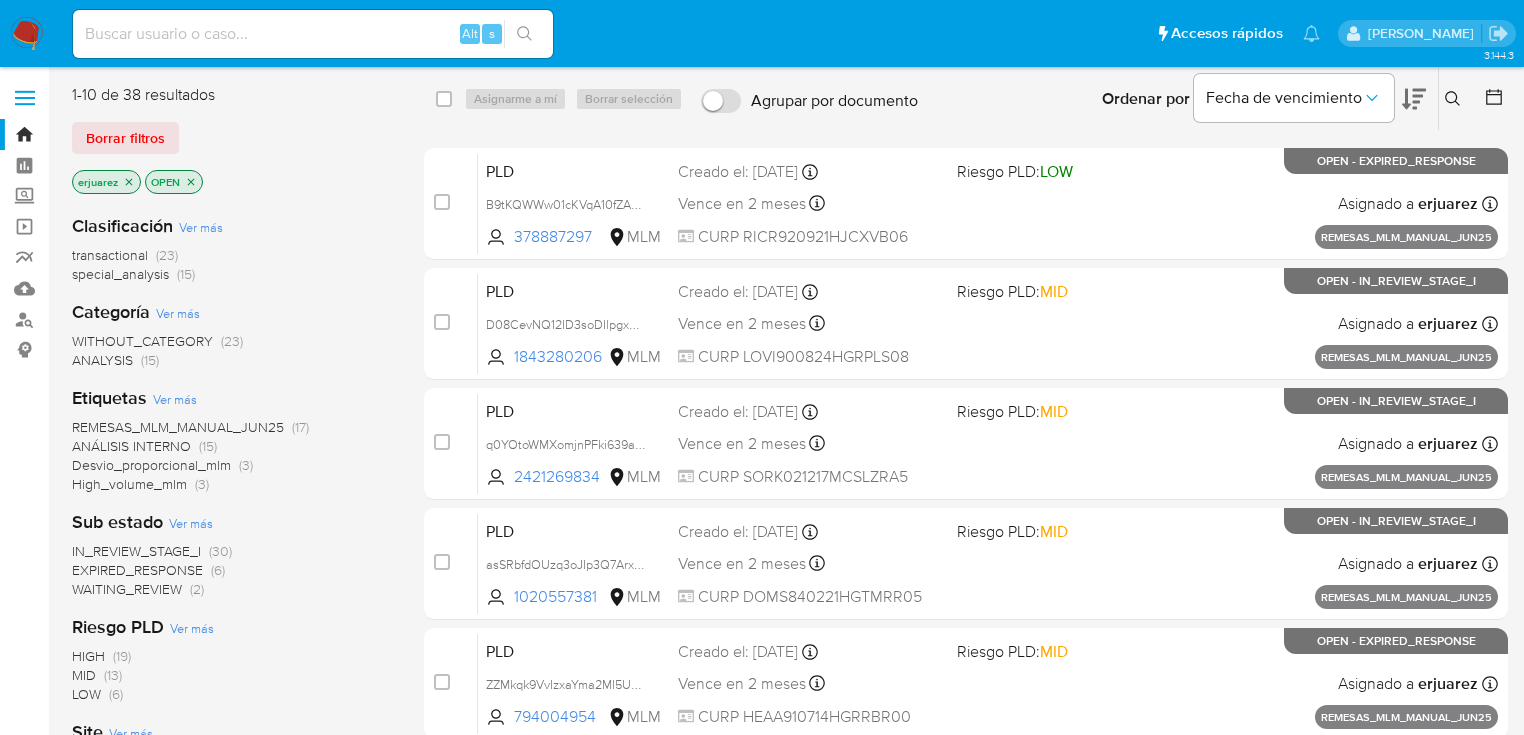 click on "IN_REVIEW_STAGE_I" at bounding box center (136, 551) 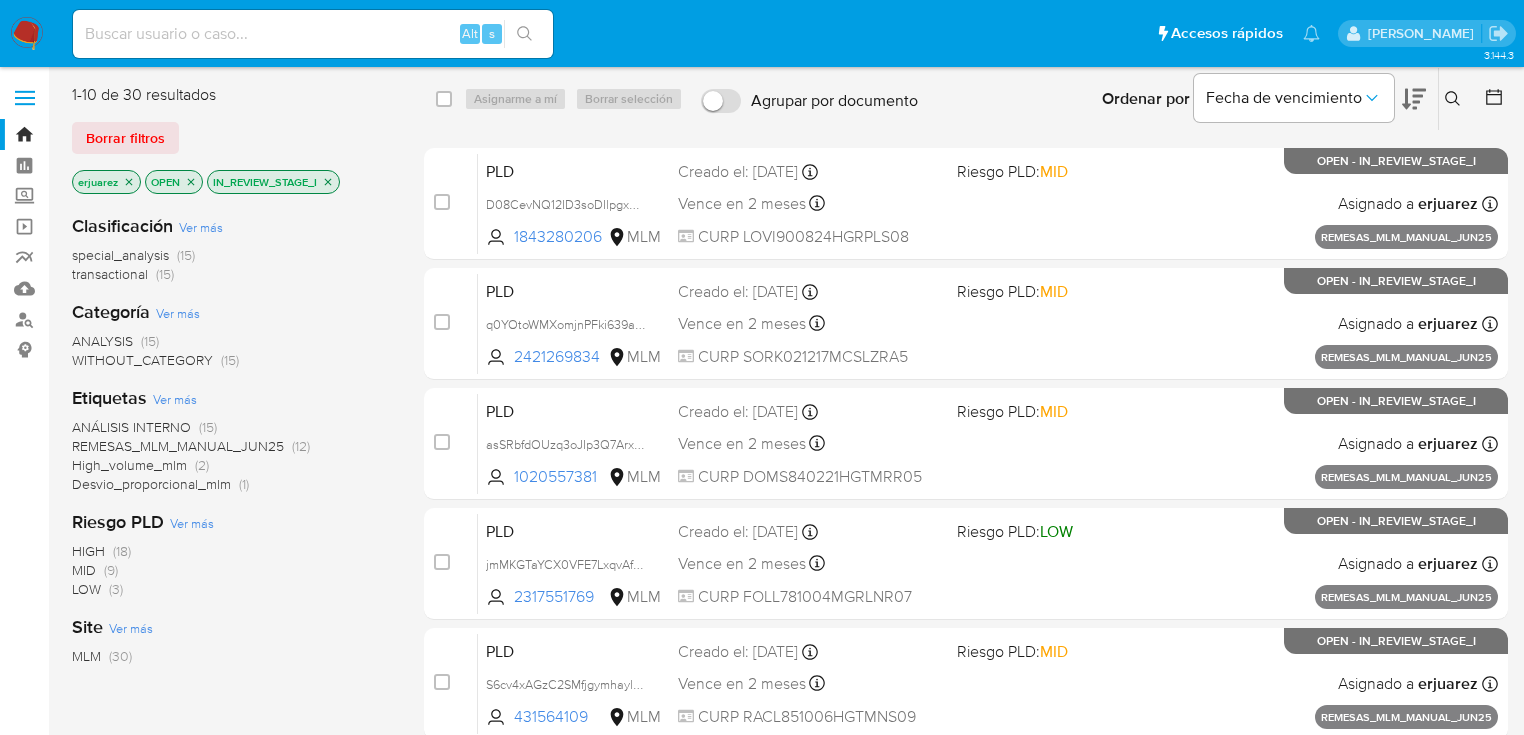 click on "Desvio_proporcional_mlm" at bounding box center (151, 484) 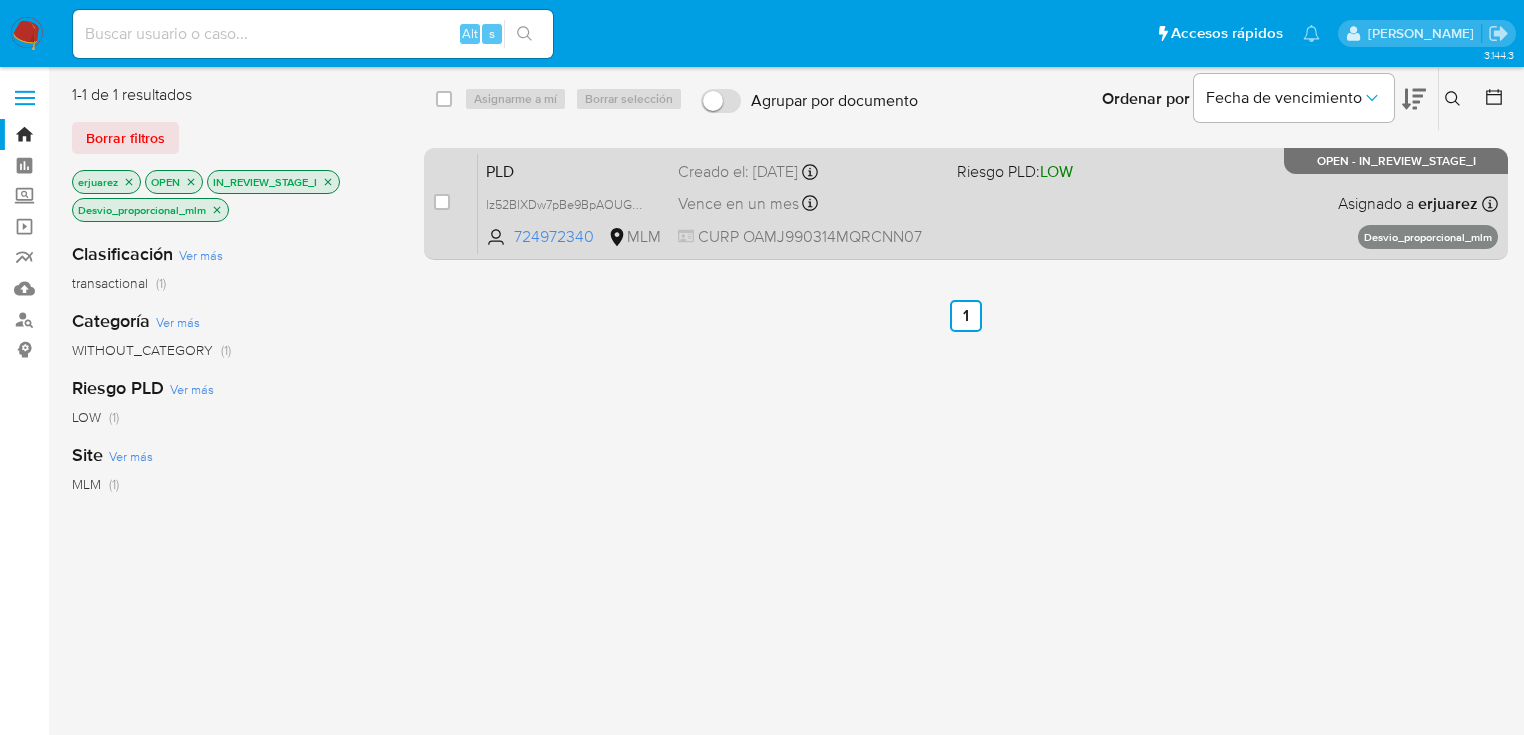 click on "PLD lz52BlXDw7pBe9BpAOUGwd6B 724972340 MLM Riesgo PLD:  LOW Creado el: [DATE]   Creado el: [DATE] 02:11:22 Vence en un mes   Vence el [DATE] 02:11:23 CURP   OAMJ990314MQRCNN07 Asignado a   erjuarez   Asignado el: [DATE] 16:55:13 Desvio_proporcional_mlm OPEN - IN_REVIEW_STAGE_I" at bounding box center [988, 203] 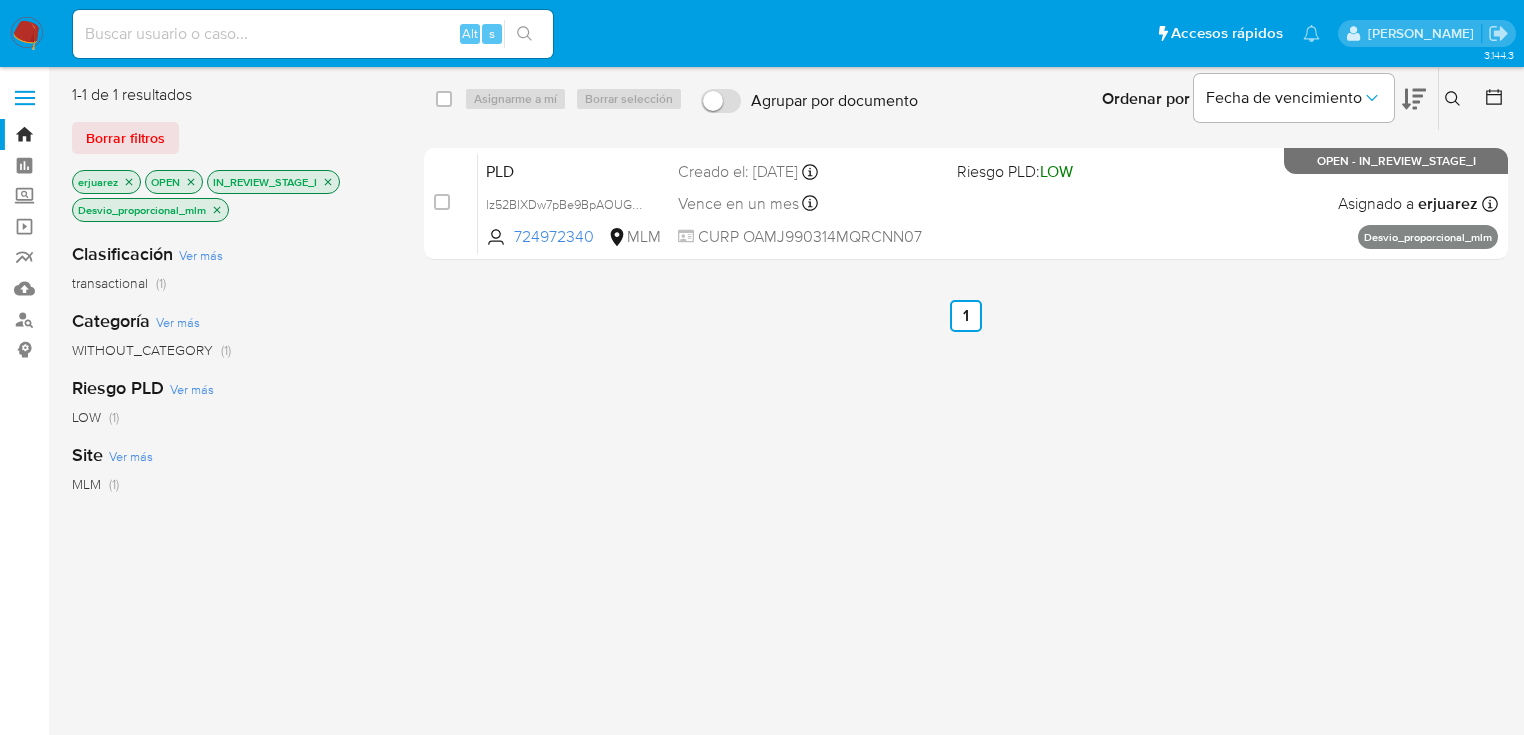 click at bounding box center [27, 34] 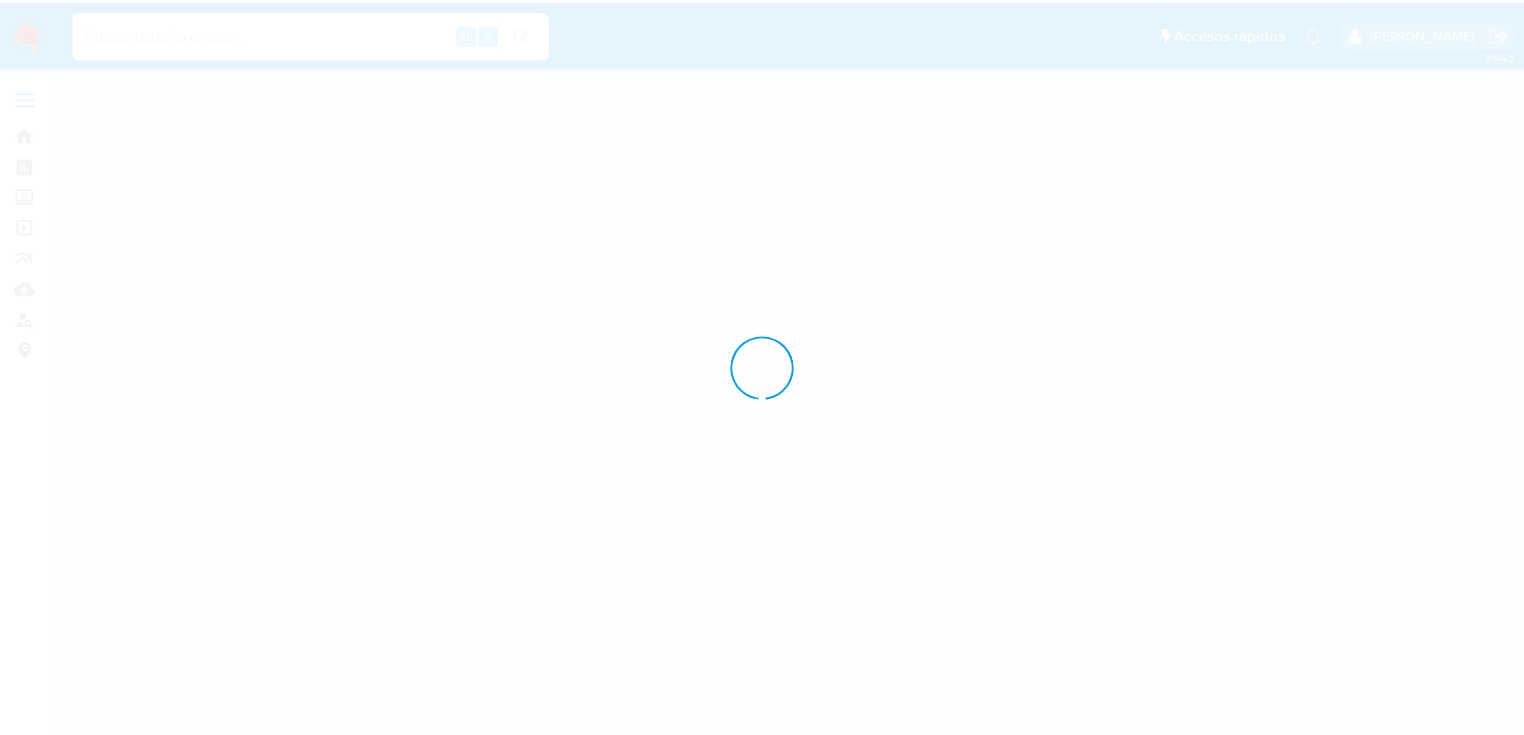 scroll, scrollTop: 0, scrollLeft: 0, axis: both 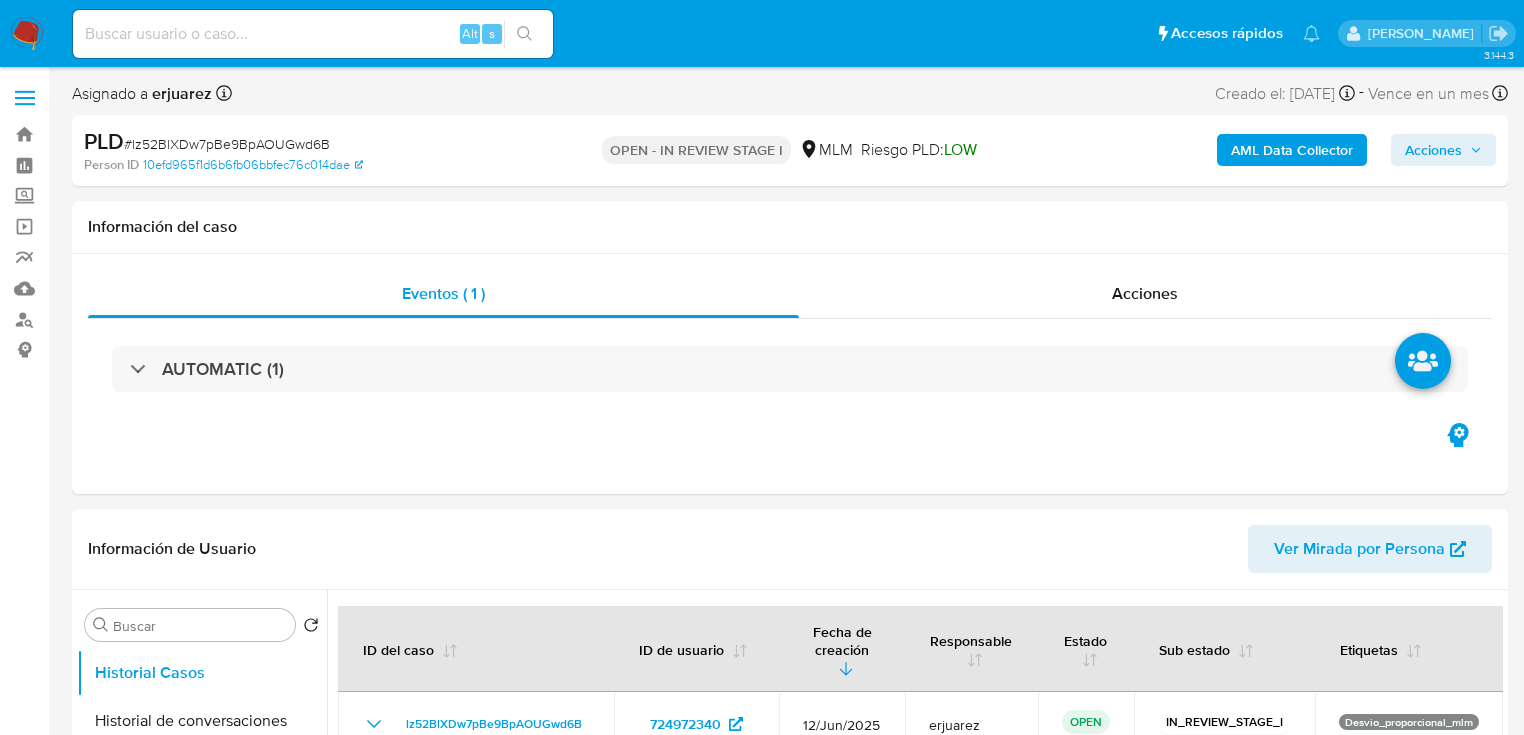 select on "10" 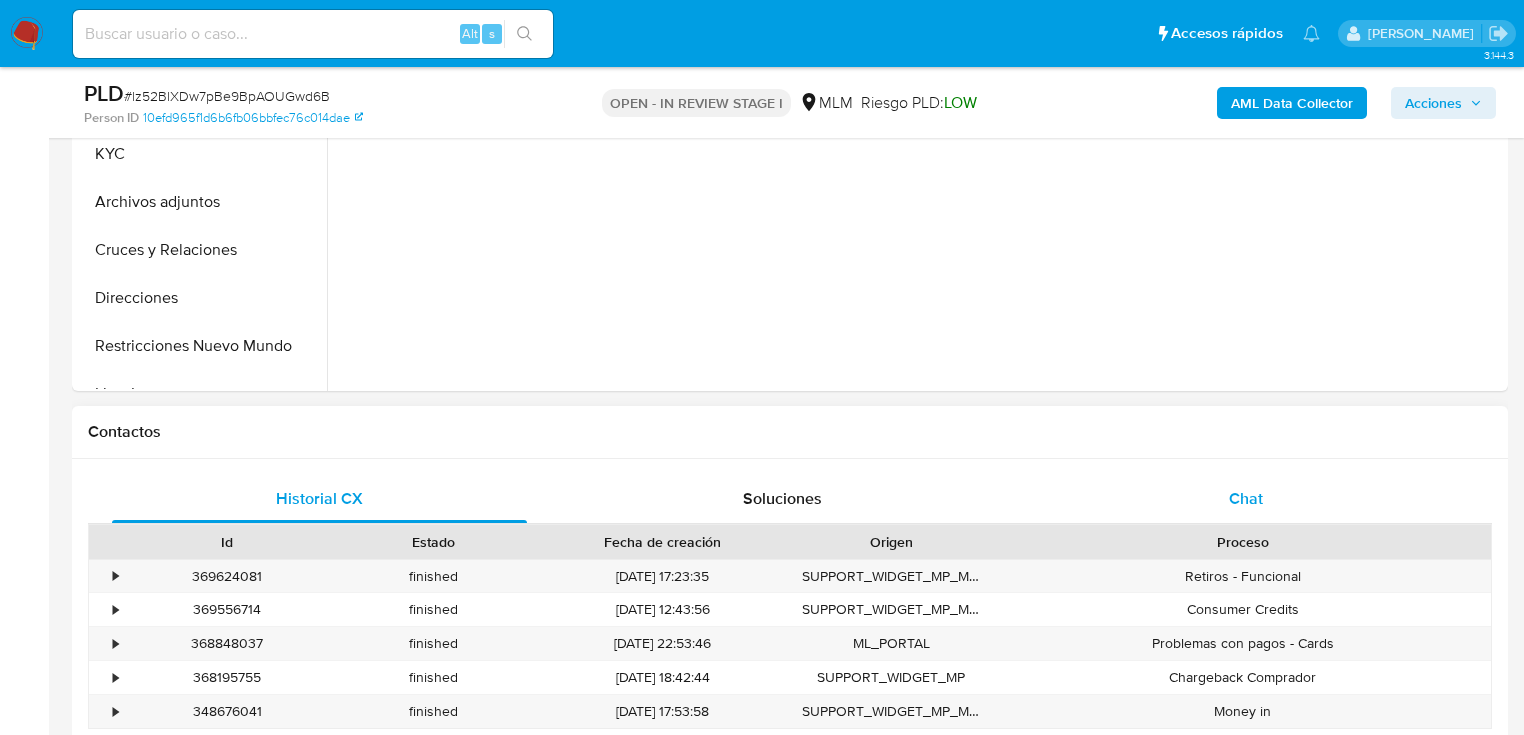 click on "Chat" at bounding box center [1246, 499] 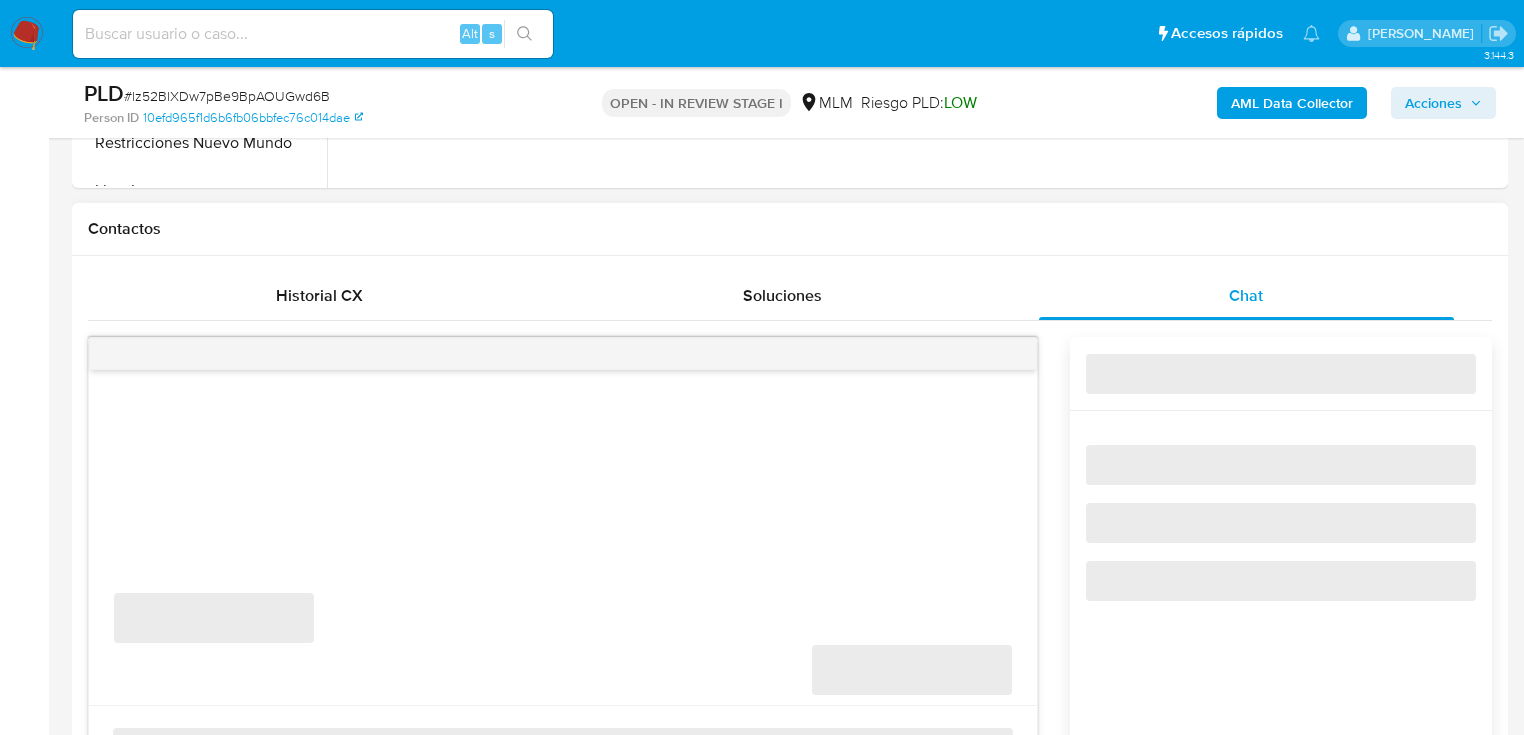 scroll, scrollTop: 960, scrollLeft: 0, axis: vertical 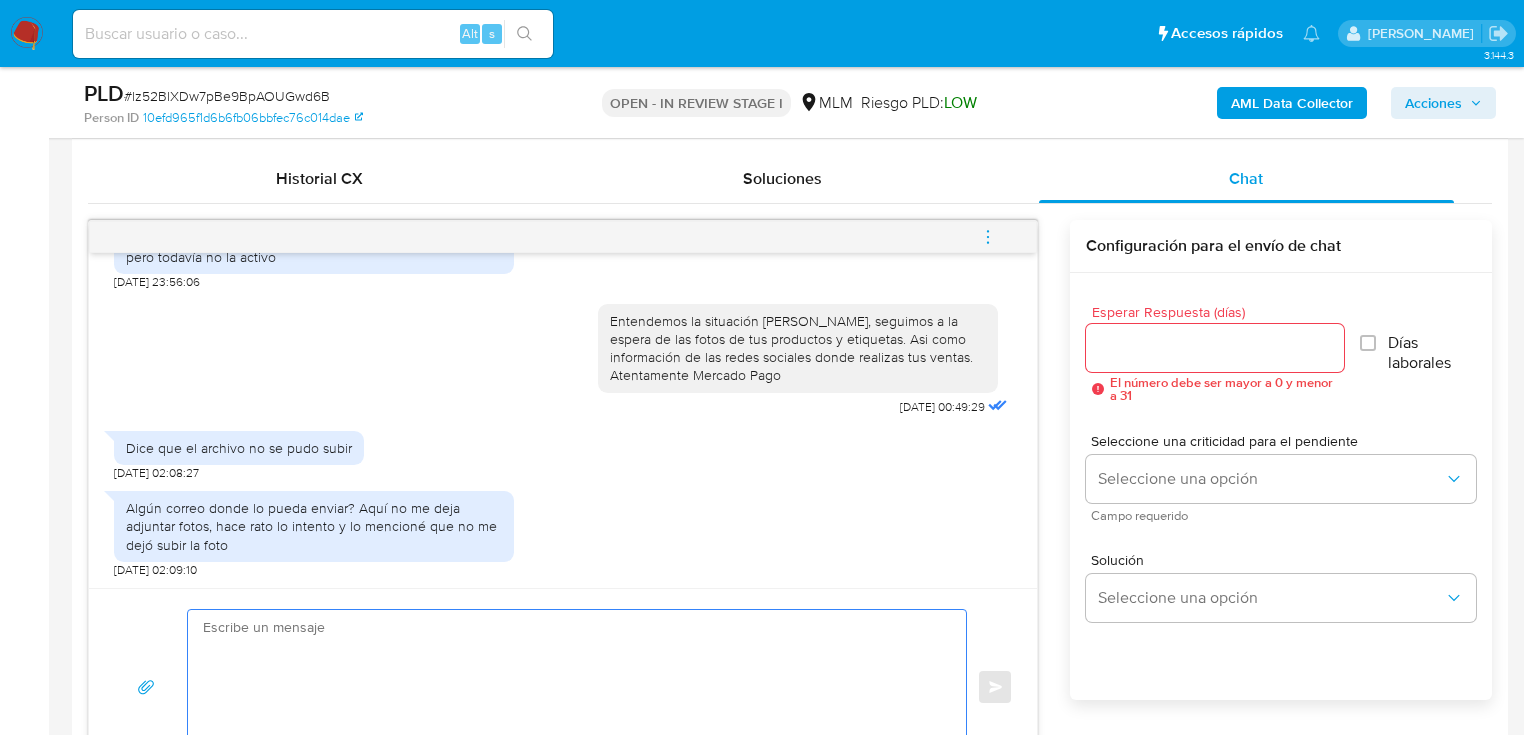 click at bounding box center (572, 687) 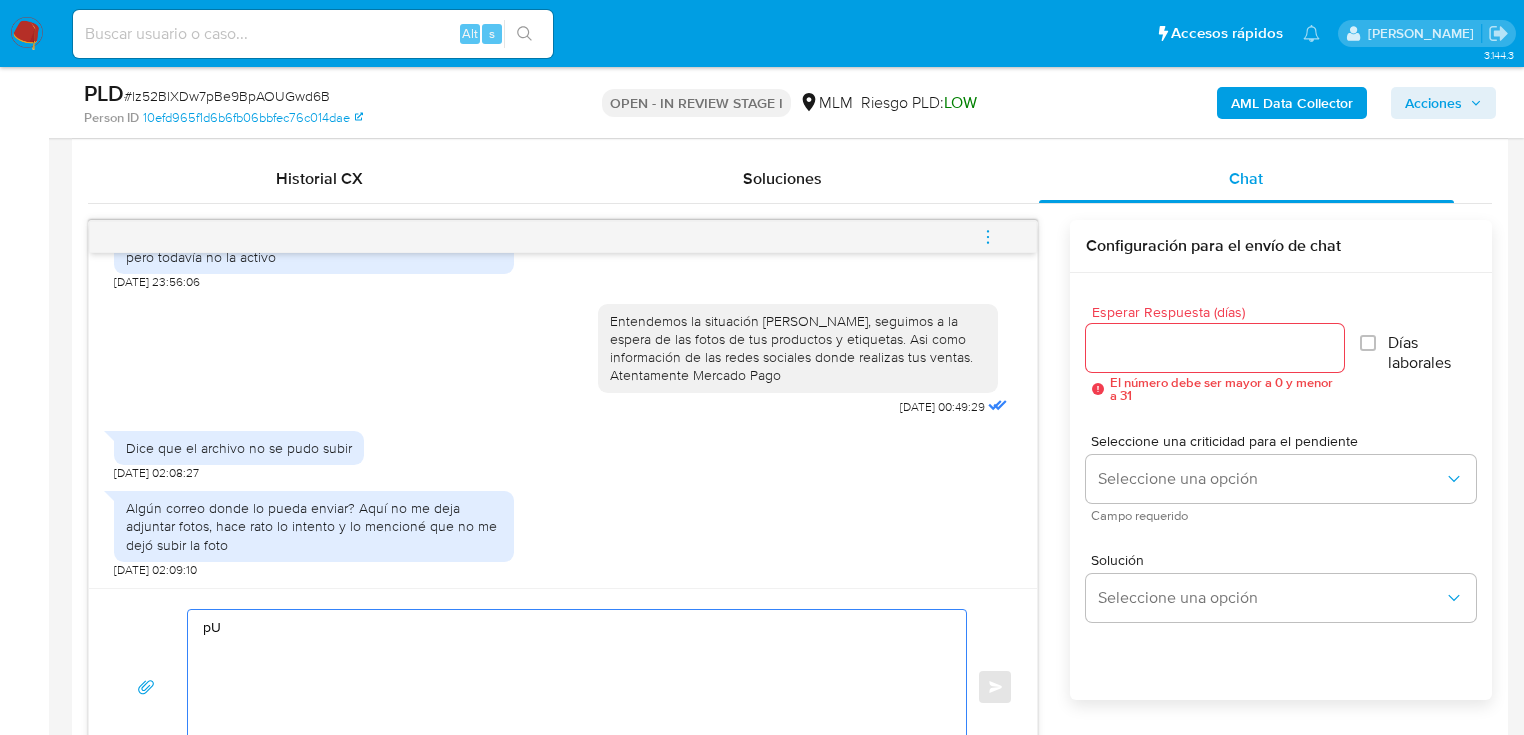 type on "p" 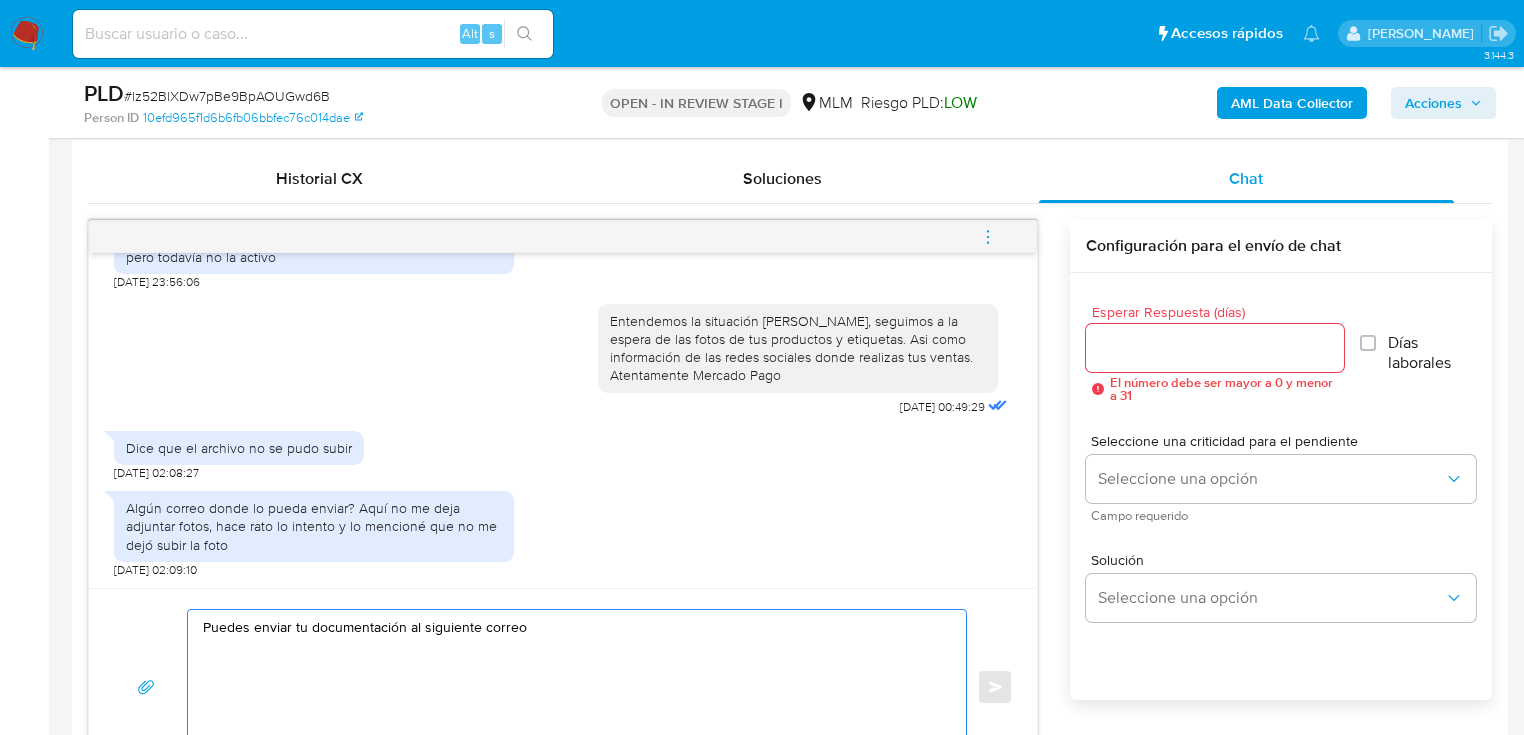 paste on "info@mercadopago.com" 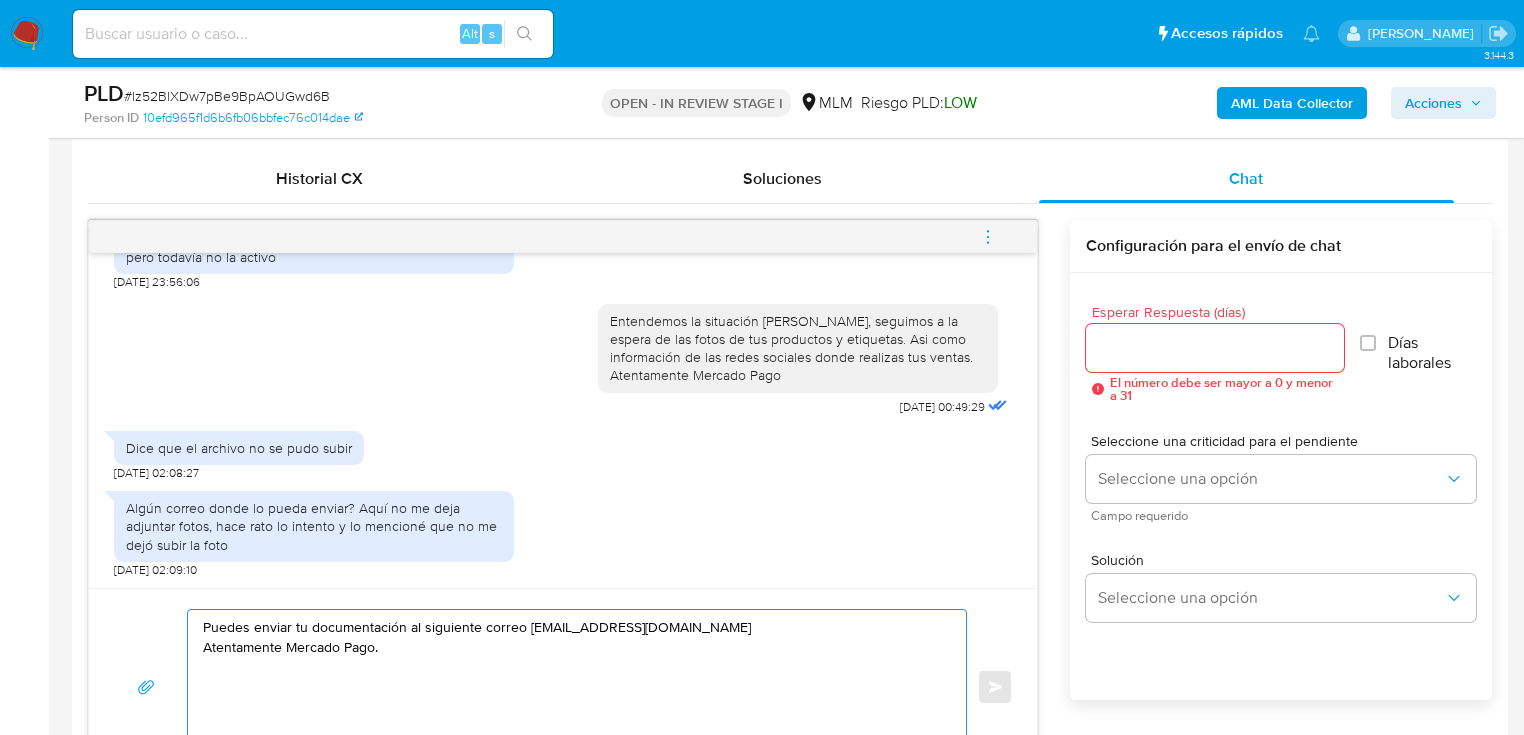 type on "Puedes enviar tu documentación al siguiente correo info@mercadopago.com
Atentamente Mercado Pago." 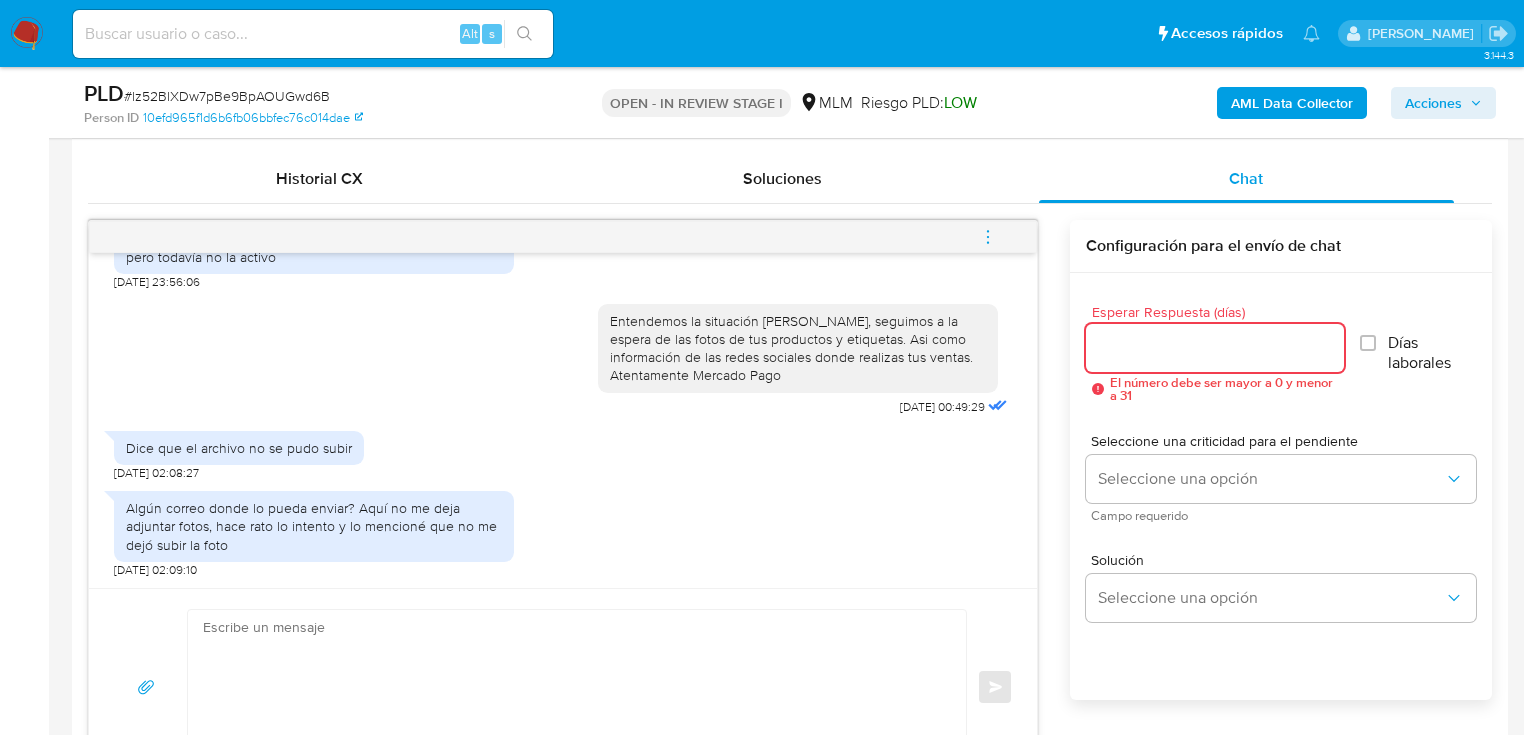 click on "Esperar Respuesta (días)" at bounding box center (1215, 348) 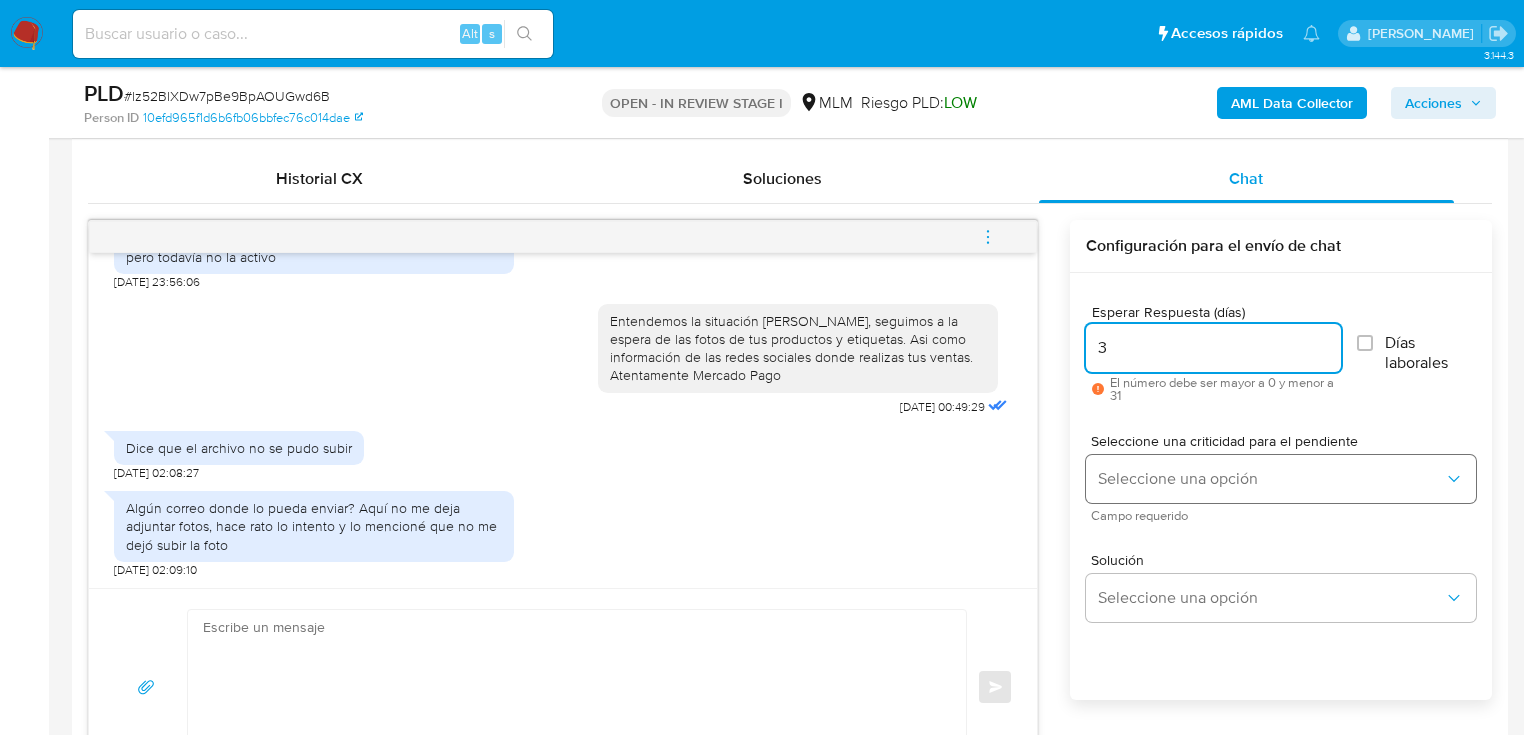 type on "3" 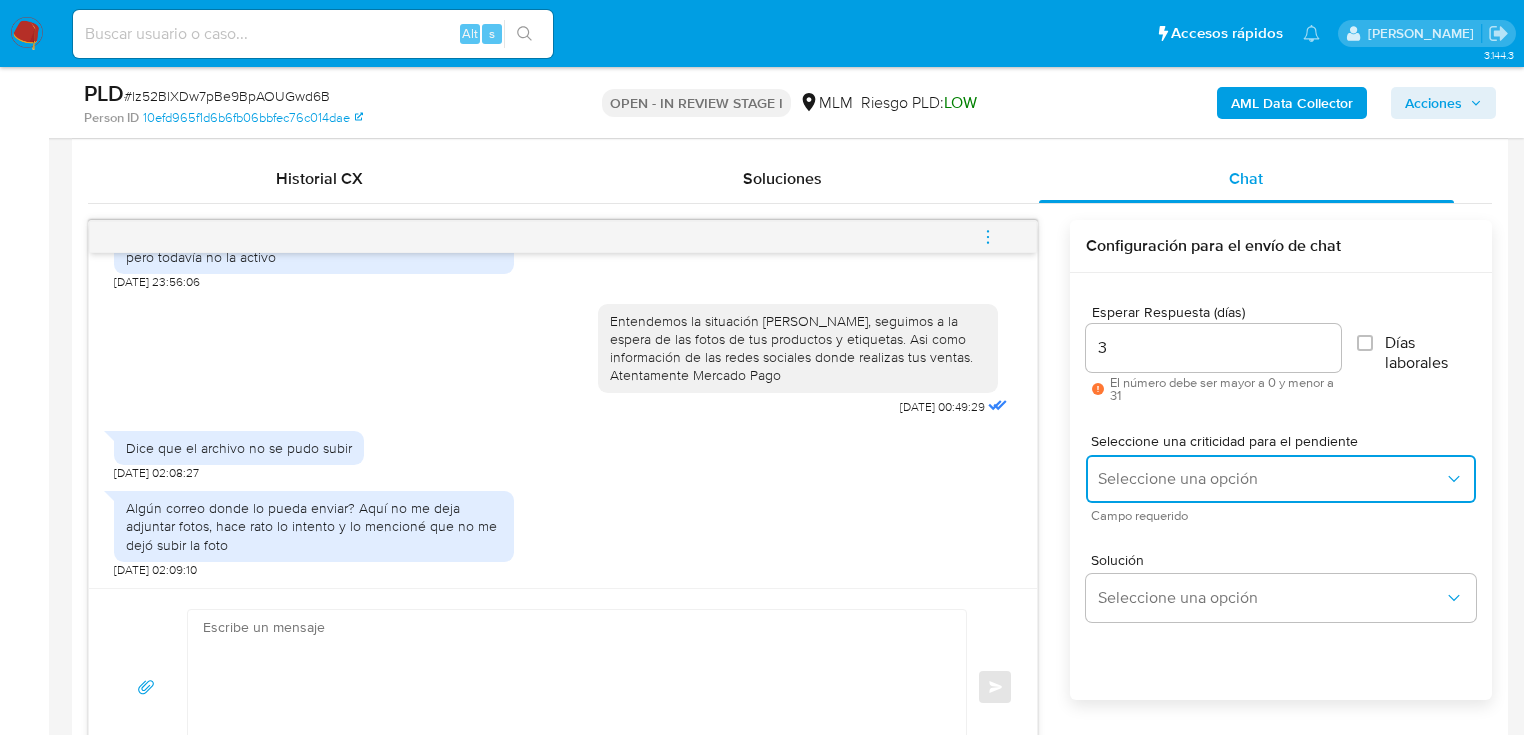 click on "Seleccione una opción" at bounding box center (1271, 479) 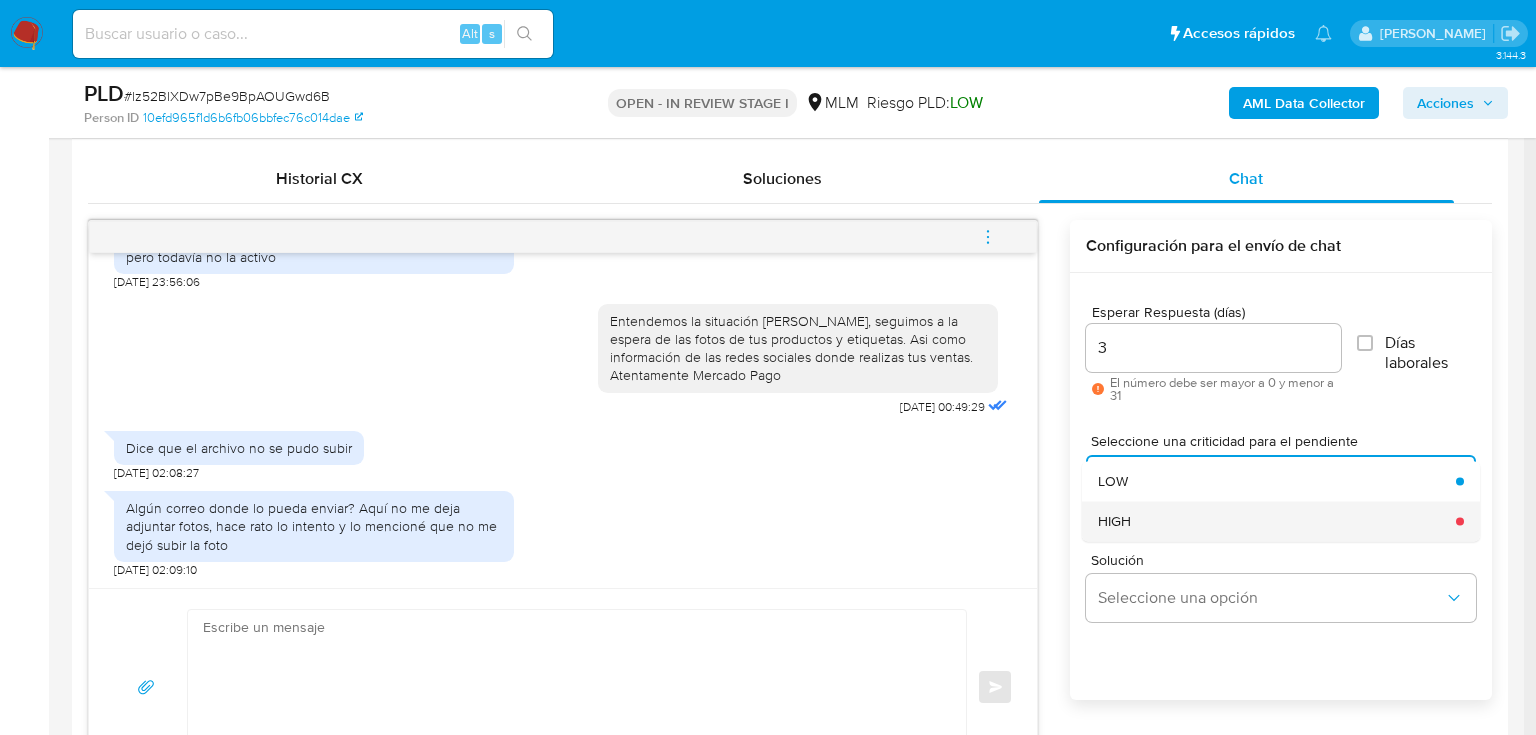 click on "HIGH" at bounding box center [1271, 521] 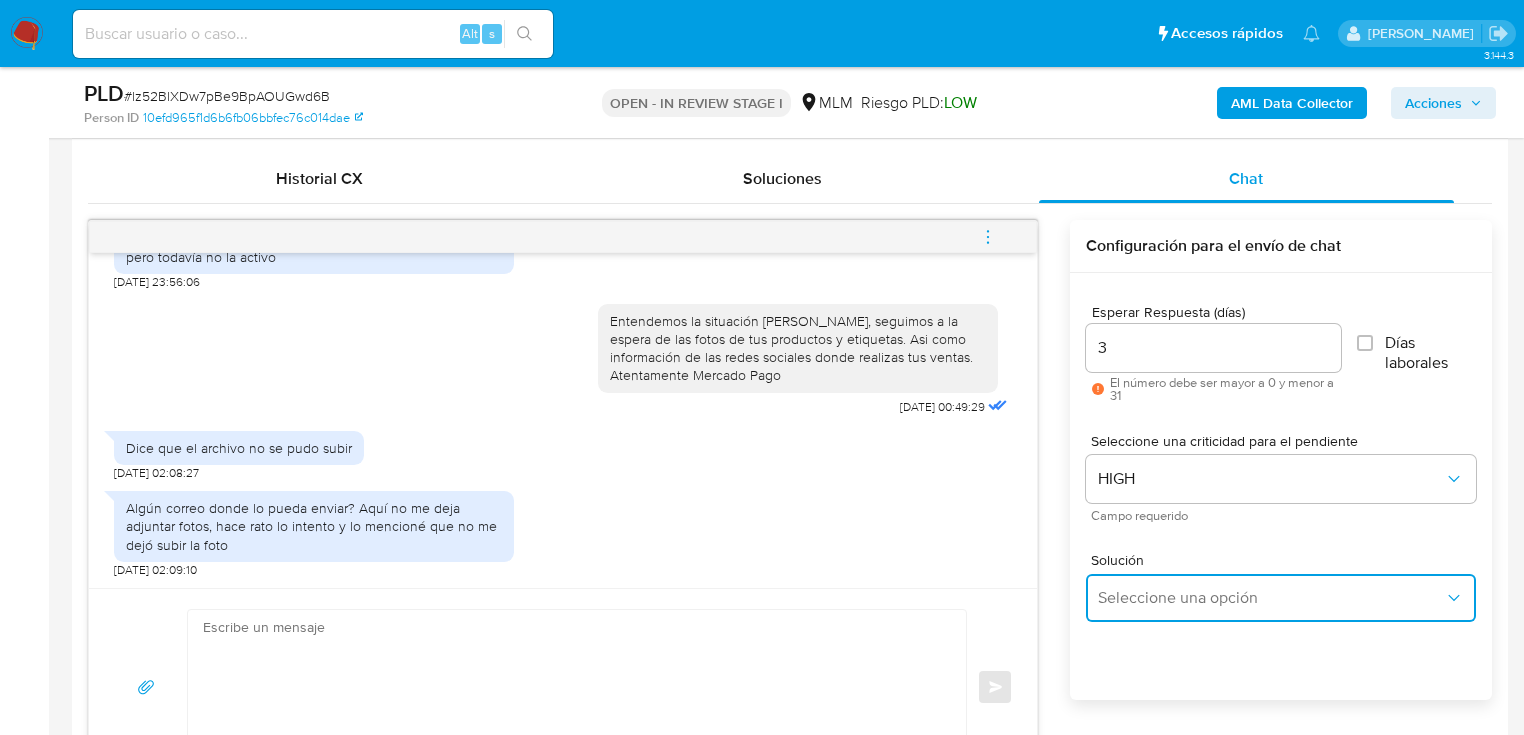 drag, startPoint x: 1149, startPoint y: 597, endPoint x: 1282, endPoint y: 579, distance: 134.21252 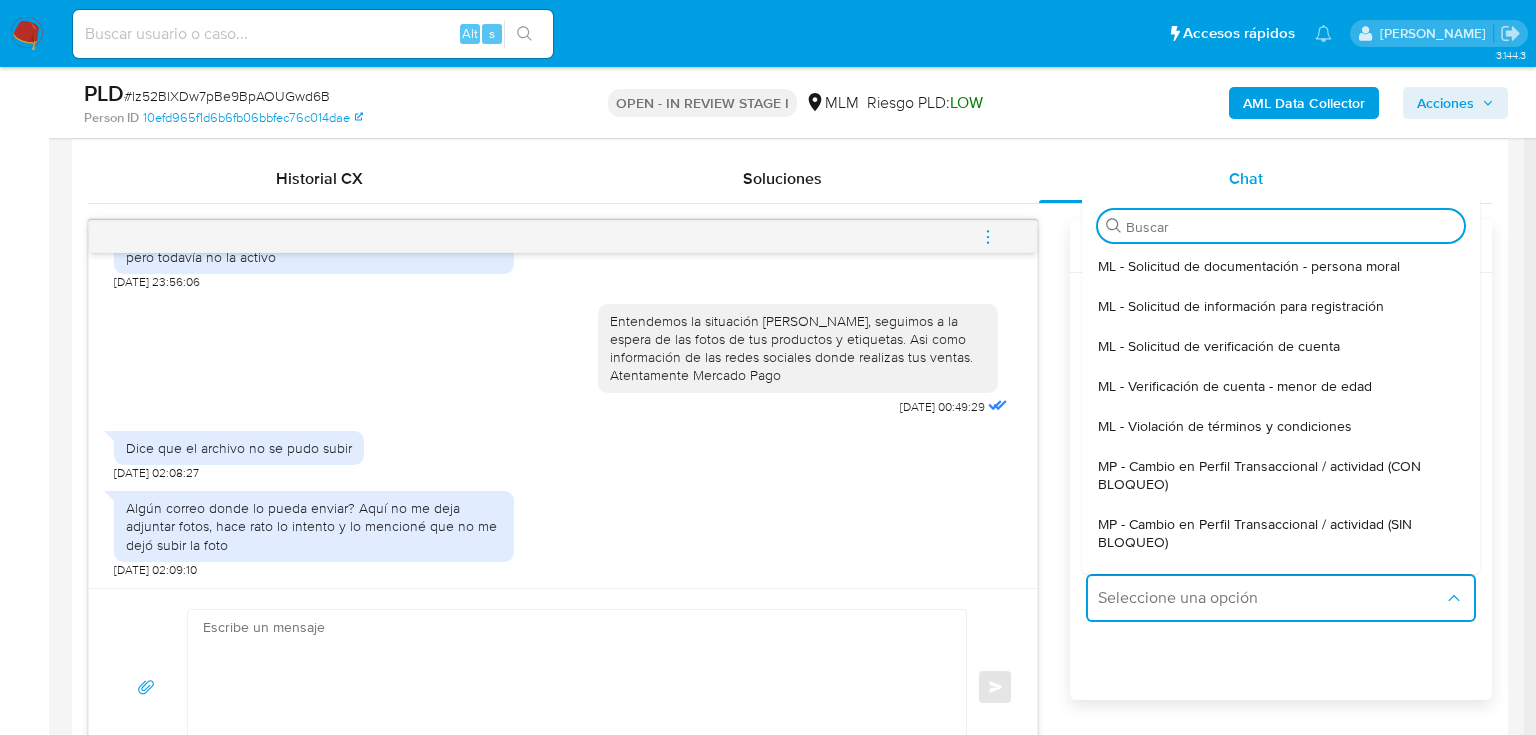 drag, startPoint x: 1319, startPoint y: 519, endPoint x: 1260, endPoint y: 522, distance: 59.07622 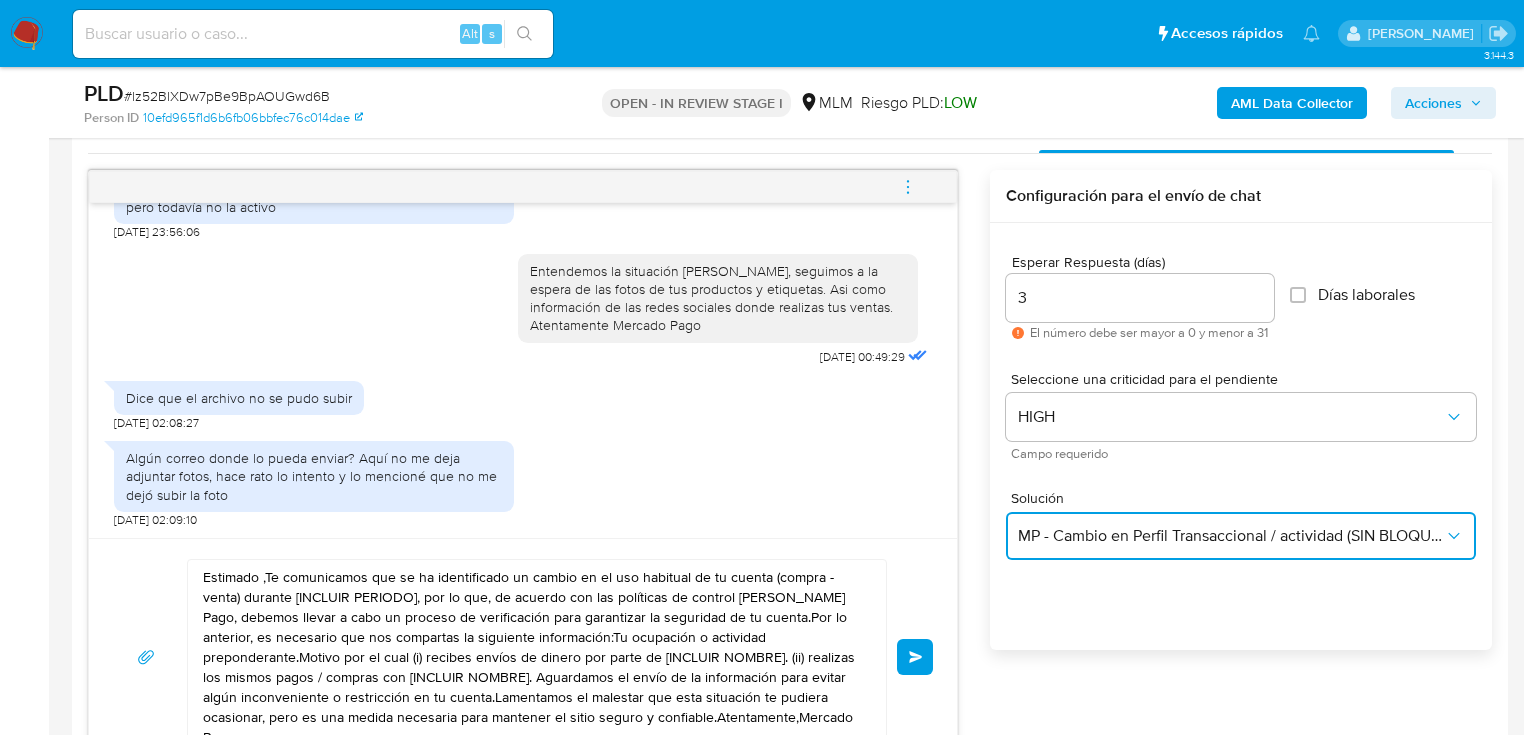 scroll, scrollTop: 1120, scrollLeft: 0, axis: vertical 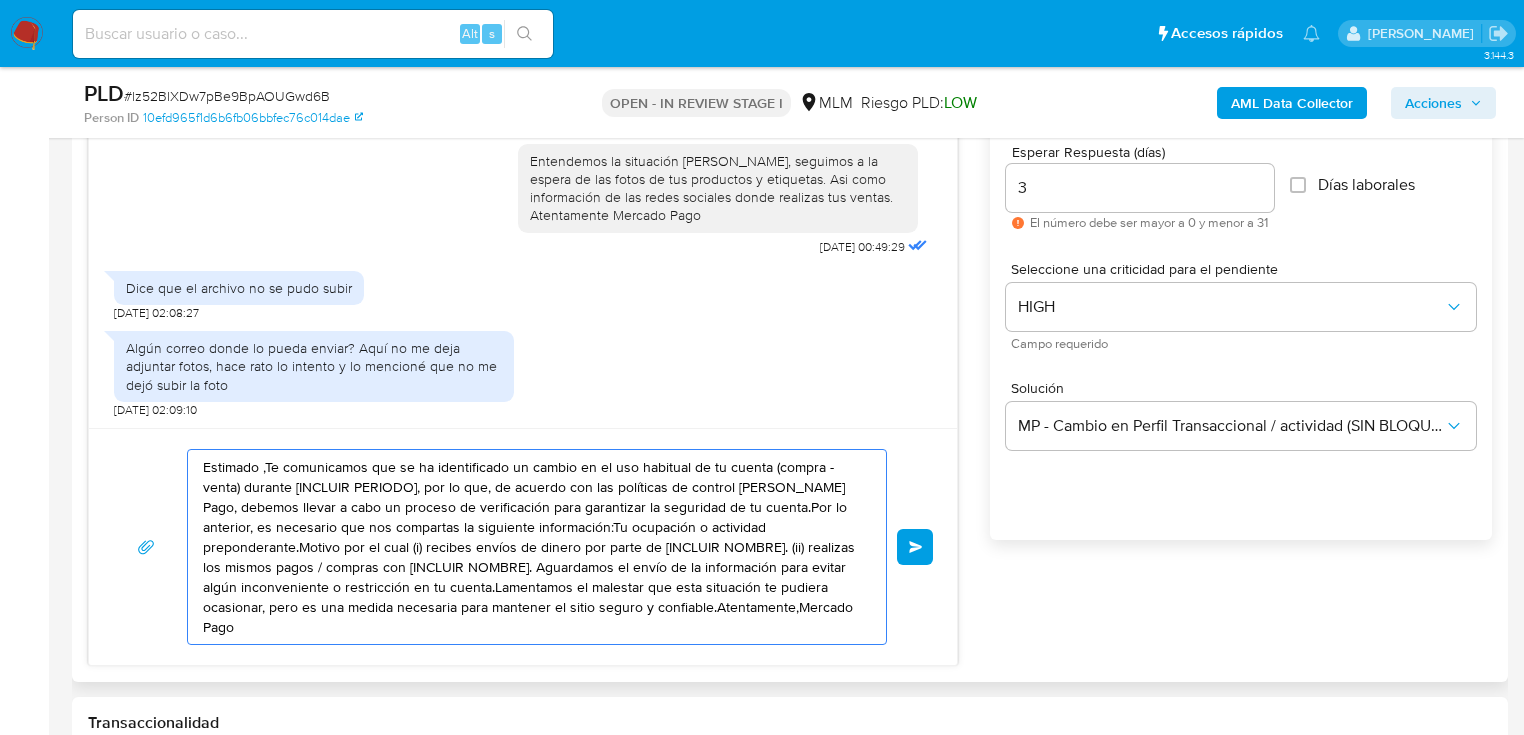drag, startPoint x: 622, startPoint y: 574, endPoint x: 76, endPoint y: 453, distance: 559.2468 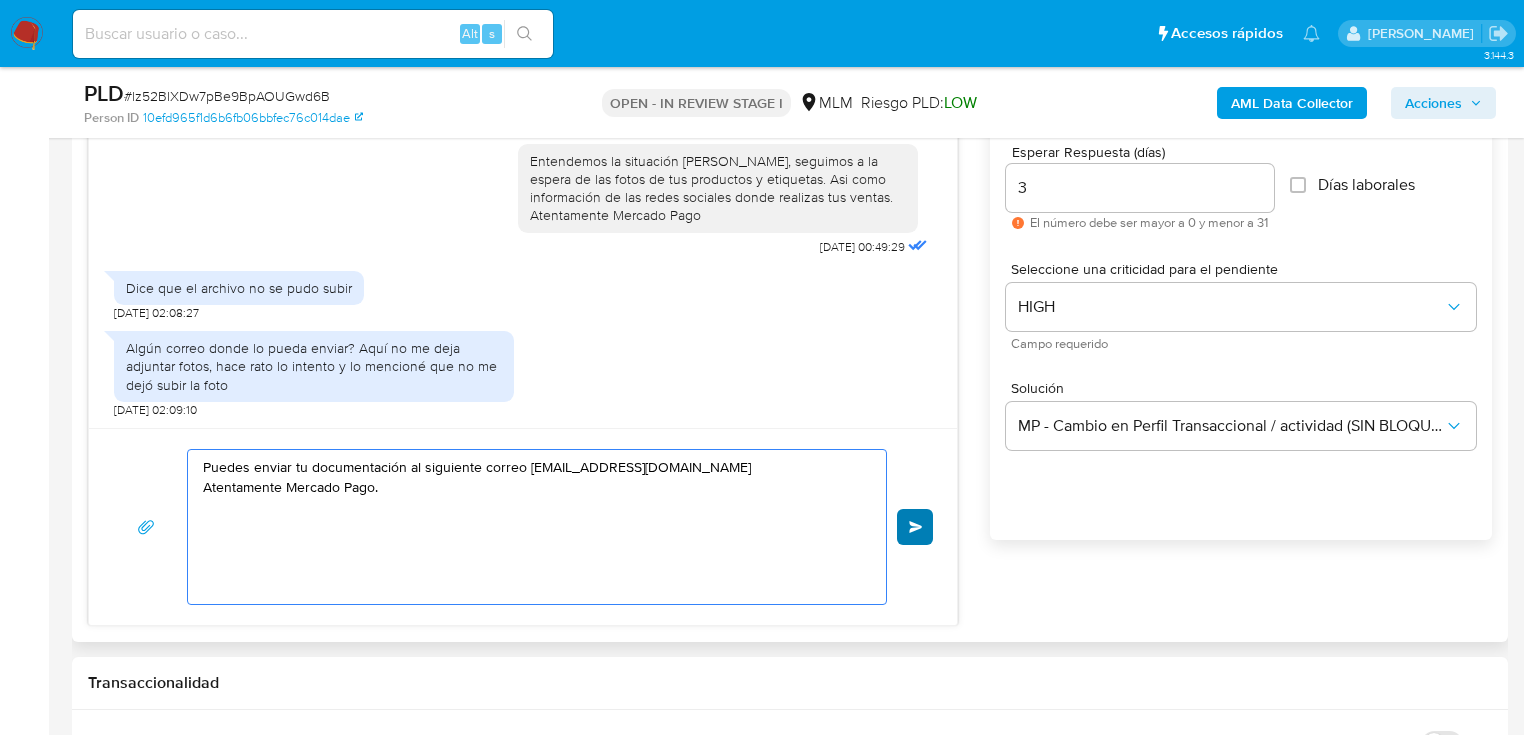 type on "Puedes enviar tu documentación al siguiente correo info@mercadopago.com
Atentamente Mercado Pago." 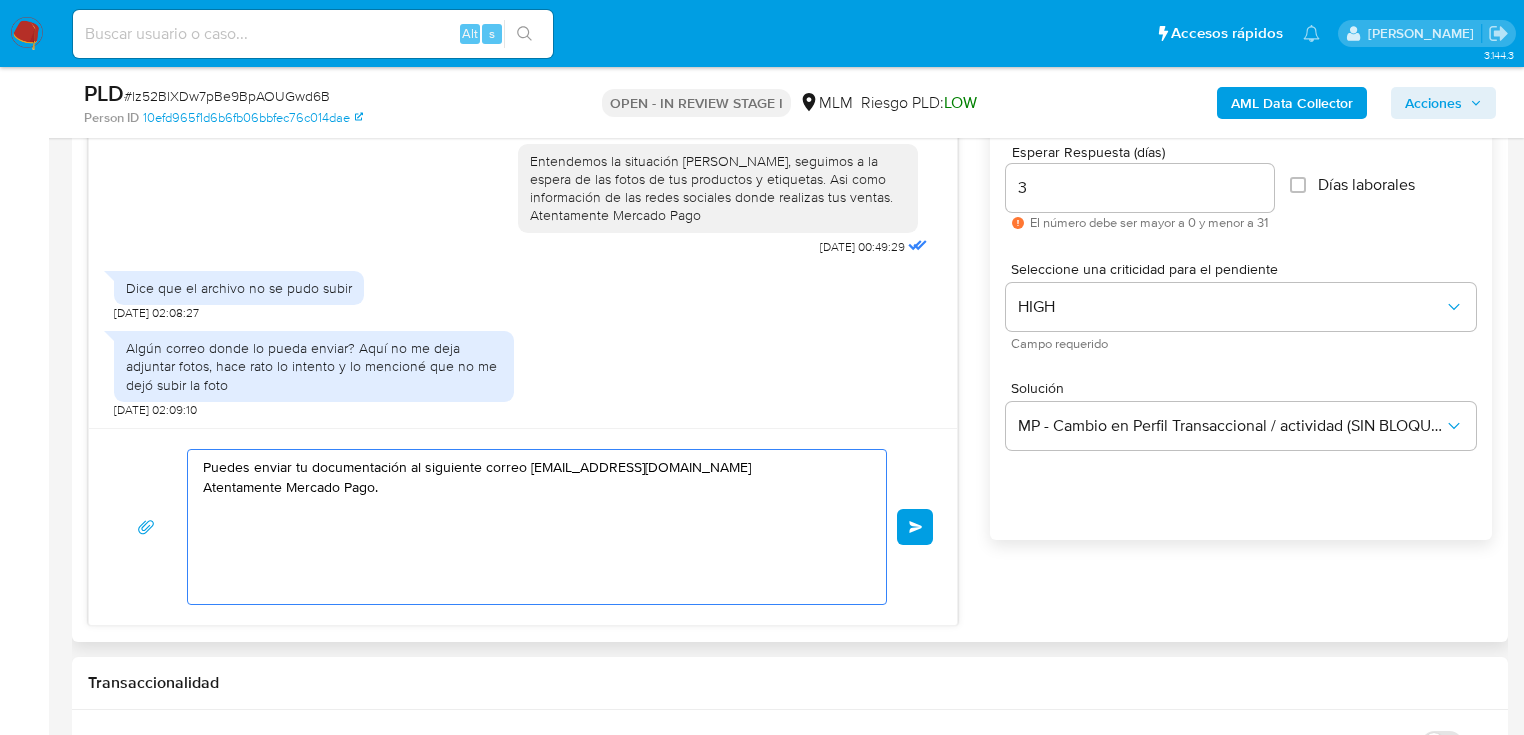 click on "Enviar" at bounding box center [916, 527] 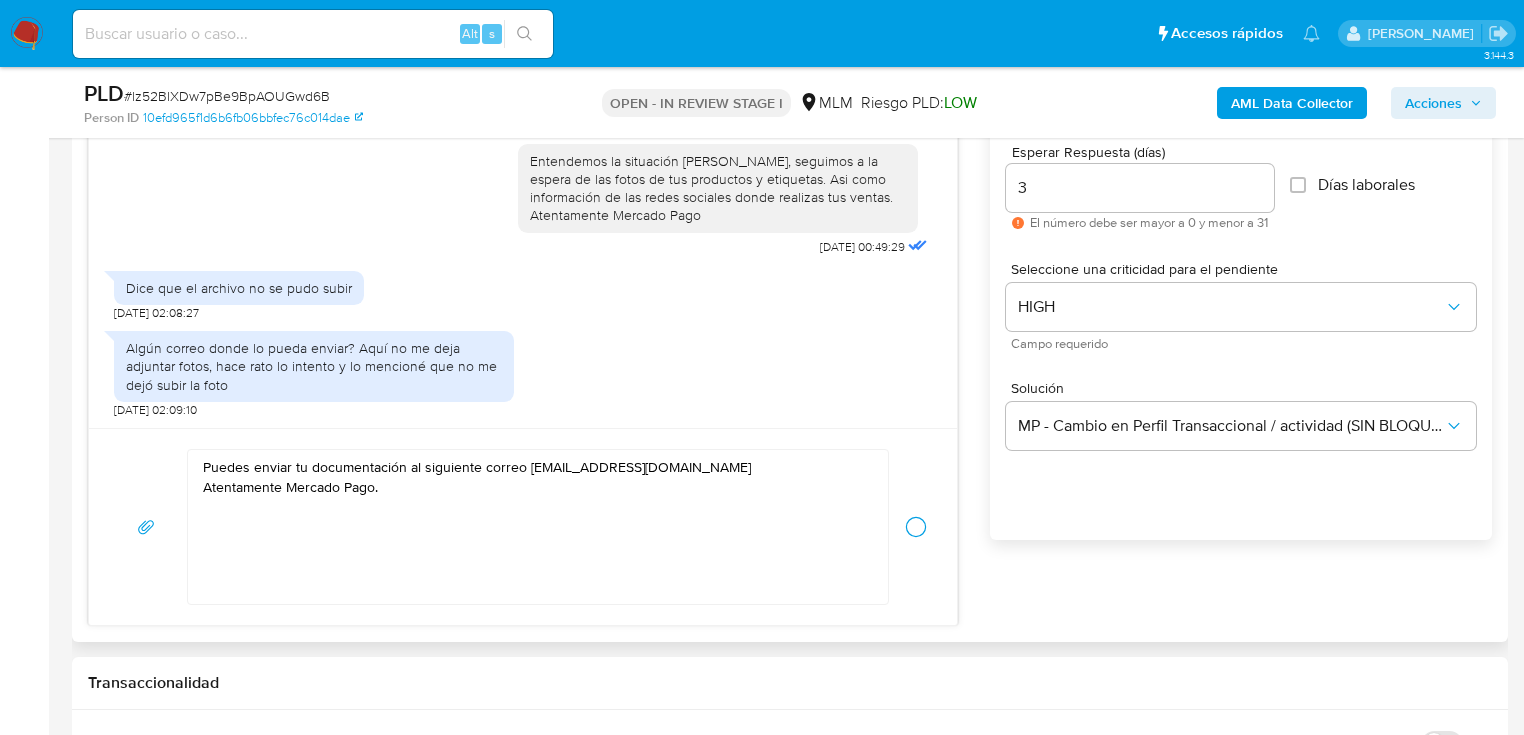 type 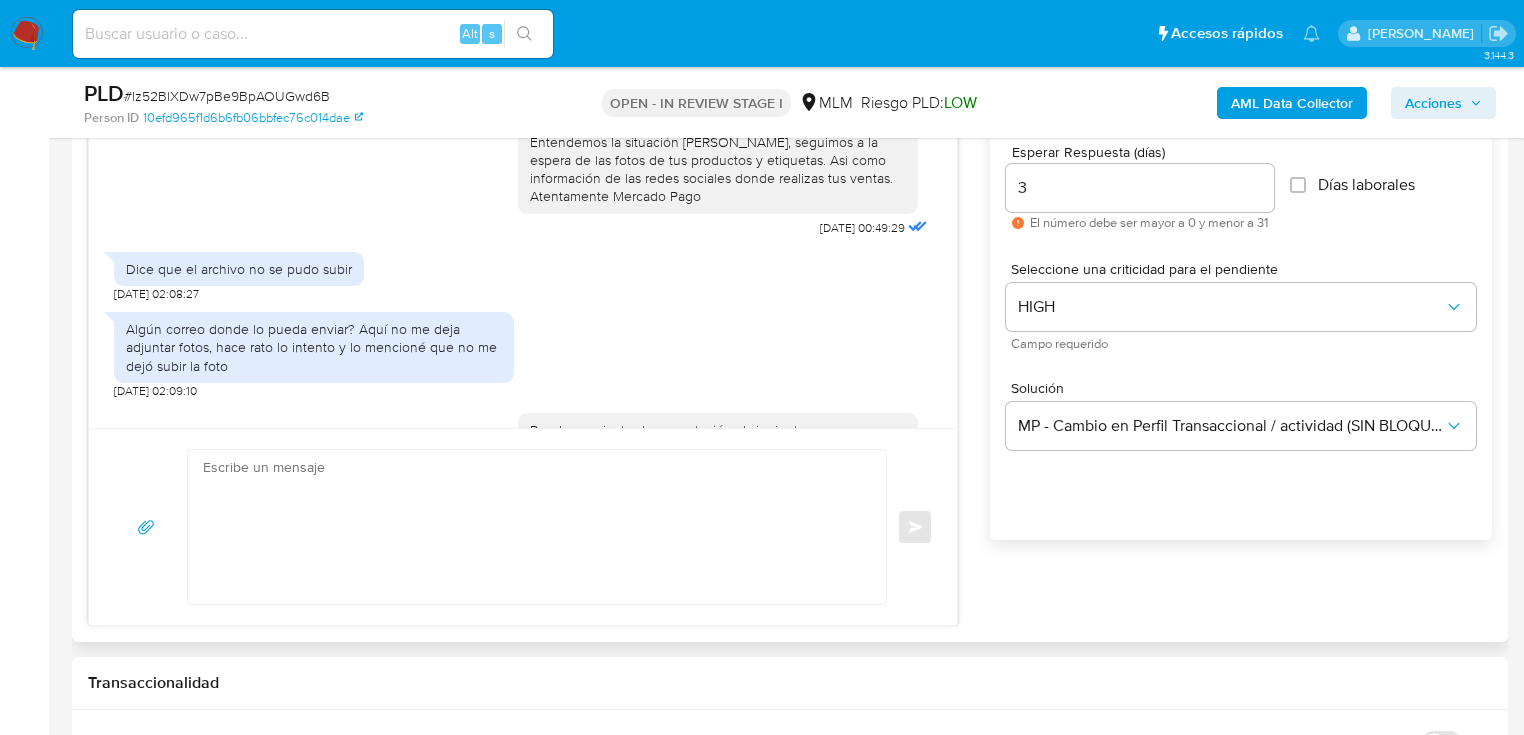 scroll, scrollTop: 1280, scrollLeft: 0, axis: vertical 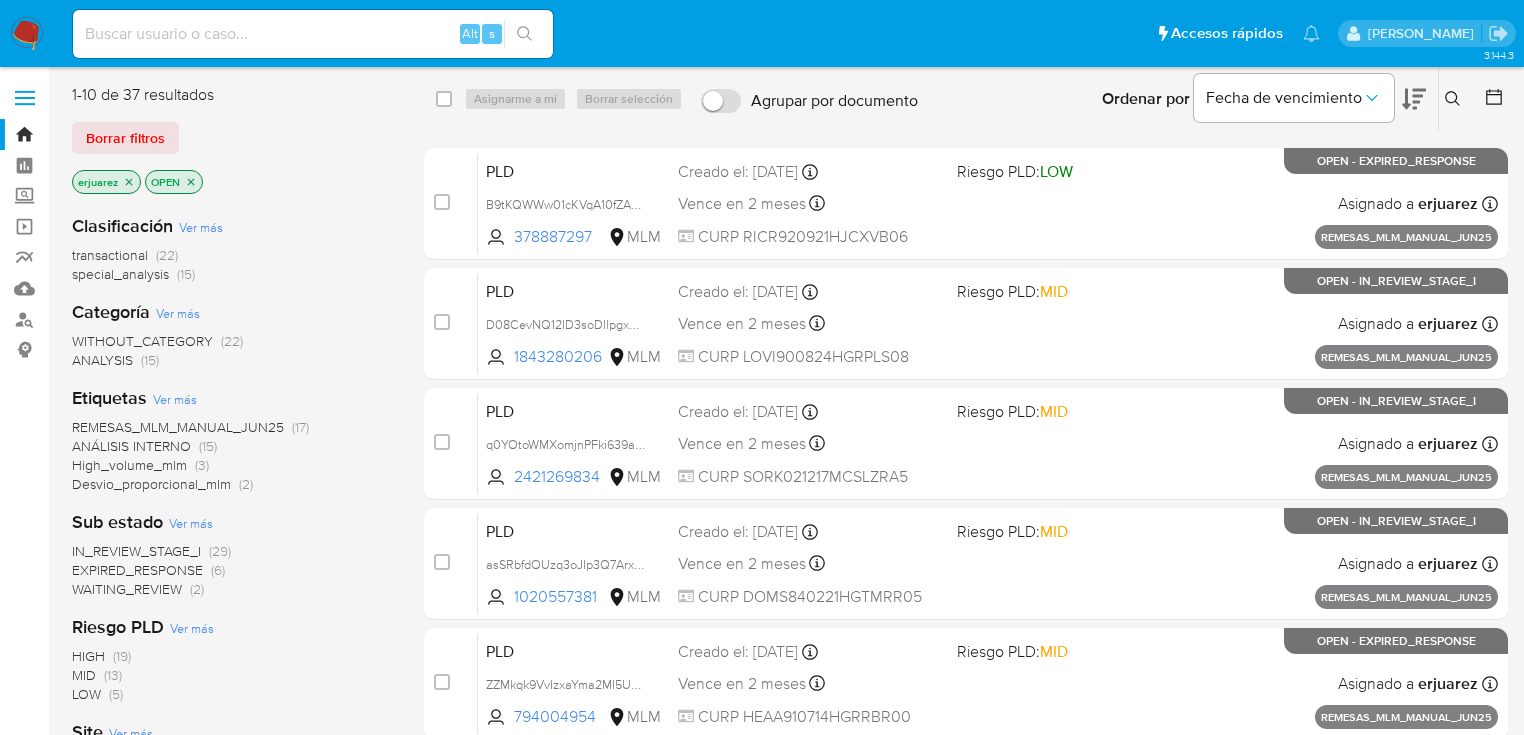 click on "IN_REVIEW_STAGE_I" at bounding box center [136, 551] 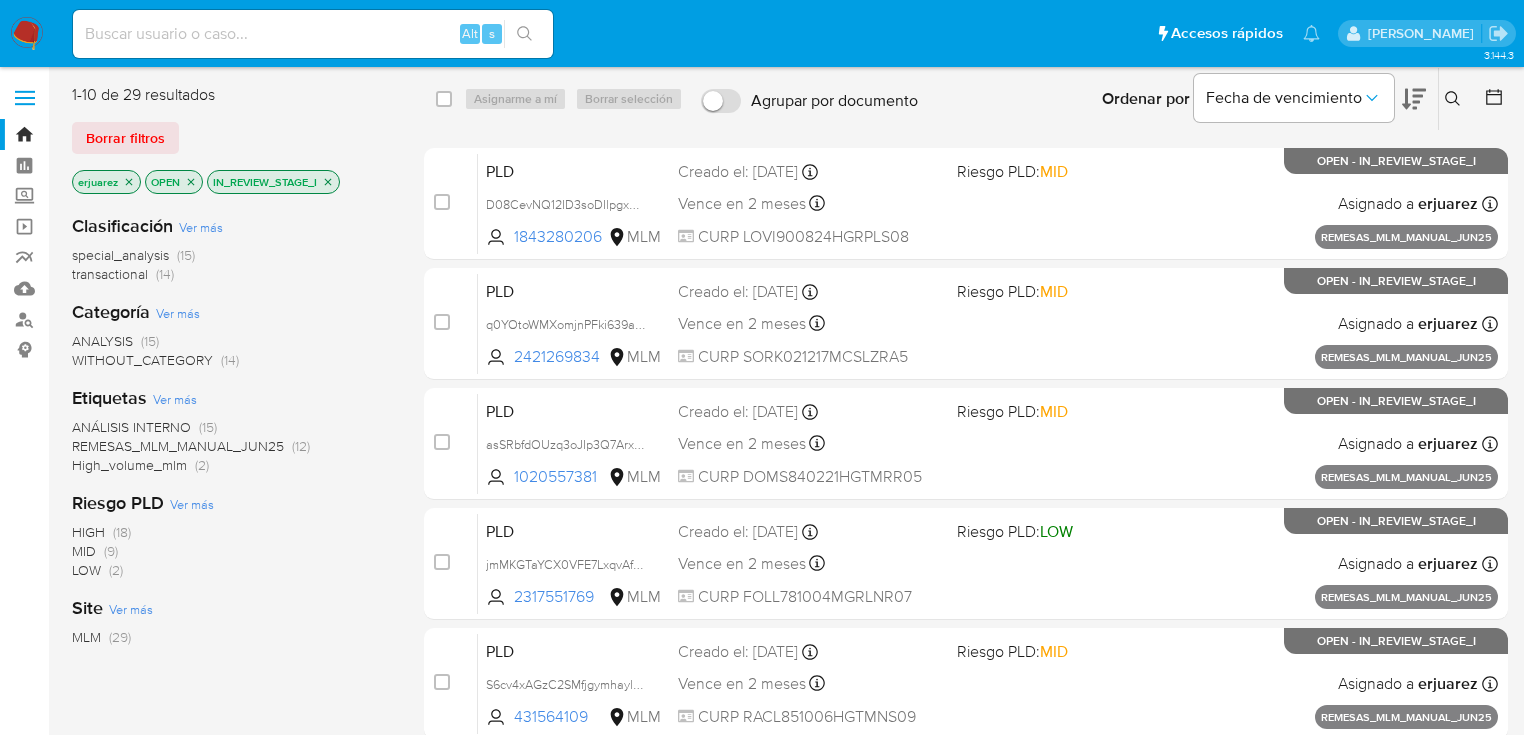 click 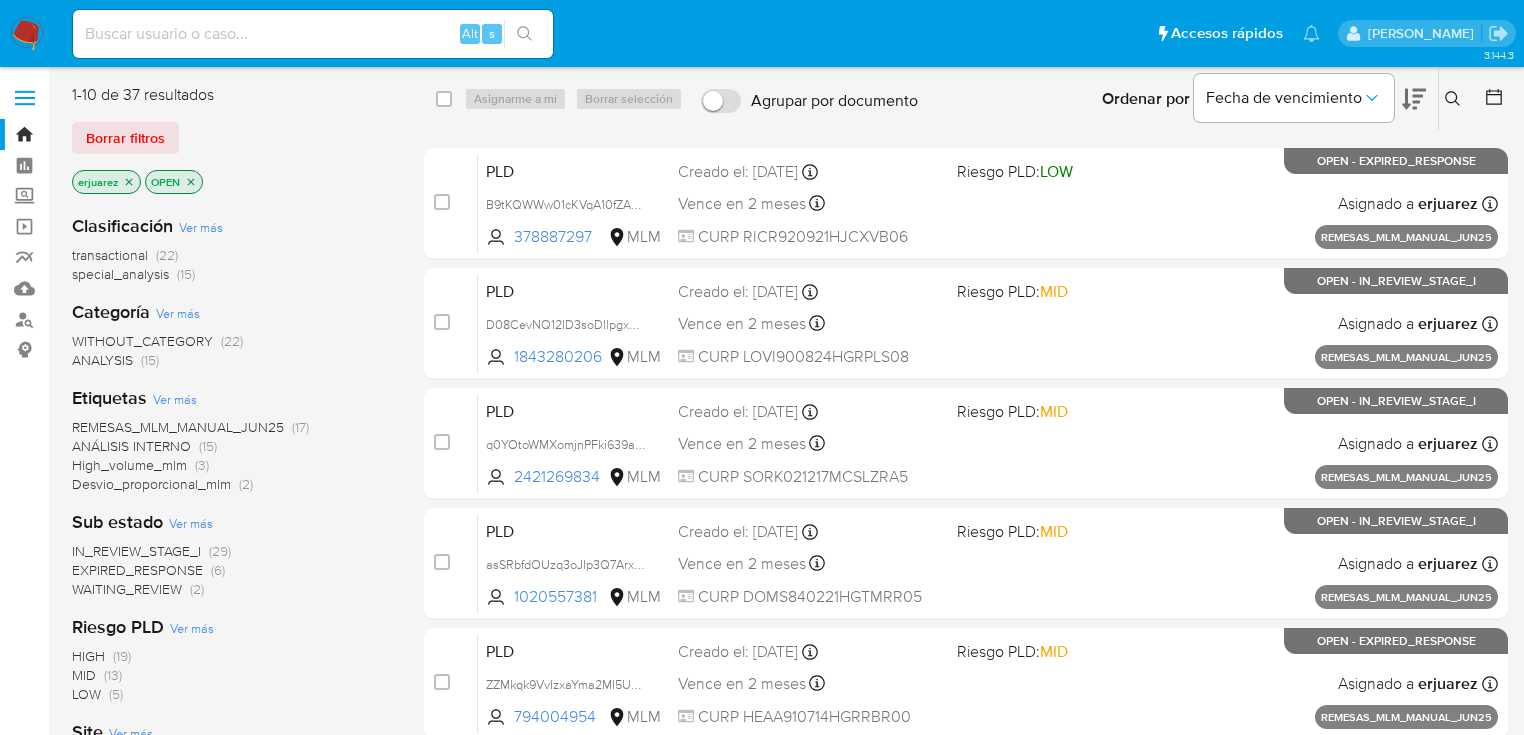 click on "EXPIRED_RESPONSE" at bounding box center (137, 570) 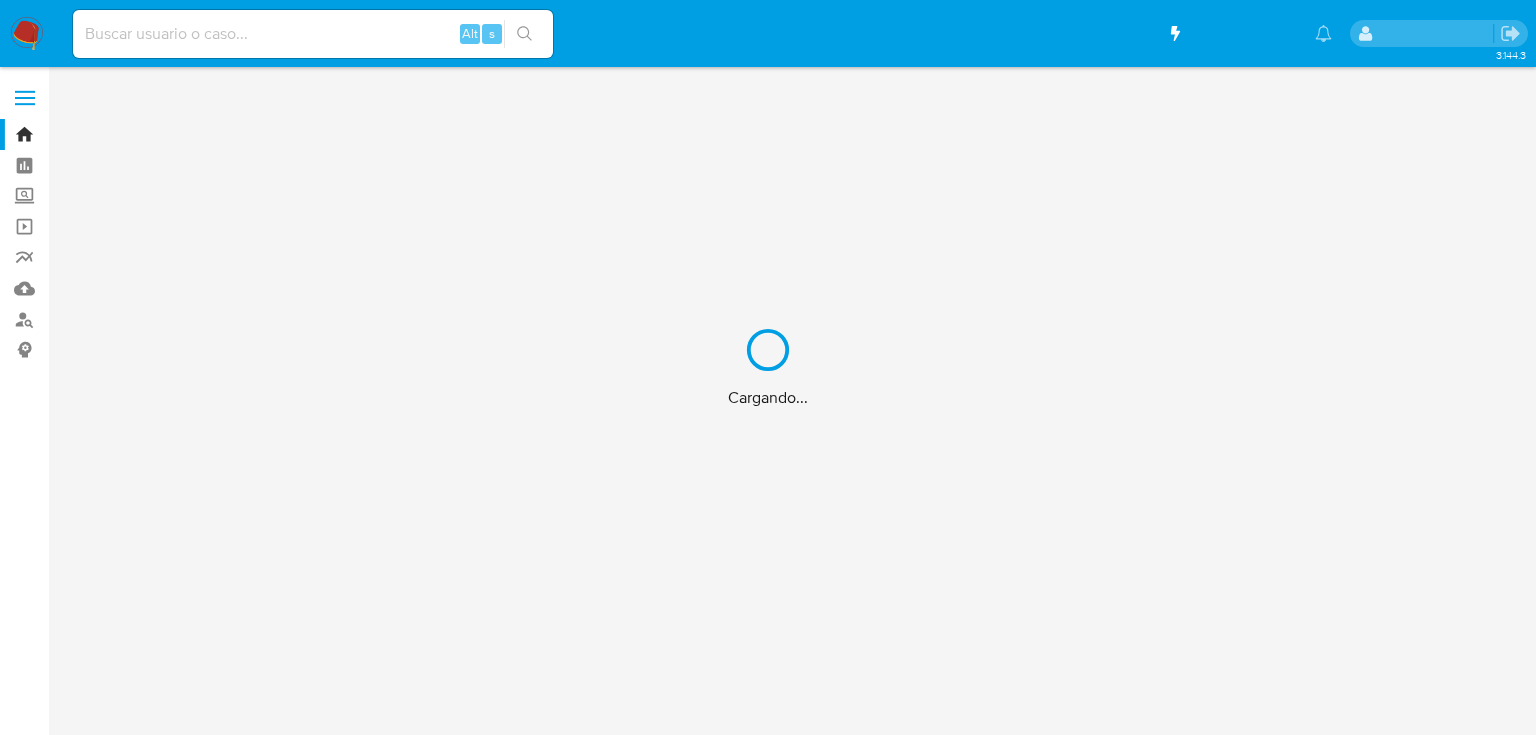 scroll, scrollTop: 0, scrollLeft: 0, axis: both 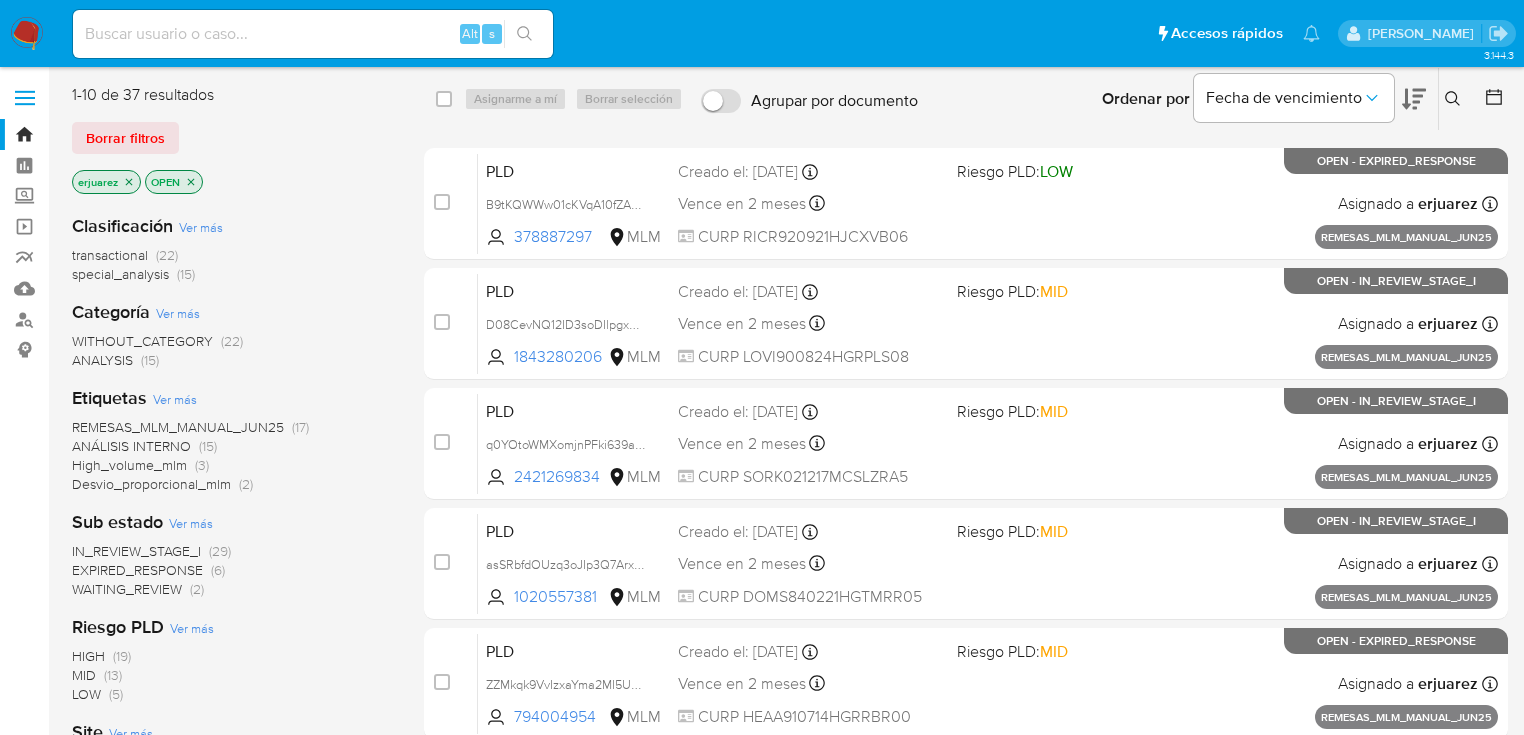 click 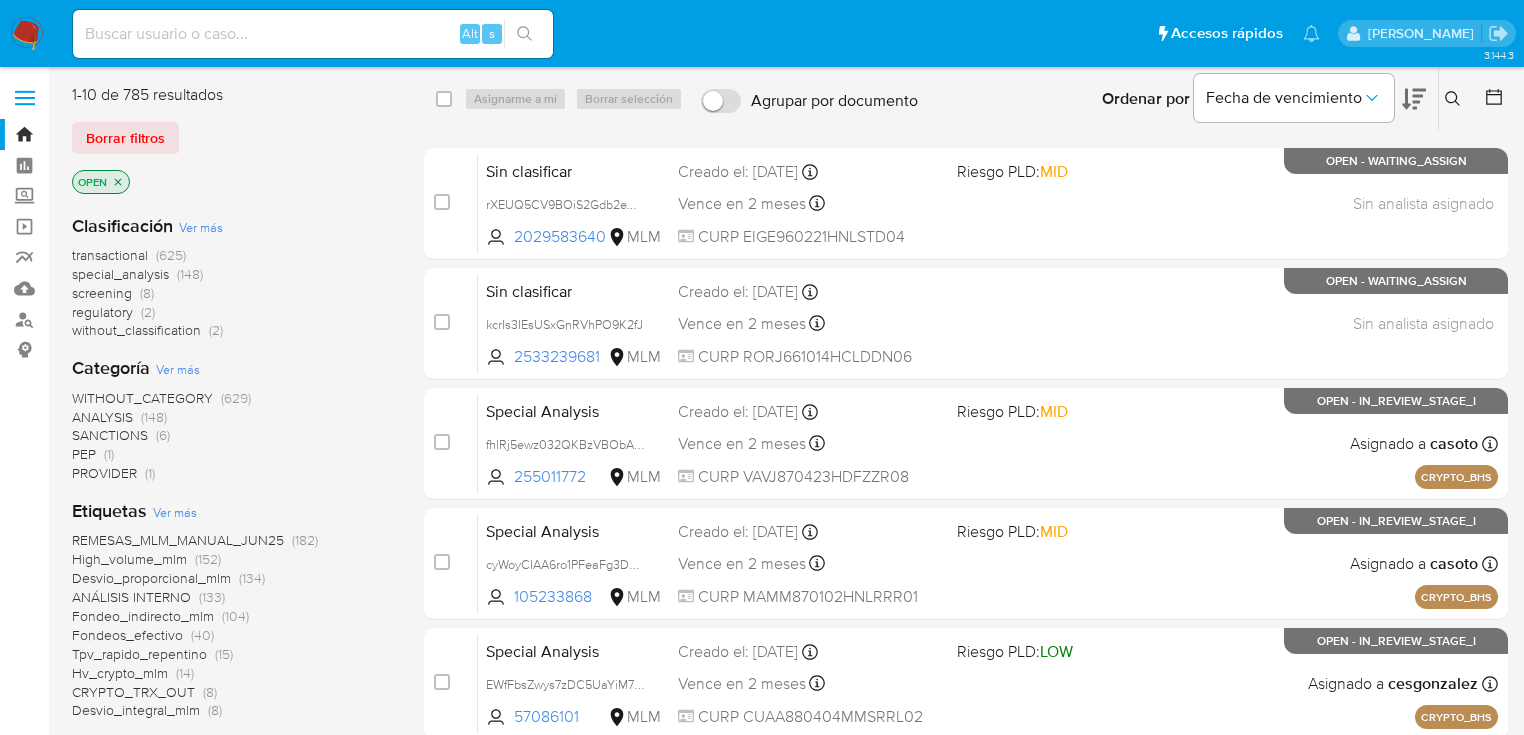 drag, startPoint x: 1452, startPoint y: 96, endPoint x: 1418, endPoint y: 108, distance: 36.05551 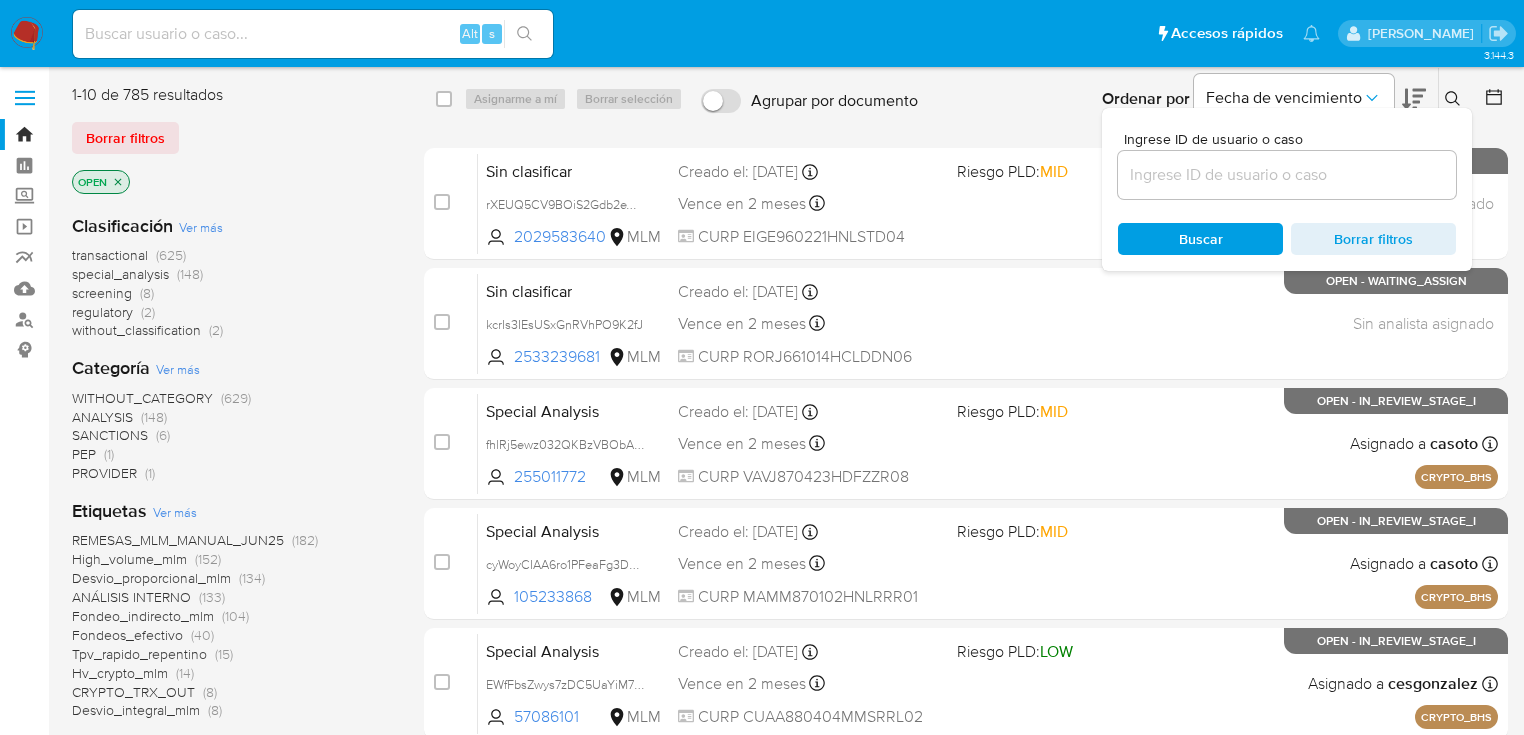 click at bounding box center [1287, 175] 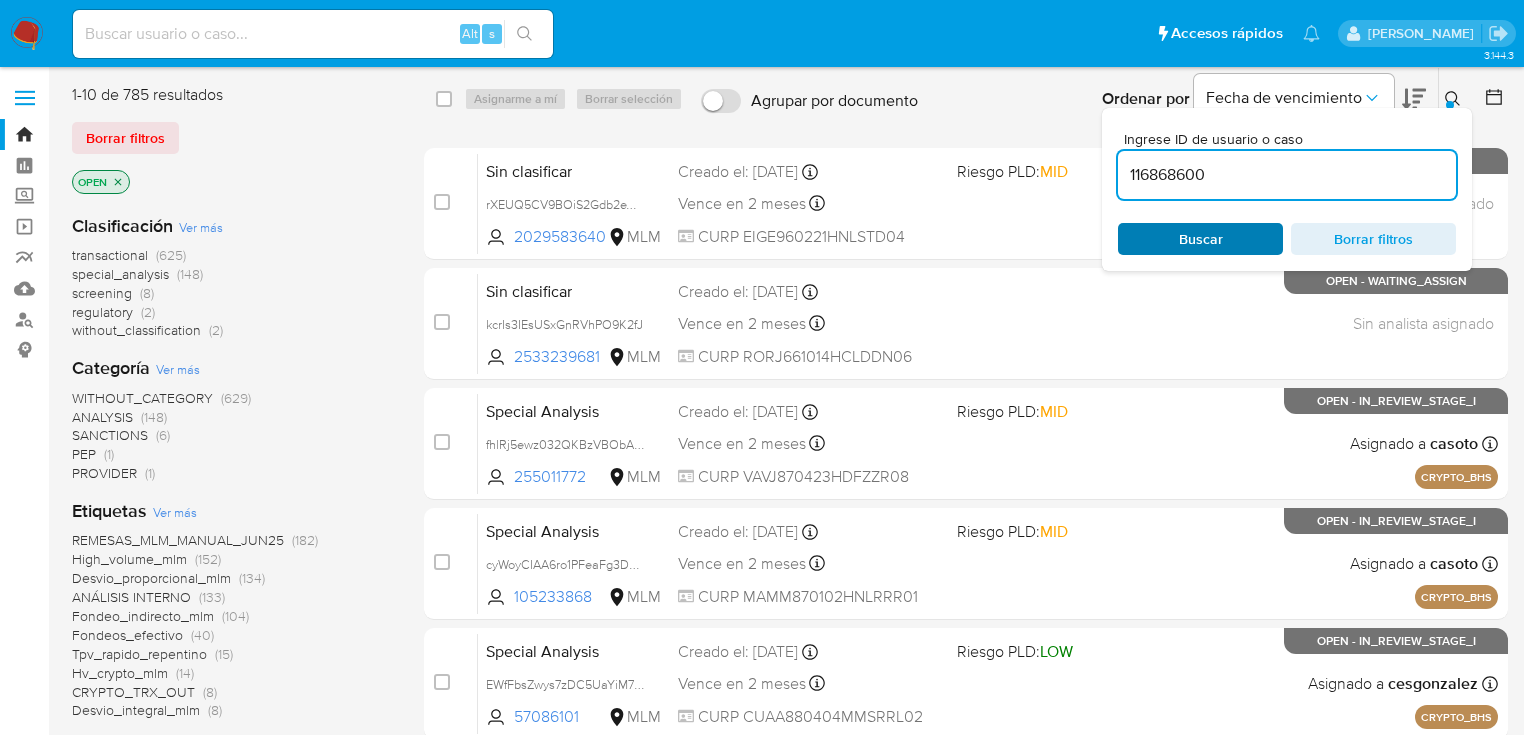 type on "116868600" 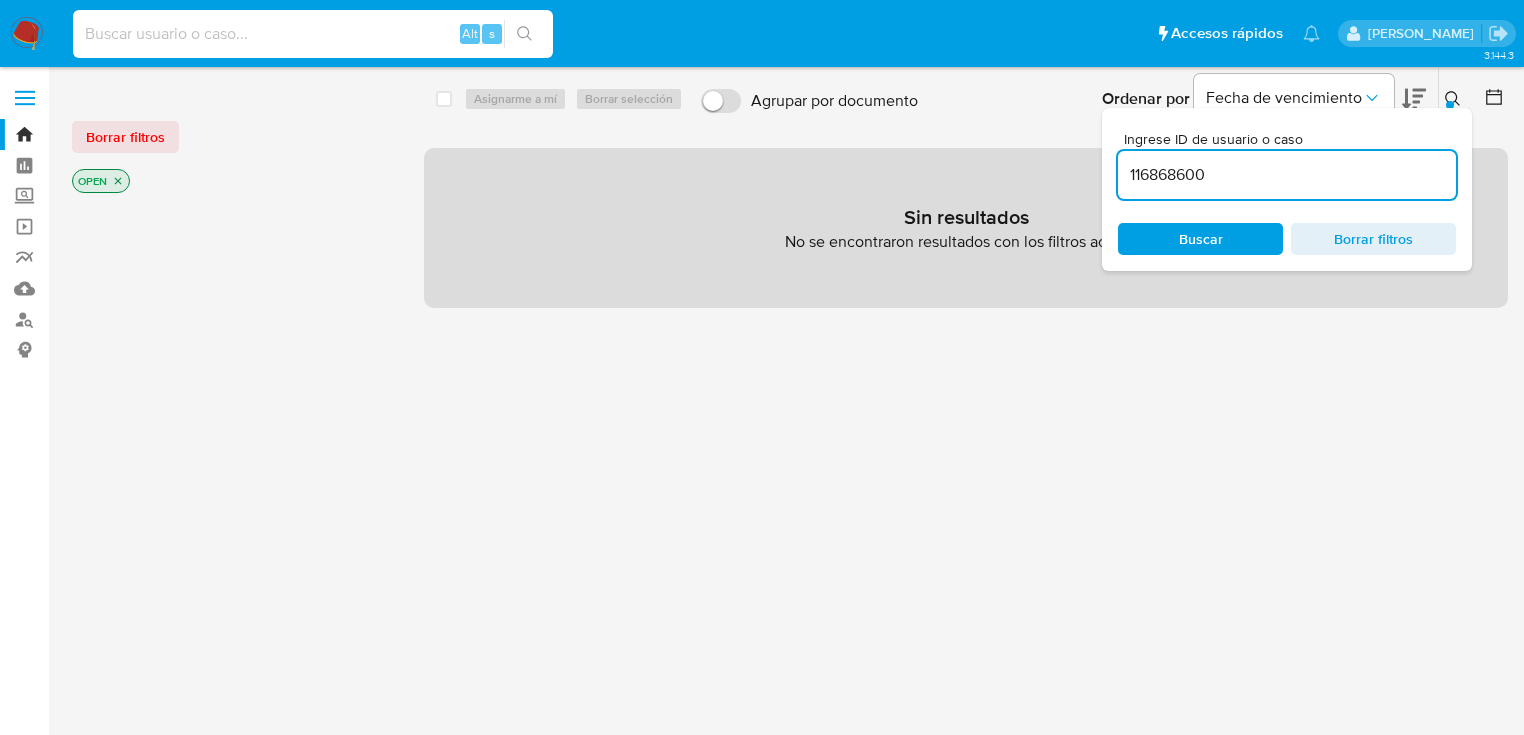 click at bounding box center (313, 34) 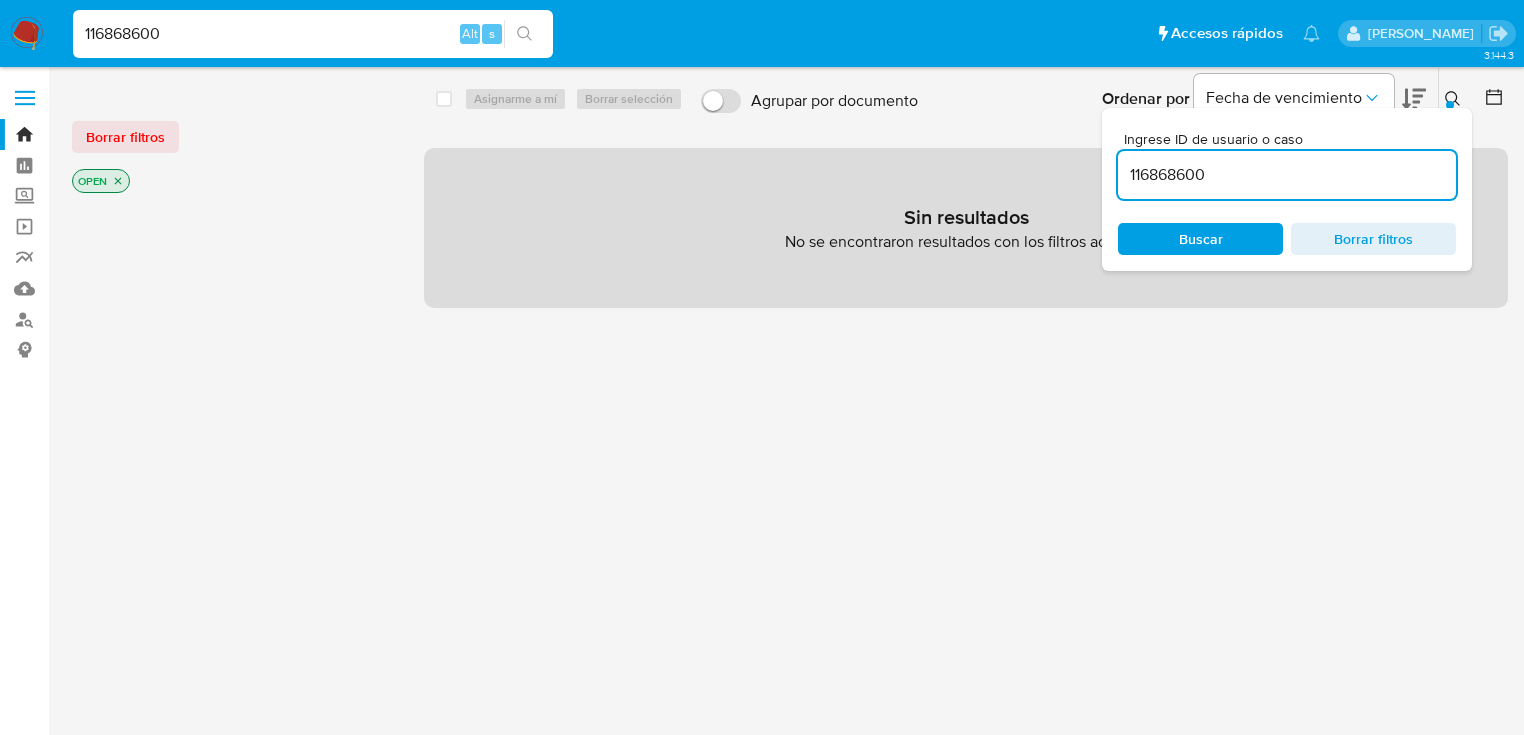 type on "116868600" 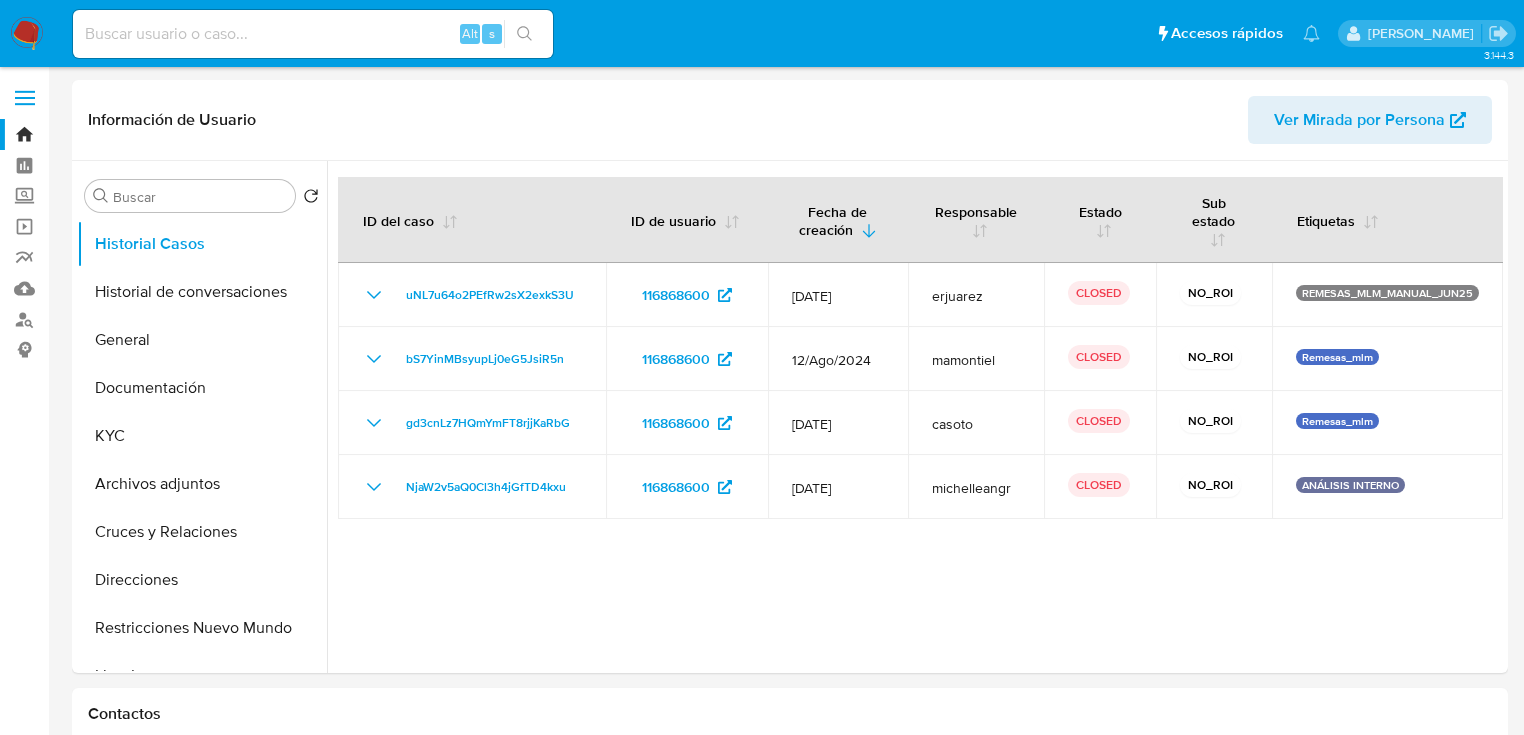 select on "10" 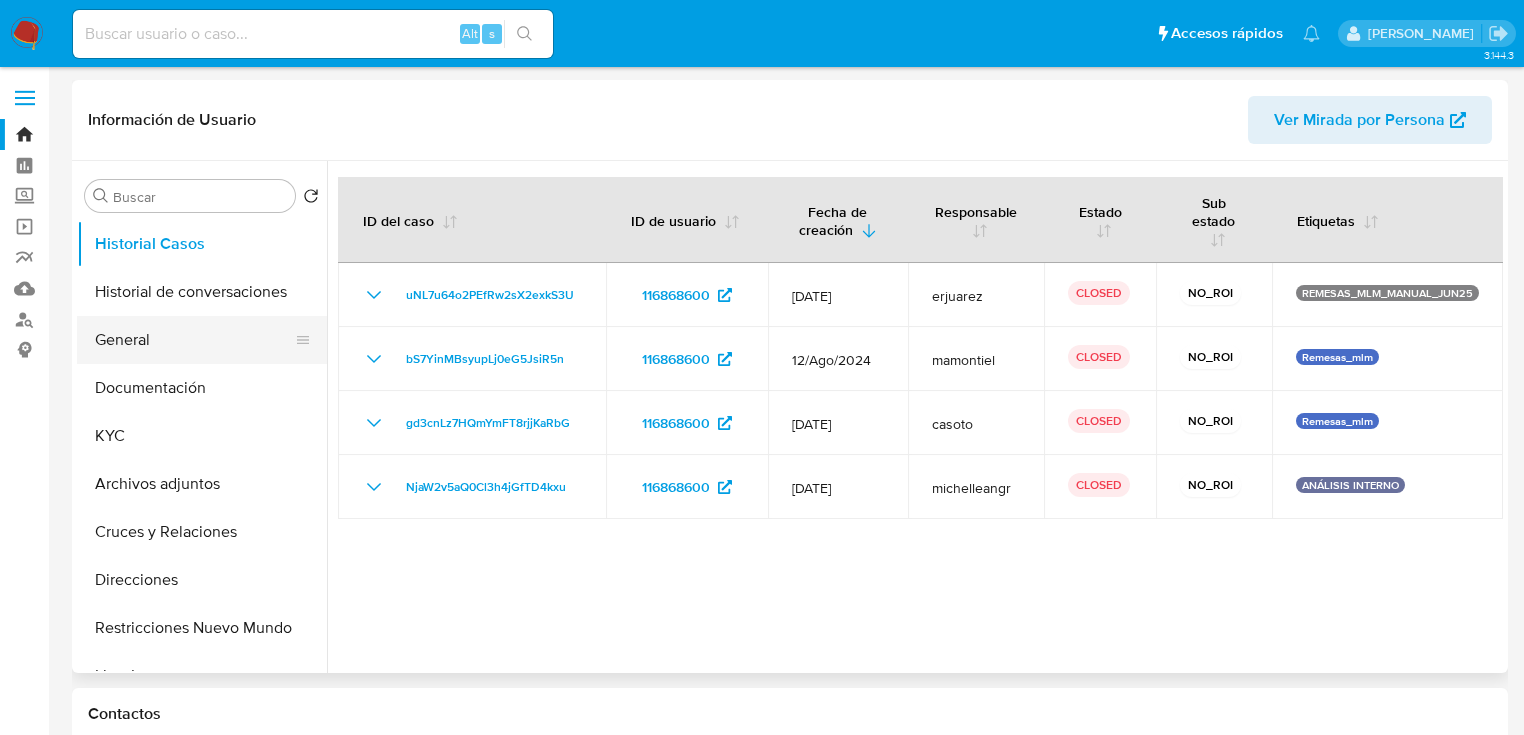 click on "General" at bounding box center [194, 340] 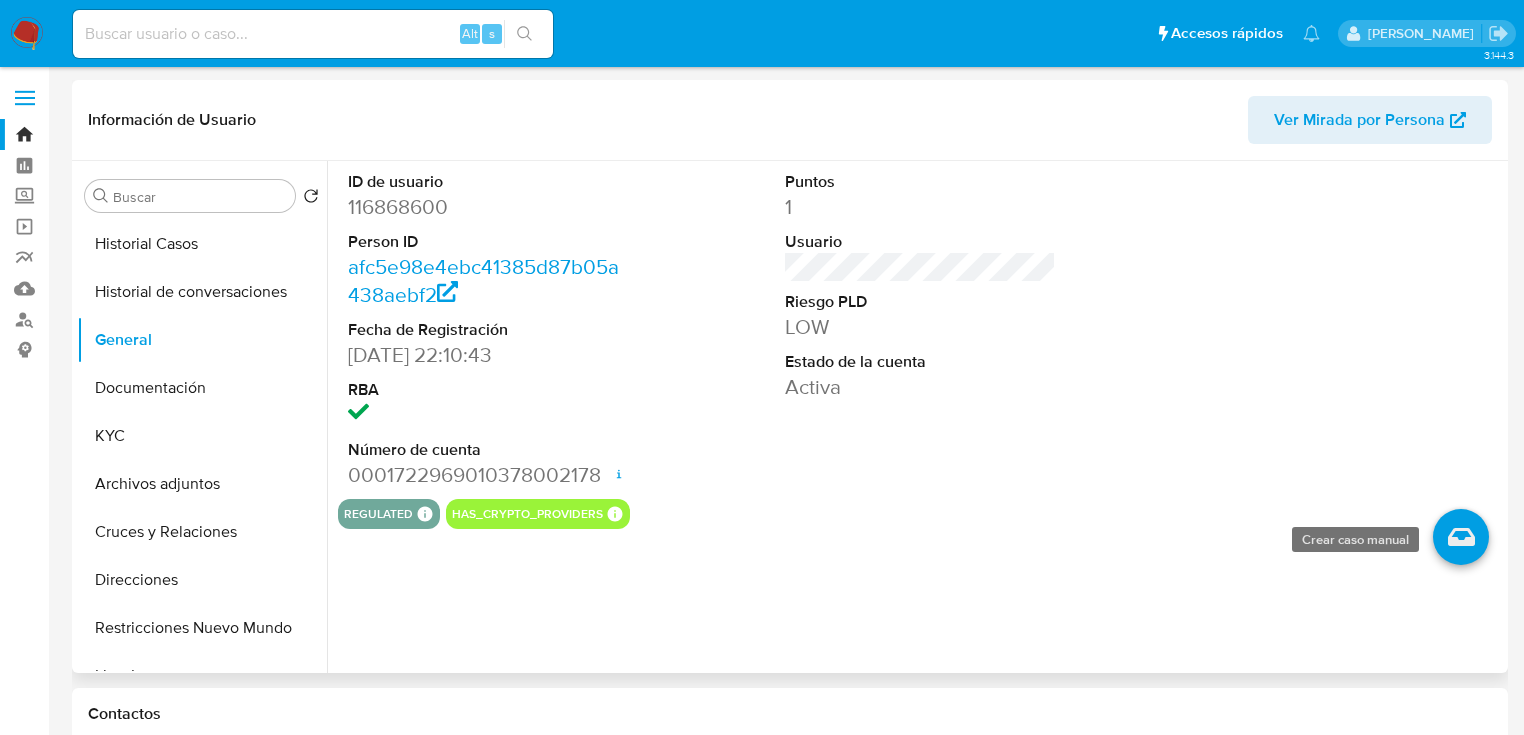 click at bounding box center [1461, 537] 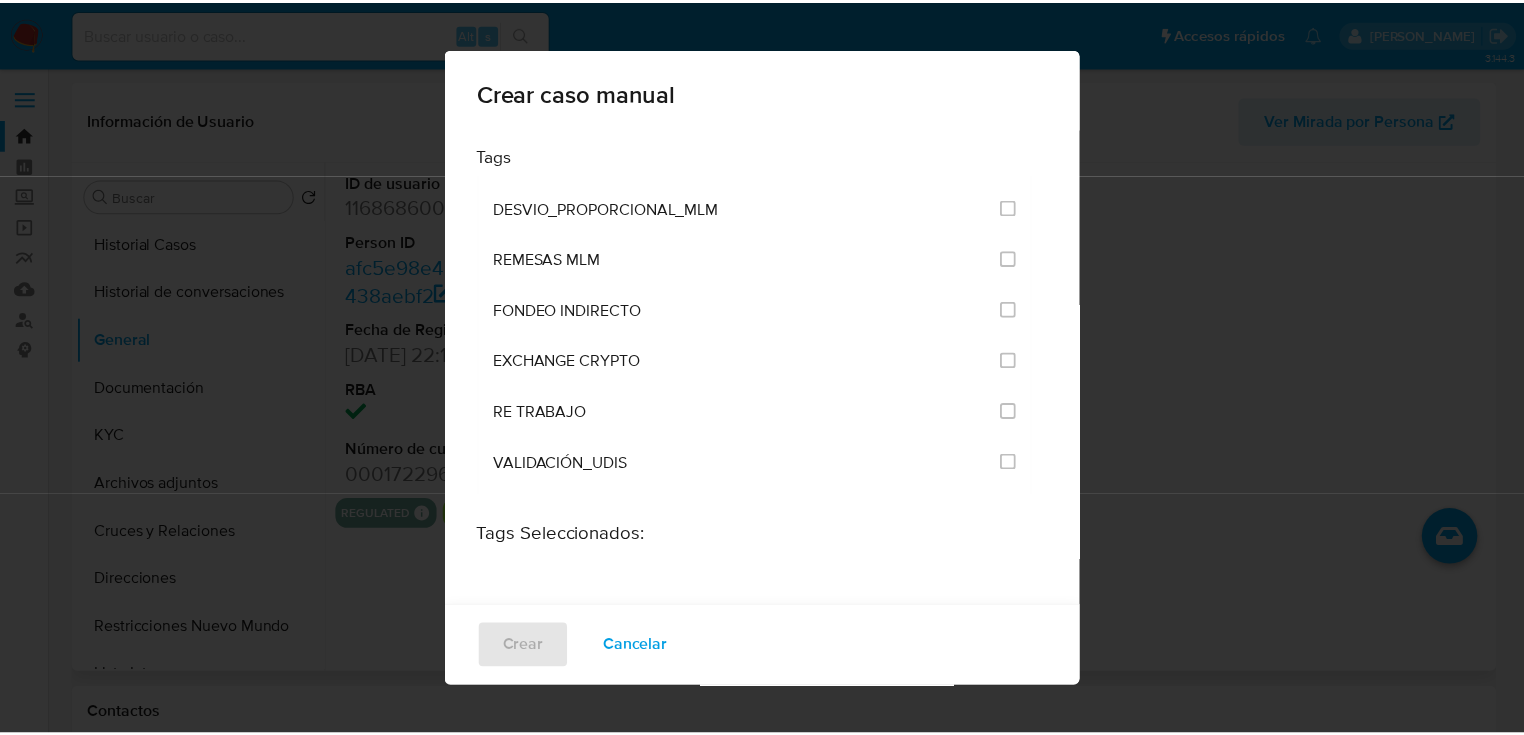 scroll, scrollTop: 4380, scrollLeft: 0, axis: vertical 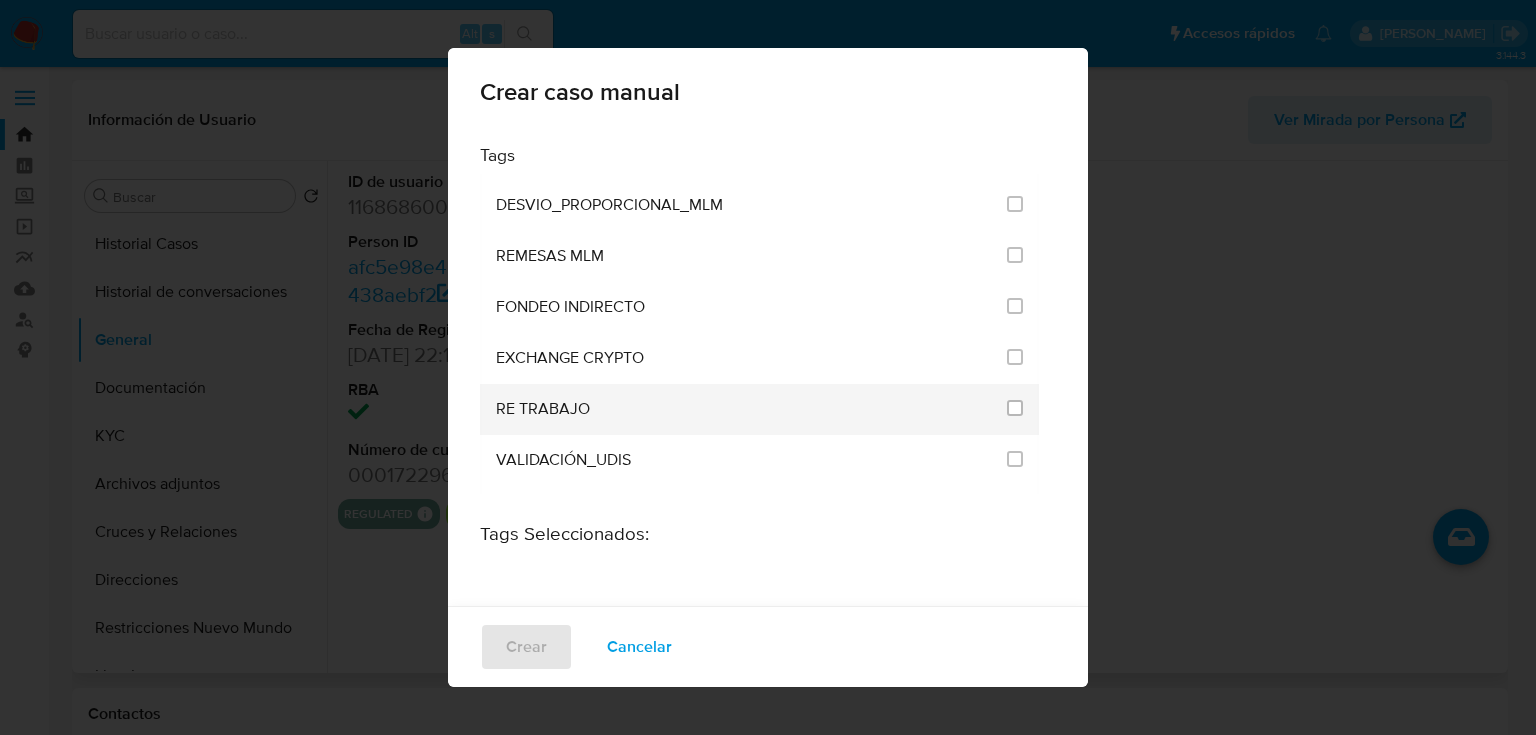 click on "RE TRABAJO" at bounding box center [751, 409] 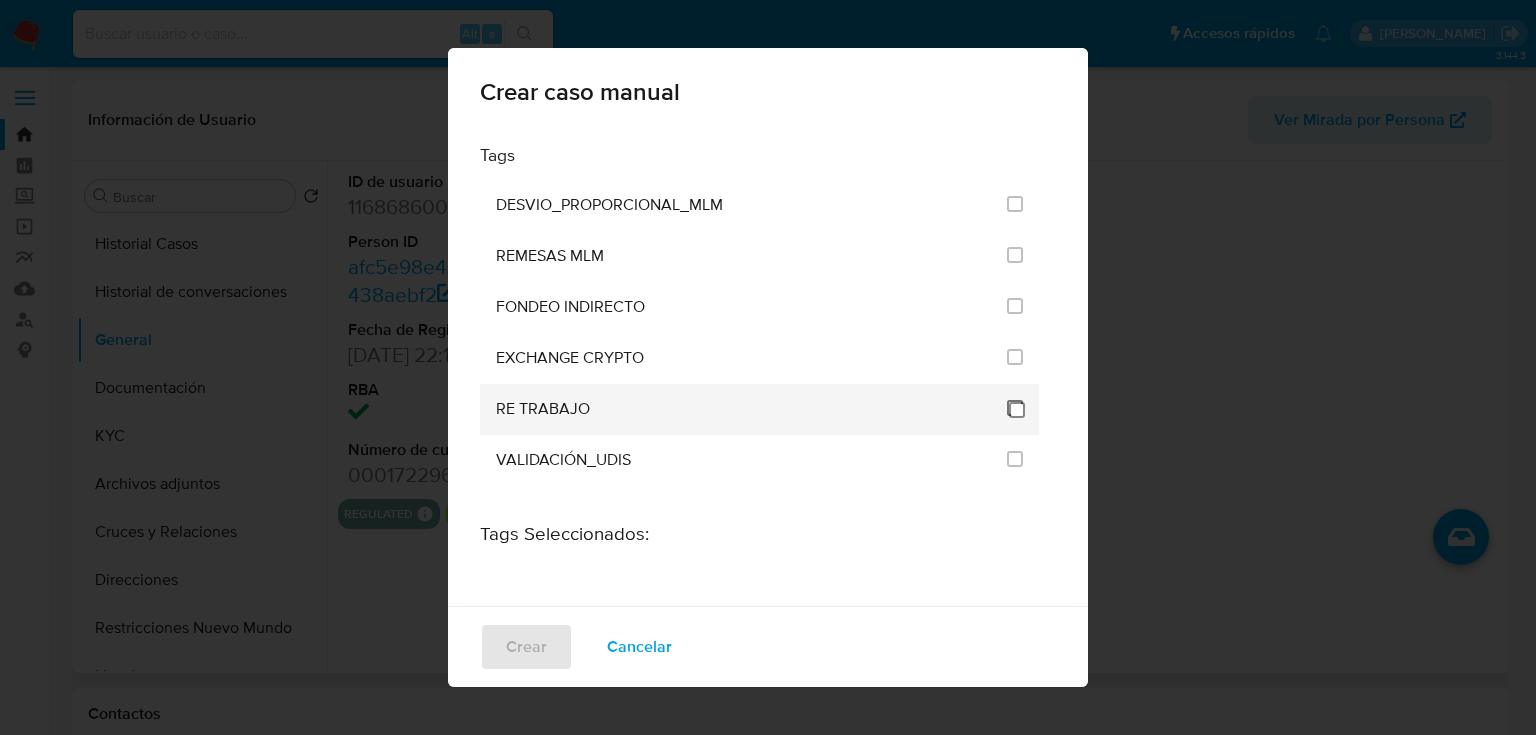 click at bounding box center [1015, 408] 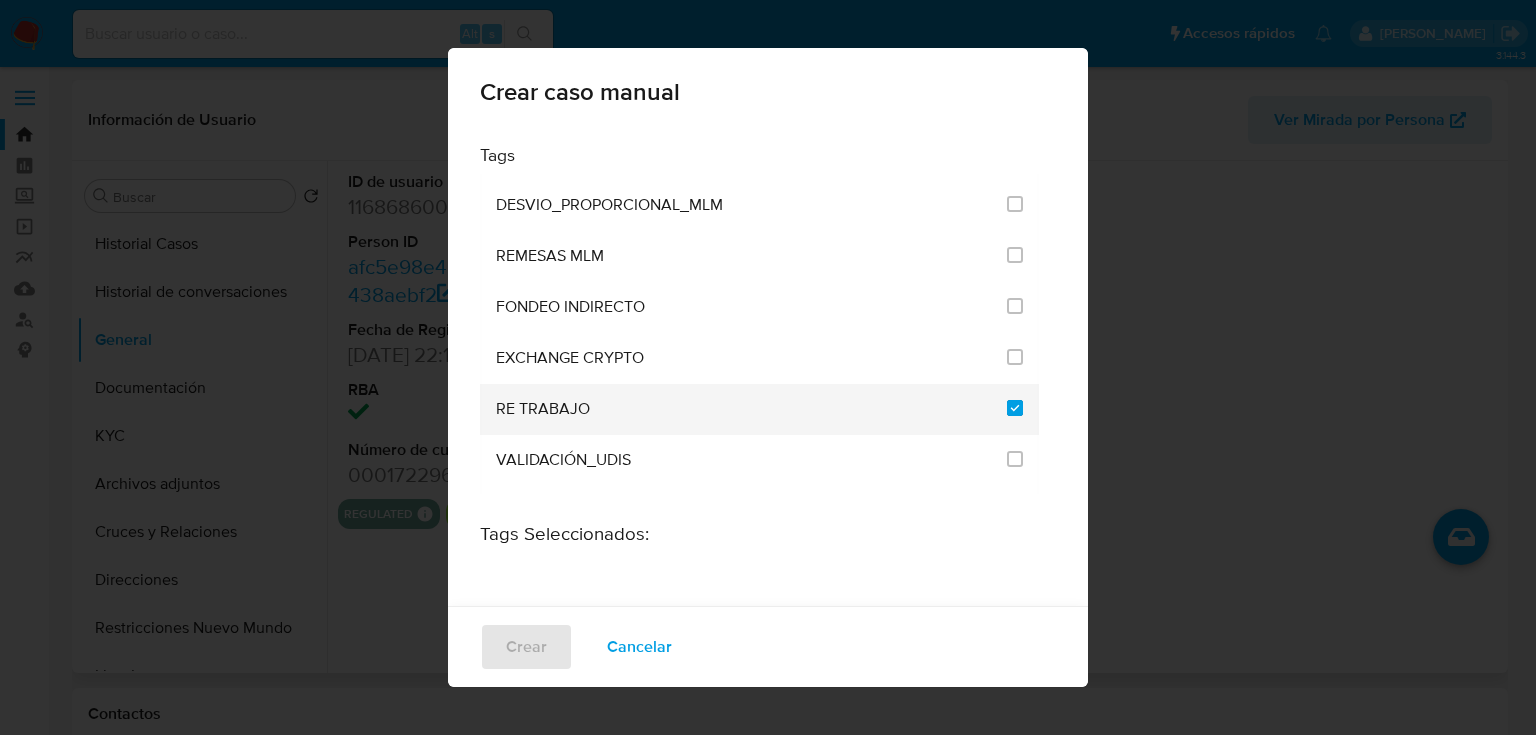checkbox on "true" 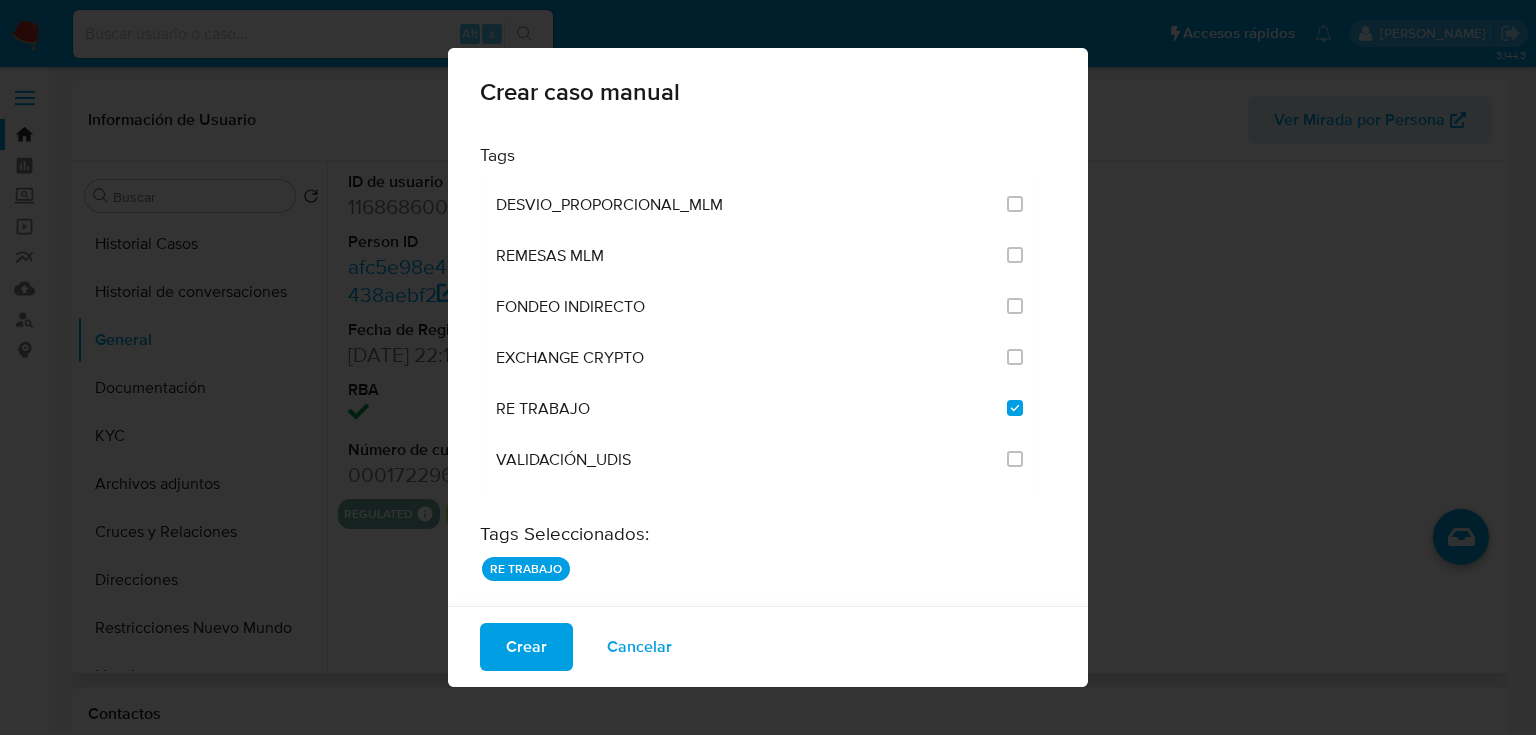 click on "Crear" at bounding box center (526, 647) 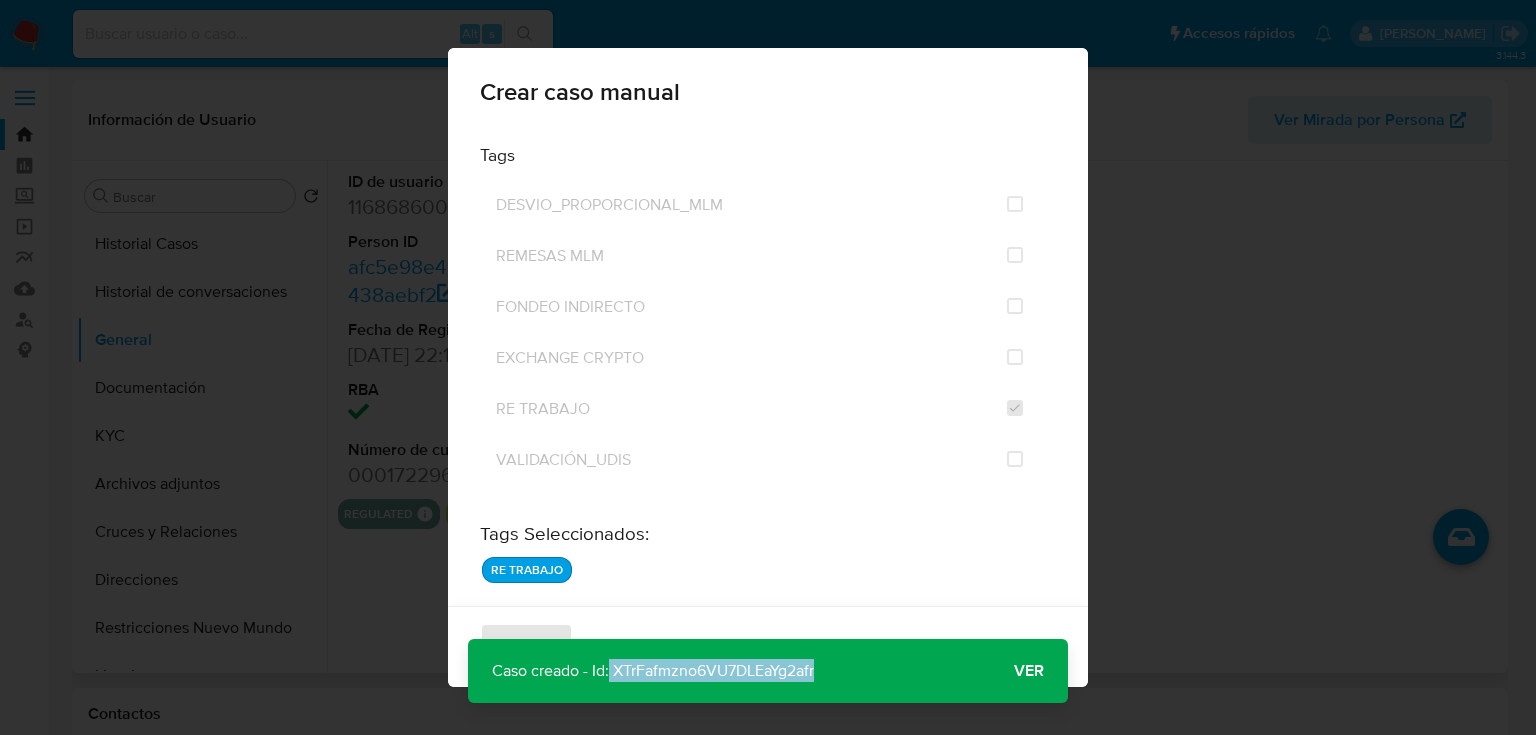 drag, startPoint x: 830, startPoint y: 670, endPoint x: 609, endPoint y: 673, distance: 221.02036 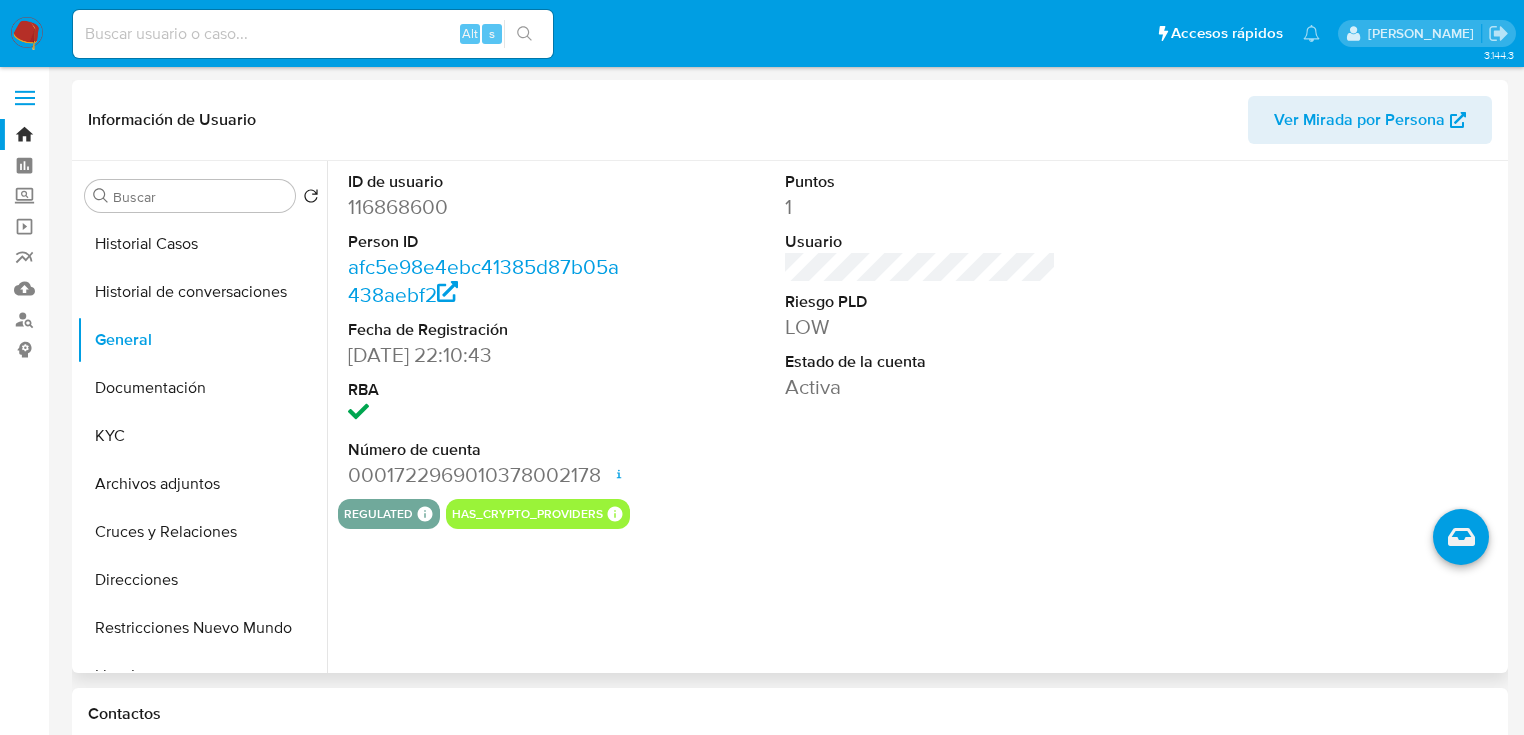 click at bounding box center (313, 34) 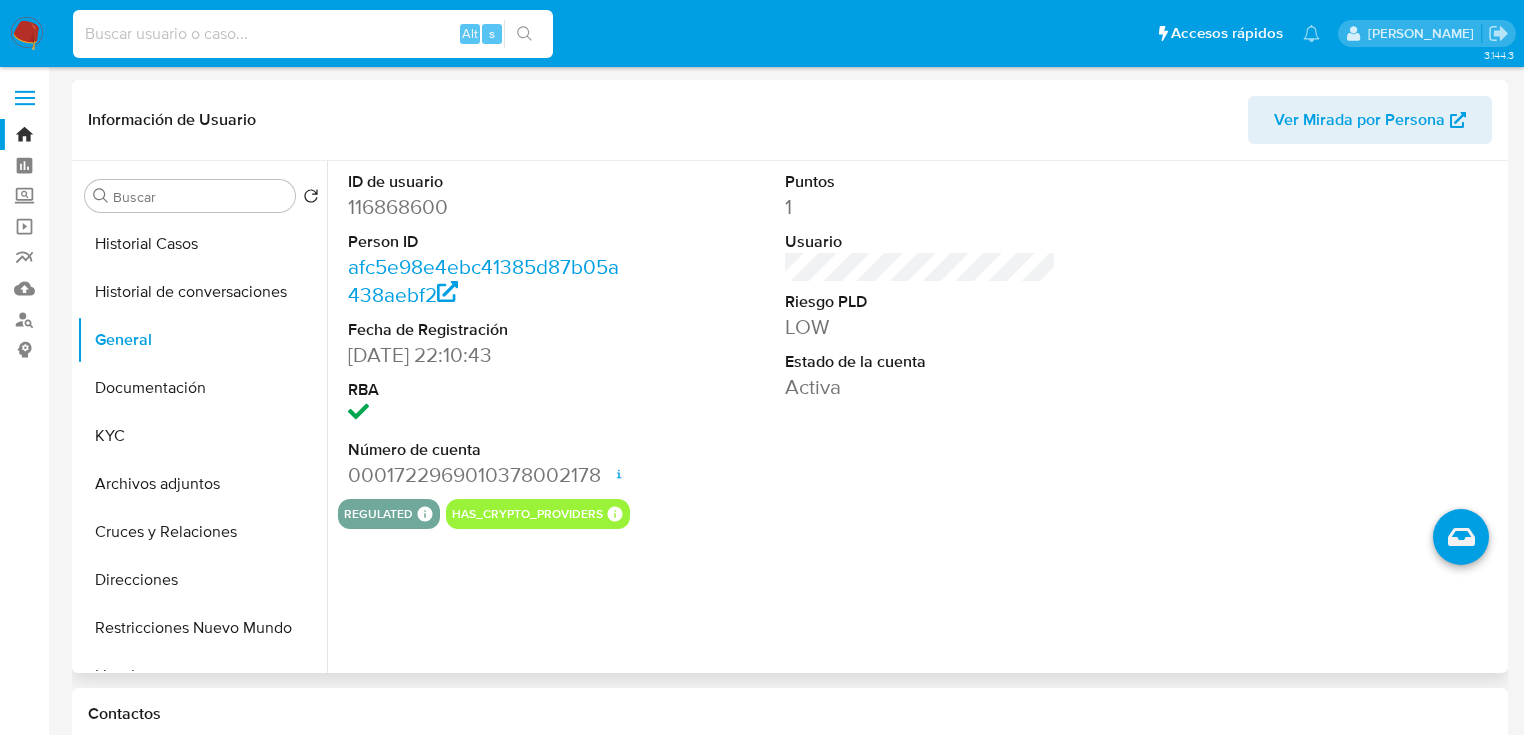paste on "XTrFafmzno6VU7DLEaYg2afr" 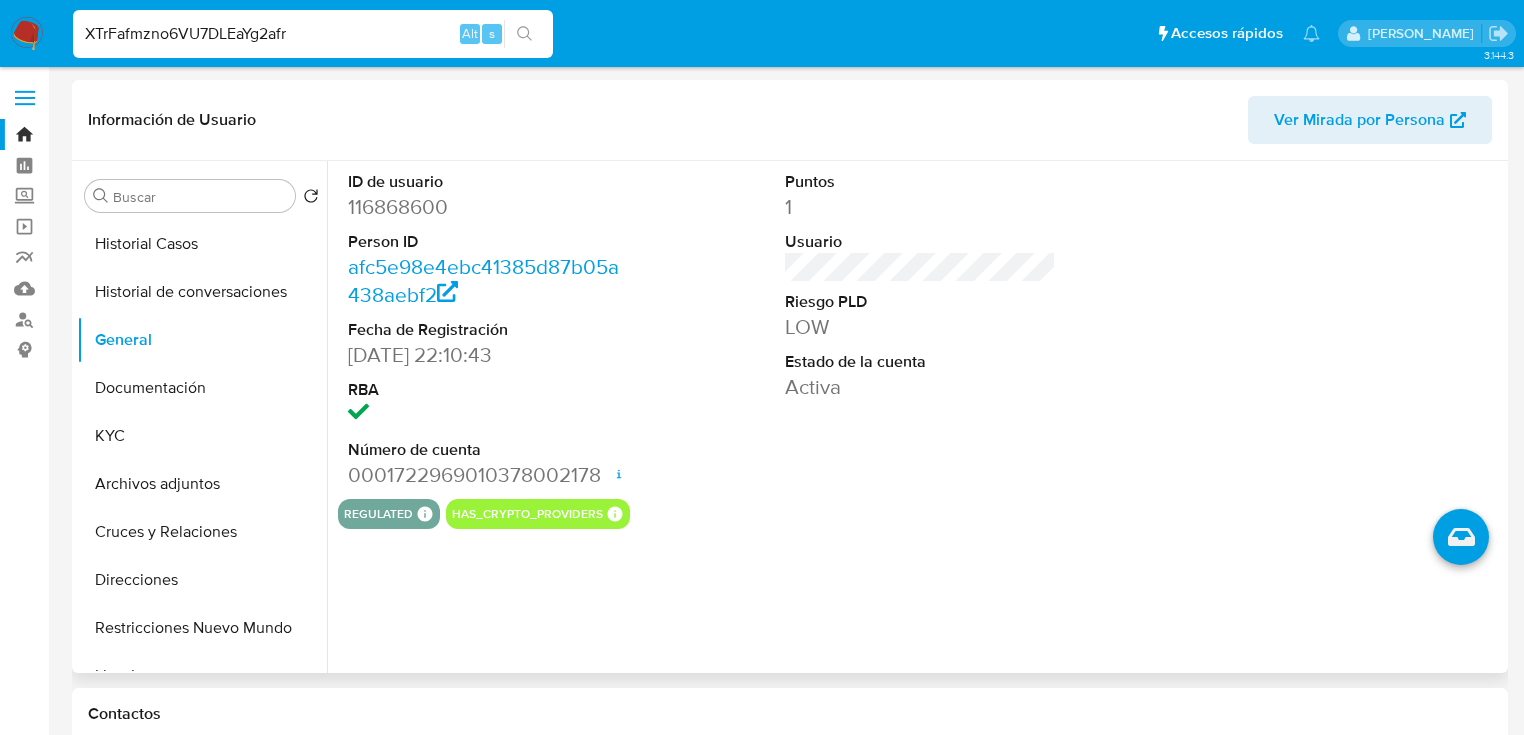 type on "XTrFafmzno6VU7DLEaYg2afr" 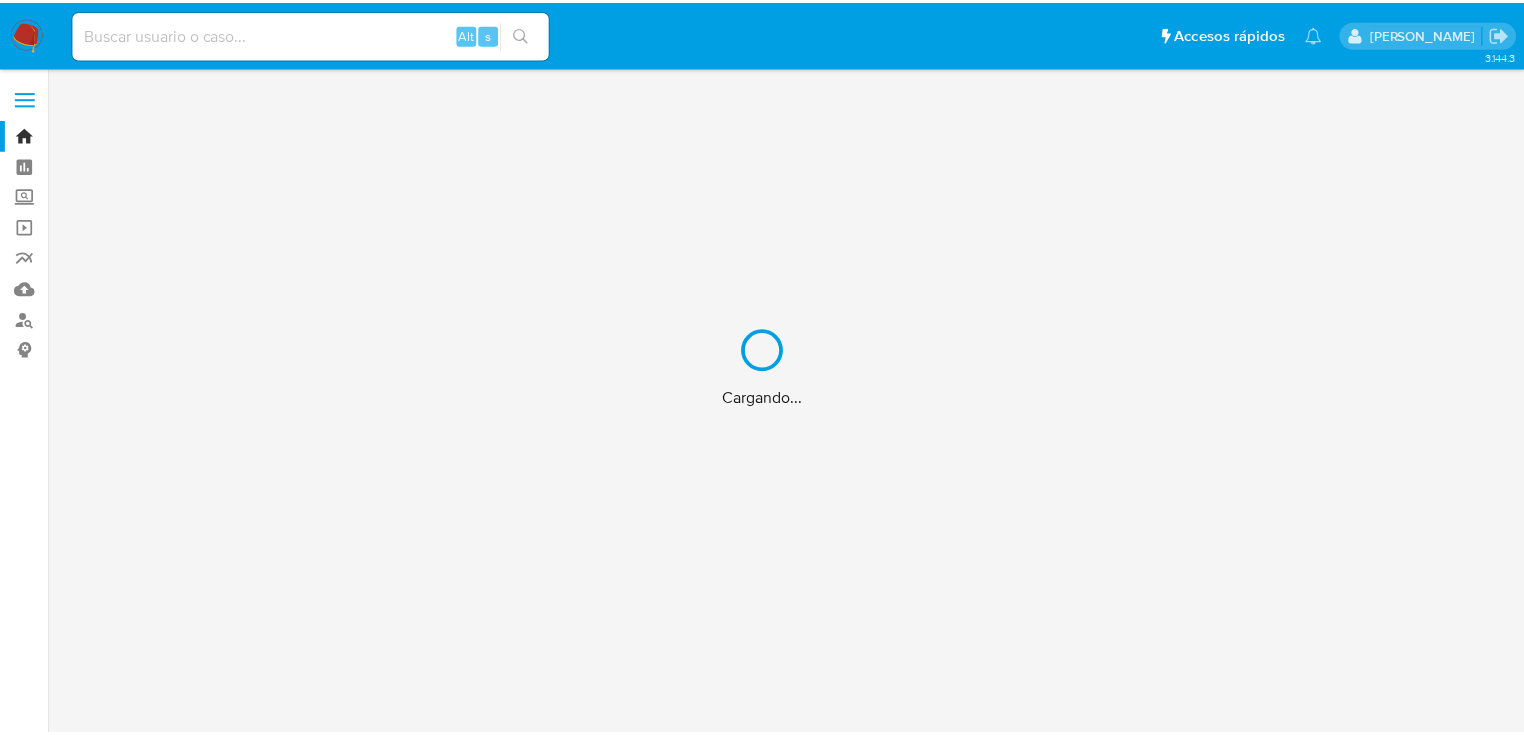 scroll, scrollTop: 0, scrollLeft: 0, axis: both 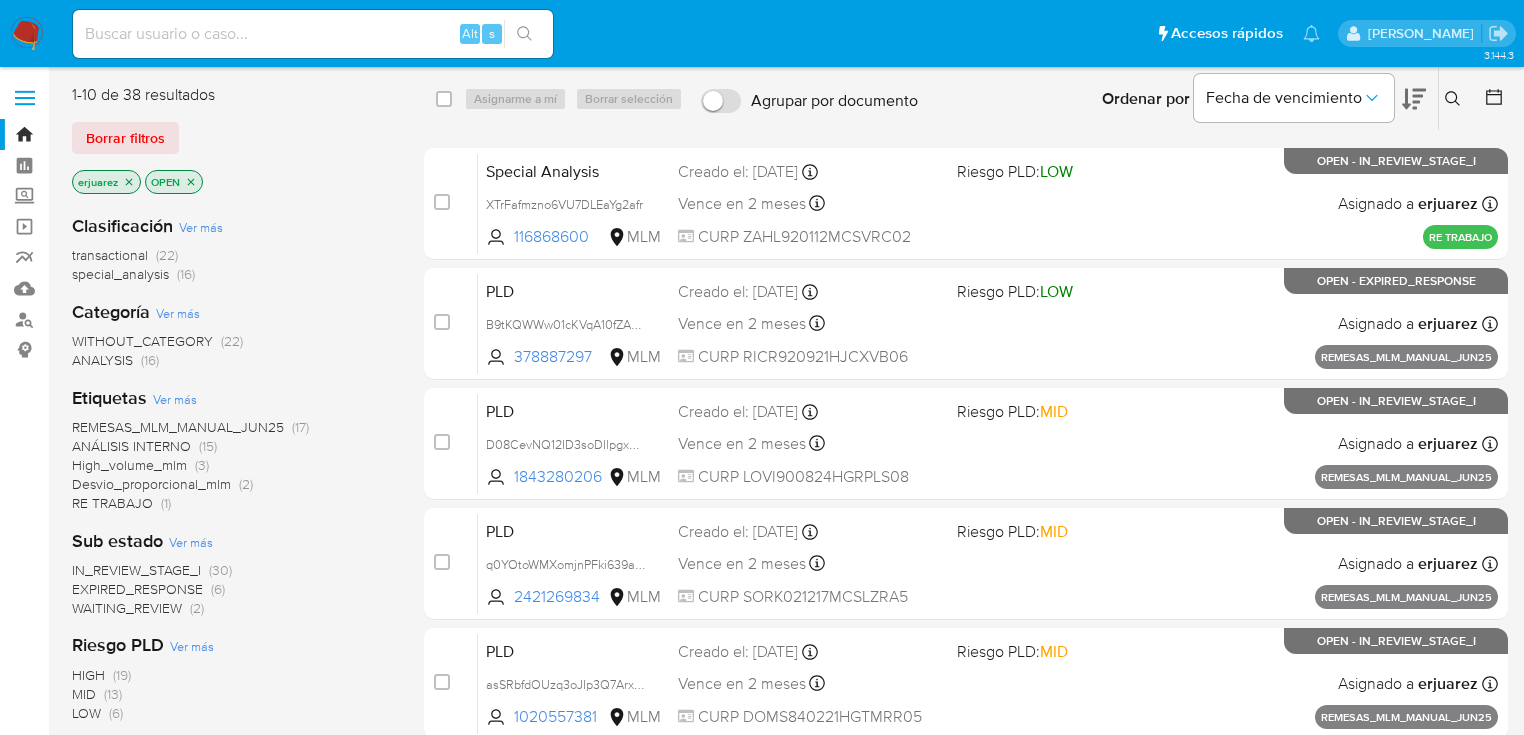 click 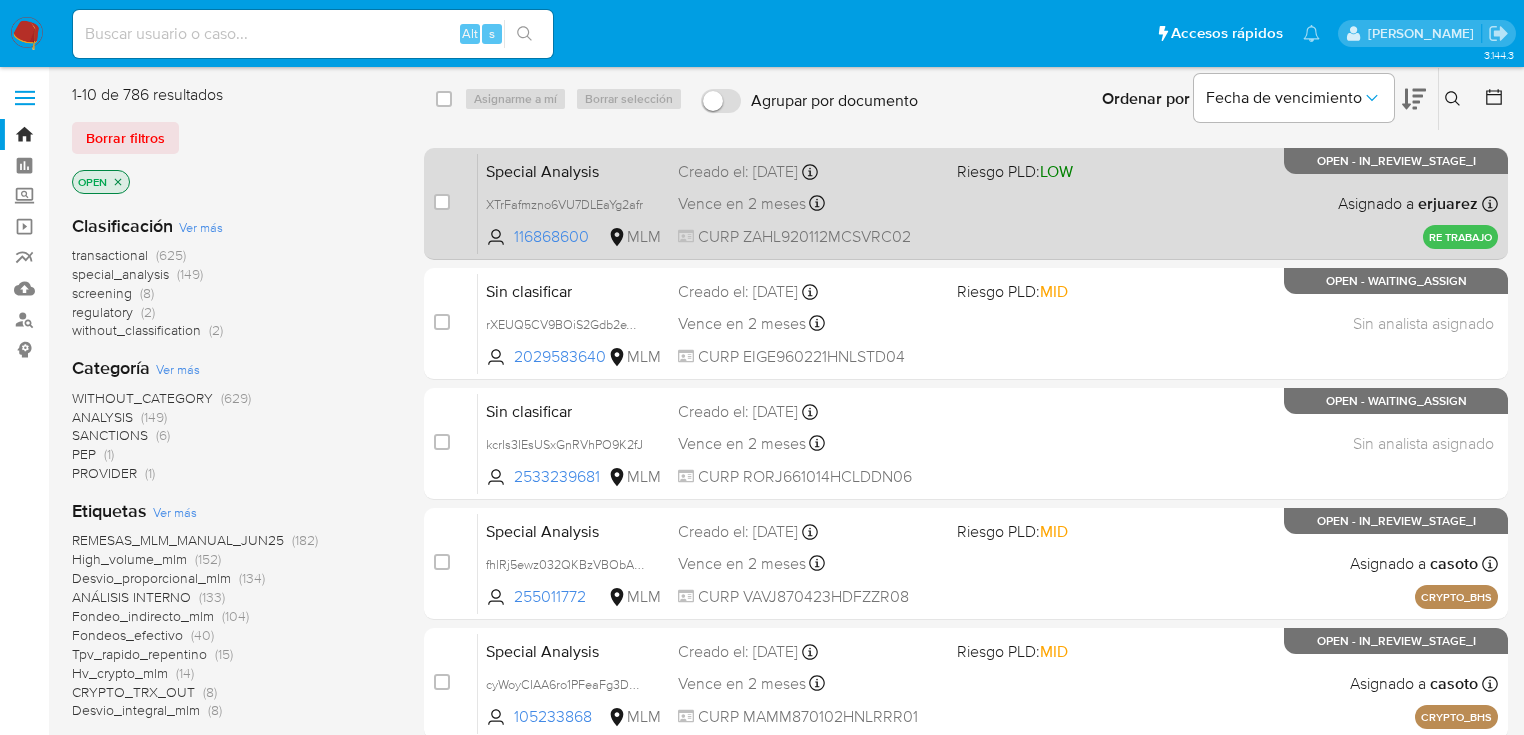 click on "Special Analysis XTrFafmzno6VU7DLEaYg2afr 116868600 MLM Riesgo PLD:  LOW Creado el: [DATE]   Creado el: [DATE] 22:12:35 Vence en 2 meses   Vence el [DATE] 22:12:36 CURP   ZAHL920112MCSVRC02 Asignado a   erjuarez   Asignado el: [DATE] 22:12:35 RE TRABAJO OPEN - IN_REVIEW_STAGE_I" at bounding box center [988, 203] 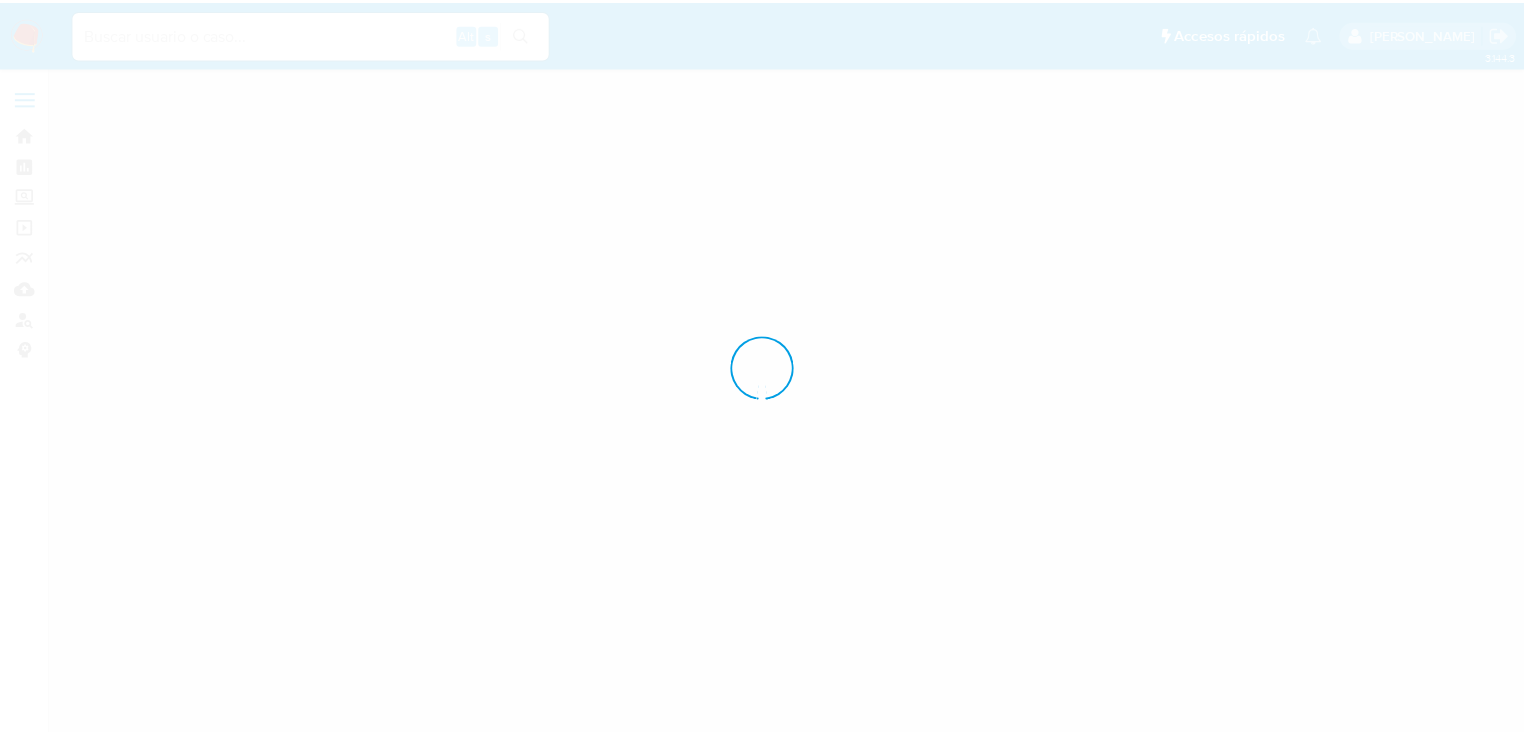 scroll, scrollTop: 0, scrollLeft: 0, axis: both 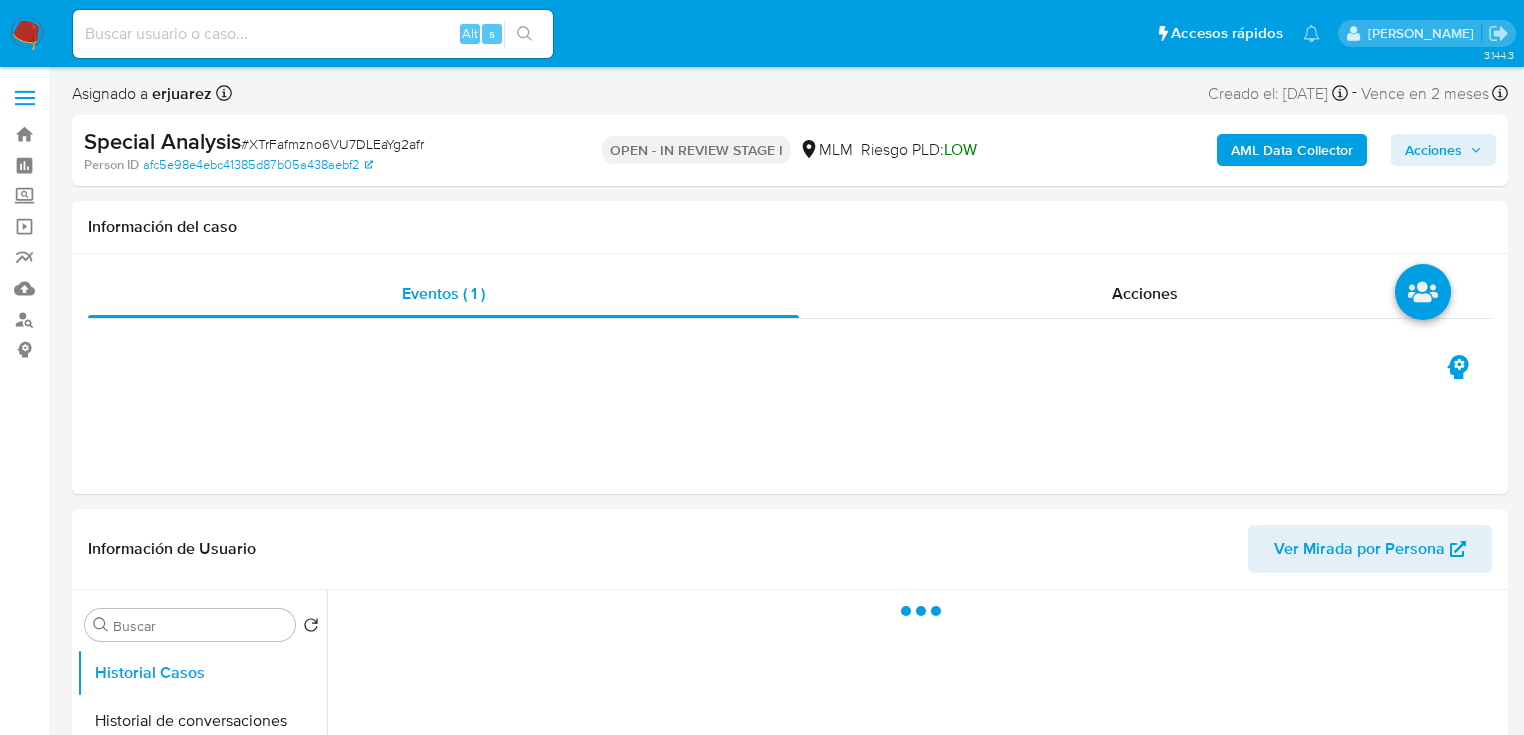 click on "Acciones" at bounding box center [1433, 150] 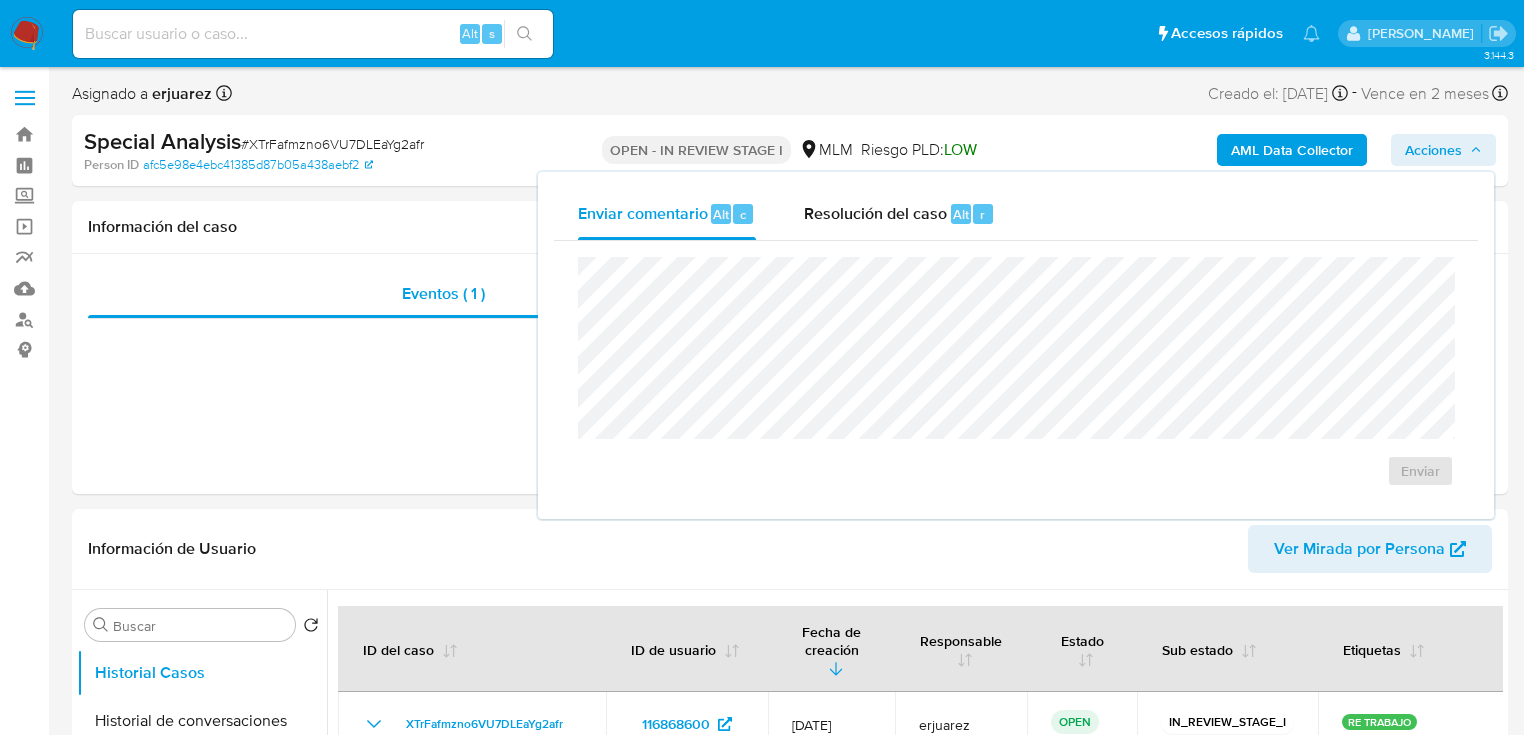 select on "10" 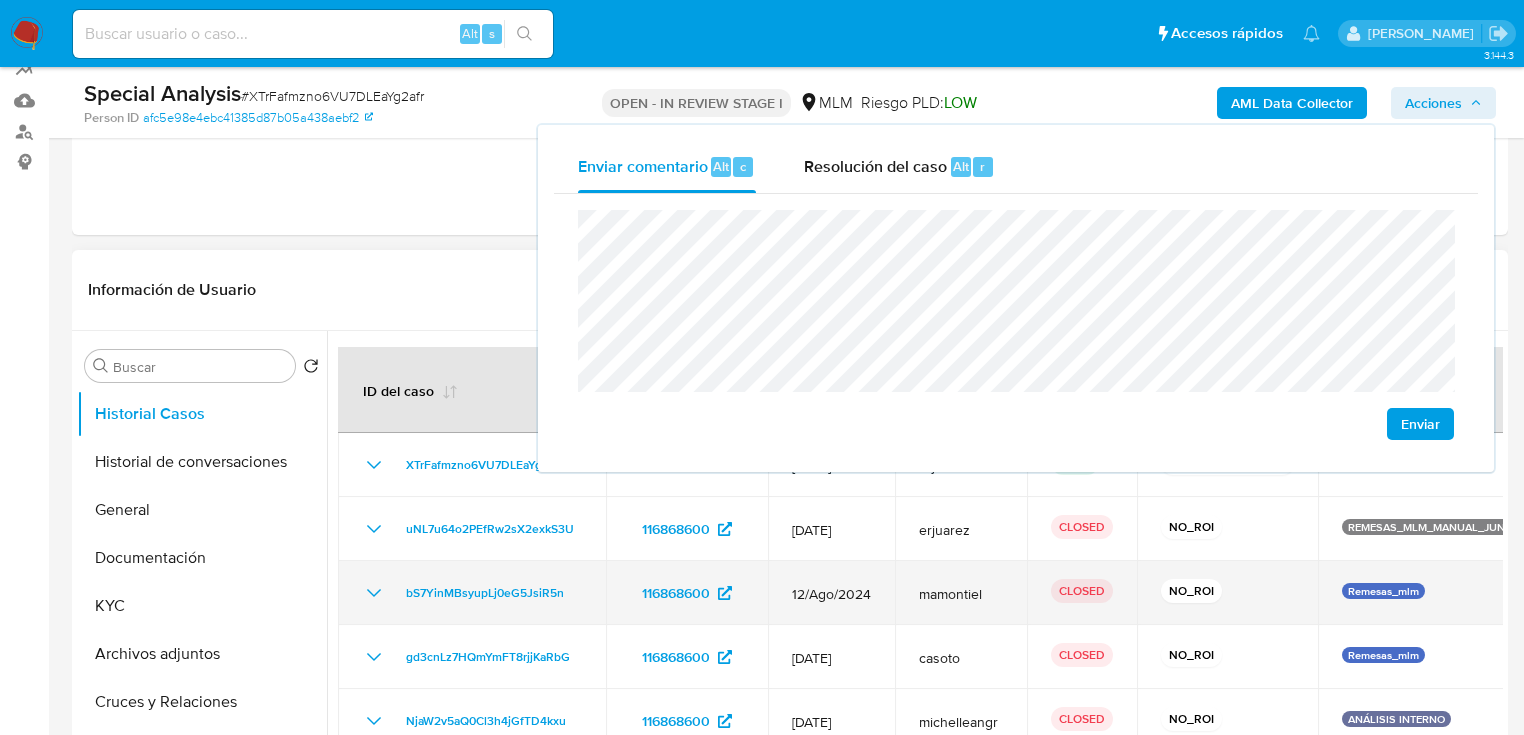scroll, scrollTop: 160, scrollLeft: 0, axis: vertical 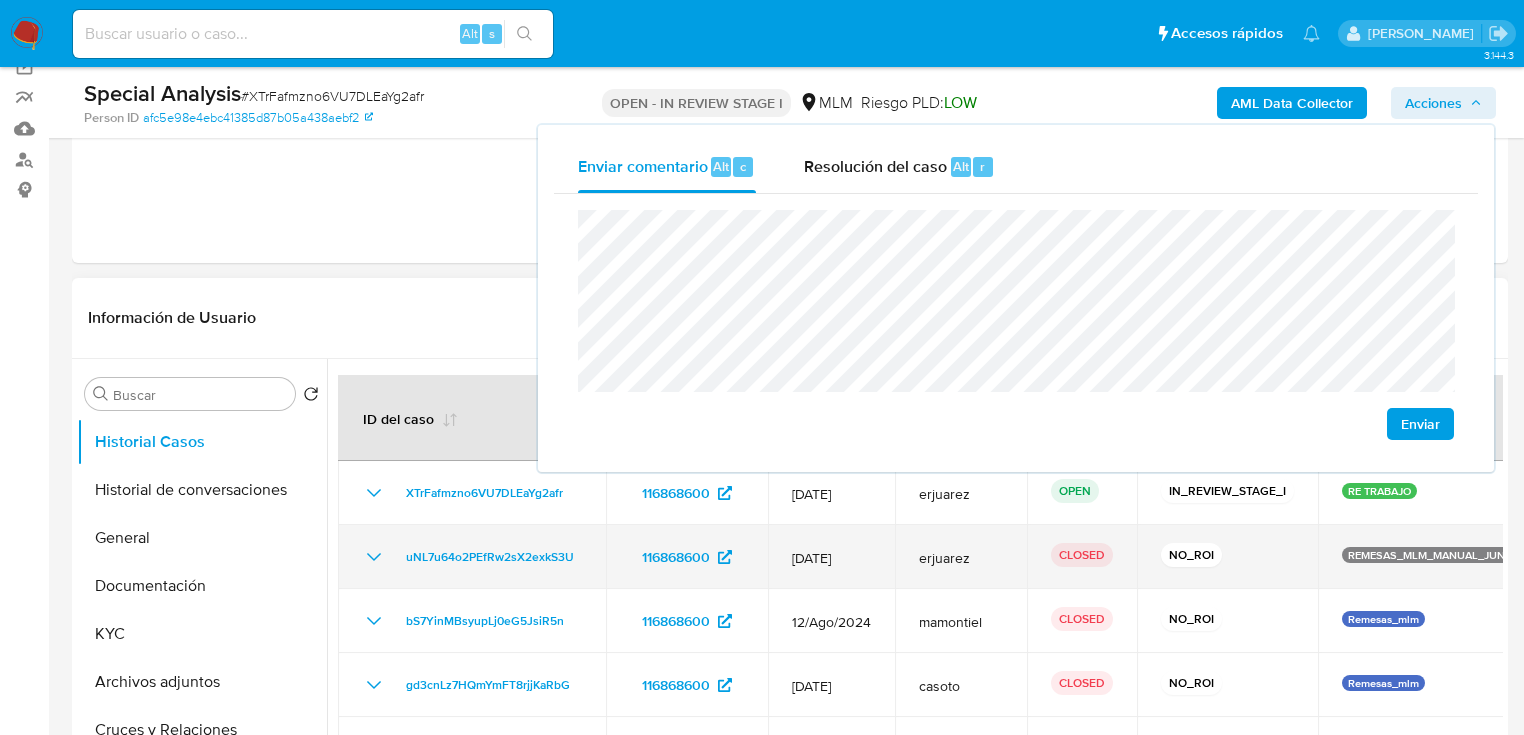 drag, startPoint x: 588, startPoint y: 540, endPoint x: 392, endPoint y: 540, distance: 196 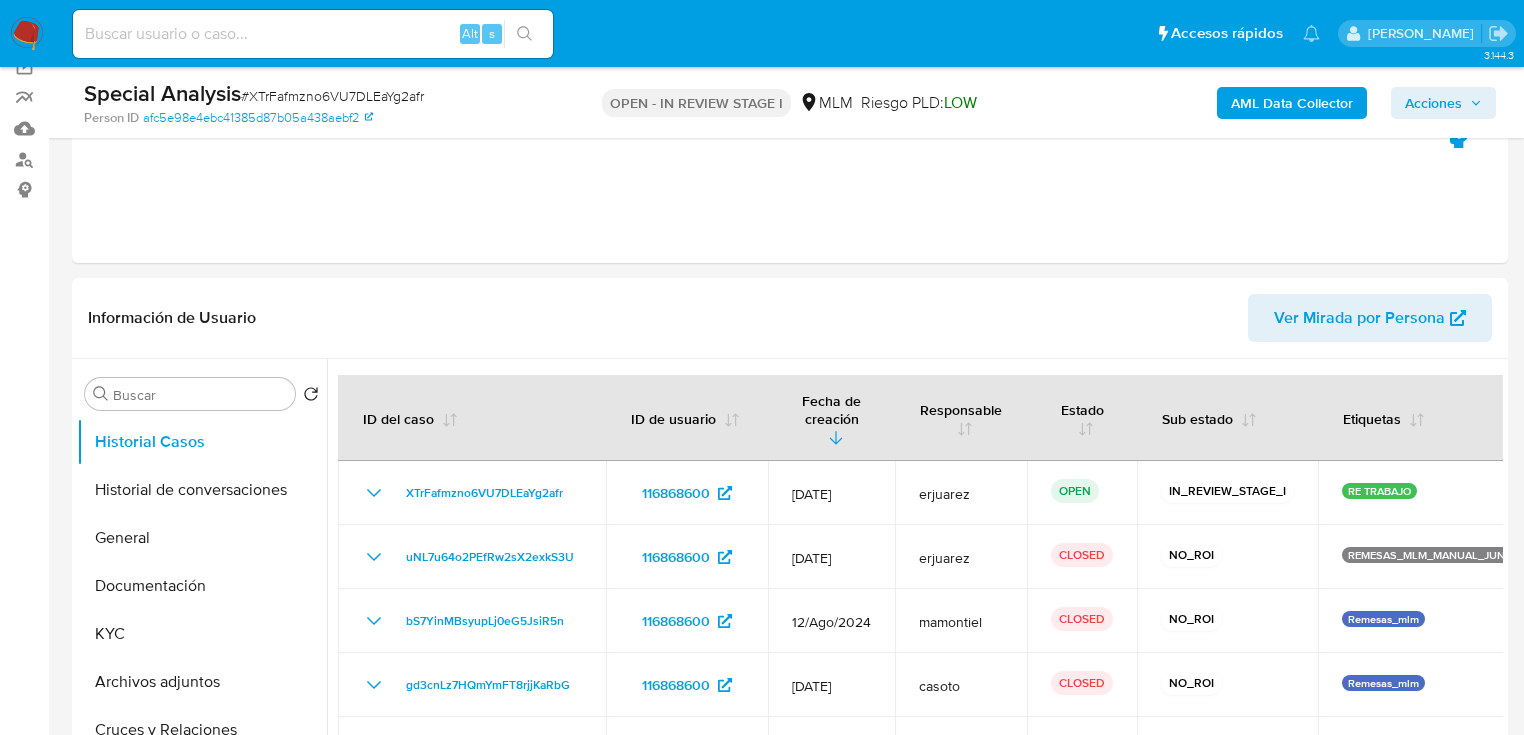 click on "Acciones" at bounding box center [1433, 103] 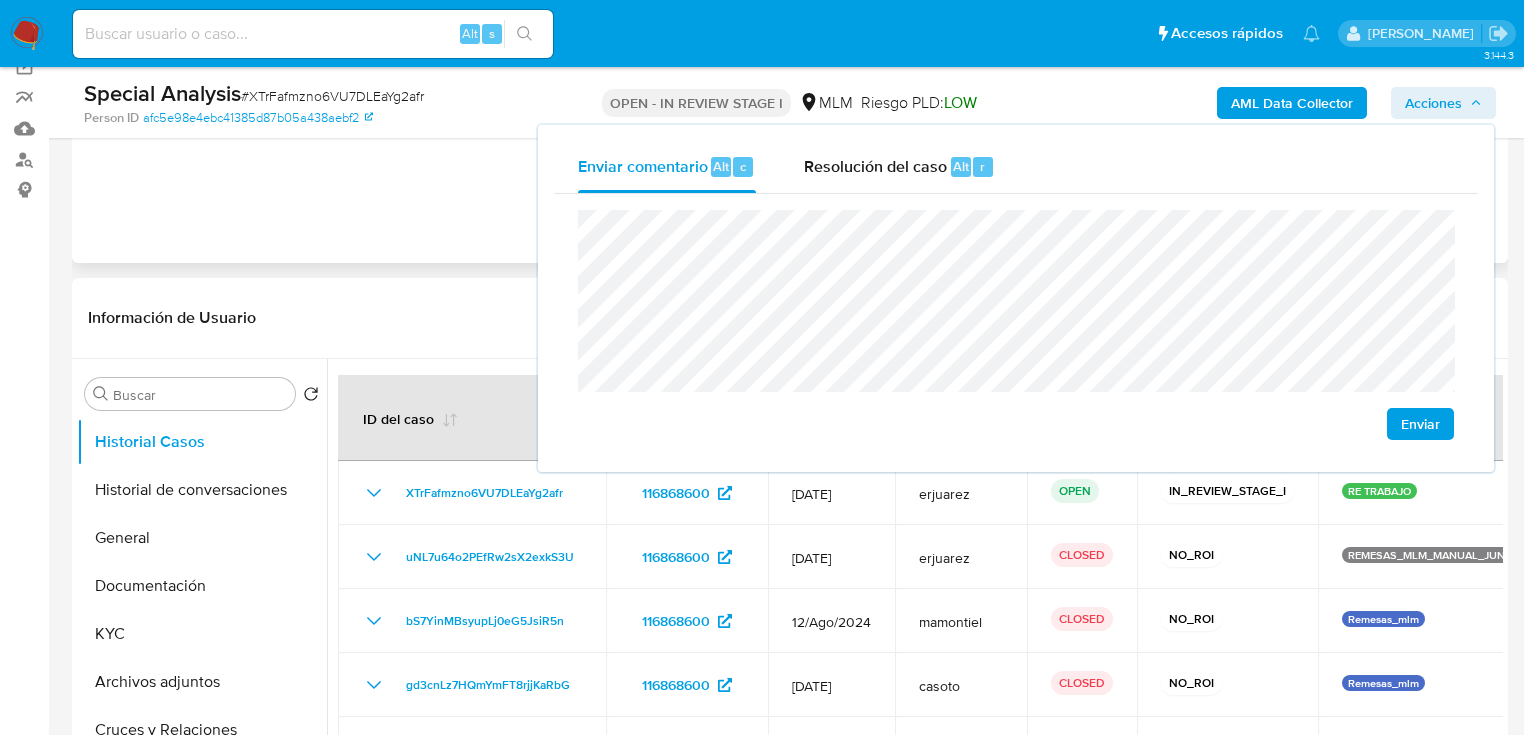 click on "Asignado a   erjuarez   Asignado el: 04/07/2025 23:12:35 Creado el: 04/07/2025   Creado el: 04/07/2025 23:12:35 - Vence en 2 meses   Vence el 02/09/2025 23:12:36 Special Analysis # XTrFafmzno6VU7DLEaYg2afr Person ID afc5e98e4ebc41385d87b05a438aebf2 OPEN - IN REVIEW STAGE I  MLM Riesgo PLD:  LOW AML Data Collector Acciones Enviar comentario Alt c Resolución del caso Alt r Enviar Información del caso Eventos ( 1 ) Acciones Información de Usuario Ver Mirada por Persona Buscar   Volver al orden por defecto Historial Casos Historial de conversaciones General Documentación KYC Archivos adjuntos Cruces y Relaciones Direcciones Restricciones Nuevo Mundo Lista Interna Listas Externas Devices Geolocation Información de accesos Créditos Items Cuentas Bancarias Datos Modificados Dispositivos Point IV Challenges Fecha Compliant Historial Riesgo PLD Insurtech Marcas AML Perfiles Tarjetas Anticipos de dinero Contactos Historial CX Soluciones Chat Id Estado Fecha de creación Origen Proceso • 321937257 finished   1" at bounding box center (790, 1814) 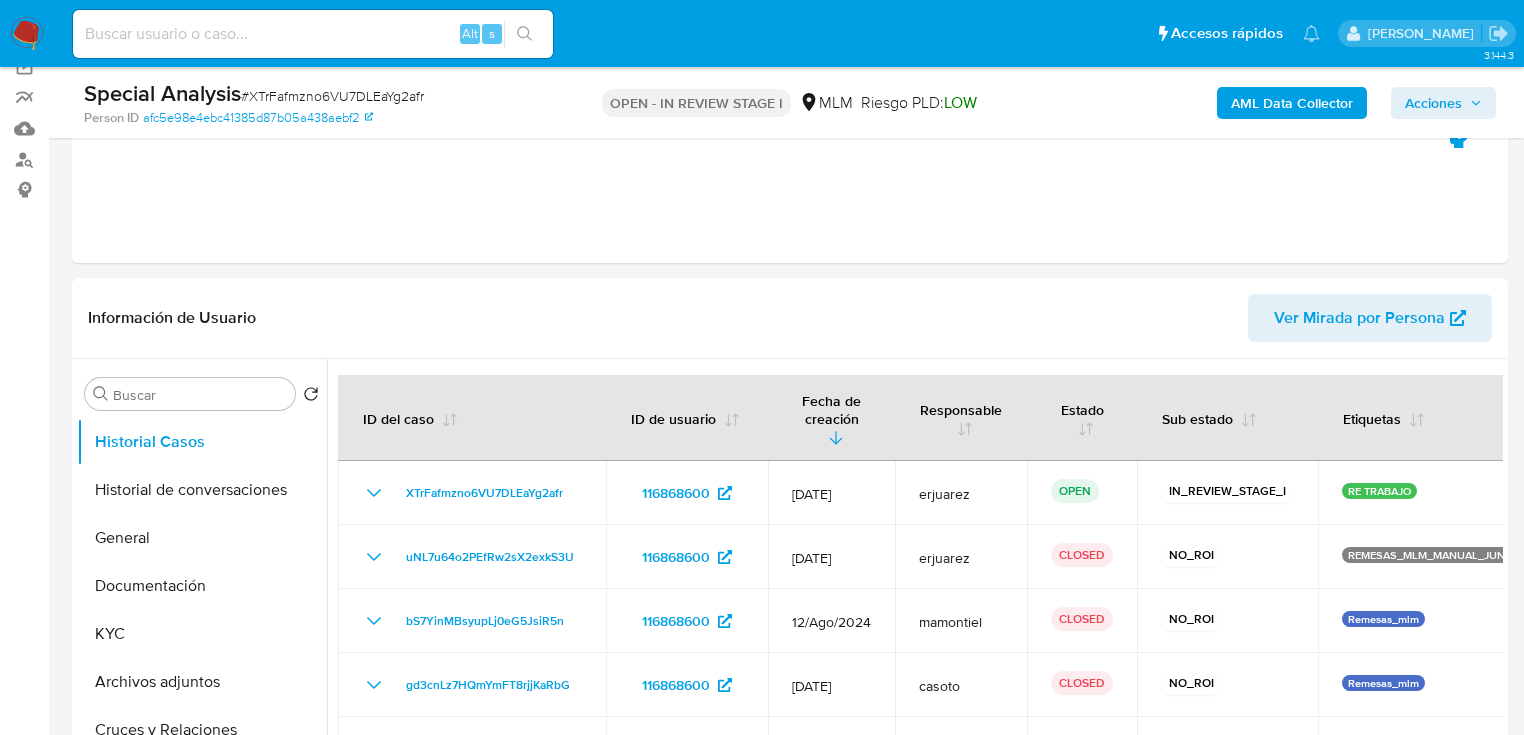 click on "Acciones" at bounding box center [1433, 103] 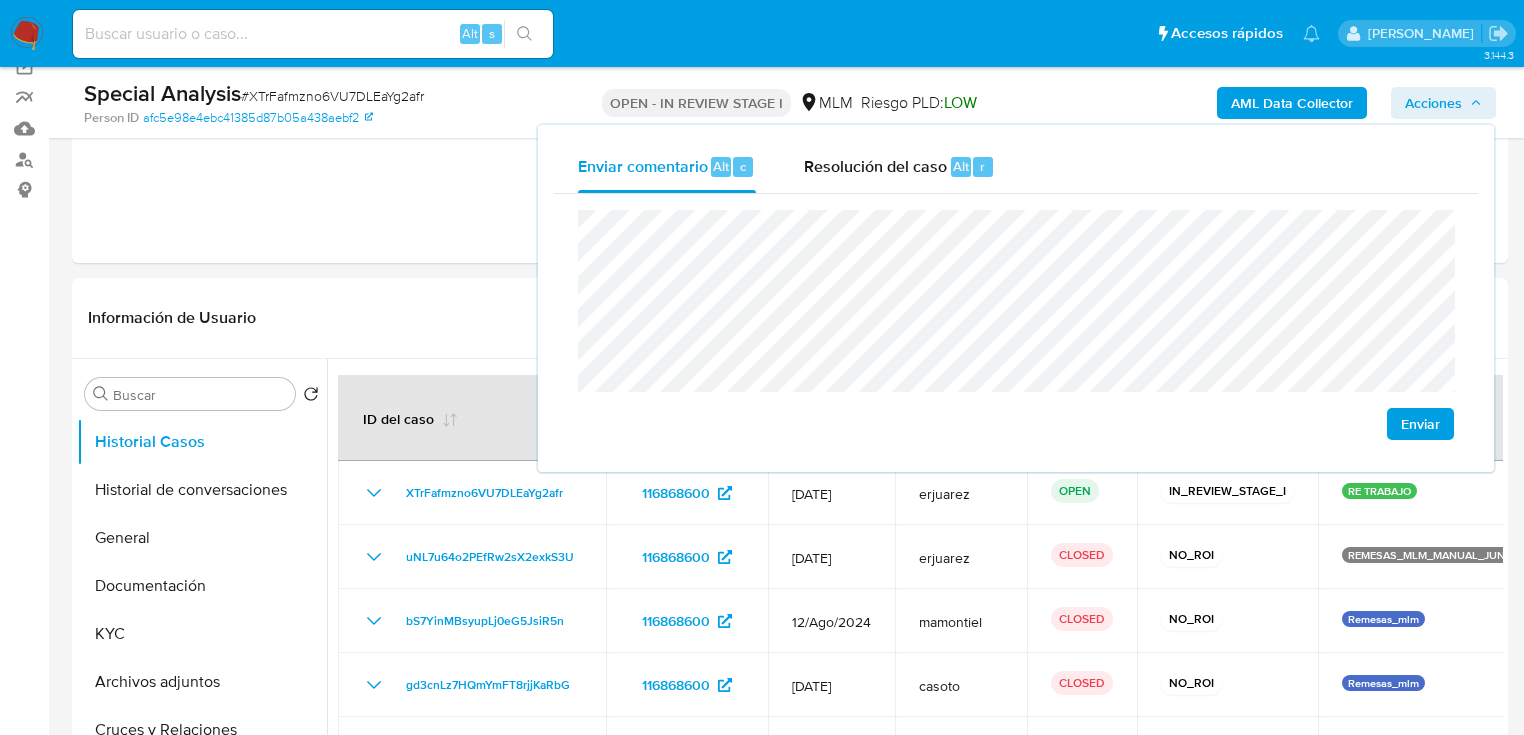 click on "Enviar comentario Alt c Resolución del caso Alt r Enviar" at bounding box center [1016, 298] 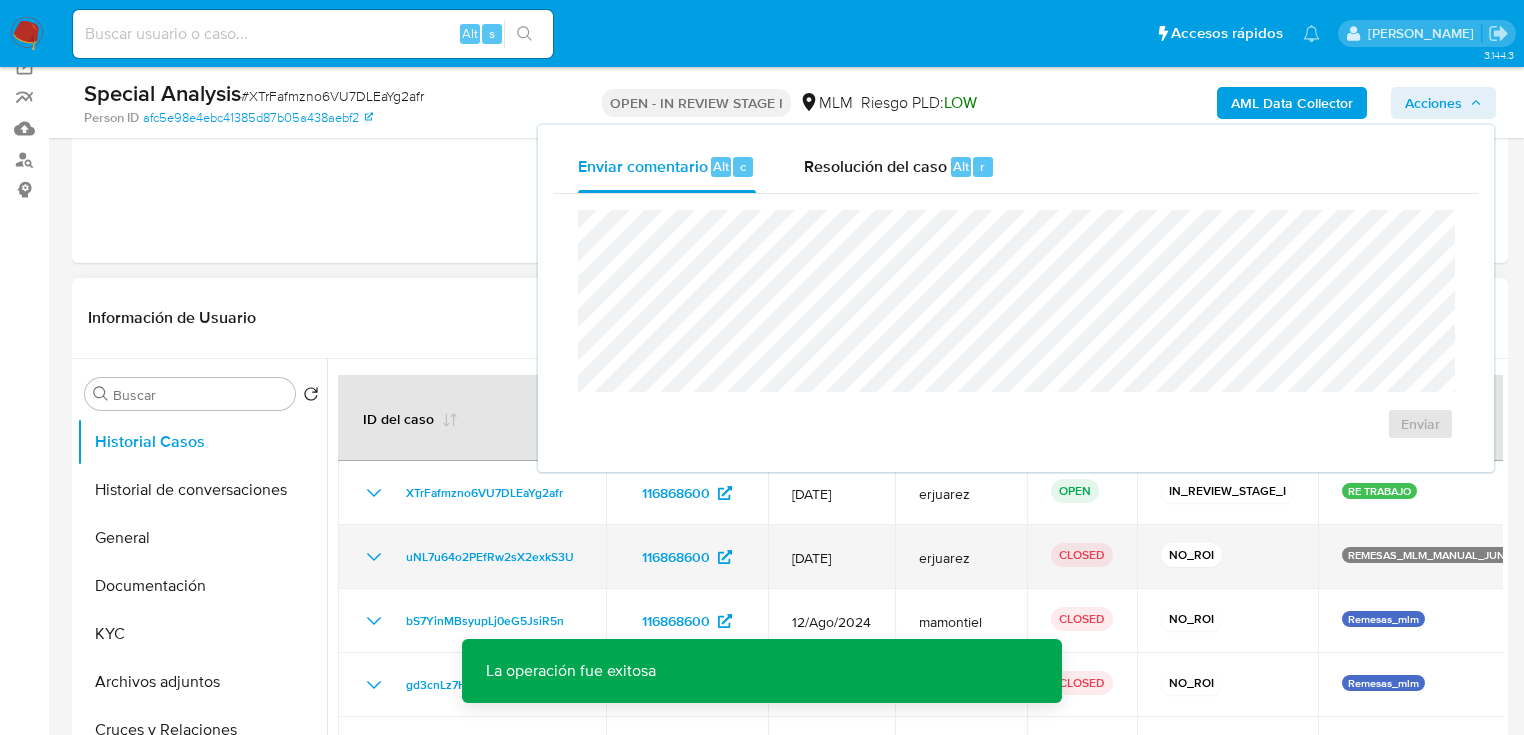 click 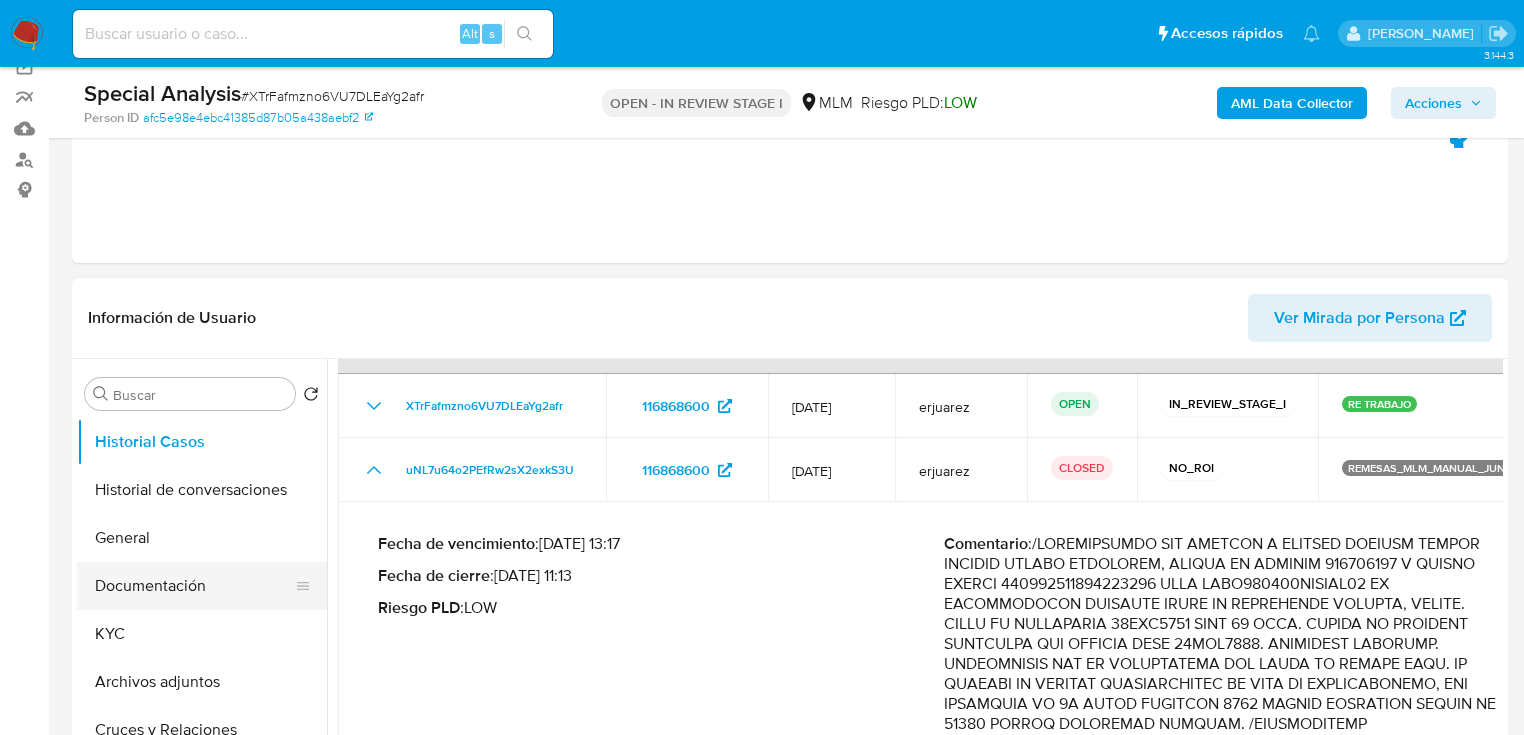 scroll, scrollTop: 240, scrollLeft: 0, axis: vertical 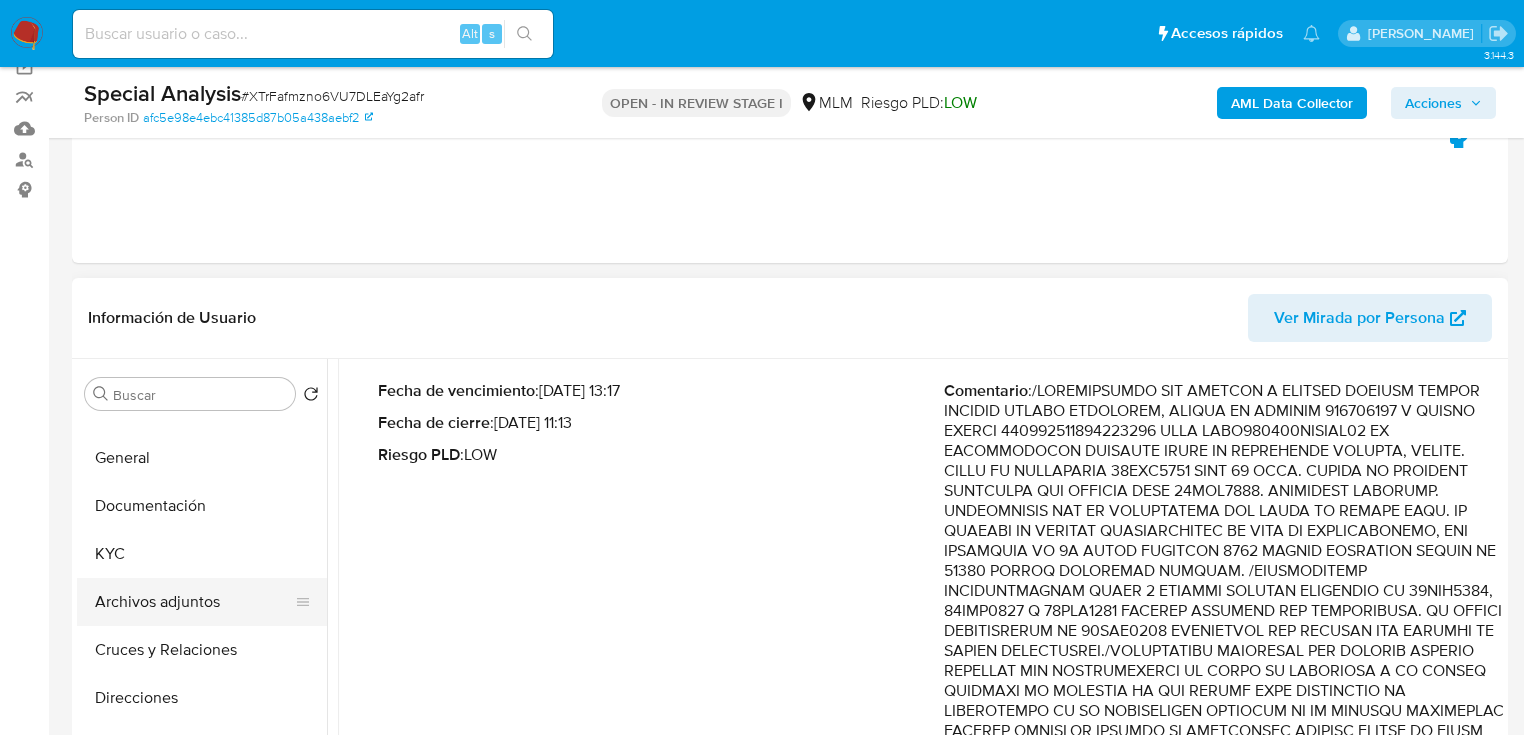 click on "Archivos adjuntos" at bounding box center [194, 602] 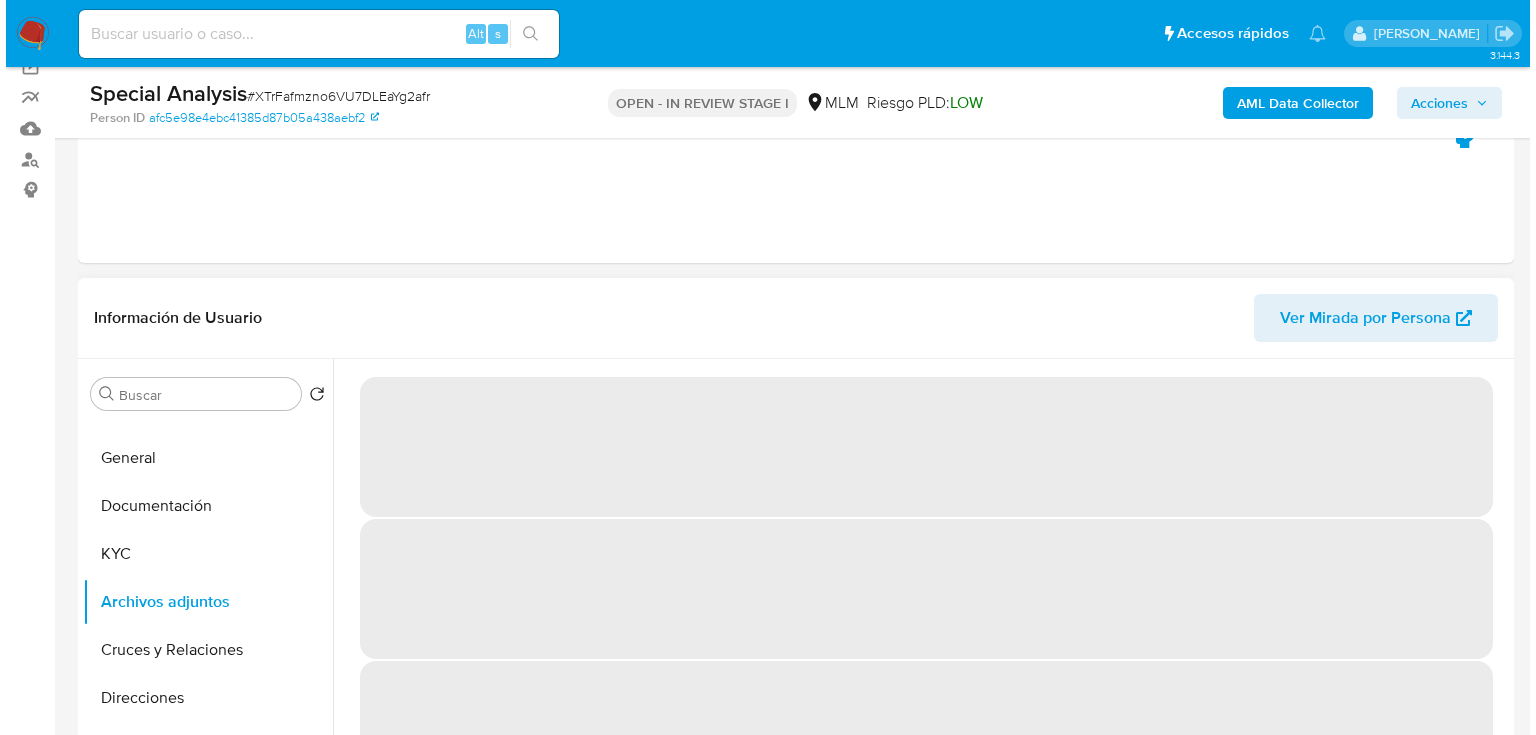 scroll, scrollTop: 80, scrollLeft: 0, axis: vertical 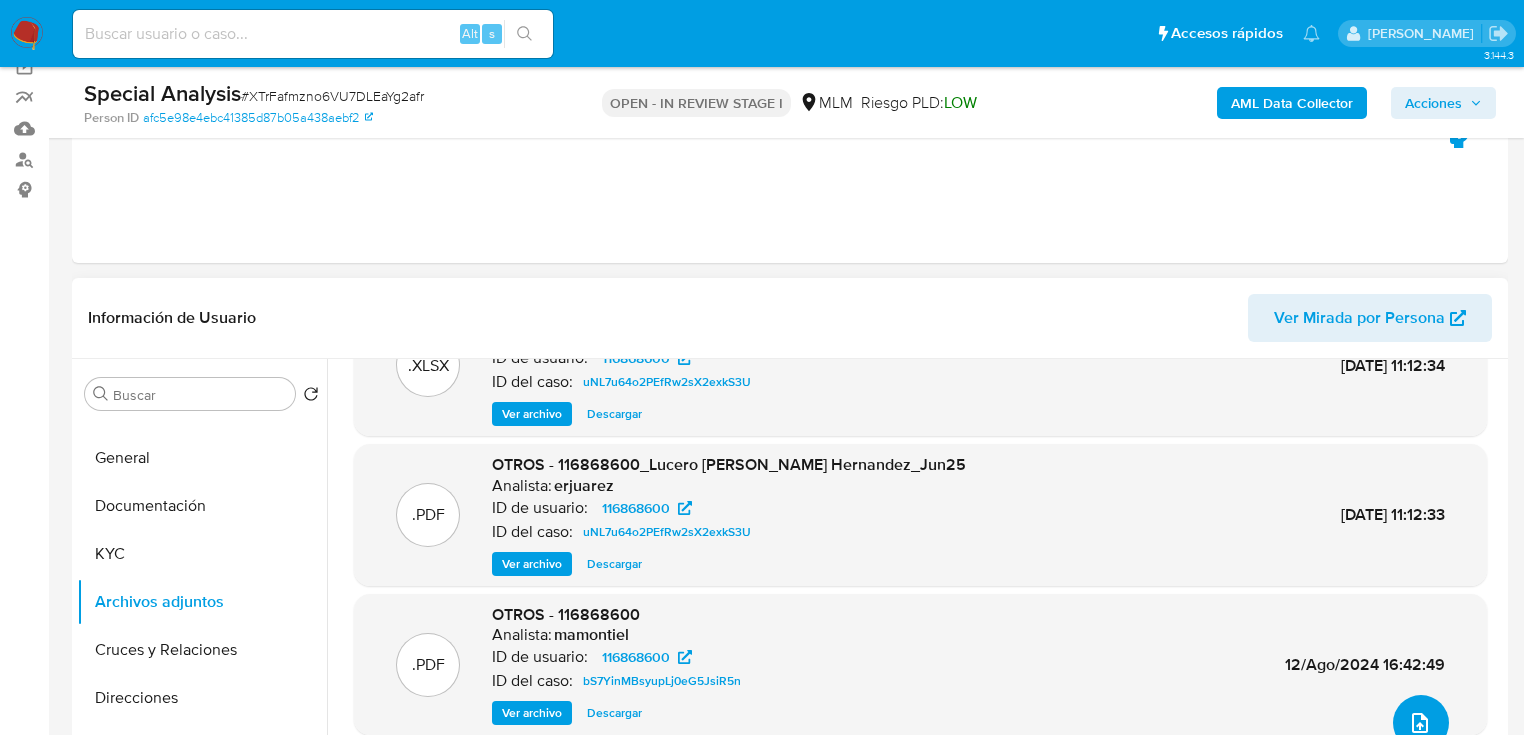 click 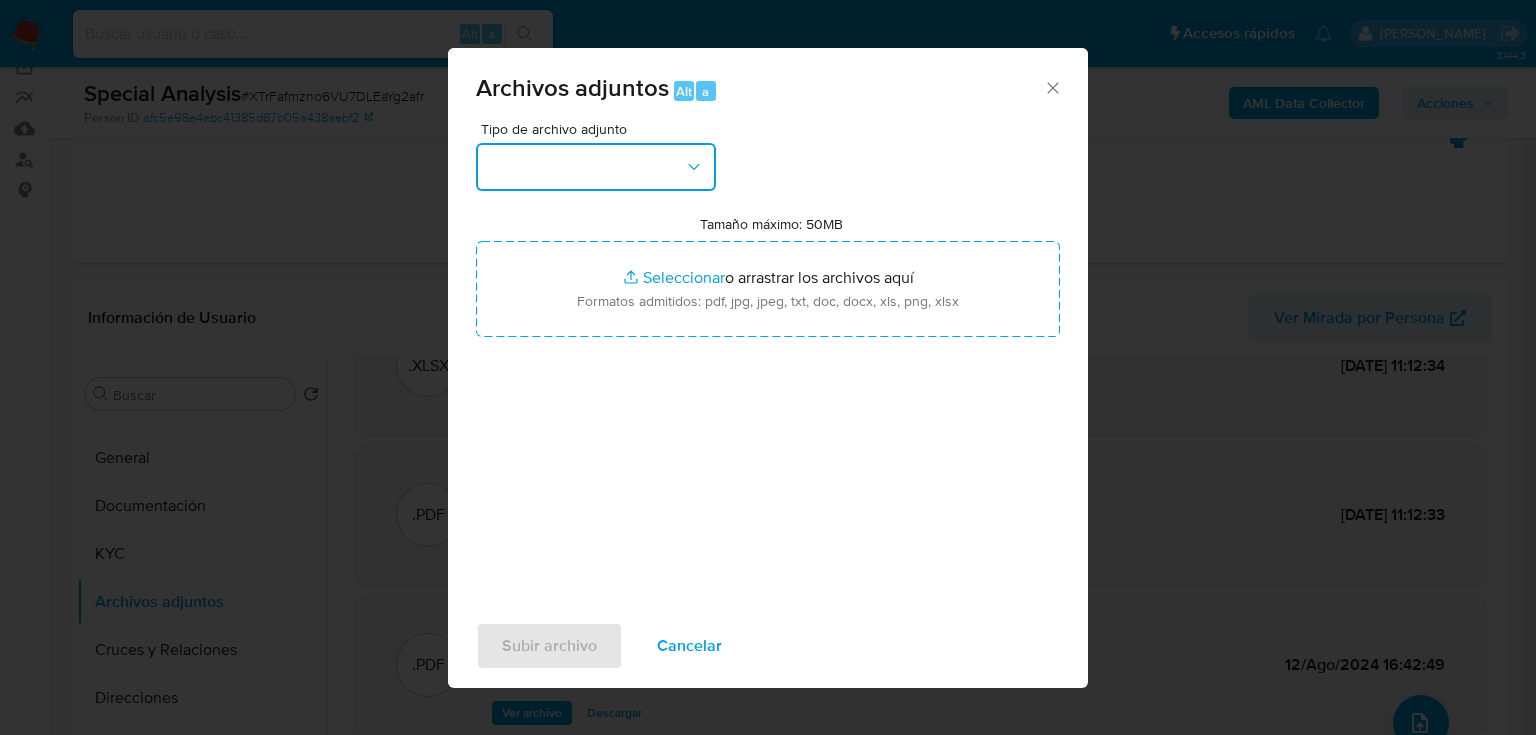 click at bounding box center (596, 167) 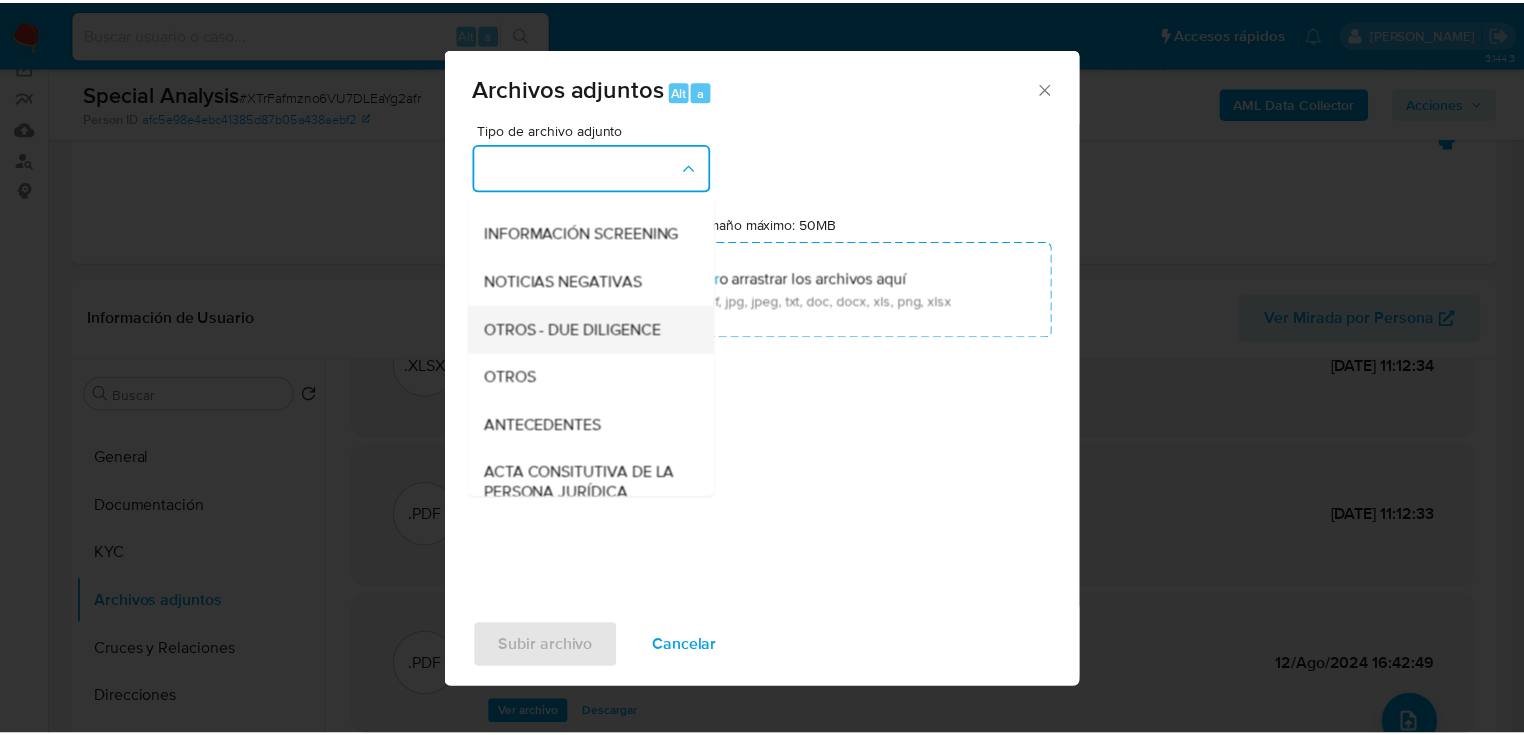 scroll, scrollTop: 320, scrollLeft: 0, axis: vertical 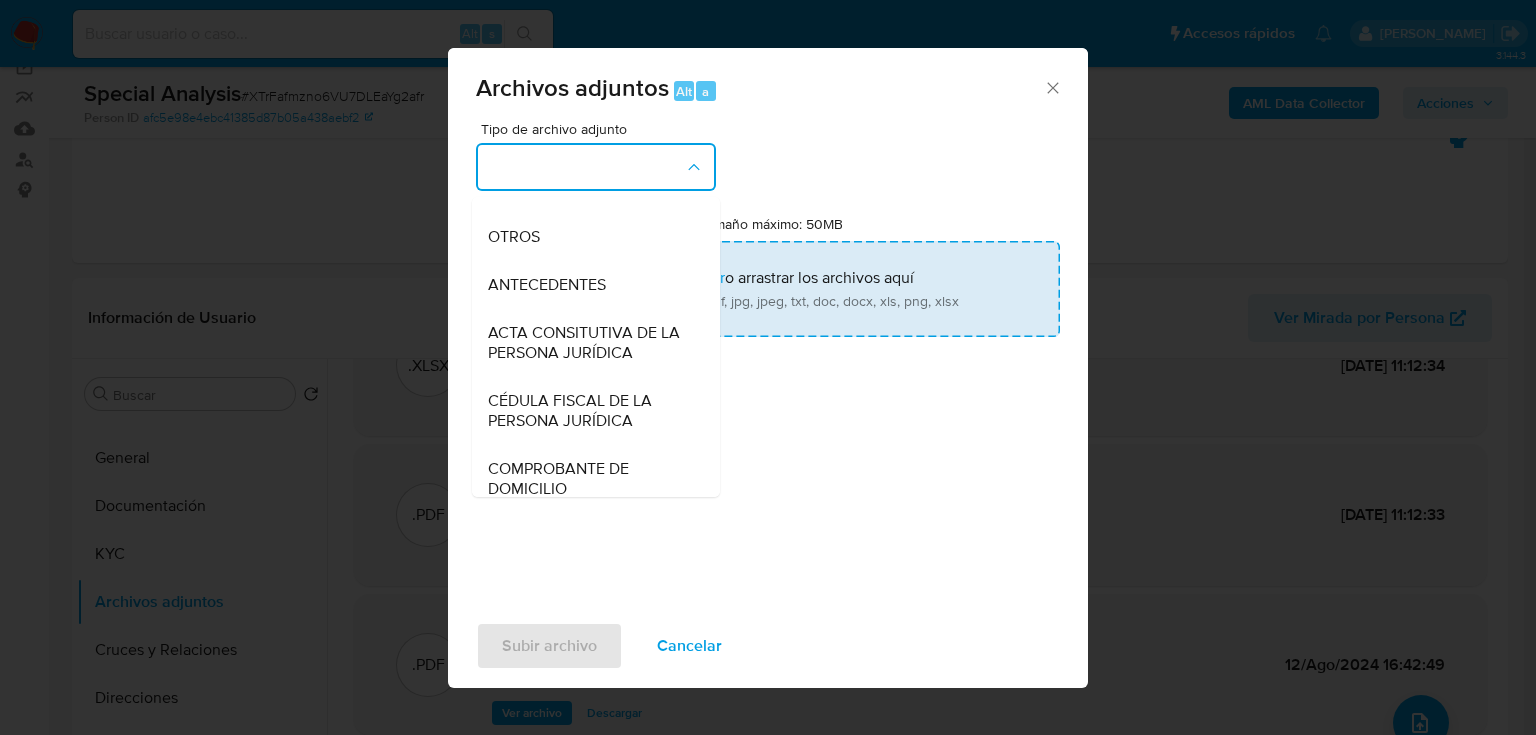 drag, startPoint x: 521, startPoint y: 256, endPoint x: 613, endPoint y: 287, distance: 97.082436 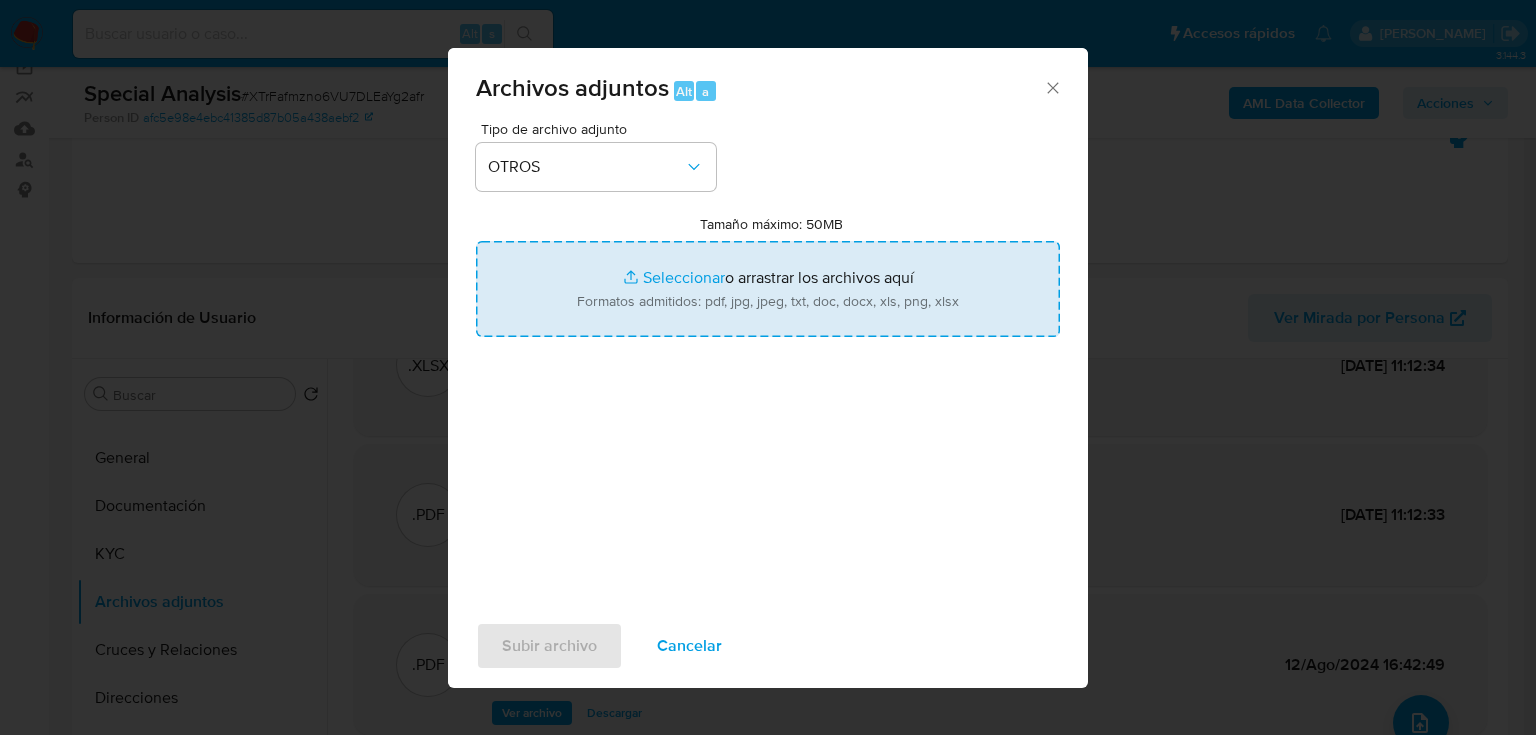 click on "Tamaño máximo: 50MB Seleccionar archivos" at bounding box center (768, 289) 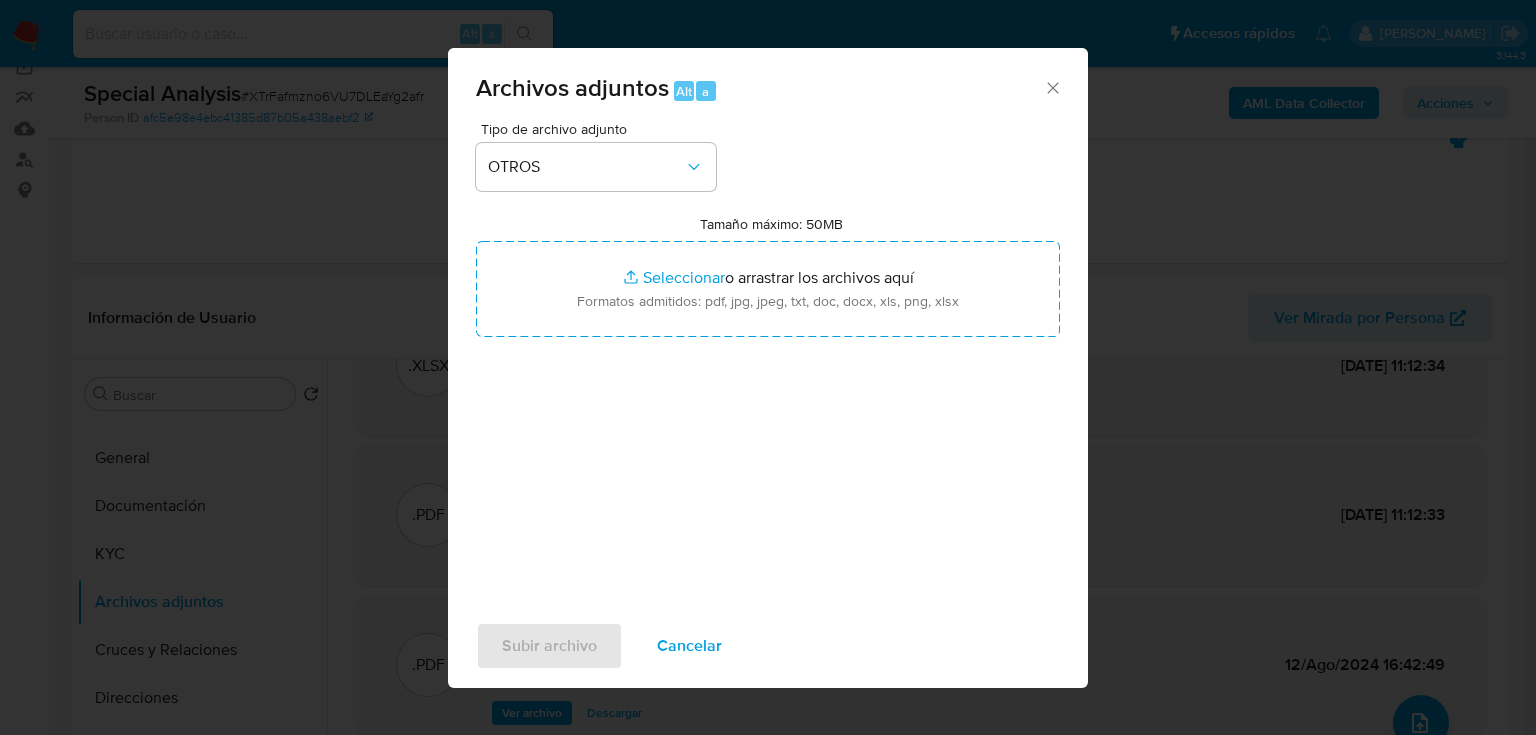 click 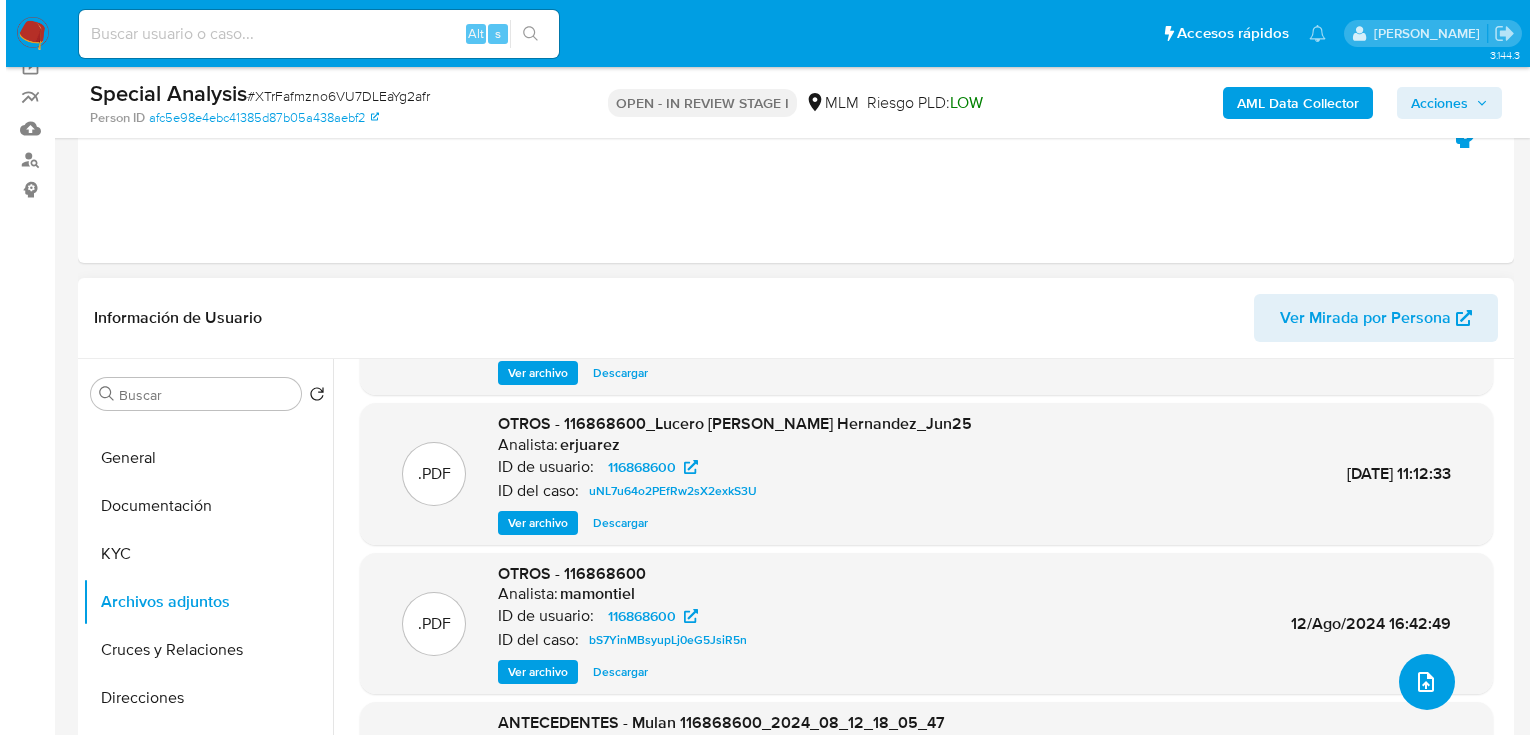 scroll, scrollTop: 160, scrollLeft: 0, axis: vertical 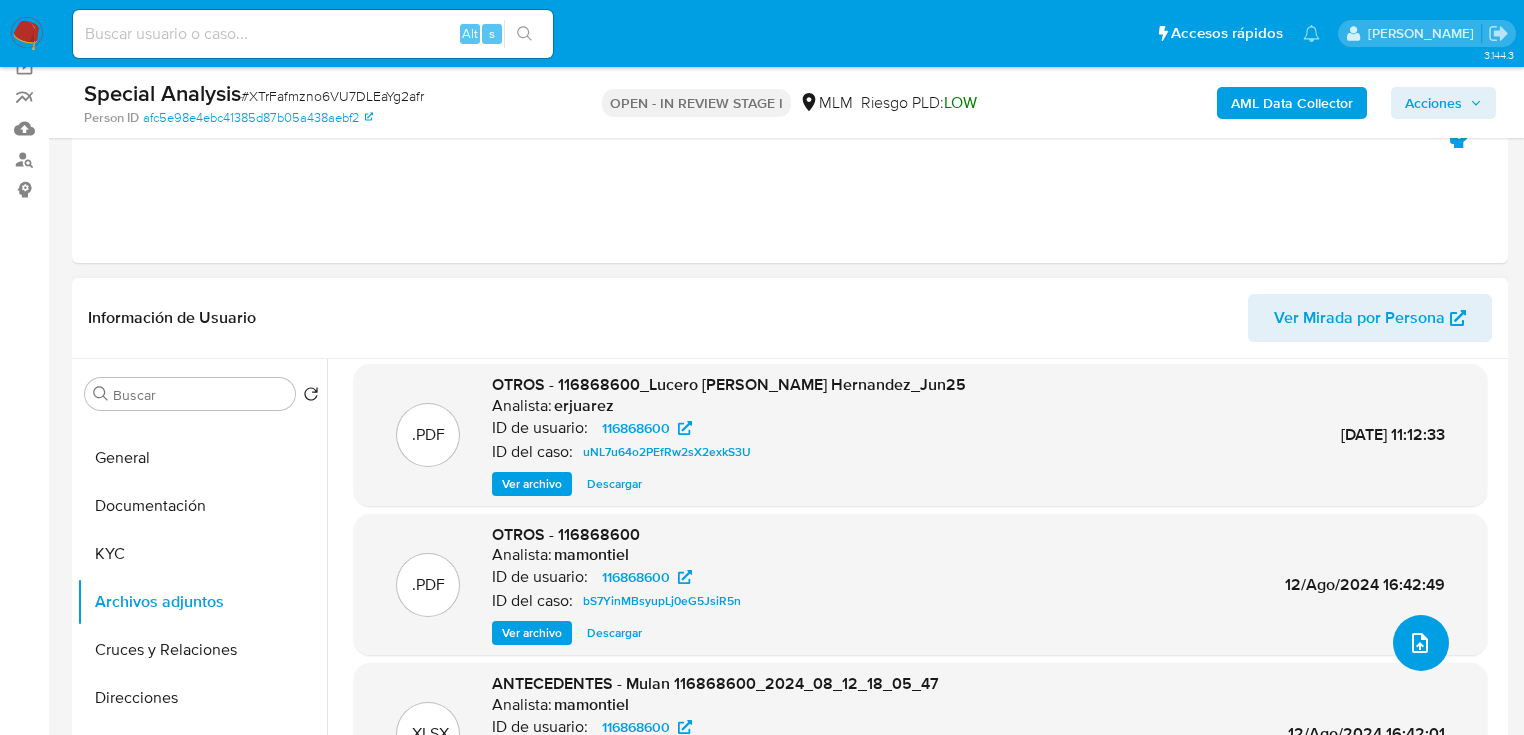click at bounding box center (1421, 643) 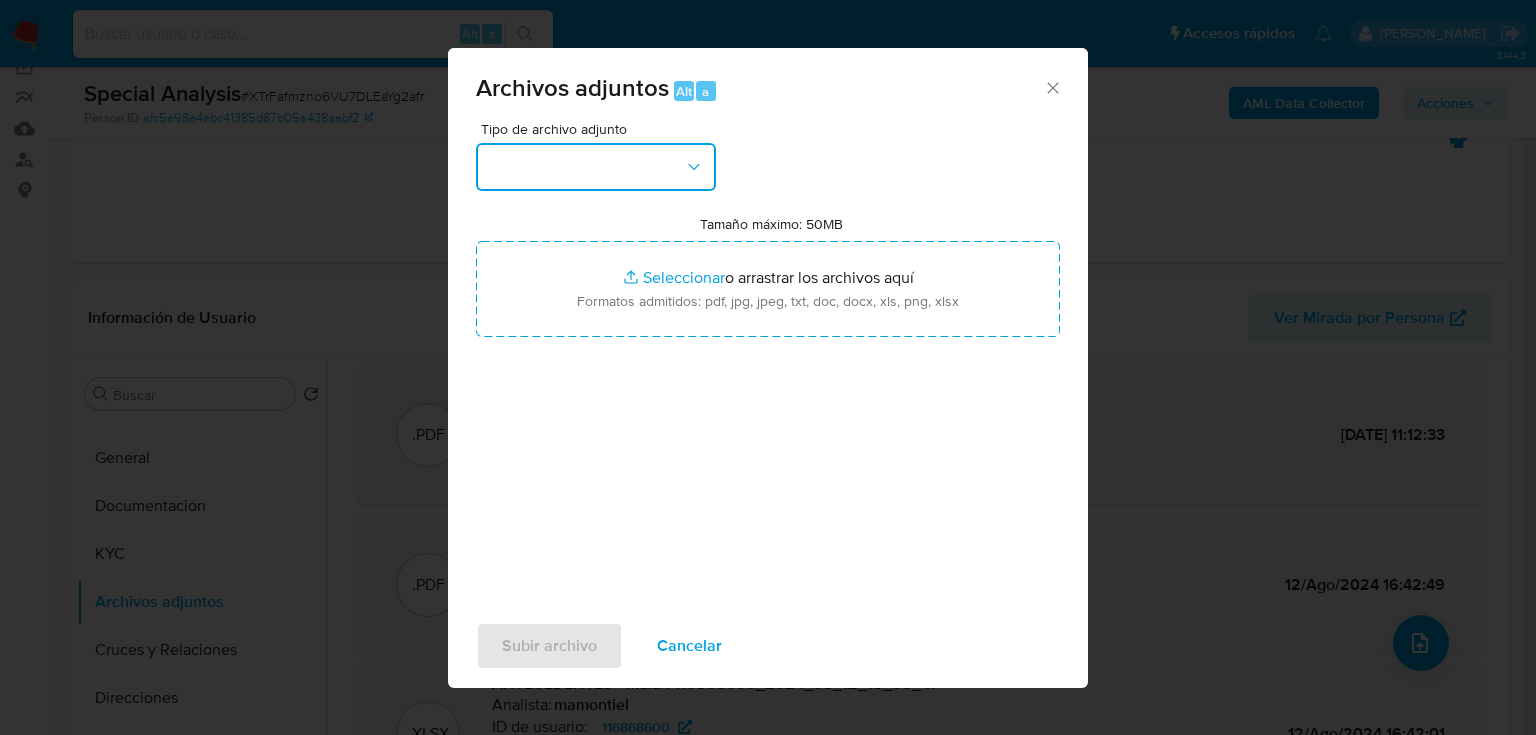 click at bounding box center (596, 167) 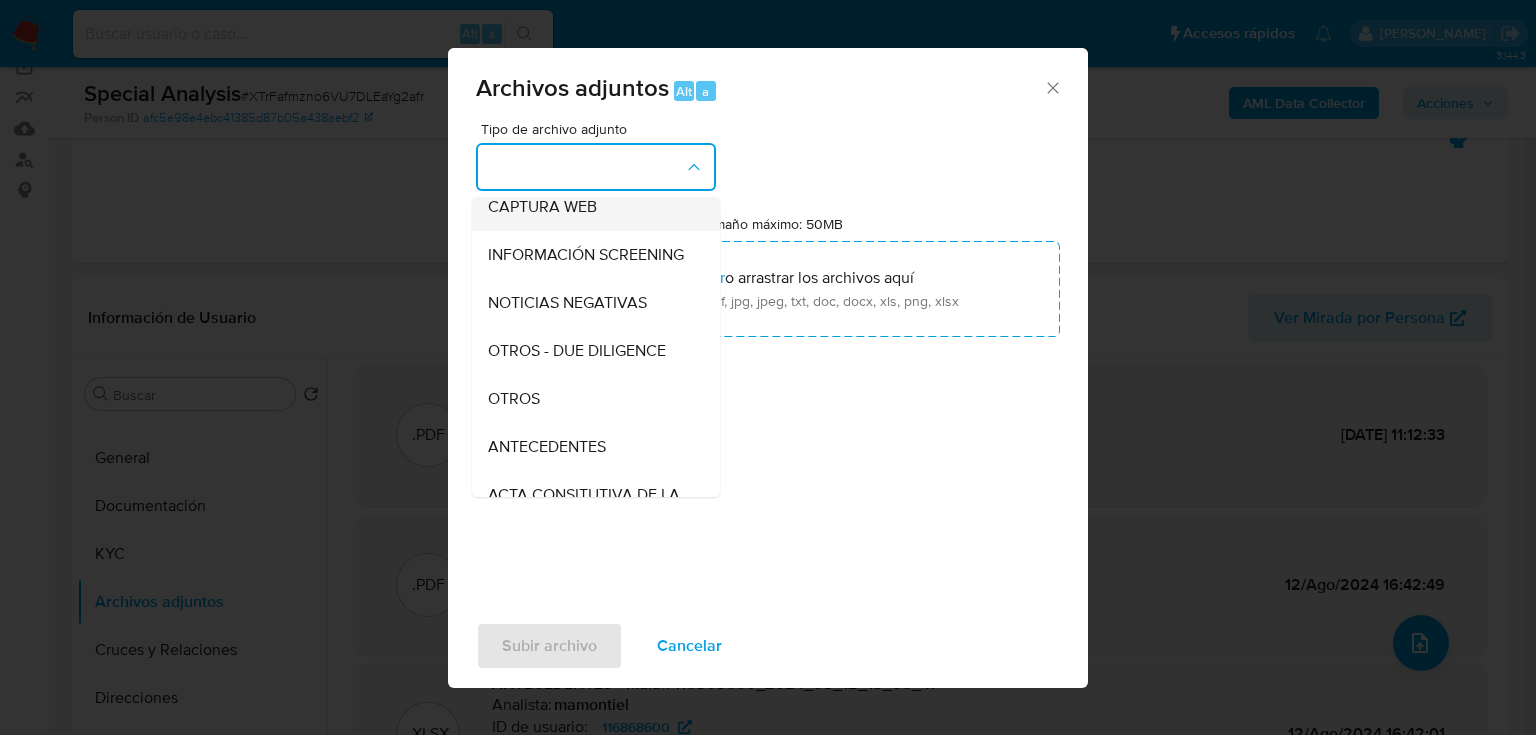 scroll, scrollTop: 240, scrollLeft: 0, axis: vertical 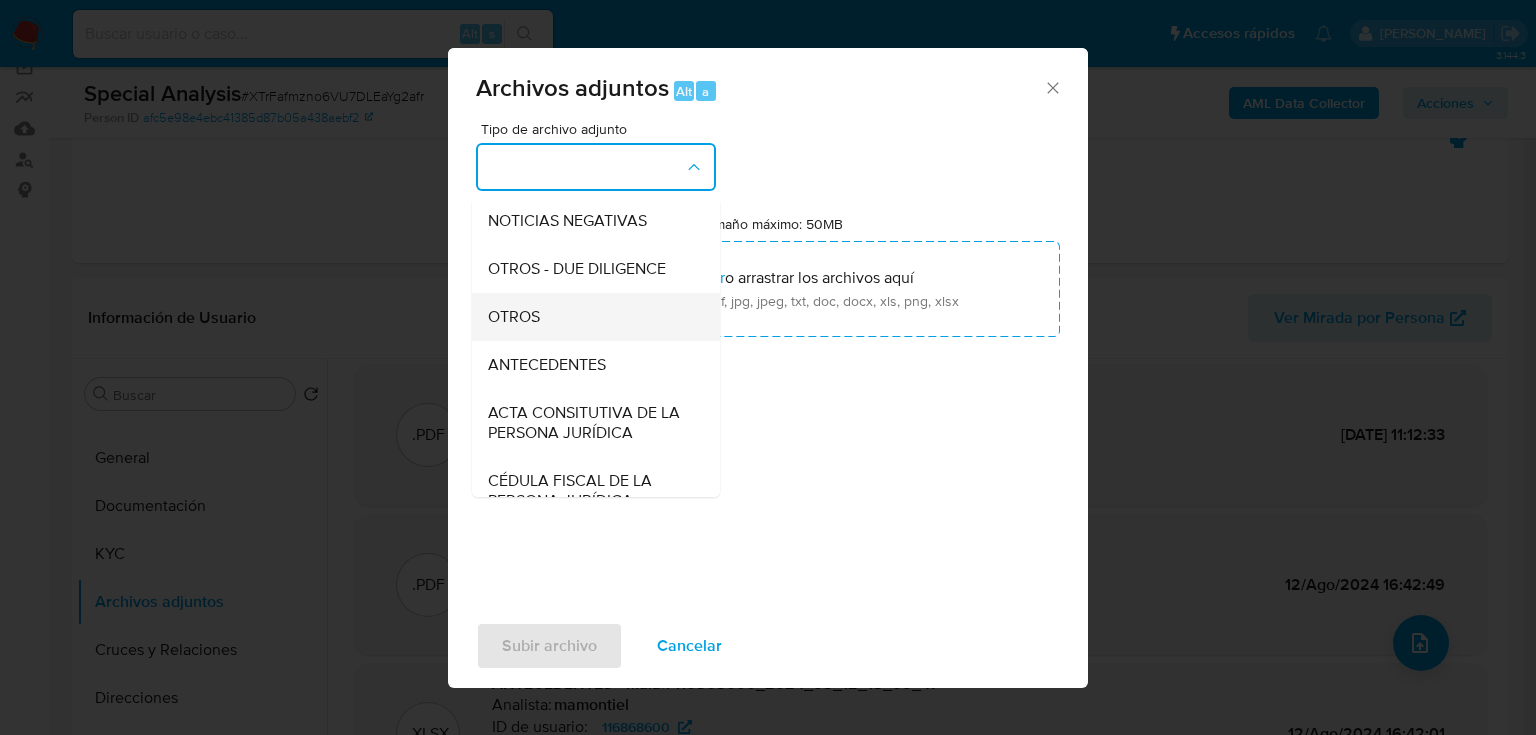 click on "OTROS" at bounding box center (590, 317) 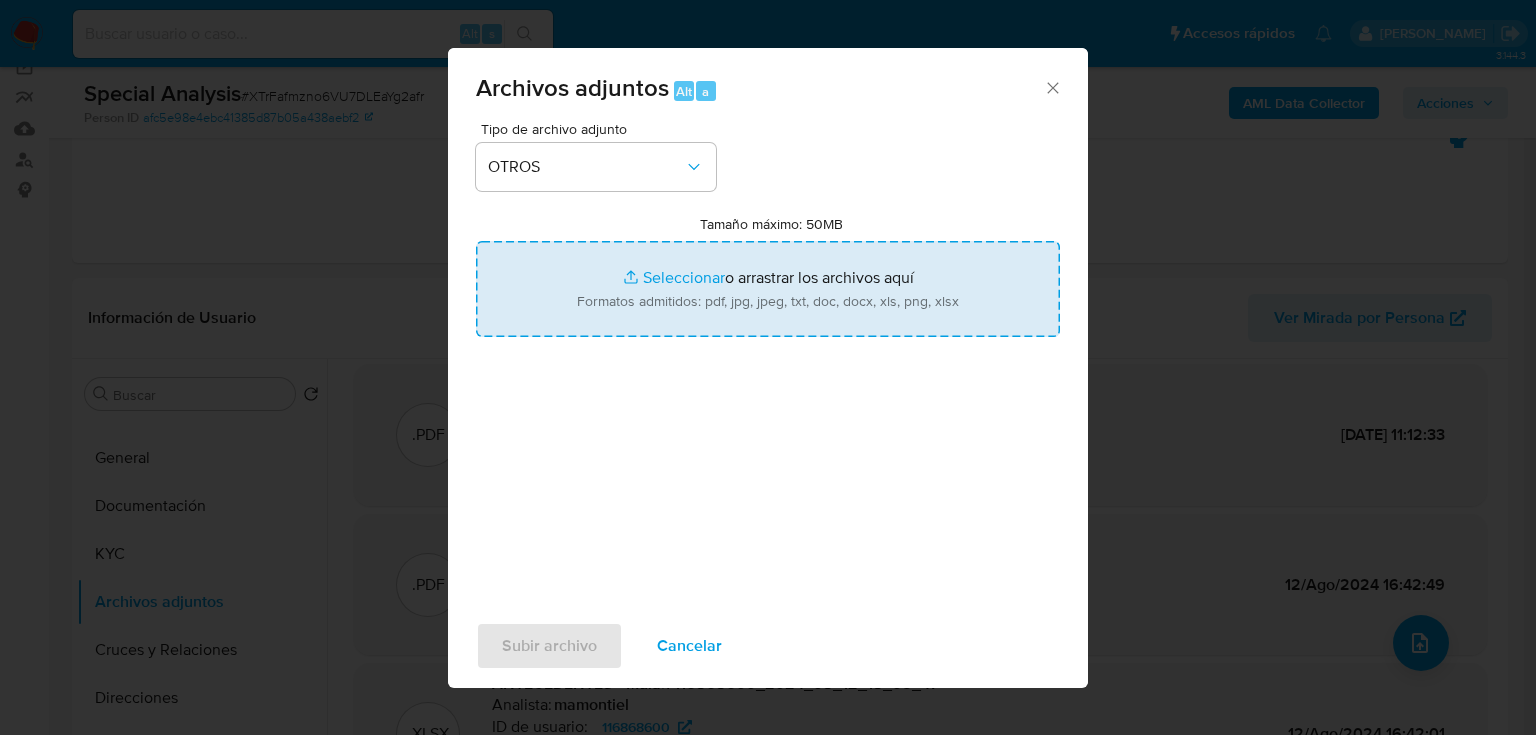 click on "Tamaño máximo: 50MB Seleccionar archivos" at bounding box center (768, 289) 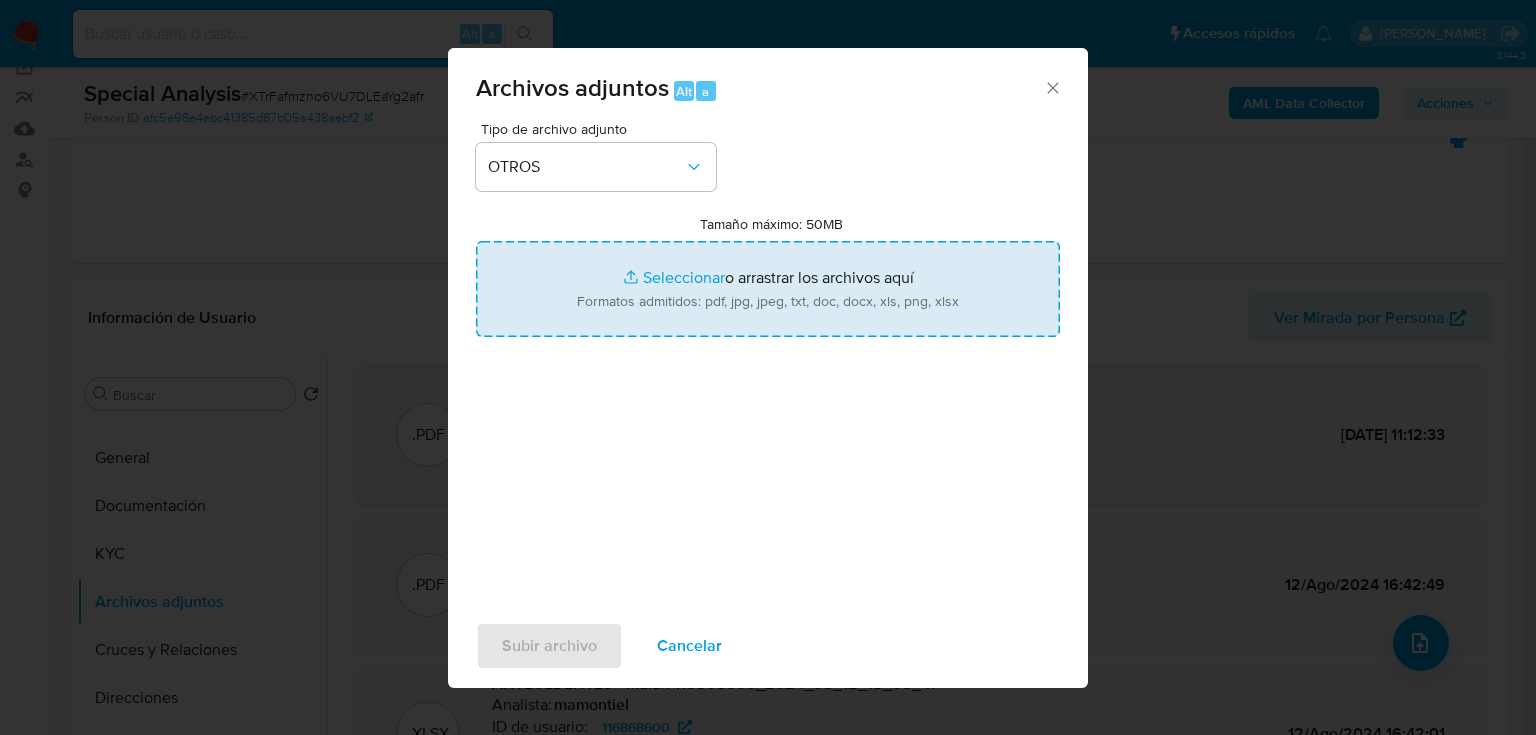 type on "C:\fakepath\116868600_Lucero Lizette Zavala Hernandez_Jun25_Corregido.pdf" 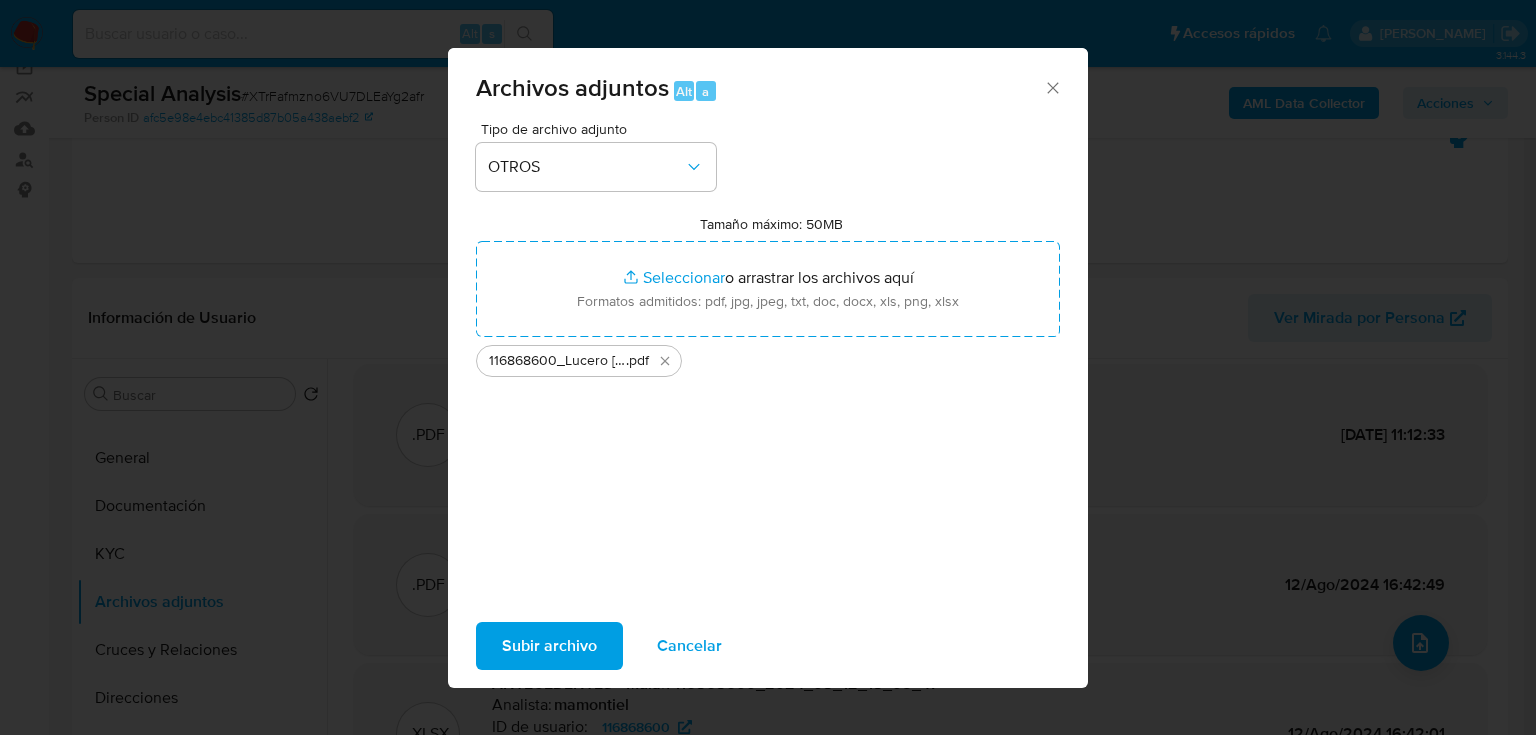 click on "Subir archivo" at bounding box center (549, 646) 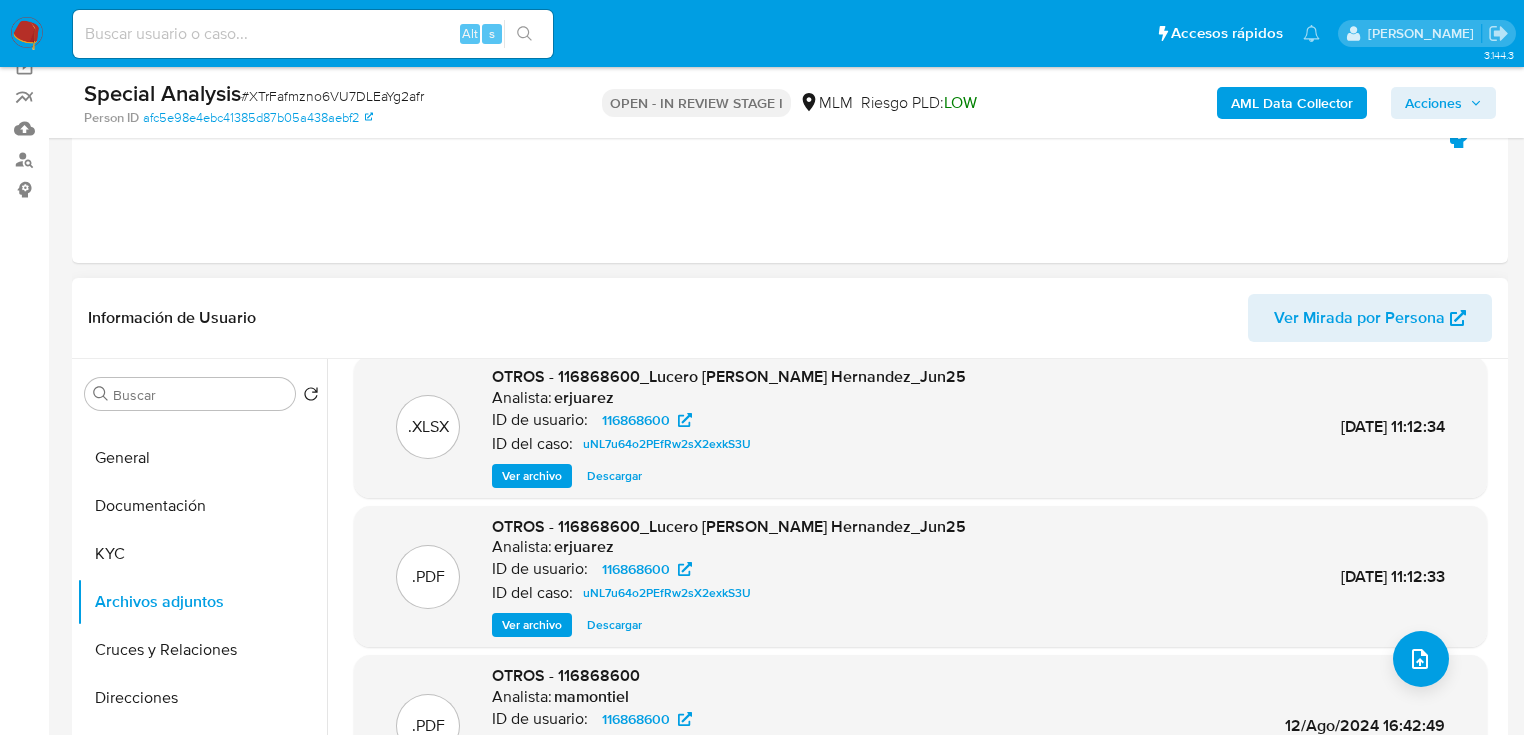 scroll, scrollTop: 144, scrollLeft: 0, axis: vertical 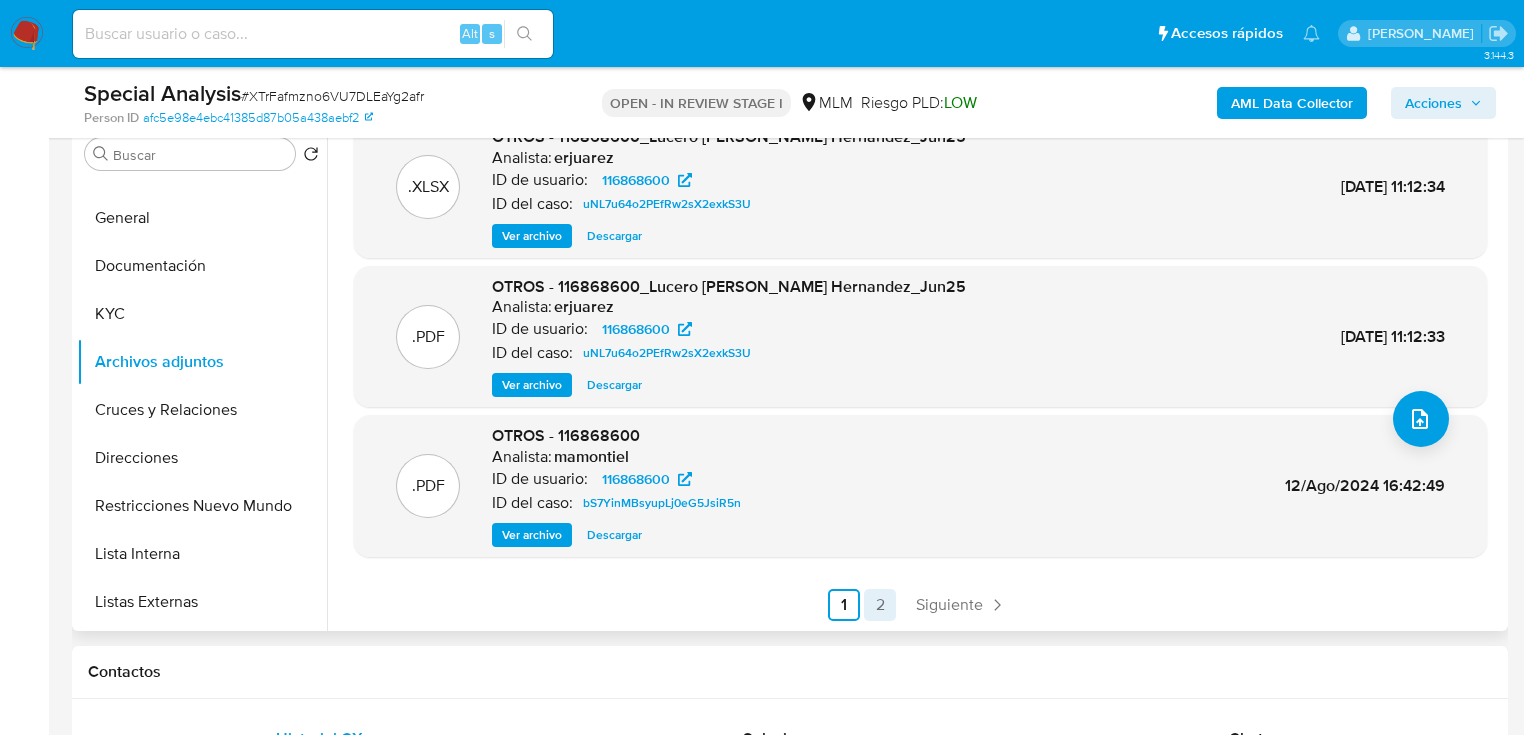 click on "2" at bounding box center (880, 605) 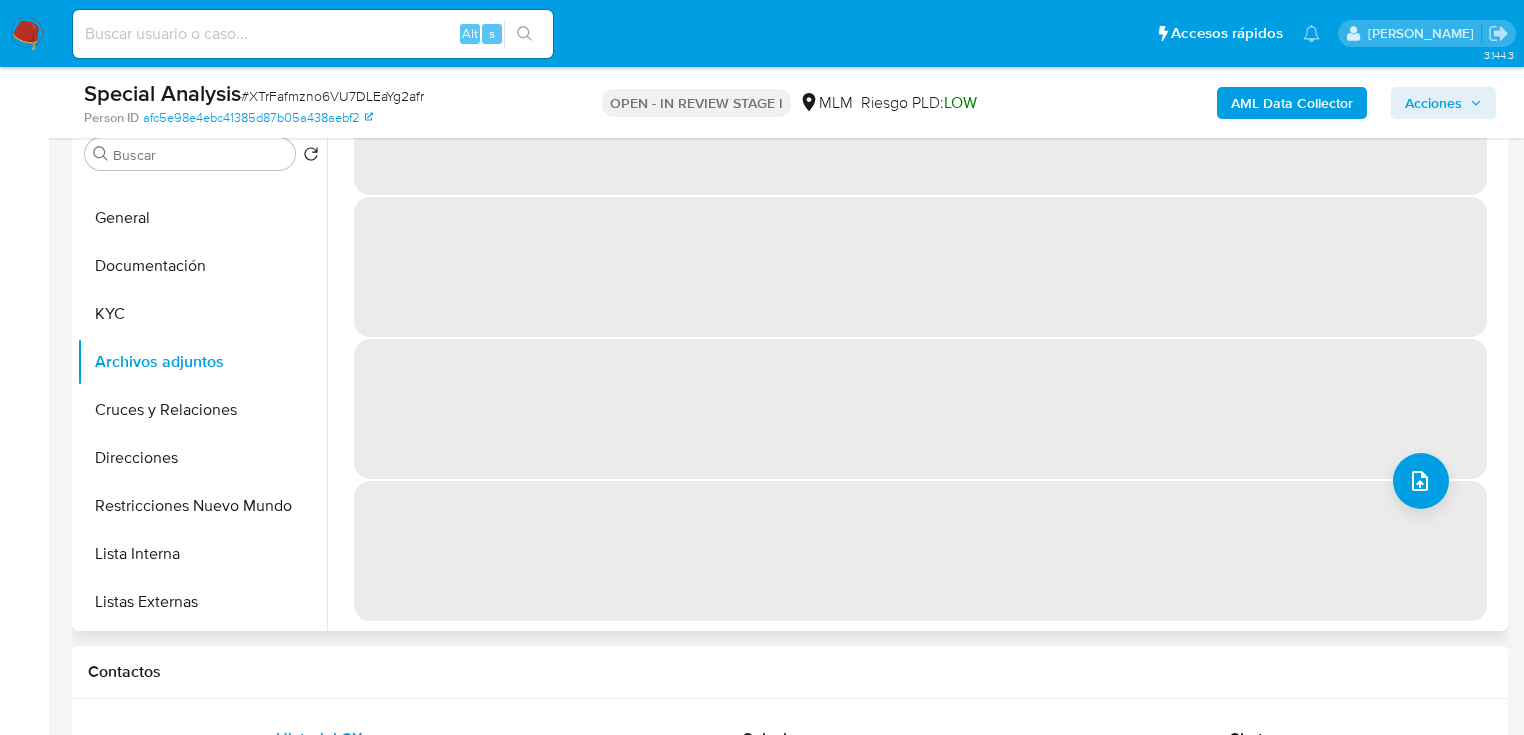 scroll, scrollTop: 0, scrollLeft: 0, axis: both 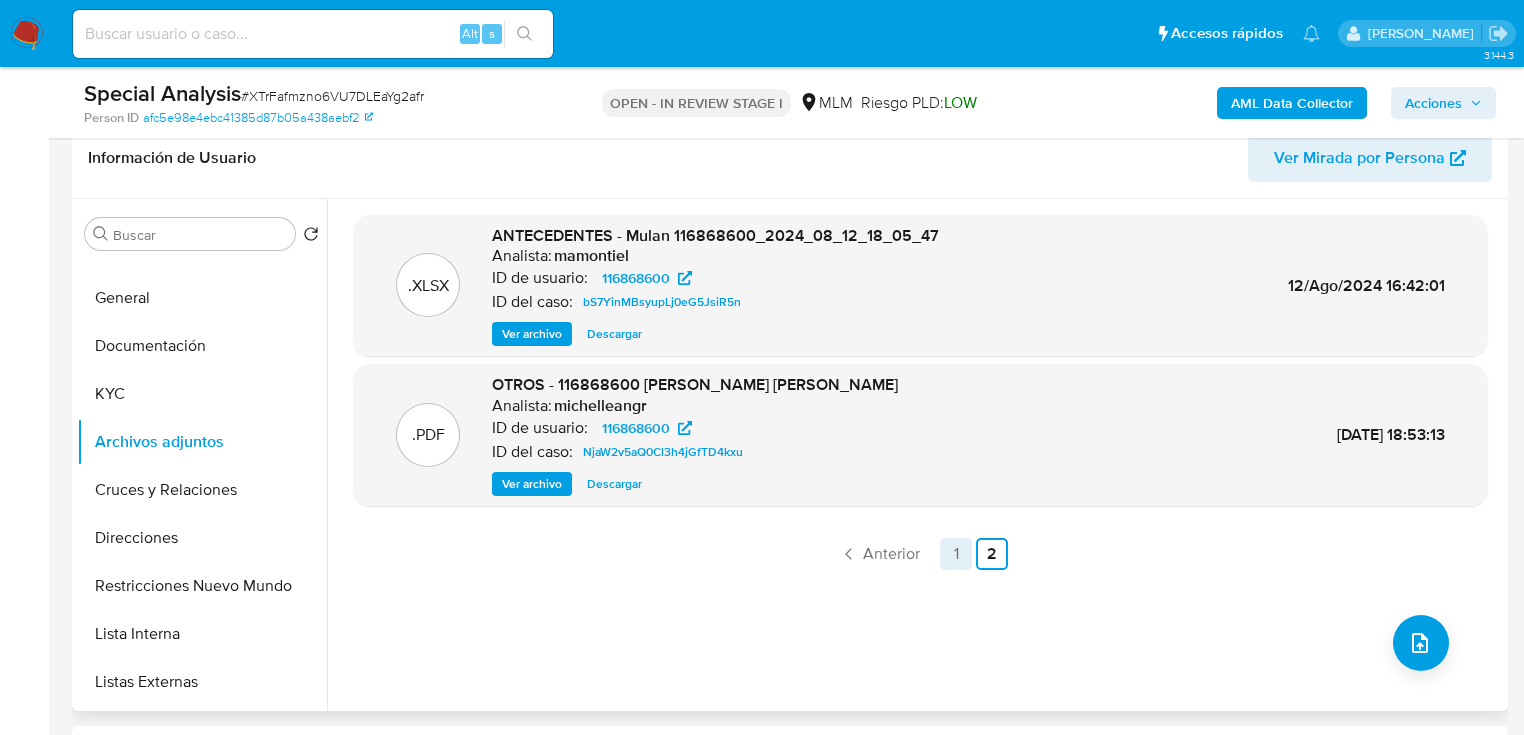 click on "1" at bounding box center [956, 554] 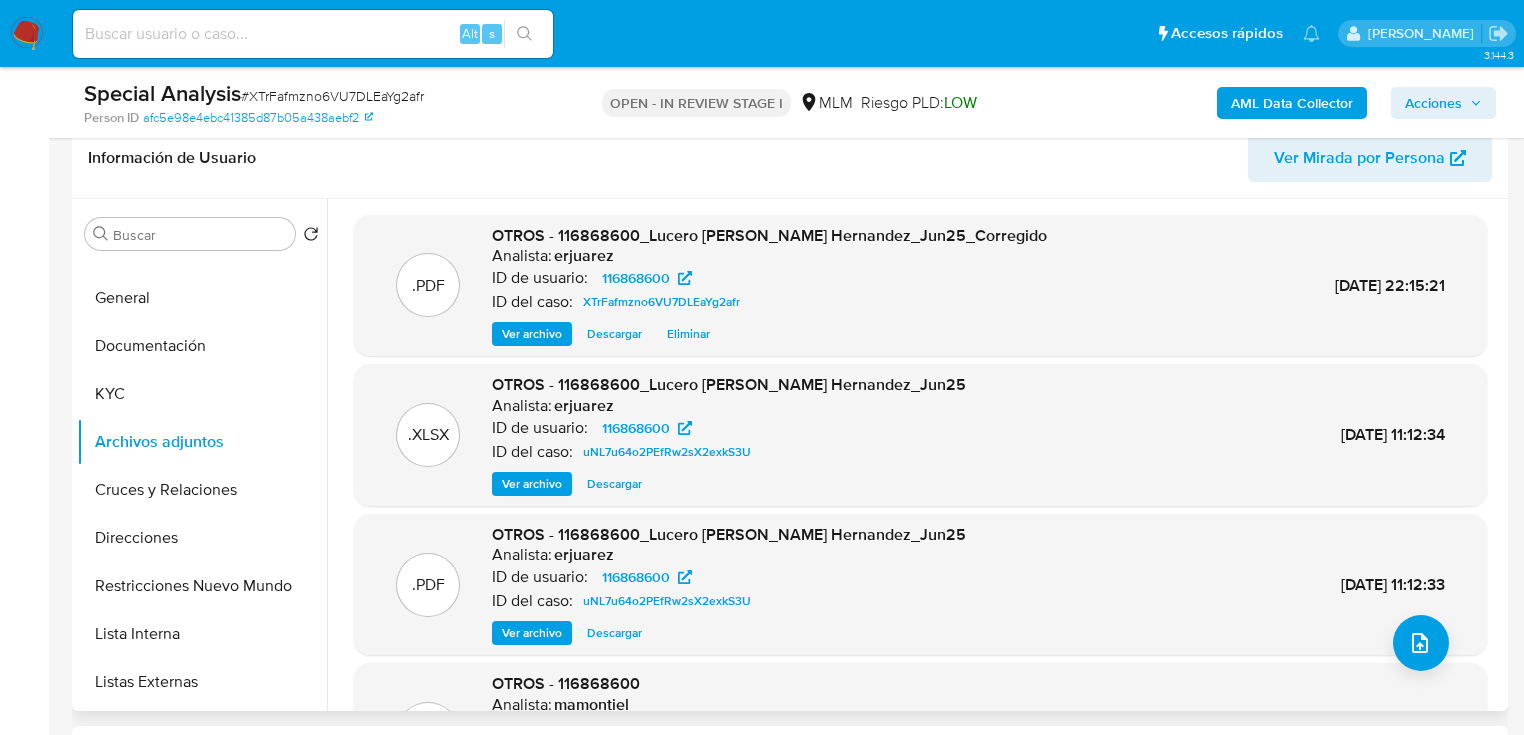 click on "Acciones" at bounding box center (1433, 103) 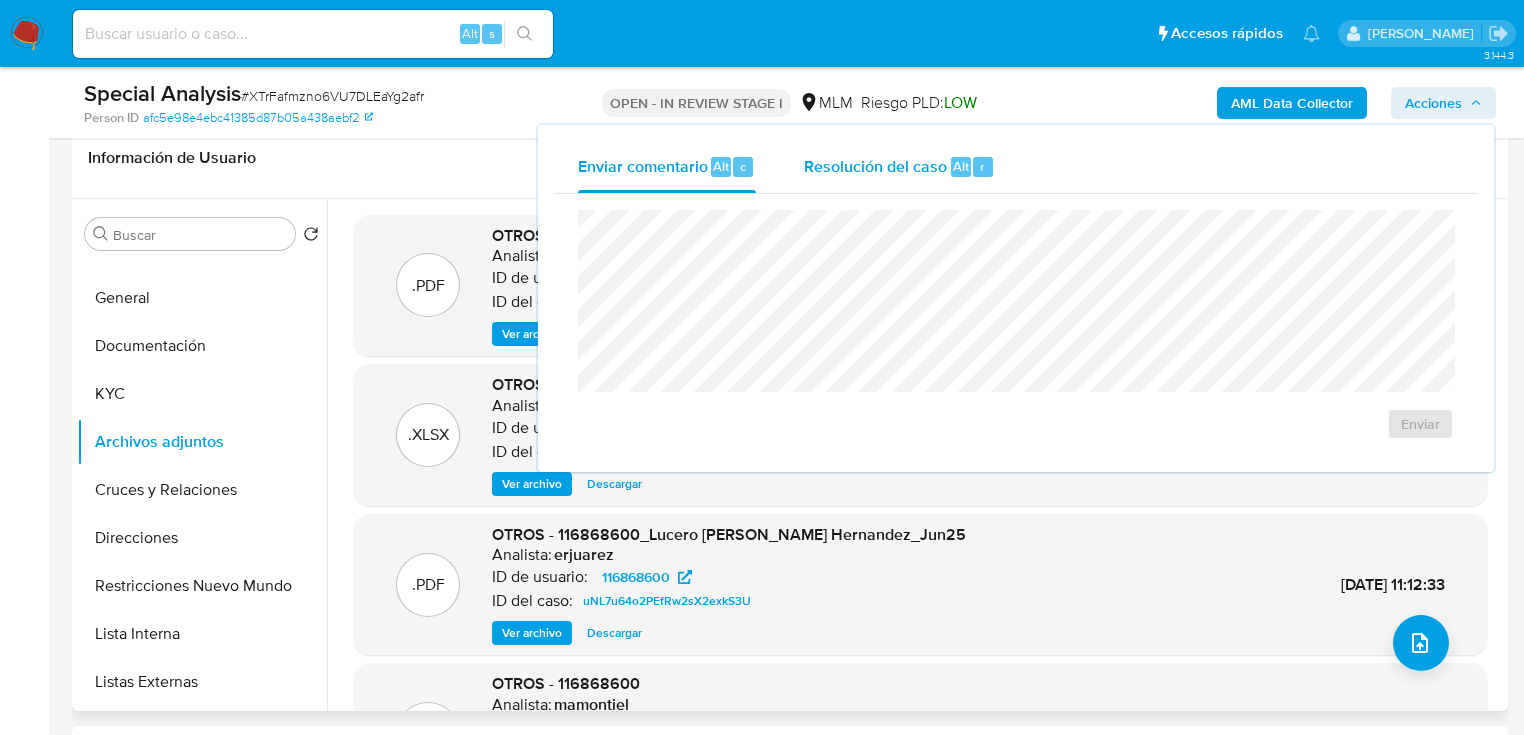 drag, startPoint x: 937, startPoint y: 157, endPoint x: 924, endPoint y: 173, distance: 20.615528 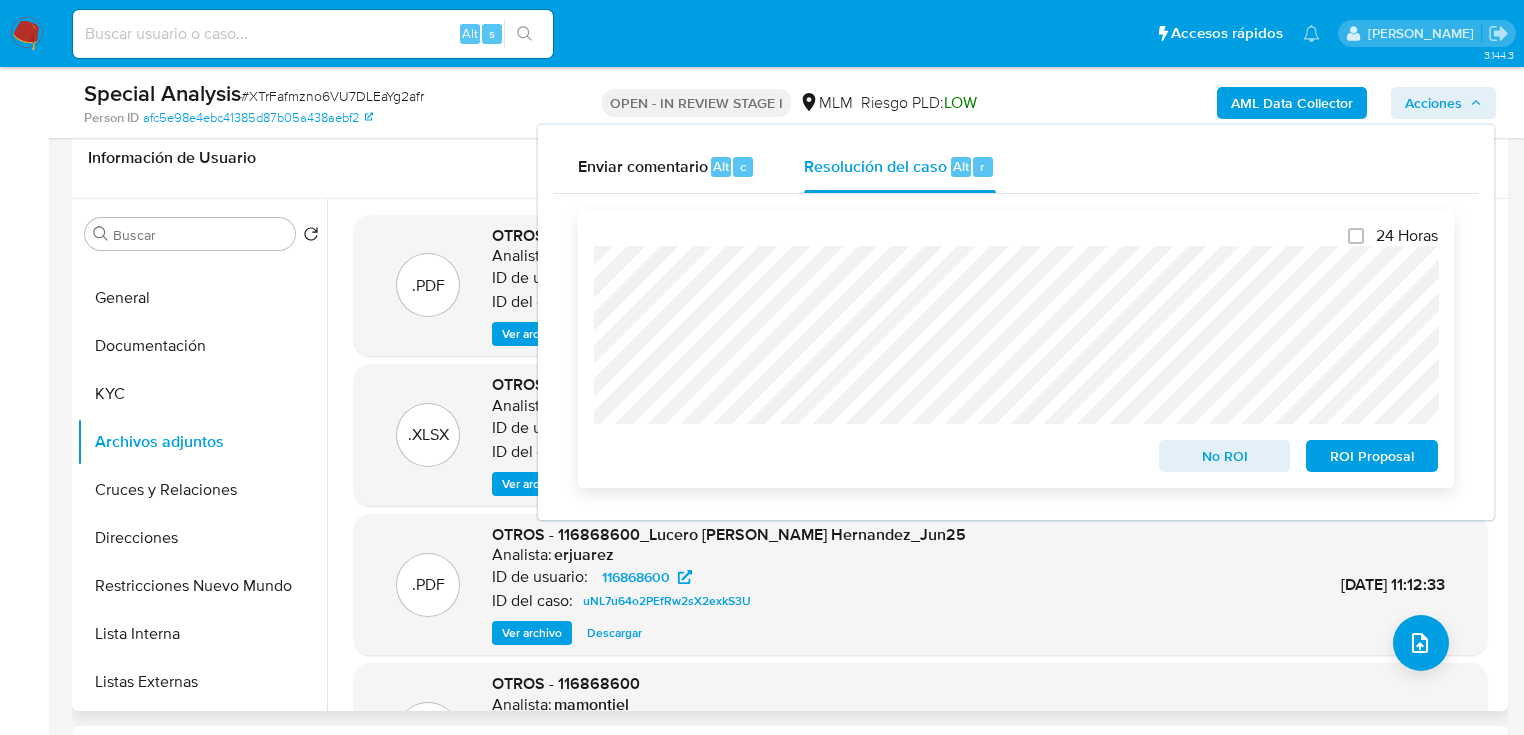 click on "No ROI" at bounding box center (1225, 456) 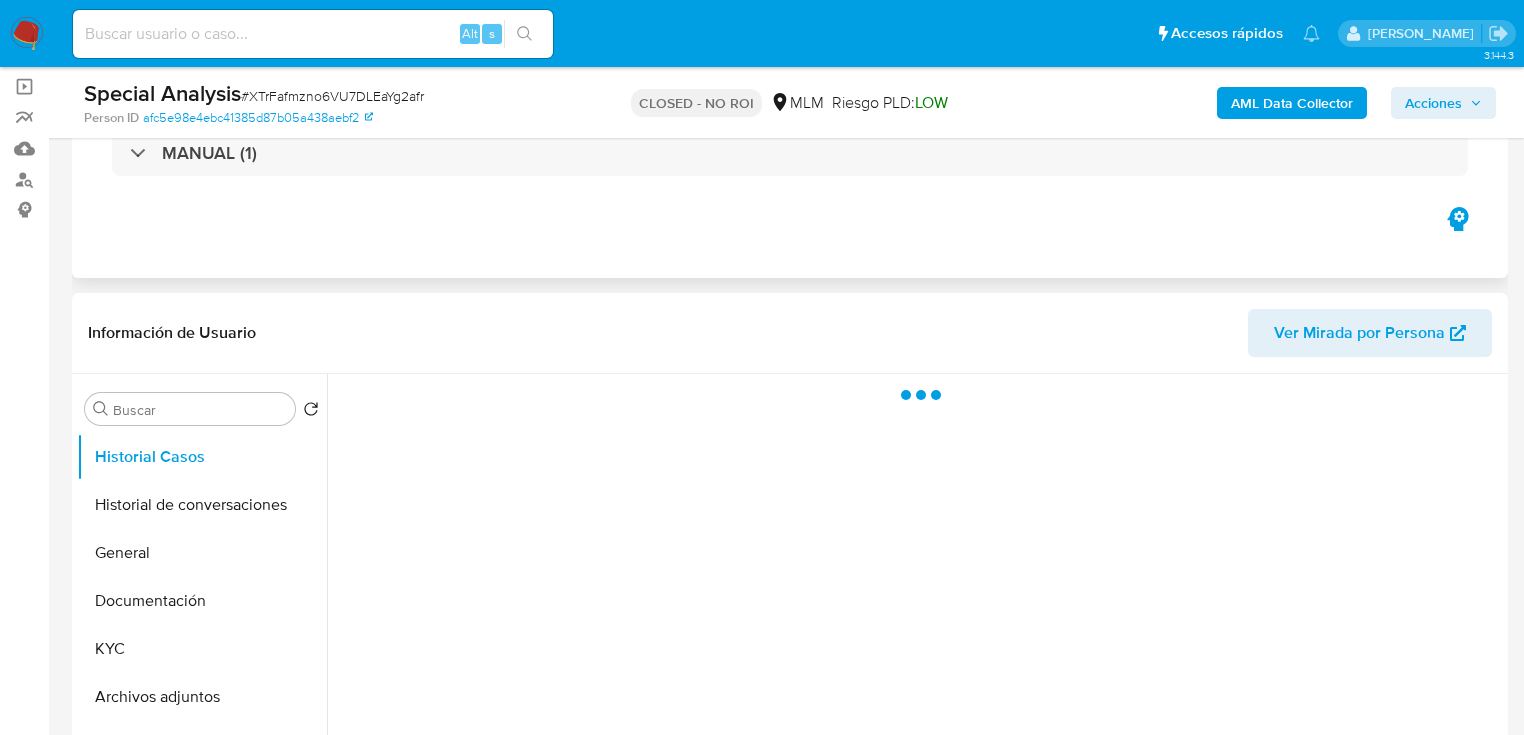 scroll, scrollTop: 240, scrollLeft: 0, axis: vertical 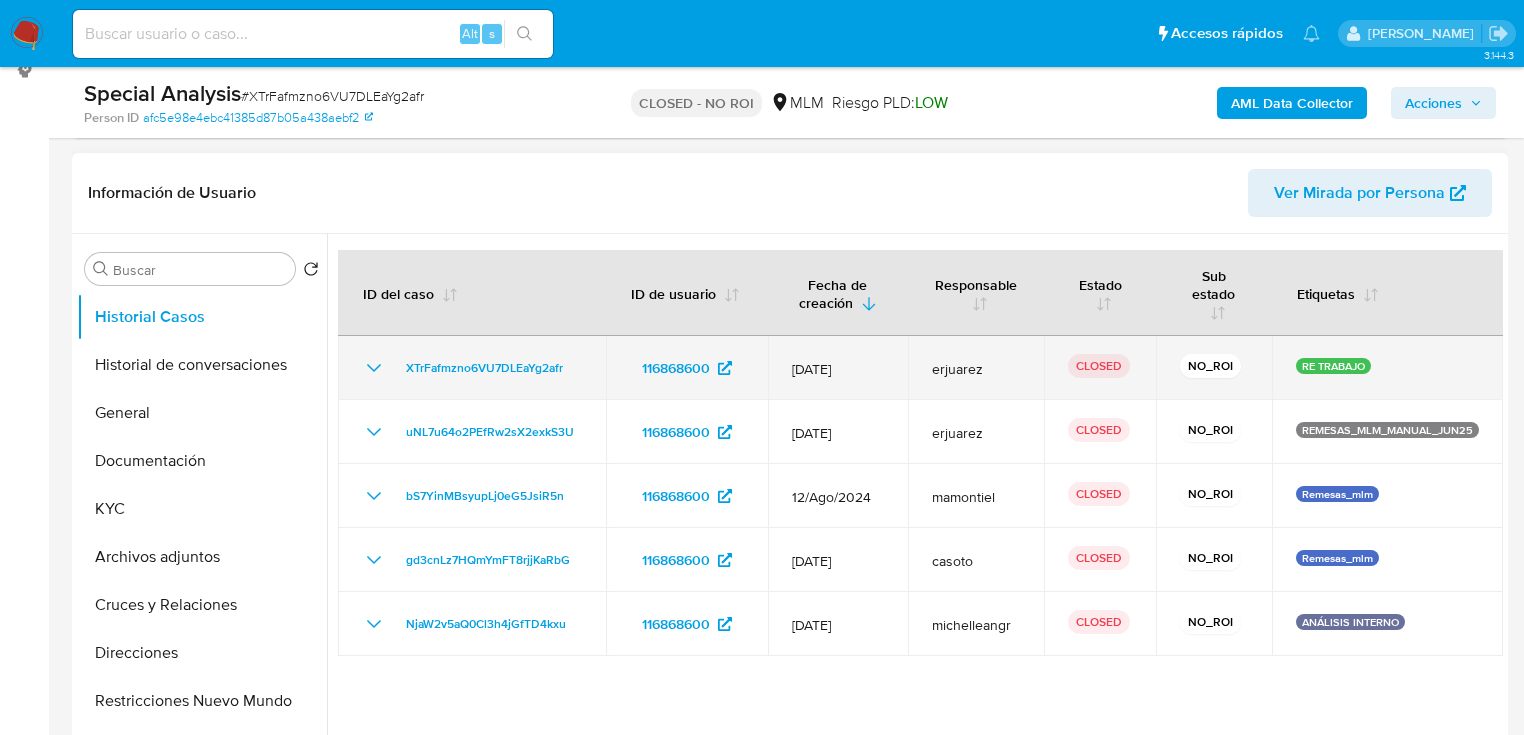 select on "10" 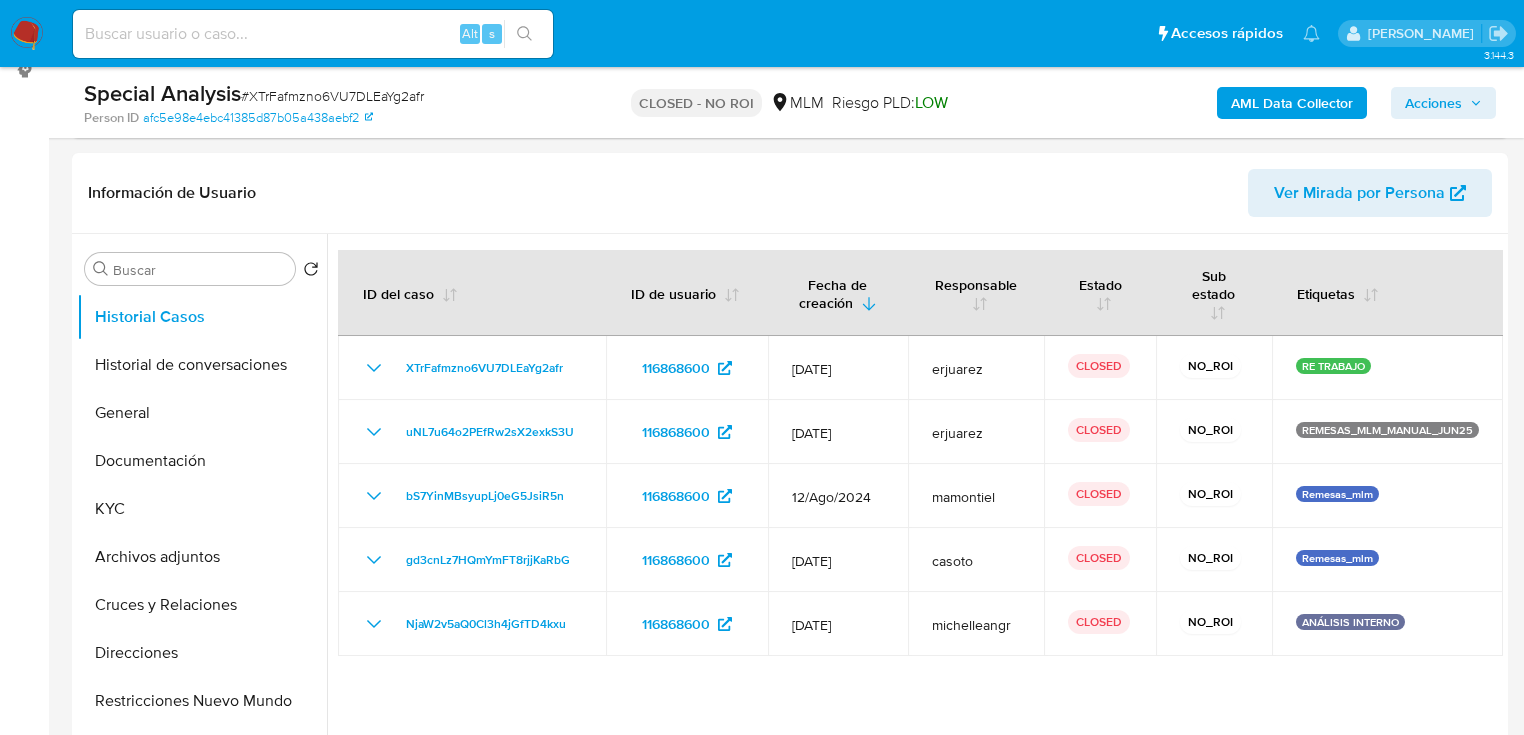 scroll, scrollTop: 320, scrollLeft: 0, axis: vertical 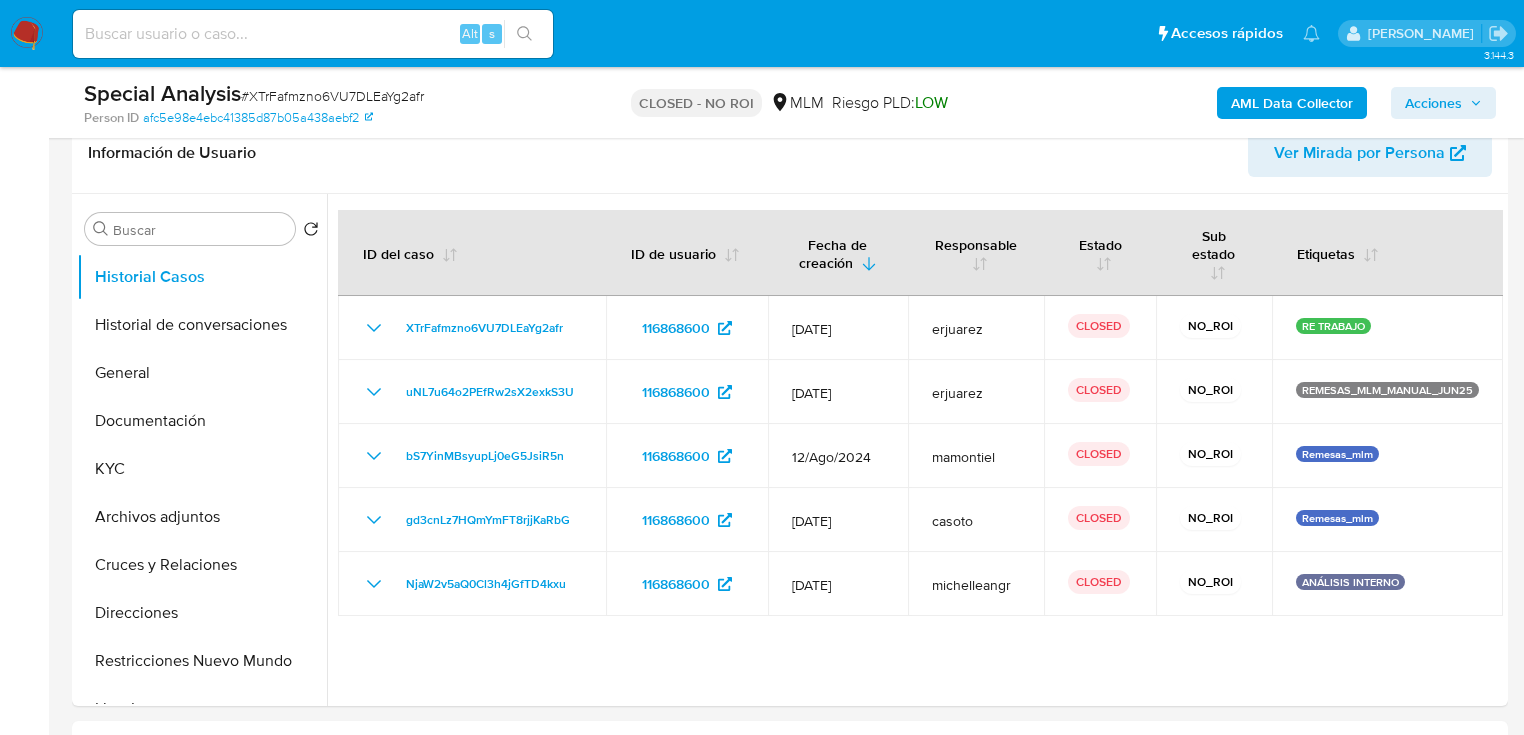 click at bounding box center [27, 34] 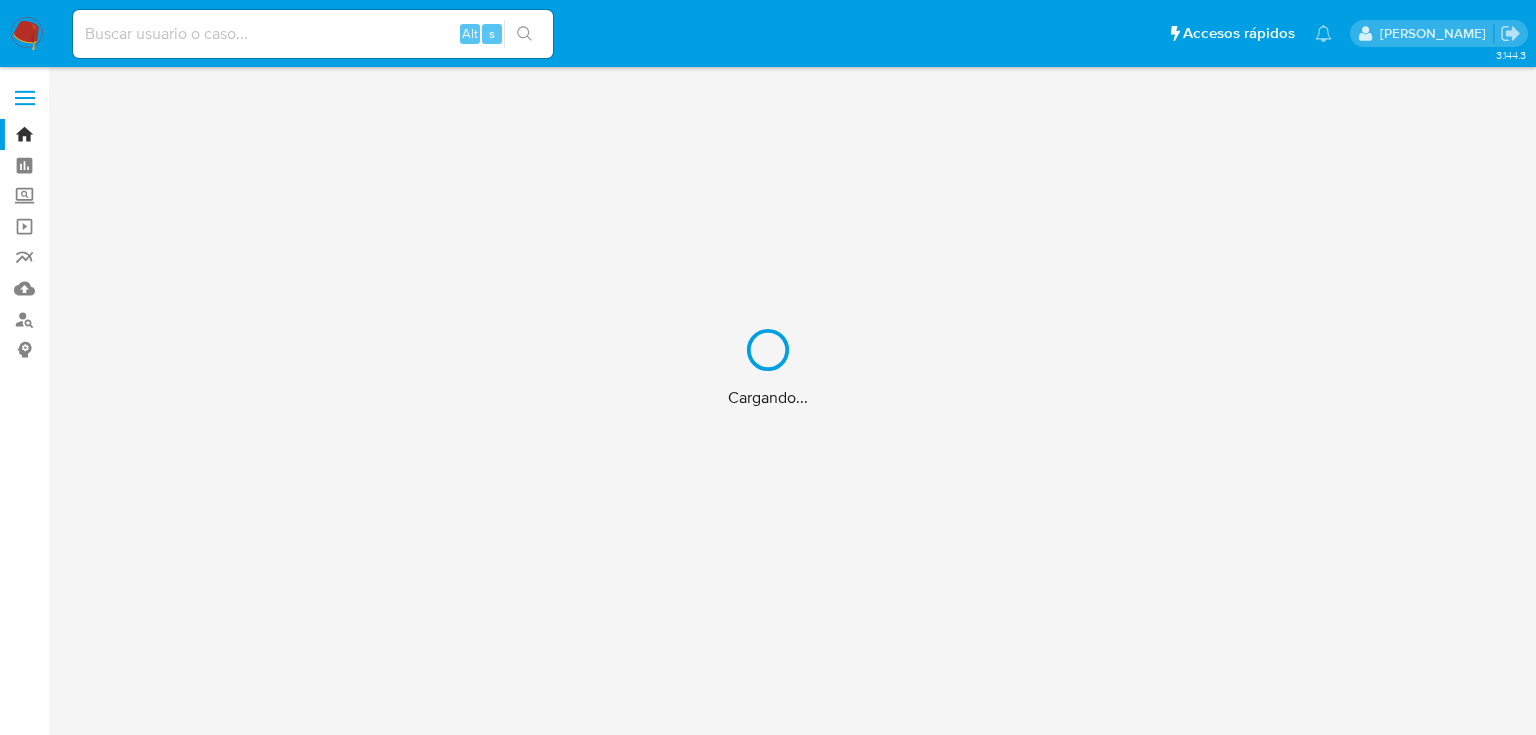 scroll, scrollTop: 0, scrollLeft: 0, axis: both 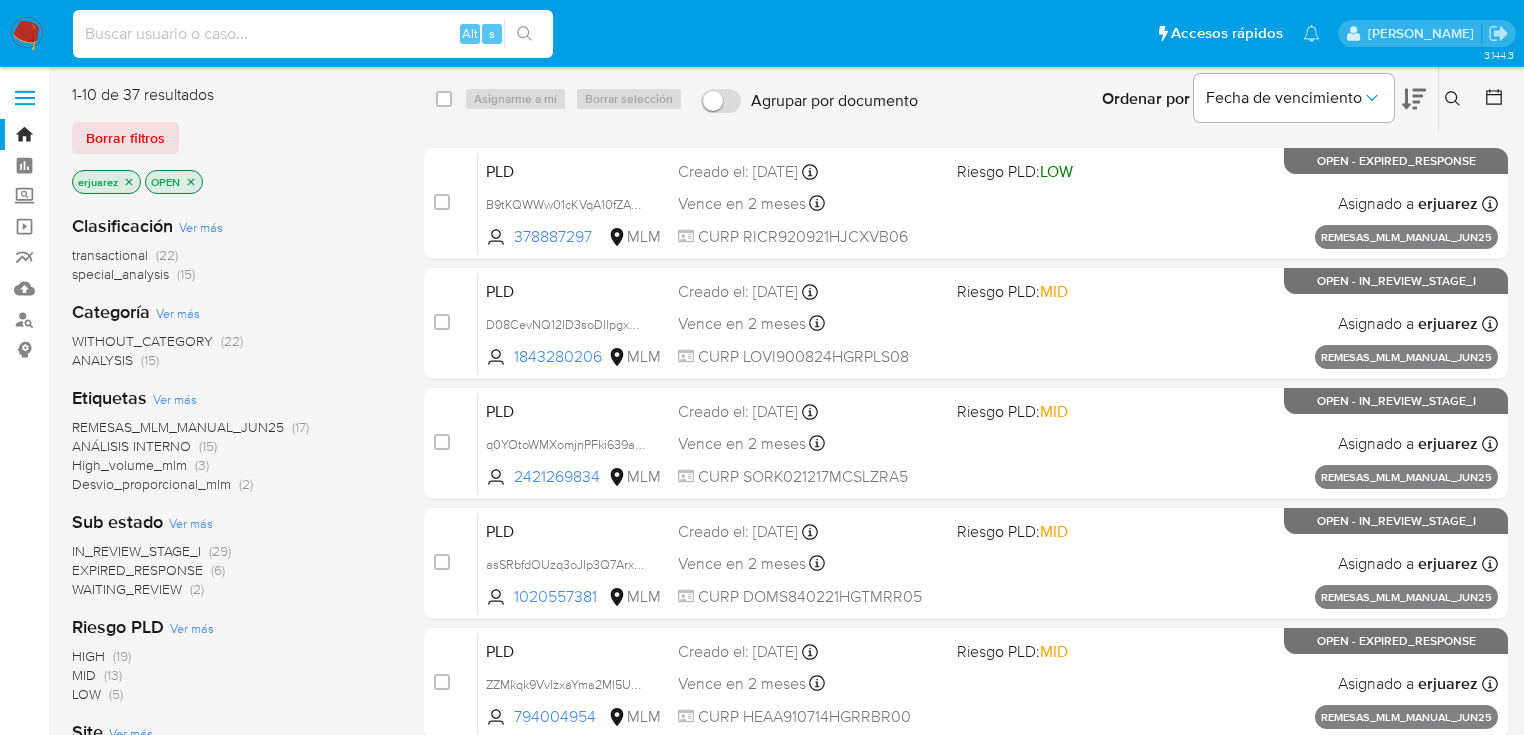 click at bounding box center (313, 34) 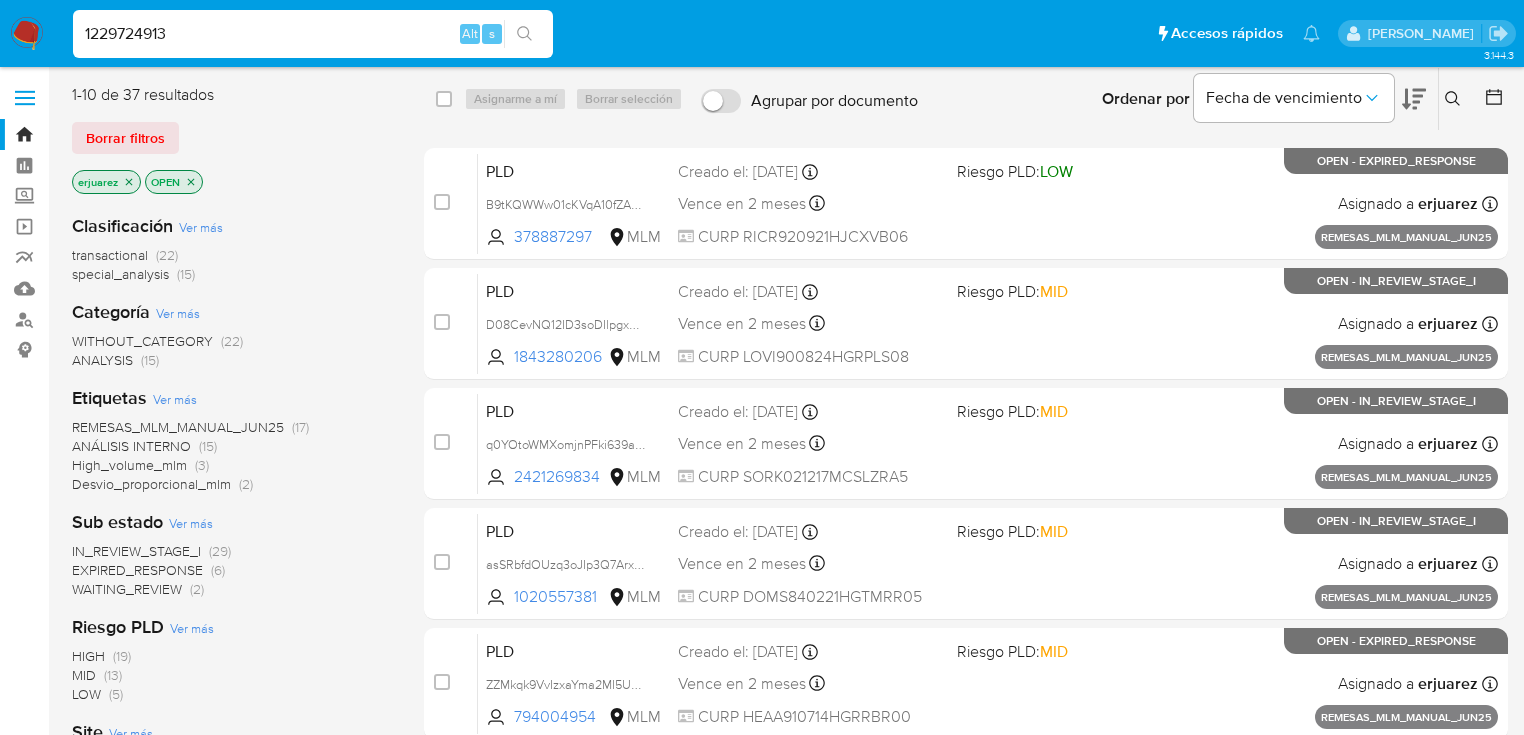 type on "1229724913" 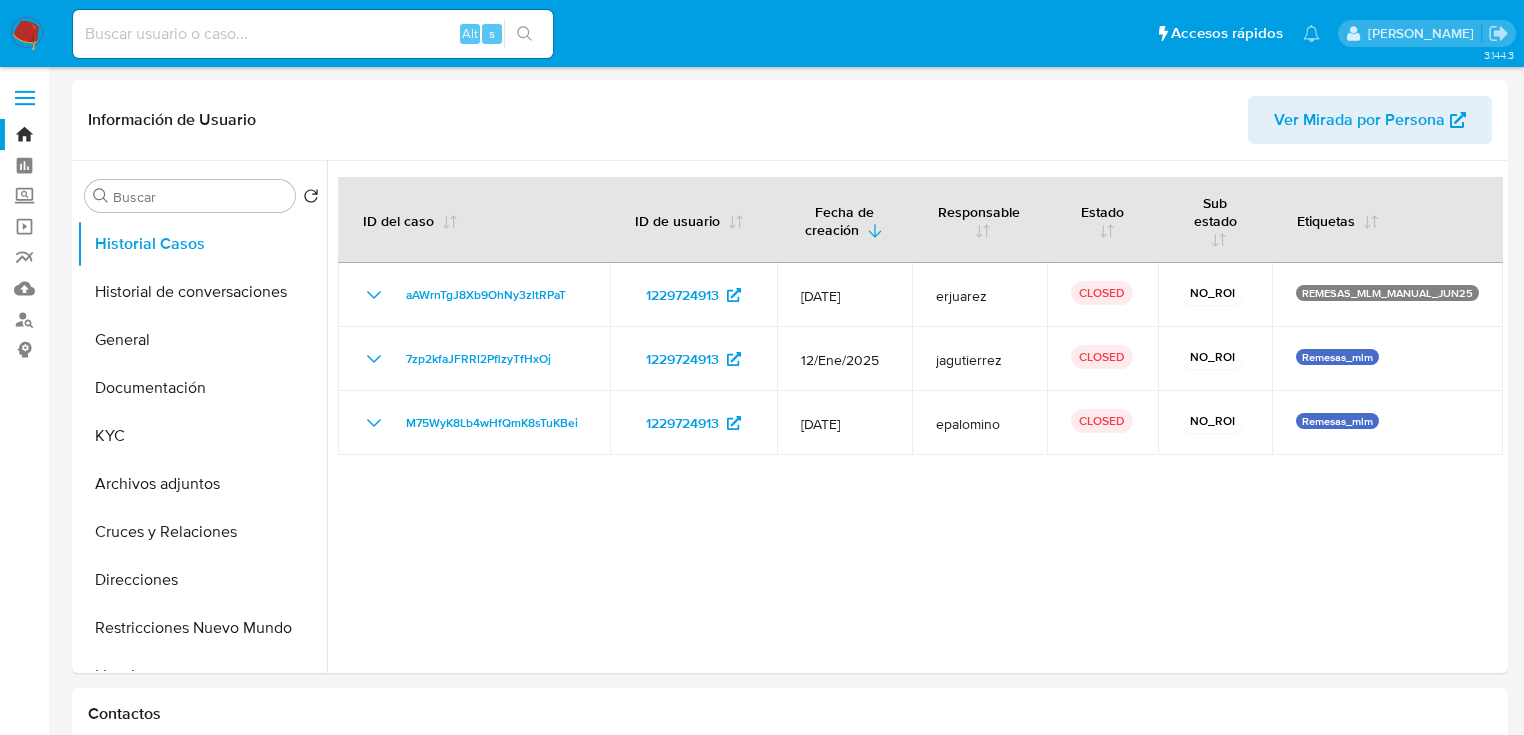 select on "10" 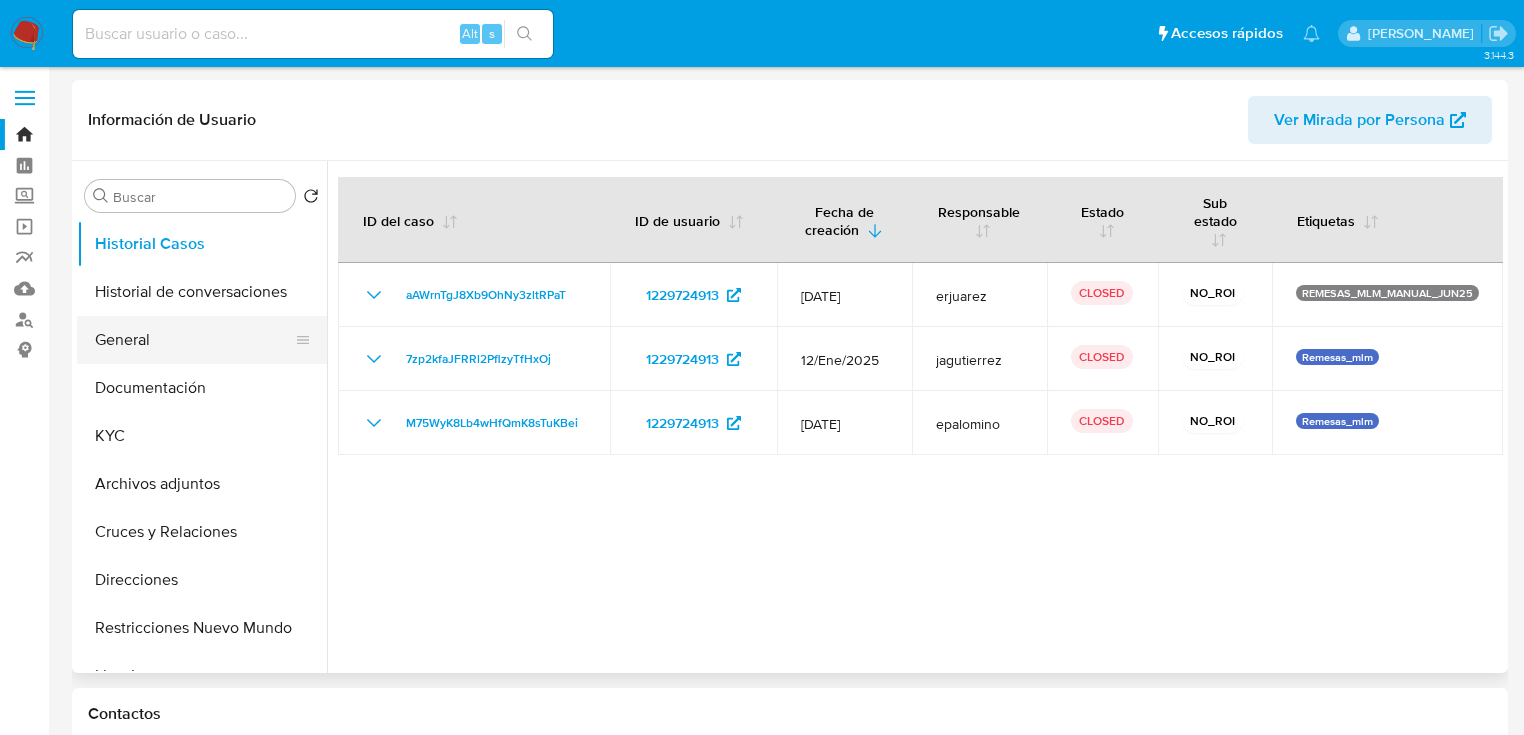click on "General" at bounding box center (194, 340) 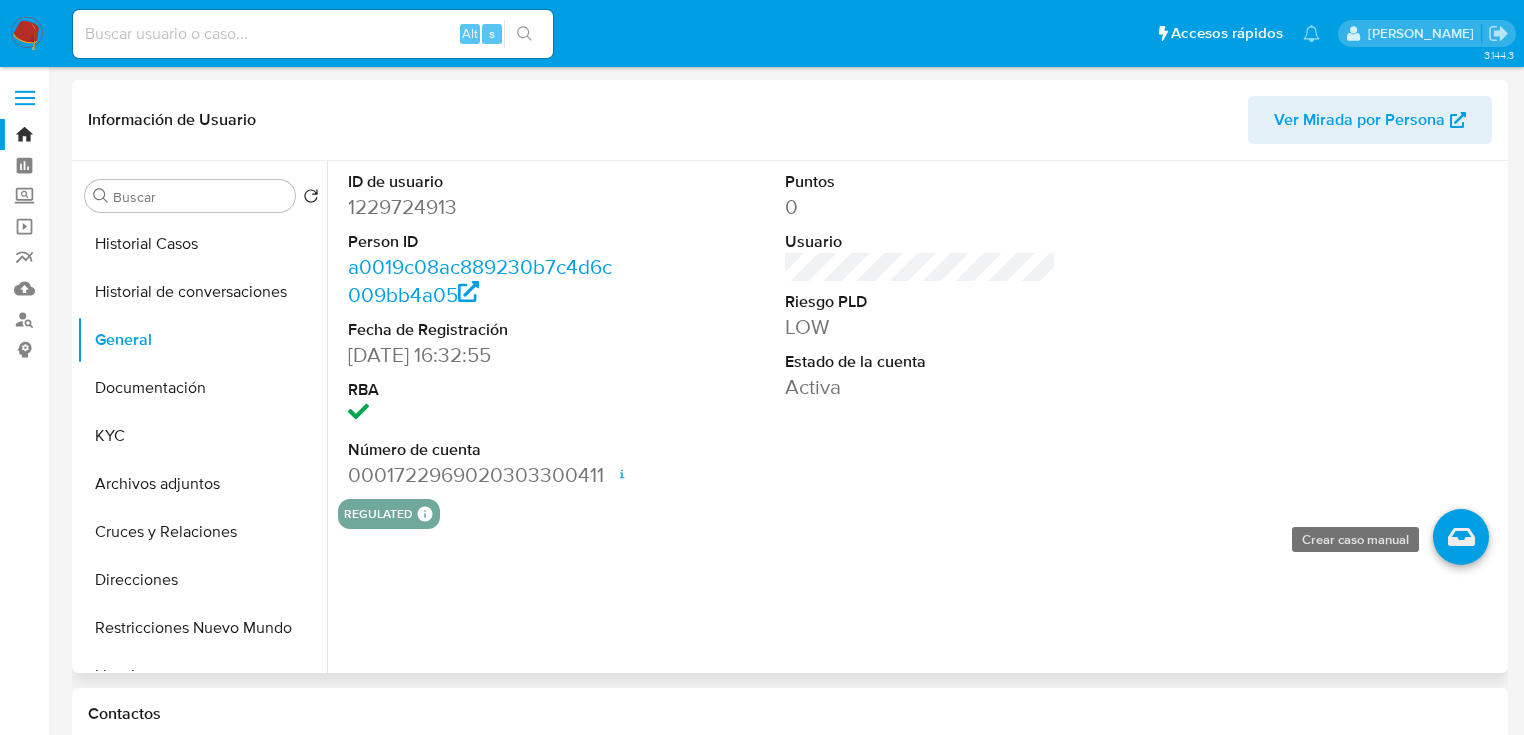 click at bounding box center (1461, 537) 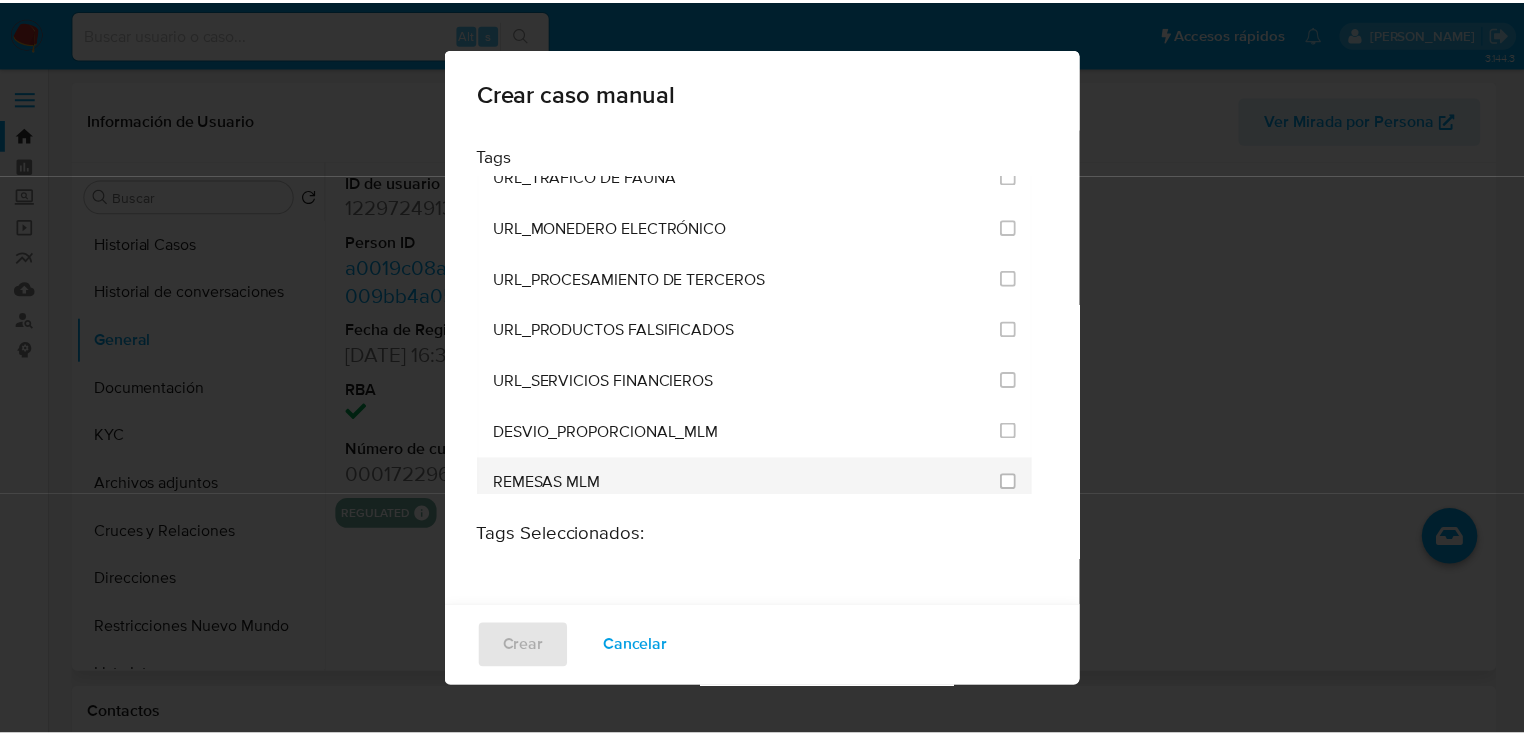 scroll, scrollTop: 4380, scrollLeft: 0, axis: vertical 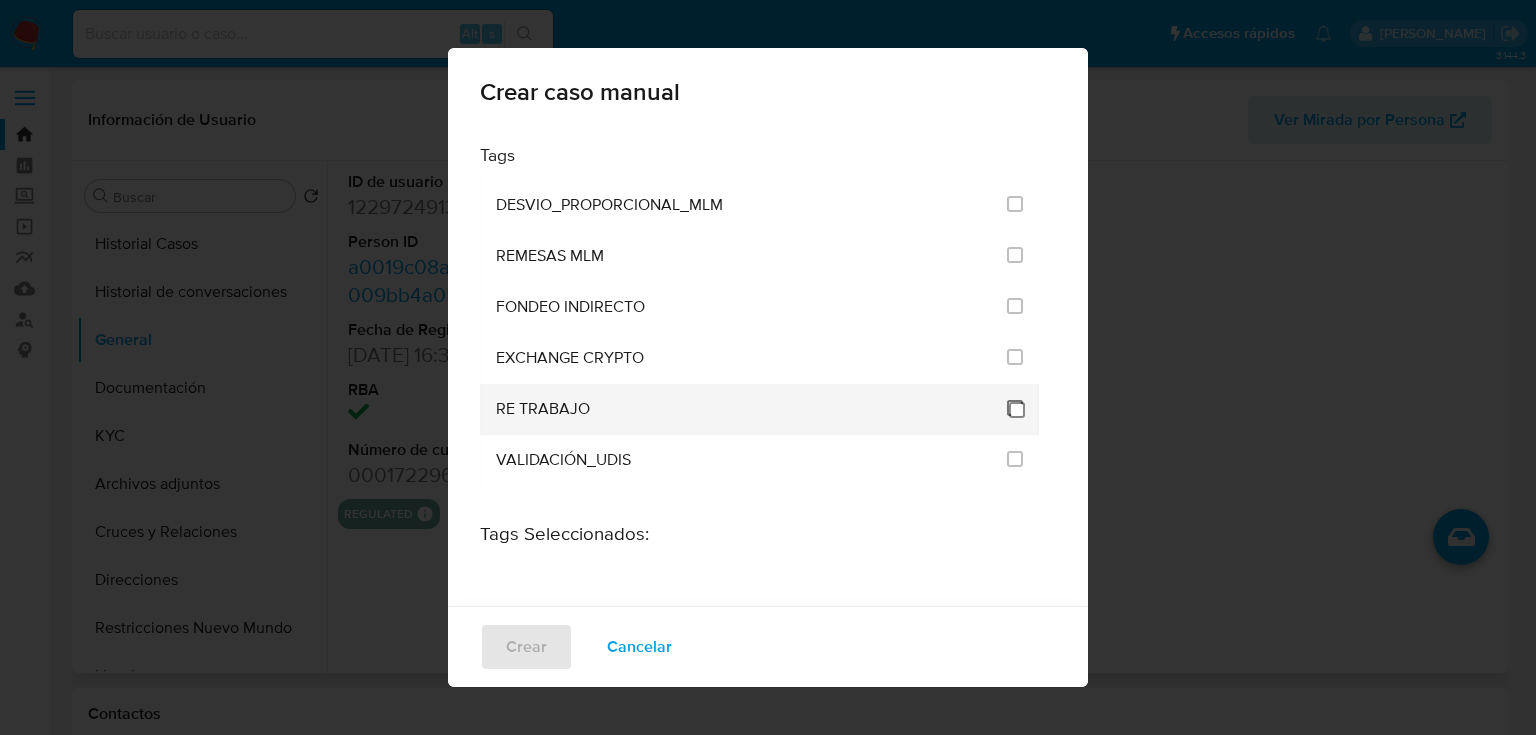 click at bounding box center [1015, 408] 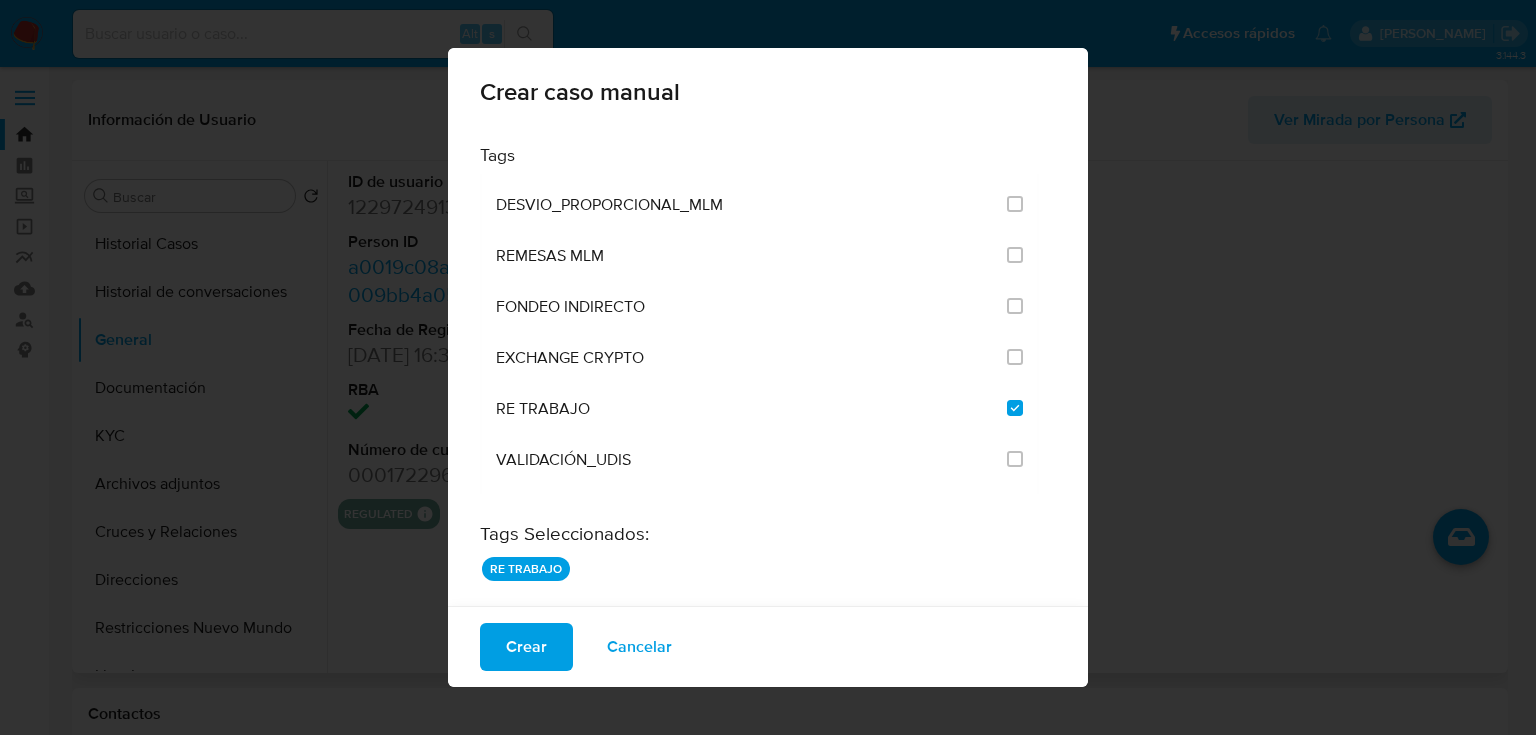 click on "Cancelar" at bounding box center (639, 647) 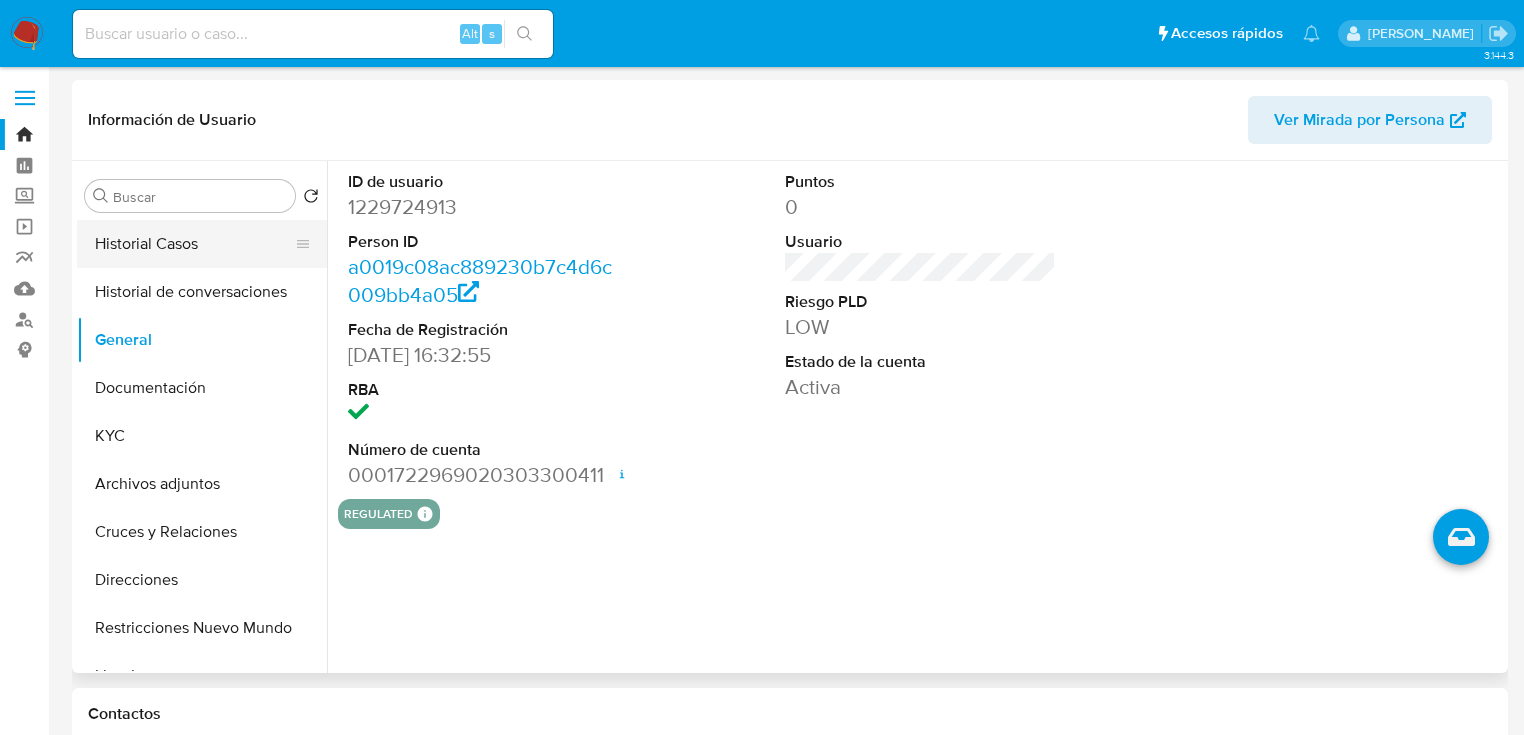 click on "Historial Casos" at bounding box center (194, 244) 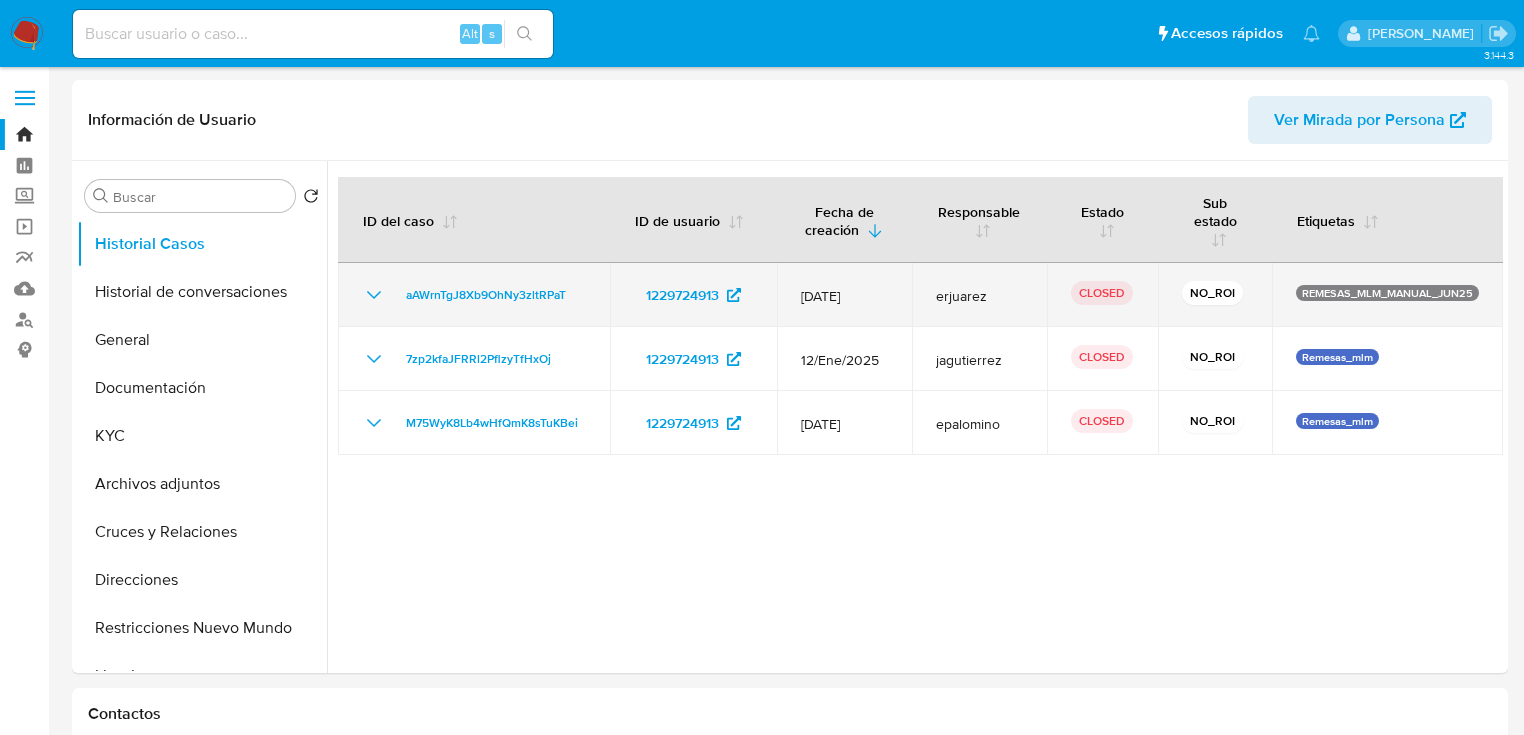 click 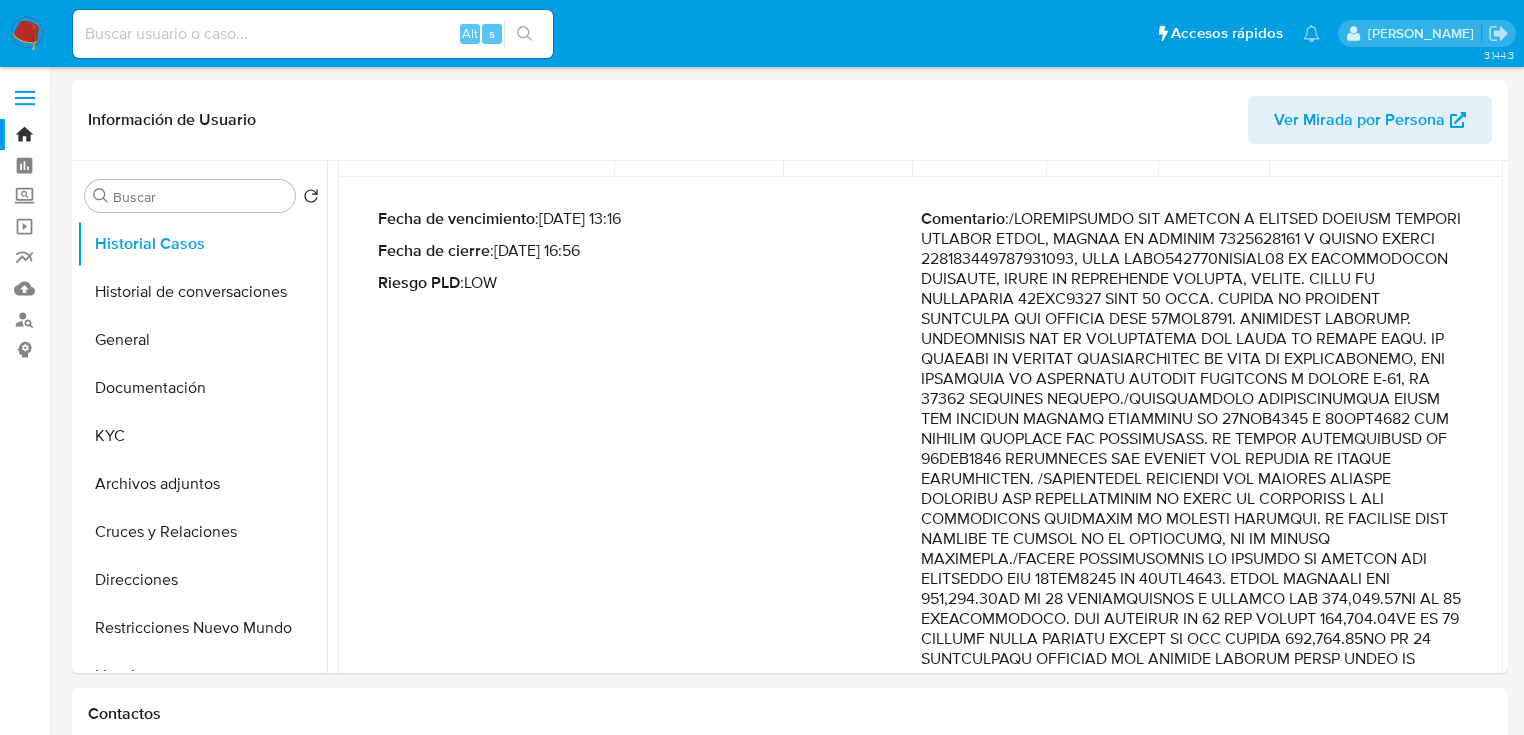 scroll, scrollTop: 160, scrollLeft: 0, axis: vertical 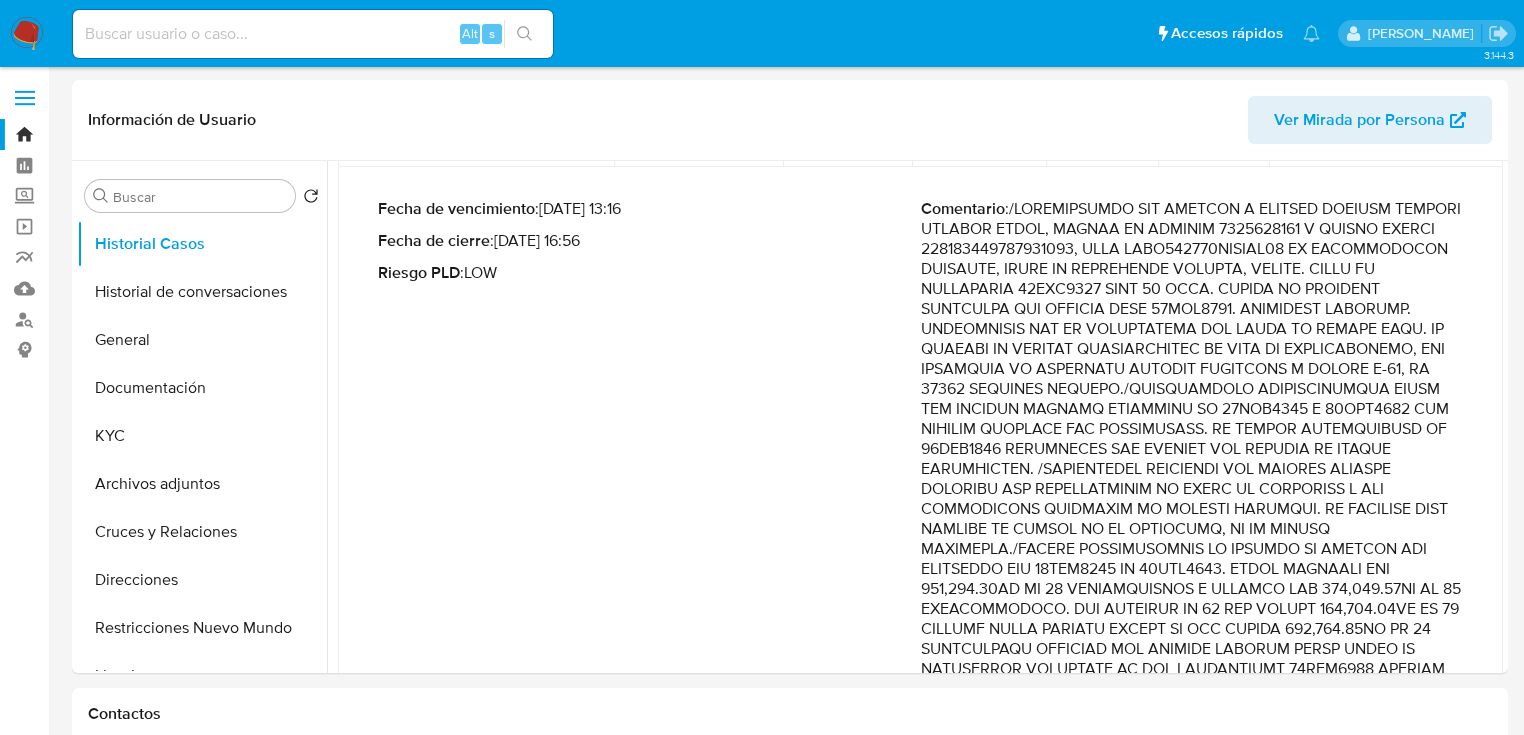 drag, startPoint x: 1118, startPoint y: 418, endPoint x: 1149, endPoint y: 479, distance: 68.42514 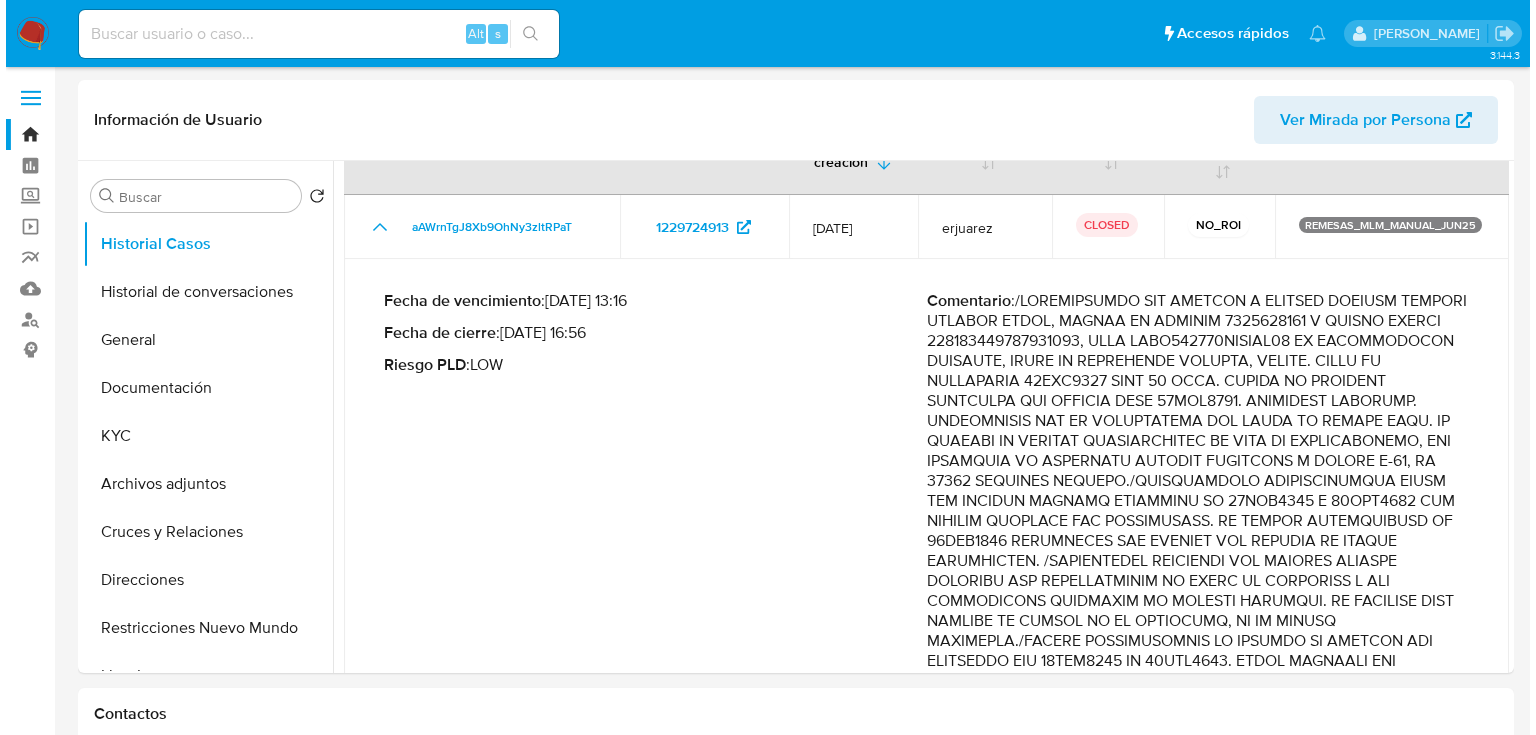 scroll, scrollTop: 0, scrollLeft: 0, axis: both 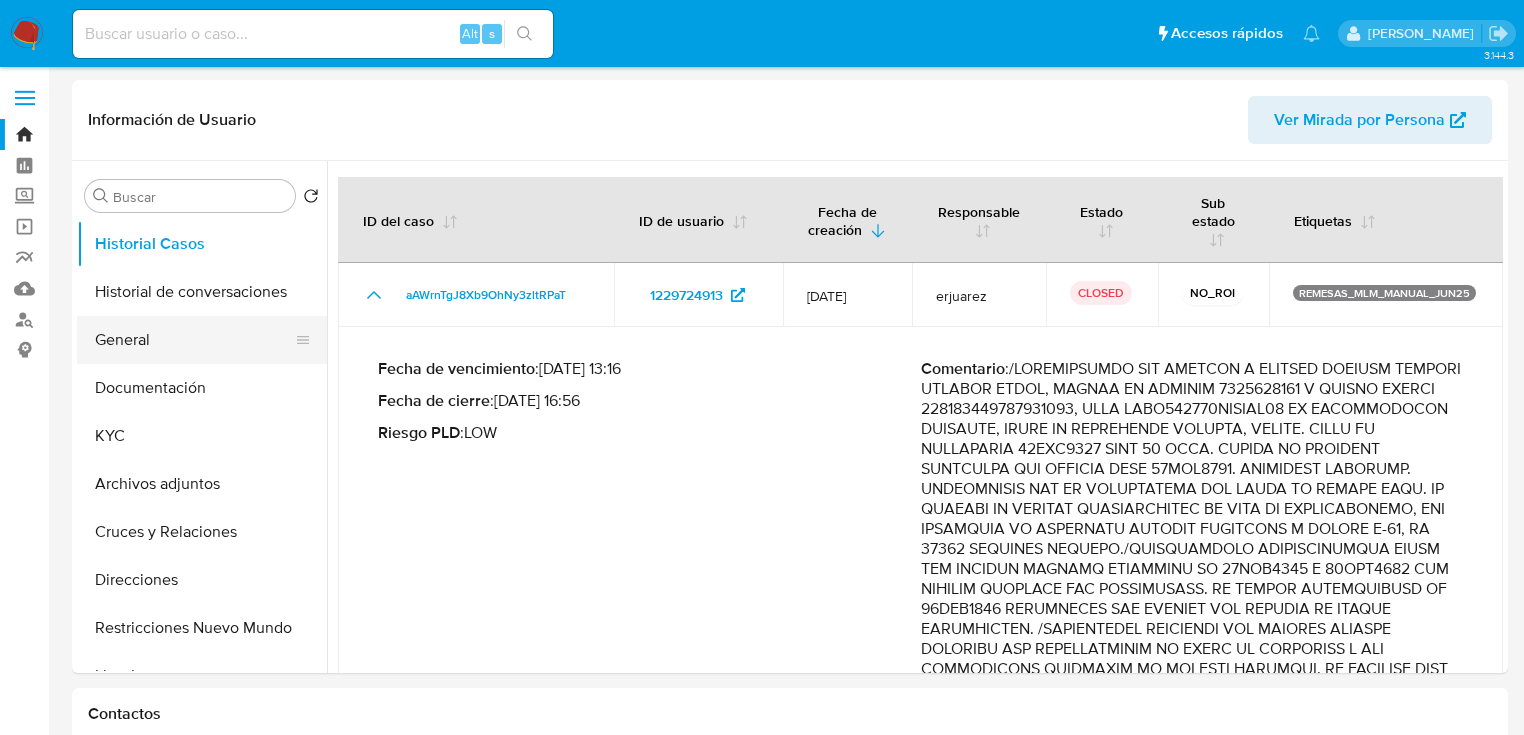 click on "General" at bounding box center [194, 340] 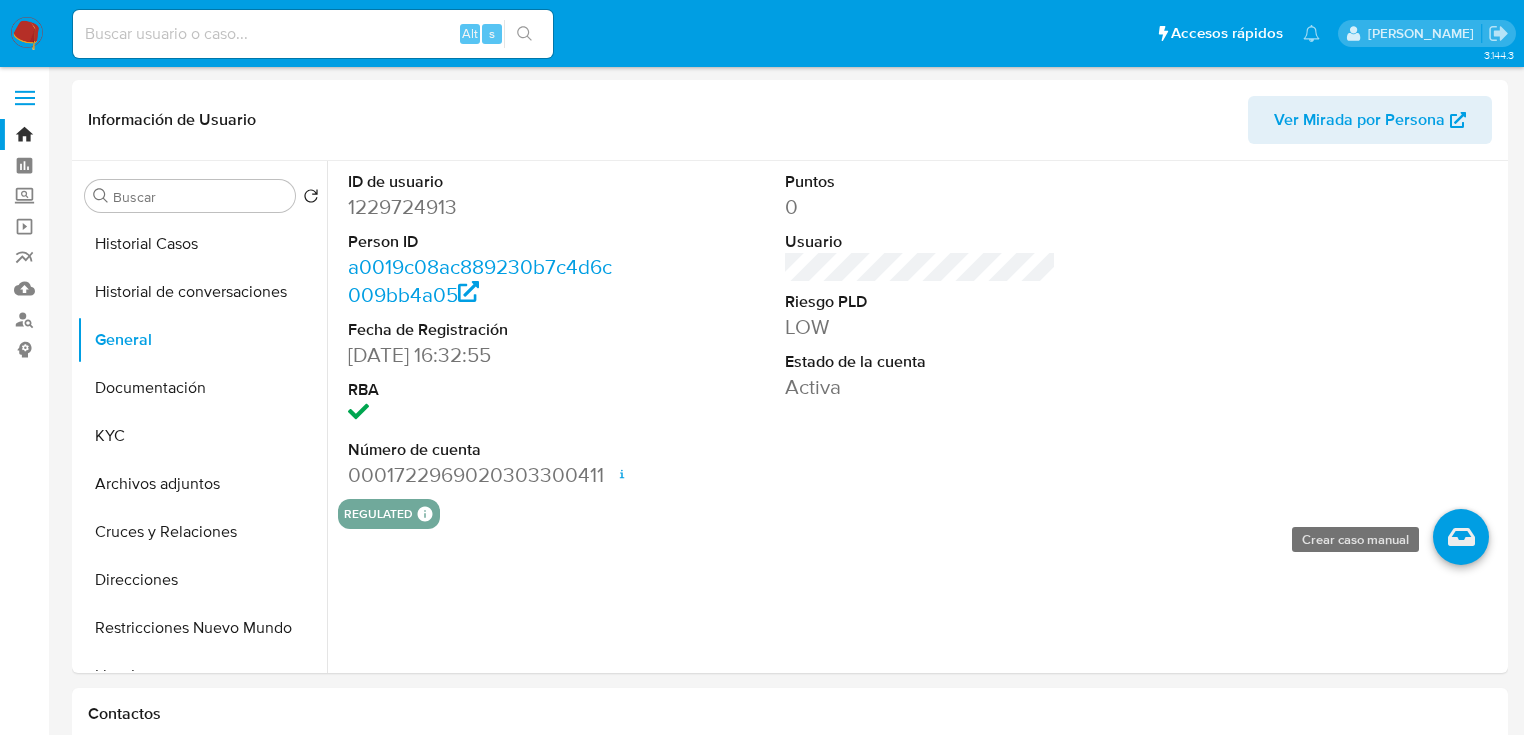 click at bounding box center [1461, 537] 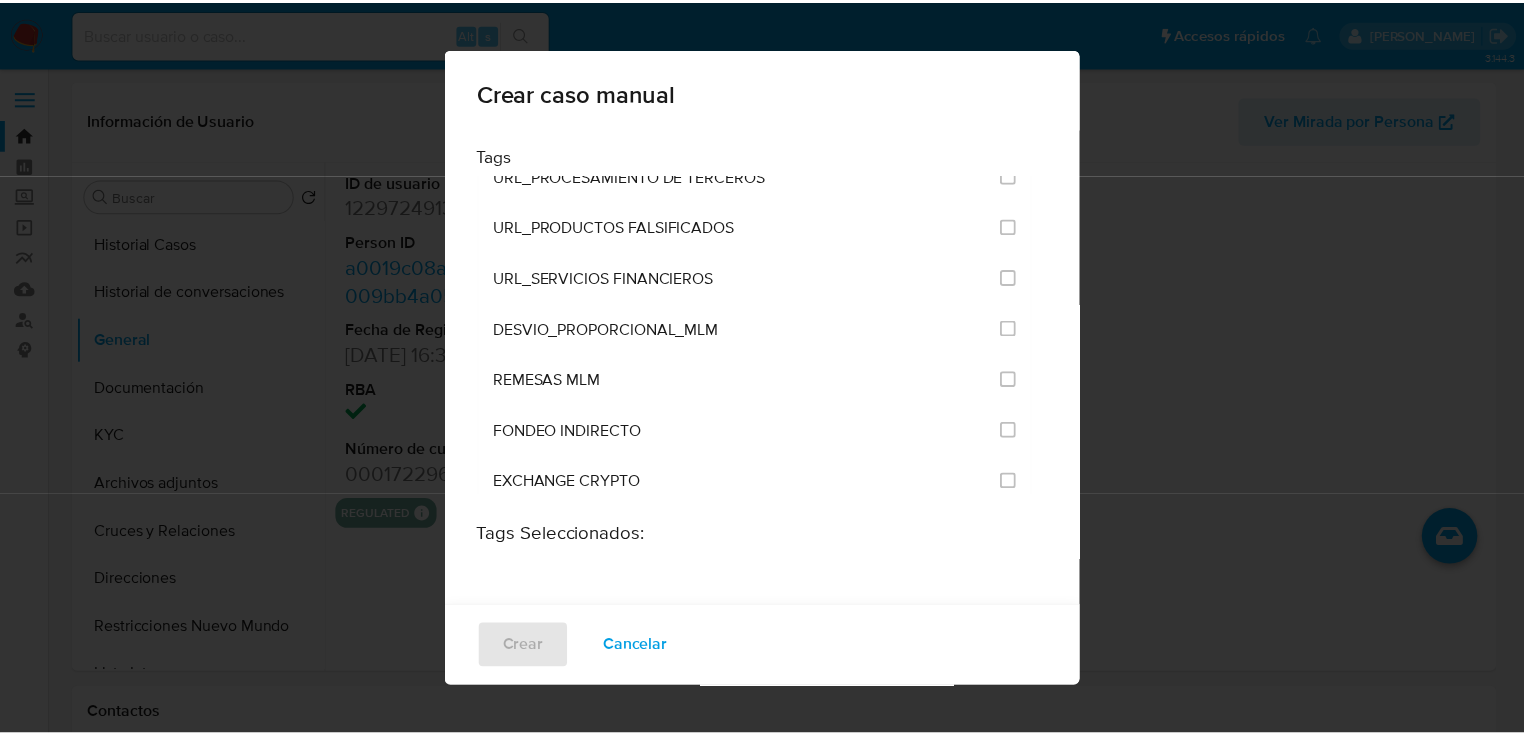 scroll, scrollTop: 4380, scrollLeft: 0, axis: vertical 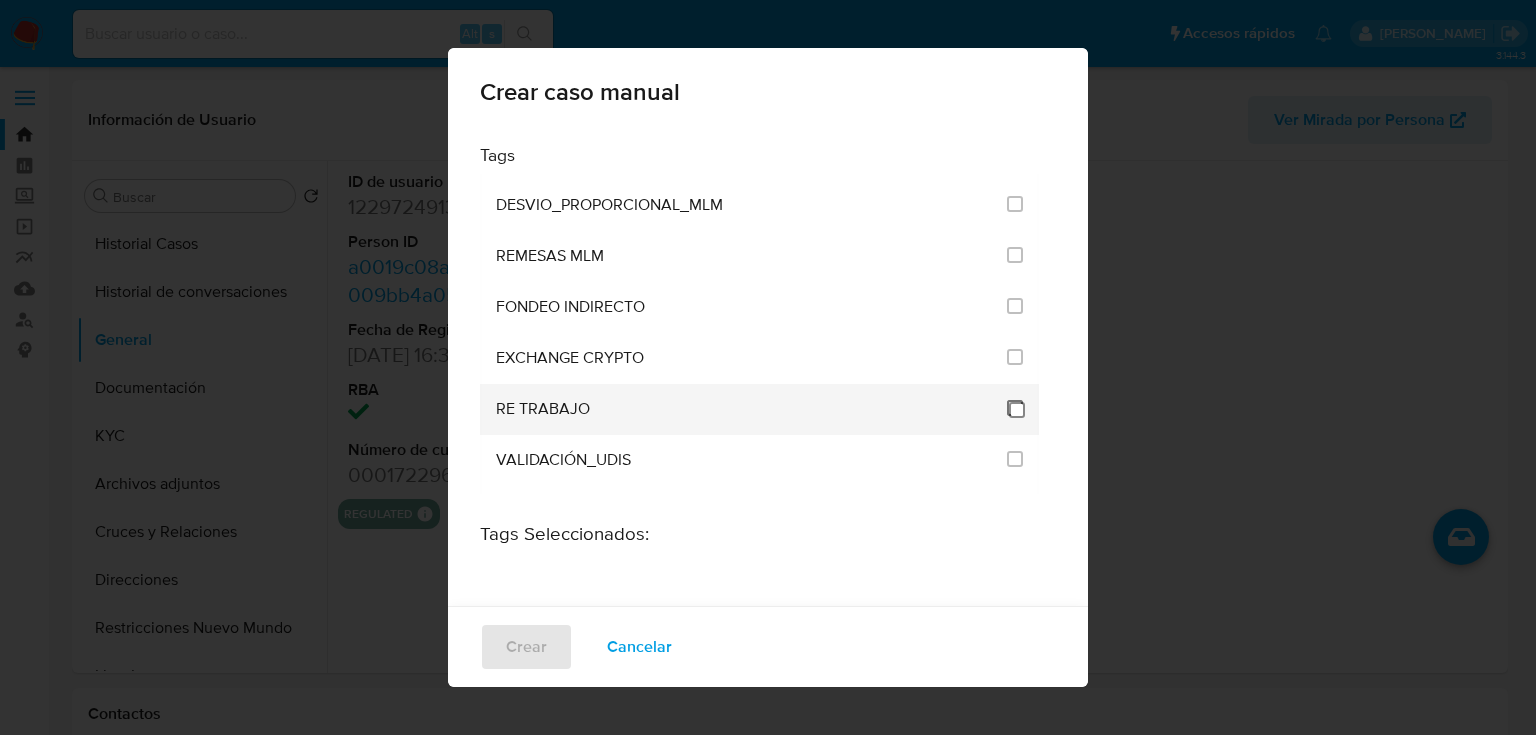 click at bounding box center [1015, 408] 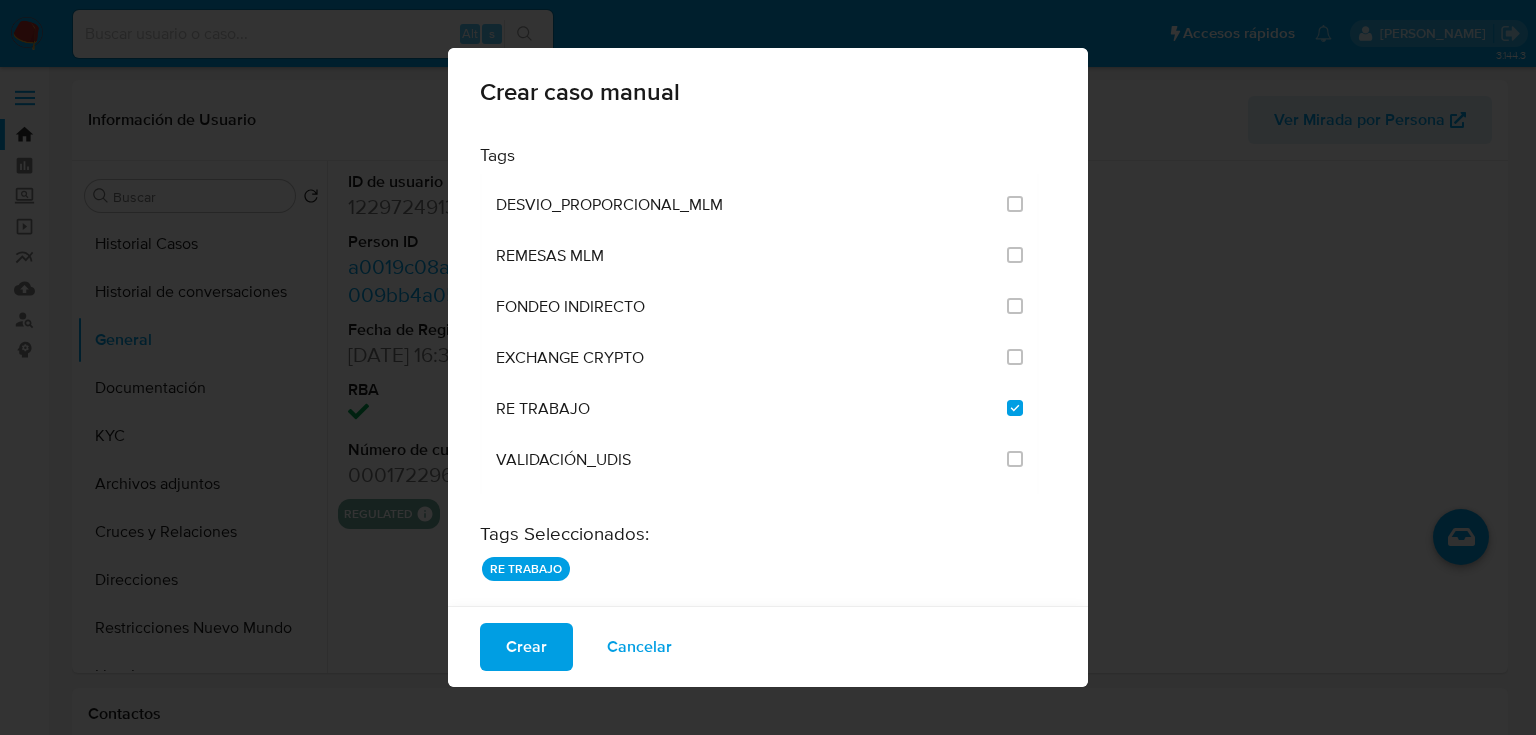 click on "Crear" at bounding box center [526, 647] 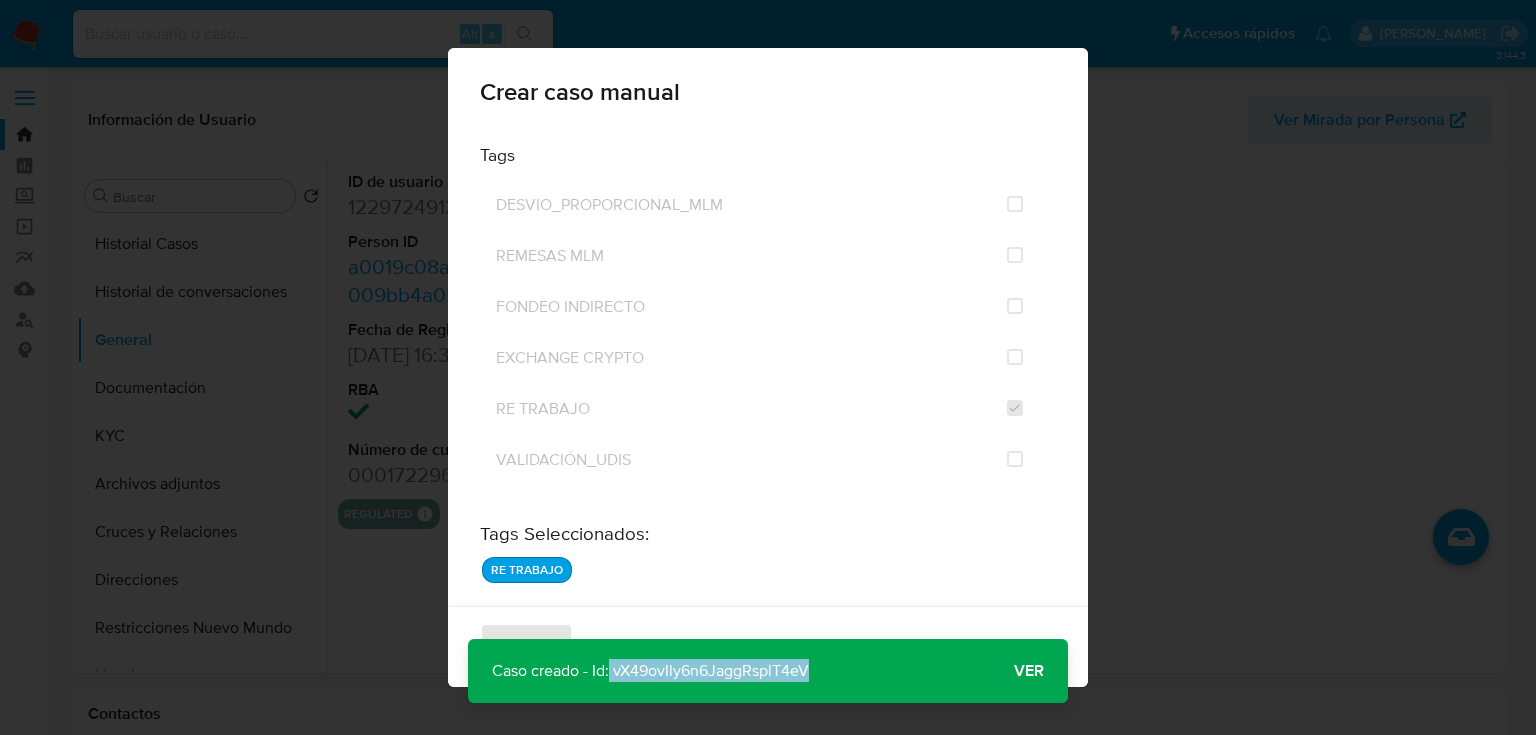 drag, startPoint x: 888, startPoint y: 680, endPoint x: 611, endPoint y: 661, distance: 277.65085 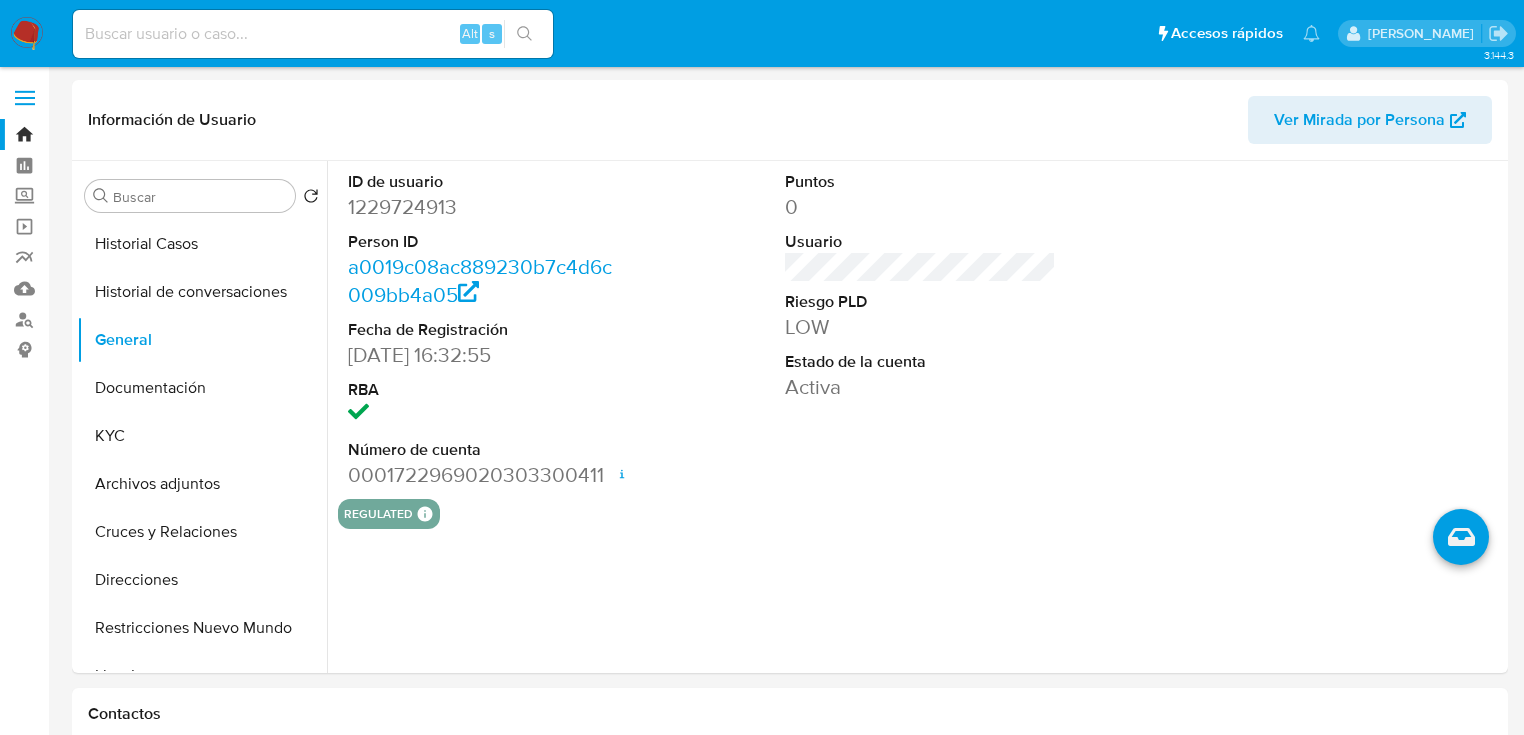 click at bounding box center (27, 34) 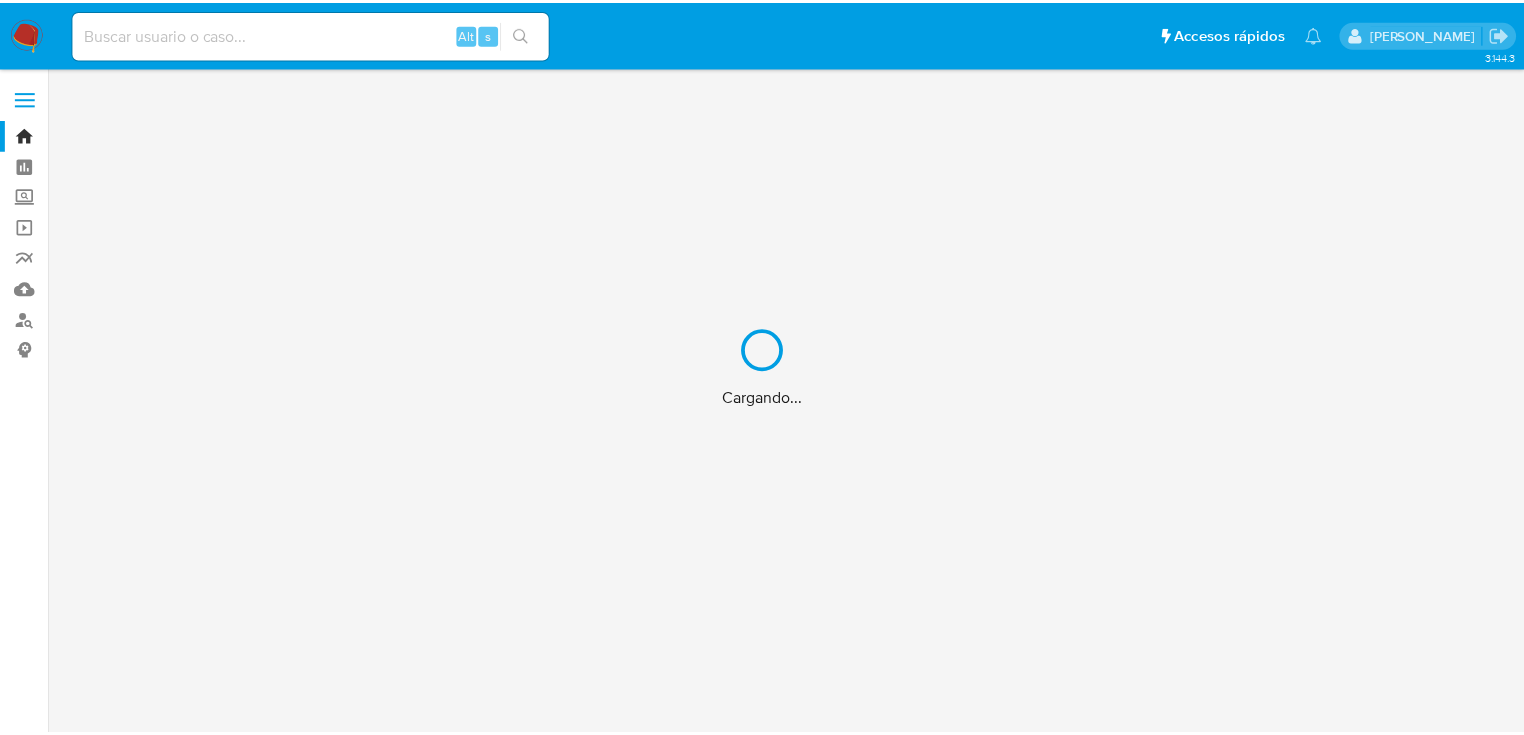 scroll, scrollTop: 0, scrollLeft: 0, axis: both 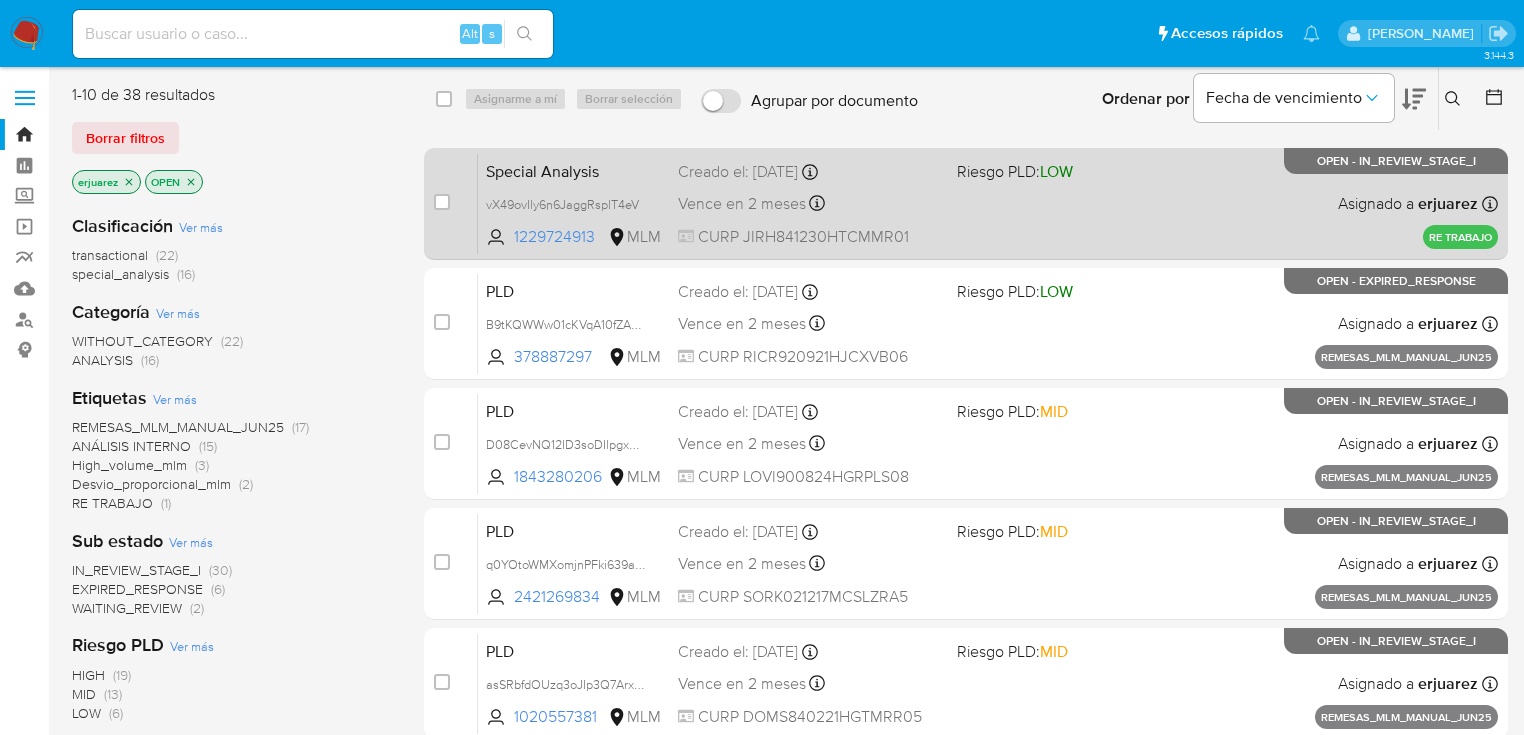 click on "Special Analysis vX49ovIly6n6JaggRsplT4eV 1229724913 MLM Riesgo PLD:  LOW Creado el: [DATE]   Creado el: [DATE] 22:17:04 Vence en 2 meses   Vence el [DATE] 22:17:05 CURP   JIRH841230HTCMMR01 Asignado a   erjuarez   Asignado el: [DATE] 22:17:04 RE TRABAJO OPEN - IN_REVIEW_STAGE_I" at bounding box center [988, 203] 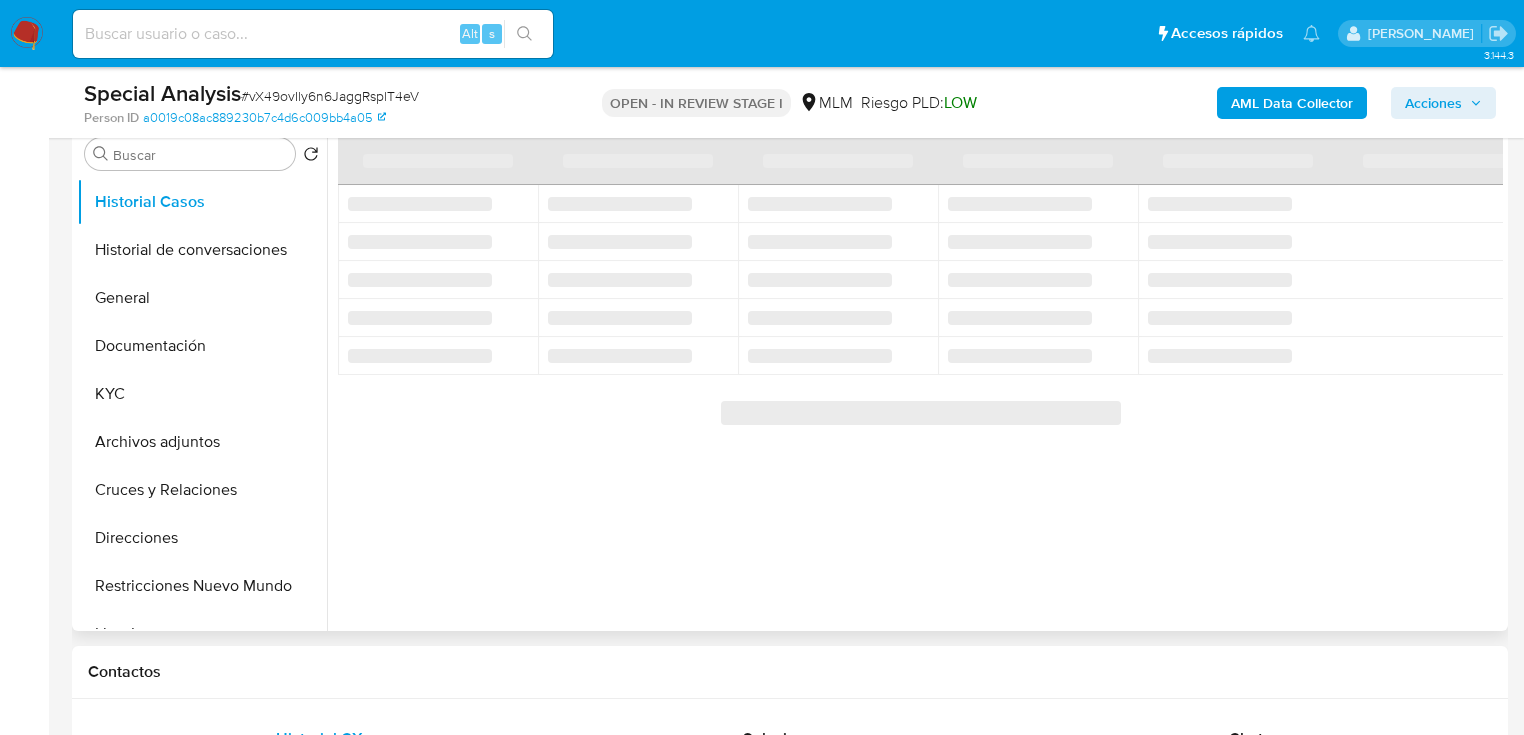 scroll, scrollTop: 320, scrollLeft: 0, axis: vertical 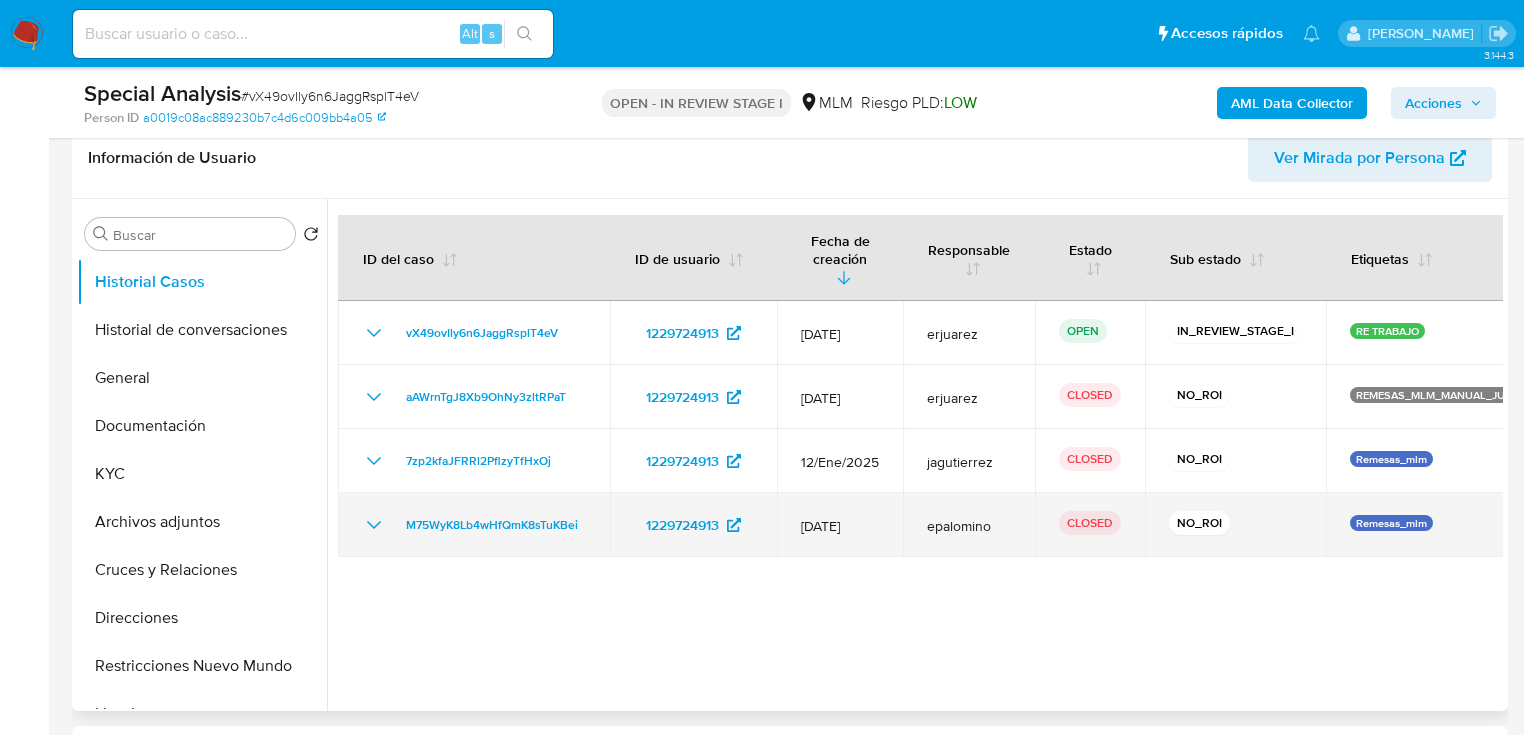select on "10" 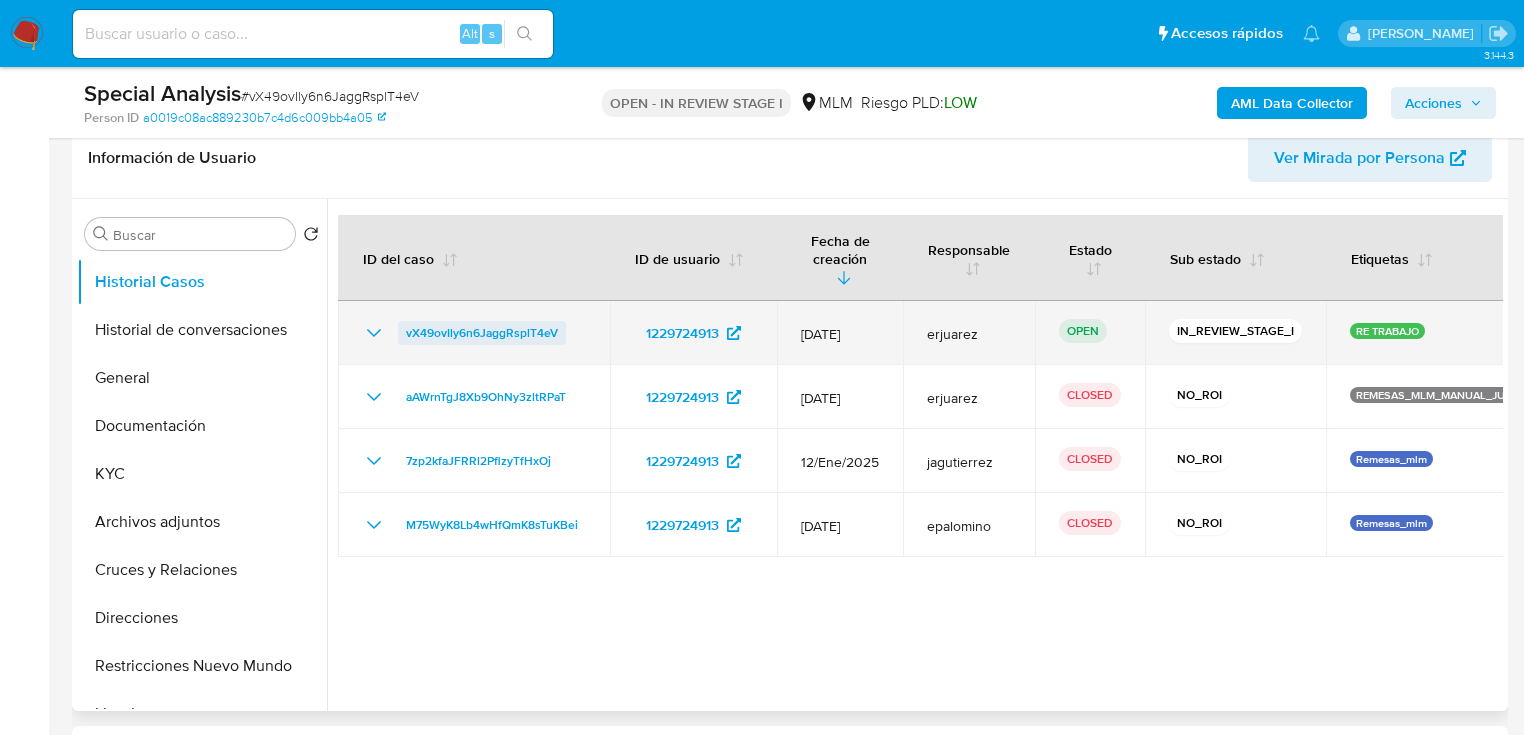 click on "vX49ovIly6n6JaggRsplT4eV" at bounding box center (482, 333) 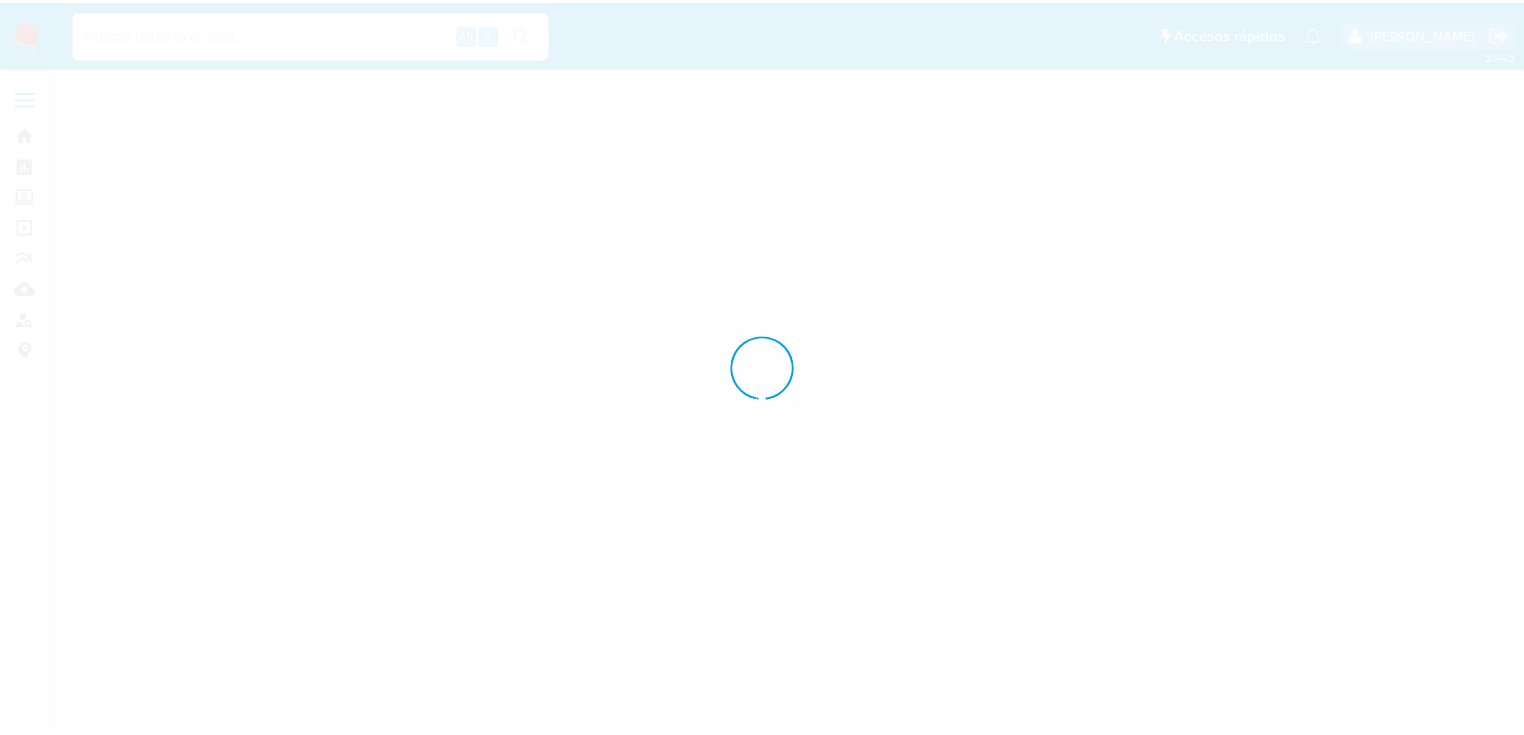 scroll, scrollTop: 0, scrollLeft: 0, axis: both 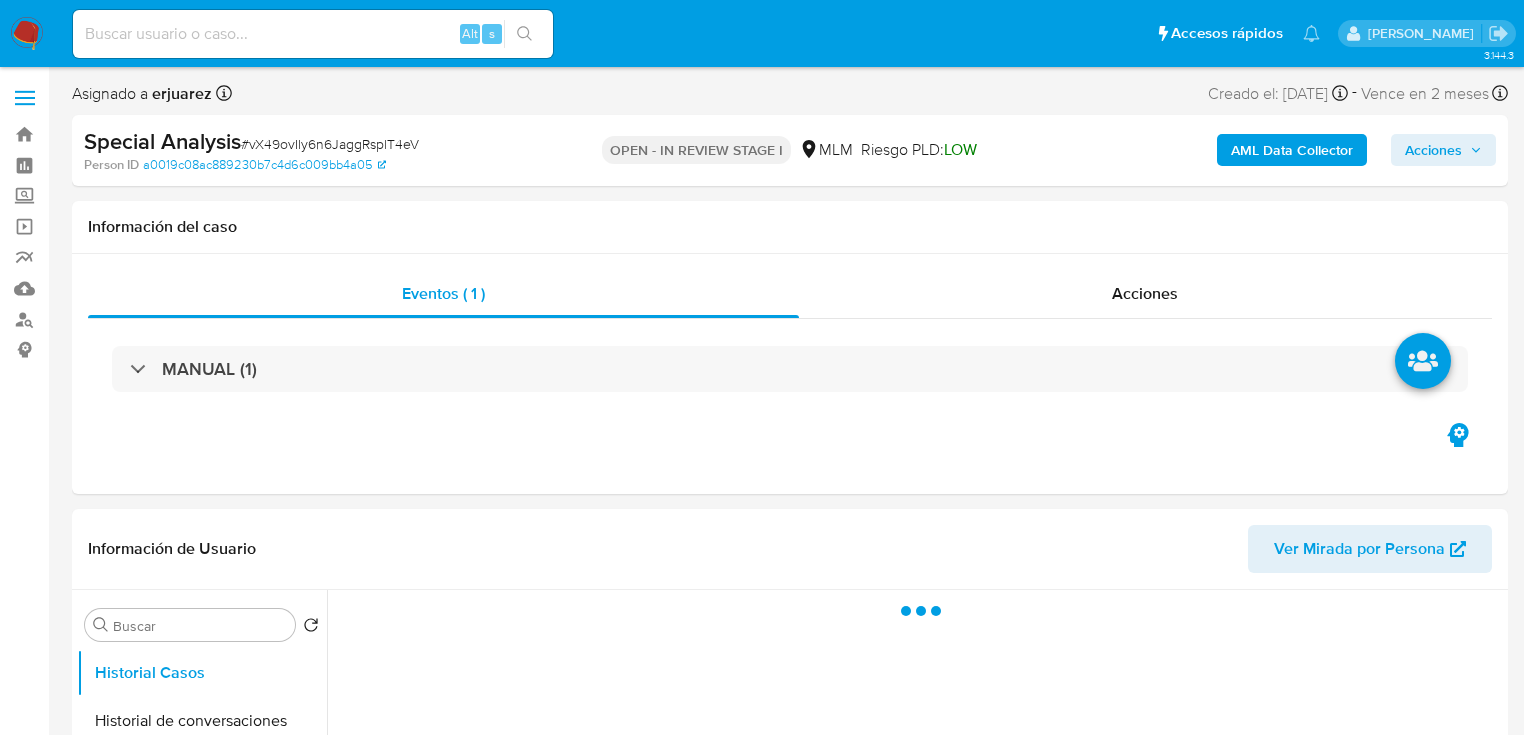 click on "Acciones" at bounding box center [1433, 150] 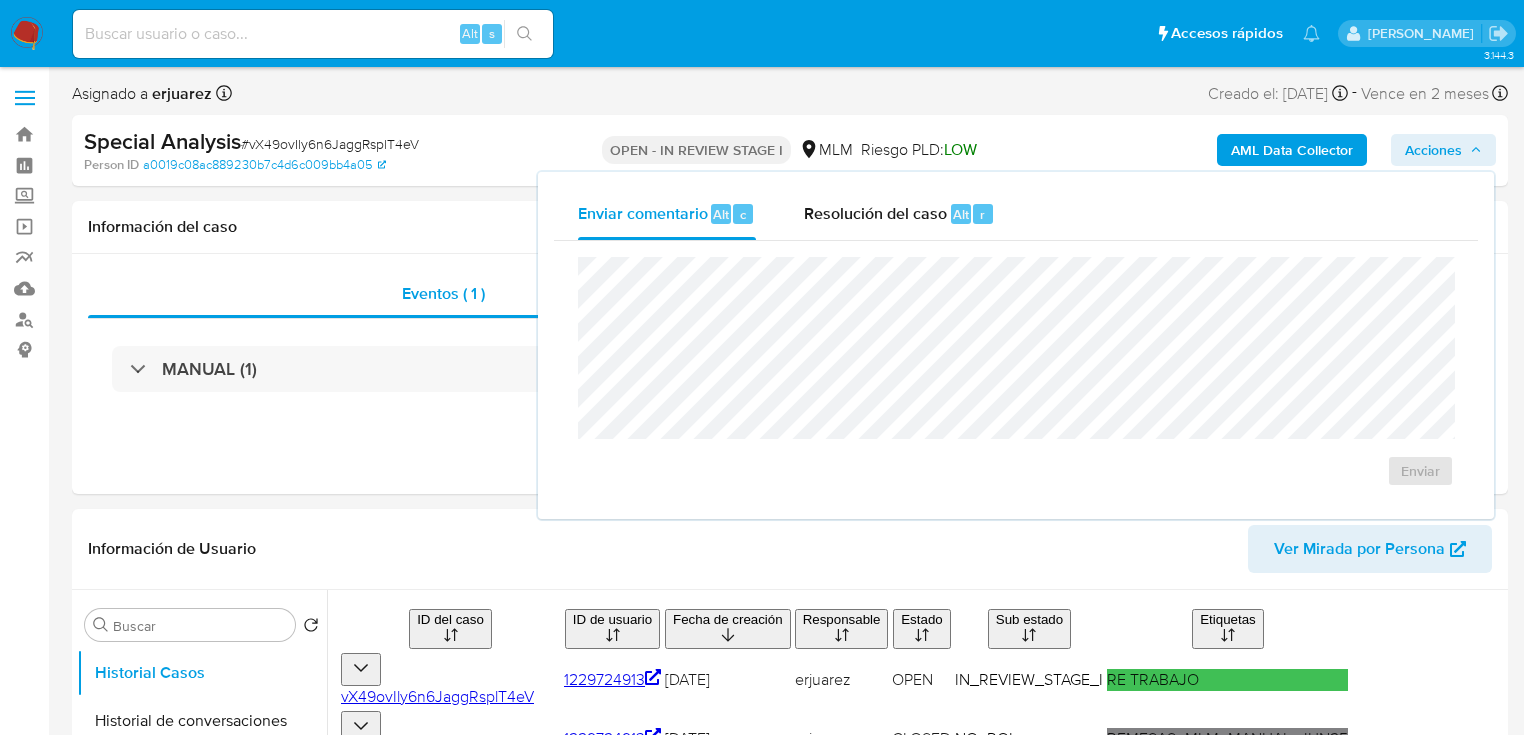 select on "10" 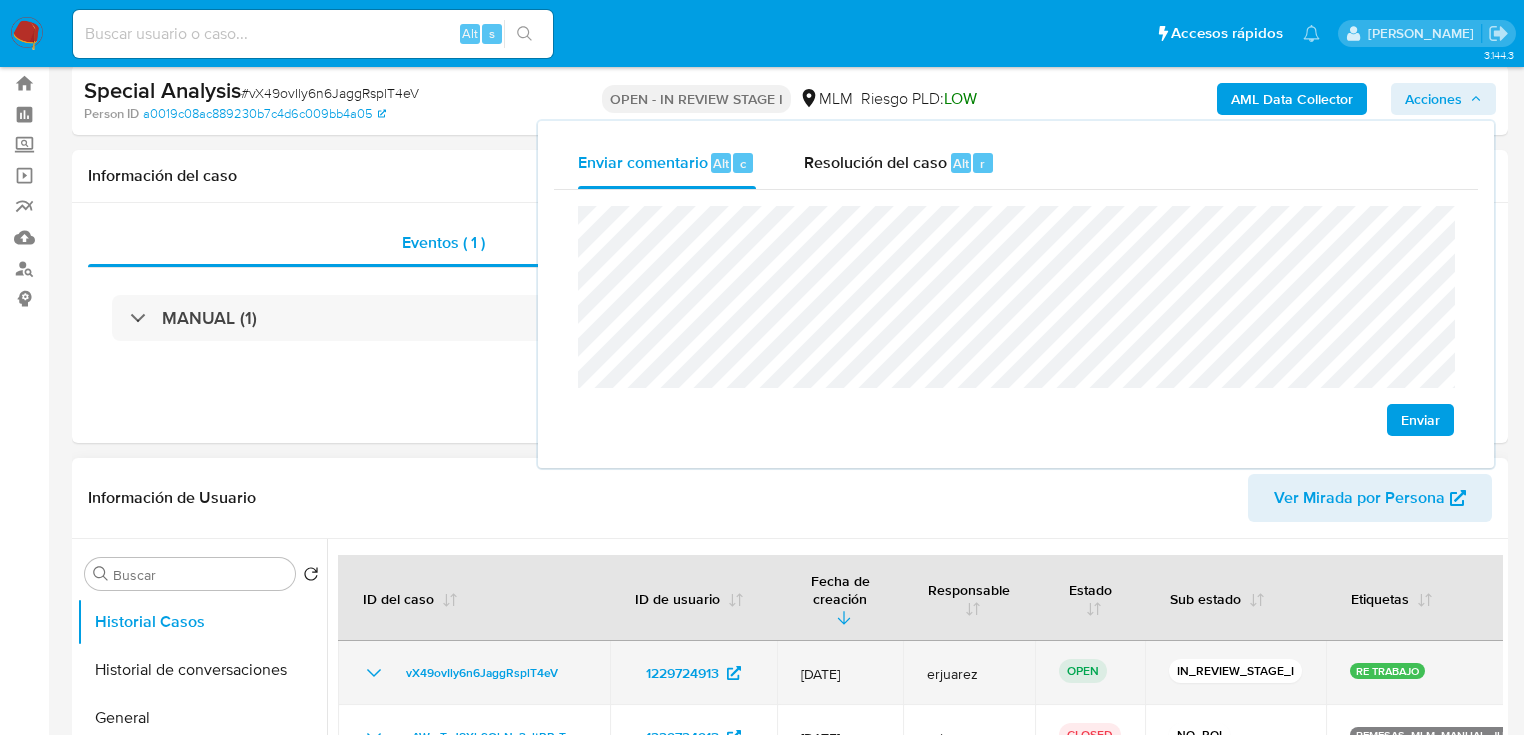 scroll, scrollTop: 80, scrollLeft: 0, axis: vertical 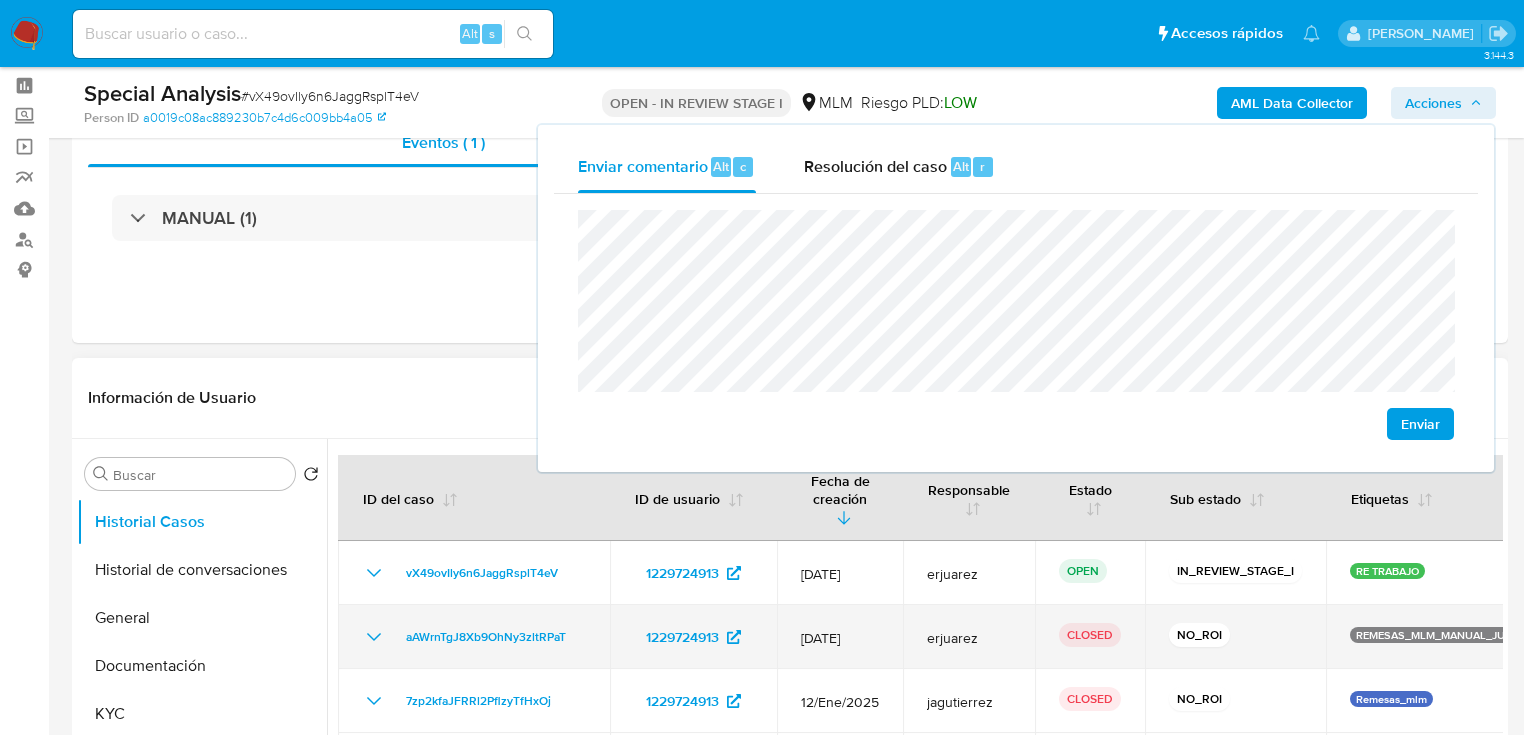 drag, startPoint x: 578, startPoint y: 609, endPoint x: 395, endPoint y: 609, distance: 183 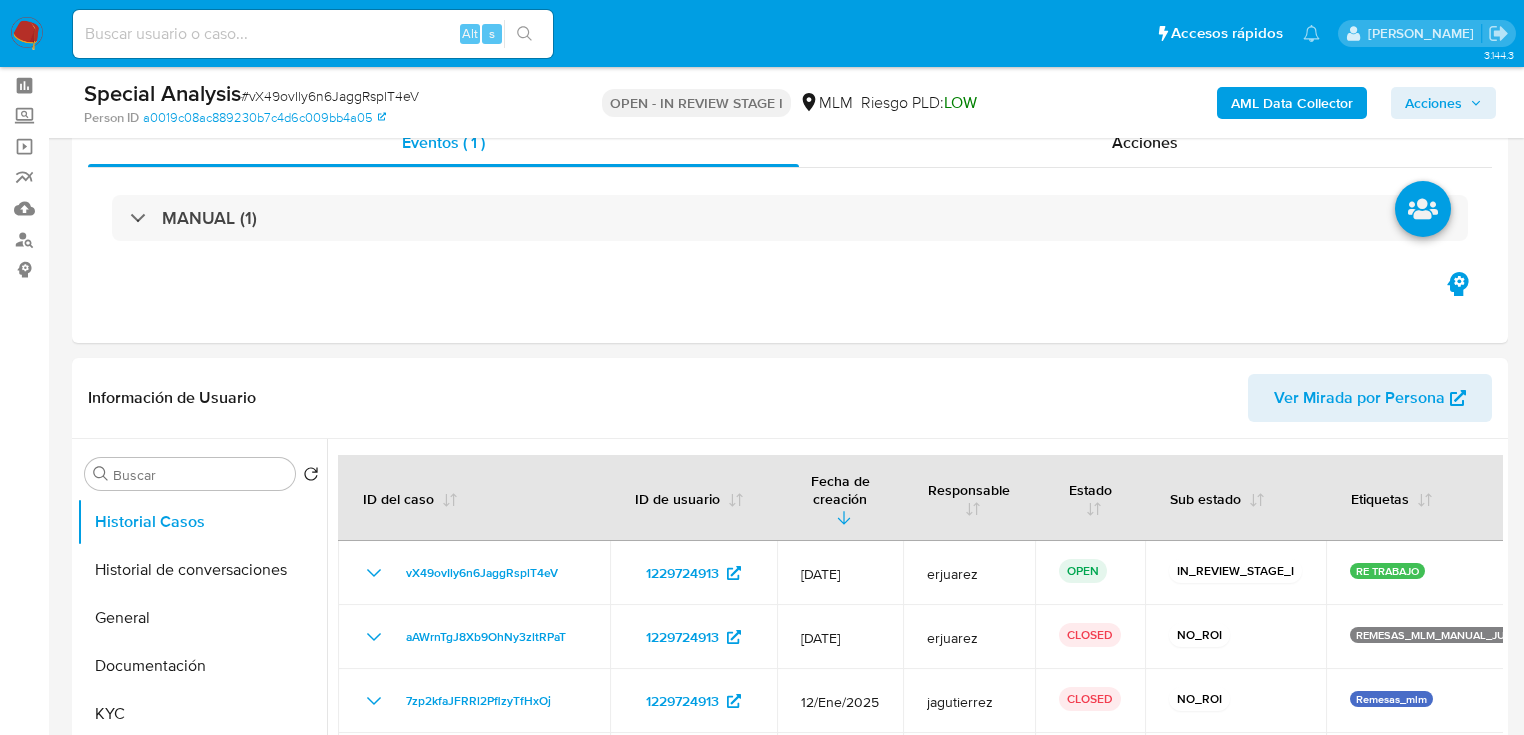 click on "Acciones" at bounding box center (1433, 103) 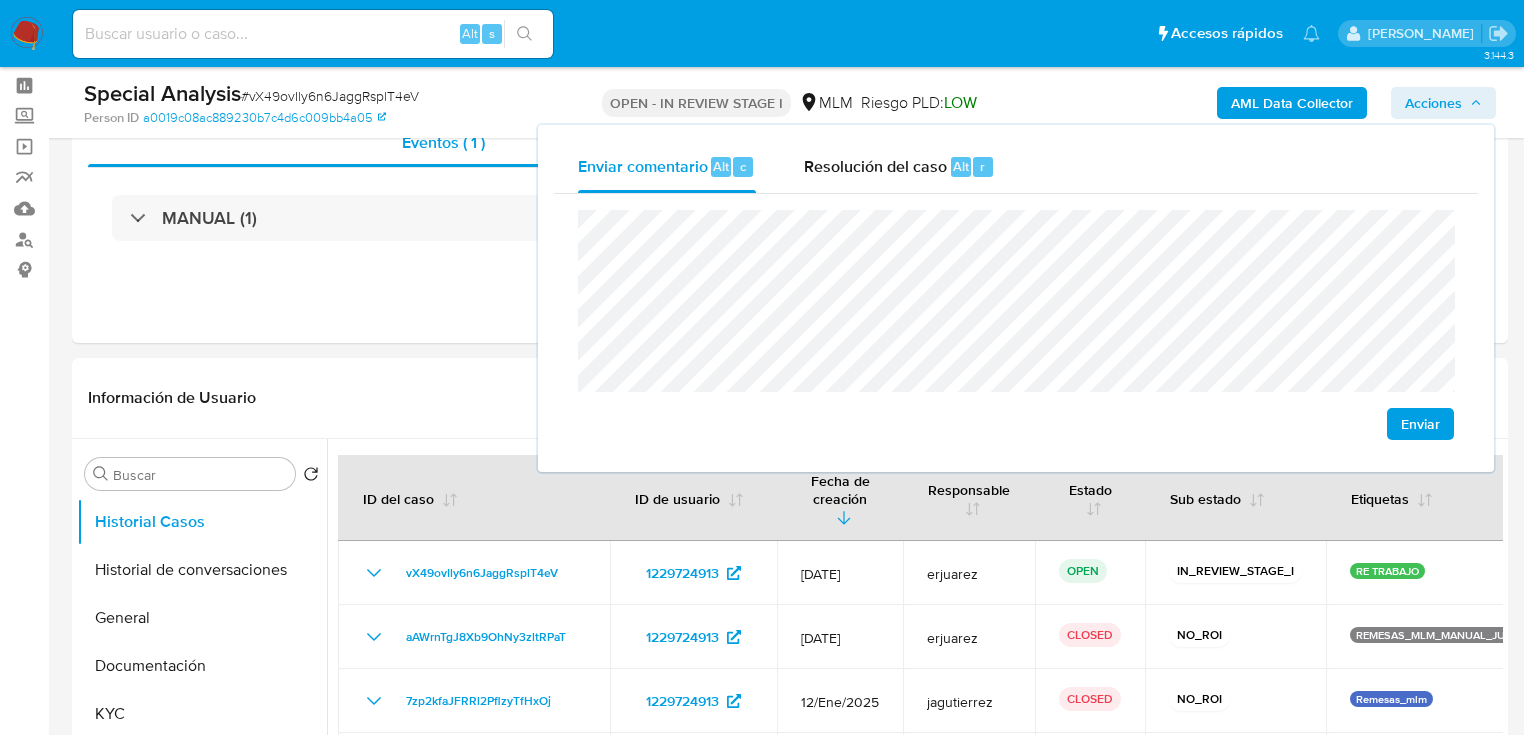 click on "Enviar" at bounding box center (1420, 424) 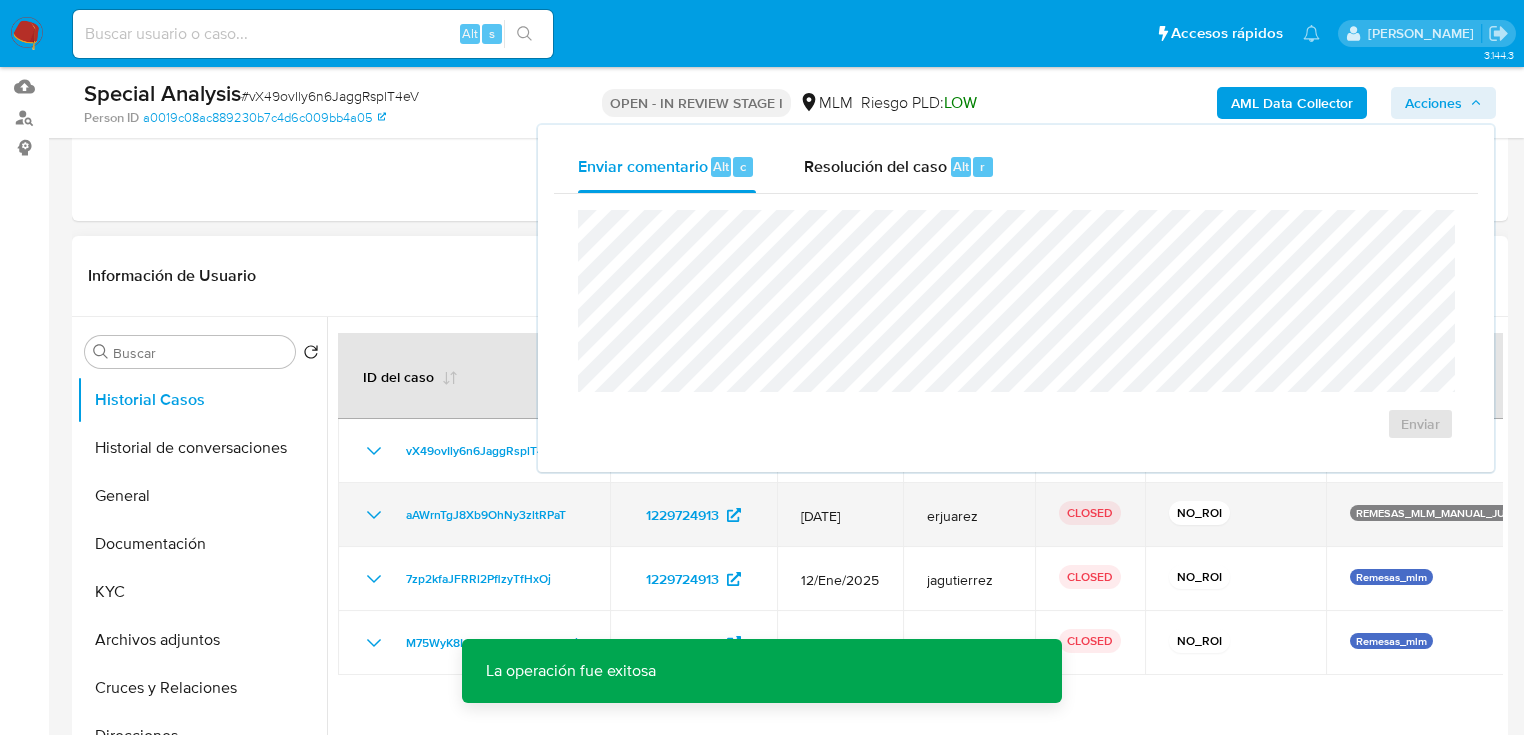 scroll, scrollTop: 240, scrollLeft: 0, axis: vertical 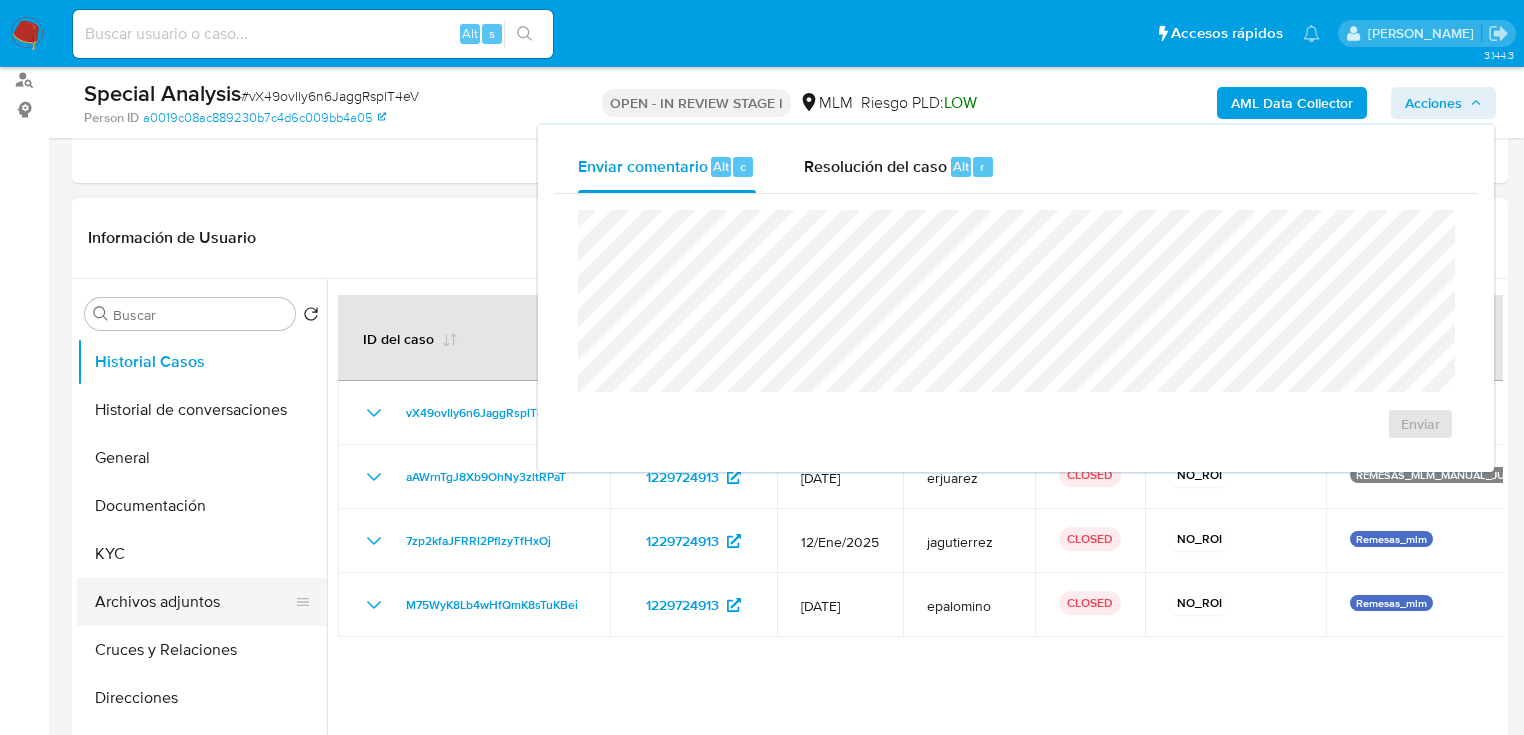 click on "Archivos adjuntos" at bounding box center [194, 602] 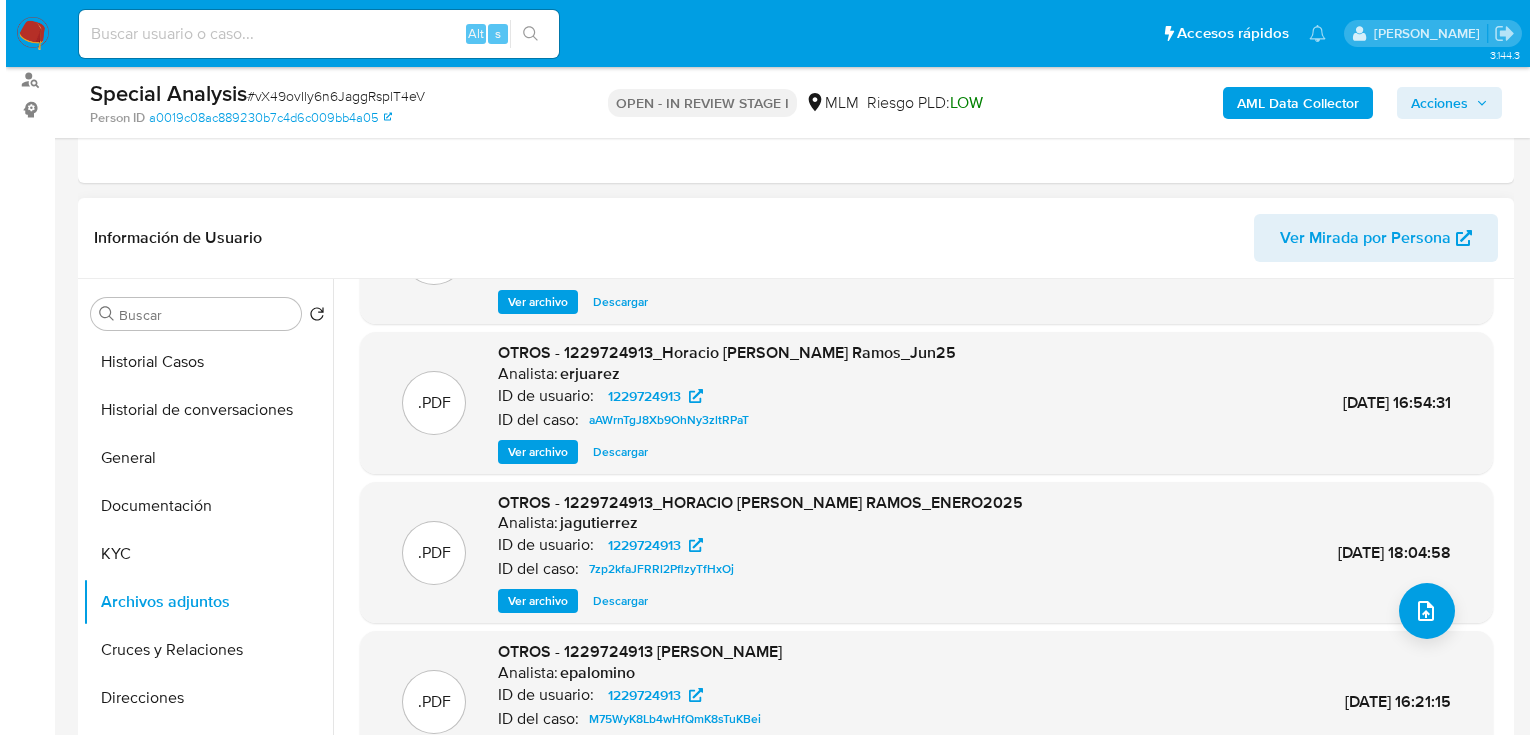 scroll, scrollTop: 32, scrollLeft: 0, axis: vertical 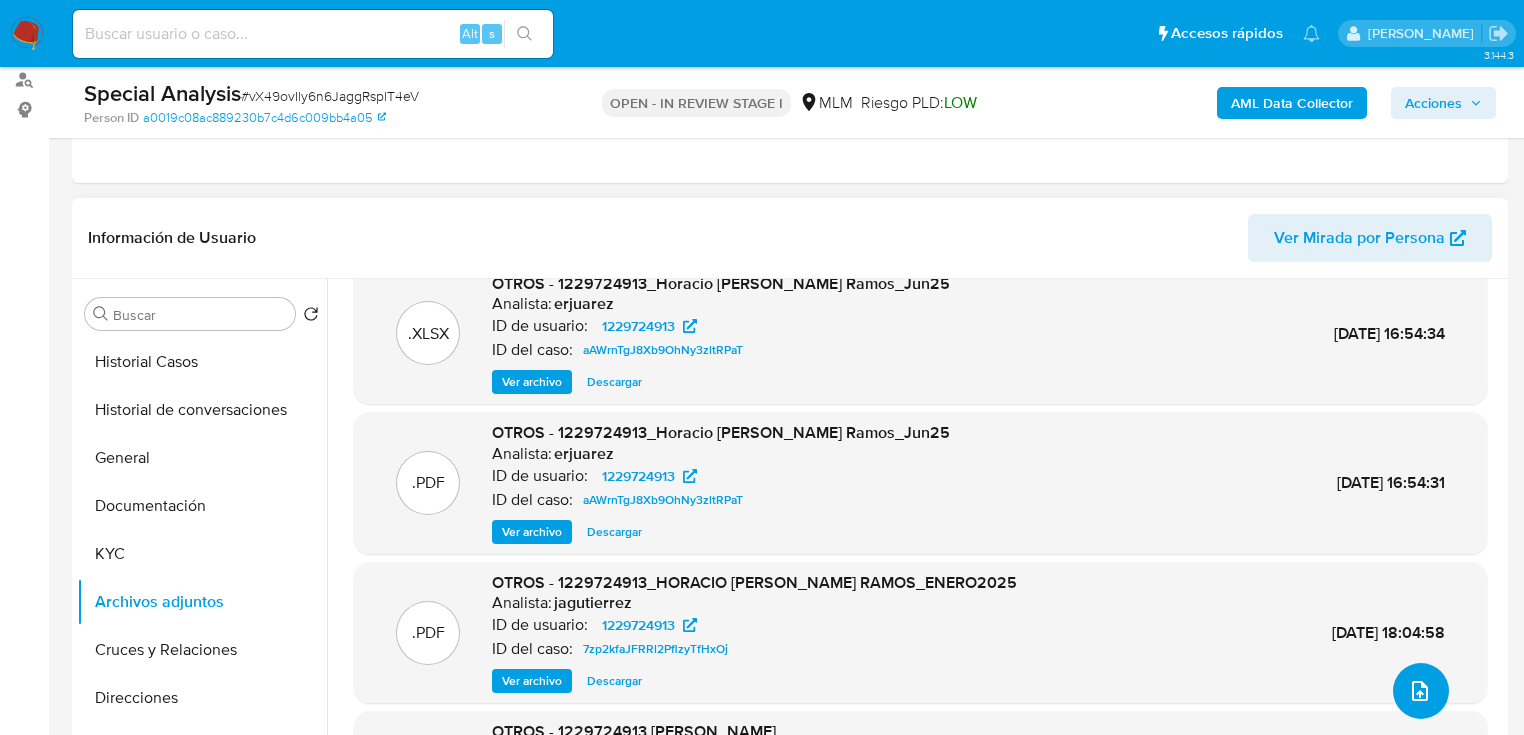 click at bounding box center (1421, 691) 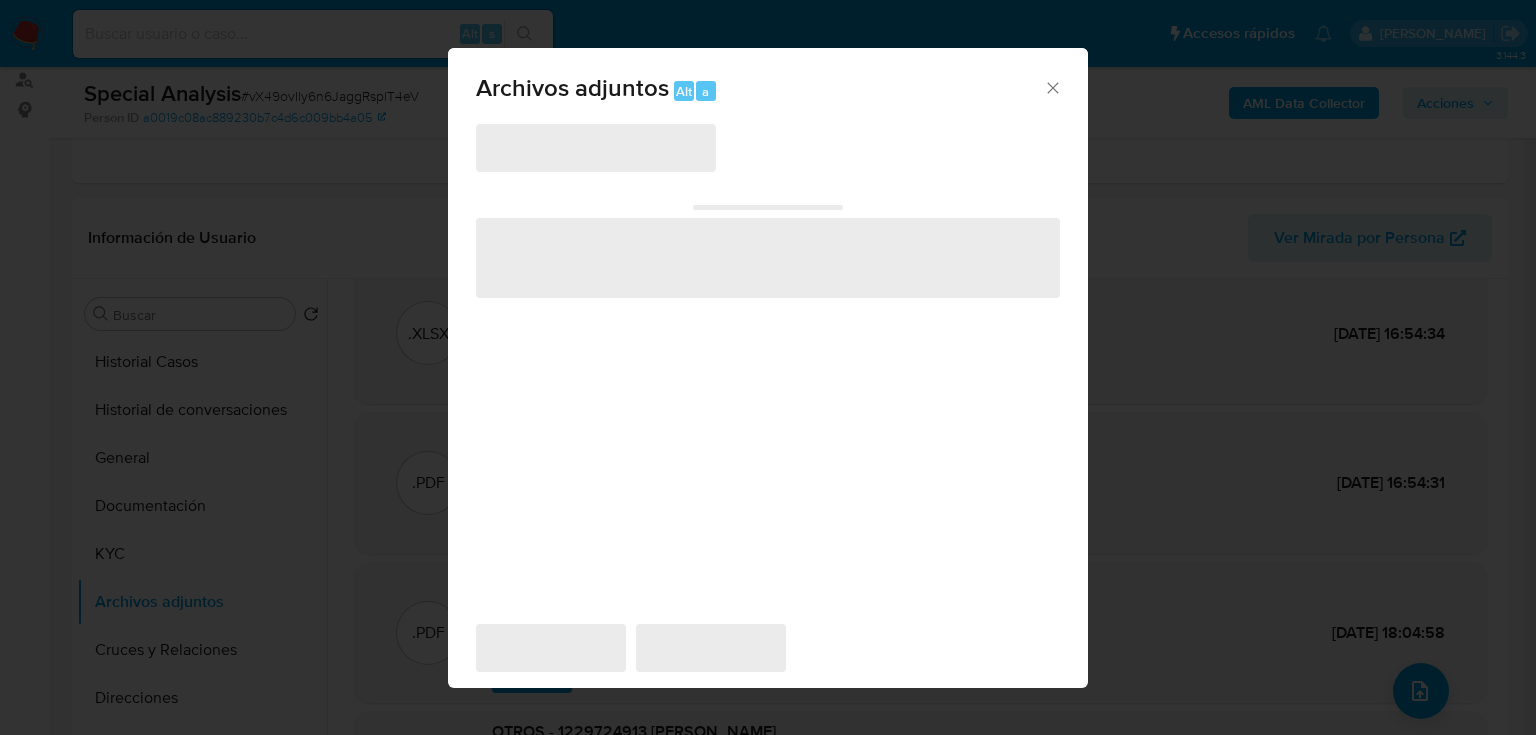 click on "‌" at bounding box center (596, 148) 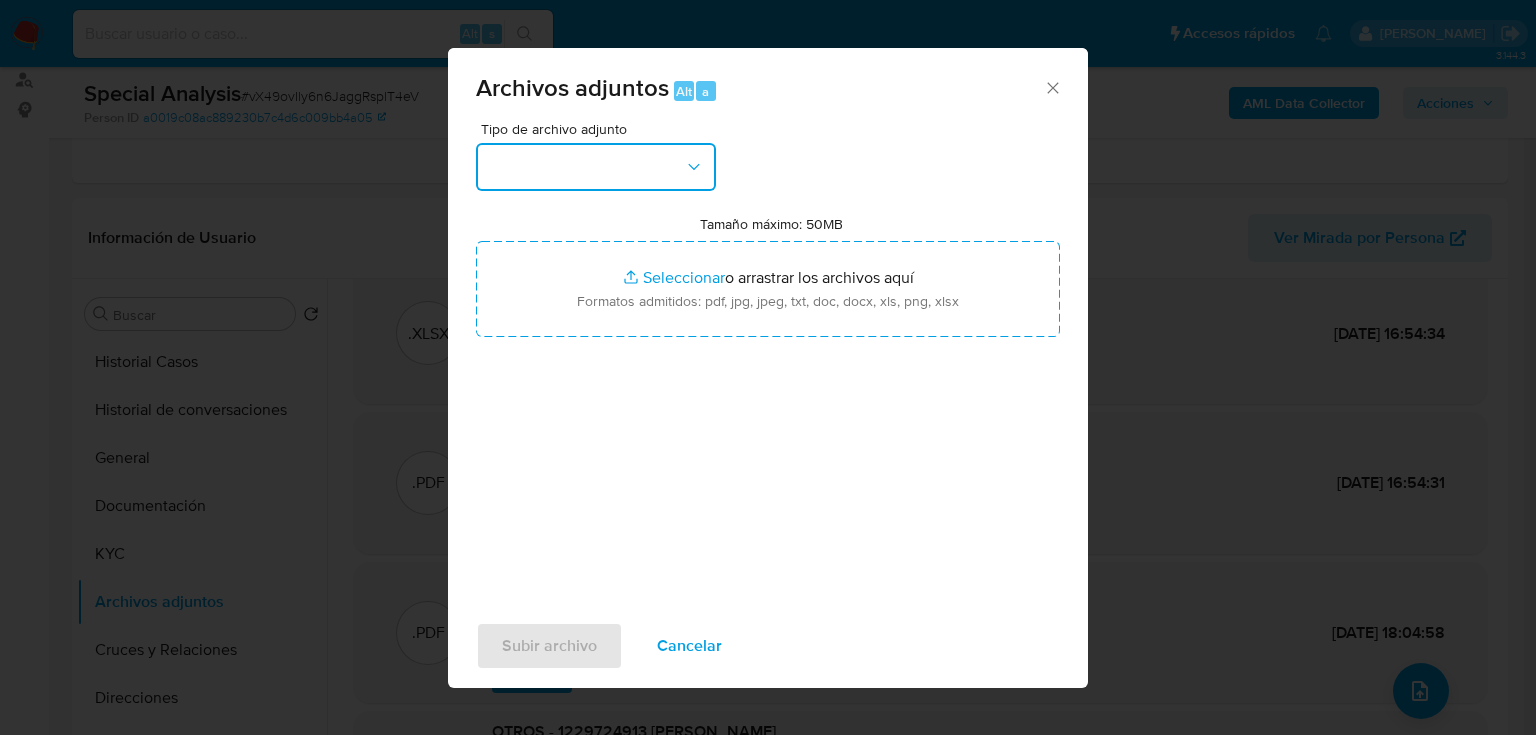 click at bounding box center [596, 167] 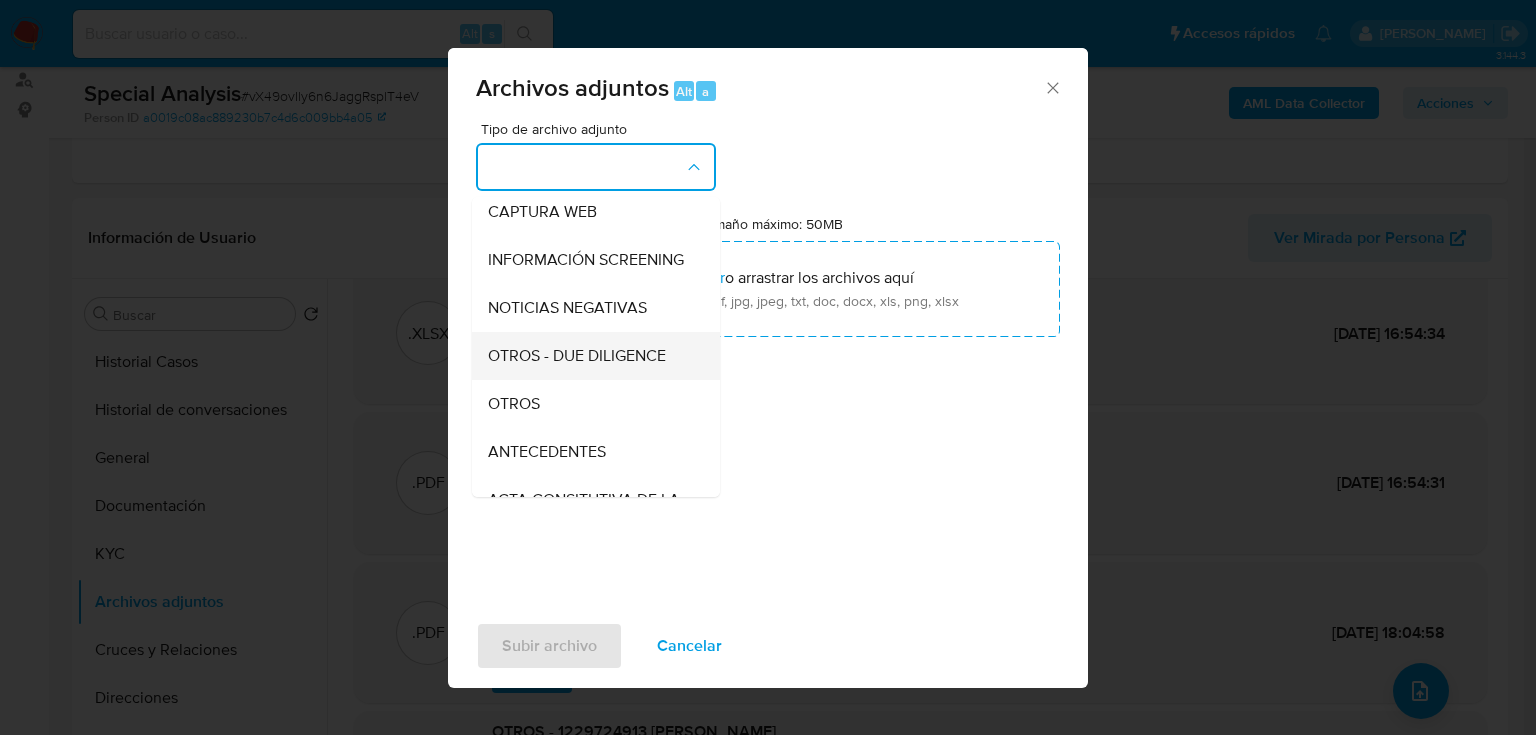 scroll, scrollTop: 160, scrollLeft: 0, axis: vertical 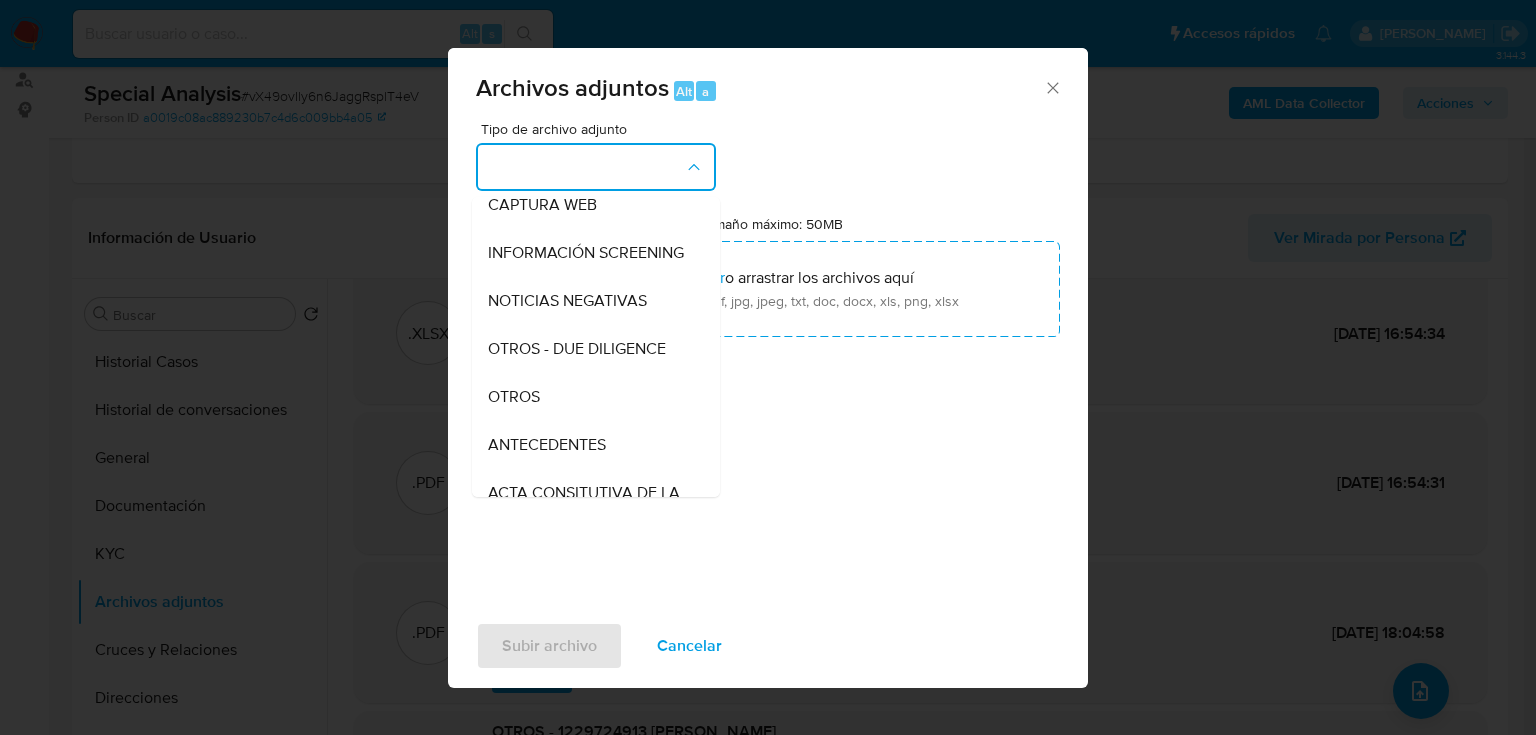 click on "OTROS" at bounding box center [590, 397] 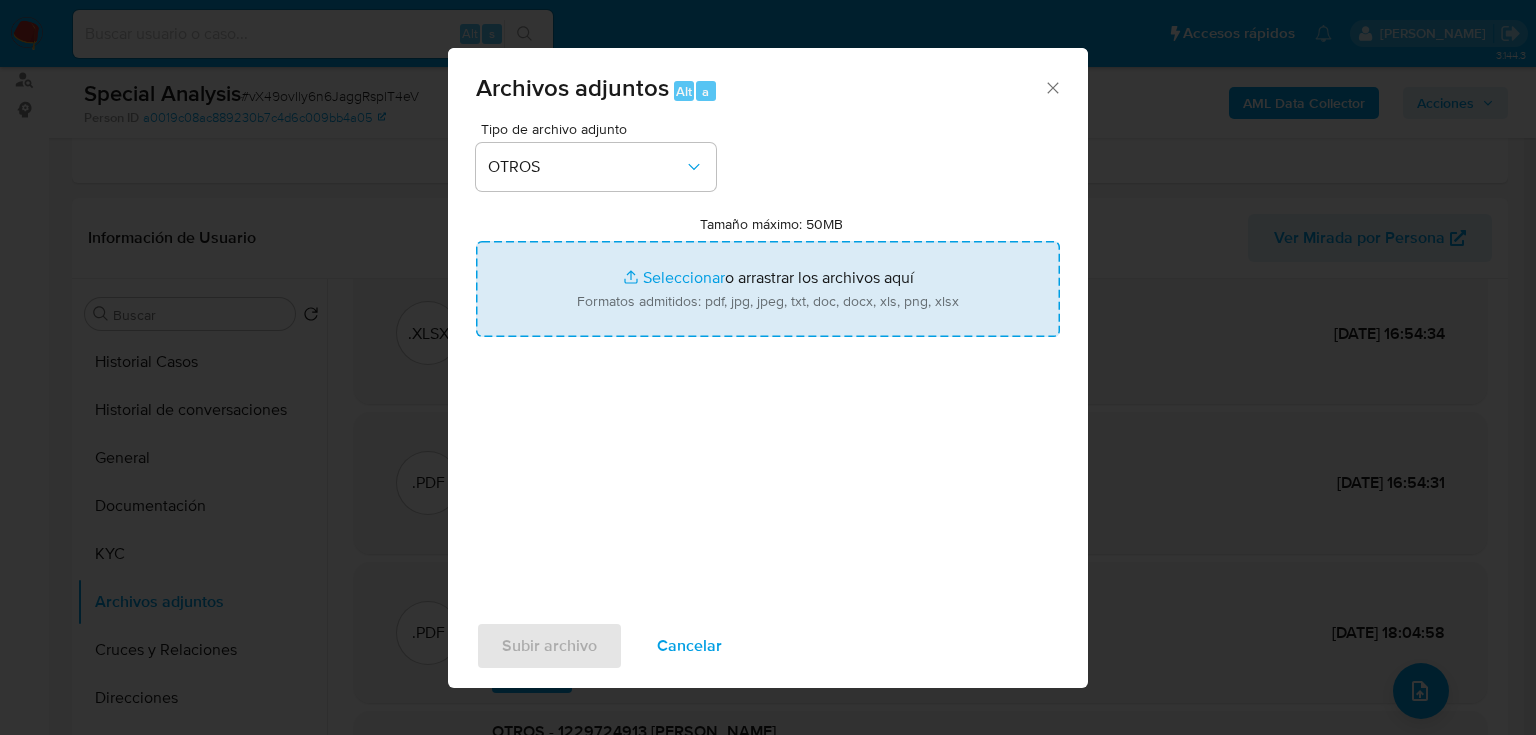 click on "Tamaño máximo: 50MB Seleccionar archivos" at bounding box center (768, 289) 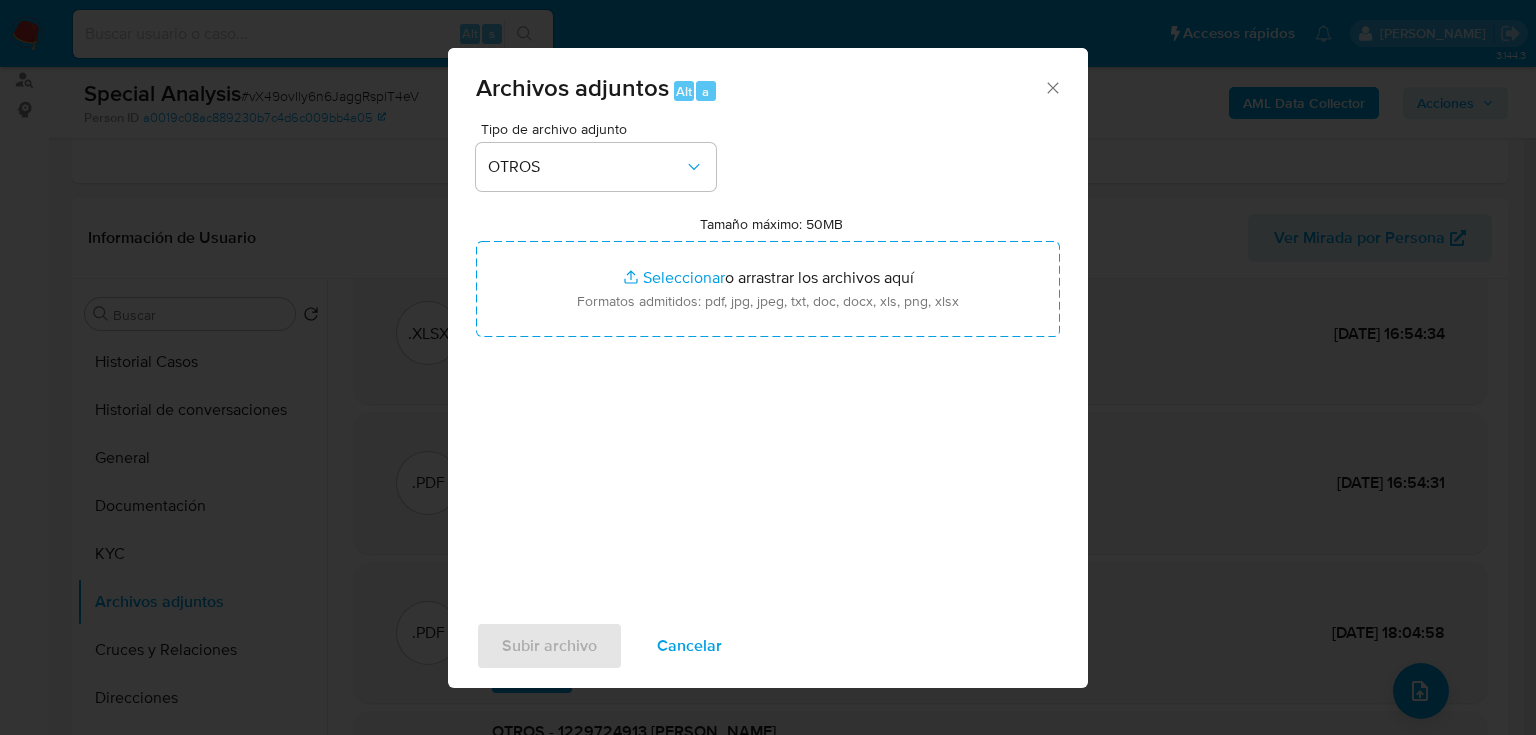 click on "Cancelar" at bounding box center (689, 646) 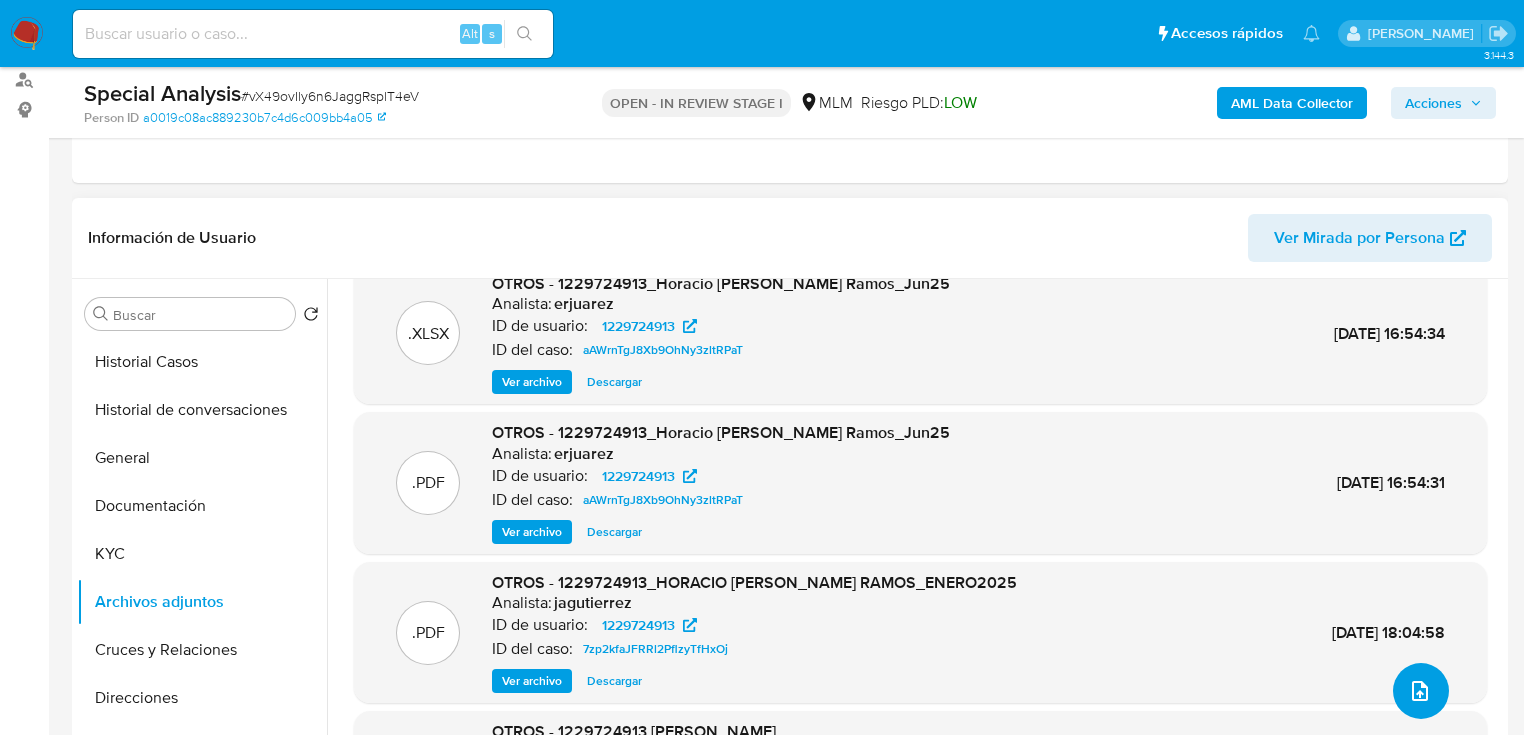 click 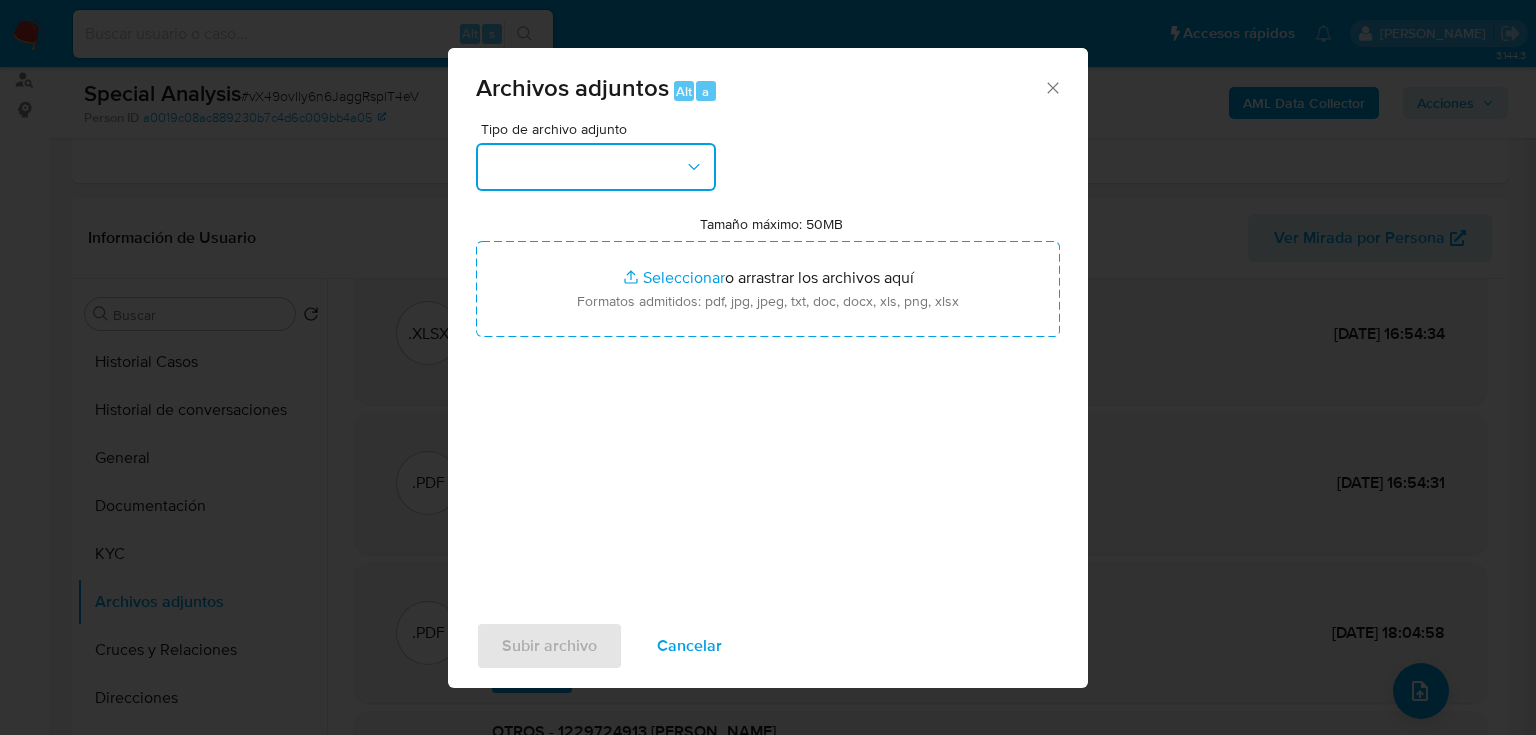 drag, startPoint x: 623, startPoint y: 157, endPoint x: 635, endPoint y: 161, distance: 12.649111 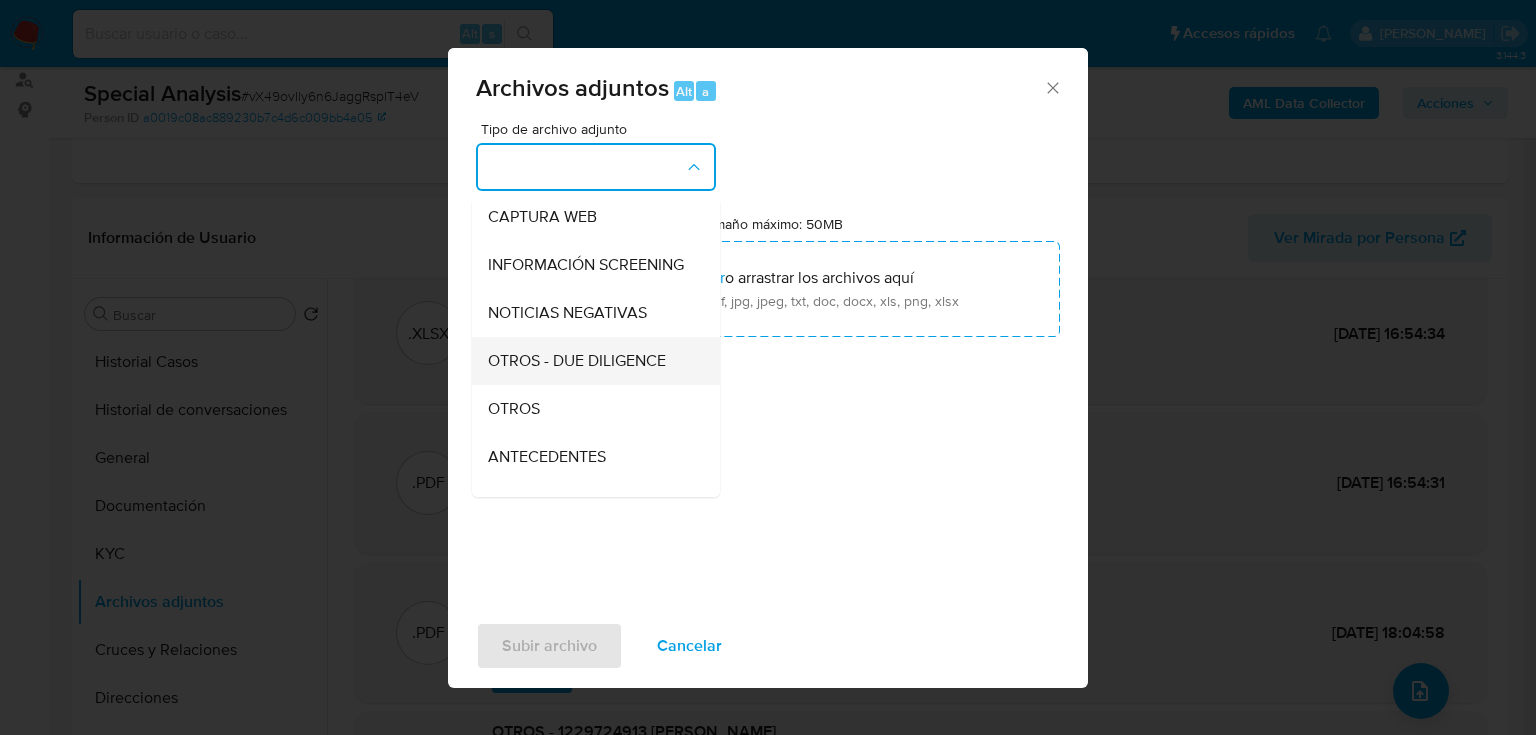 scroll, scrollTop: 160, scrollLeft: 0, axis: vertical 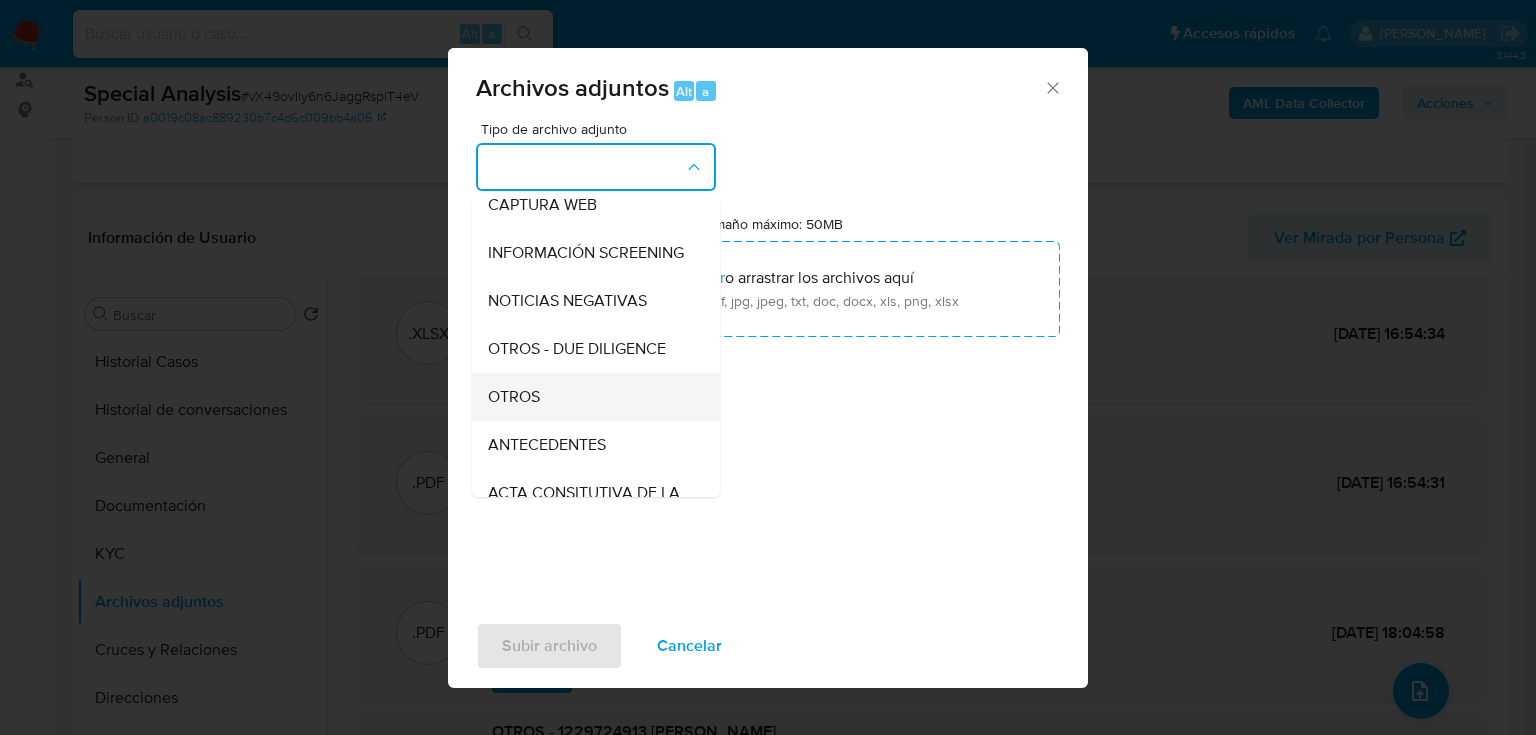 click on "OTROS" at bounding box center [514, 397] 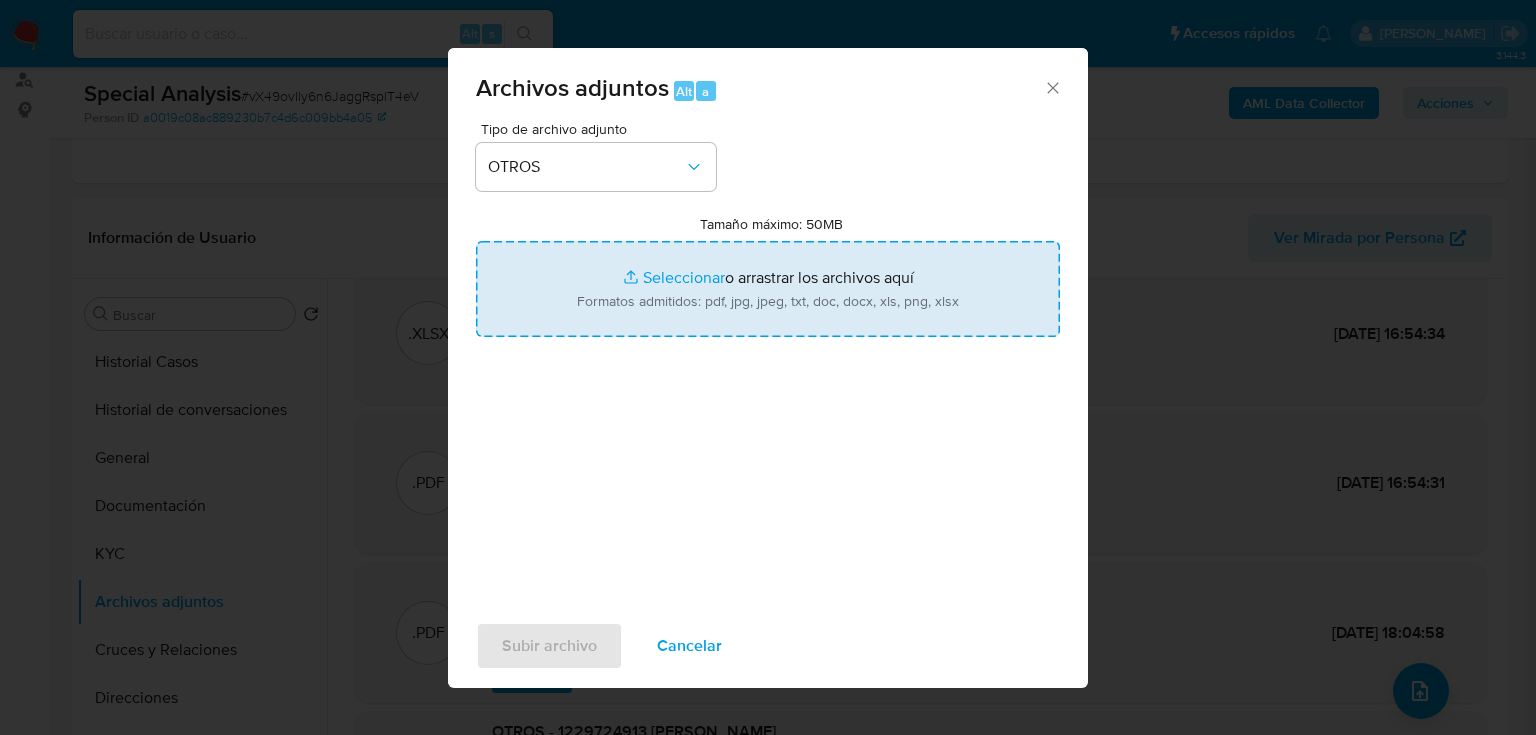 click on "Tamaño máximo: 50MB Seleccionar archivos" at bounding box center [768, 289] 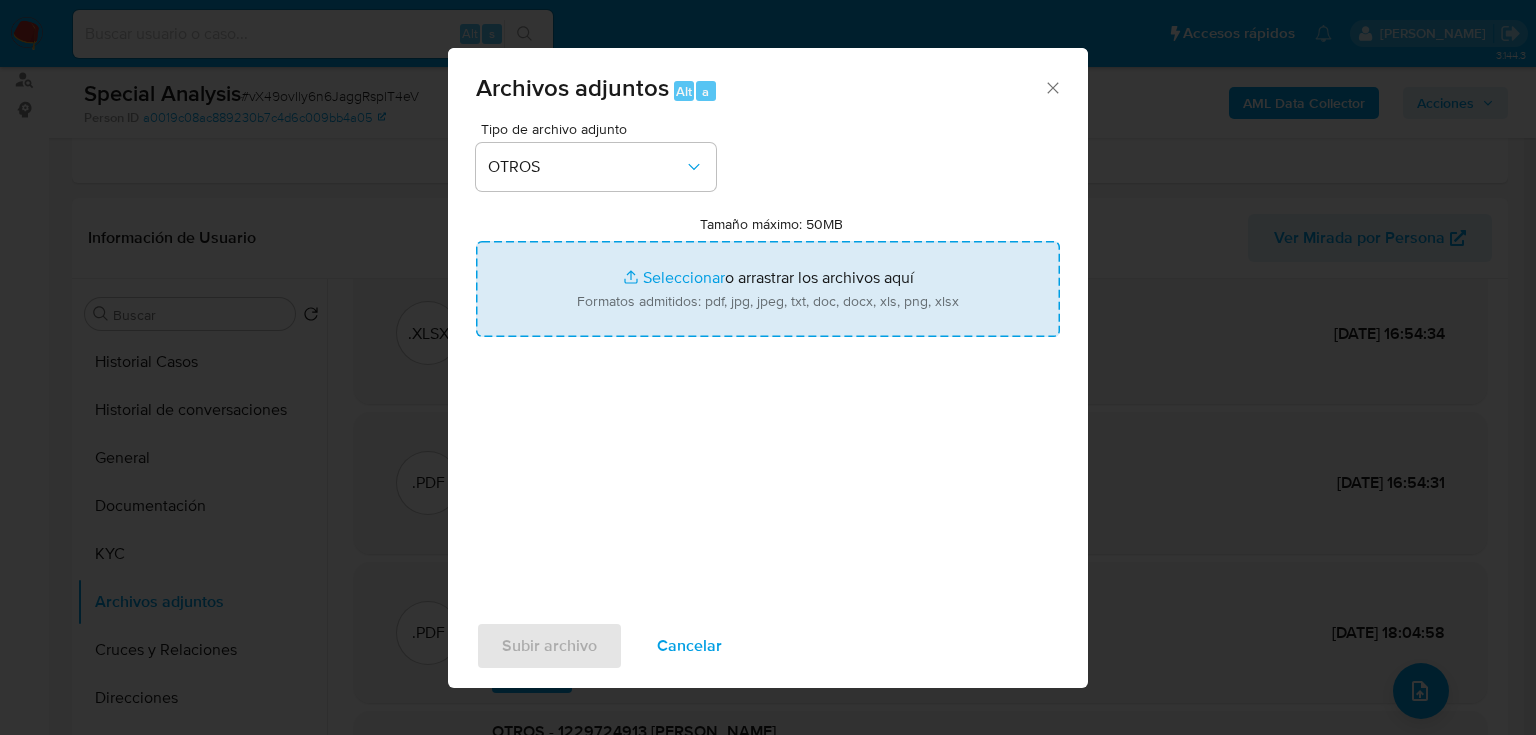 type on "C:\fakepath\1229724913_Horacio Jimenez Ramos_Jun25_Corregido.pdf" 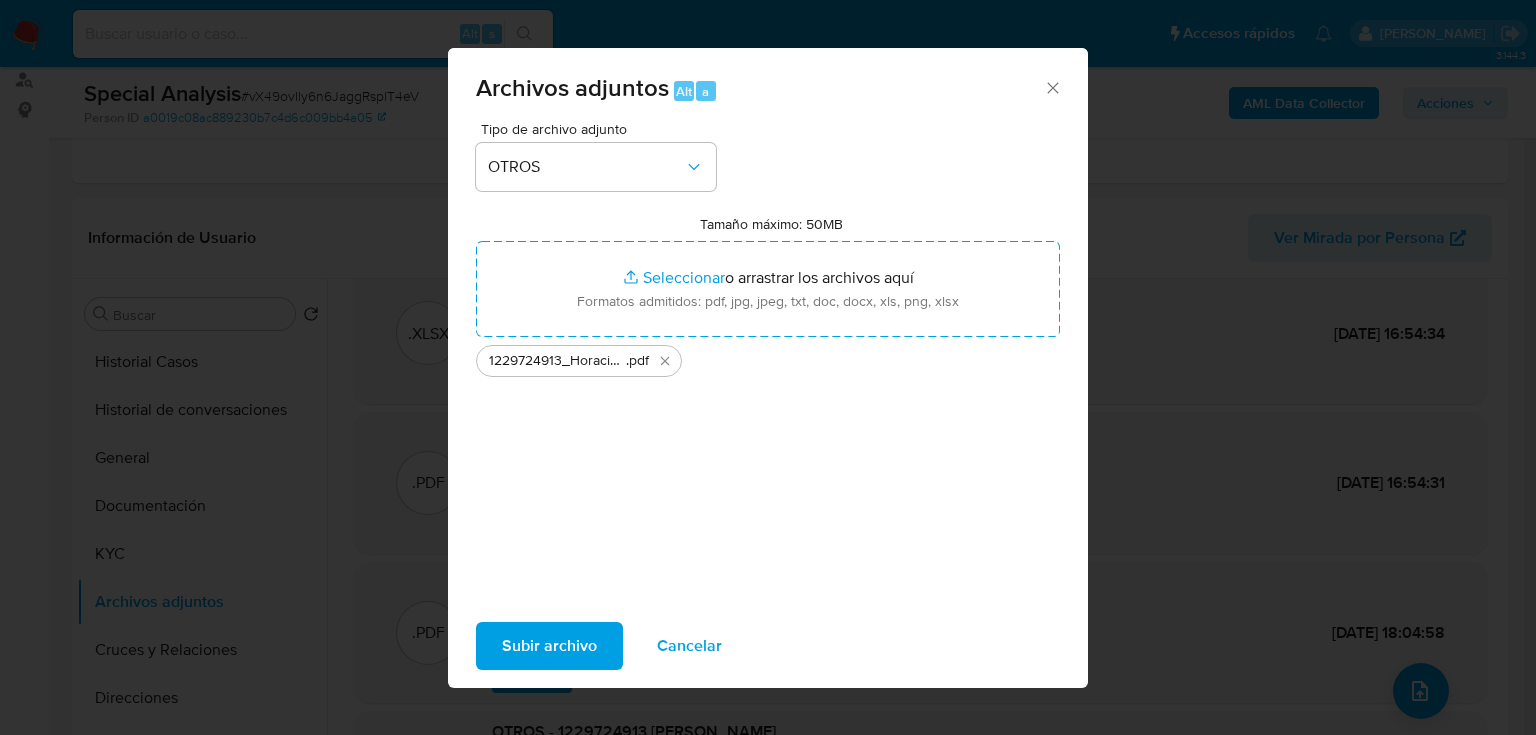 click on "Subir archivo" at bounding box center (549, 646) 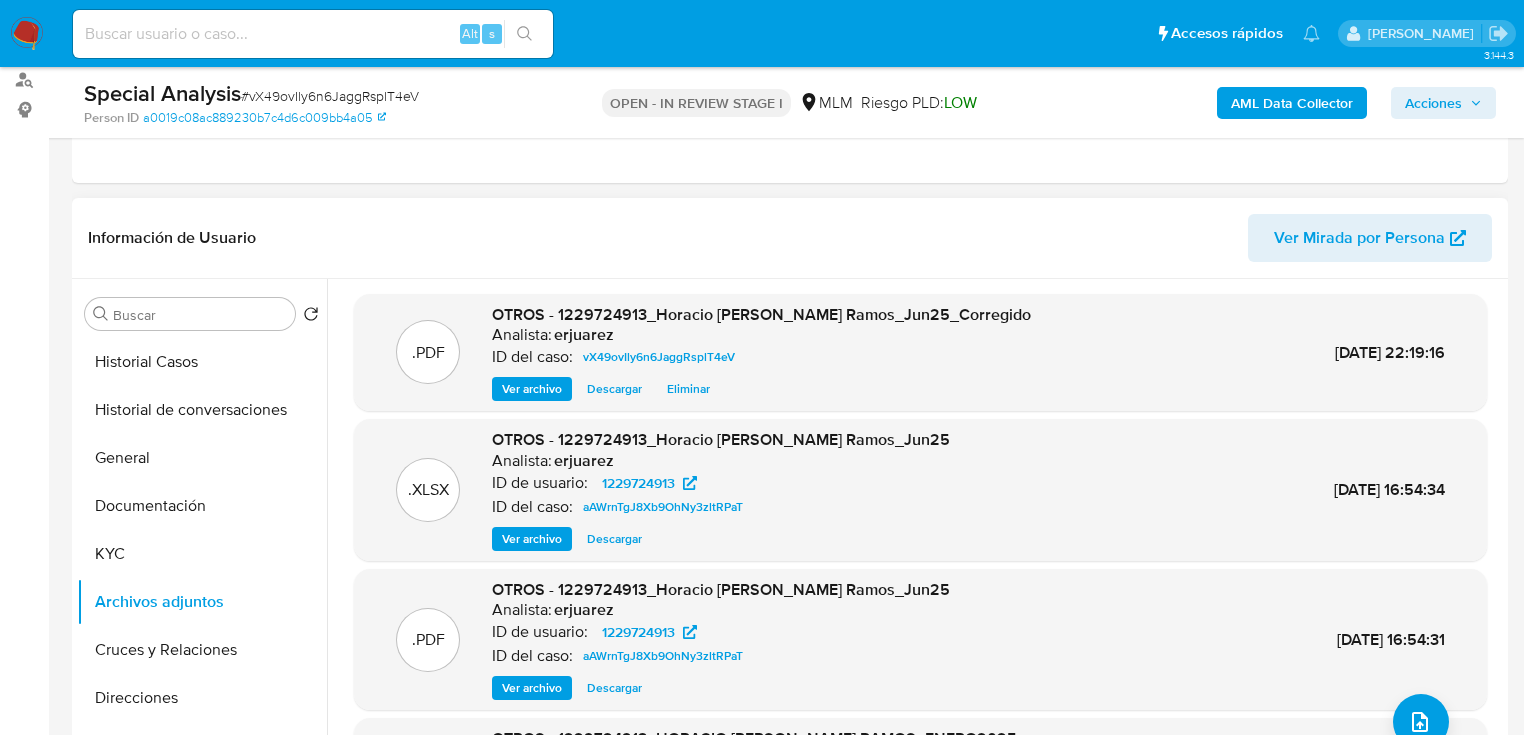 scroll, scrollTop: 0, scrollLeft: 0, axis: both 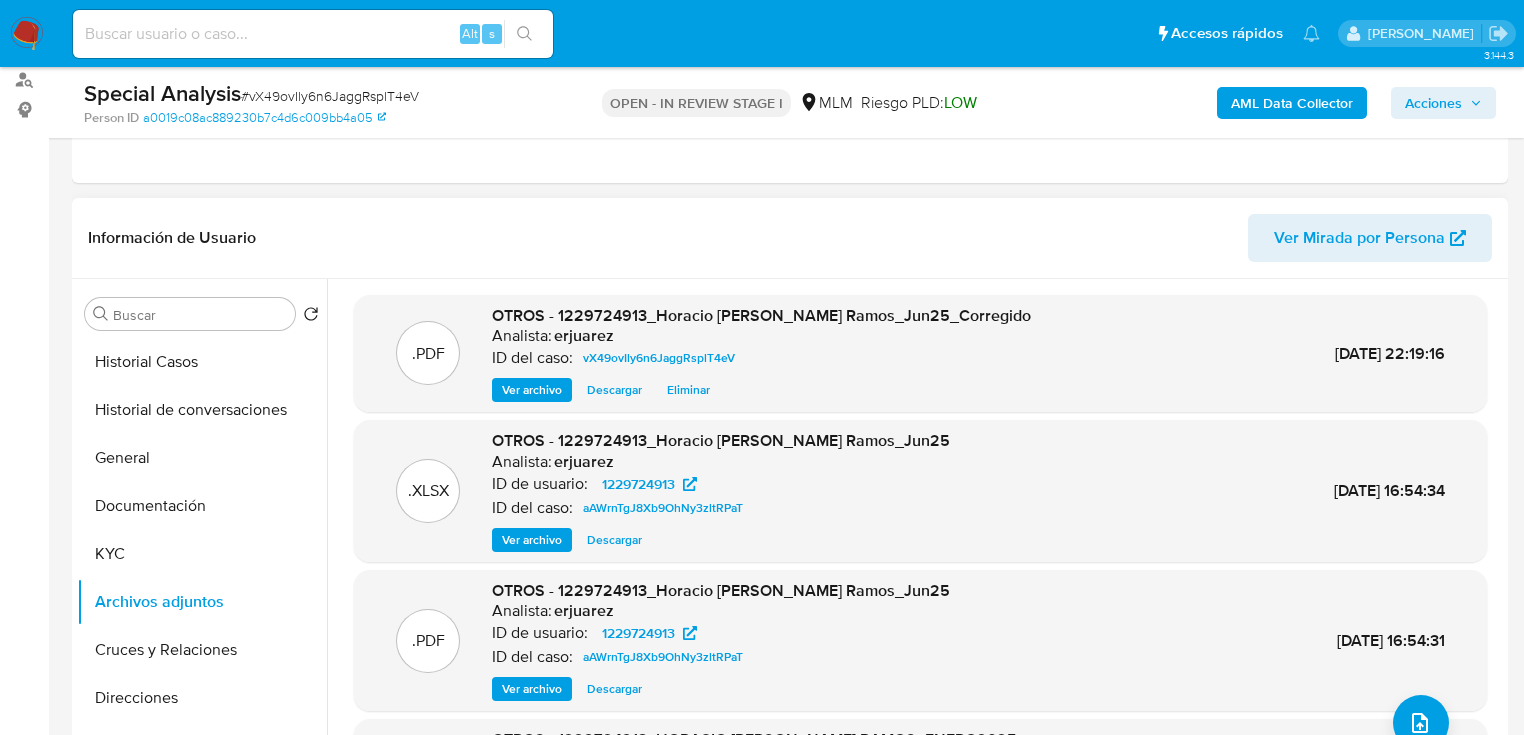 click on "Ver archivo" at bounding box center [532, 390] 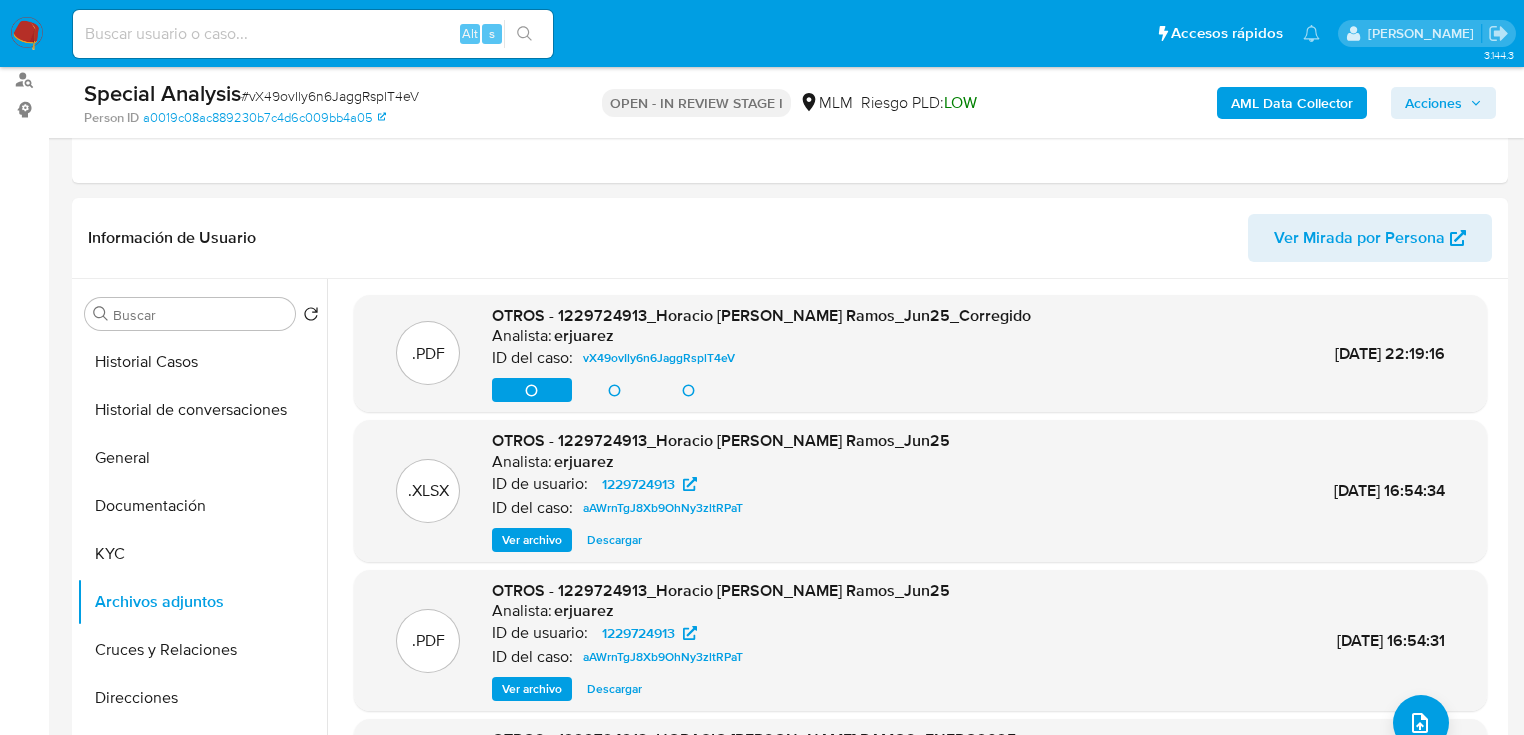 click on "Acciones" at bounding box center [1433, 103] 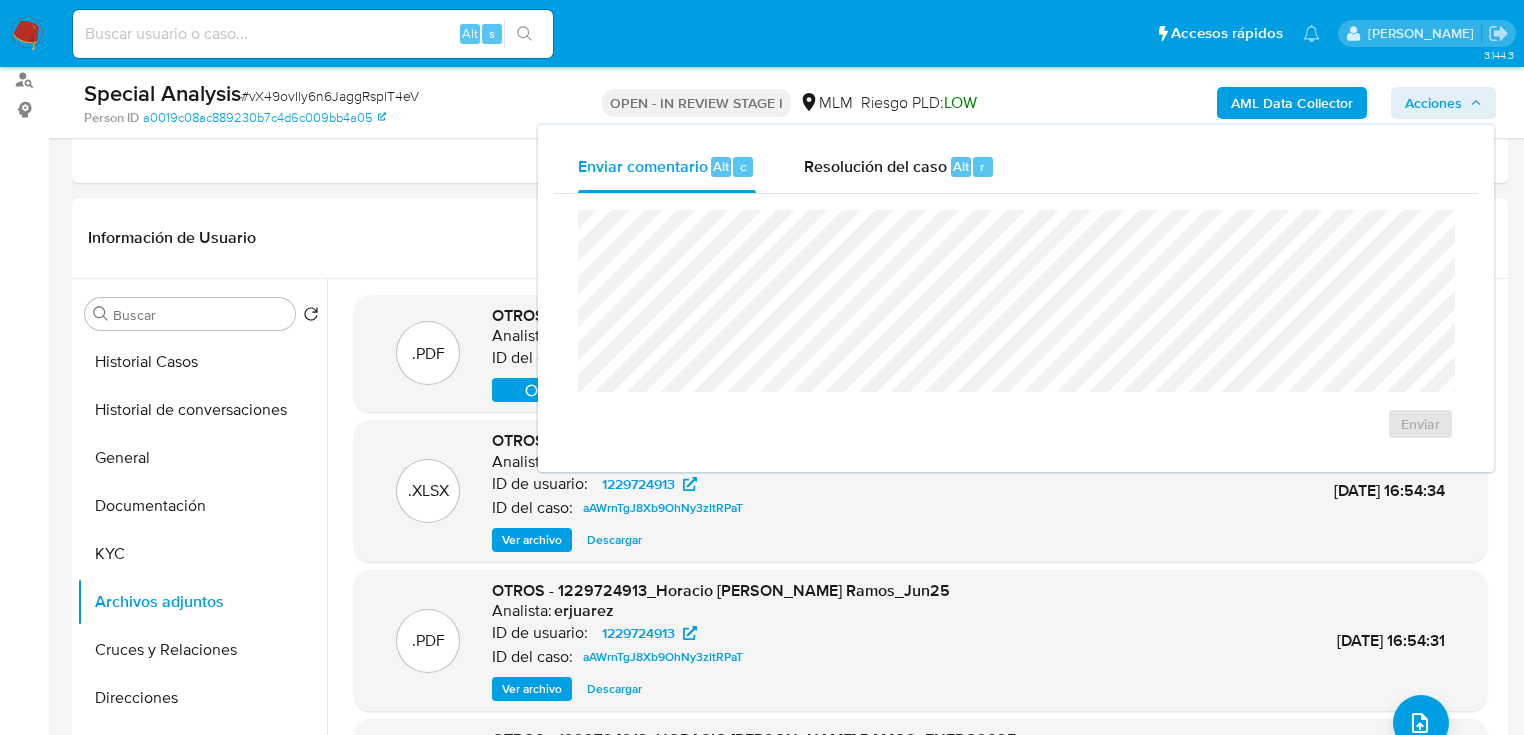 drag, startPoint x: 869, startPoint y: 156, endPoint x: 856, endPoint y: 198, distance: 43.965897 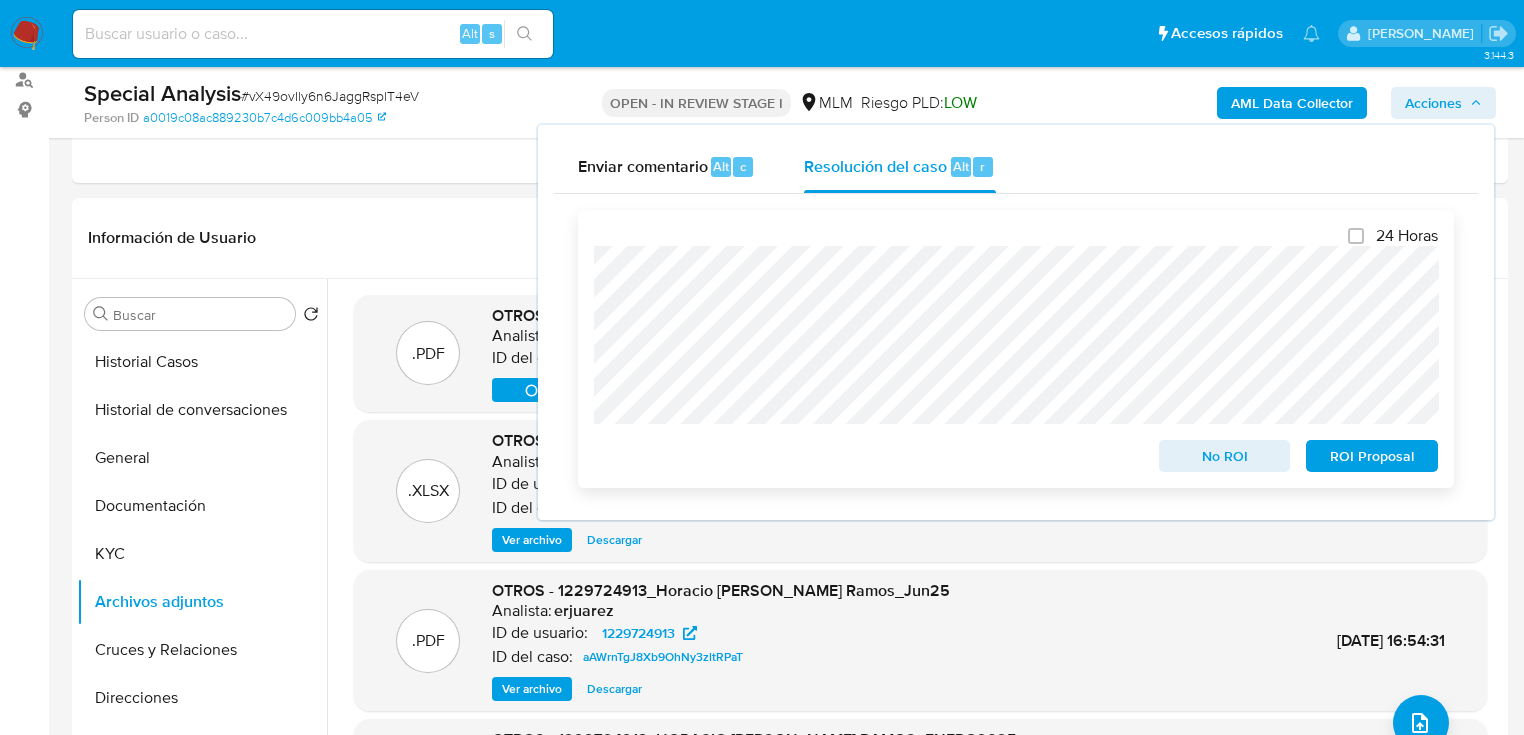 scroll, scrollTop: 0, scrollLeft: 0, axis: both 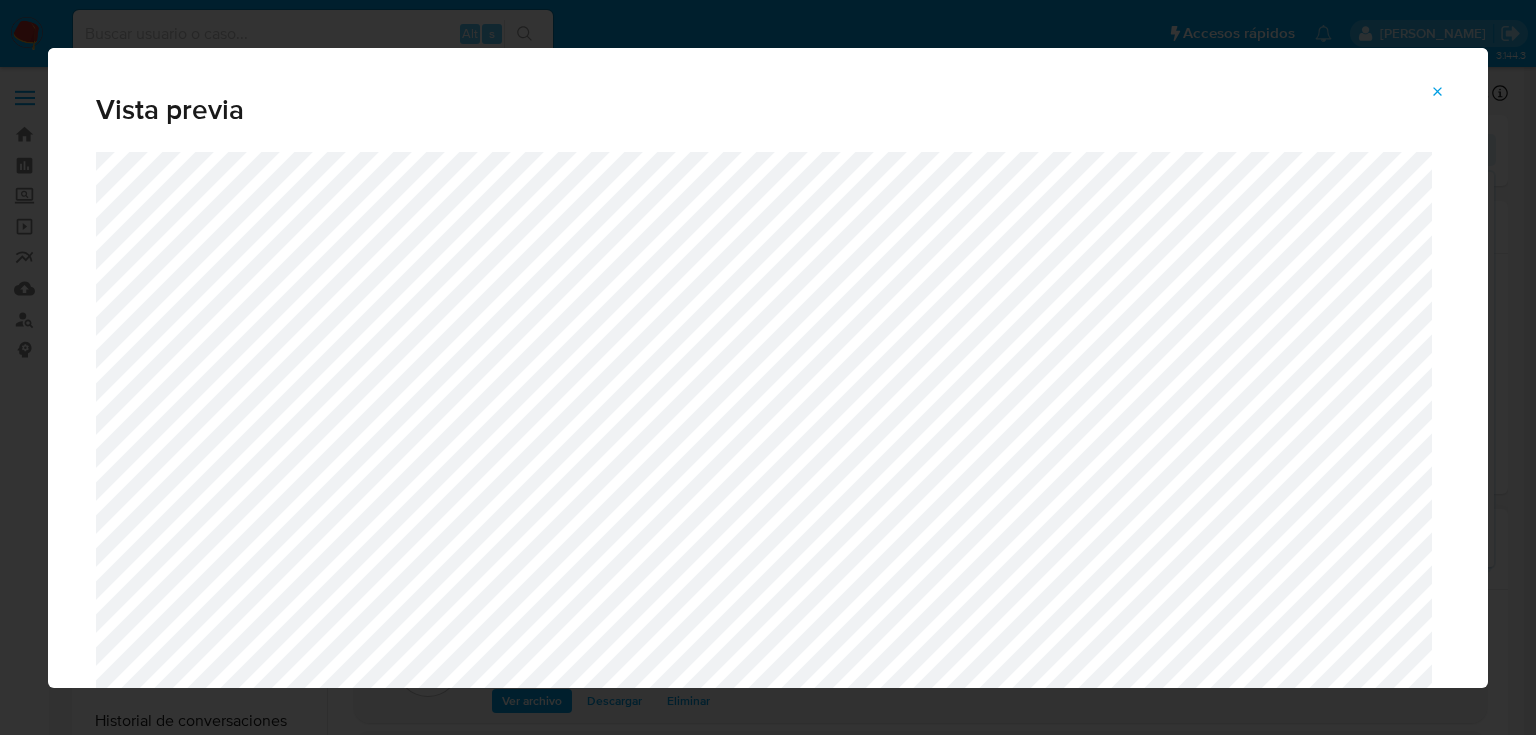 drag, startPoint x: 1429, startPoint y: 88, endPoint x: 1269, endPoint y: 116, distance: 162.43152 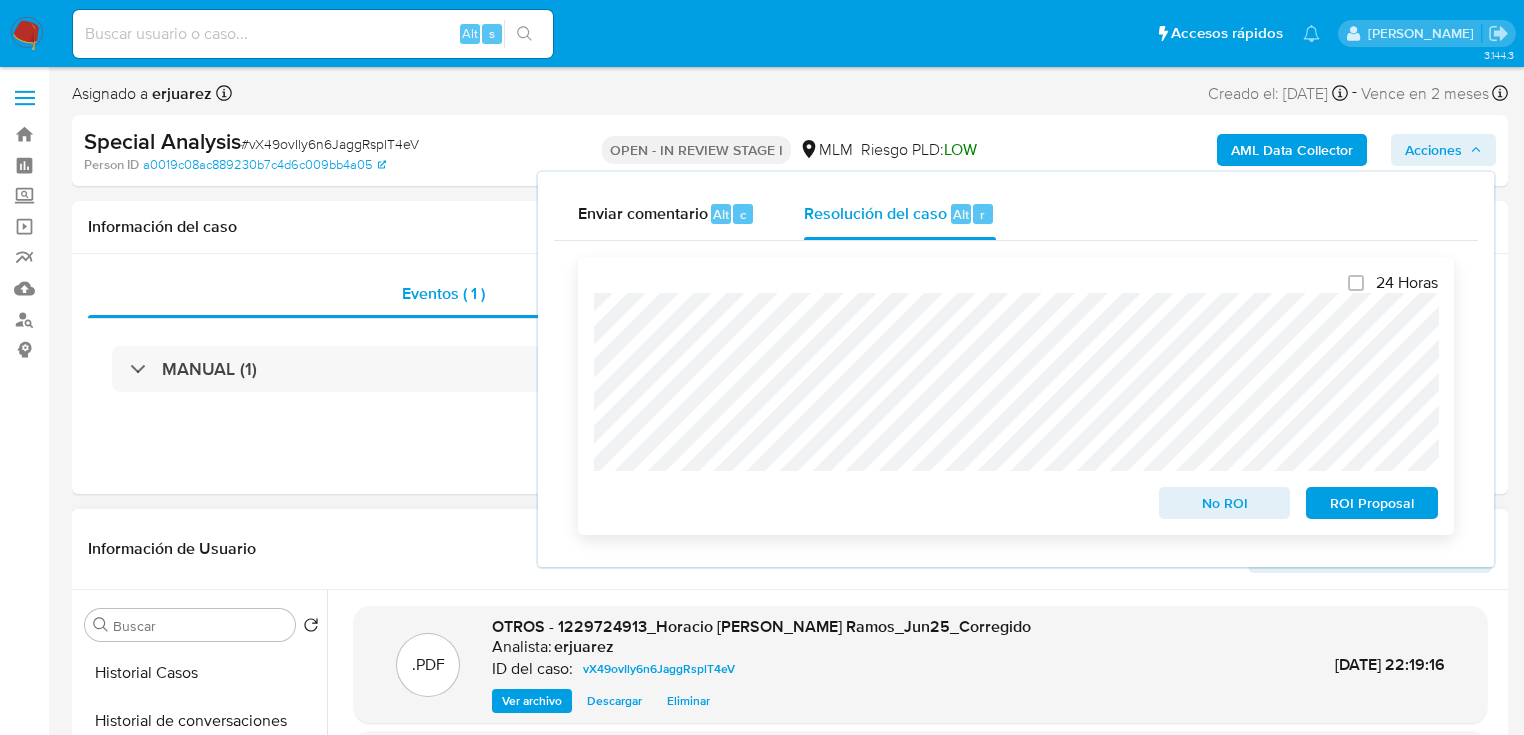 click on "No ROI" at bounding box center [1225, 503] 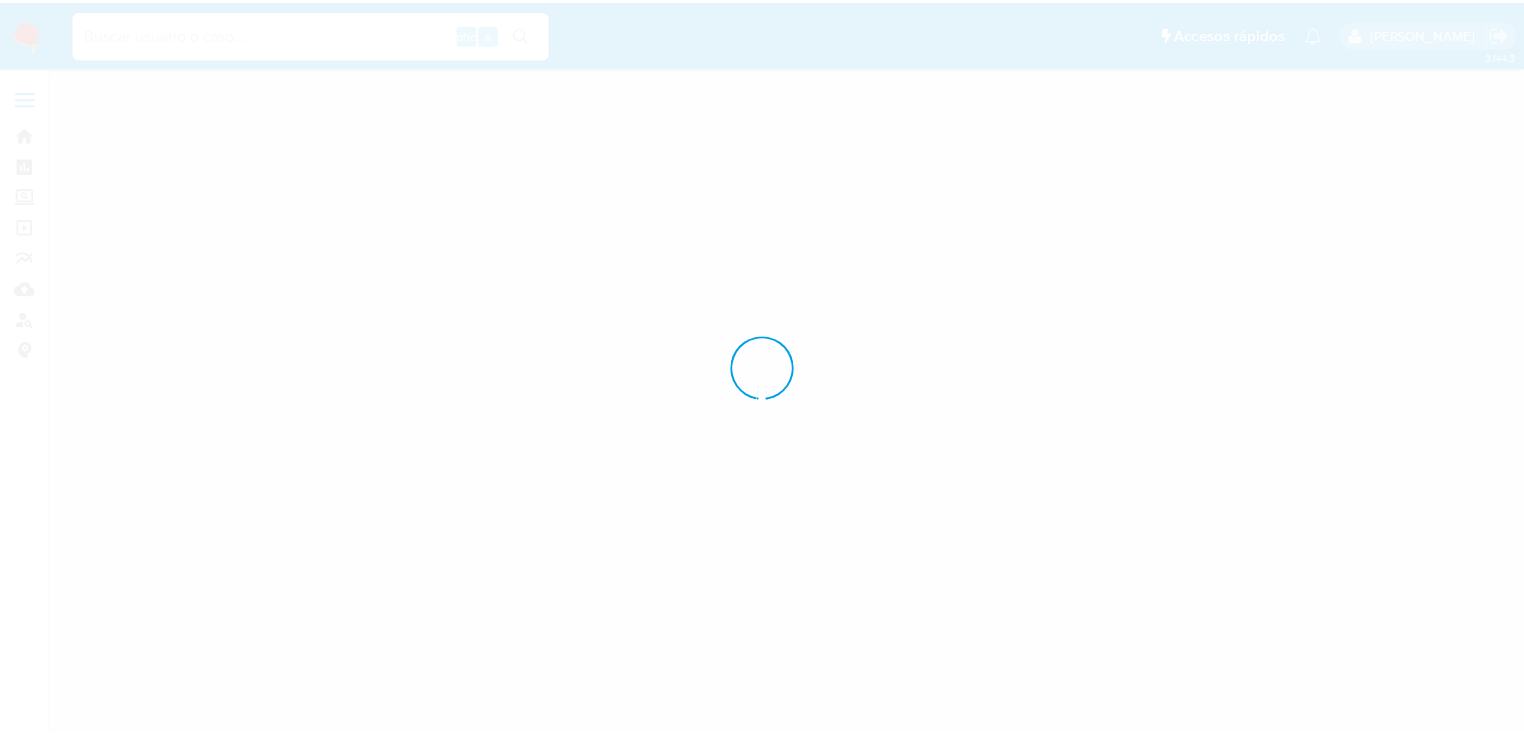 scroll, scrollTop: 0, scrollLeft: 0, axis: both 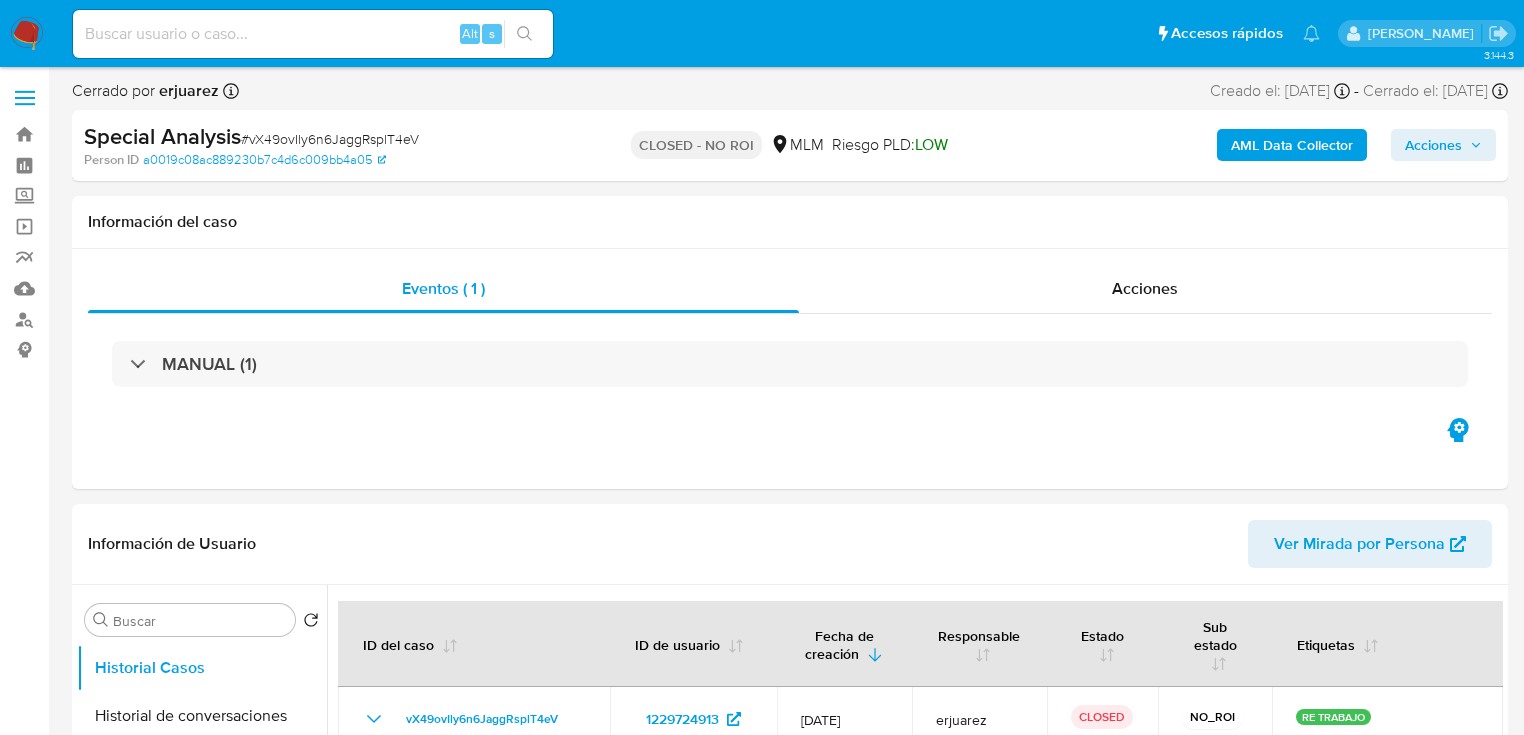 select on "10" 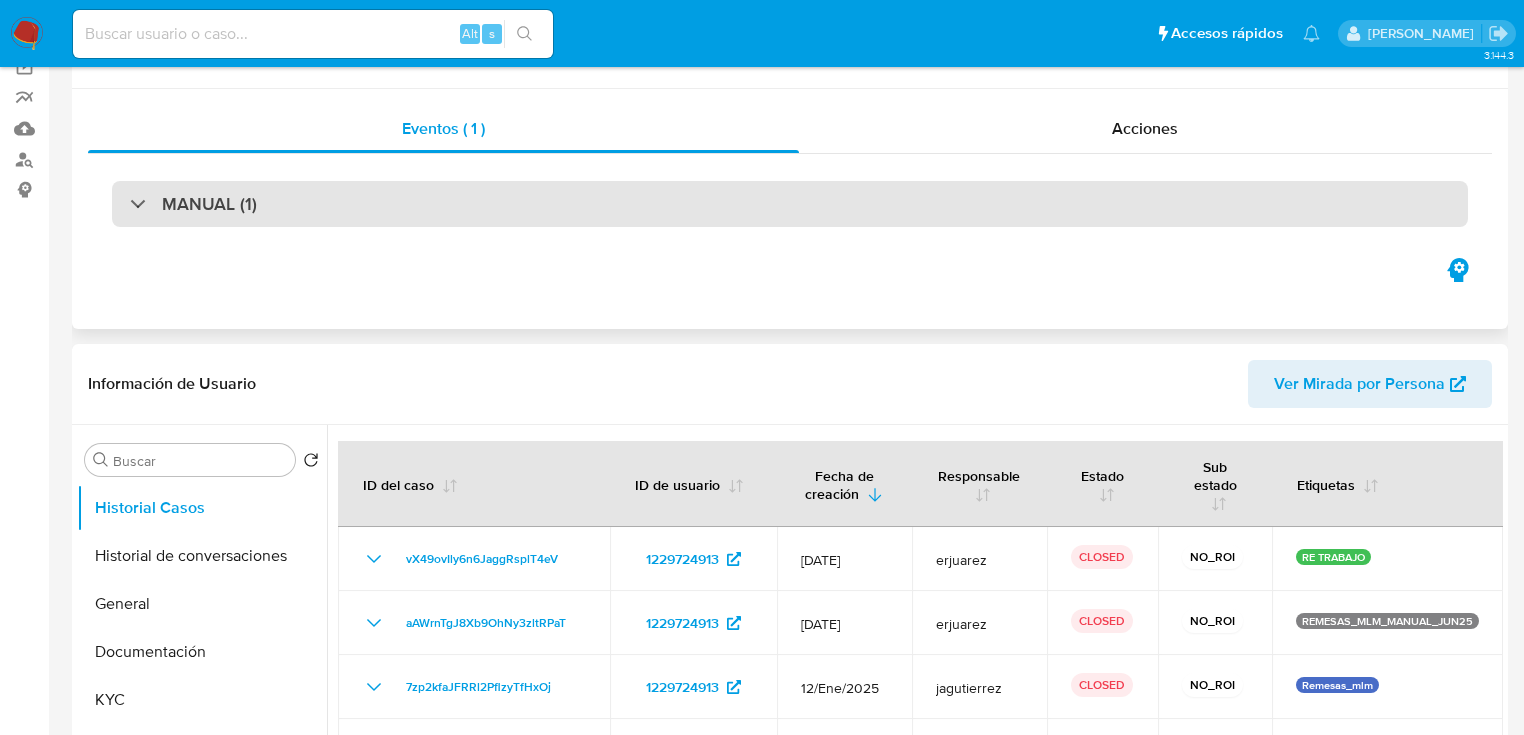 scroll, scrollTop: 0, scrollLeft: 0, axis: both 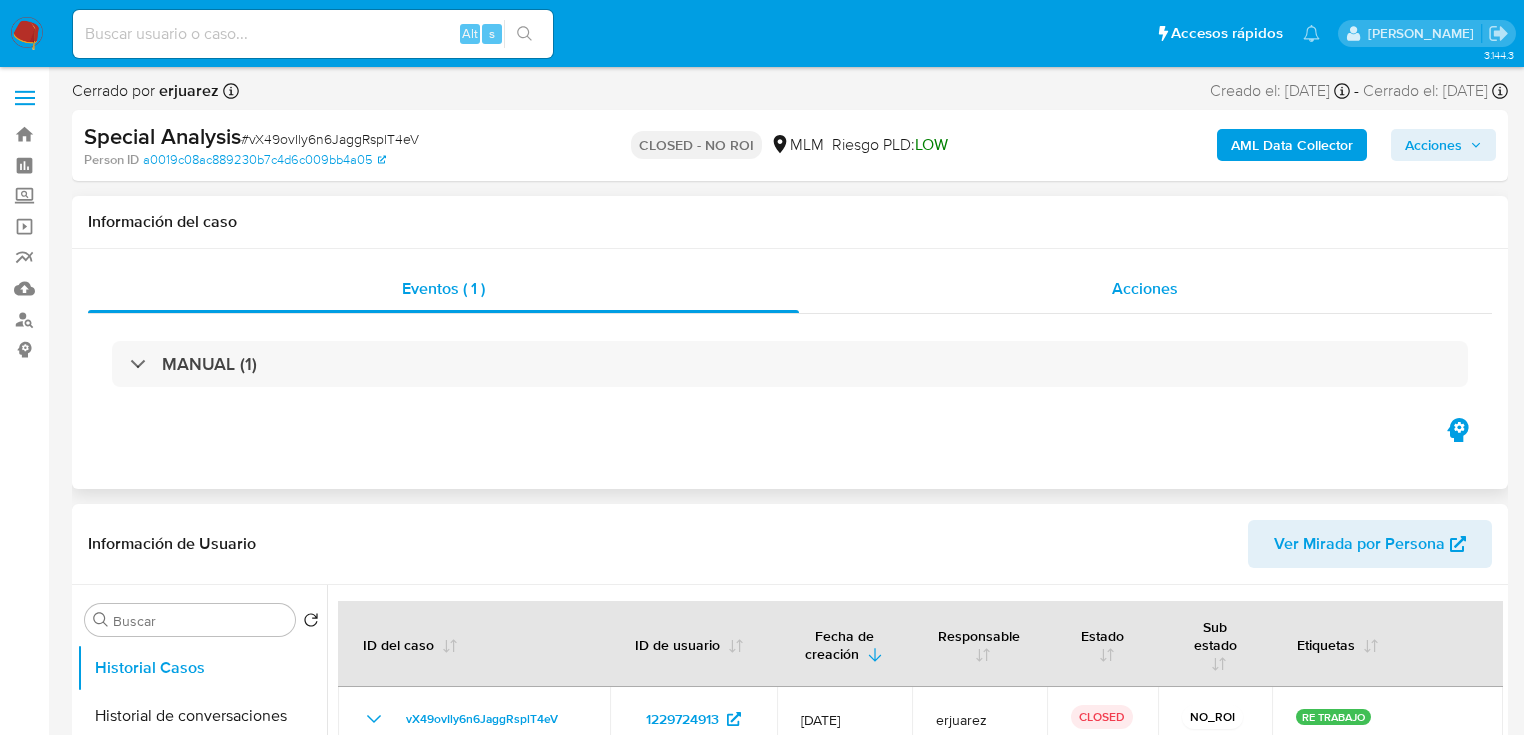 click on "Acciones" at bounding box center [1146, 289] 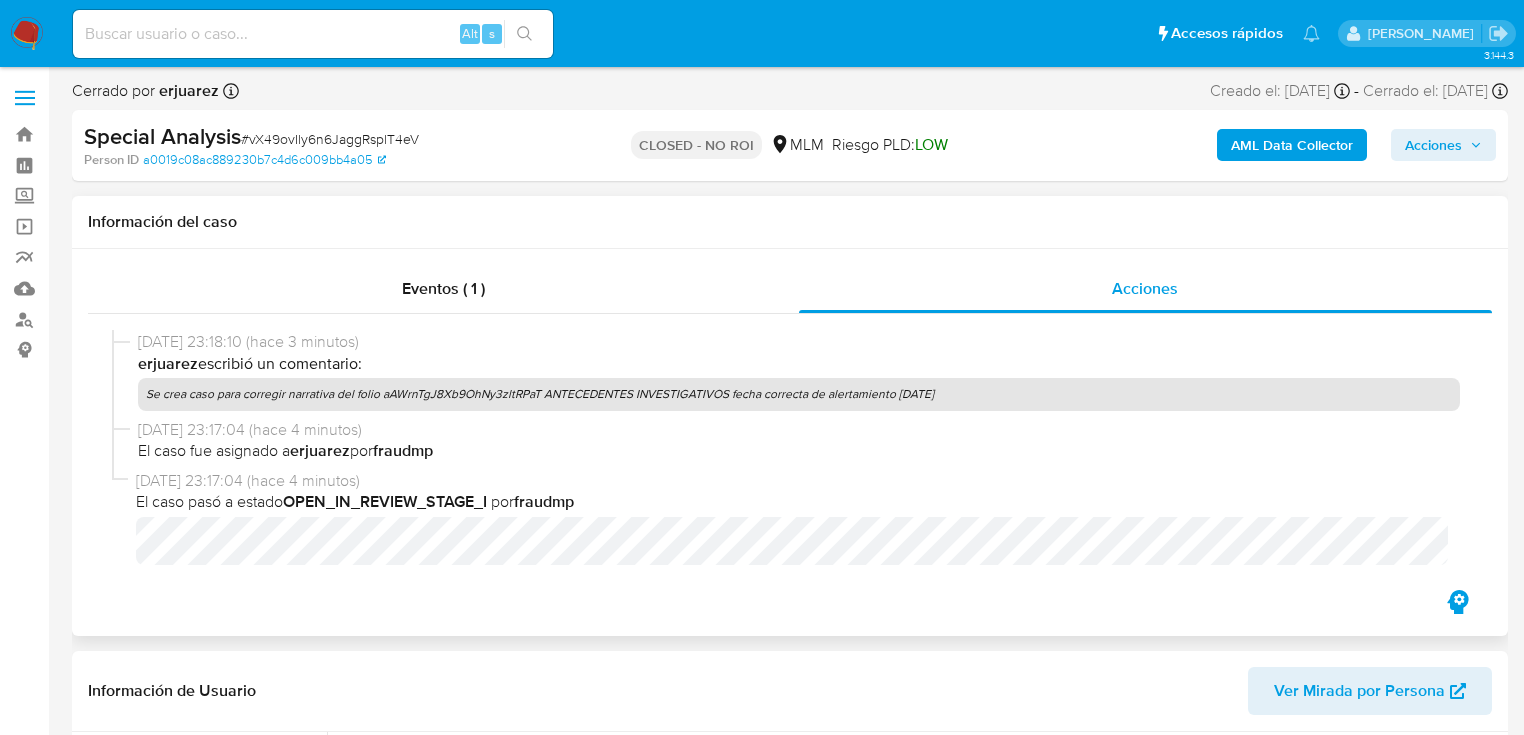 scroll, scrollTop: 419, scrollLeft: 0, axis: vertical 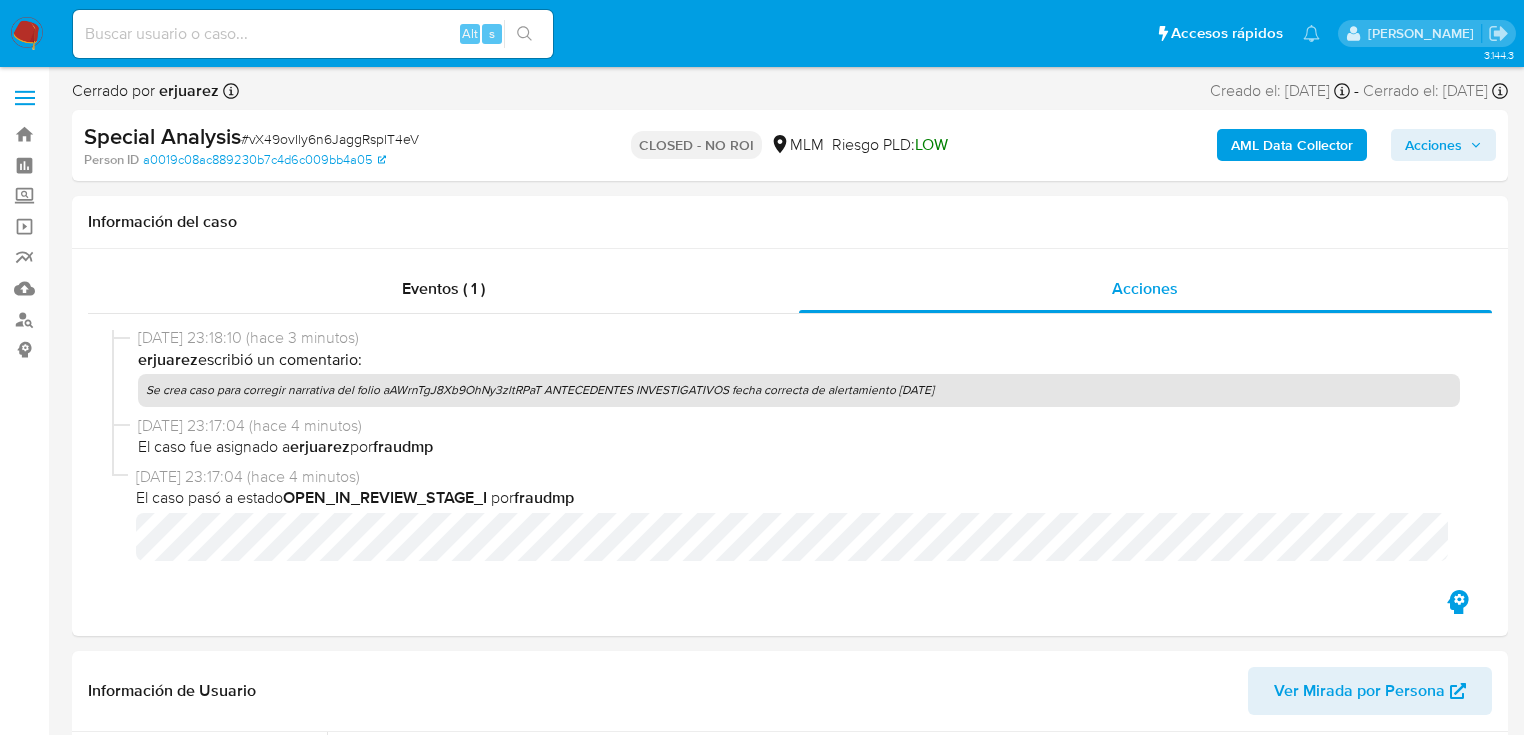 click at bounding box center (313, 34) 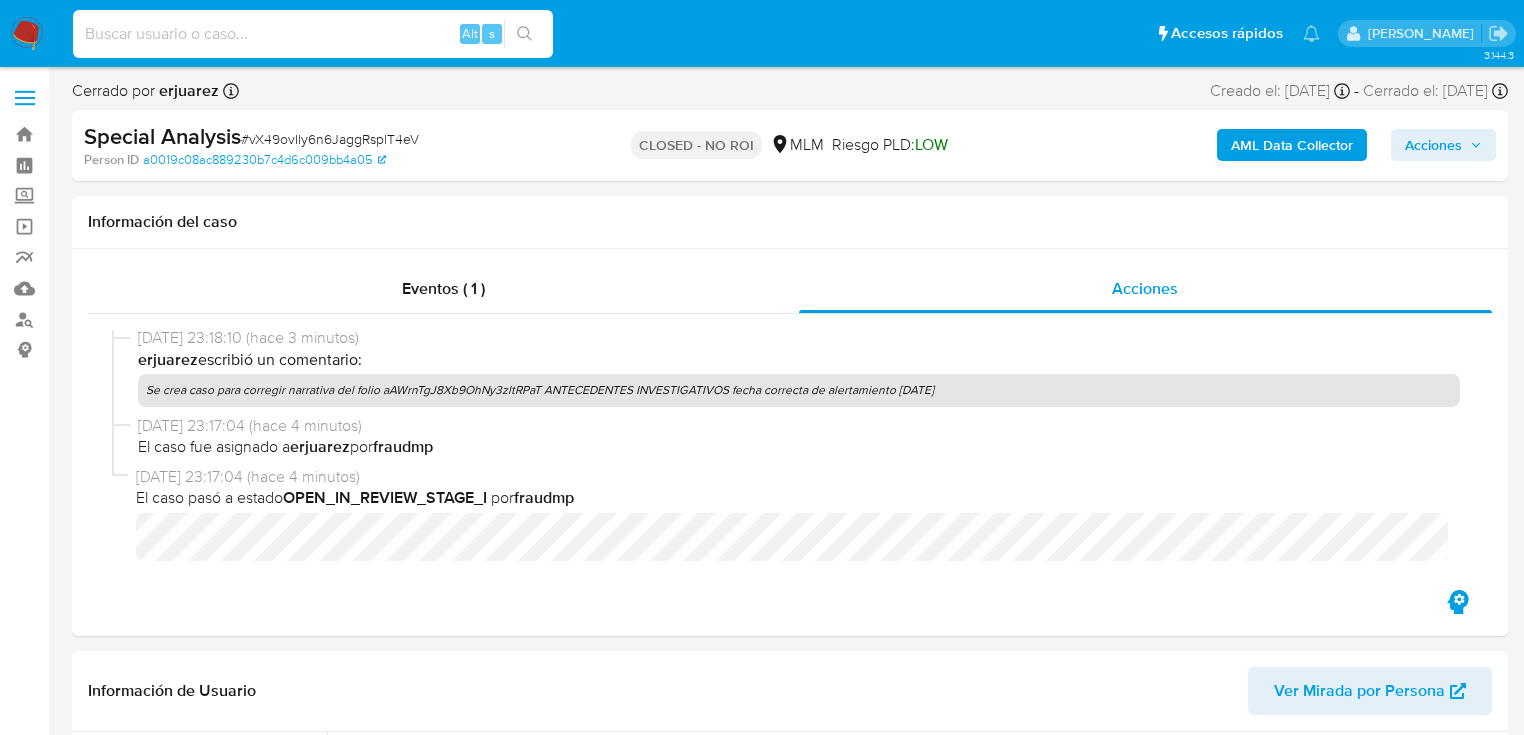 paste on "2163893395" 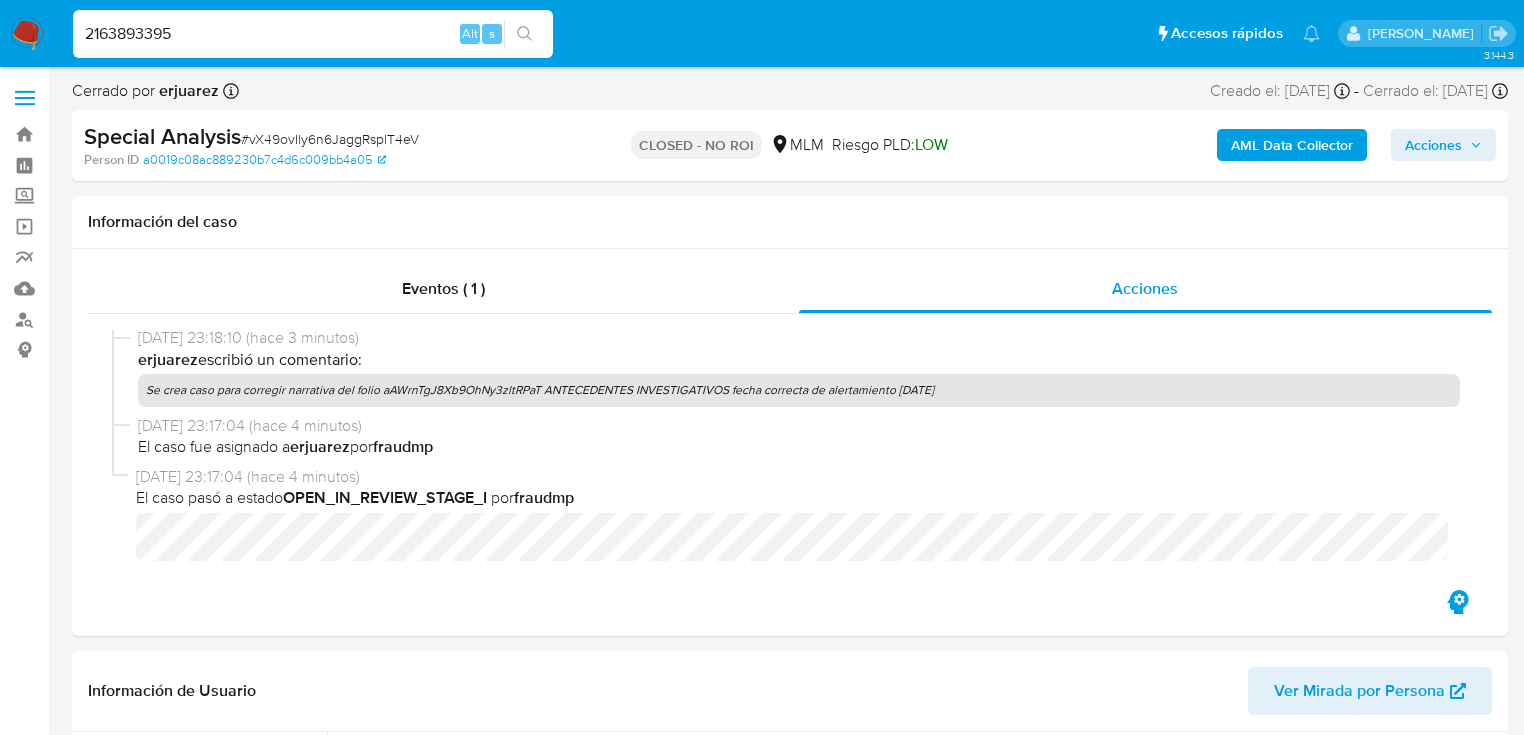 type on "2163893395" 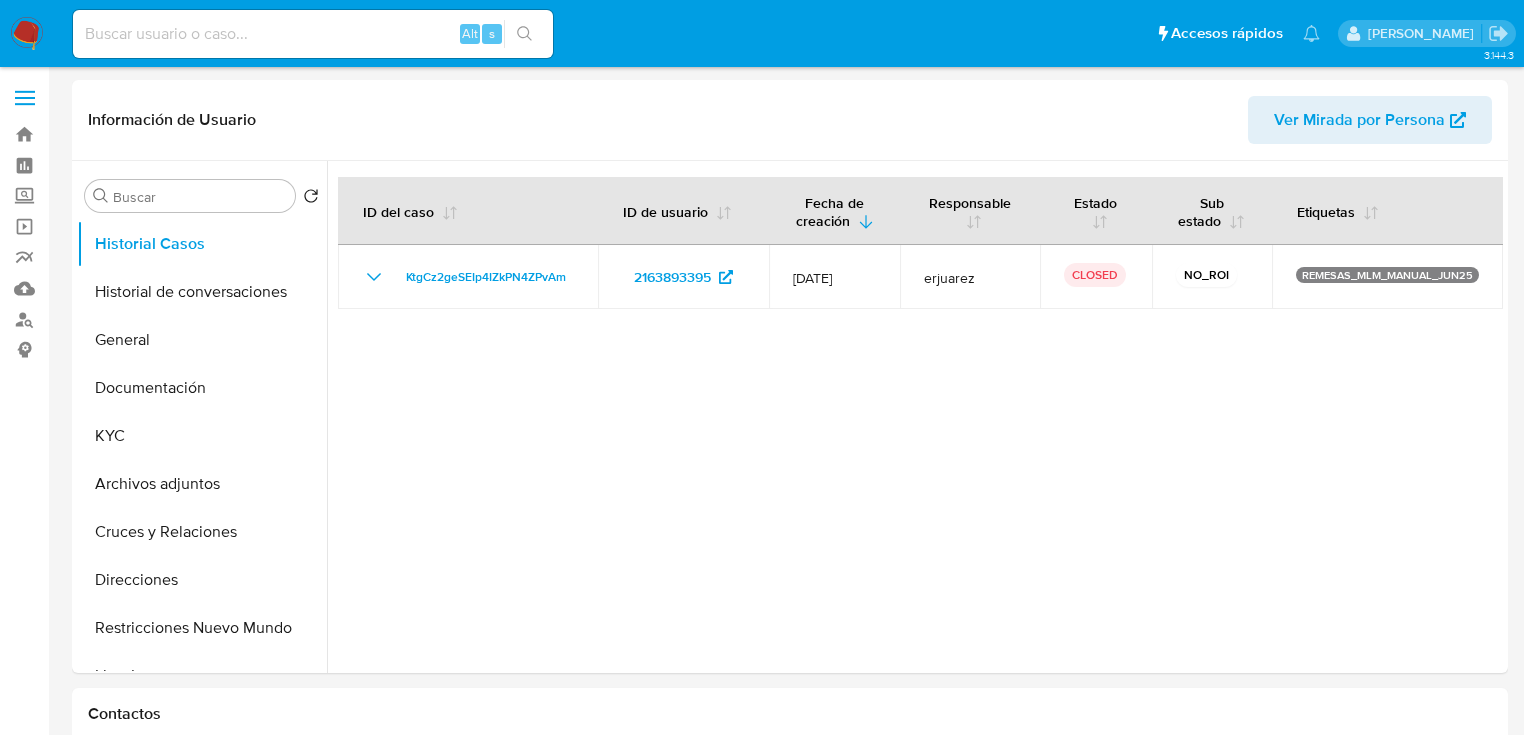 select on "10" 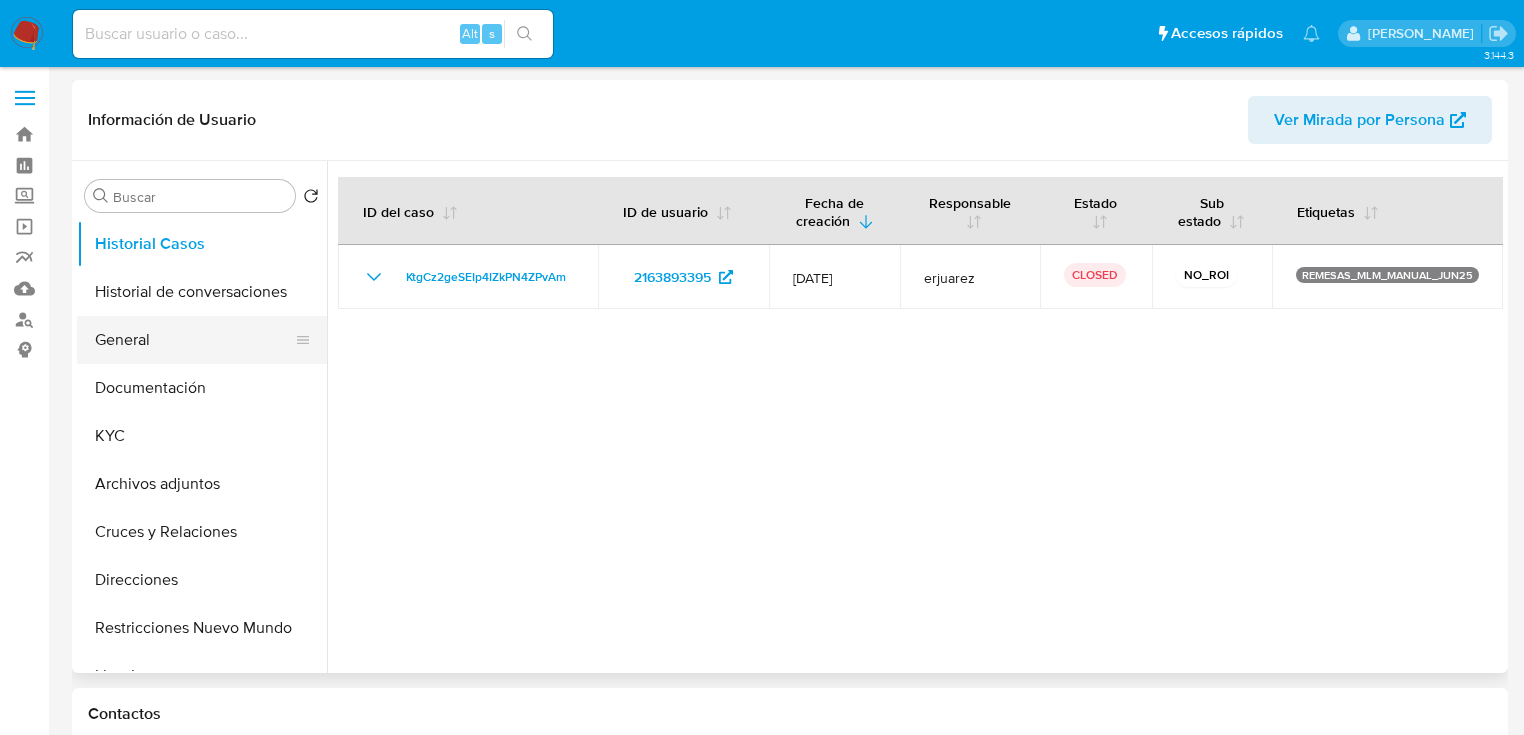 click on "General" at bounding box center [194, 340] 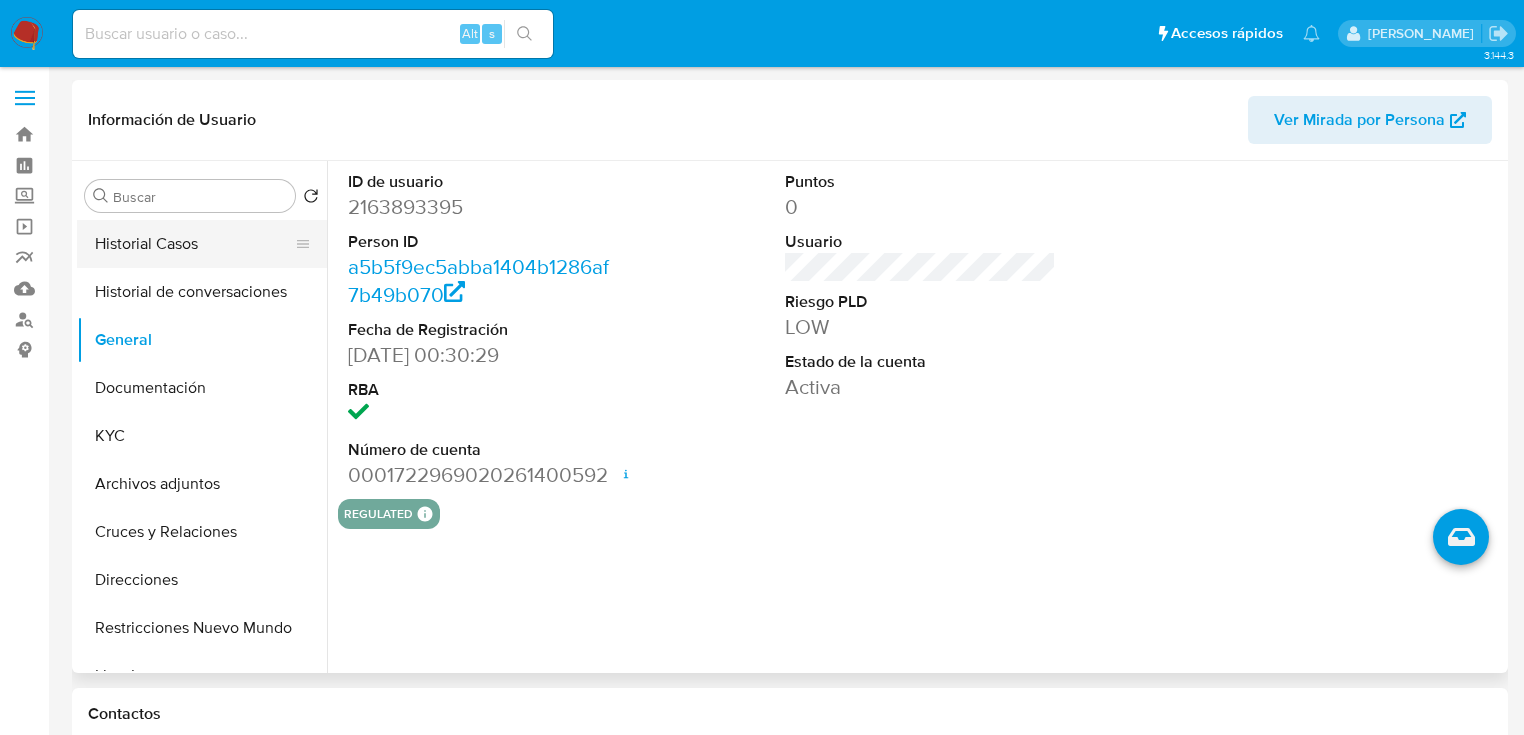 click on "Historial Casos" at bounding box center (194, 244) 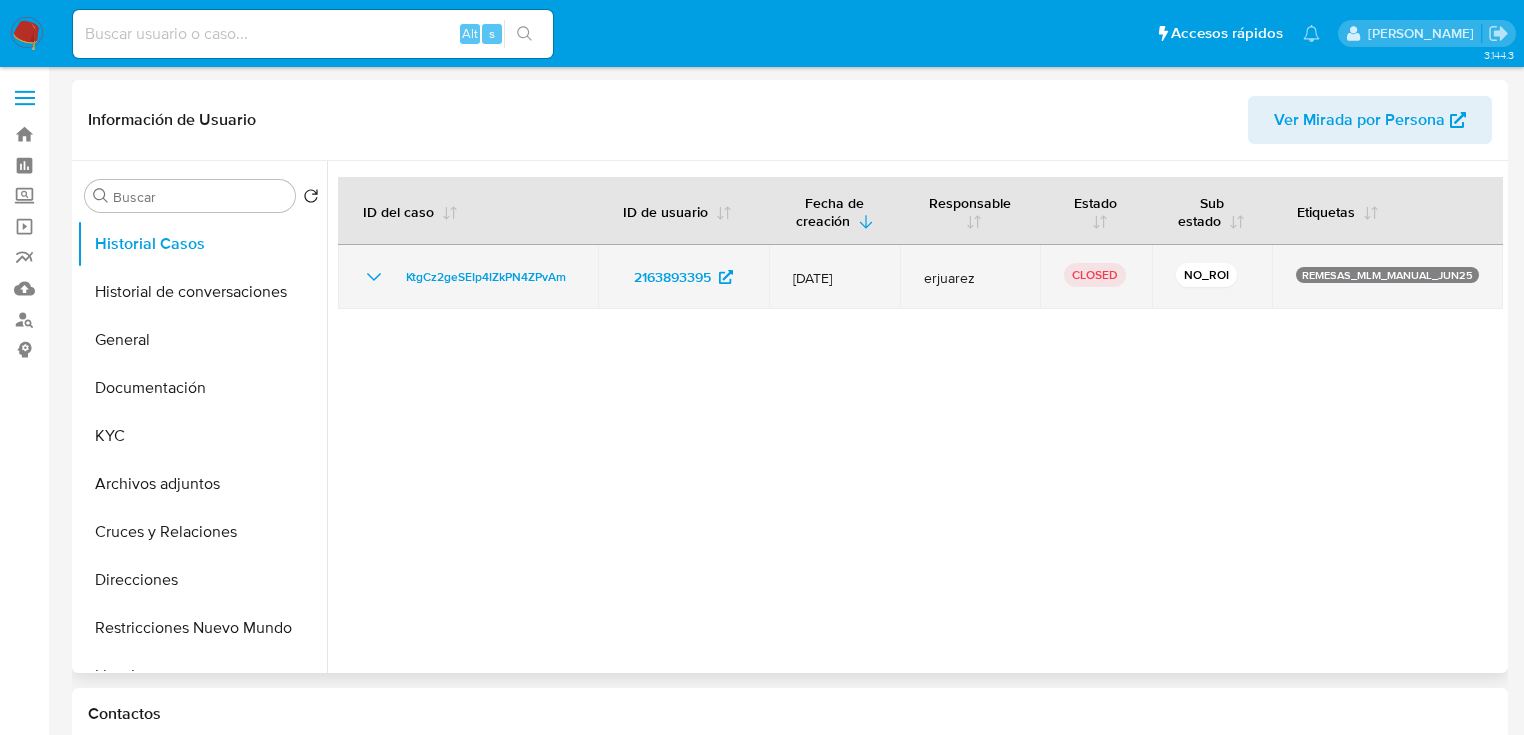 click 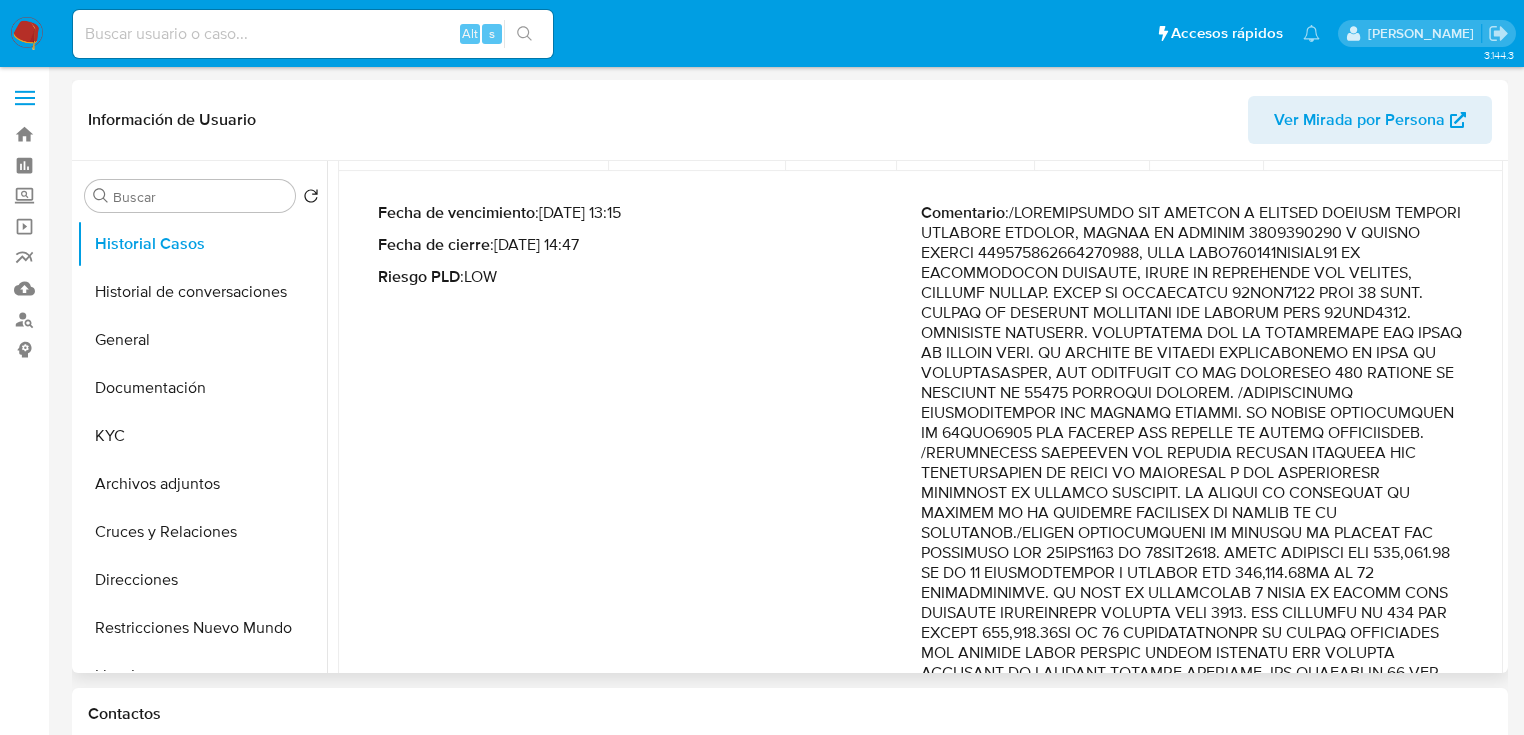 scroll, scrollTop: 160, scrollLeft: 0, axis: vertical 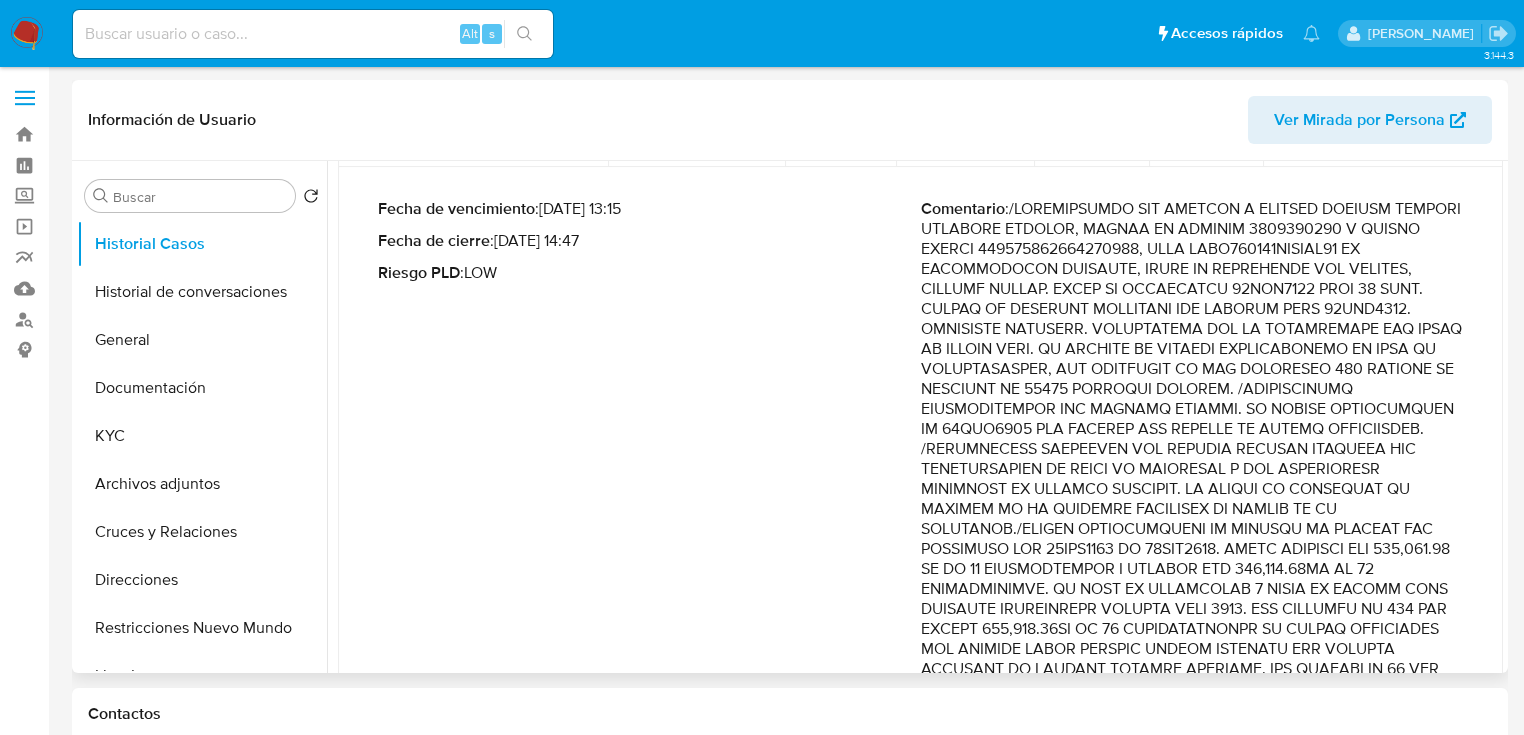 drag, startPoint x: 1138, startPoint y: 554, endPoint x: 1160, endPoint y: 561, distance: 23.086792 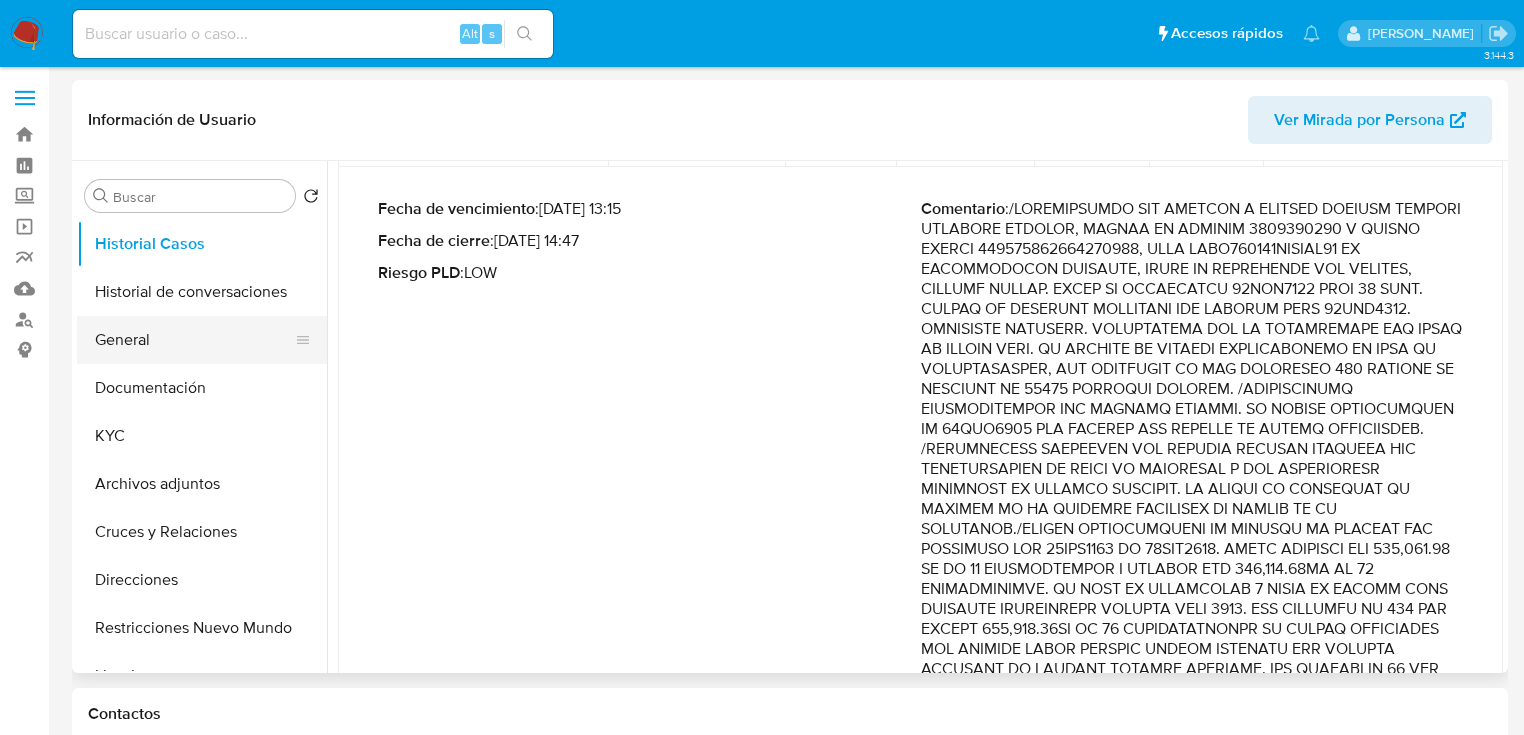click on "General" at bounding box center [194, 340] 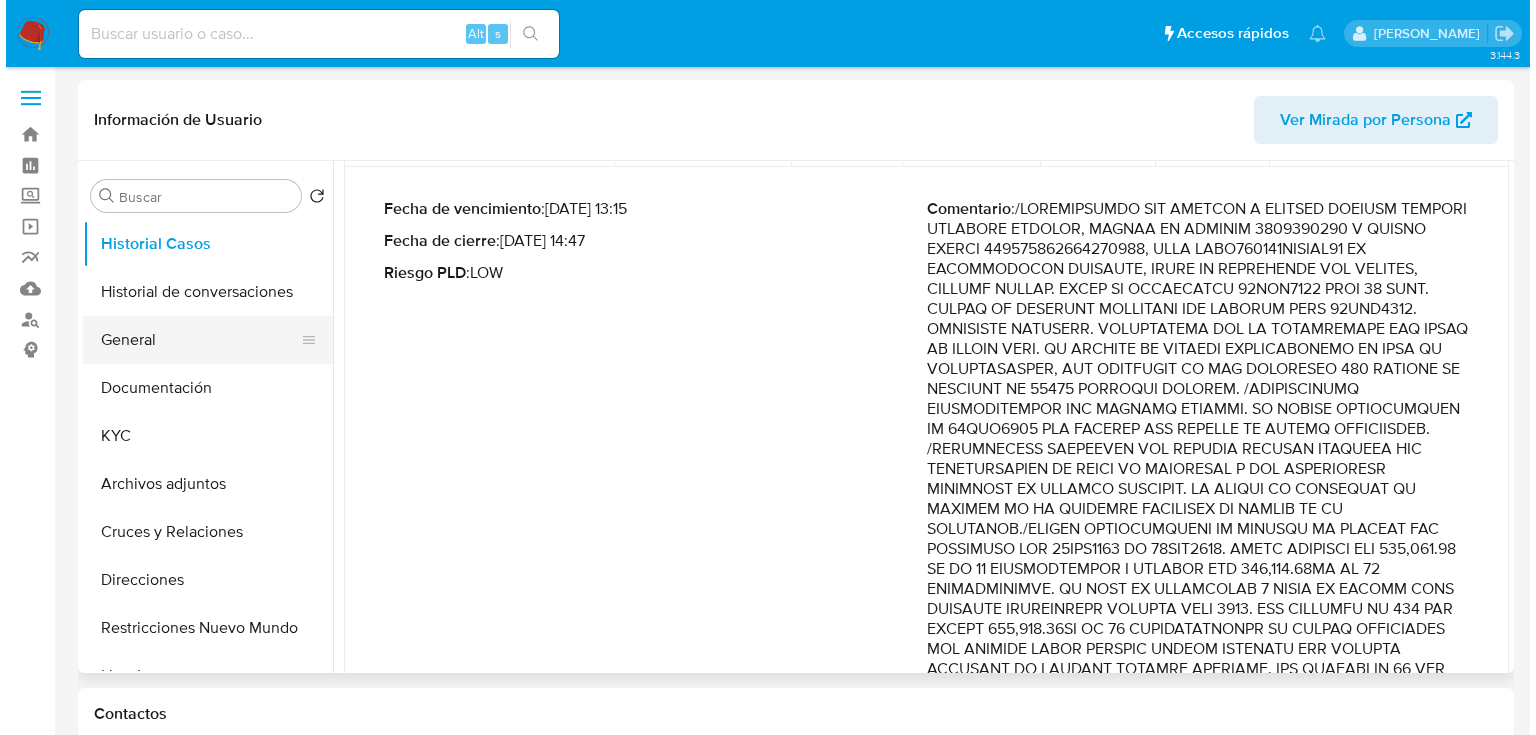 scroll, scrollTop: 0, scrollLeft: 0, axis: both 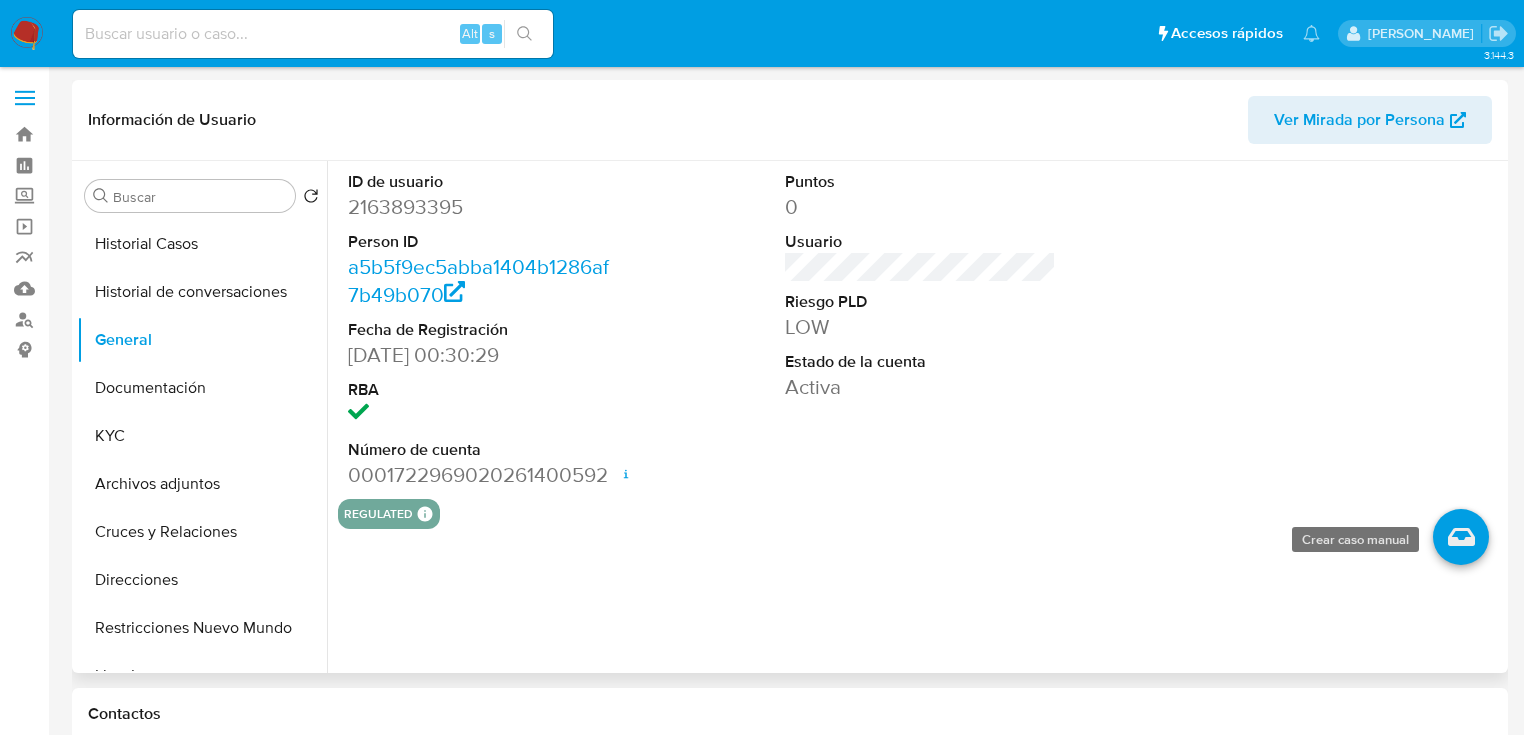 click at bounding box center (1461, 537) 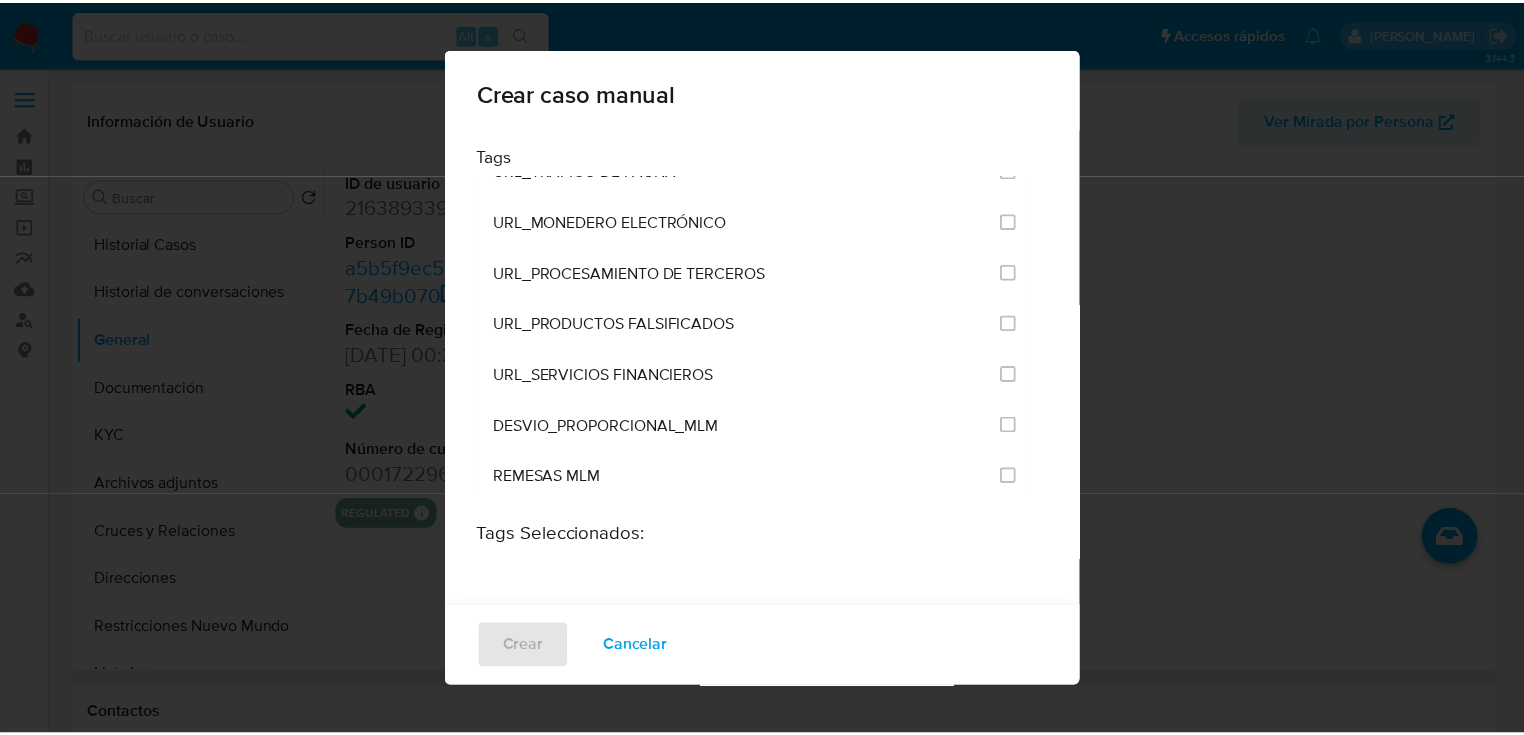 scroll, scrollTop: 4380, scrollLeft: 0, axis: vertical 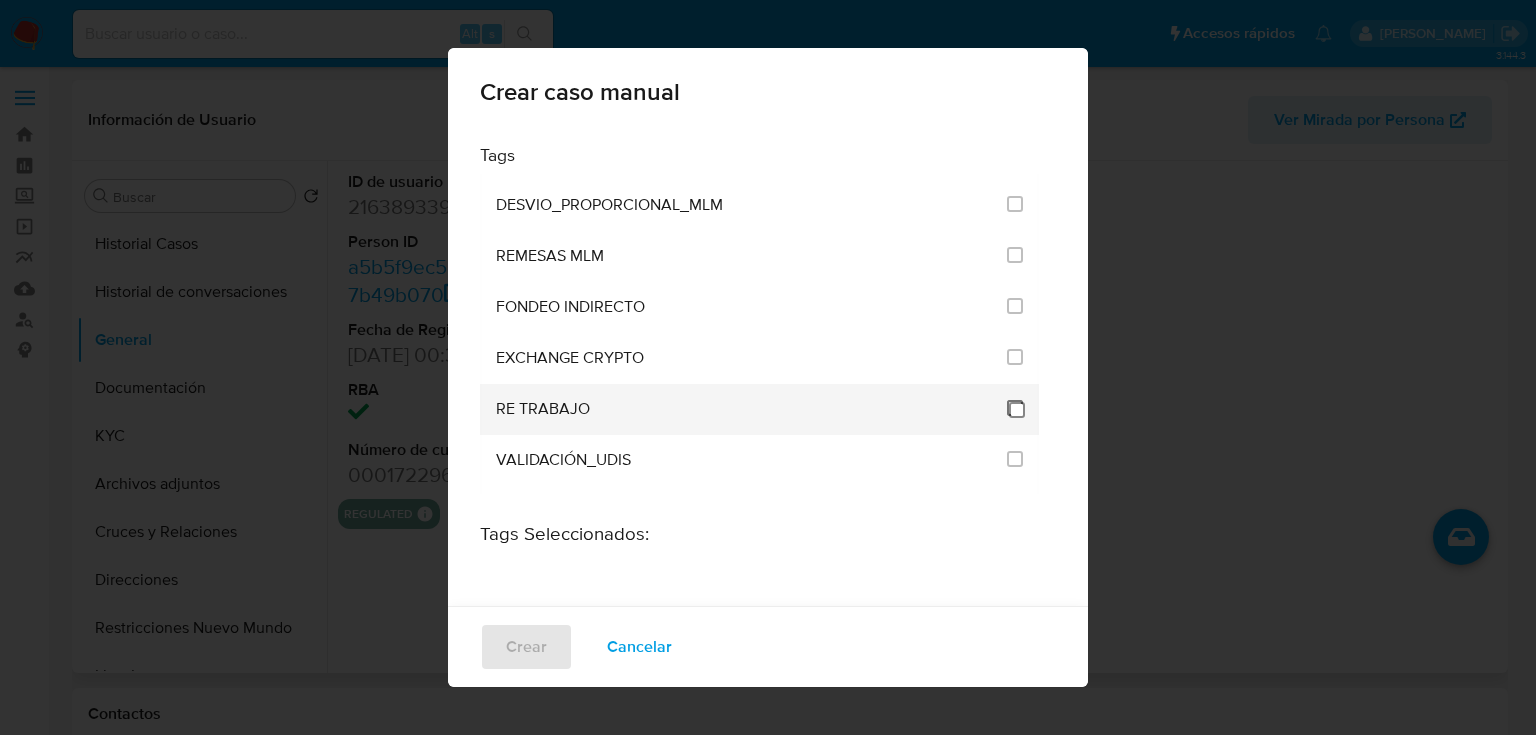 click at bounding box center [1015, 408] 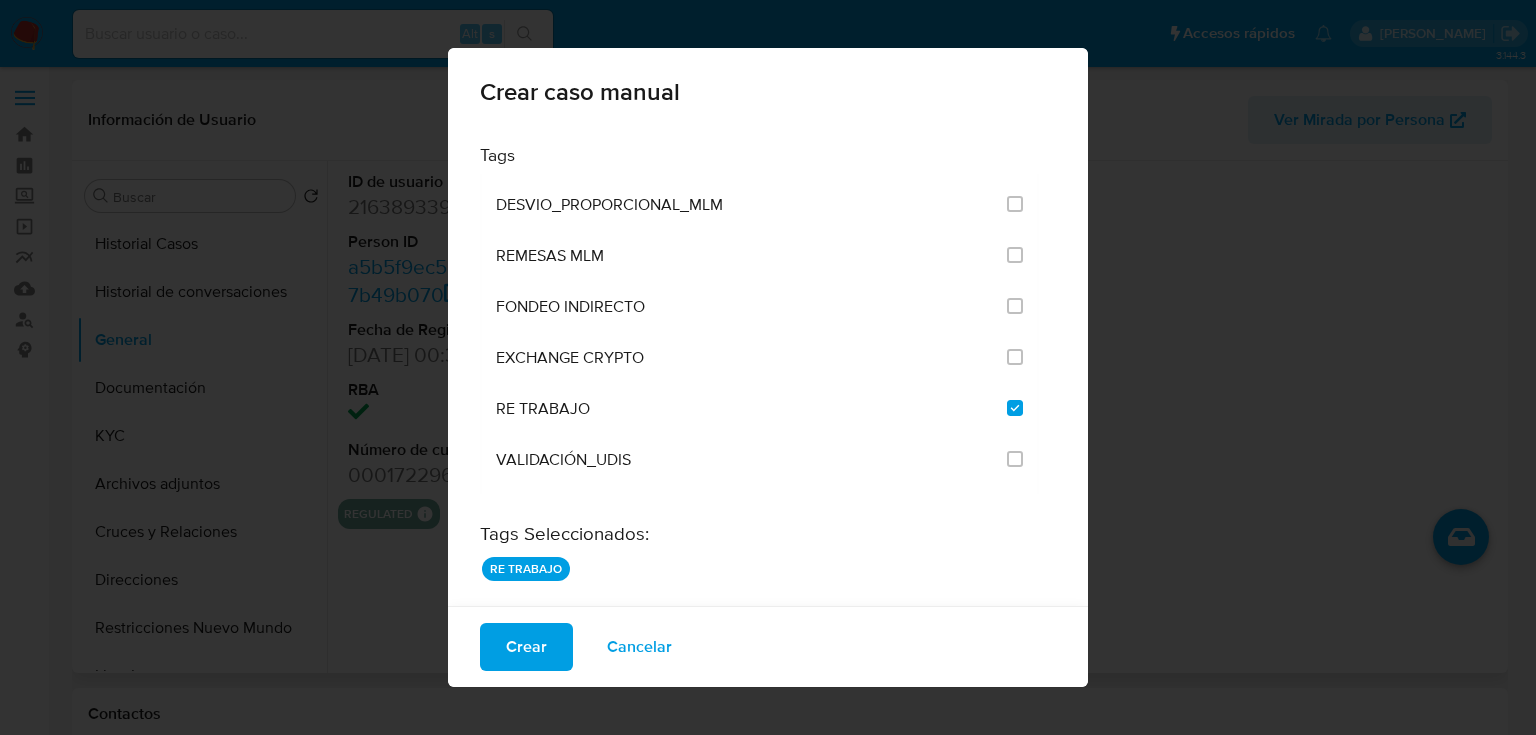 click on "Crear" at bounding box center (526, 647) 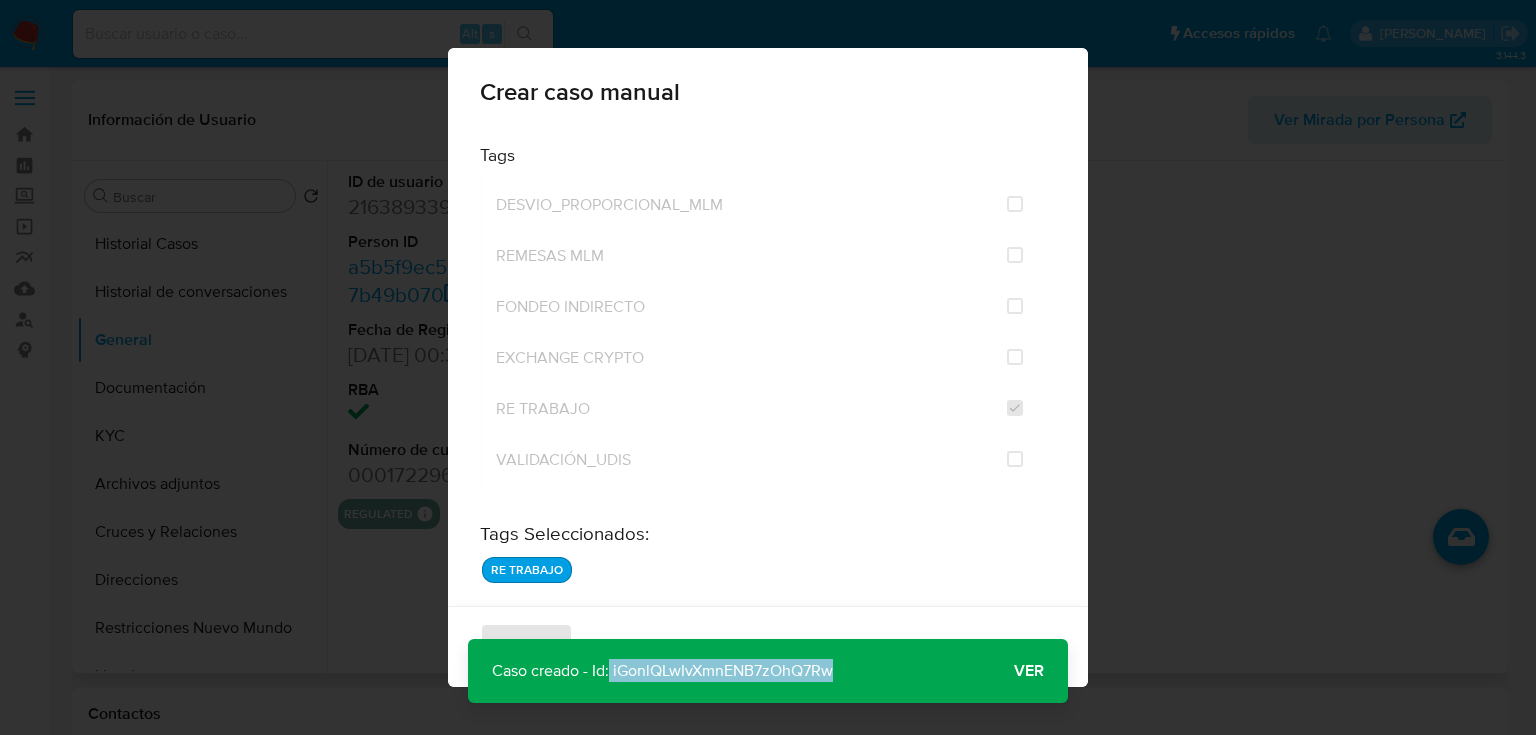 drag, startPoint x: 863, startPoint y: 680, endPoint x: 610, endPoint y: 678, distance: 253.0079 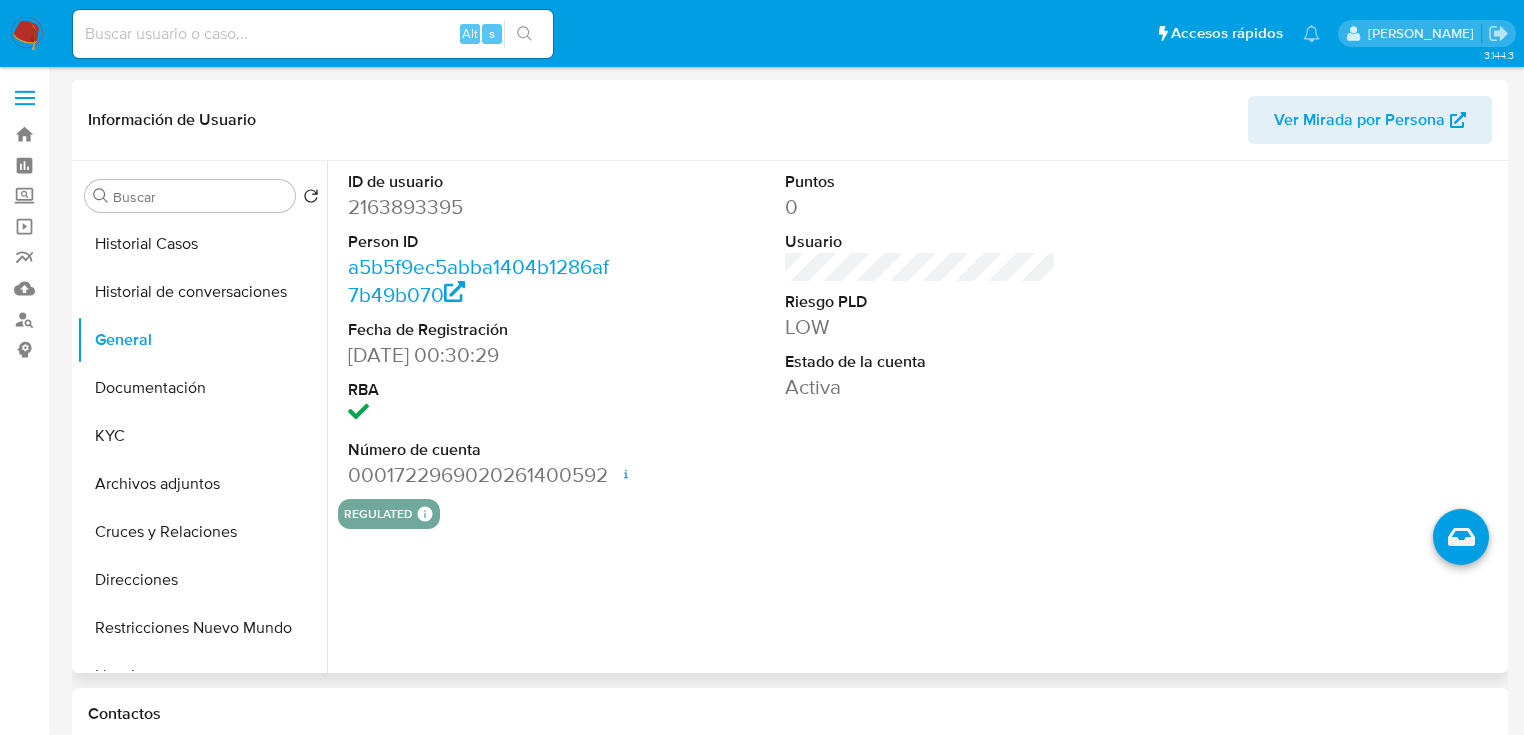 click on "Pausado Ver notificaciones Alt s Accesos rápidos   Presiona las siguientes teclas para acceder a algunas de las funciones Buscar caso o usuario Alt s Volver al home Alt h Agregar un archivo adjunto Alt a [PERSON_NAME]" at bounding box center (762, 33) 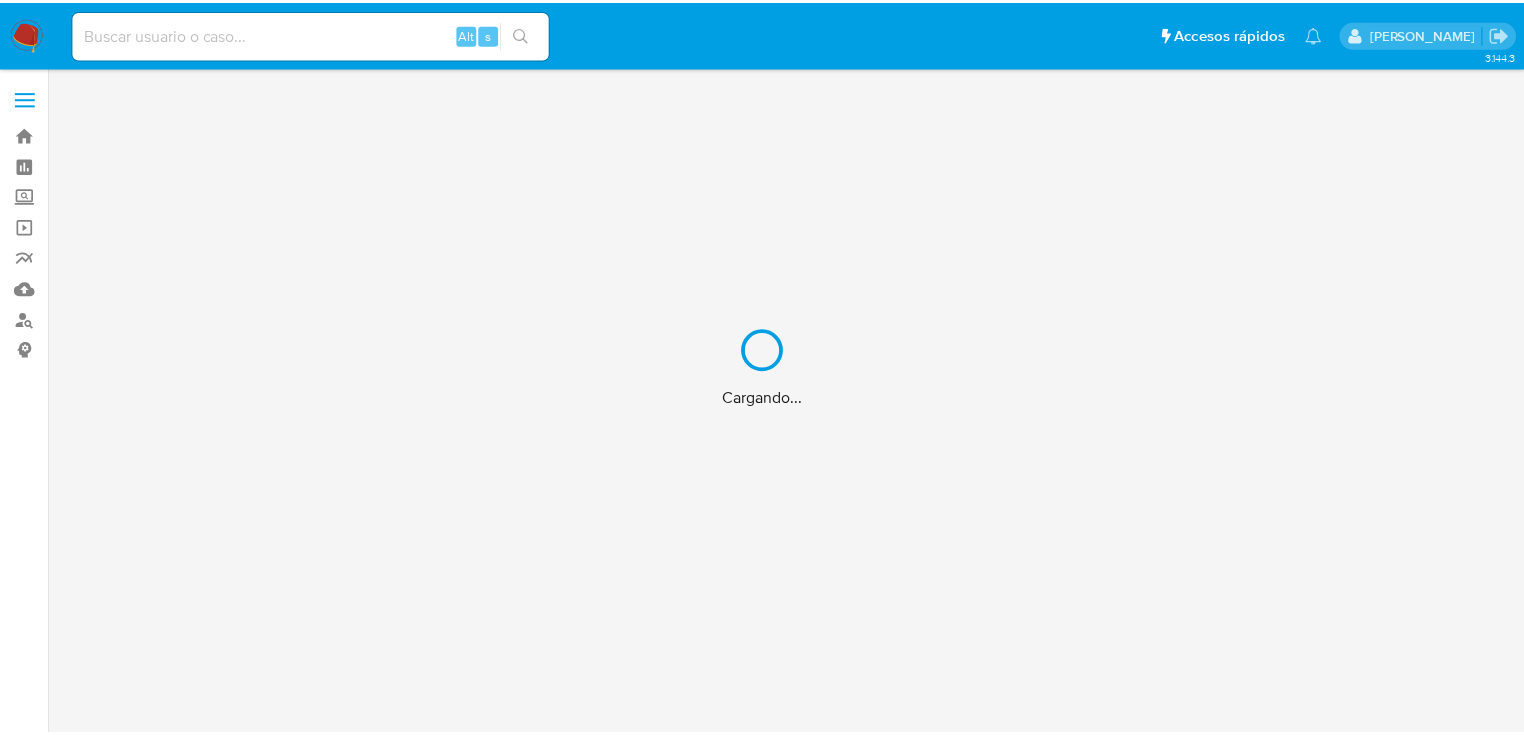 scroll, scrollTop: 0, scrollLeft: 0, axis: both 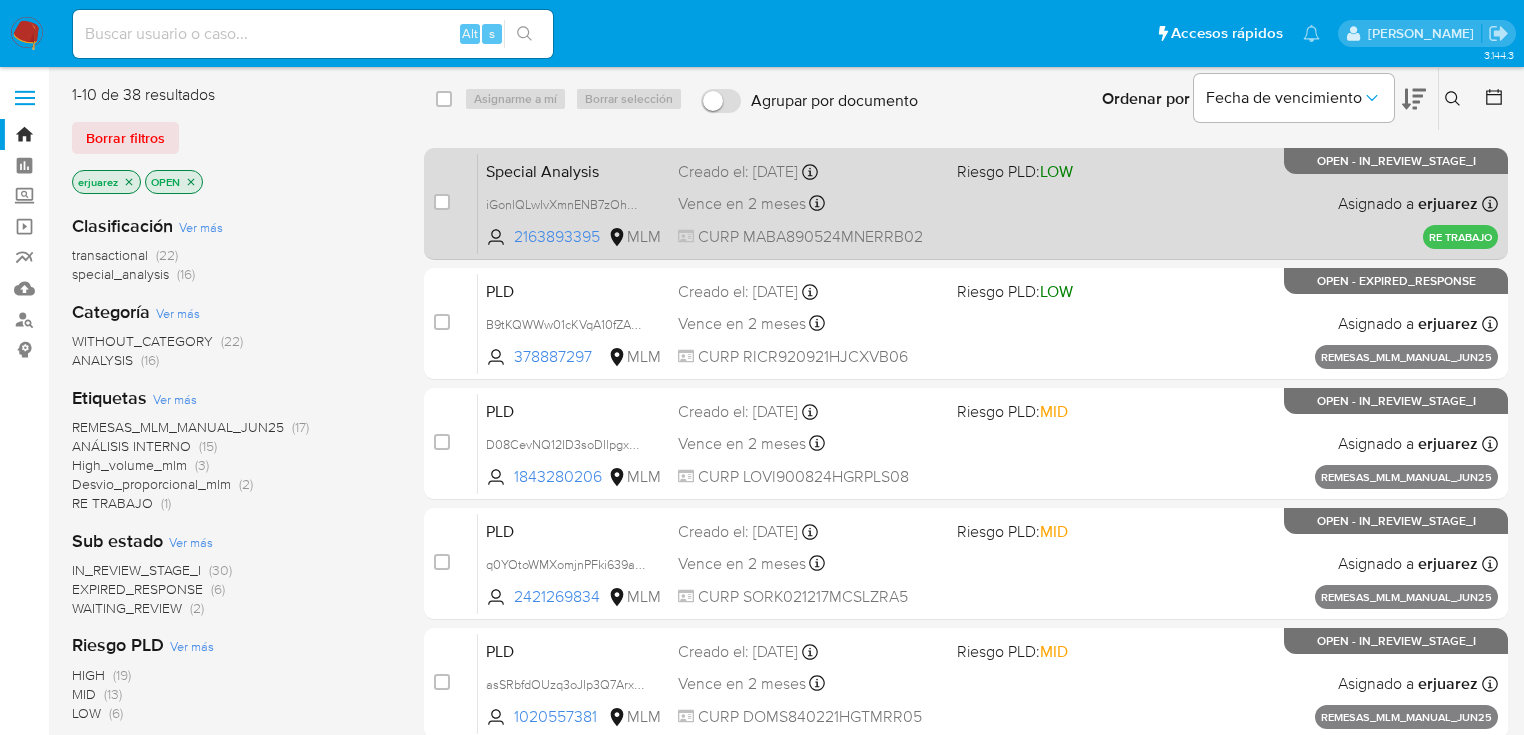 click on "Special Analysis iGonlQLwIvXmnENB7zOhQ7Rw 2163893395 MLM Riesgo PLD:  LOW Creado el: 04/07/2025   Creado el: 04/07/2025 22:21:27 Vence en 2 meses   Vence el 02/09/2025 22:21:28 CURP   MABA890524MNERRB02 Asignado a   erjuarez   Asignado el: 04/07/2025 22:21:27 RE TRABAJO OPEN - IN_REVIEW_STAGE_I" at bounding box center [988, 203] 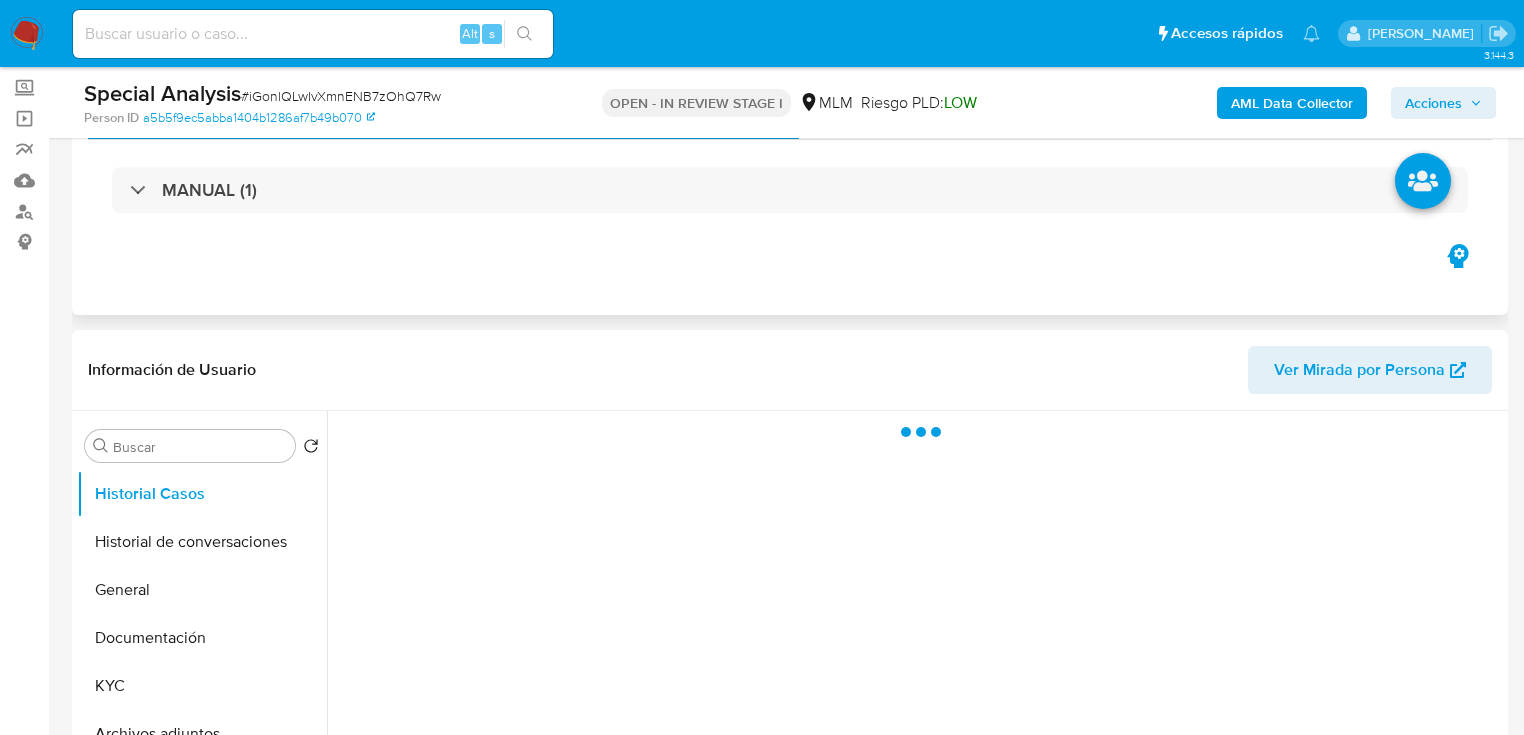 scroll, scrollTop: 80, scrollLeft: 0, axis: vertical 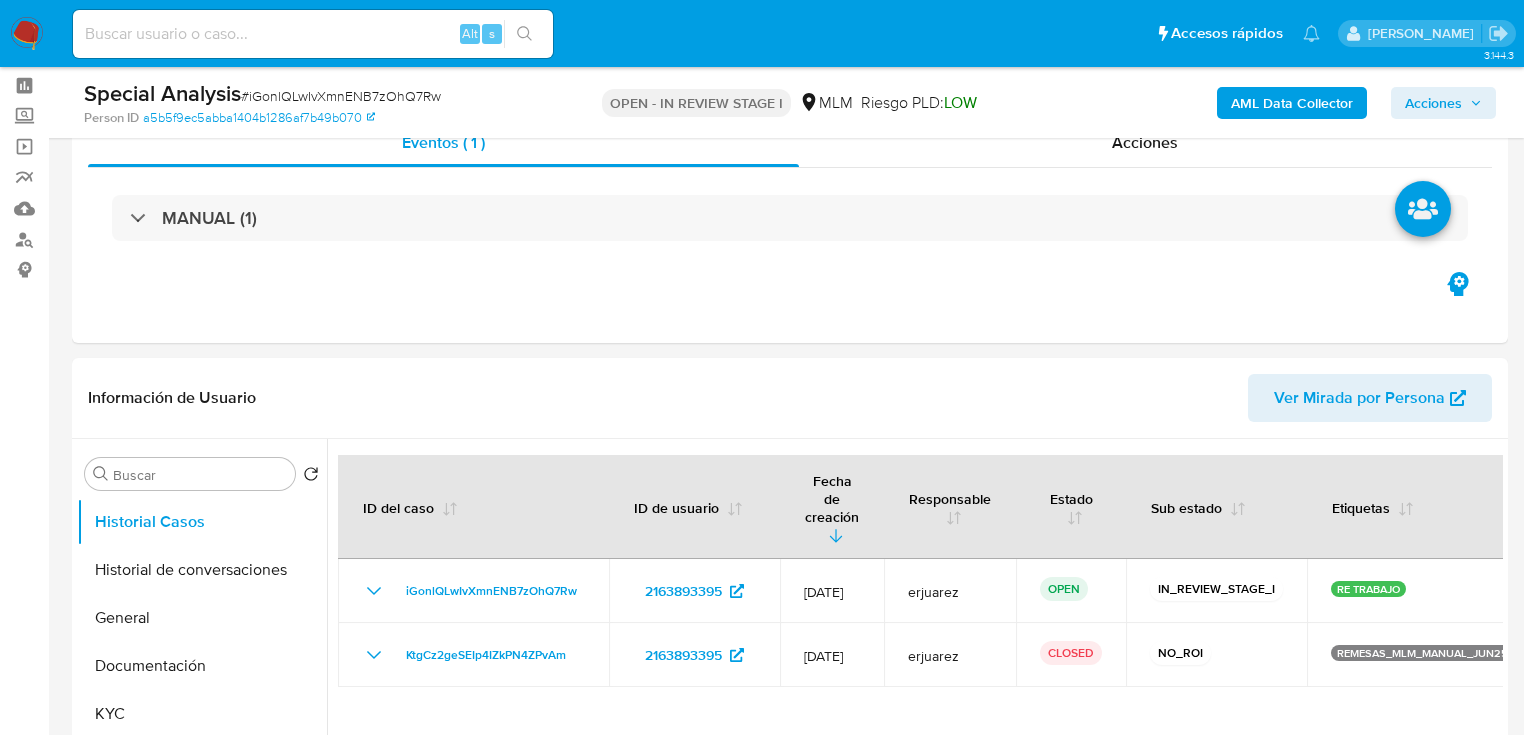 click on "Acciones" at bounding box center [1433, 103] 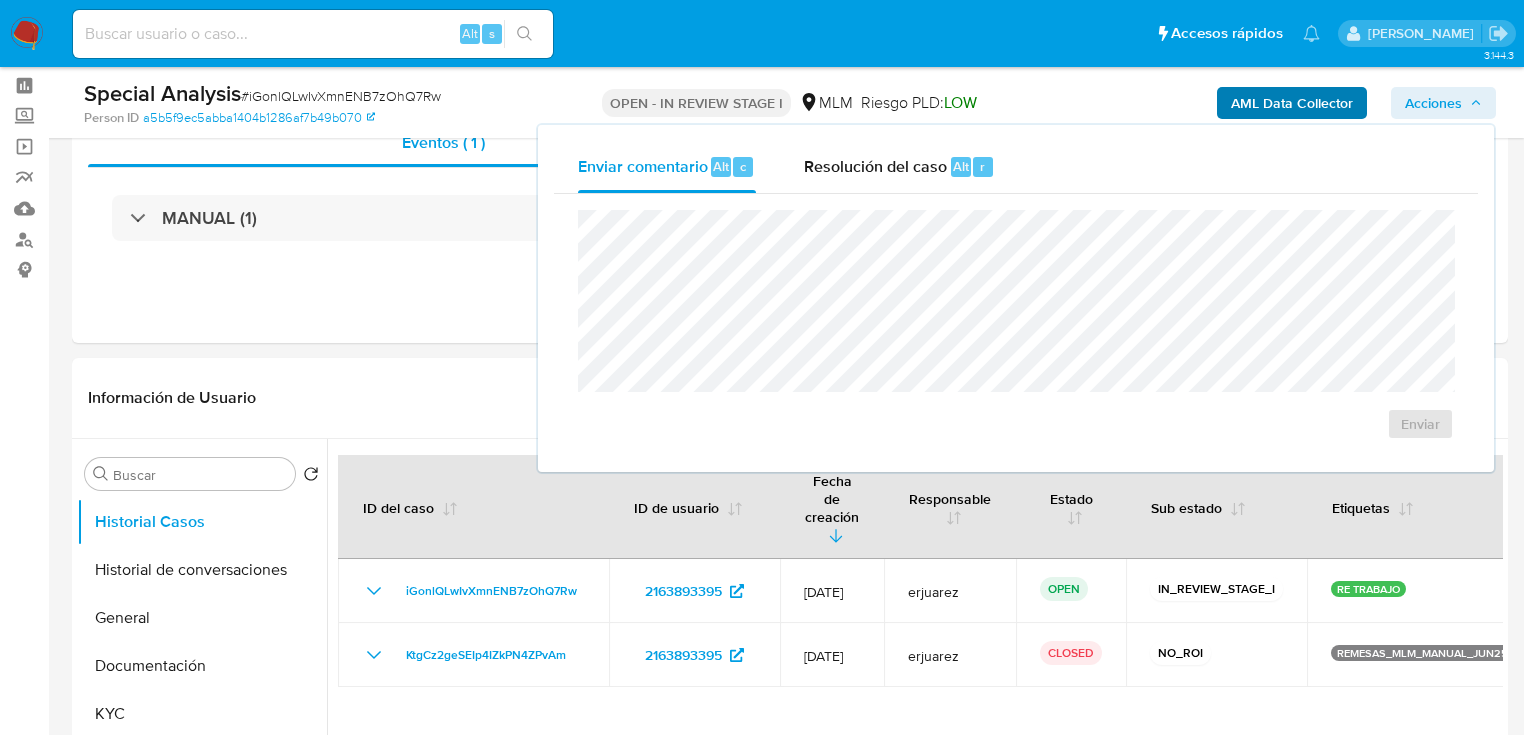 select on "10" 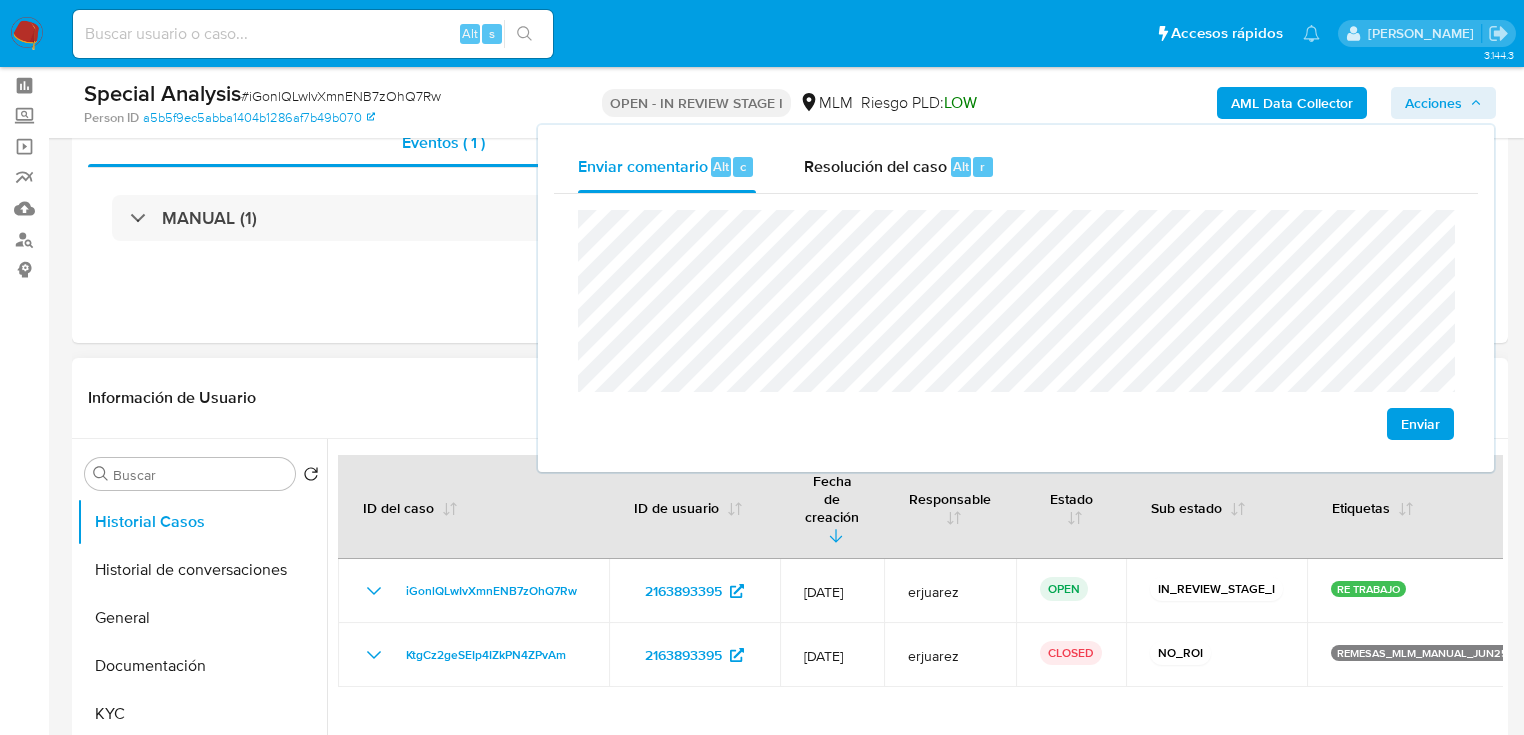 drag, startPoint x: 578, startPoint y: 620, endPoint x: 757, endPoint y: 380, distance: 299.40106 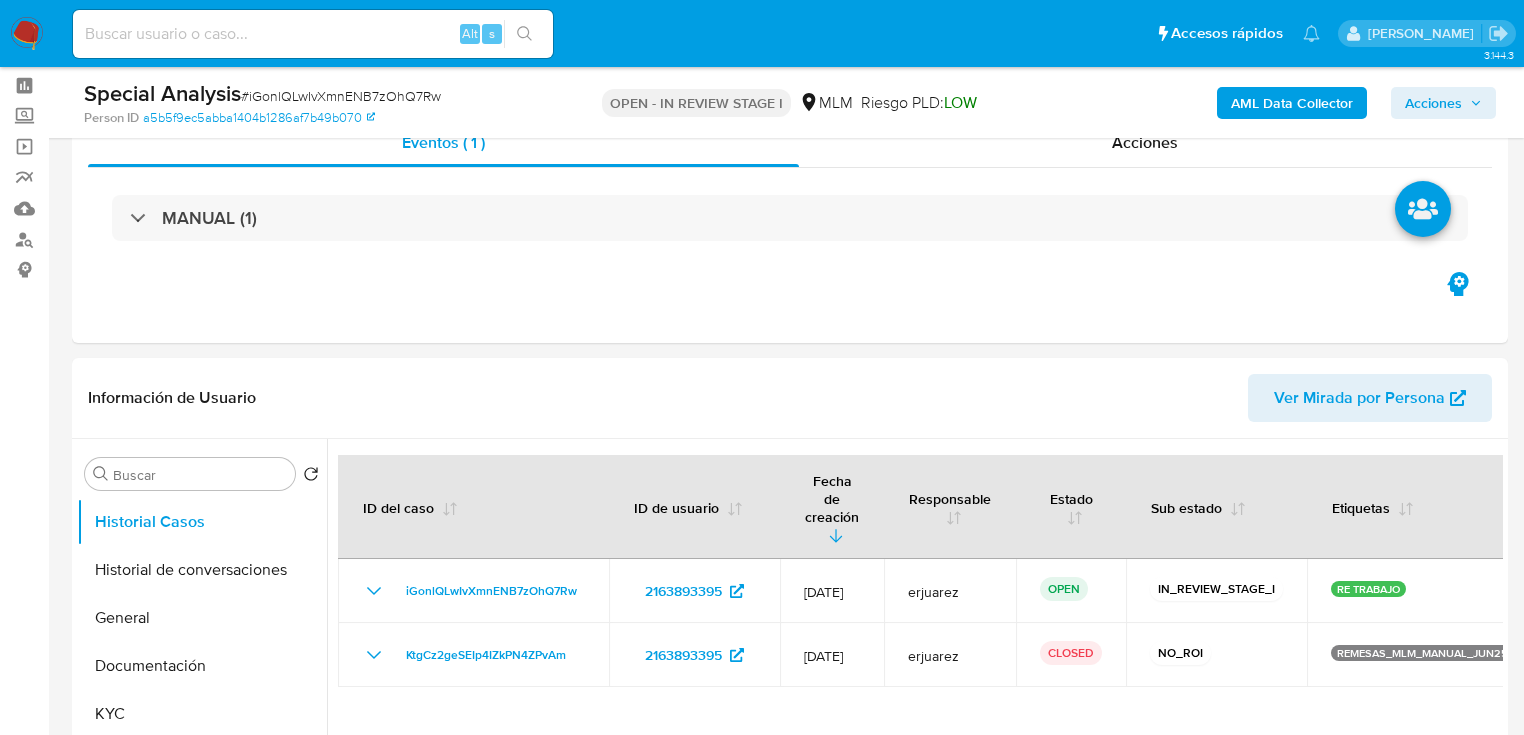 click on "Acciones" at bounding box center (1433, 103) 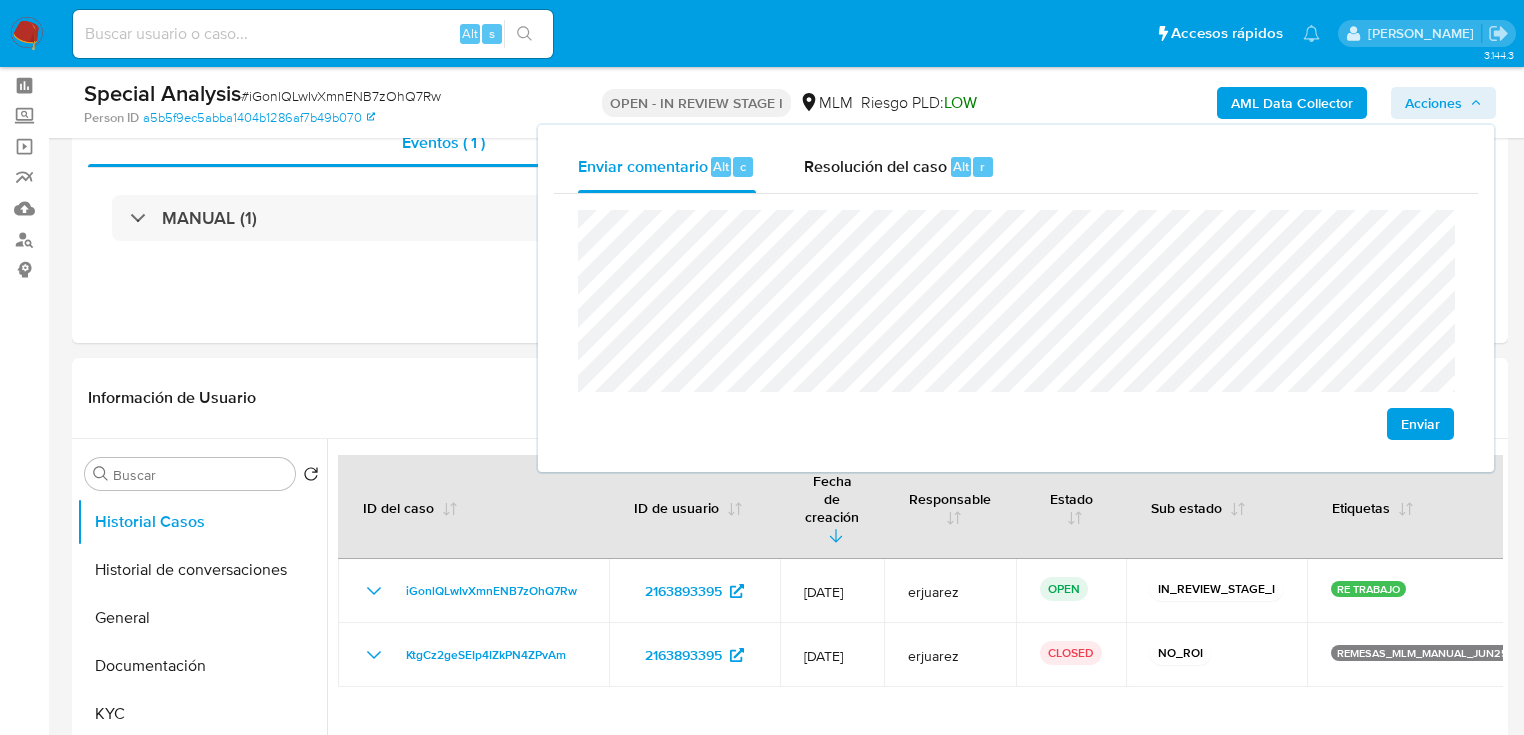 click on "Enviar" at bounding box center [1420, 424] 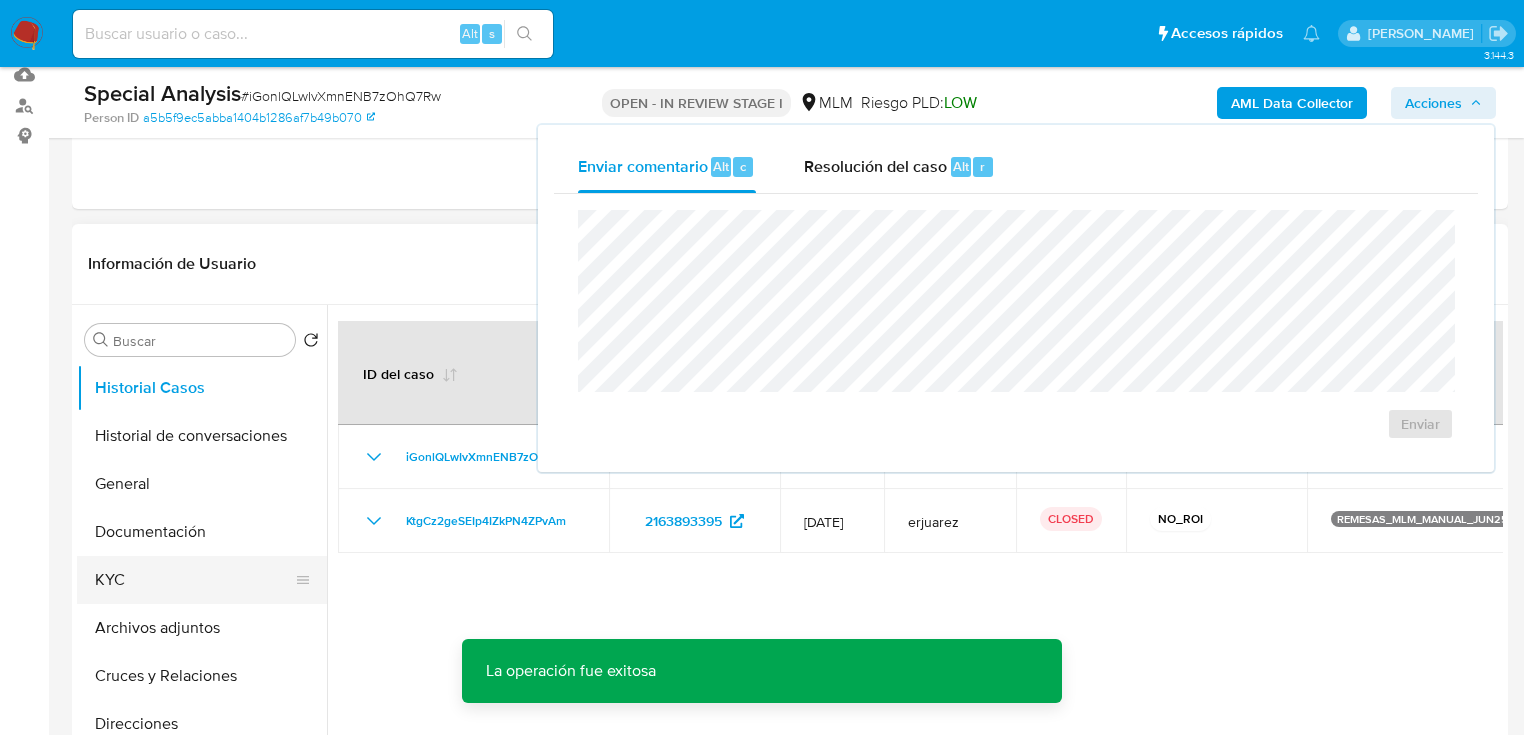 scroll, scrollTop: 240, scrollLeft: 0, axis: vertical 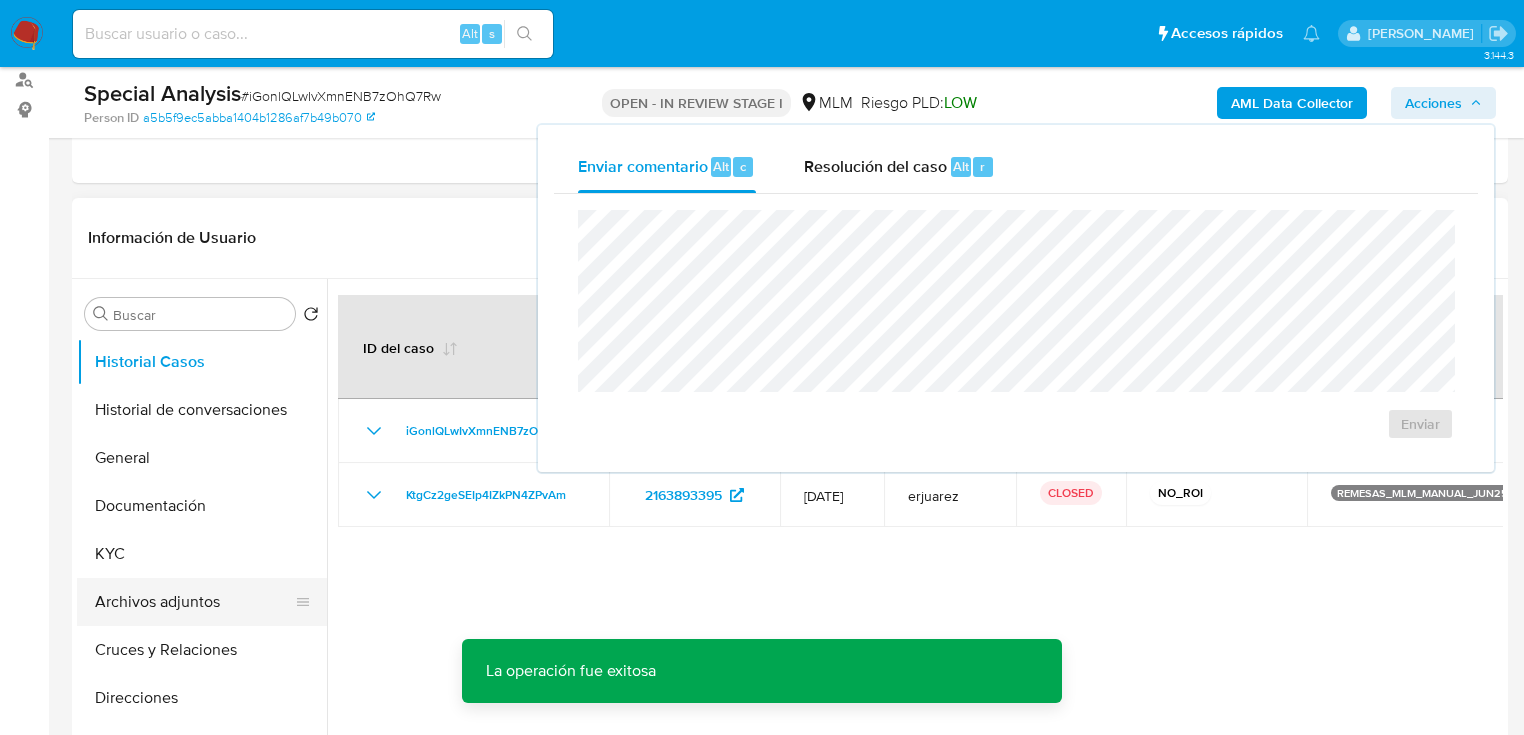 click on "Archivos adjuntos" at bounding box center (194, 602) 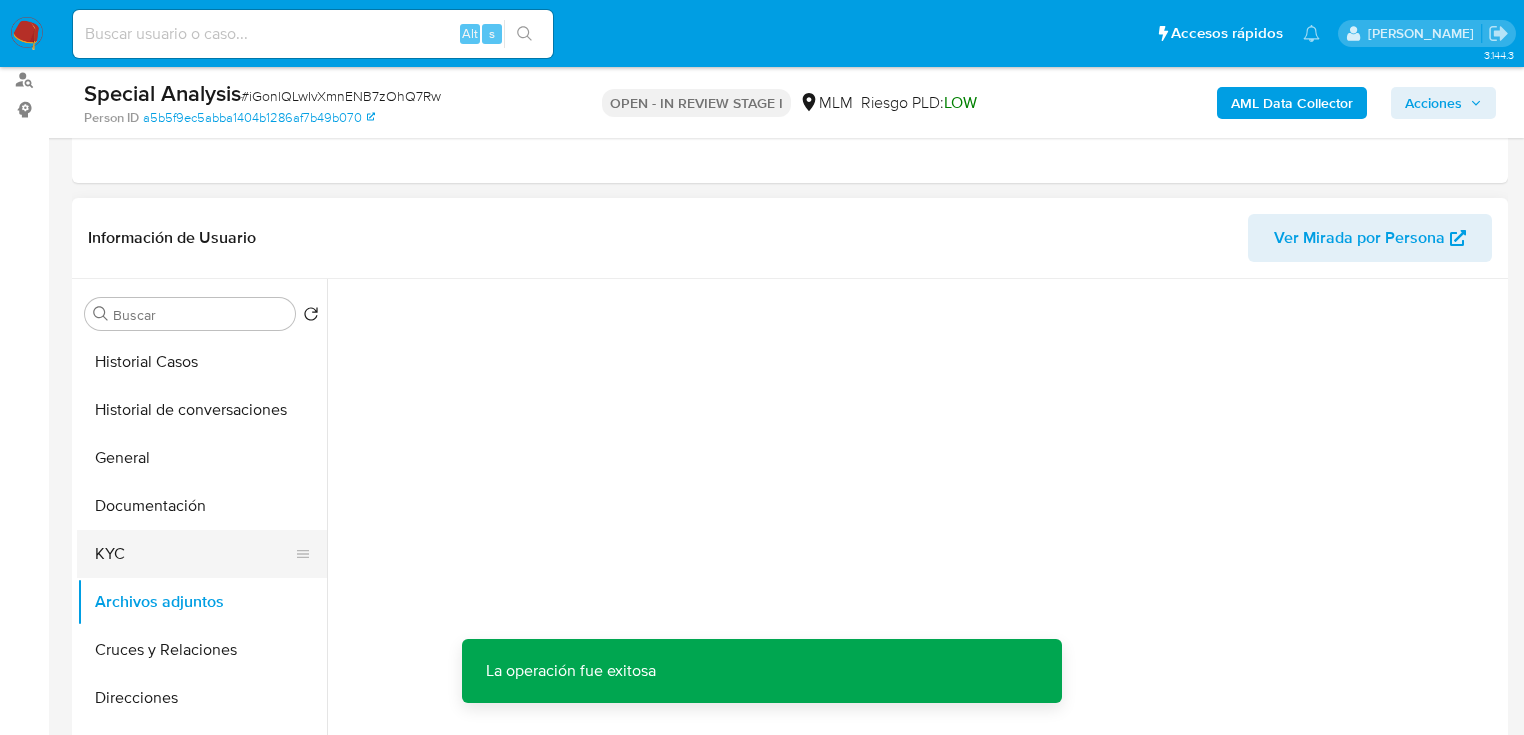 drag, startPoint x: 137, startPoint y: 528, endPoint x: 134, endPoint y: 542, distance: 14.3178215 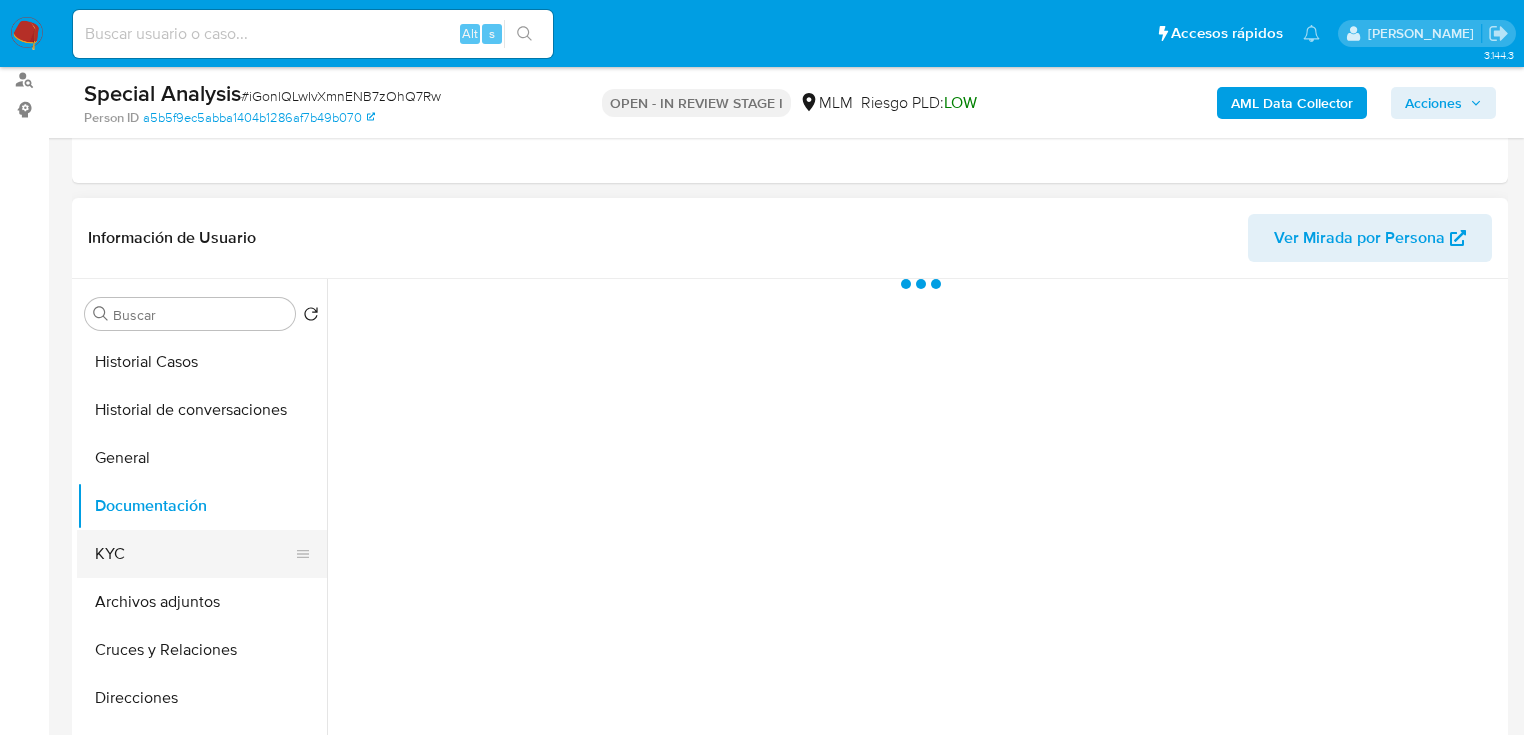 click on "KYC" at bounding box center (194, 554) 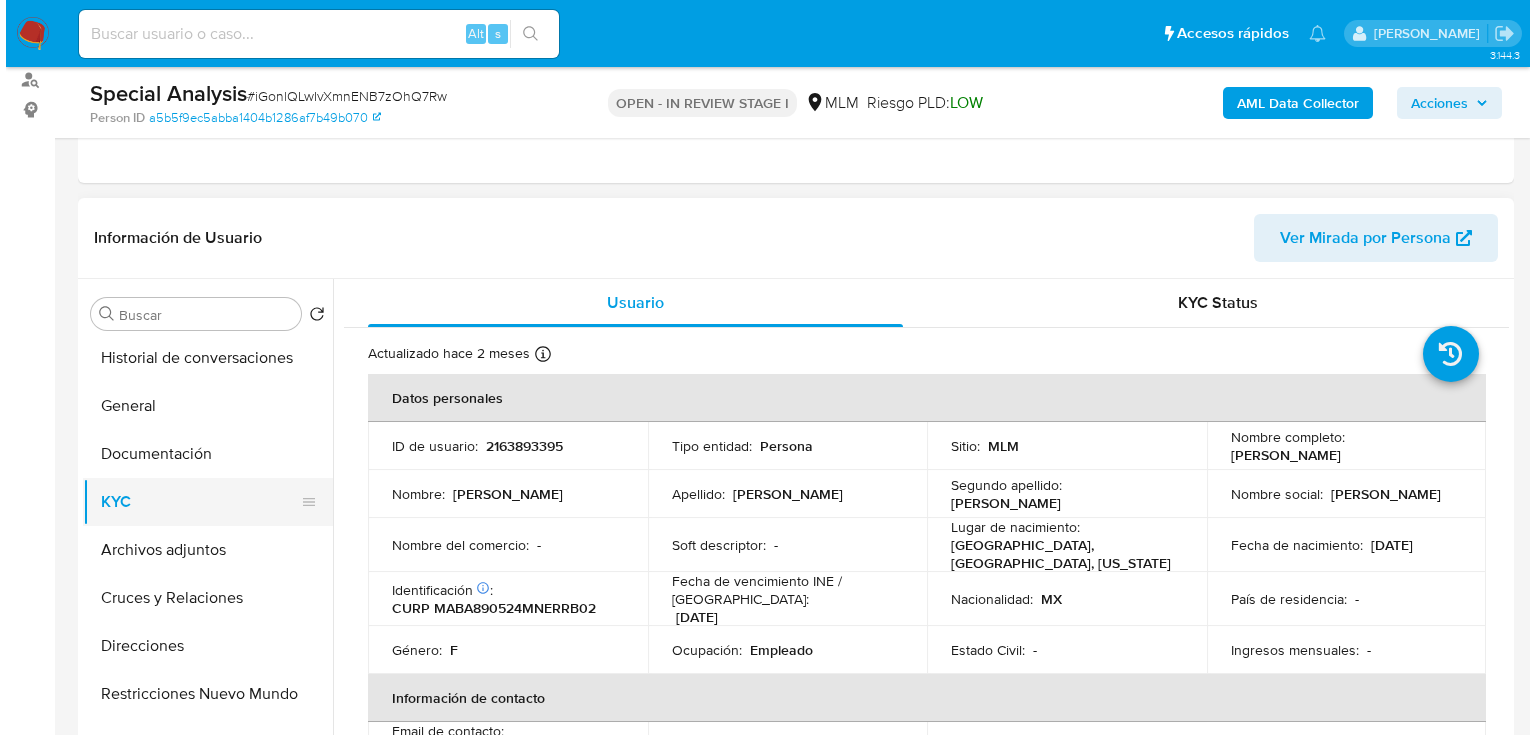 scroll, scrollTop: 80, scrollLeft: 0, axis: vertical 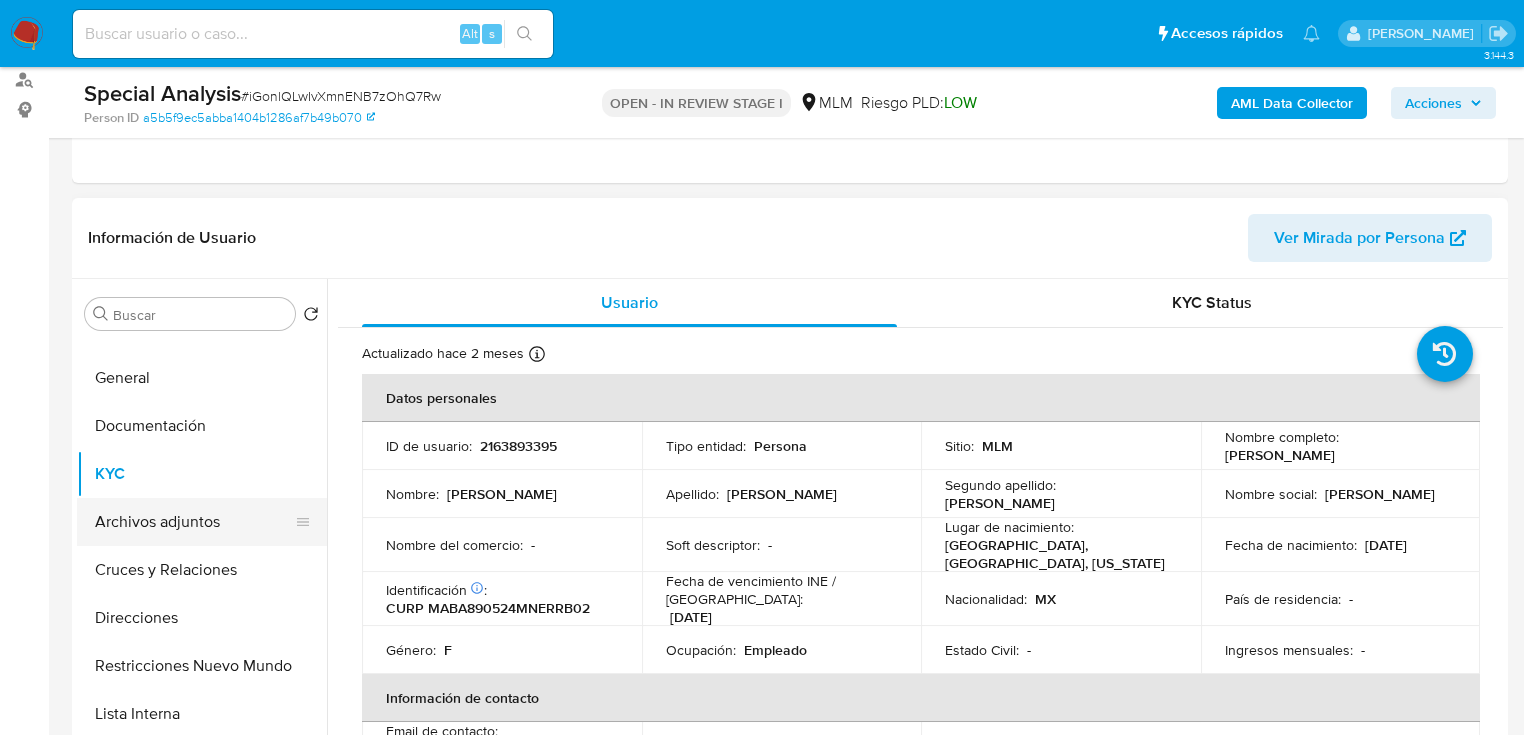click on "Archivos adjuntos" at bounding box center [194, 522] 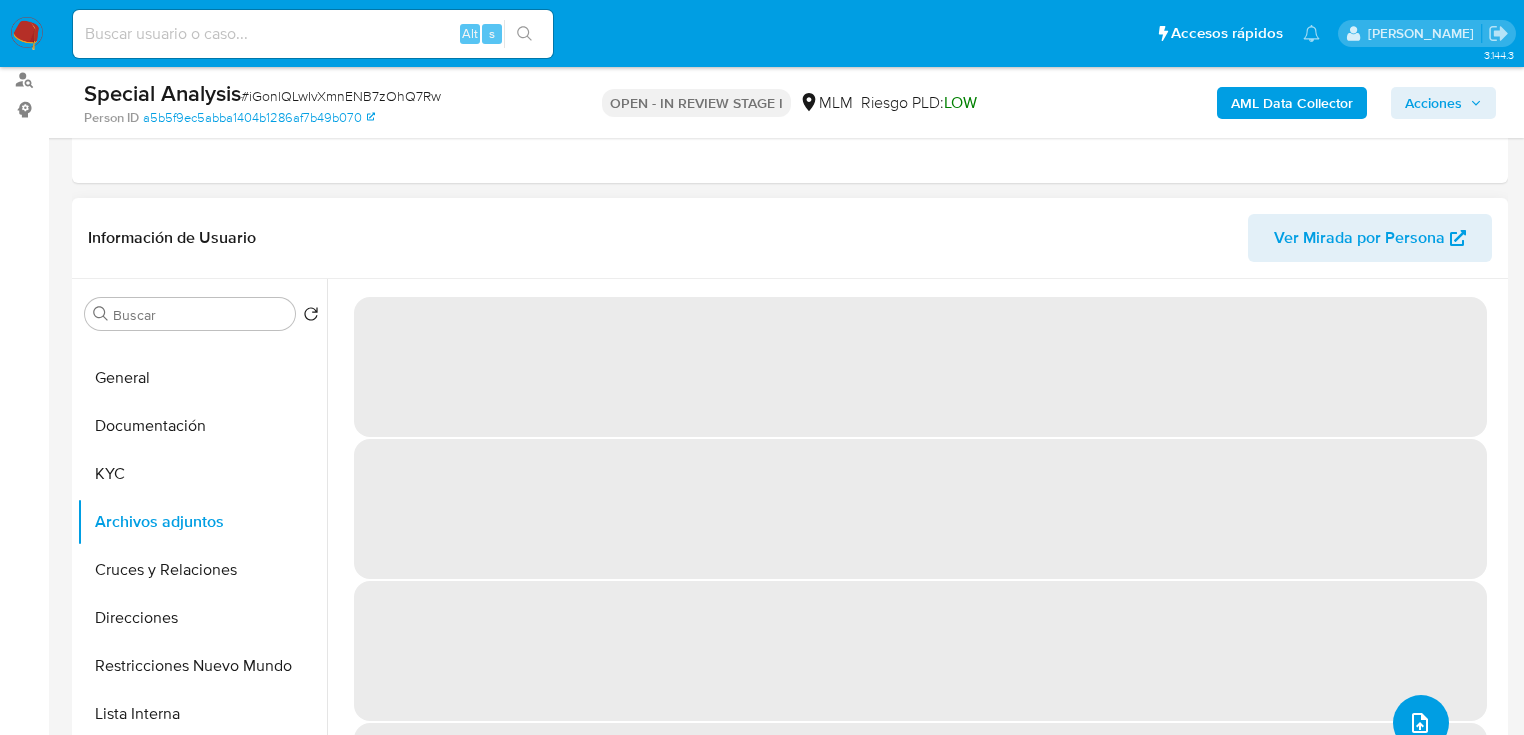 click 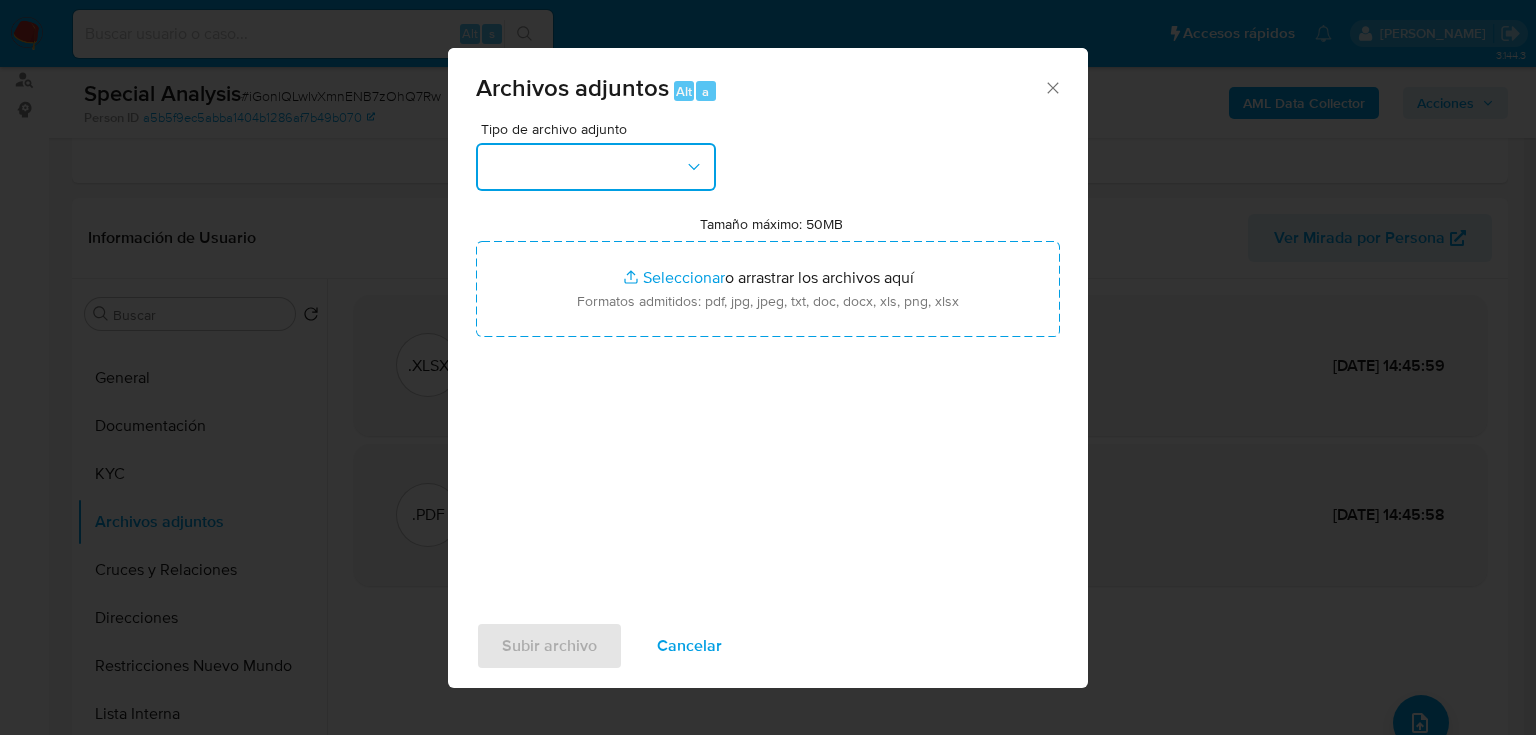 click at bounding box center (596, 167) 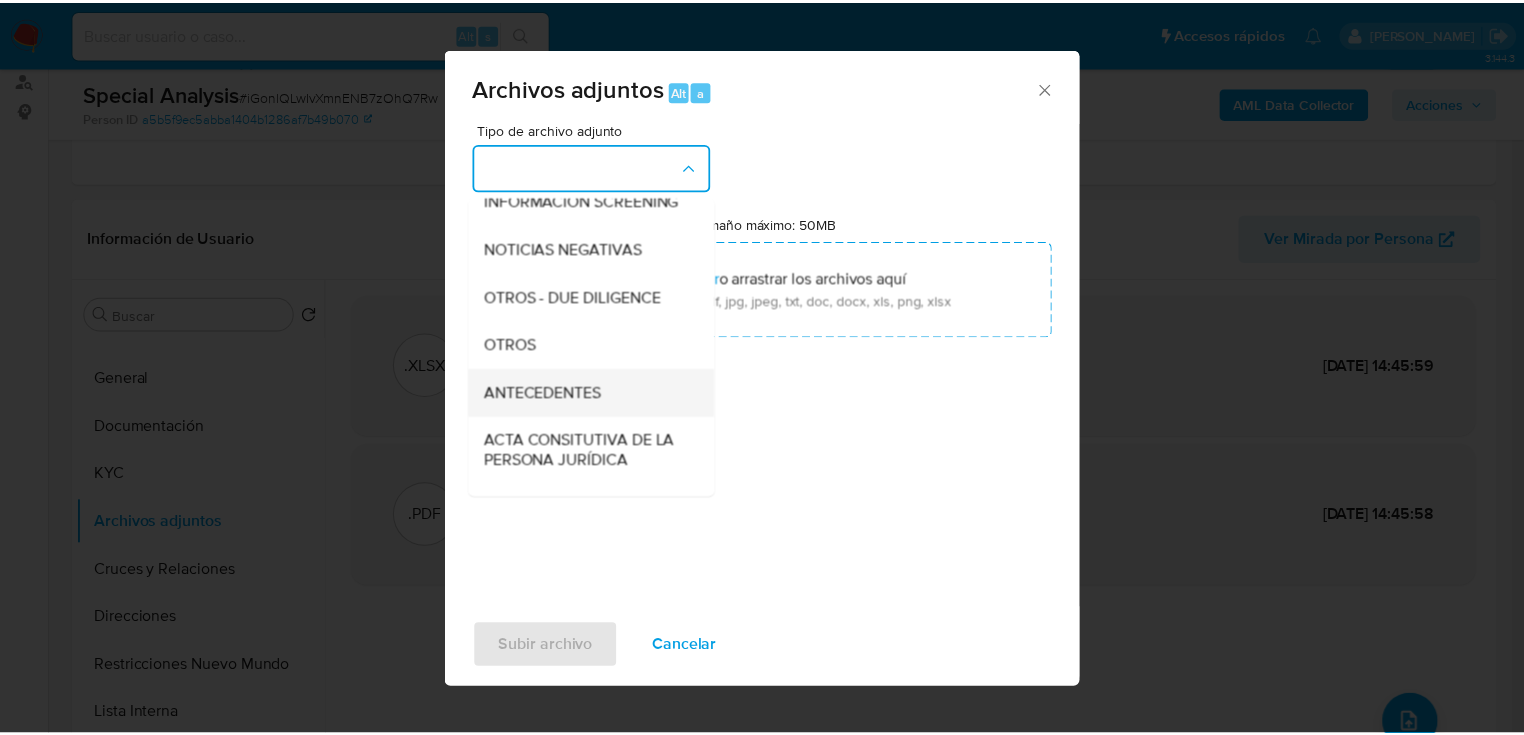 scroll, scrollTop: 240, scrollLeft: 0, axis: vertical 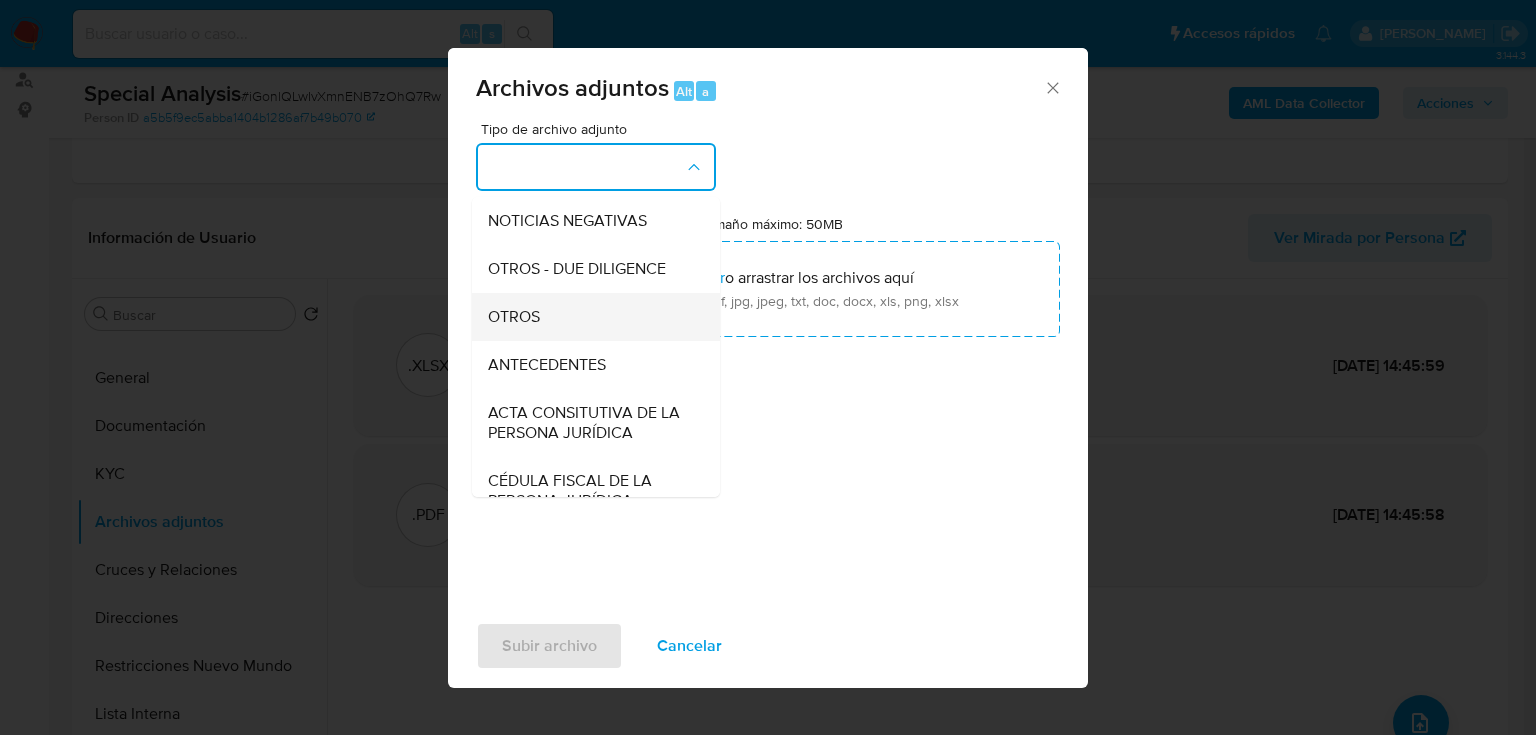 click on "OTROS" at bounding box center [514, 317] 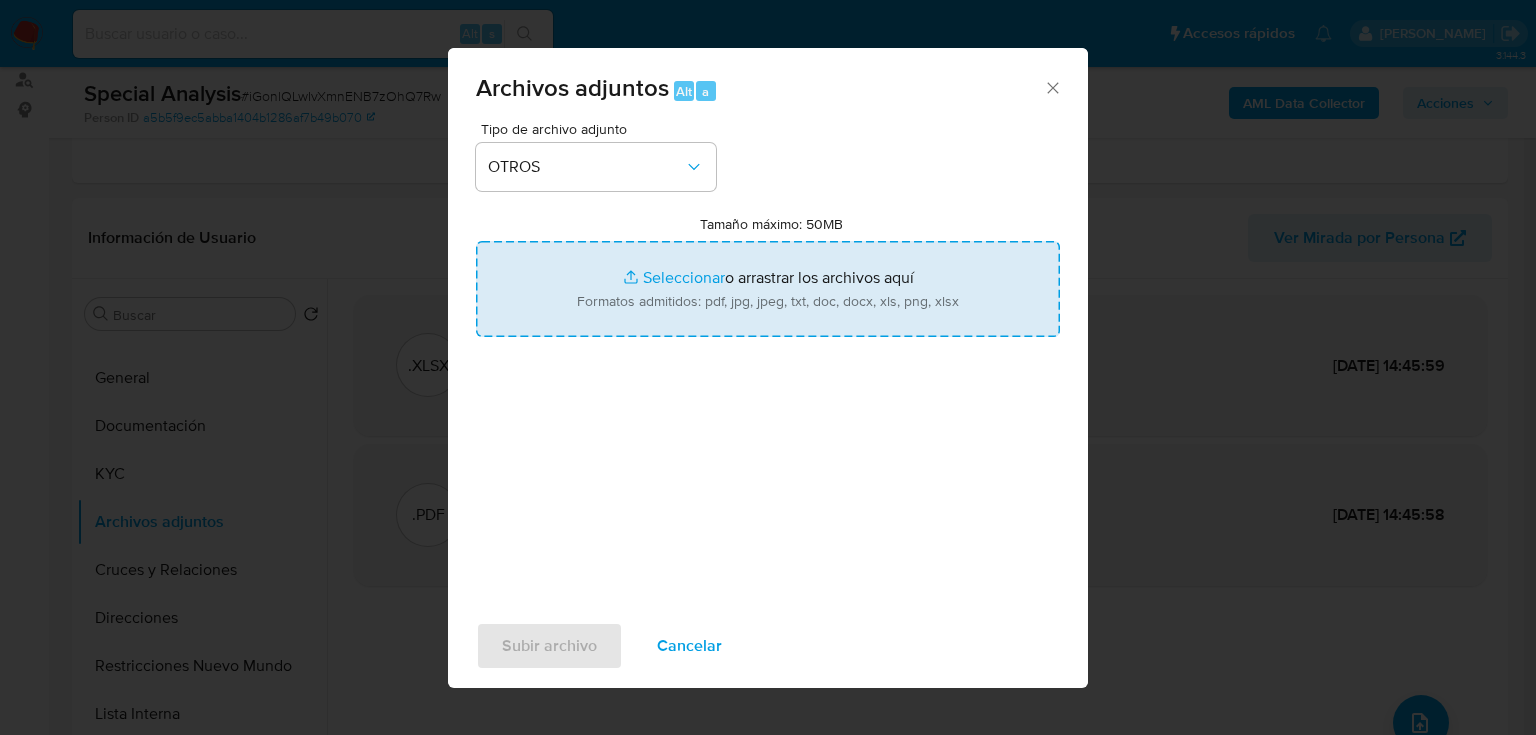 click on "Tamaño máximo: 50MB Seleccionar archivos" at bounding box center (768, 289) 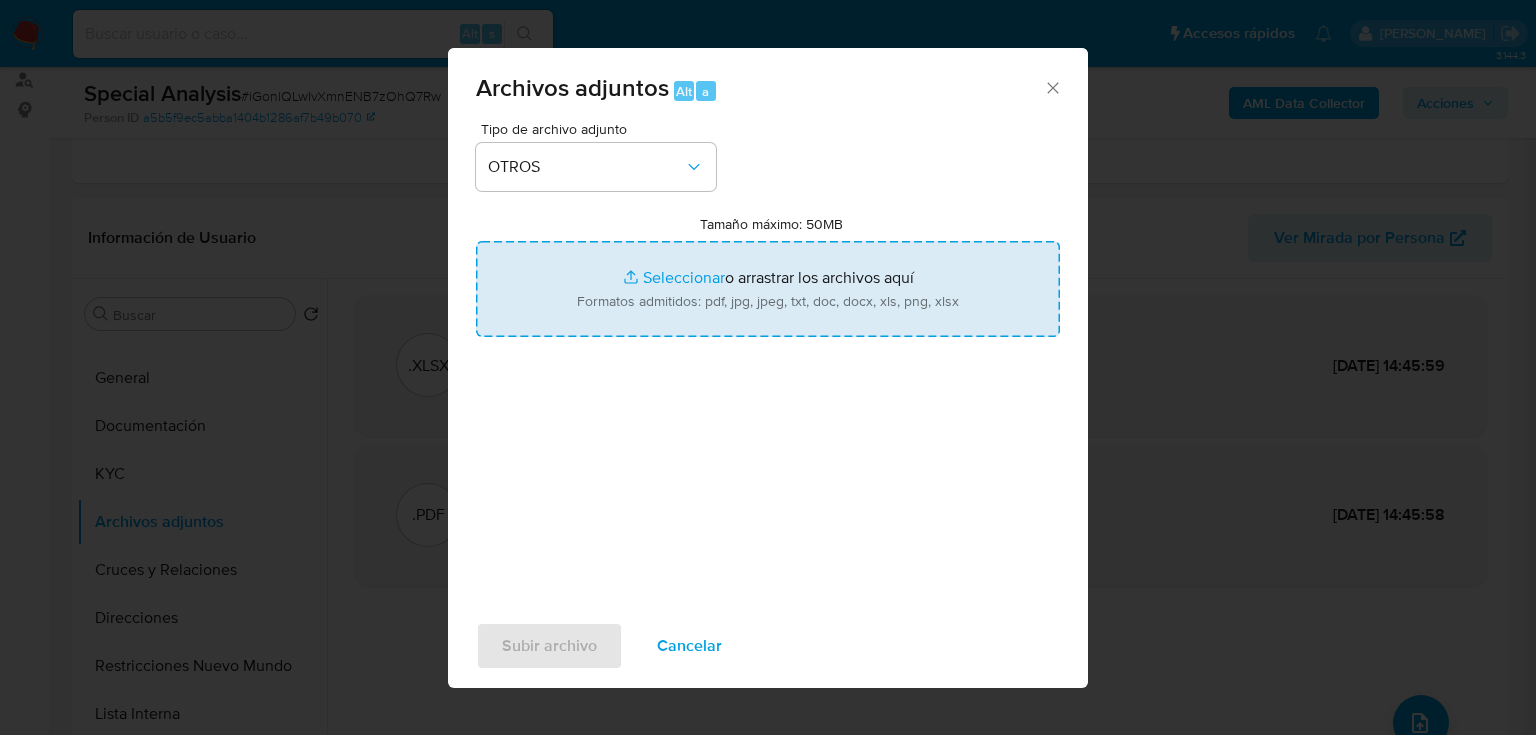 type on "C:\fakepath\2163893395_Abigail Martinez Barraza_Jun25_Corregido.pdf" 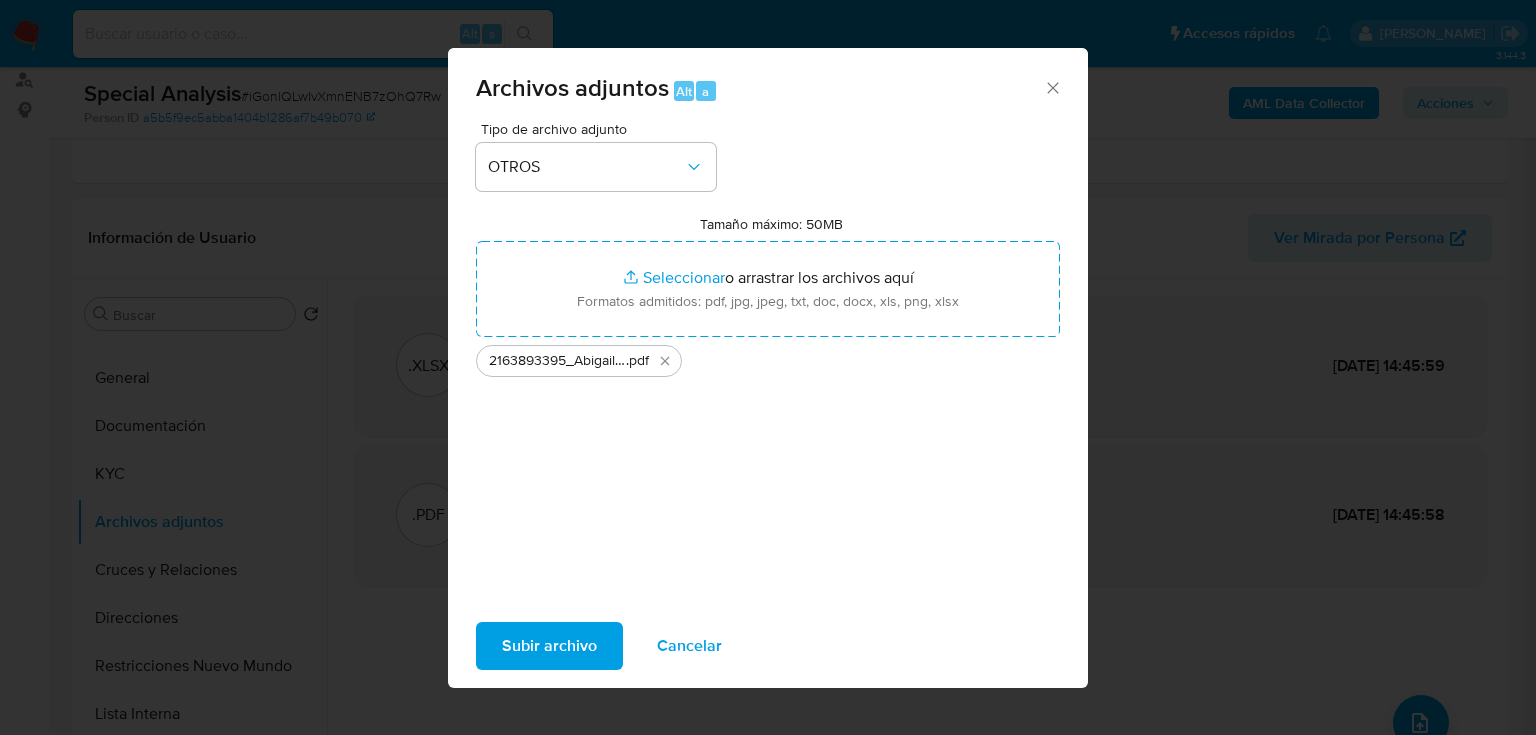 click on "Subir archivo" at bounding box center (549, 646) 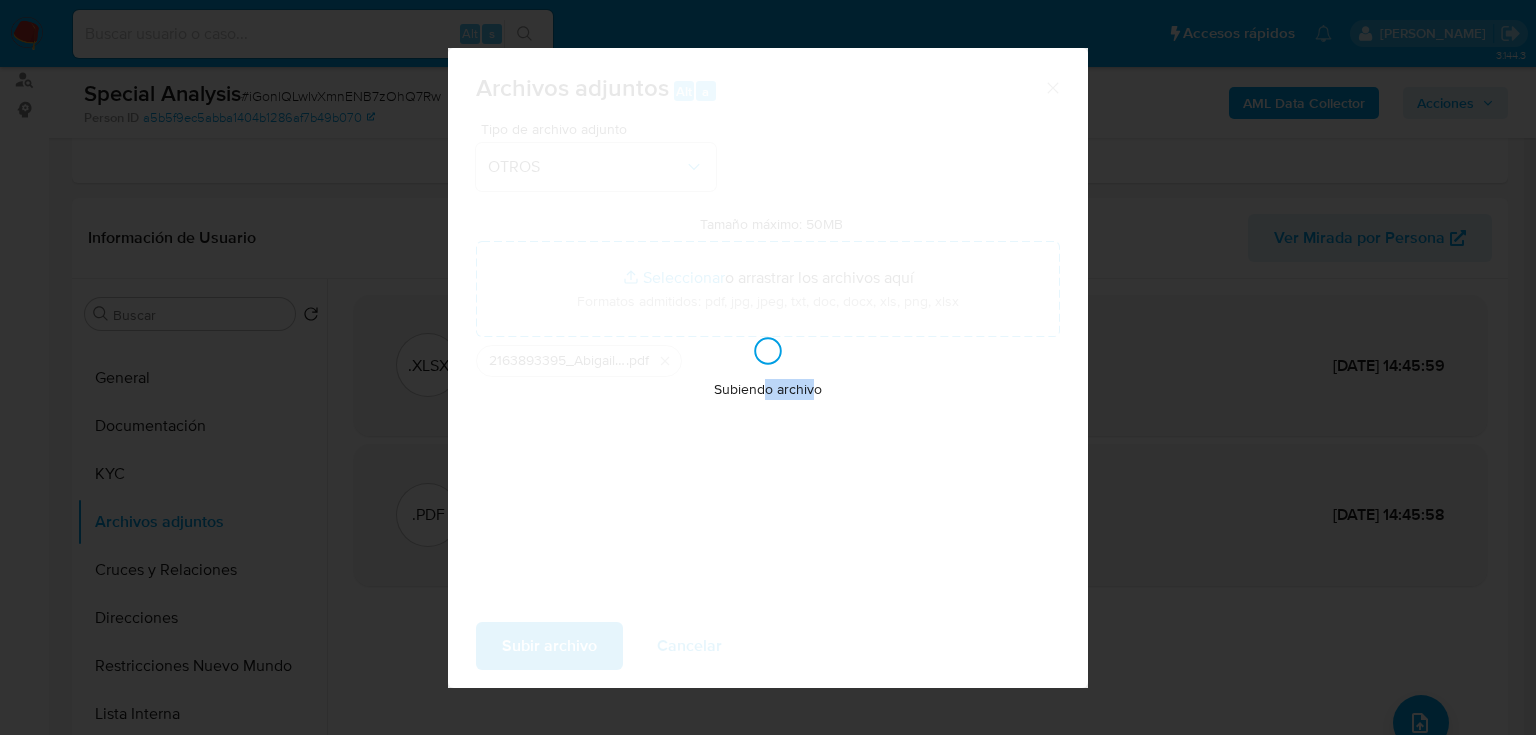 drag, startPoint x: 816, startPoint y: 363, endPoint x: 764, endPoint y: 577, distance: 220.22716 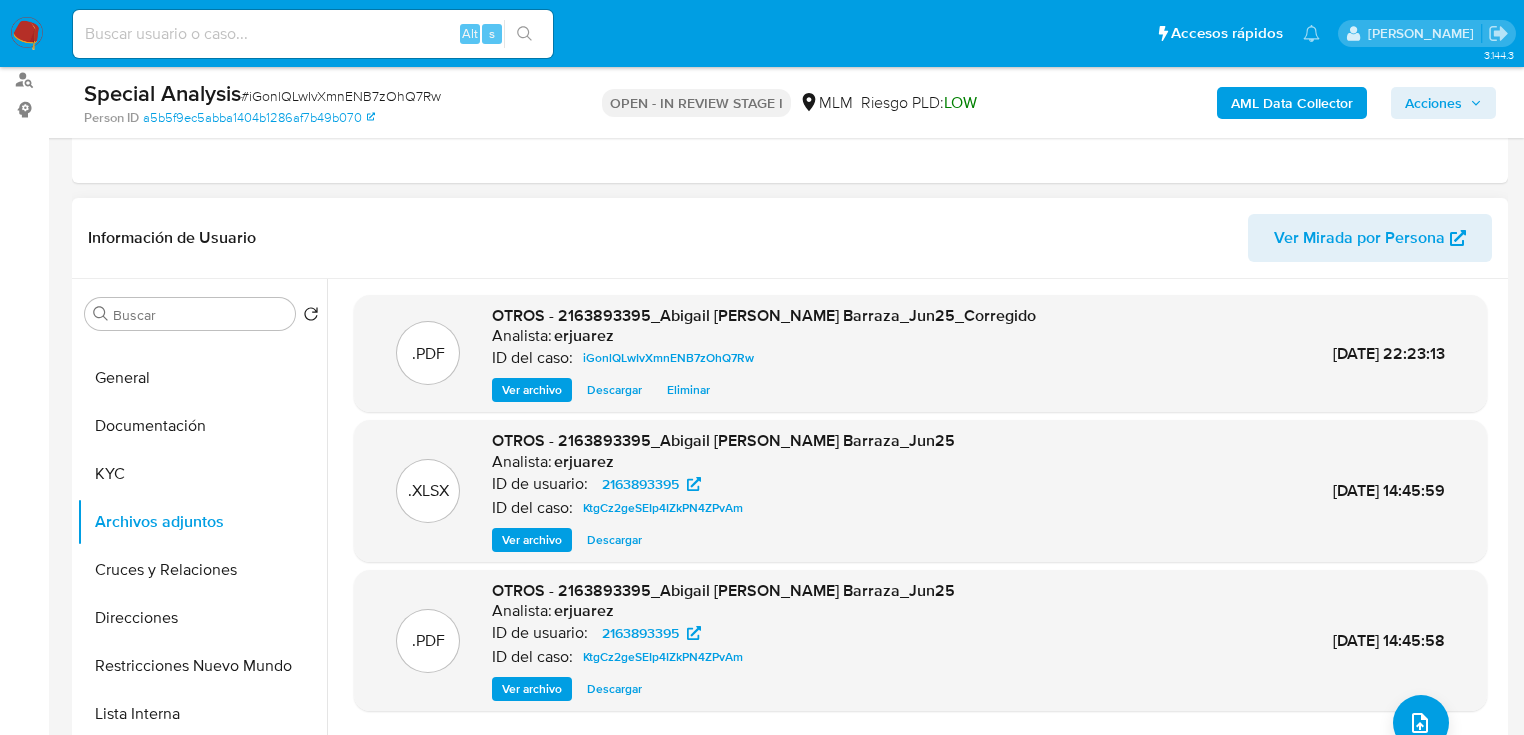 click on "Ver archivo" at bounding box center [532, 390] 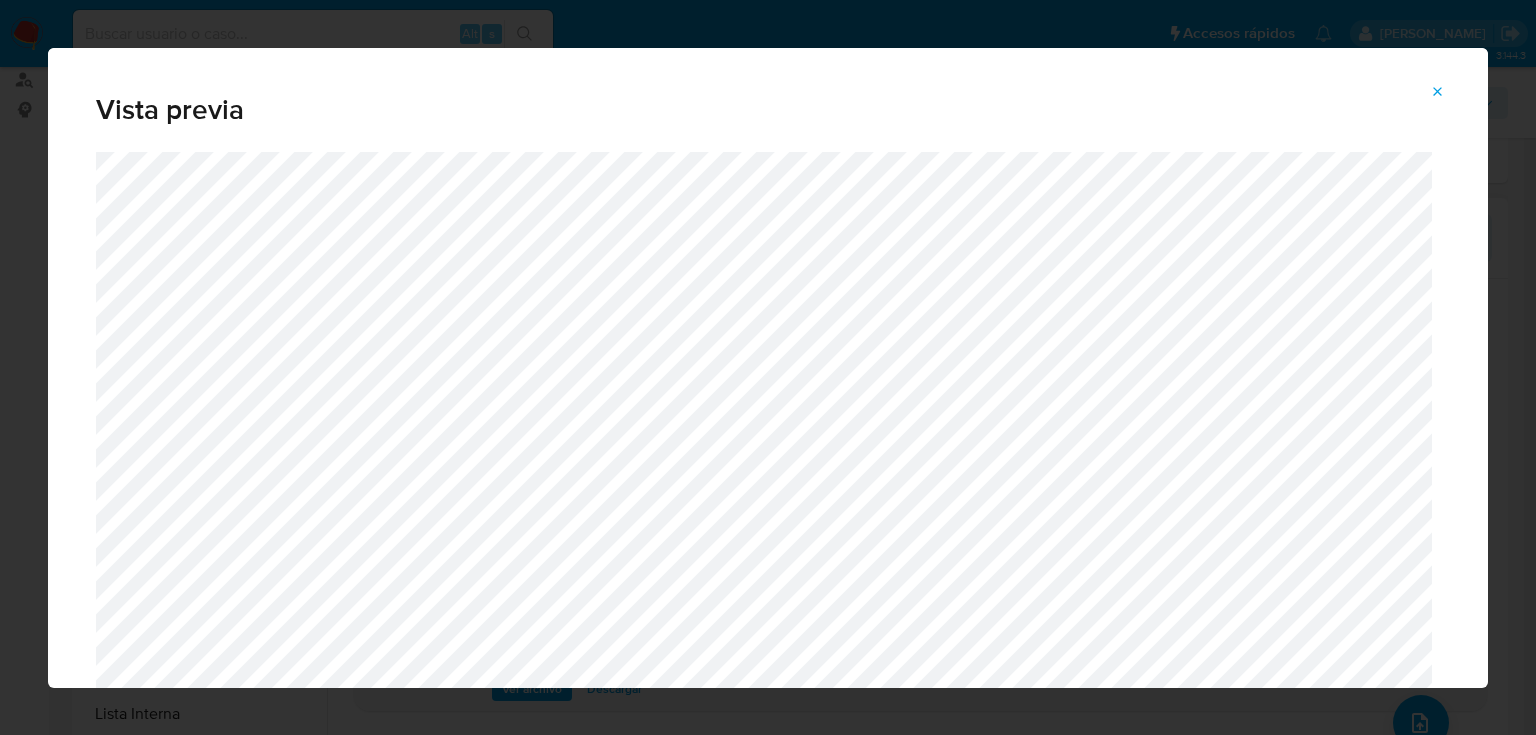 drag, startPoint x: 1444, startPoint y: 101, endPoint x: 1280, endPoint y: 100, distance: 164.00305 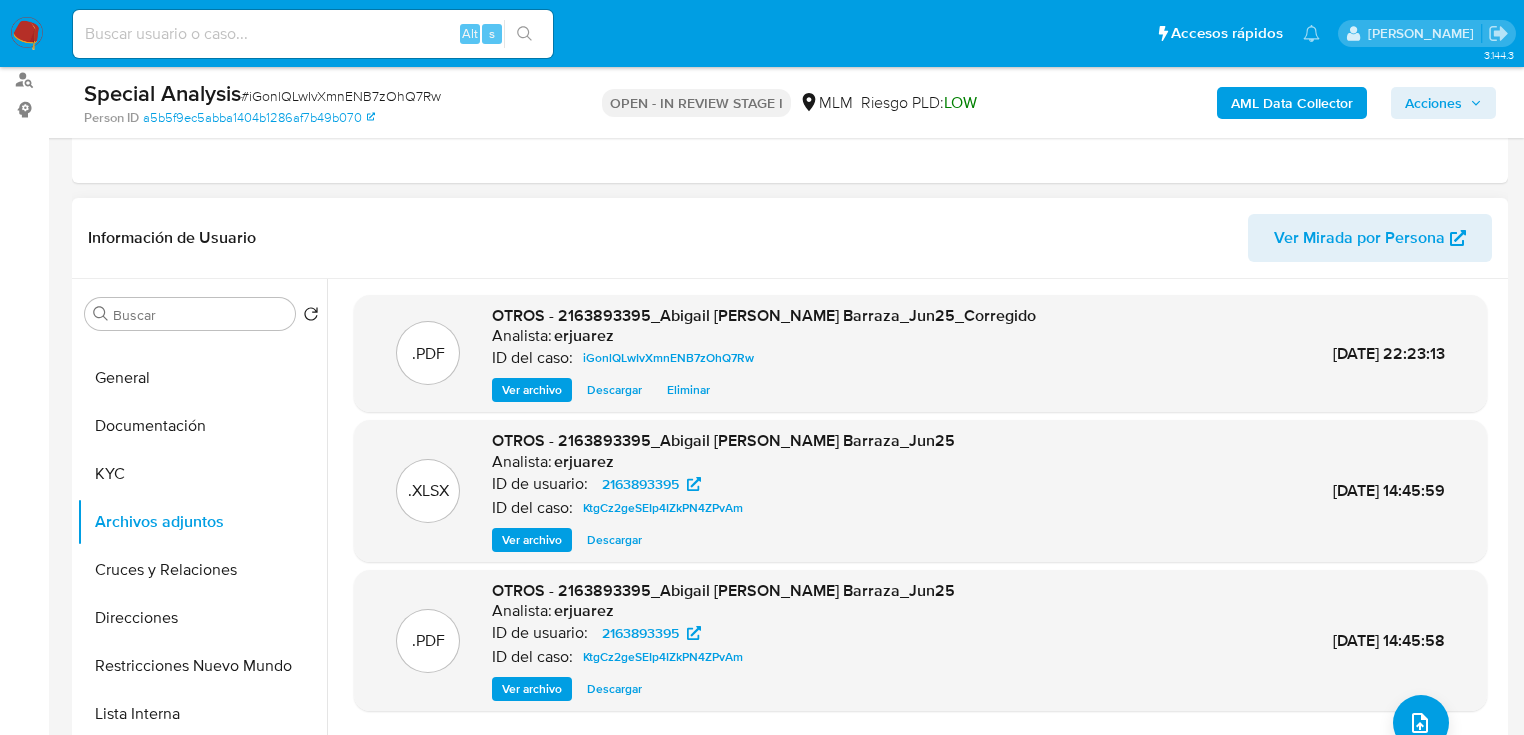 click on ".PDF" at bounding box center (428, 641) 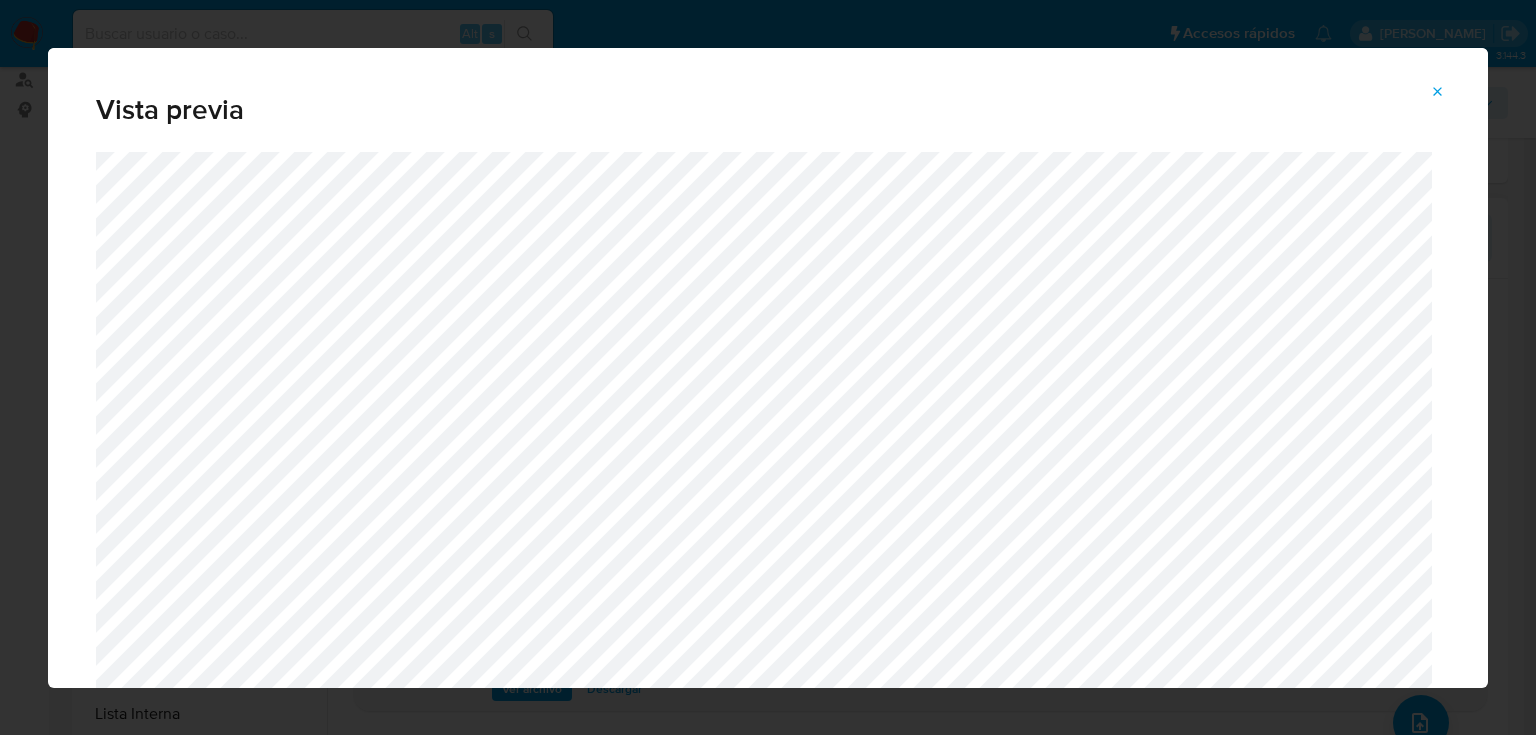 click 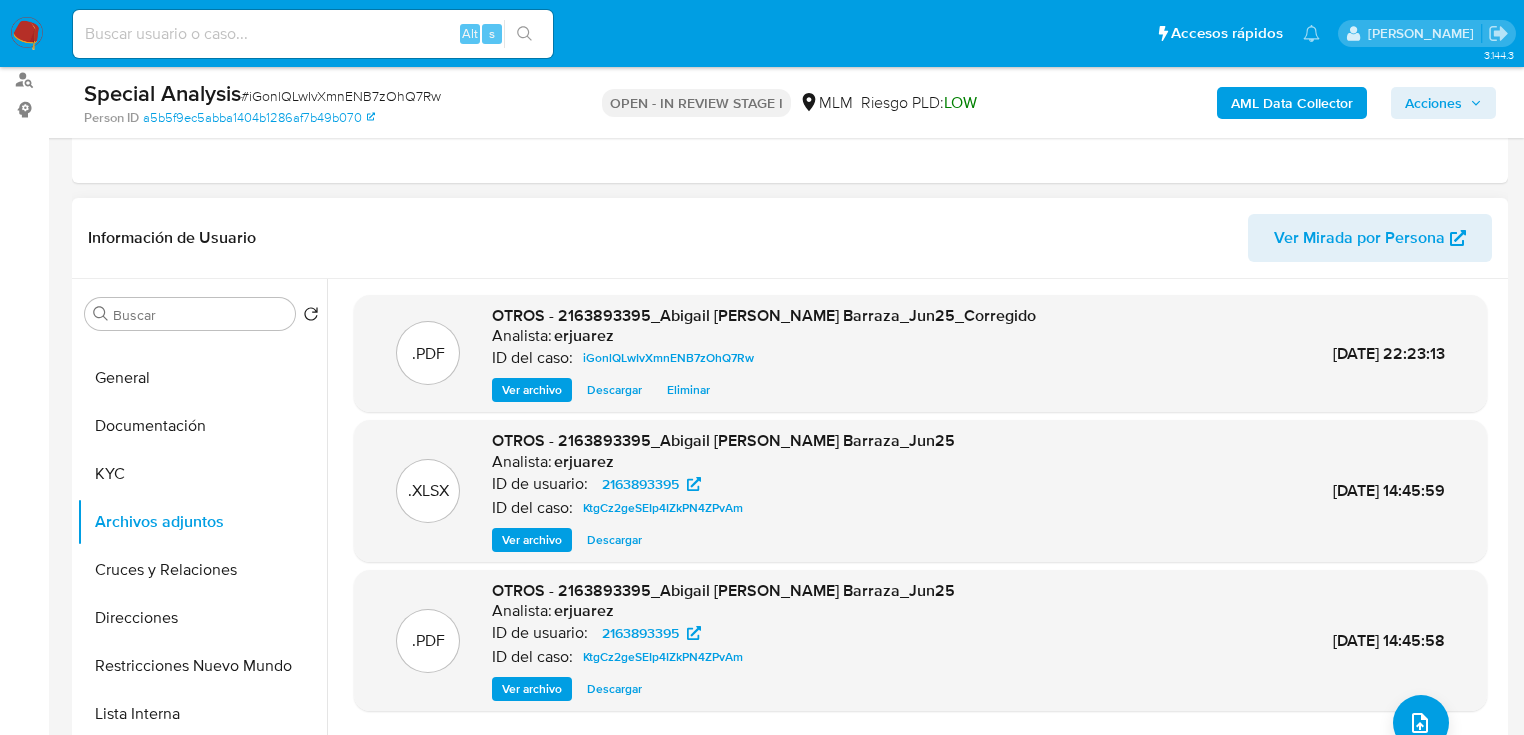 click on "Acciones" at bounding box center (1433, 103) 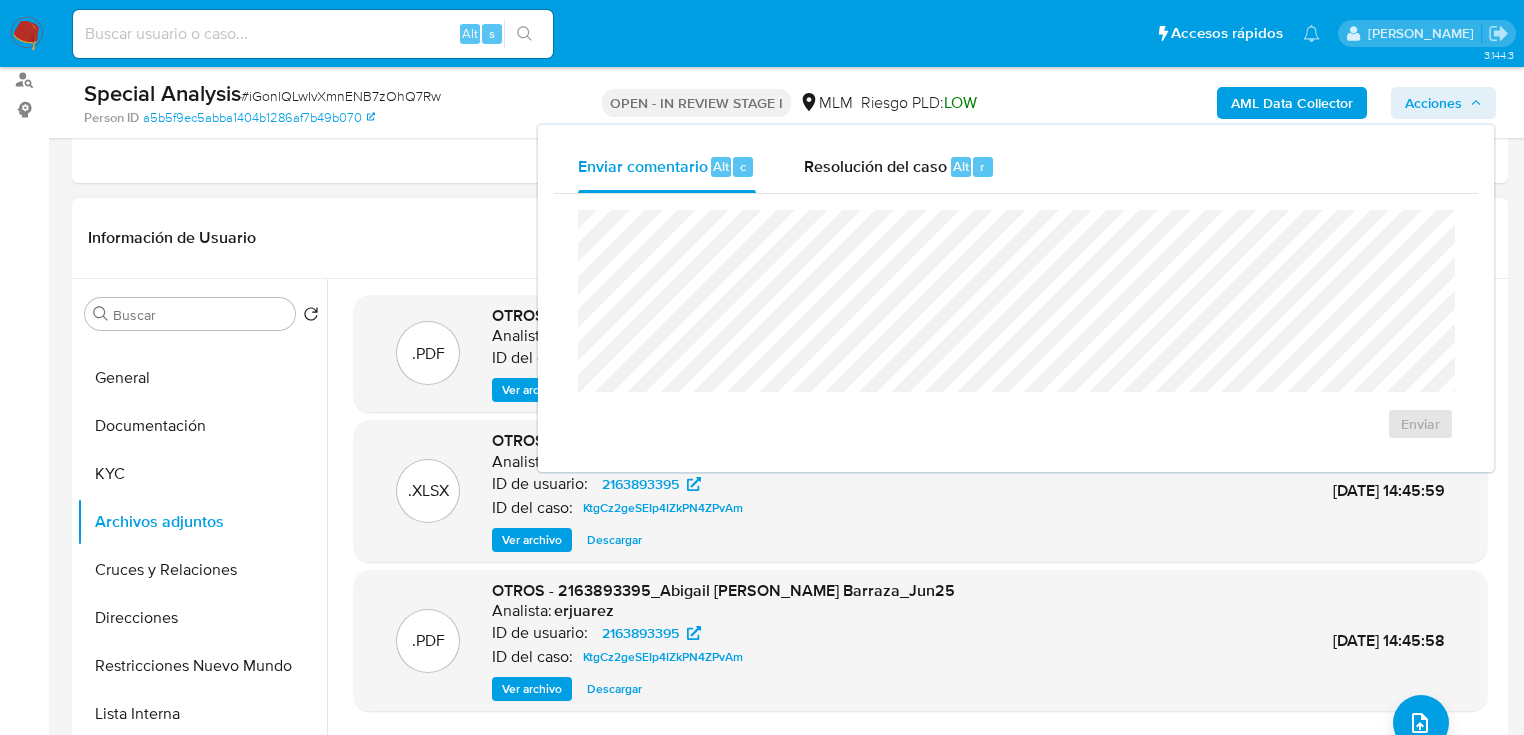 drag, startPoint x: 897, startPoint y: 183, endPoint x: 872, endPoint y: 206, distance: 33.970577 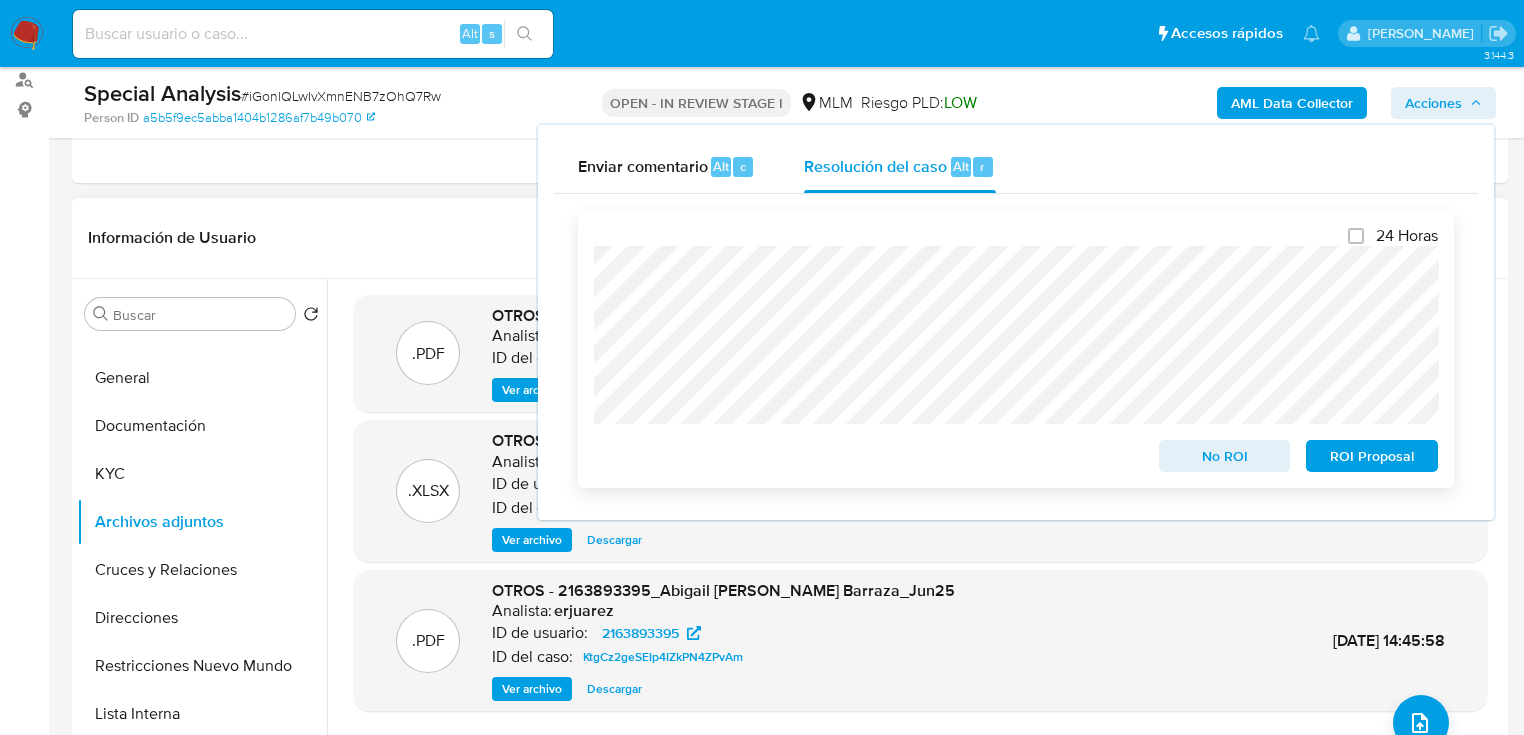 click on "No ROI" at bounding box center [1225, 456] 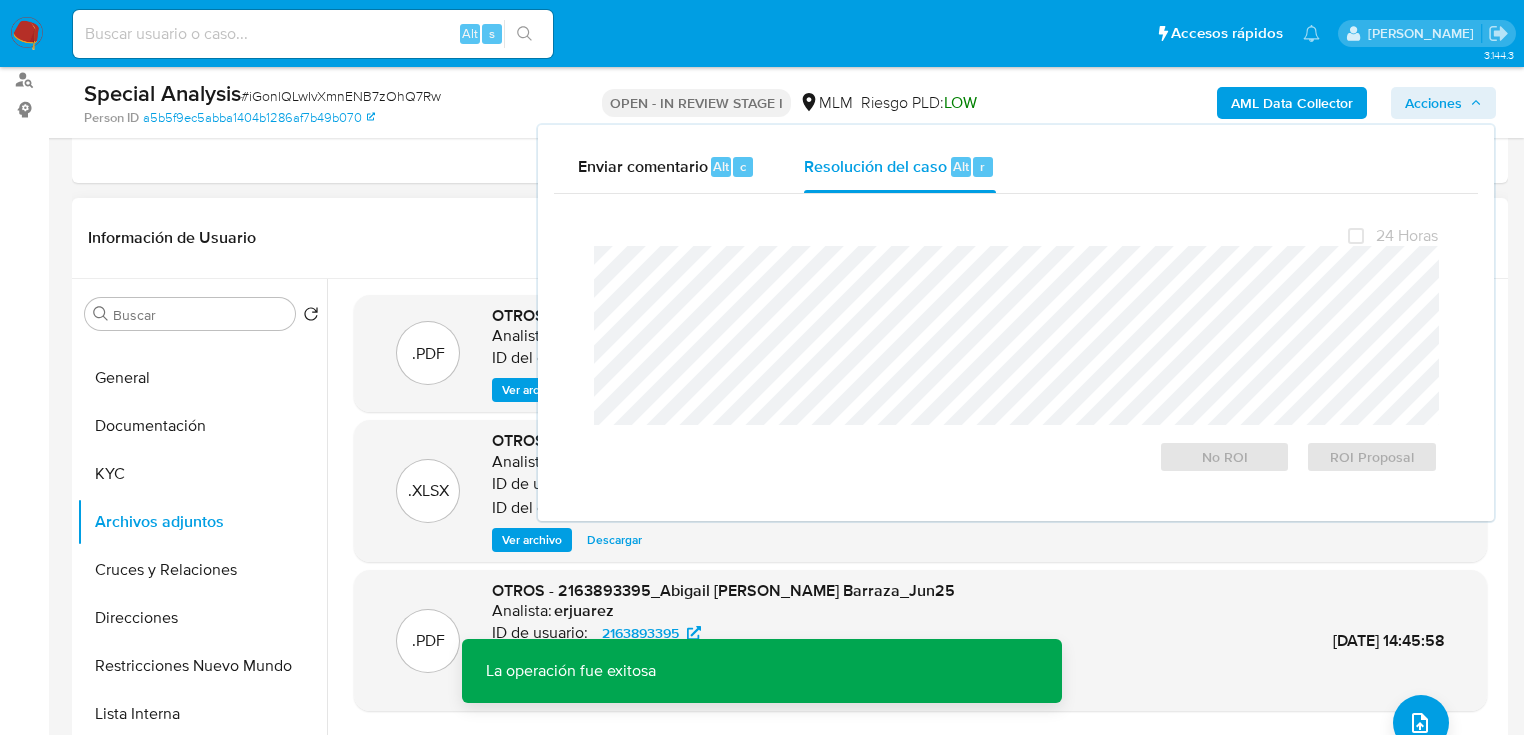 click on "Información de Usuario Ver Mirada por Persona" at bounding box center [790, 238] 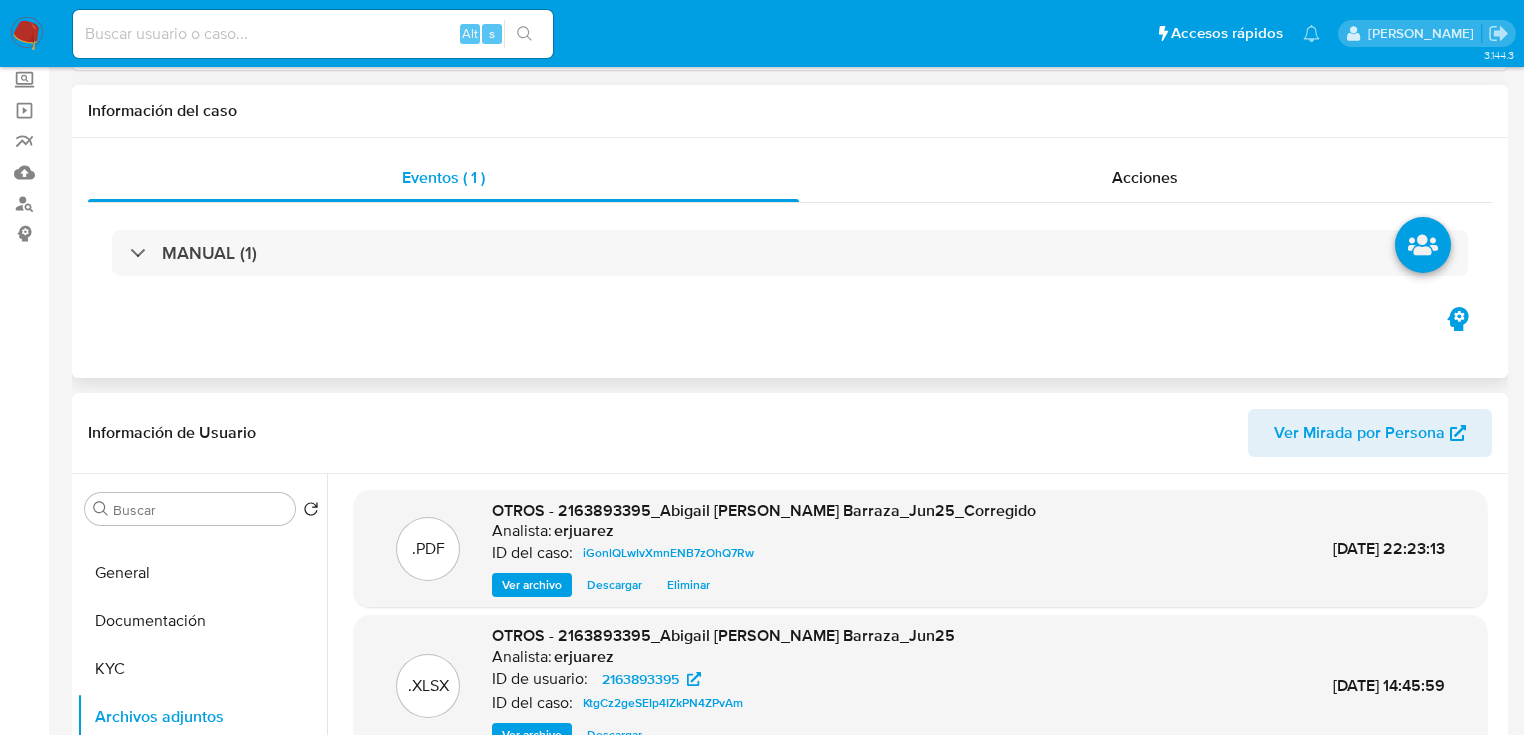 scroll, scrollTop: 0, scrollLeft: 0, axis: both 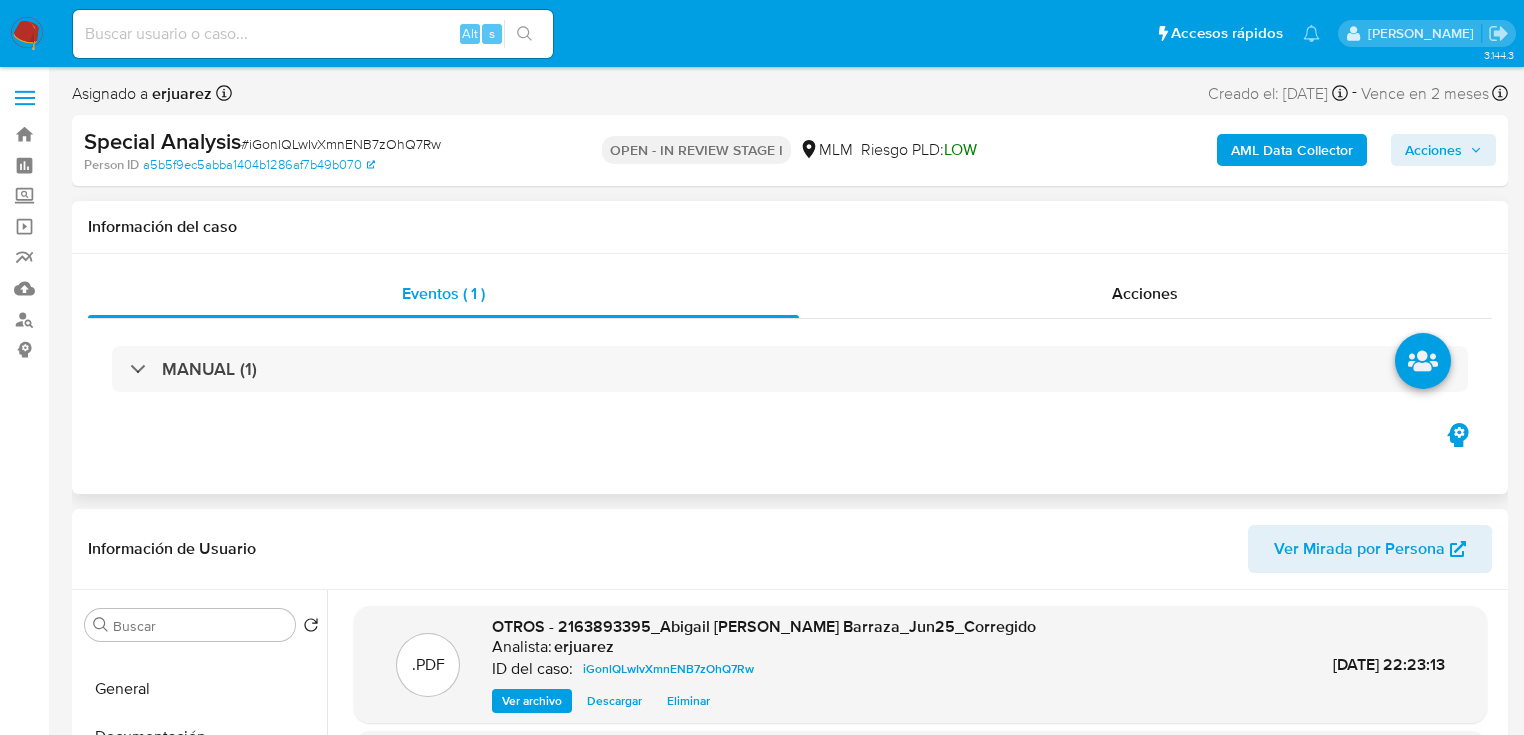 click on "MANUAL (1)" at bounding box center [790, 369] 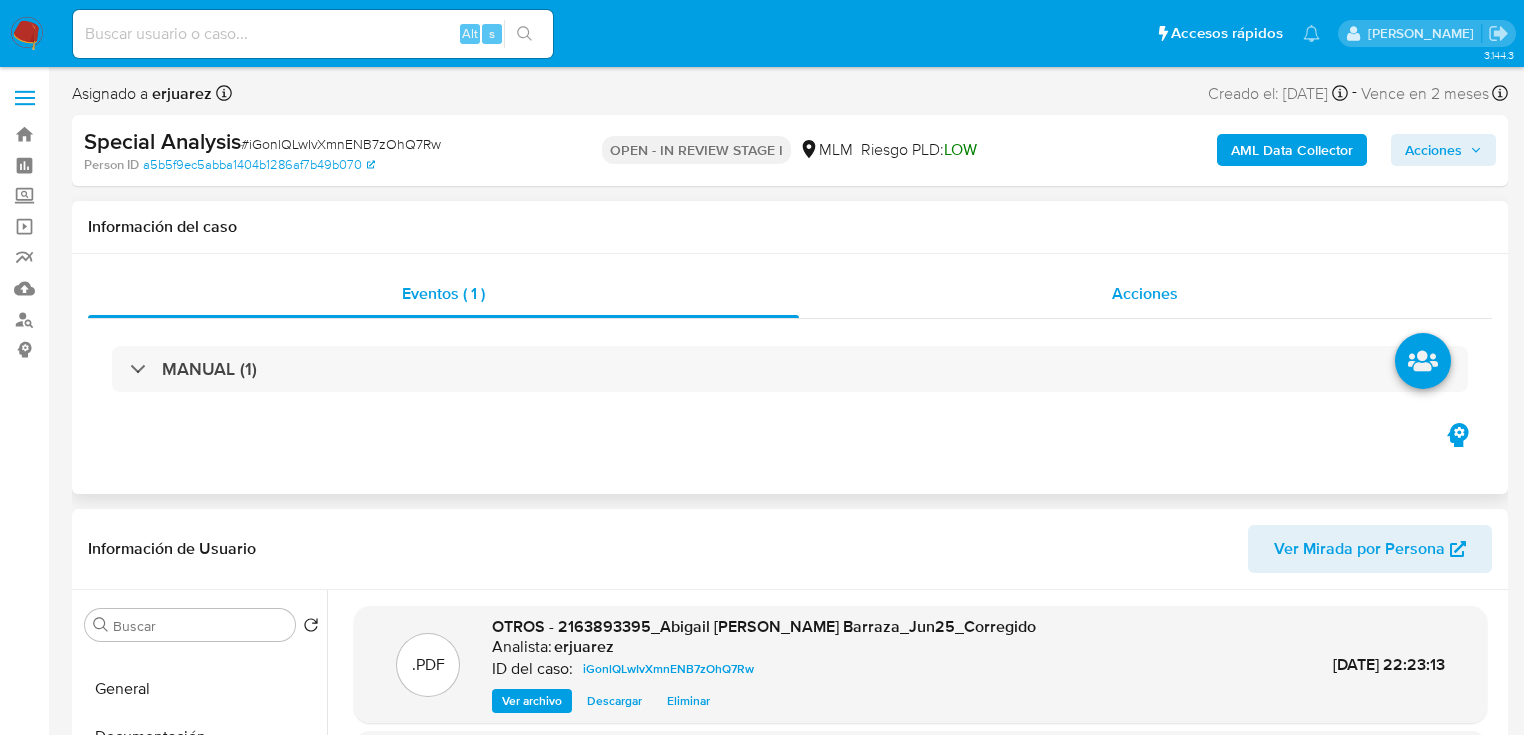 click on "Acciones" at bounding box center [1145, 293] 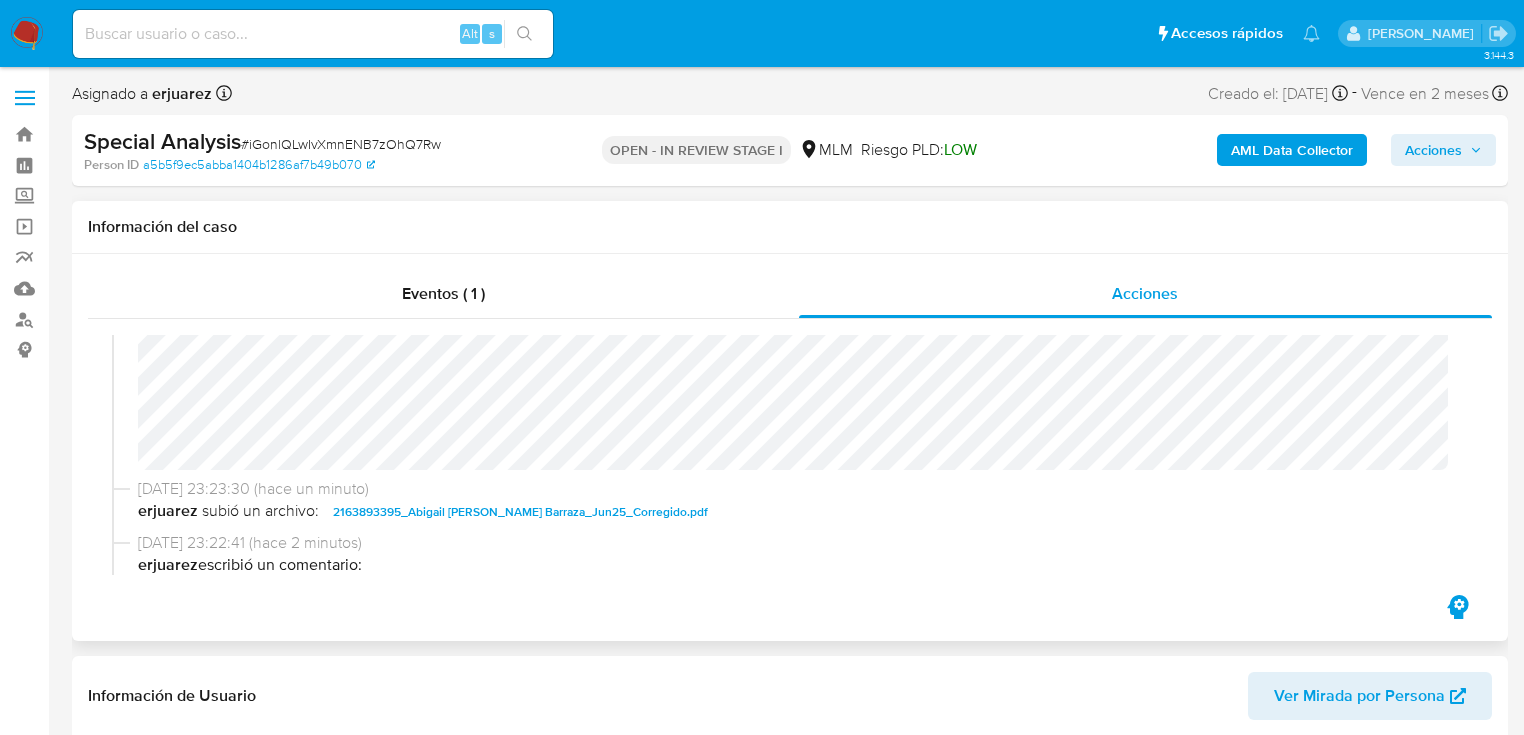 scroll, scrollTop: 320, scrollLeft: 0, axis: vertical 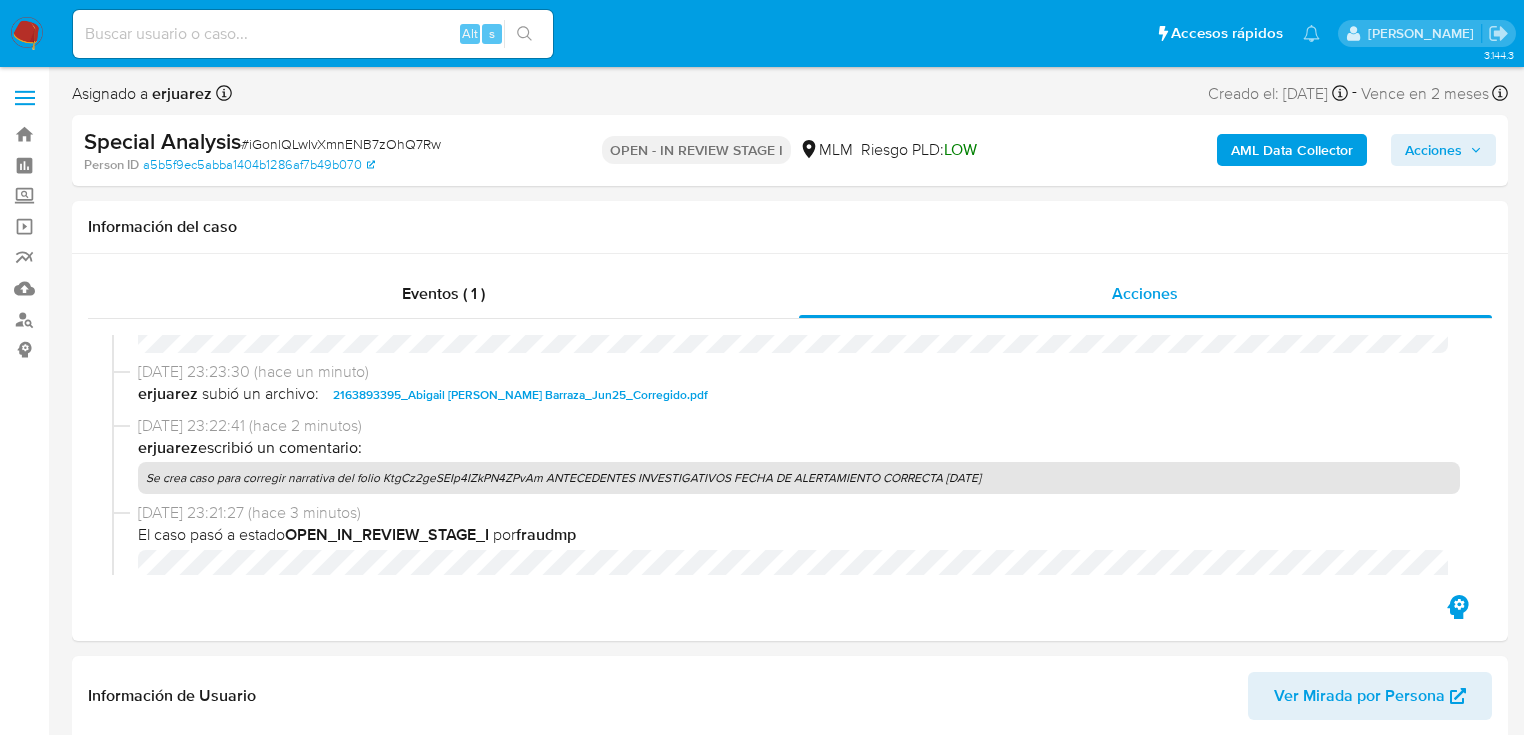 click at bounding box center (27, 34) 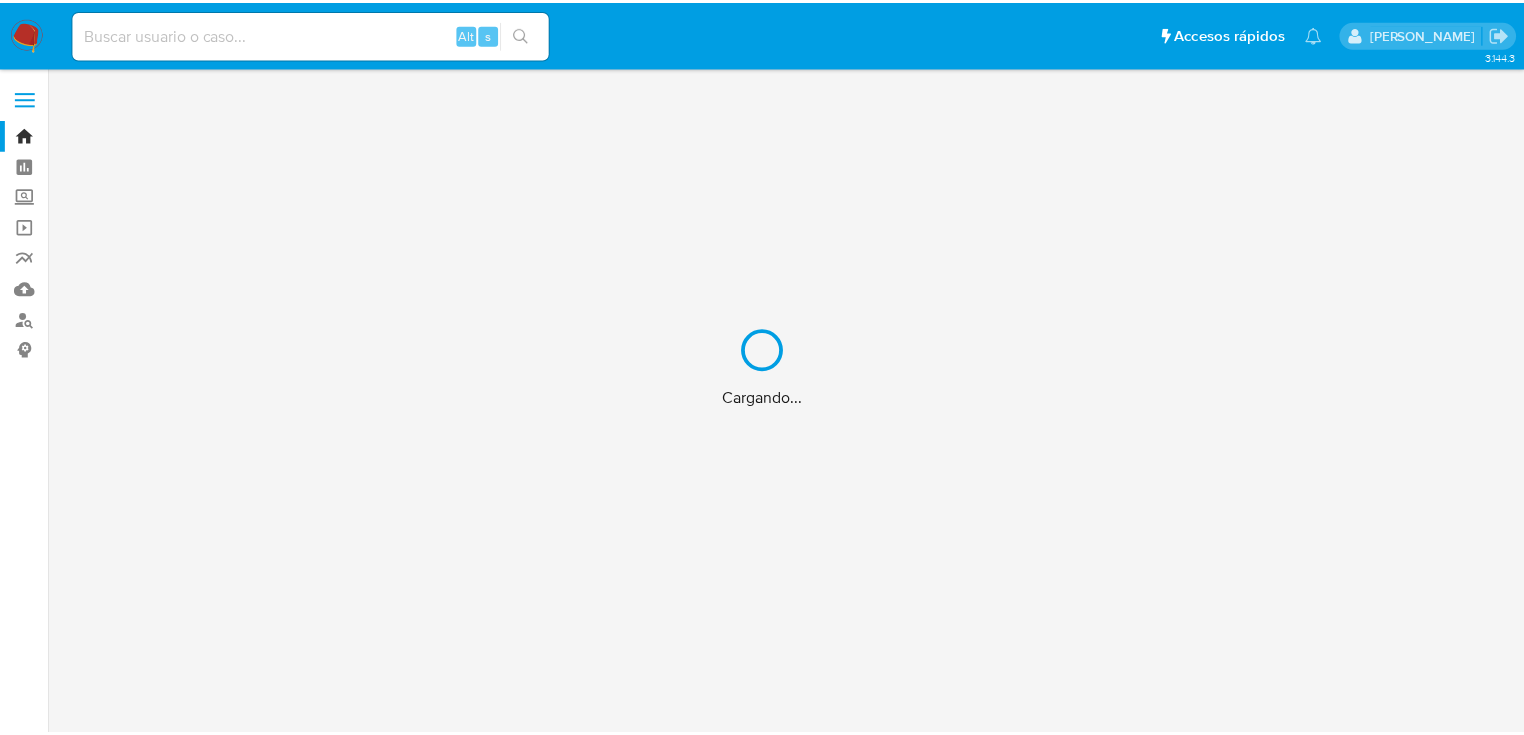 scroll, scrollTop: 0, scrollLeft: 0, axis: both 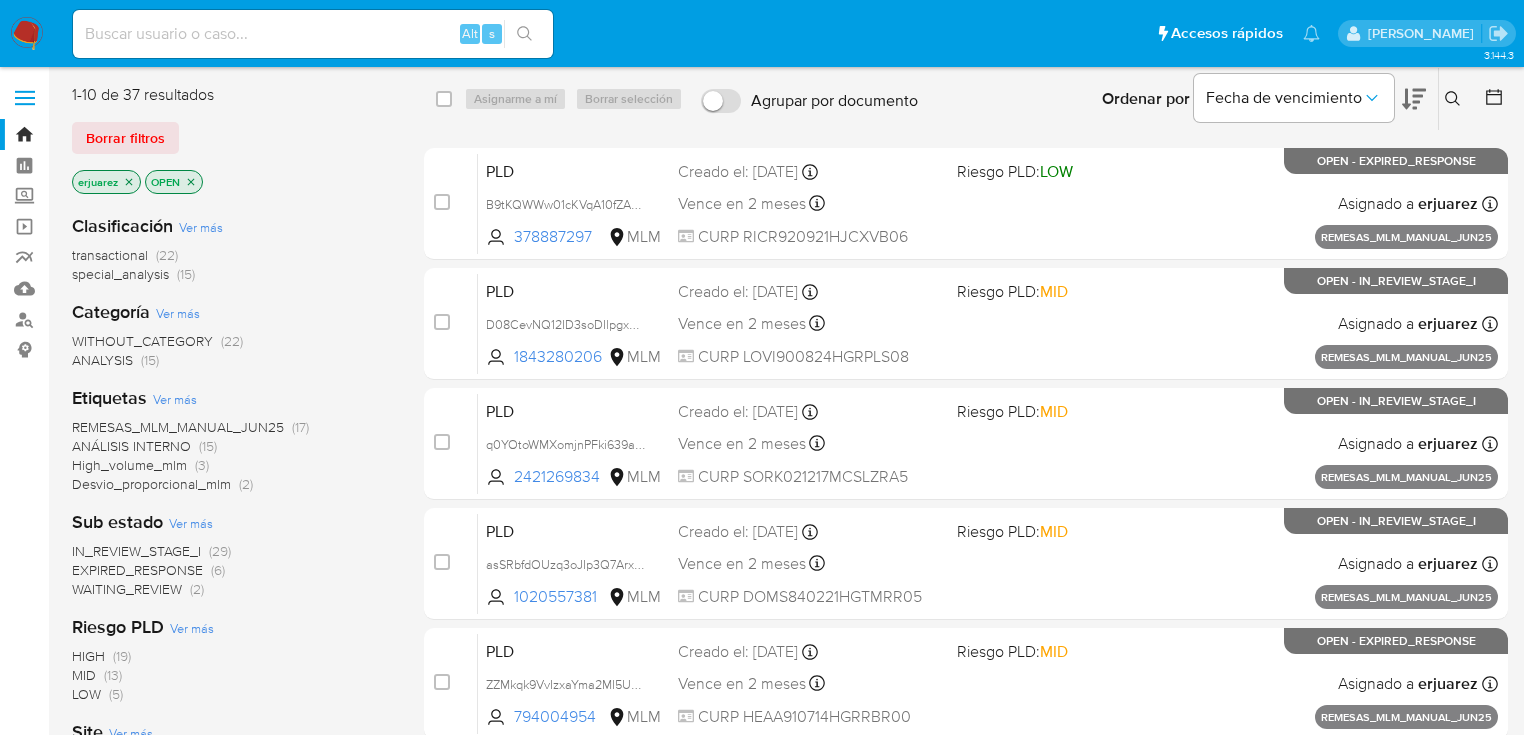 click on "WAITING_REVIEW" at bounding box center [127, 589] 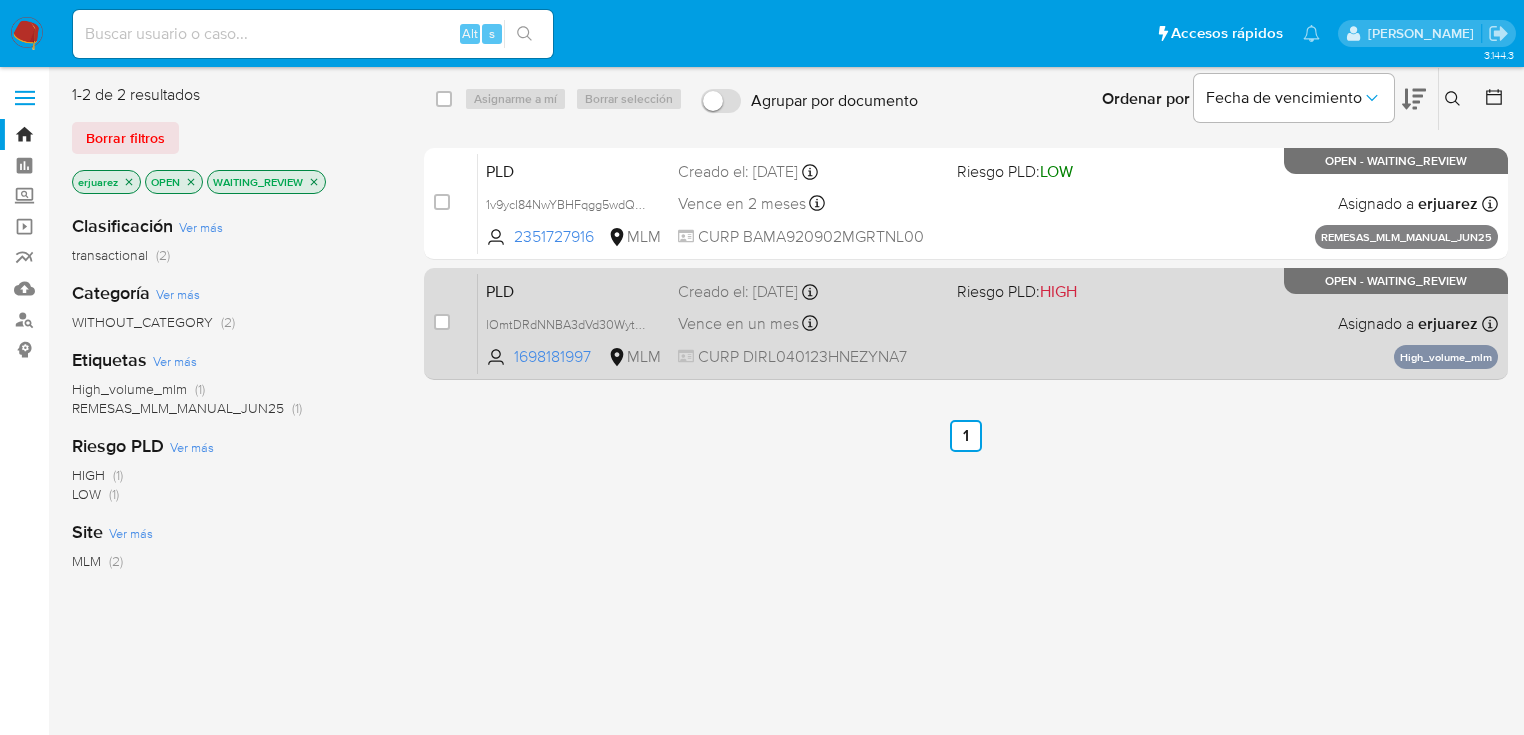click on "PLD lOmtDRdNNBA3dVd30Wytf4tv 1698181997 MLM Riesgo PLD:  HIGH Creado el: 12/06/2025   Creado el: 12/06/2025 02:03:16 Vence en un mes   Vence el 11/08/2025 02:03:17 CURP   DIRL040123HNEZYNA7 Asignado a   erjuarez   Asignado el: 04/07/2025 09:36:25 High_volume_mlm OPEN - WAITING_REVIEW" at bounding box center (988, 323) 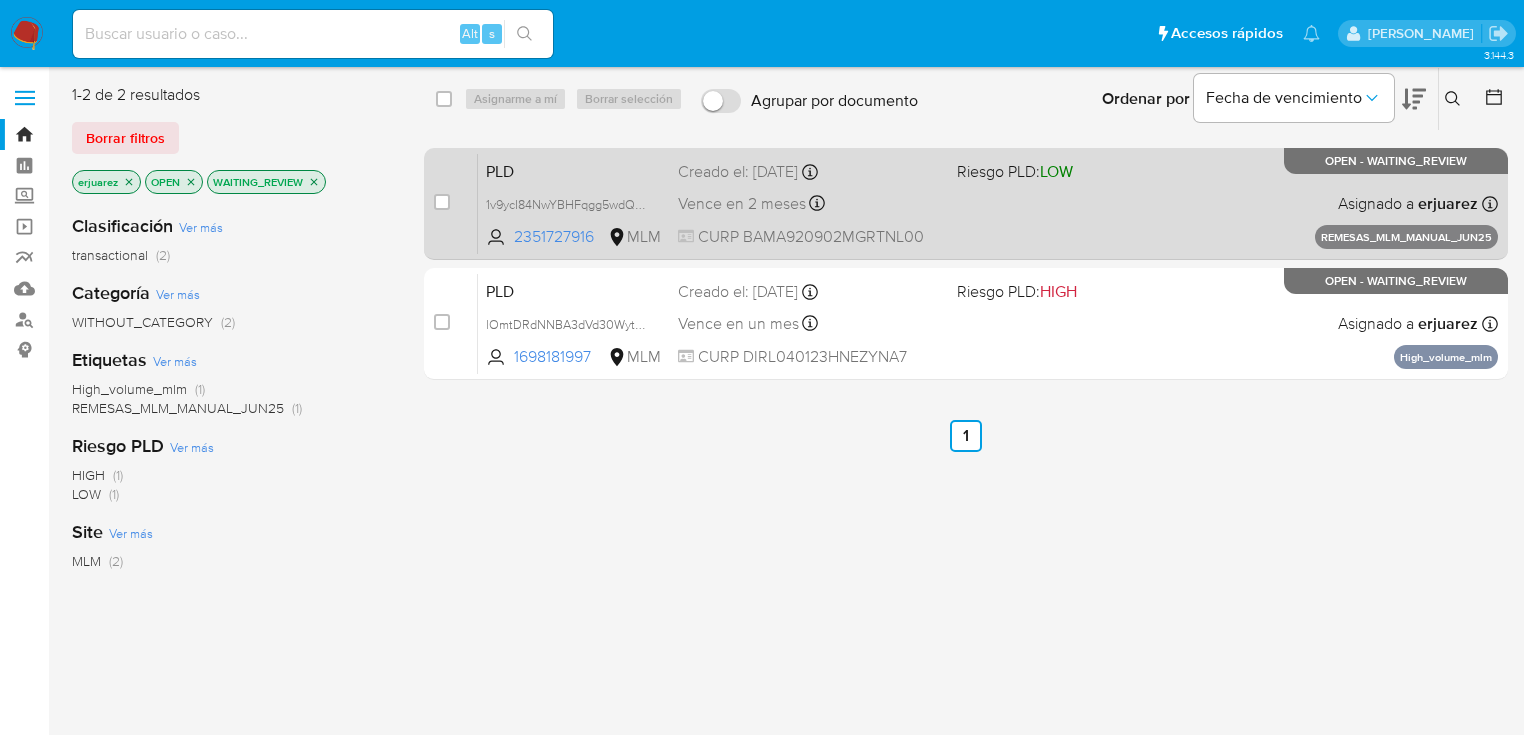 click on "Vence en 2 meses" at bounding box center [742, 204] 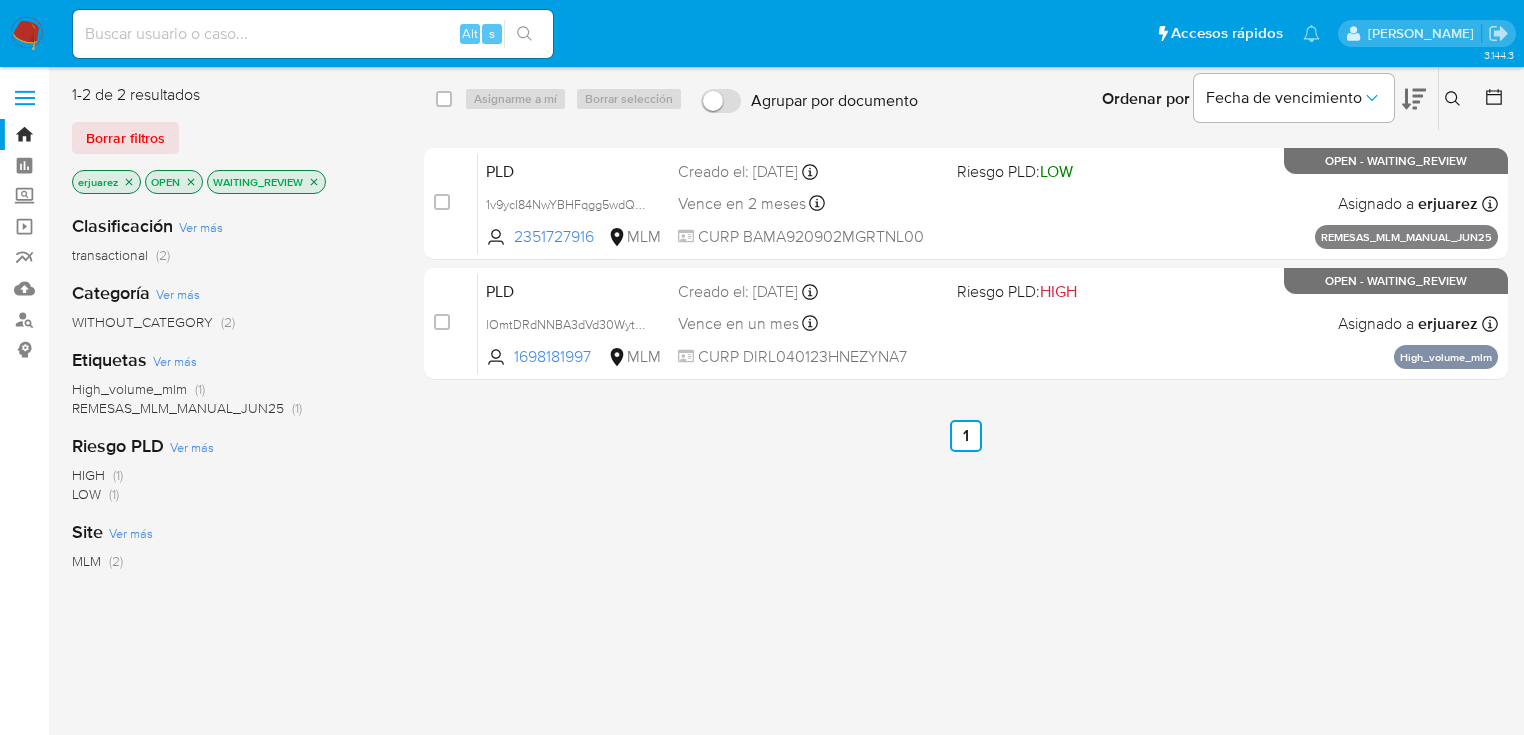 click 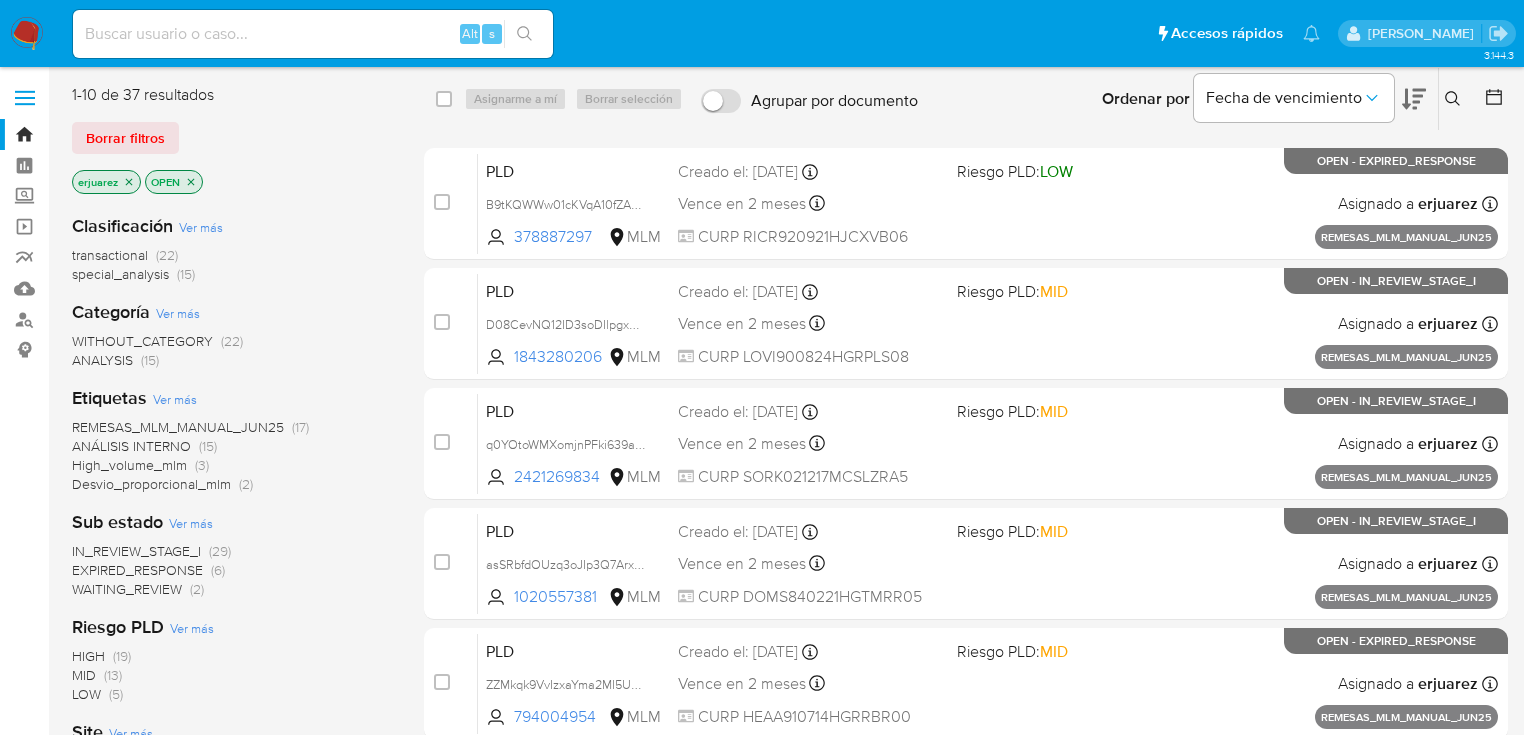 click on "EXPIRED_RESPONSE" at bounding box center [137, 570] 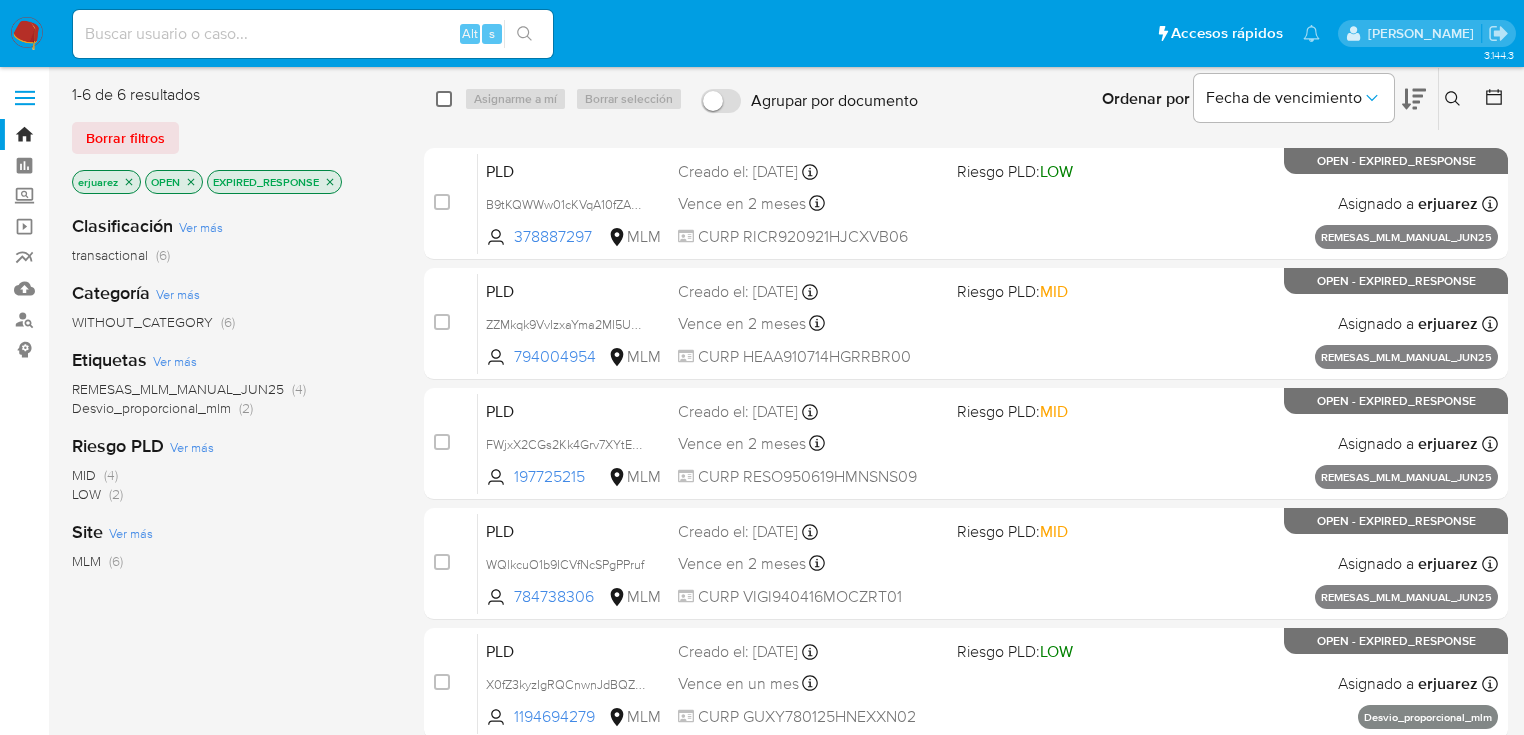 click at bounding box center [444, 99] 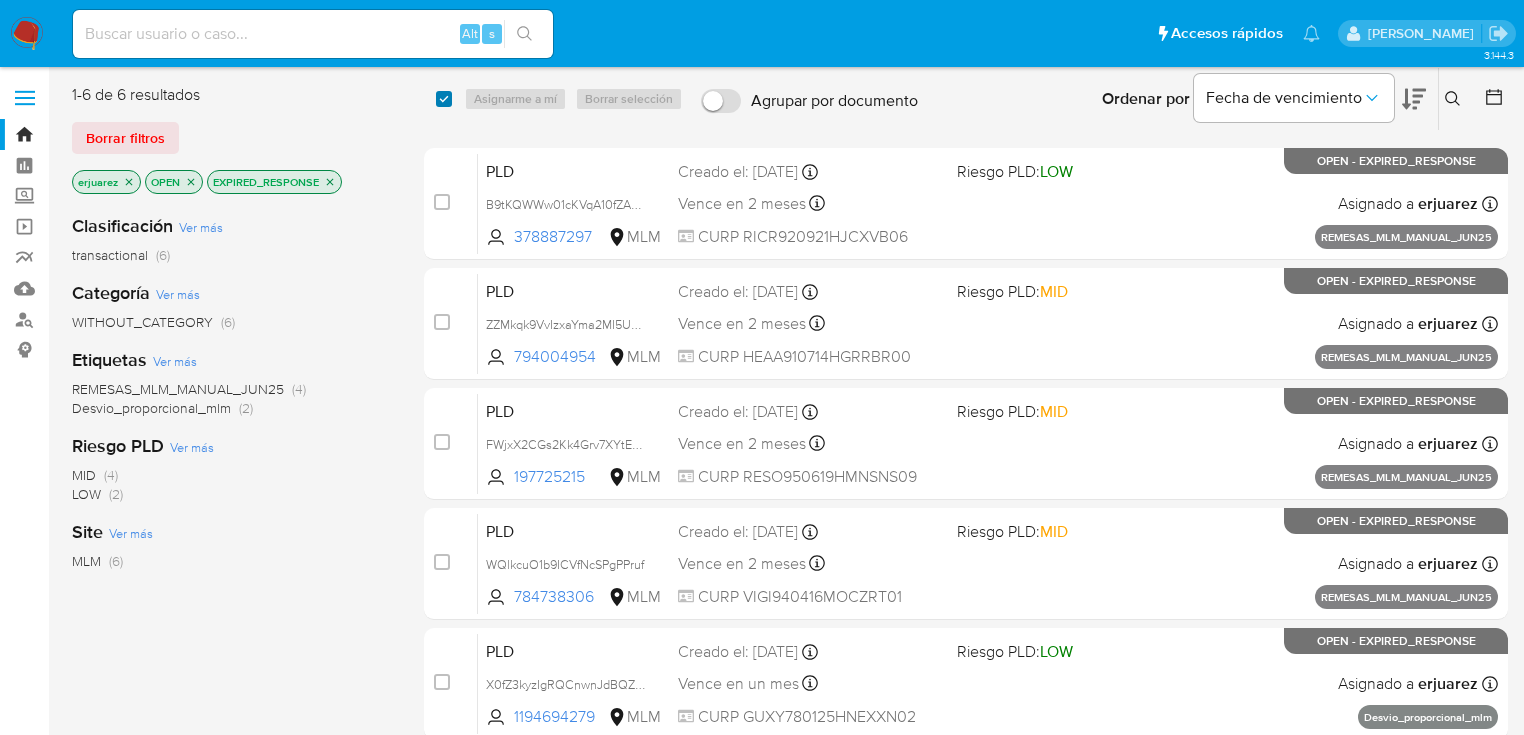 checkbox on "true" 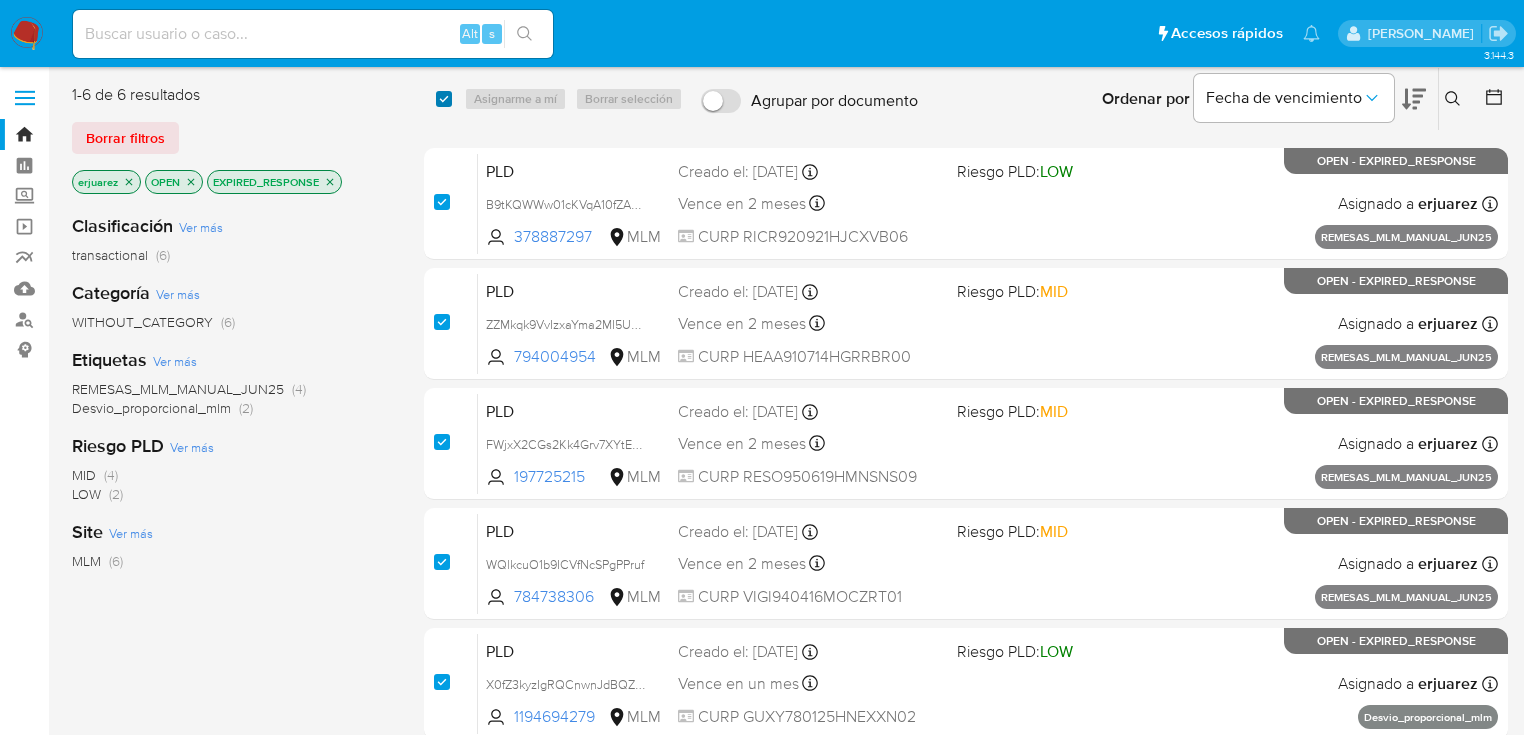 checkbox on "true" 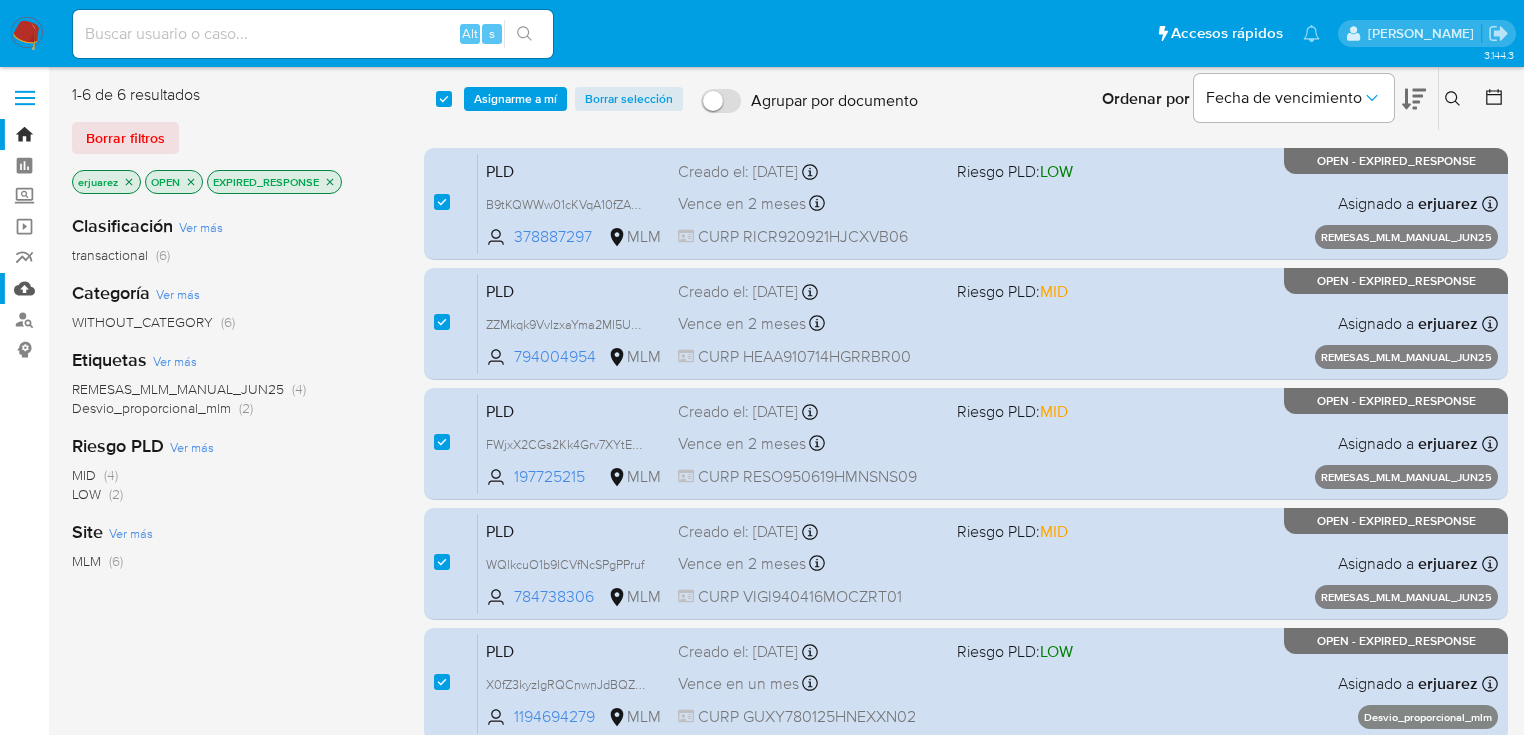 drag, startPoint x: 544, startPoint y: 203, endPoint x: 37, endPoint y: 296, distance: 515.45905 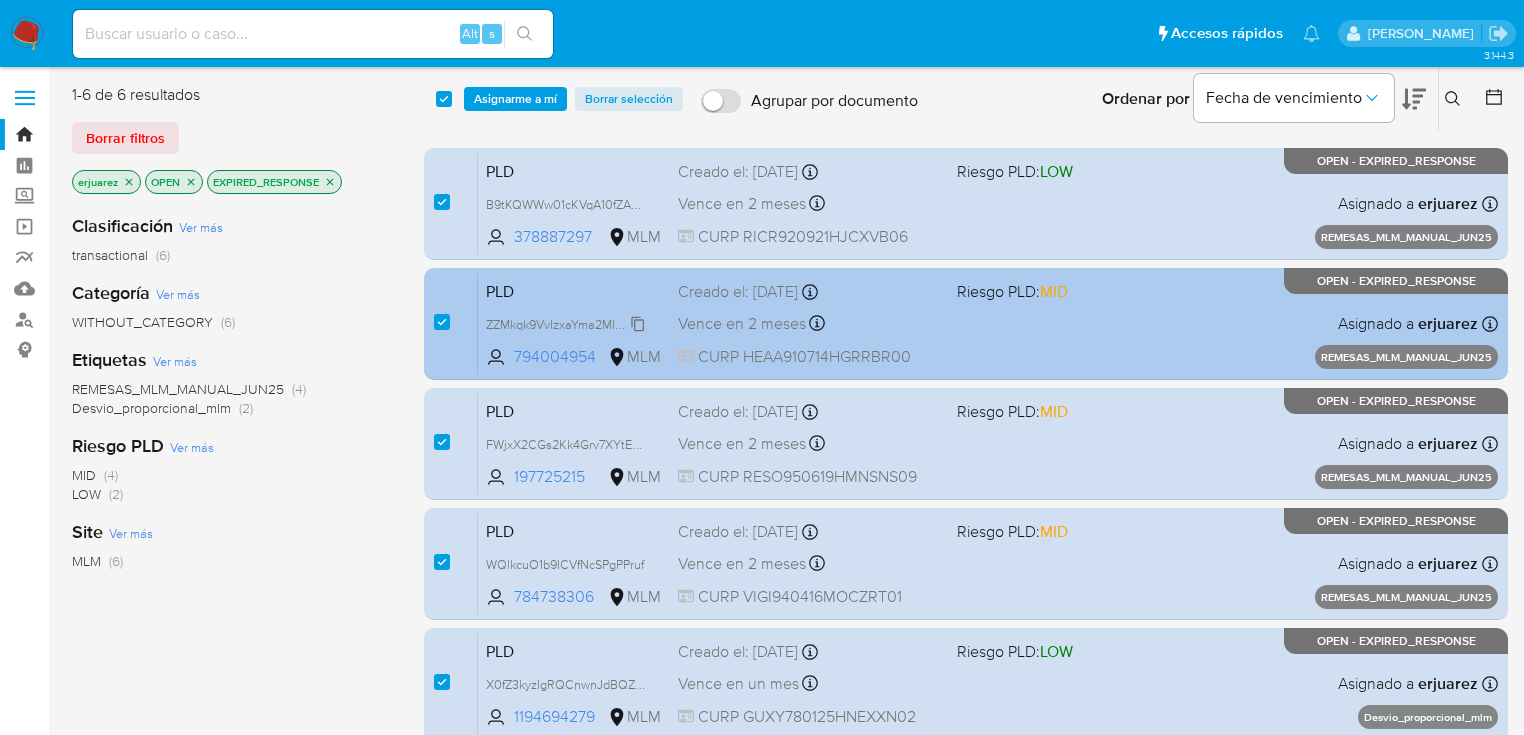 click on "ZZMkqk9VvIzxaYma2MI5UmaA" at bounding box center [571, 323] 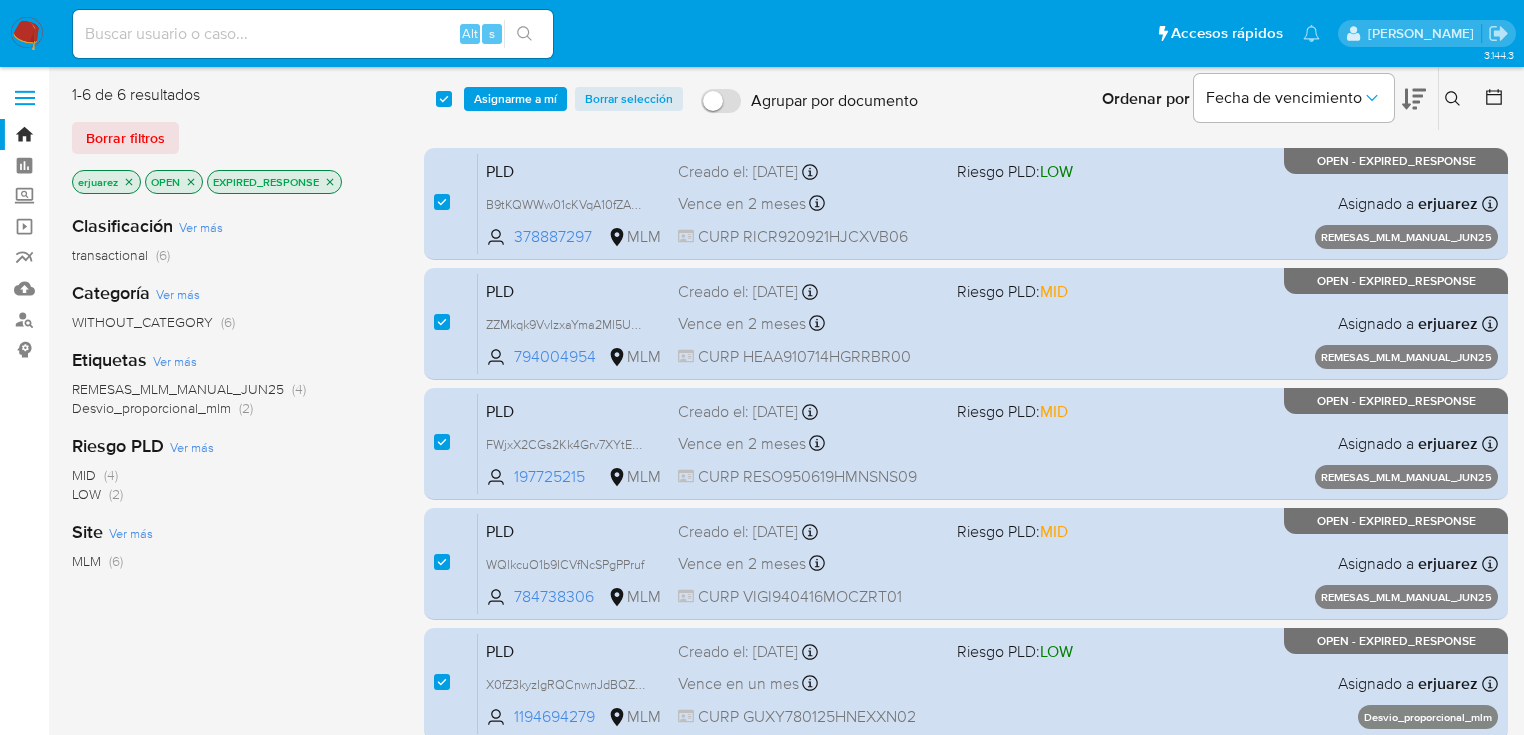 drag, startPoint x: 523, startPoint y: 440, endPoint x: 12, endPoint y: 440, distance: 511 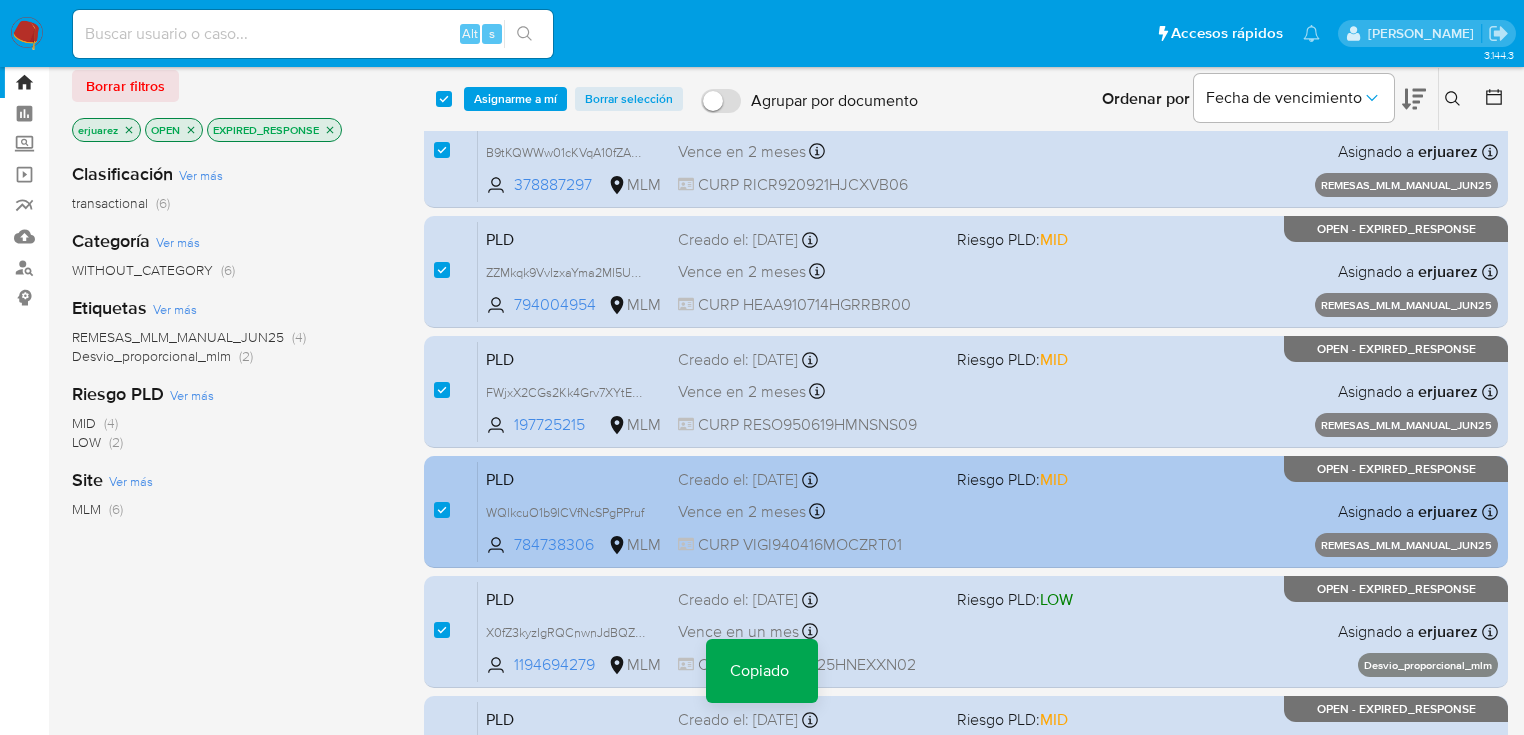 scroll, scrollTop: 80, scrollLeft: 0, axis: vertical 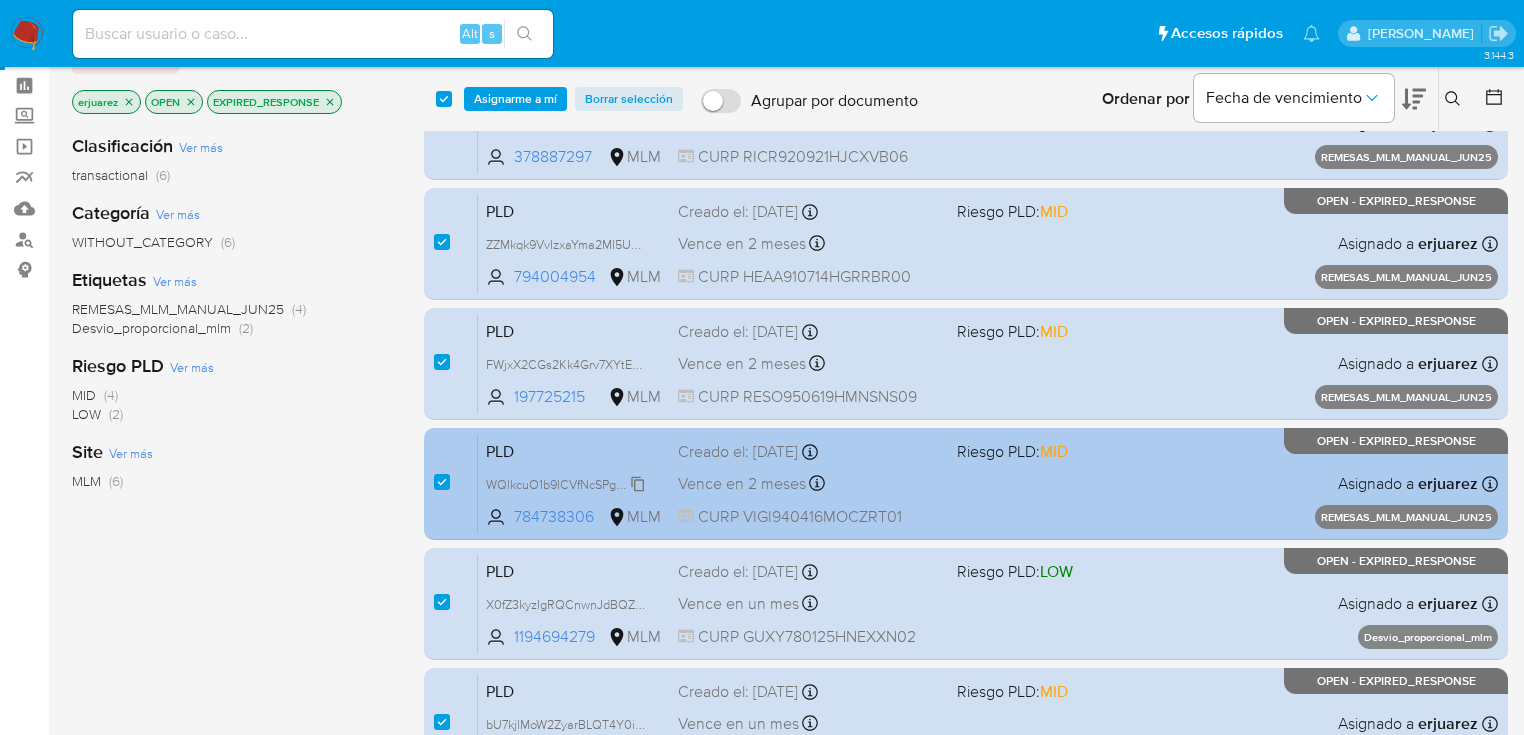 click on "WQlkcuO1b9ICVfNcSPgPPruf" at bounding box center (565, 483) 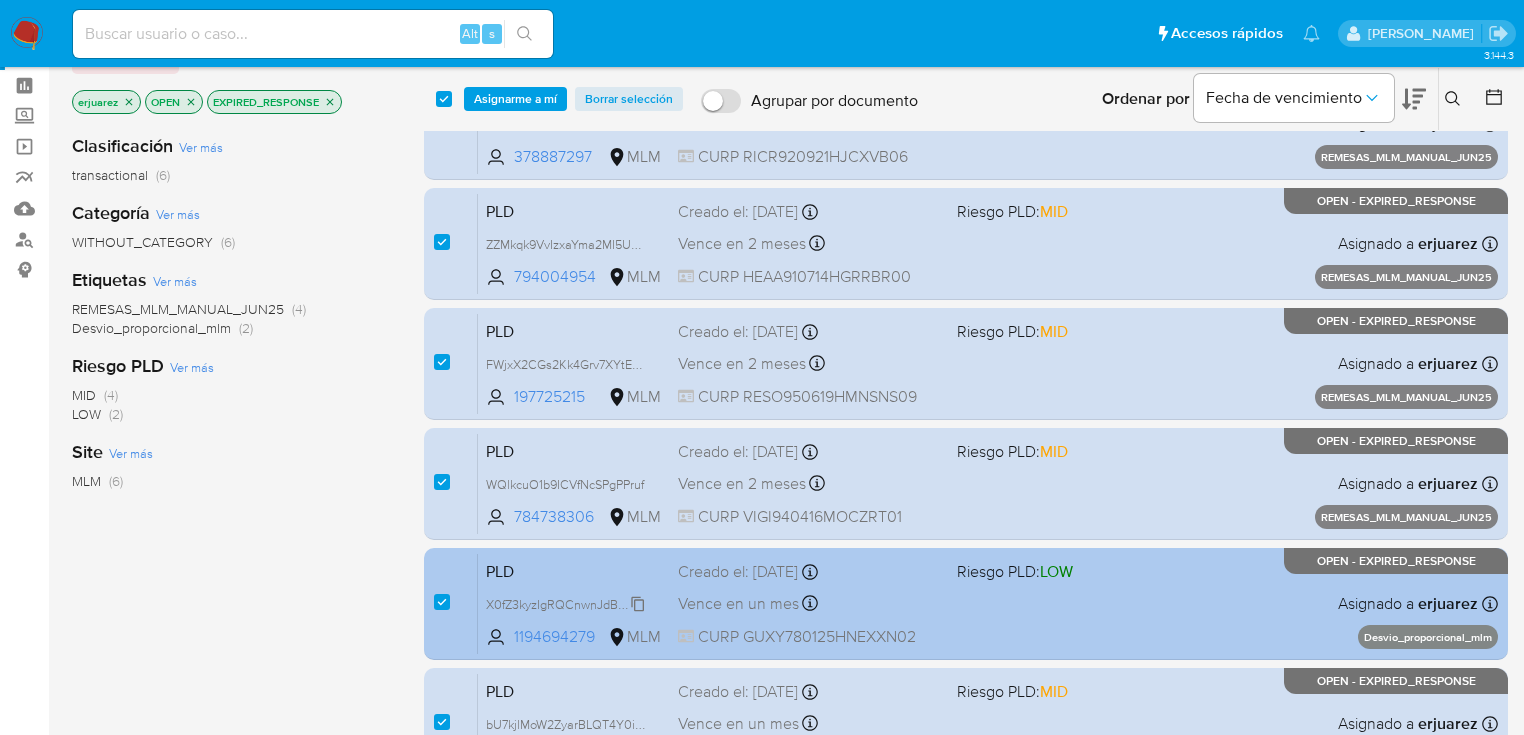 click on "X0fZ3kyzIgRQCnwnJdBQZcTJ" at bounding box center [569, 603] 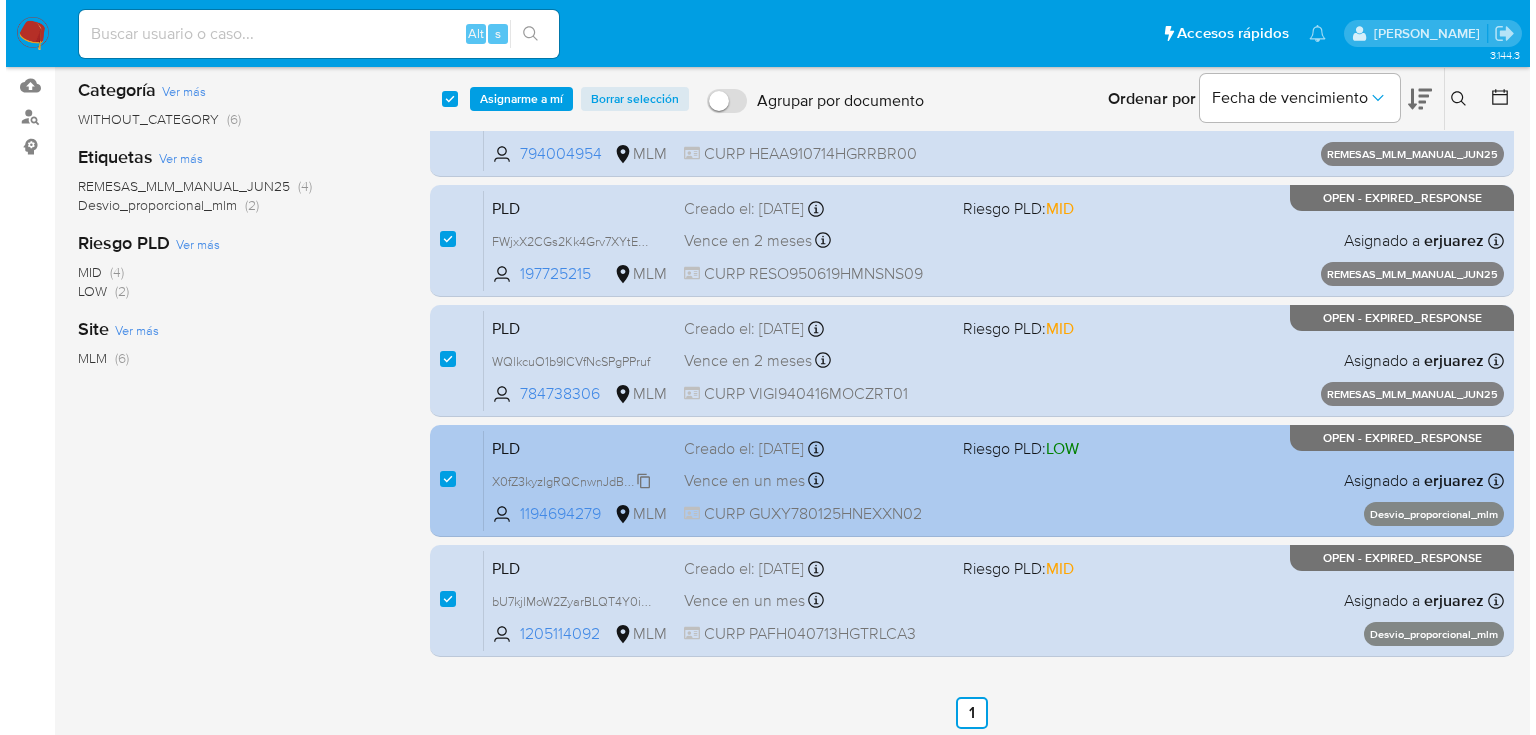 scroll, scrollTop: 240, scrollLeft: 0, axis: vertical 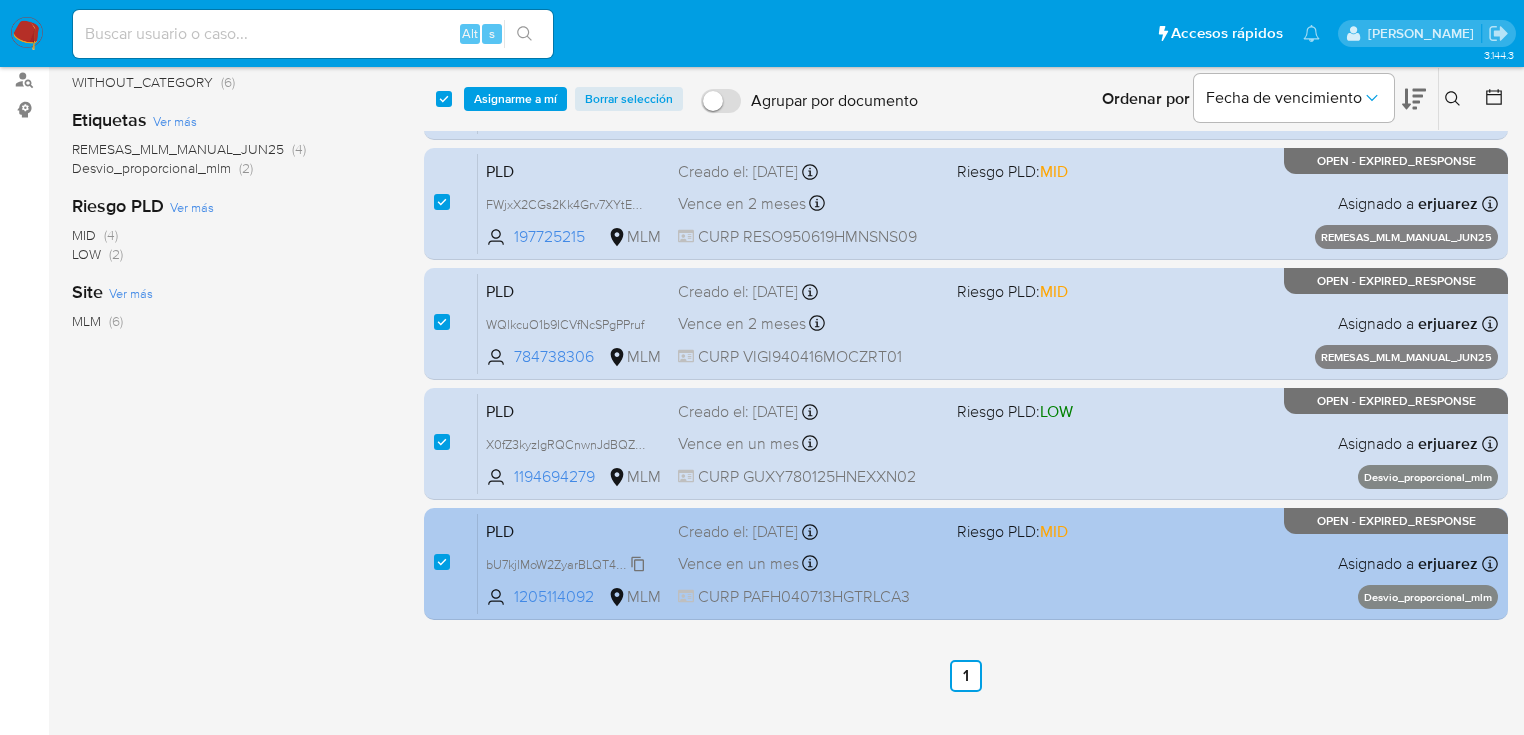 click on "bU7kjlMoW2ZyarBLQT4Y0iWW" at bounding box center (571, 563) 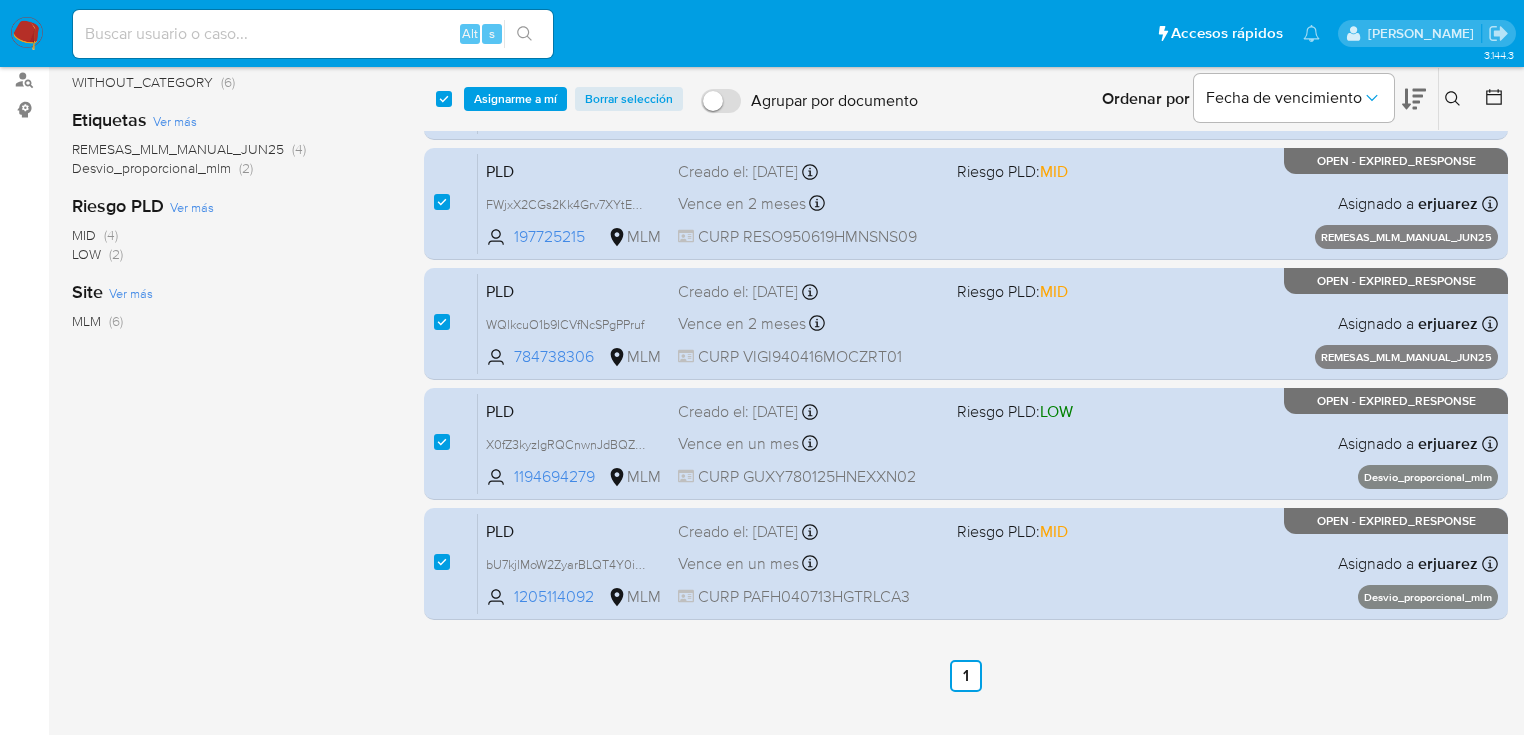 click on "Asignarme a mí" at bounding box center [515, 99] 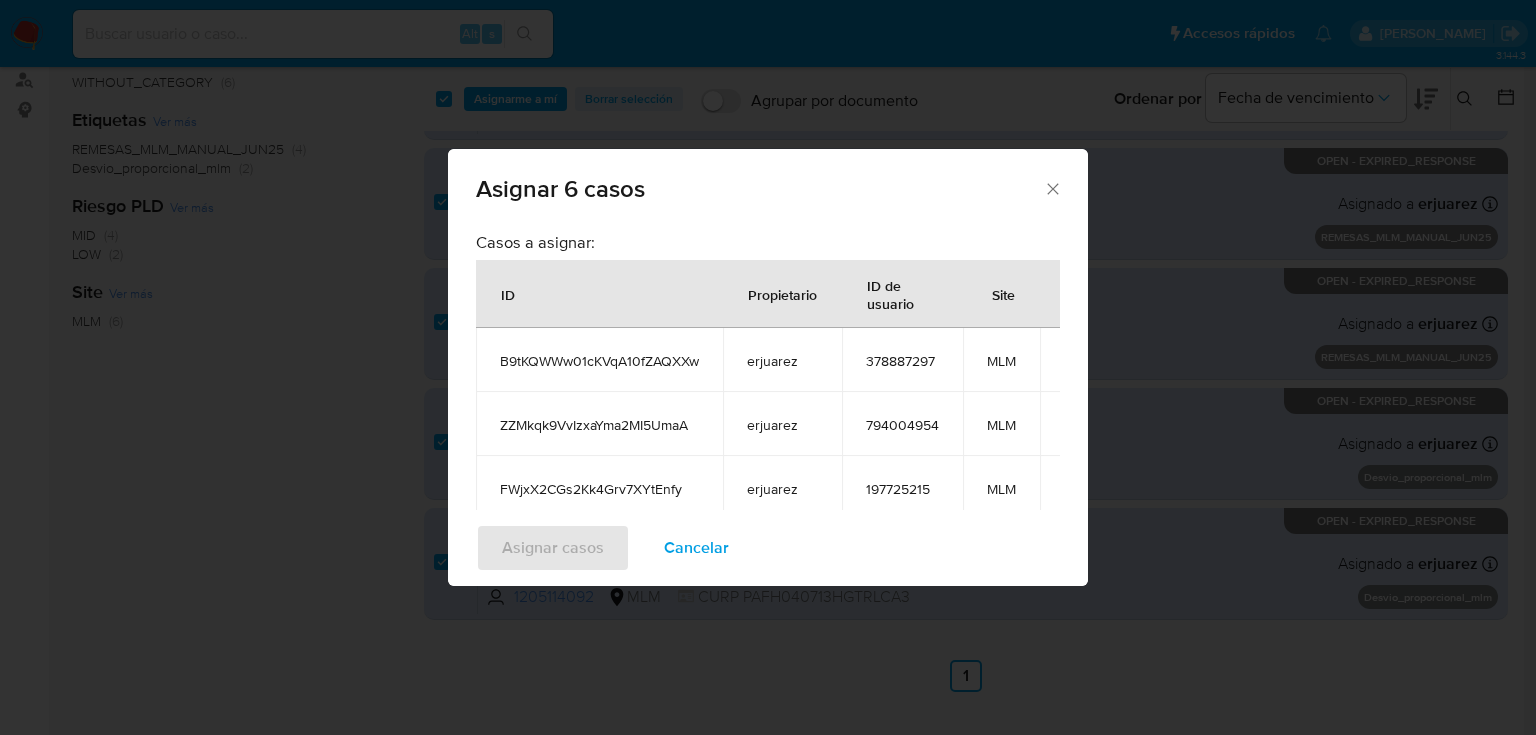 scroll, scrollTop: 12, scrollLeft: 0, axis: vertical 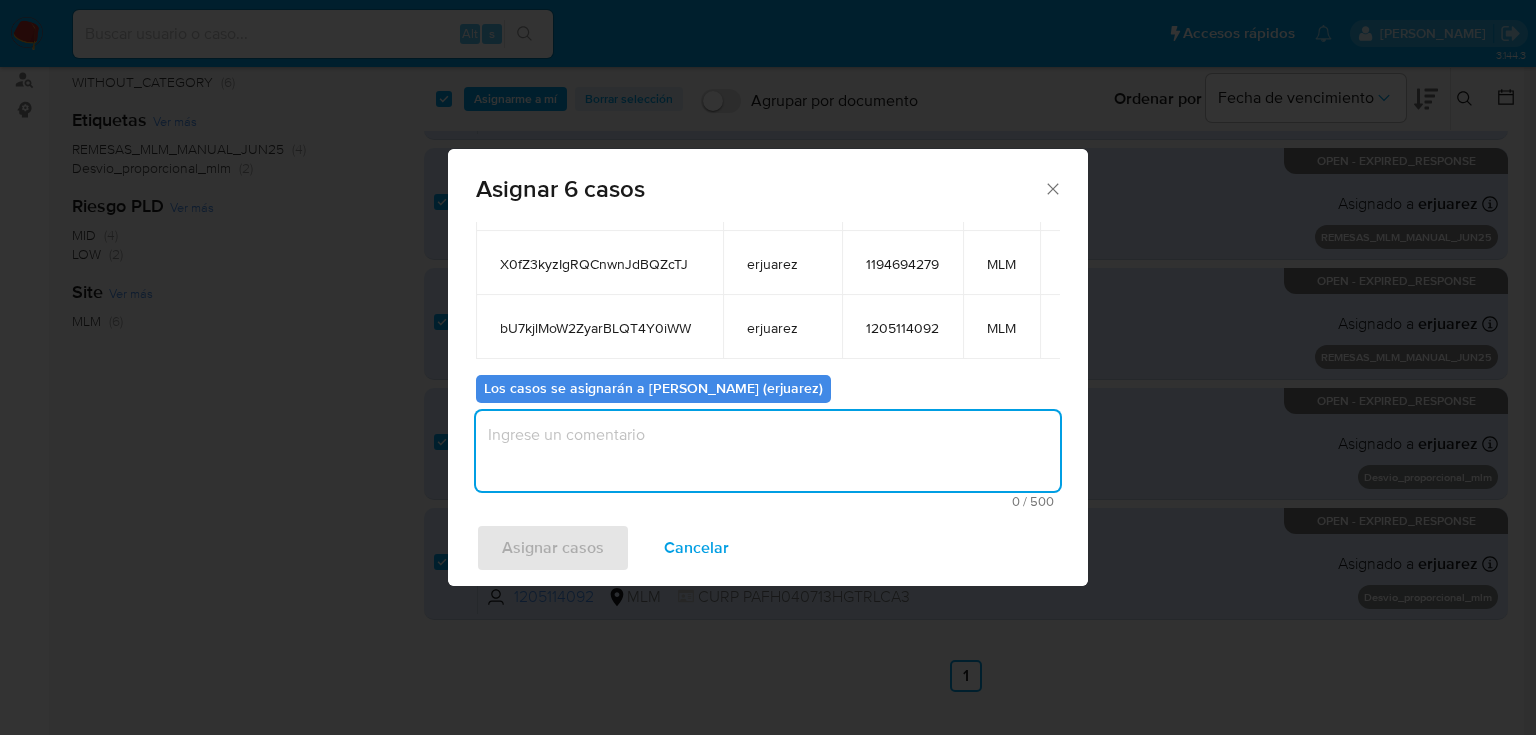 click at bounding box center (768, 451) 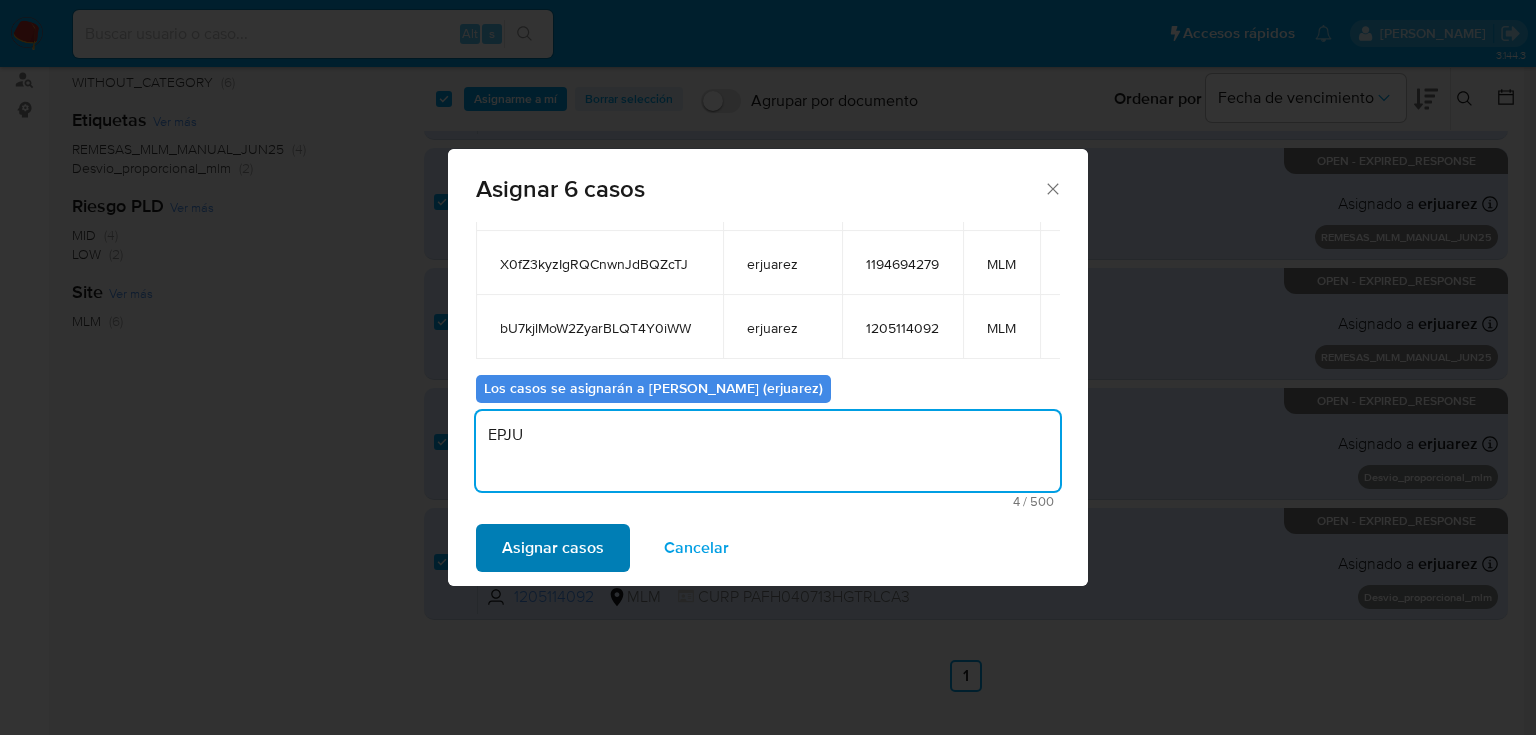 type on "EPJU" 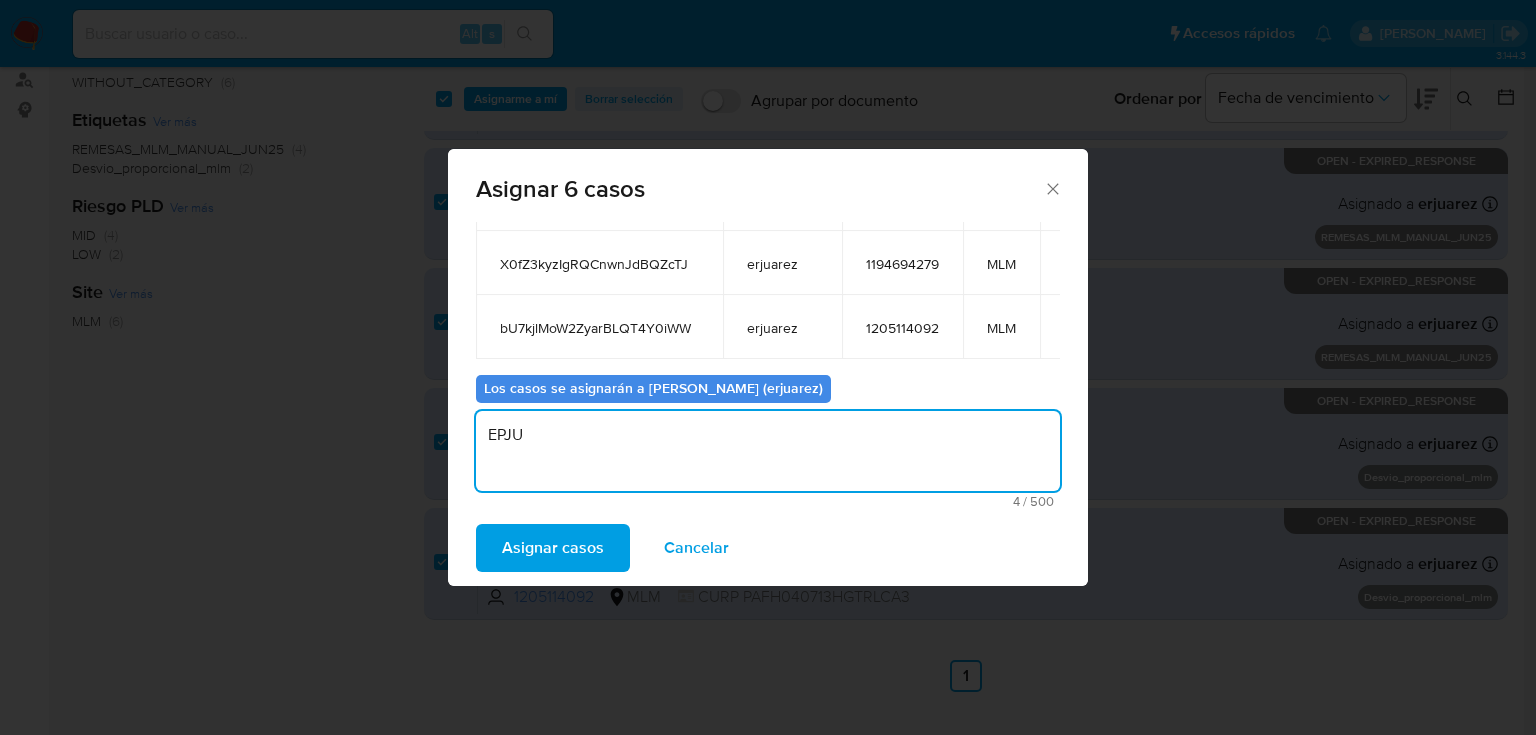 click on "Asignar casos" at bounding box center [553, 548] 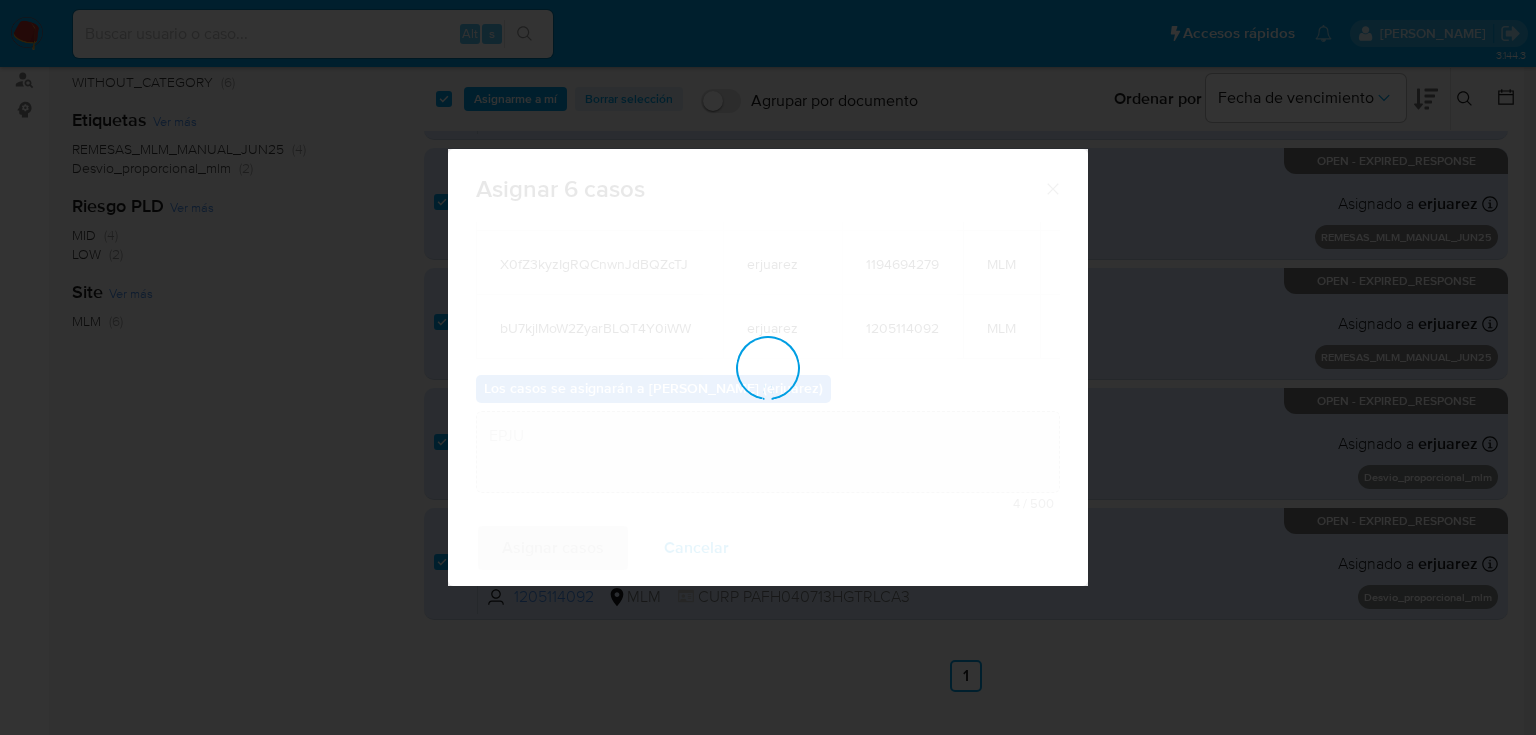 type 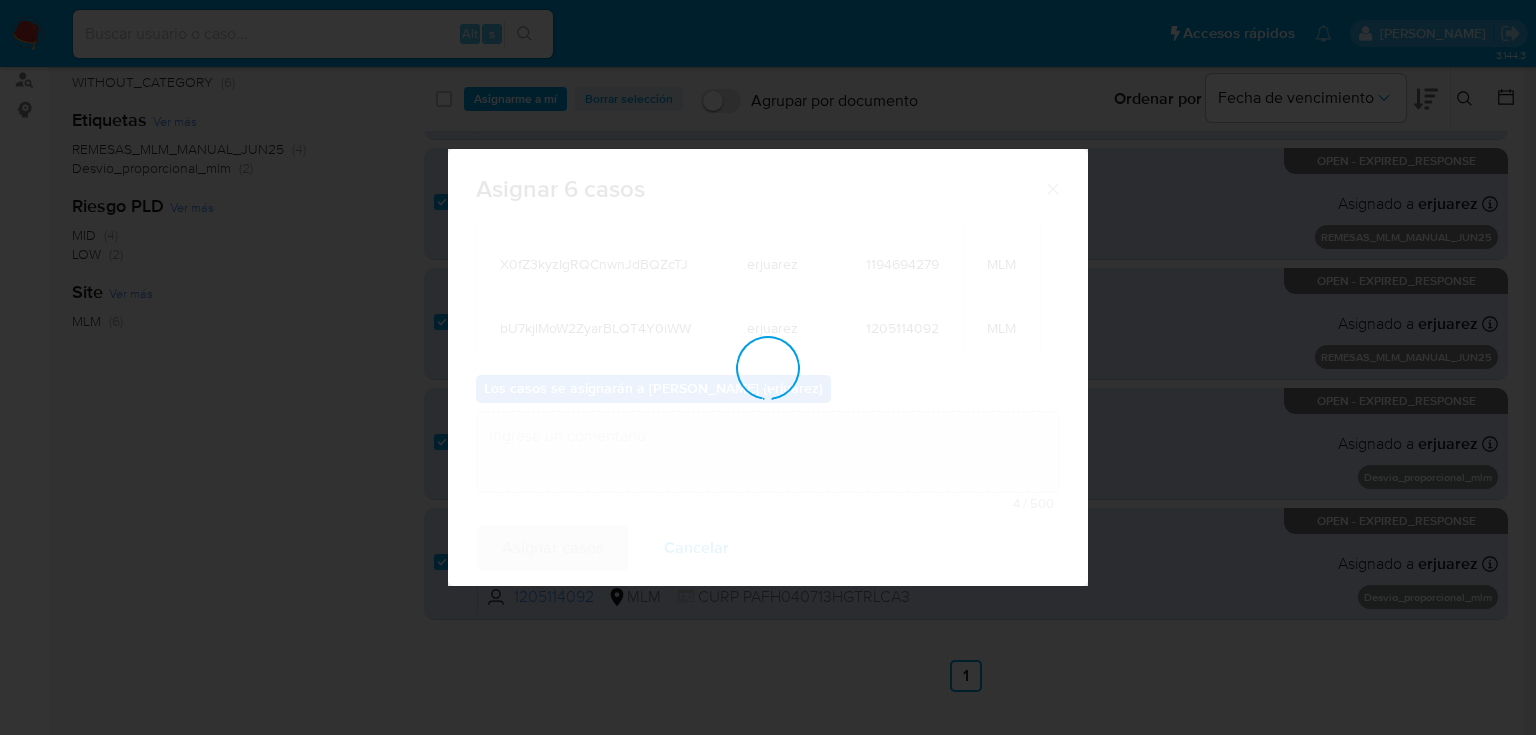 checkbox on "false" 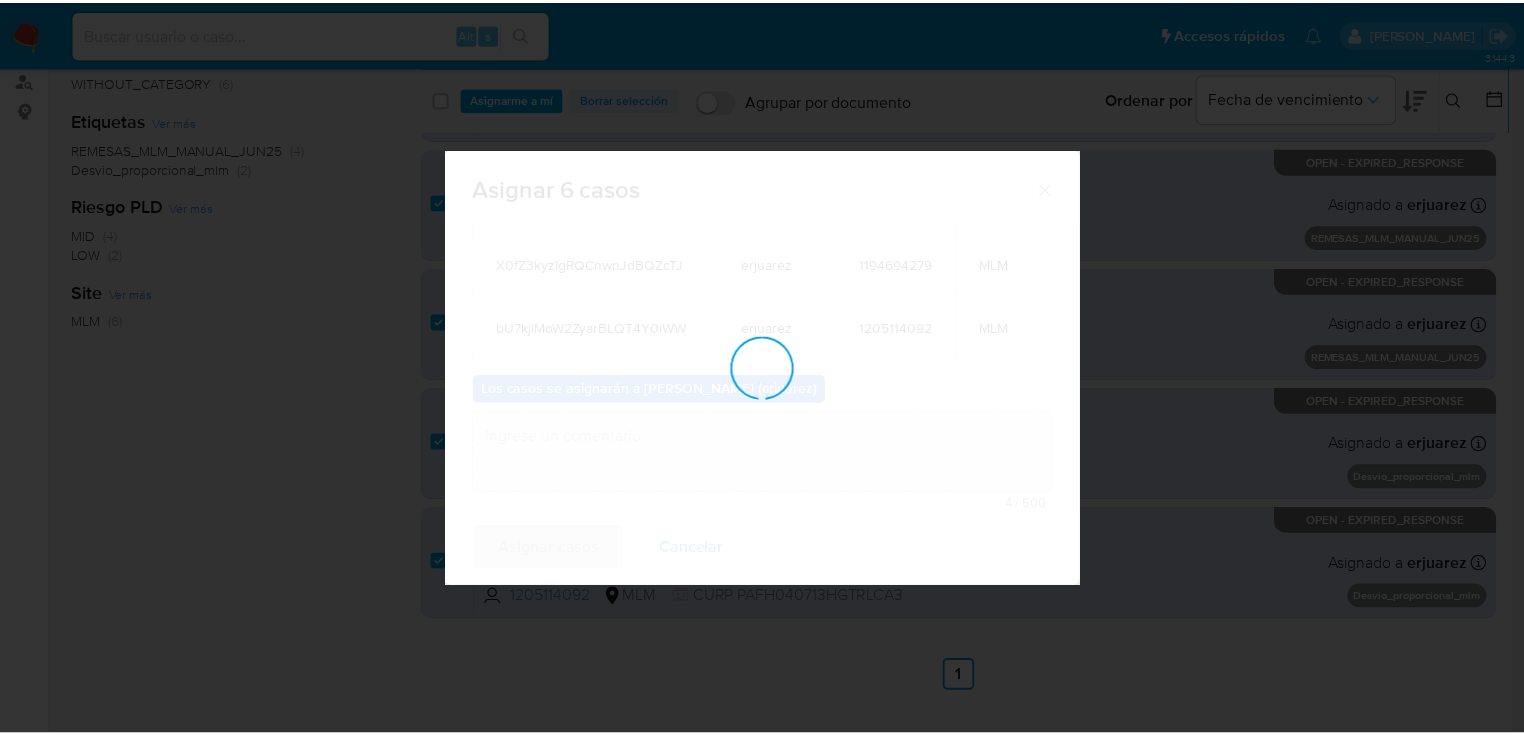 scroll, scrollTop: 120, scrollLeft: 0, axis: vertical 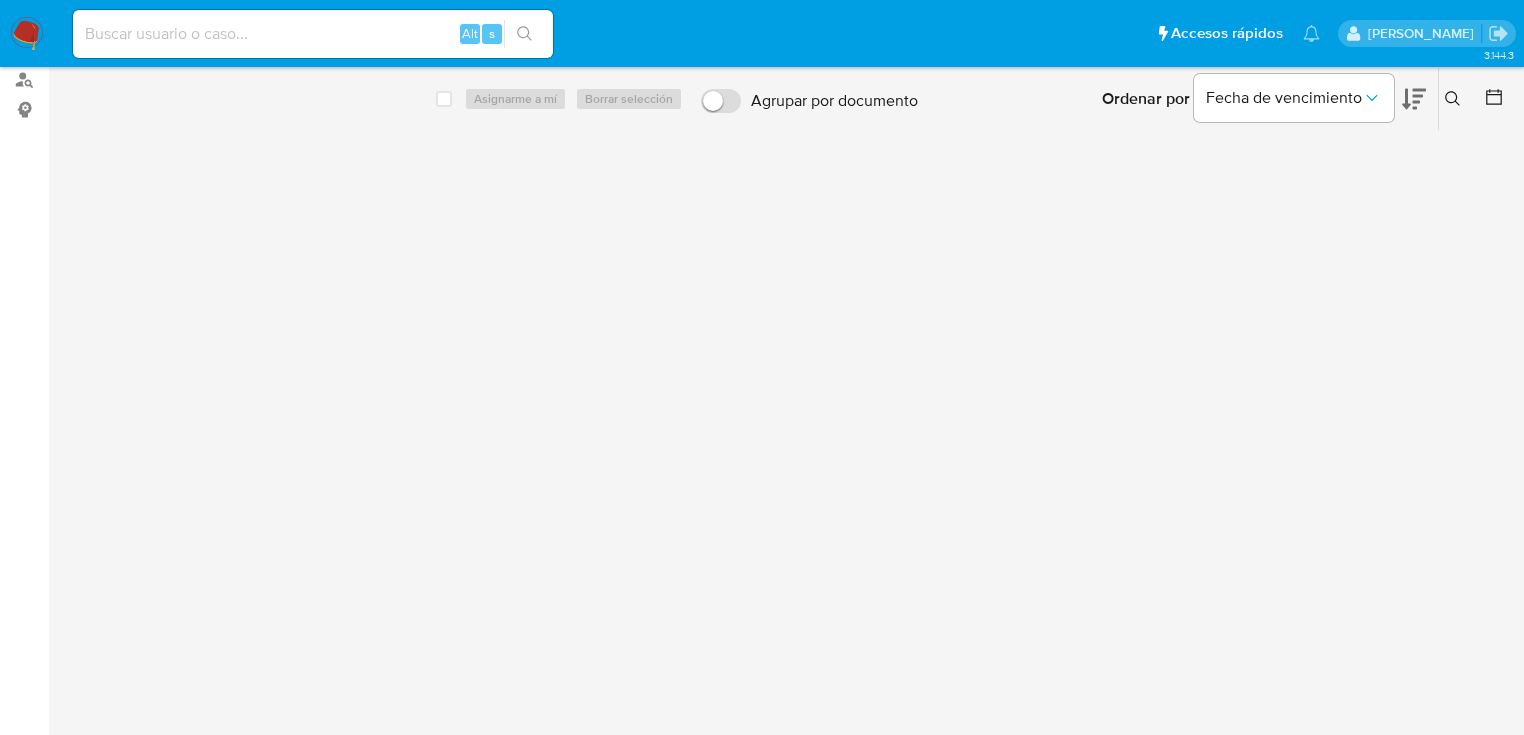 click at bounding box center [27, 34] 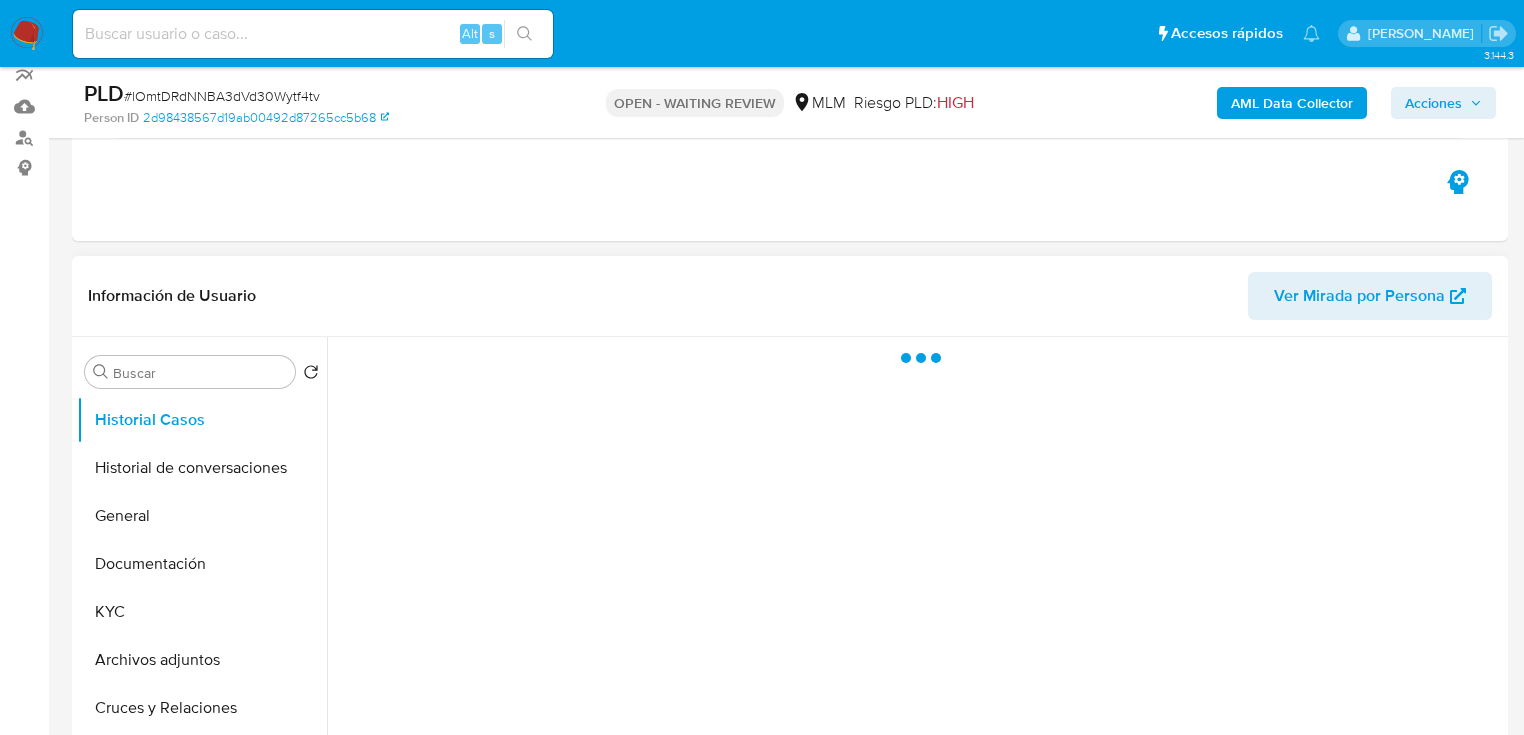 scroll, scrollTop: 560, scrollLeft: 0, axis: vertical 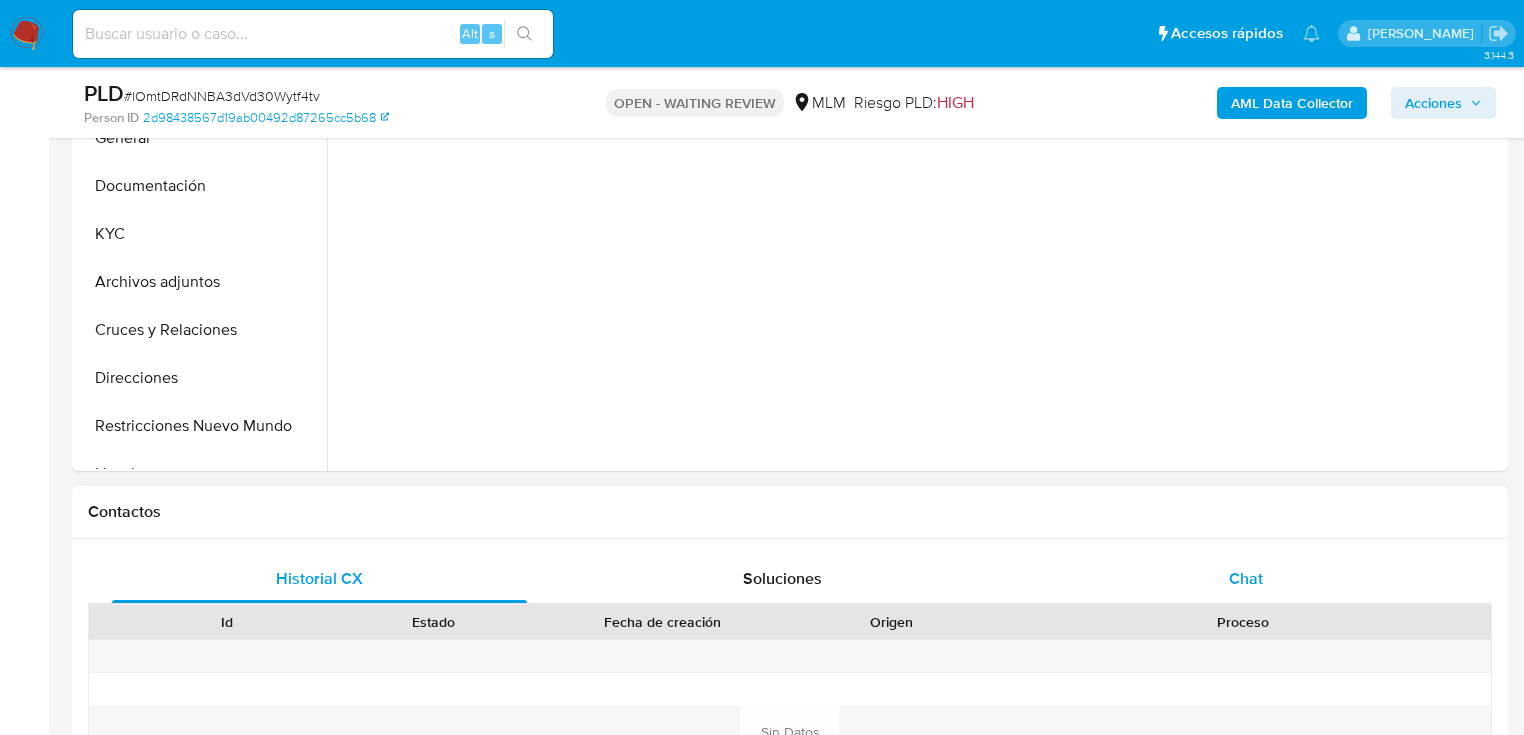 click on "Chat" at bounding box center [1246, 578] 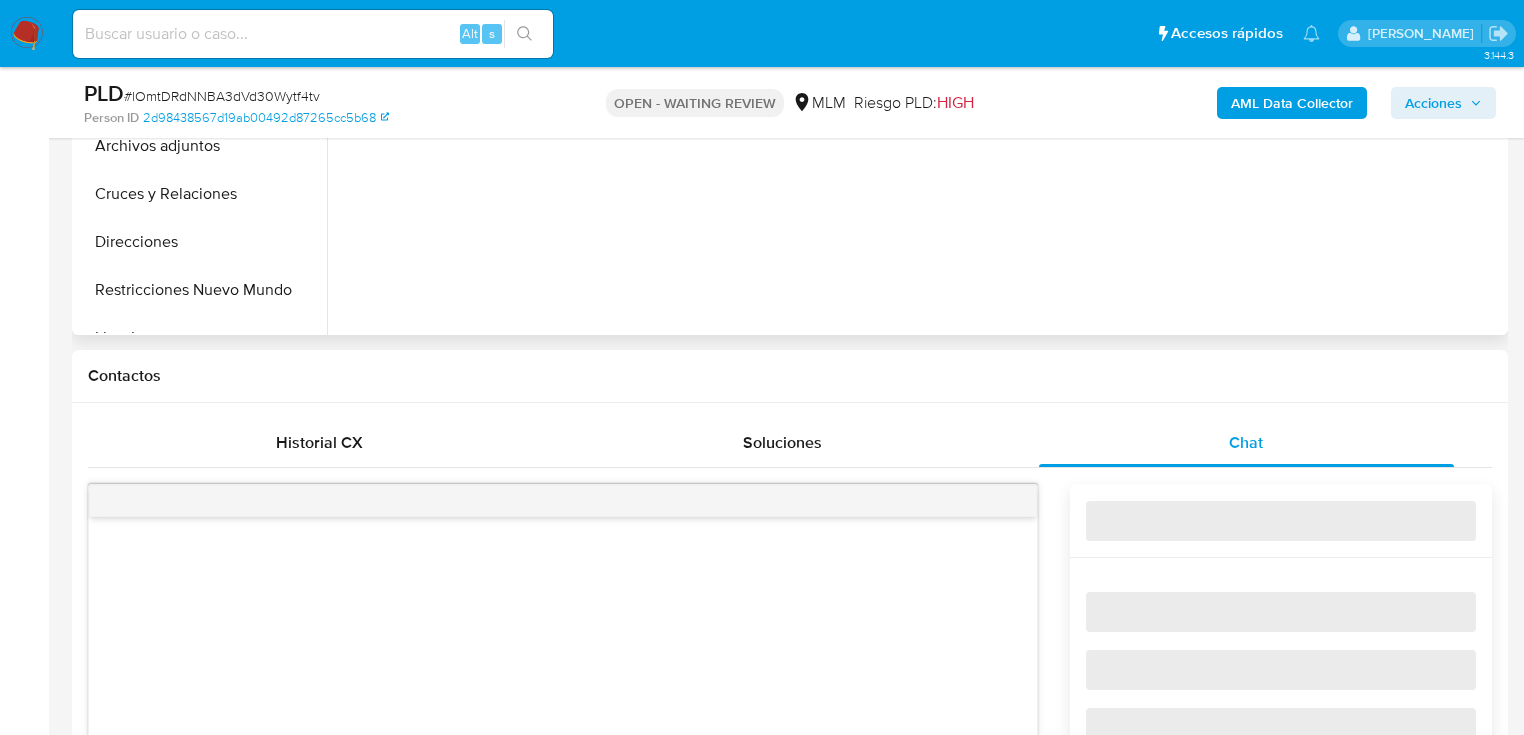 scroll, scrollTop: 1120, scrollLeft: 0, axis: vertical 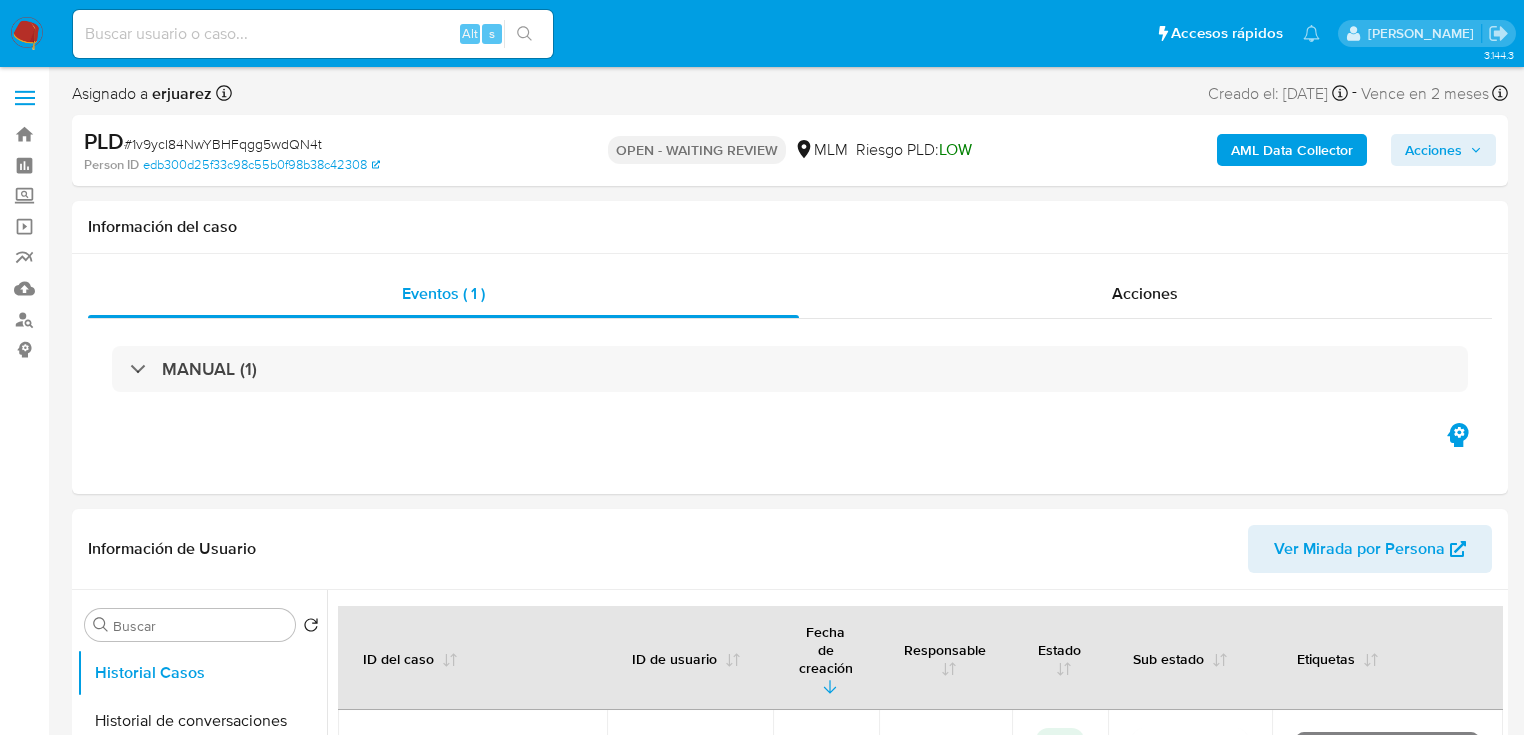 select on "10" 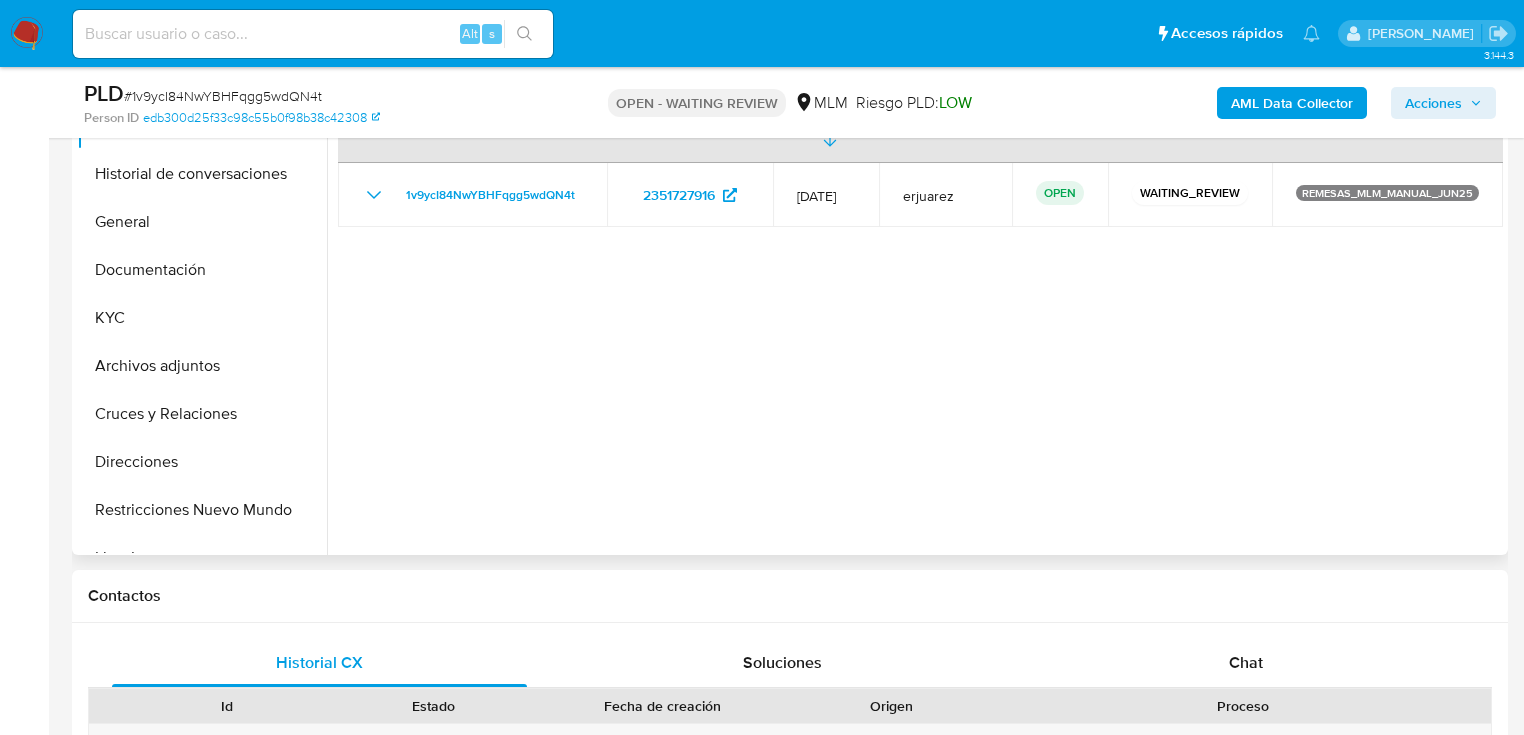 scroll, scrollTop: 480, scrollLeft: 0, axis: vertical 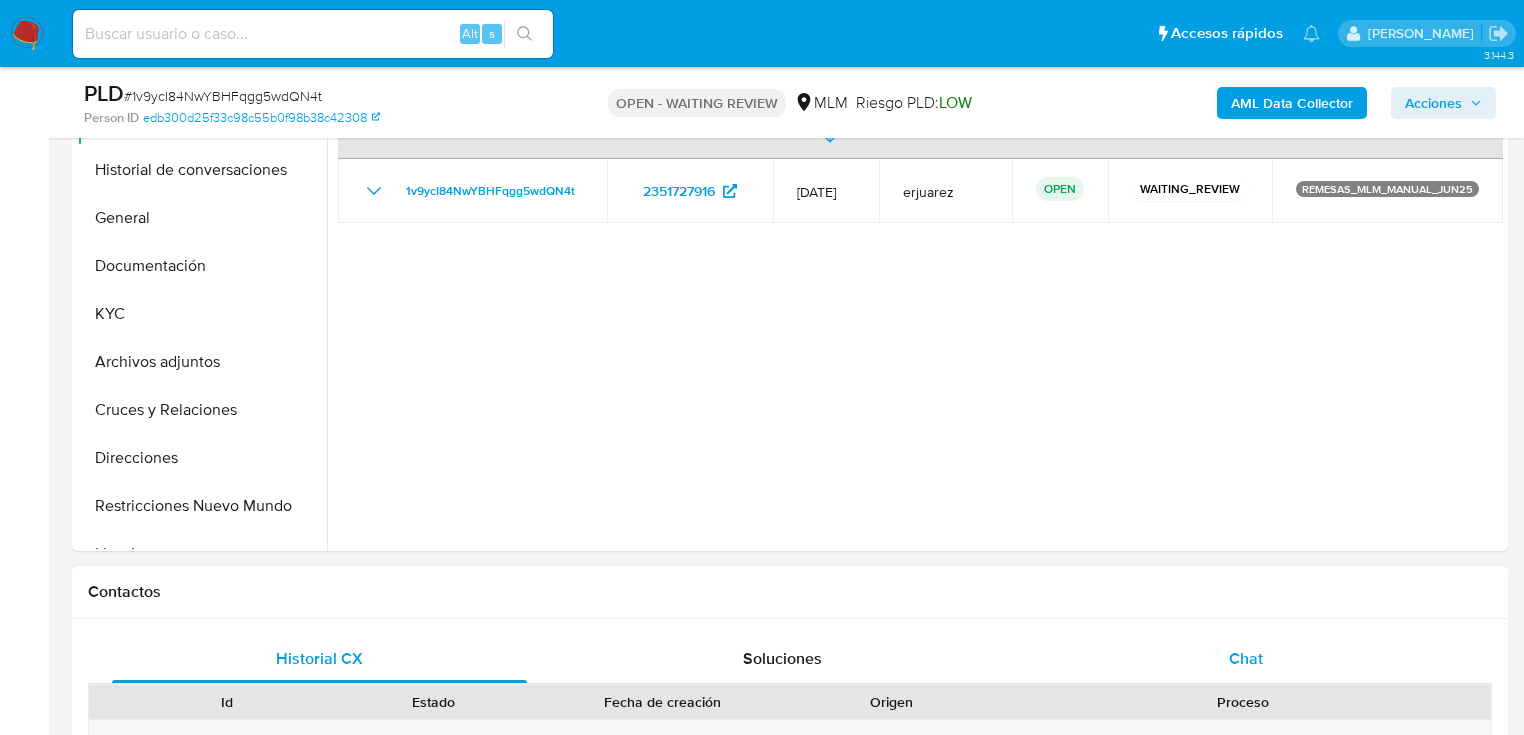 click on "Chat" at bounding box center (1246, 659) 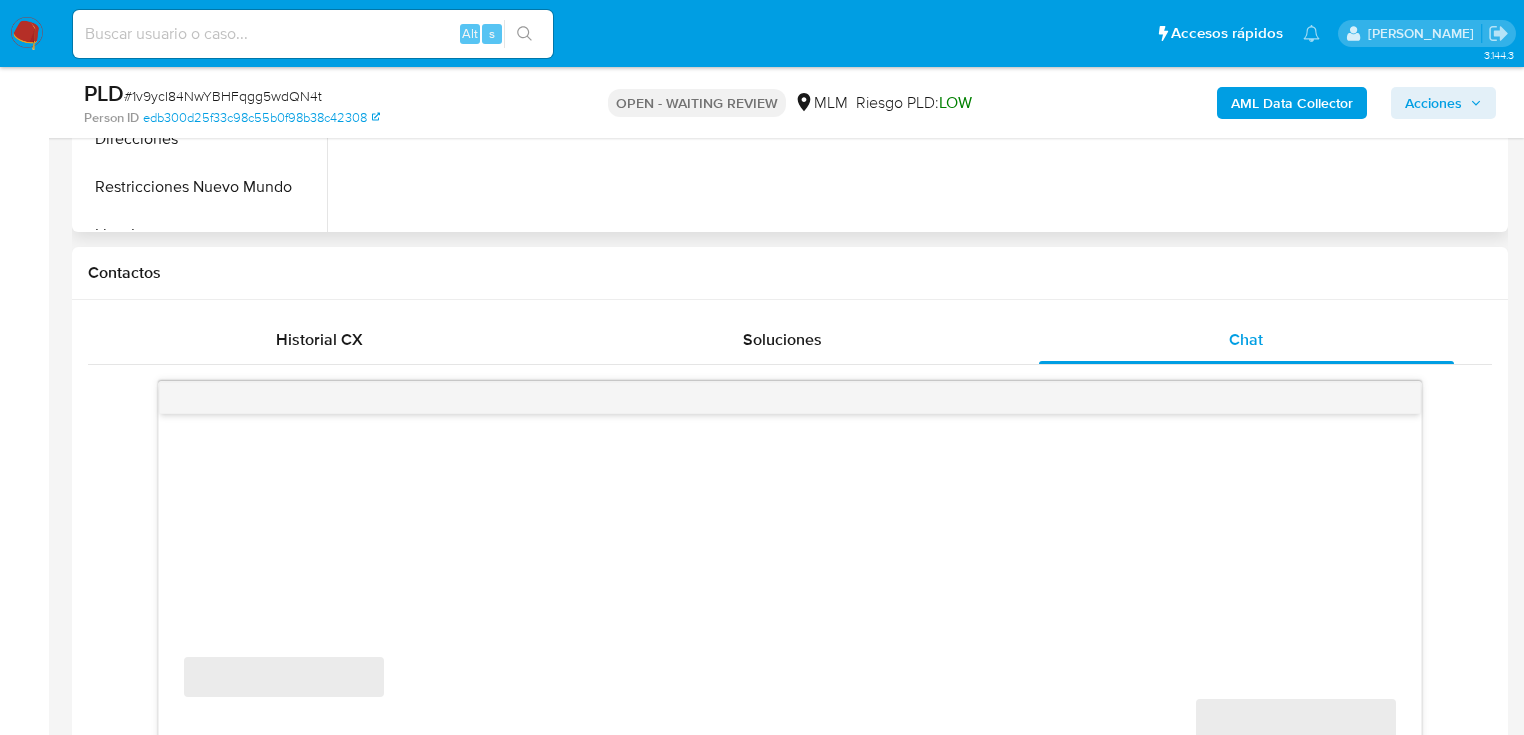scroll, scrollTop: 1040, scrollLeft: 0, axis: vertical 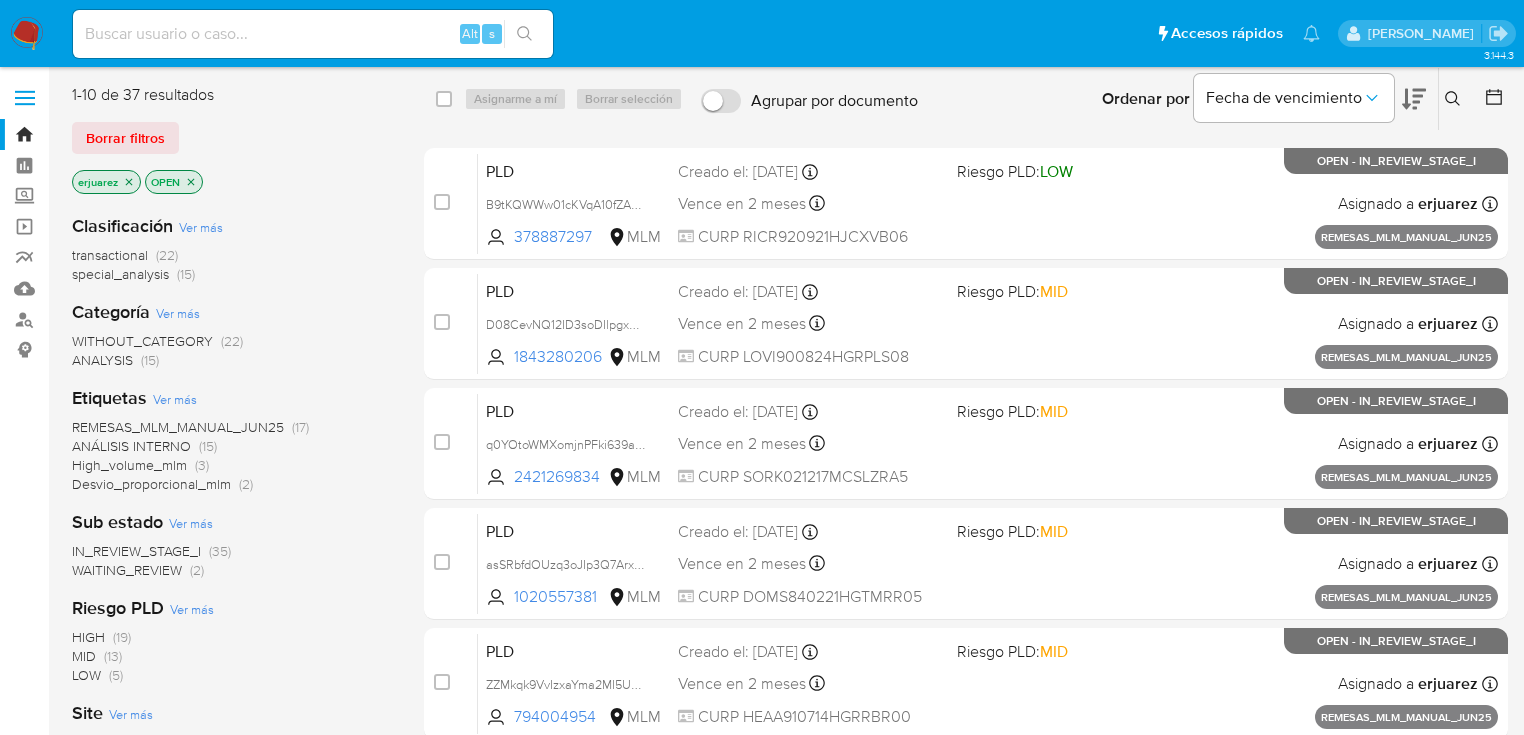 click 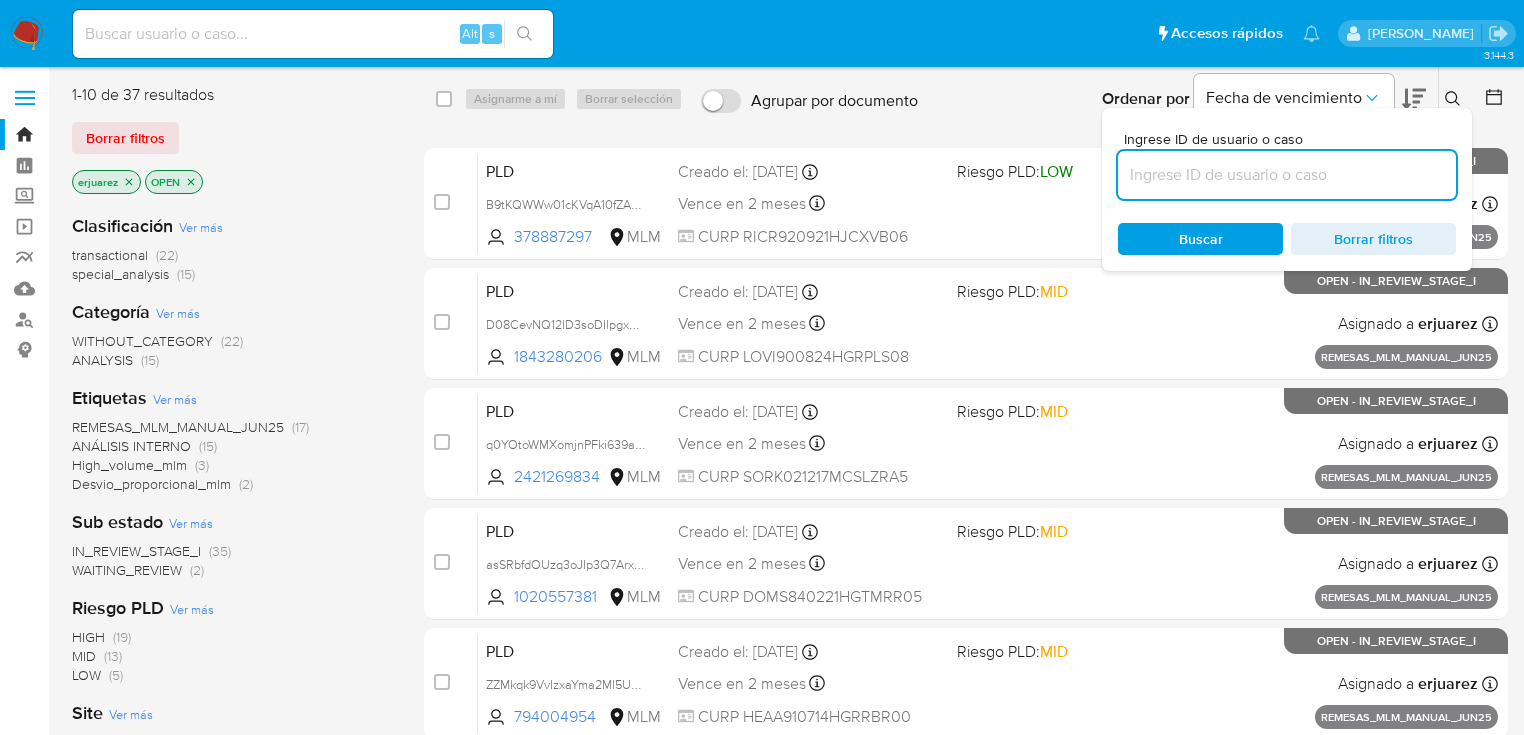 click 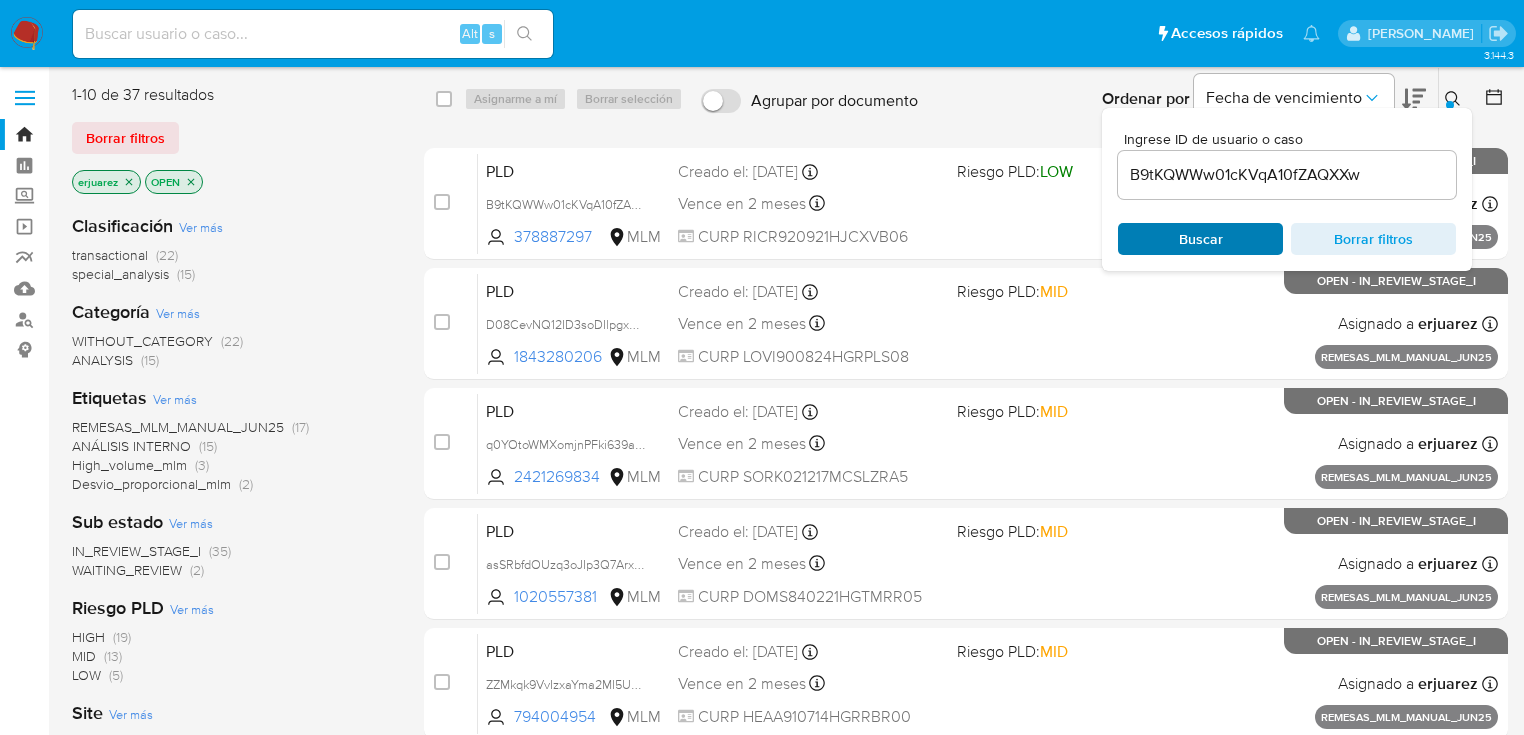 click on "Buscar" 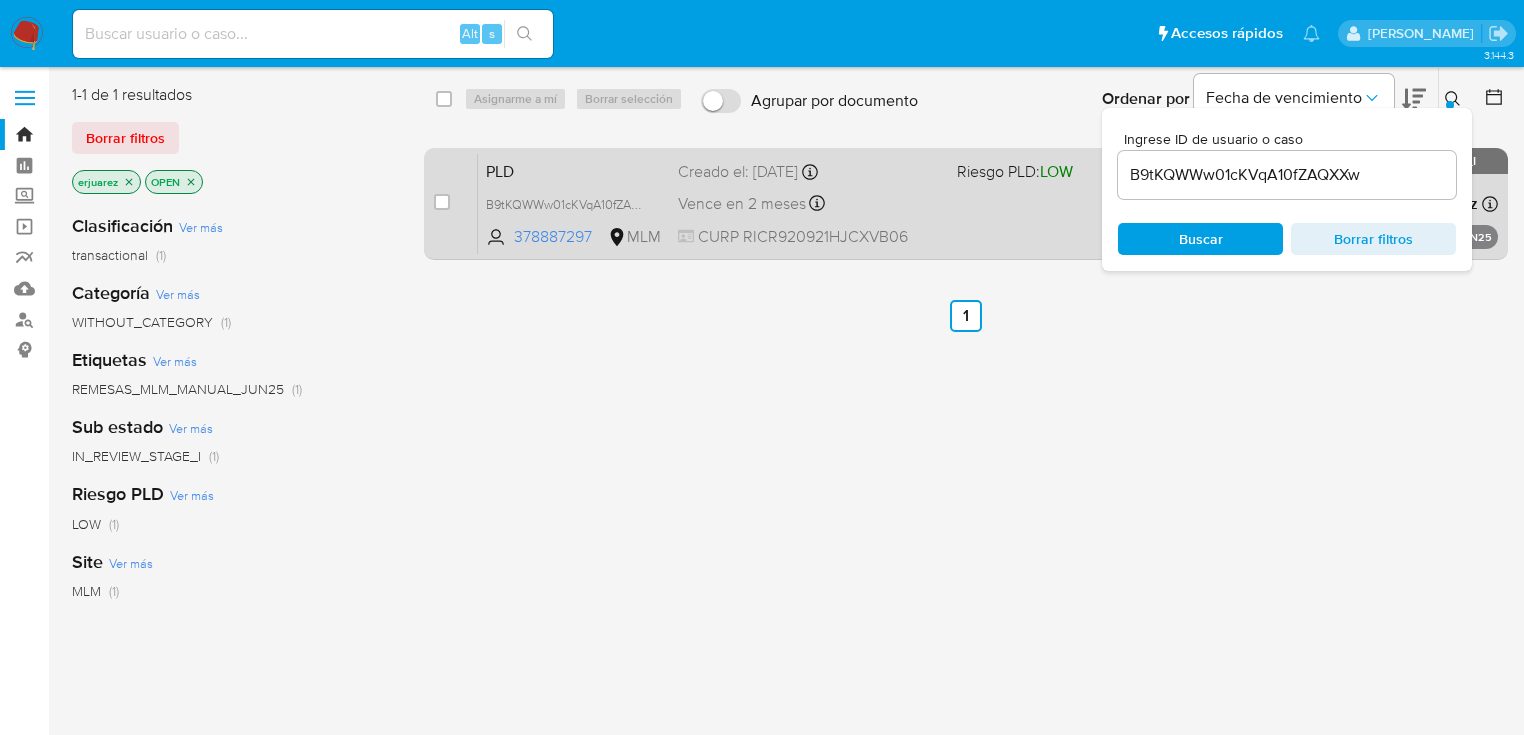click on "PLD B9tKQWWw01cKVqA10fZAQXXw 378887297 MLM Riesgo PLD:  LOW Creado el: 25/06/2025   Creado el: 25/06/2025 13:18:37 Vence en 2 meses   Vence el 24/08/2025 13:18:37 CURP   RICR920921HJCXVB06 Asignado a   erjuarez   Asignado el: 25/06/2025 13:18:37 REMESAS_MLM_MANUAL_JUN25 OPEN - IN_REVIEW_STAGE_I" 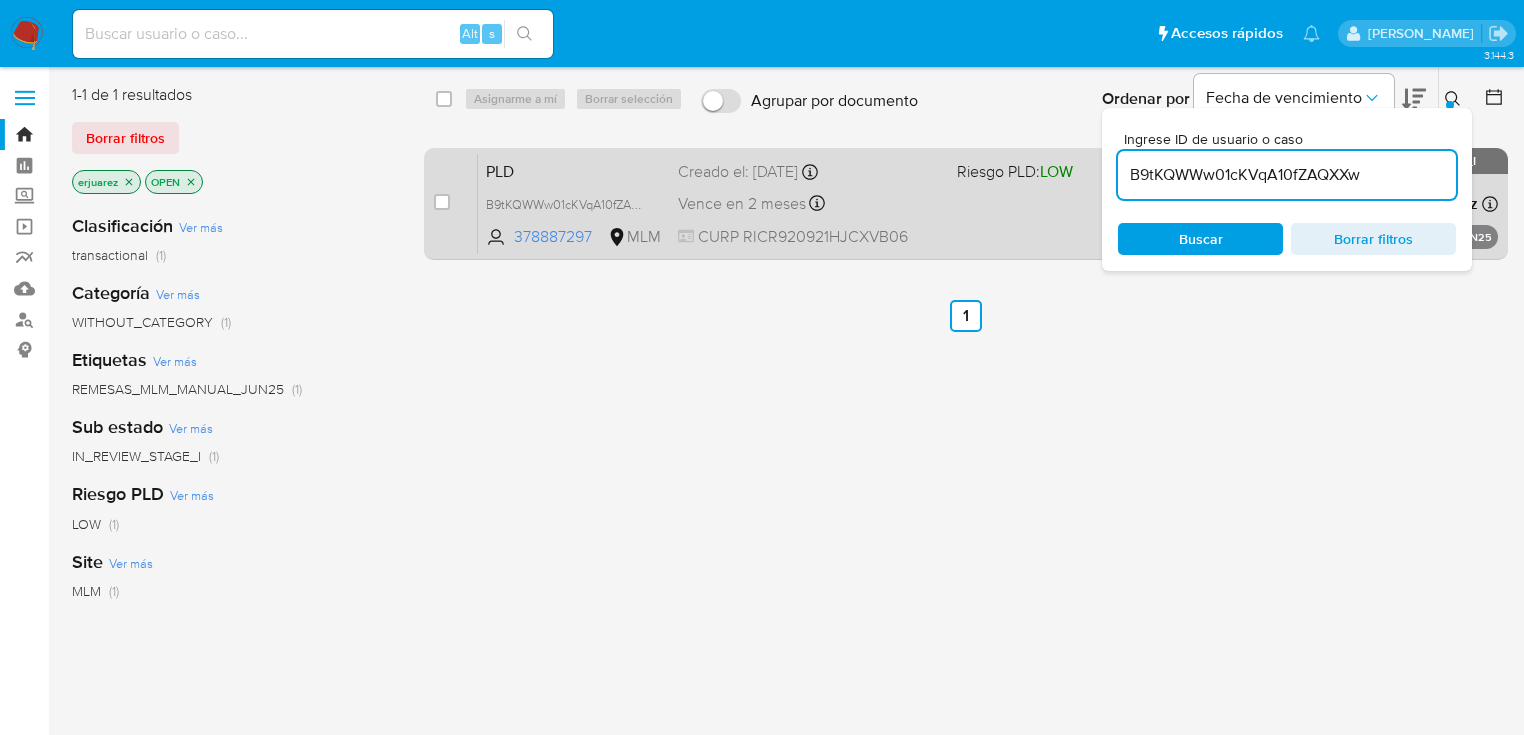 drag, startPoint x: 1409, startPoint y: 172, endPoint x: 956, endPoint y: 176, distance: 453.01767 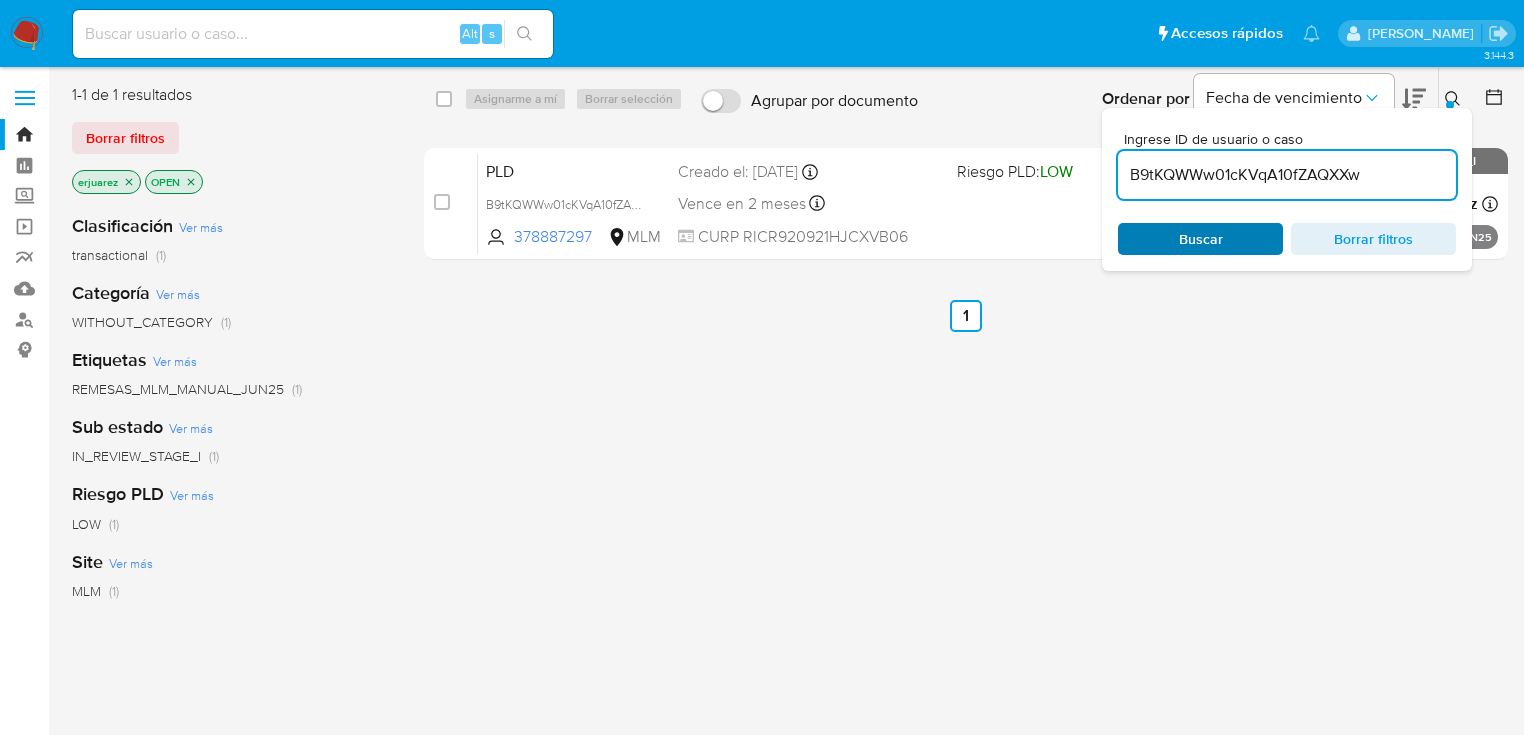 paste on "ZZMkqk9VvIzxaYma2MI5UmaA" 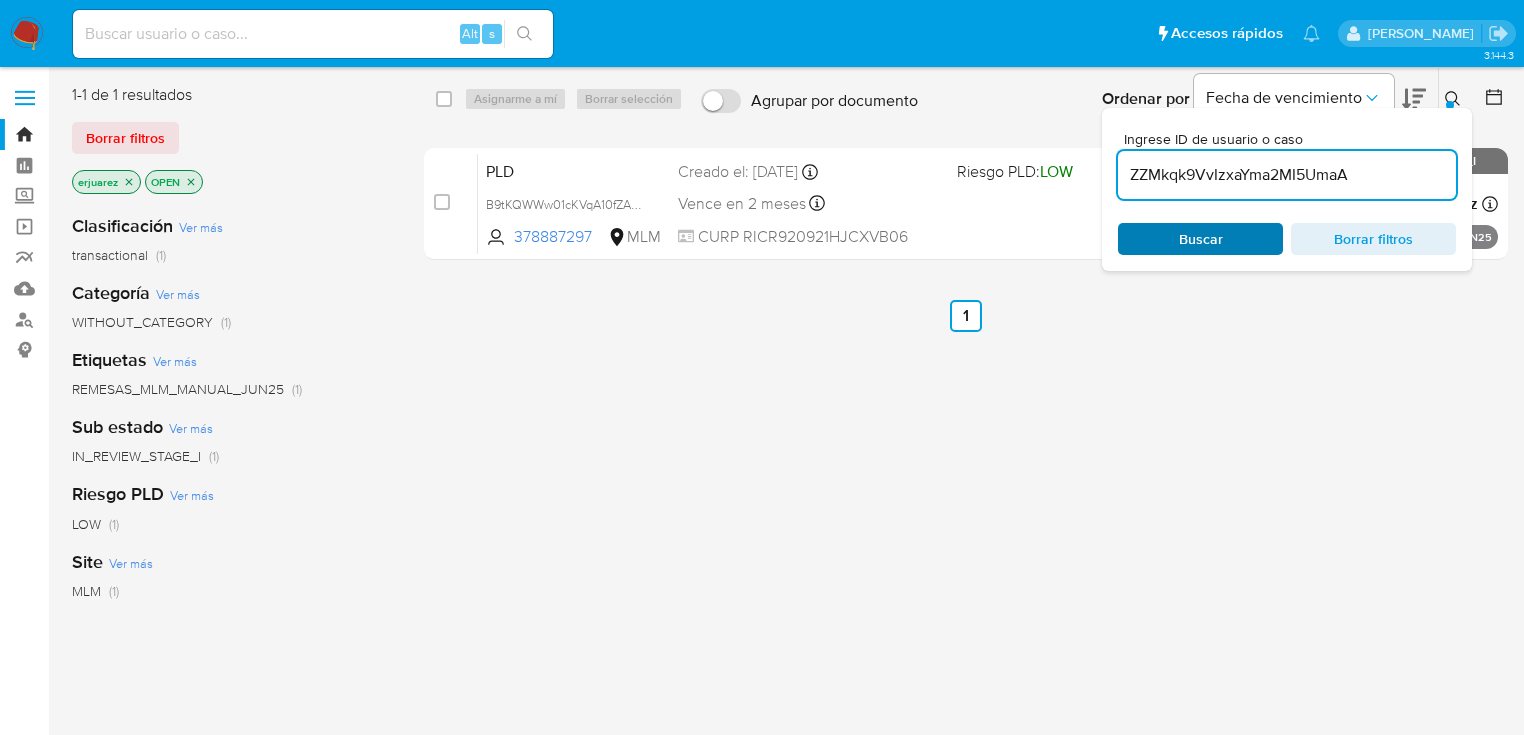 click on "Buscar Borrar filtros" 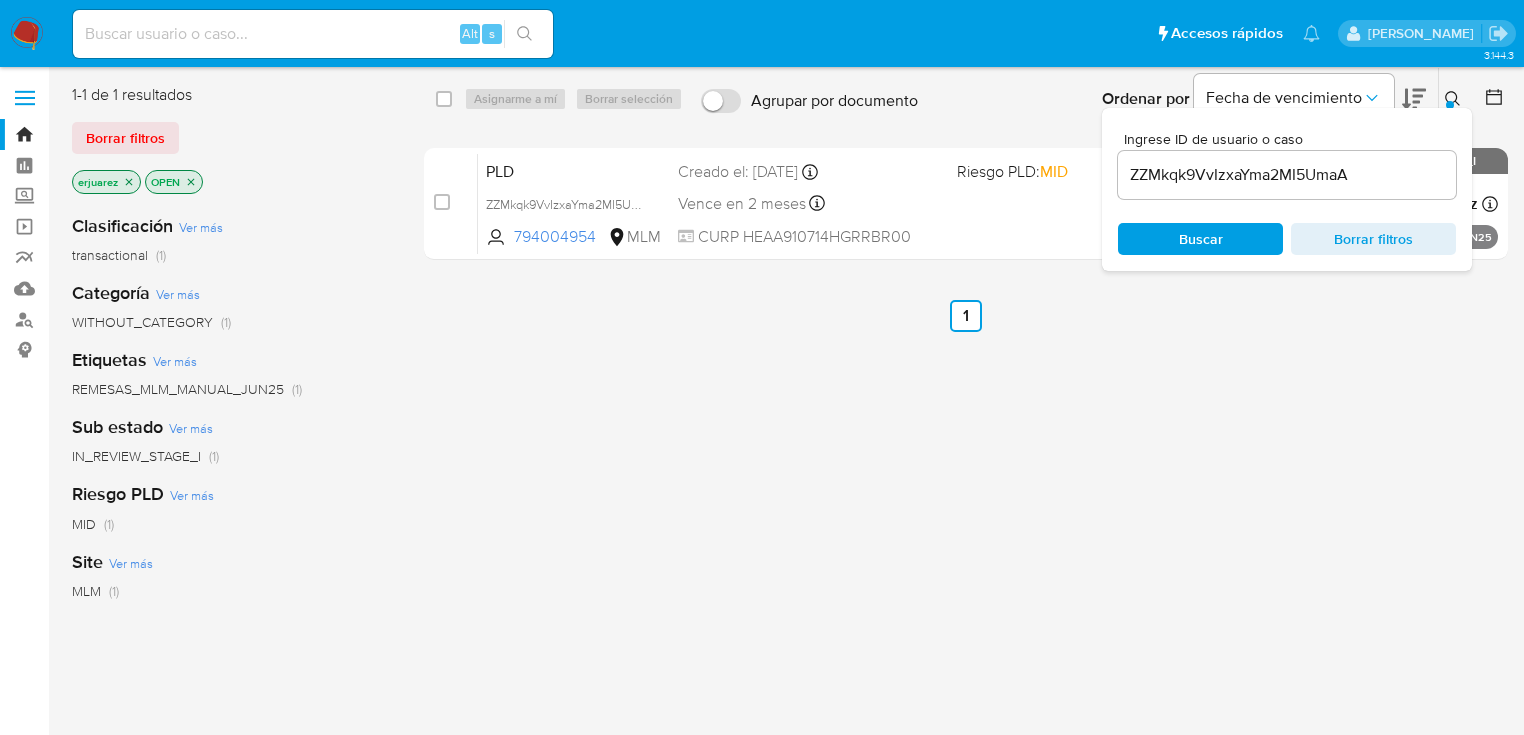 click on "Buscar" 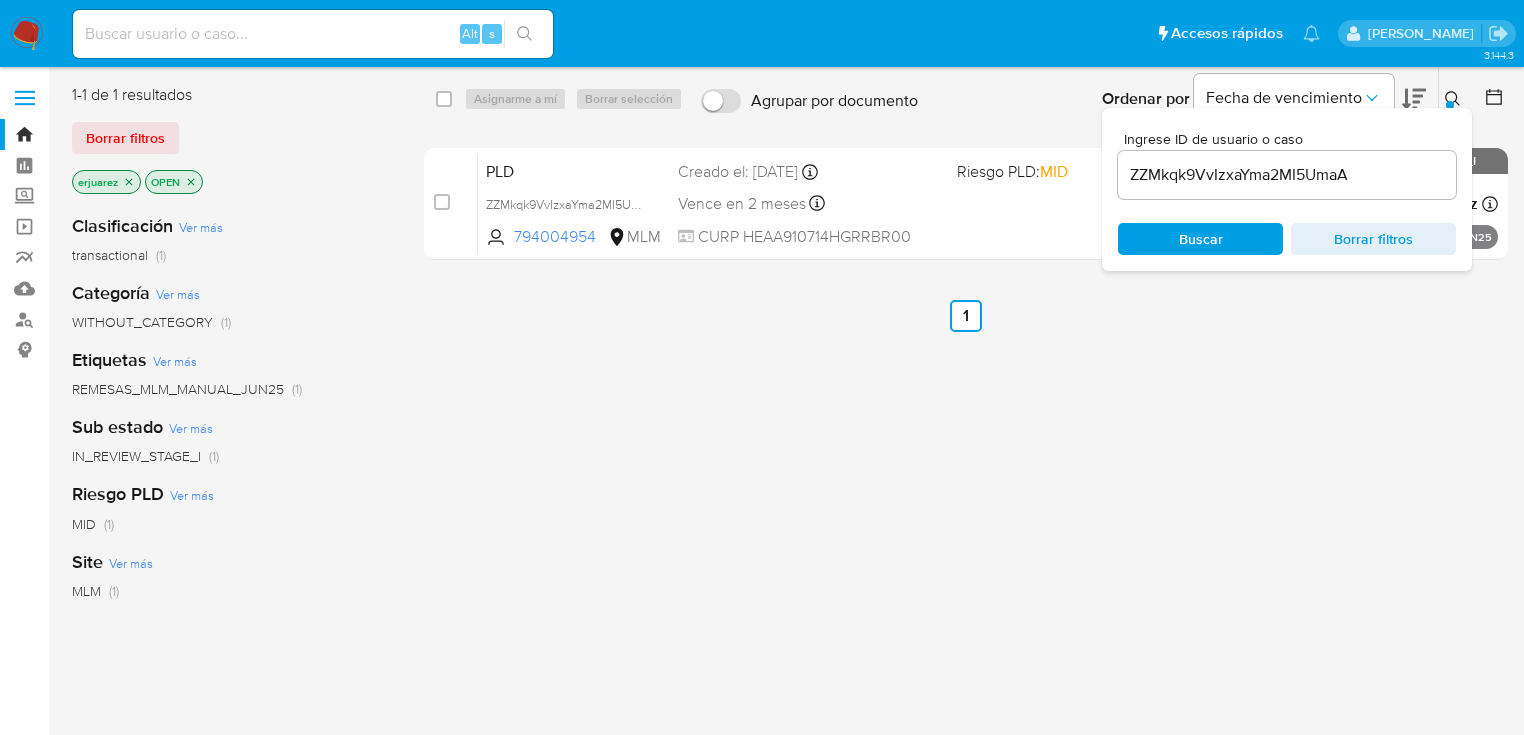 click on "Creado el: 25/06/2025   Creado el: 25/06/2025 13:17:58" 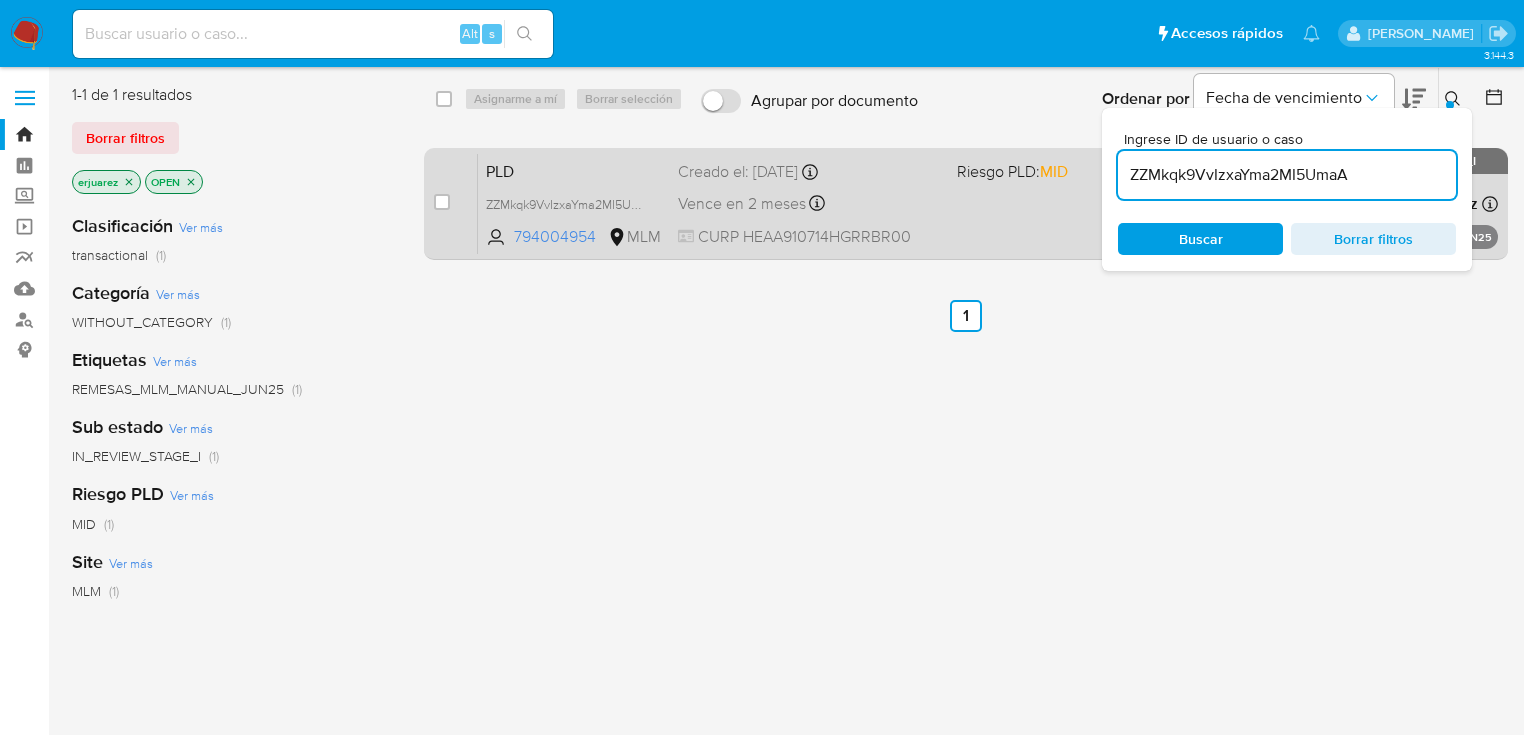 drag, startPoint x: 1376, startPoint y: 170, endPoint x: 988, endPoint y: 184, distance: 388.2525 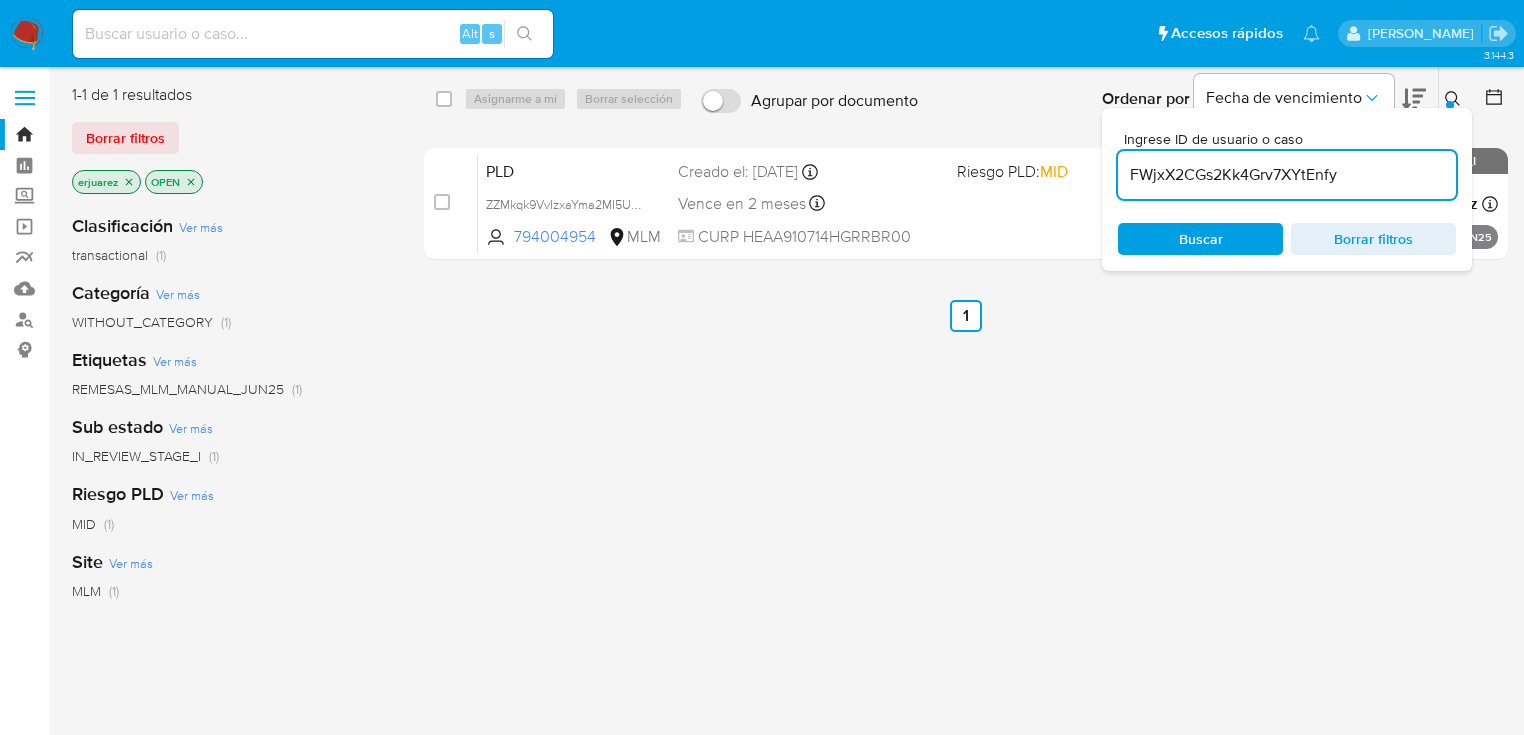 type on "FWjxX2CGs2Kk4Grv7XYtEnfy" 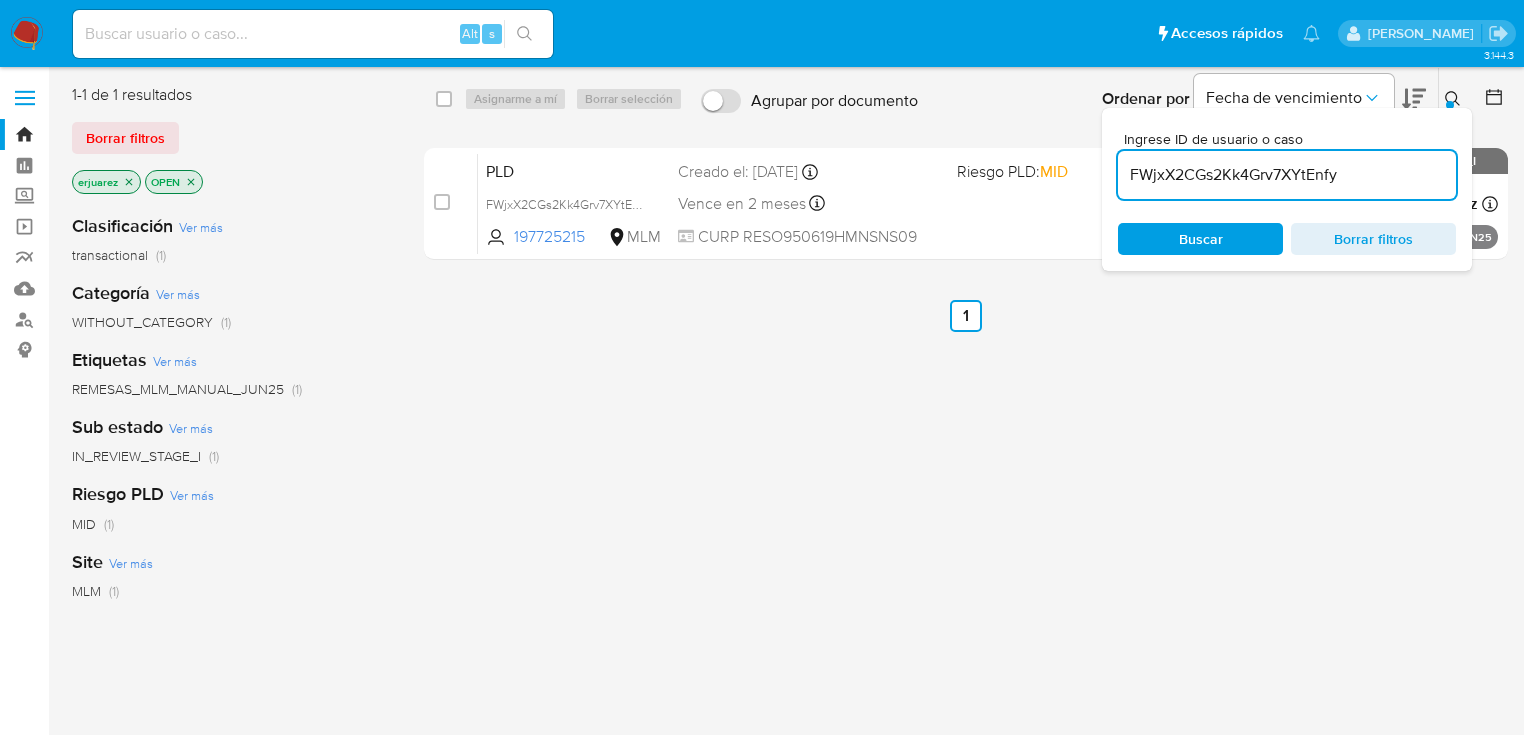 click on "select-all-cases-checkbox Asignarme a mí Borrar selección Agrupar por documento Ordenar por Fecha de vencimiento   No es posible ordenar los resultados mientras se encuentren agrupados. Ingrese ID de usuario o caso FWjxX2CGs2Kk4Grv7XYtEnfy Buscar Borrar filtros case-item-checkbox   No es posible asignar el caso PLD FWjxX2CGs2Kk4Grv7XYtEnfy 197725215 MLM Riesgo PLD:  MID Creado el: 25/06/2025   Creado el: 25/06/2025 13:16:32 Vence en 2 meses   Vence el 24/08/2025 13:16:33 CURP   RESO950619HMNSNS09 Asignado a   erjuarez   Asignado el: 25/06/2025 13:16:32 REMESAS_MLM_MANUAL_JUN25 OPEN - IN_REVIEW_STAGE_I  Anterior 1 Siguiente" 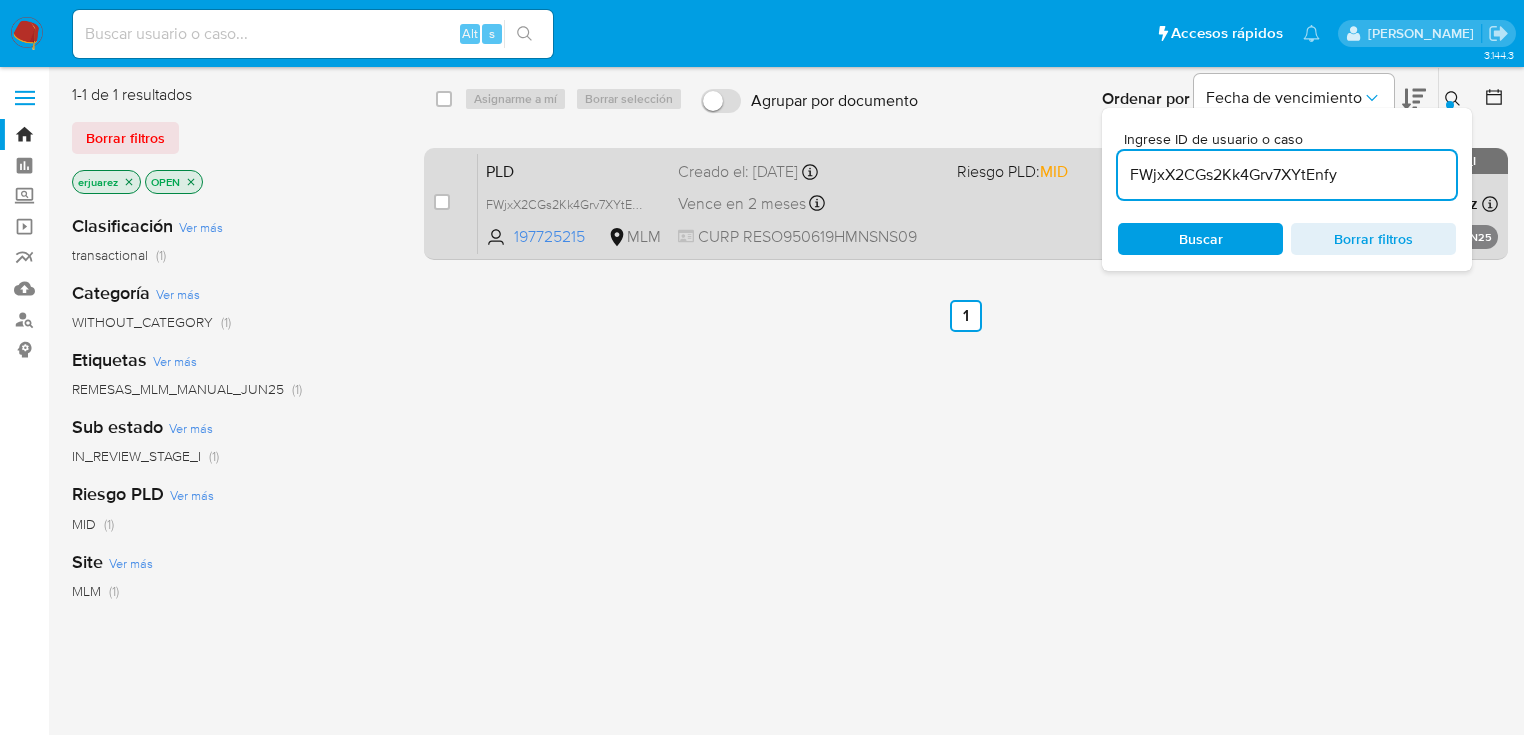 click on "CURP   RESO950619HMNSNS09" 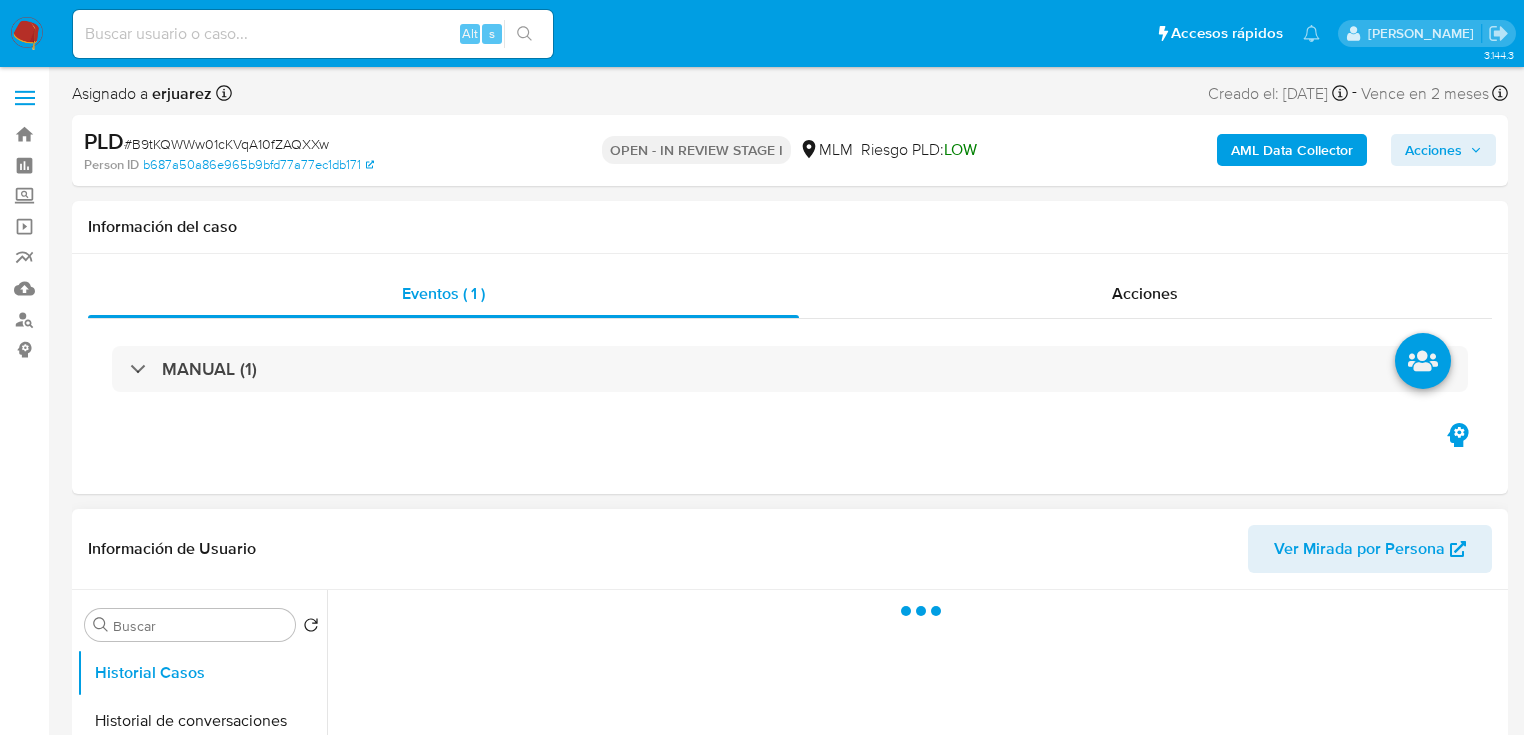 scroll, scrollTop: 0, scrollLeft: 0, axis: both 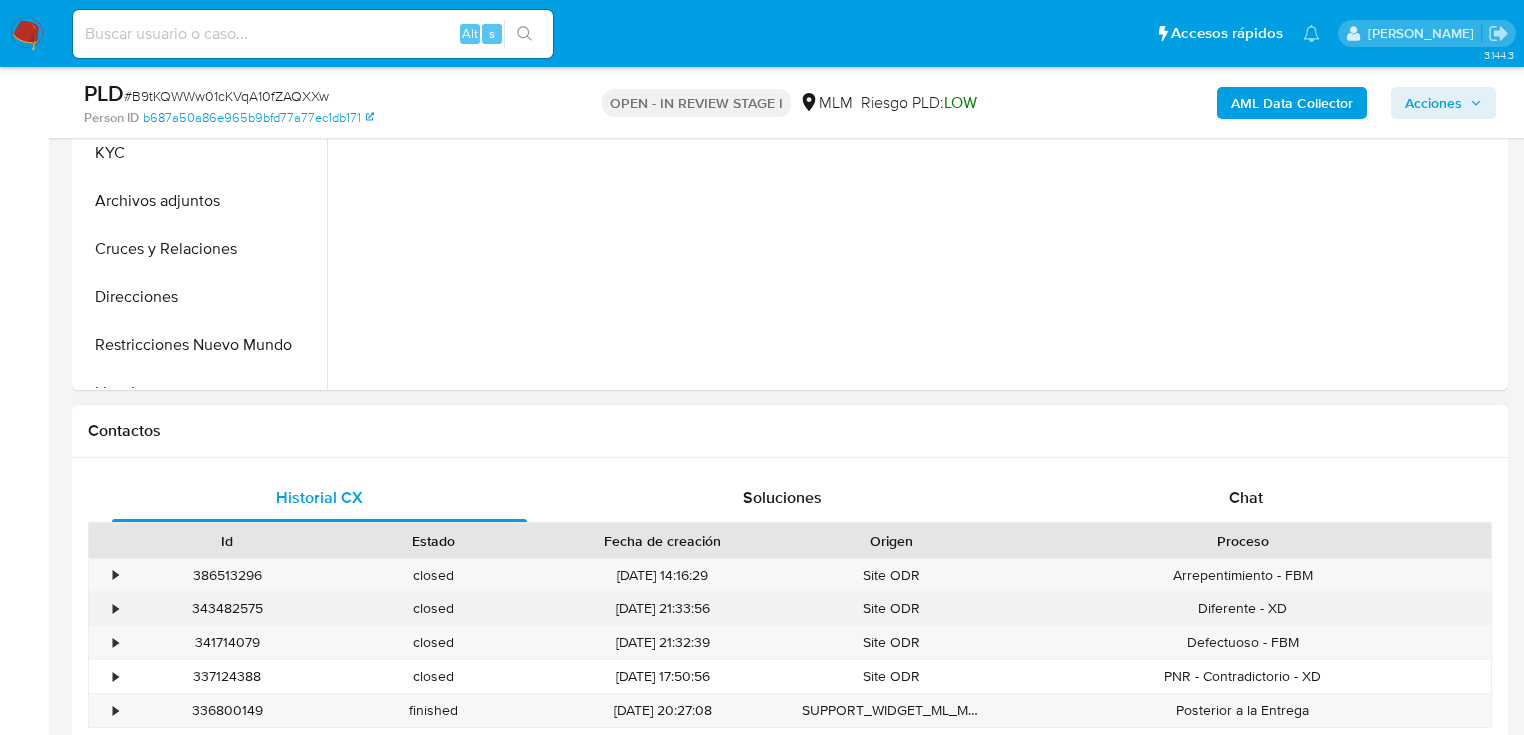 select on "10" 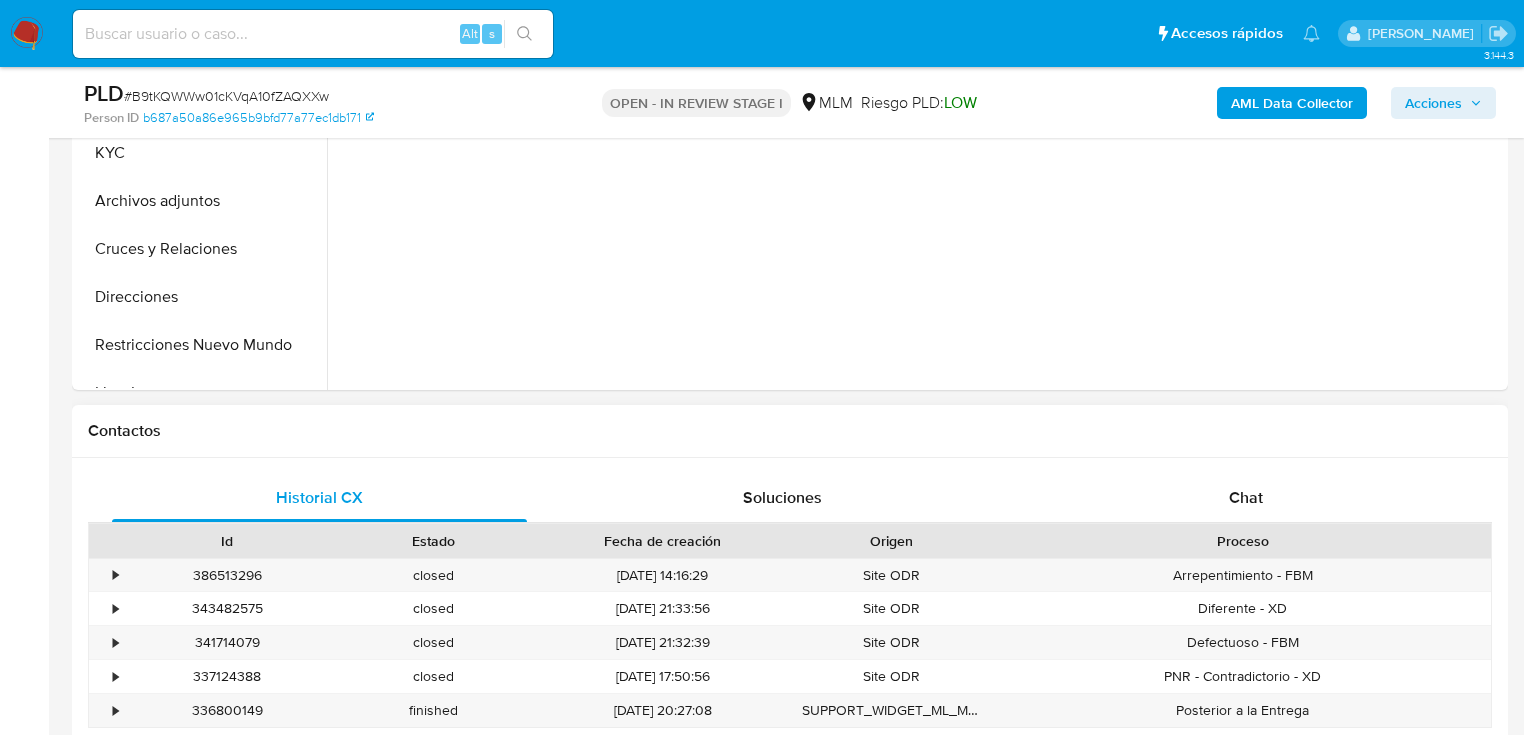 scroll, scrollTop: 720, scrollLeft: 0, axis: vertical 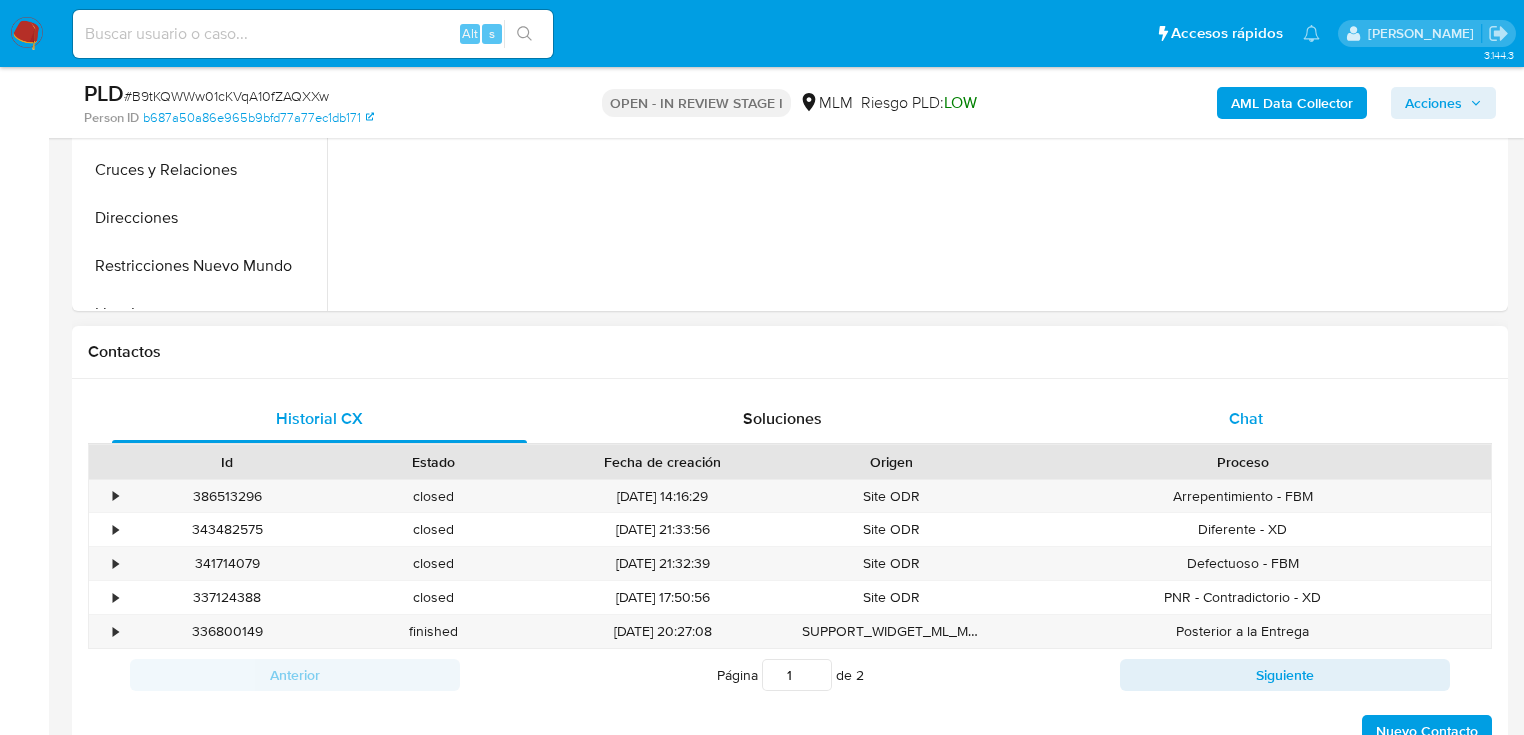 click on "Chat" at bounding box center [1246, 418] 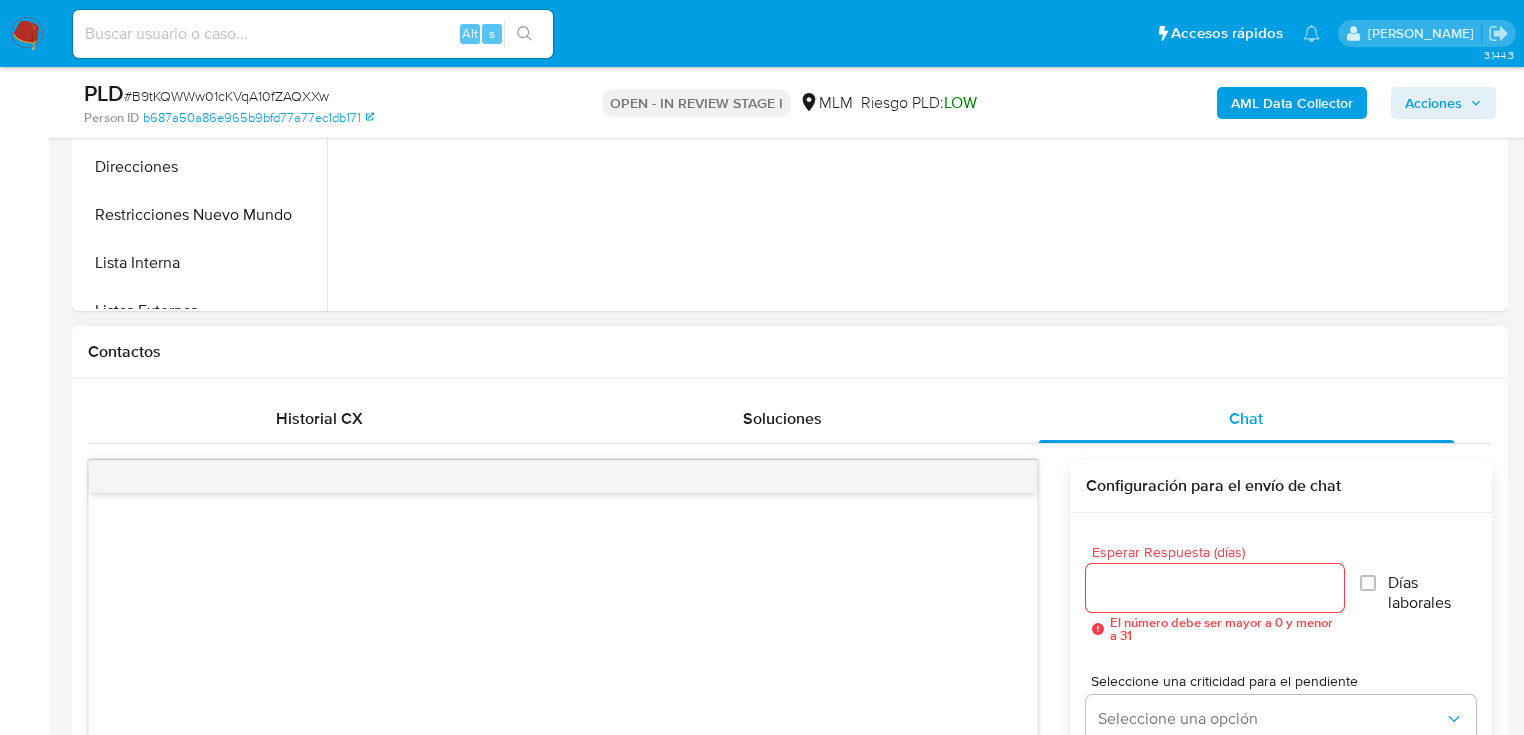 scroll, scrollTop: 80, scrollLeft: 0, axis: vertical 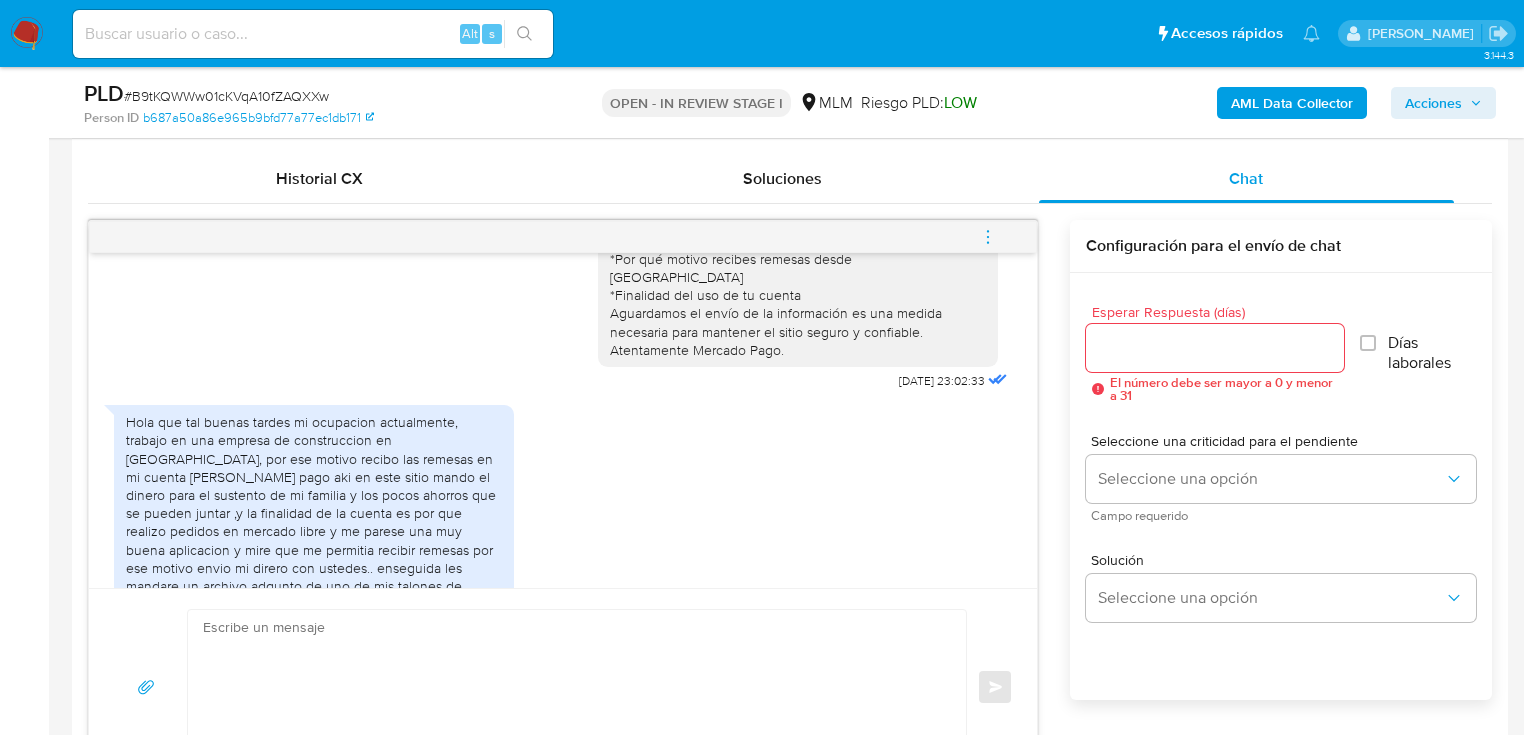 click 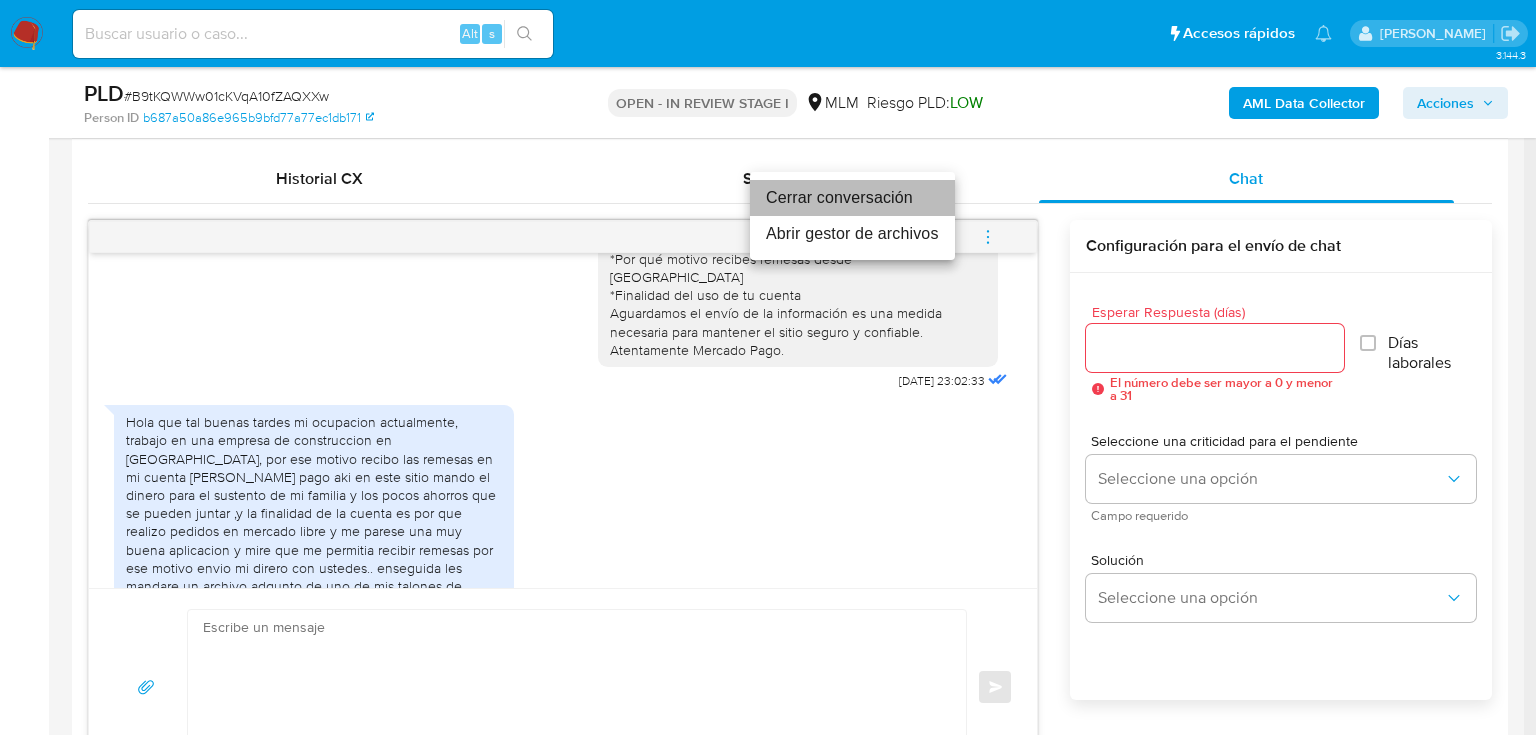 click on "Cerrar conversación" at bounding box center (852, 198) 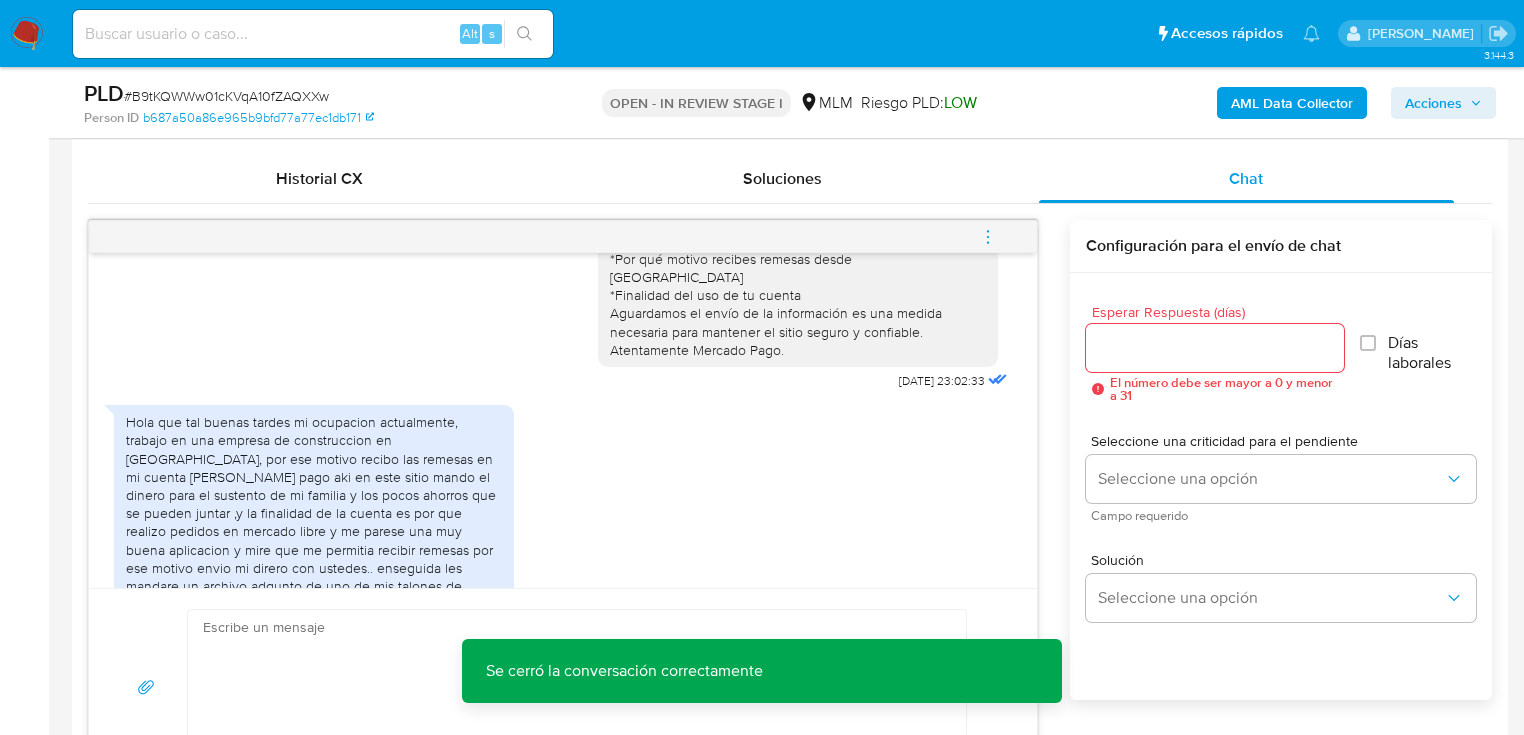 scroll, scrollTop: 0, scrollLeft: 0, axis: both 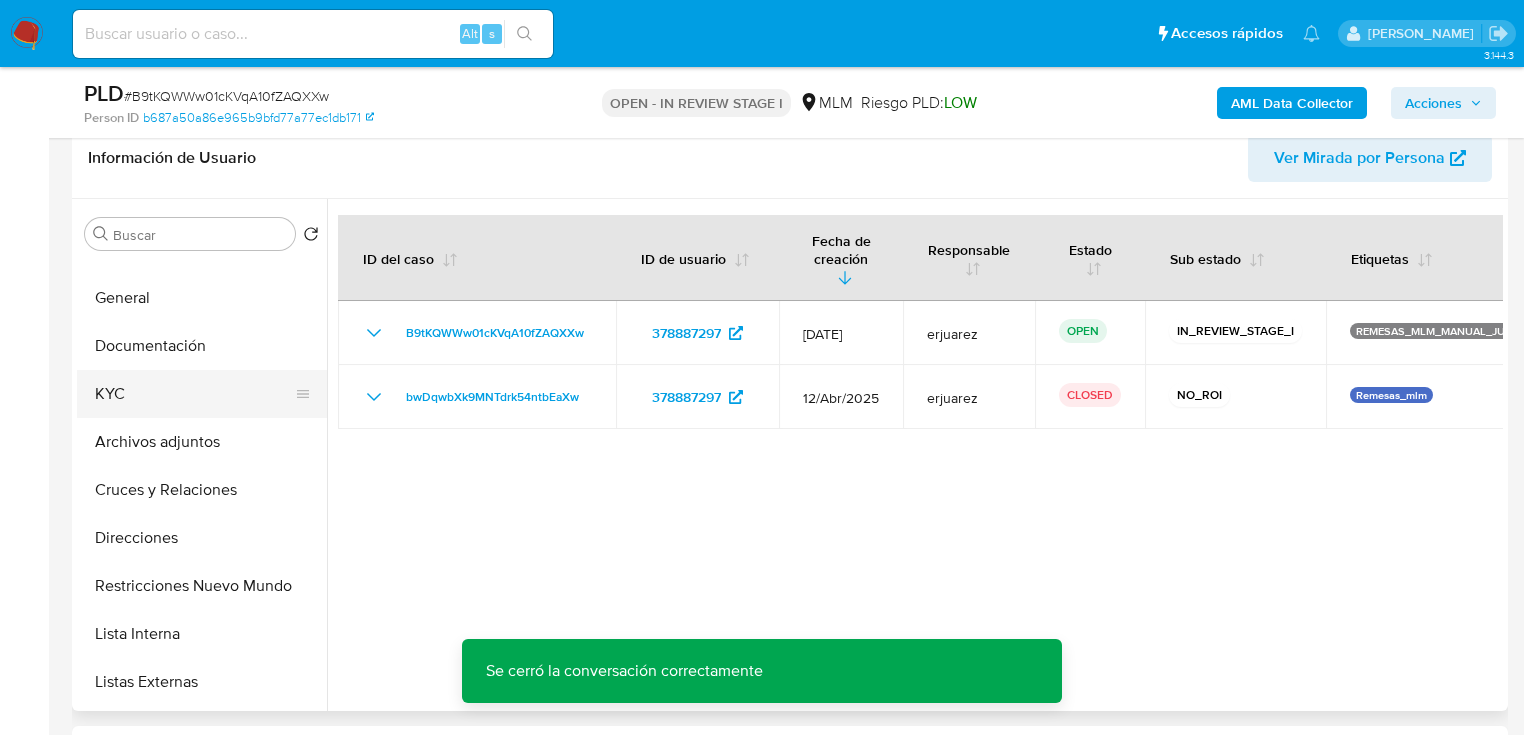 click on "KYC" at bounding box center [194, 394] 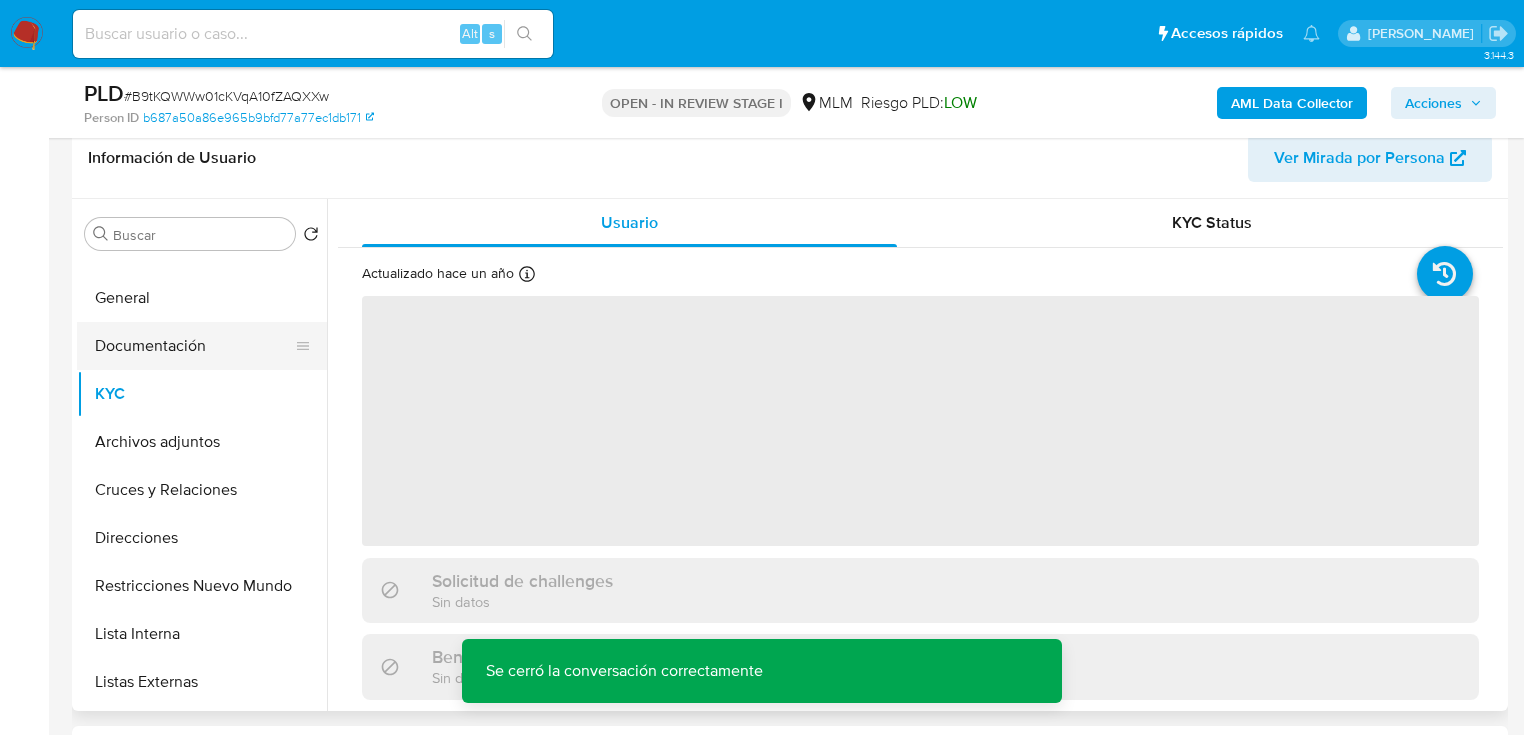 click on "Documentación" at bounding box center (194, 346) 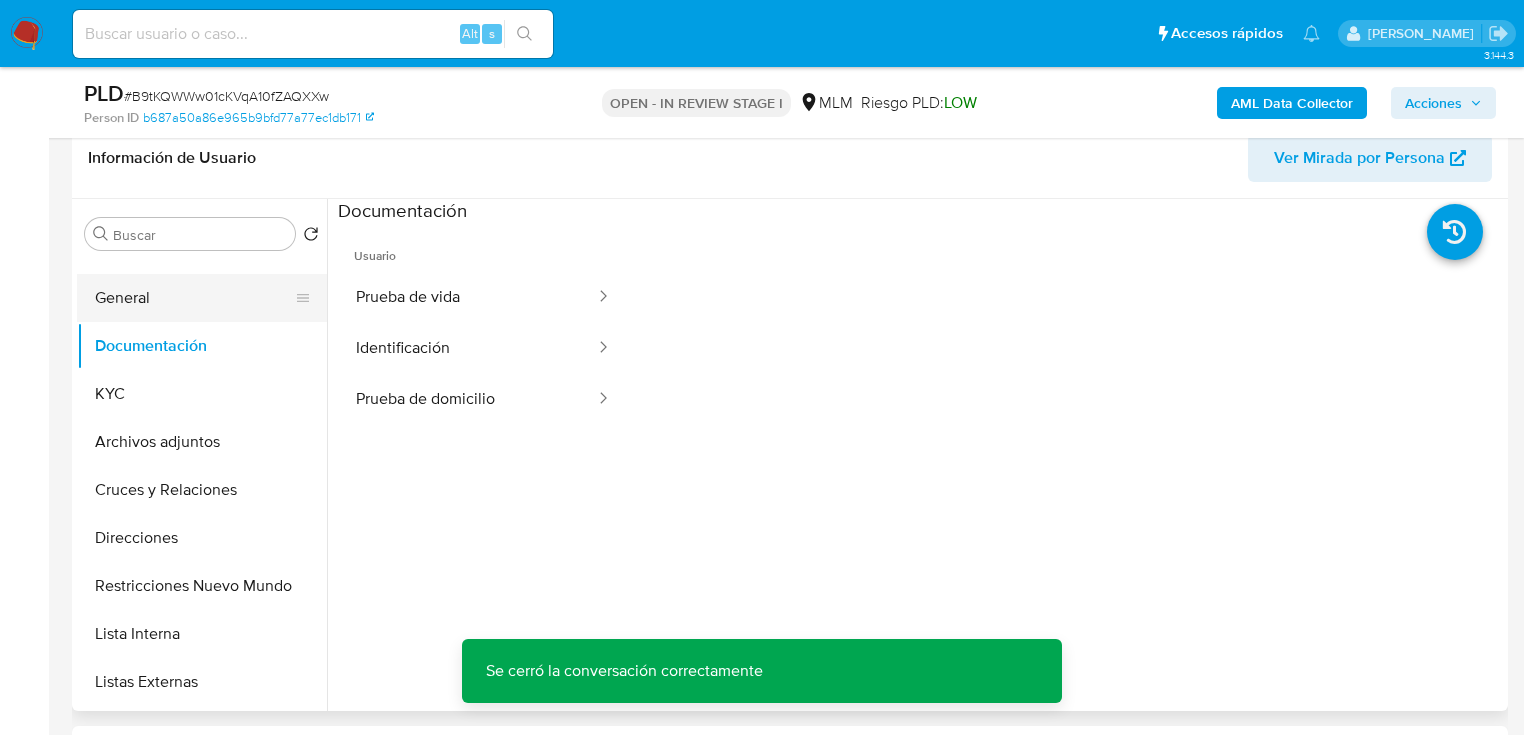 click on "General" at bounding box center (194, 298) 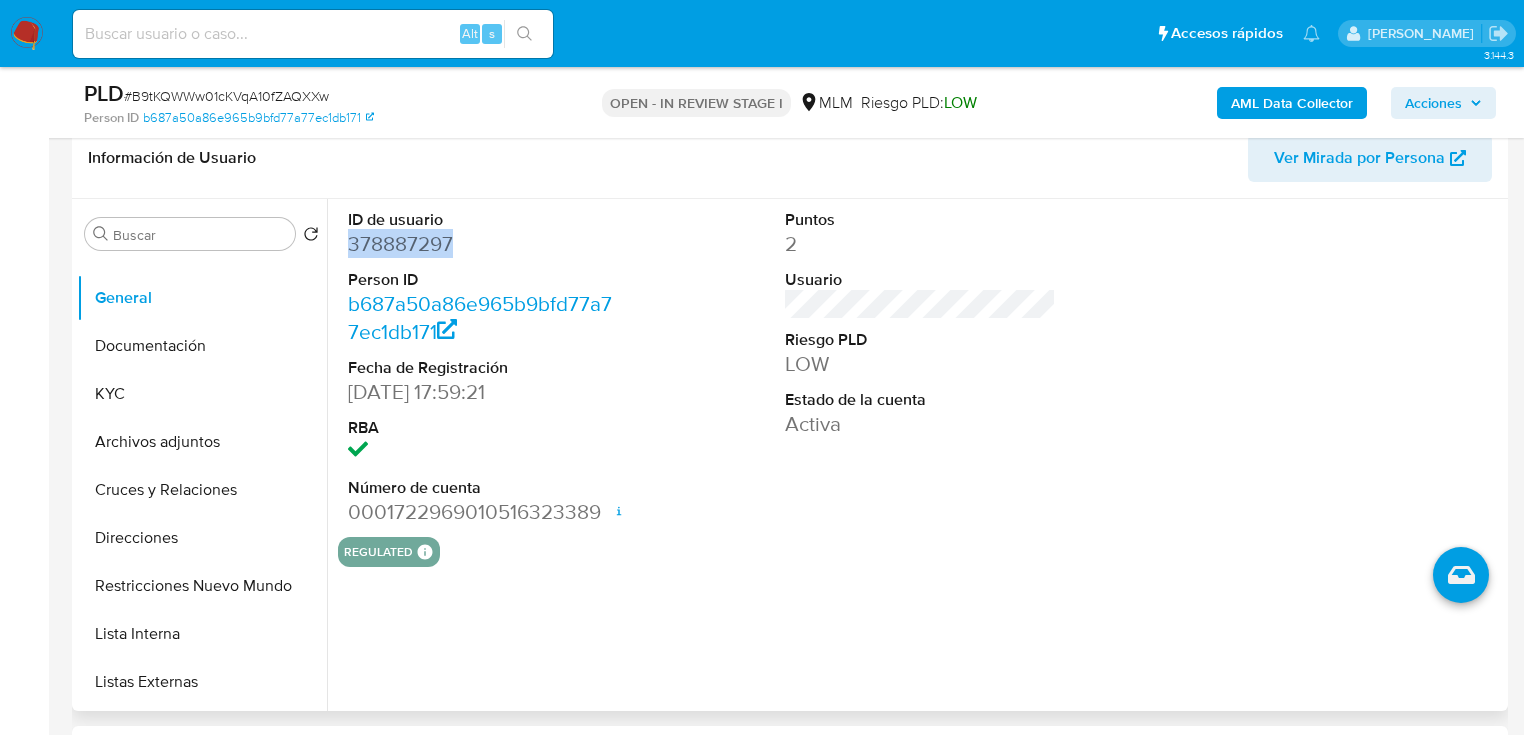 drag, startPoint x: 461, startPoint y: 248, endPoint x: 337, endPoint y: 238, distance: 124.40257 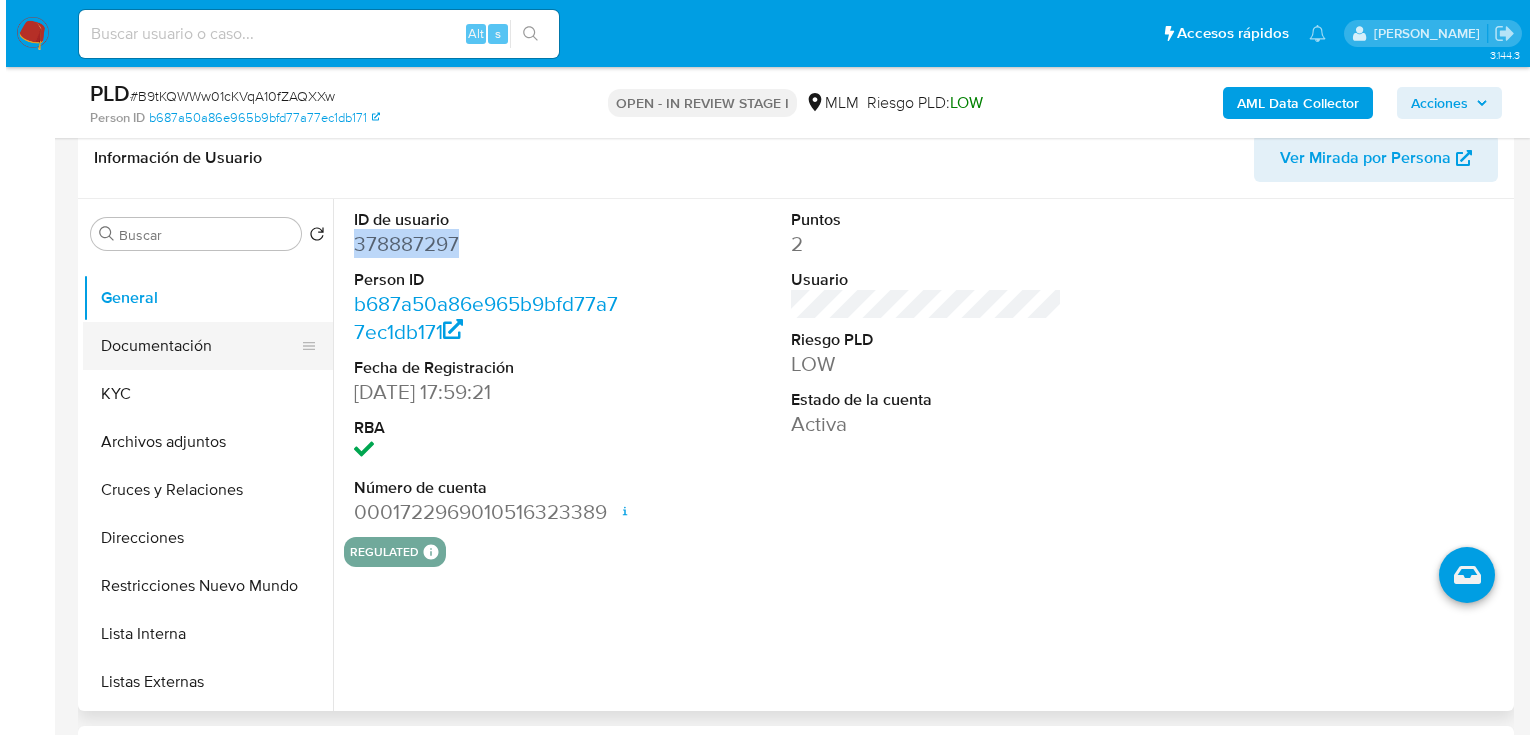 scroll, scrollTop: 0, scrollLeft: 0, axis: both 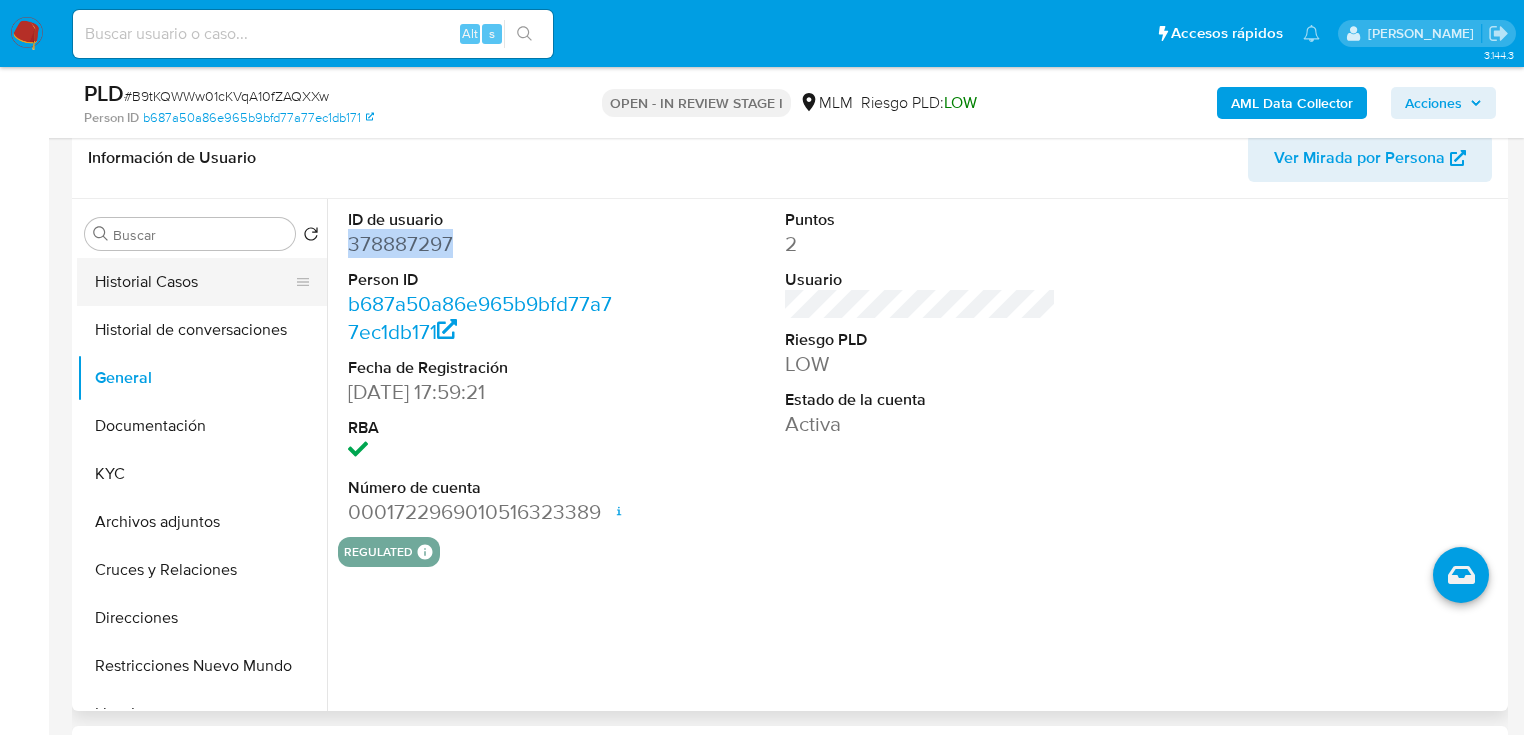 click on "Historial Casos" at bounding box center [194, 282] 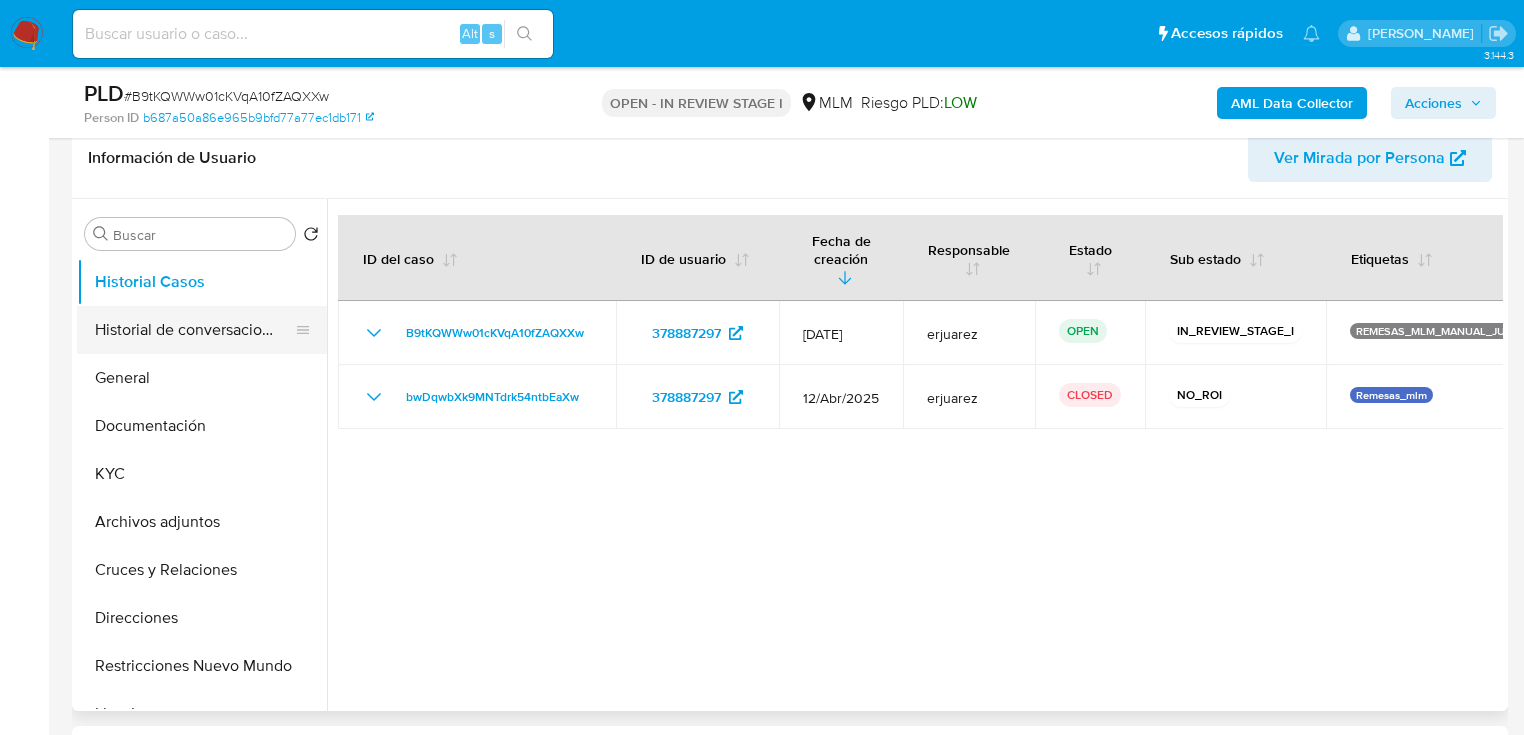 drag, startPoint x: 283, startPoint y: 322, endPoint x: 259, endPoint y: 320, distance: 24.083189 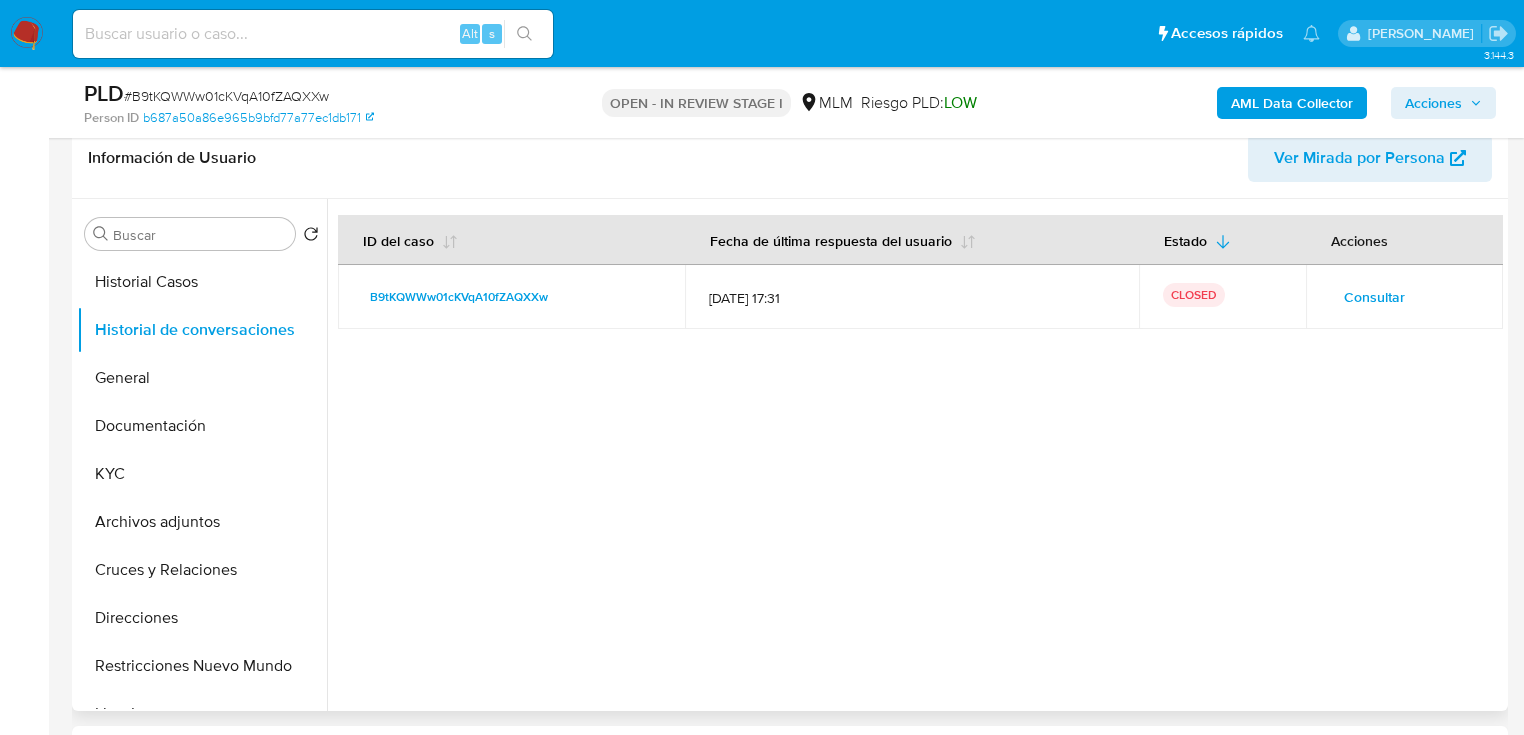 click on "Consultar" at bounding box center (1374, 297) 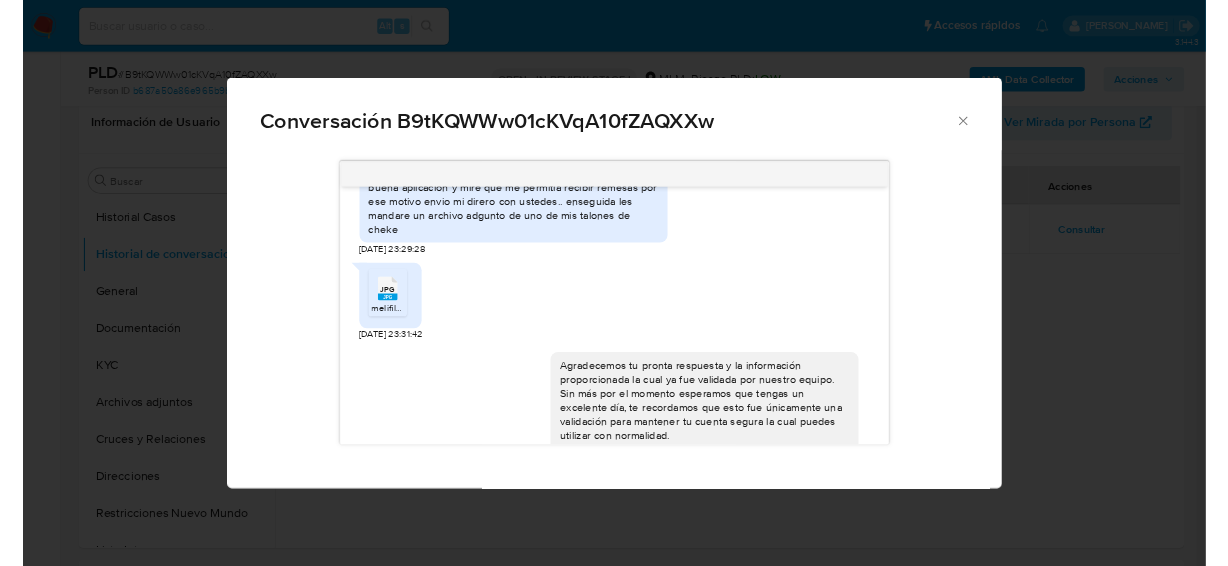 scroll, scrollTop: 483, scrollLeft: 0, axis: vertical 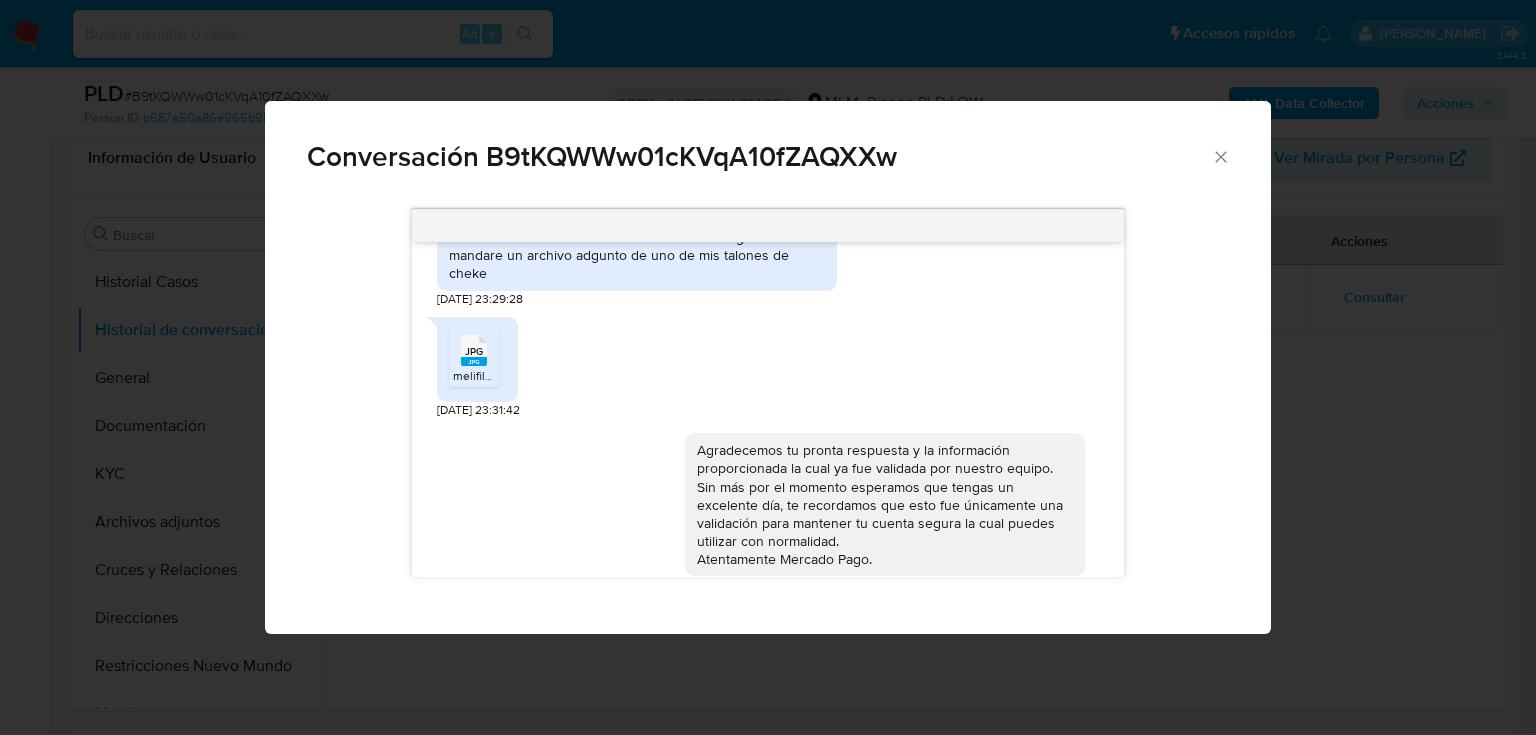 click on "JPG" at bounding box center (474, 351) 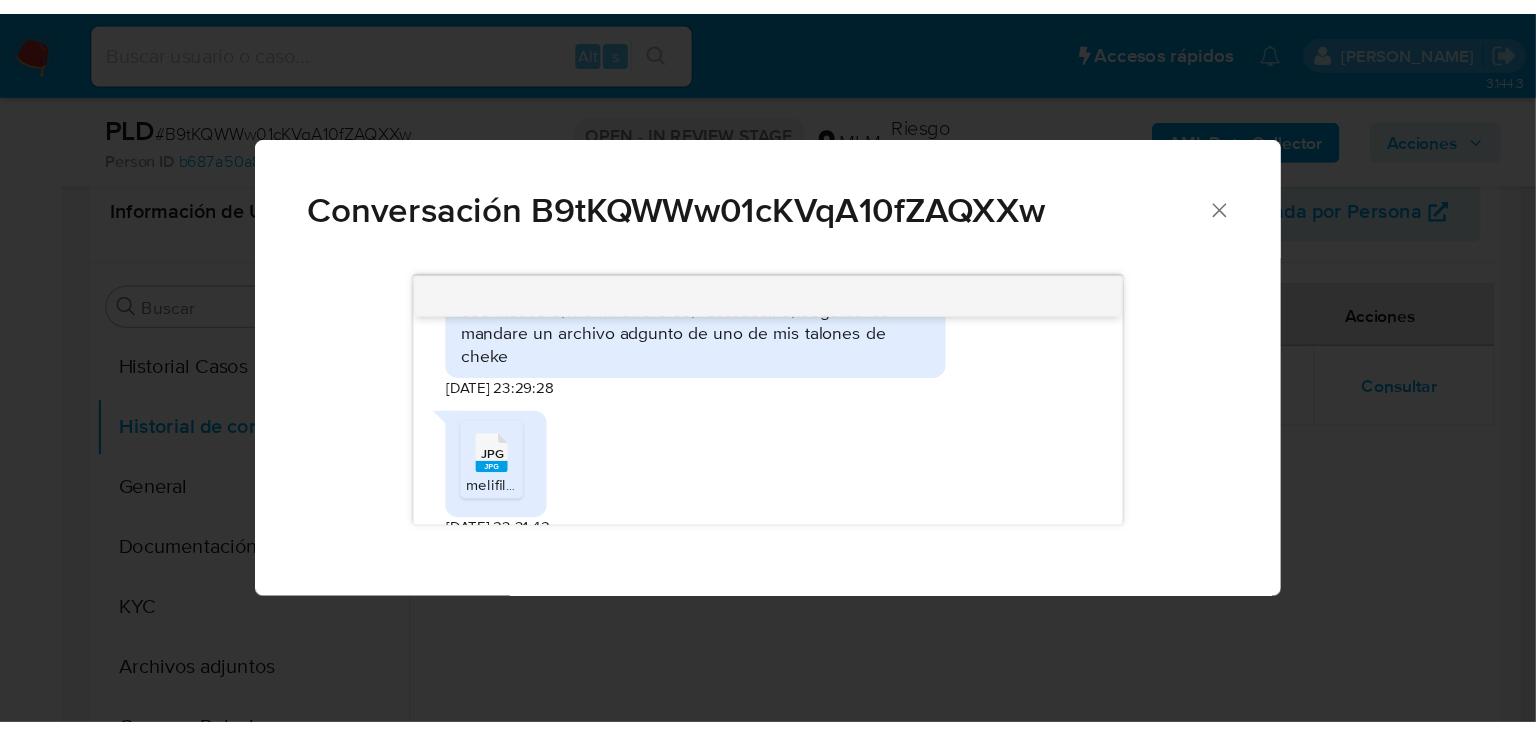 scroll, scrollTop: 483, scrollLeft: 0, axis: vertical 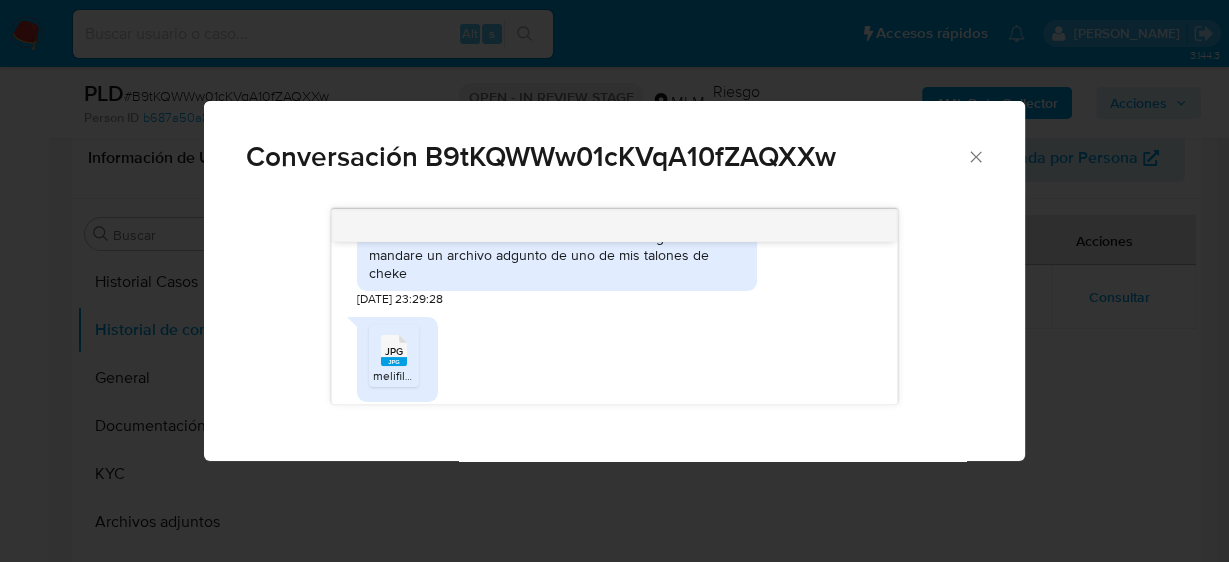 click on "Conversación B9tKQWWw01cKVqA10fZAQXXw" at bounding box center [614, 148] 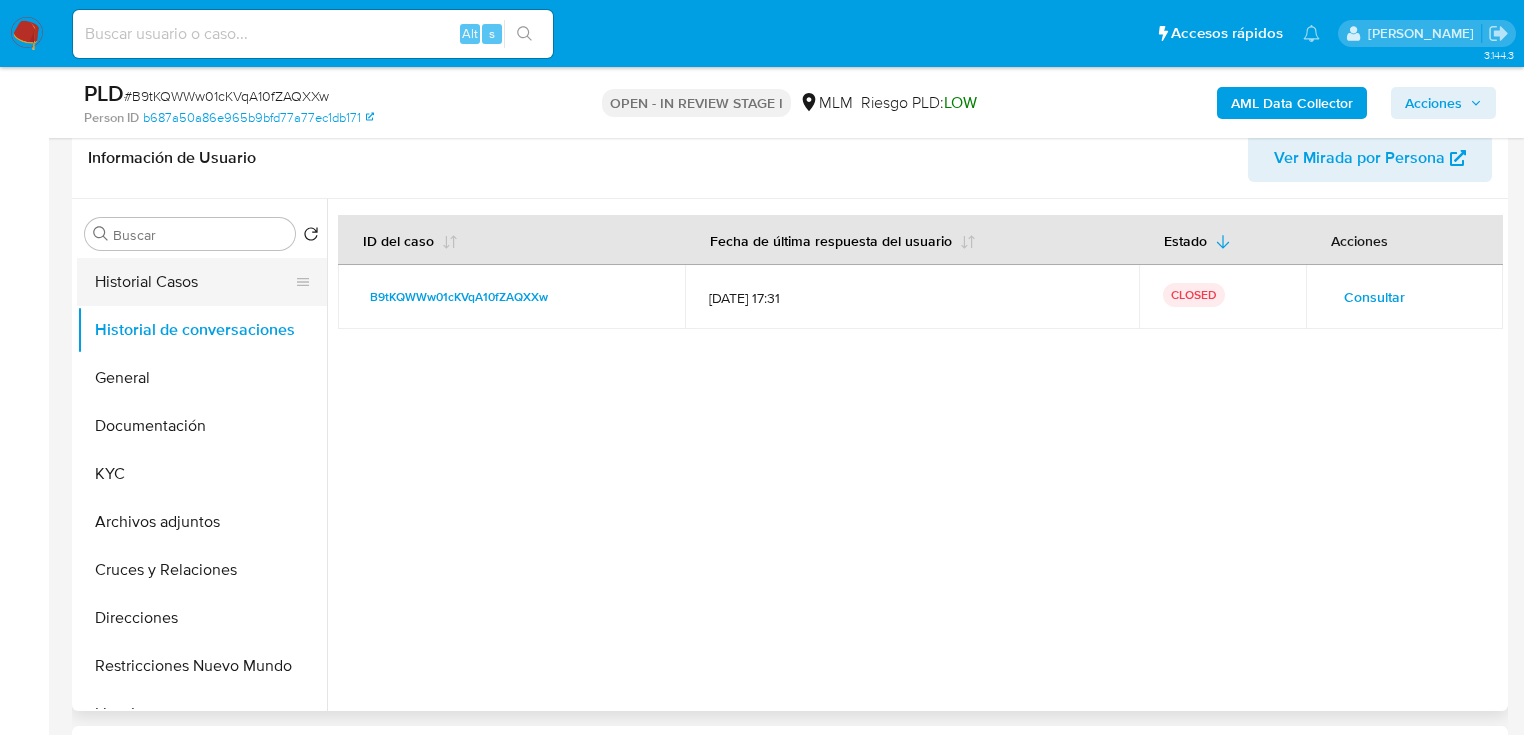 click on "Historial Casos" at bounding box center [194, 282] 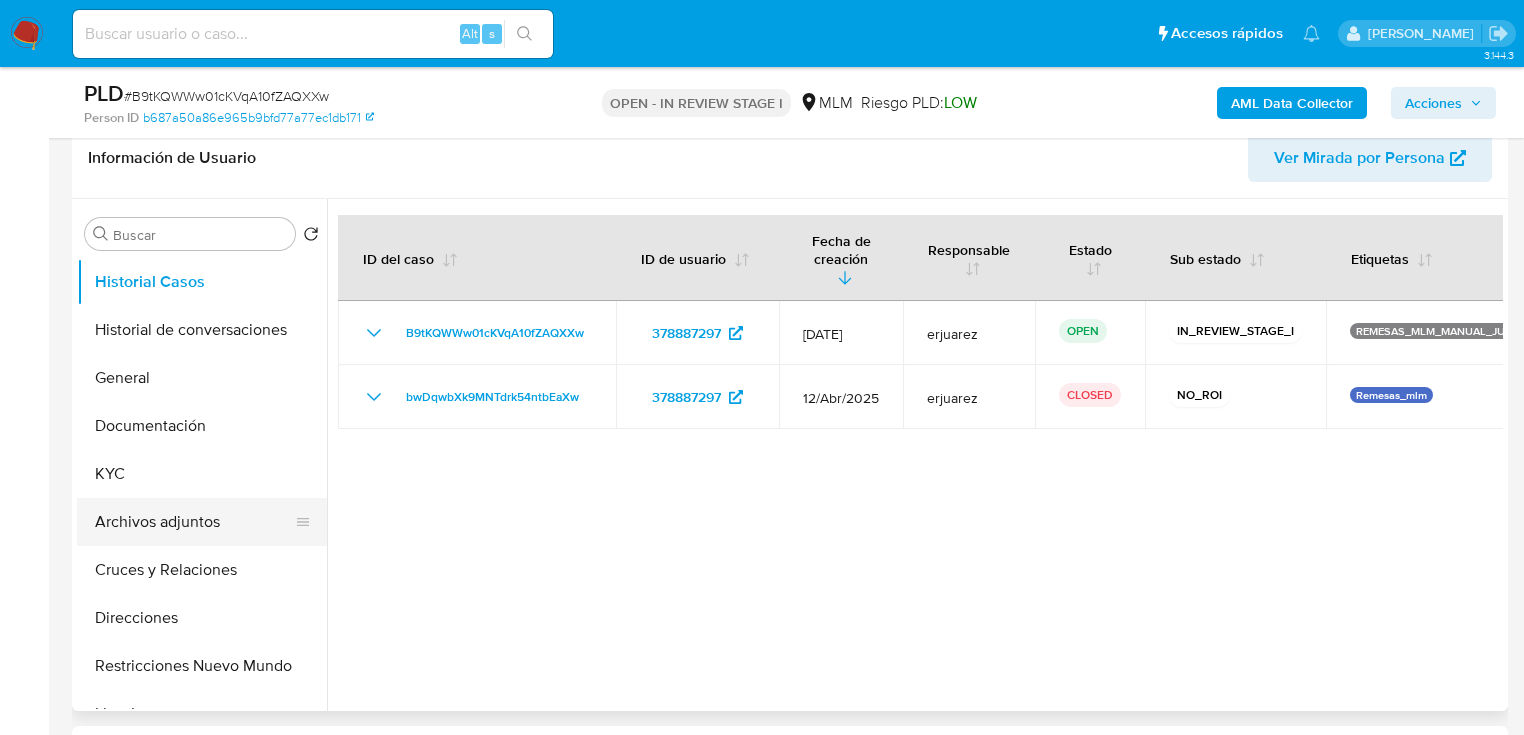 click on "Archivos adjuntos" at bounding box center [194, 522] 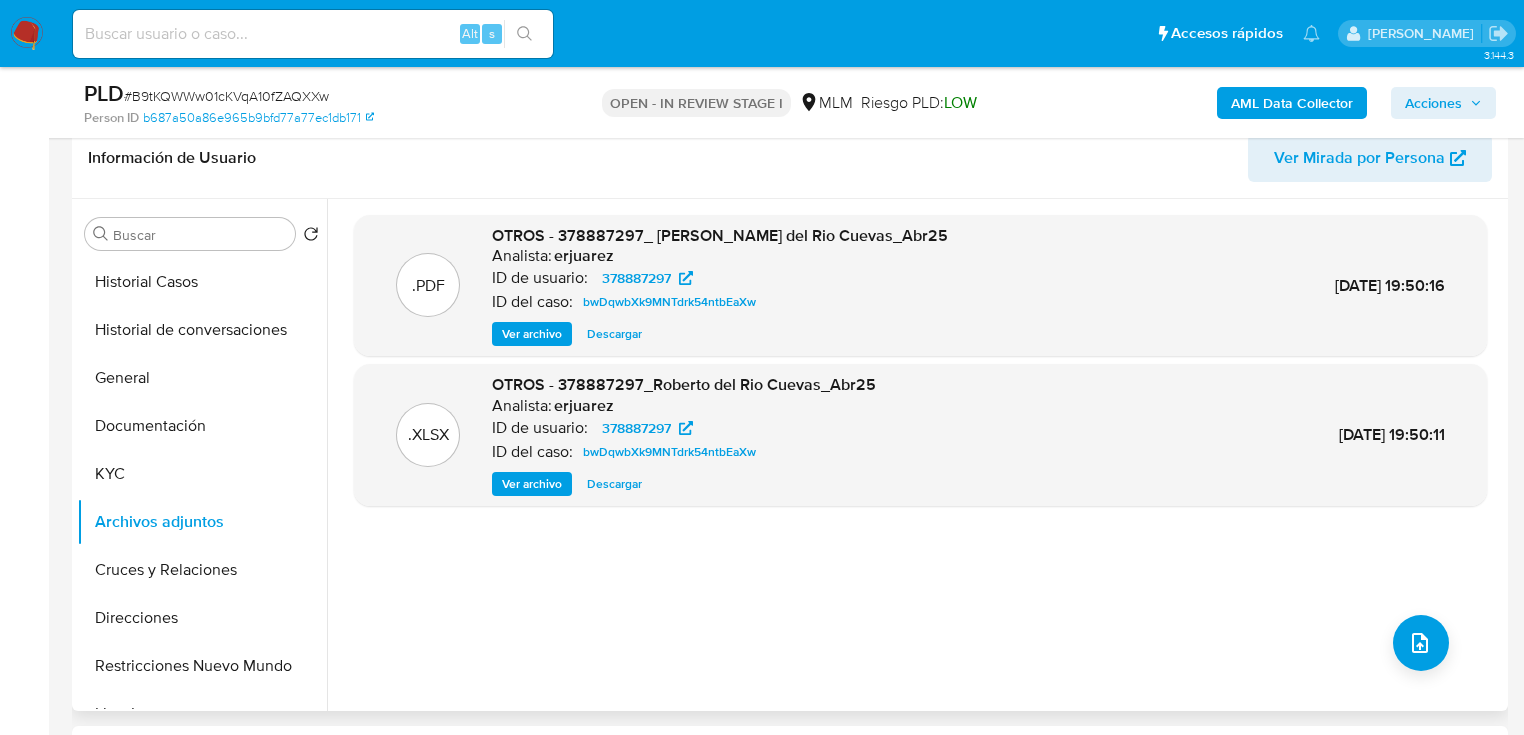 click on ".PDF OTROS - 378887297_ Roberto del Rio Cuevas_Abr25 Analista: erjuarez ID de usuario: 378887297 ID del caso: bwDqwbXk9MNTdrk54ntbEaXw Ver archivo Descargar 15/Abr/2025 19:50:16 .XLSX OTROS - 378887297_Roberto del Rio Cuevas_Abr25 Analista: erjuarez ID de usuario: 378887297 ID del caso: bwDqwbXk9MNTdrk54ntbEaXw Ver archivo Descargar 15/Abr/2025 19:50:11" at bounding box center [920, 455] 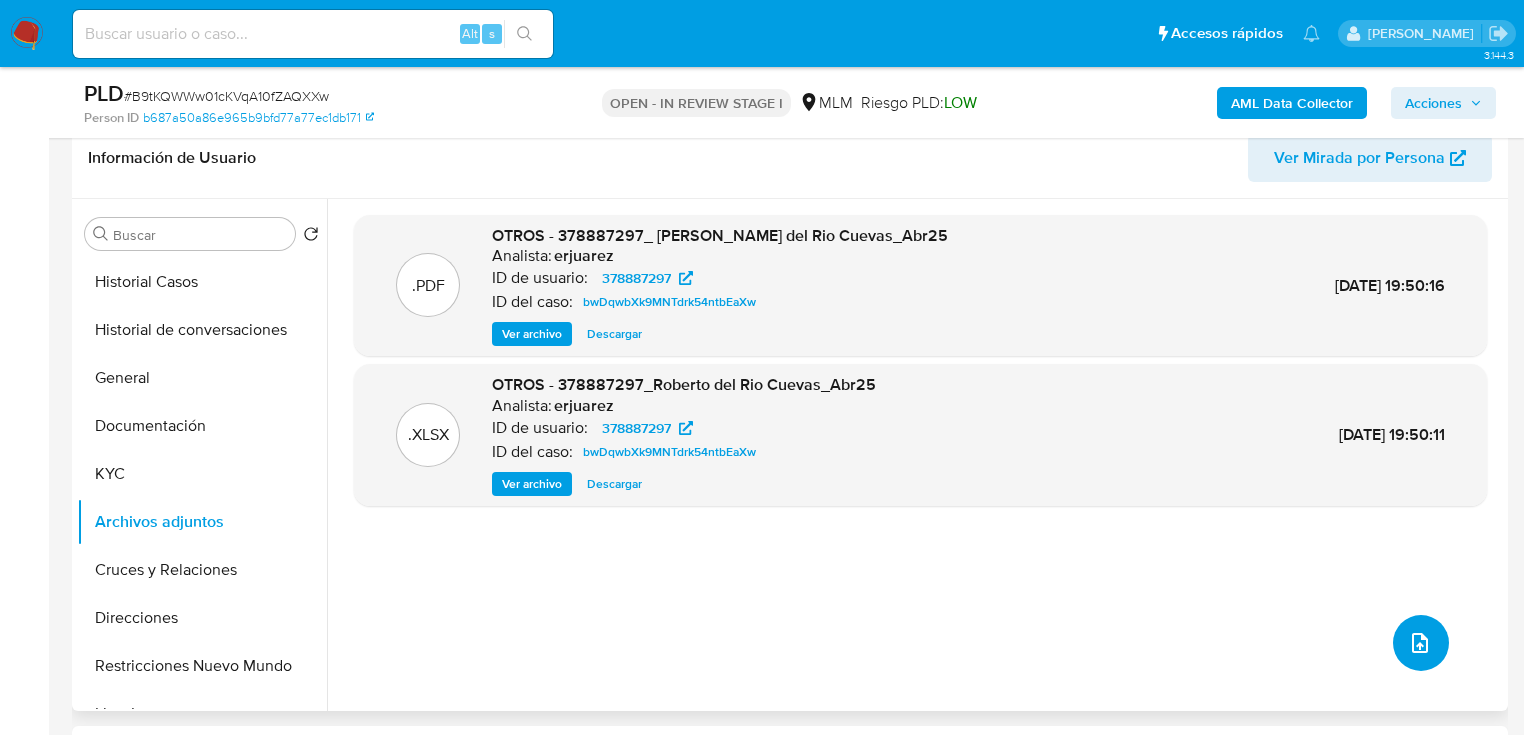 click at bounding box center (1421, 643) 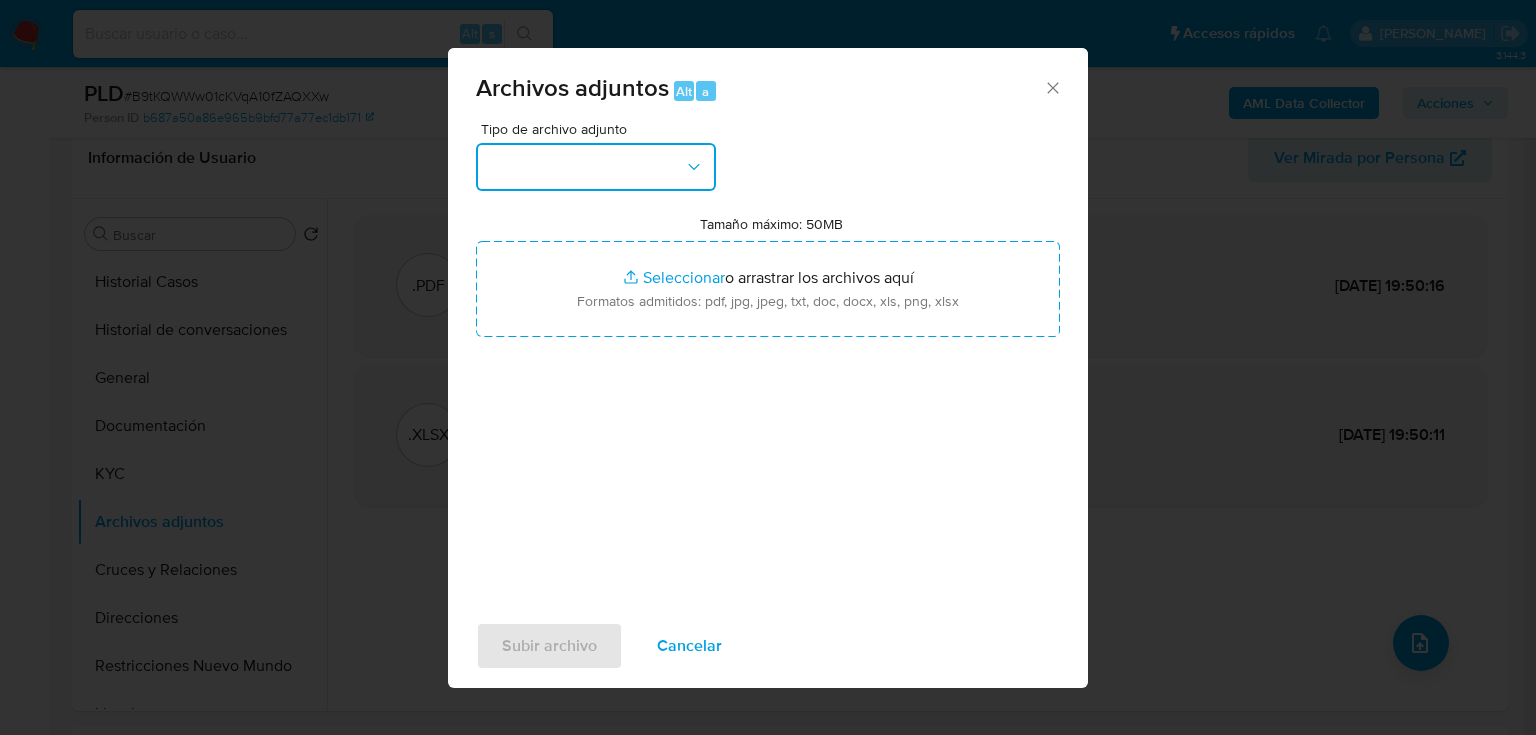 click at bounding box center [596, 167] 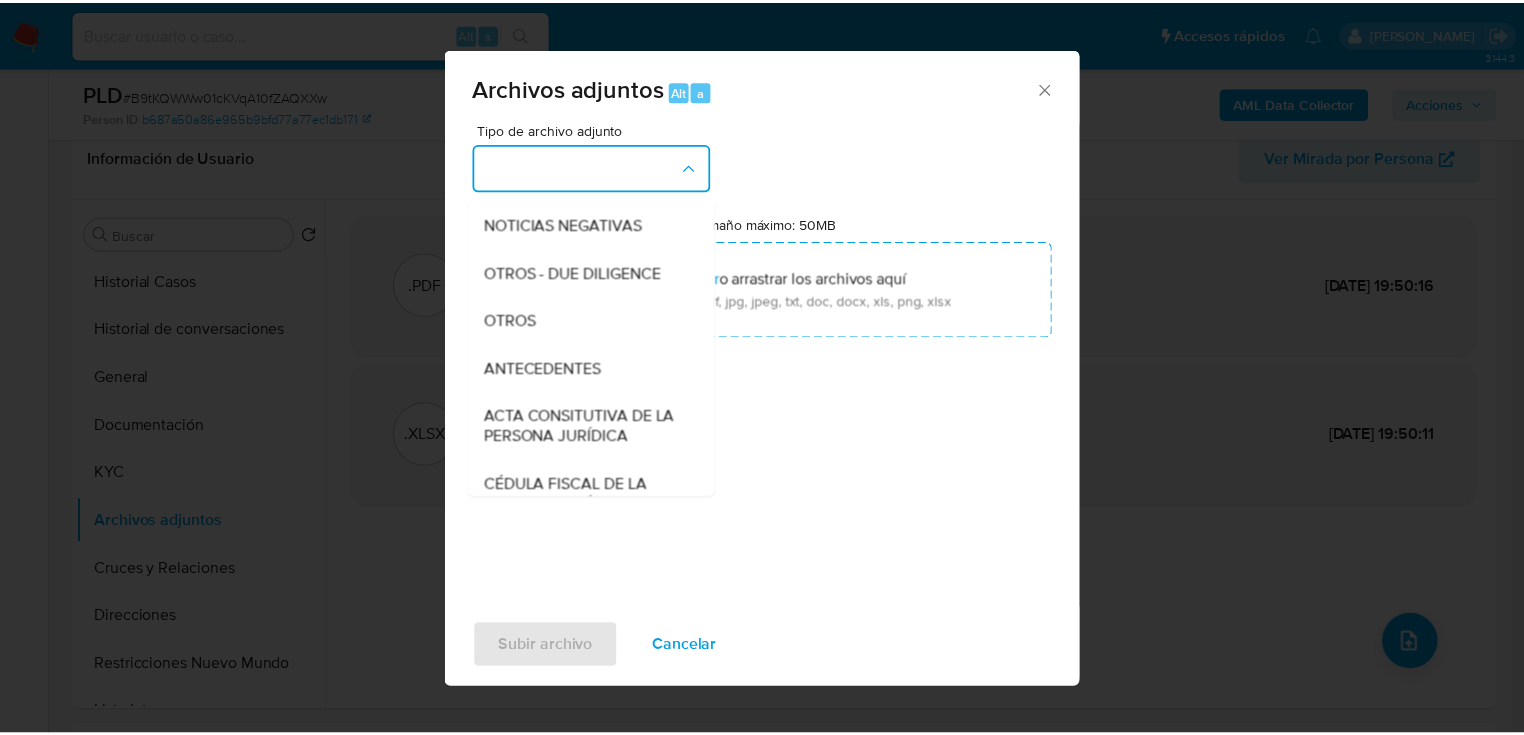 scroll, scrollTop: 240, scrollLeft: 0, axis: vertical 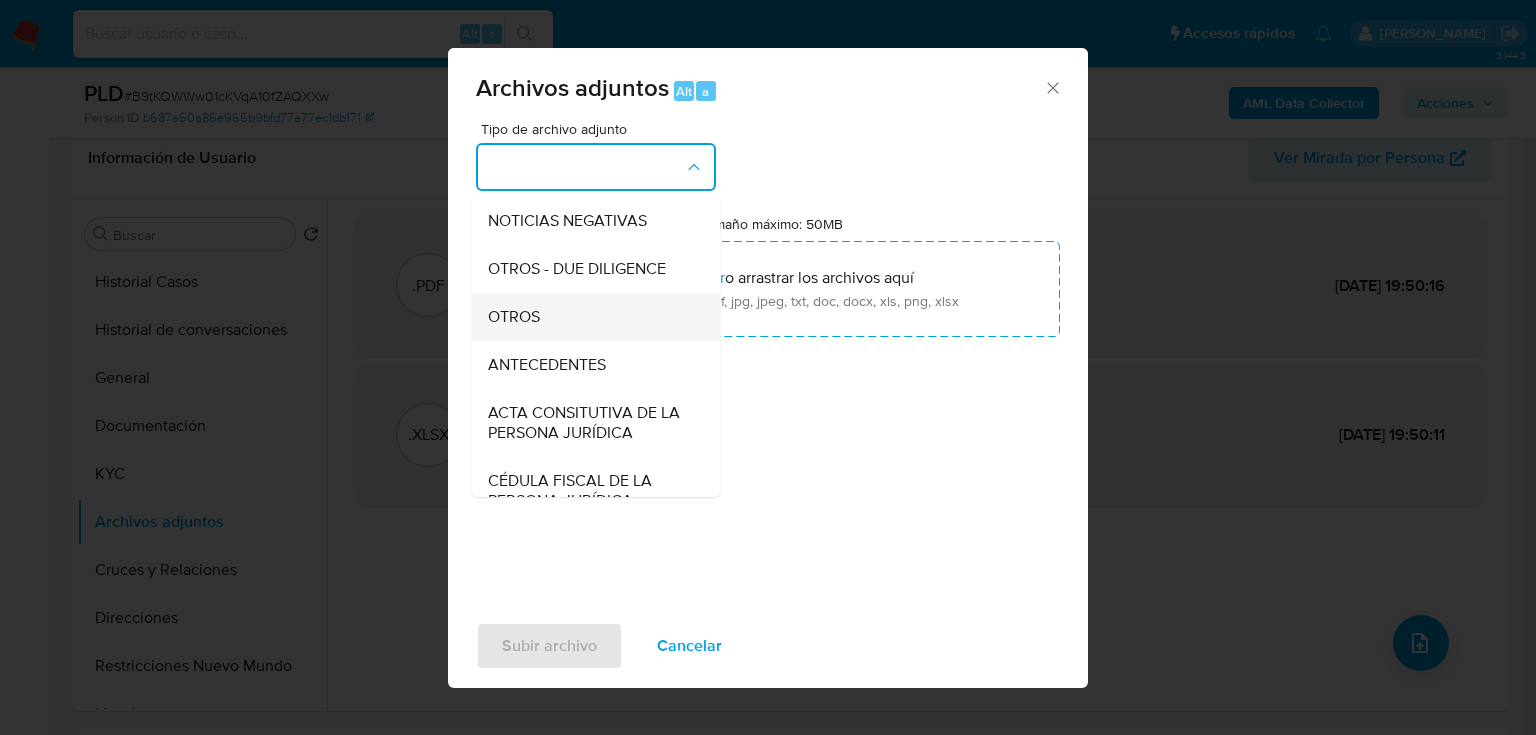 click on "OTROS" at bounding box center [514, 317] 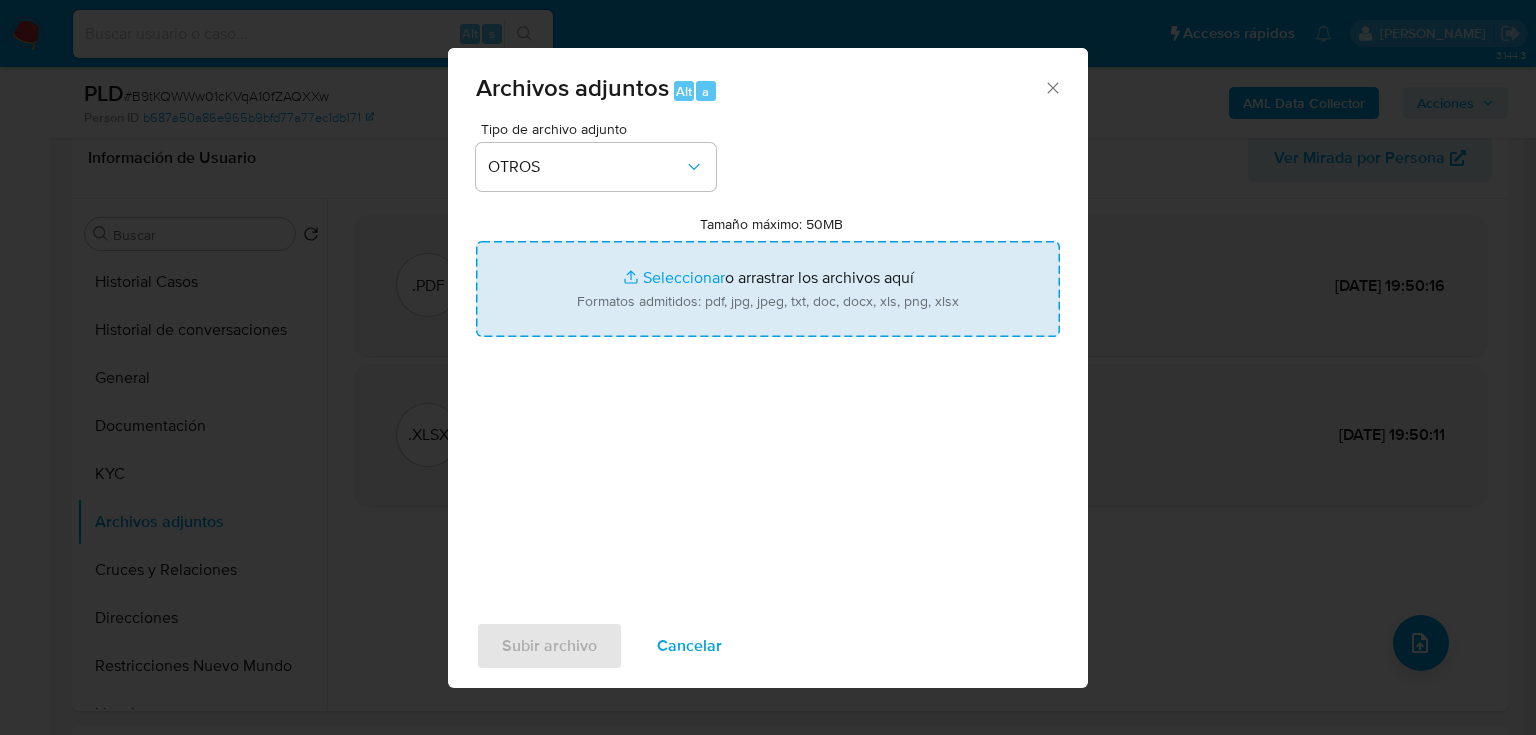 click on "Tamaño máximo: 50MB Seleccionar archivos" at bounding box center [768, 289] 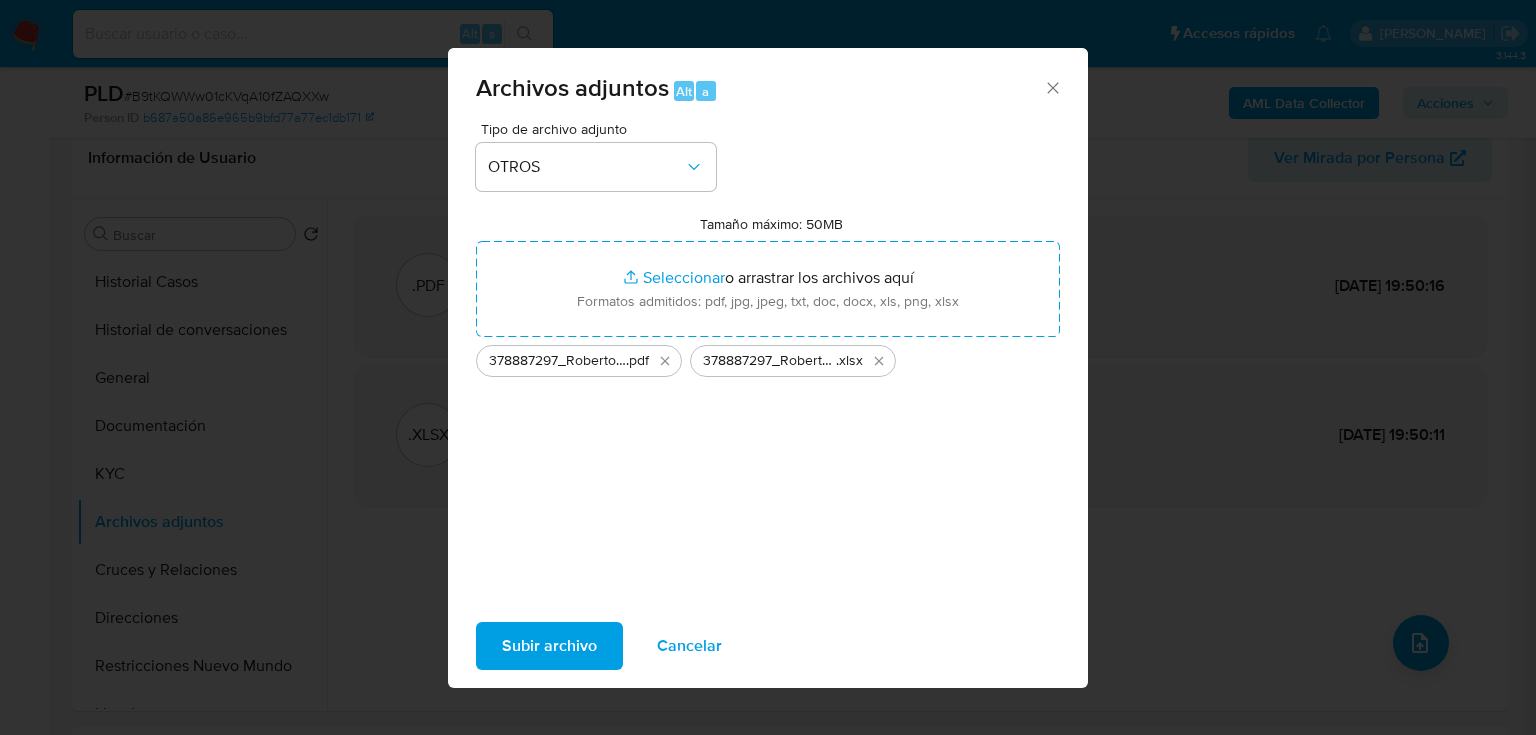 click on "Subir archivo" at bounding box center (549, 646) 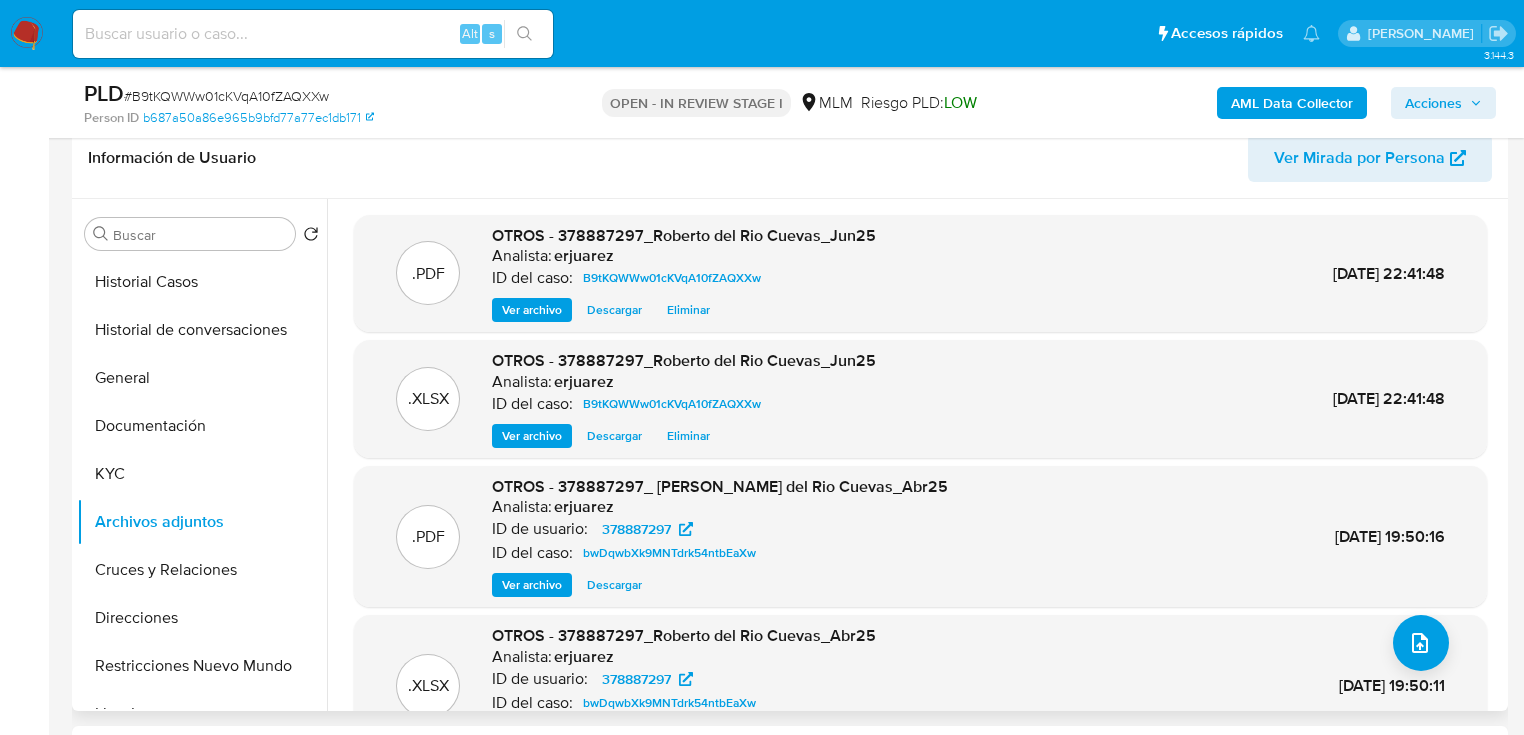 click on "Ver archivo" at bounding box center (532, 310) 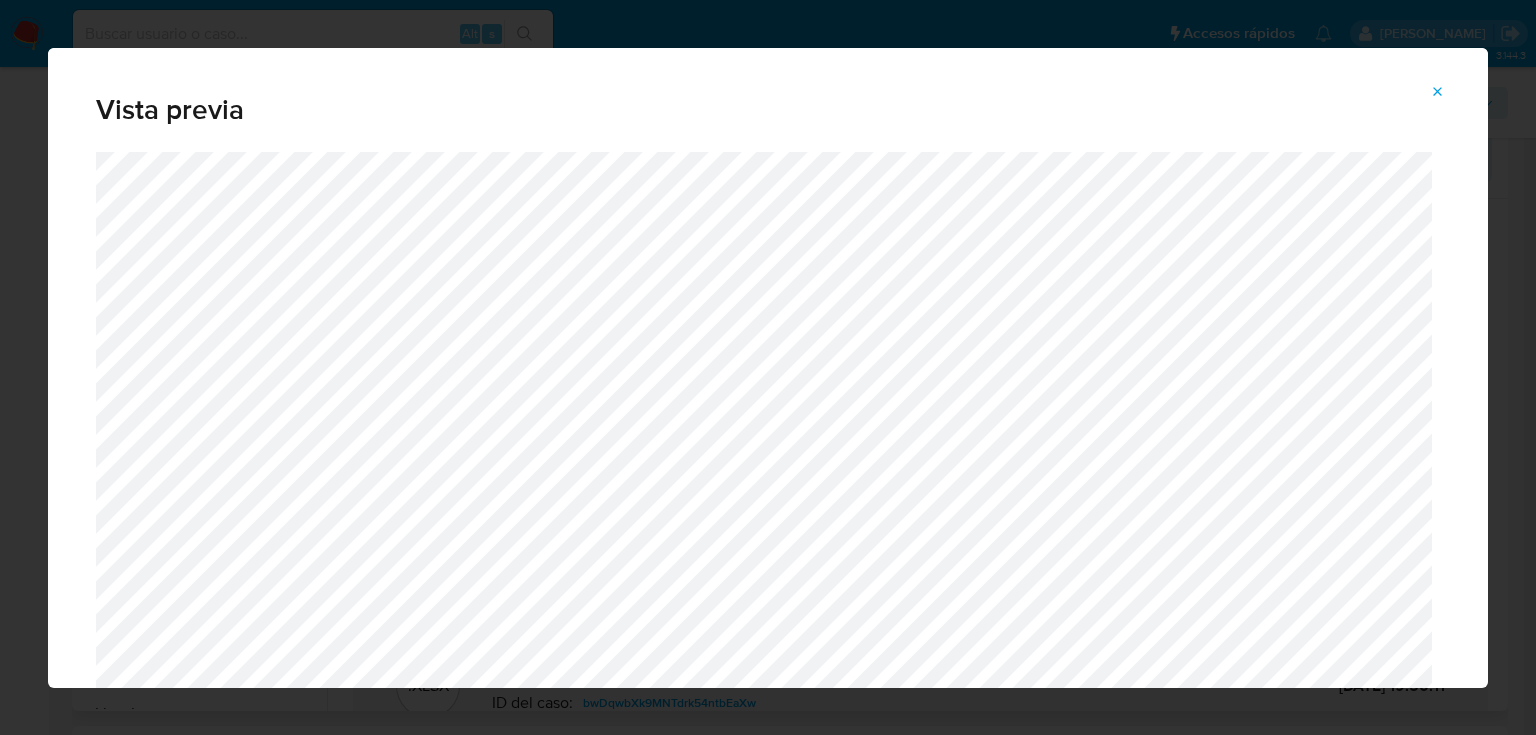 click 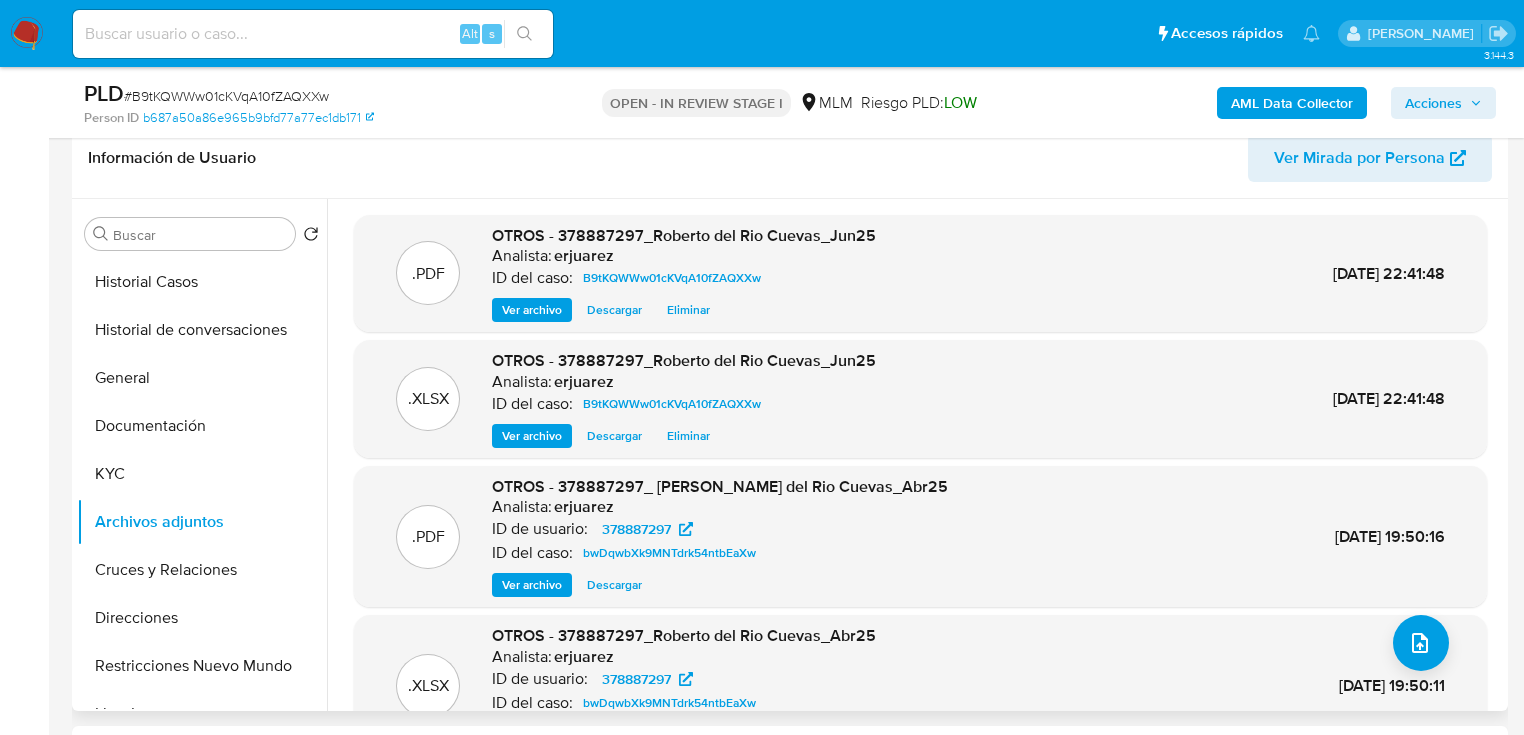 click on "Acciones" at bounding box center [1433, 103] 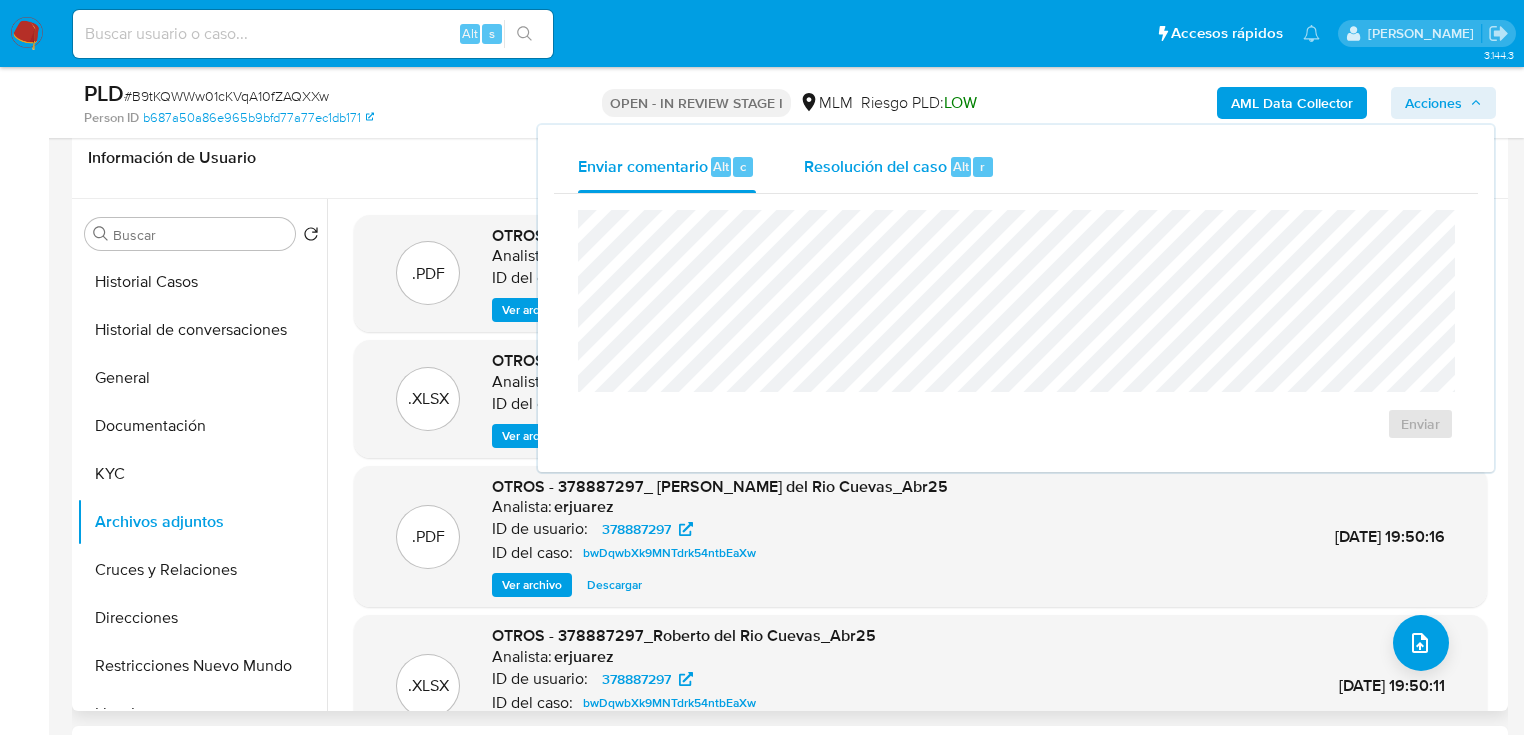 click on "Resolución del caso Alt r" at bounding box center (899, 167) 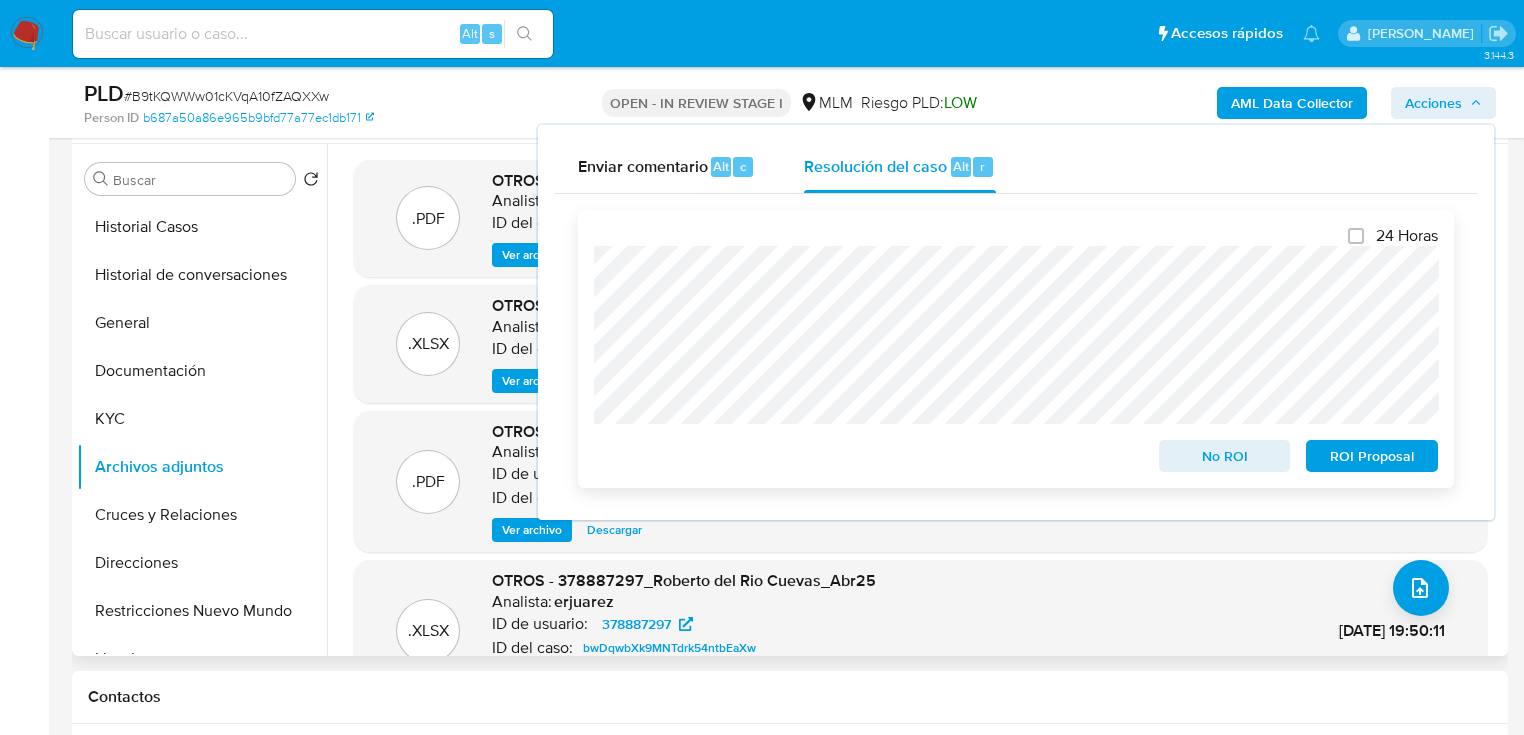 scroll, scrollTop: 400, scrollLeft: 0, axis: vertical 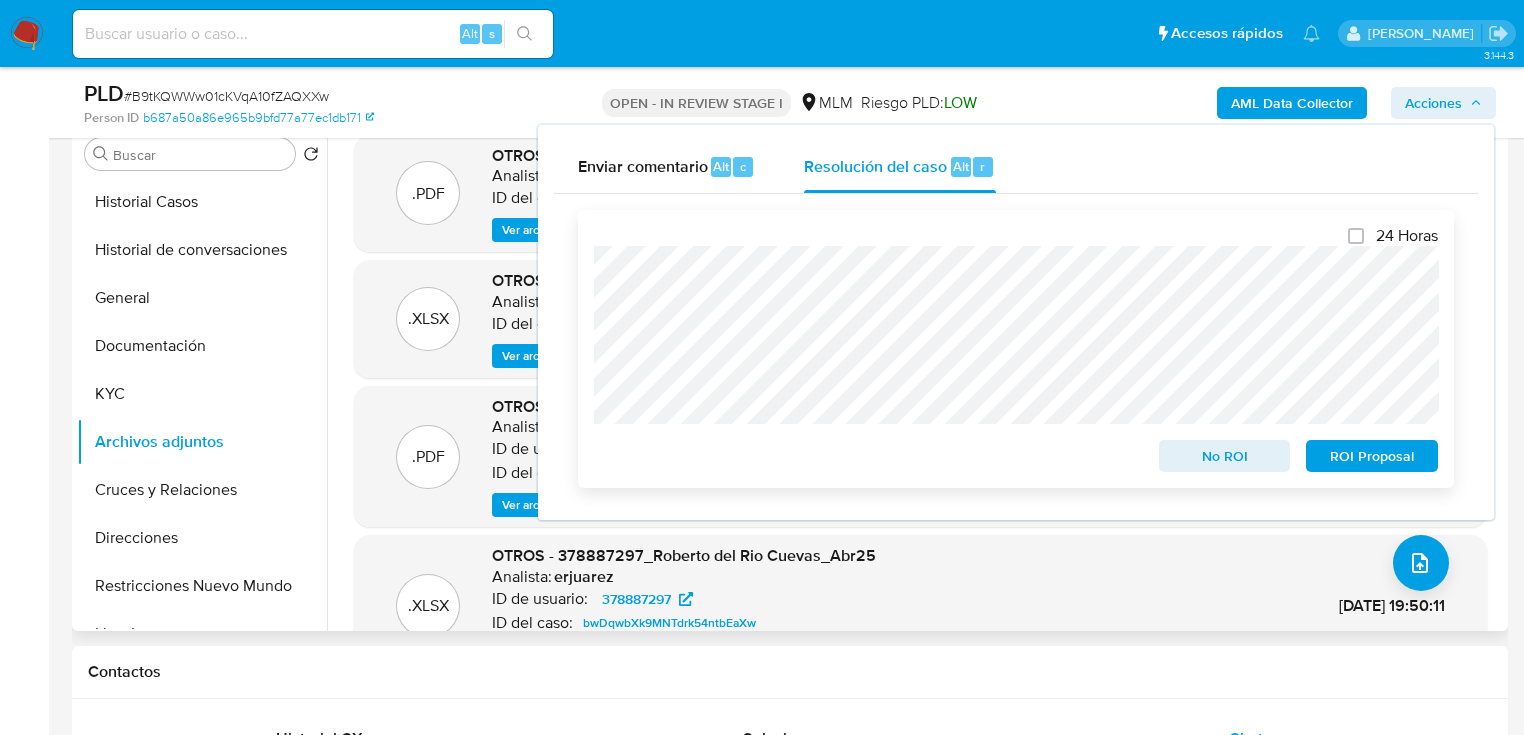 click on "No ROI" at bounding box center (1225, 456) 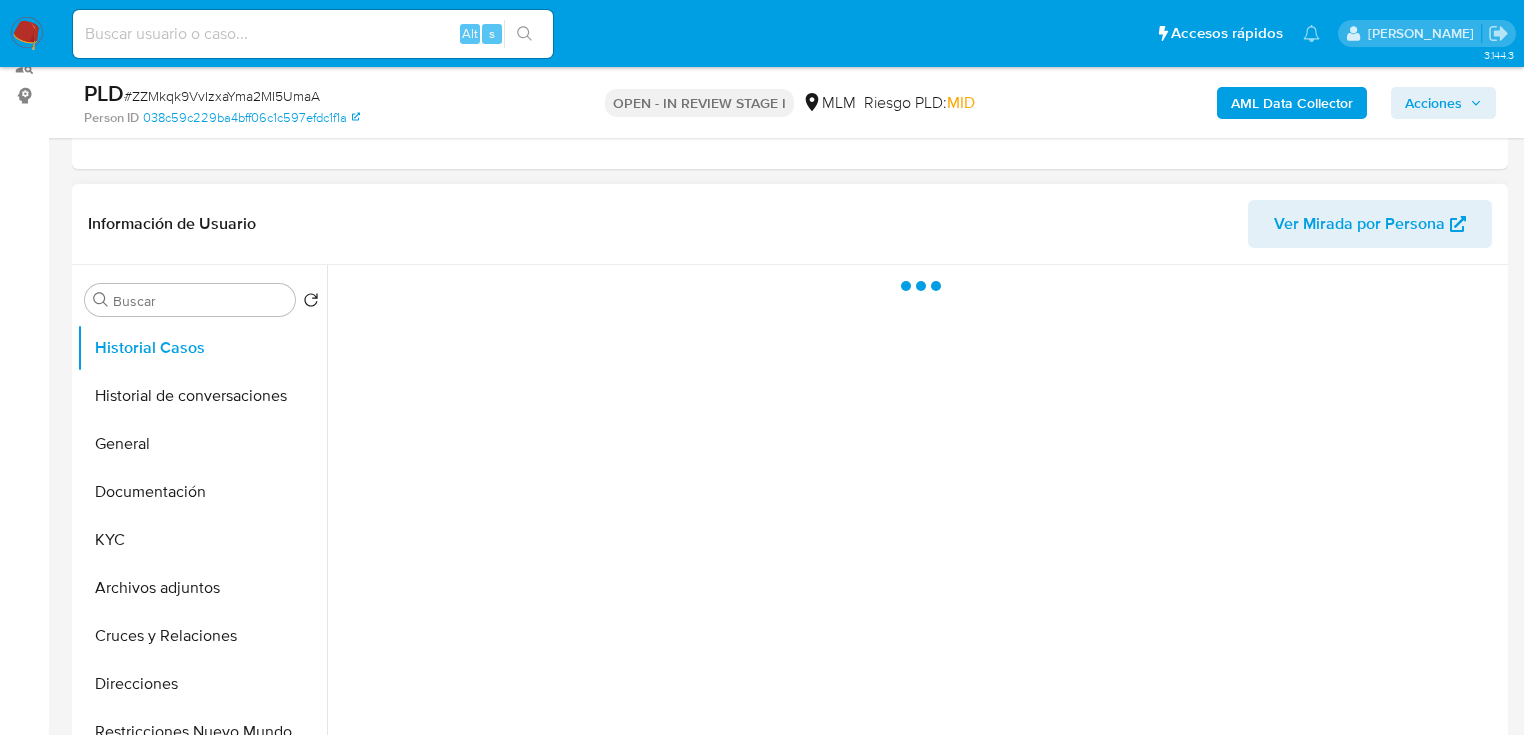 scroll, scrollTop: 400, scrollLeft: 0, axis: vertical 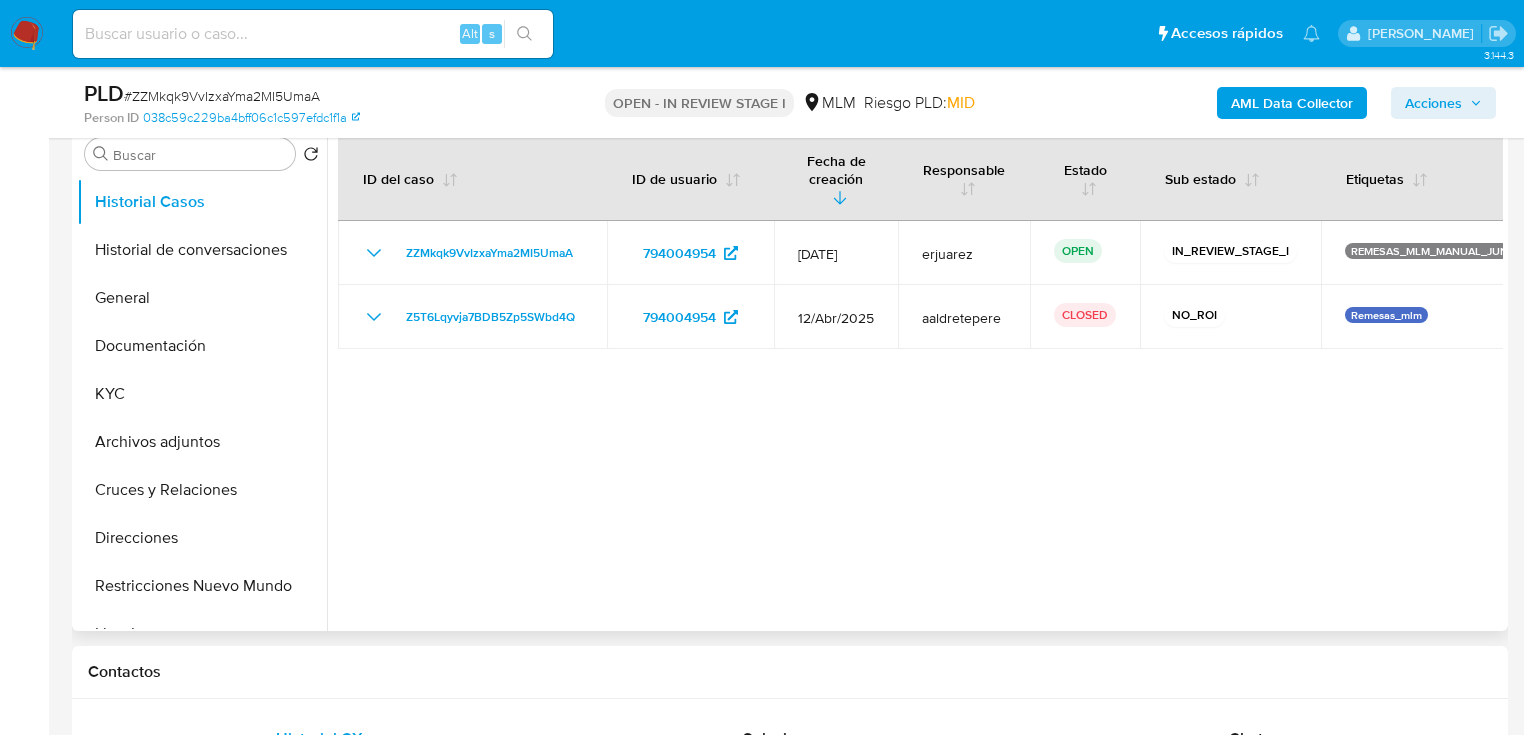 select on "10" 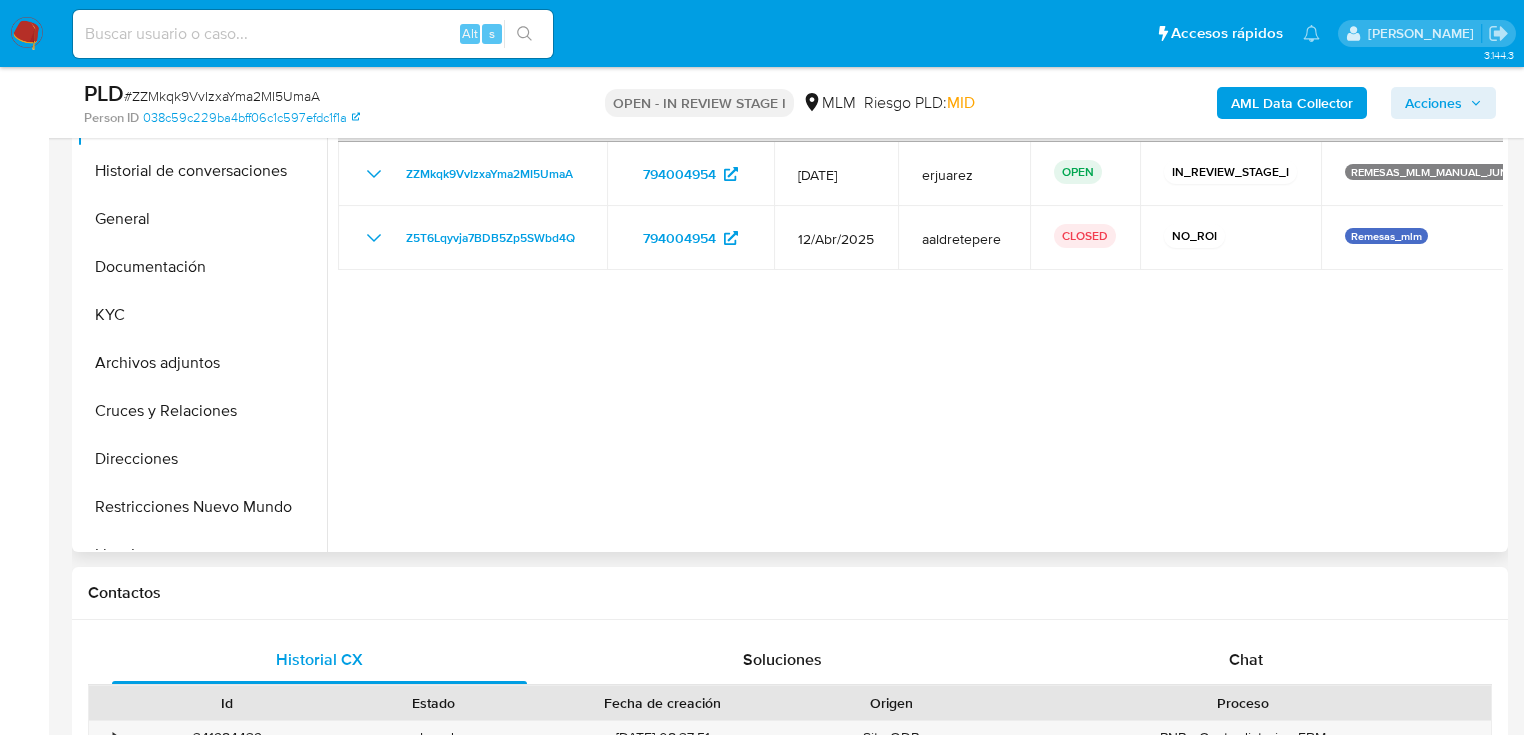 scroll, scrollTop: 560, scrollLeft: 0, axis: vertical 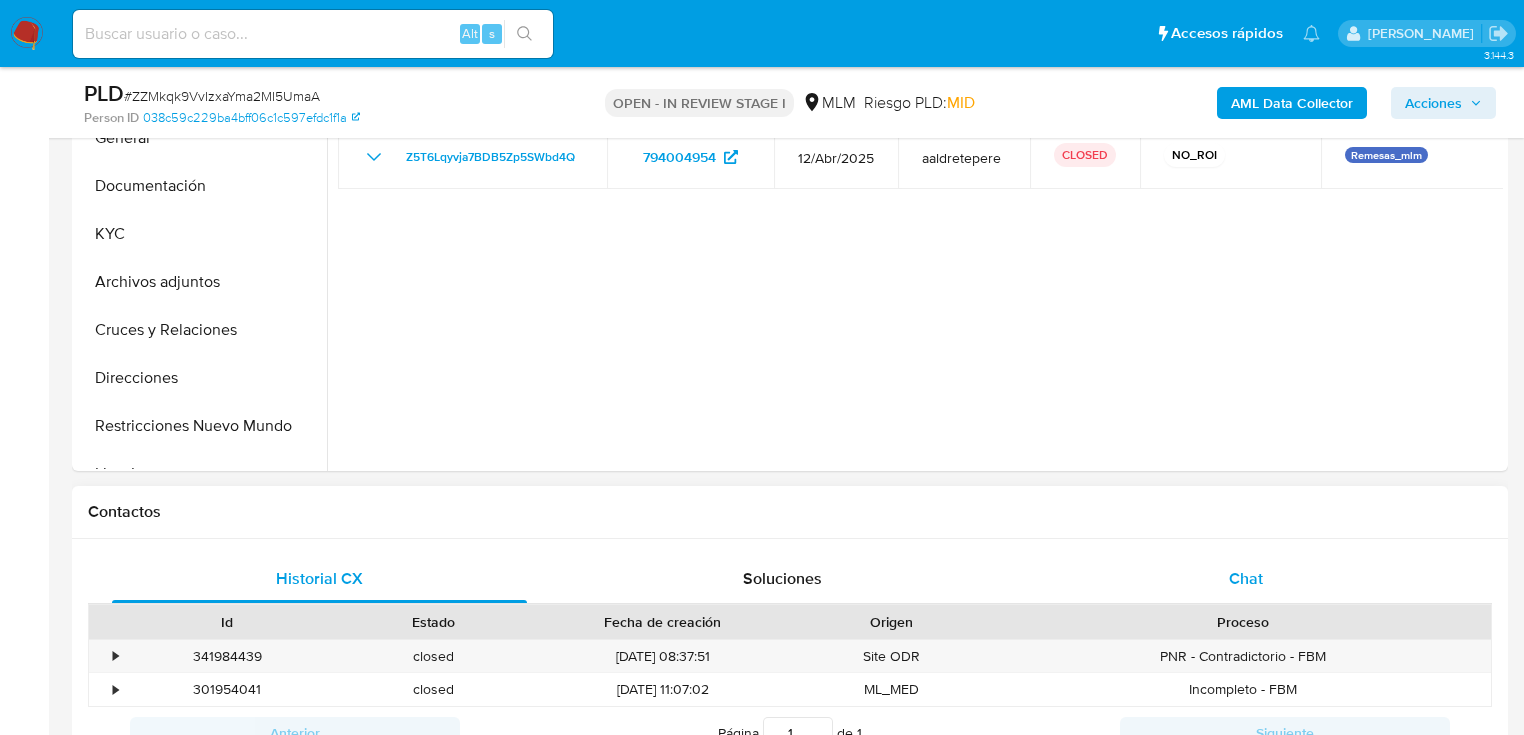 click on "Chat" at bounding box center [1246, 579] 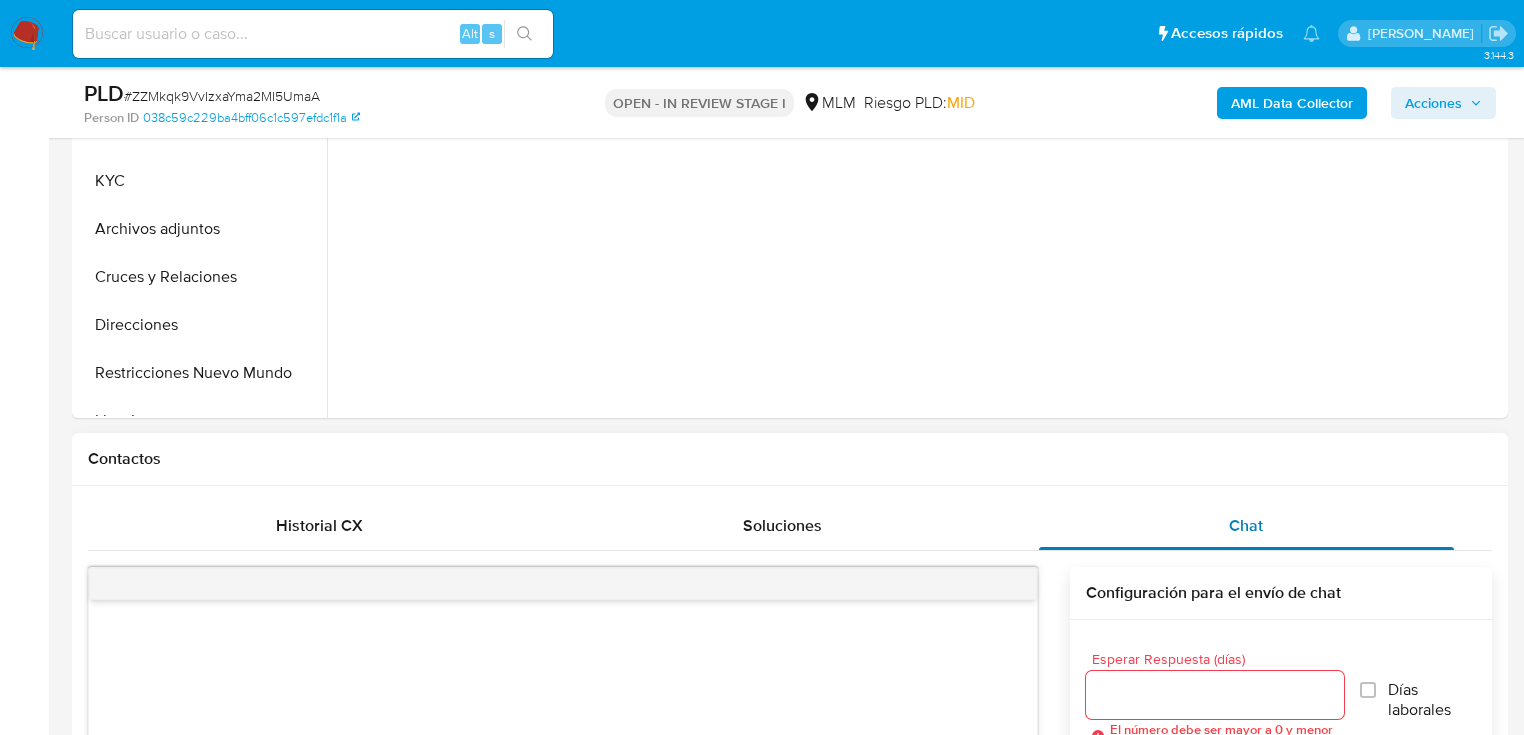 scroll, scrollTop: 880, scrollLeft: 0, axis: vertical 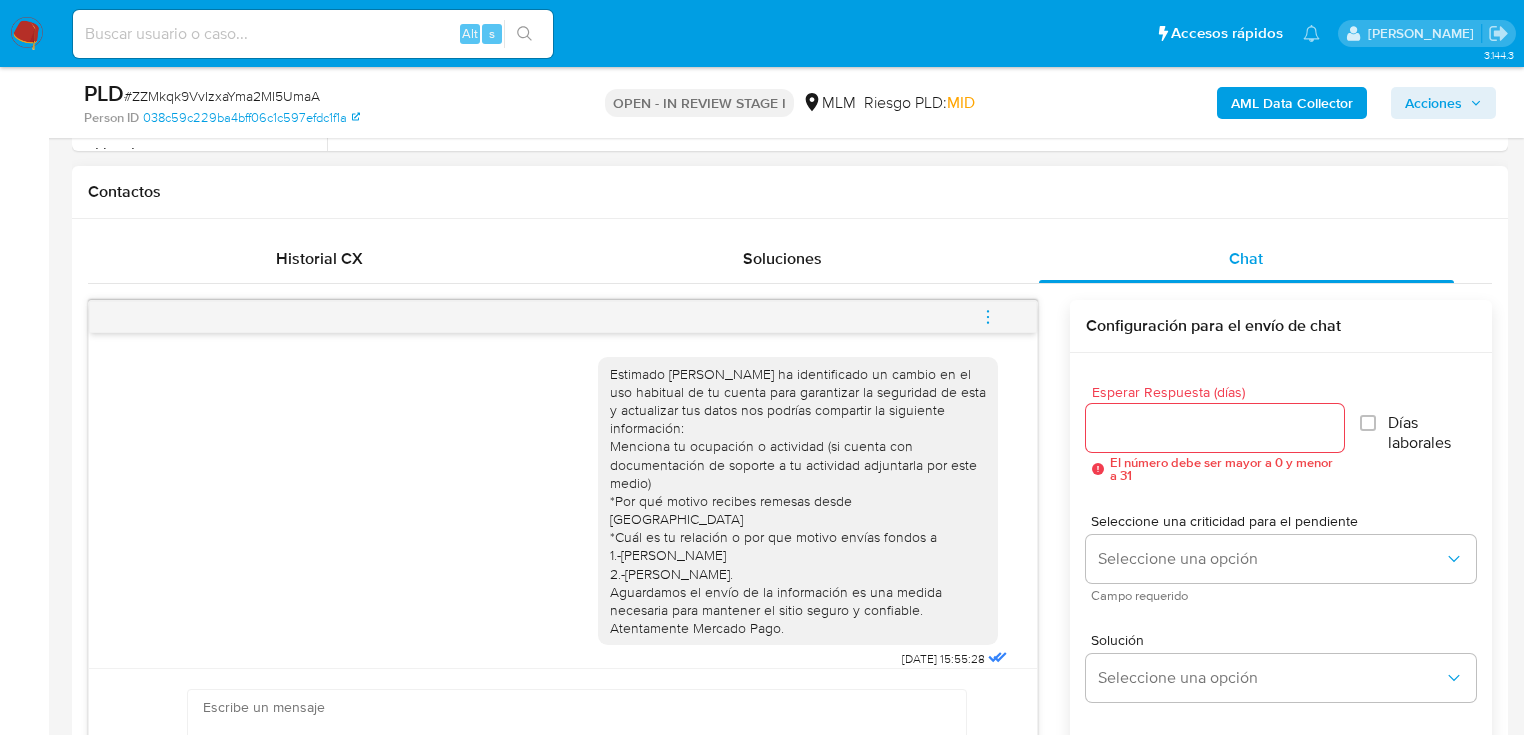 click at bounding box center [988, 317] 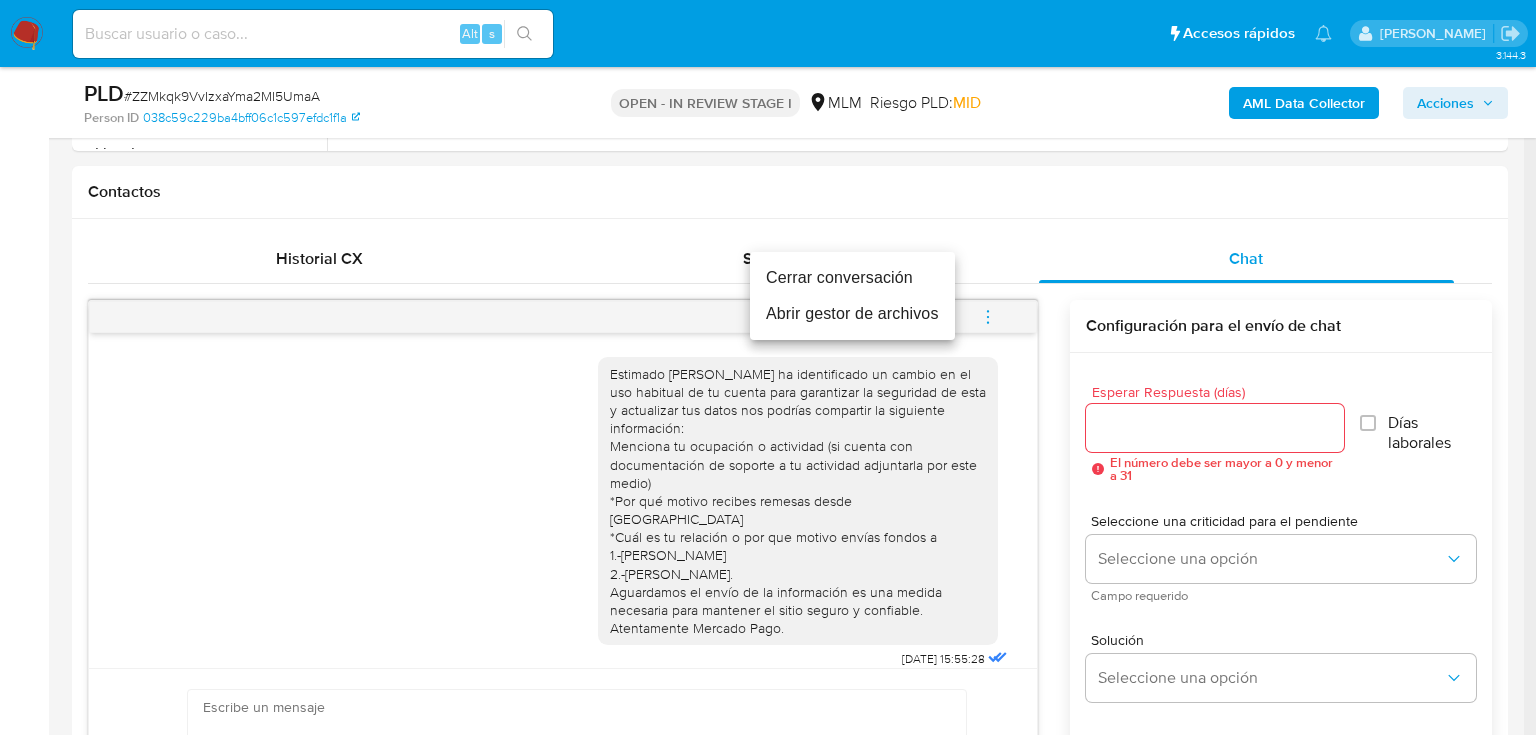 click on "Cerrar conversación" at bounding box center (852, 278) 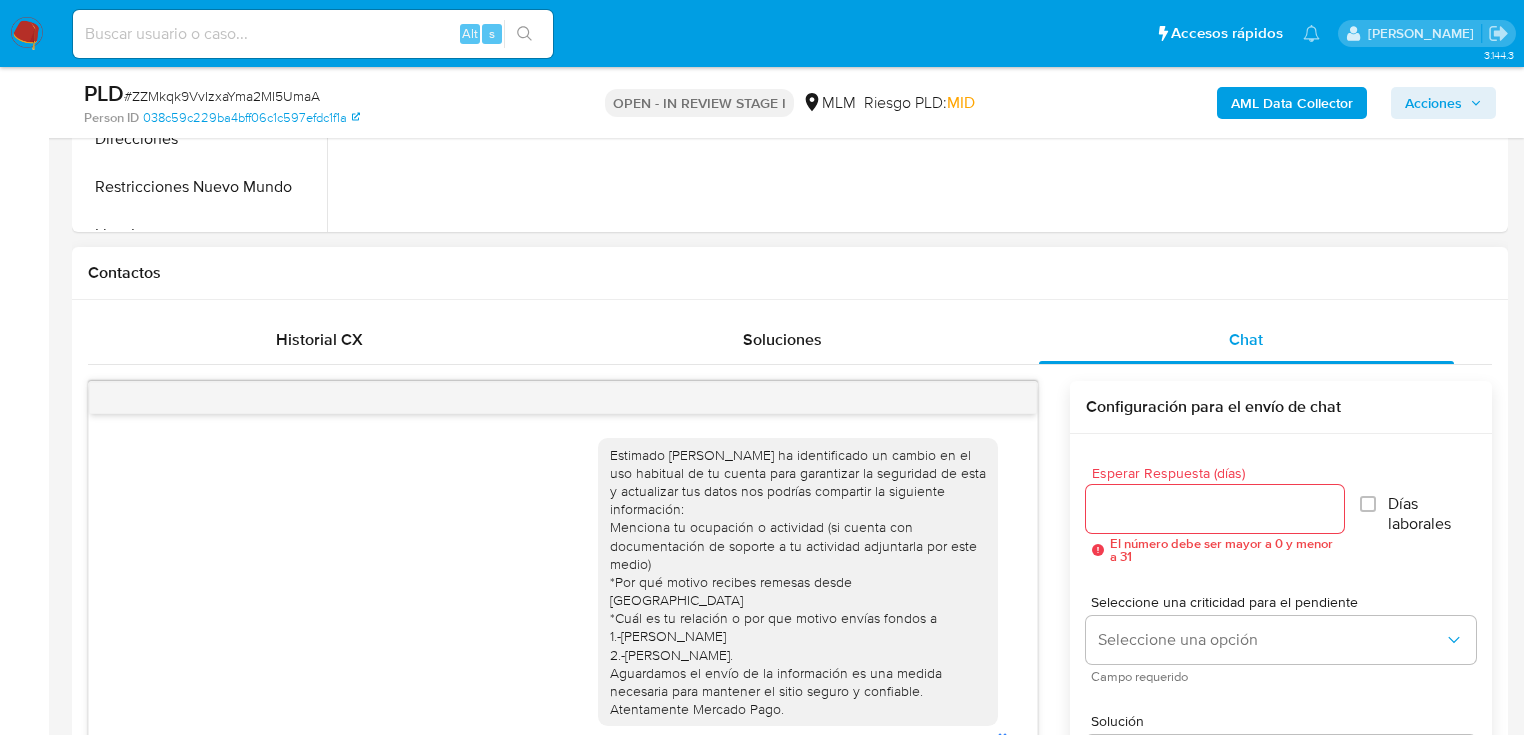 scroll, scrollTop: 880, scrollLeft: 0, axis: vertical 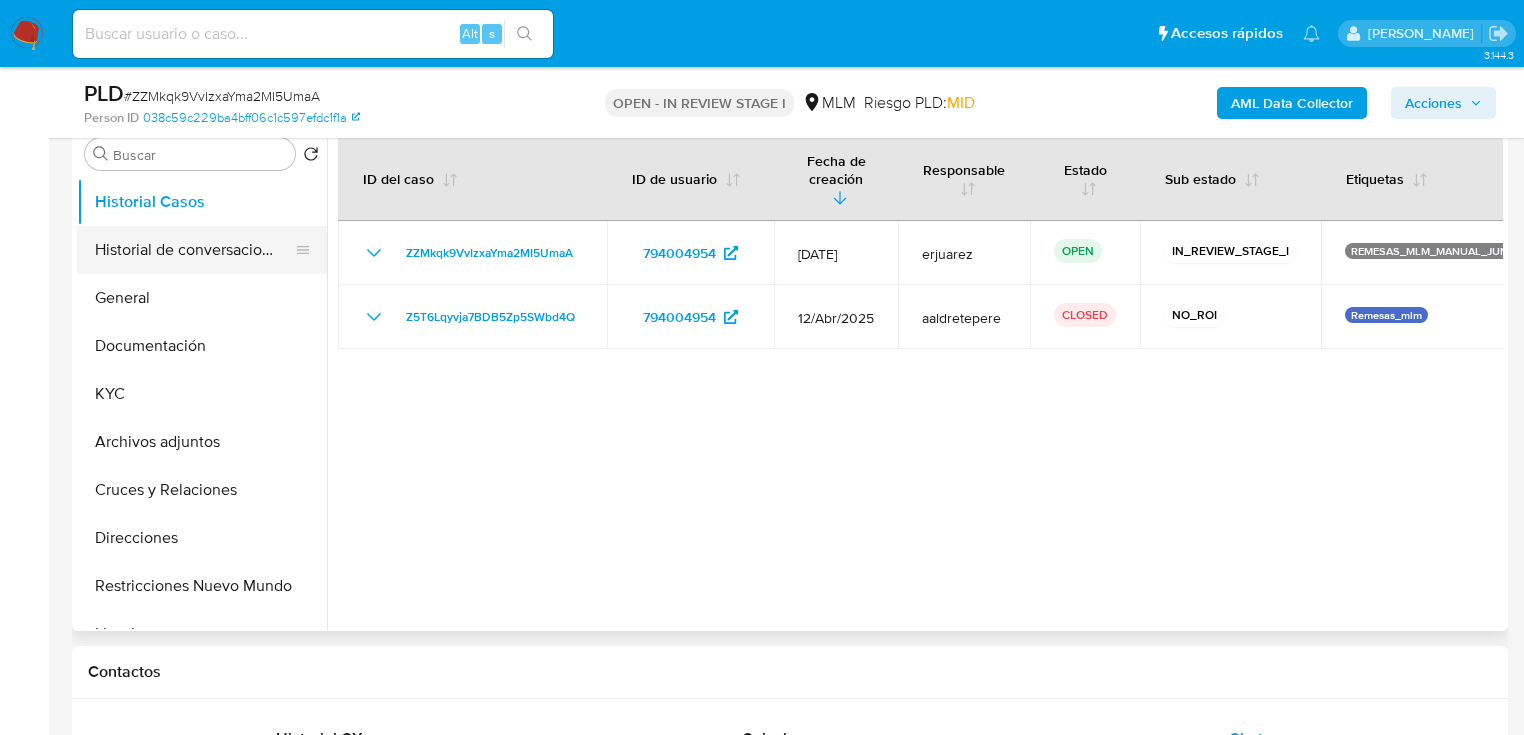 click on "Historial de conversaciones" at bounding box center (194, 250) 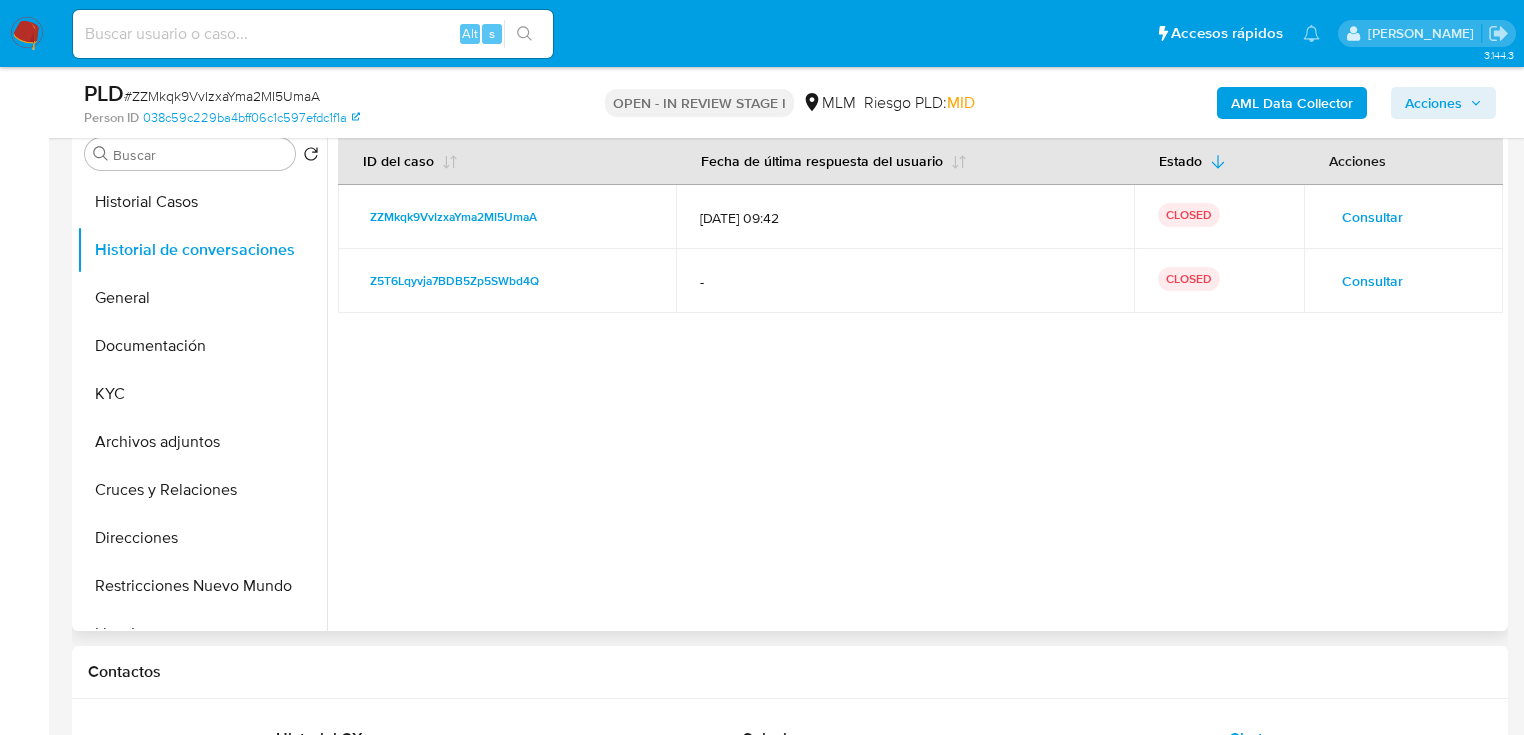 click on "Consultar" at bounding box center (1372, 217) 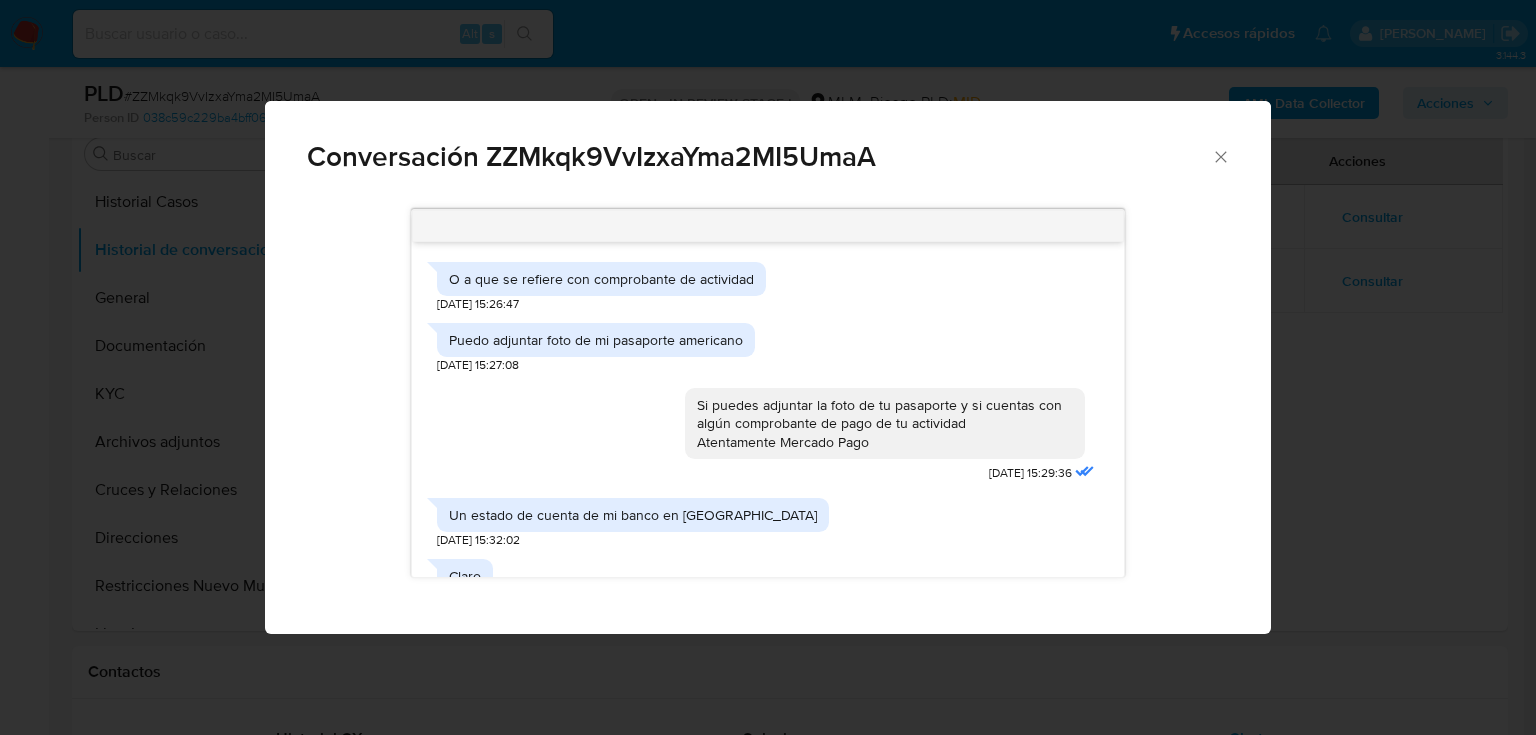 scroll, scrollTop: 572, scrollLeft: 0, axis: vertical 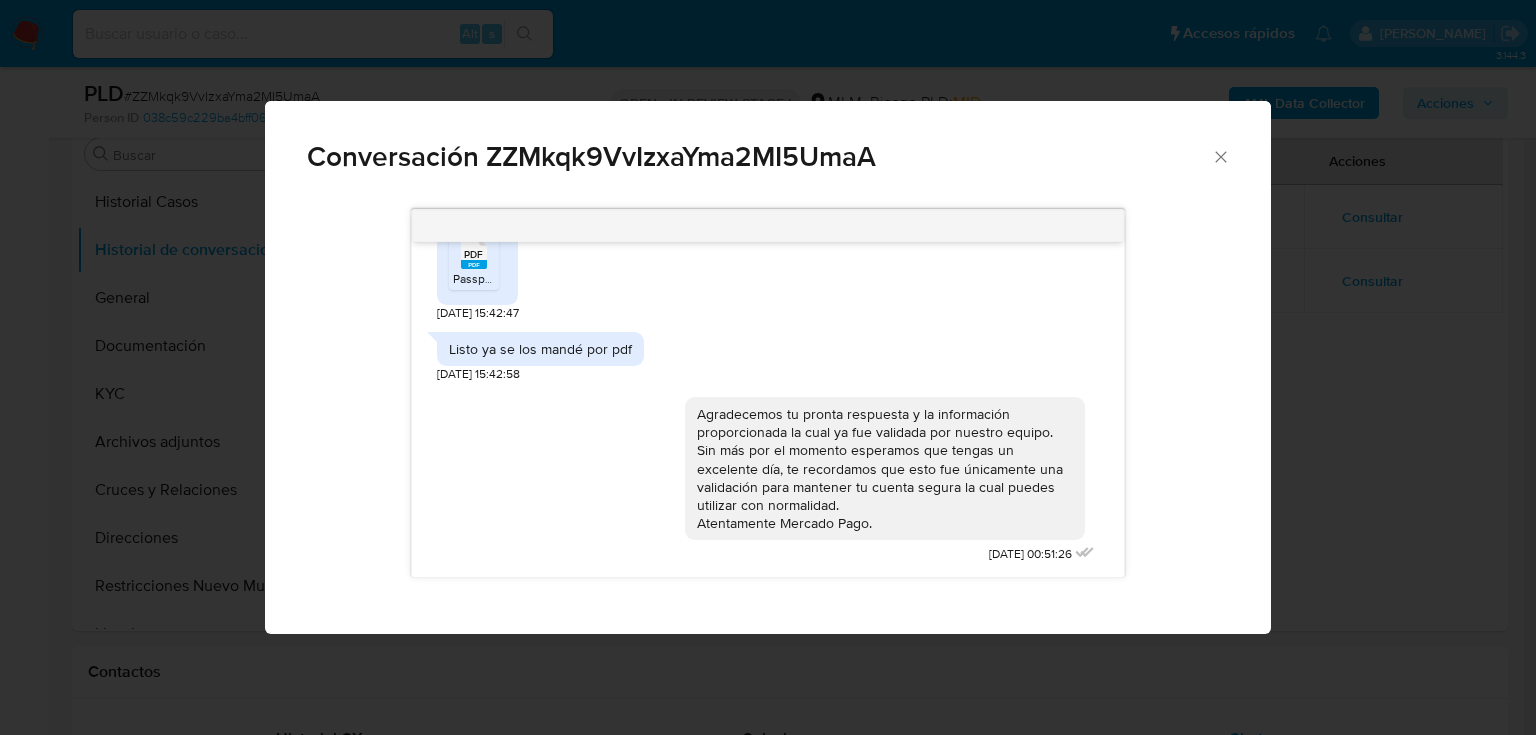 click on "Conversación ZZMkqk9VvIzxaYma2MI5UmaA O a que se refiere con comprobante de actividad  04/07/2025 15:26:47 Puedo adjuntar foto de mi pasaporte americano  04/07/2025 15:27:08 Si puedes adjuntar la foto de tu pasaporte y si cuentas con algún comprobante de pago de tu actividad
Atentamente Mercado Pago   04/07/2025 15:29:36 Un estado de cuenta de mi banco en usa  04/07/2025 15:32:02 Claro  04/07/2025 15:32:05 Intento poner una foto pero no me lo permite  04/07/2025 15:35:10 PDF PDF Estado de cuenta wells .pdf 04/07/2025 15:40:28 PDF PDF Passport Armando.pdf 04/07/2025 15:42:47 Listo ya se los mandé por pdf 04/07/2025 15:42:58 Agradecemos tu pronta respuesta y la información proporcionada la cual ya fue validada por nuestro equipo. Sin más por el momento esperamos que tengas un excelente día, te recordamos que esto fue únicamente una validación para mantener tu cuenta segura la cual puedes utilizar con normalidad.
Atentamente Mercado Pago.
05/07/2025 00:51:26" at bounding box center (768, 367) 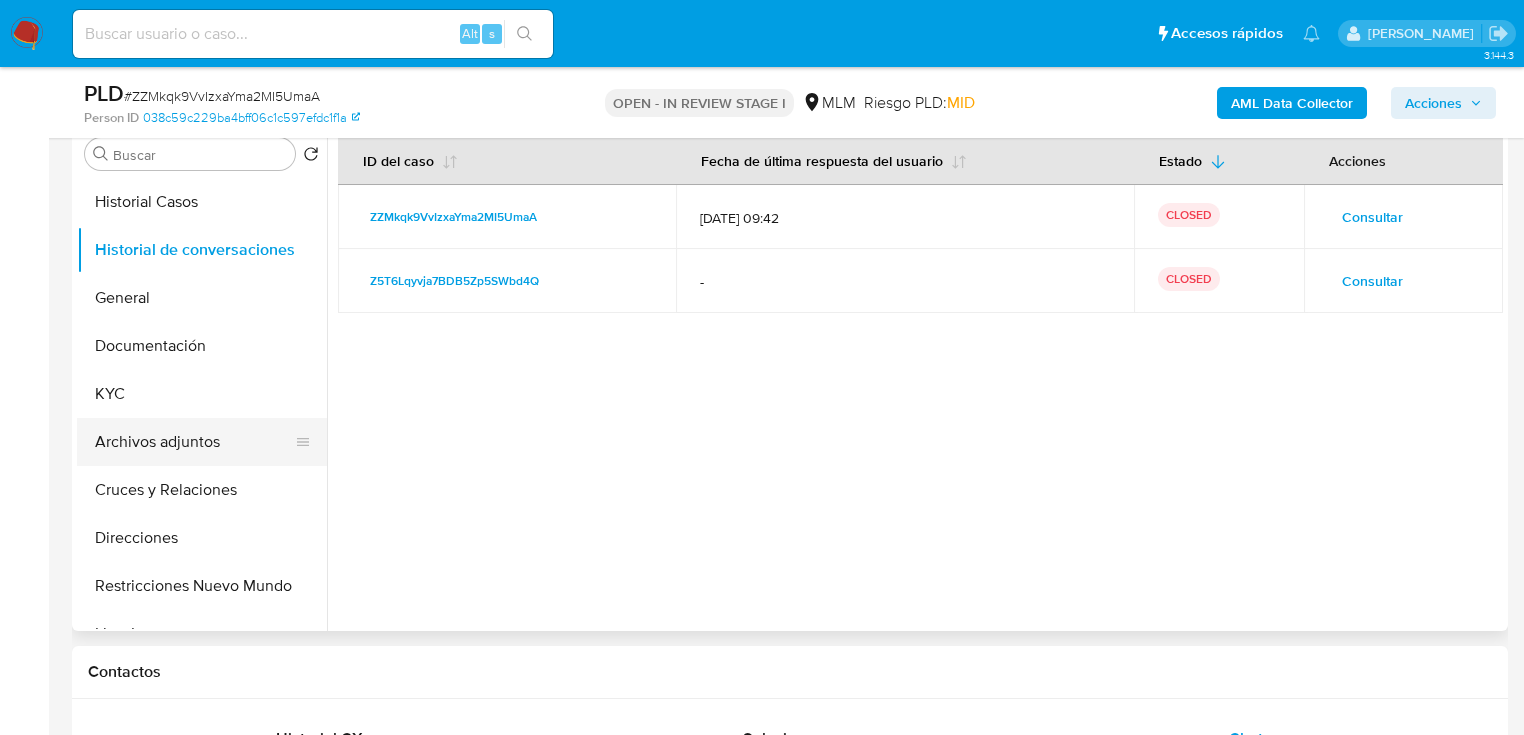 click on "Archivos adjuntos" at bounding box center (194, 442) 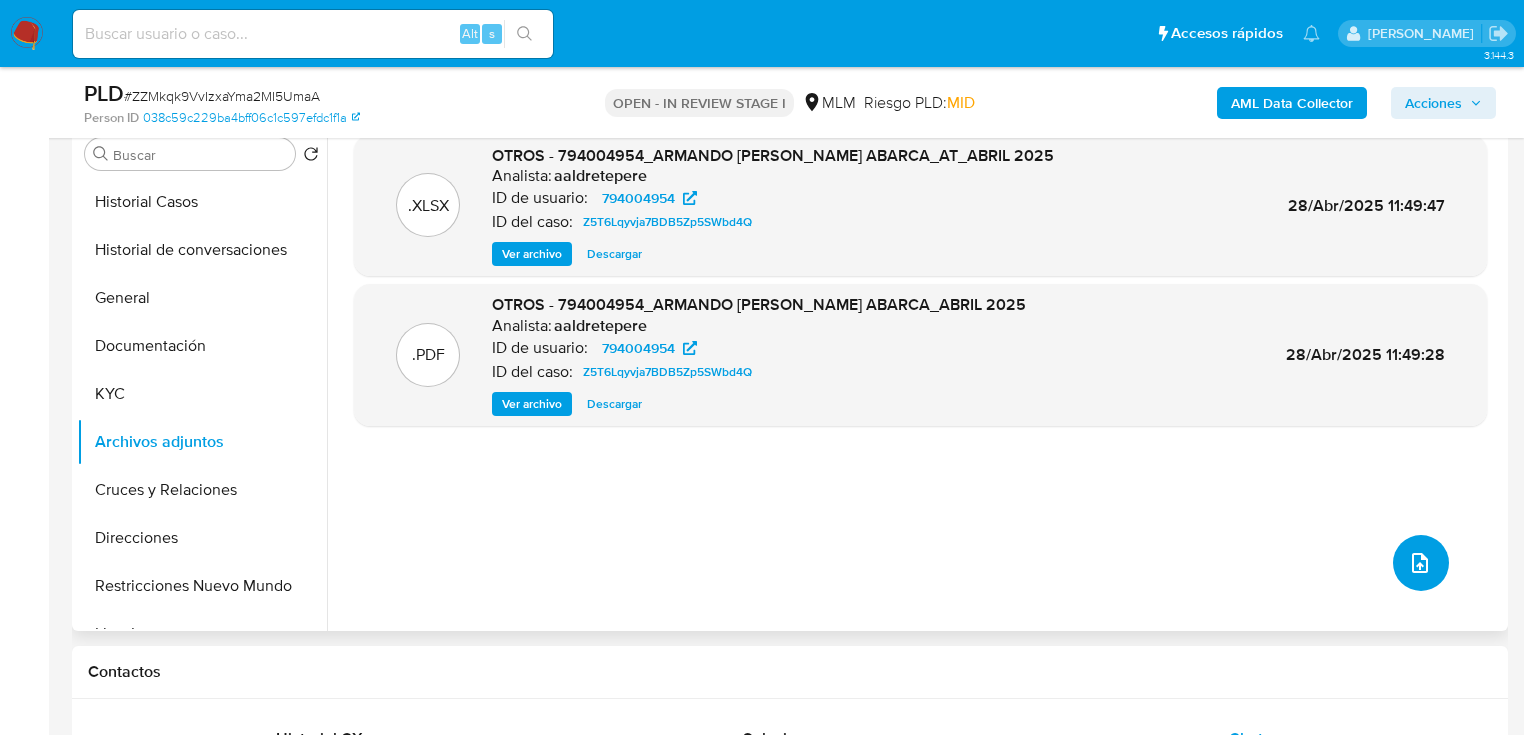 click at bounding box center [1421, 563] 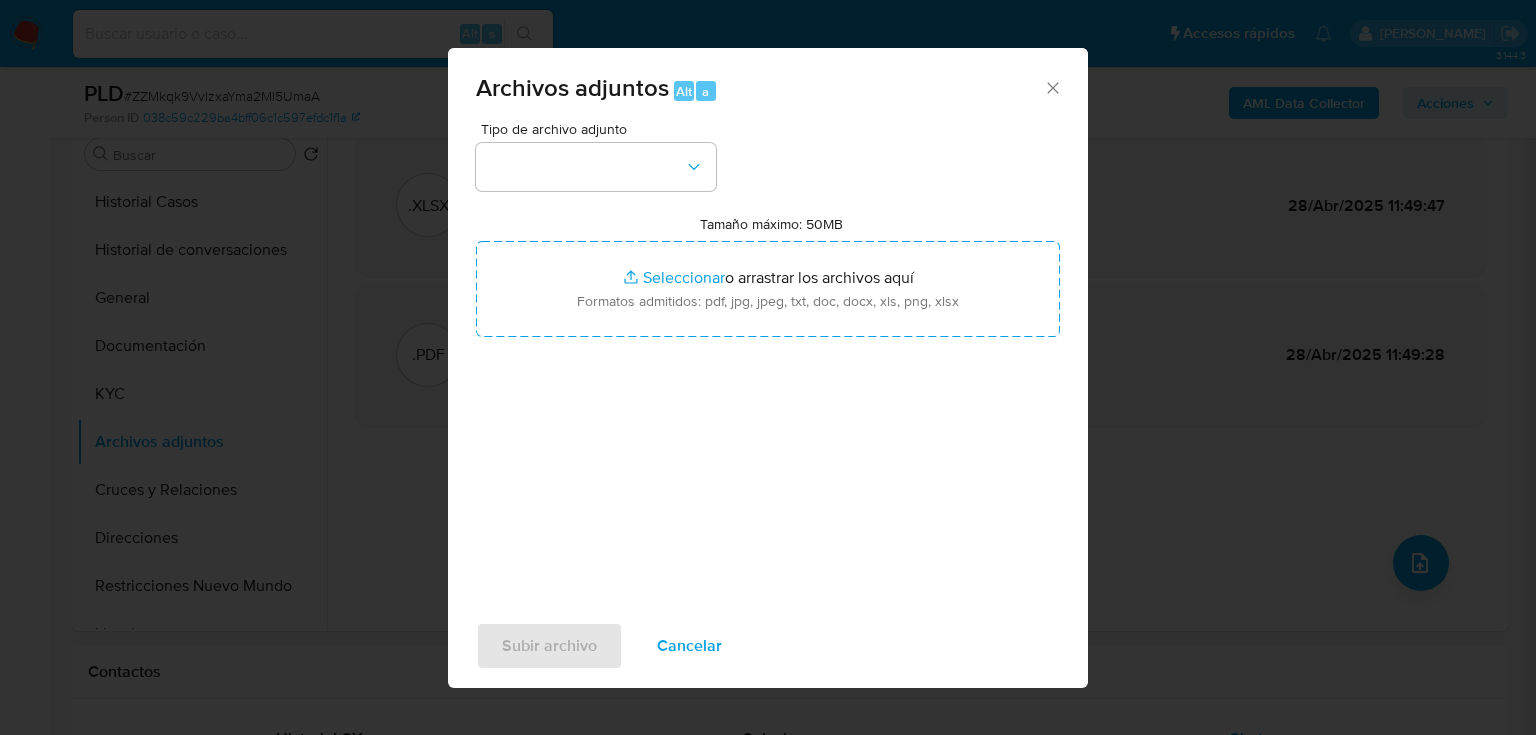 click on "Tipo de archivo adjunto" at bounding box center (601, 129) 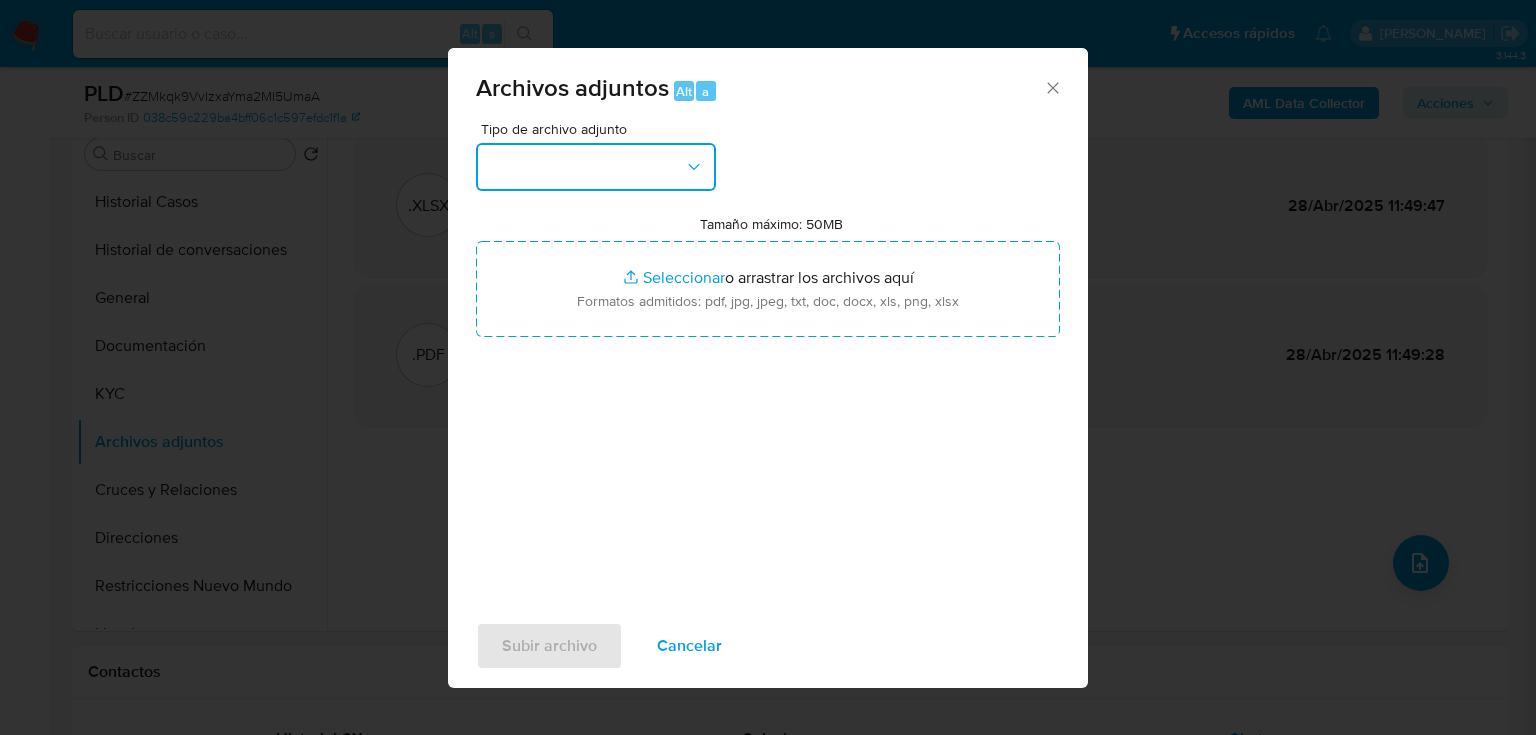 click at bounding box center [596, 167] 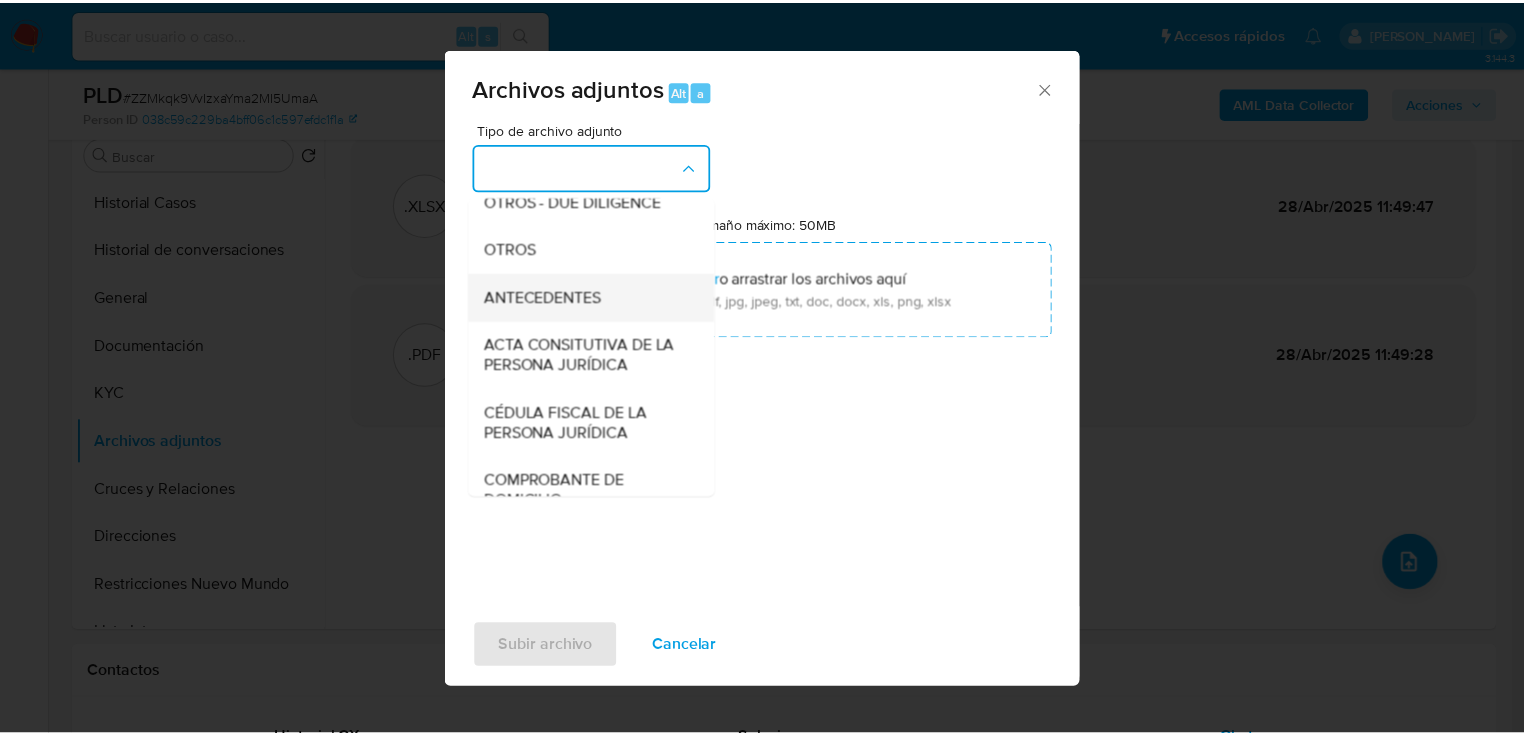 scroll, scrollTop: 320, scrollLeft: 0, axis: vertical 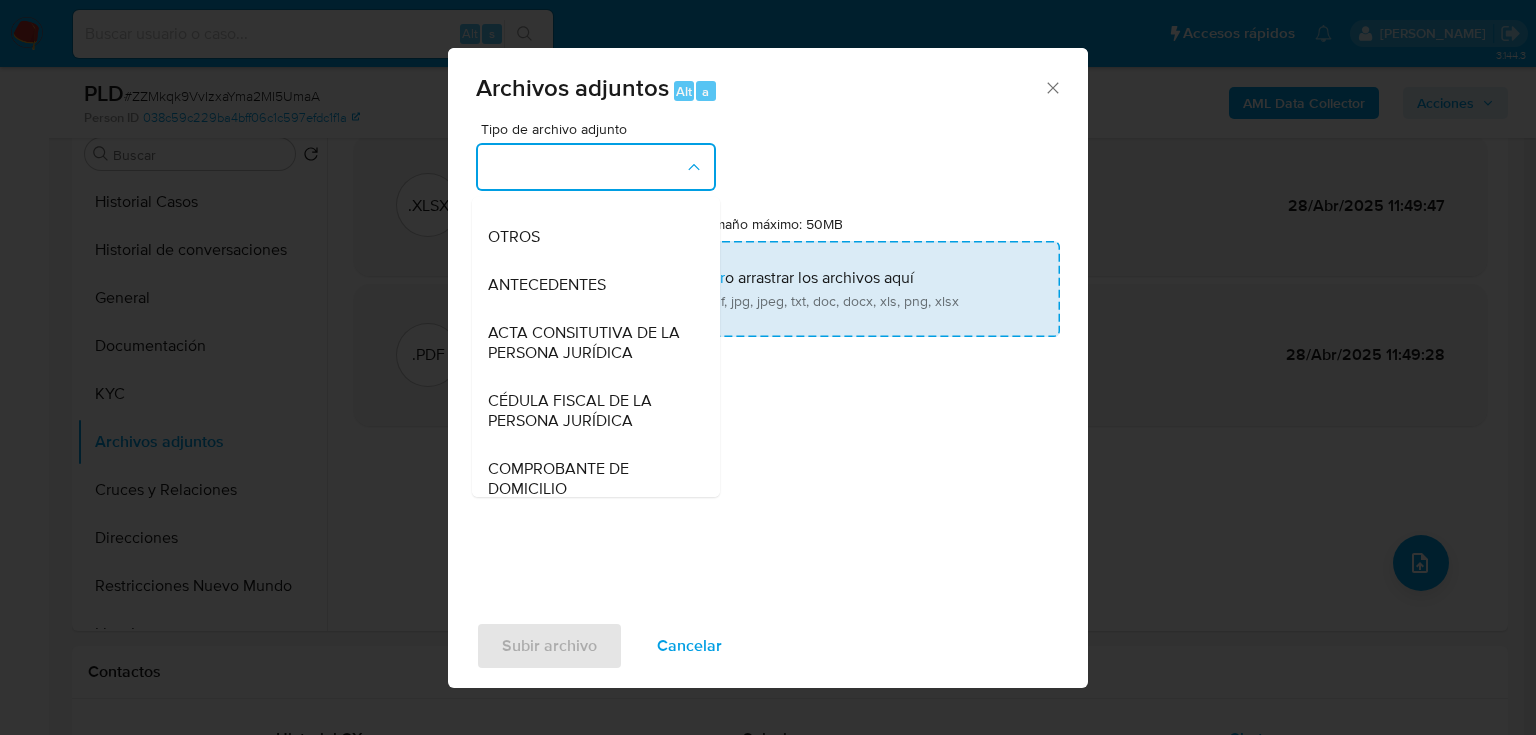drag, startPoint x: 512, startPoint y: 256, endPoint x: 528, endPoint y: 259, distance: 16.27882 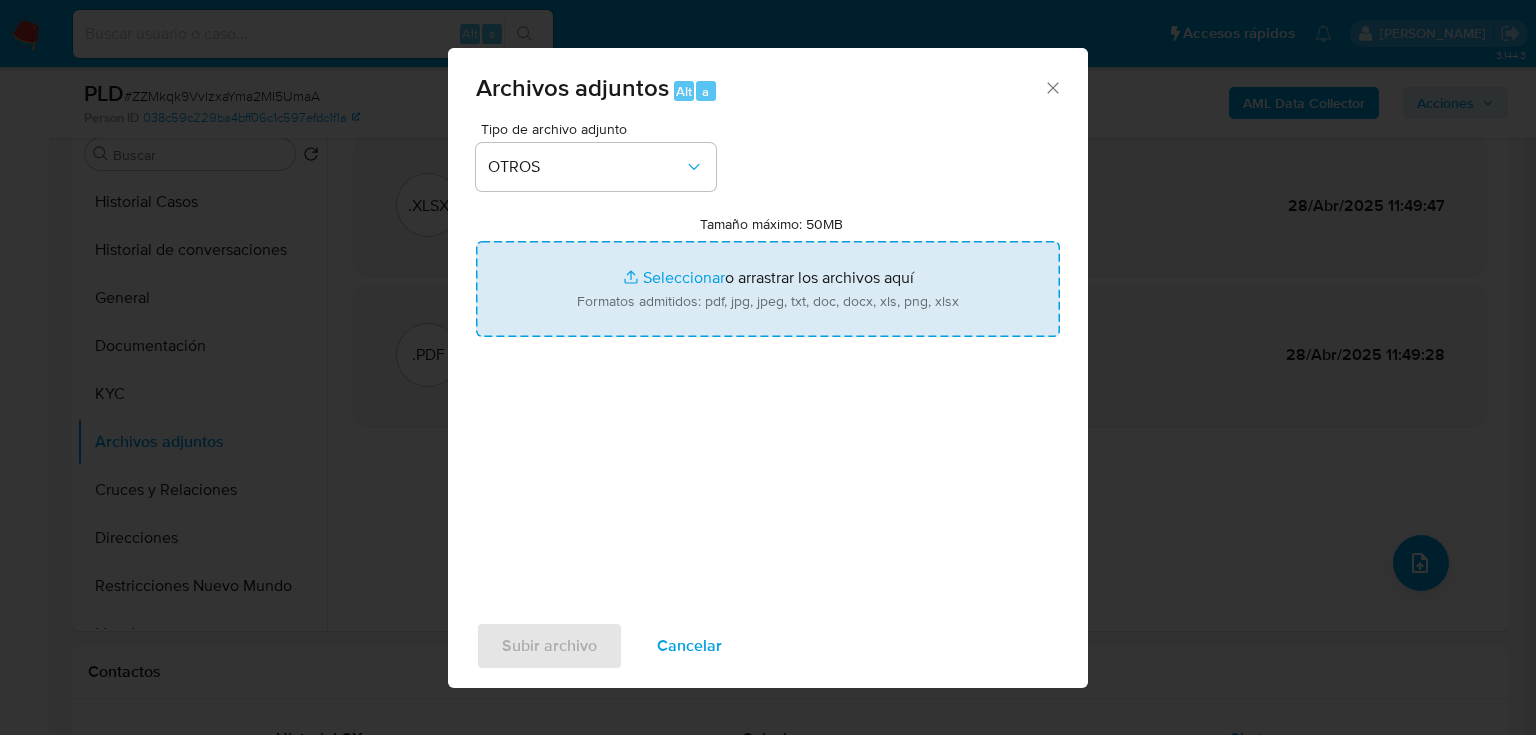 click on "Tamaño máximo: 50MB Seleccionar archivos" at bounding box center [768, 289] 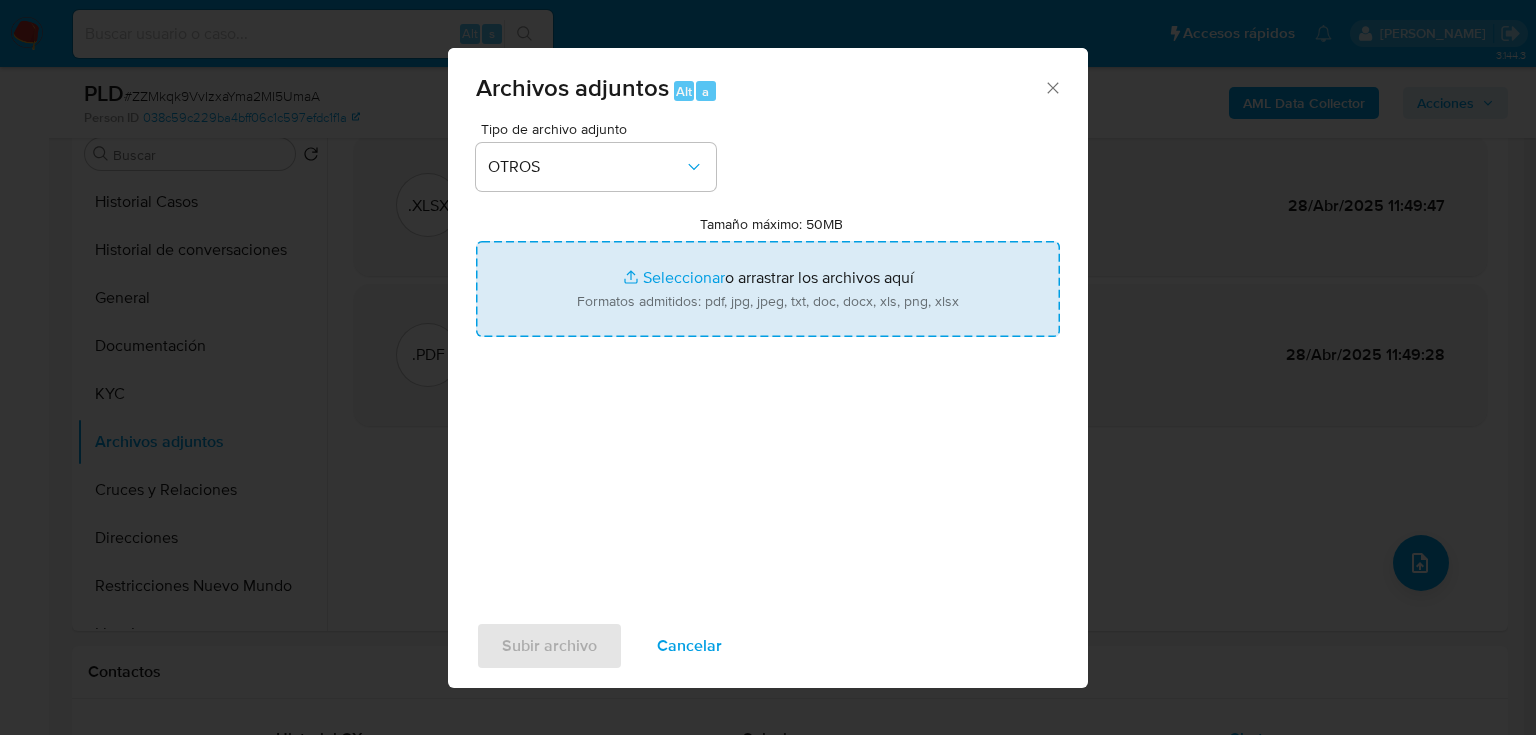 click on "Tamaño máximo: 50MB Seleccionar archivos" at bounding box center (768, 289) 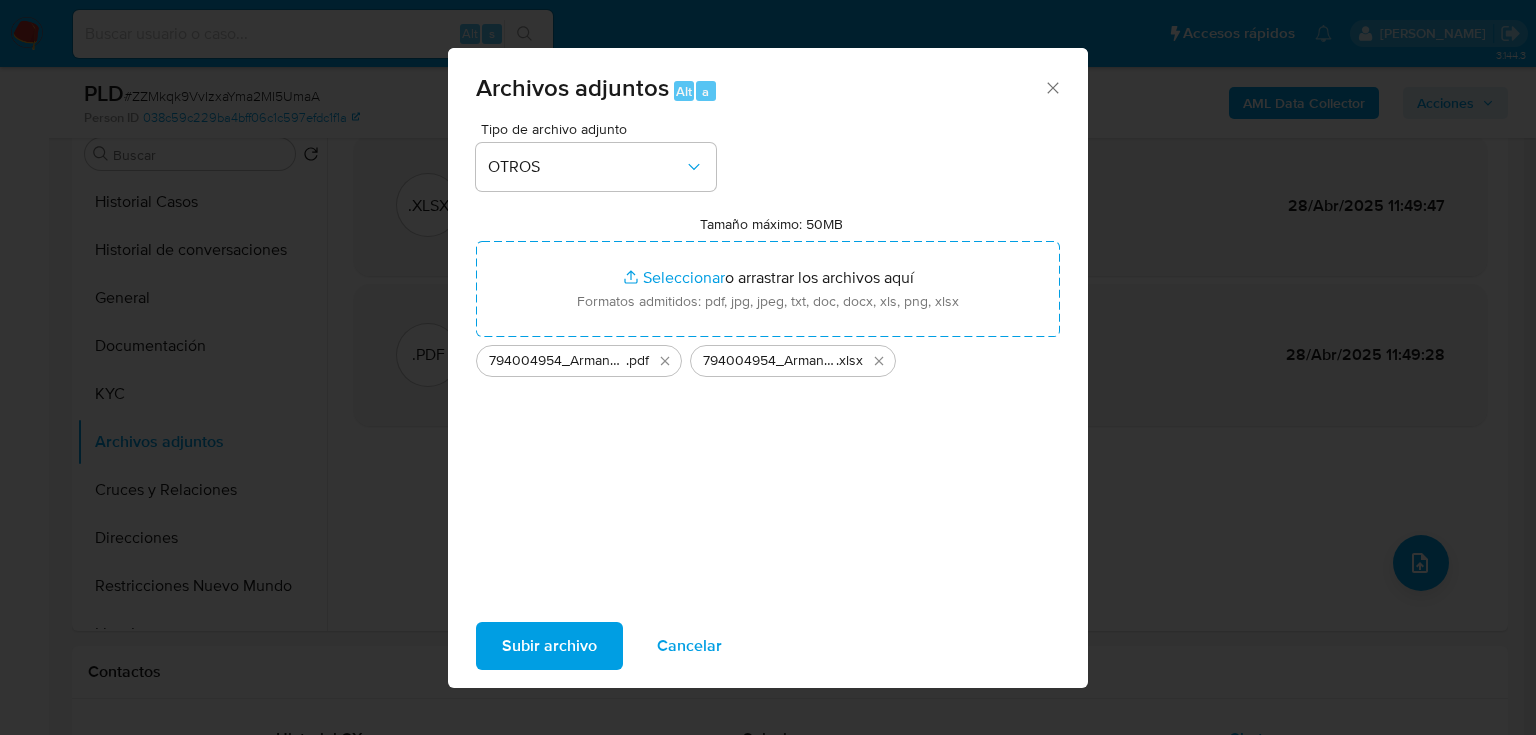 click on "Subir archivo" at bounding box center (549, 646) 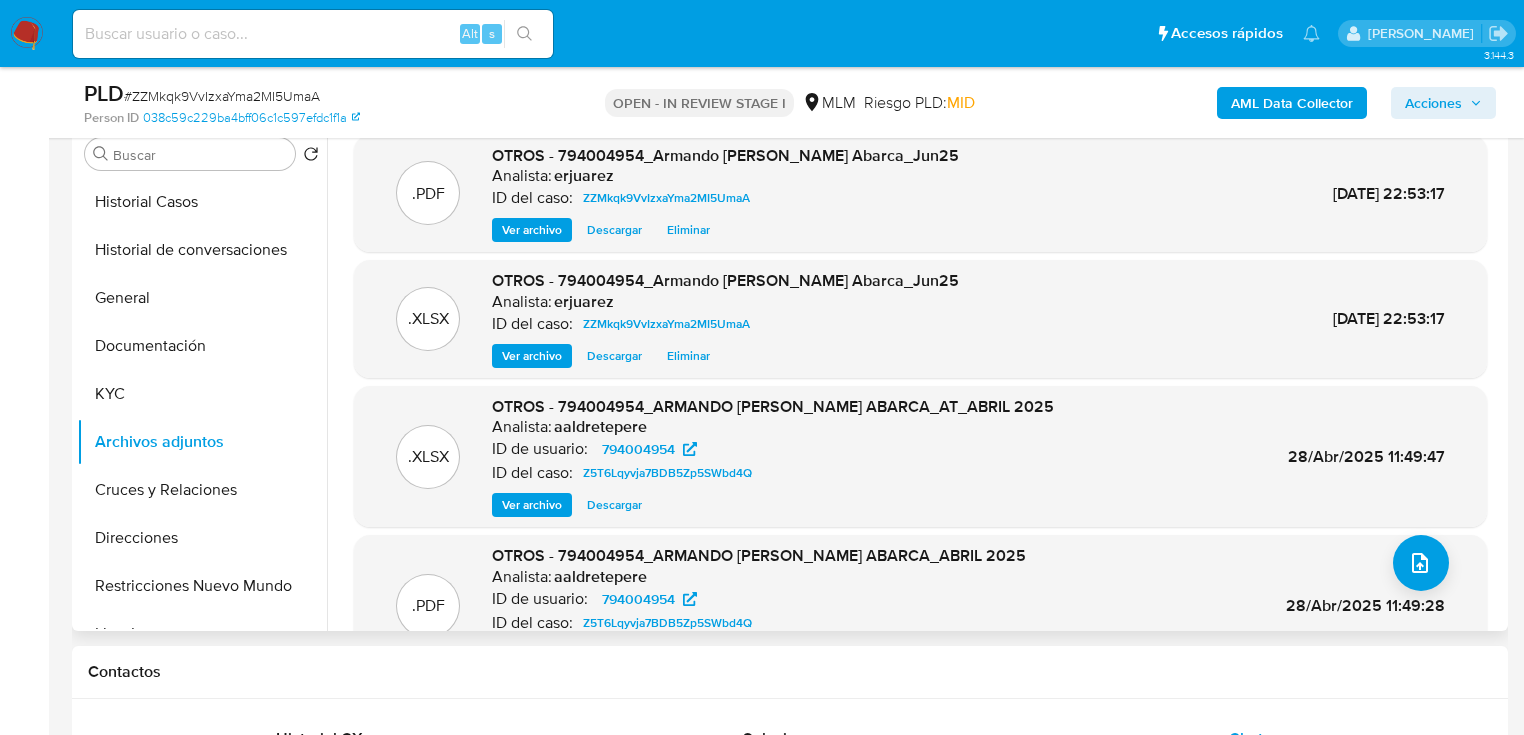 click on "Ver archivo" at bounding box center [532, 230] 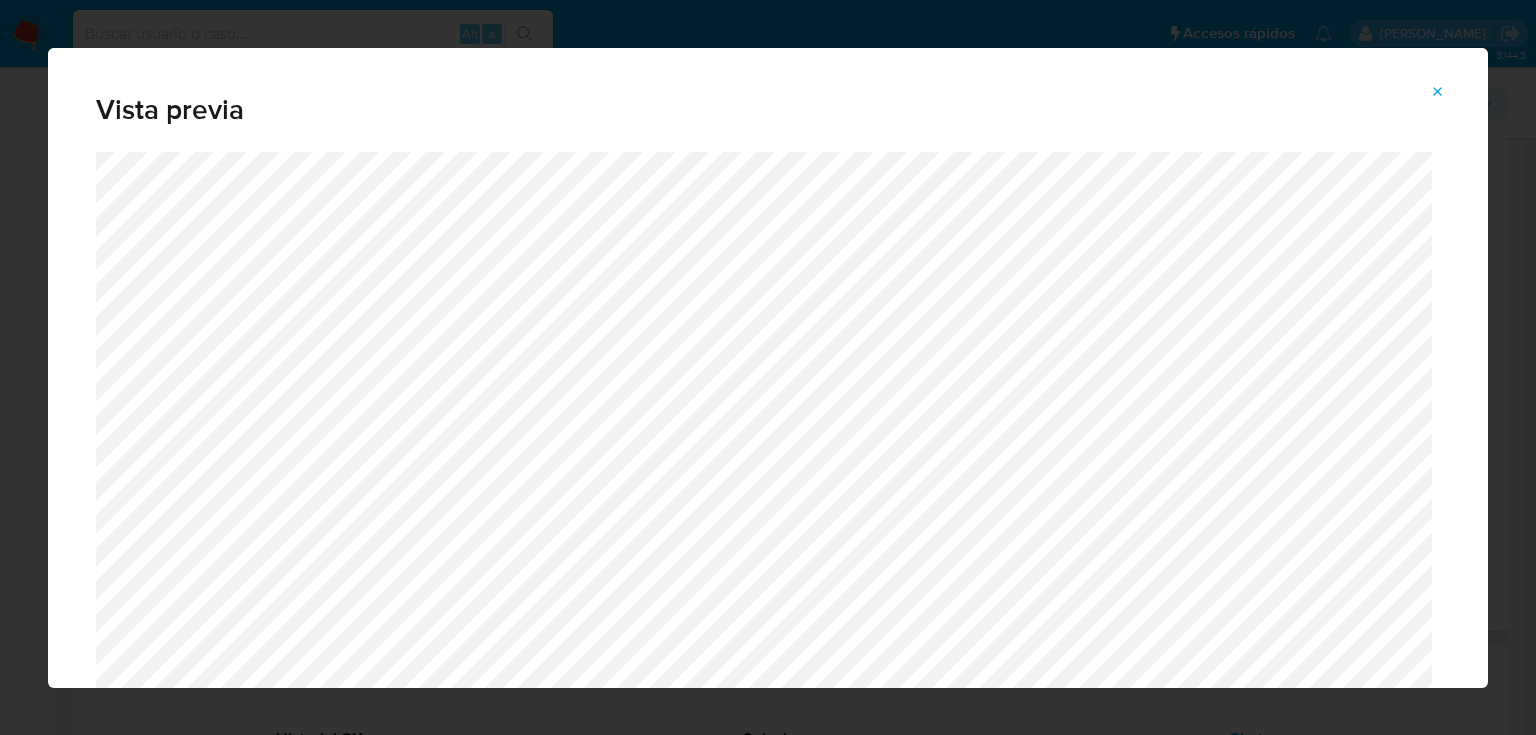 click at bounding box center (1438, 92) 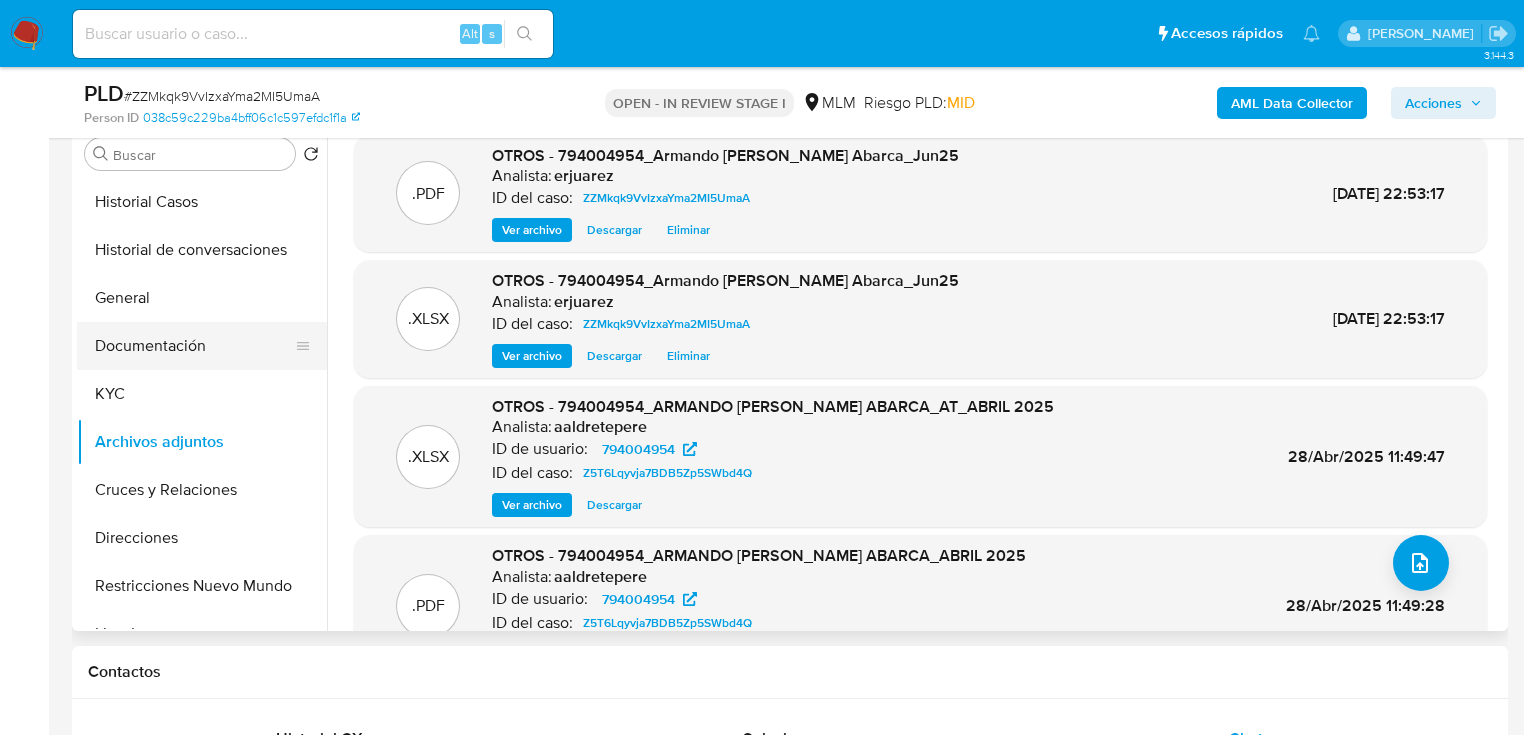 click on "KYC" at bounding box center [202, 394] 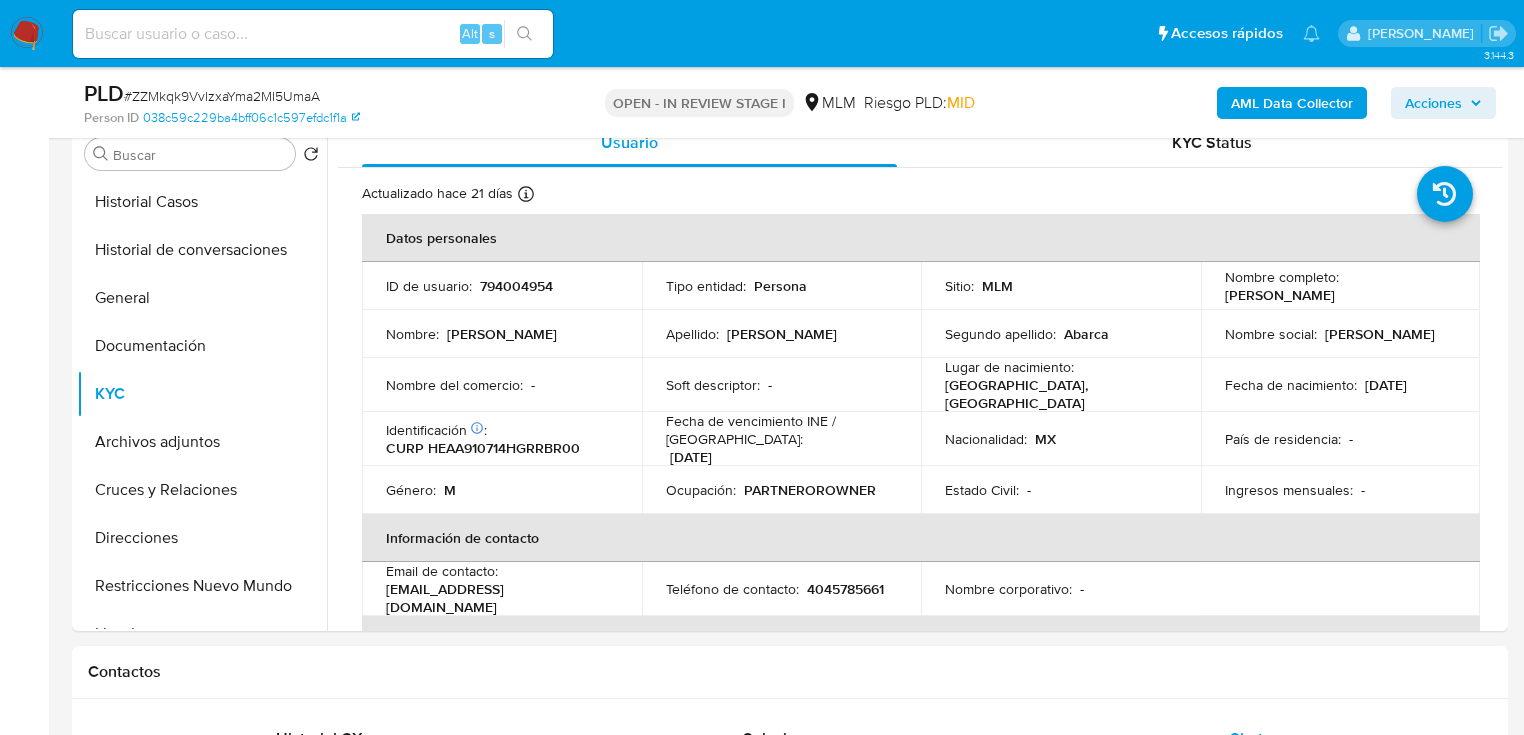 click on "Acciones" at bounding box center (1433, 103) 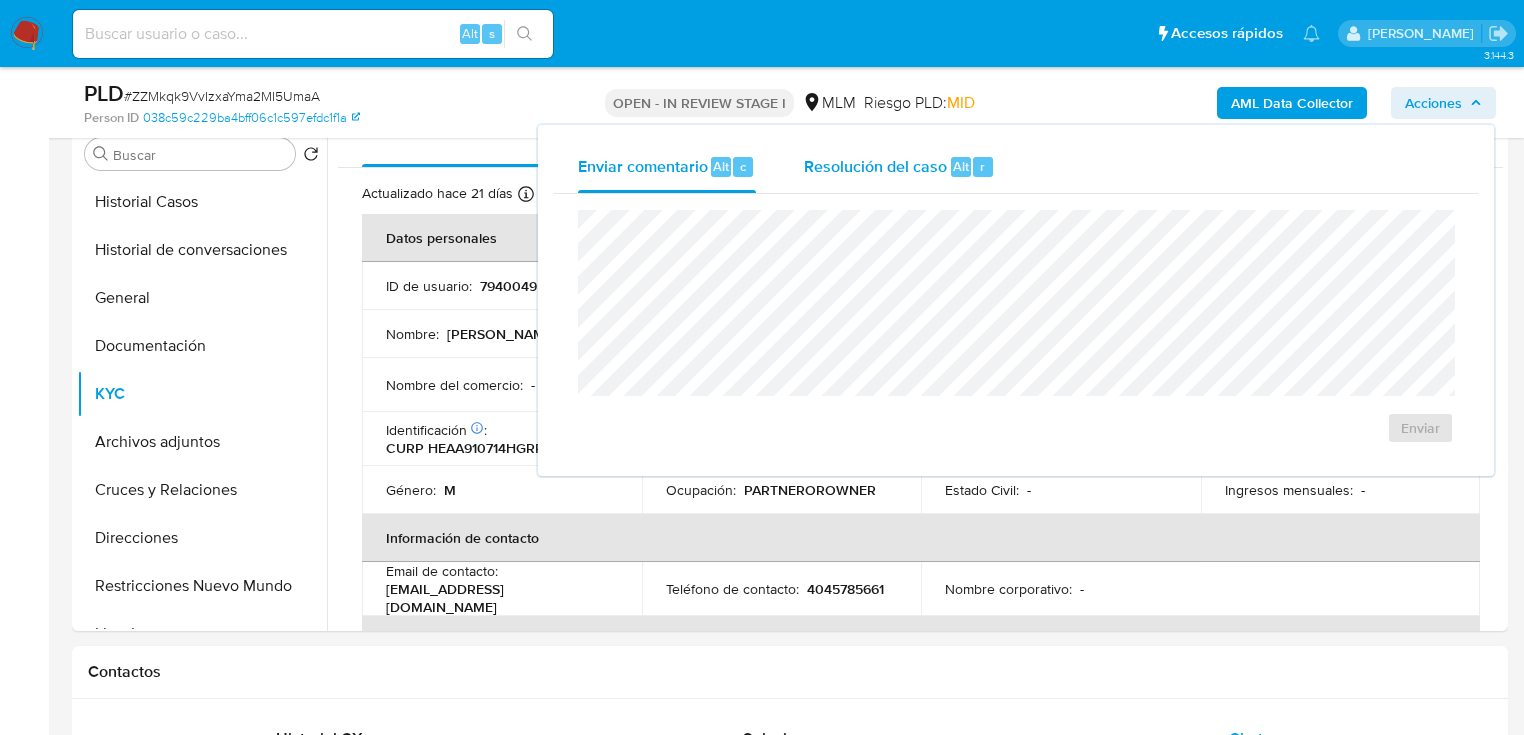 click on "Resolución del caso" at bounding box center [875, 165] 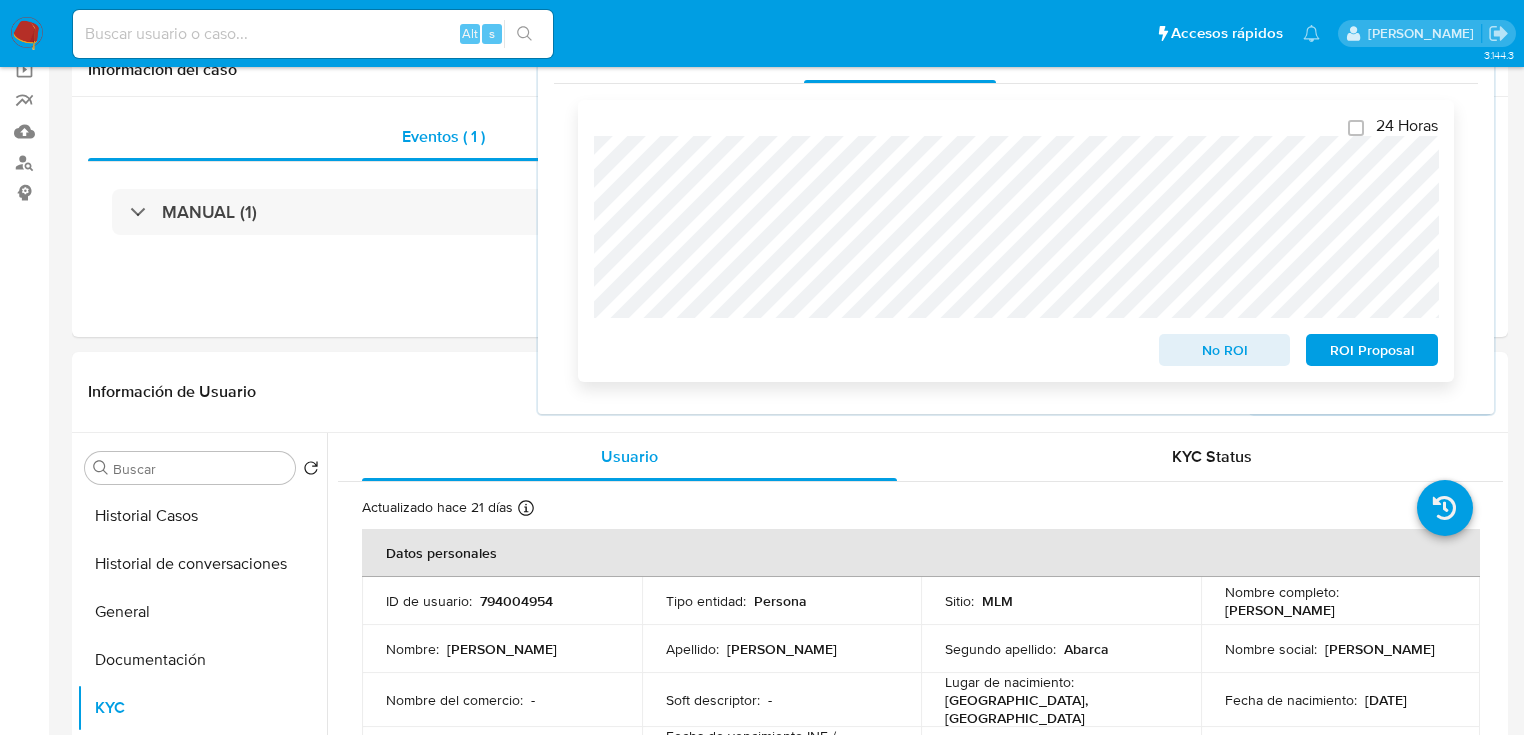 scroll, scrollTop: 0, scrollLeft: 0, axis: both 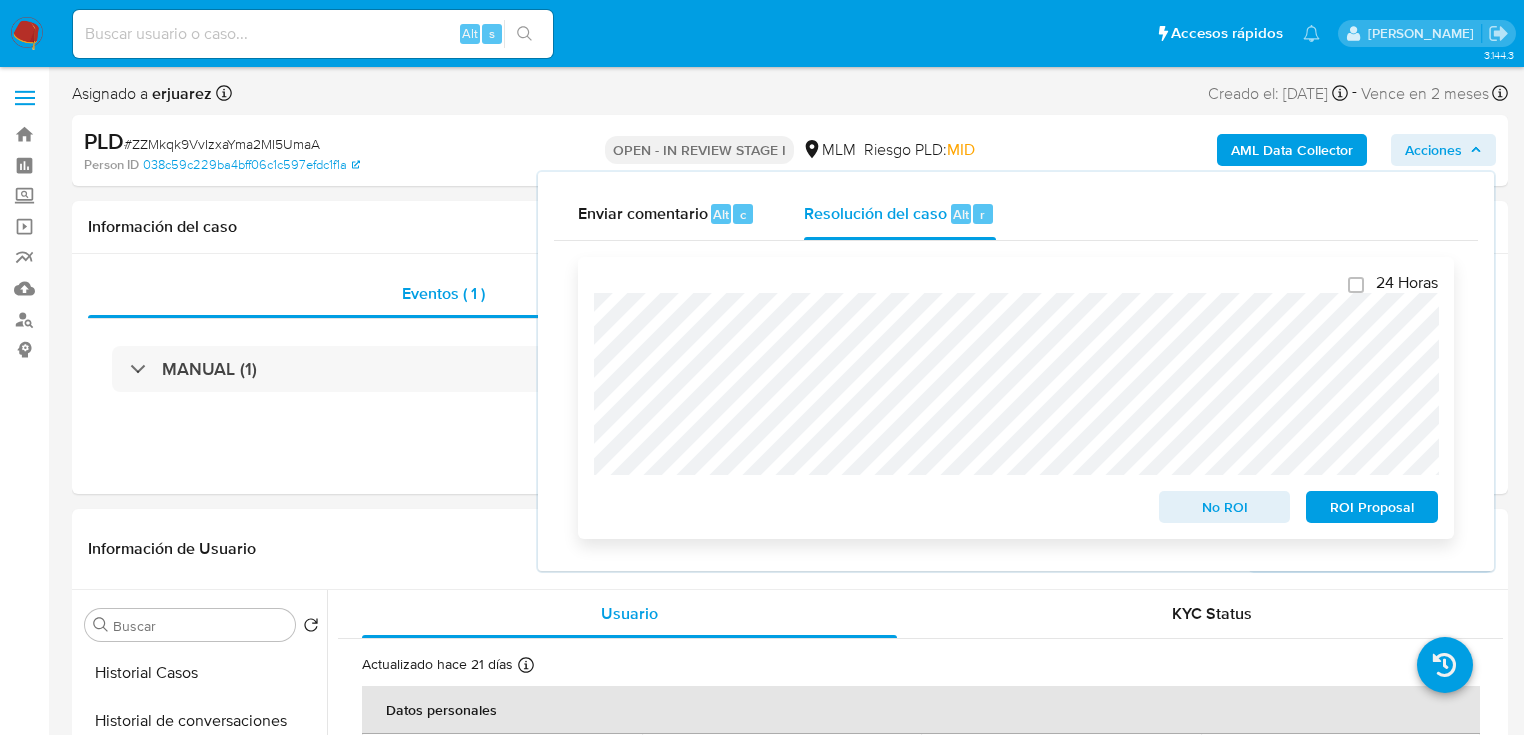 click on "No ROI" at bounding box center [1225, 507] 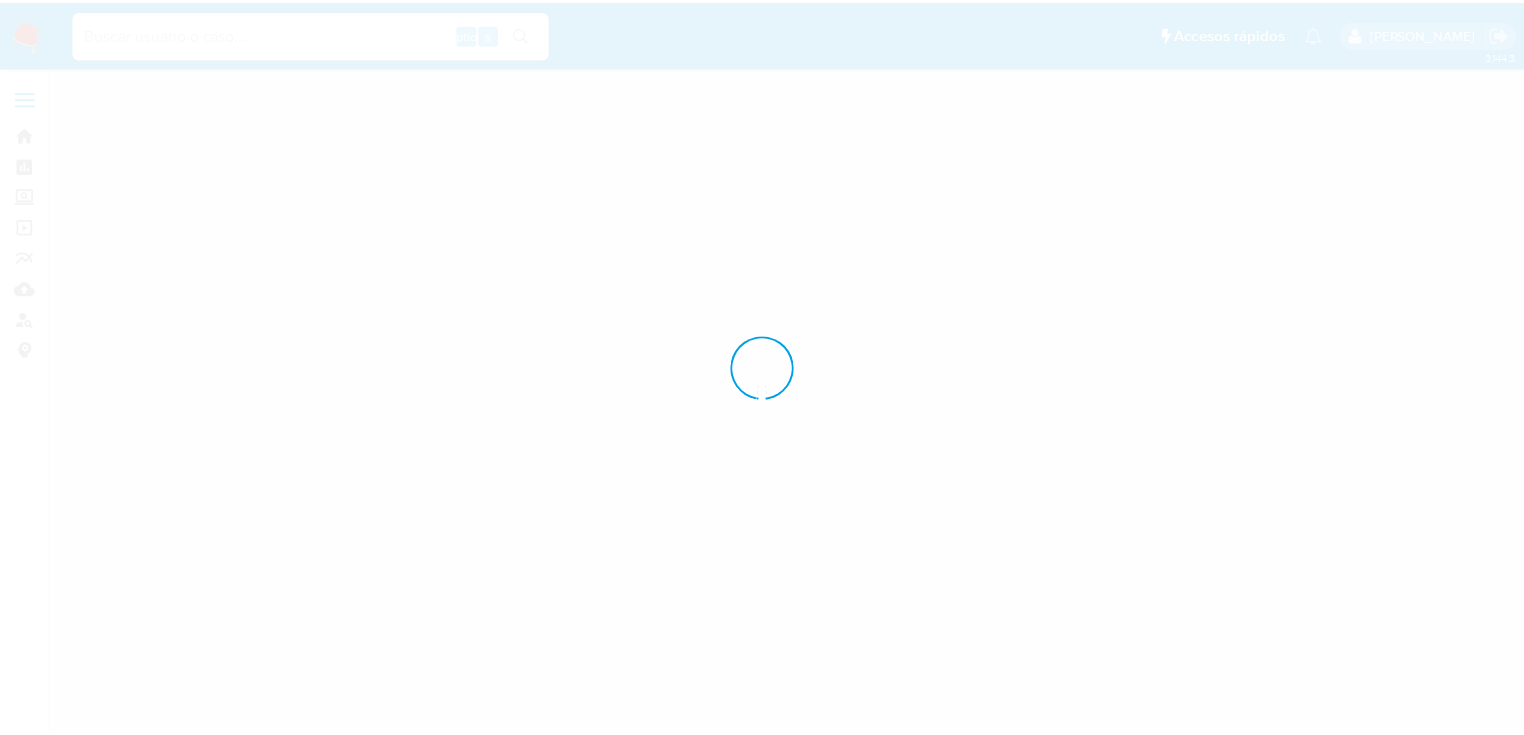 scroll, scrollTop: 0, scrollLeft: 0, axis: both 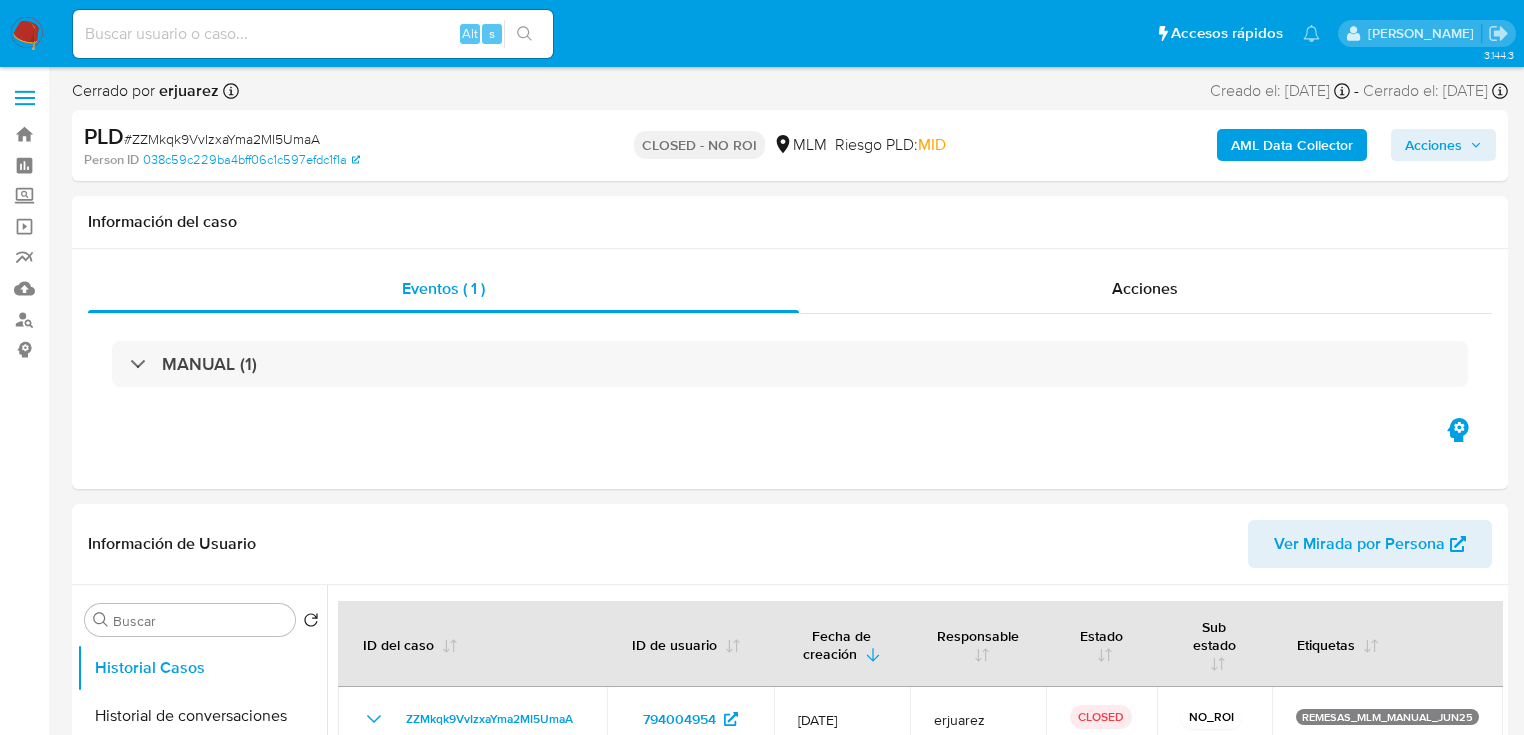 select on "10" 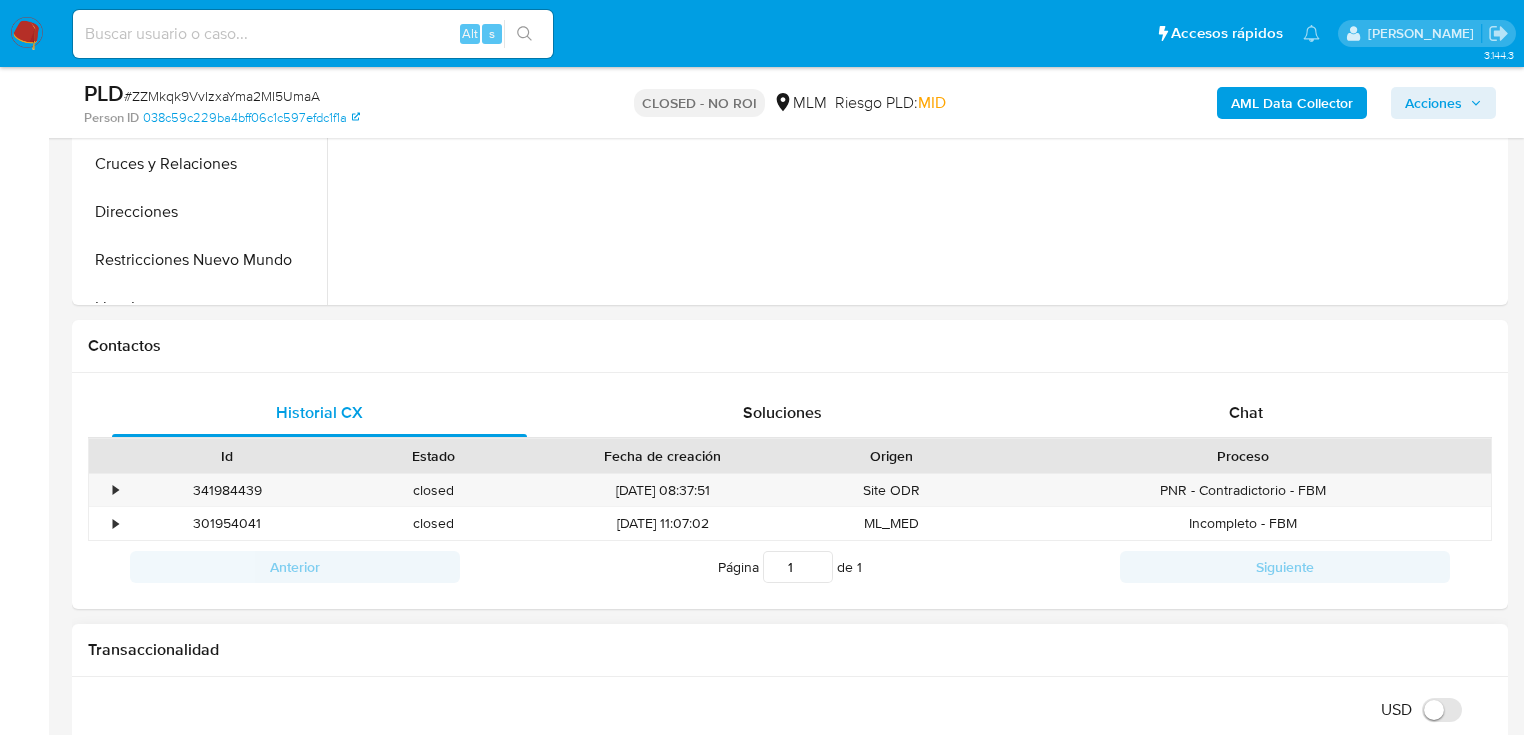 scroll, scrollTop: 960, scrollLeft: 0, axis: vertical 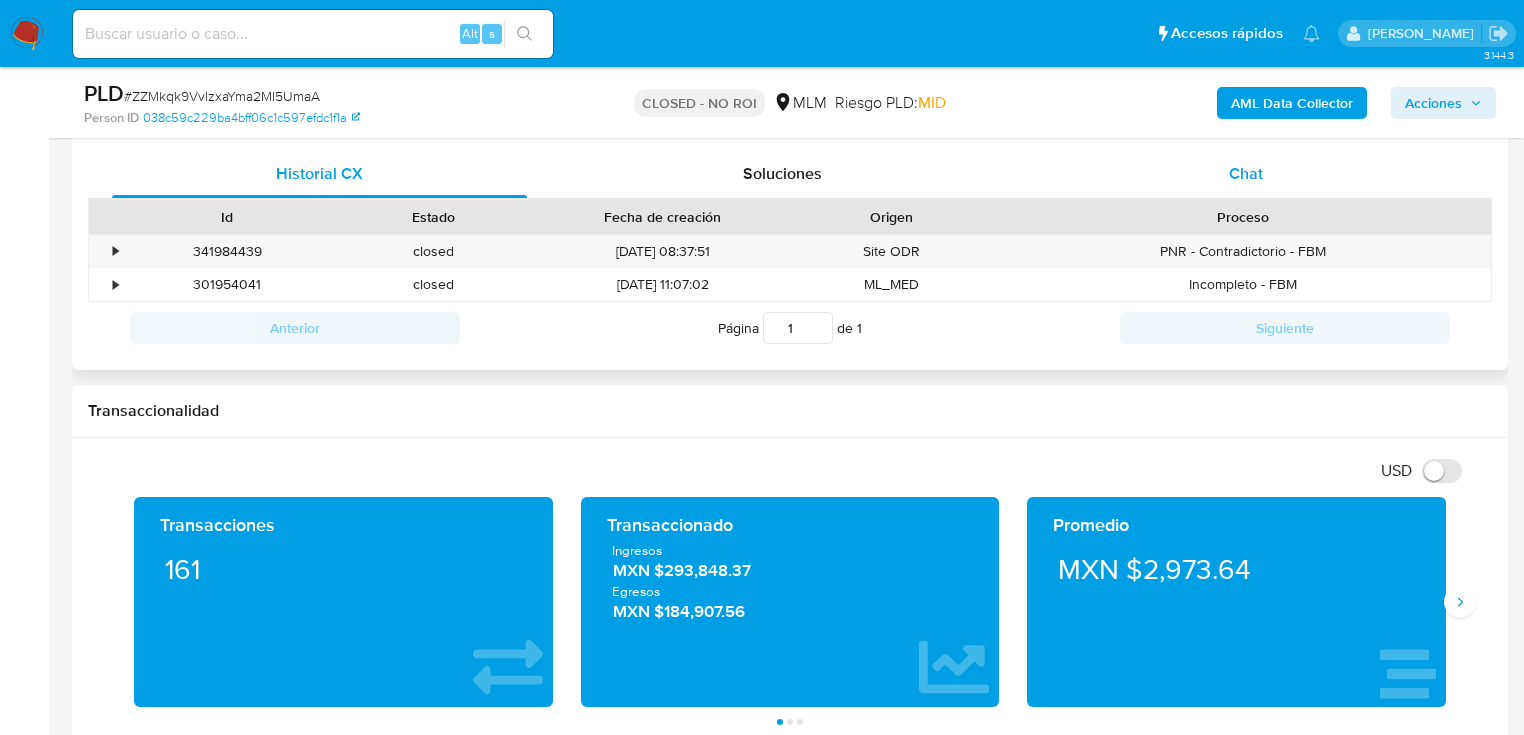 click on "Chat" at bounding box center [1246, 173] 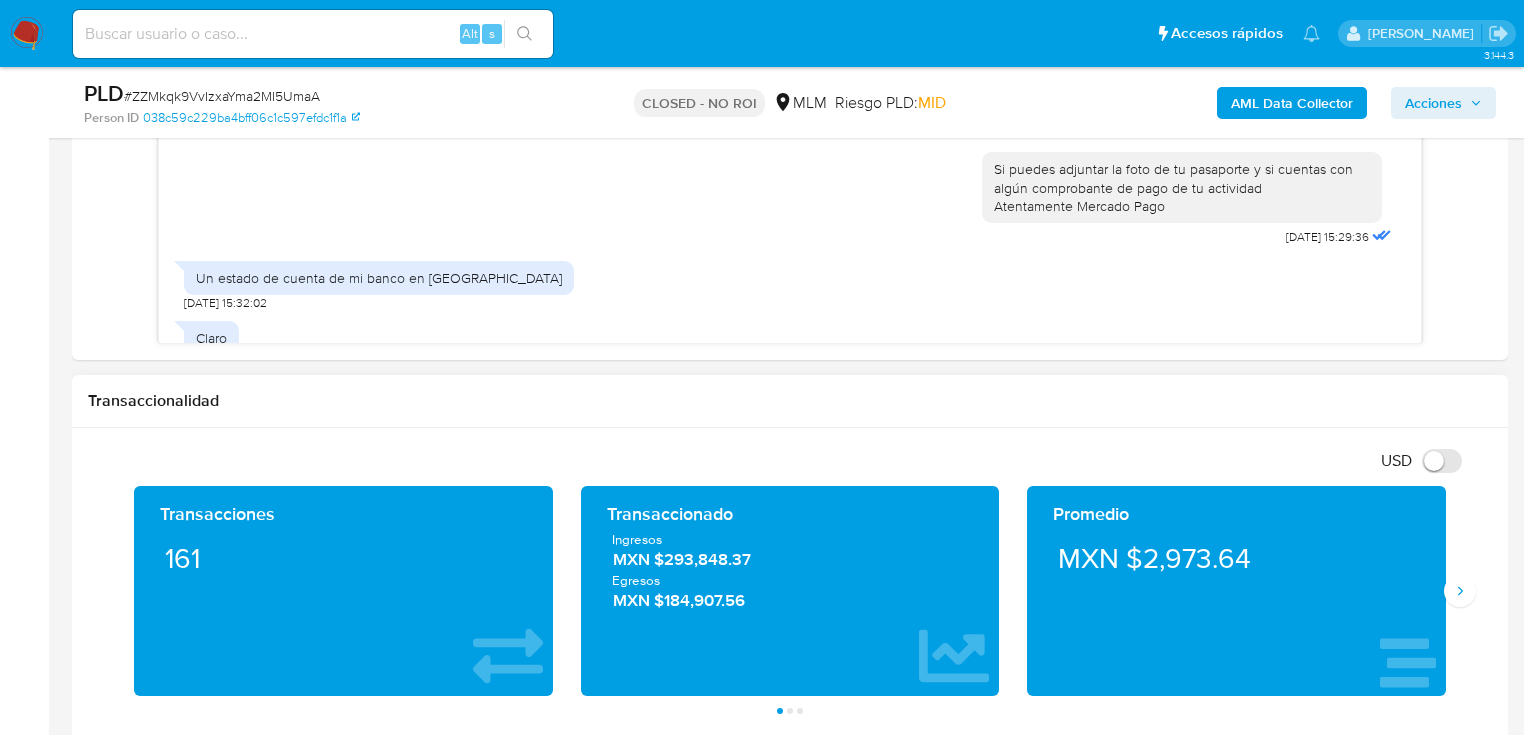 scroll, scrollTop: 1001, scrollLeft: 0, axis: vertical 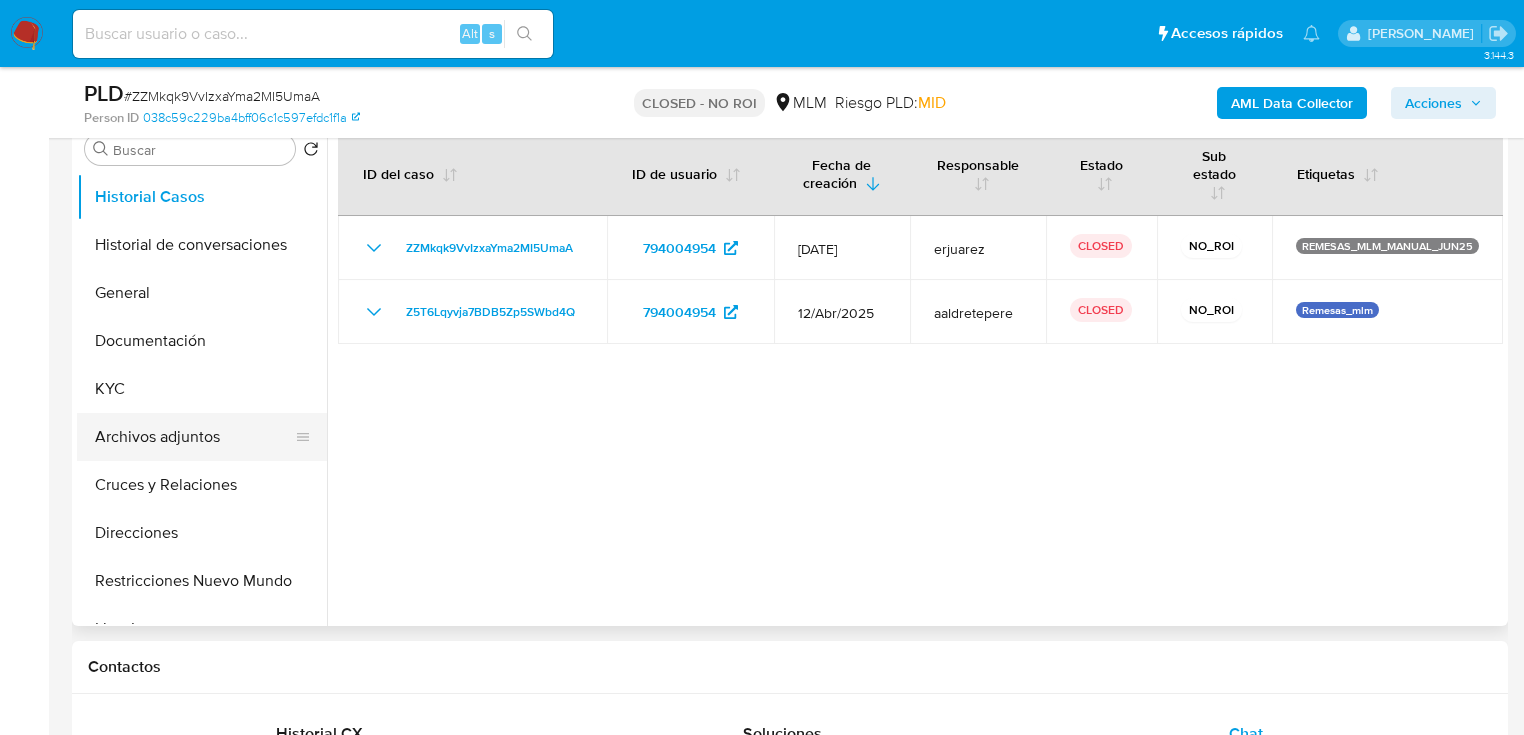 click on "Archivos adjuntos" at bounding box center [194, 437] 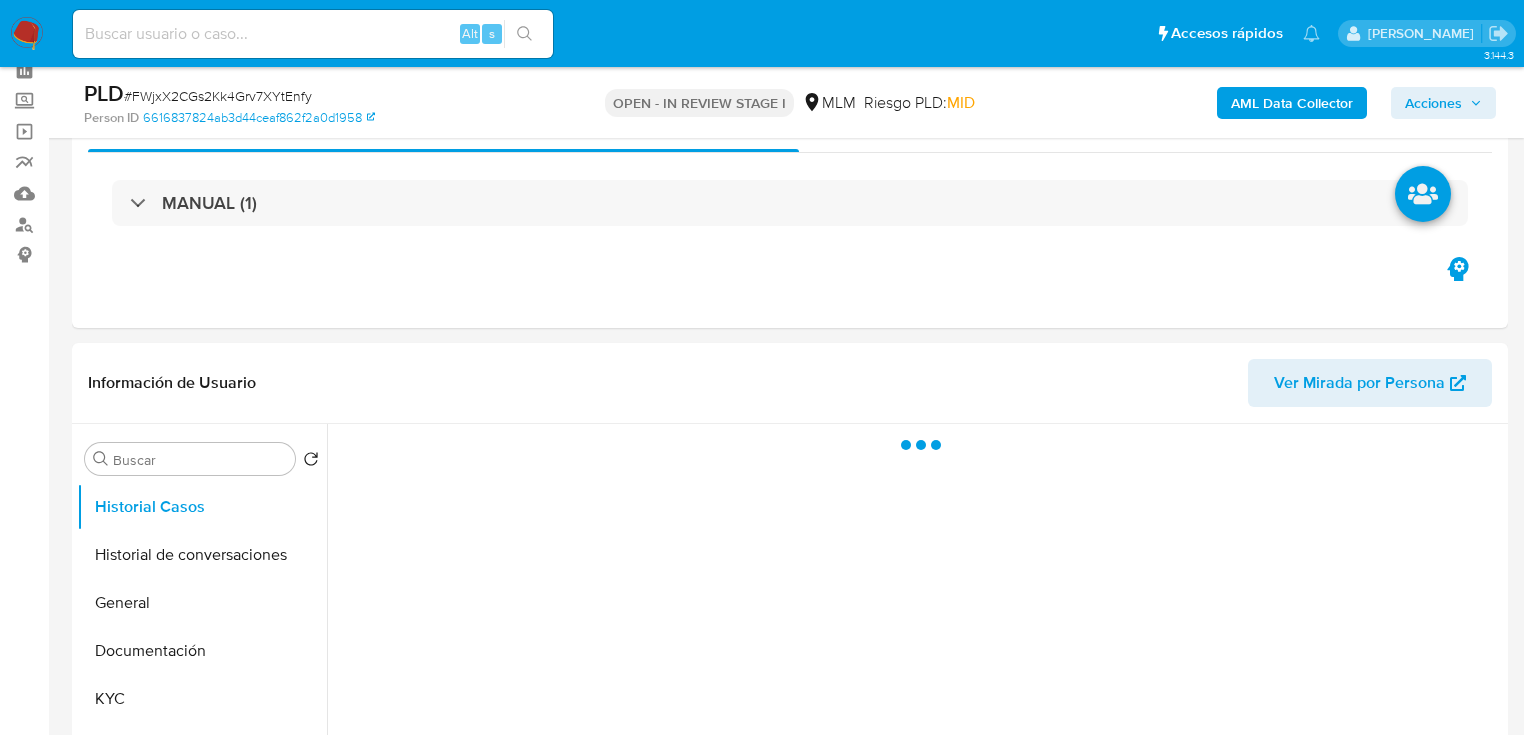 scroll, scrollTop: 480, scrollLeft: 0, axis: vertical 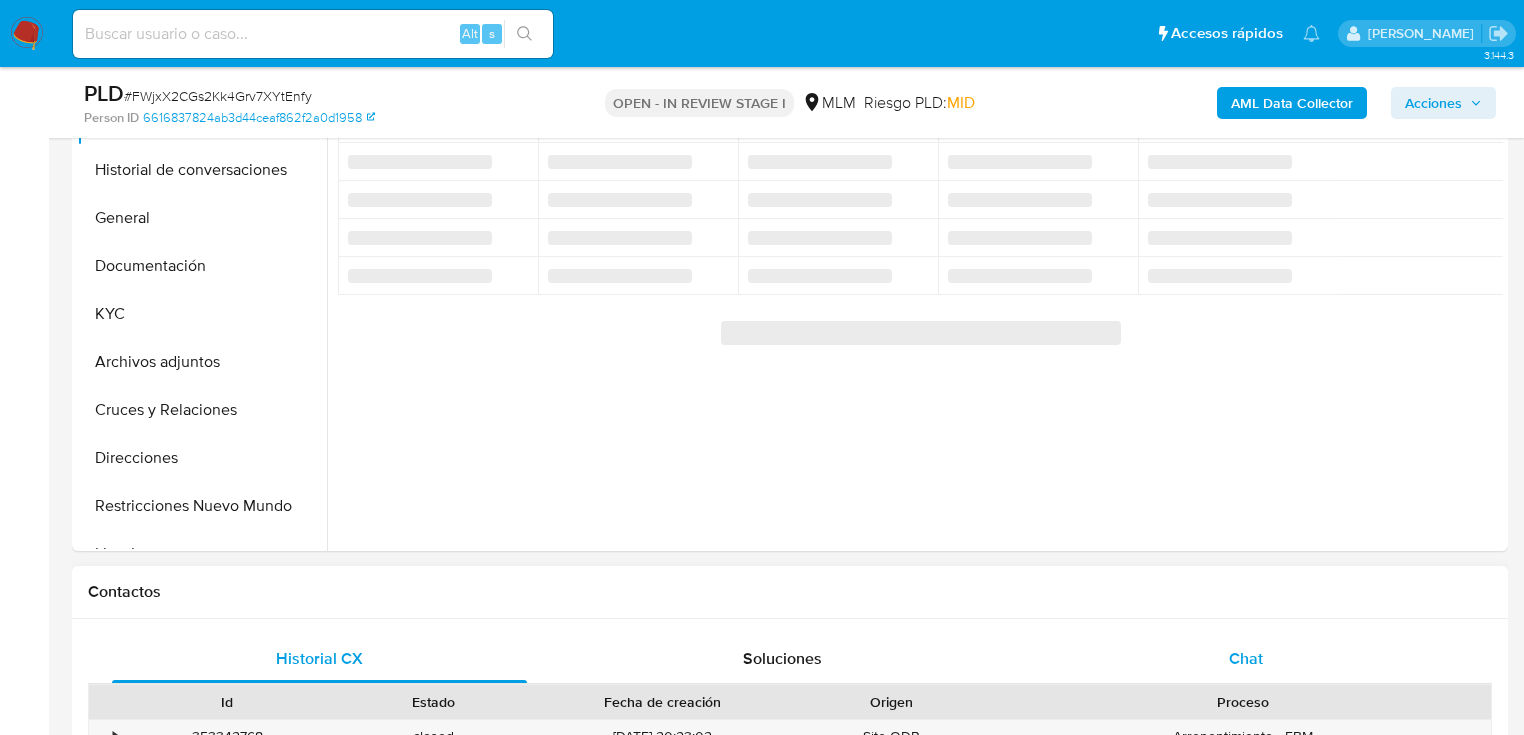 click on "Chat" at bounding box center (1246, 658) 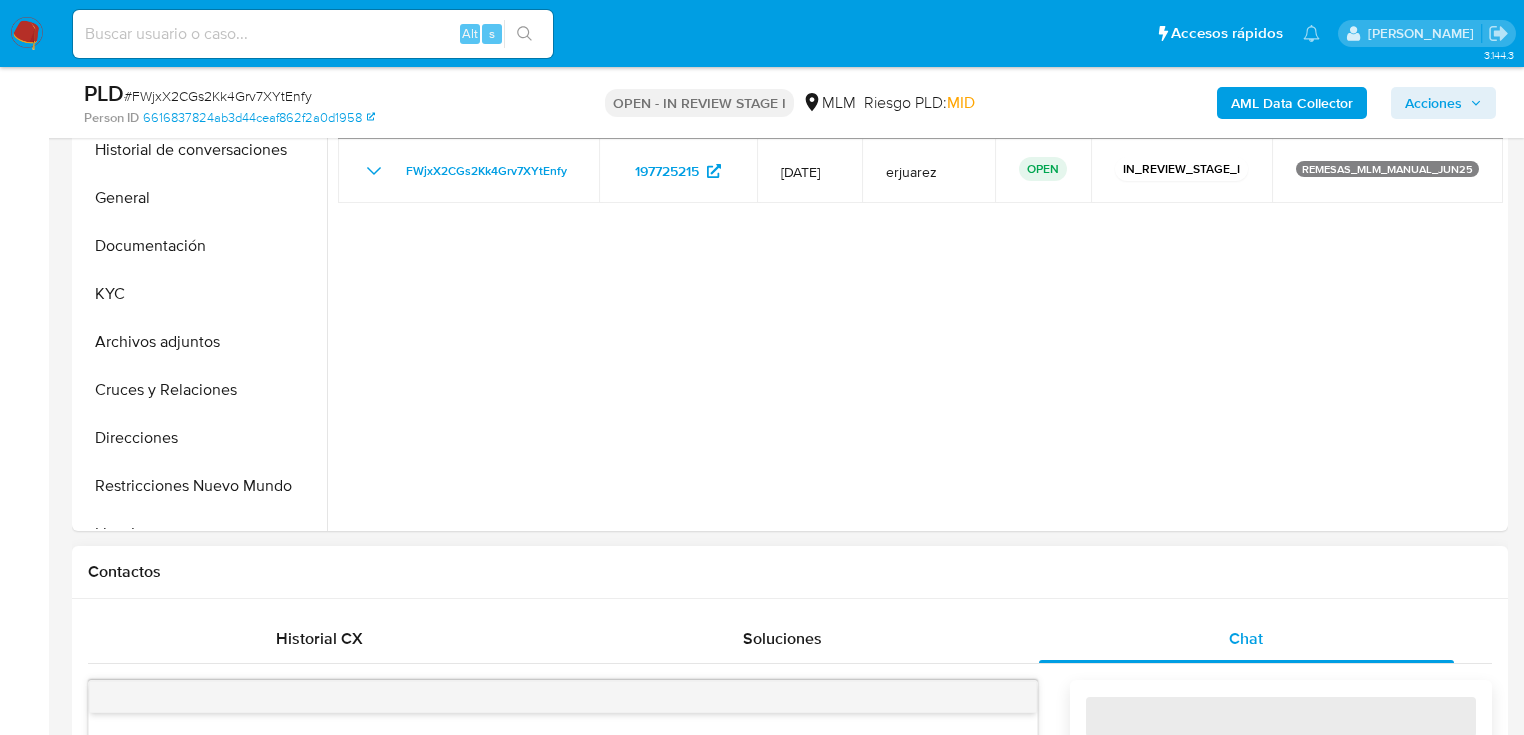 select on "10" 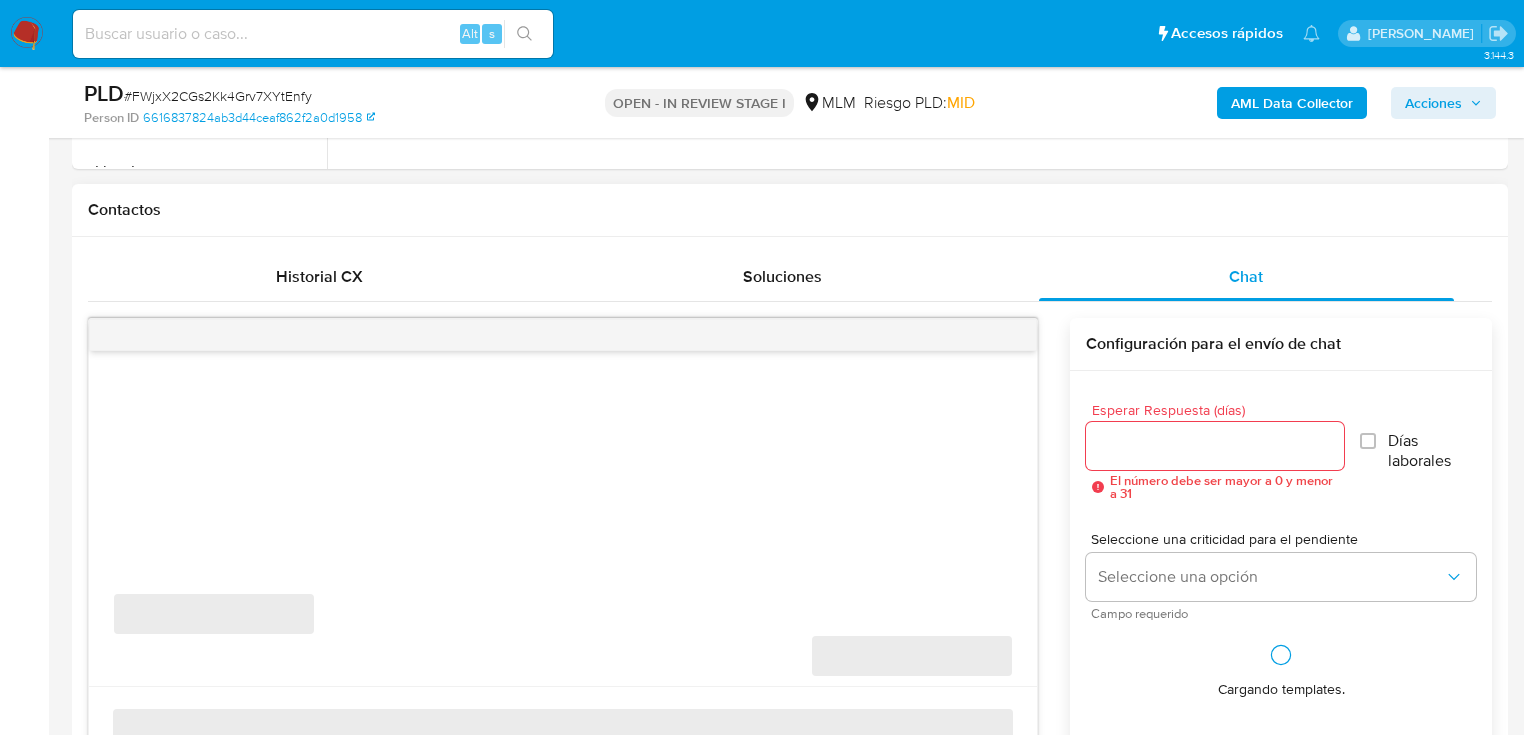 scroll, scrollTop: 880, scrollLeft: 0, axis: vertical 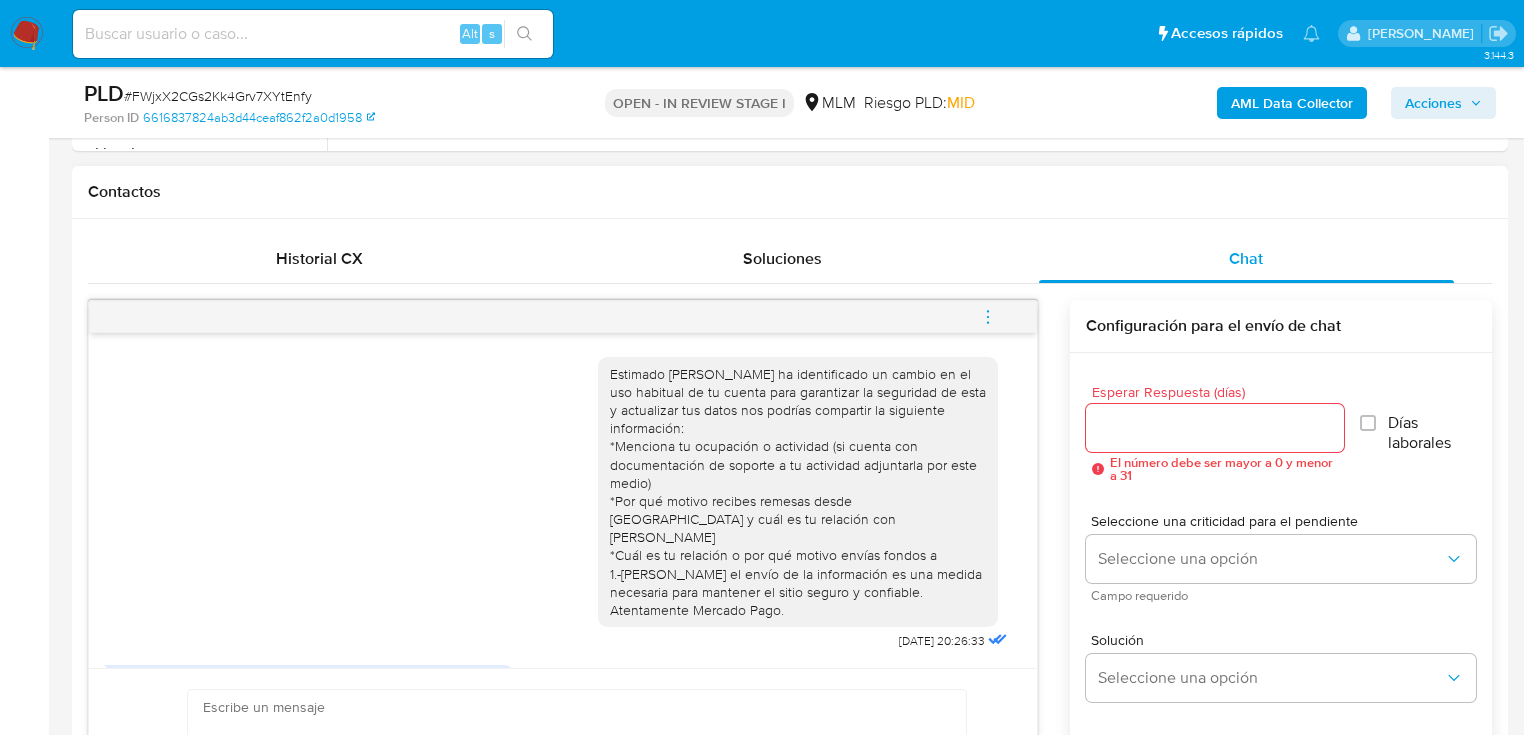 click 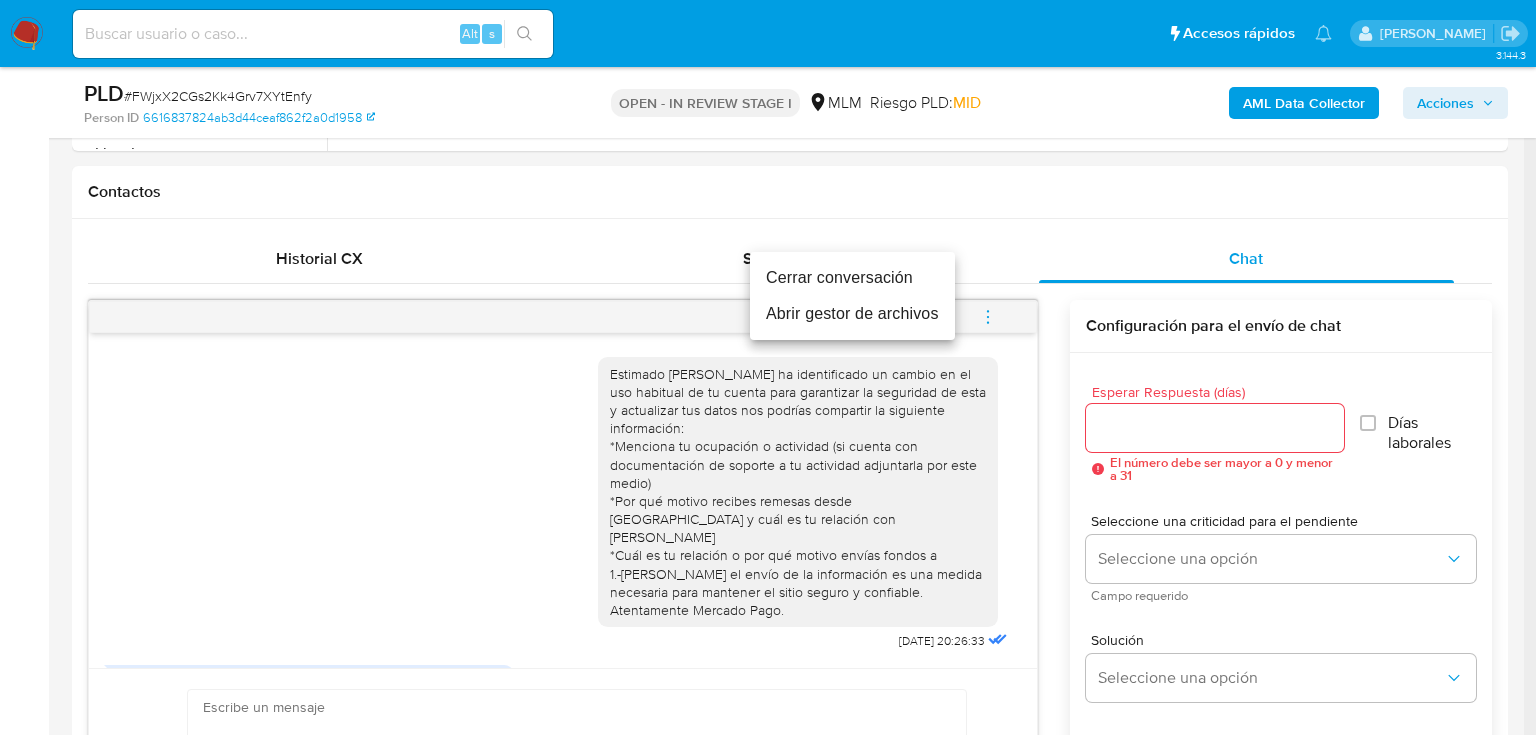 drag, startPoint x: 840, startPoint y: 280, endPoint x: 12, endPoint y: 300, distance: 828.2415 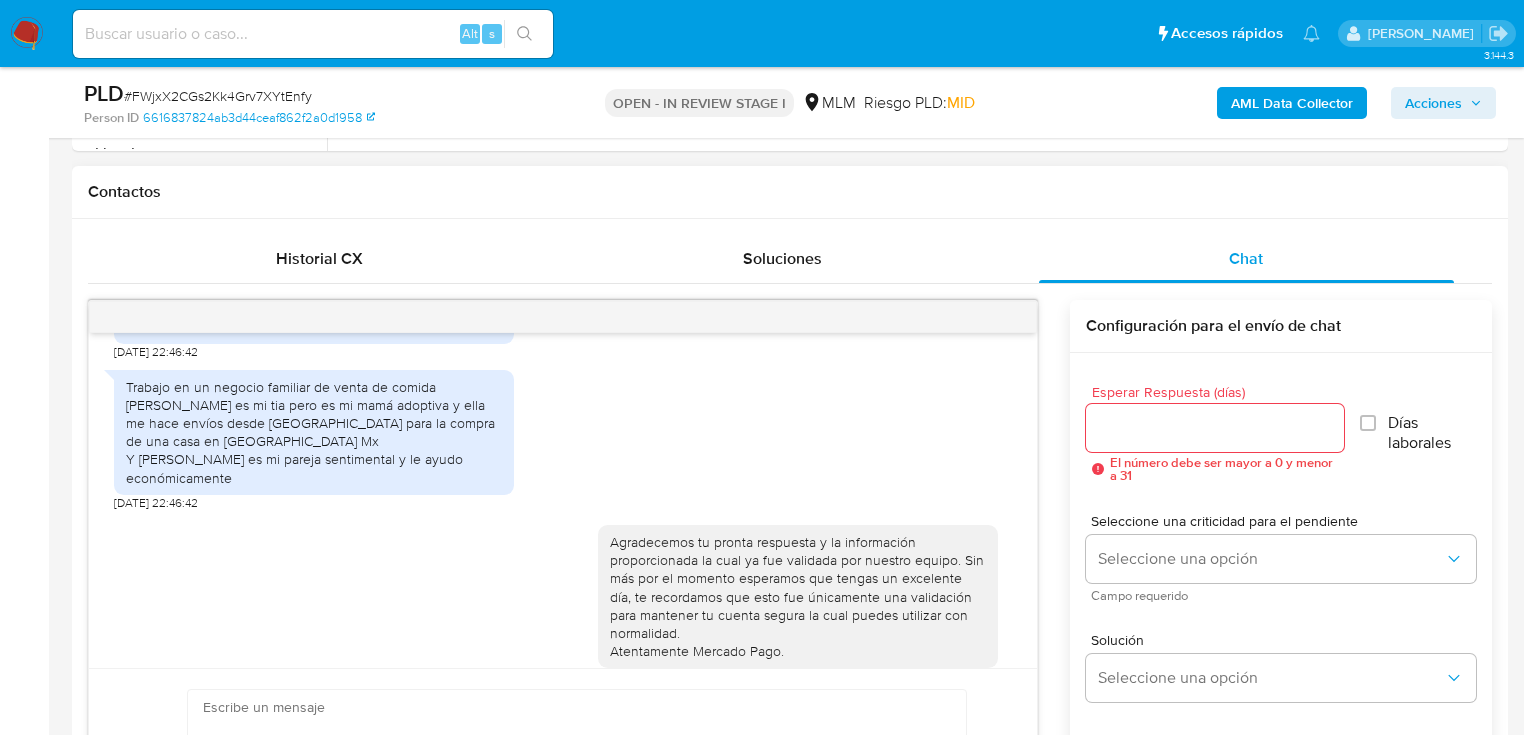 scroll, scrollTop: 468, scrollLeft: 0, axis: vertical 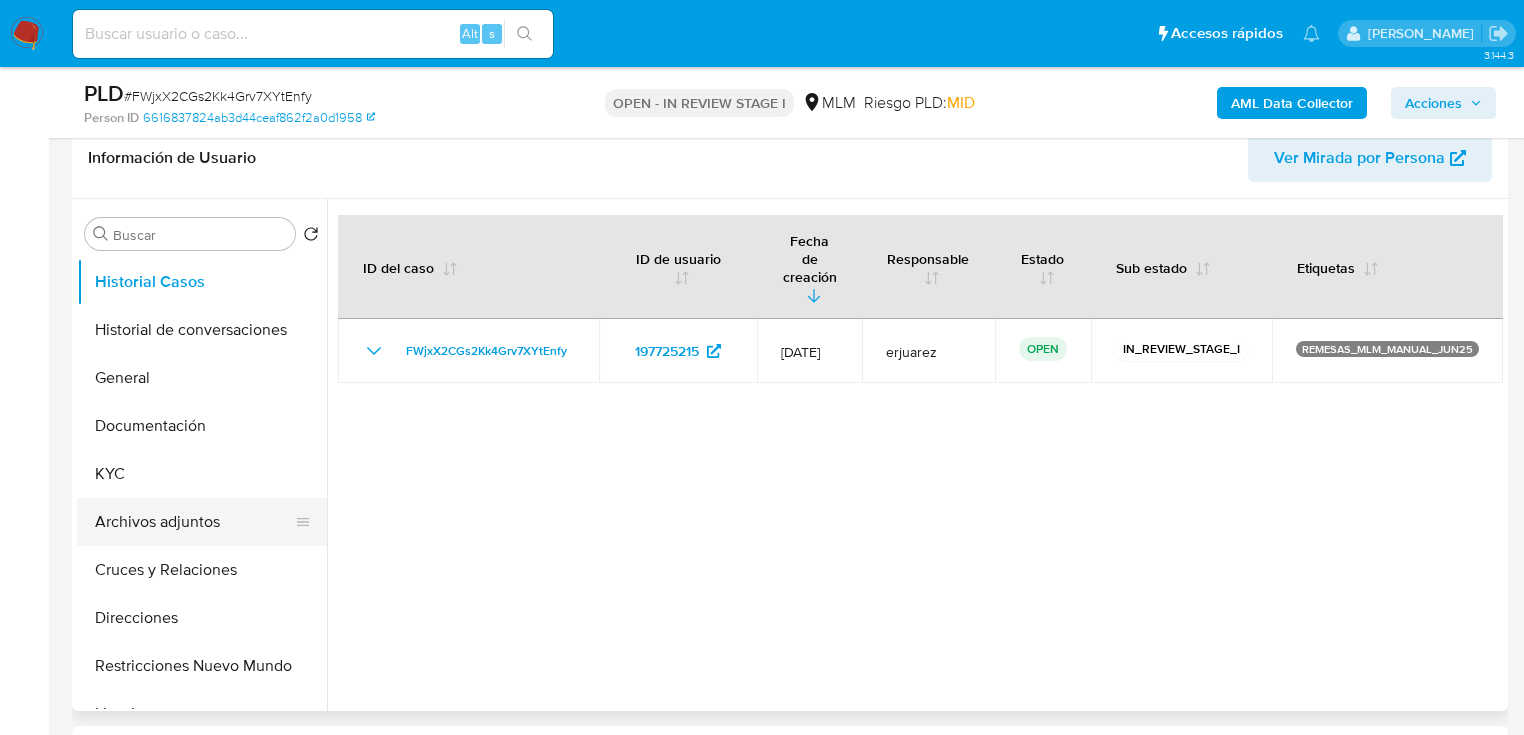 click on "Archivos adjuntos" at bounding box center [194, 522] 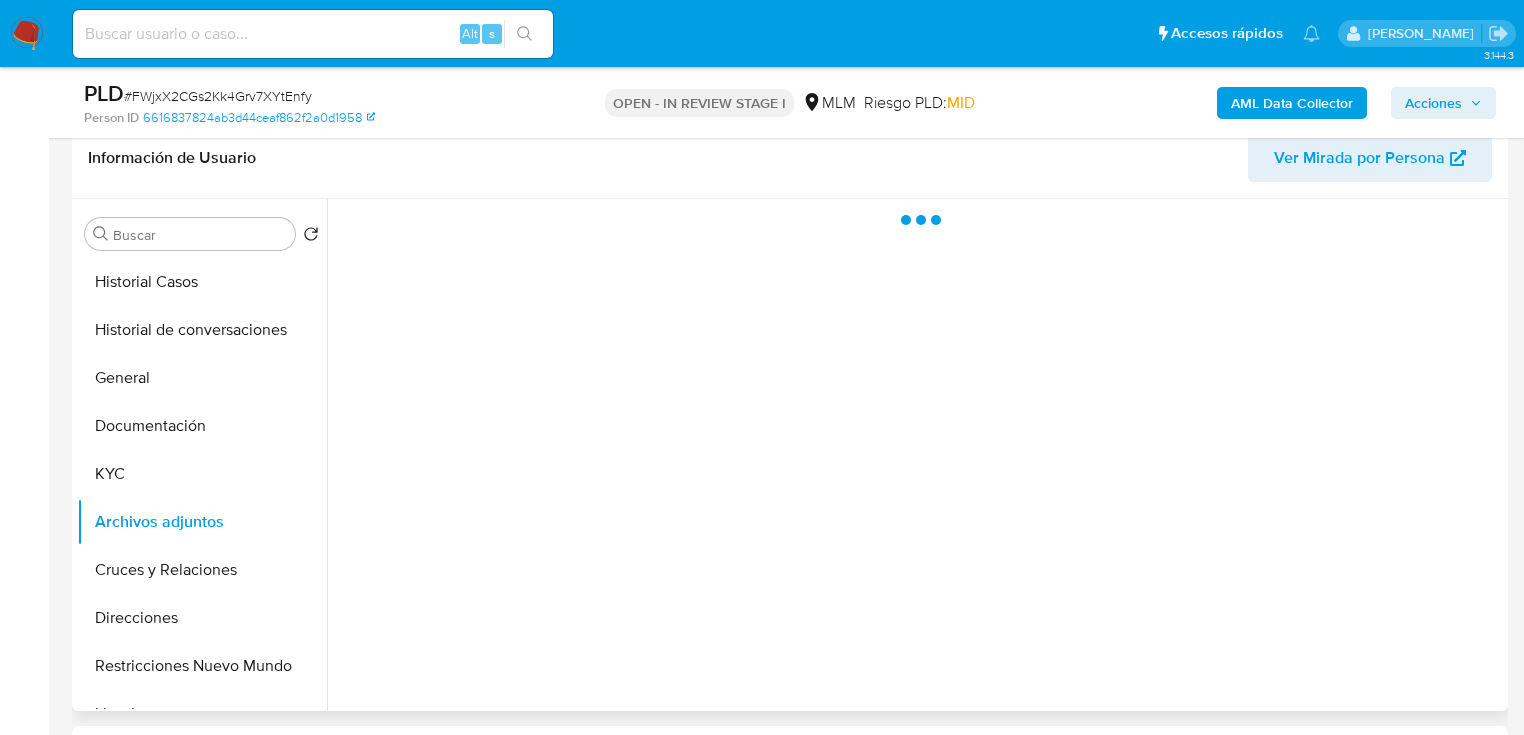 select on "10" 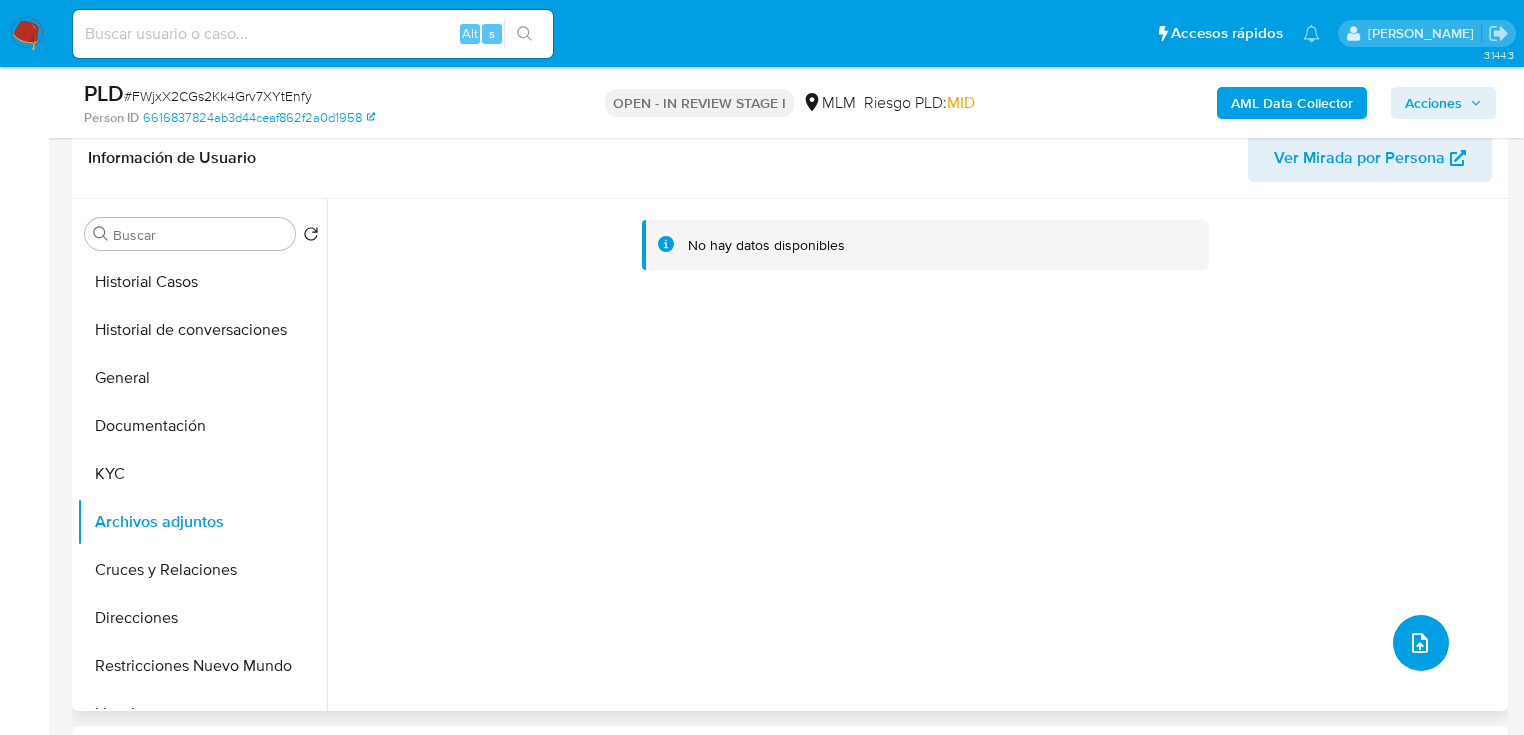click 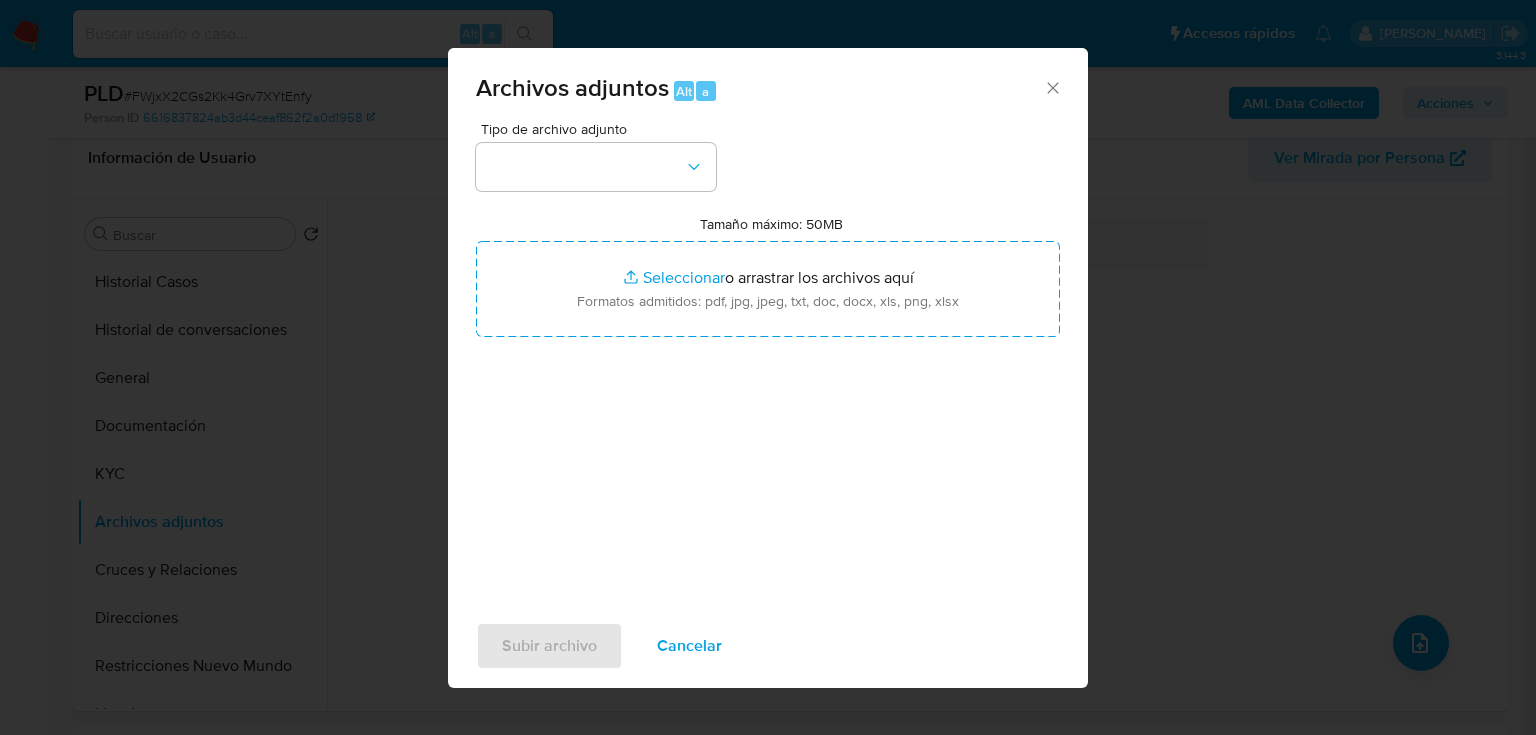 click on "Tipo de archivo adjunto Tamaño máximo: 50MB Seleccionar archivos Seleccionar  o arrastrar los archivos aquí Formatos admitidos: pdf, jpg, jpeg, txt, doc, docx, xls, png, xlsx" at bounding box center (768, 358) 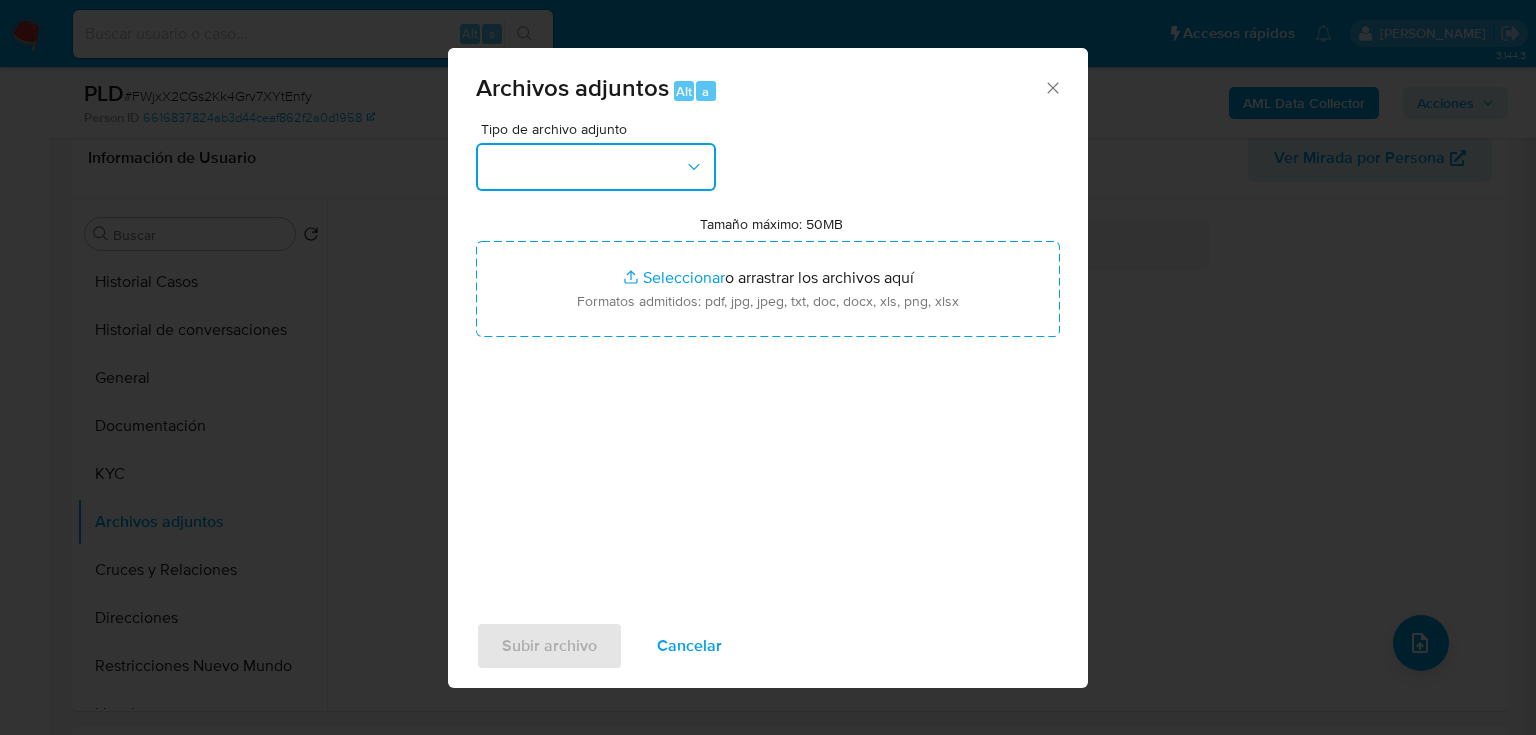 click at bounding box center [596, 167] 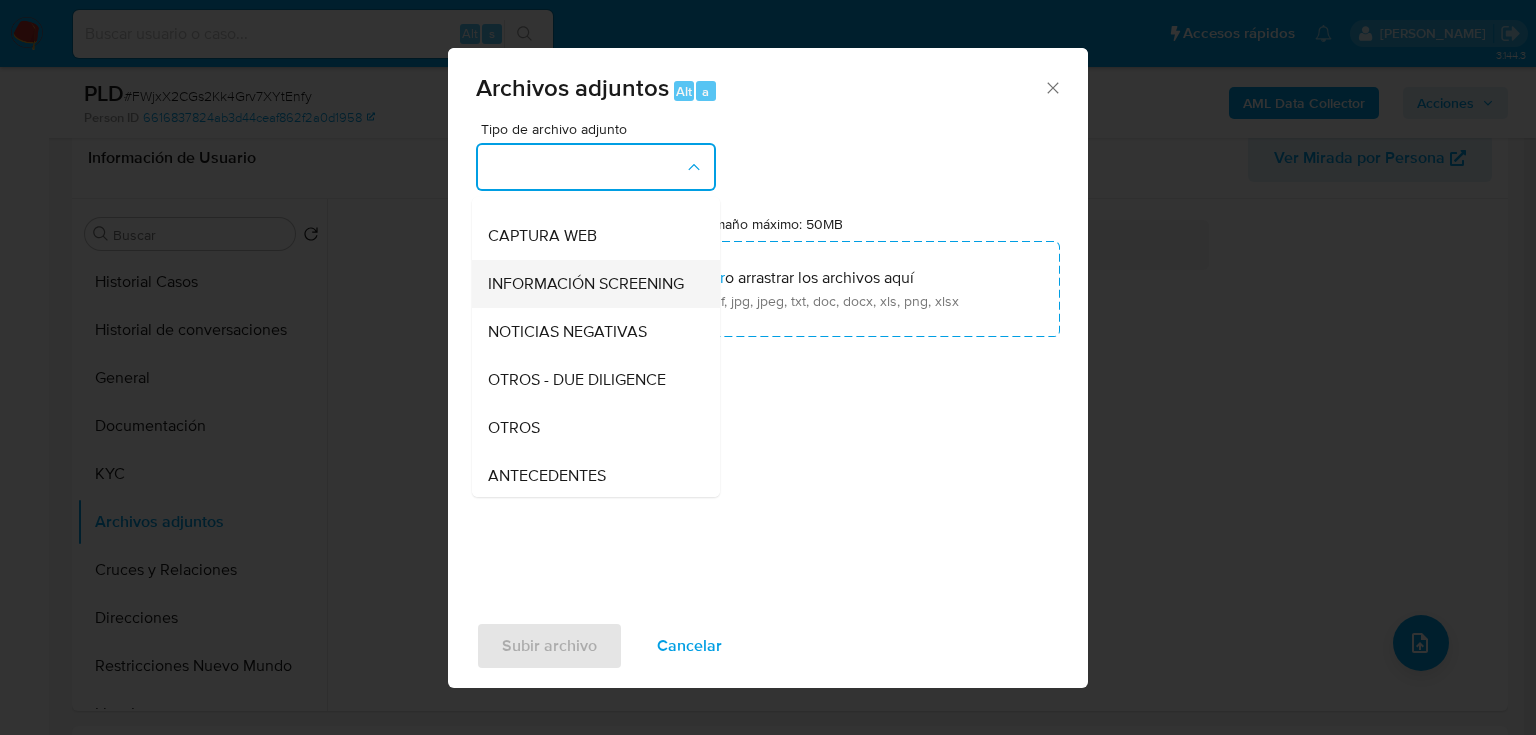 scroll, scrollTop: 160, scrollLeft: 0, axis: vertical 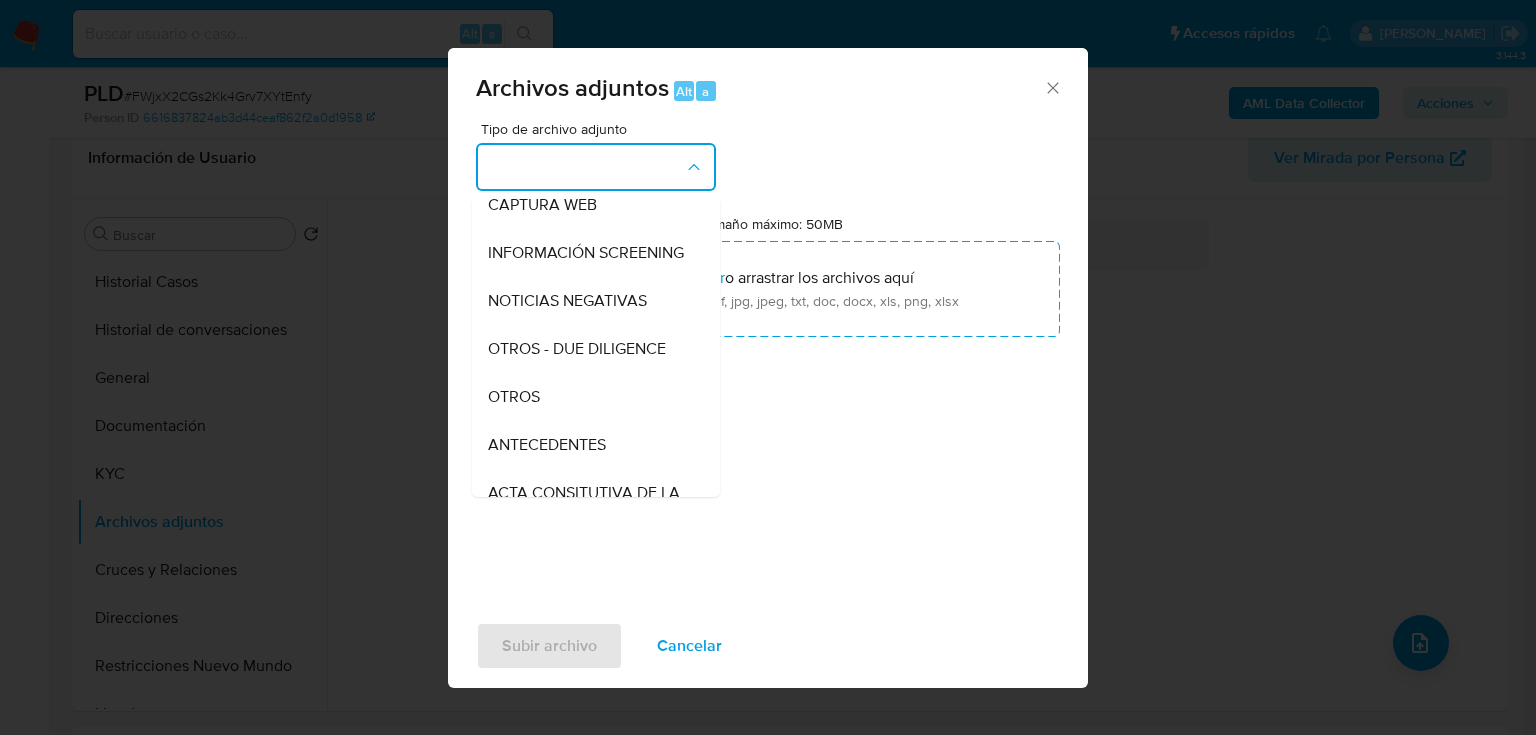 click on "OTROS" at bounding box center [596, 397] 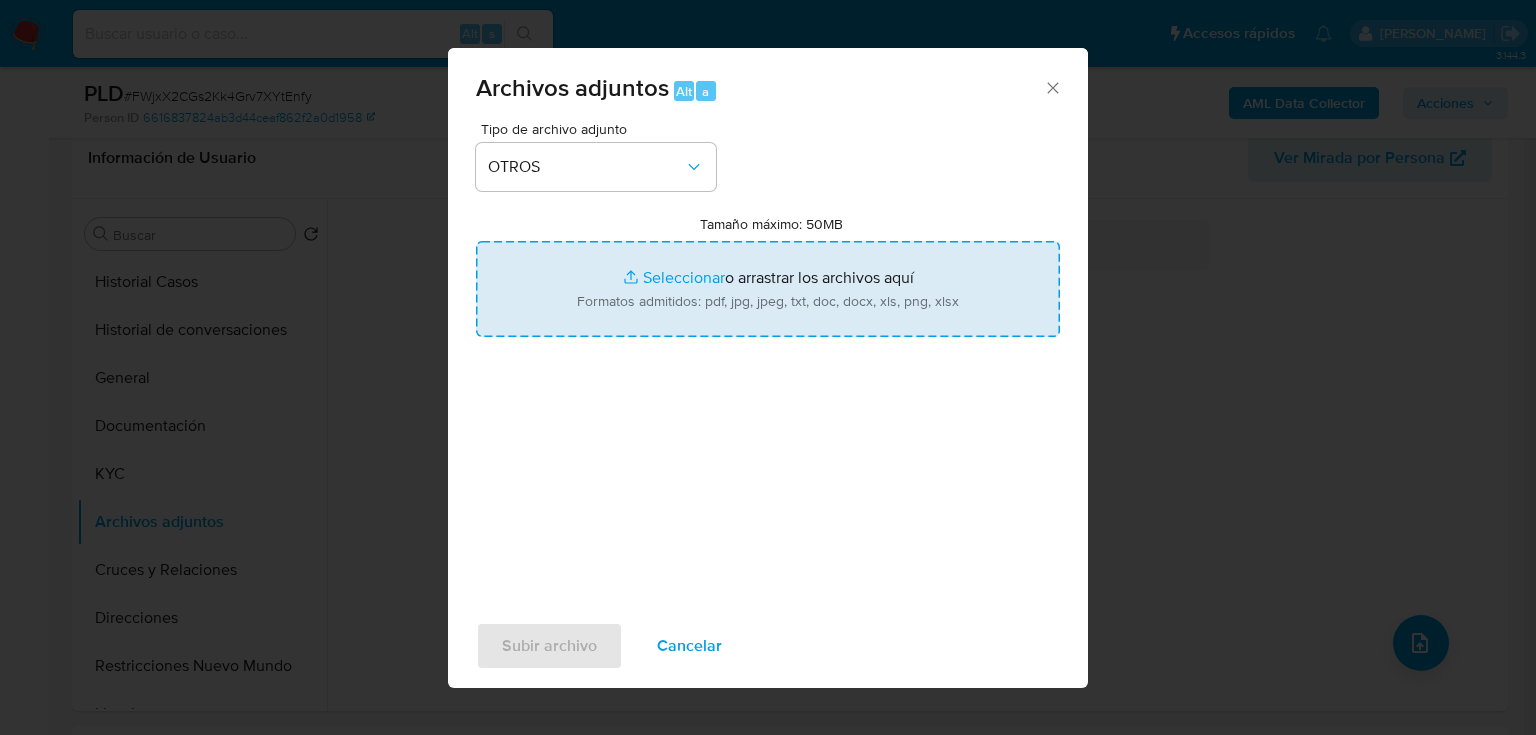 click on "Tamaño máximo: 50MB Seleccionar archivos" at bounding box center [768, 289] 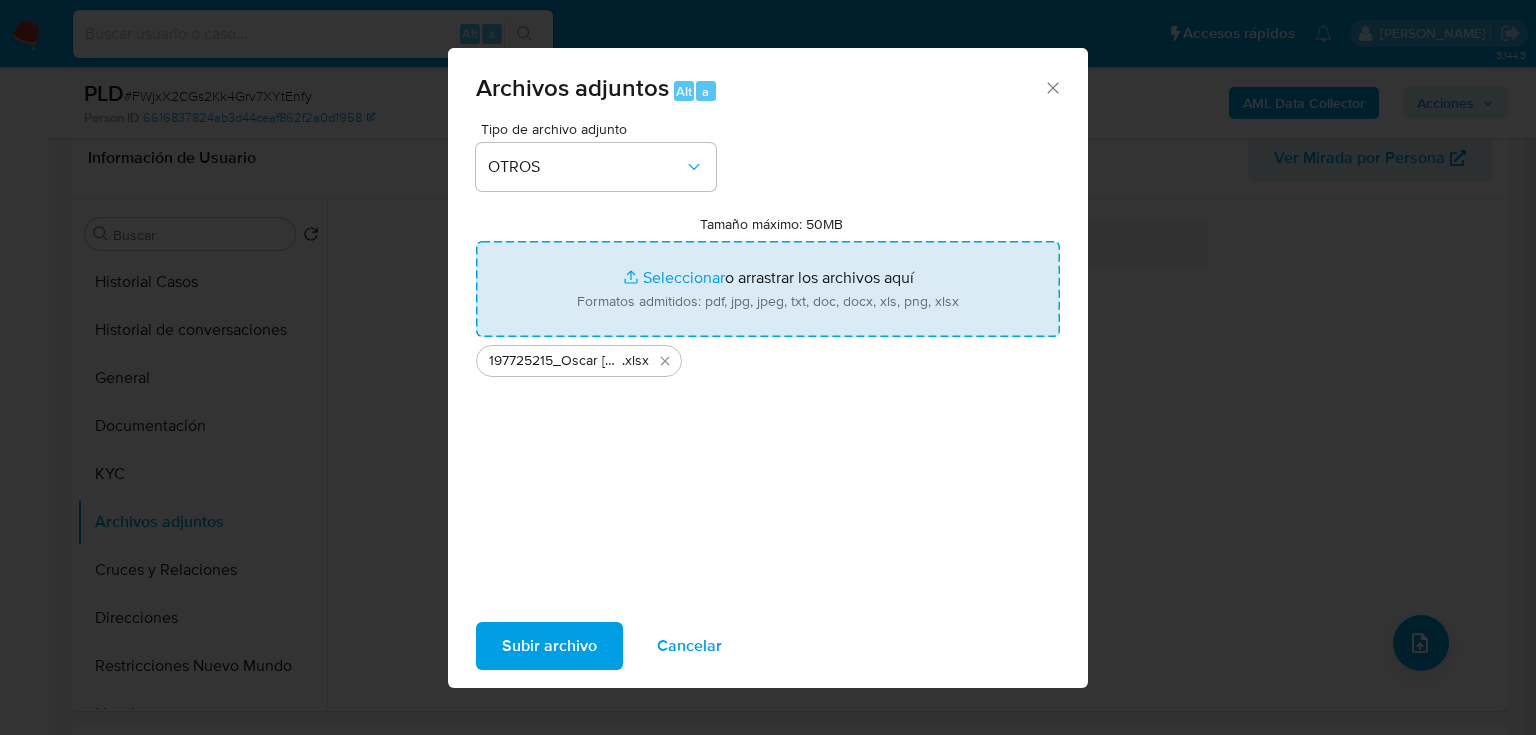 click on "Tamaño máximo: 50MB Seleccionar archivos" at bounding box center [768, 289] 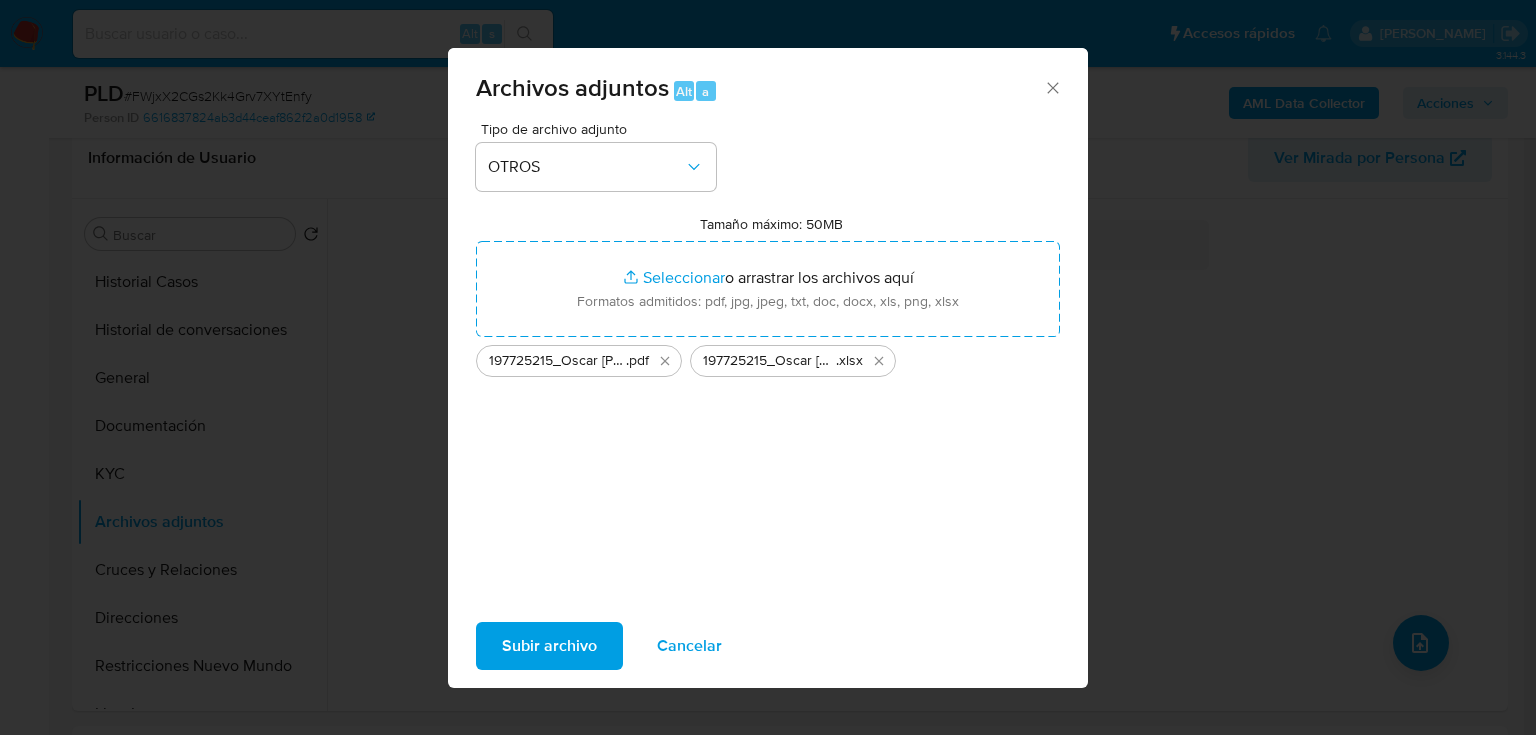 click on "Subir archivo" at bounding box center [549, 646] 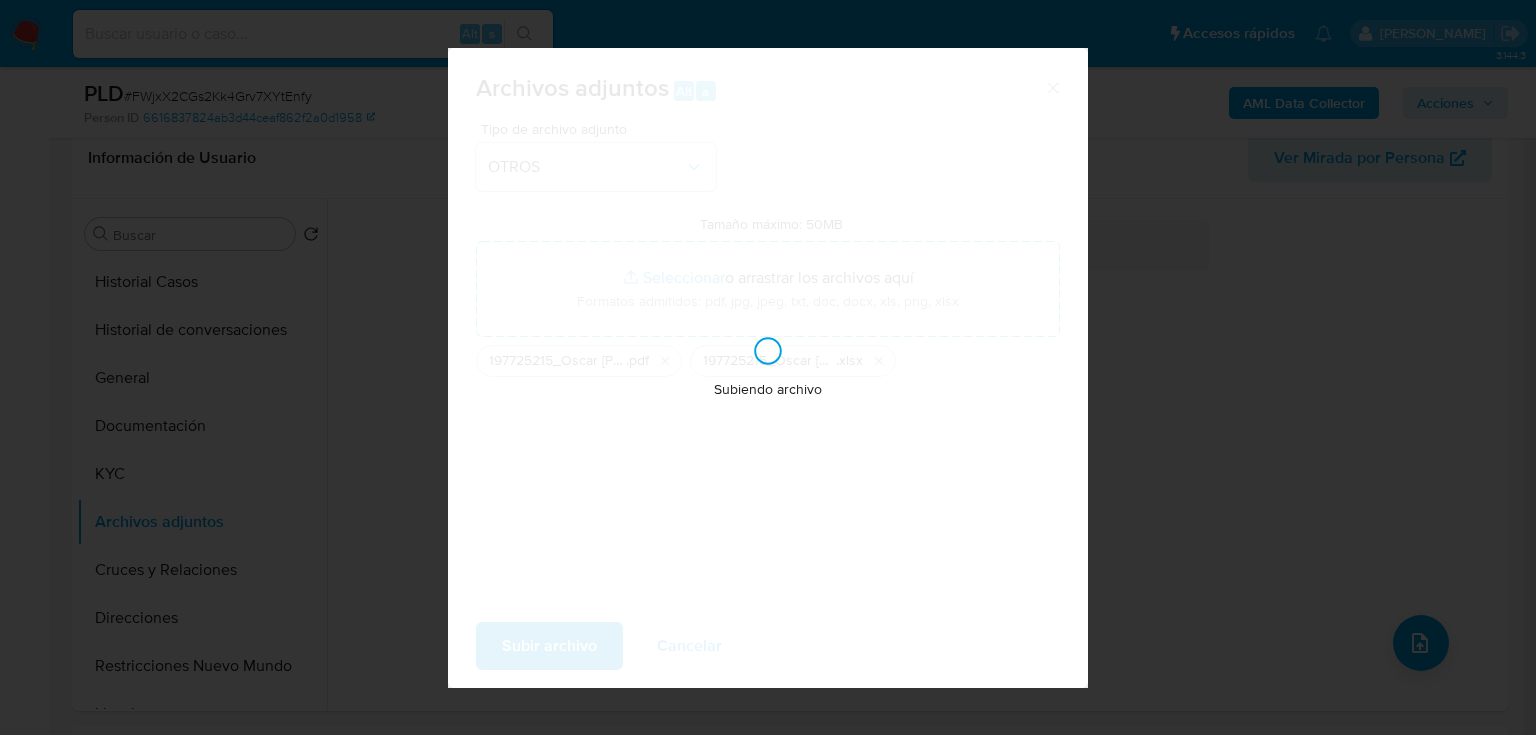 click on "Subiendo archivo" at bounding box center (768, 368) 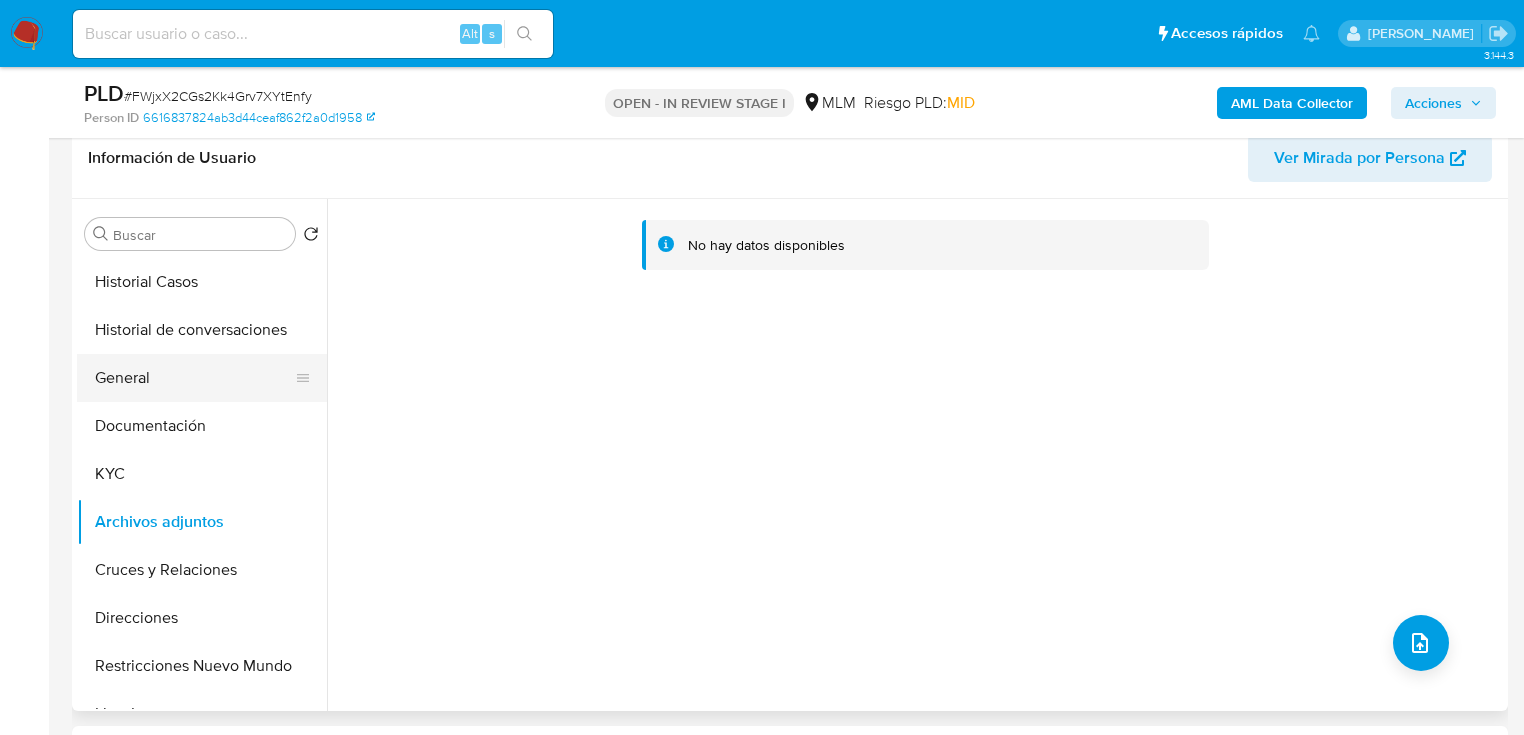 drag, startPoint x: 240, startPoint y: 363, endPoint x: 276, endPoint y: 367, distance: 36.221542 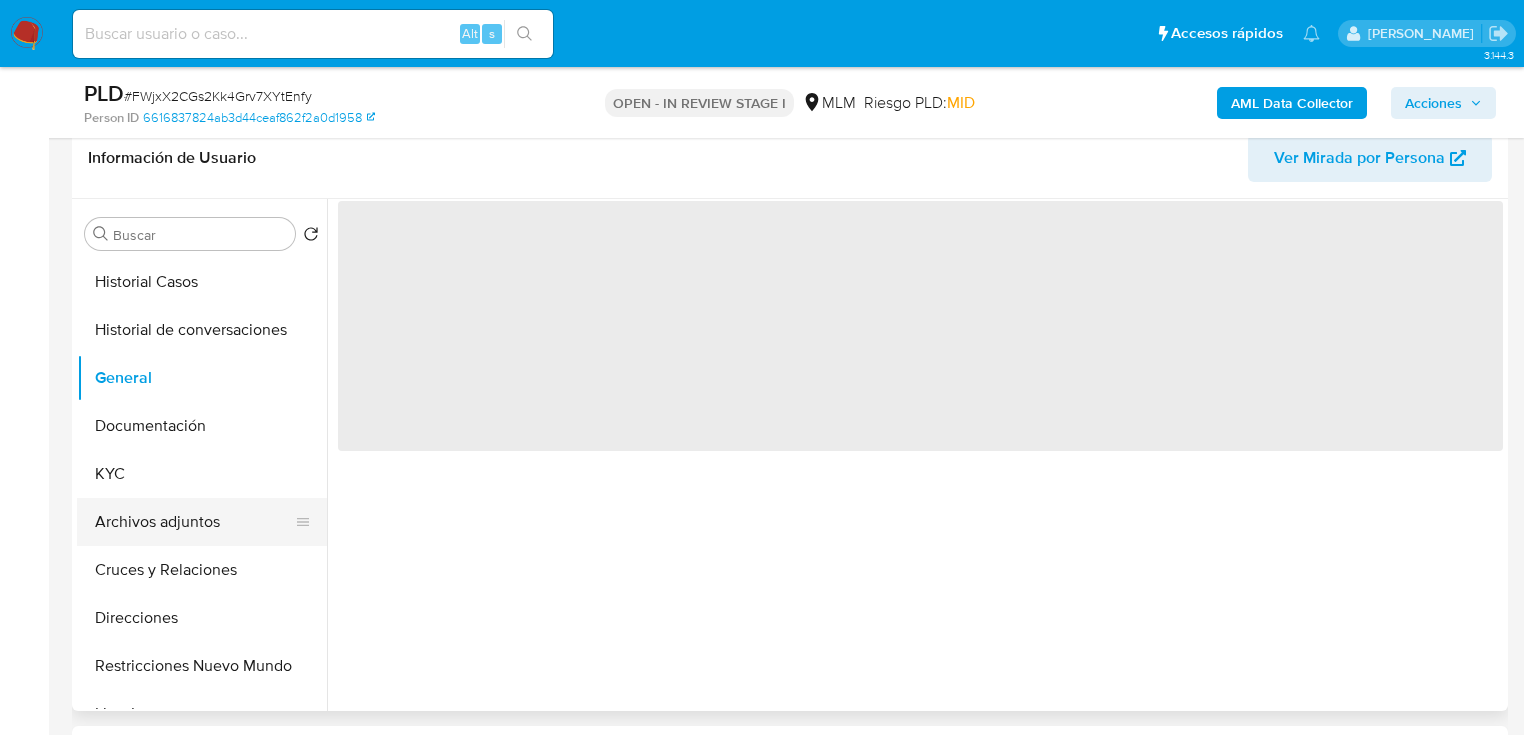 click on "Archivos adjuntos" at bounding box center (194, 522) 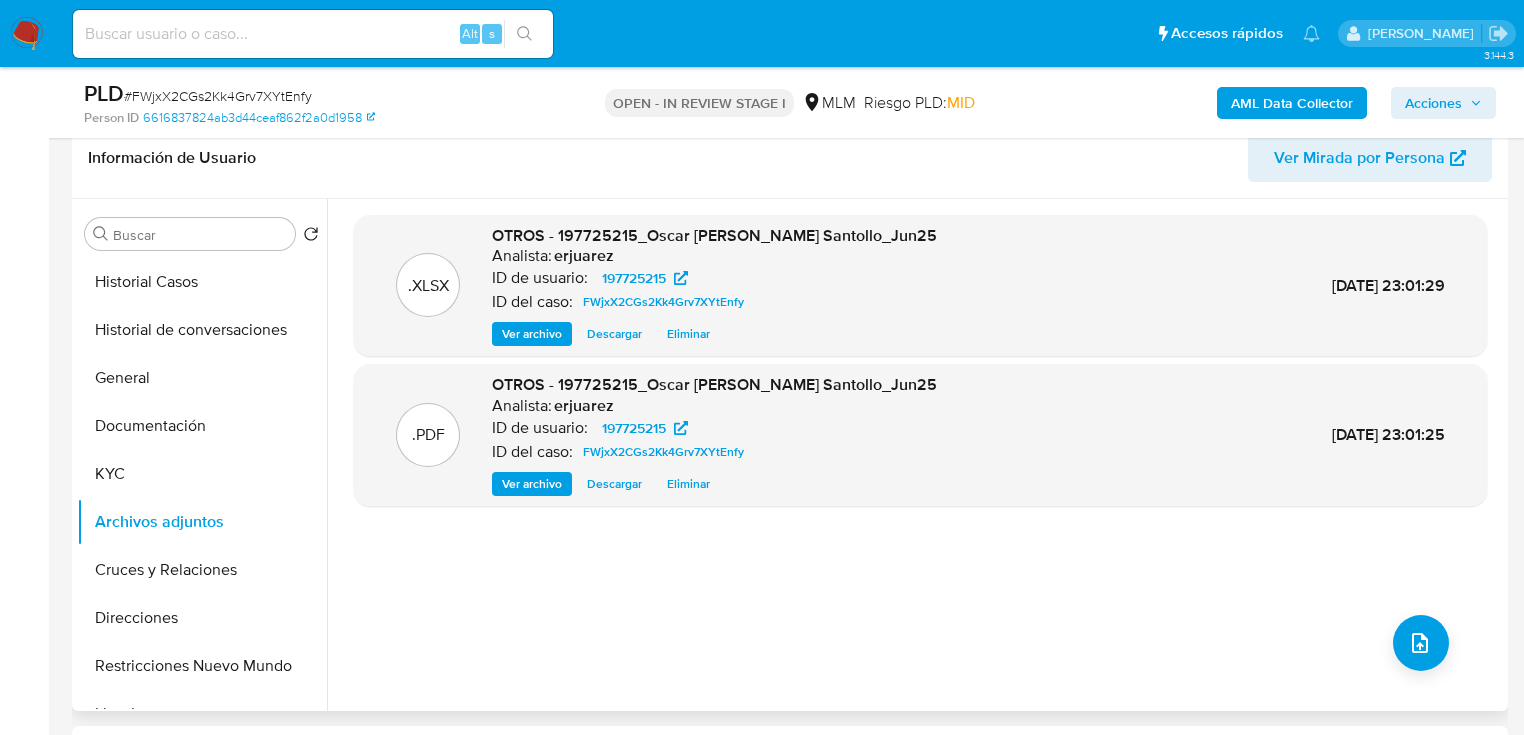 click on "Eliminar" at bounding box center (688, 484) 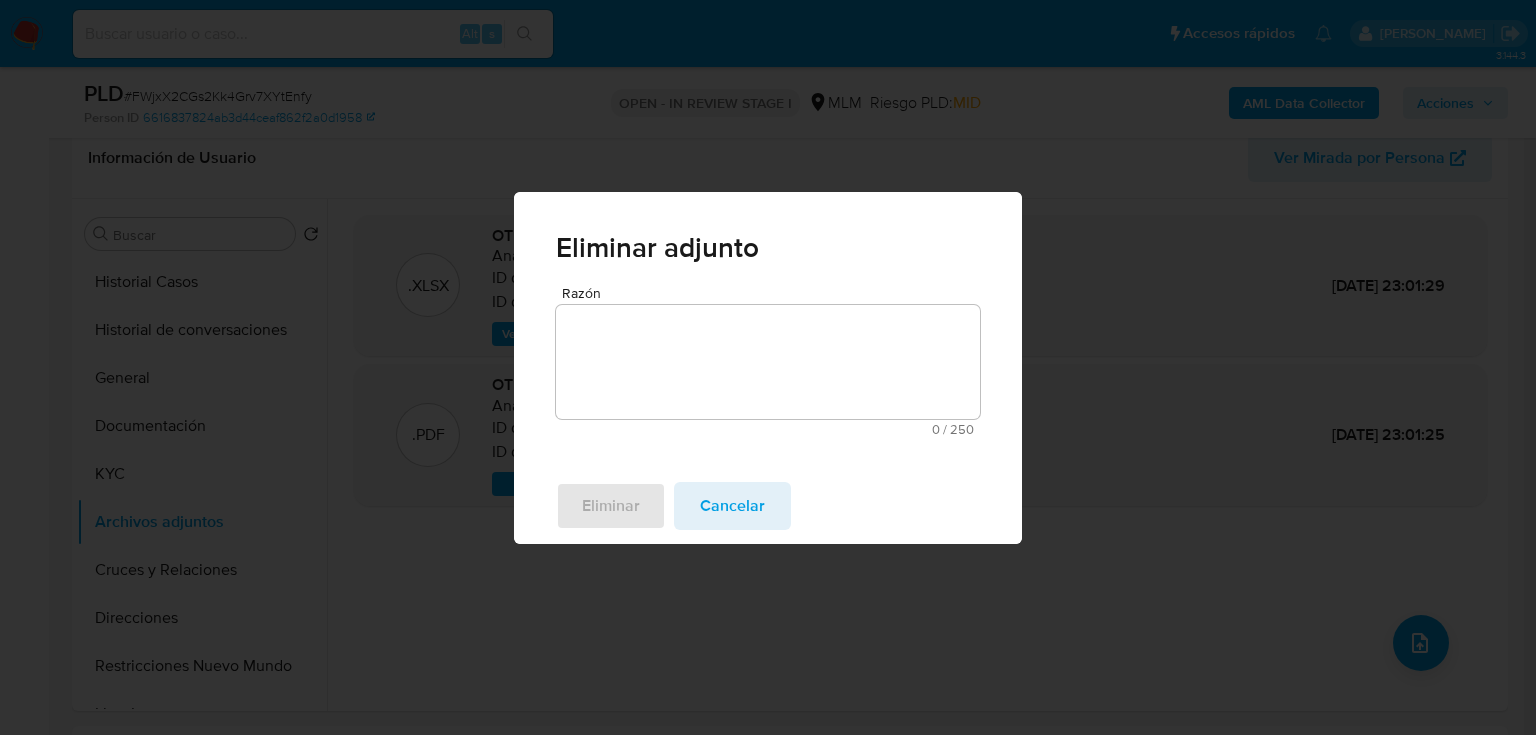 click on "Razón" at bounding box center [768, 362] 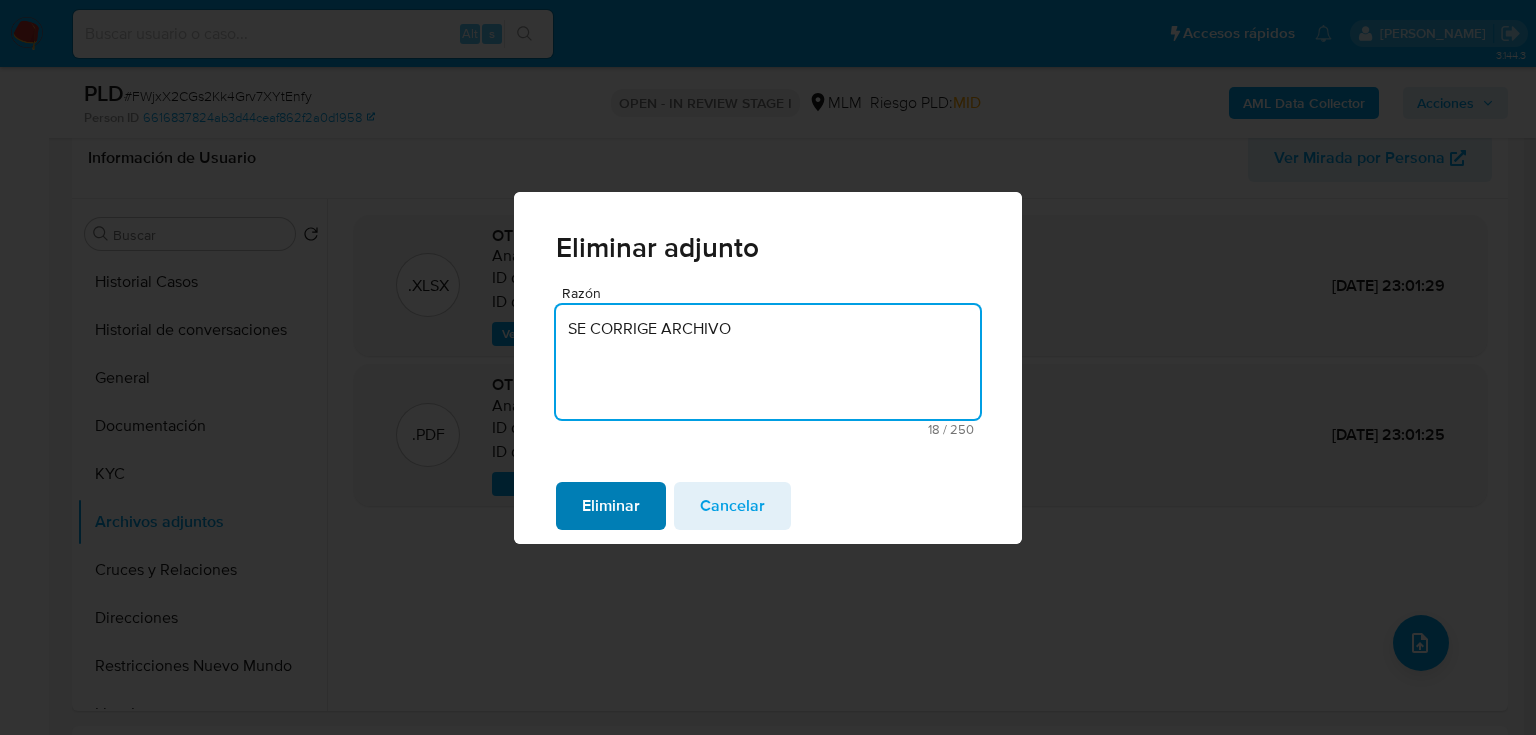 type on "SE CORRIGE ARCHIVO" 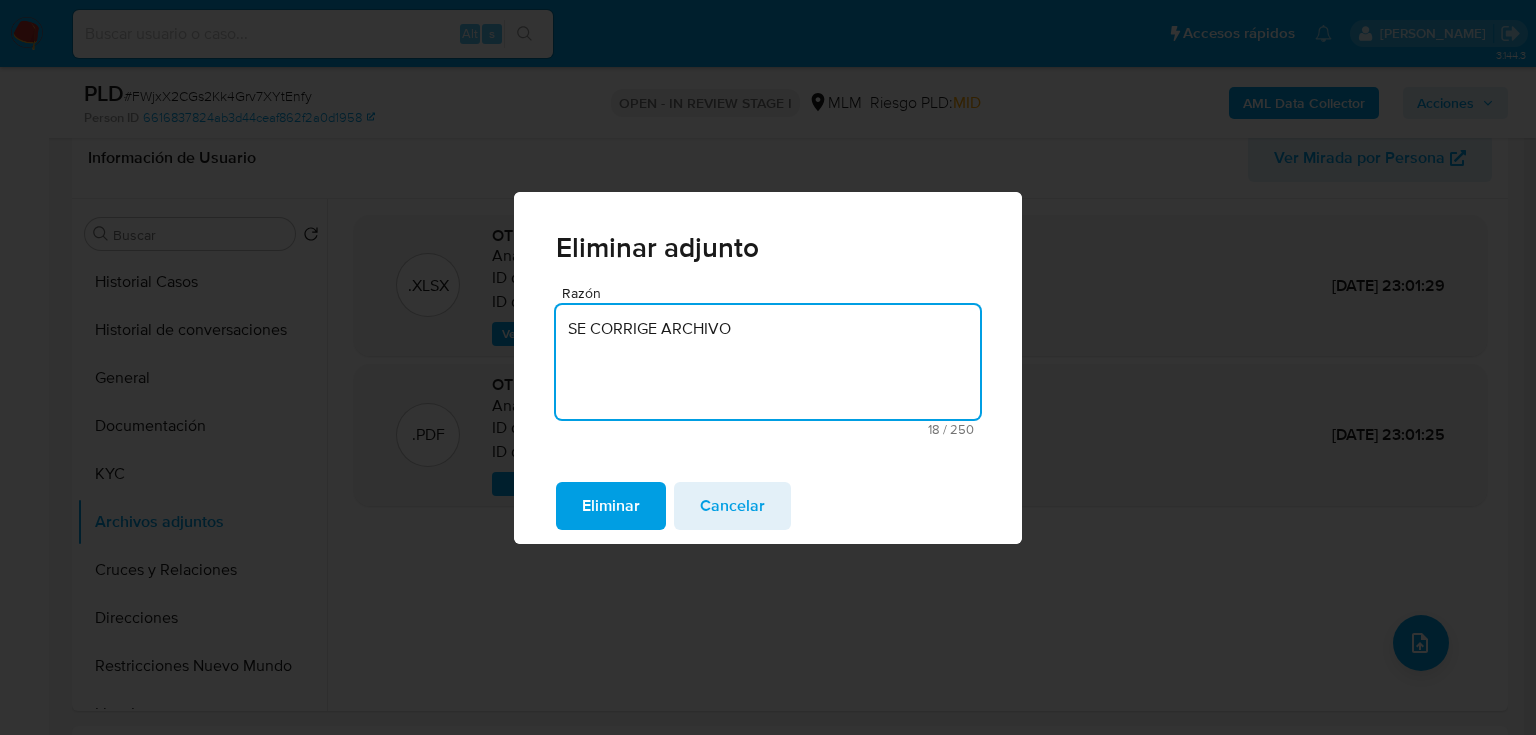 click on "Eliminar" at bounding box center (611, 506) 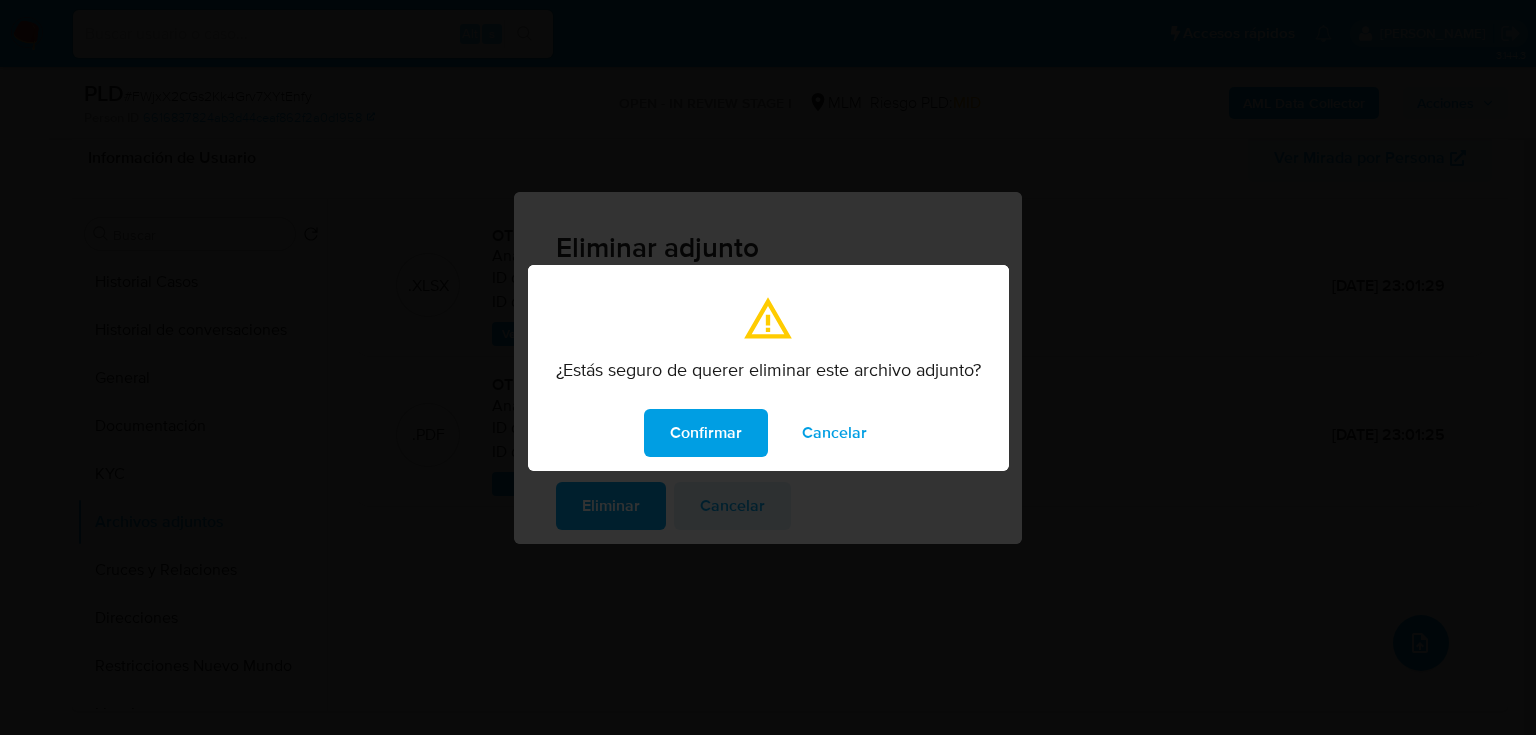 click on "Confirmar" at bounding box center (706, 433) 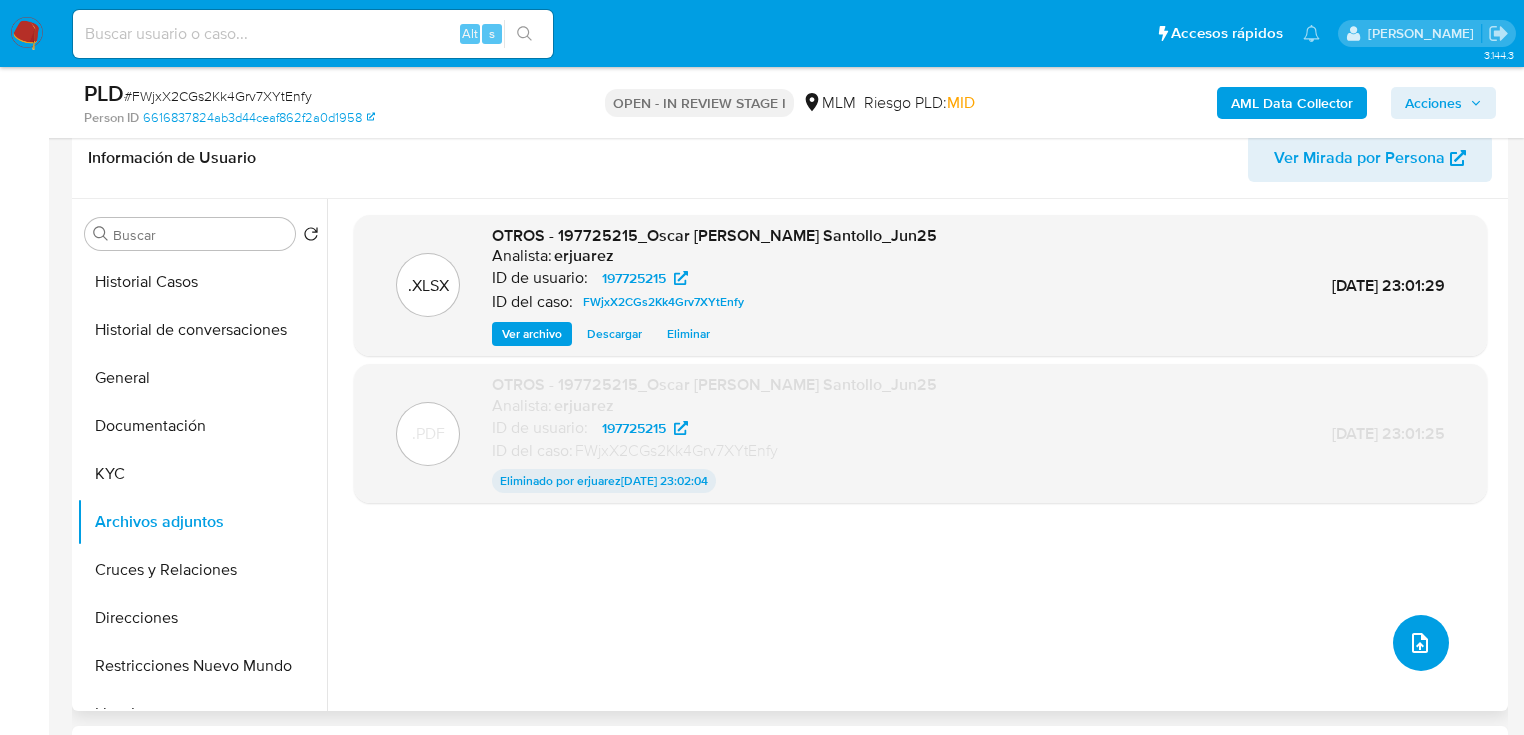 click 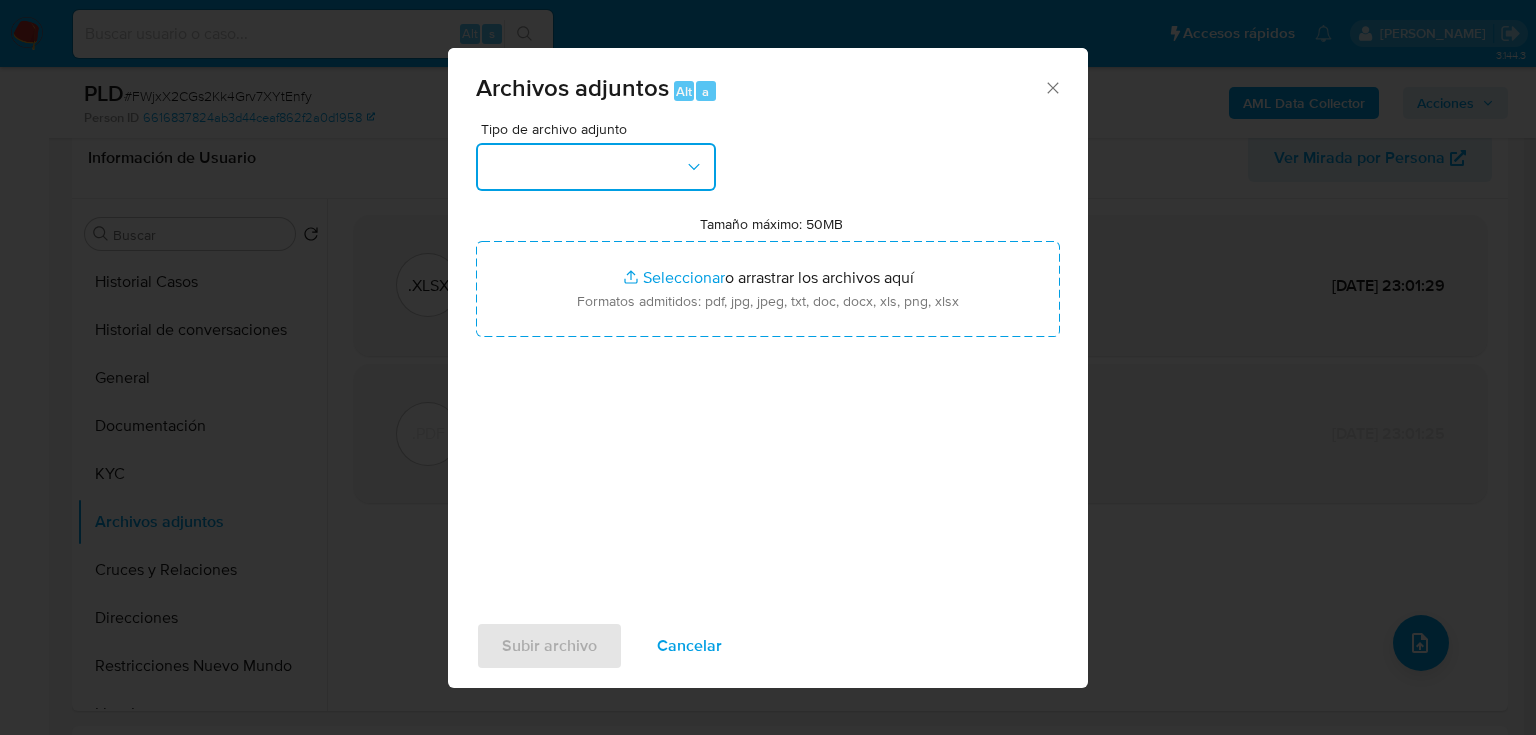 click at bounding box center (596, 167) 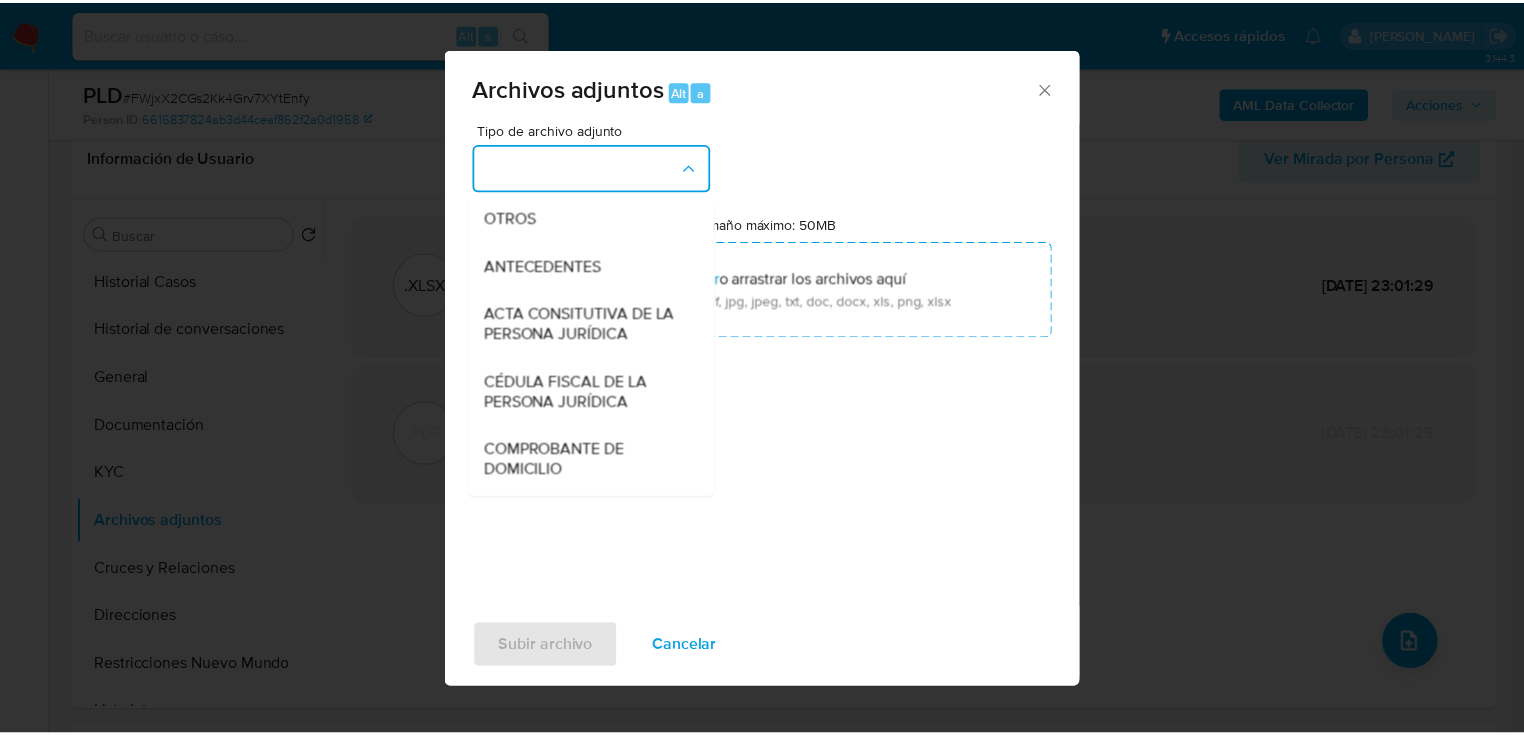scroll, scrollTop: 240, scrollLeft: 0, axis: vertical 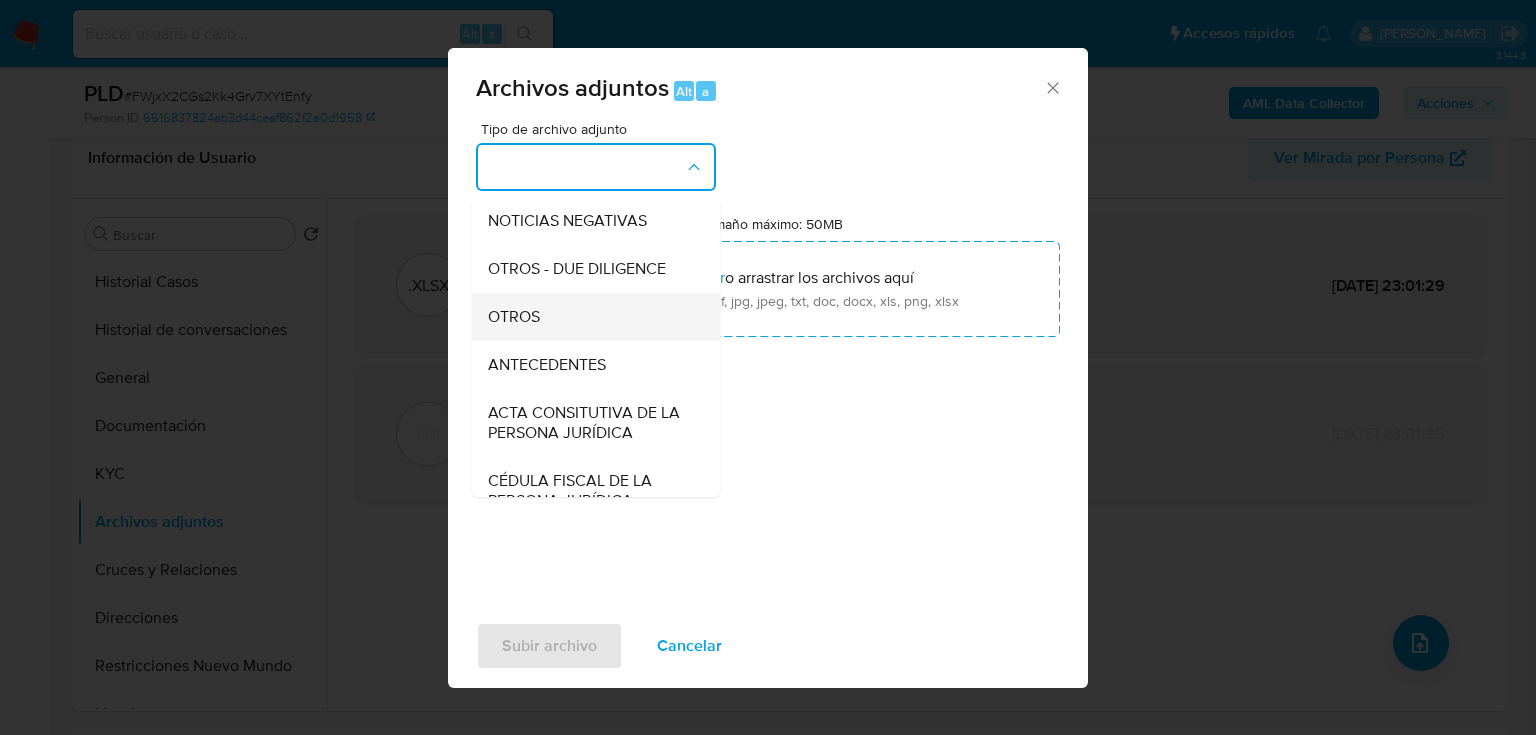 click on "OTROS" at bounding box center [590, 317] 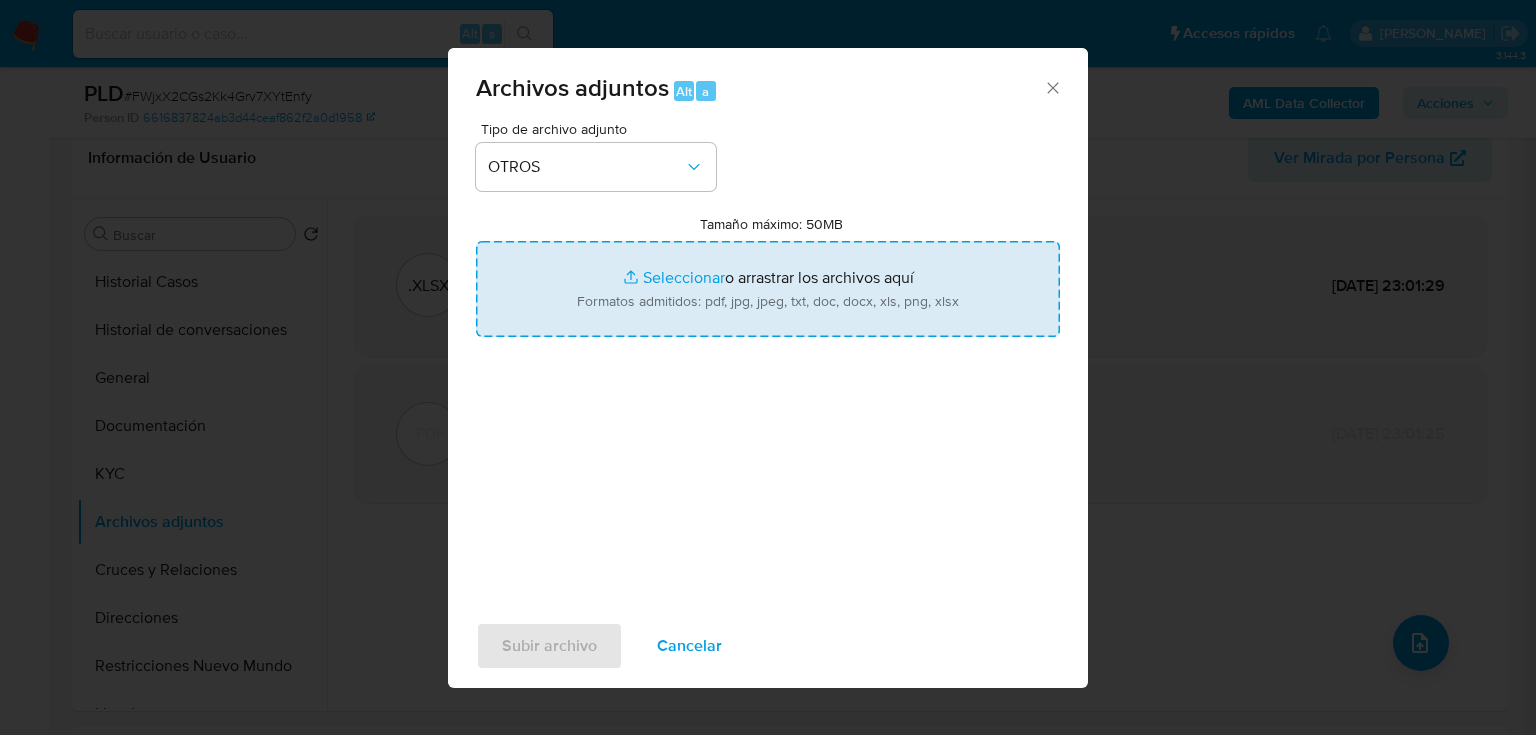 click on "Tamaño máximo: 50MB Seleccionar archivos" at bounding box center (768, 289) 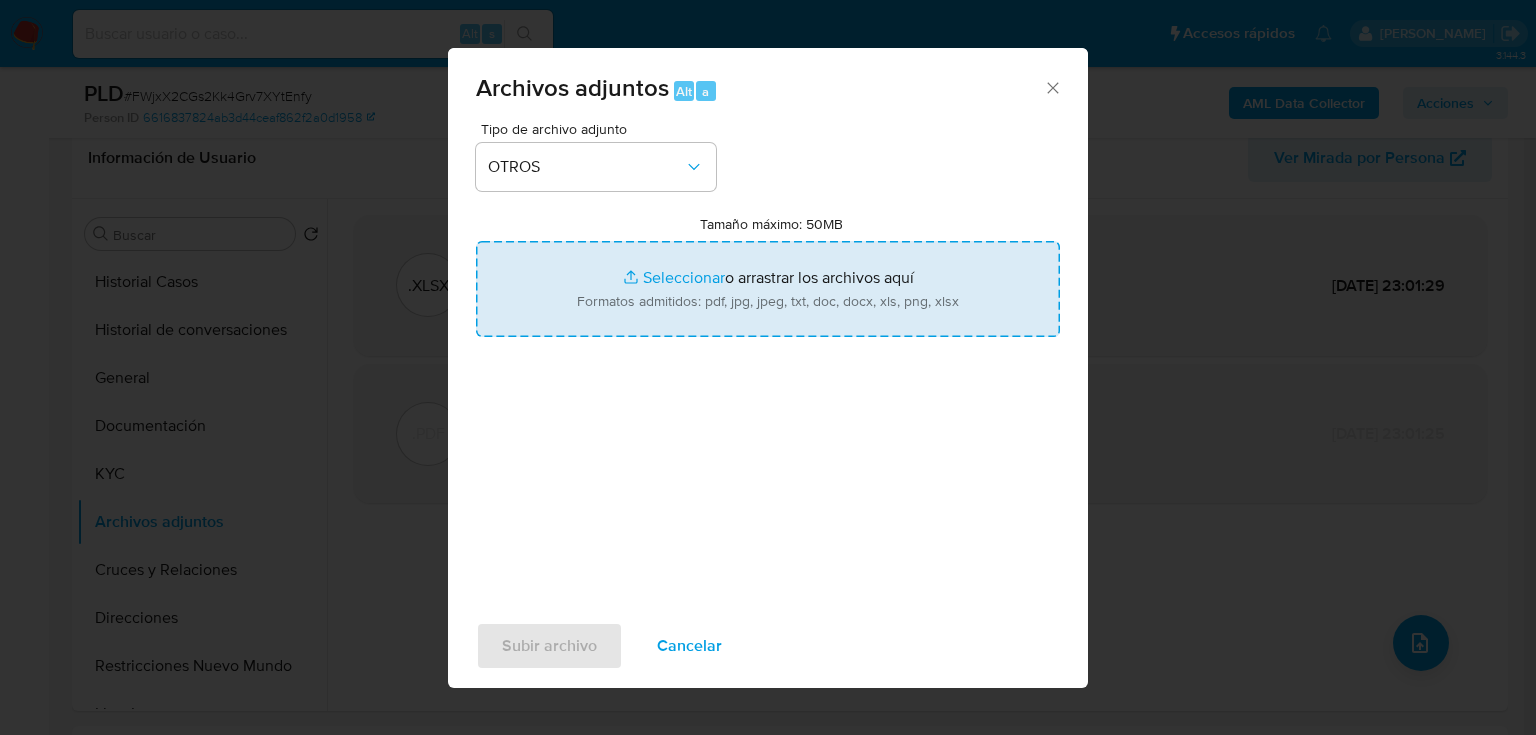 type on "C:\fakepath\197725215_Oscar [PERSON_NAME] Santollo_Jun25 C.pdf" 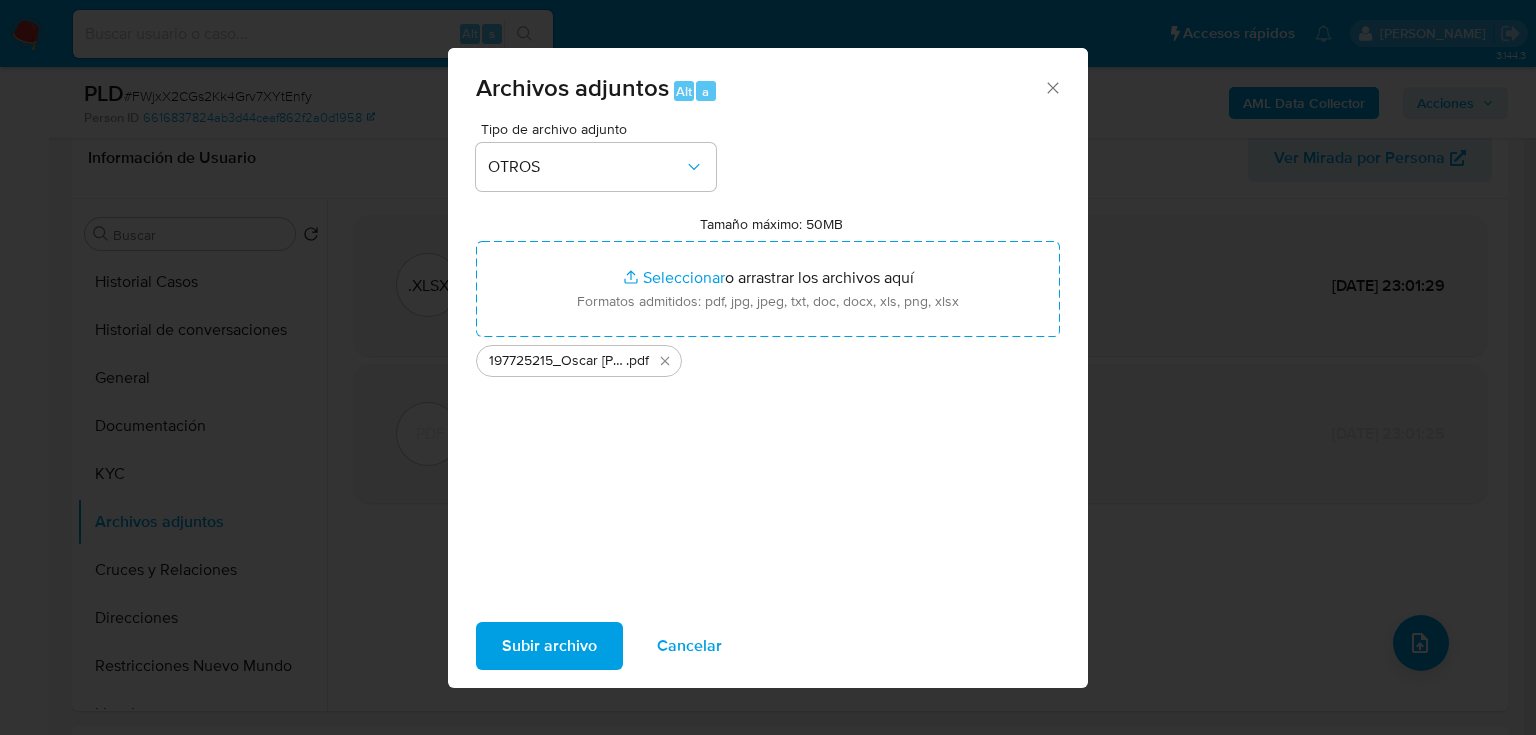 click on "Subir archivo" at bounding box center (549, 646) 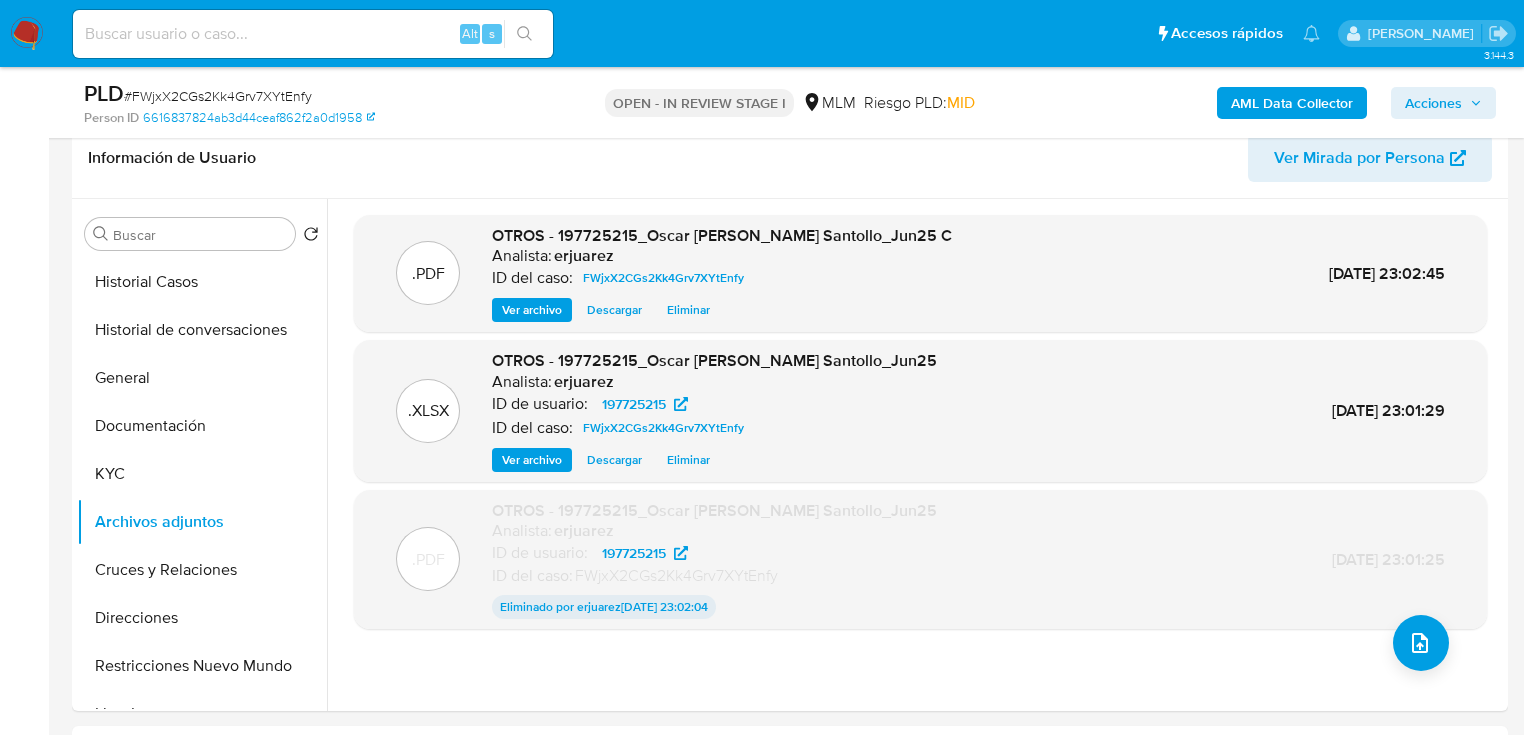 drag, startPoint x: 1456, startPoint y: 106, endPoint x: 1424, endPoint y: 116, distance: 33.526108 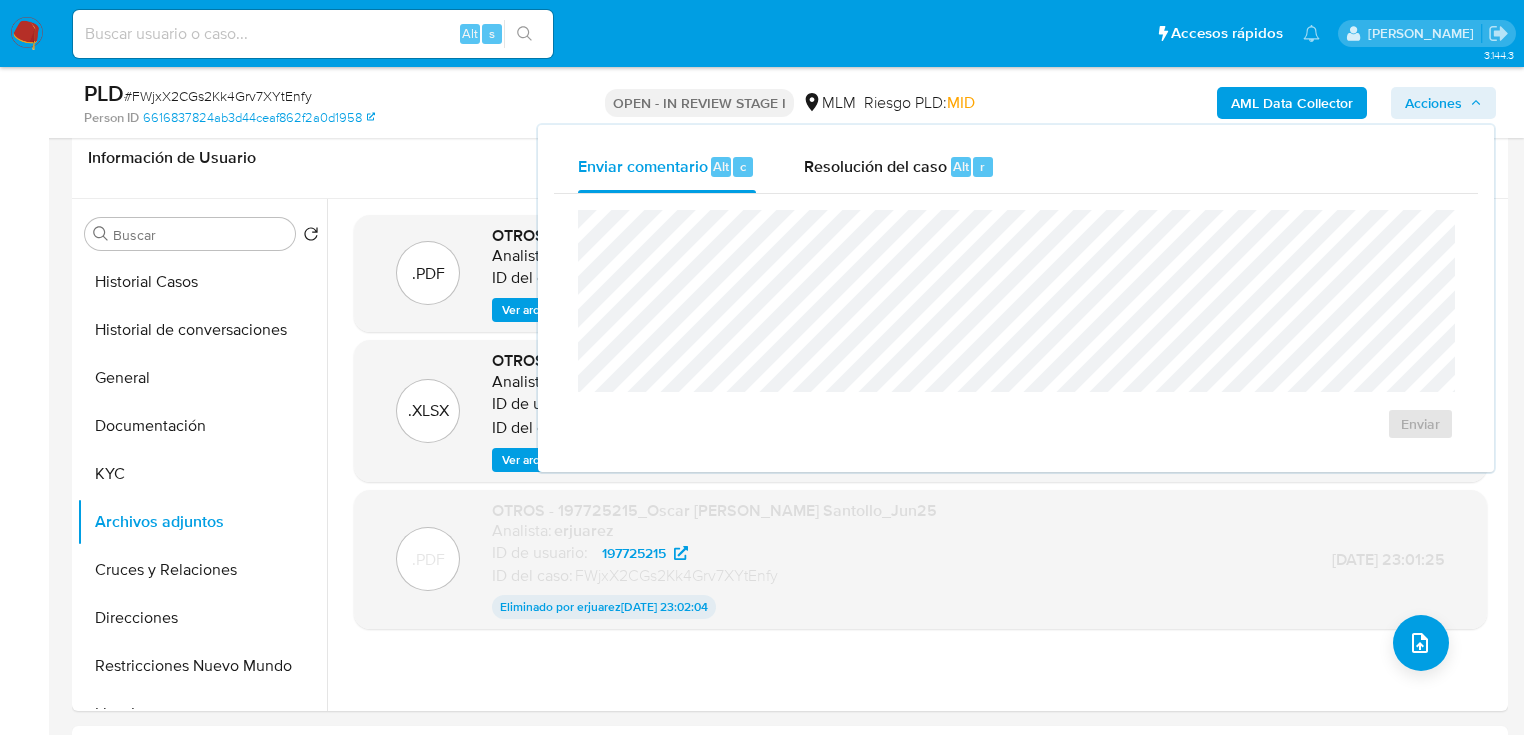 drag, startPoint x: 907, startPoint y: 166, endPoint x: 857, endPoint y: 197, distance: 58.830265 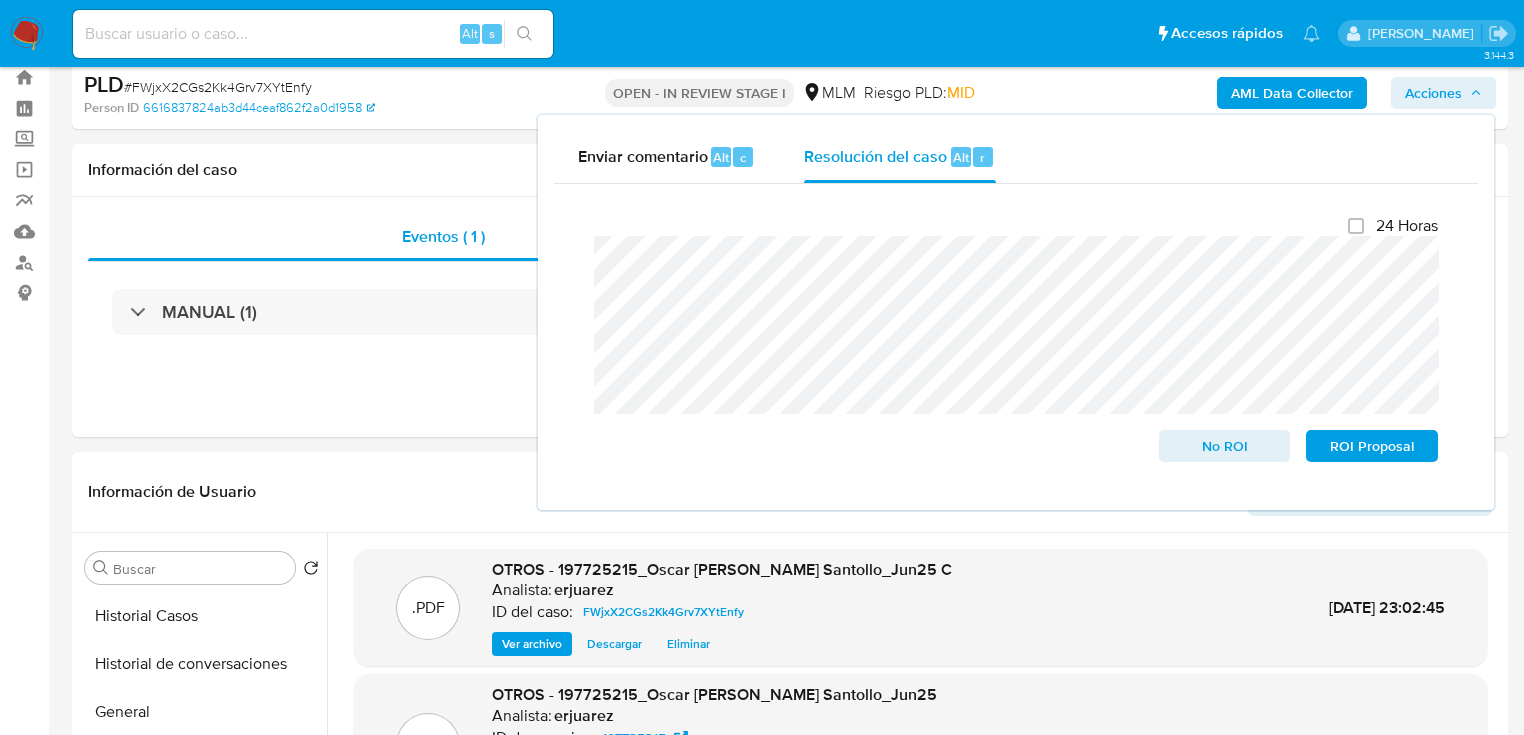 scroll, scrollTop: 0, scrollLeft: 0, axis: both 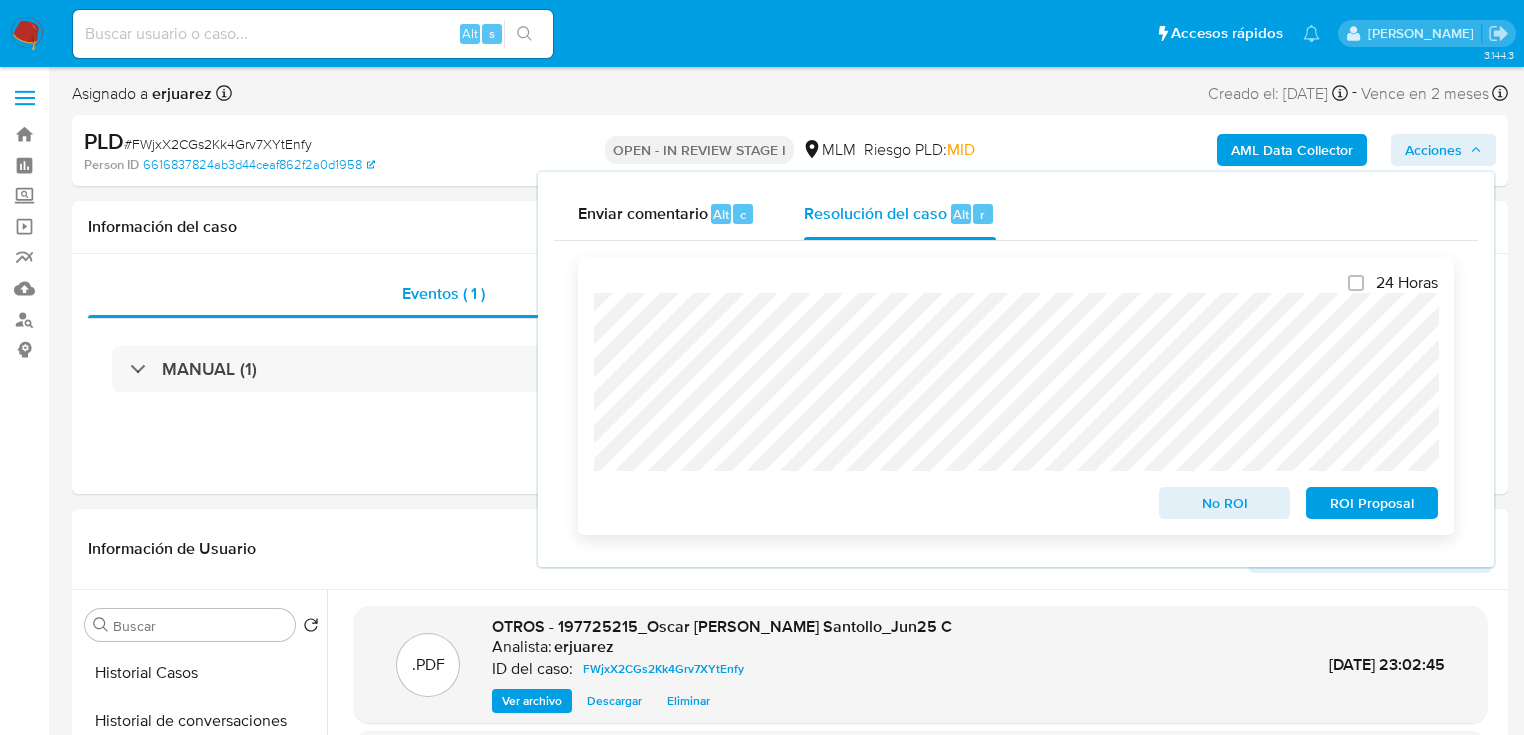 click on "No ROI" at bounding box center (1225, 503) 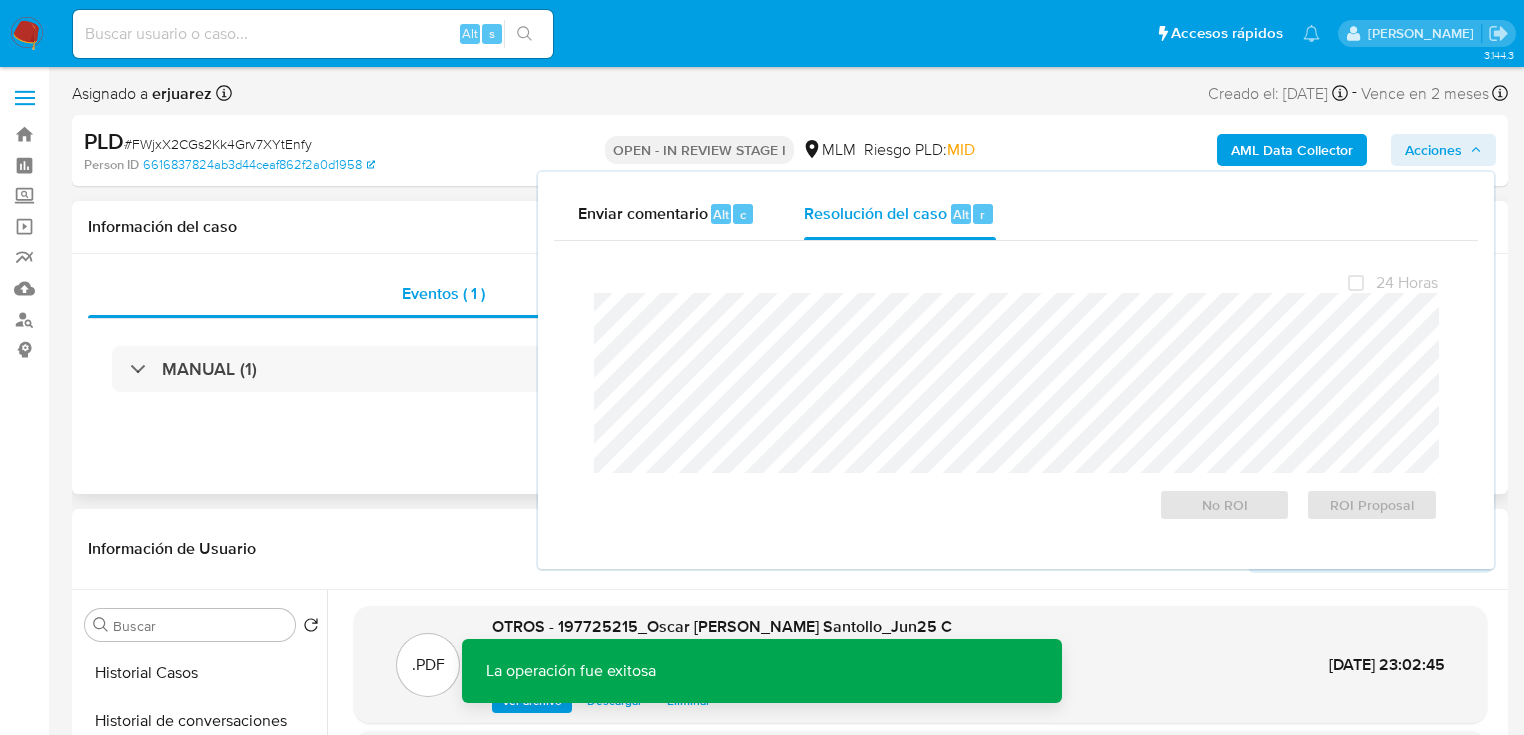 click on "Eventos ( 1 ) Acciones MANUAL (1)" at bounding box center [790, 374] 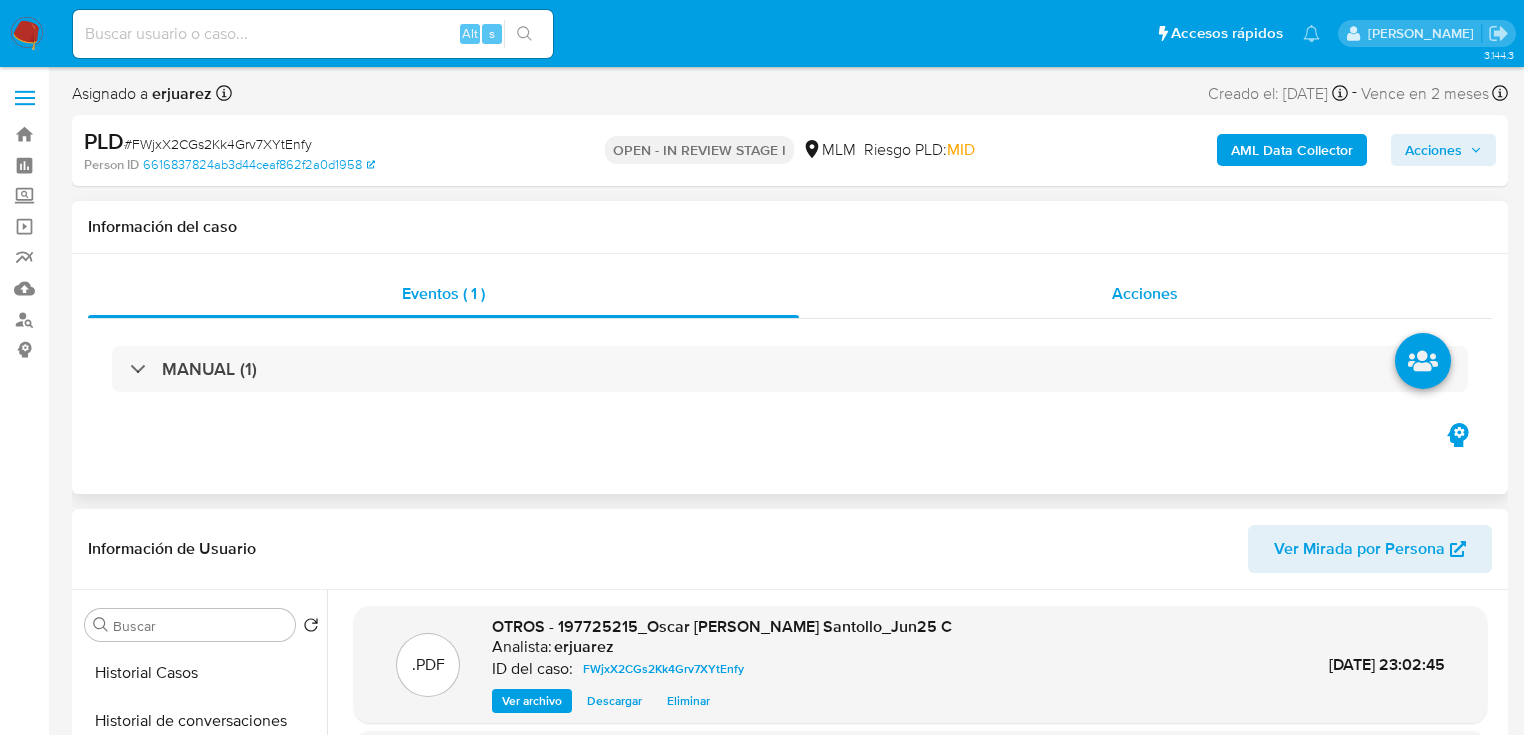 click on "Acciones" at bounding box center (1146, 294) 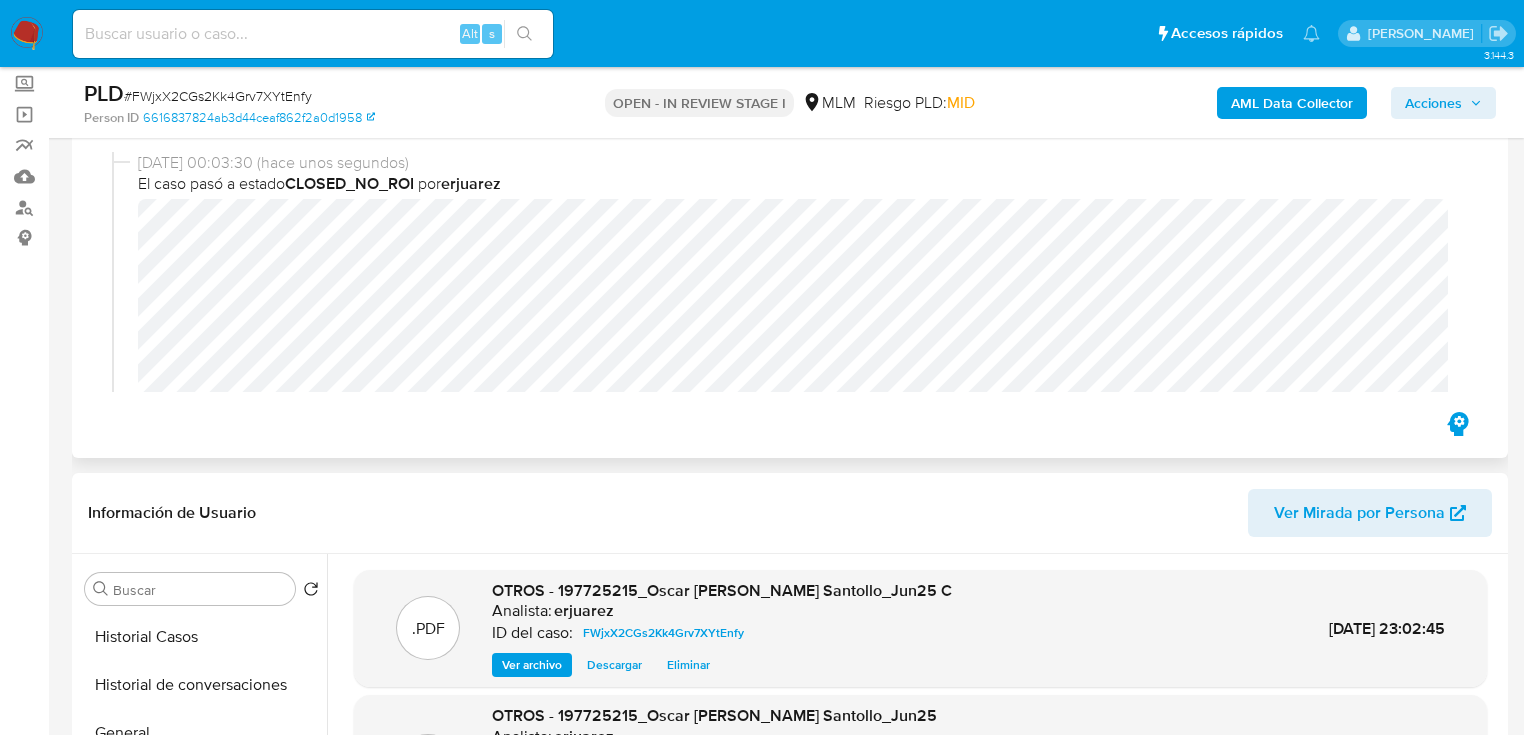 scroll, scrollTop: 80, scrollLeft: 0, axis: vertical 